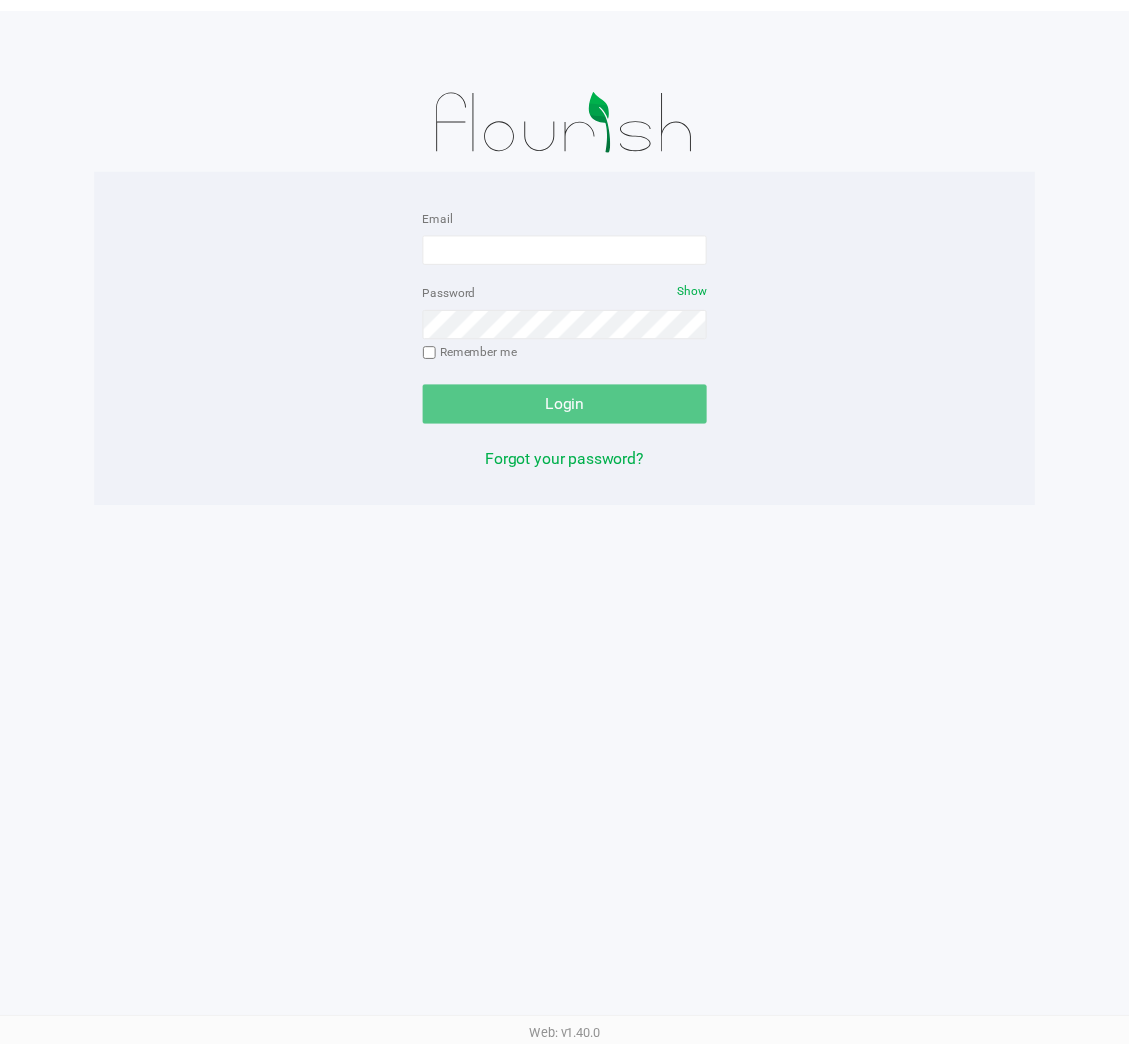 scroll, scrollTop: 0, scrollLeft: 0, axis: both 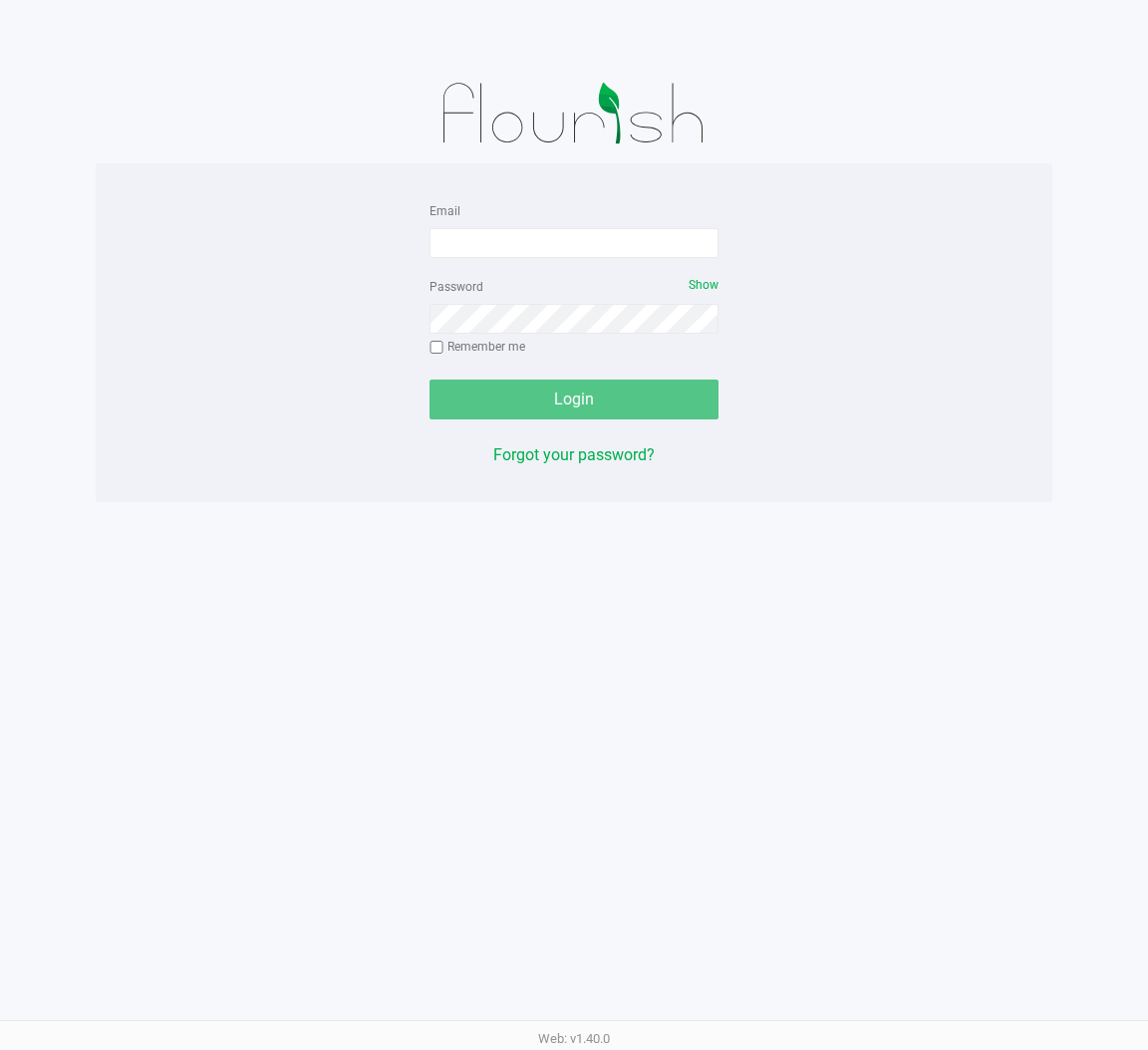 click on "Email   Password   Show  Remember me   Login" 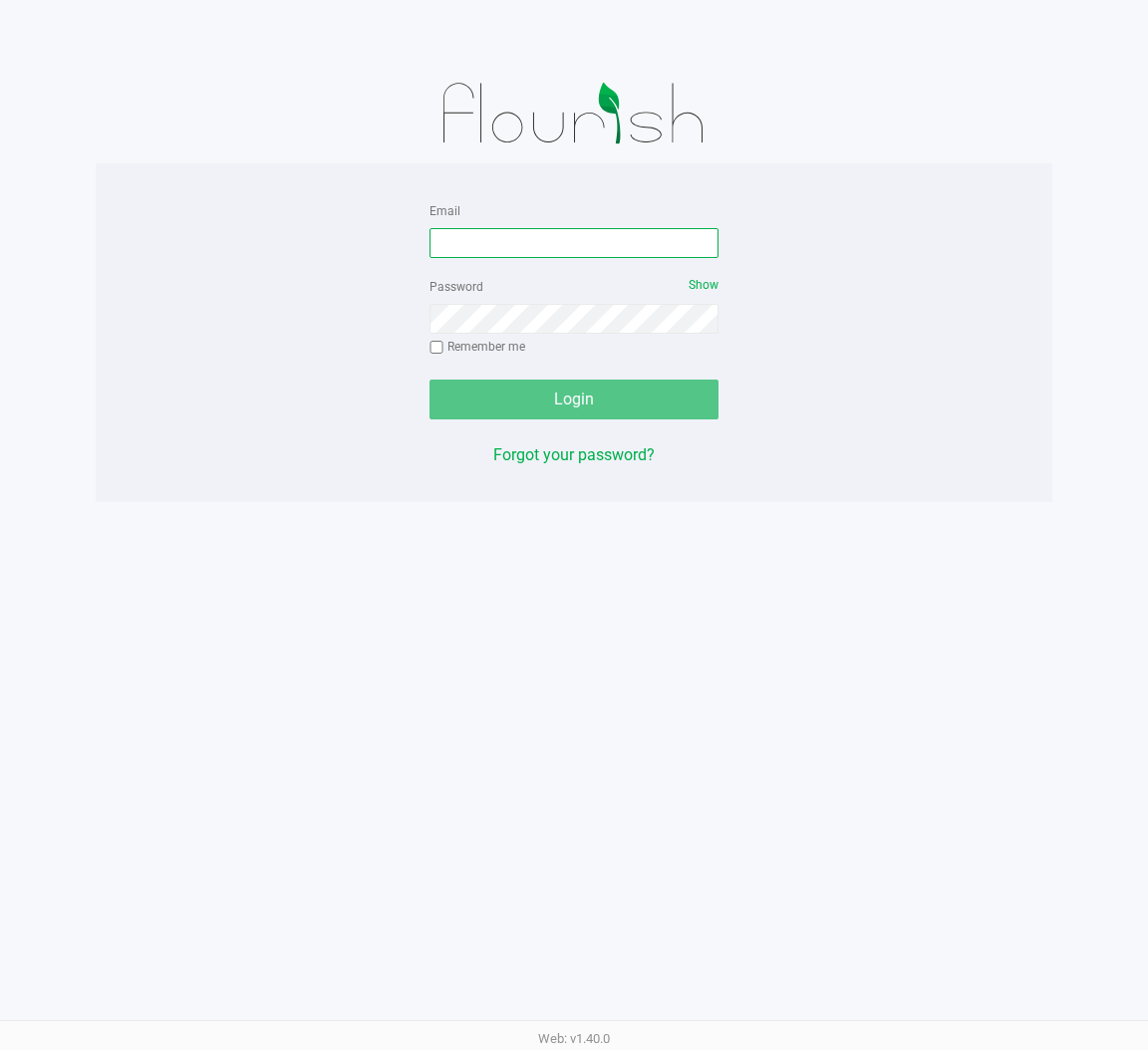 click on "Email" at bounding box center [574, 243] 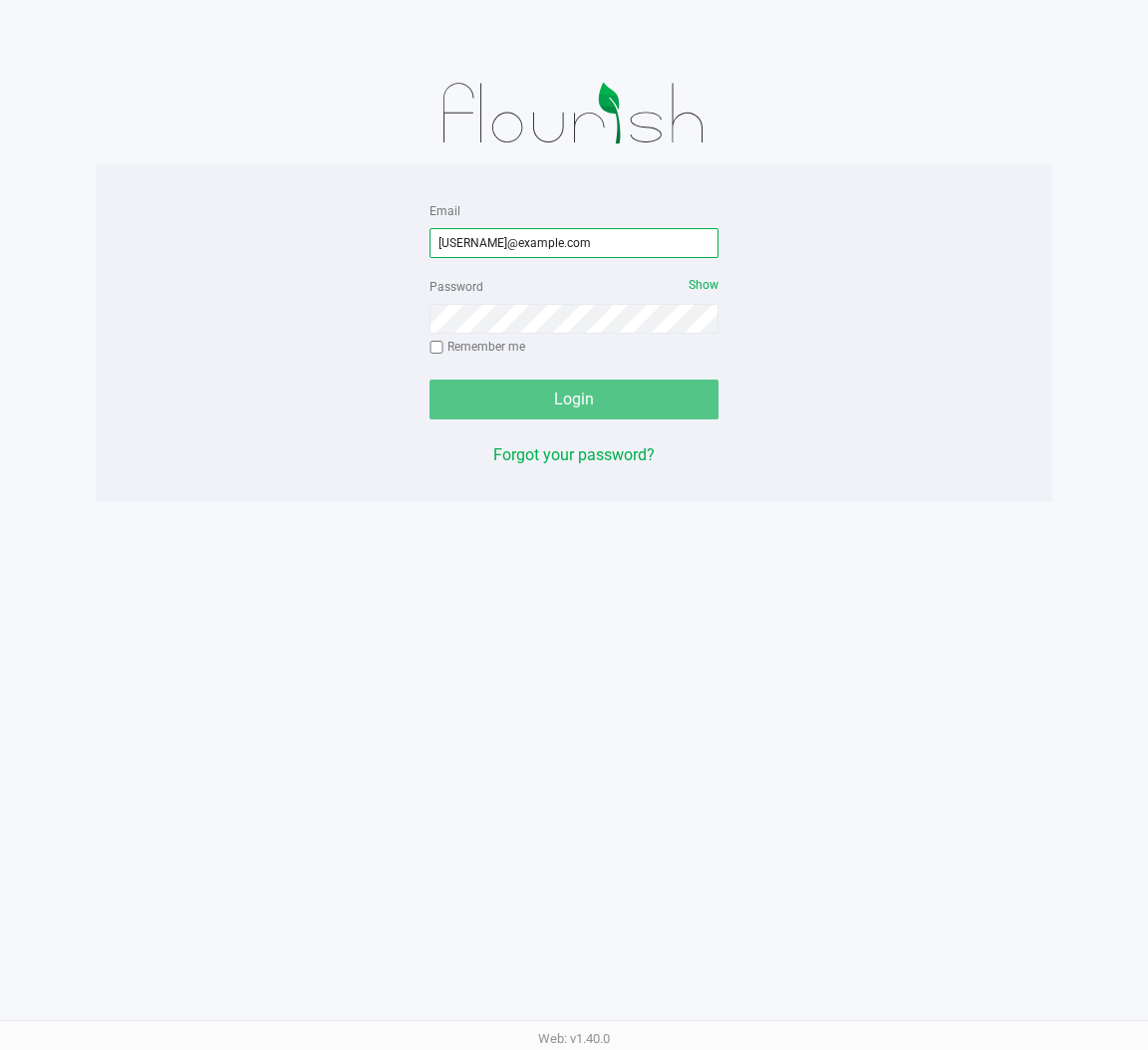 type on "[USERNAME]@example.com" 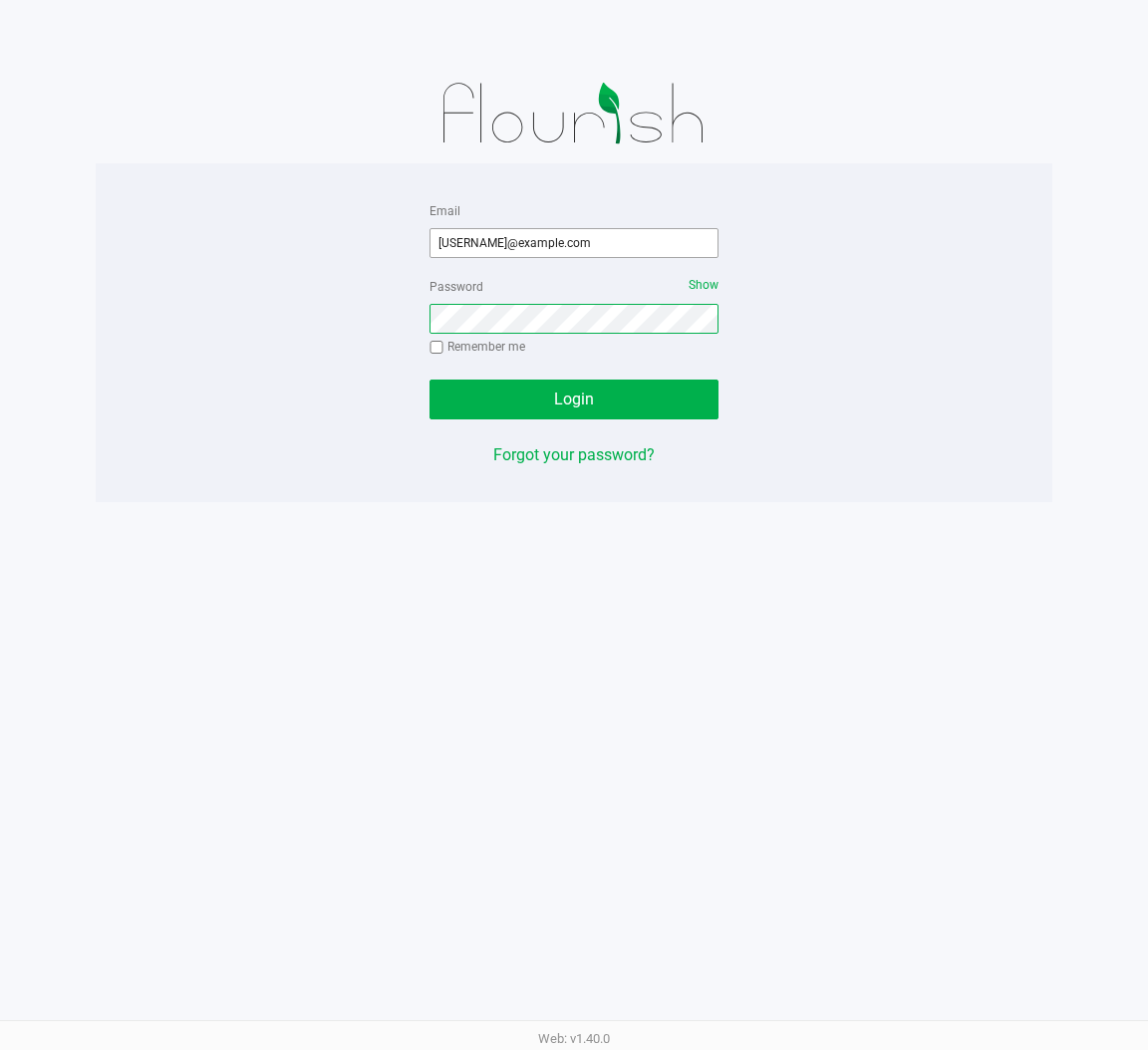 click on "Login" 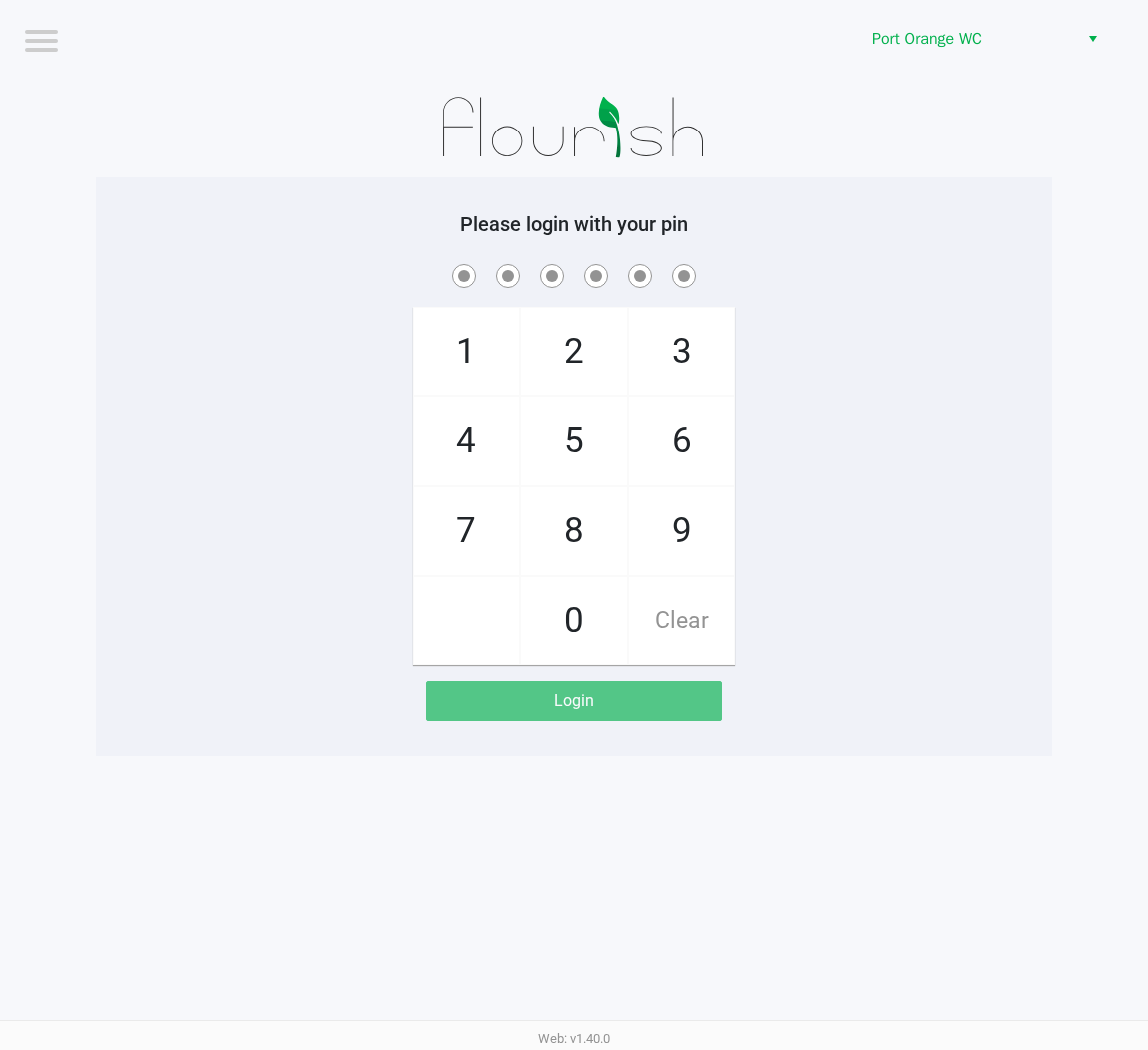 click on "1   4   7       2   5   8   0   3   6   9   Clear" 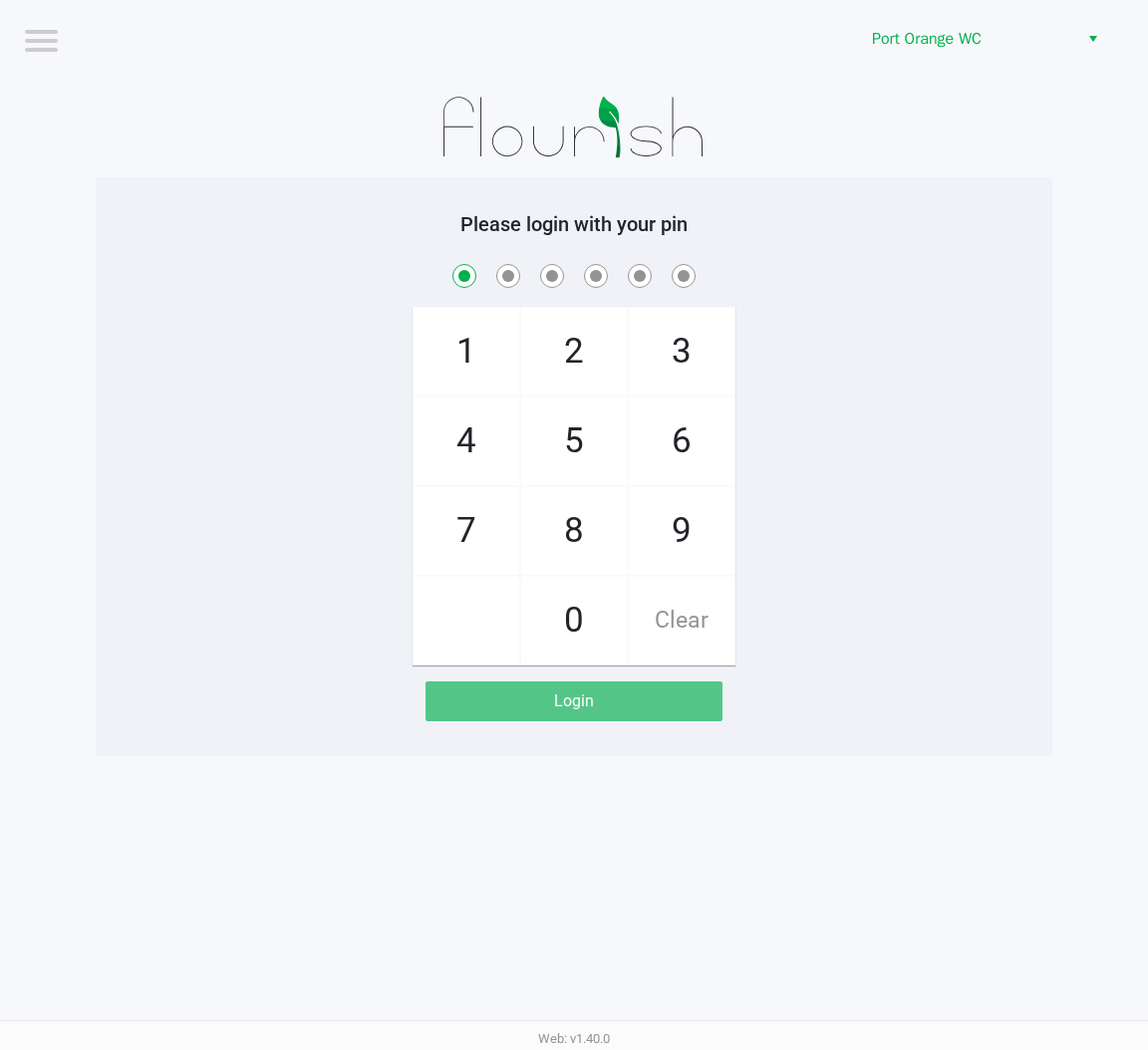 checkbox on "true" 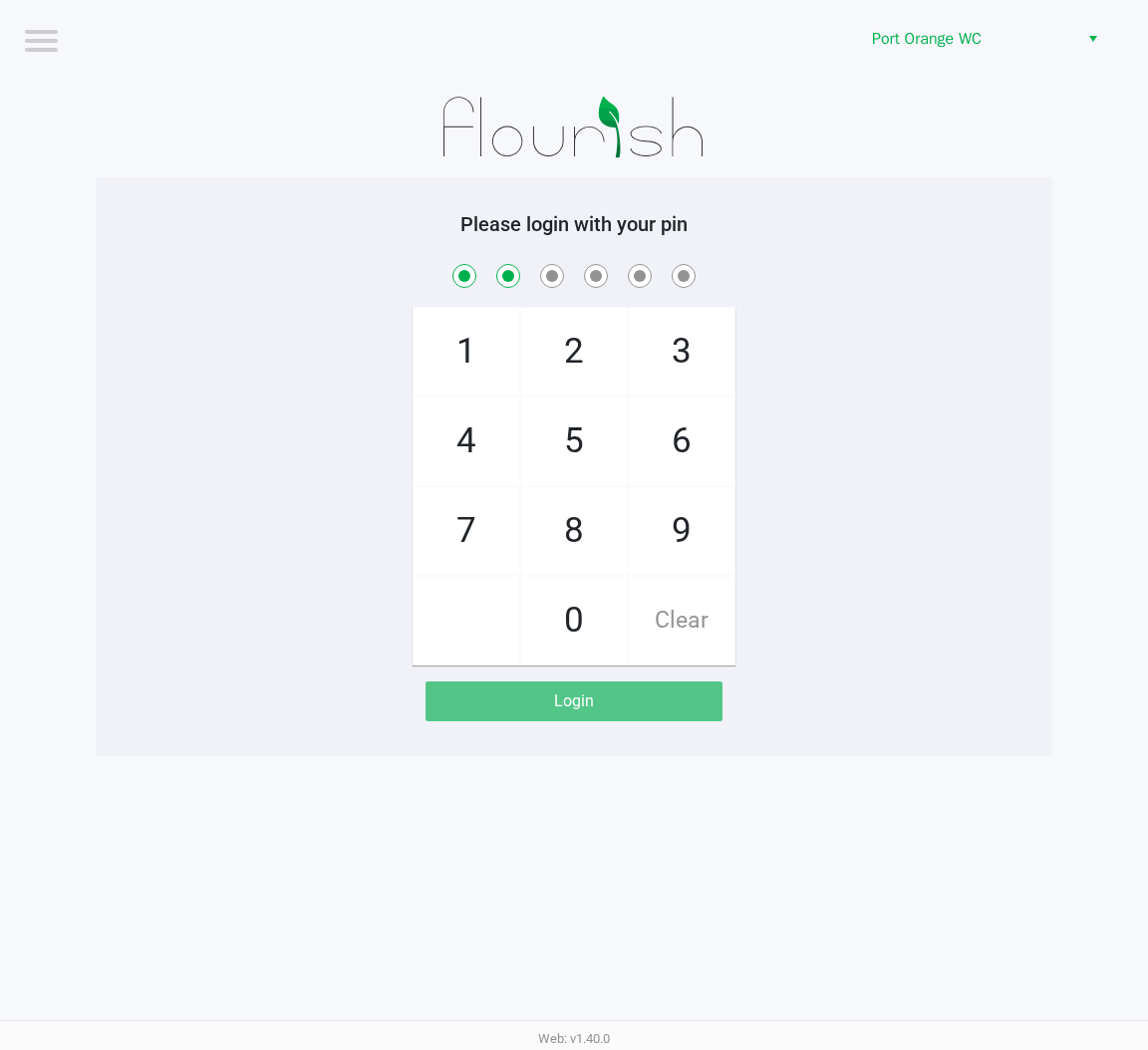 checkbox on "true" 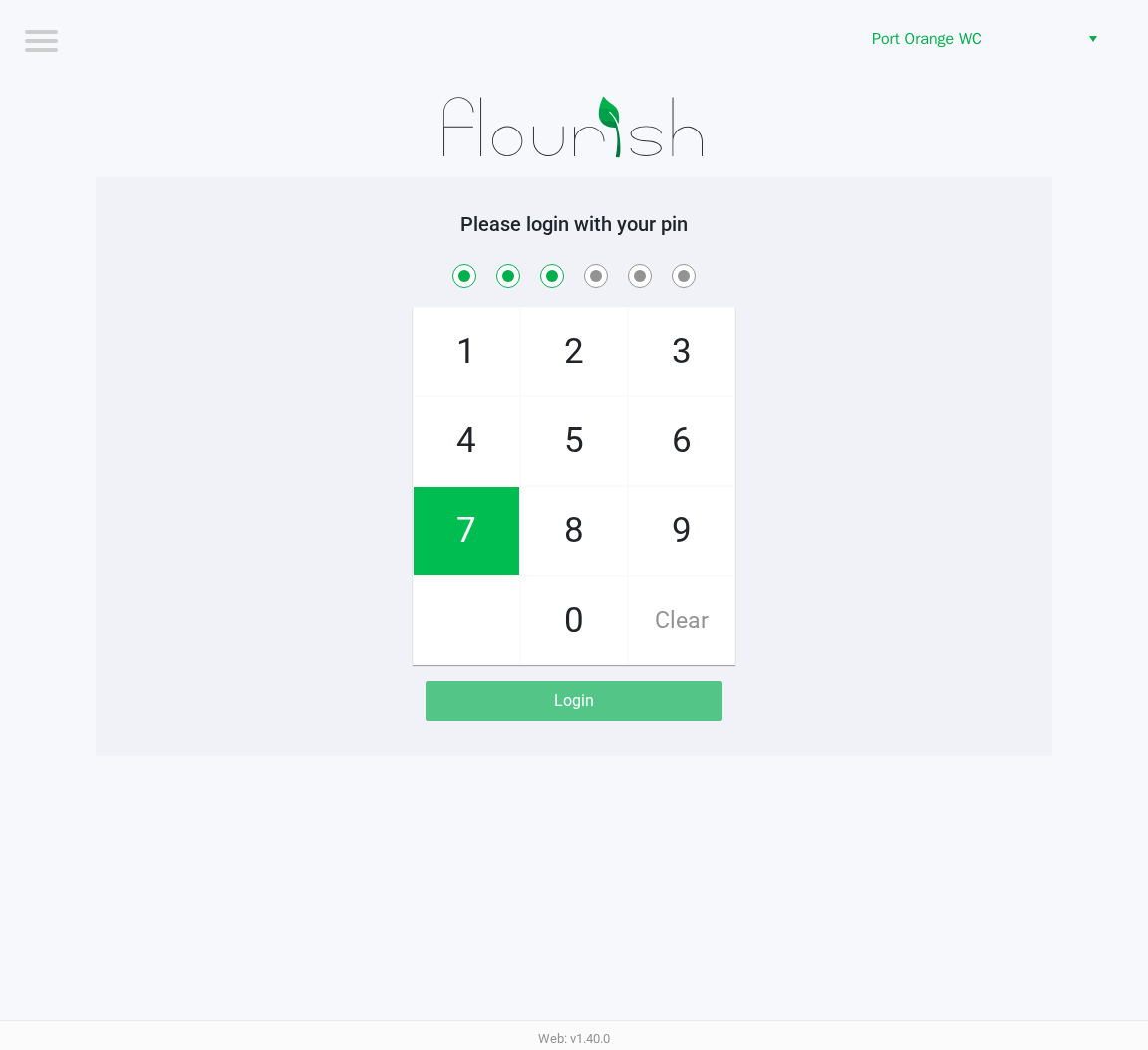 checkbox on "true" 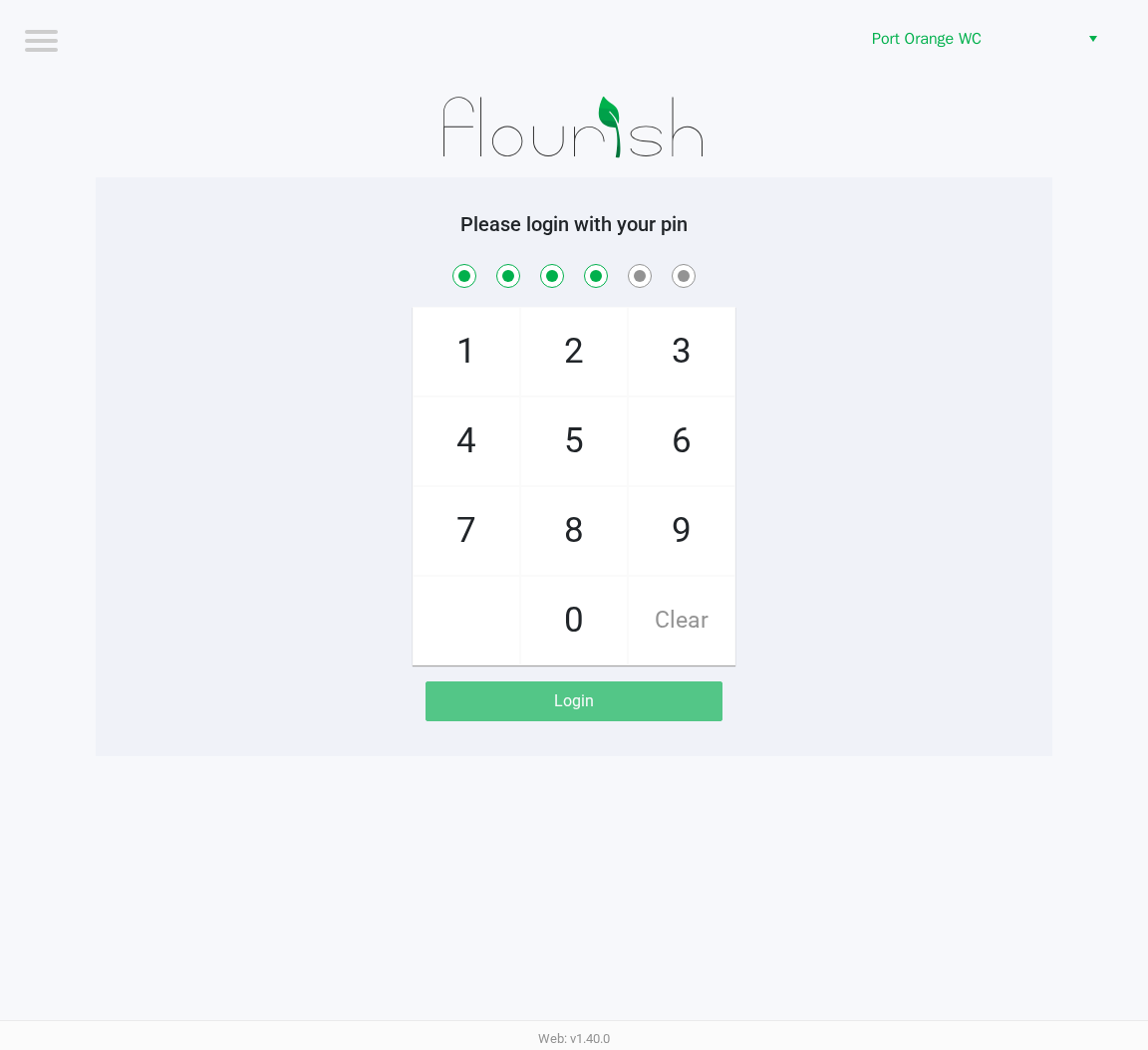 checkbox on "true" 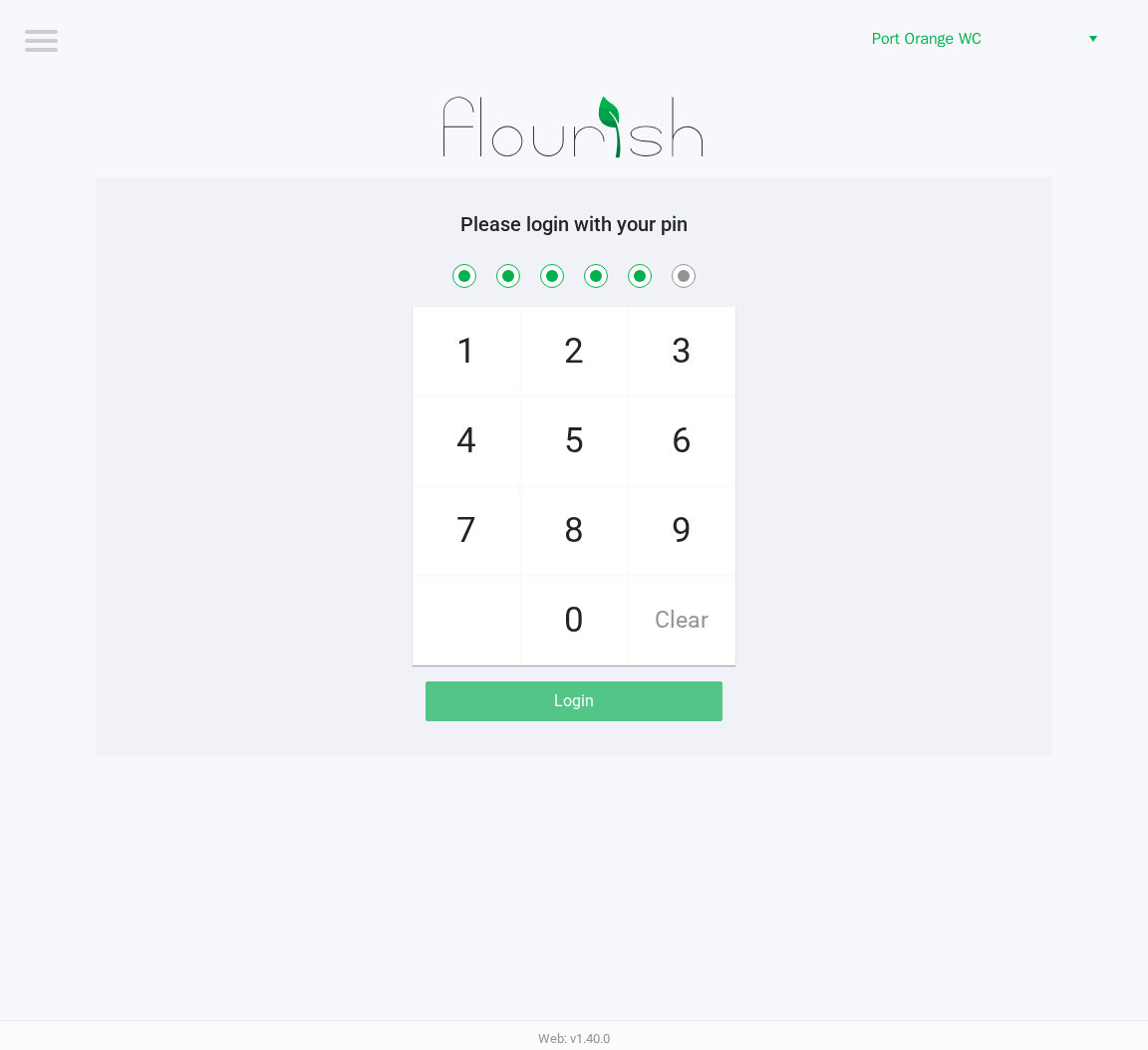 checkbox on "true" 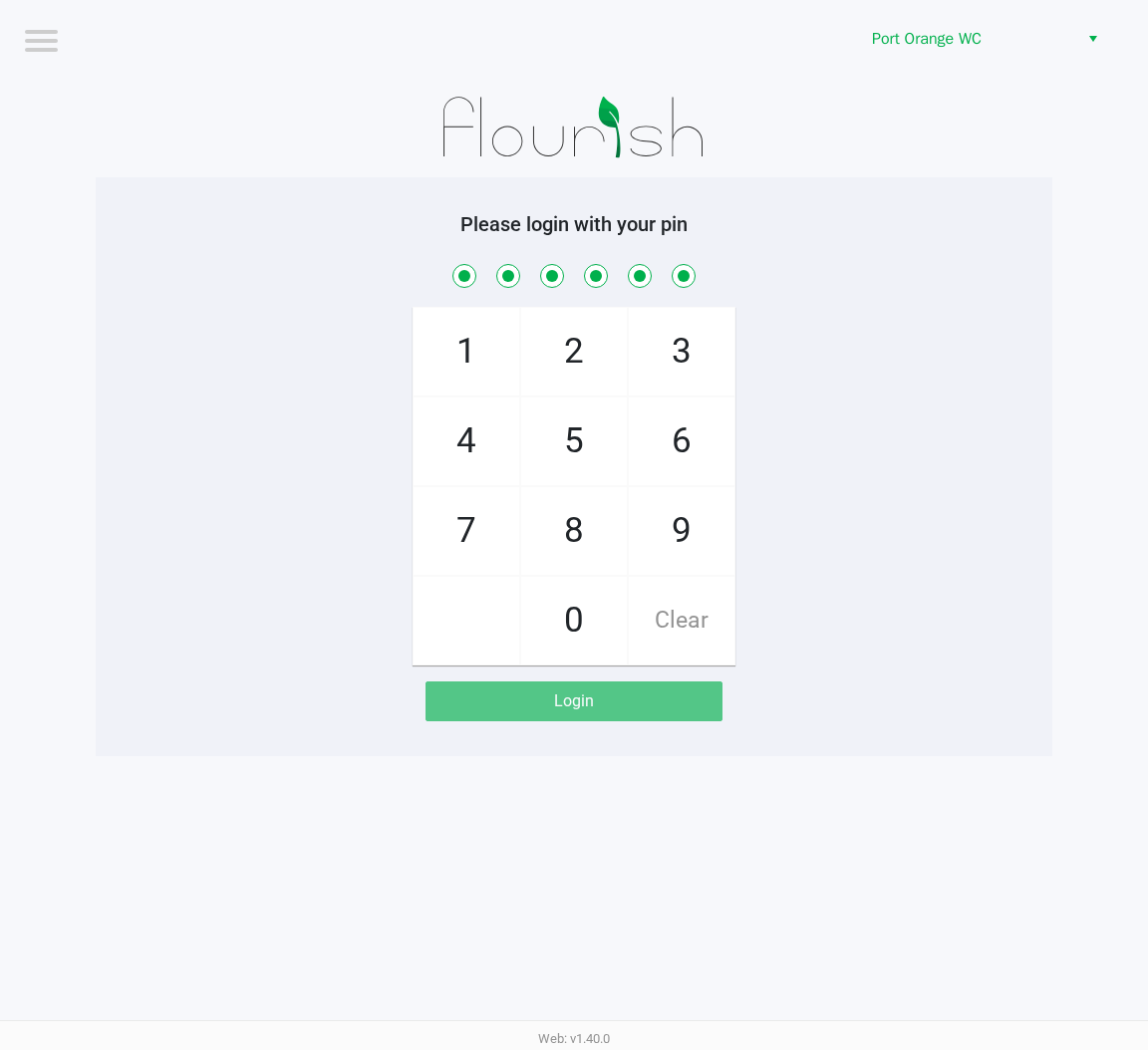 checkbox on "true" 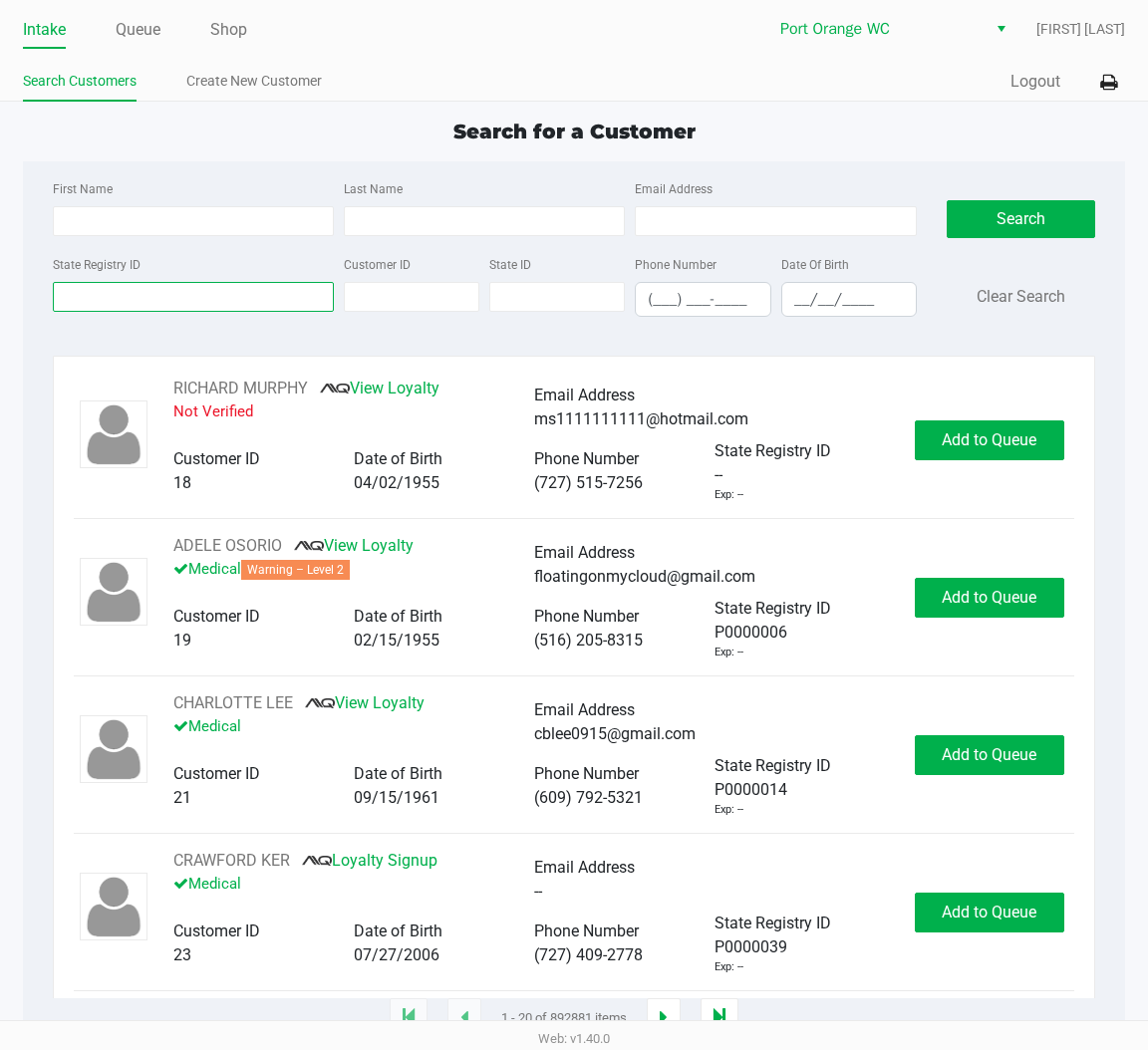 click on "State Registry ID" at bounding box center (193, 297) 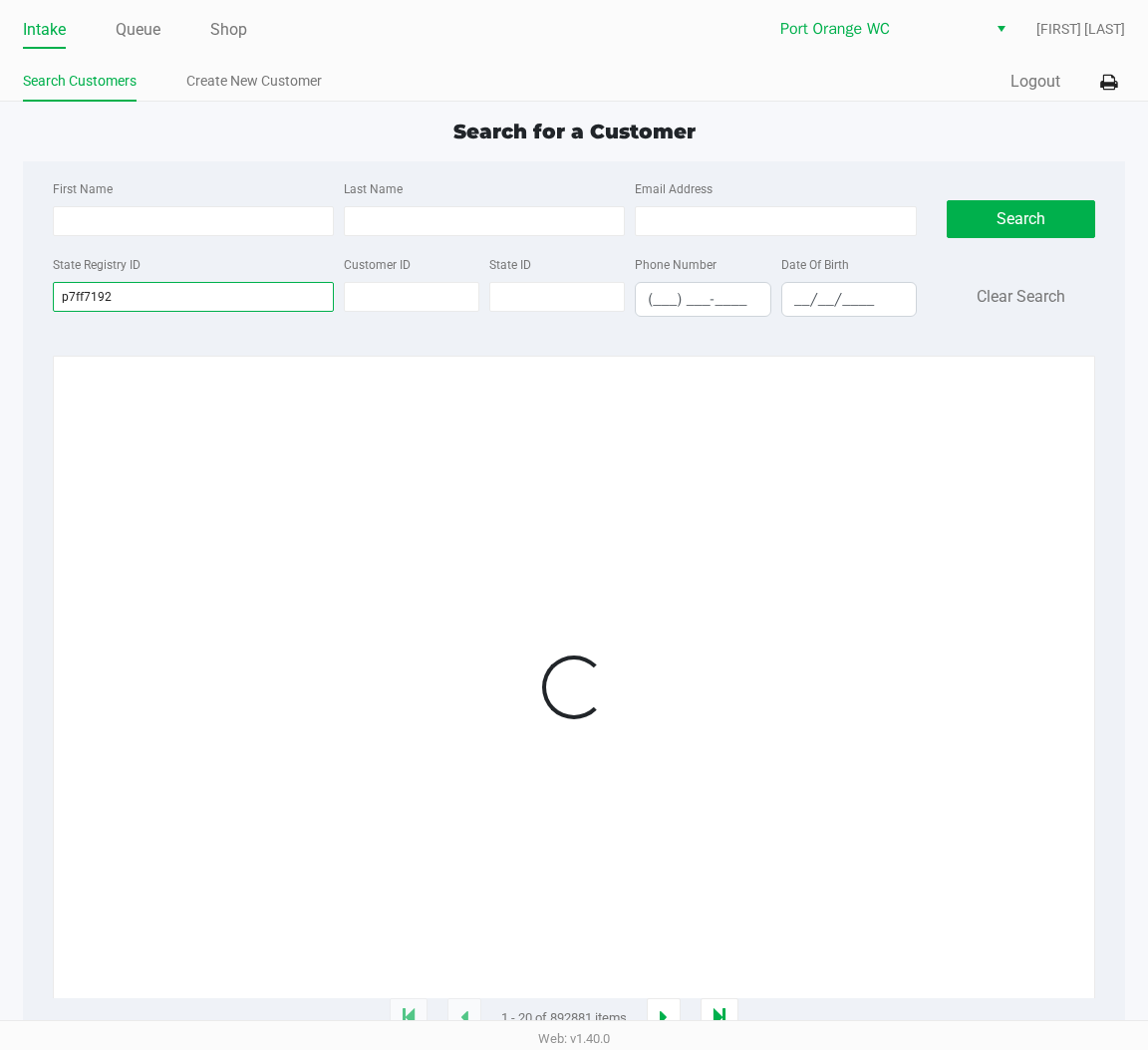type on "p7ff7192" 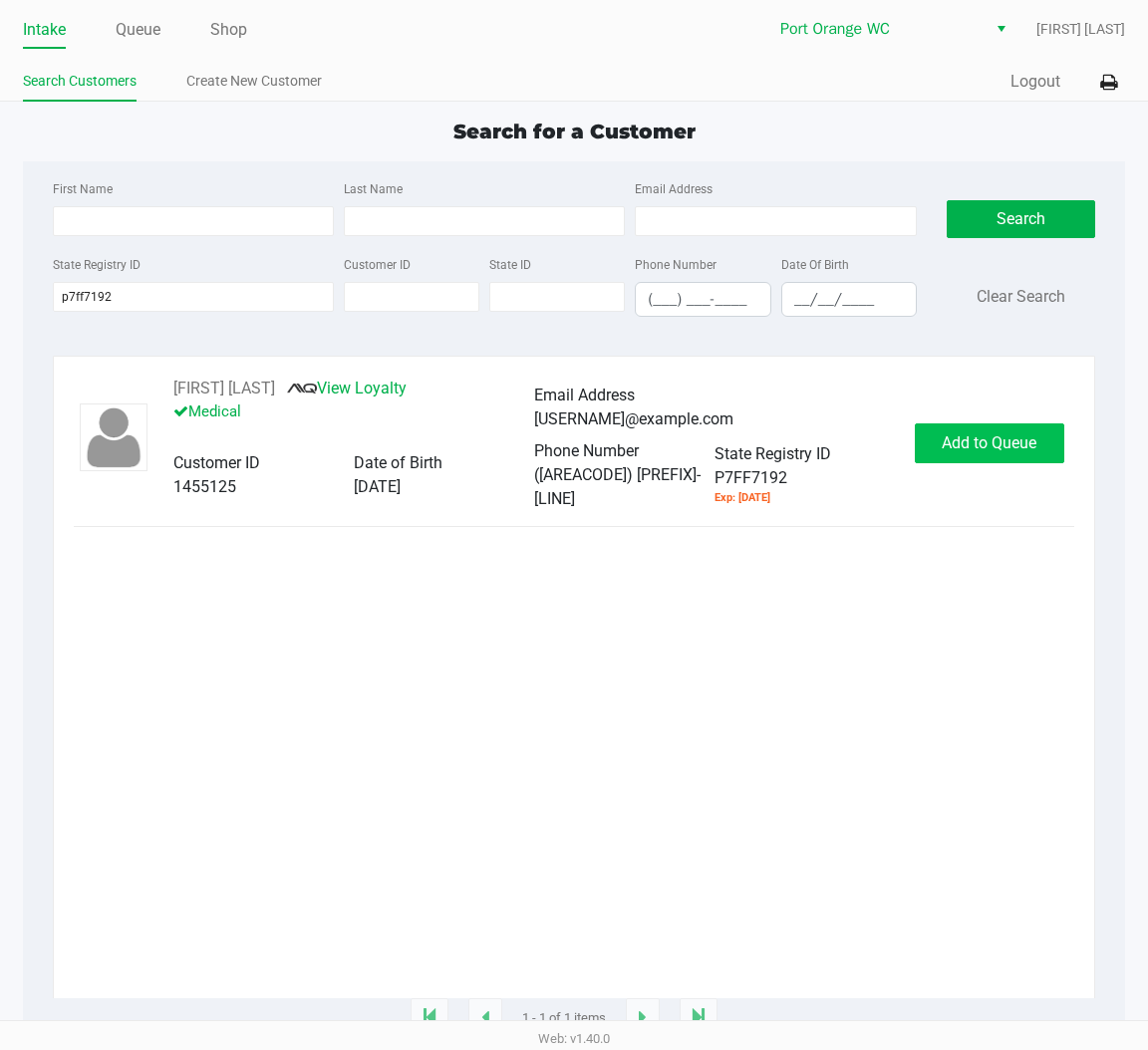 click on "Add to Queue" 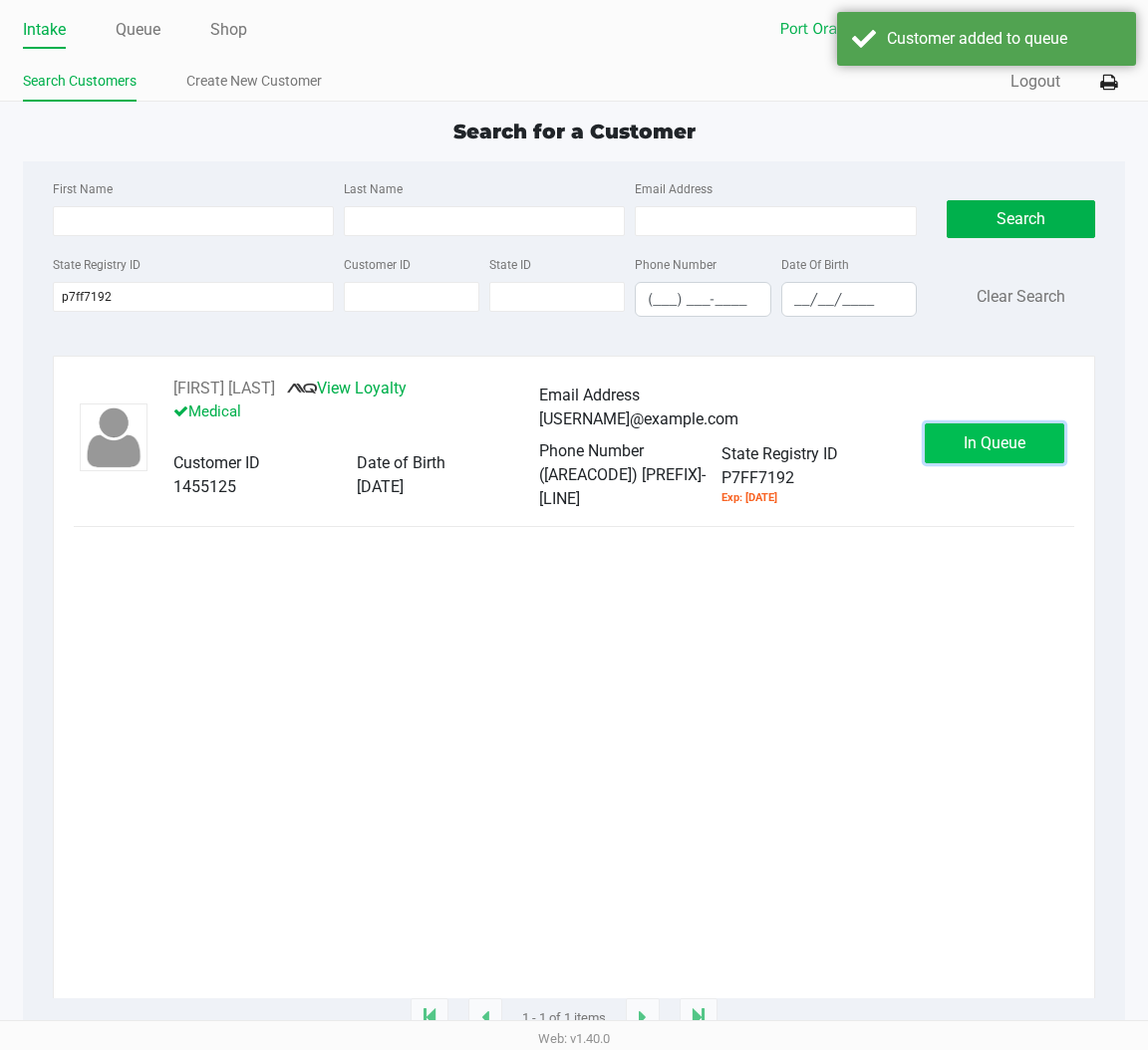 click on "In Queue" 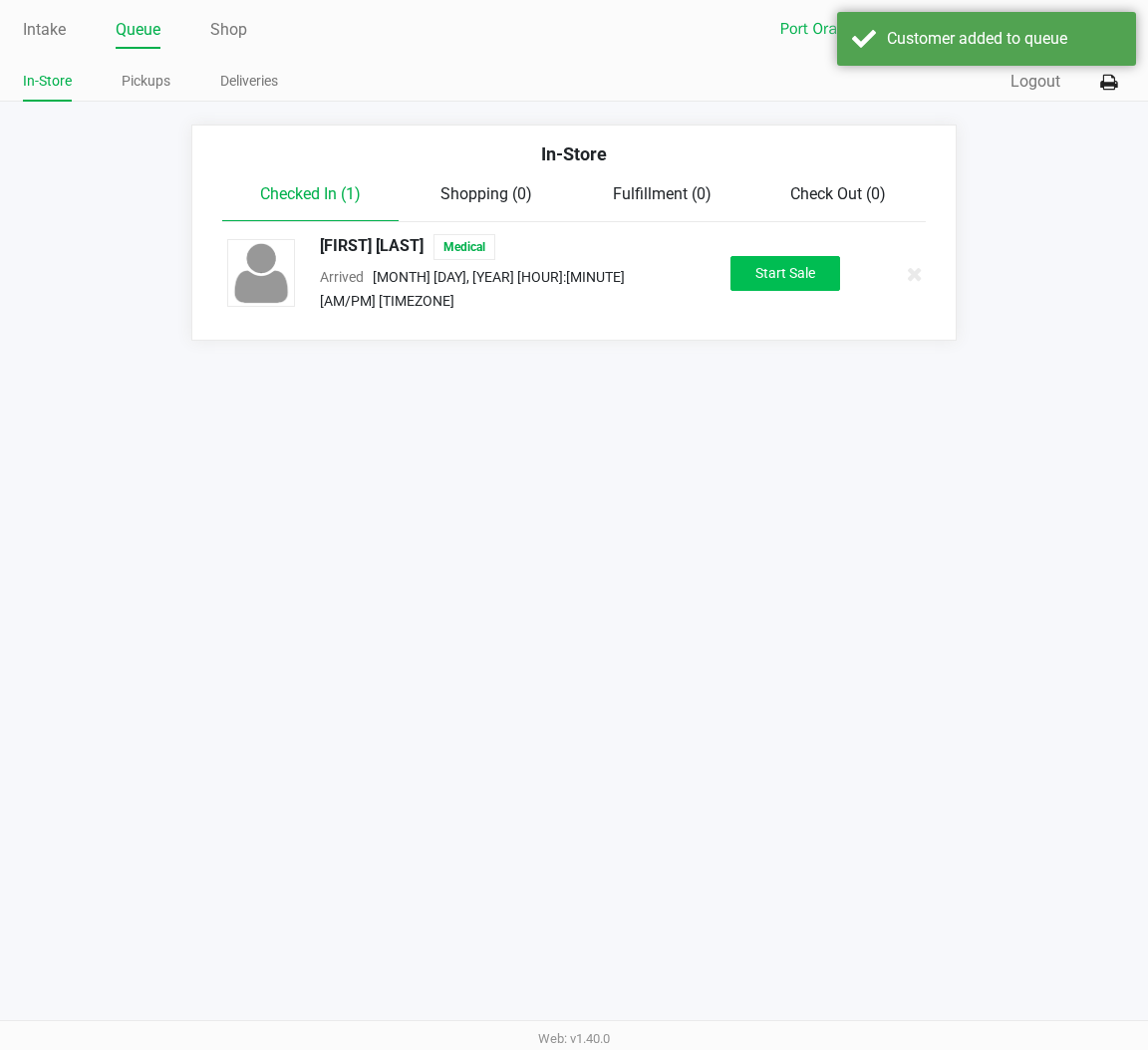 click on "Start Sale" 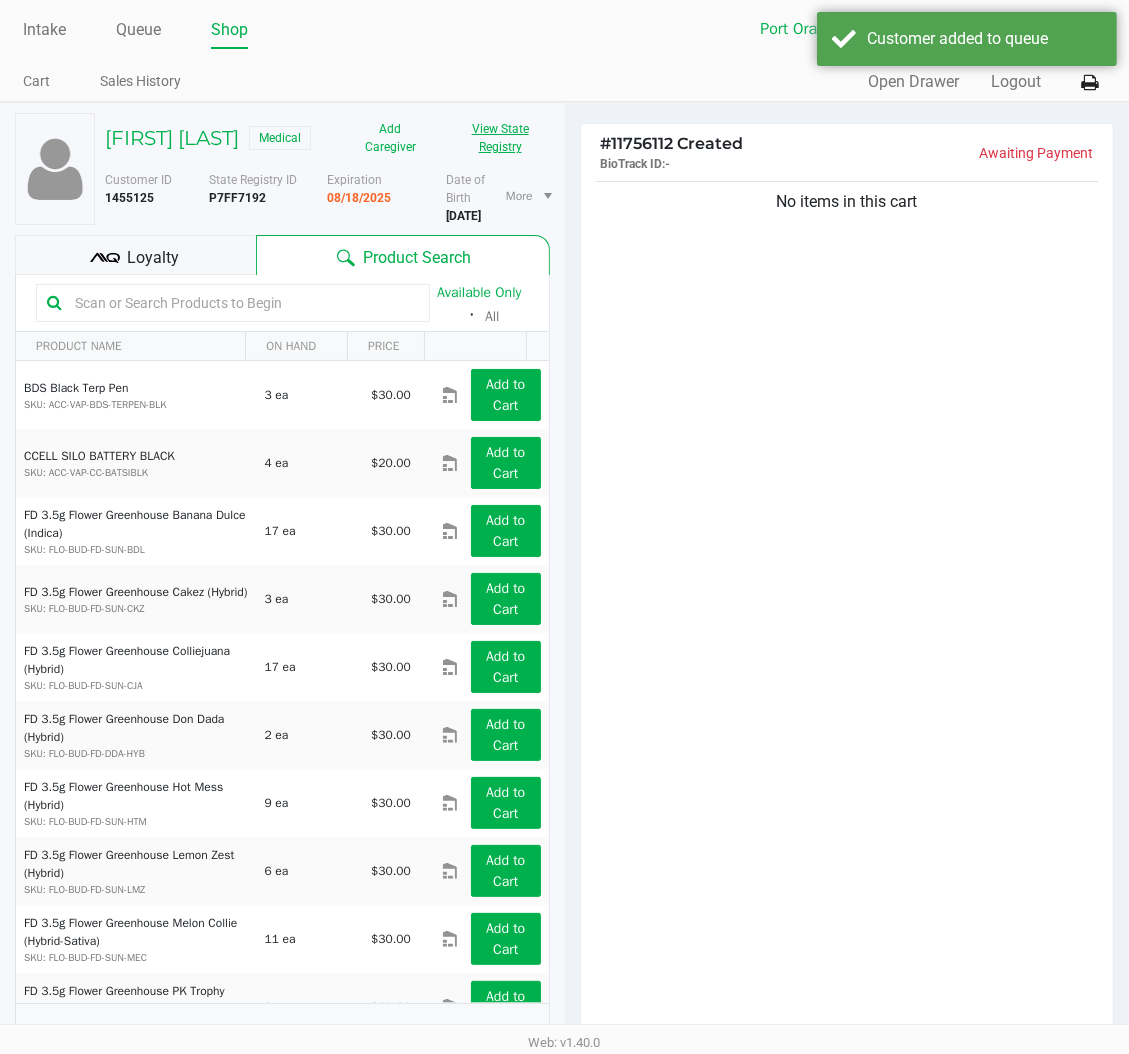 click on "View State Registry" 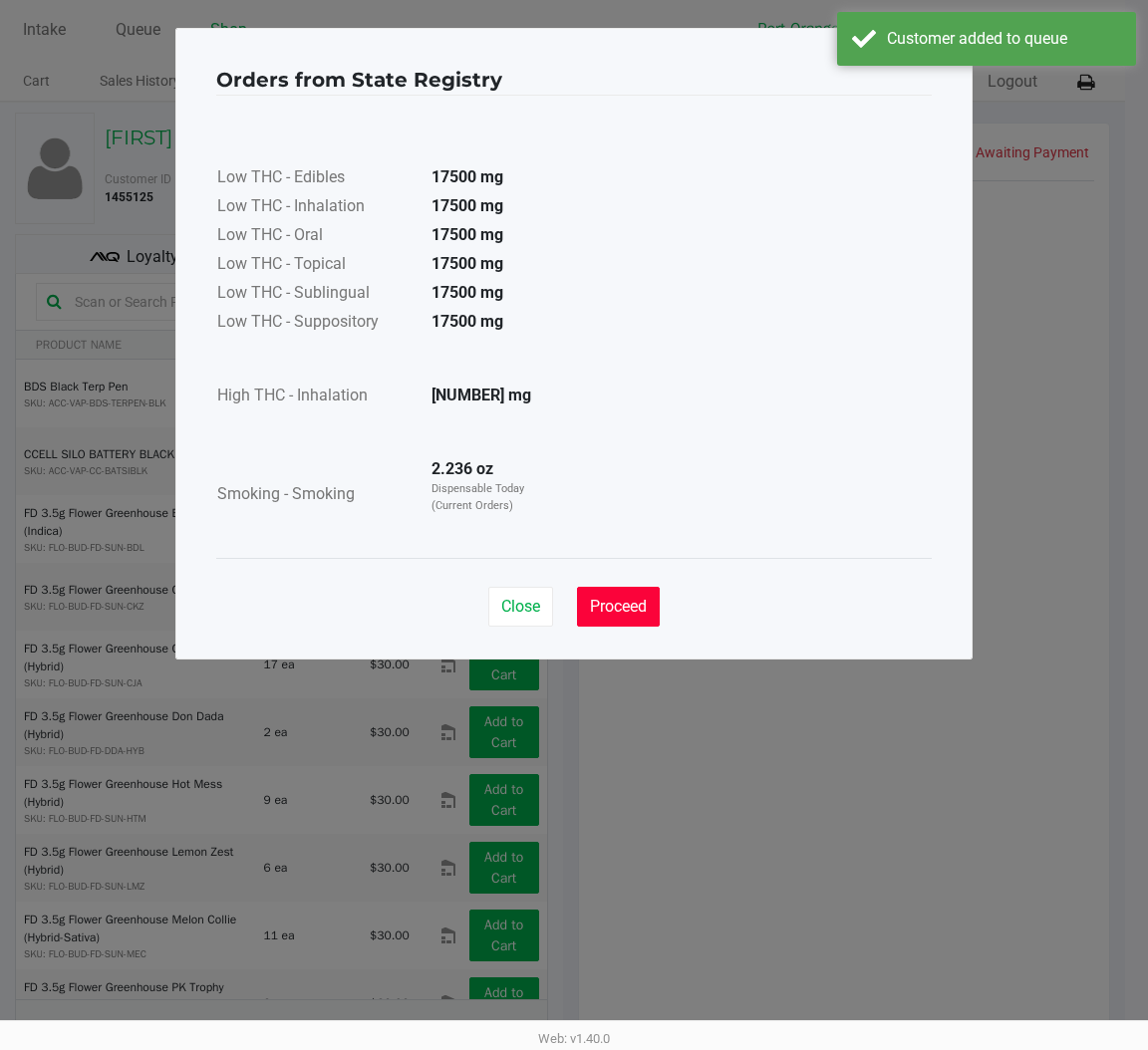 click on "Proceed" 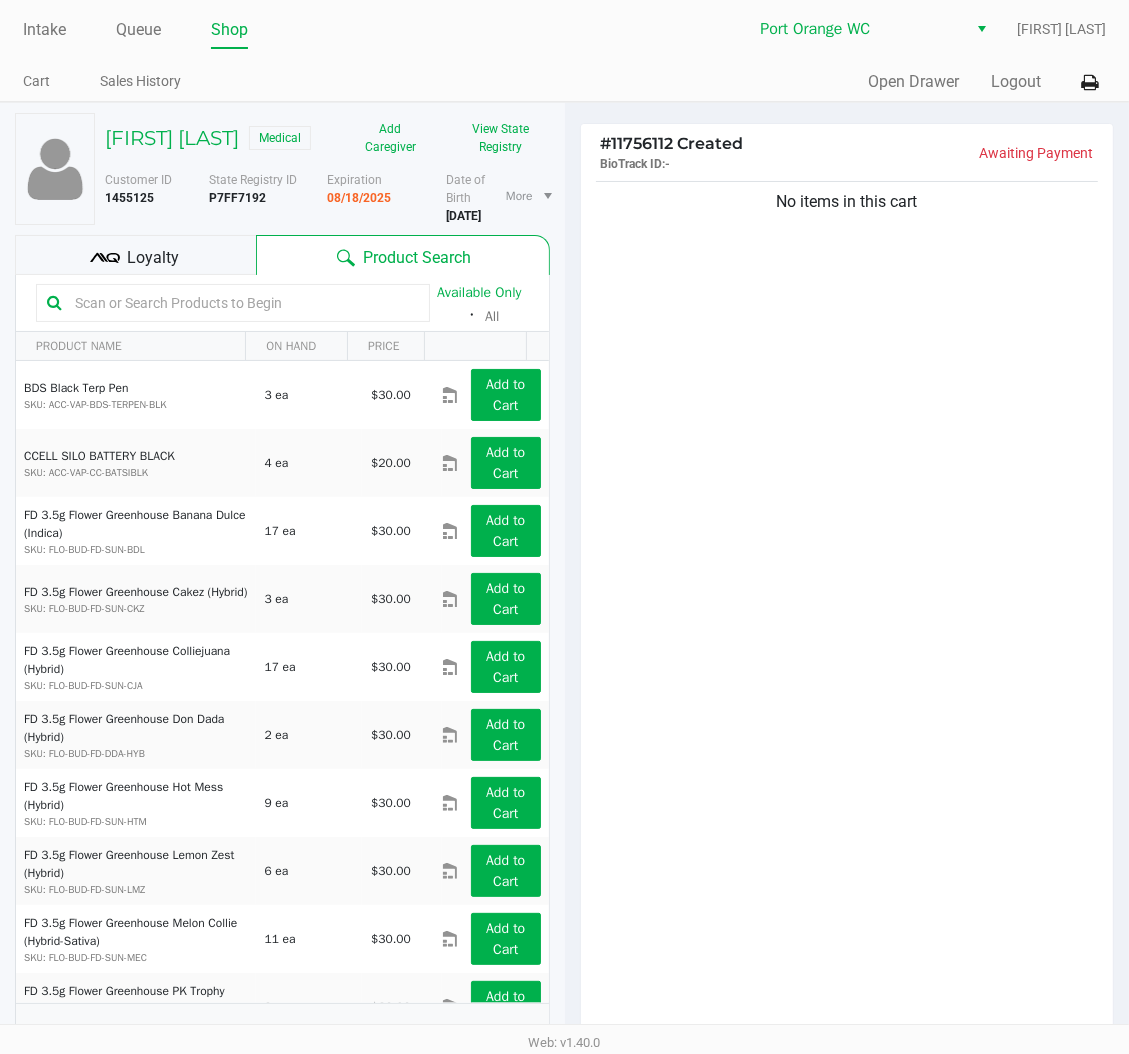 click on "Close   Proceed" 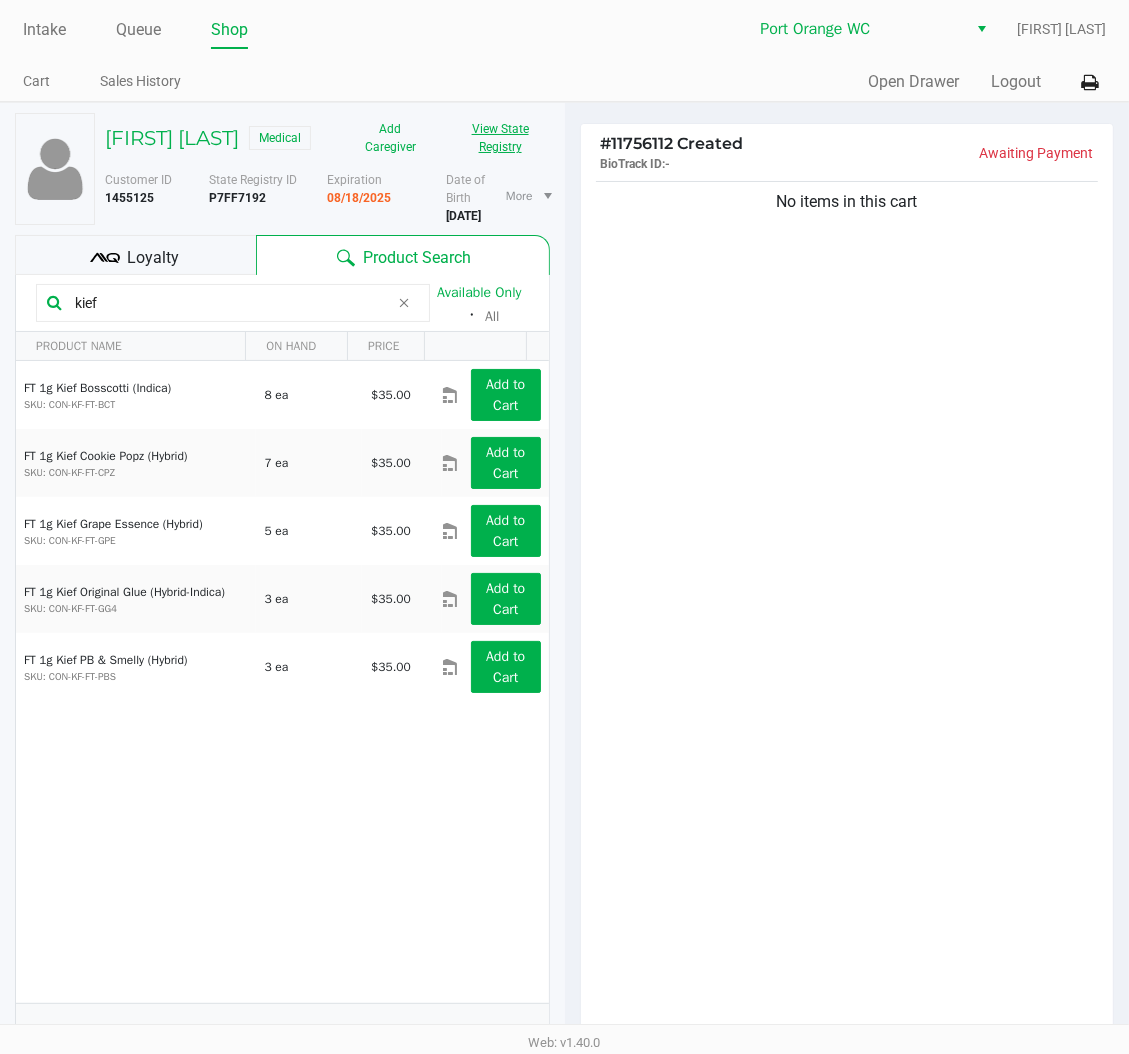 type on "kief" 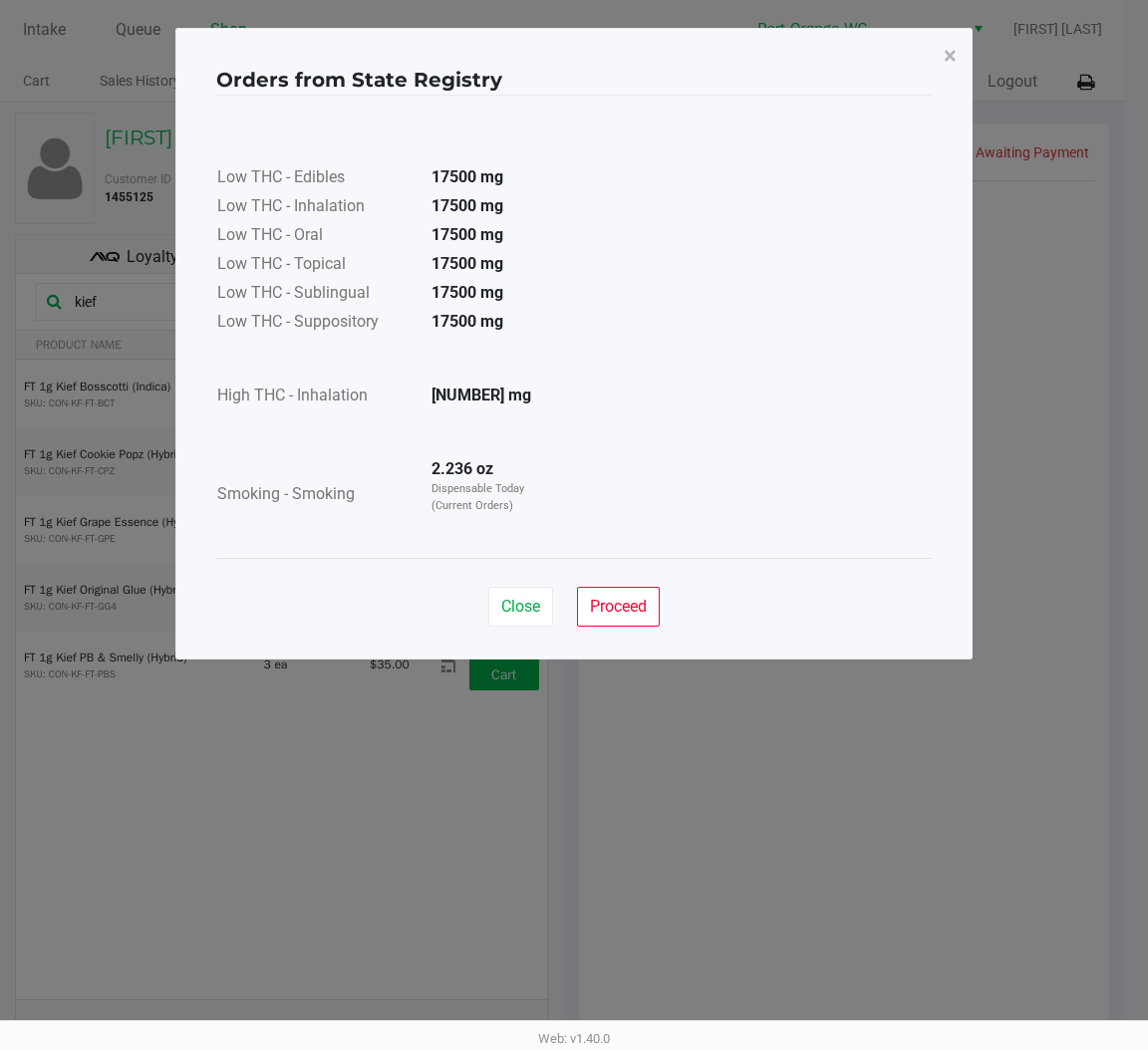 click on "Close   Proceed" 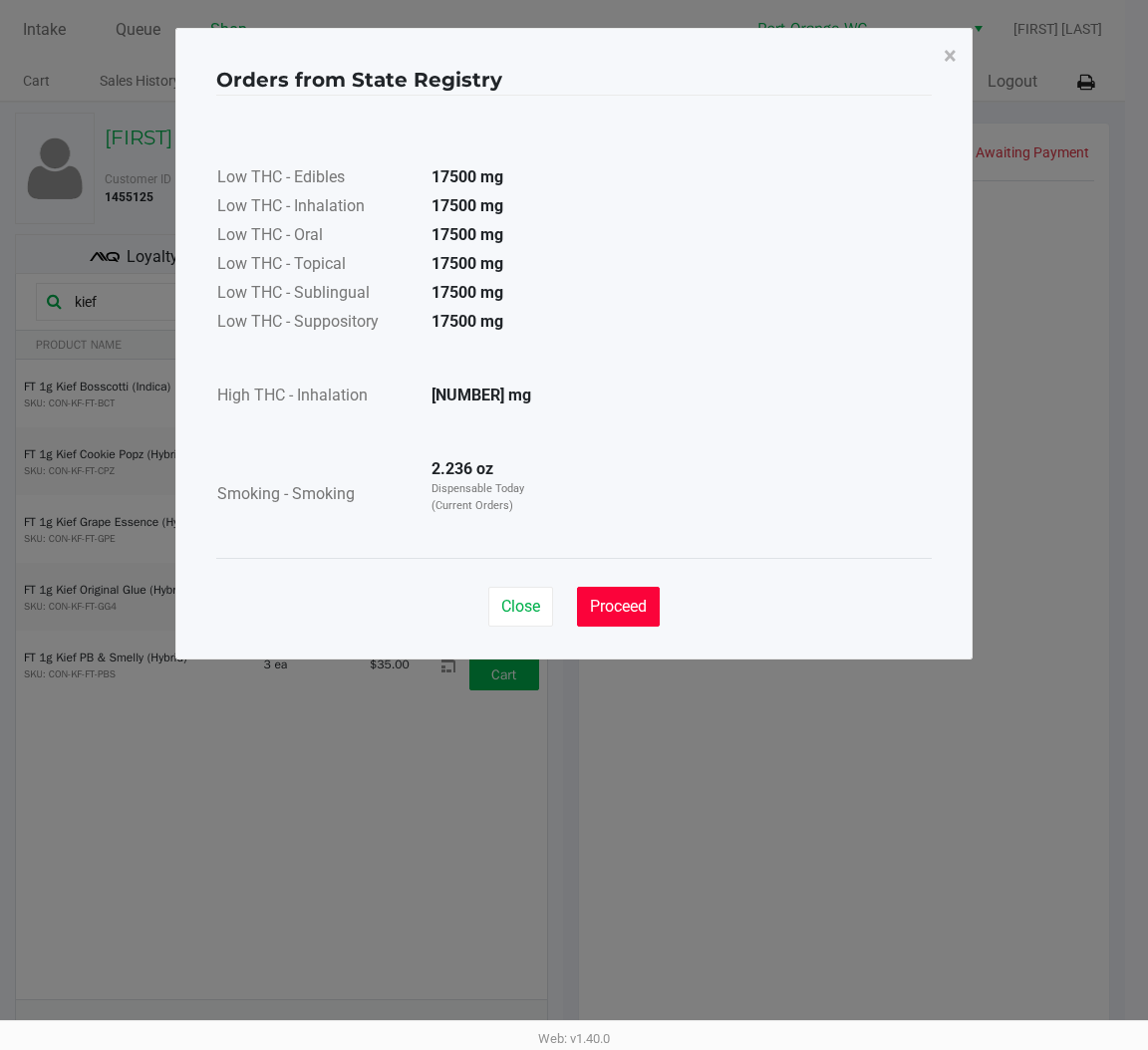 click on "Proceed" 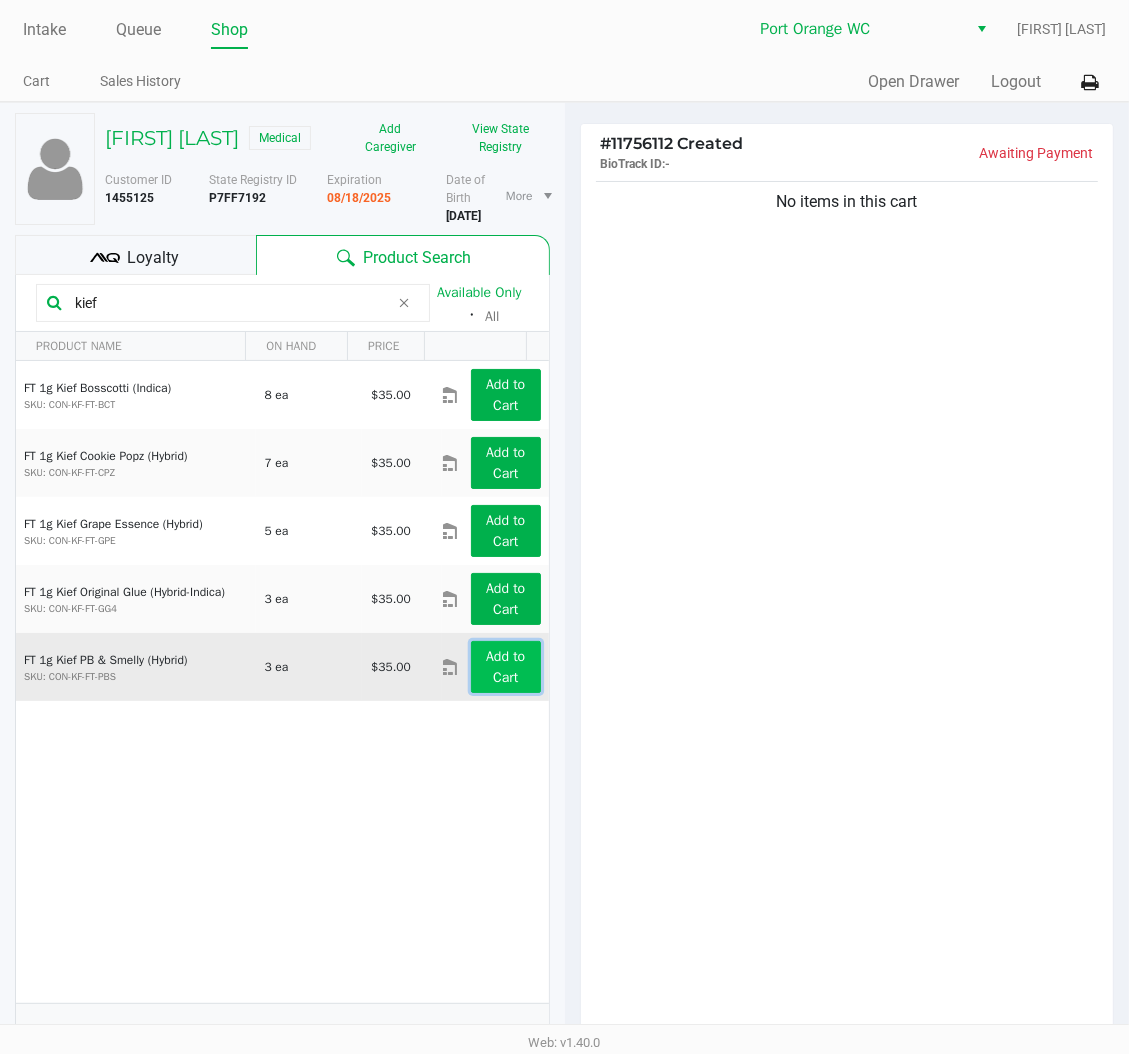 click on "Add to Cart" 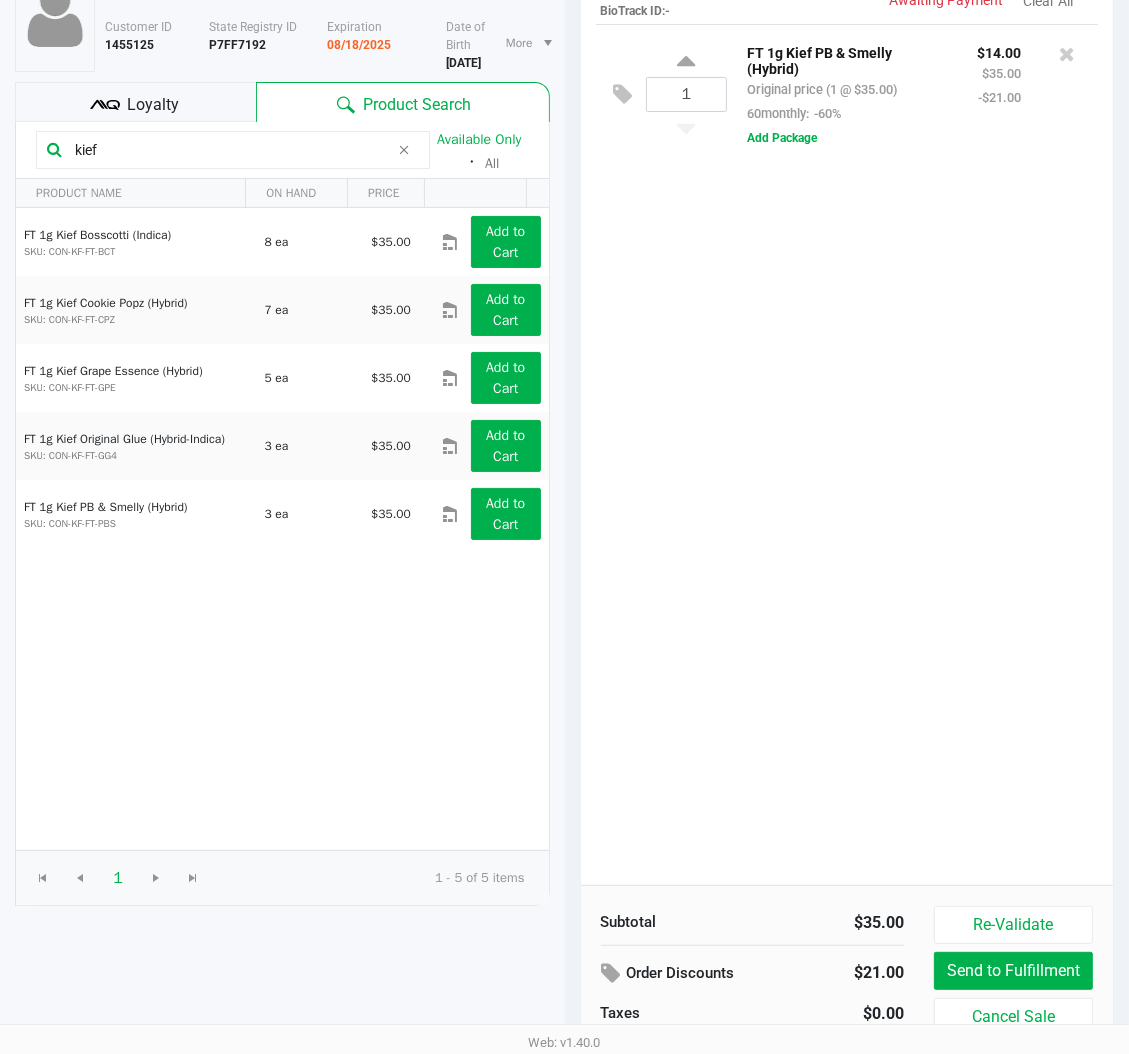 scroll, scrollTop: 206, scrollLeft: 0, axis: vertical 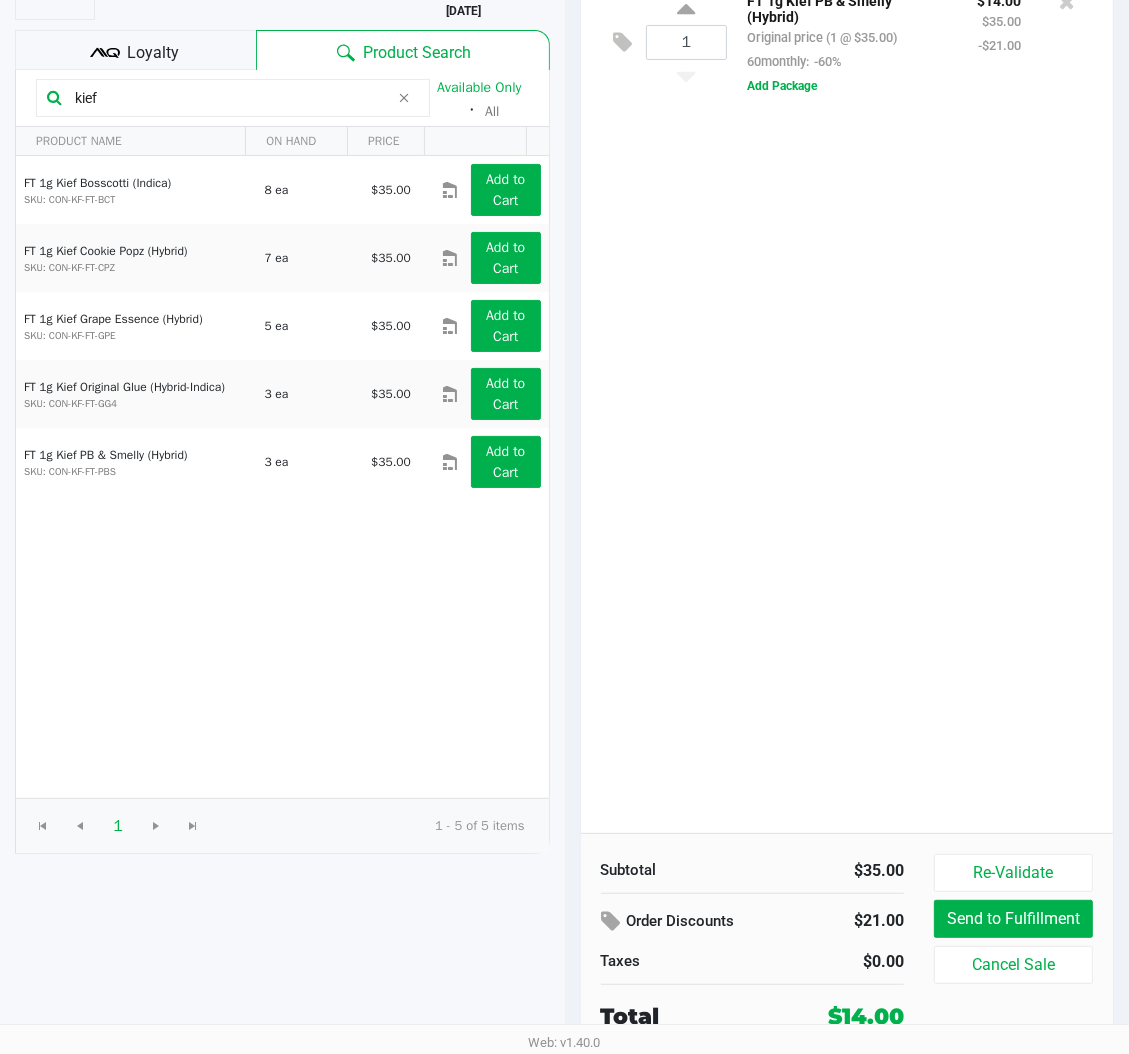 click on "Loyalty" 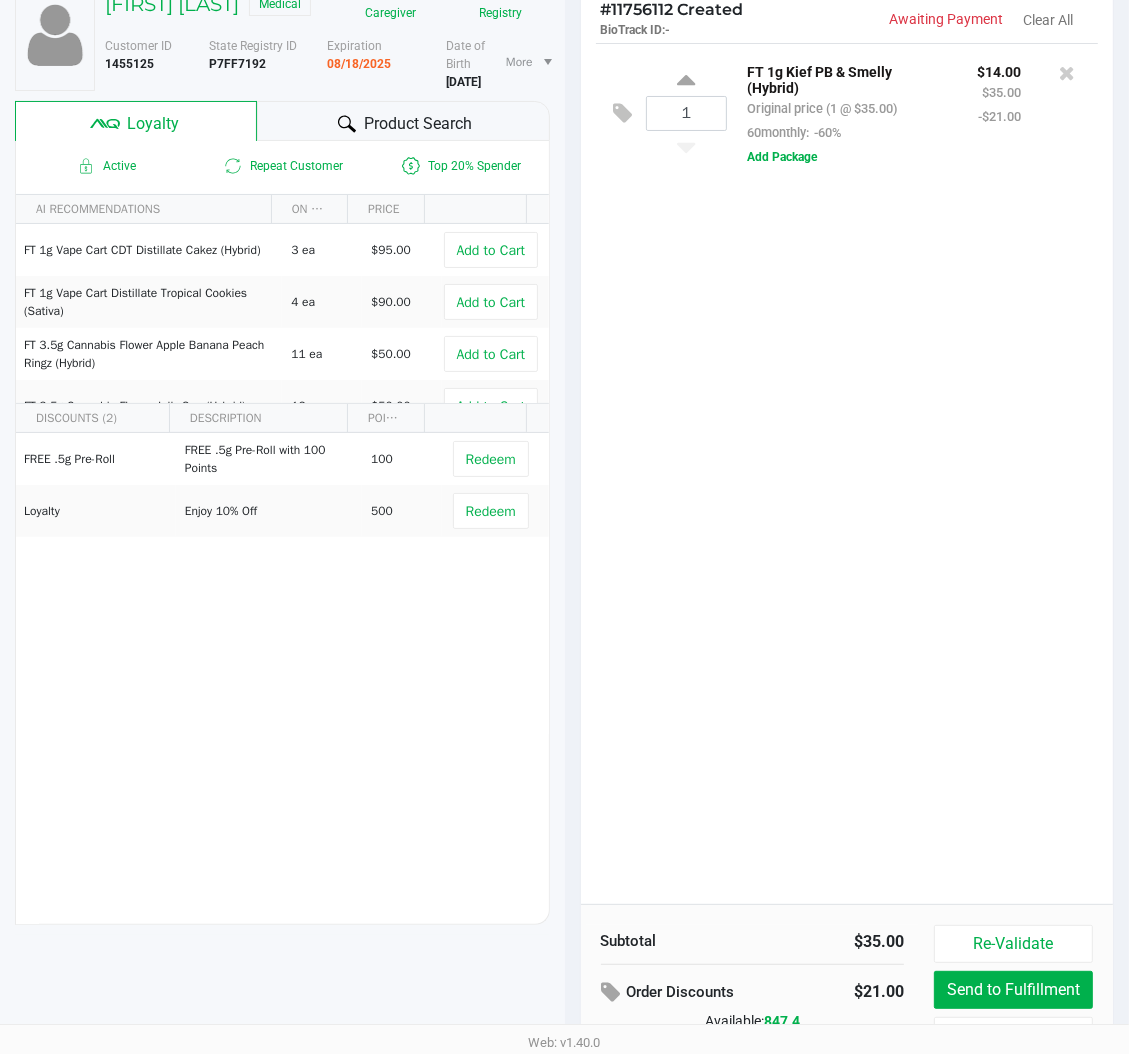 scroll, scrollTop: 248, scrollLeft: 0, axis: vertical 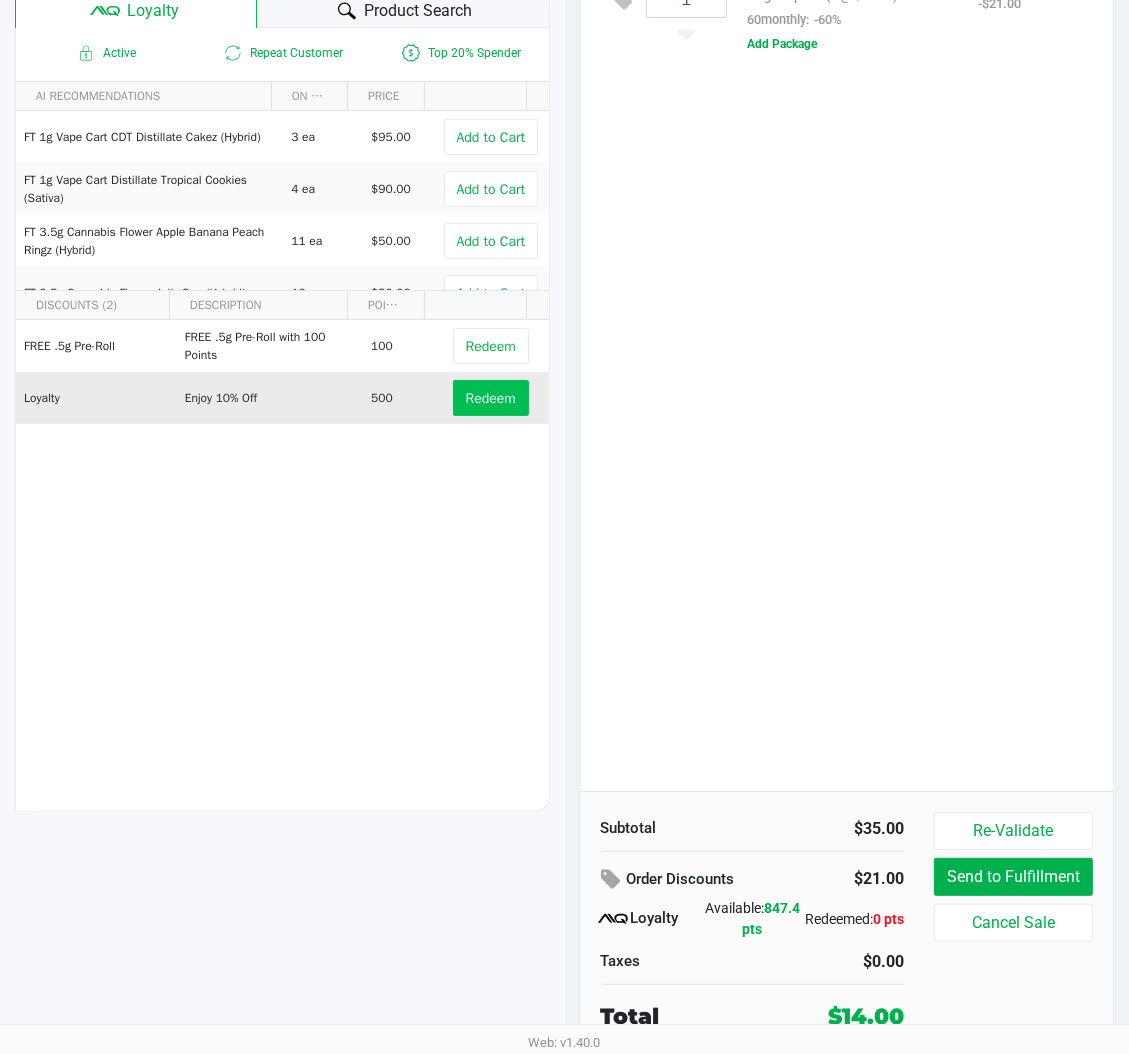 click on "Redeem" 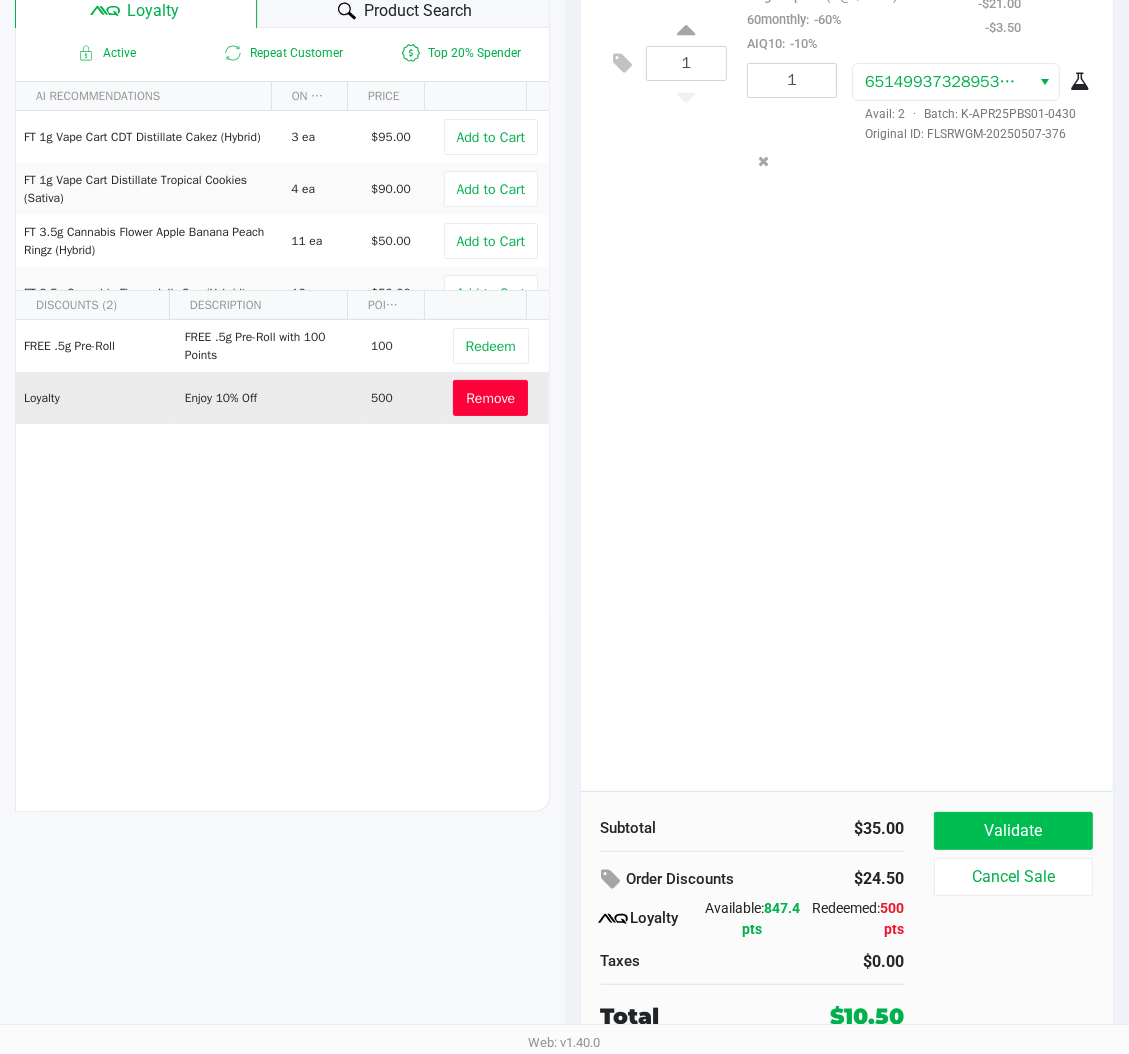 click on "Validate" 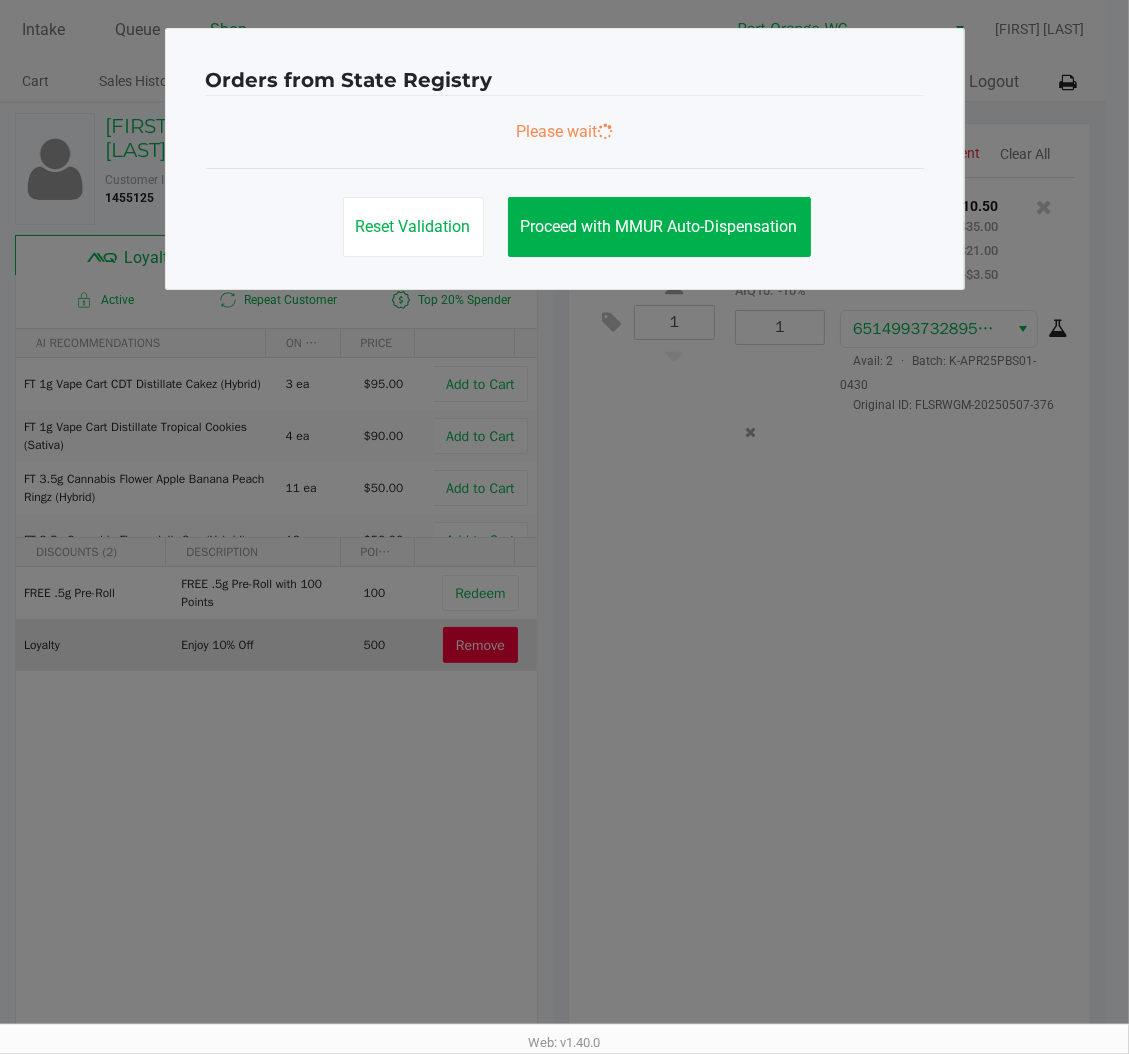 scroll, scrollTop: 0, scrollLeft: 0, axis: both 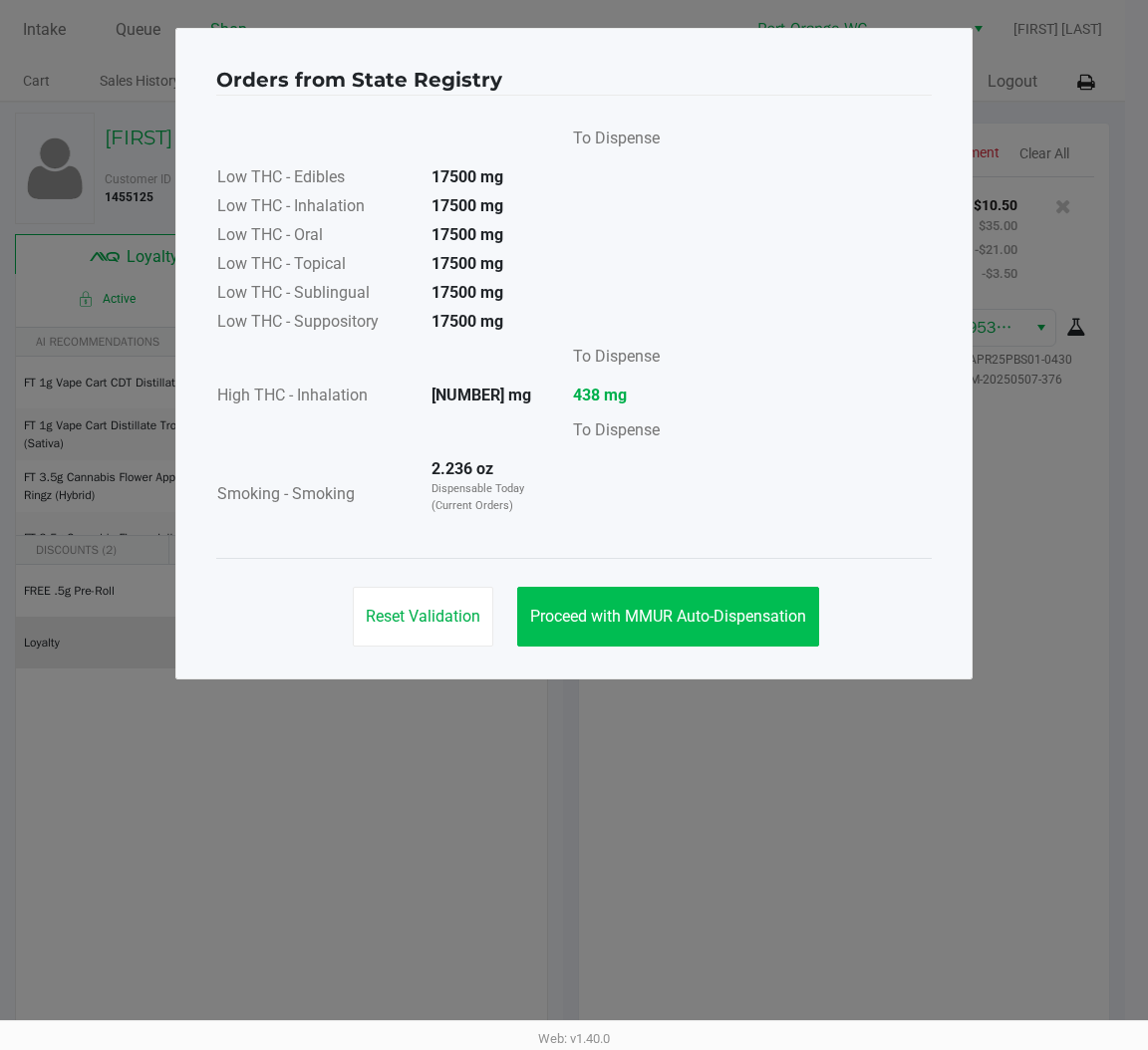 click on "Proceed with MMUR Auto-Dispensation" 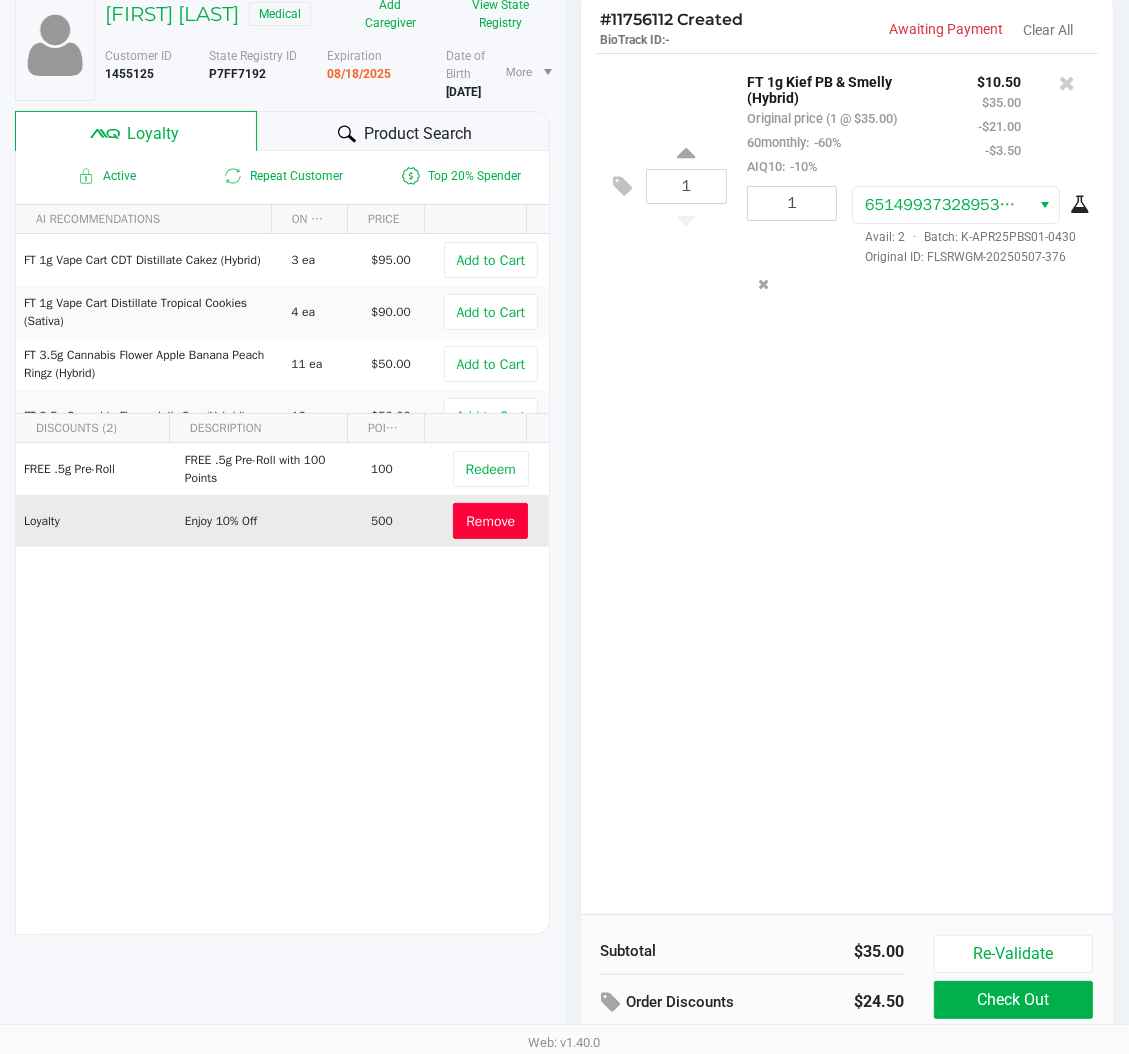 scroll, scrollTop: 248, scrollLeft: 0, axis: vertical 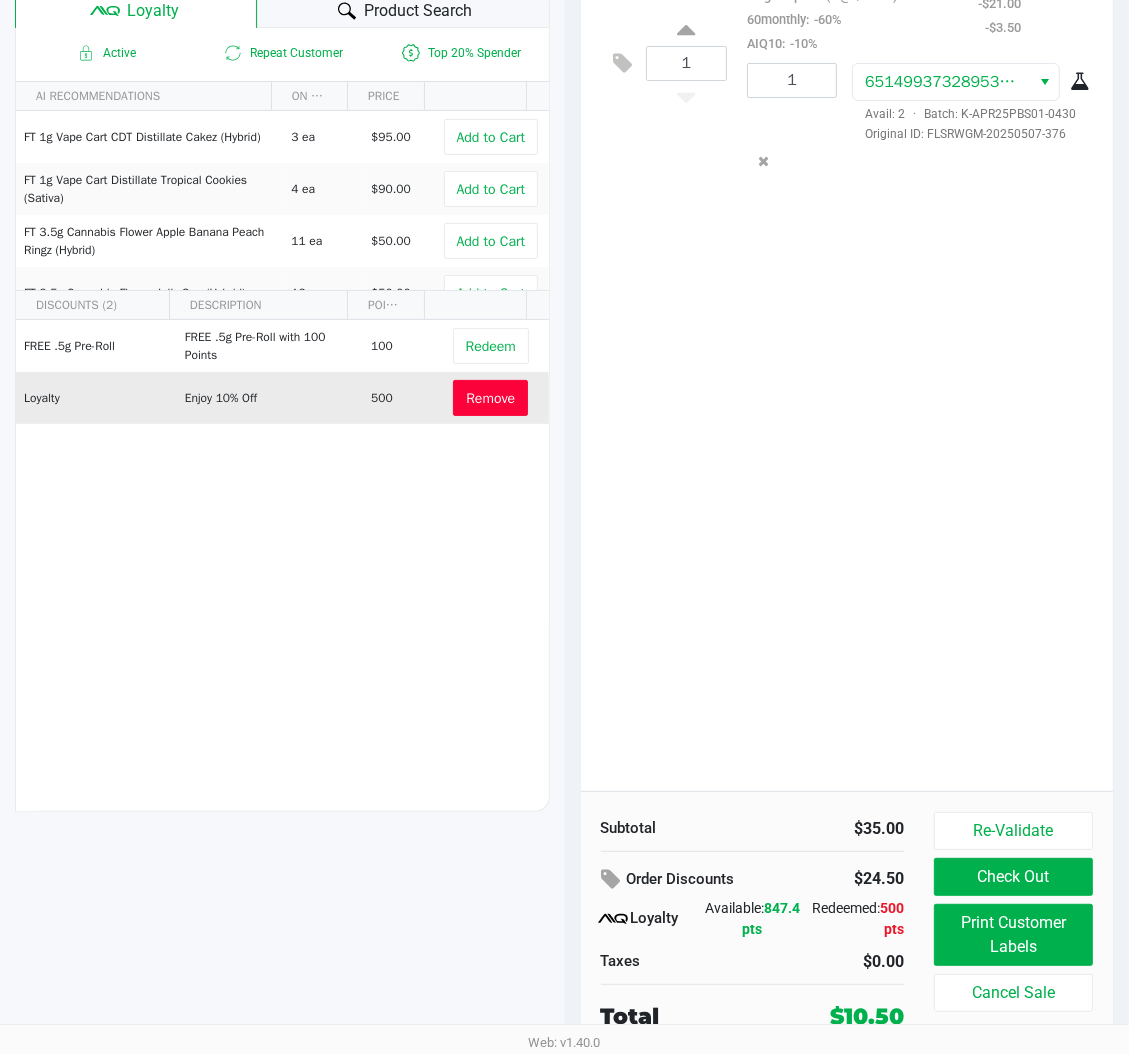 click on "Print Customer Labels" 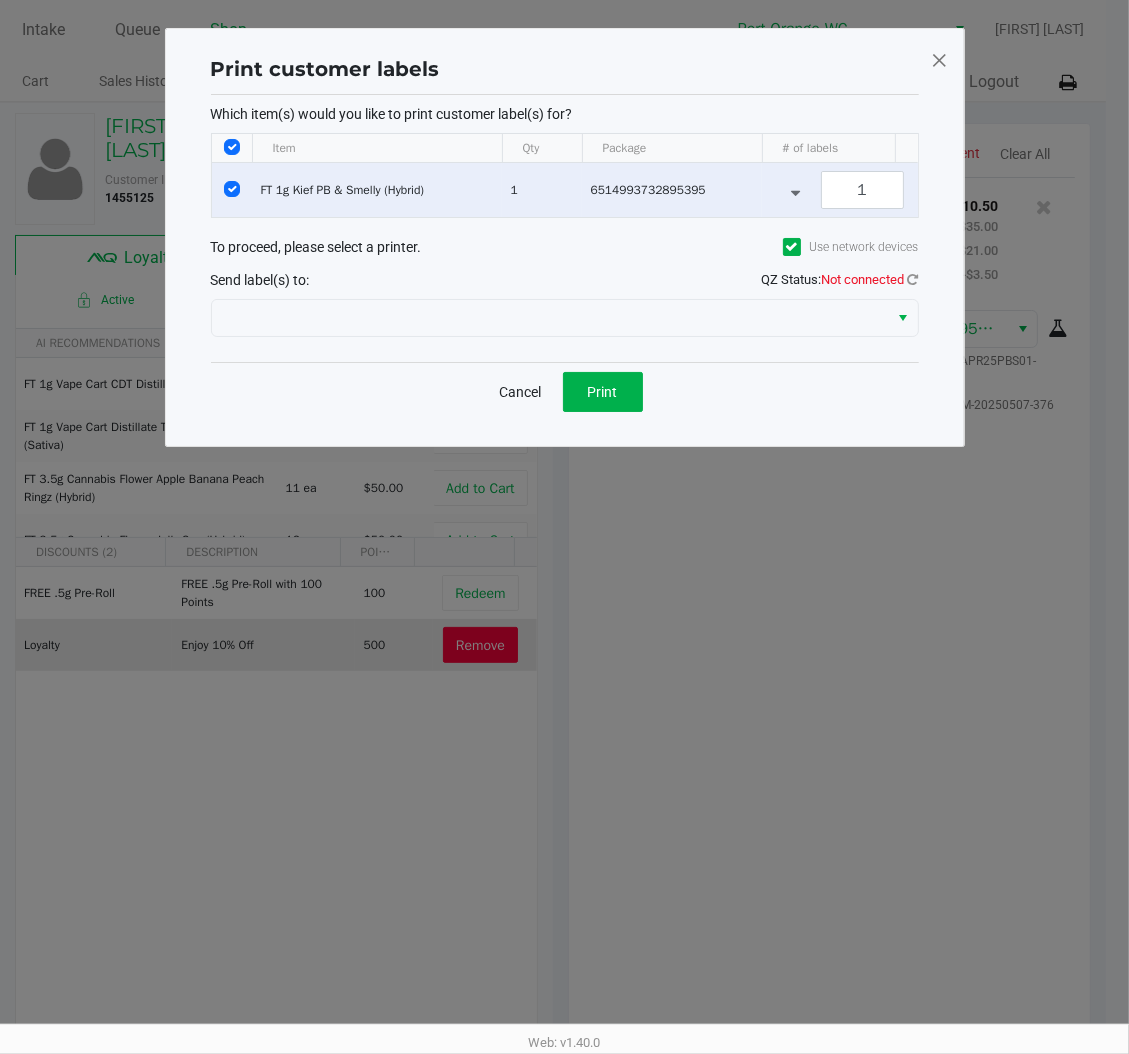 scroll, scrollTop: 0, scrollLeft: 0, axis: both 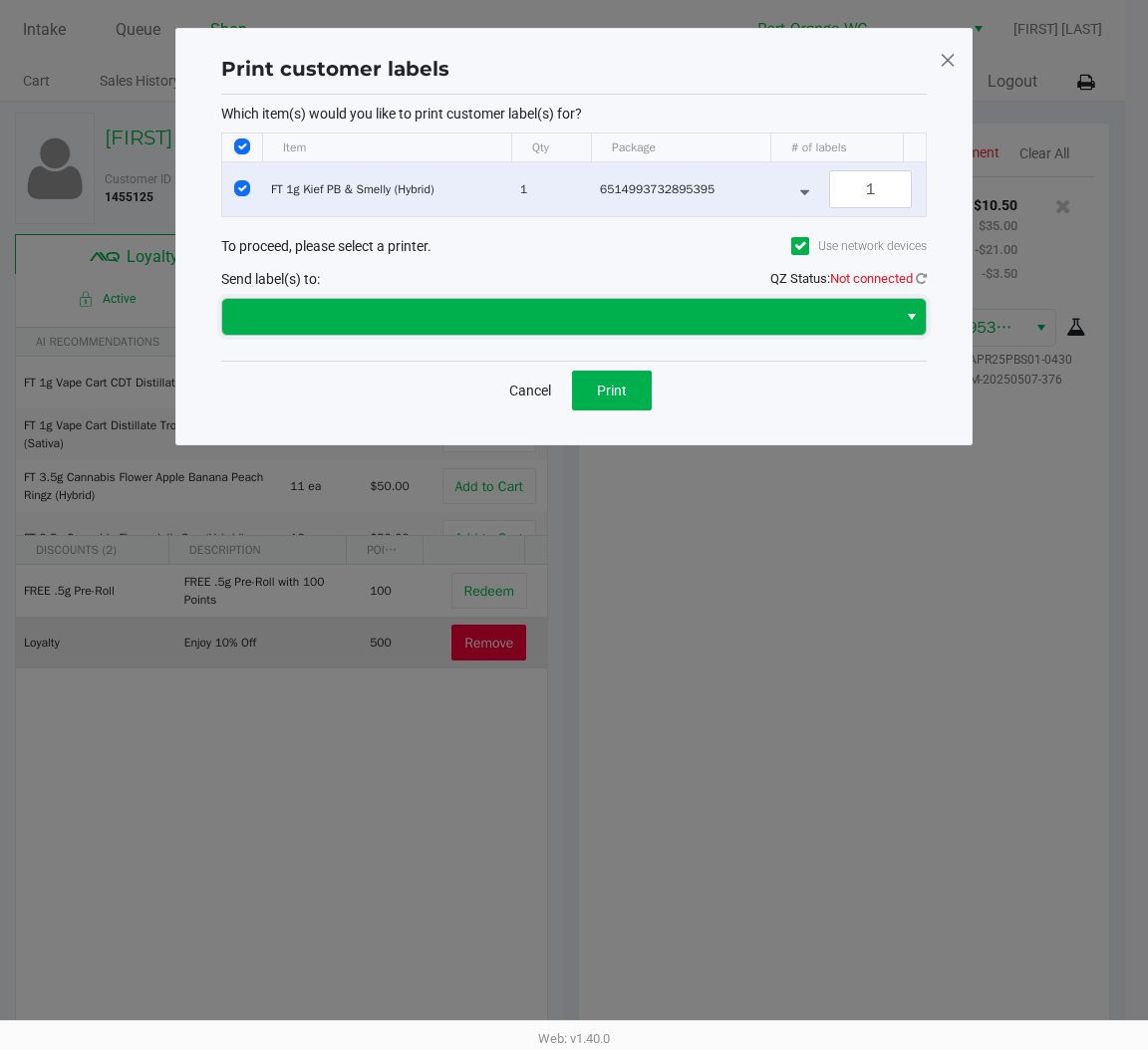 click at bounding box center [559, 317] 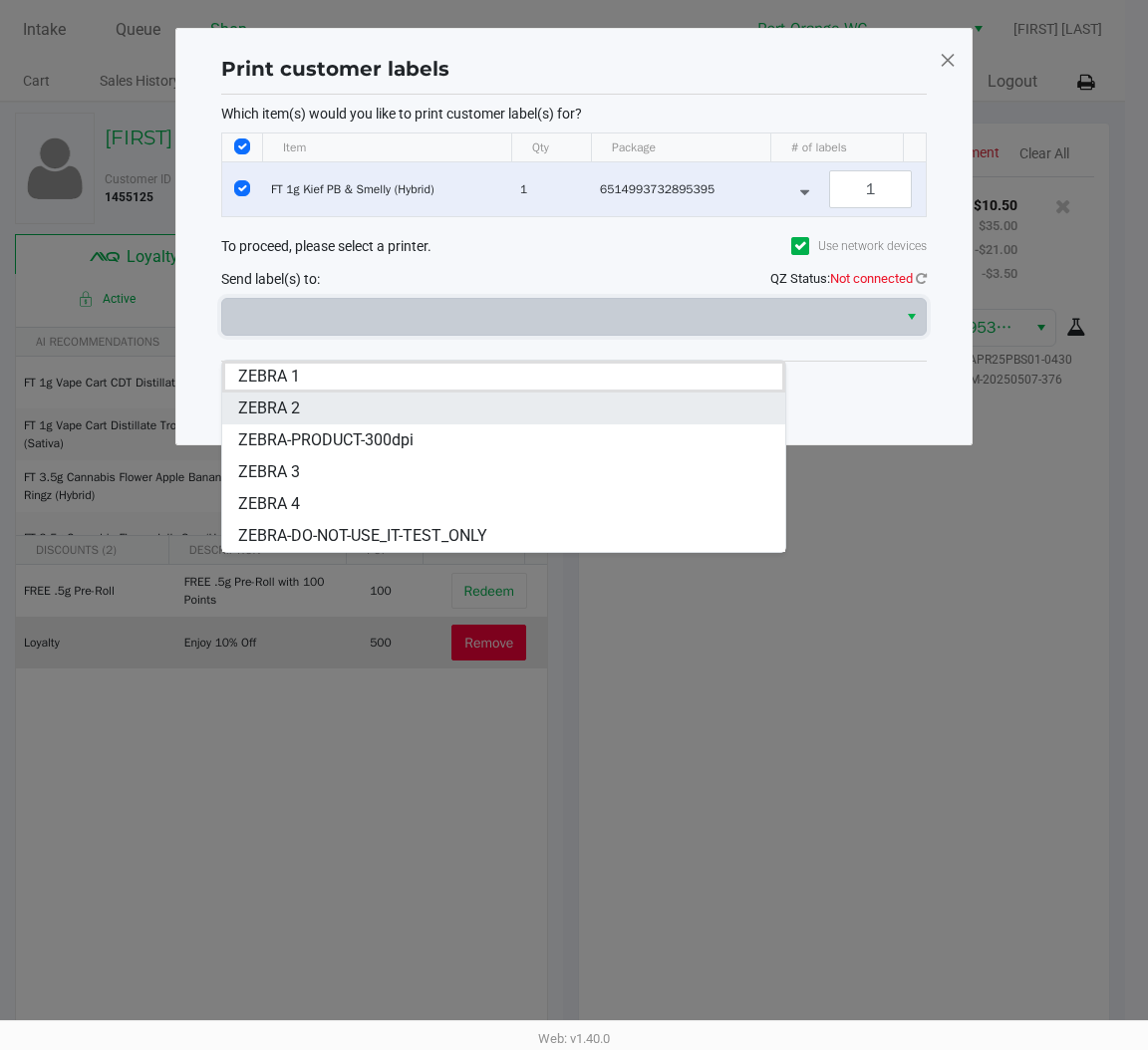 click on "ZEBRA 2" at bounding box center (503, 408) 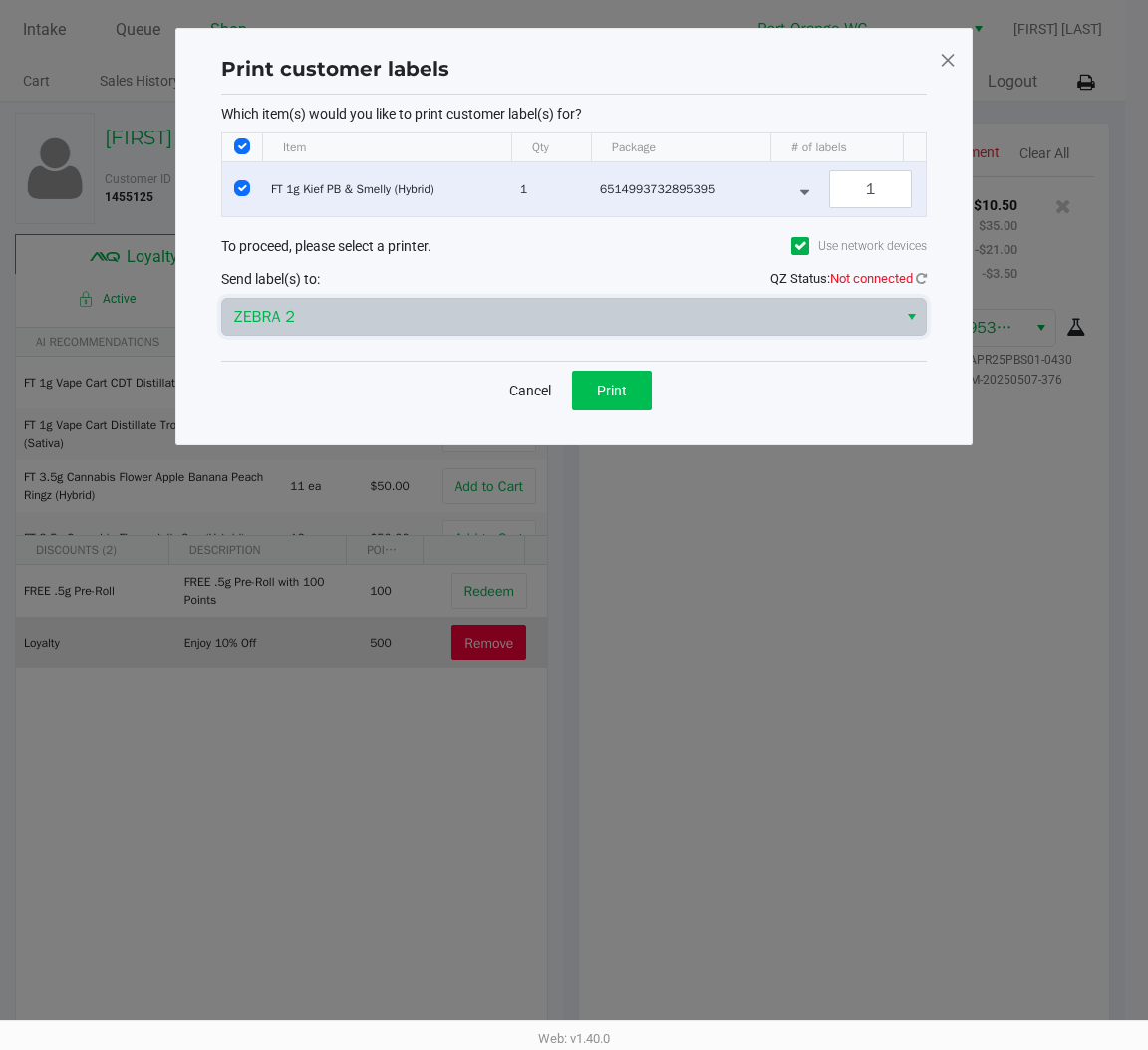 click on "Print" 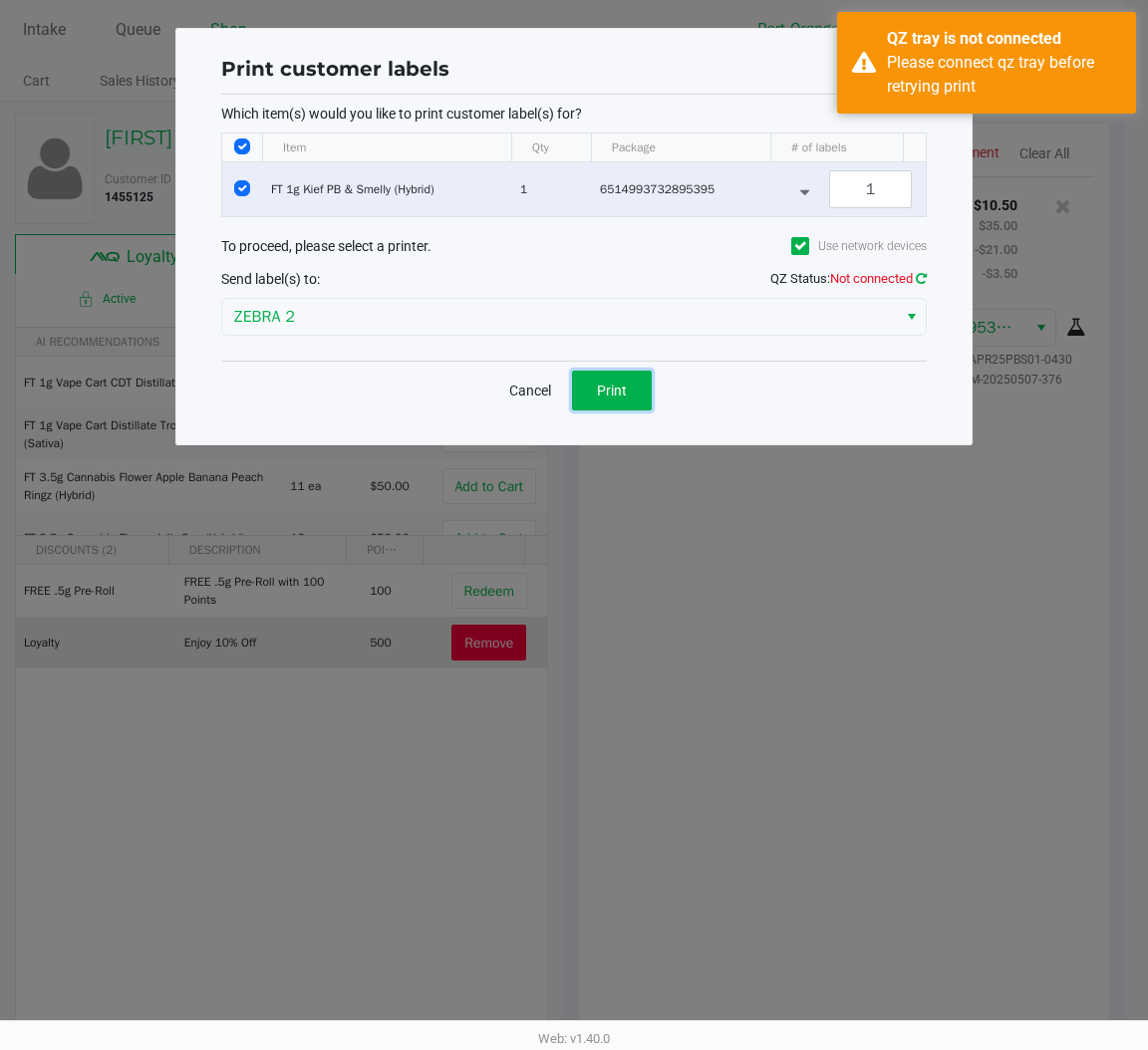 click 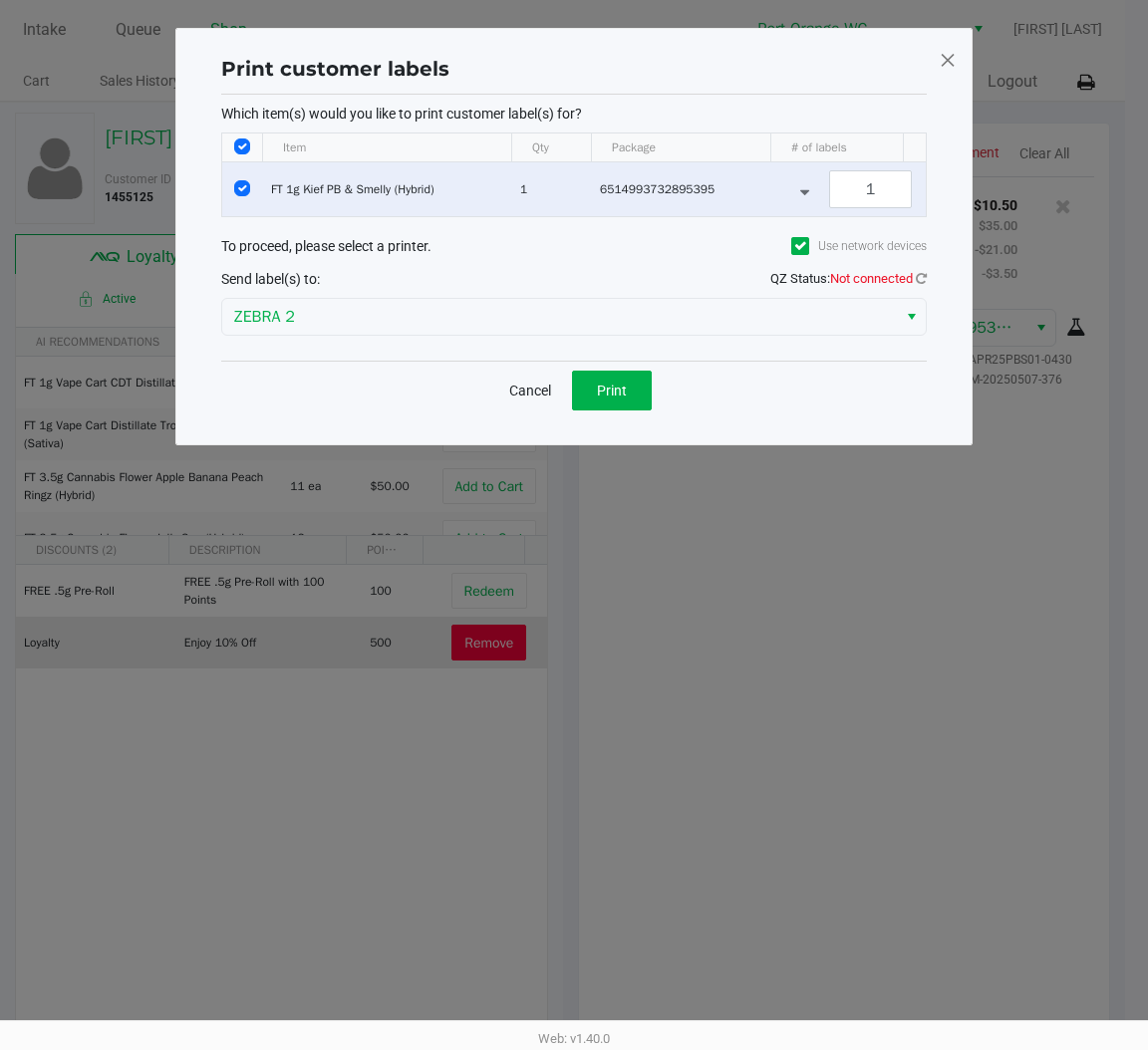 click 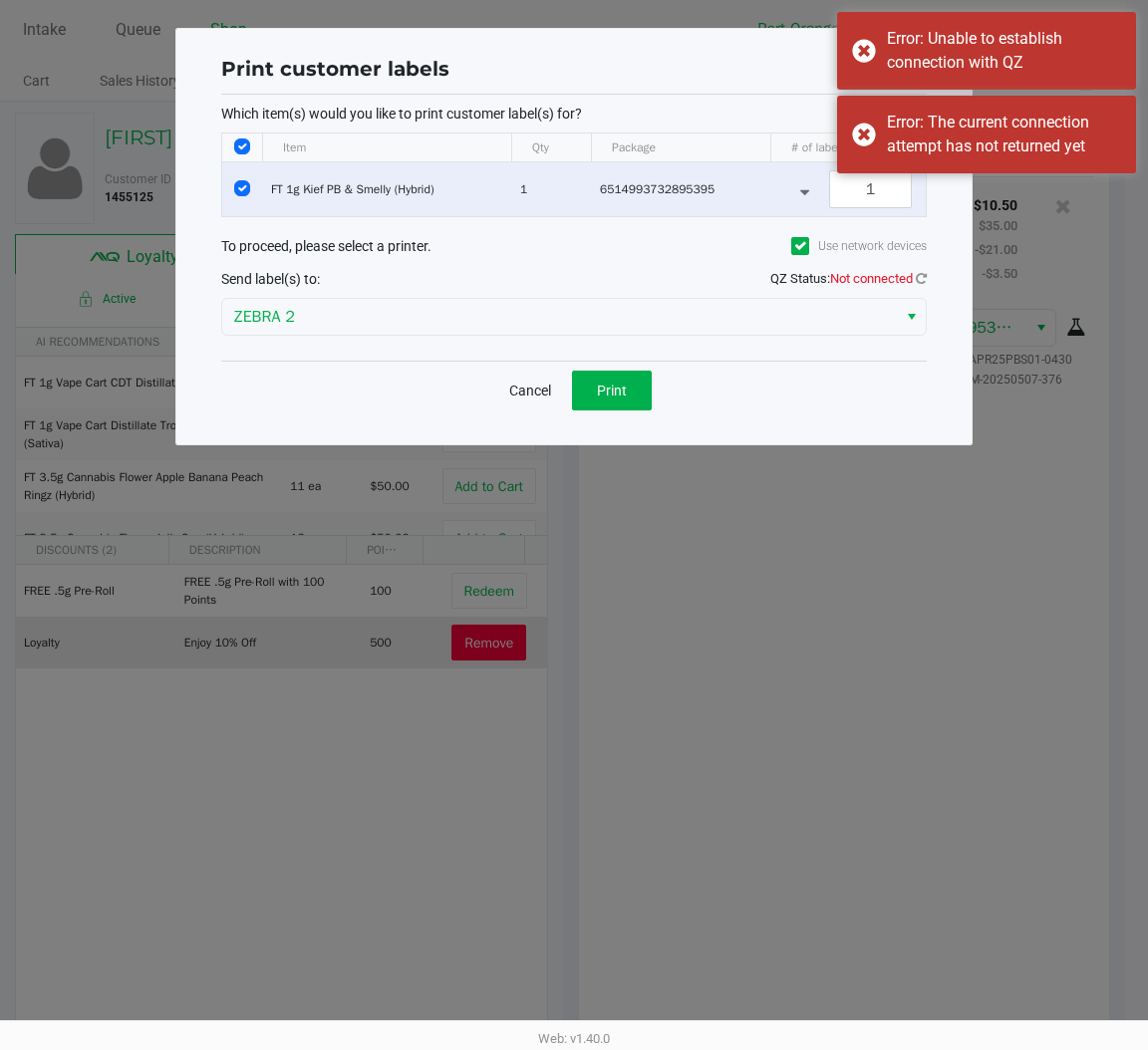 click on "Cancel" 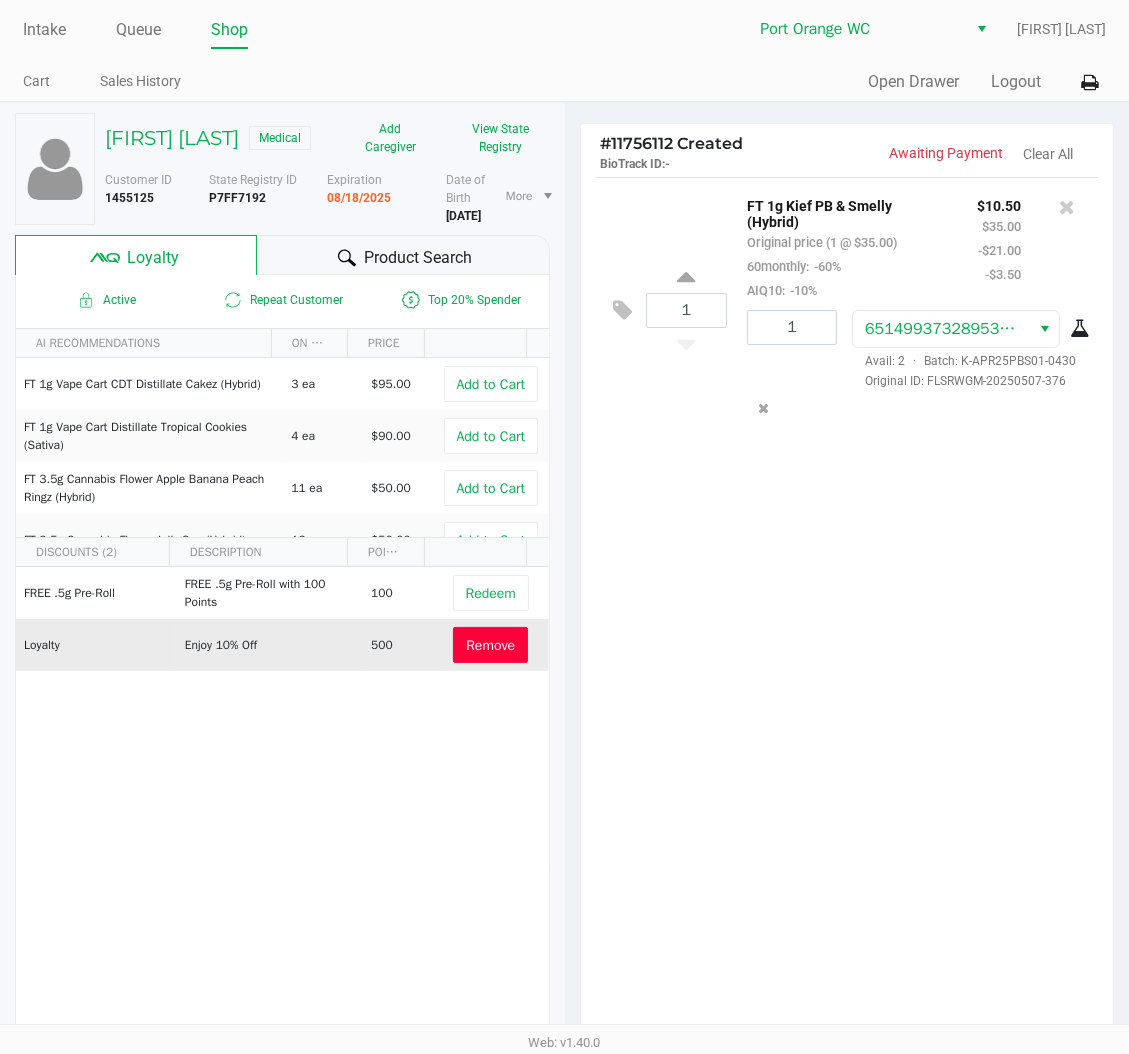 drag, startPoint x: 626, startPoint y: 942, endPoint x: 655, endPoint y: 940, distance: 29.068884 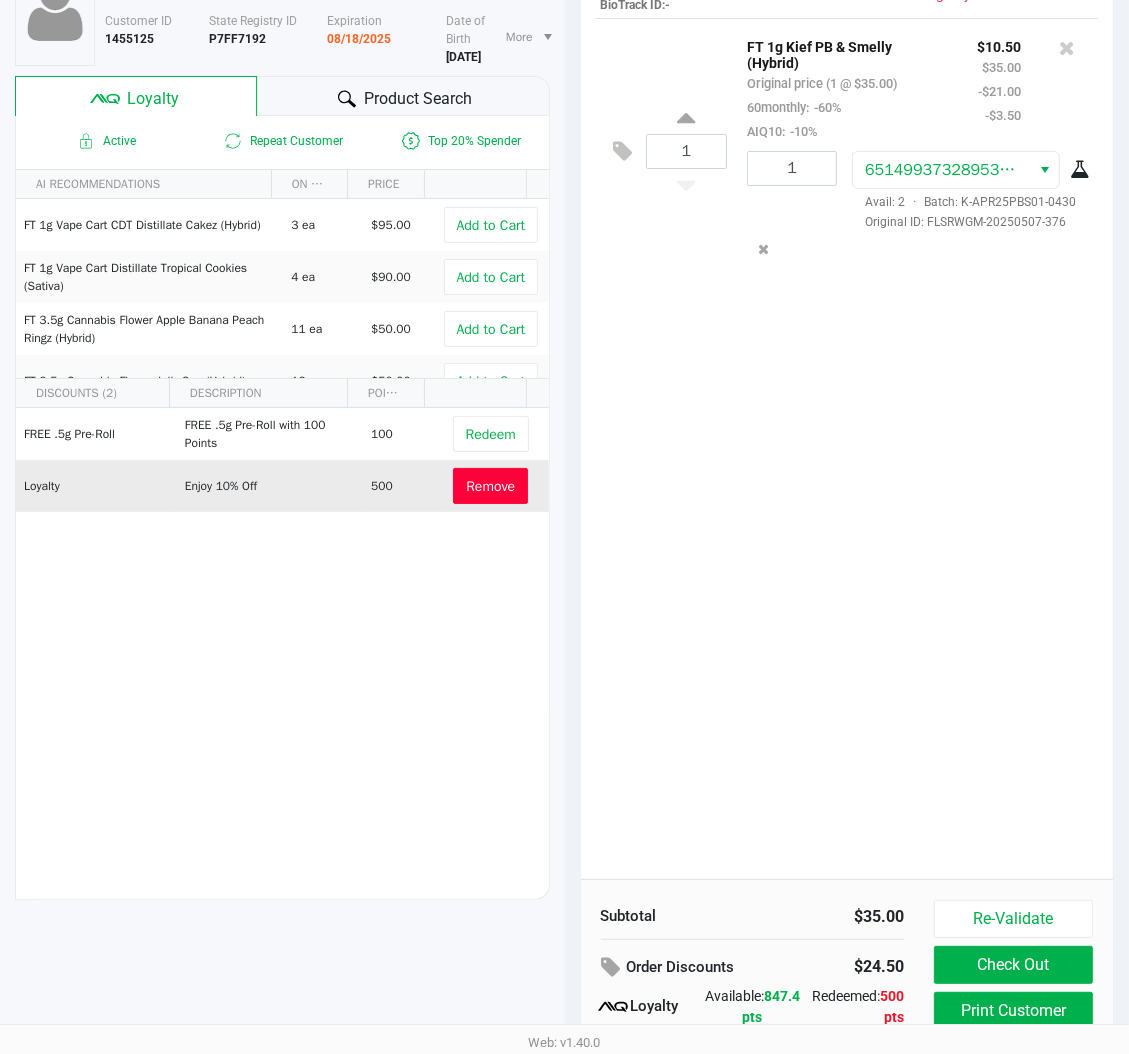 scroll, scrollTop: 248, scrollLeft: 0, axis: vertical 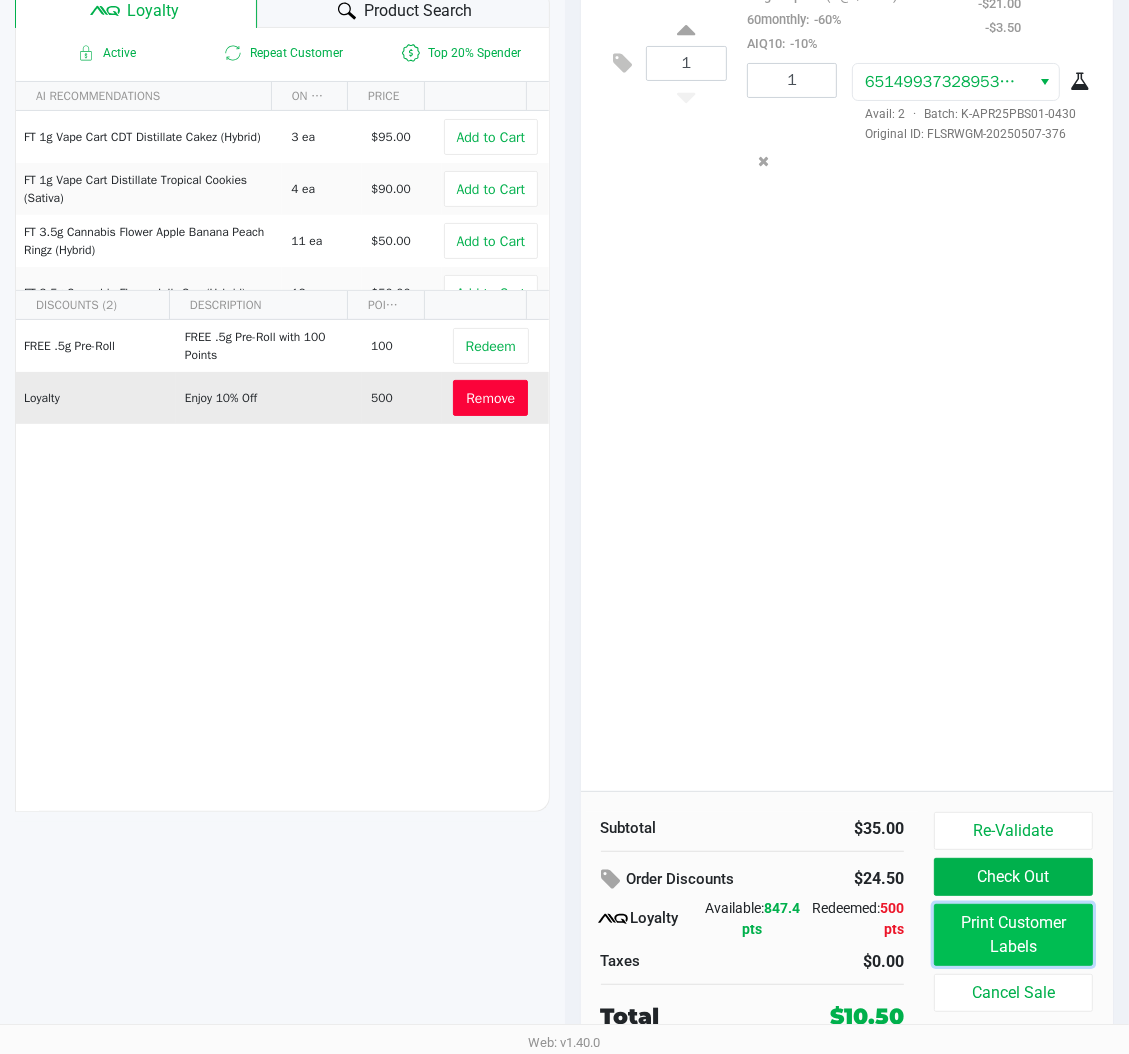 click on "Print Customer Labels" 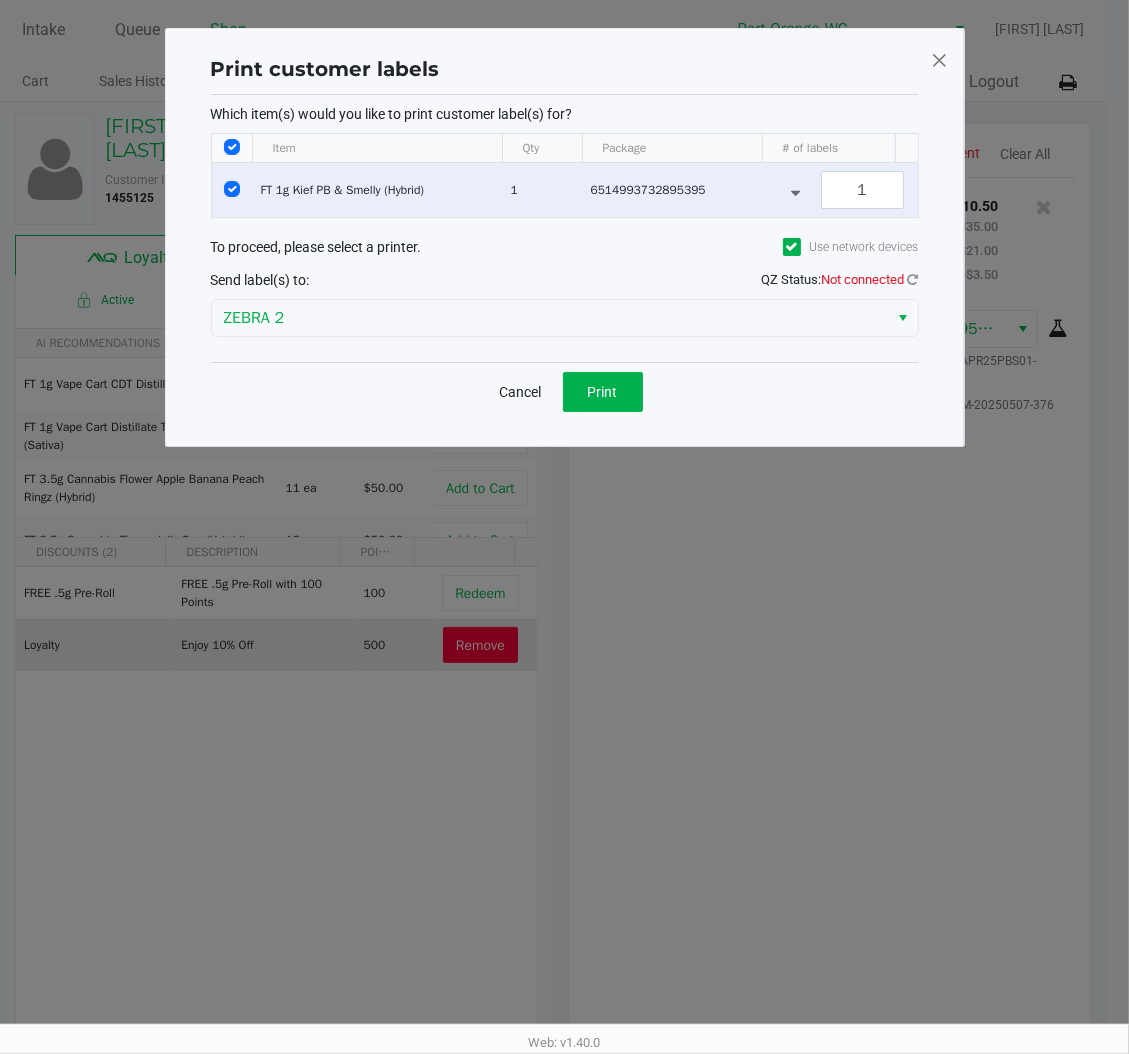 scroll, scrollTop: 0, scrollLeft: 0, axis: both 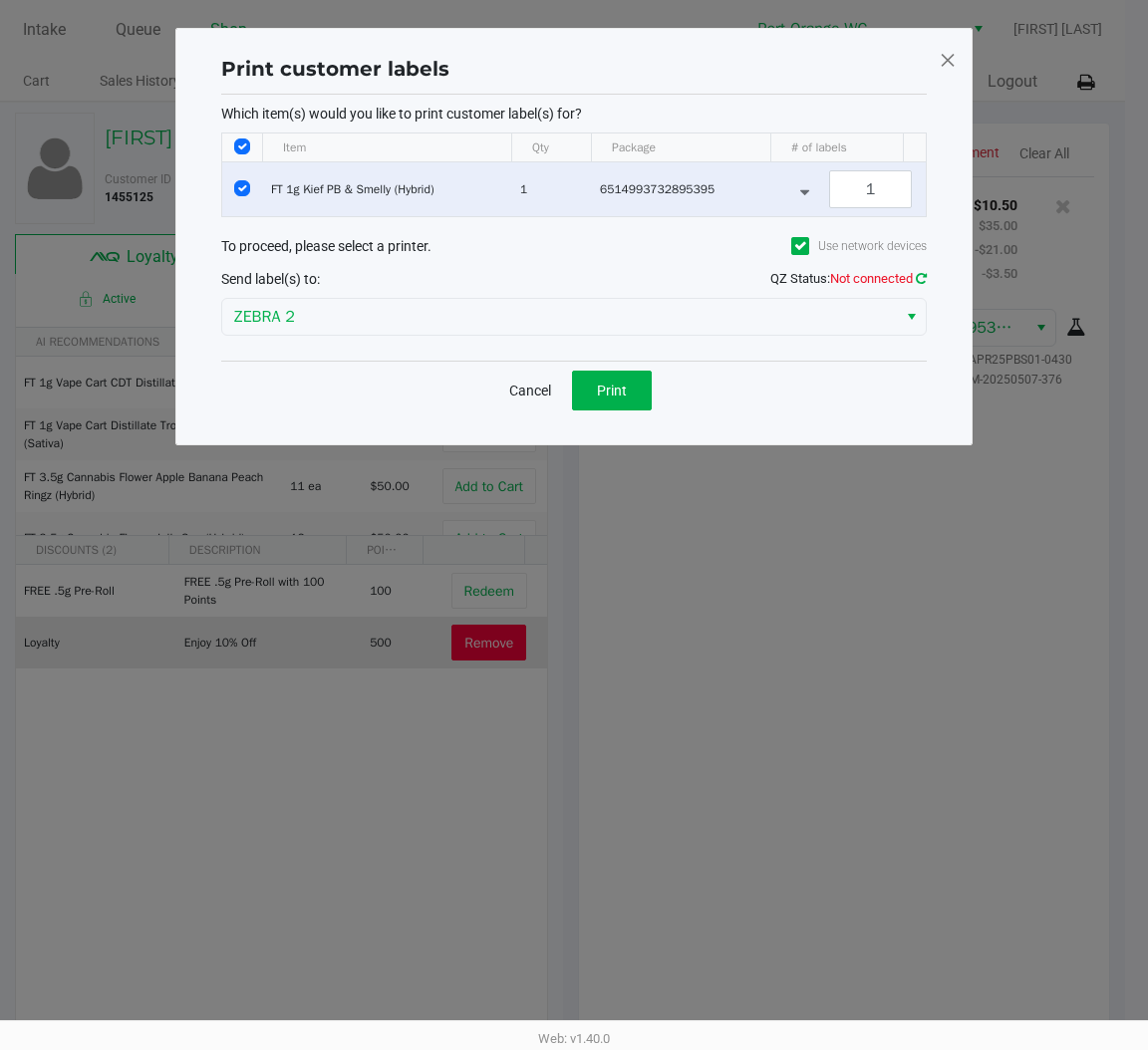 click 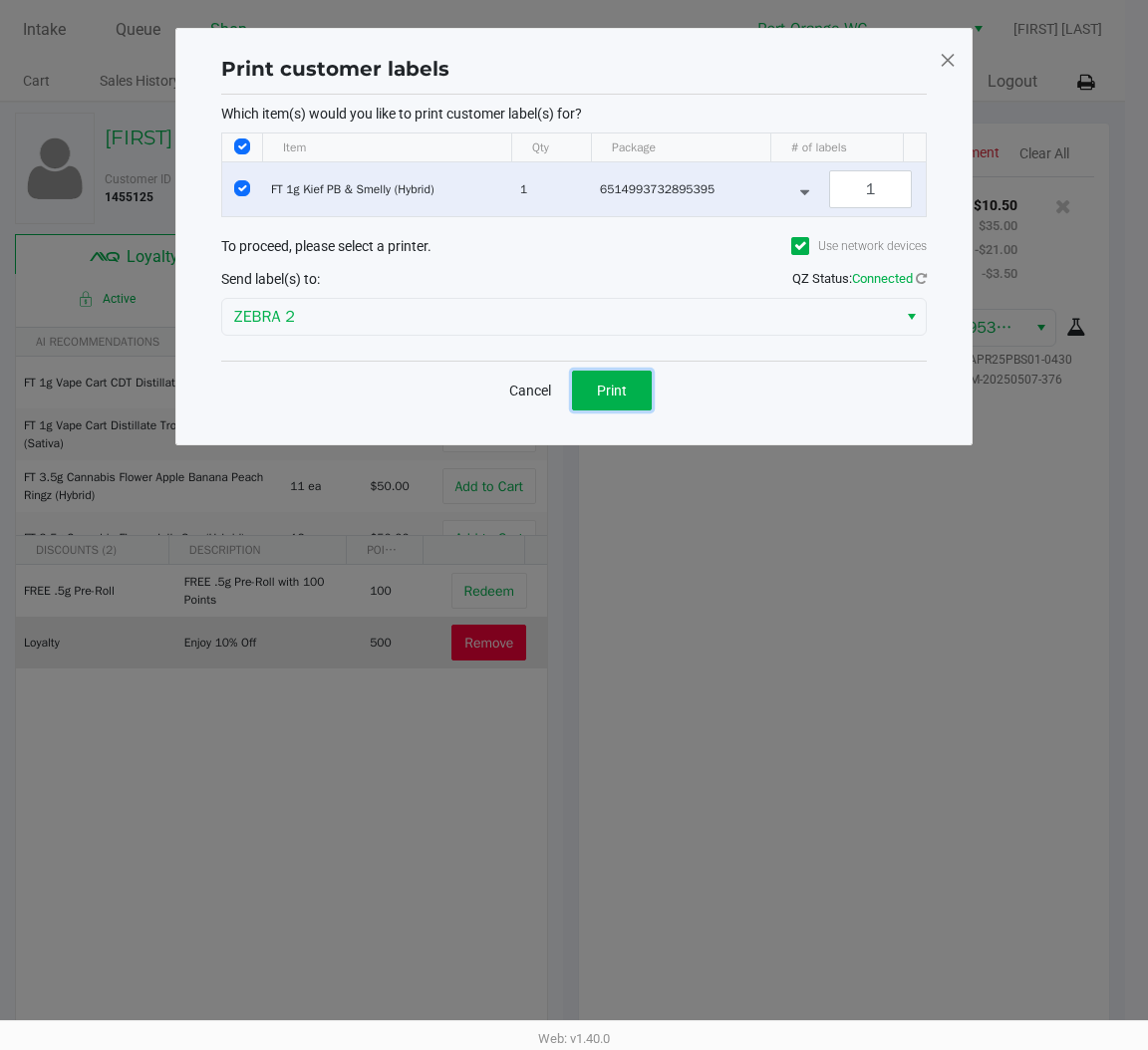 click on "Print" 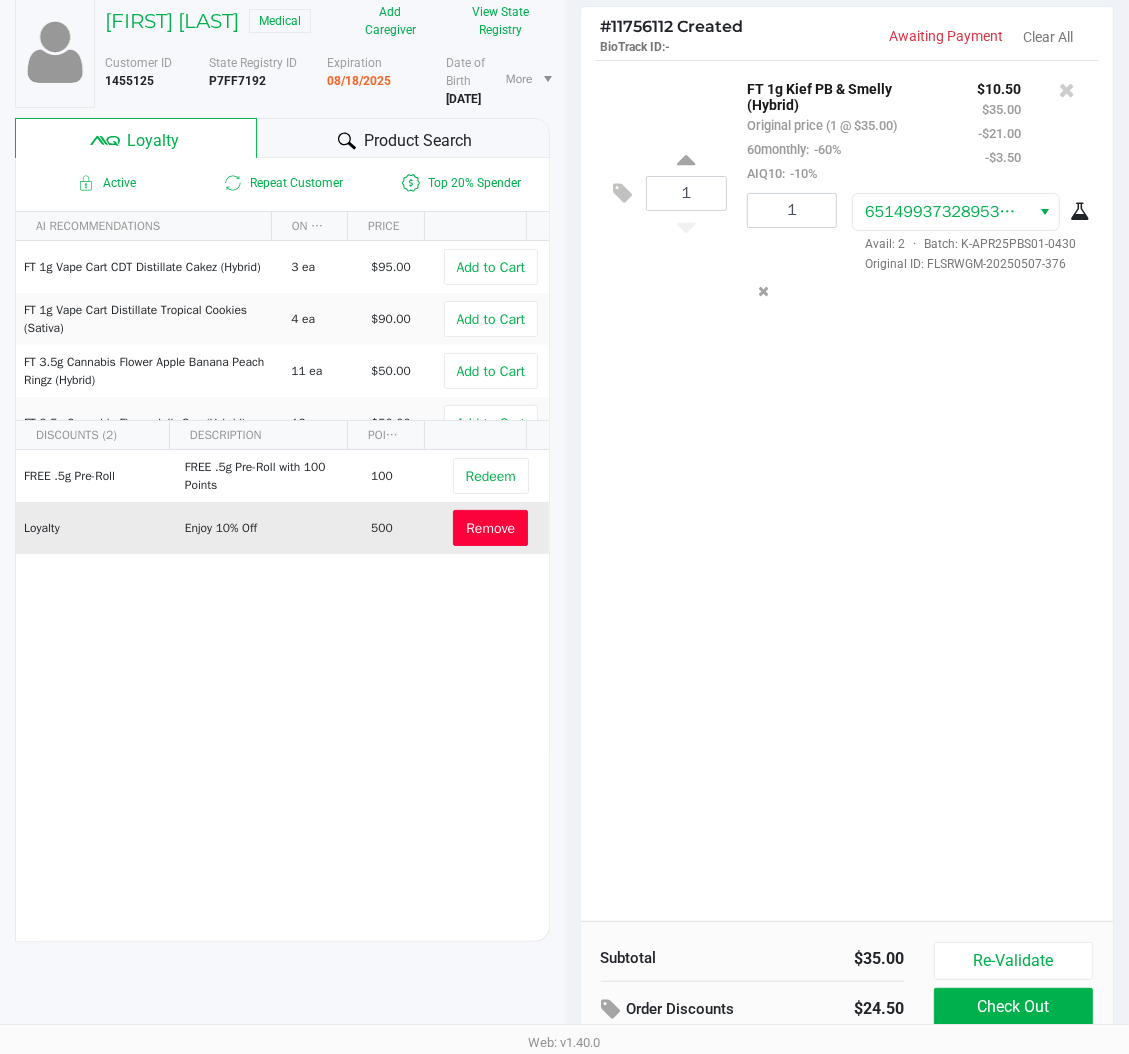 scroll, scrollTop: 248, scrollLeft: 0, axis: vertical 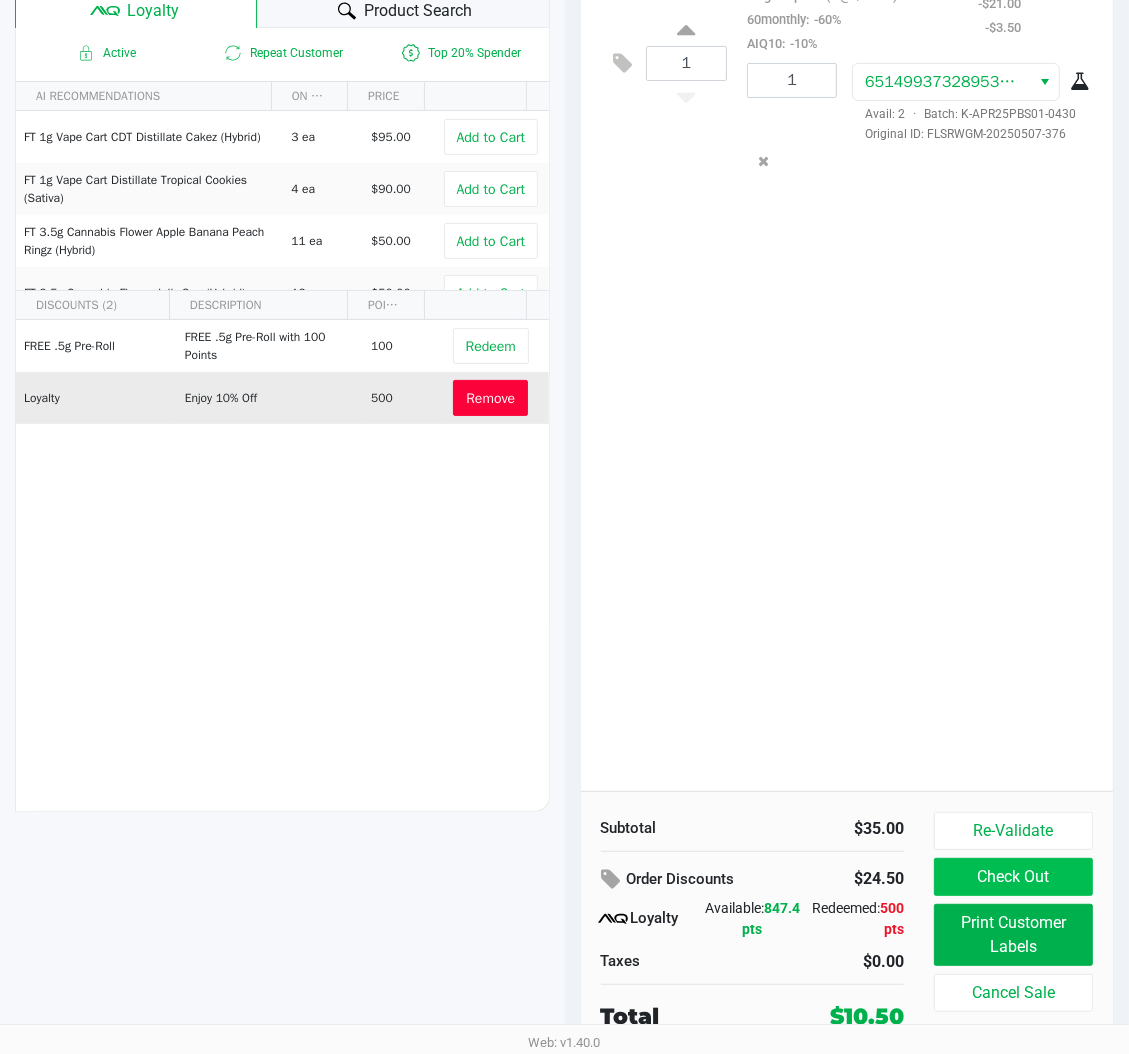 click on "Check Out" 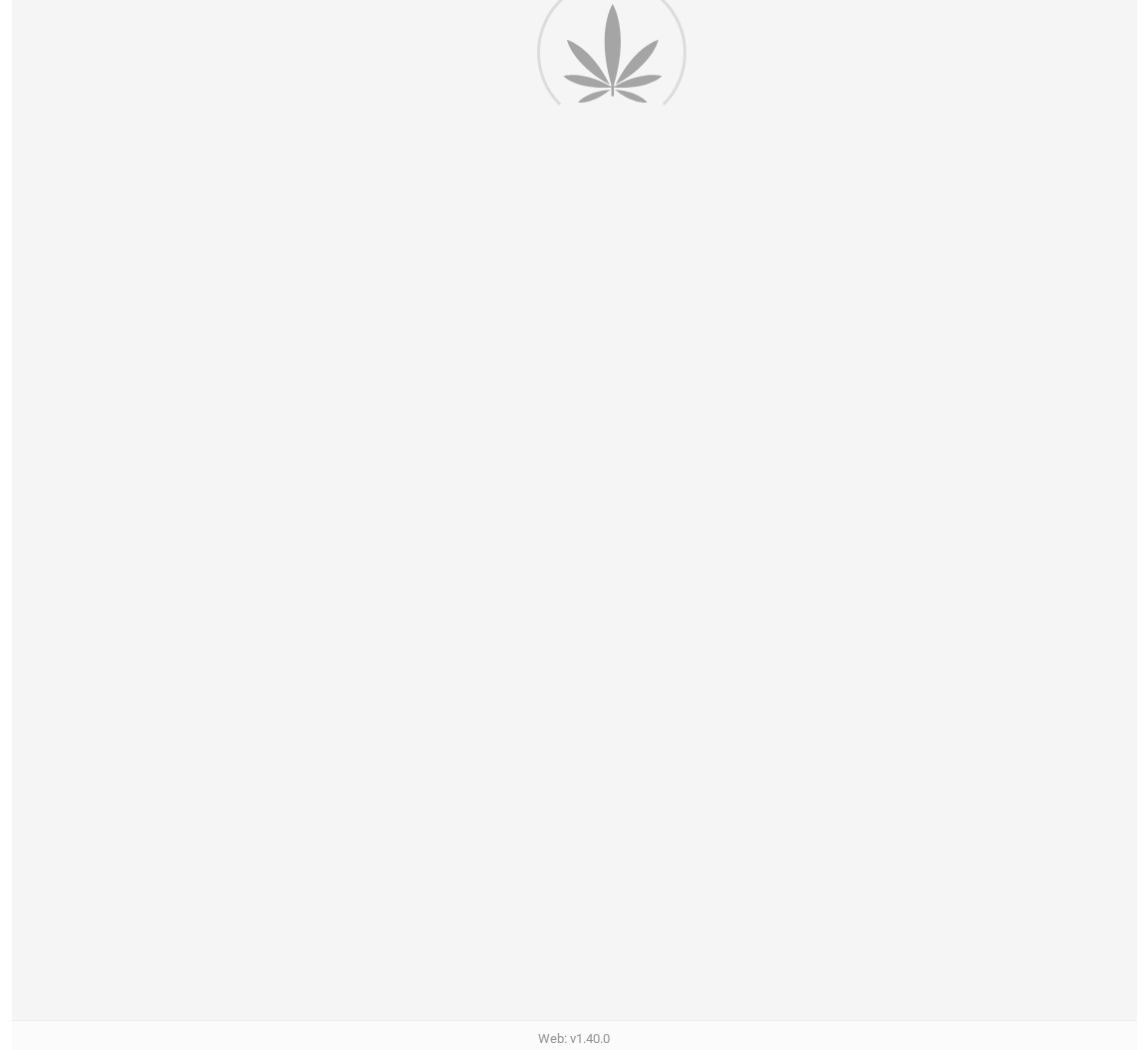 scroll, scrollTop: 0, scrollLeft: 0, axis: both 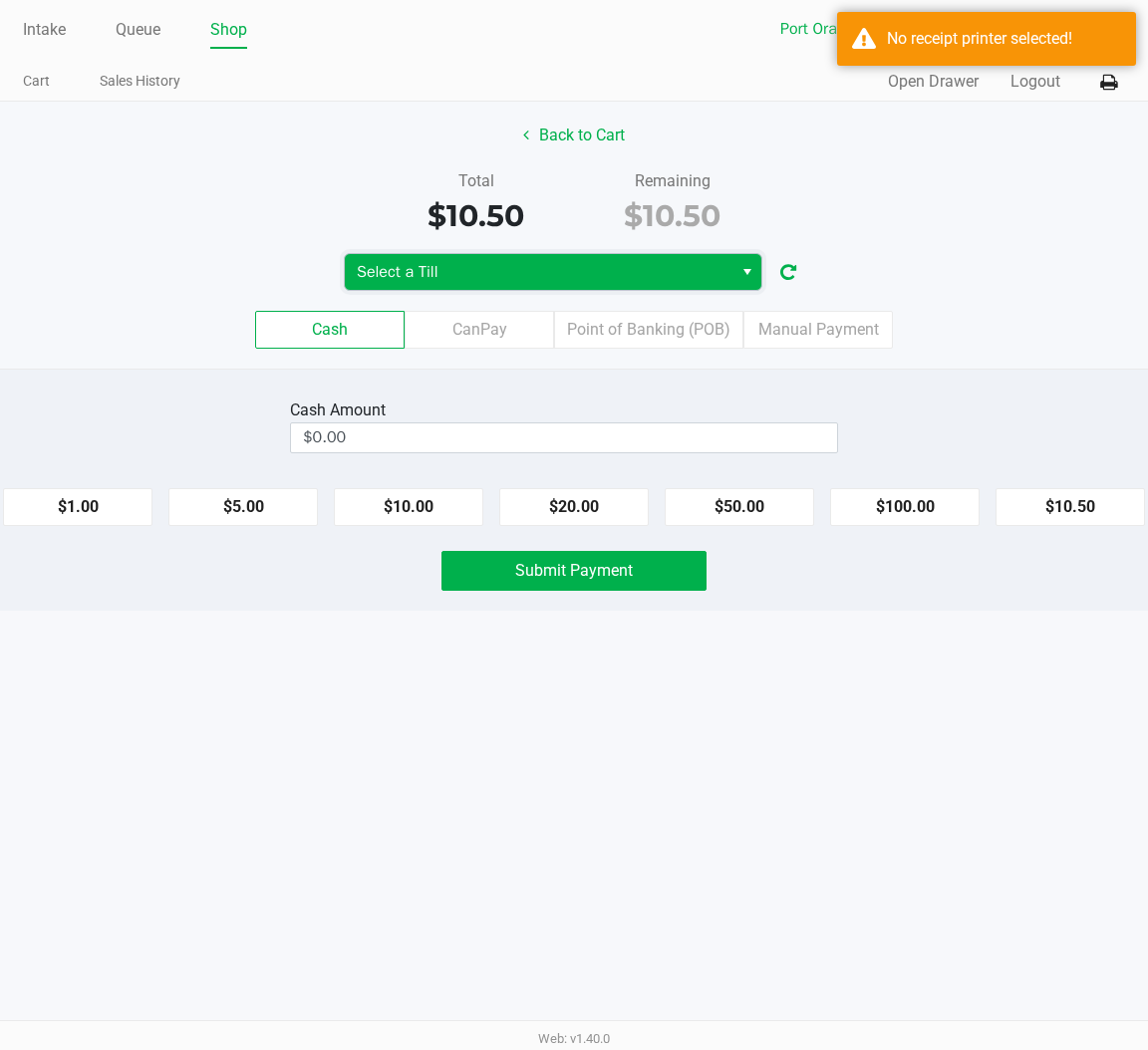 click on "Select a Till" at bounding box center [538, 272] 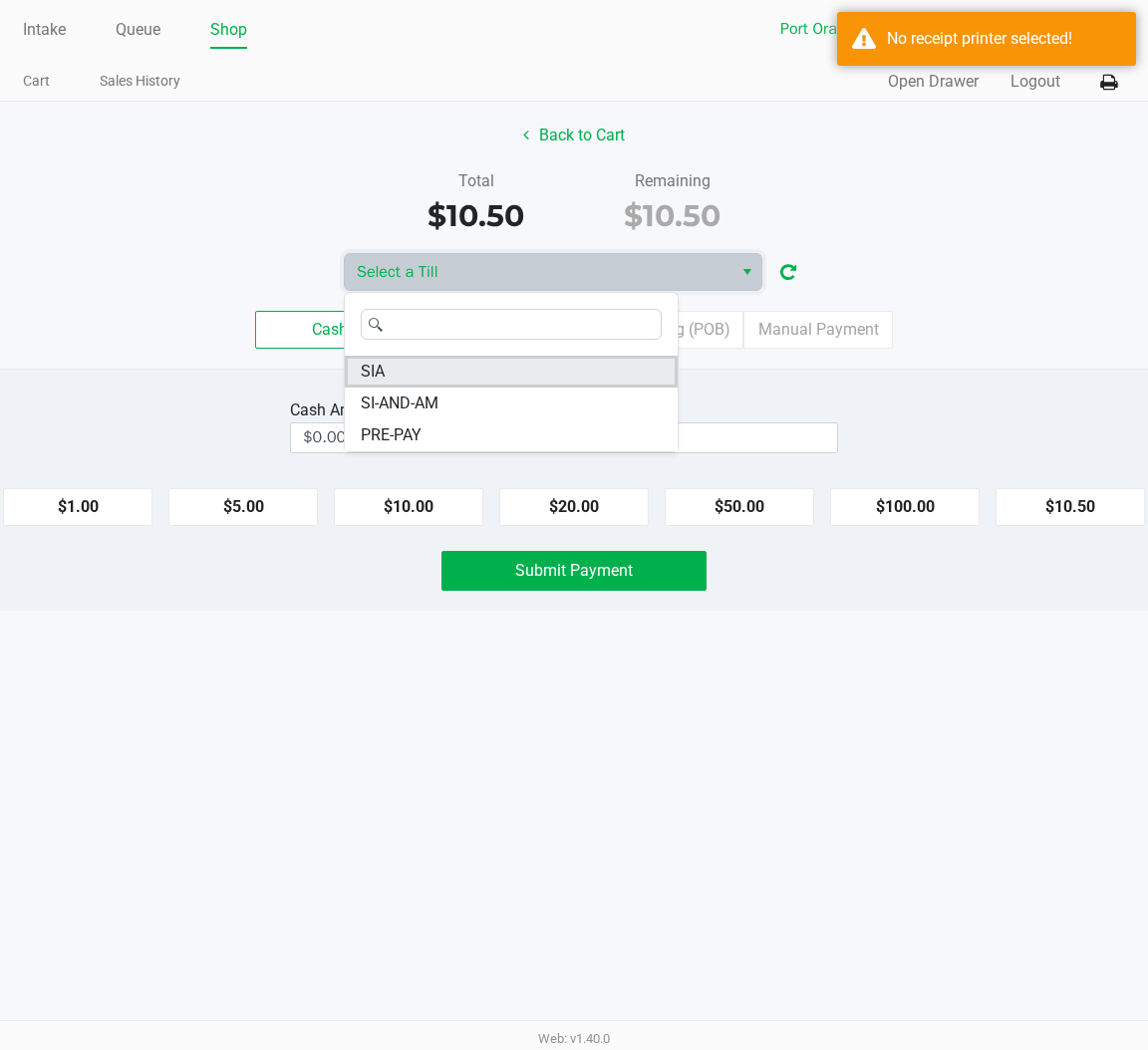 click on "SIA" at bounding box center (373, 372) 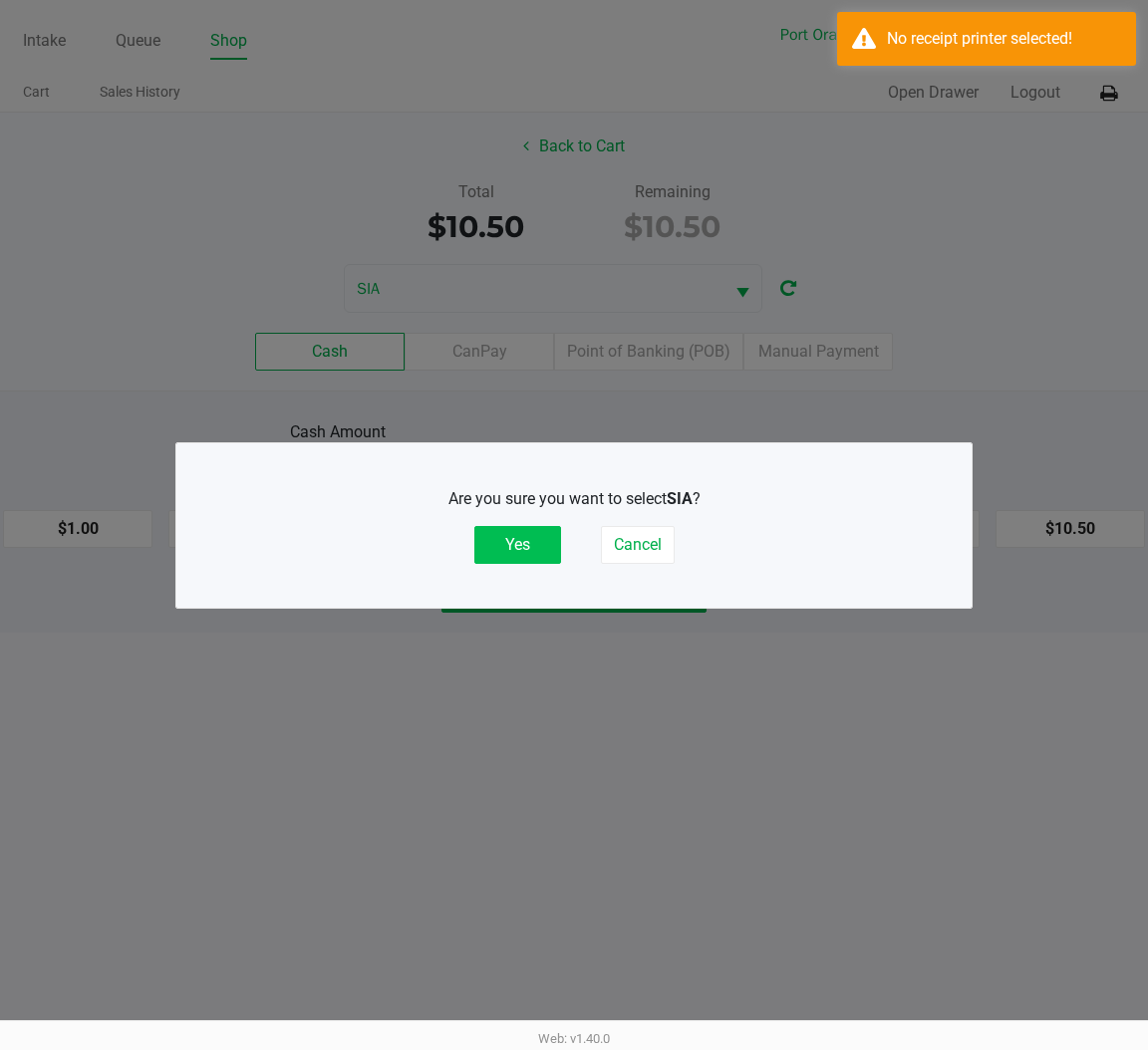 click on "Yes" 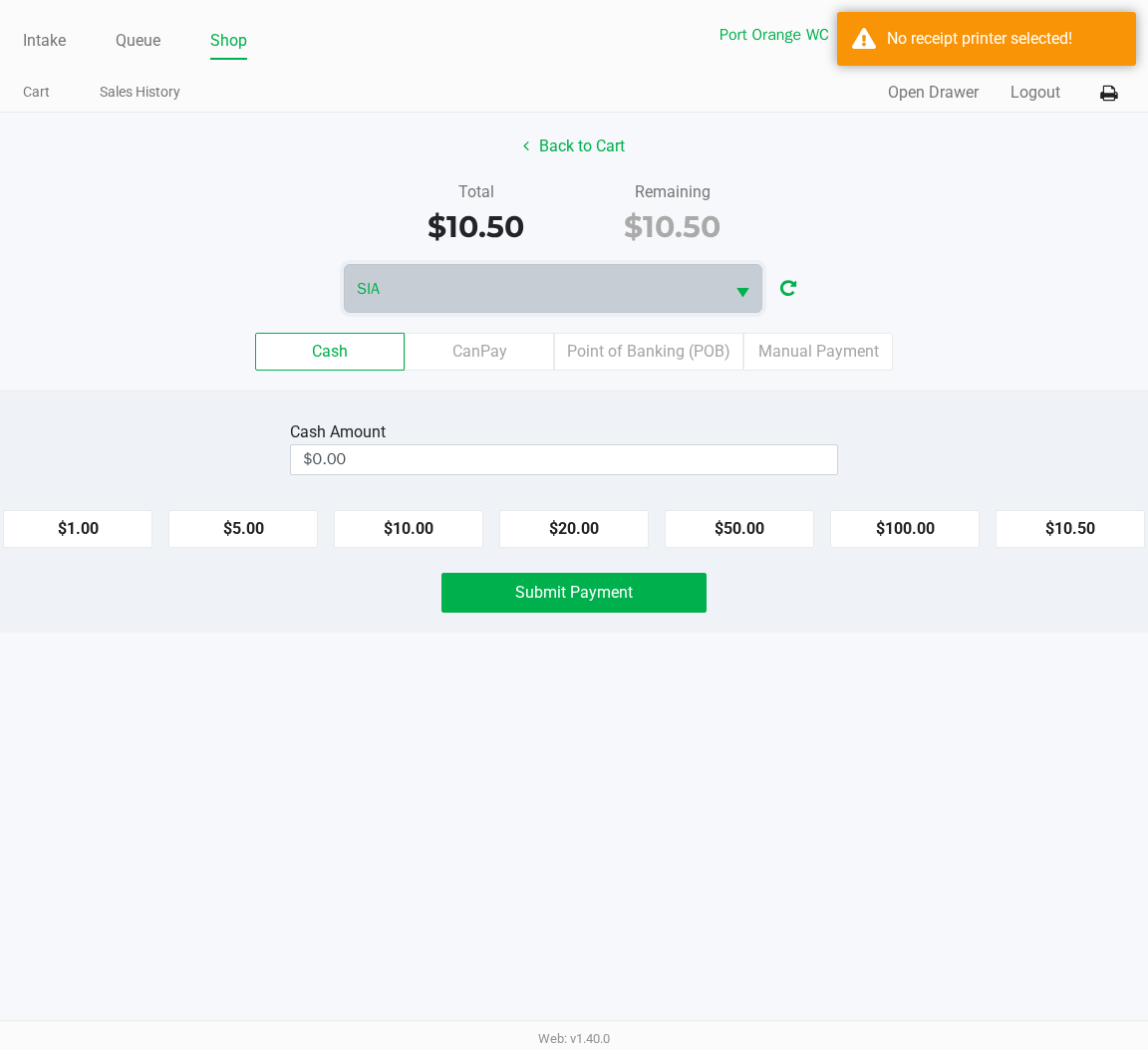click on "Intake Queue Shop Port Orange WC  SIA   Mary O'Brien  Cart Sales History  Quick Sale   Open Drawer   Logout  Back to Cart   Total   $10.50   Remaining   $10.50  SIA  Cash   CanPay   Point of Banking (POB)   Manual Payment   Cash  Amount  $0.00  $1.00   $5.00   $10.00   $20.00   $50.00   $100.00   $10.50   Submit Payment   Web: v1.40.0" at bounding box center (574, 525) 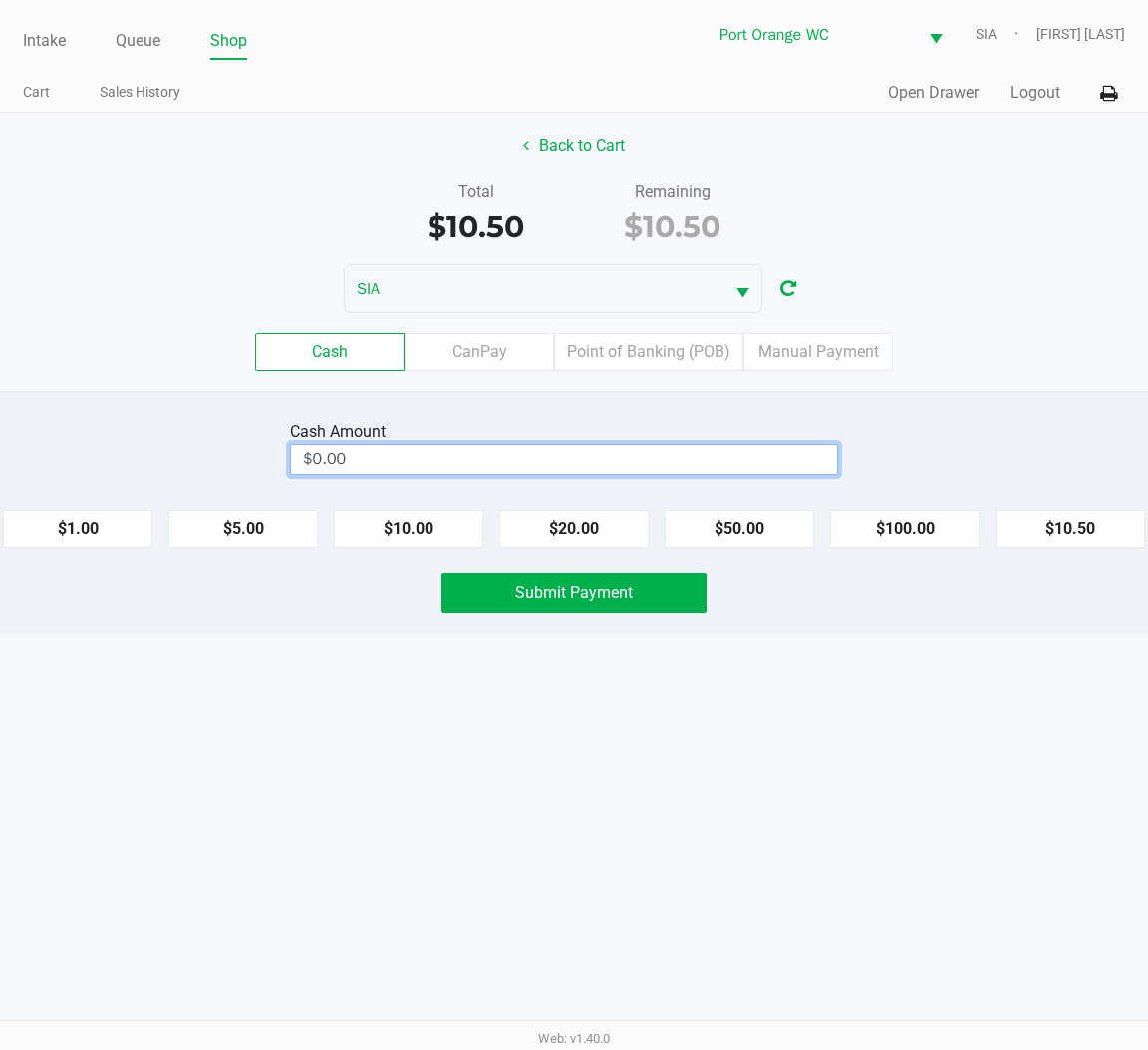 click on "$0.00" at bounding box center [564, 459] 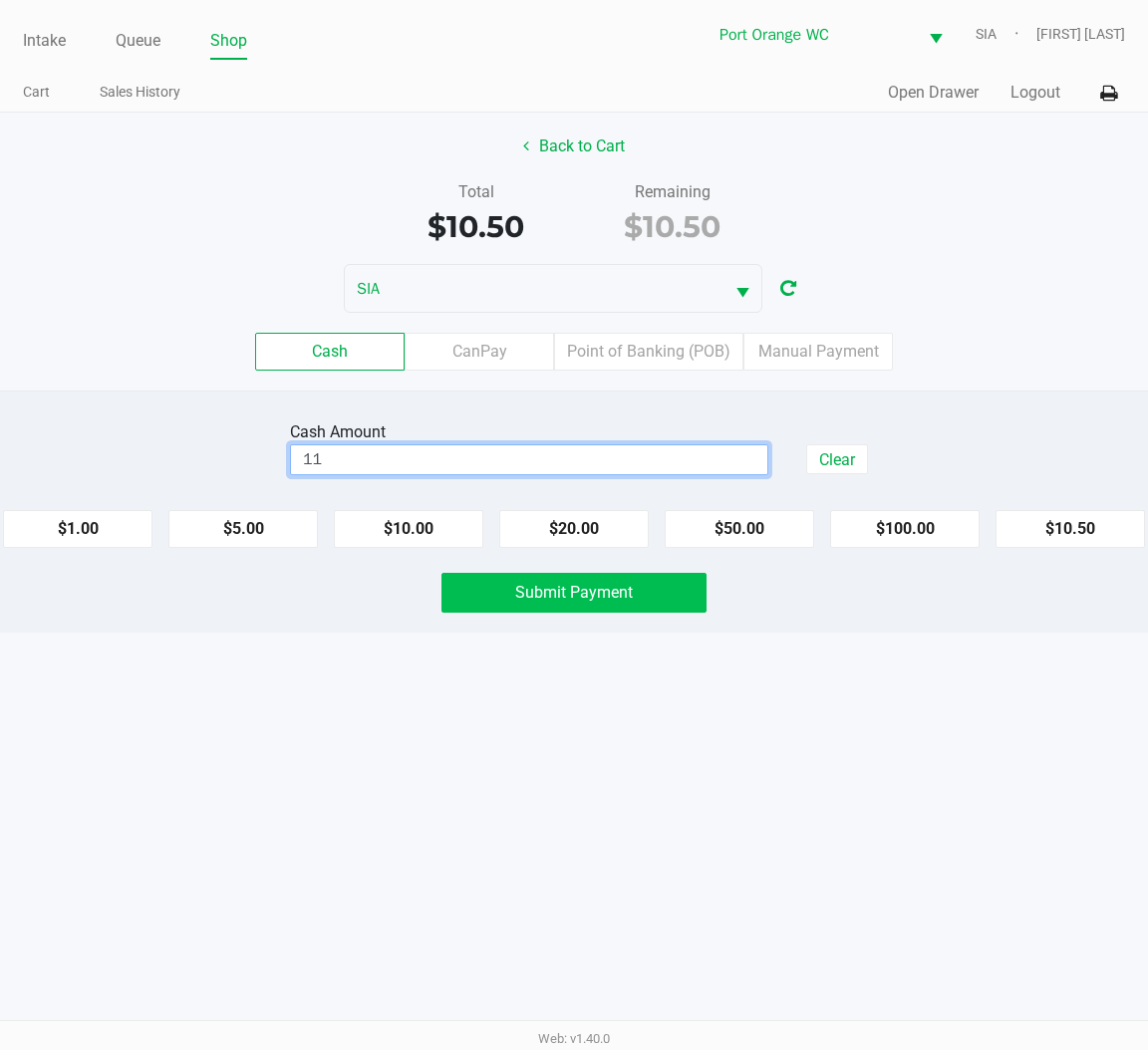 click on "Submit Payment" 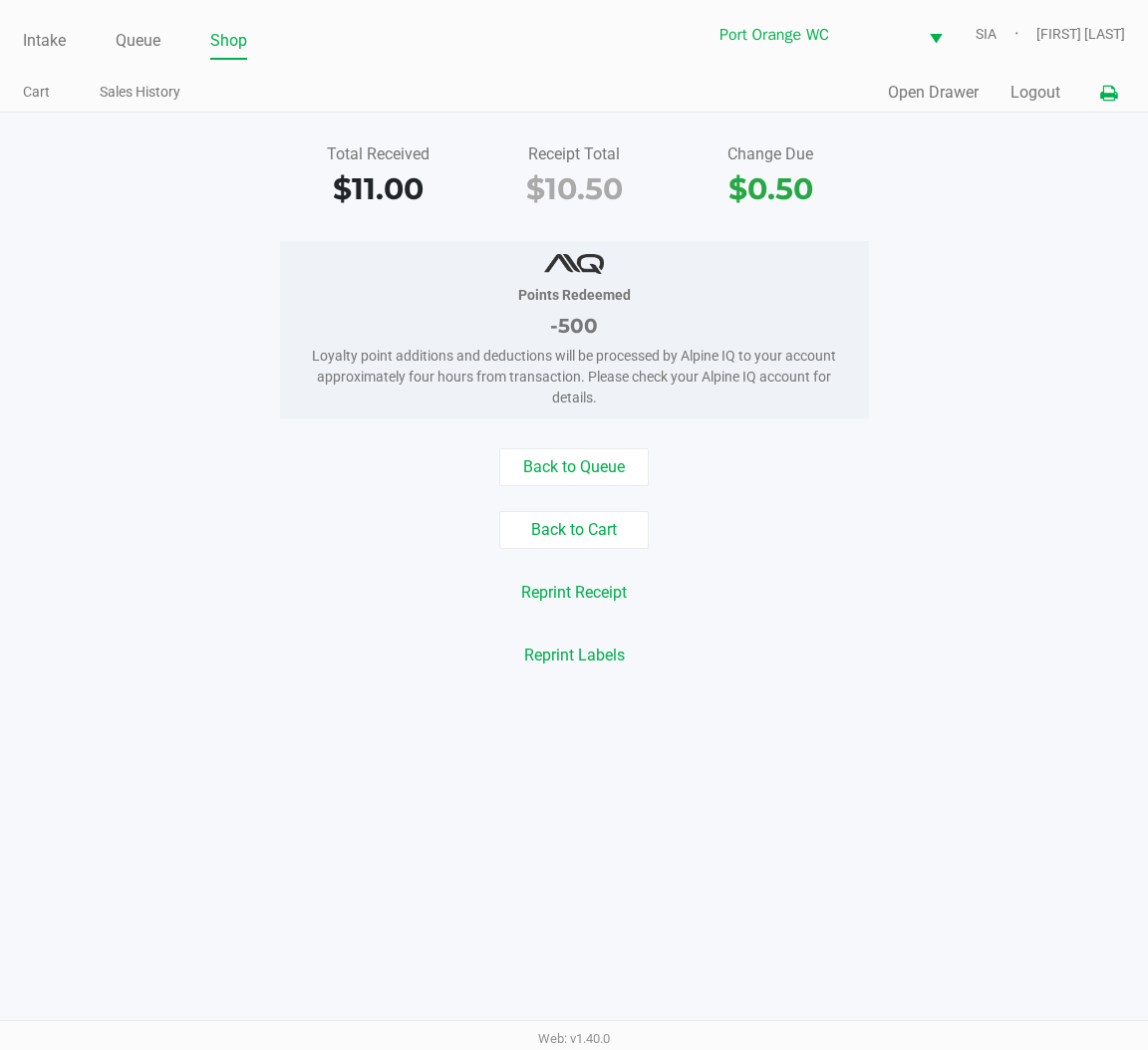 click 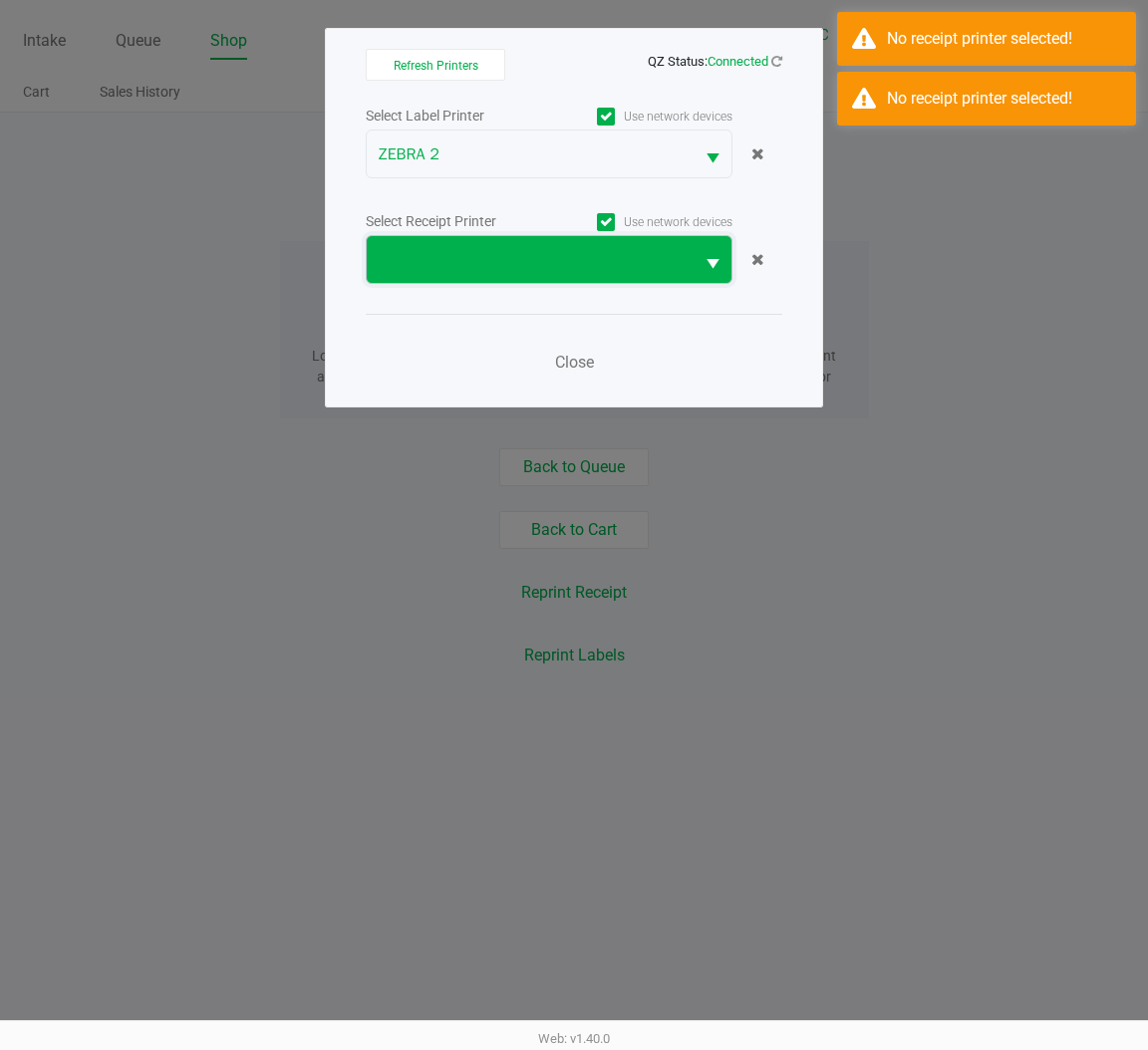click at bounding box center [530, 259] 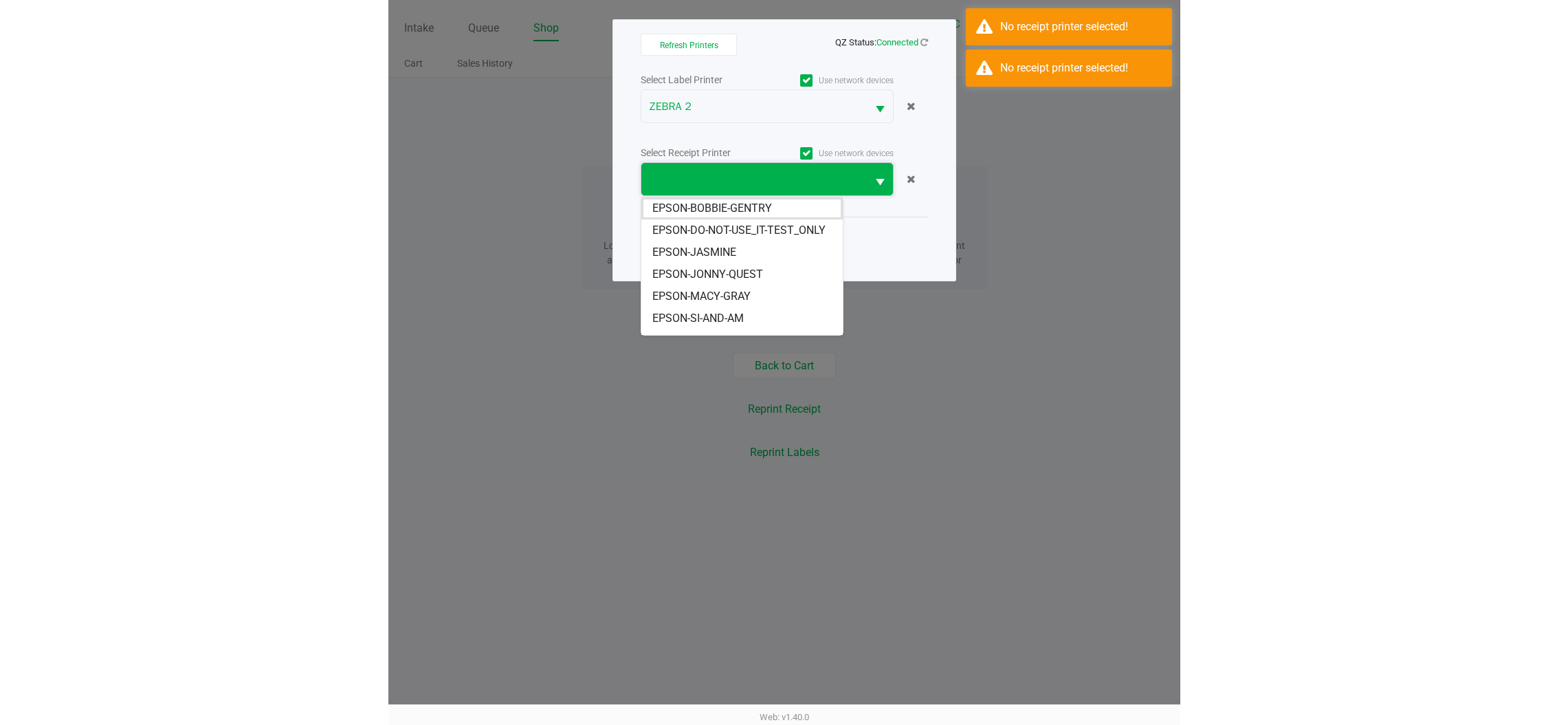 scroll, scrollTop: 32, scrollLeft: 0, axis: vertical 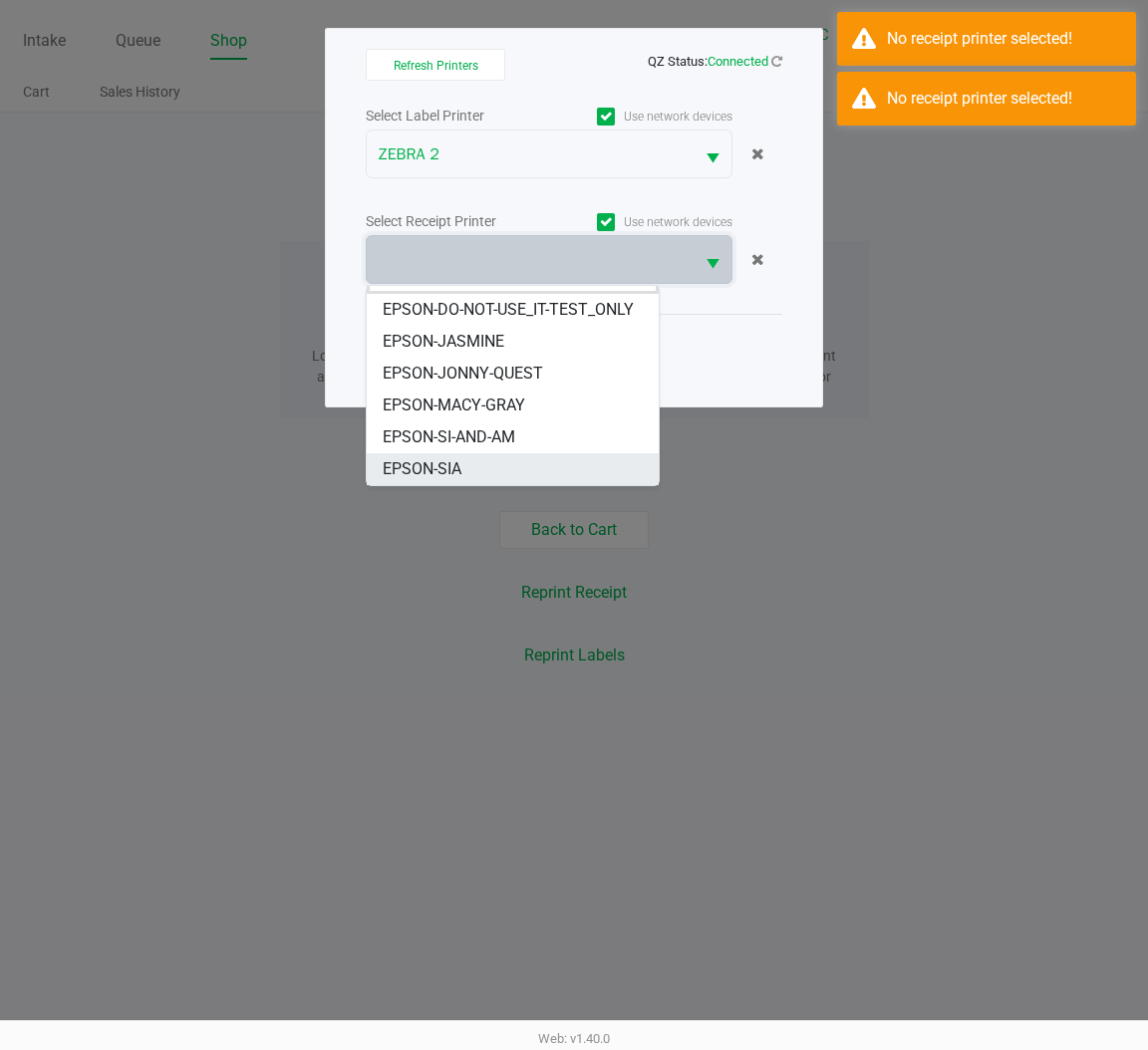 click on "EPSON-SIA" at bounding box center [422, 469] 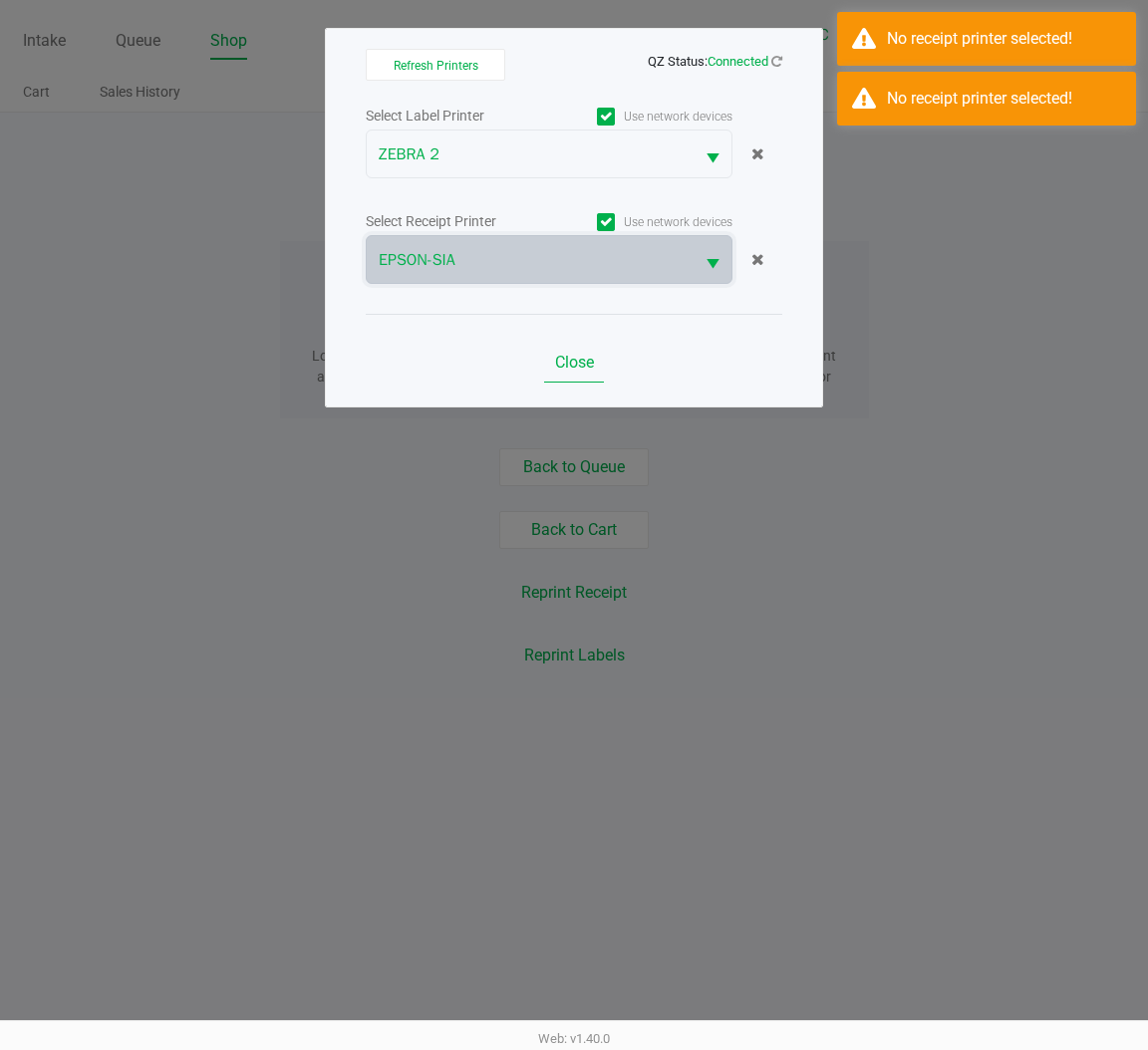 click on "Close" 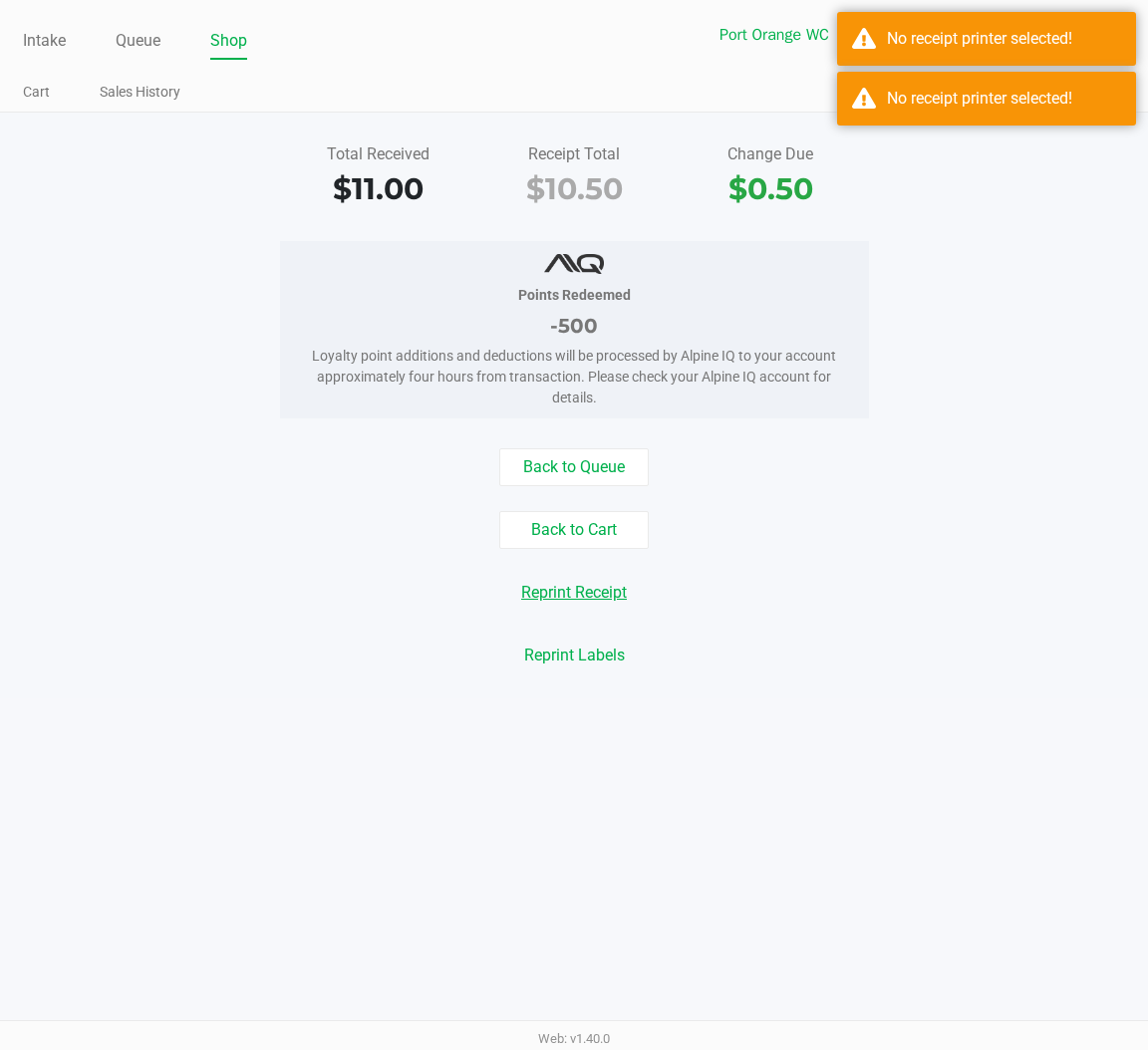 click on "Reprint Receipt" 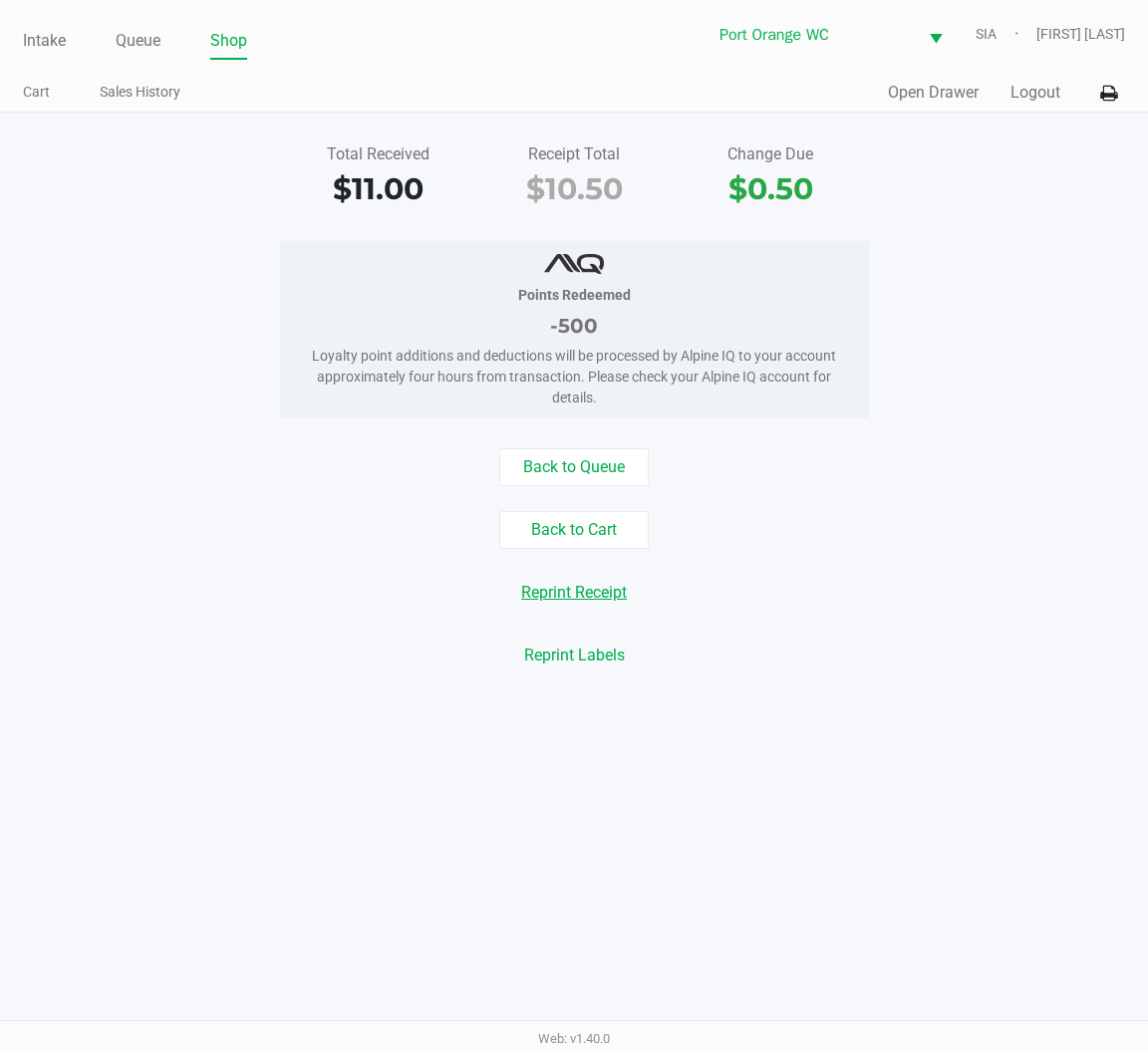 click on "No receipt printer selected!" at bounding box center [1004, 39] 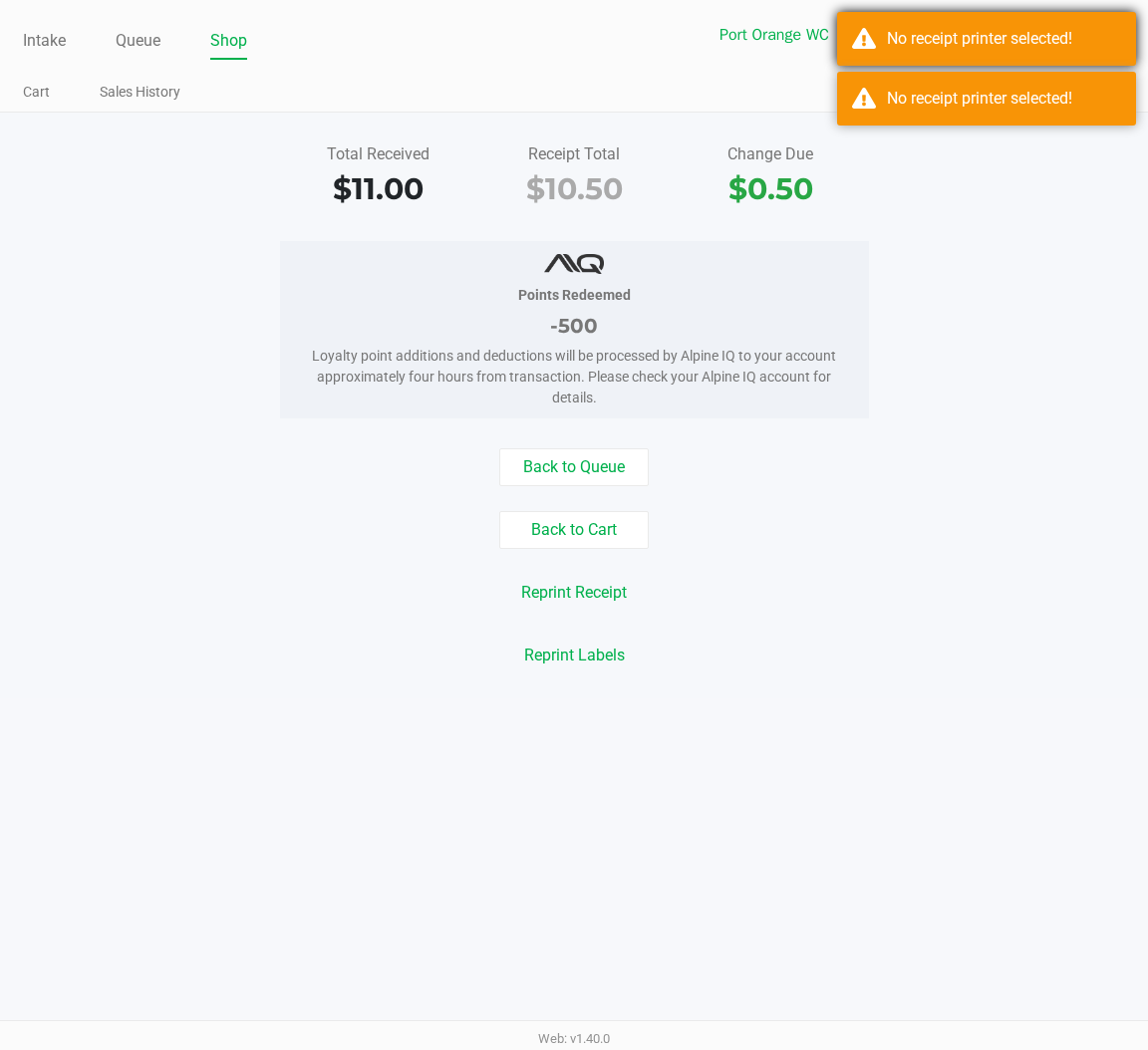 click on "Open Drawer" 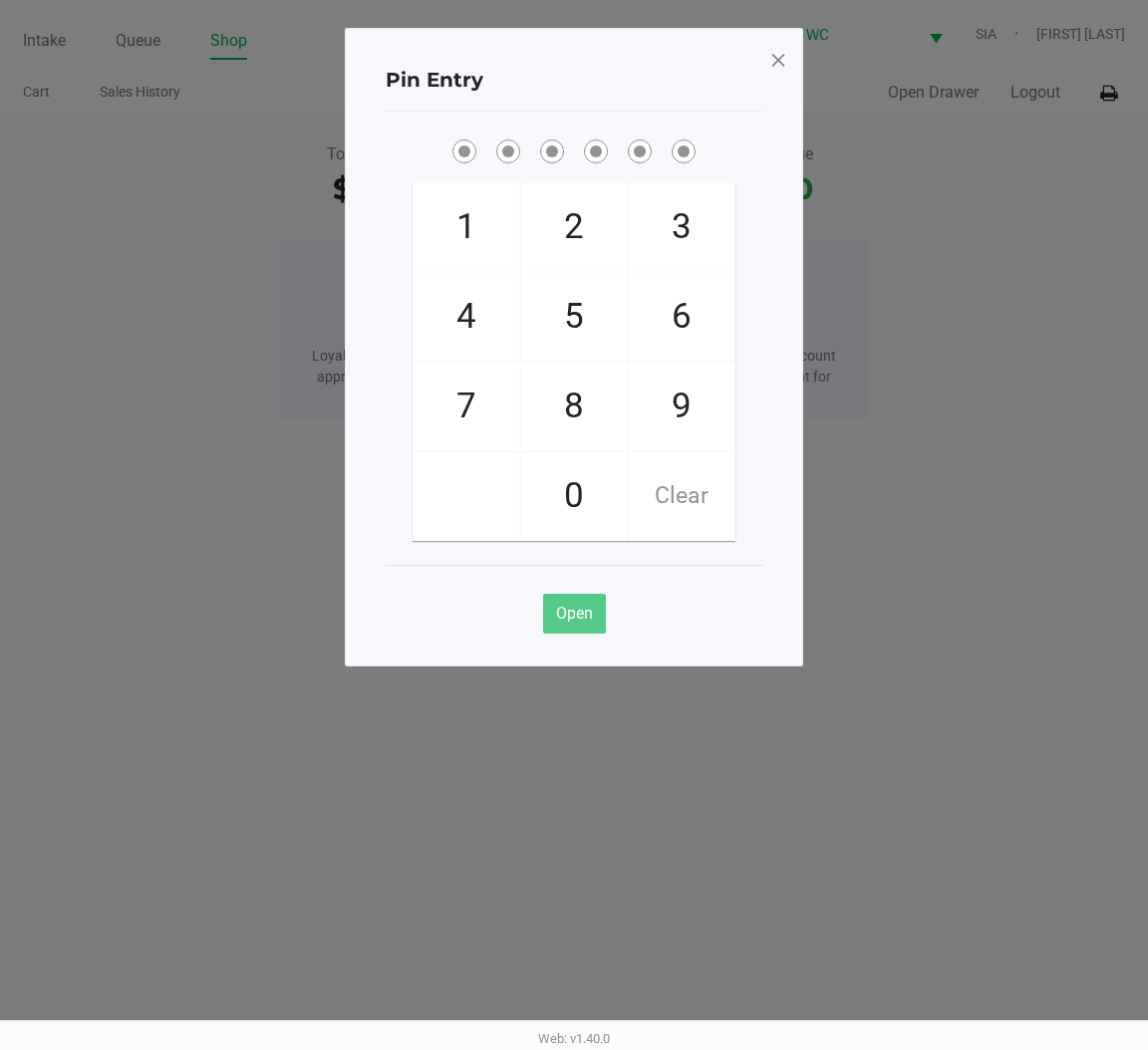 click 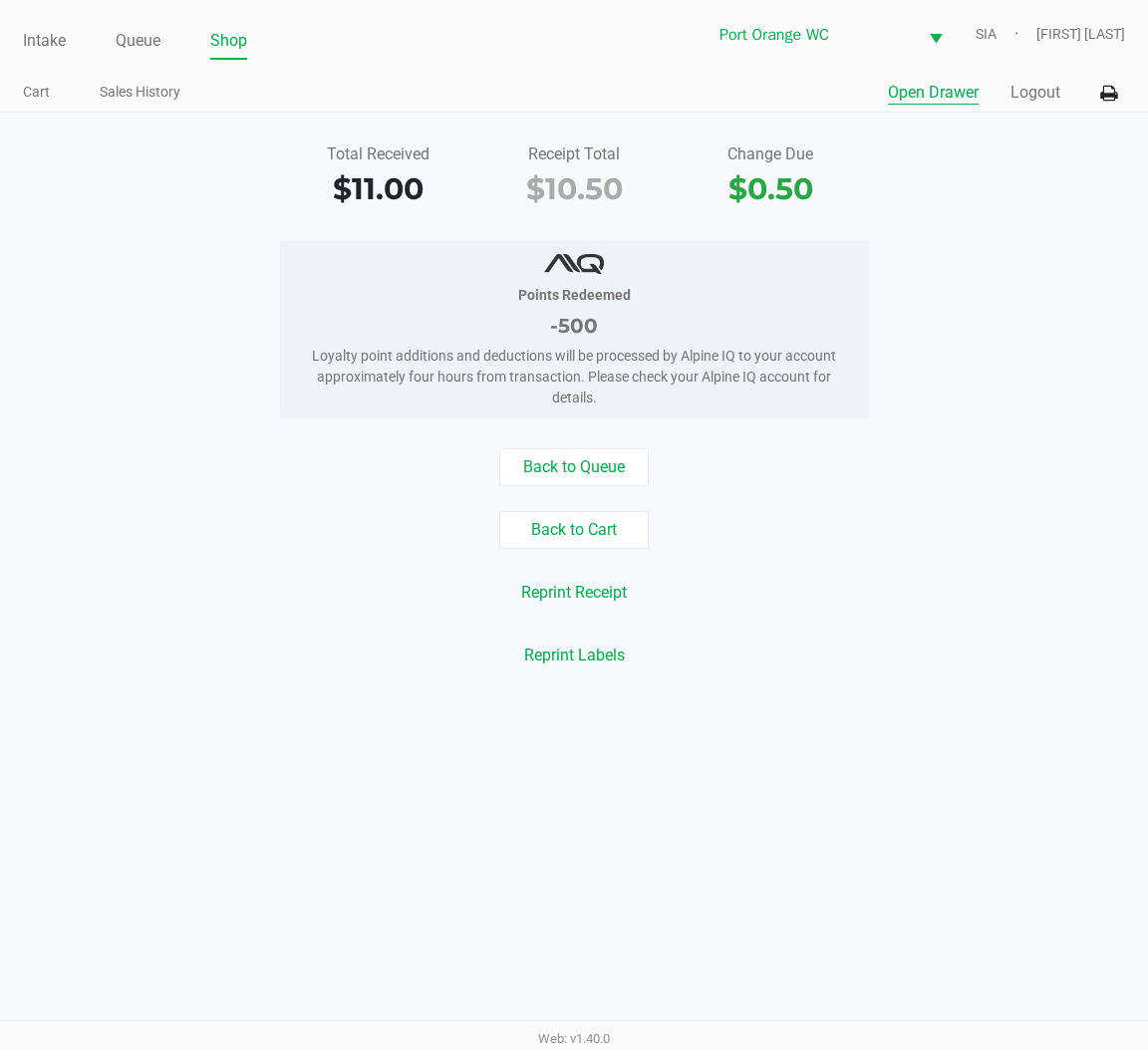 click on "Open Drawer" 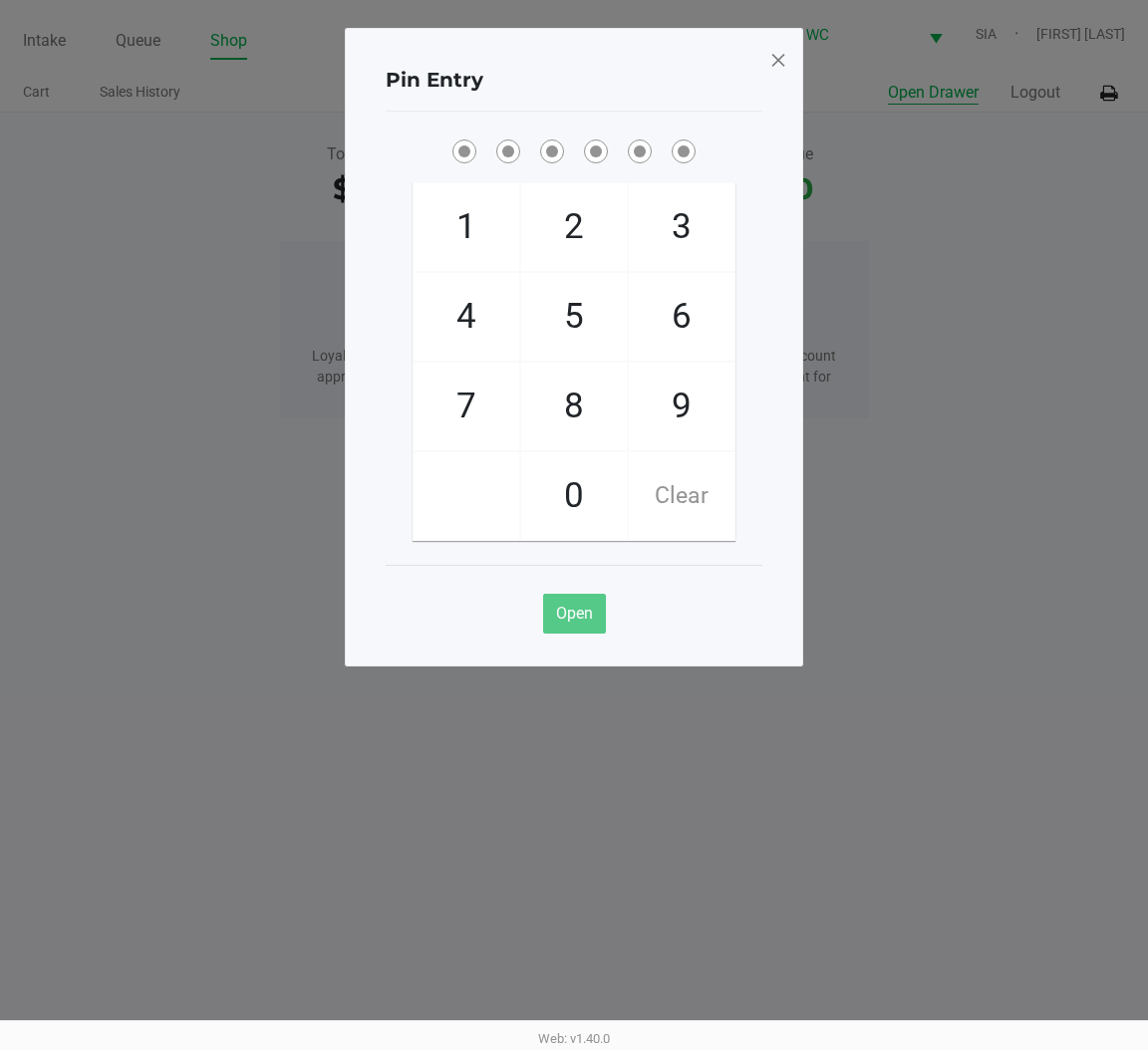 type 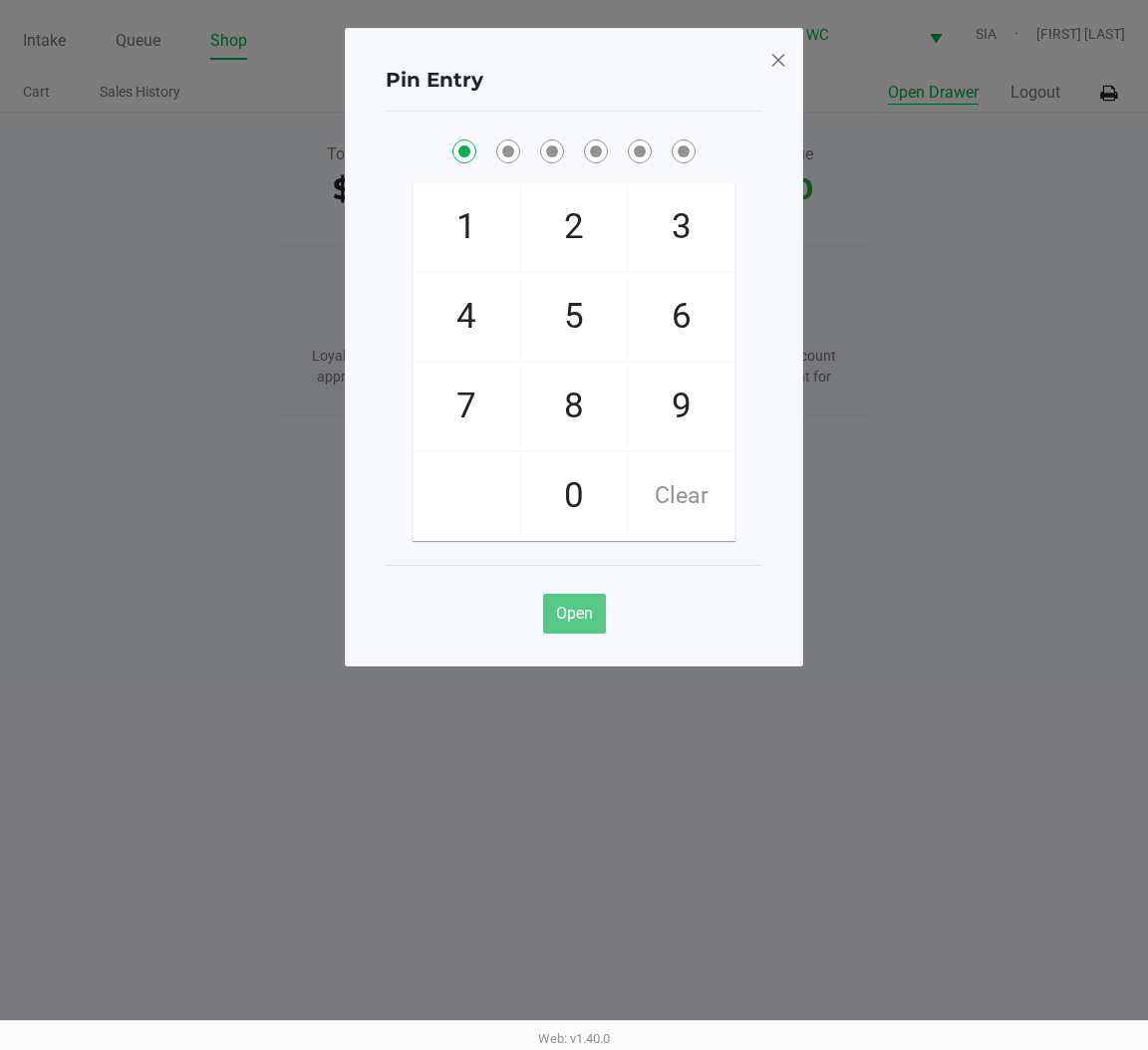 checkbox on "true" 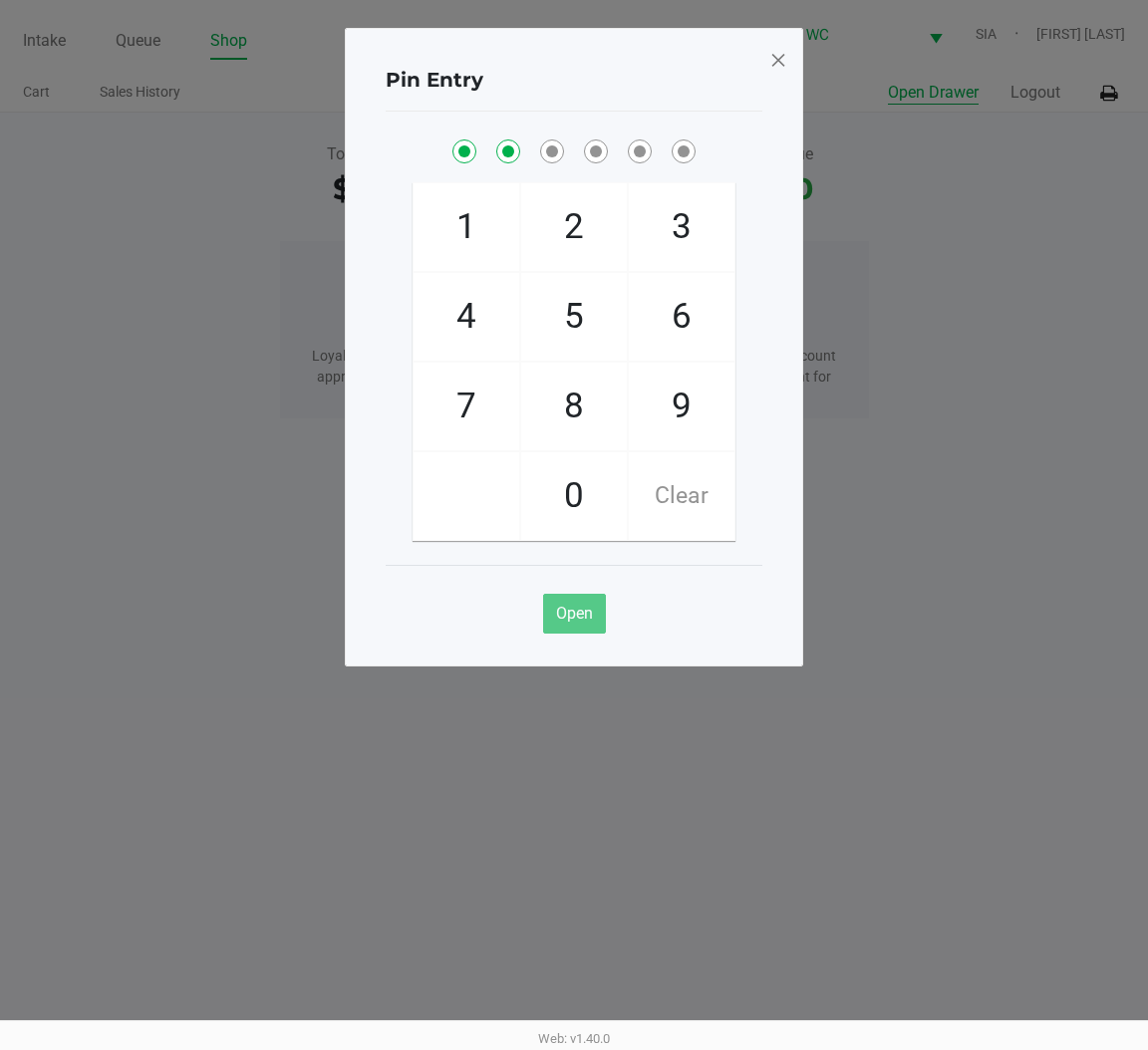 checkbox on "true" 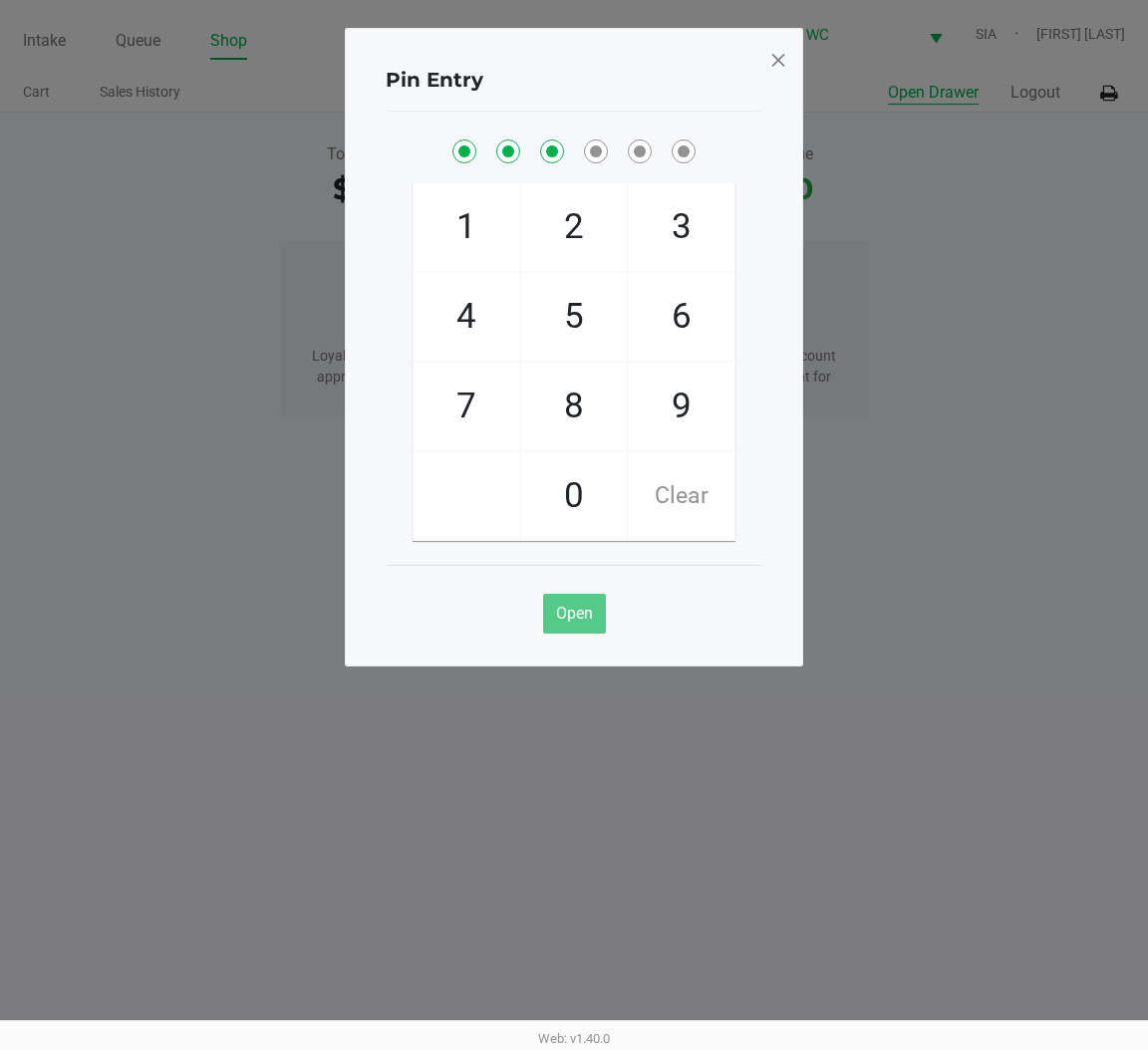 checkbox on "true" 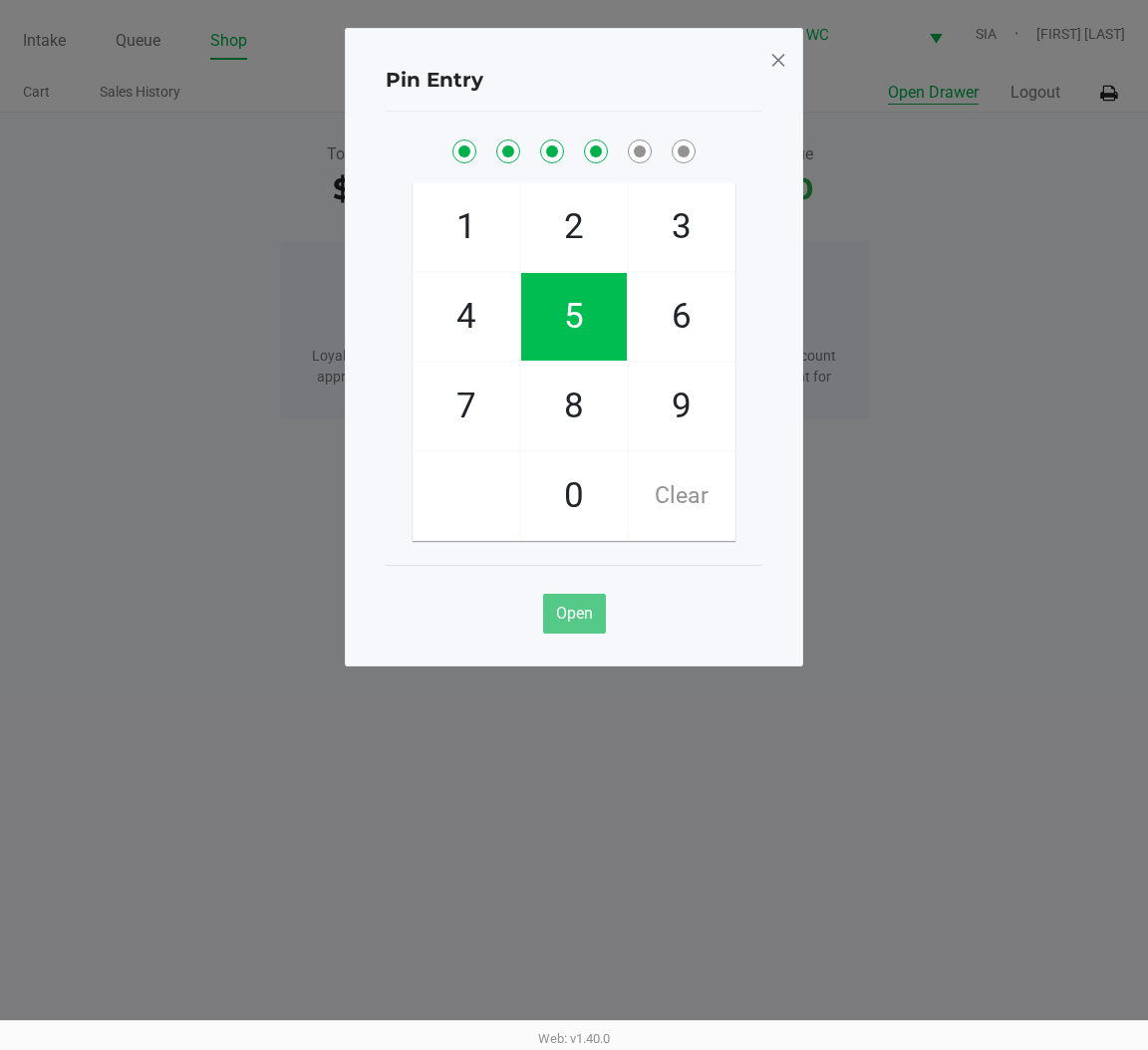checkbox on "true" 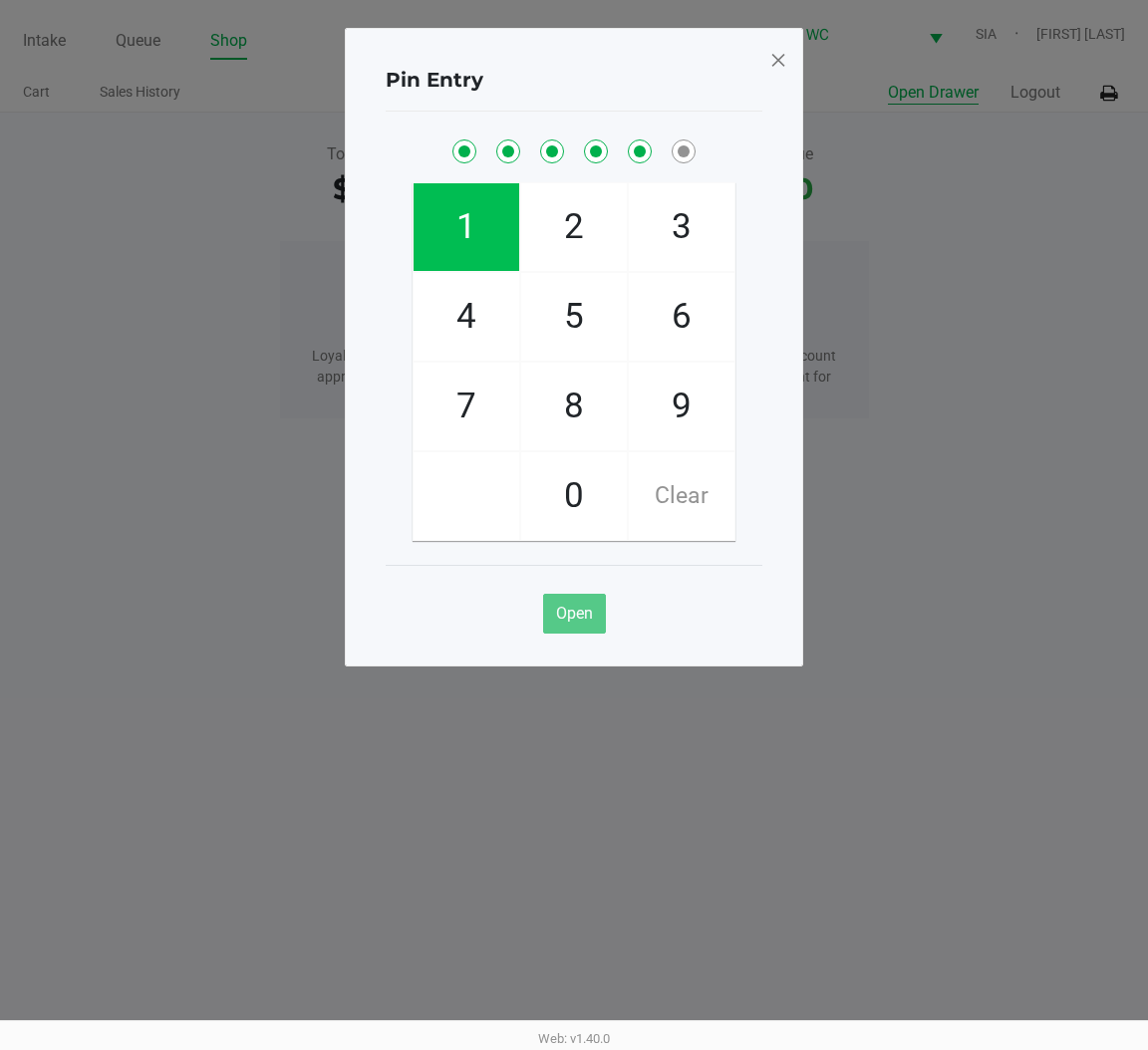 checkbox on "true" 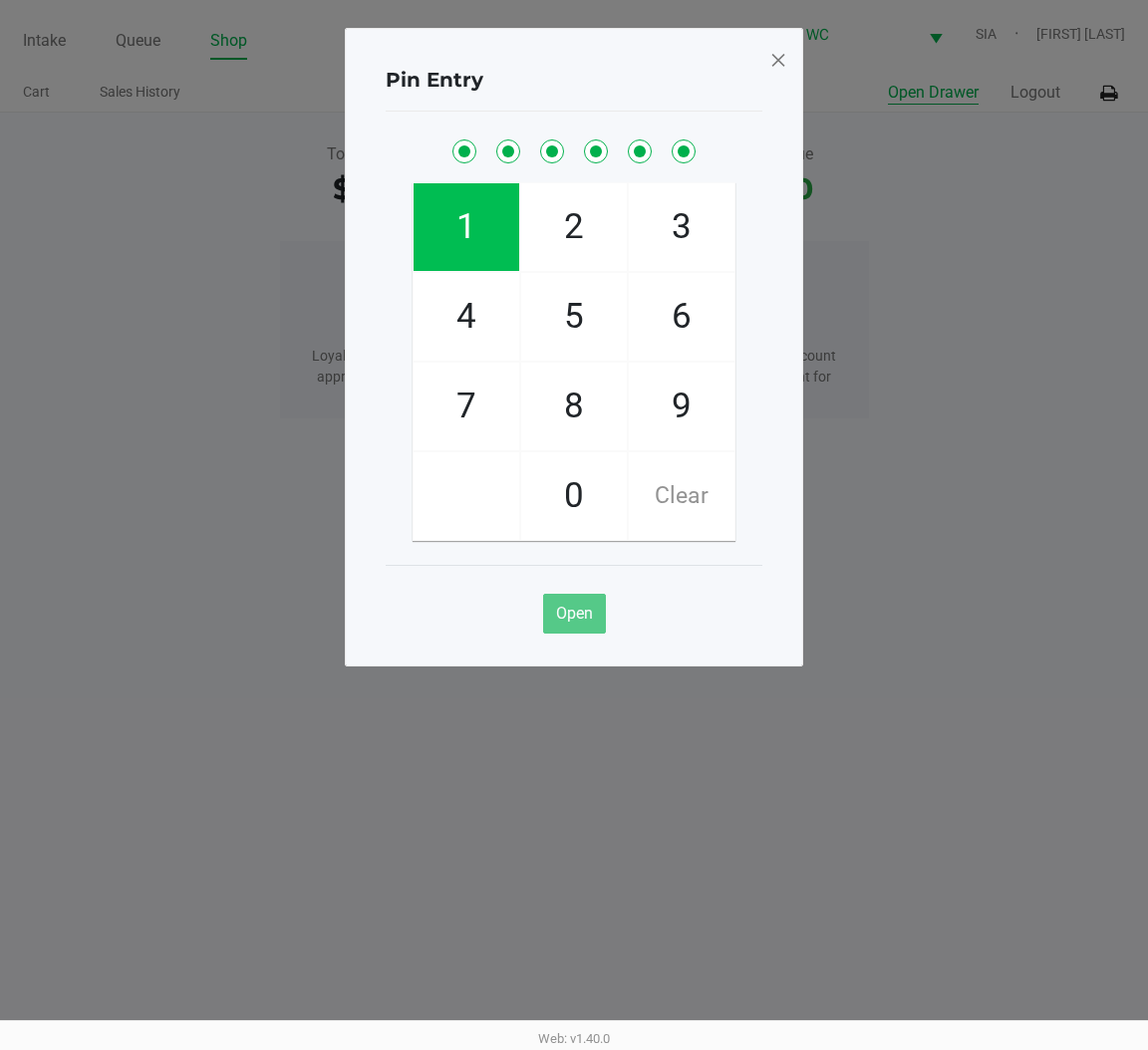 checkbox on "true" 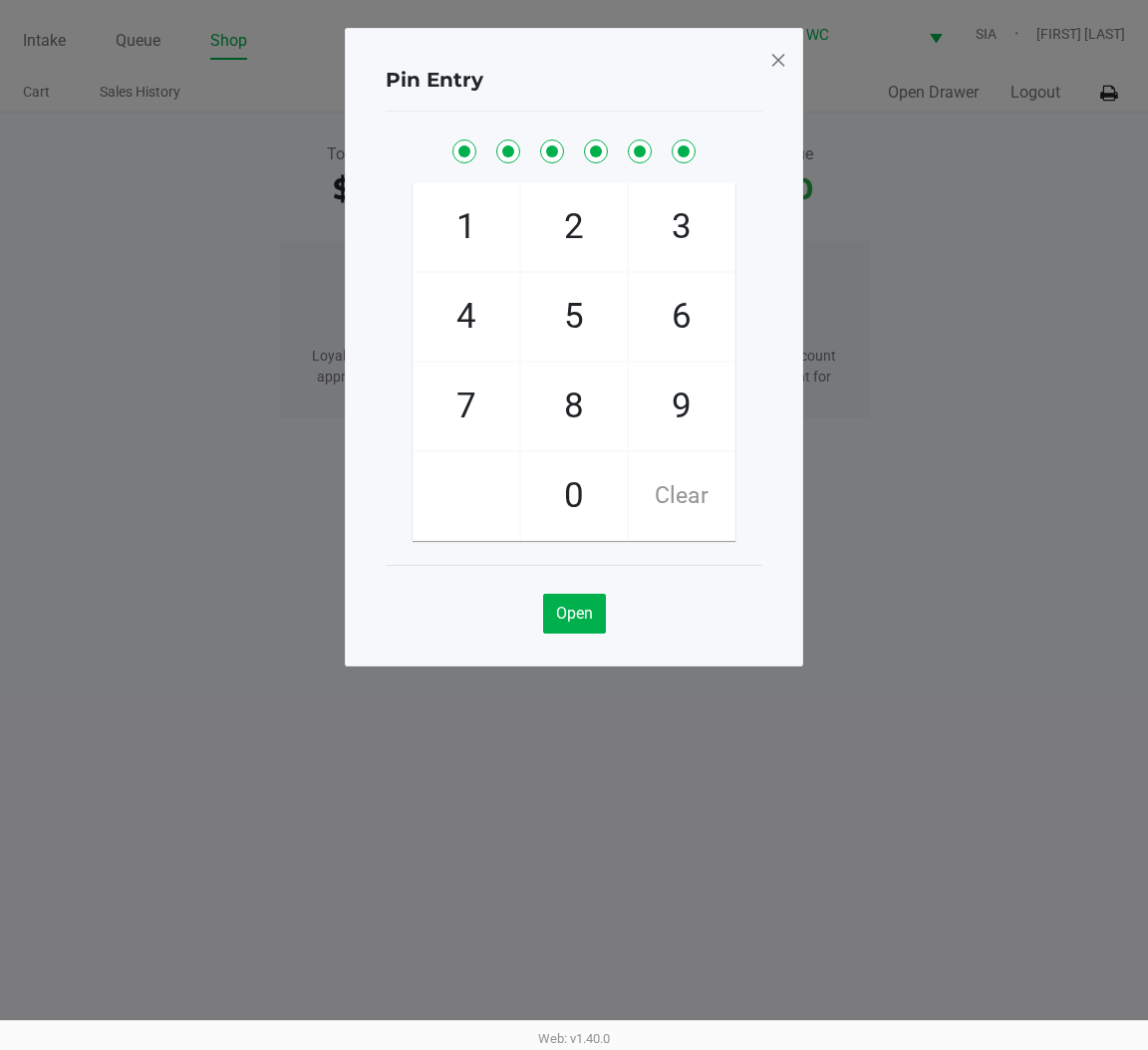 click 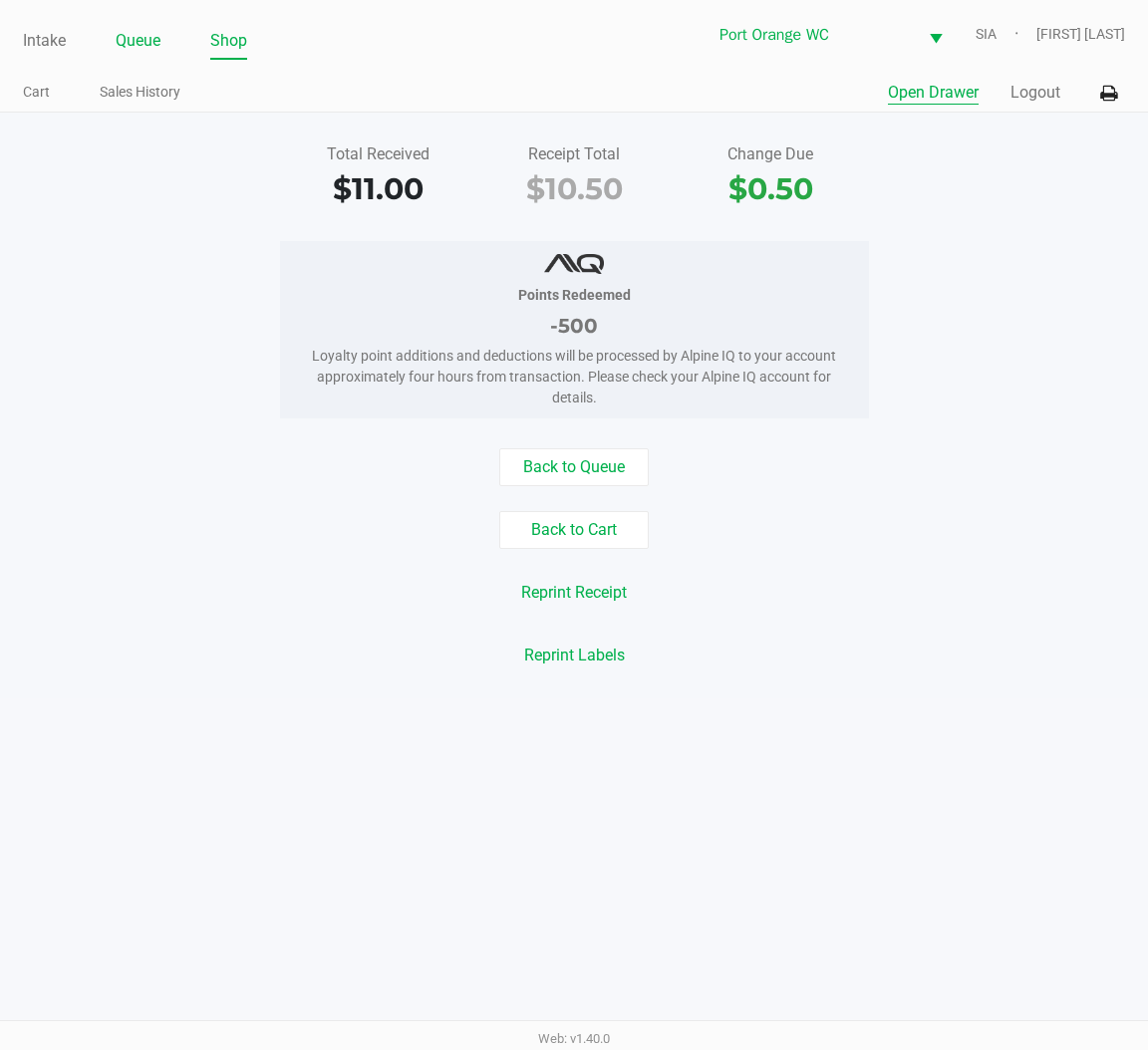 click on "Queue" 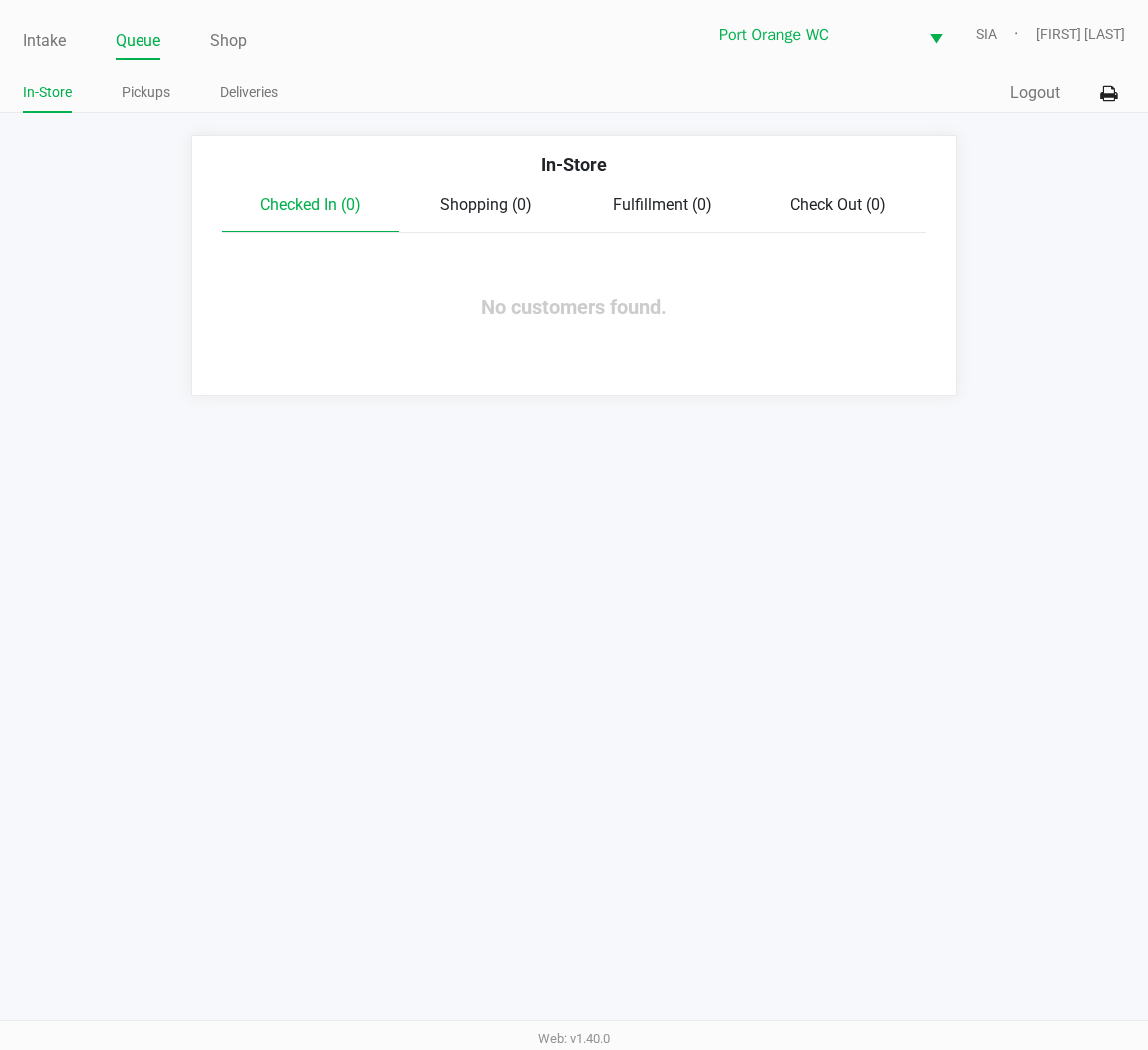 click on "Intake" 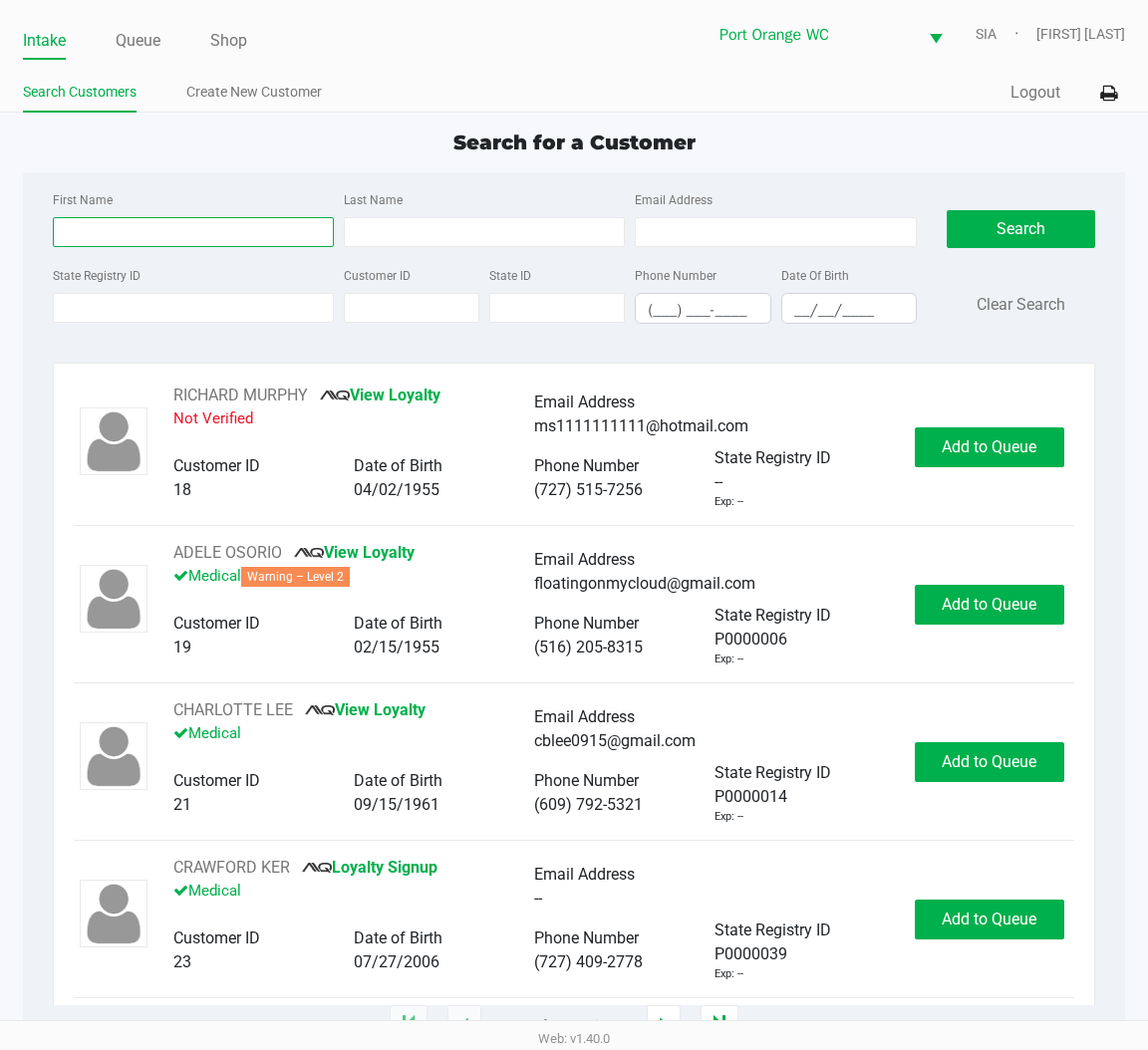 click on "First Name" at bounding box center (193, 232) 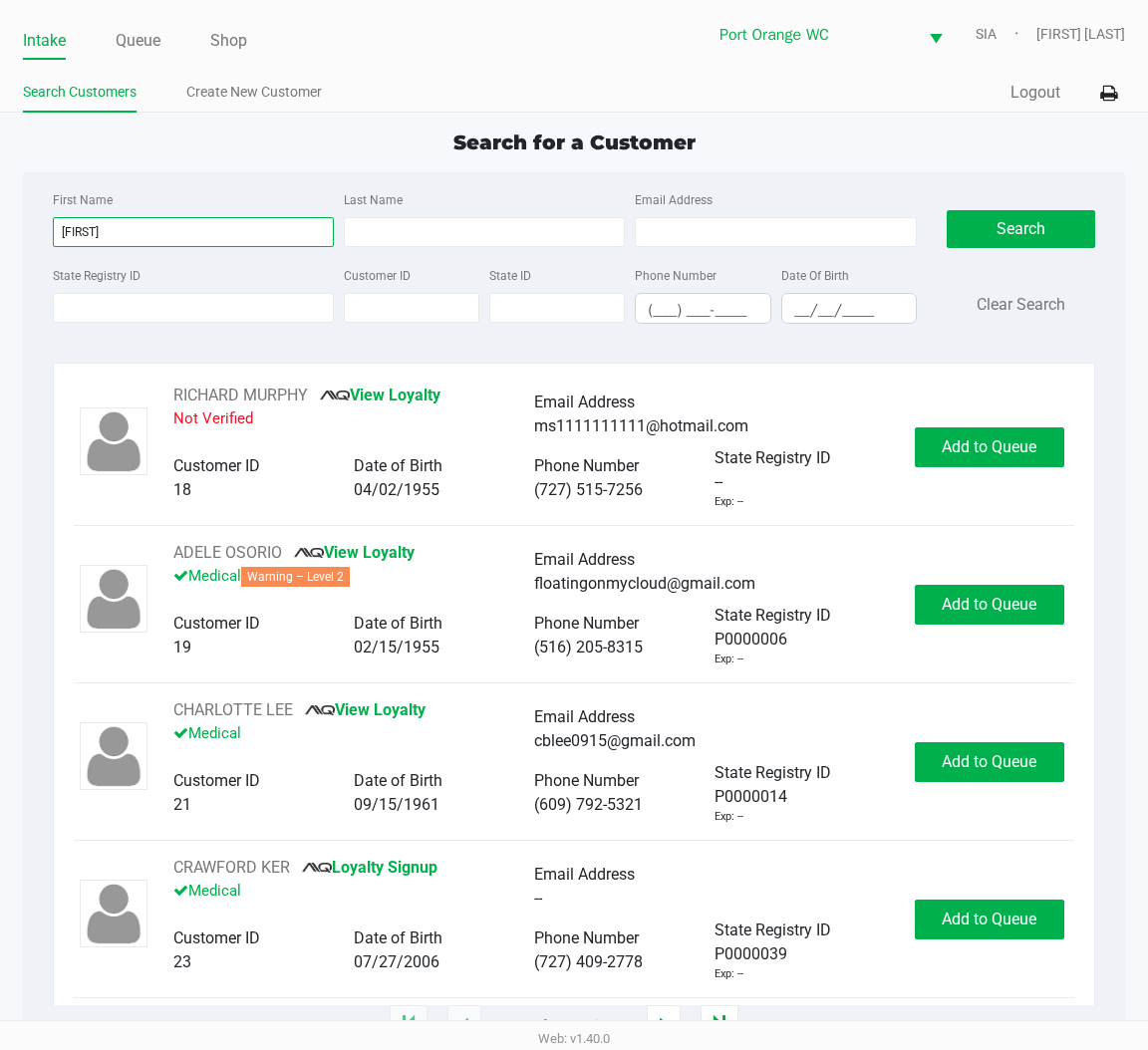 type on "anna" 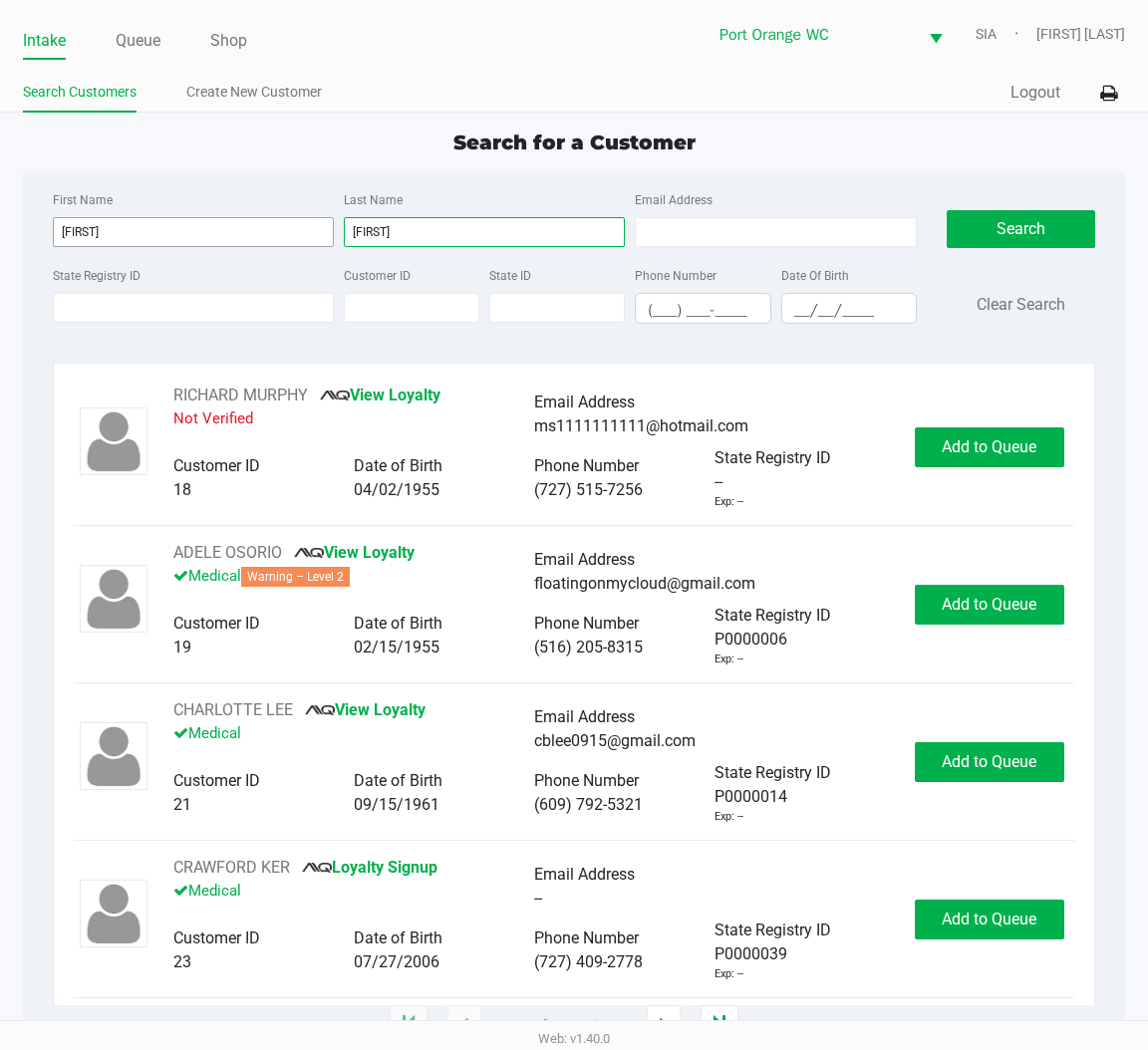type on "kato" 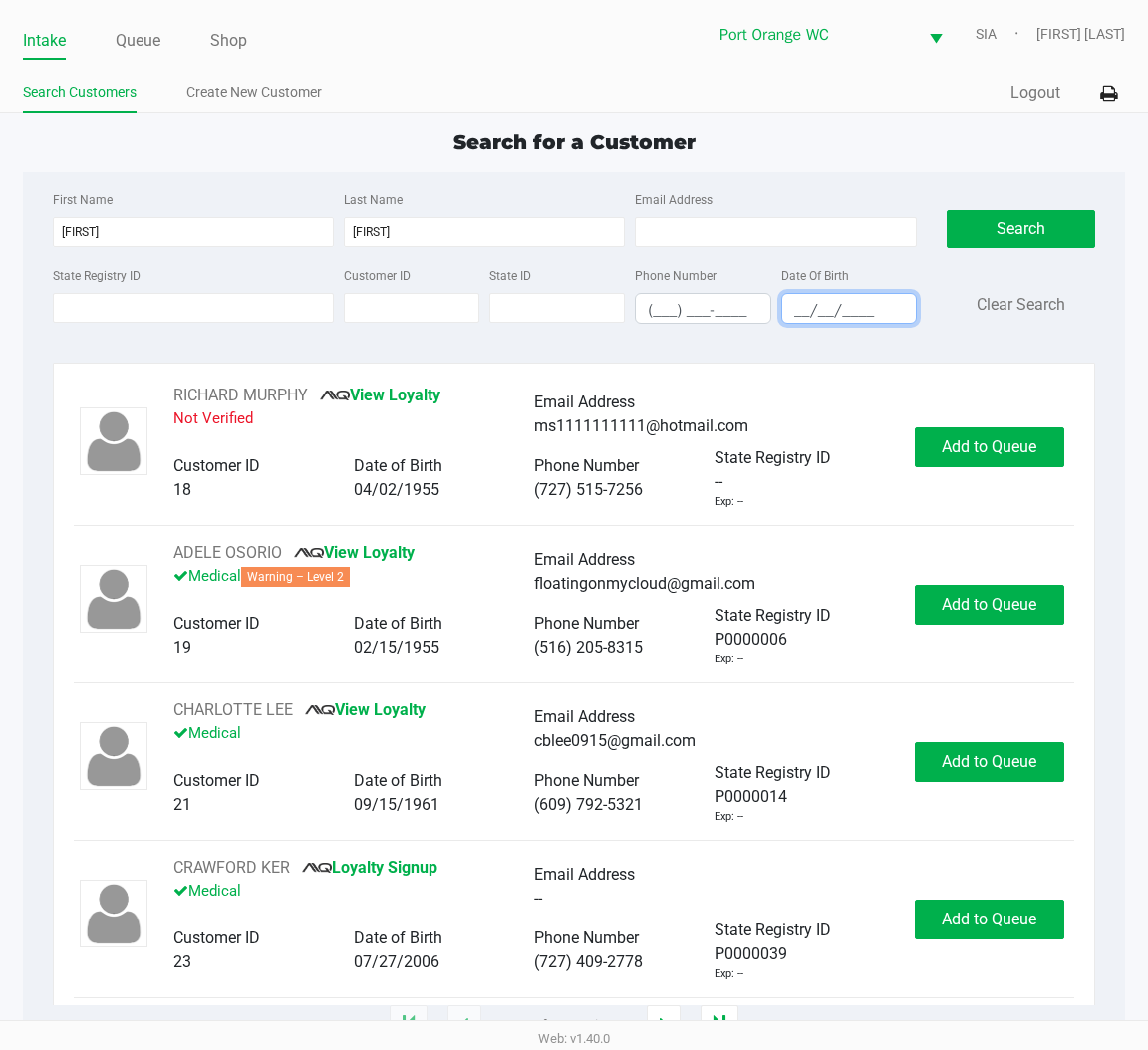 click on "__/__/____" at bounding box center (849, 310) 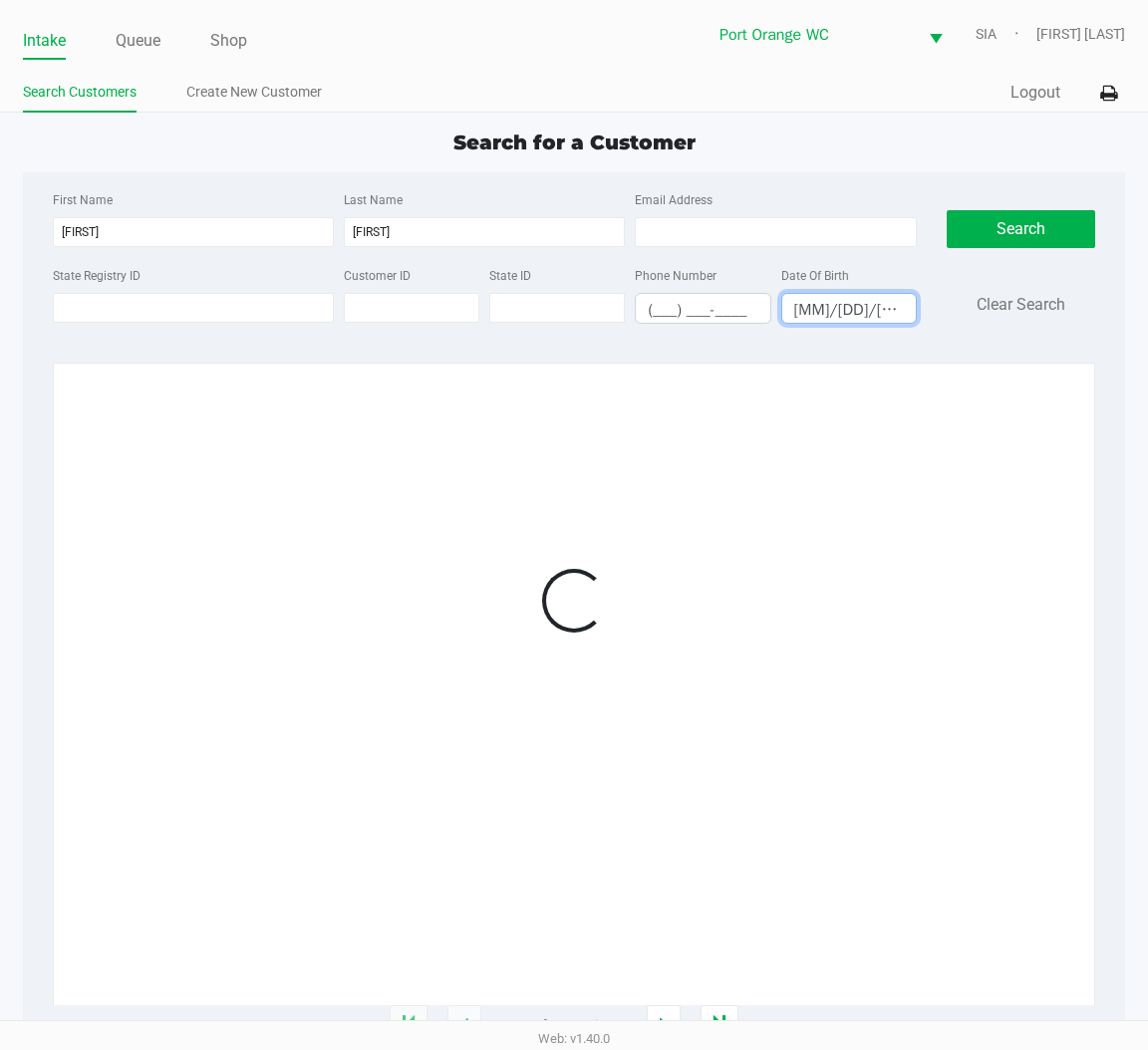 click on "06/16/2006" at bounding box center (849, 310) 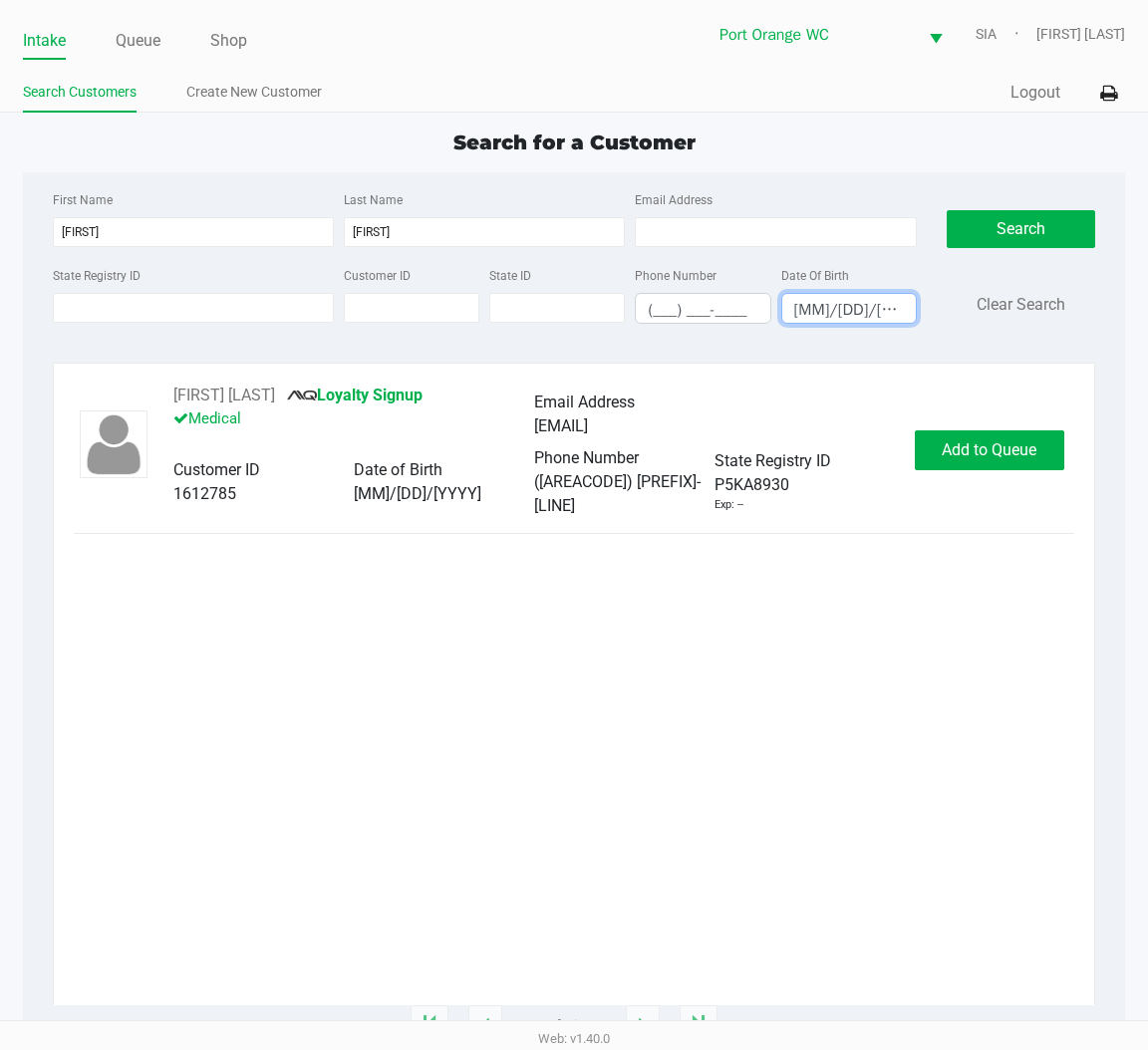 type on "08/16/2006" 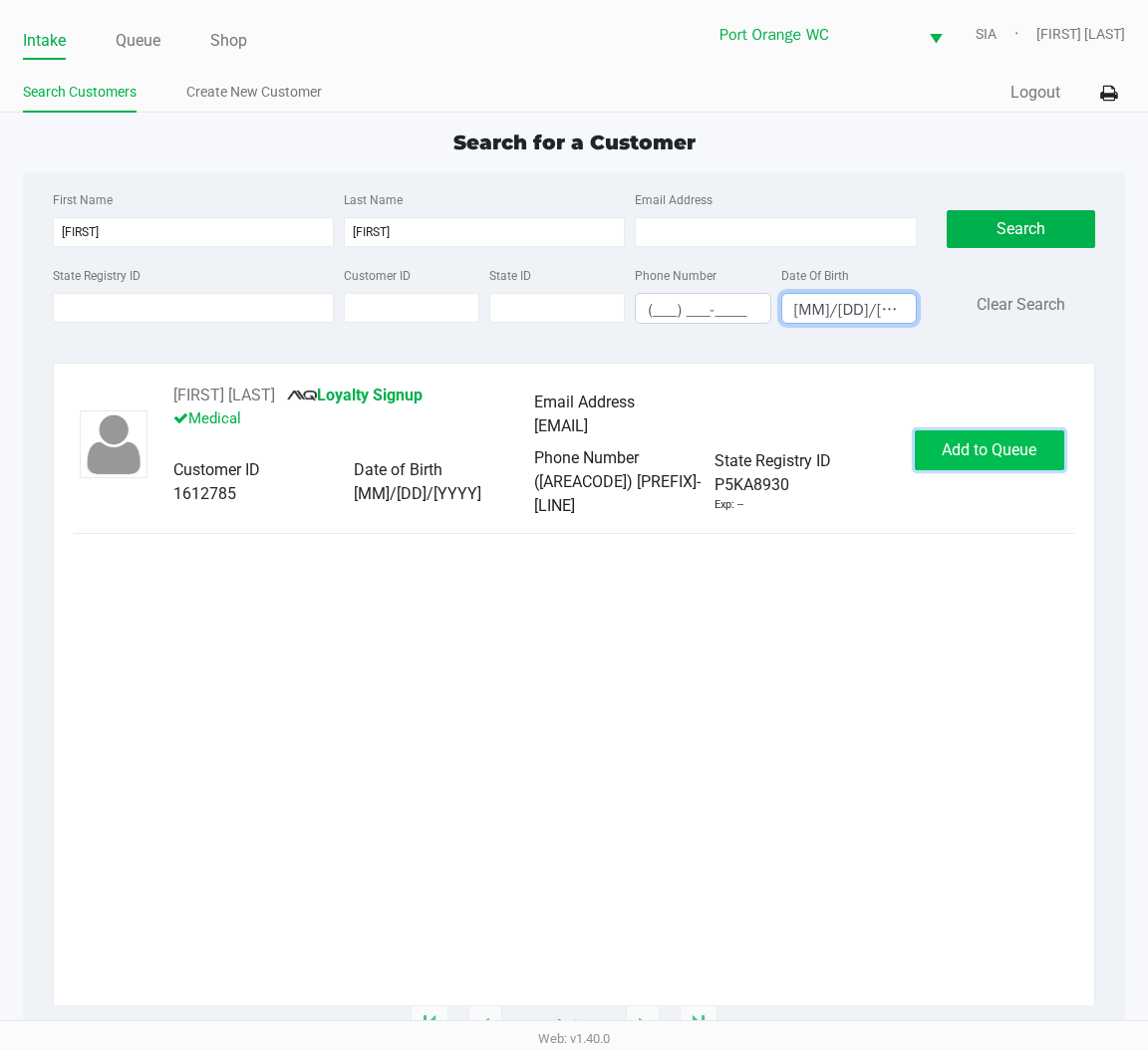 click on "Add to Queue" 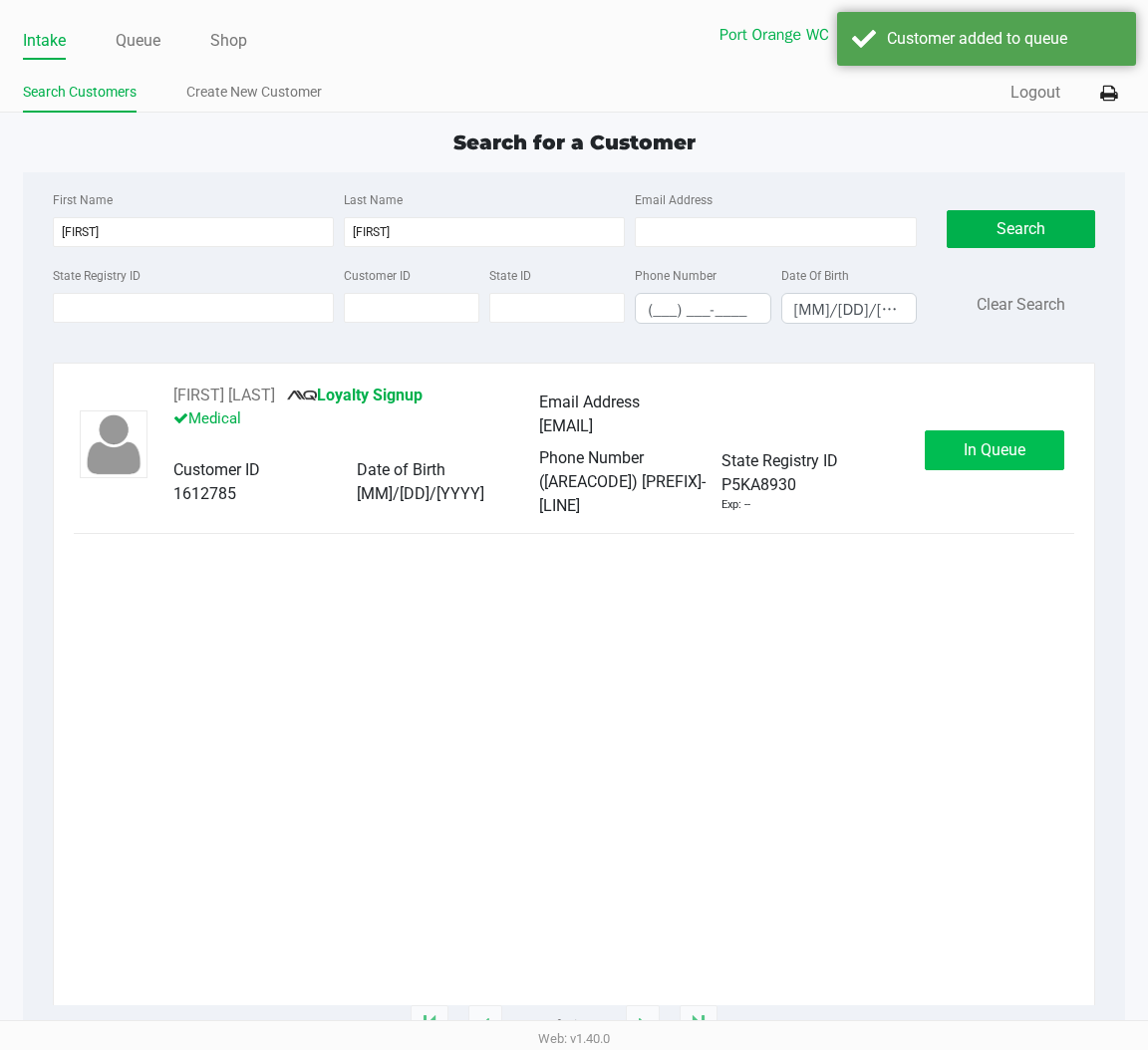 click on "In Queue" 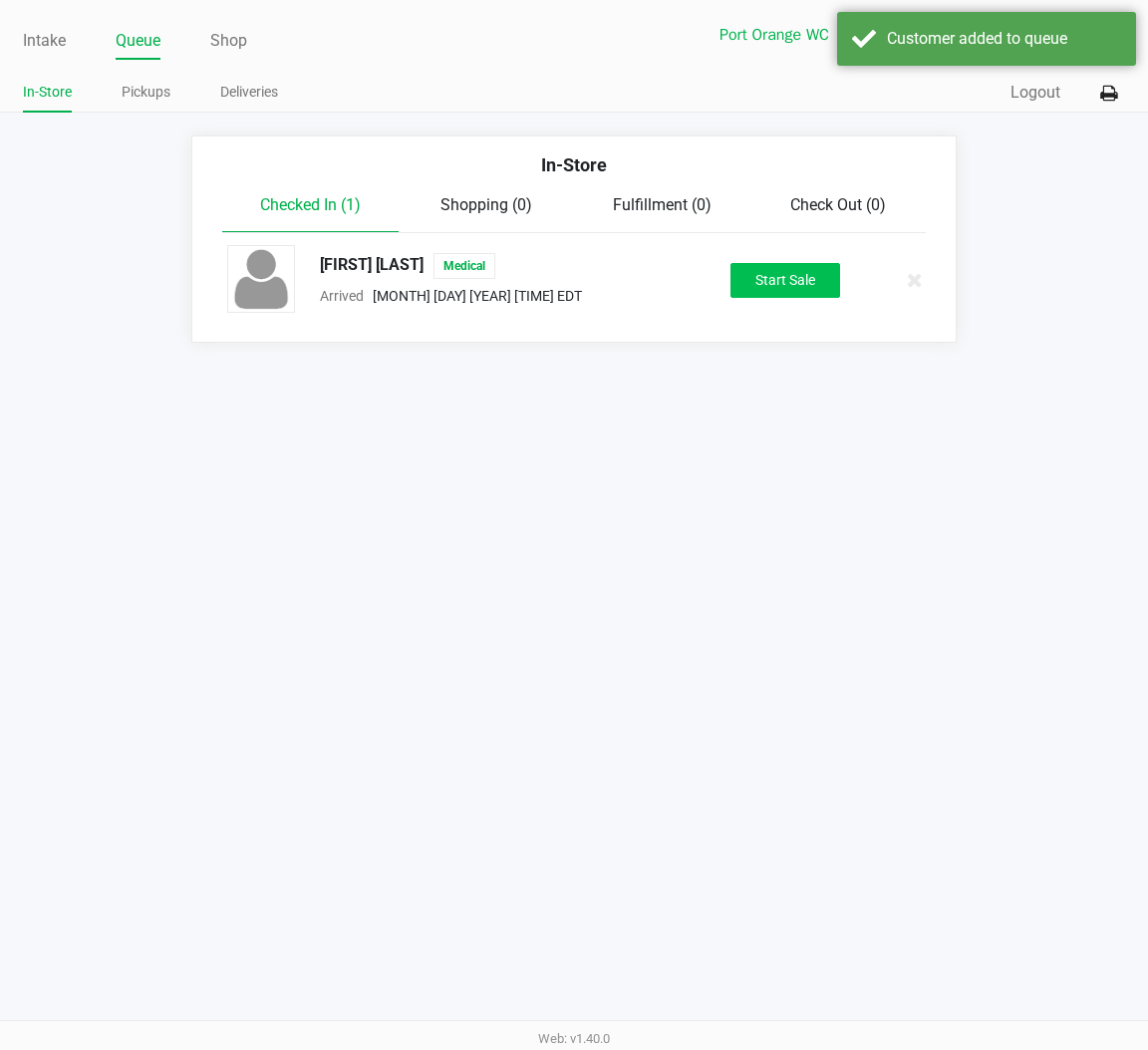 click on "Start Sale" 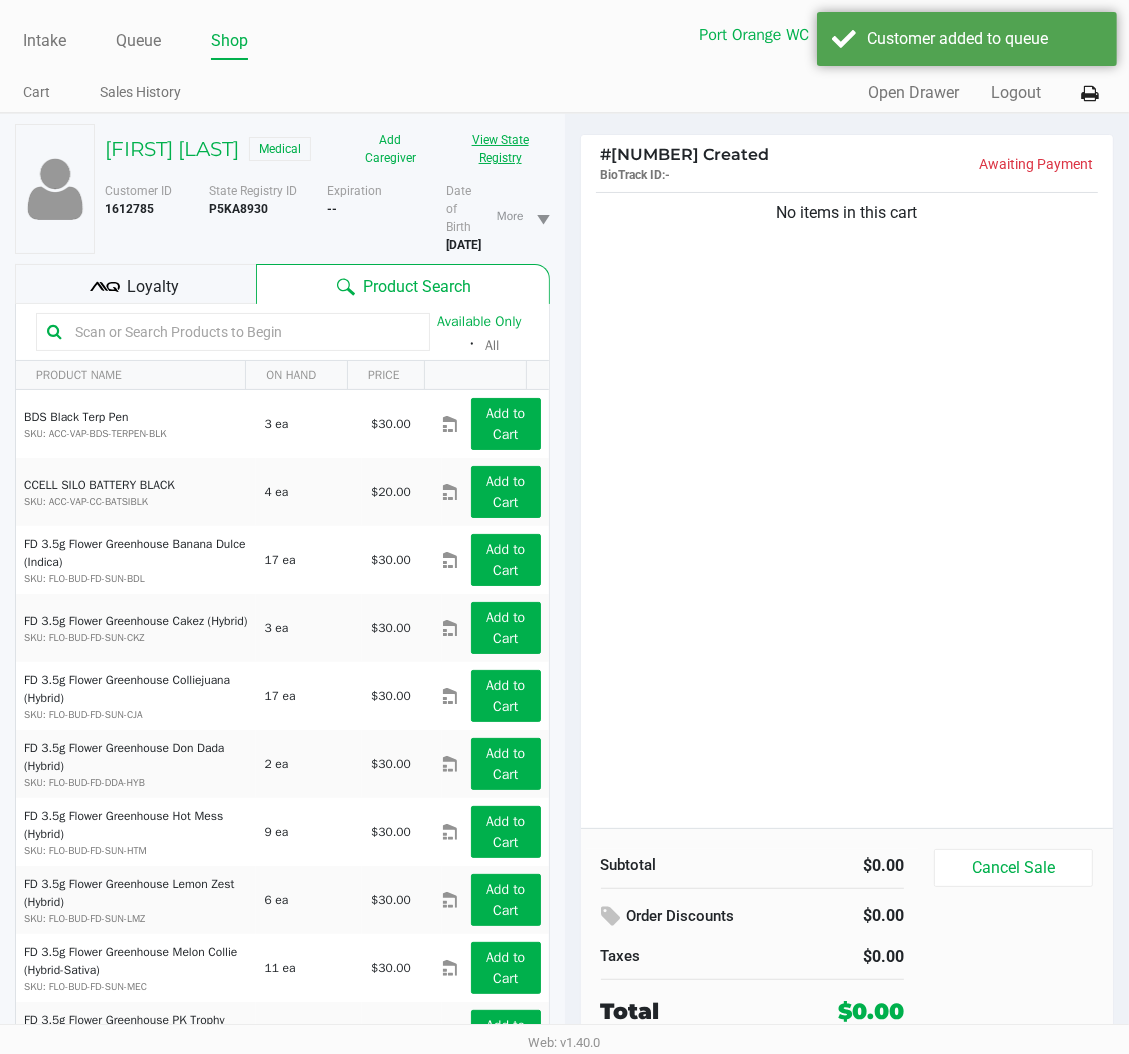 click on "View State Registry" 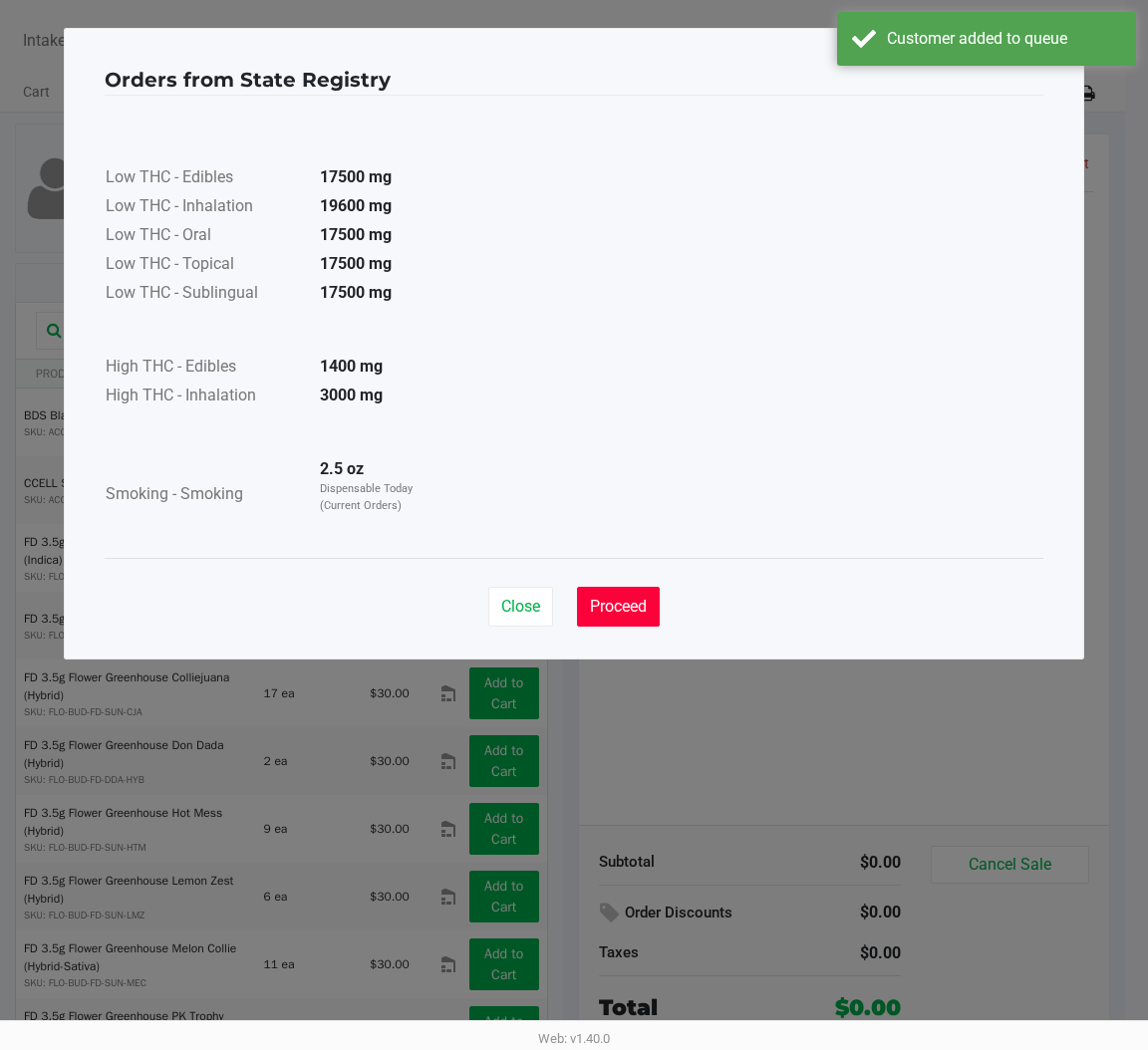 click on "Proceed" 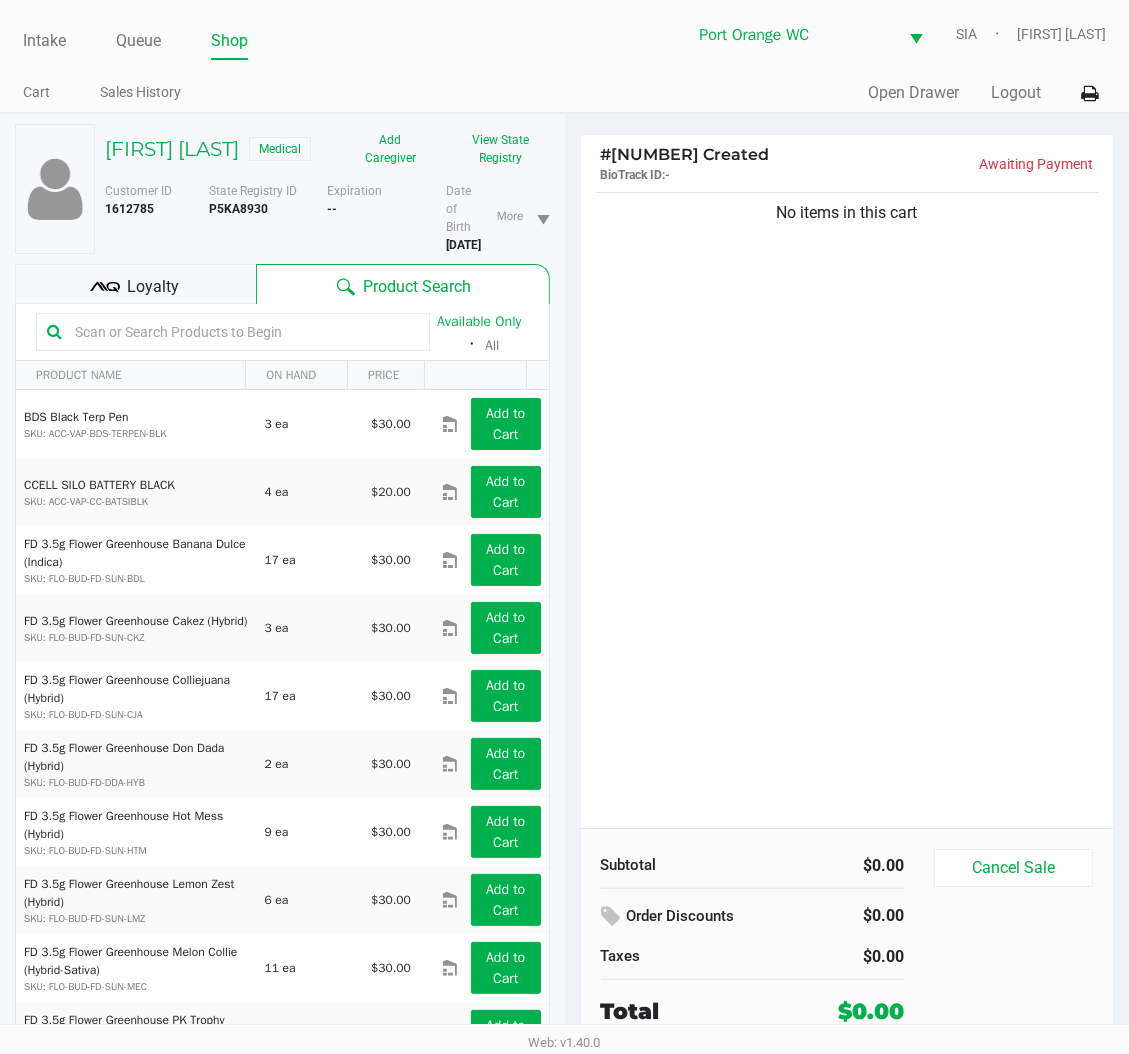 click 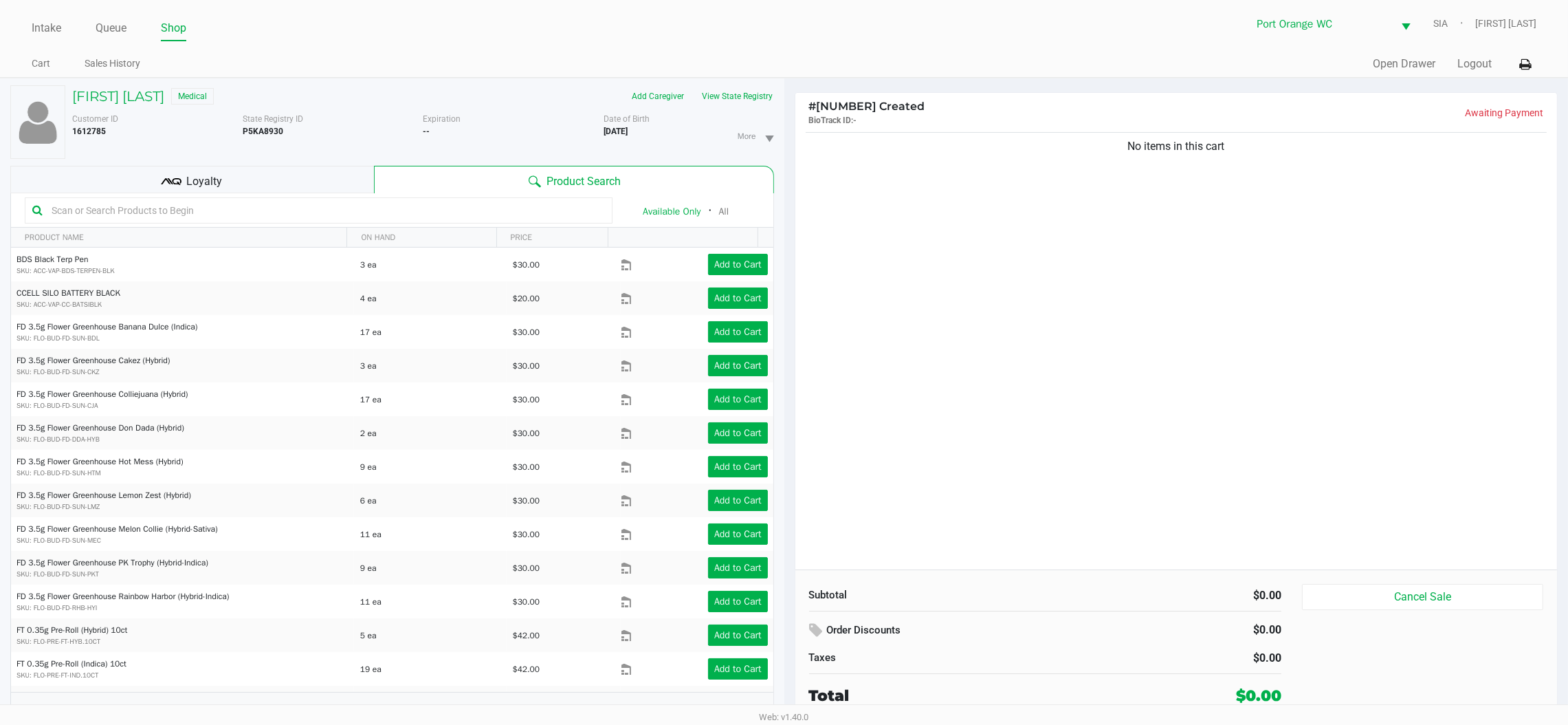 click 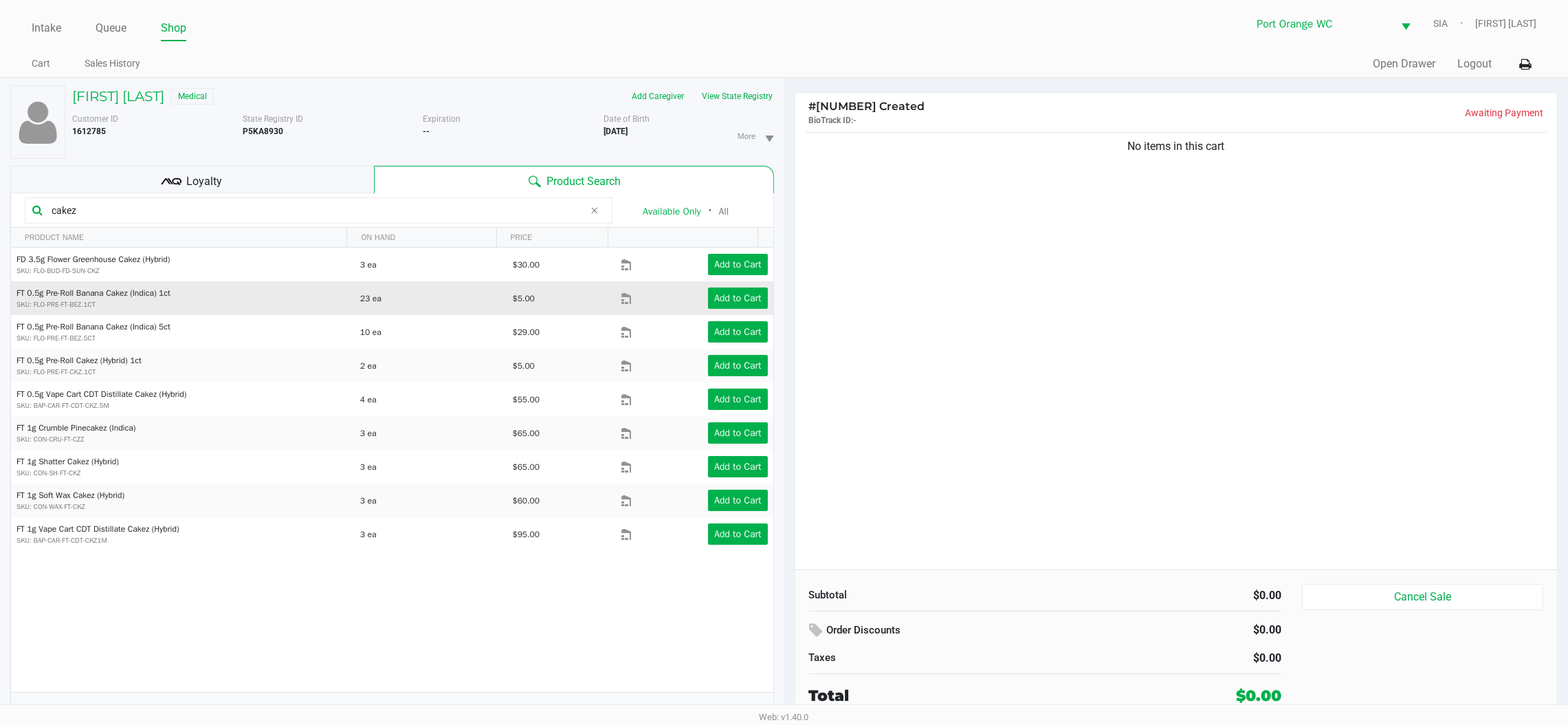 type on "cakez" 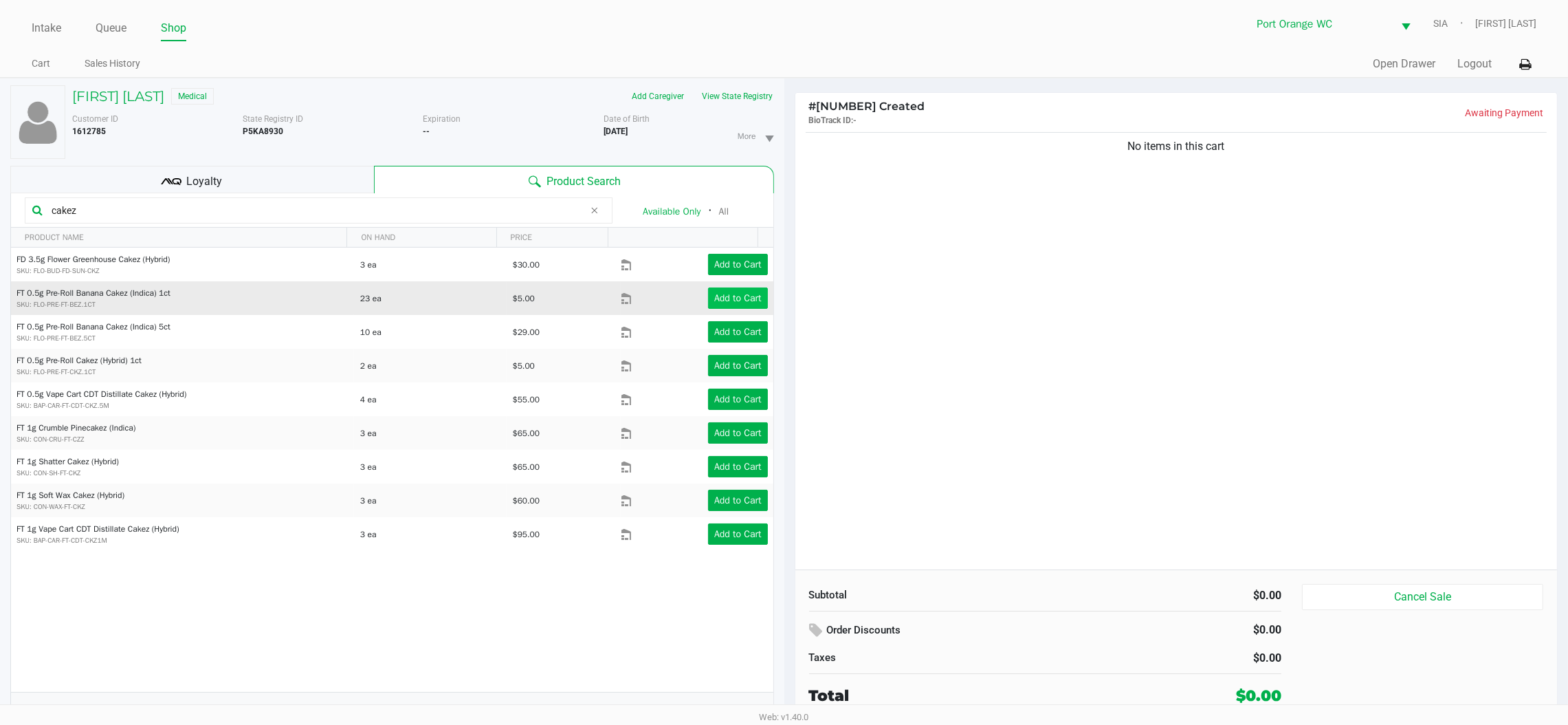 drag, startPoint x: 679, startPoint y: 293, endPoint x: 698, endPoint y: 301, distance: 20.615528 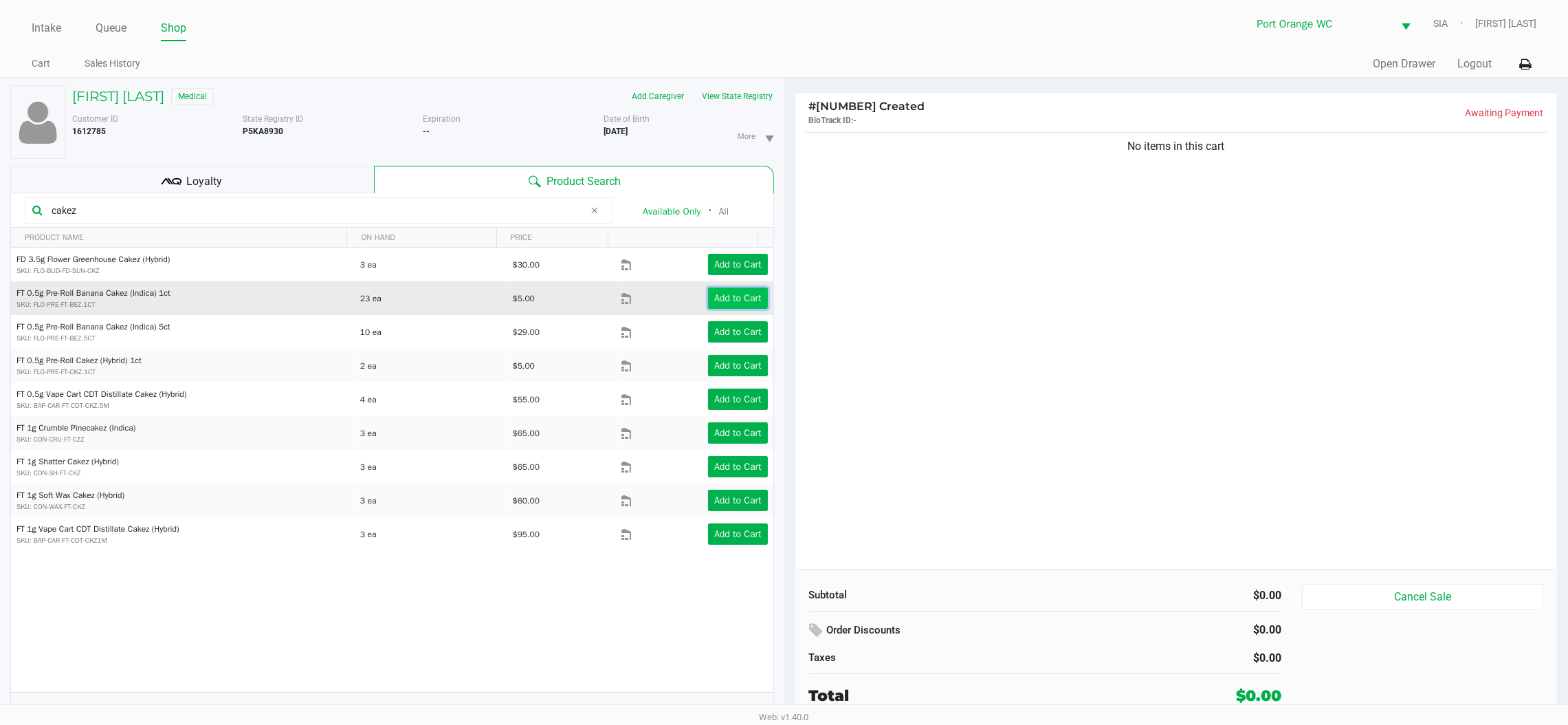 click on "Add to Cart" 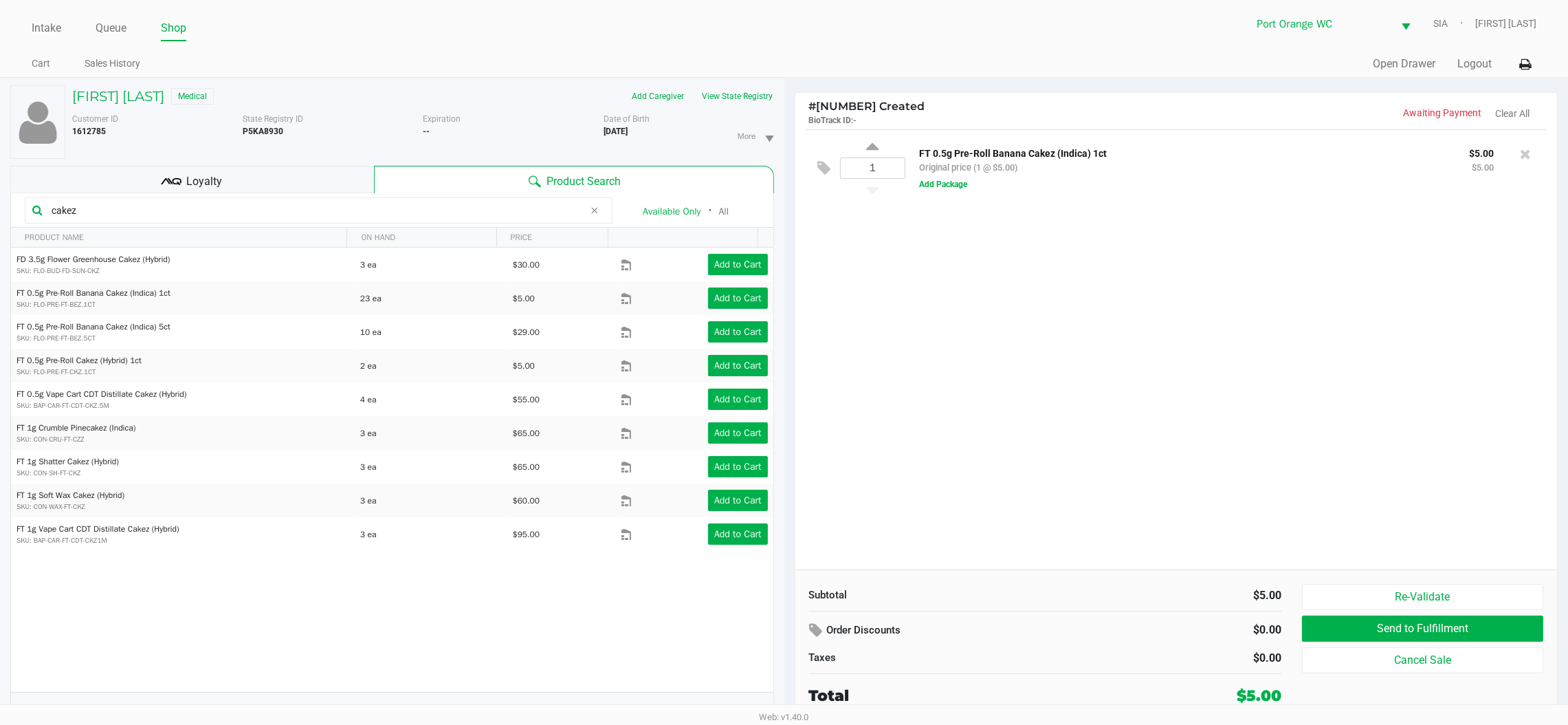 click on "cakez" 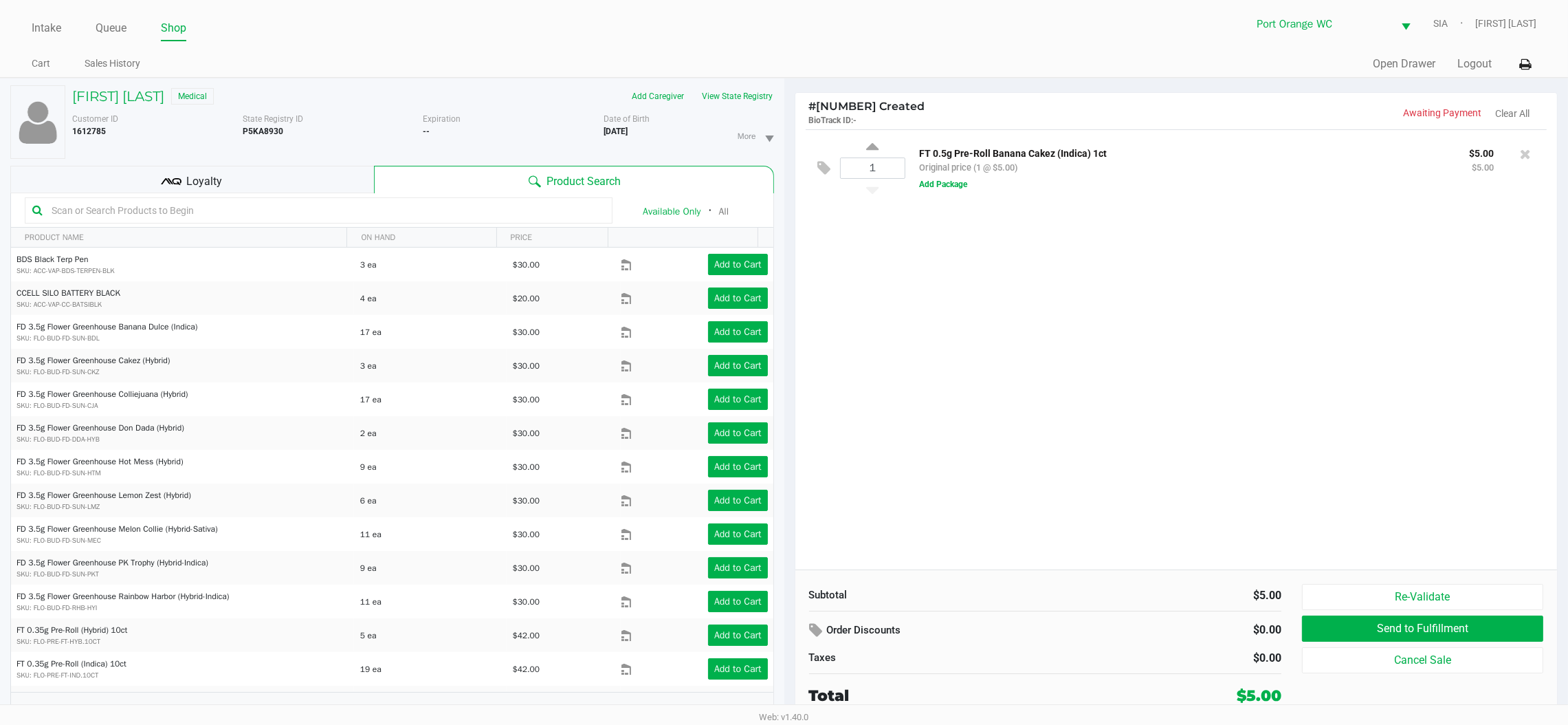 click 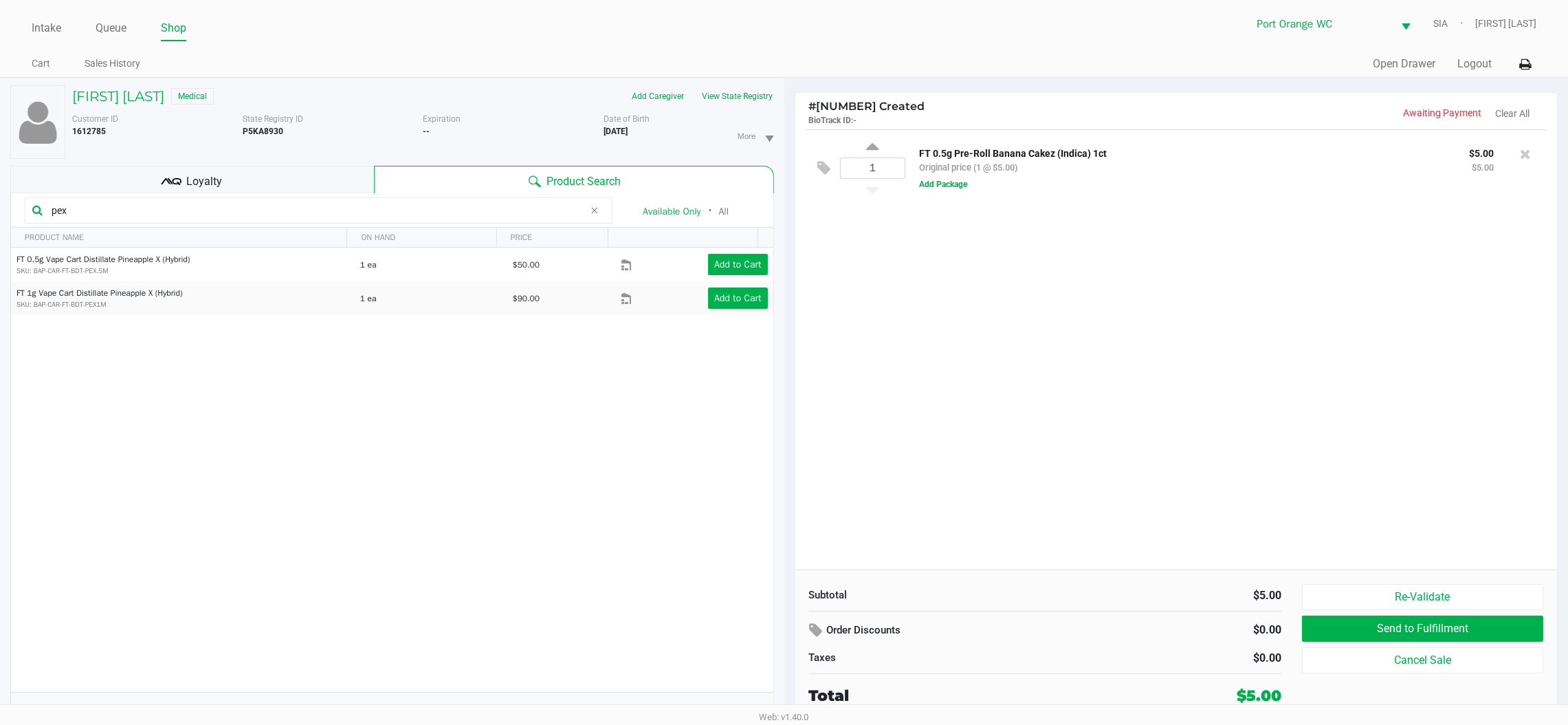 type on "pex" 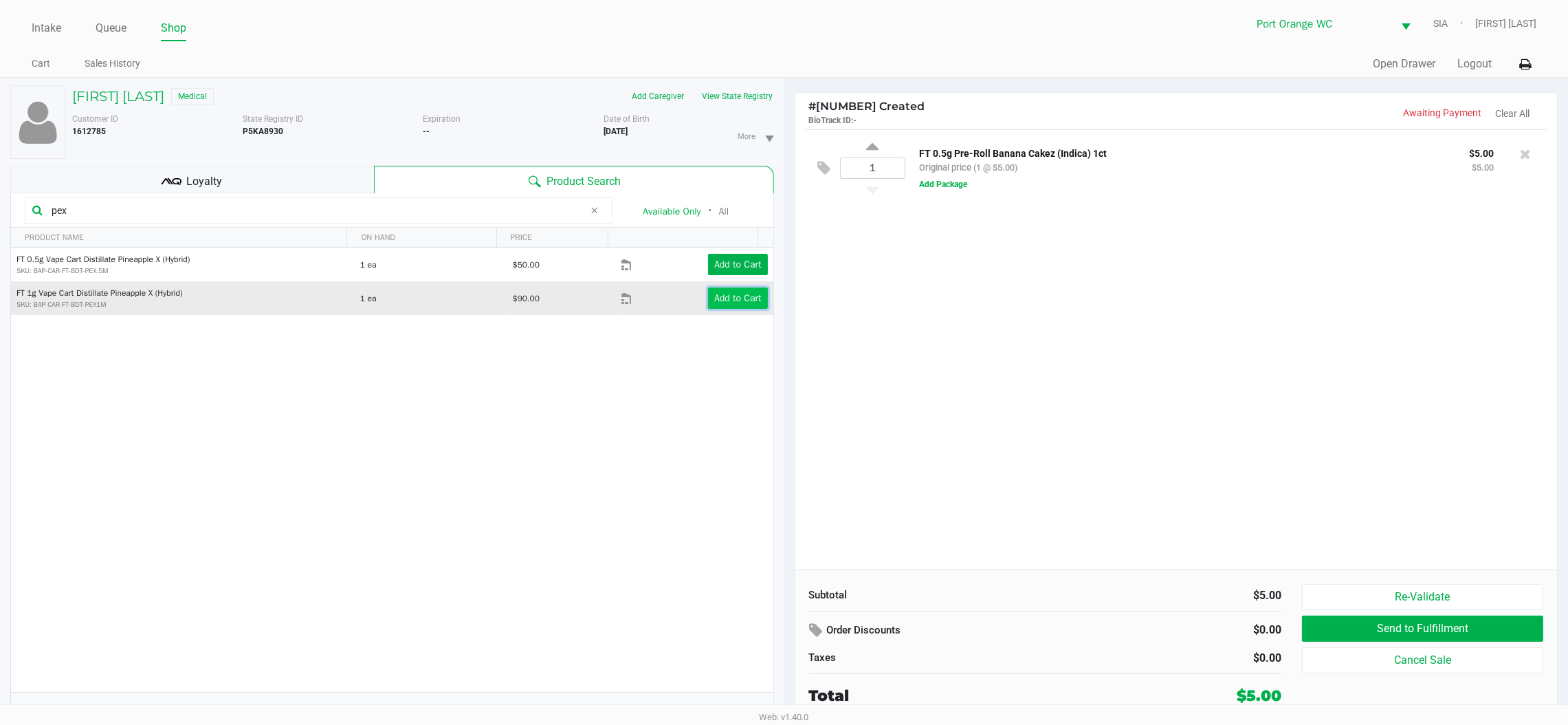 click on "Add to Cart" 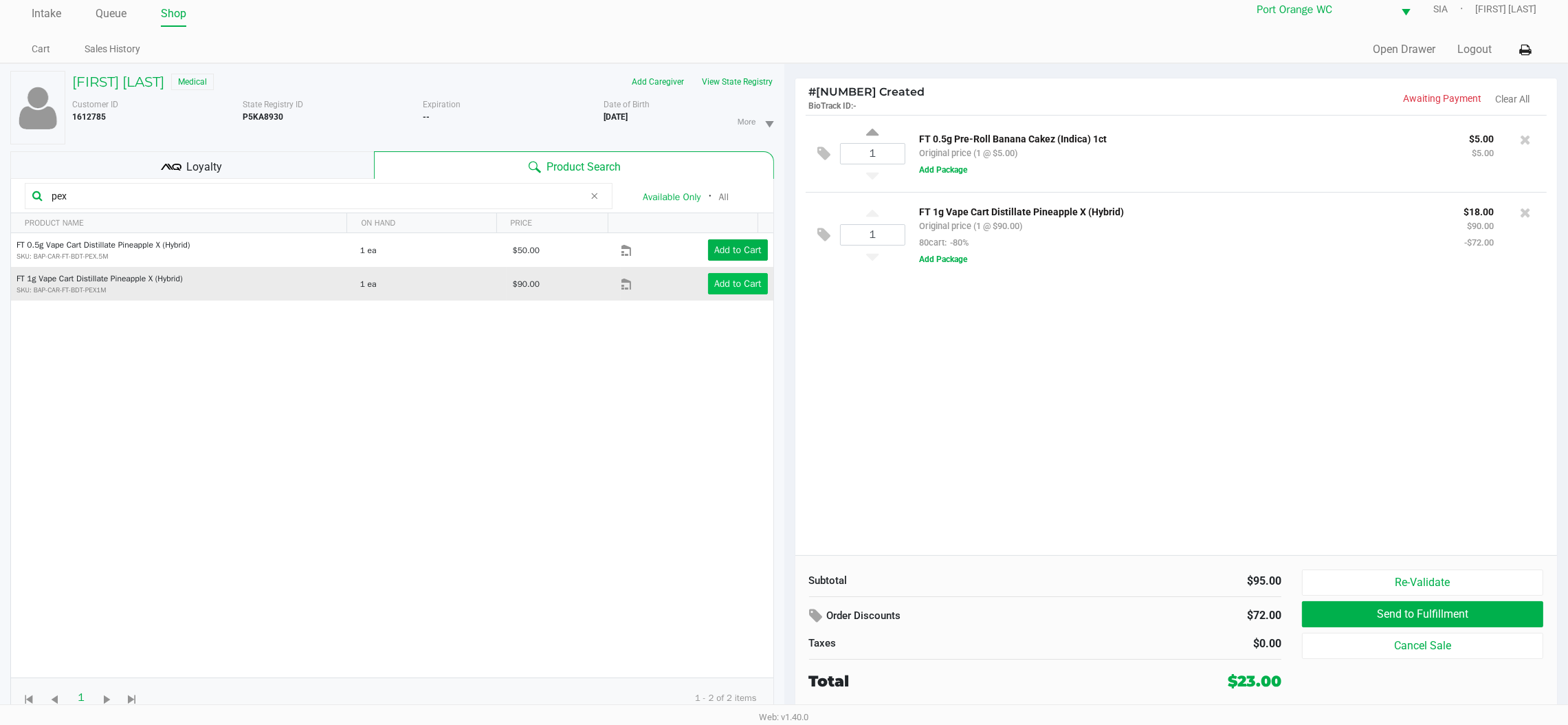 scroll, scrollTop: 0, scrollLeft: 0, axis: both 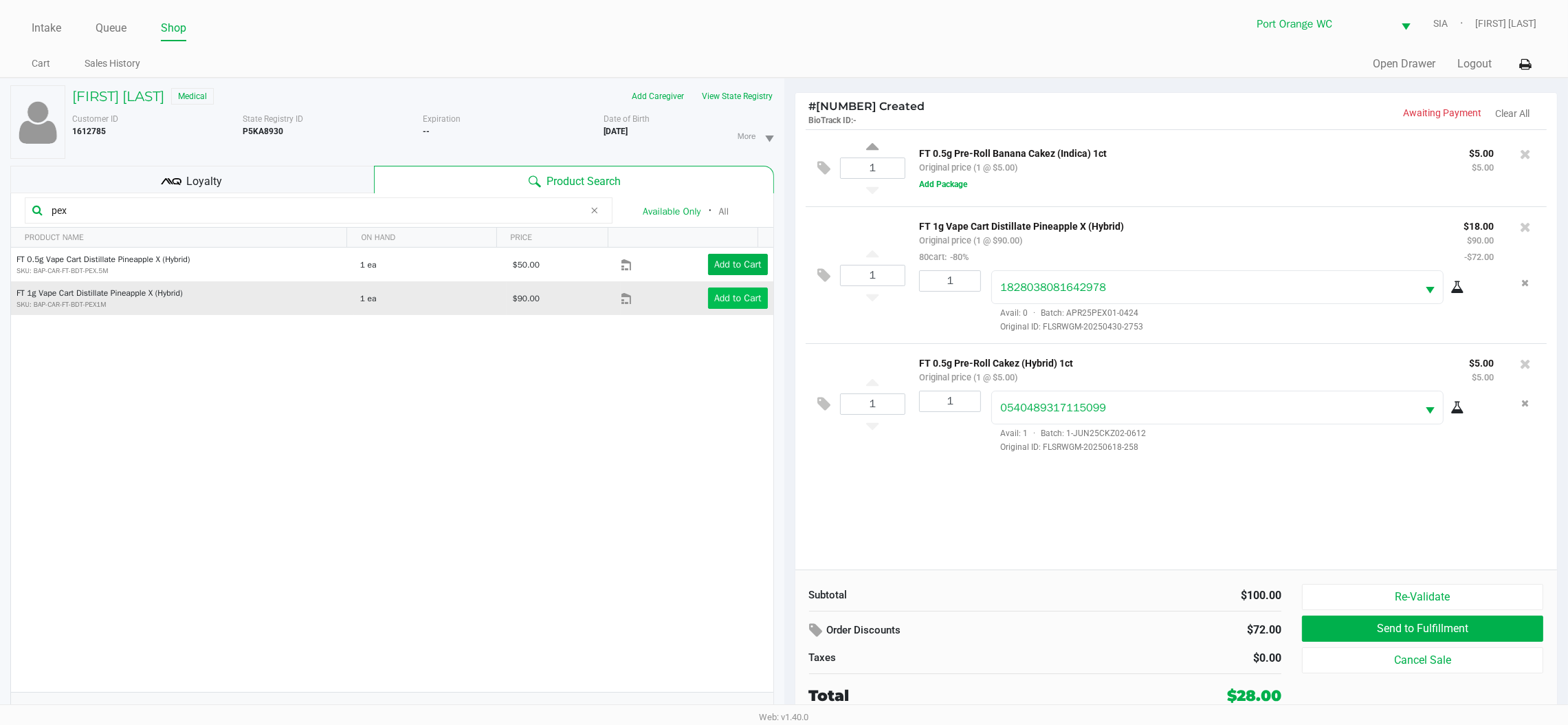 click on "Re-Validate" 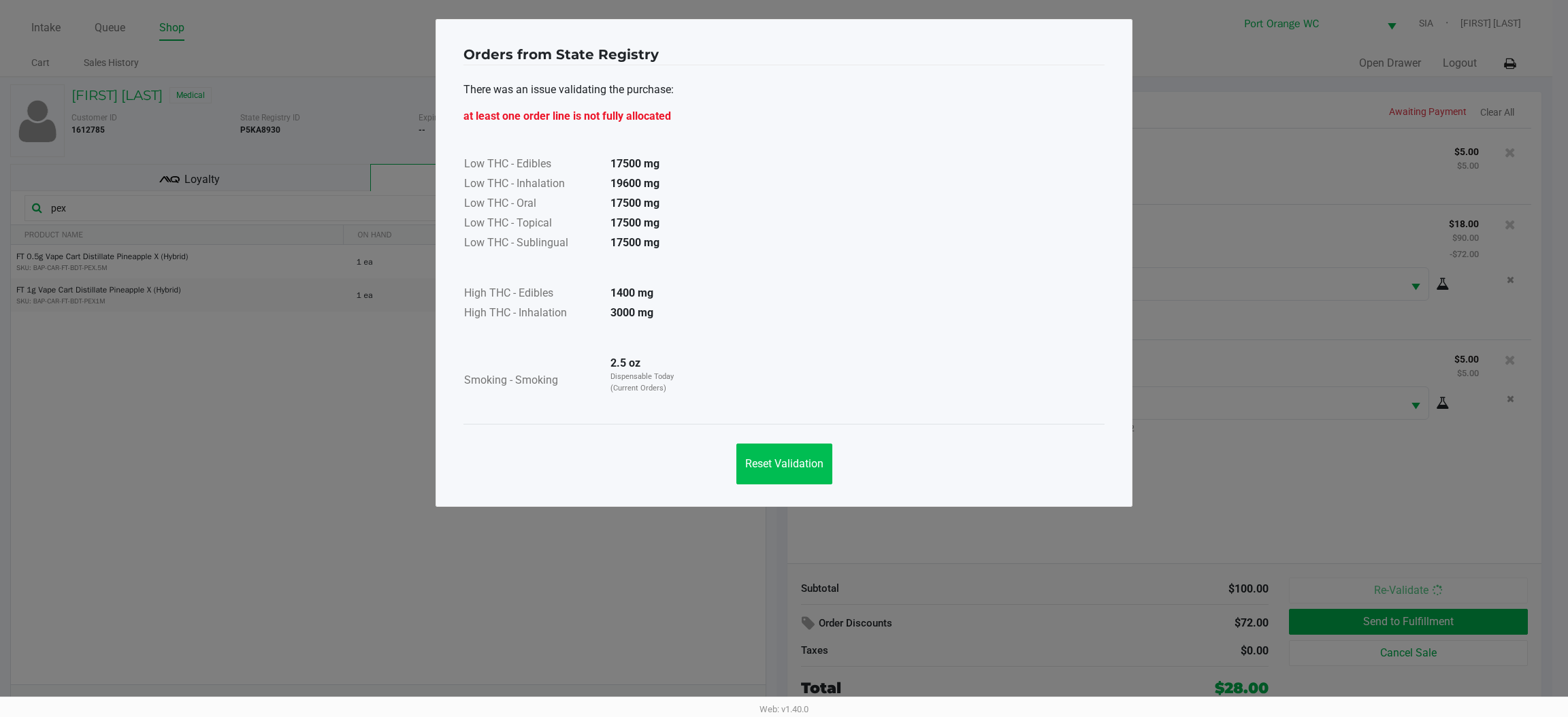 click on "Reset Validation" 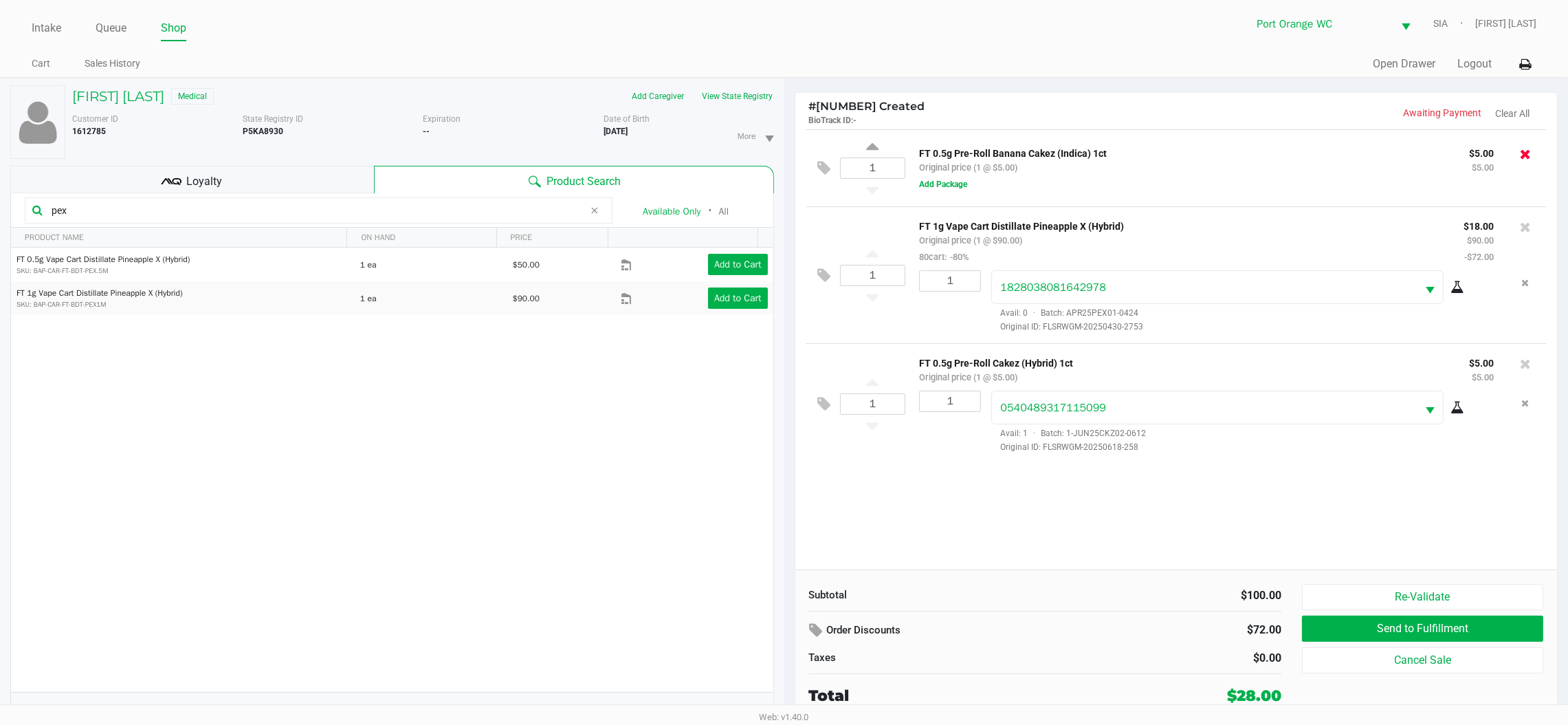 click 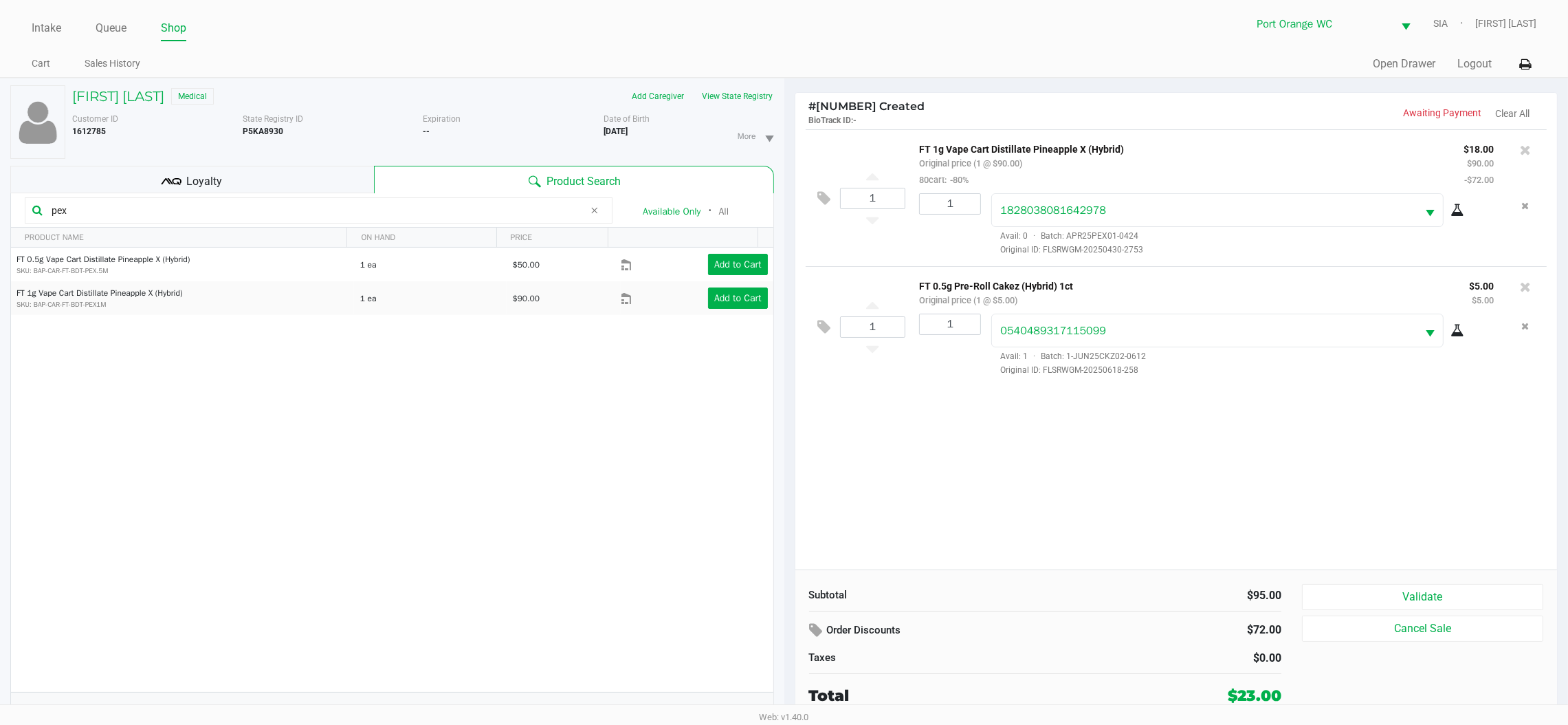 click on "pex" 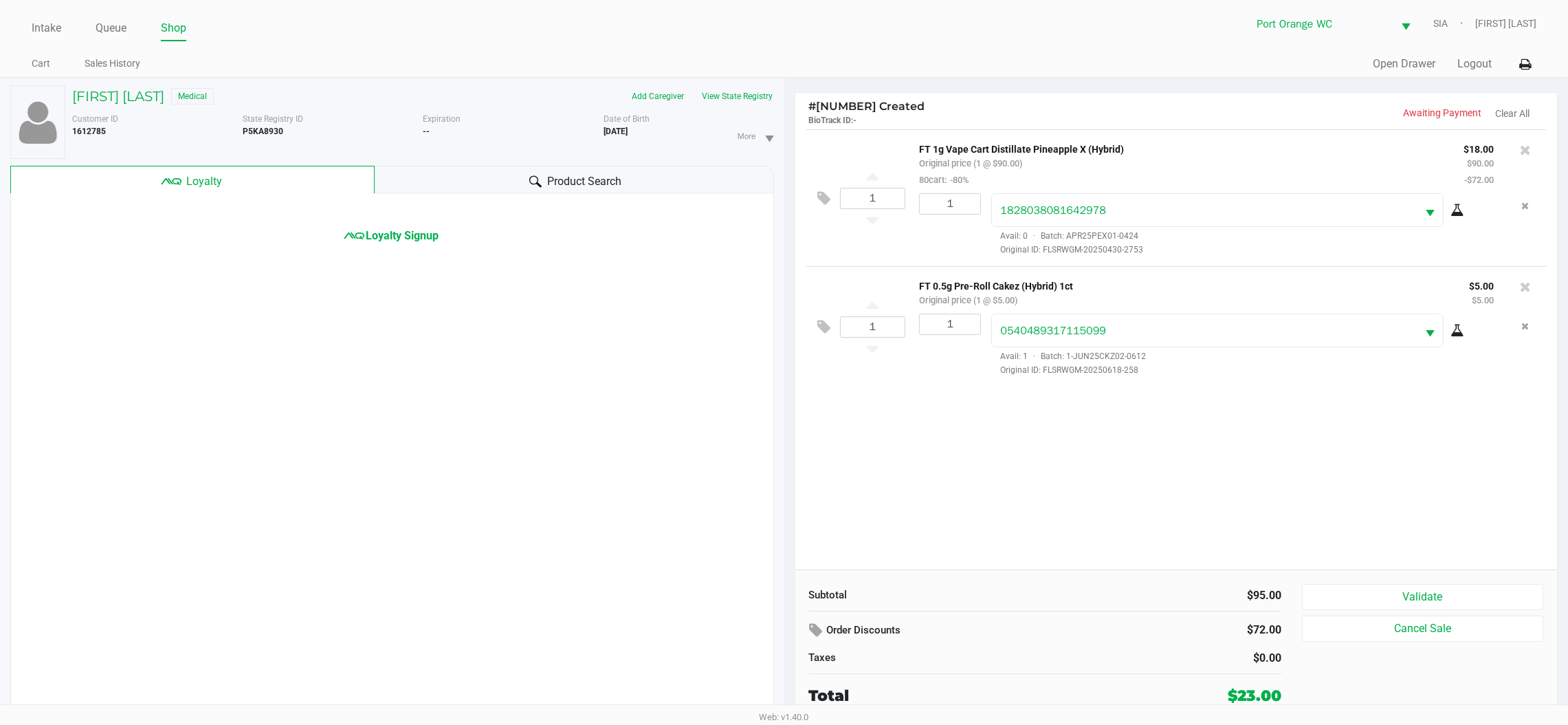 click on "Loyalty Signup" 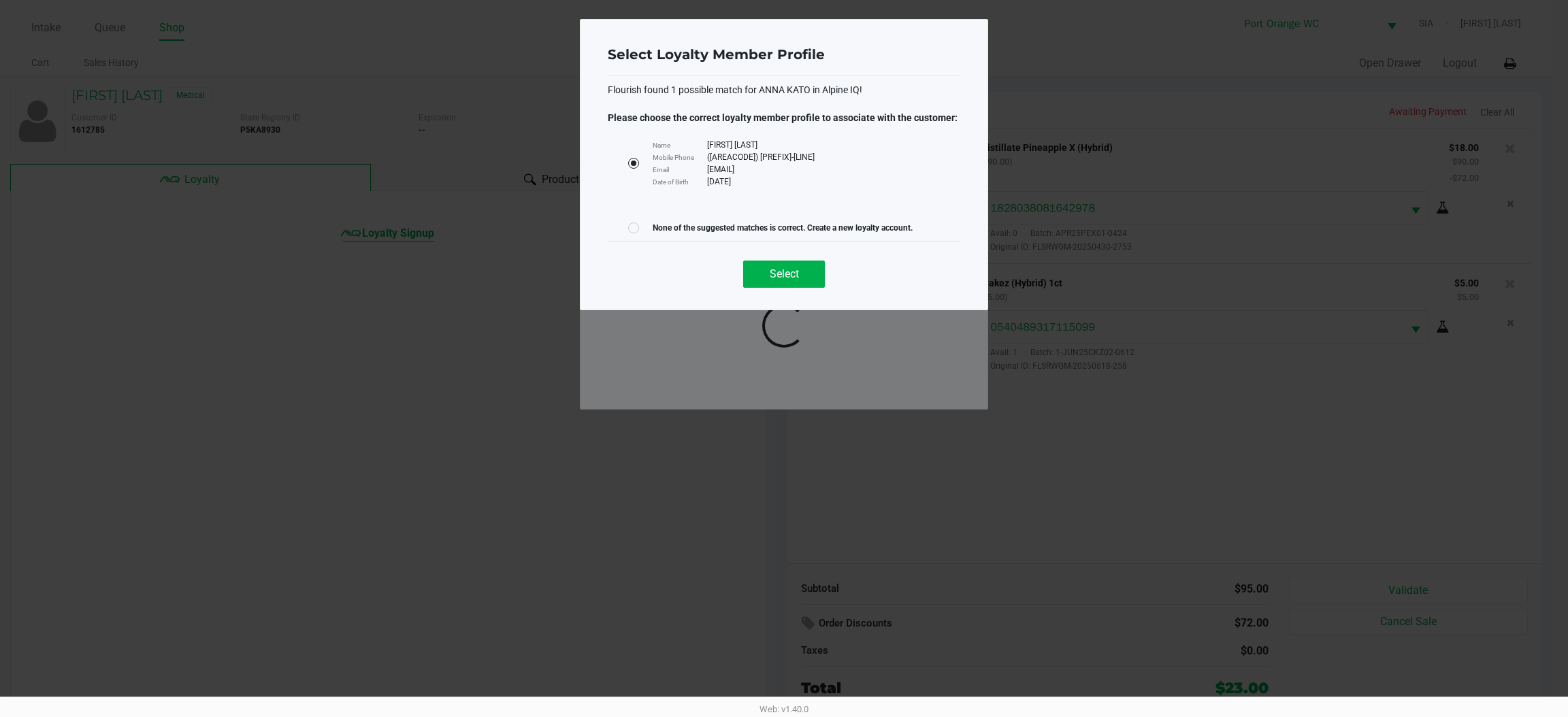 click on "Select" 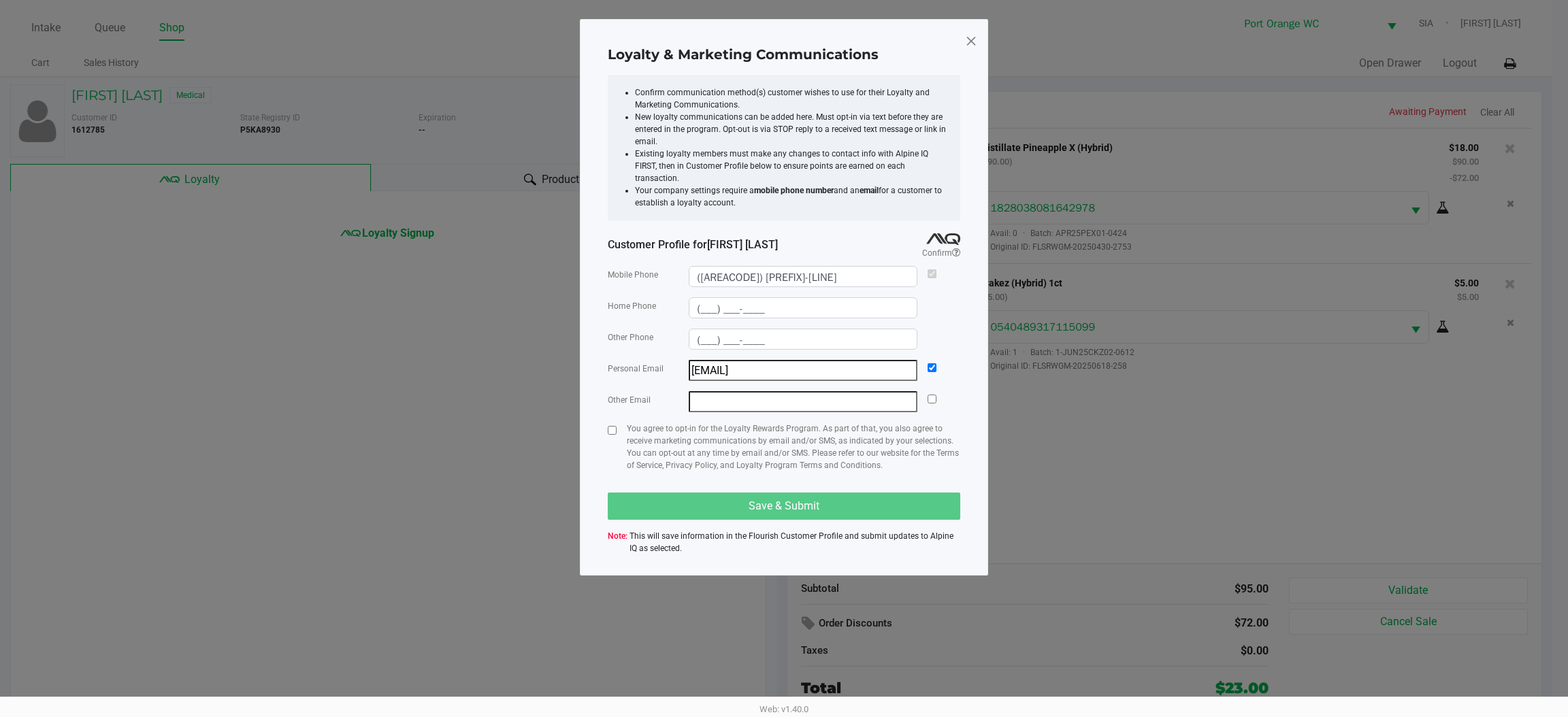 click 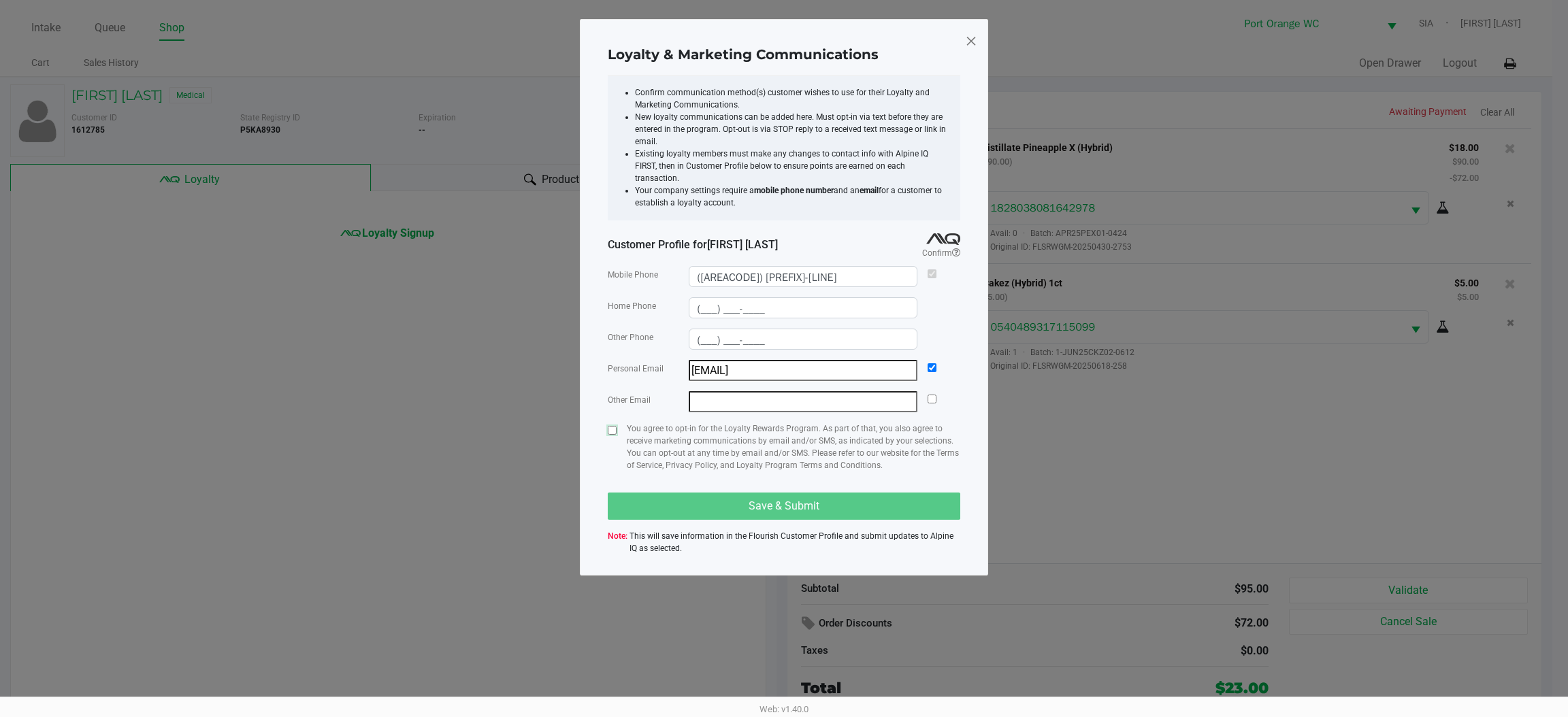 checkbox on "true" 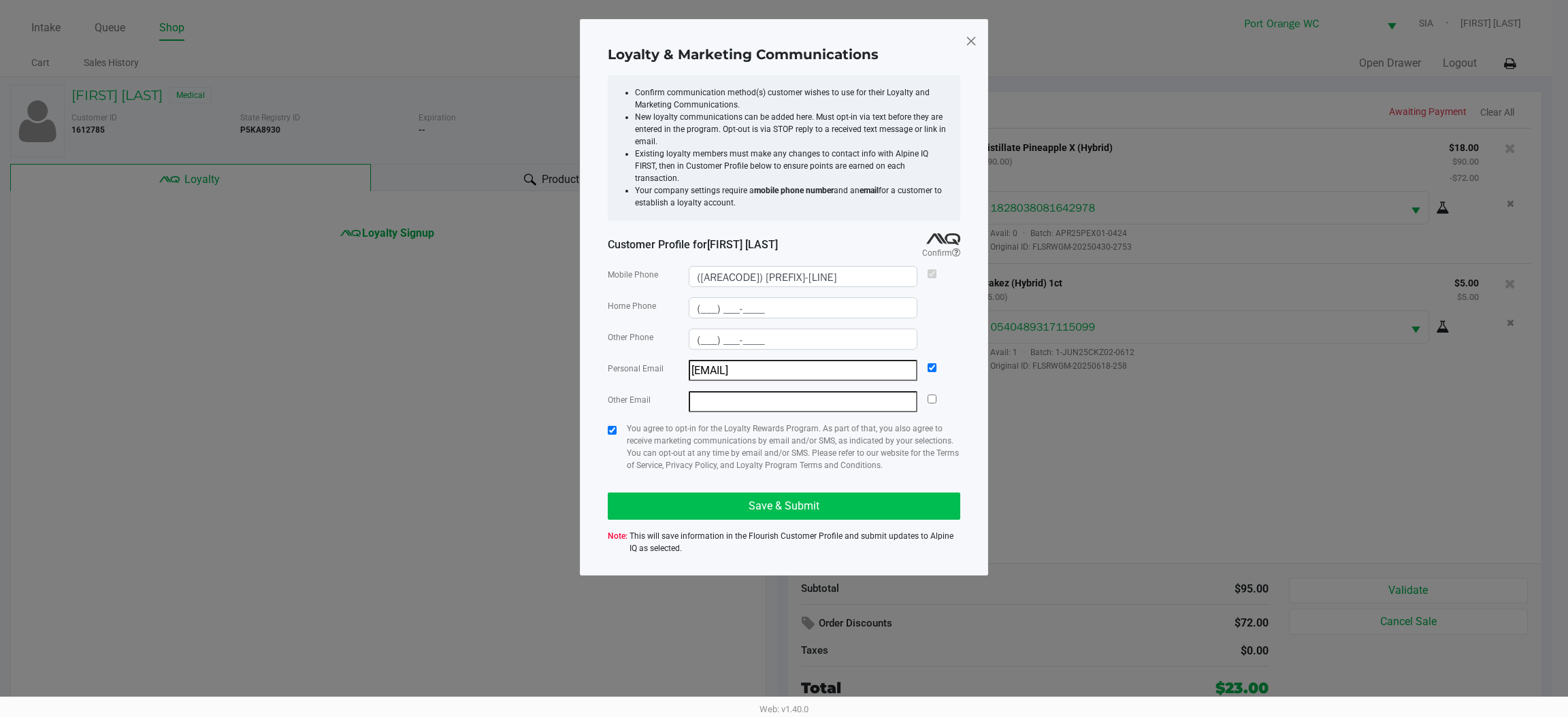 click on "Save & Submit" 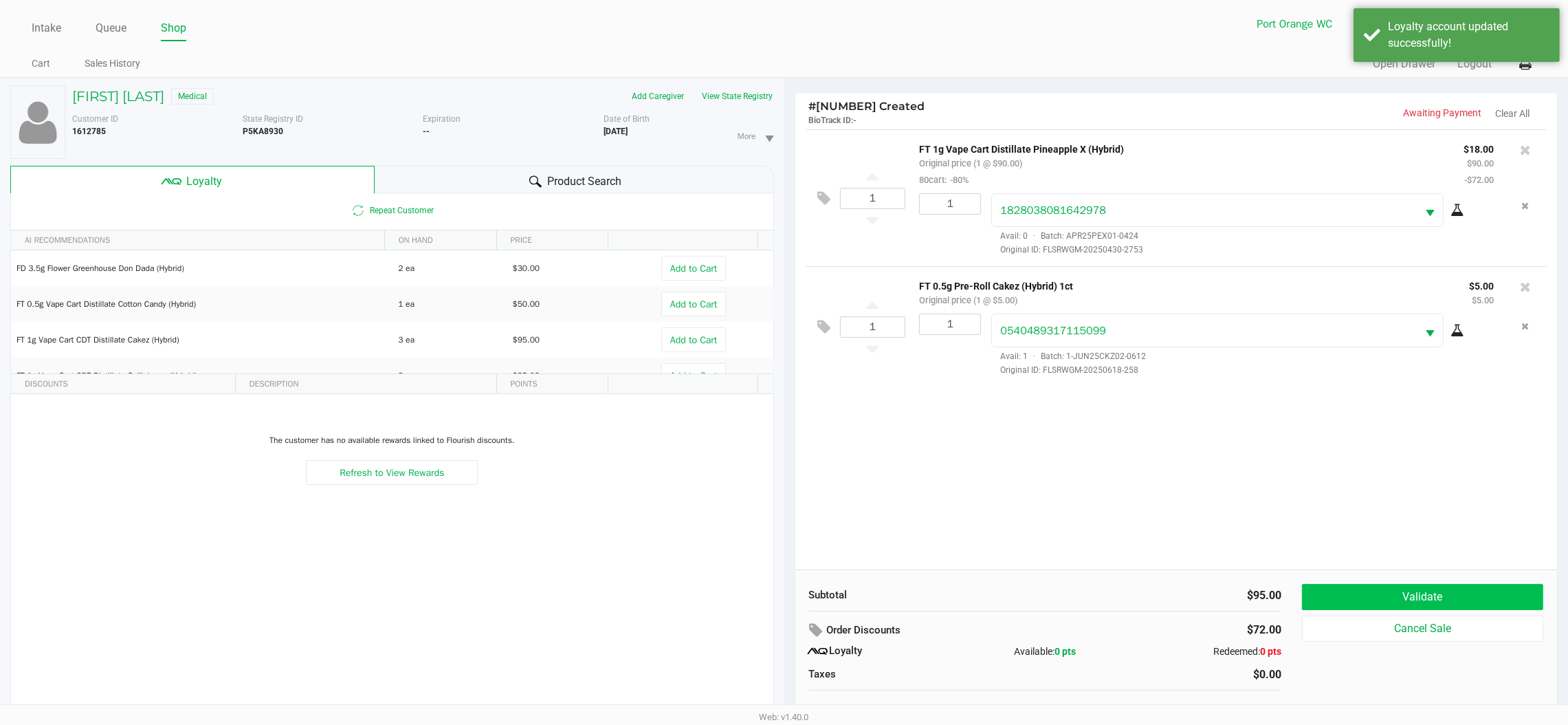 click on "Validate" 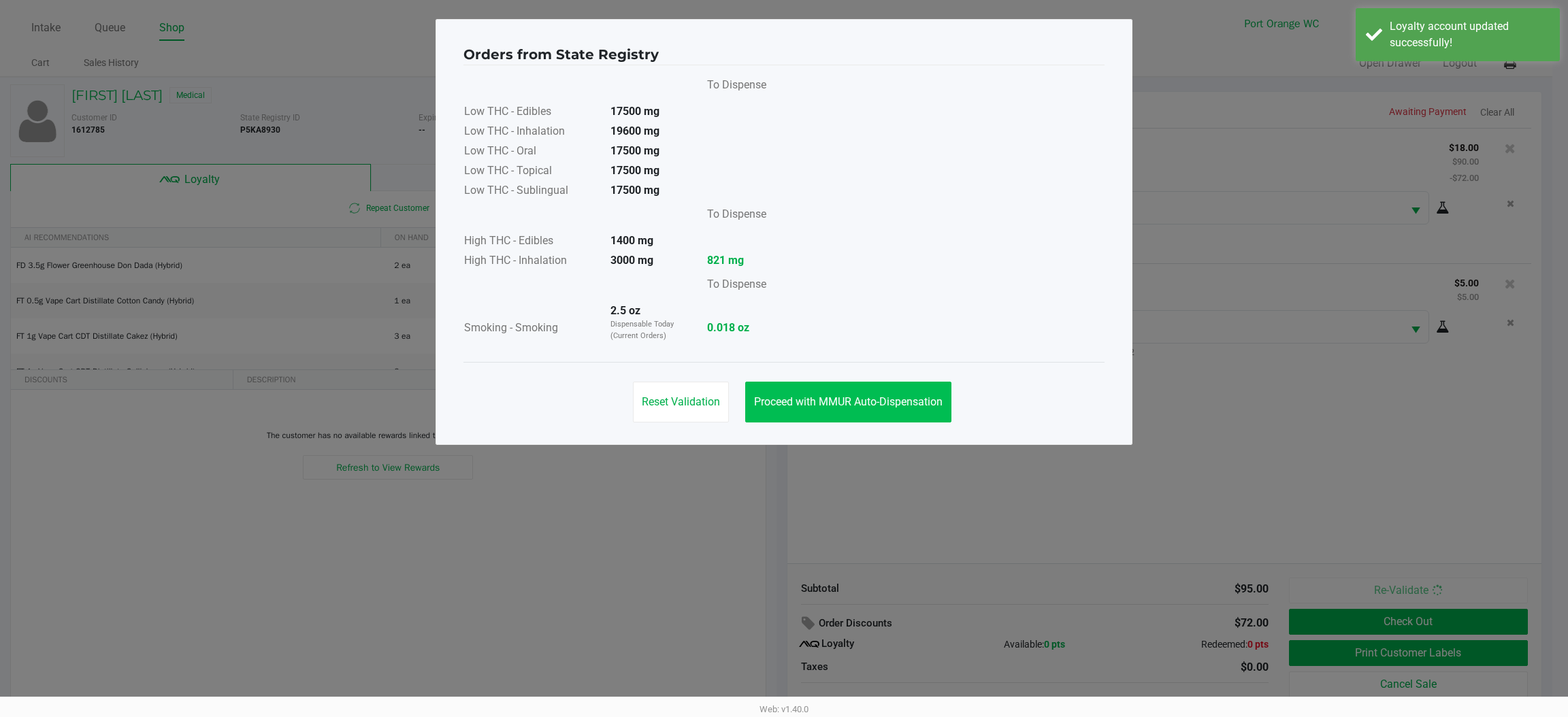 click on "Proceed with MMUR Auto-Dispensation" 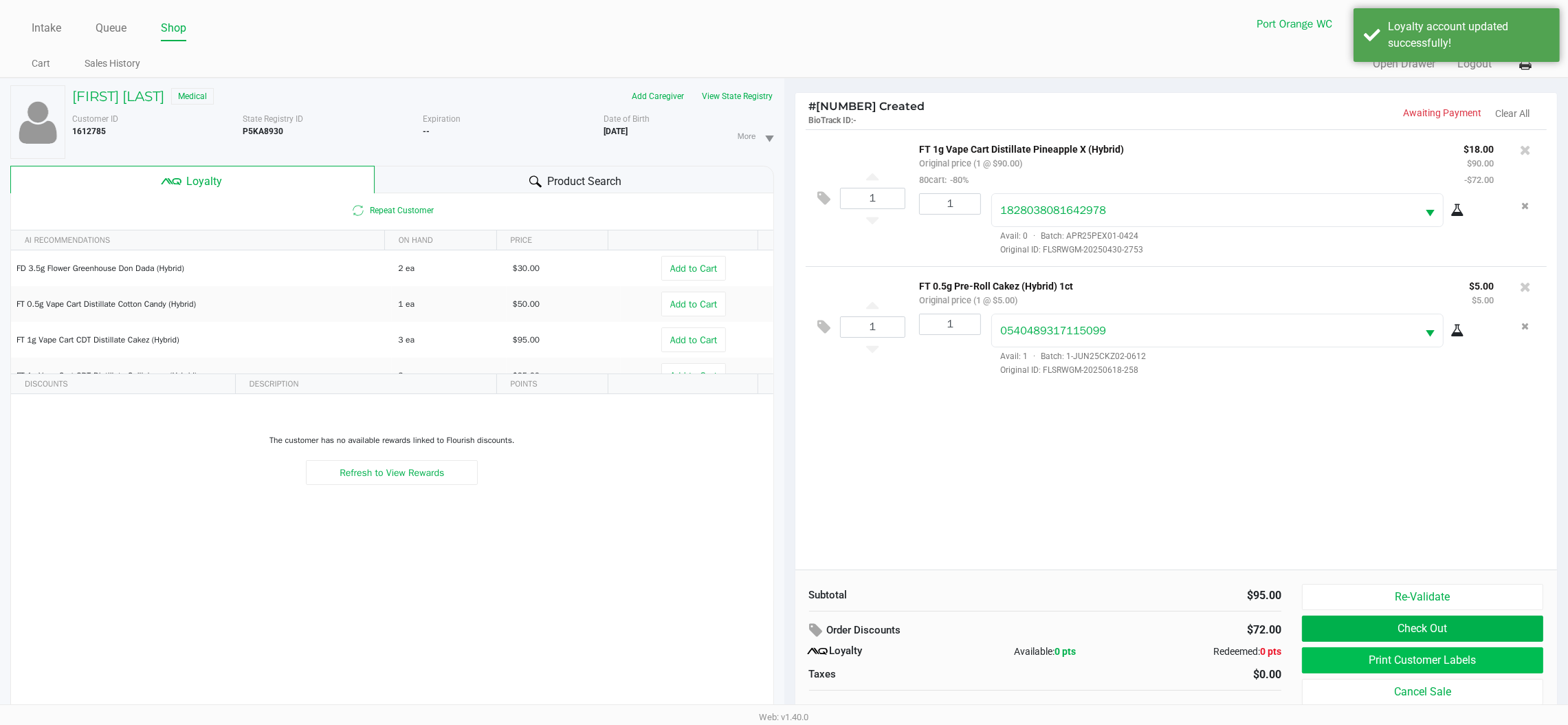 click on "Print Customer Labels" 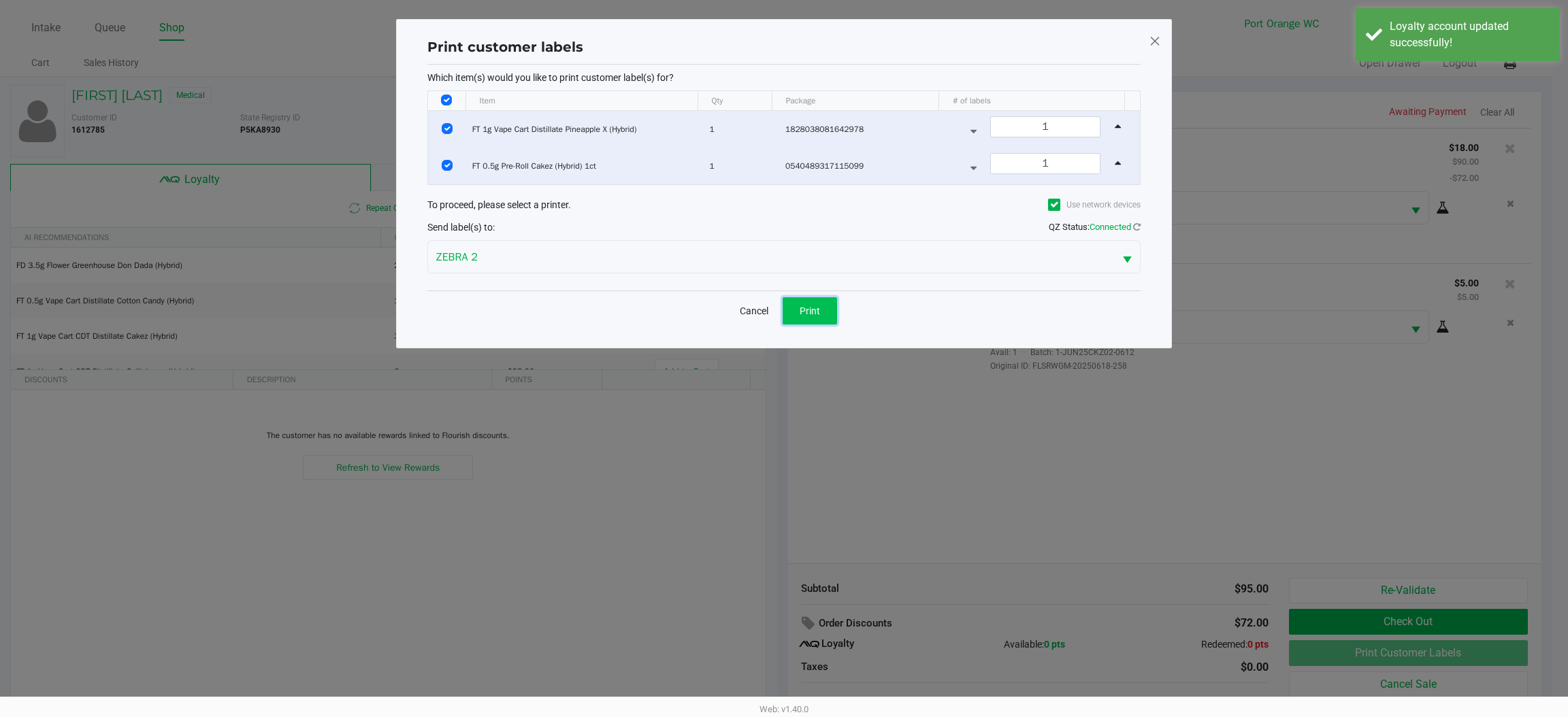 click on "Print" 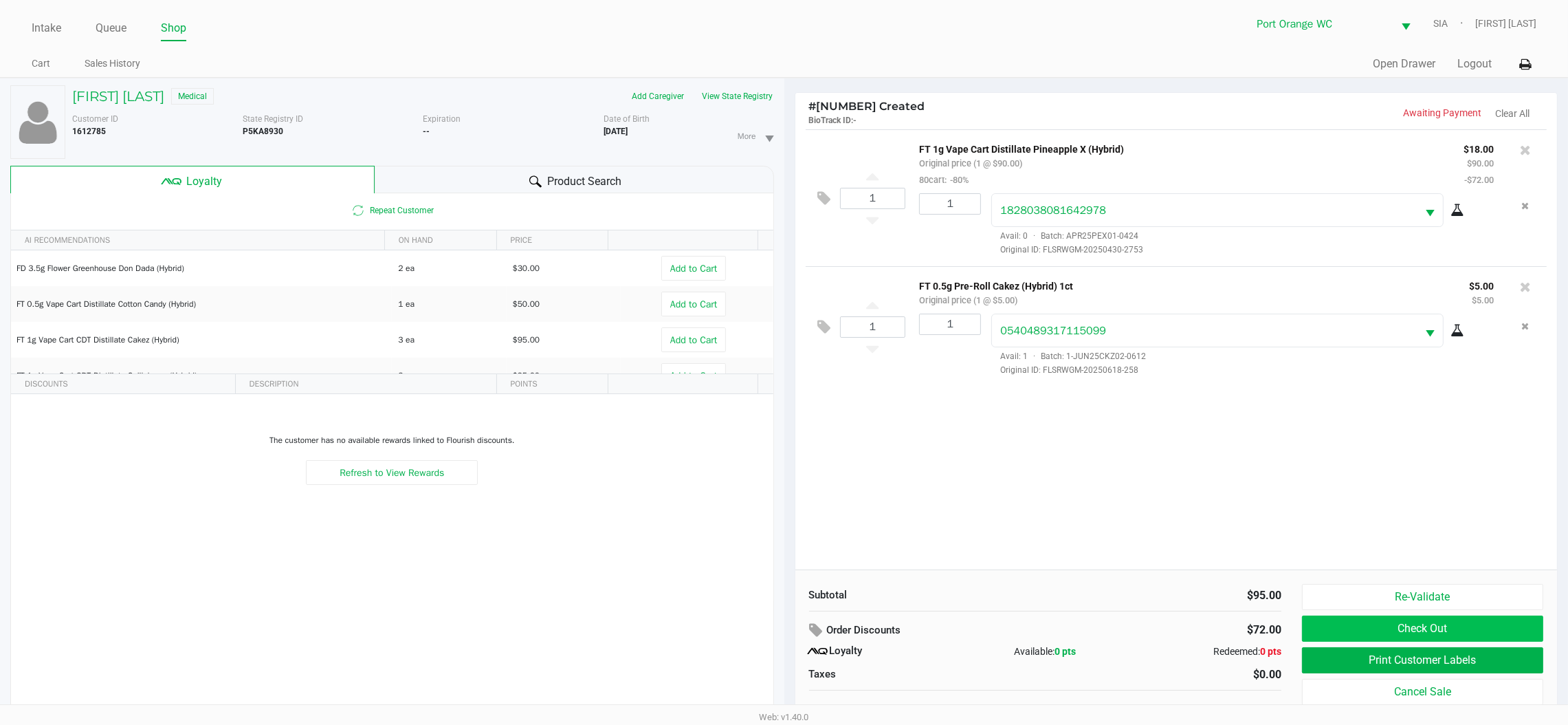 click on "Check Out" 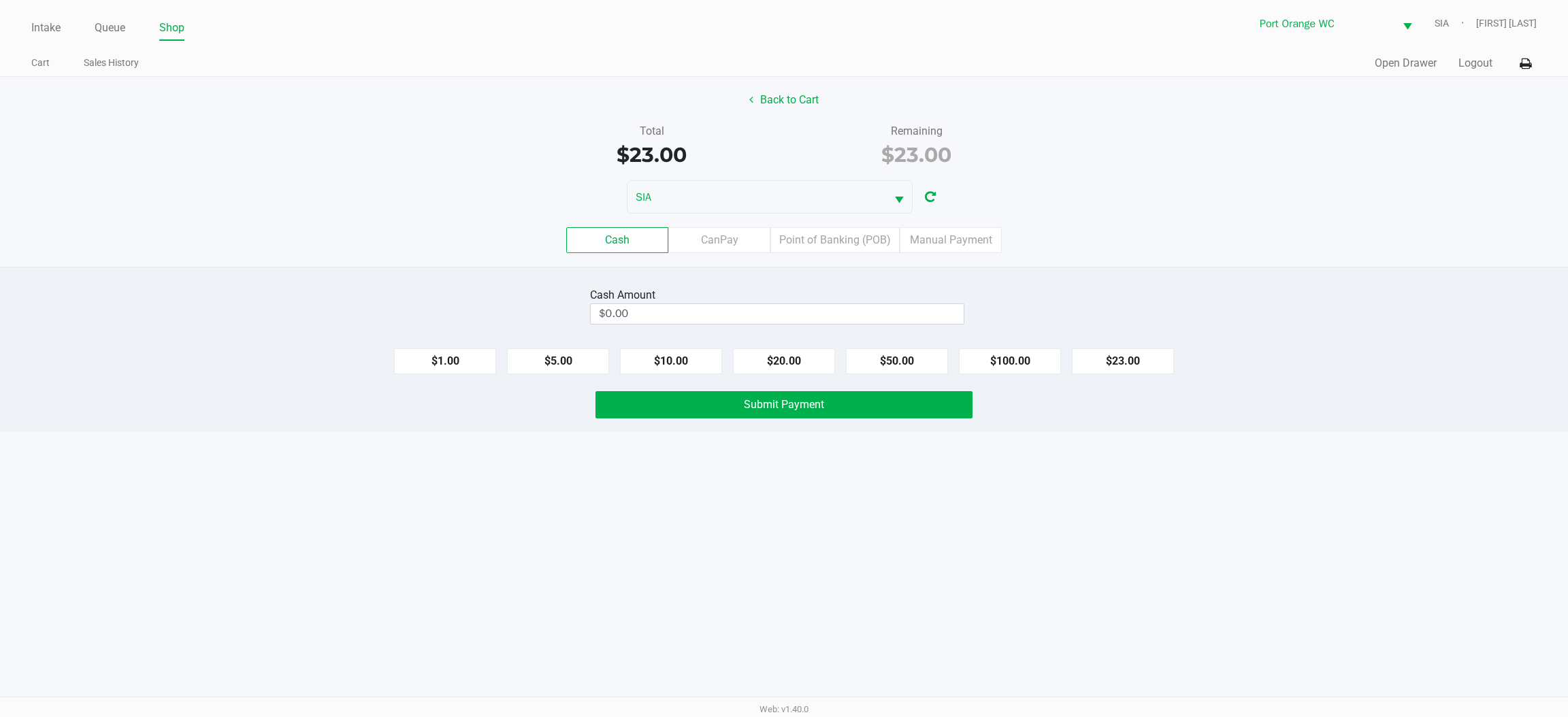 click on "Point of Banking (POB)" 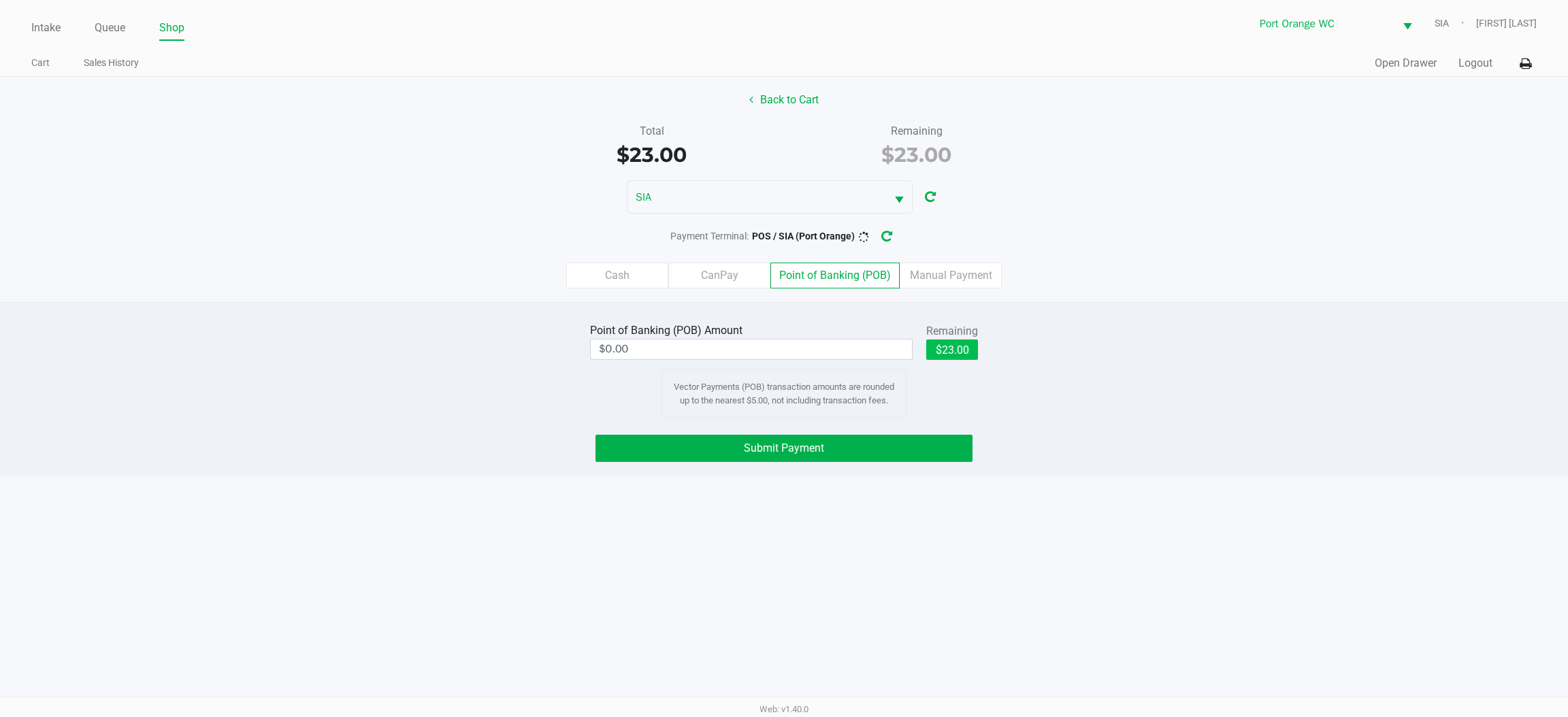 click on "$23.00" 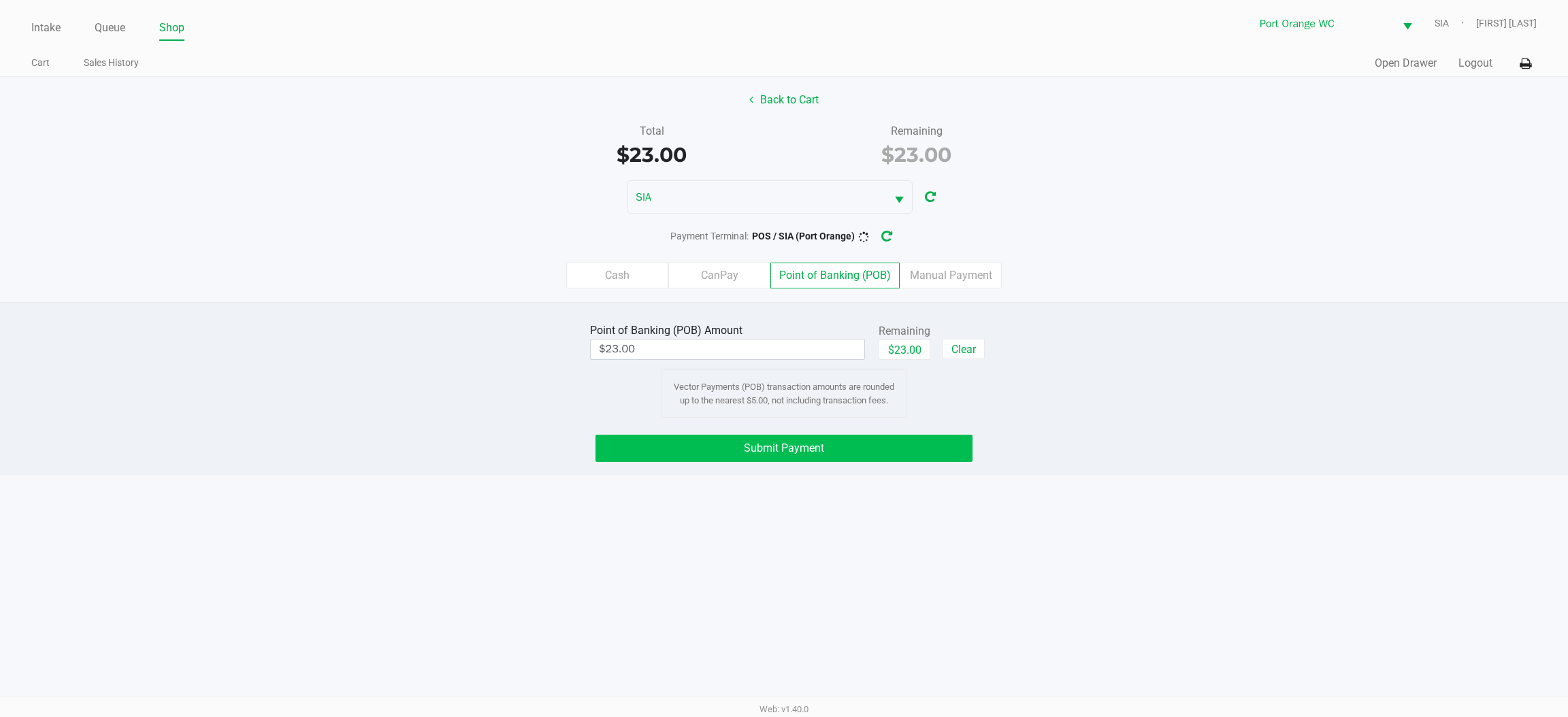 click on "Submit Payment" 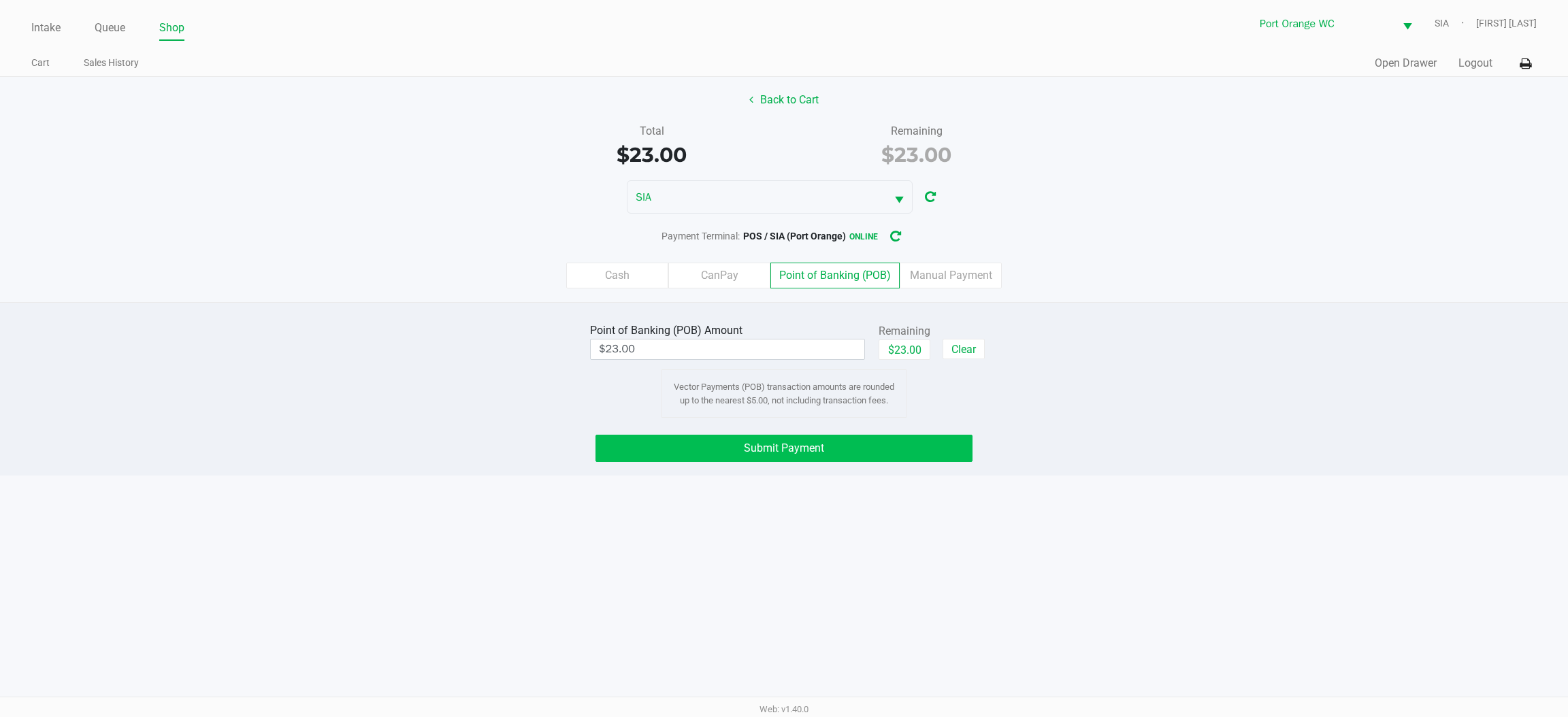 click on "Submit Payment" 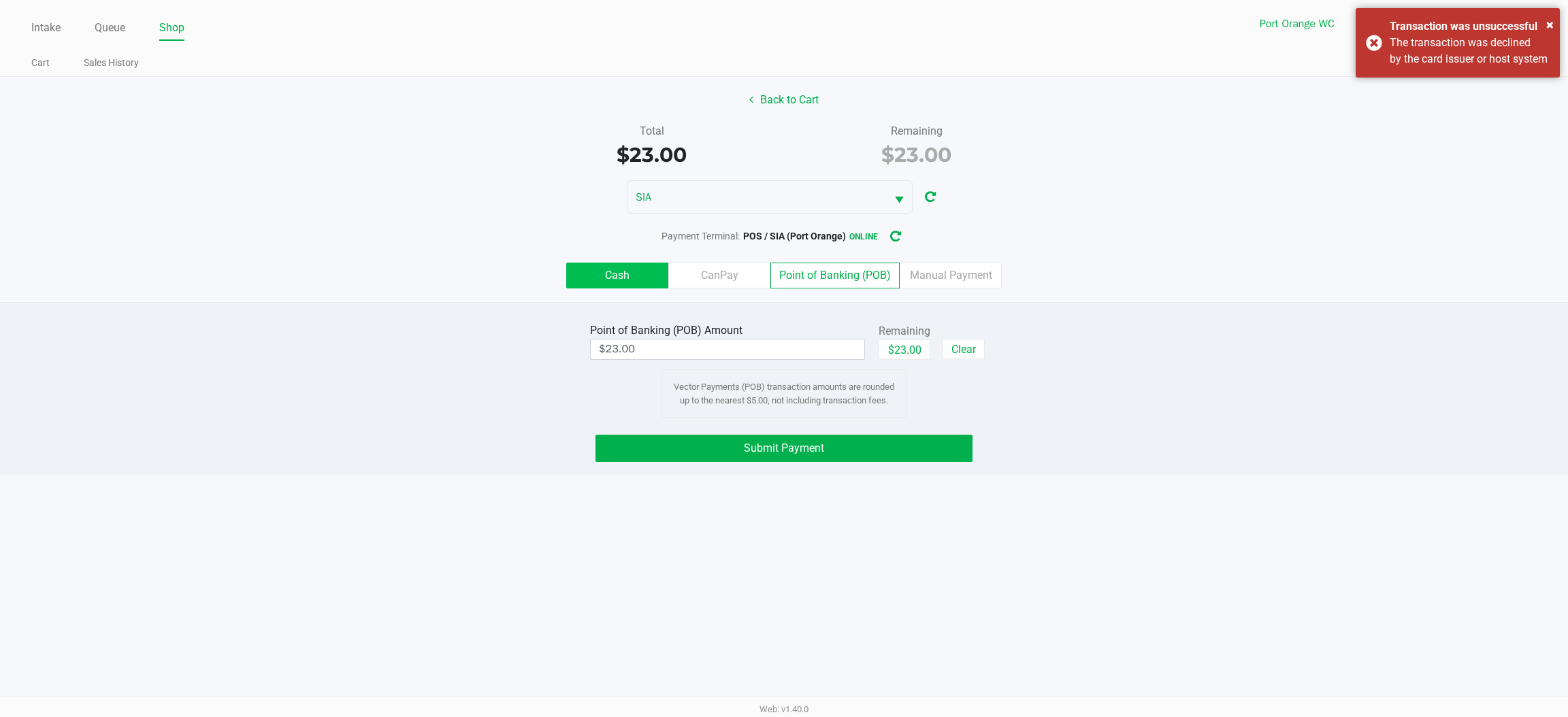 click on "Cash" 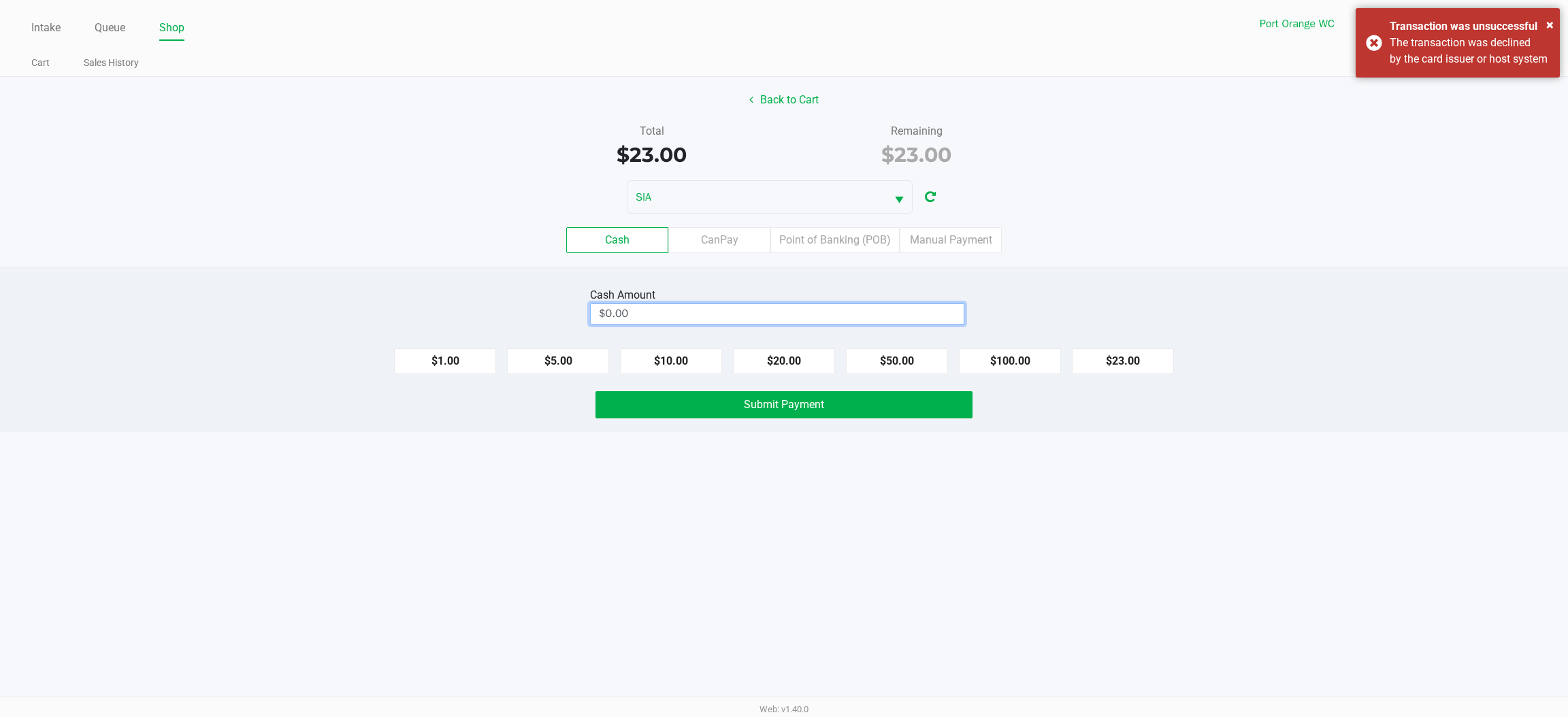 click on "$0.00" at bounding box center (777, 314) 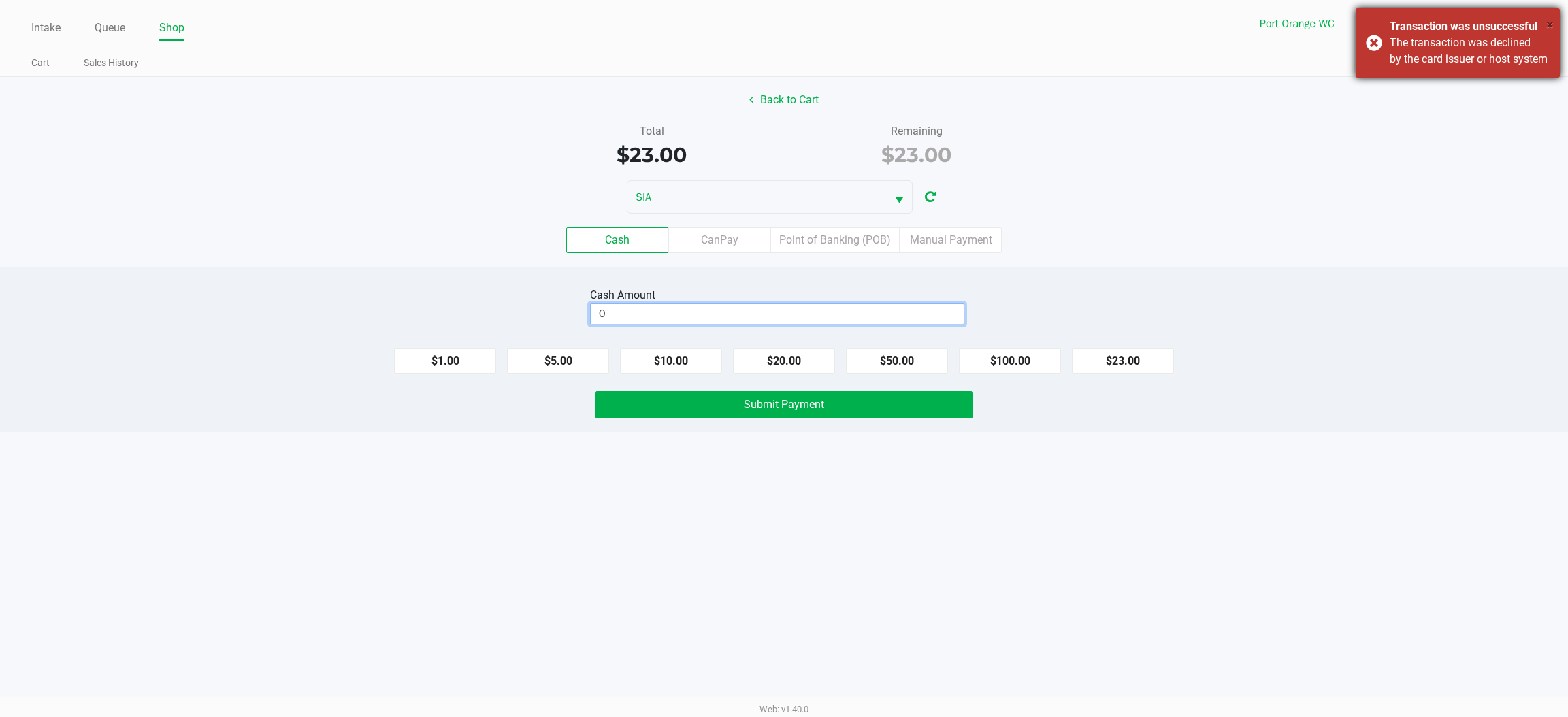 click on "×" at bounding box center (1550, 24) 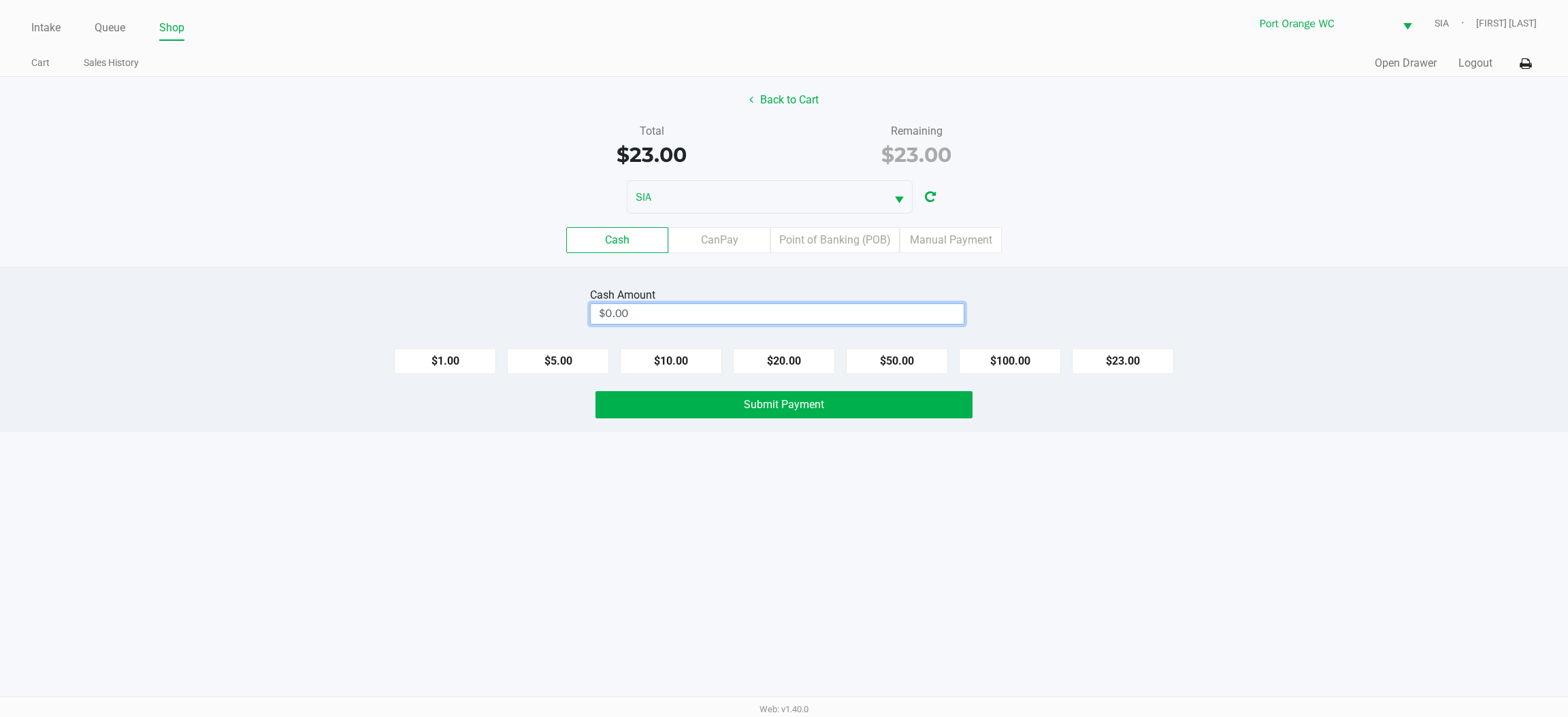click on "$0.00" at bounding box center (777, 314) 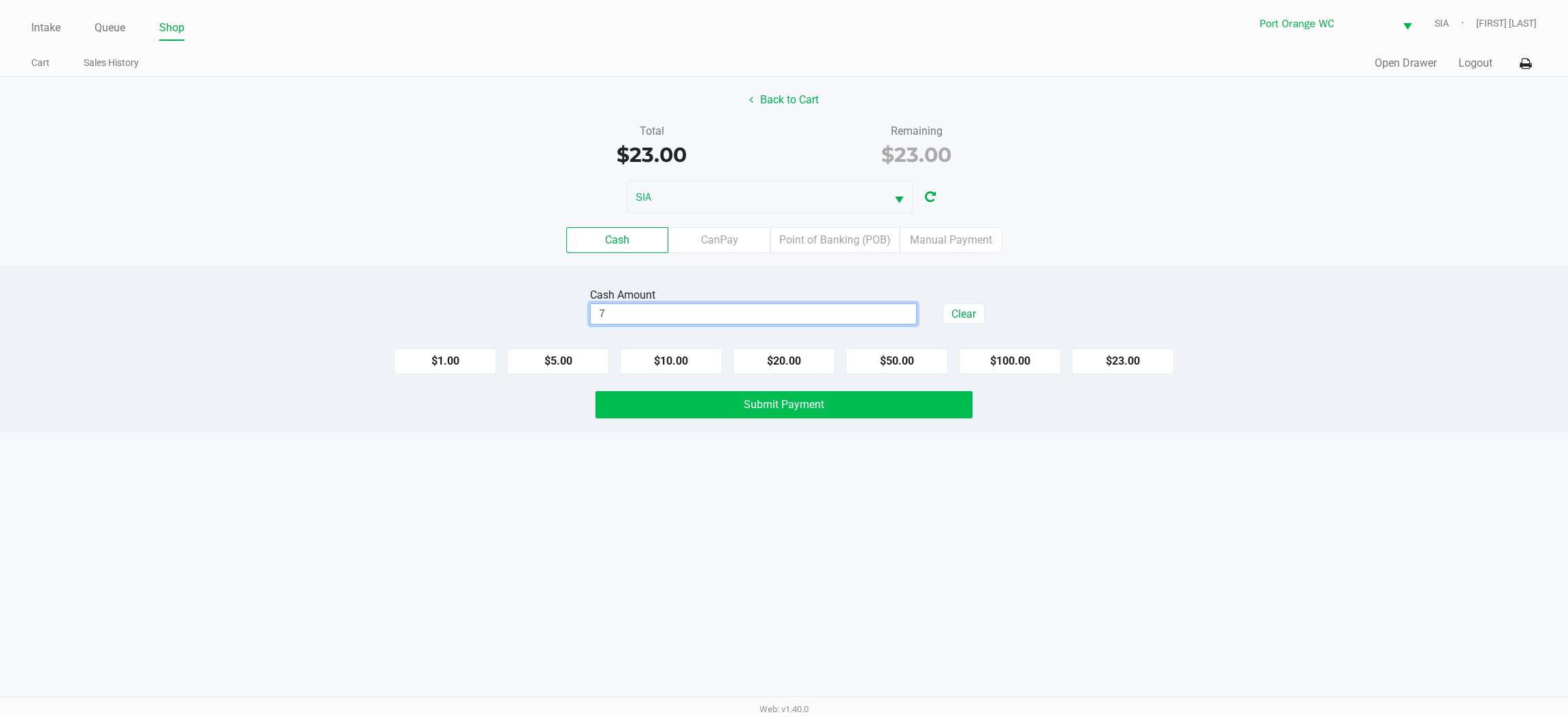 click on "Submit Payment" 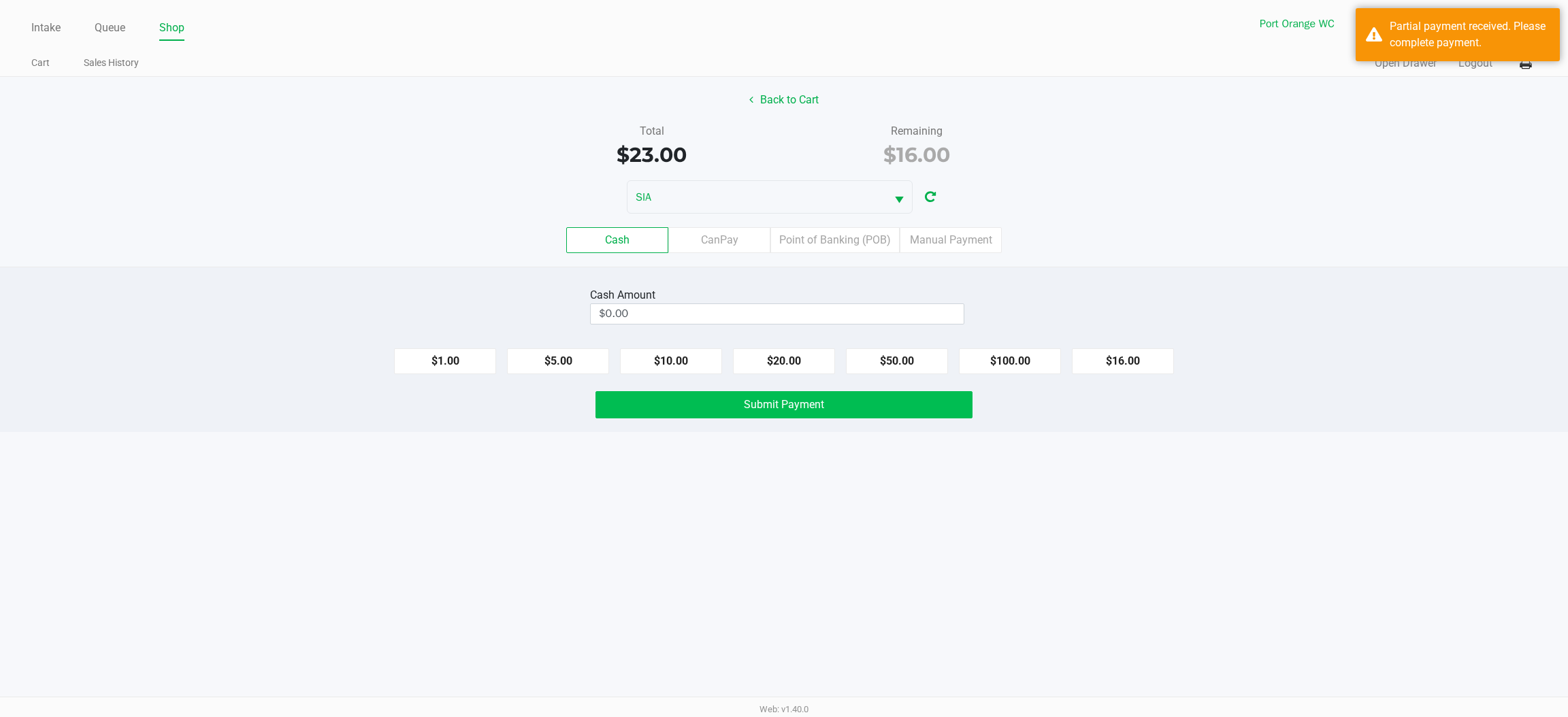 click on "Point of Banking (POB)" 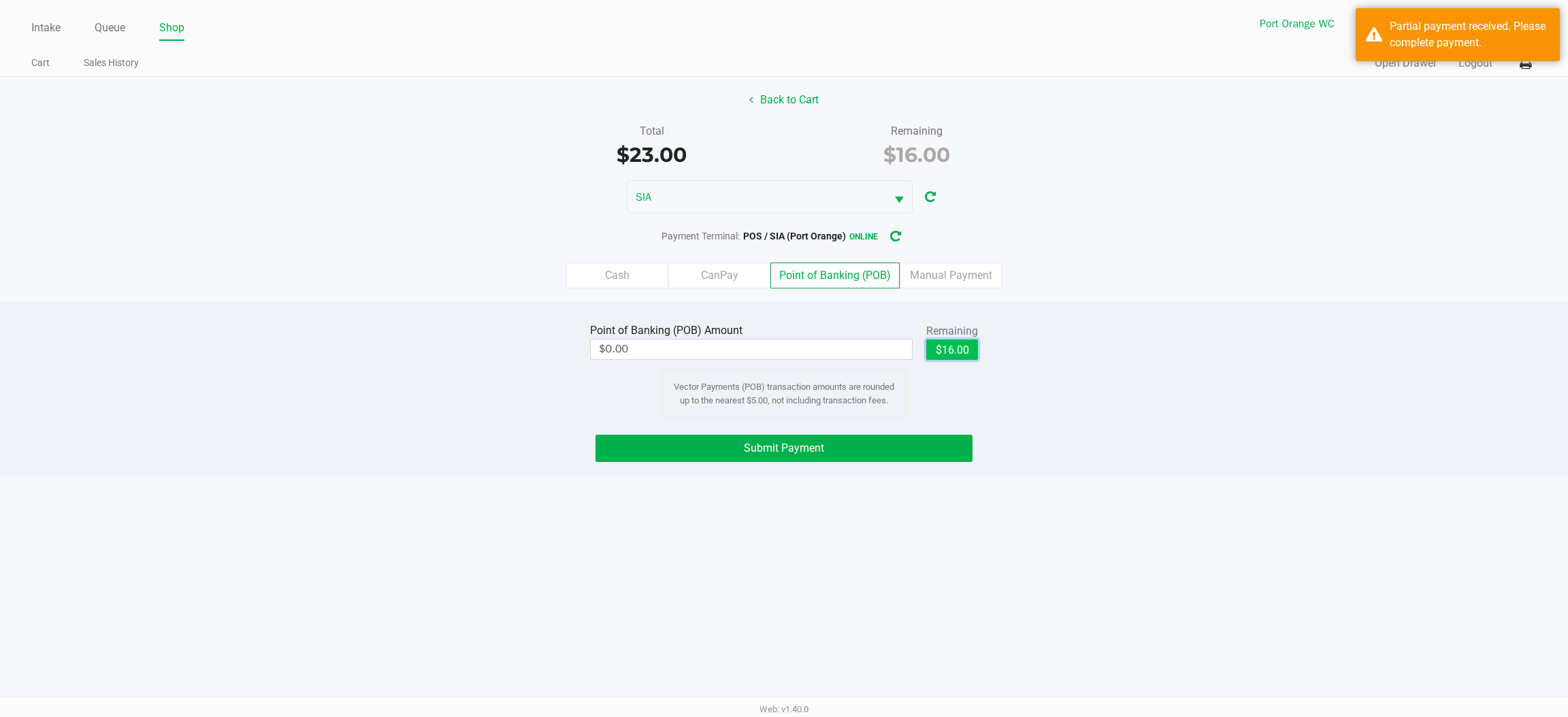 click on "$16.00" 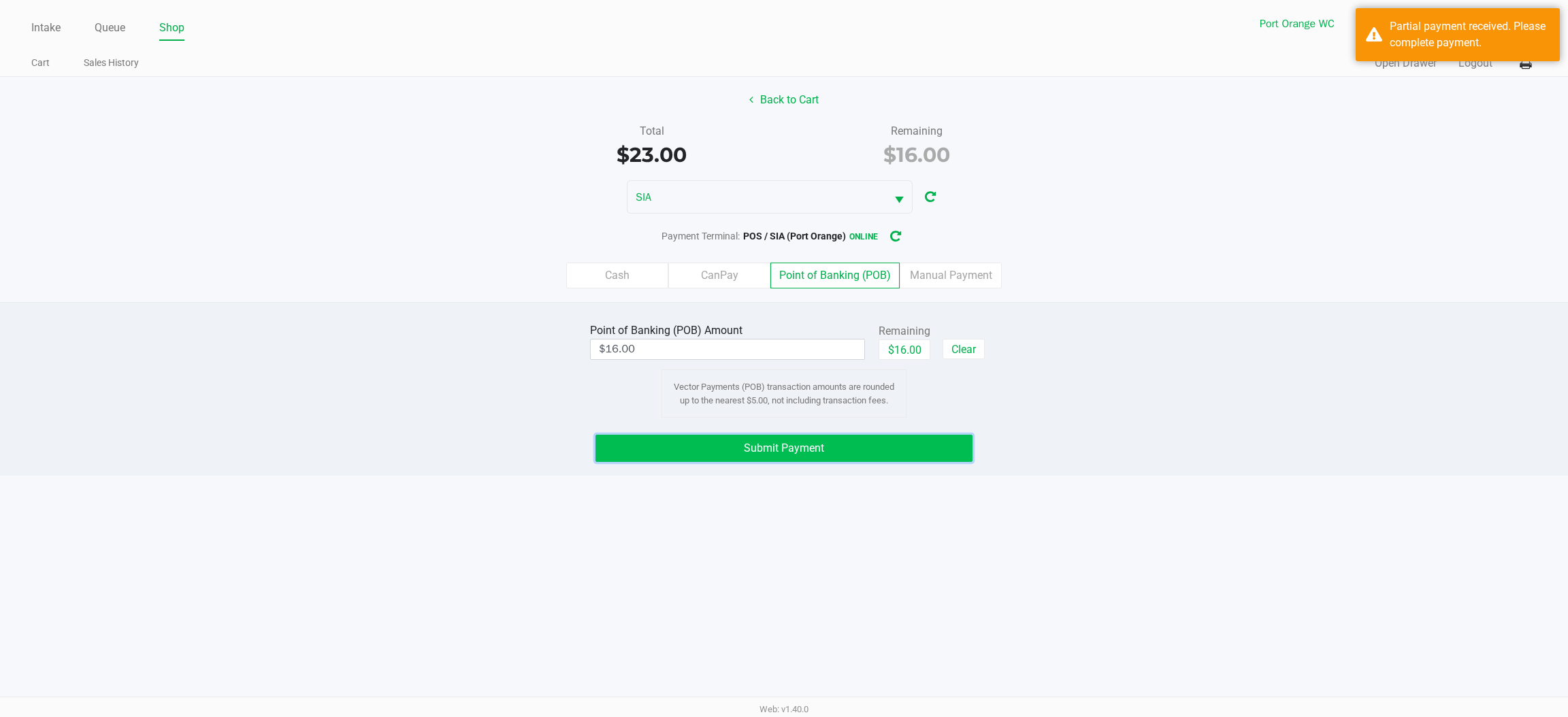 click on "Submit Payment" 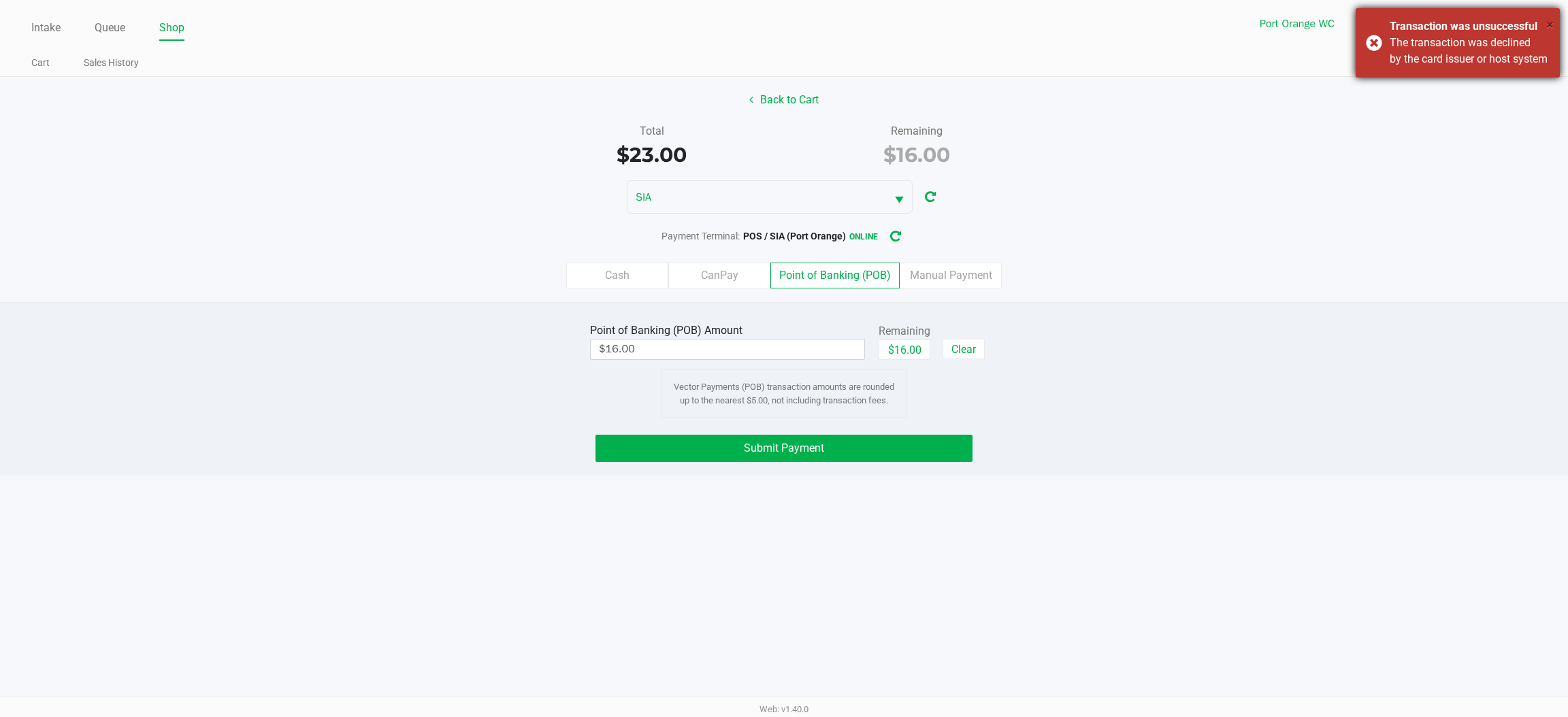 click on "×" at bounding box center [1550, 24] 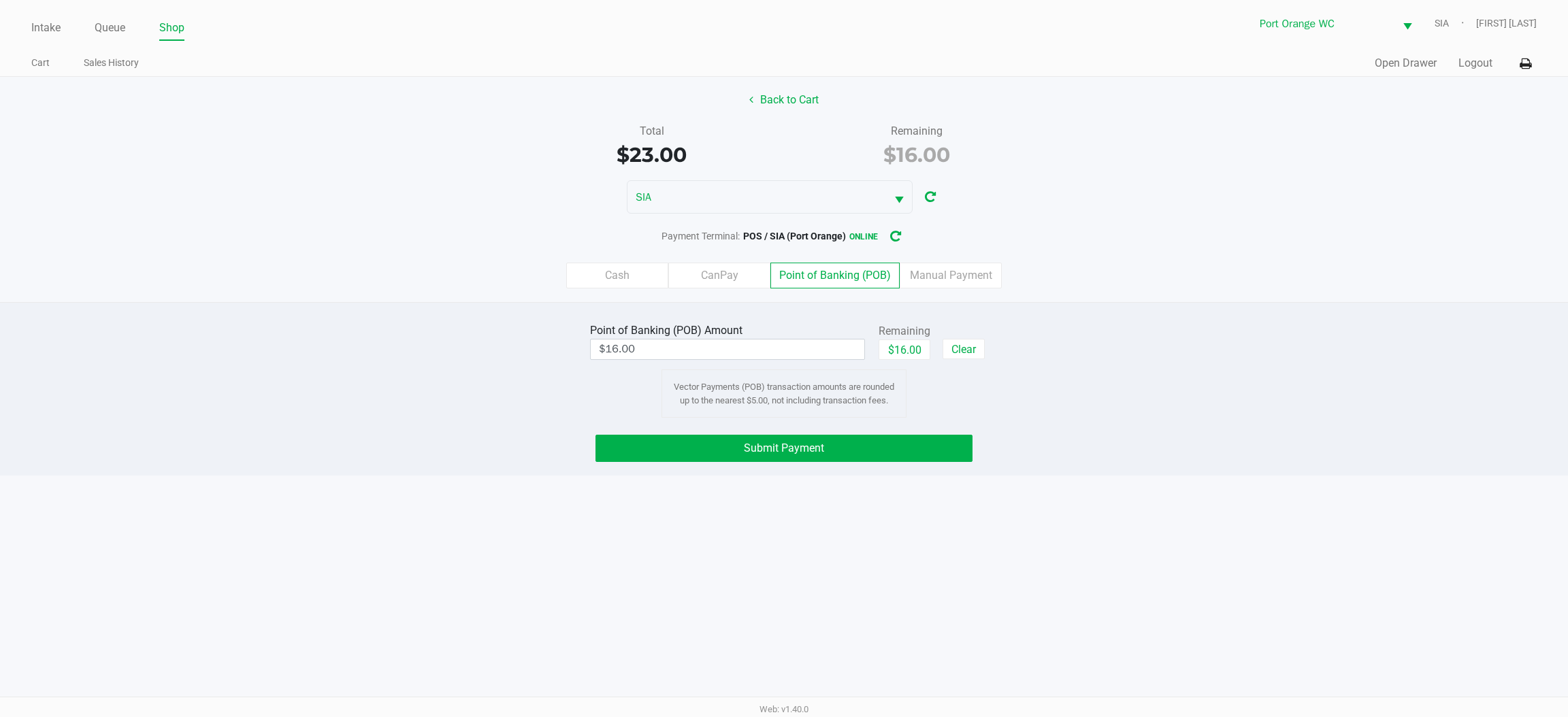 click on "Cash   CanPay   Point of Banking (POB)   Manual Payment" 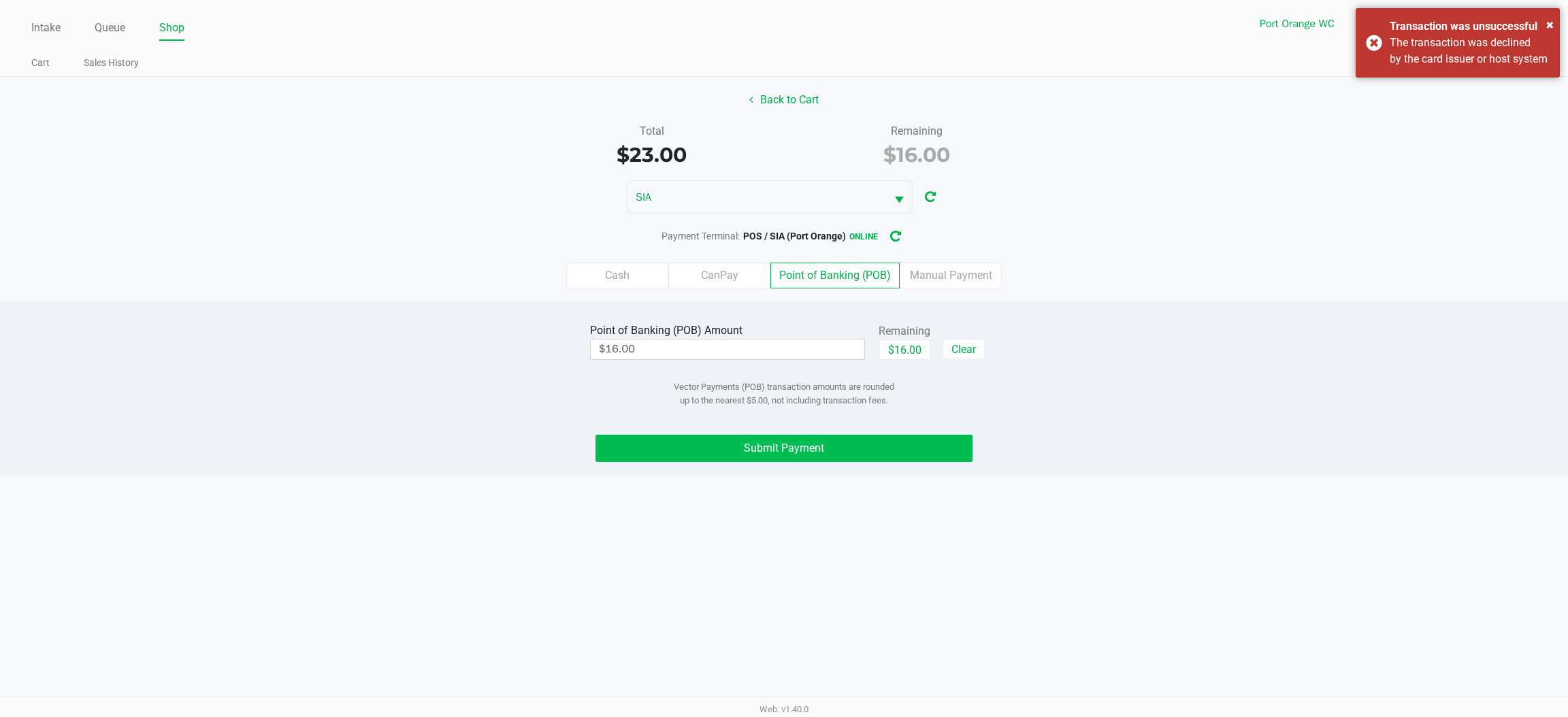 click on "Submit Payment" 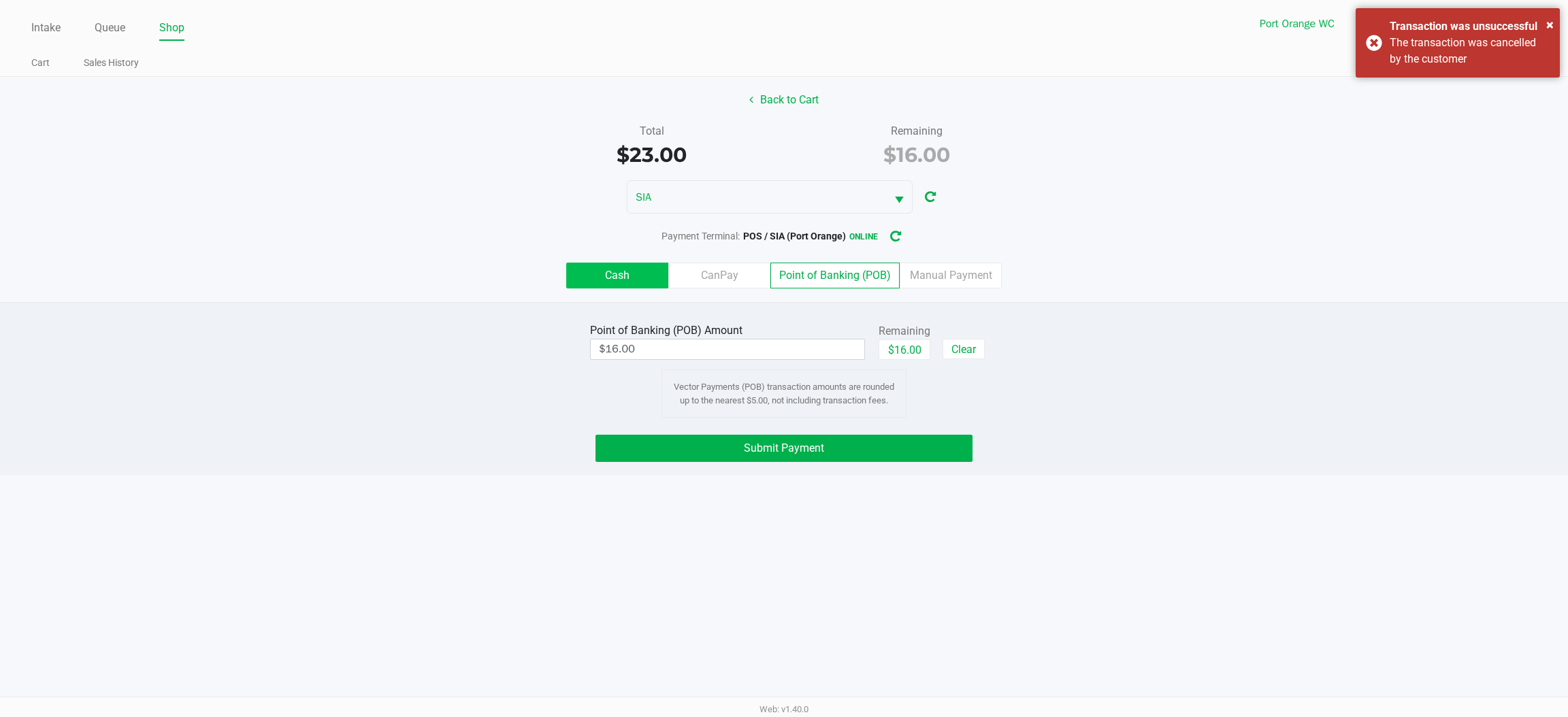 click on "Cash" 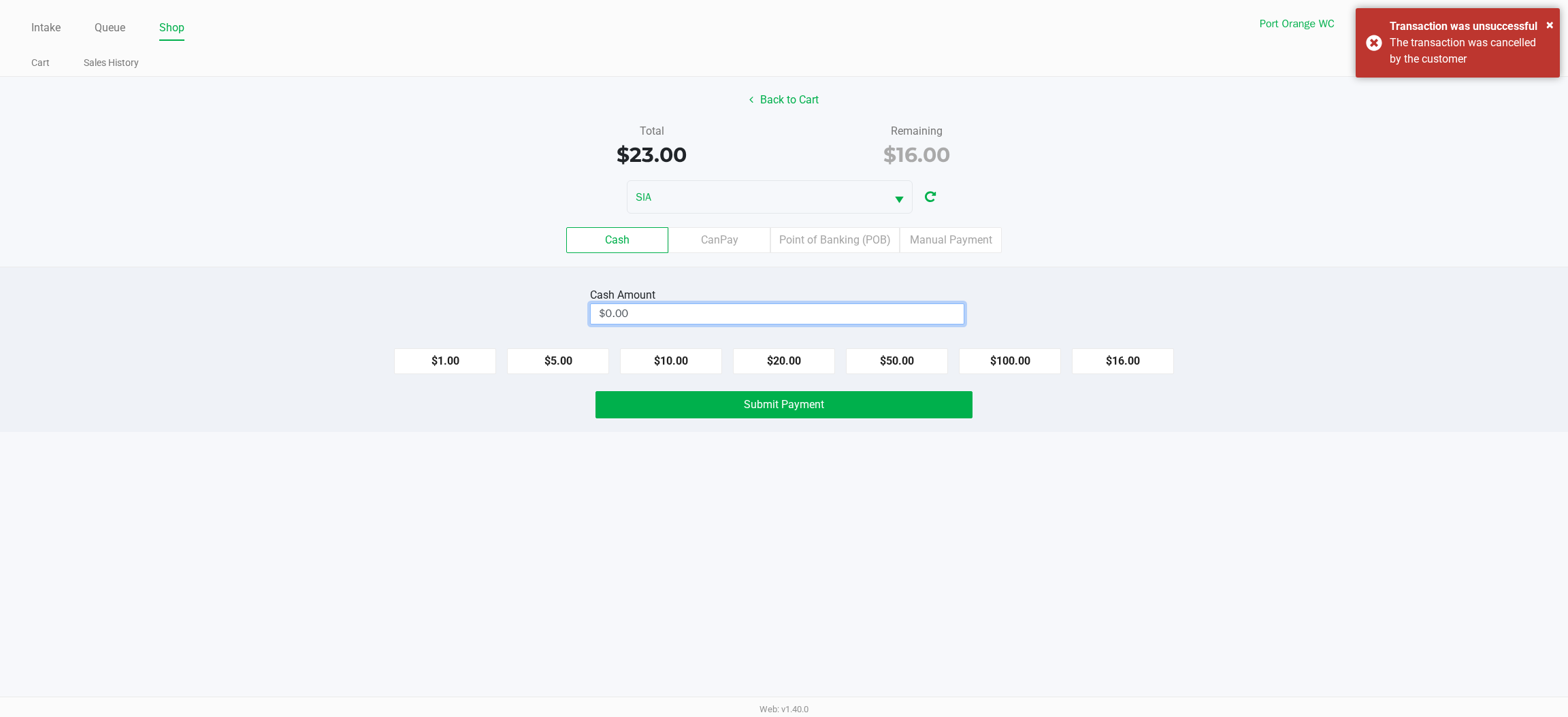 click on "$0.00" at bounding box center (777, 314) 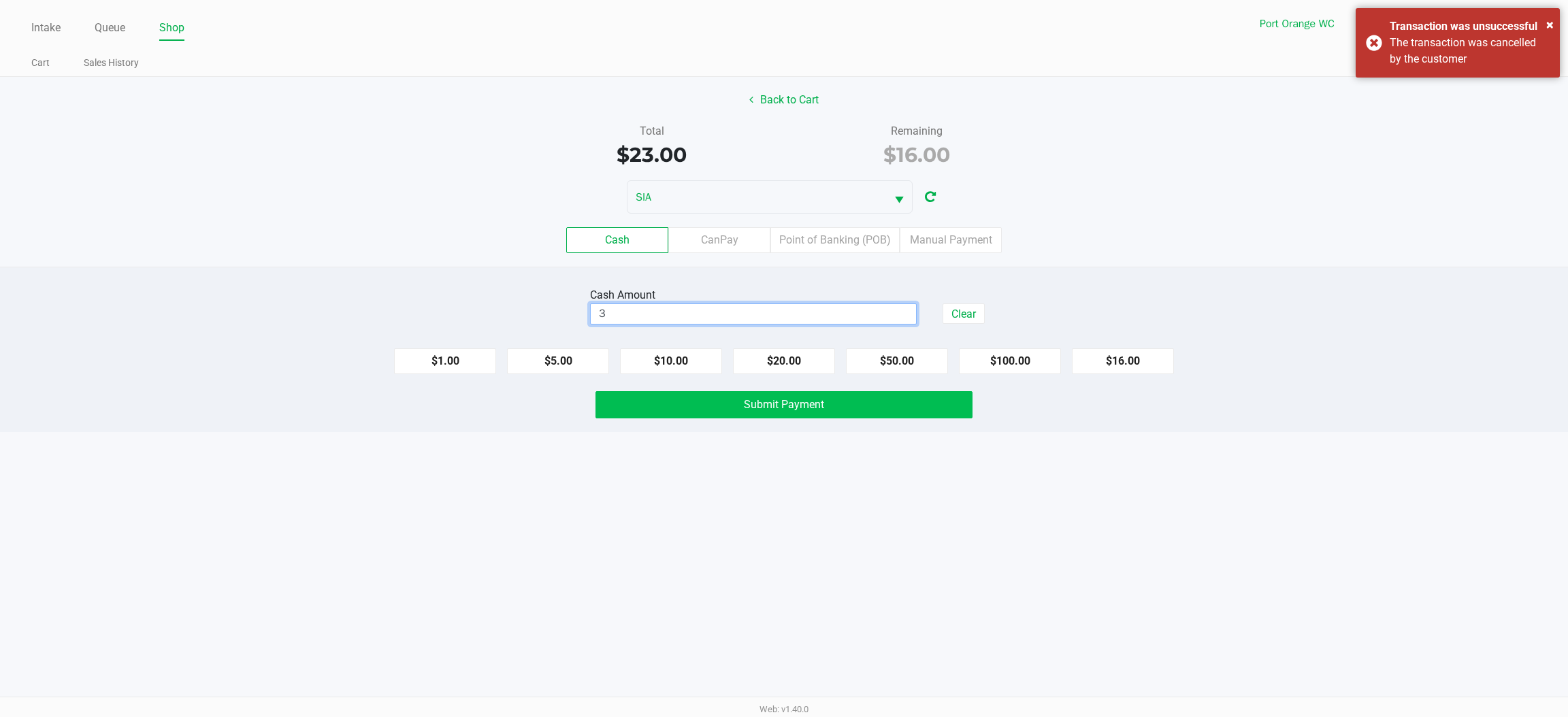 click on "Submit Payment" 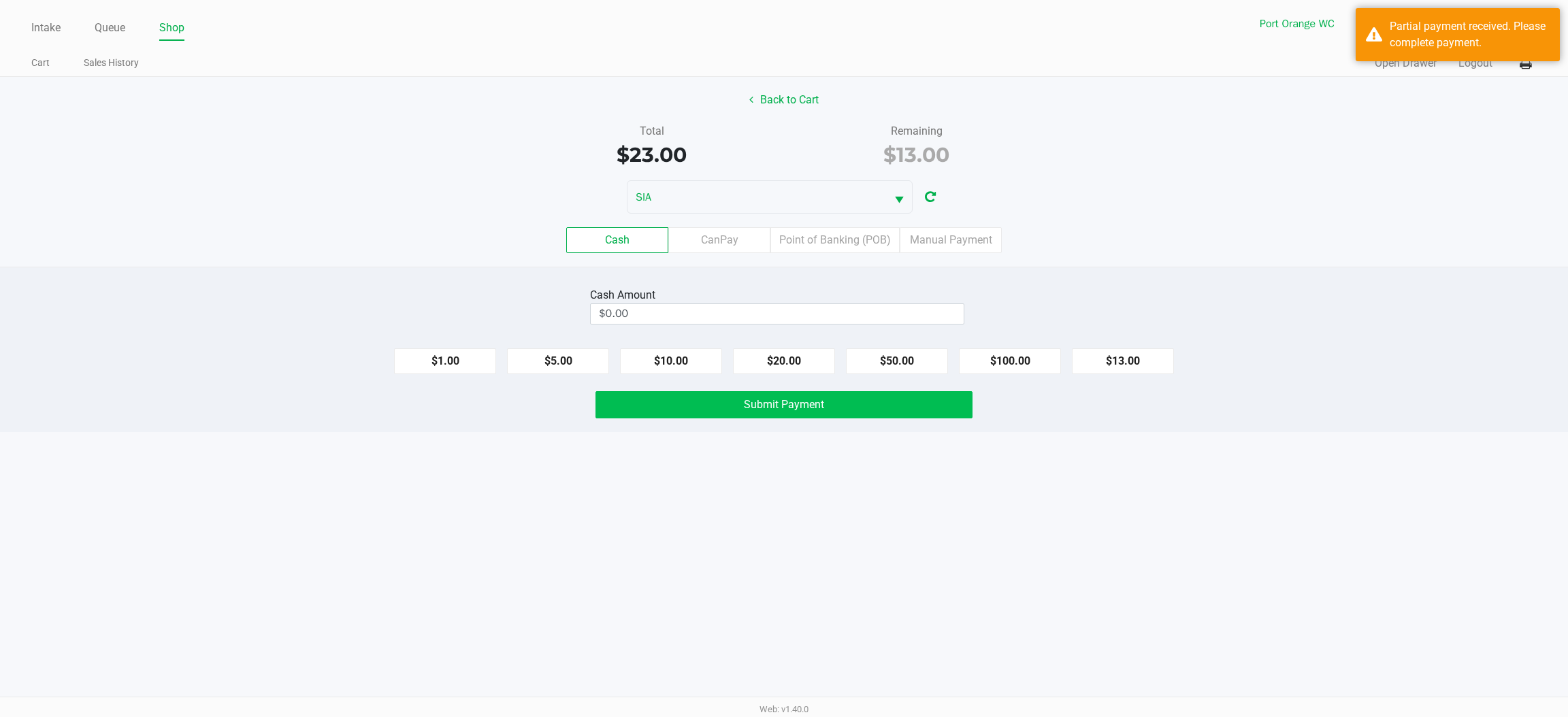 click on "Point of Banking (POB)" 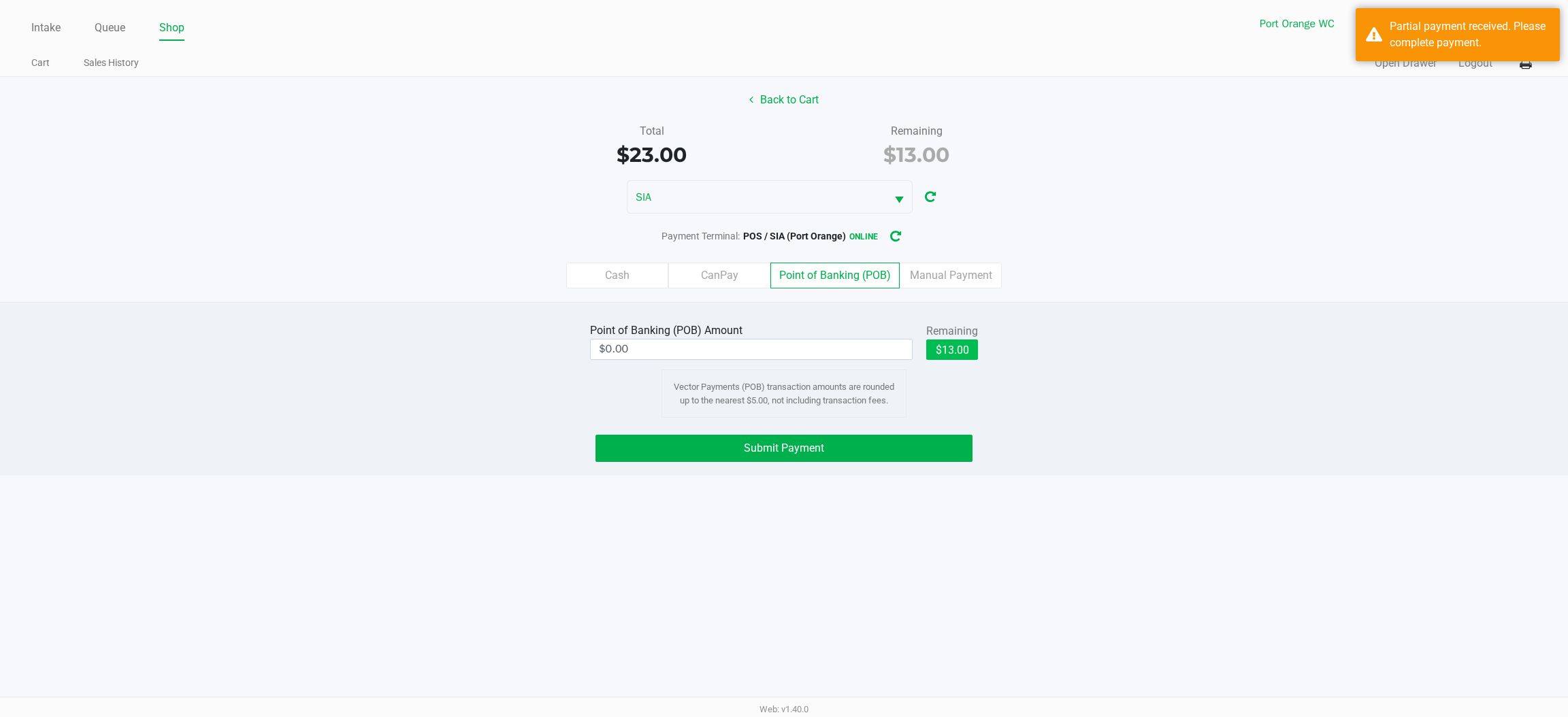 click on "$13.00" 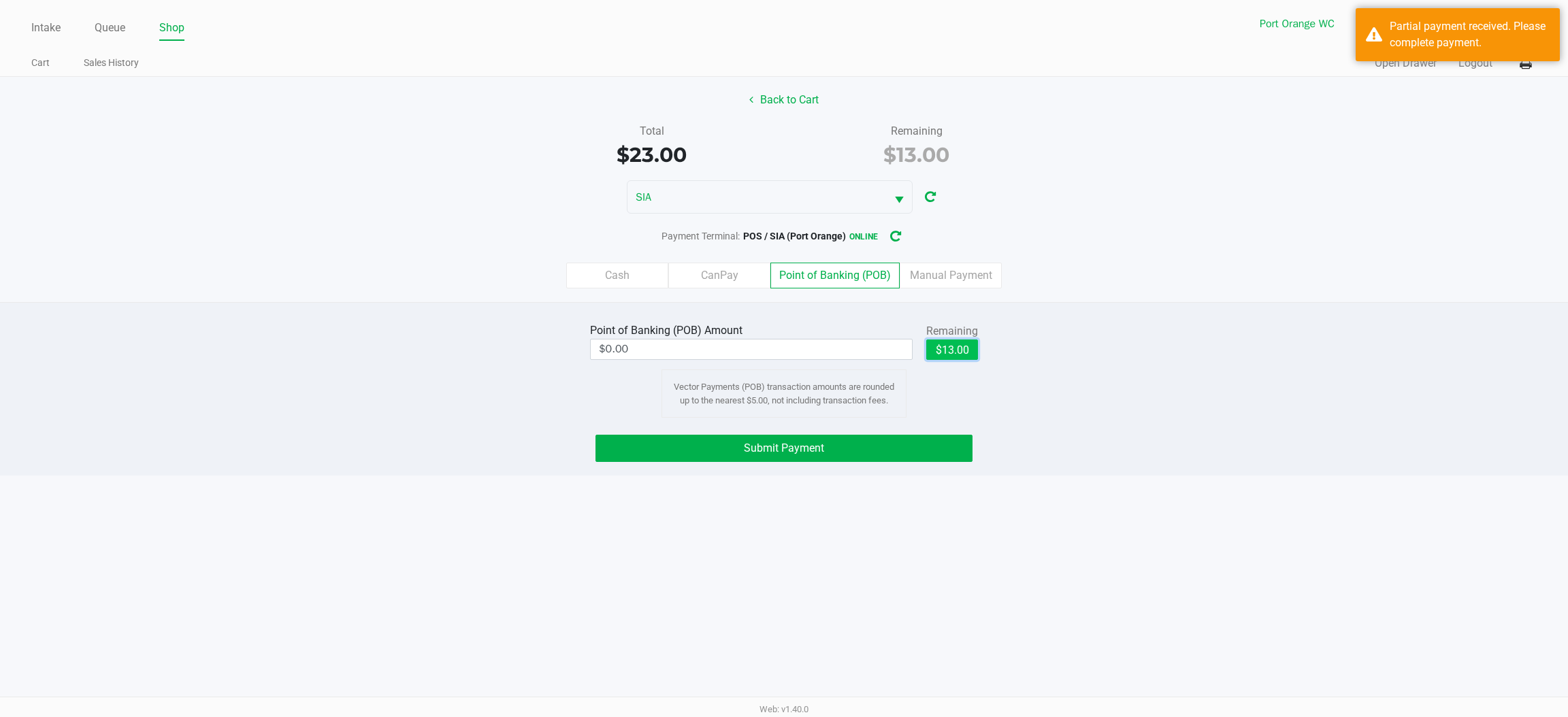 type on "$13.00" 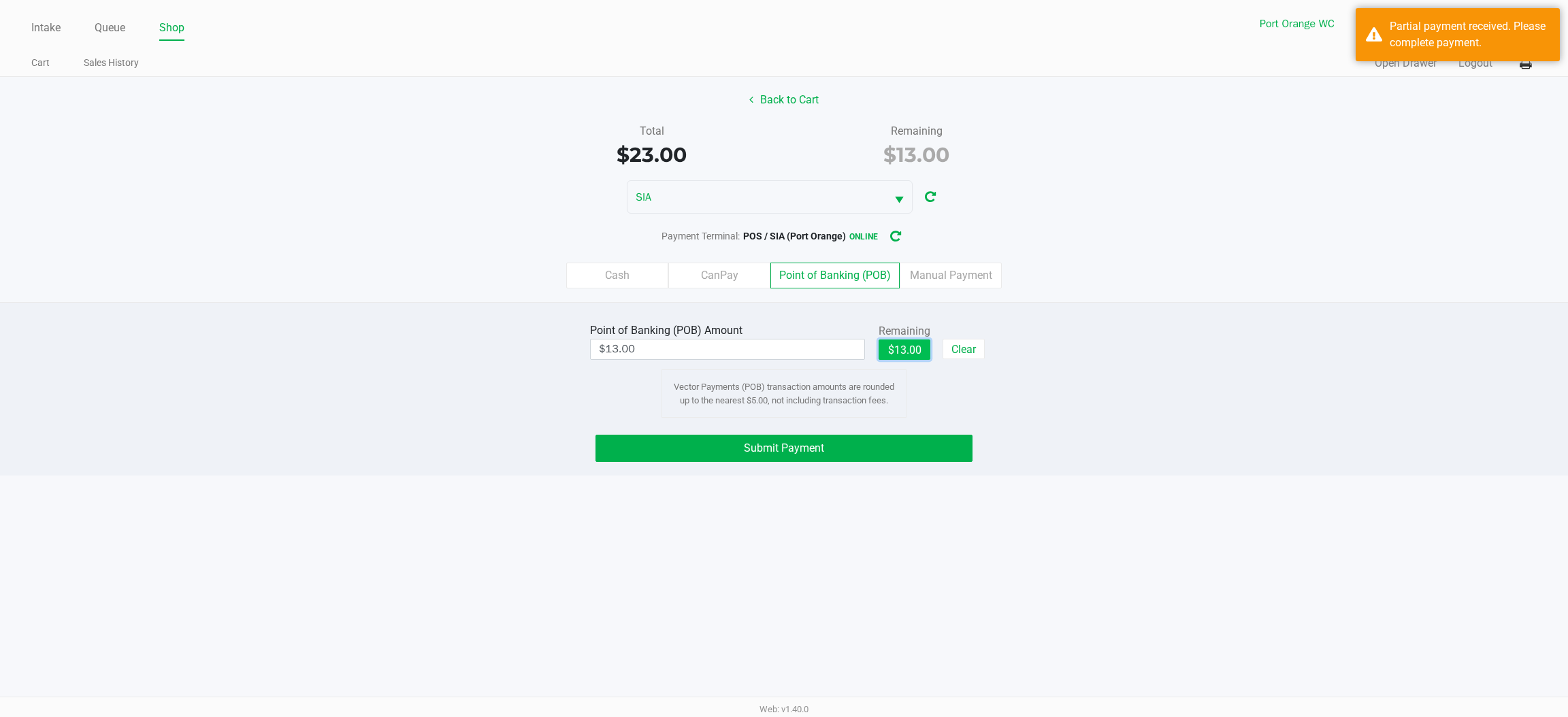 click on "Submit Payment" 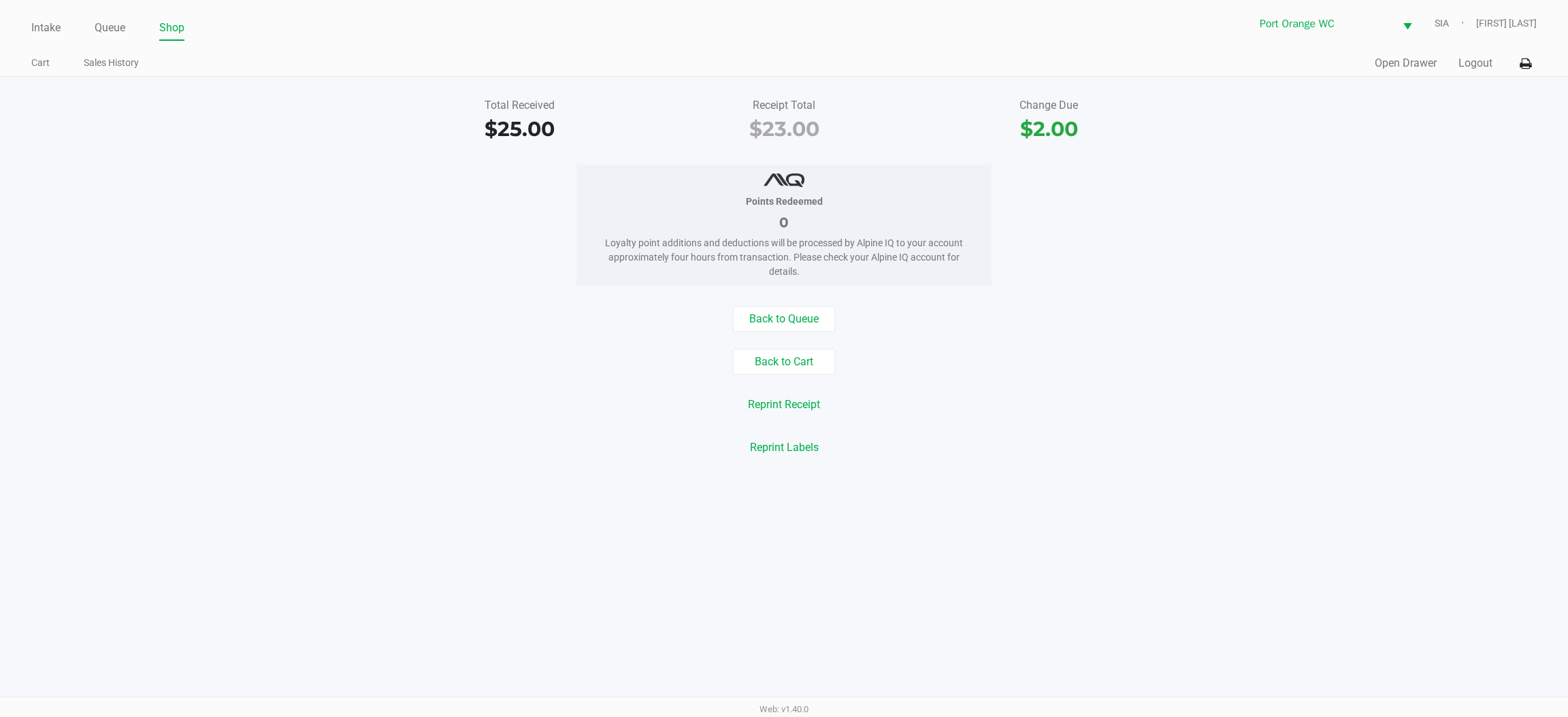 click on "Open Drawer" 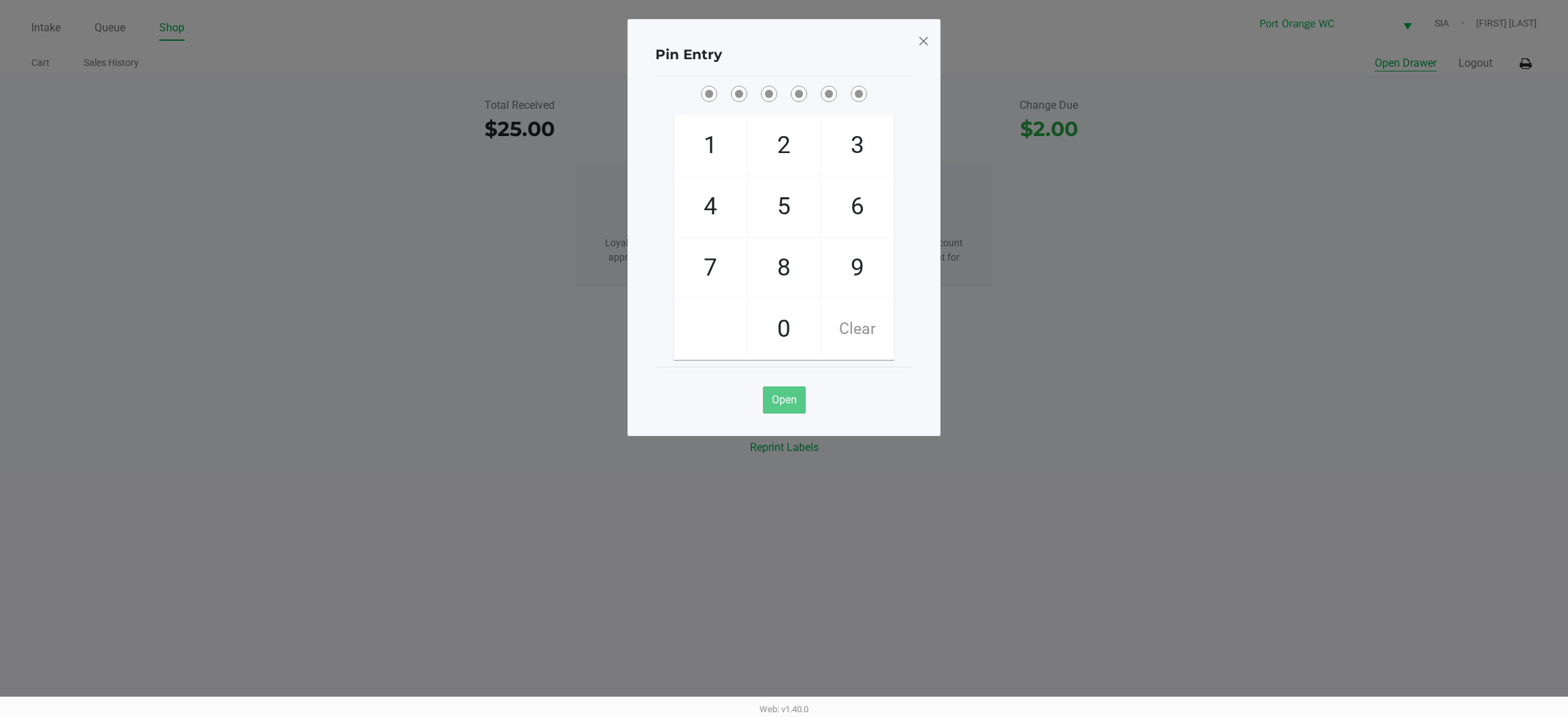 type 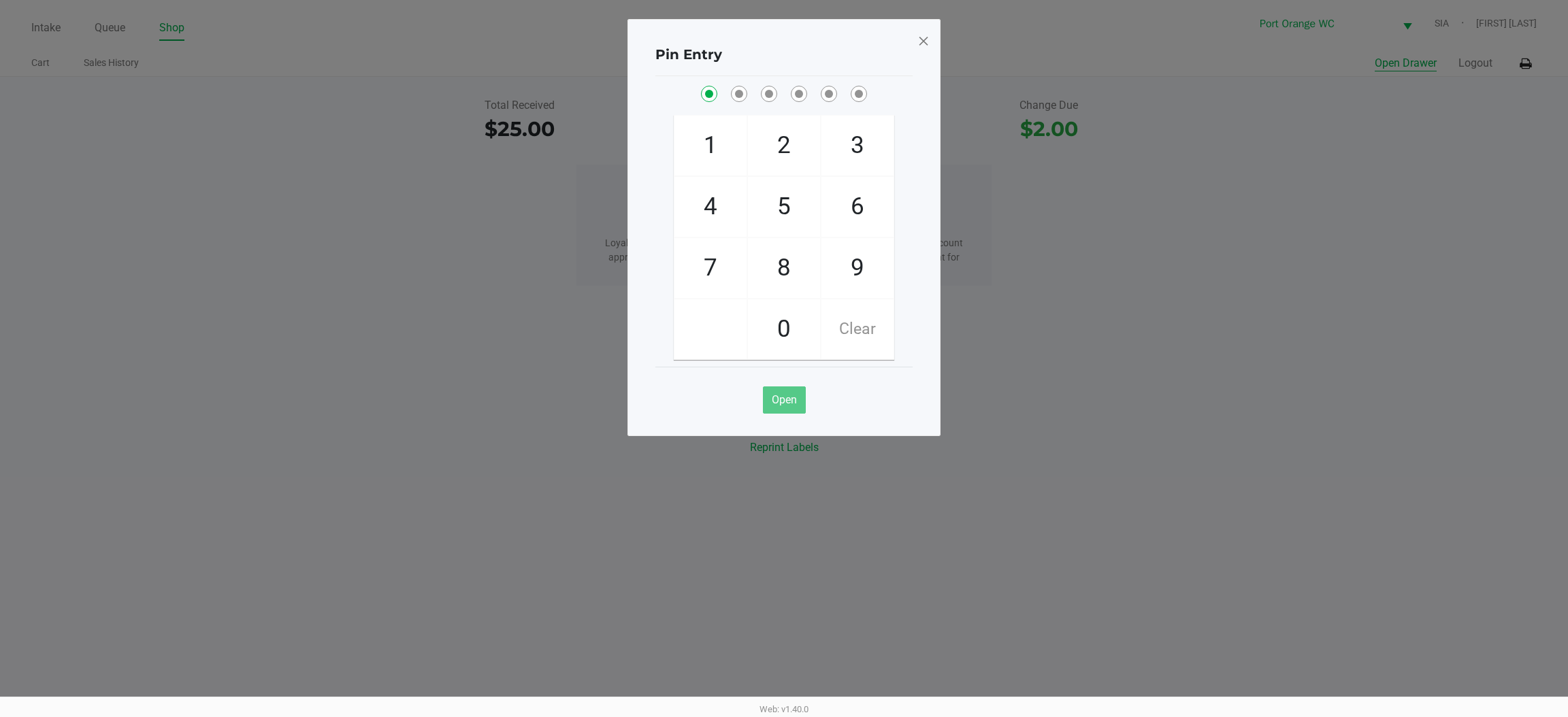 checkbox on "true" 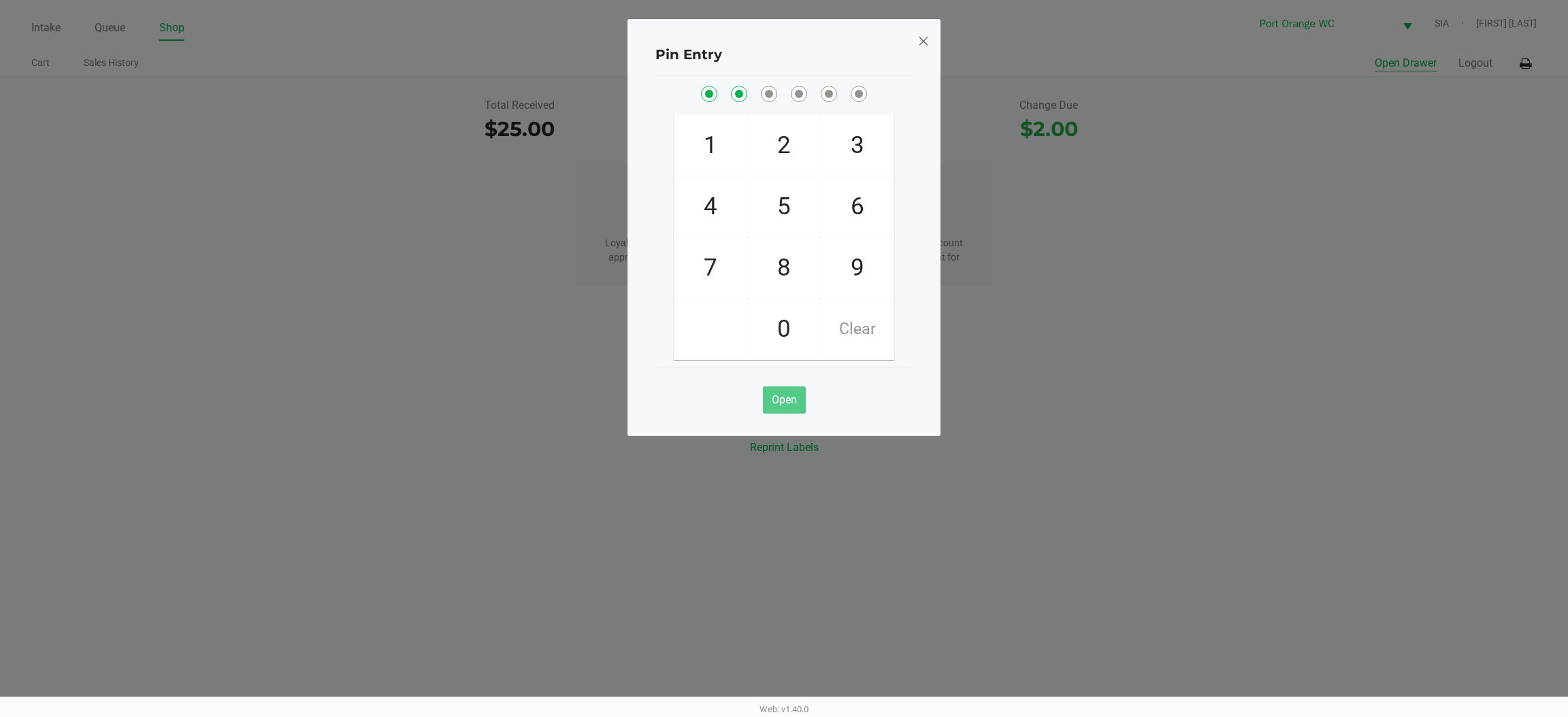 checkbox on "true" 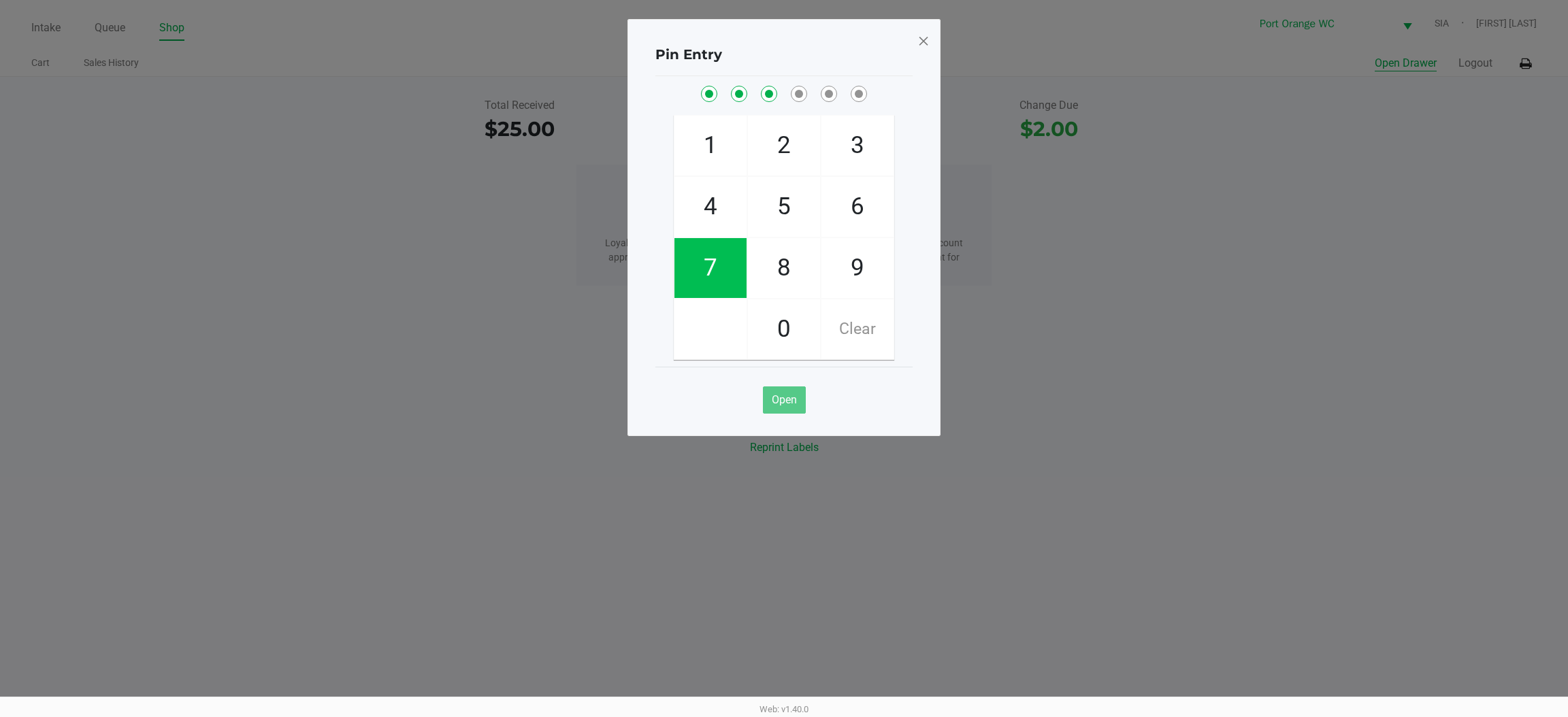 checkbox on "true" 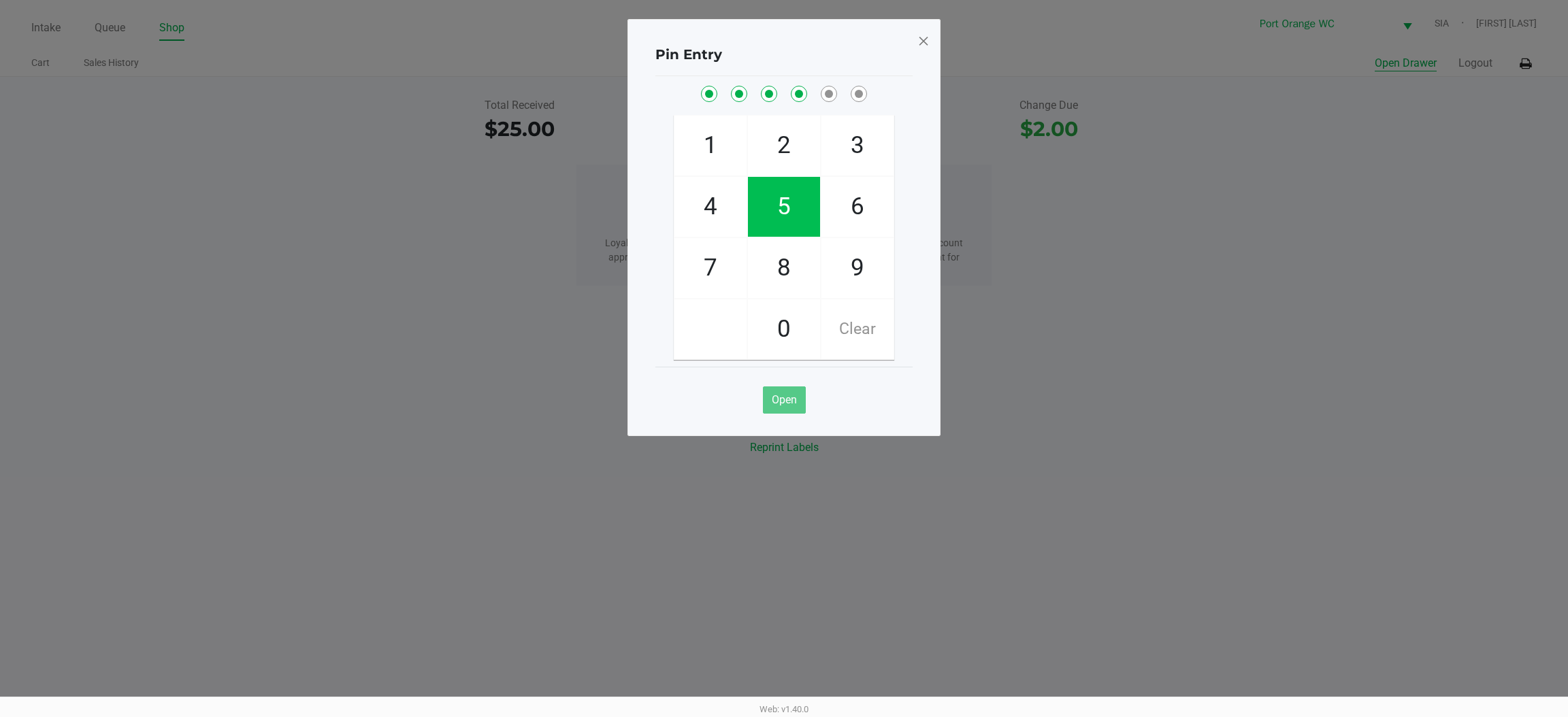 checkbox on "true" 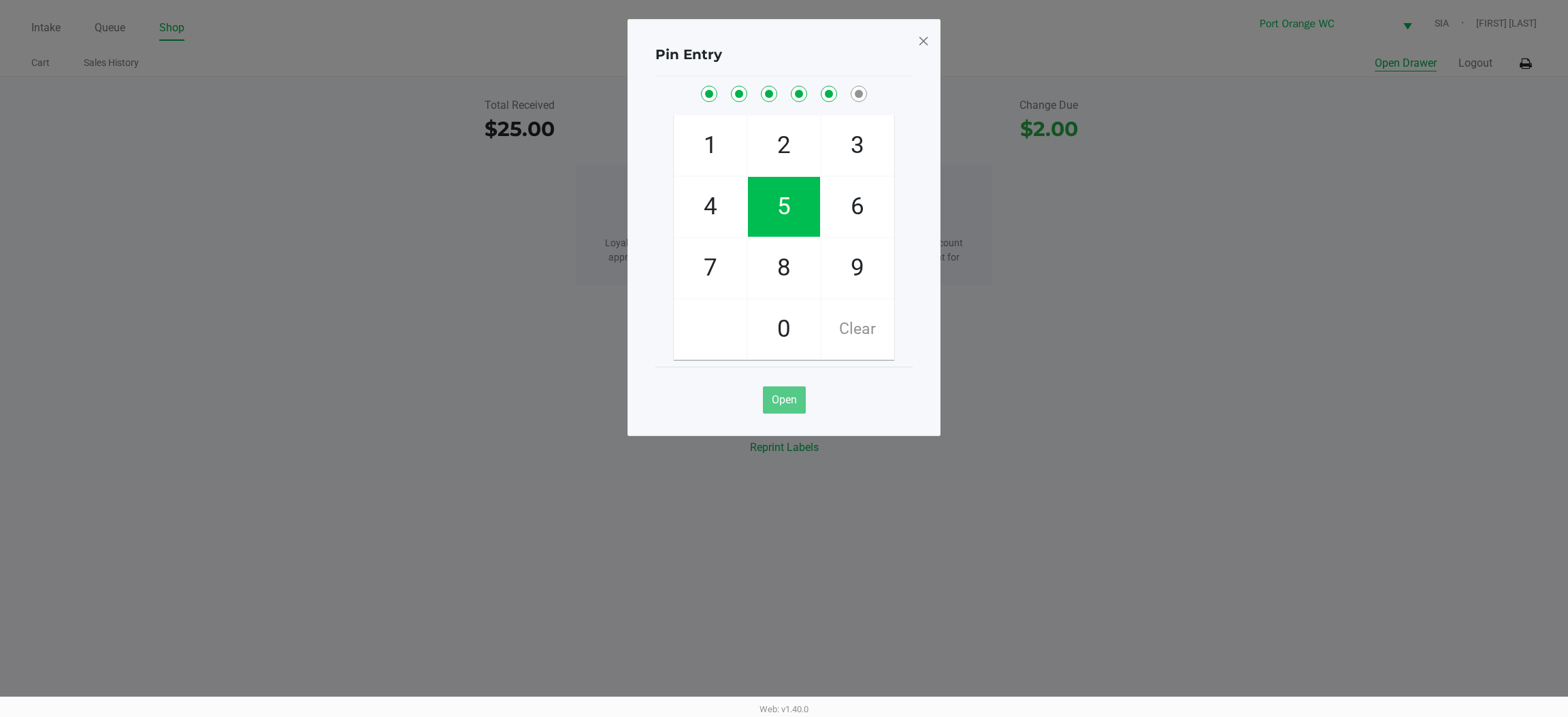 checkbox on "true" 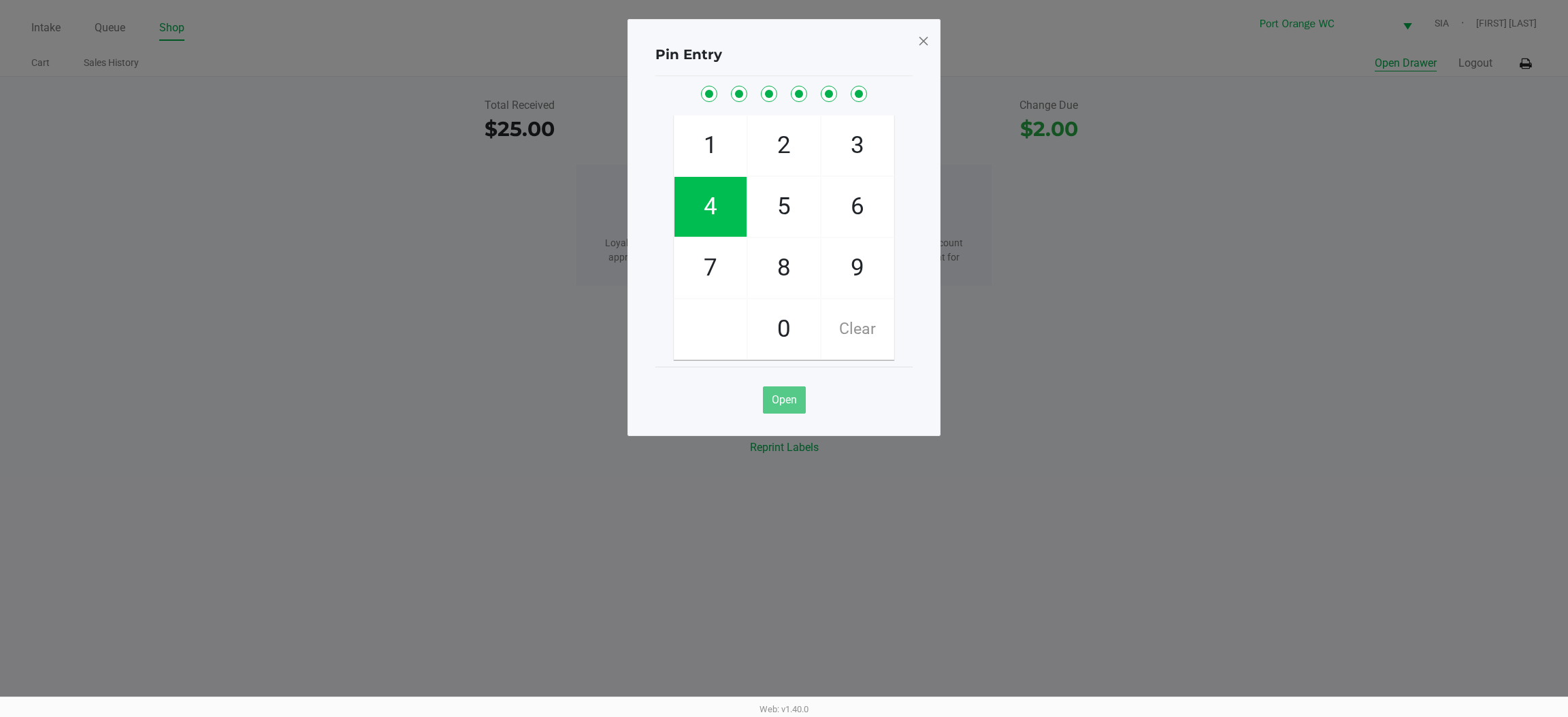 checkbox on "true" 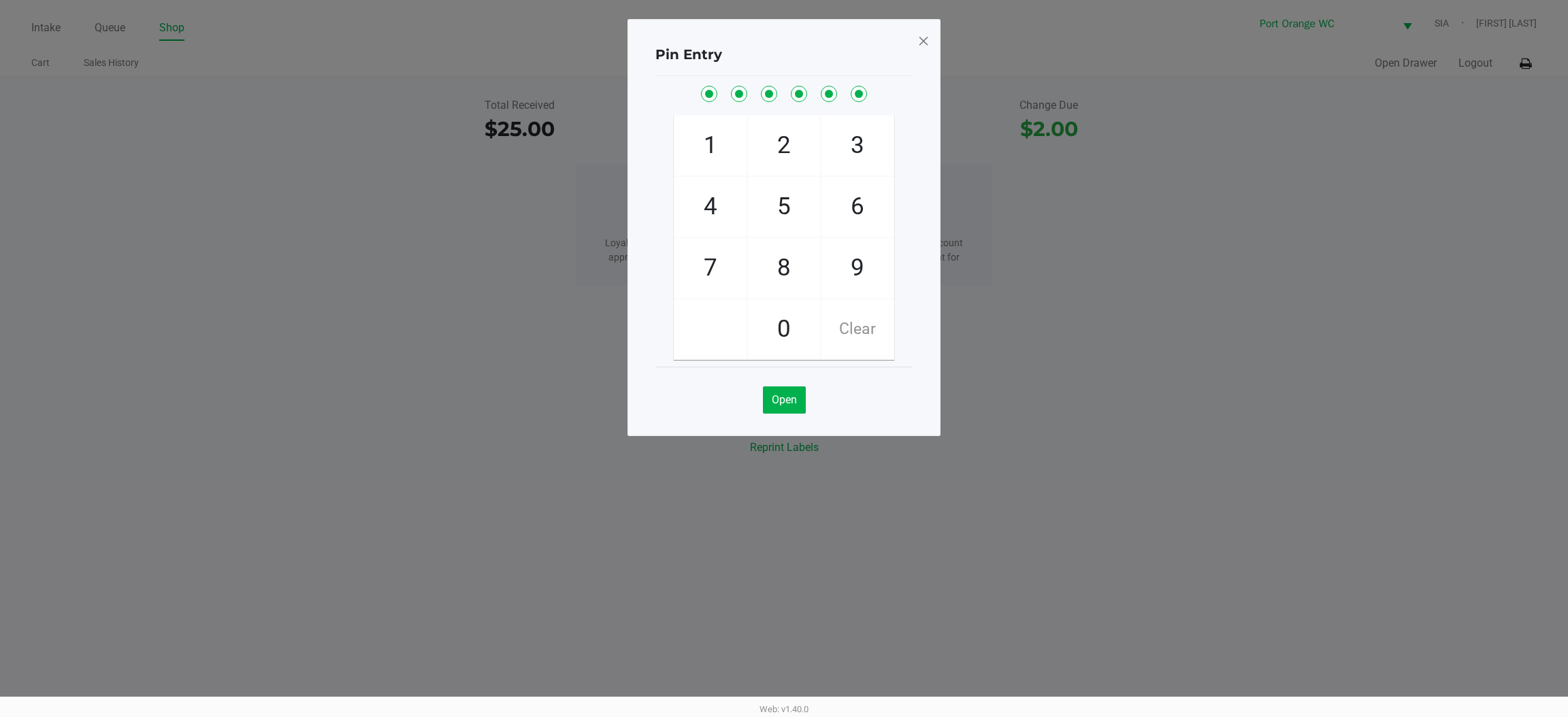 click 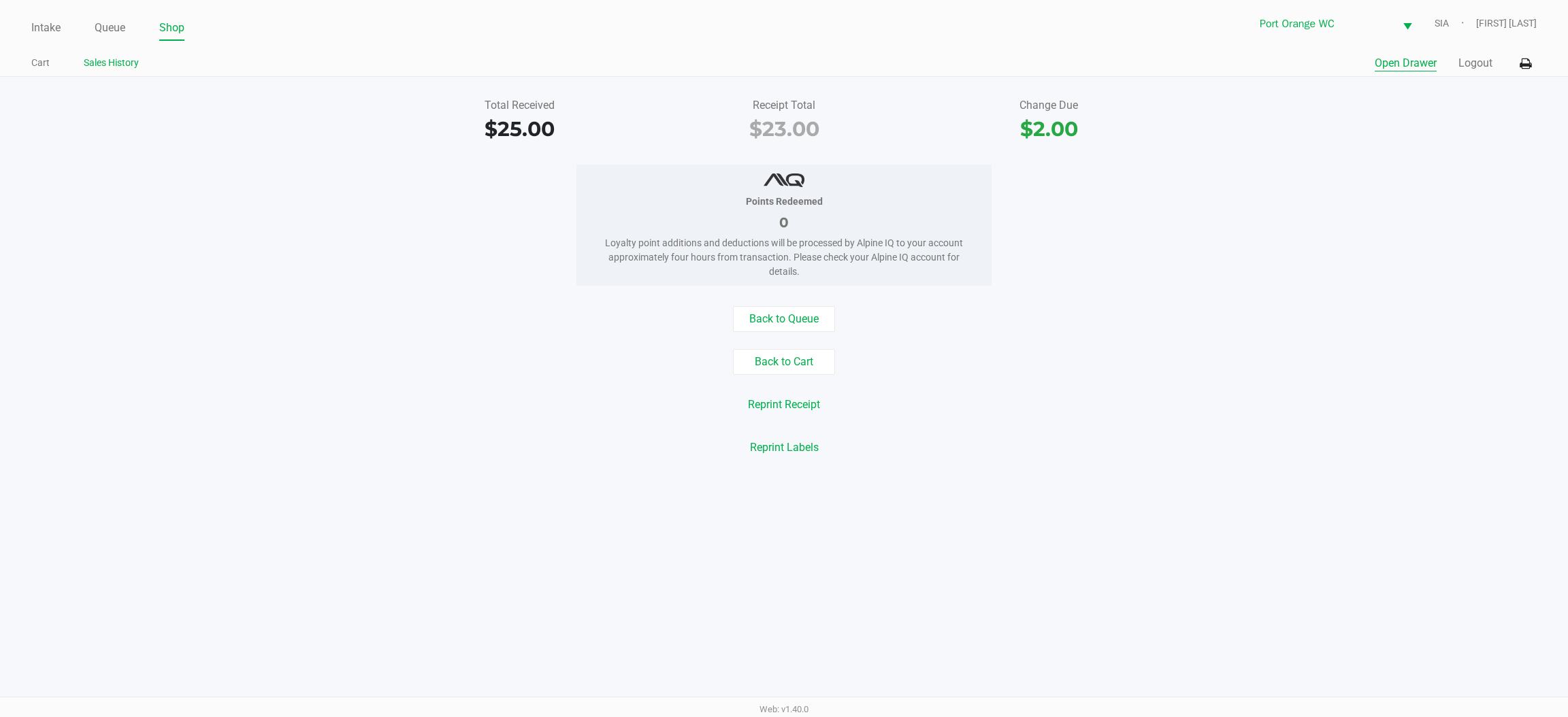 click on "Sales History" 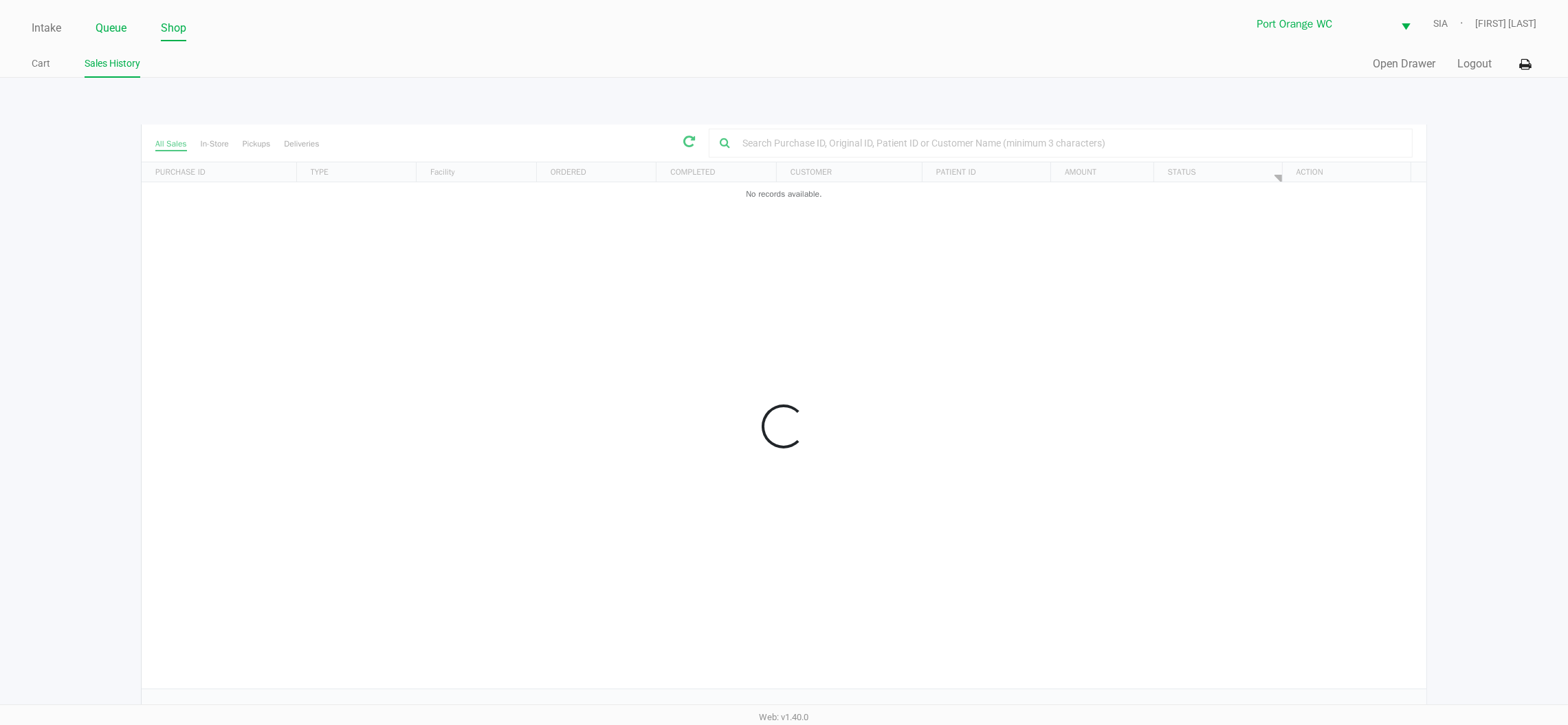 click on "Queue" 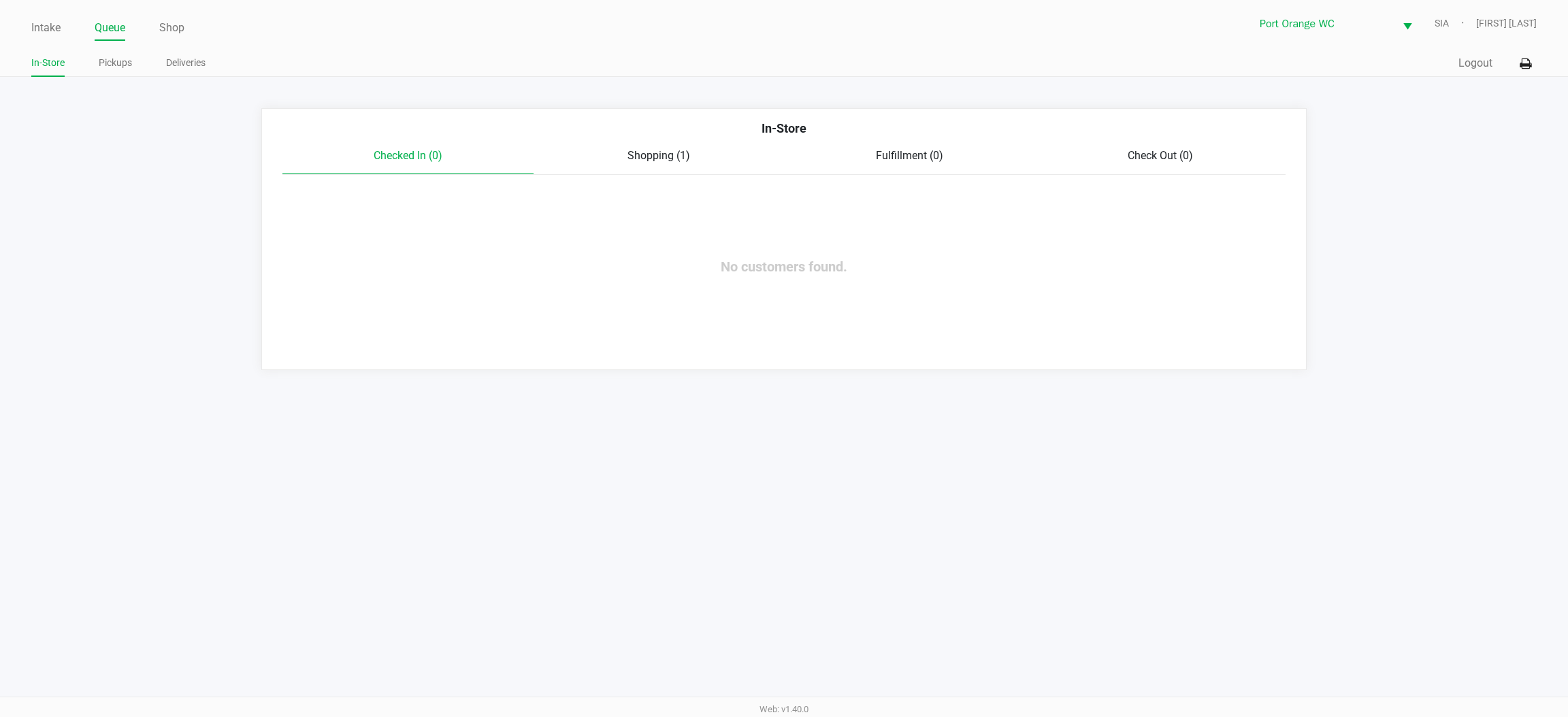 drag, startPoint x: 42, startPoint y: 27, endPoint x: 76, endPoint y: 49, distance: 40.496913 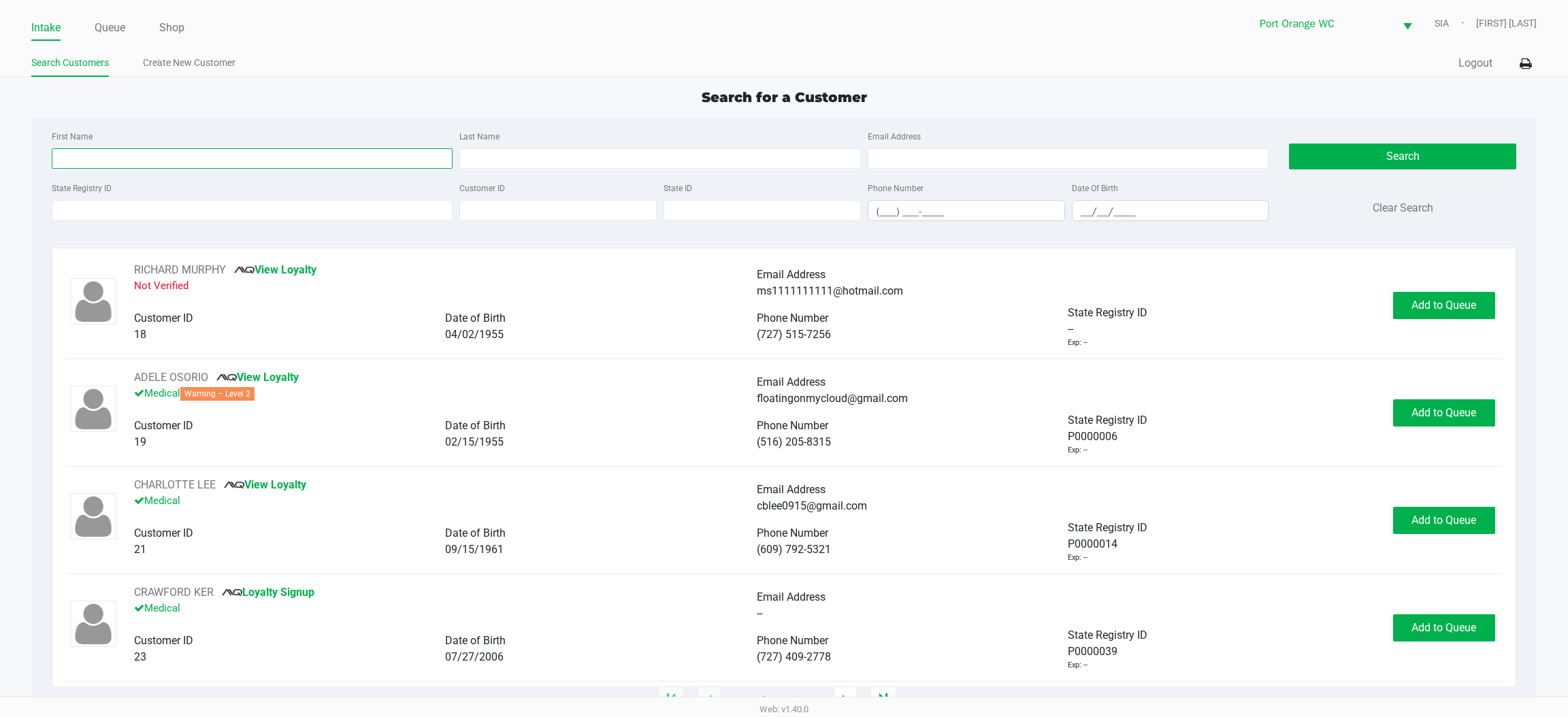 click on "First Name" at bounding box center [252, 159] 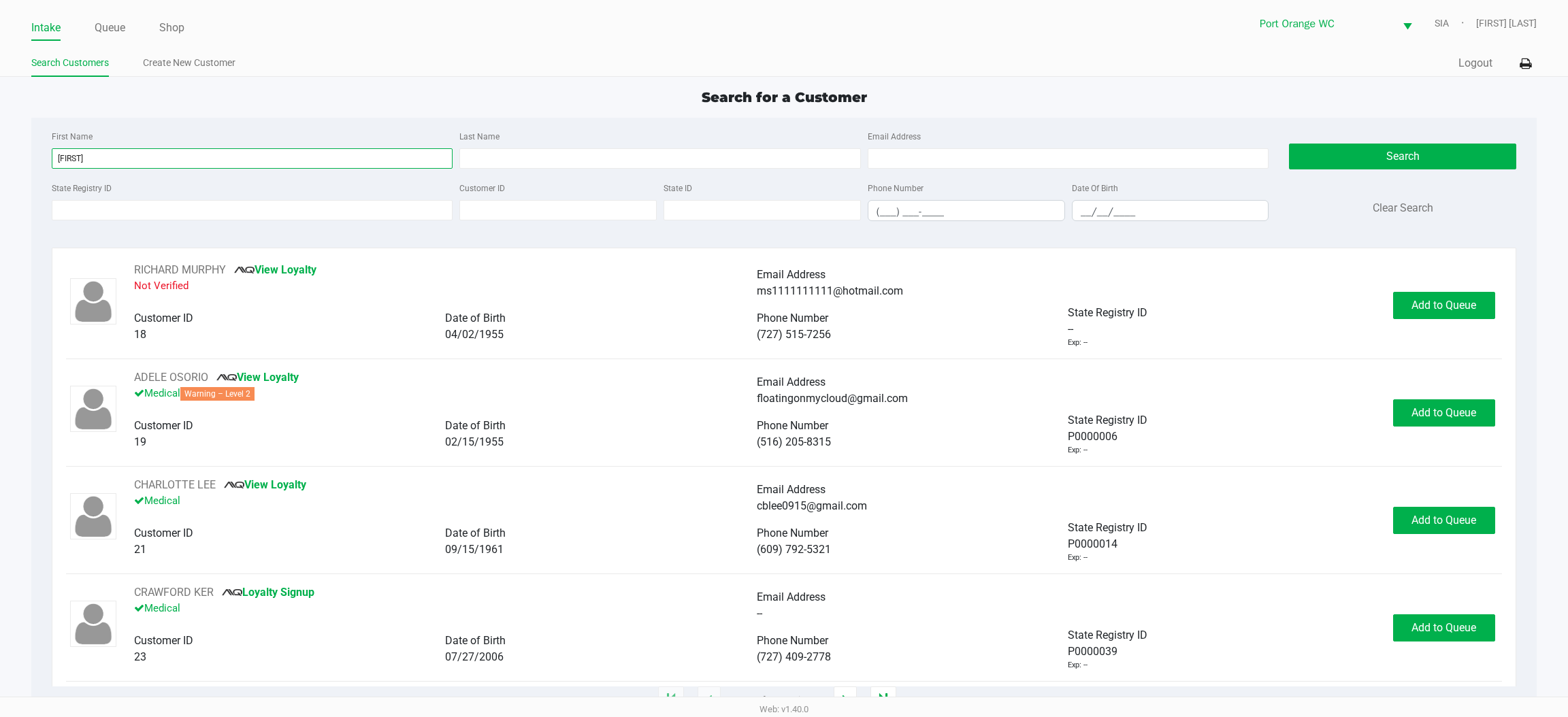 type on "russell" 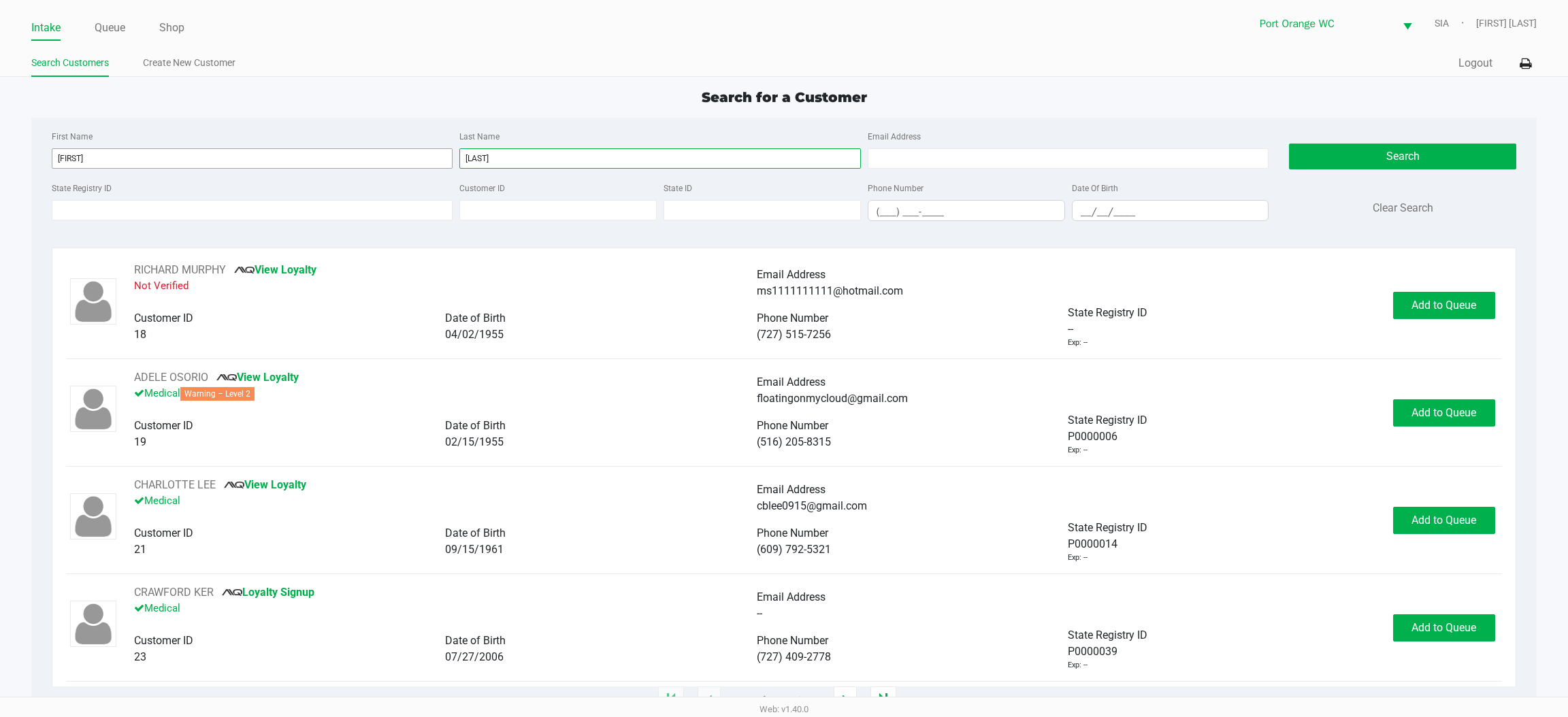 type on "wagner" 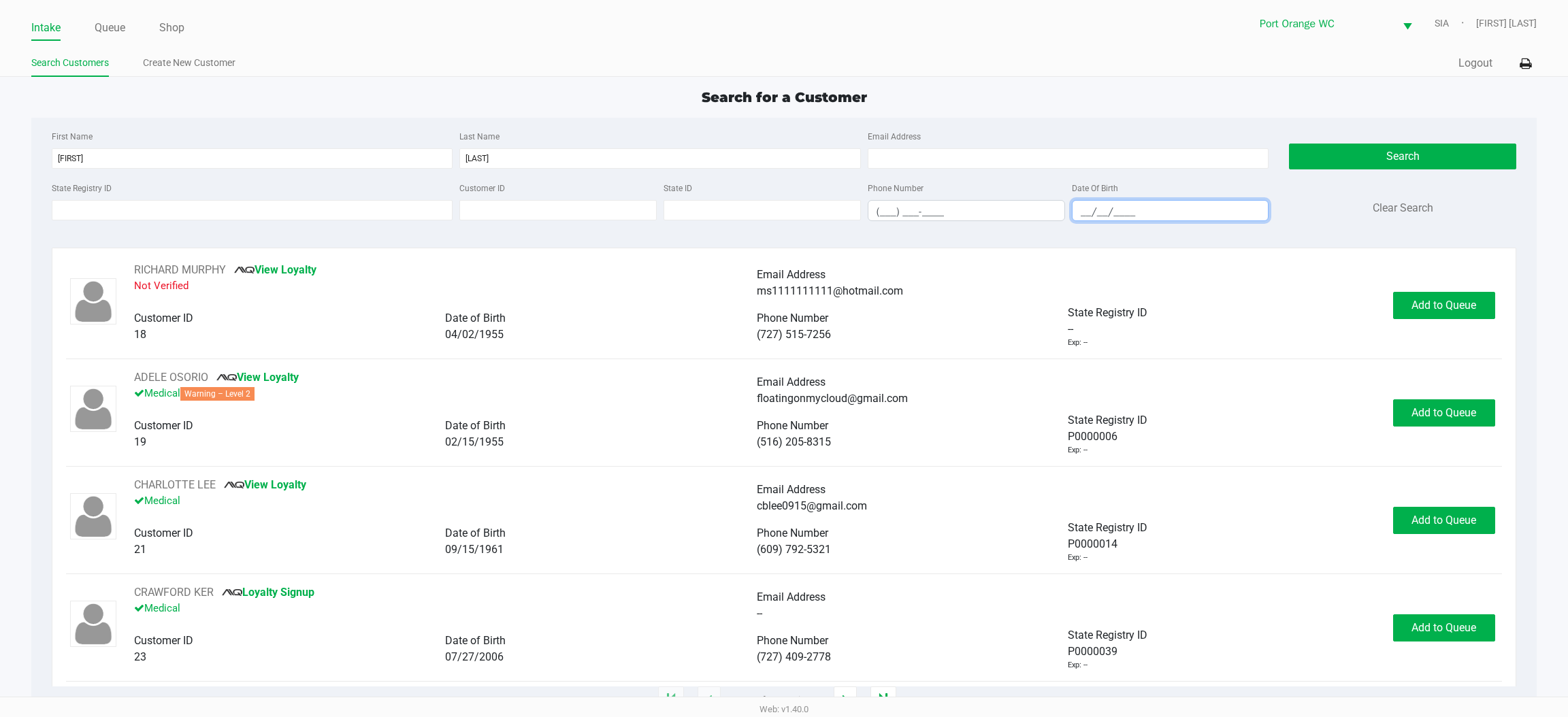 click on "__/__/____" at bounding box center [1171, 212] 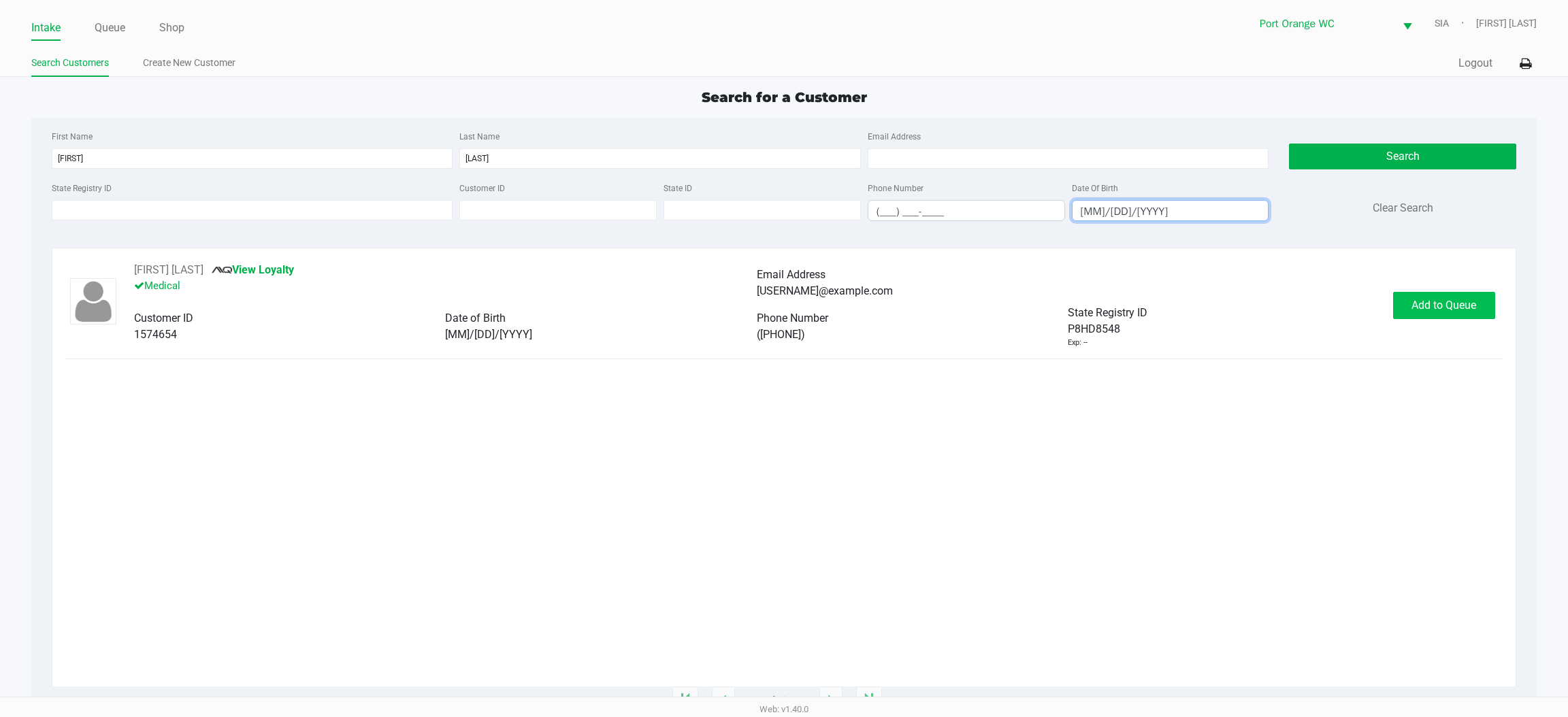 type on "05/14/1971" 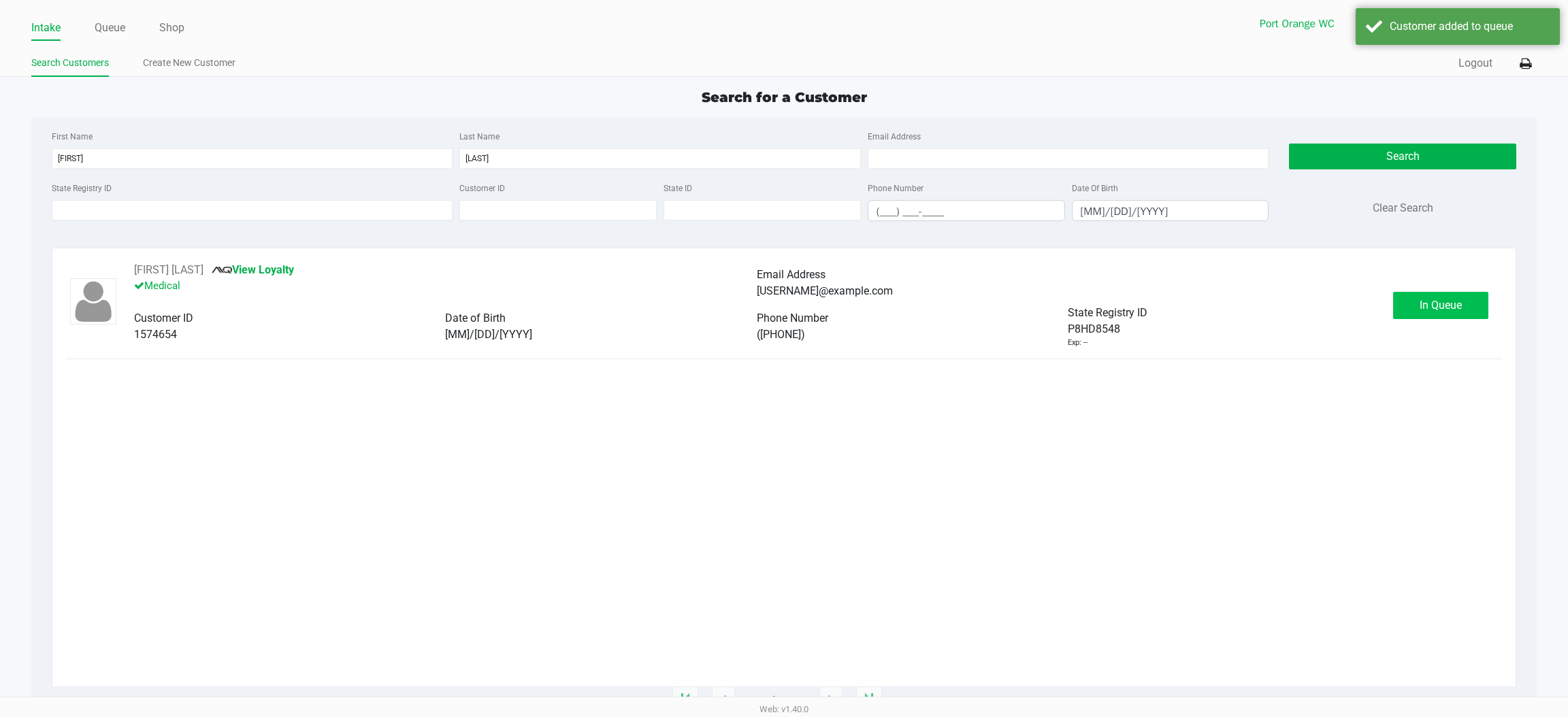 click on "In Queue" 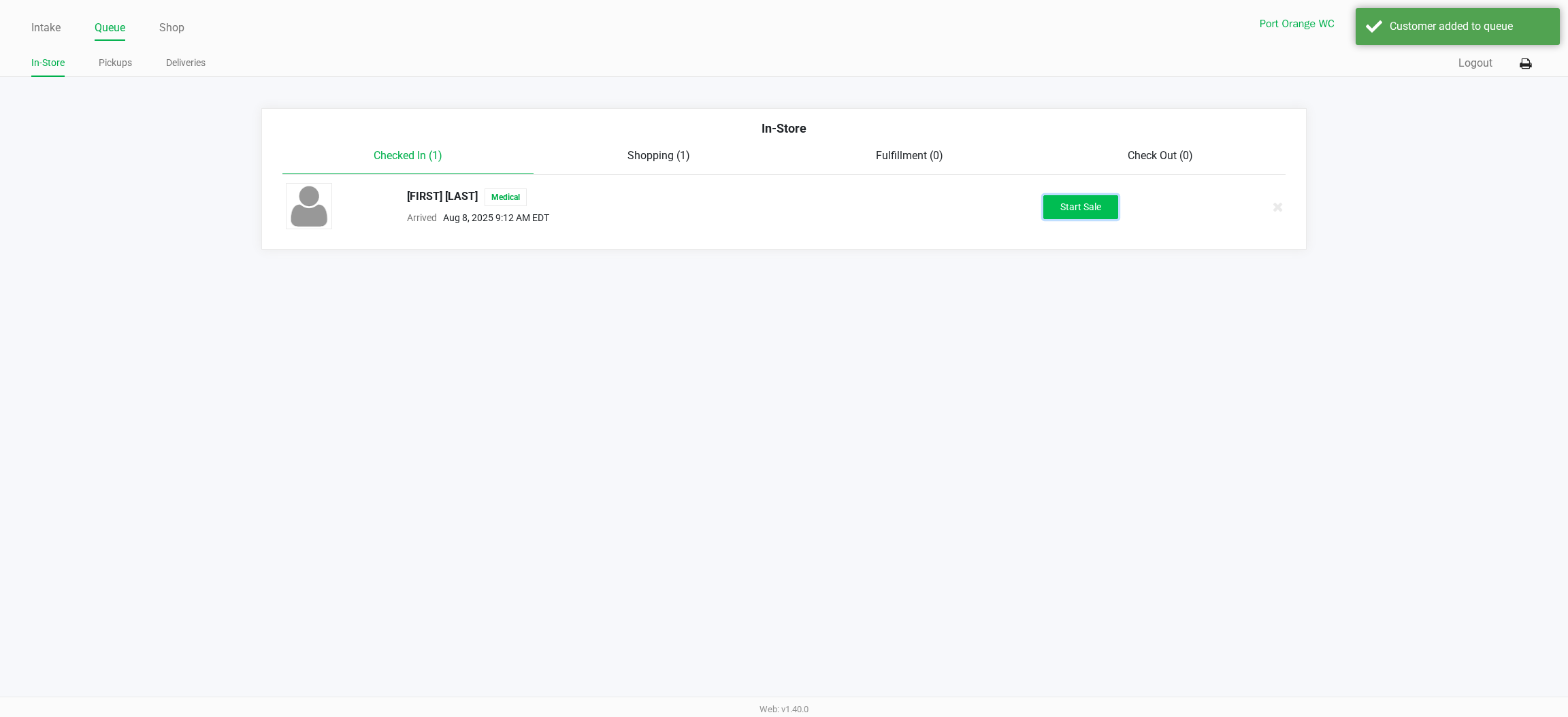 click on "Start Sale" 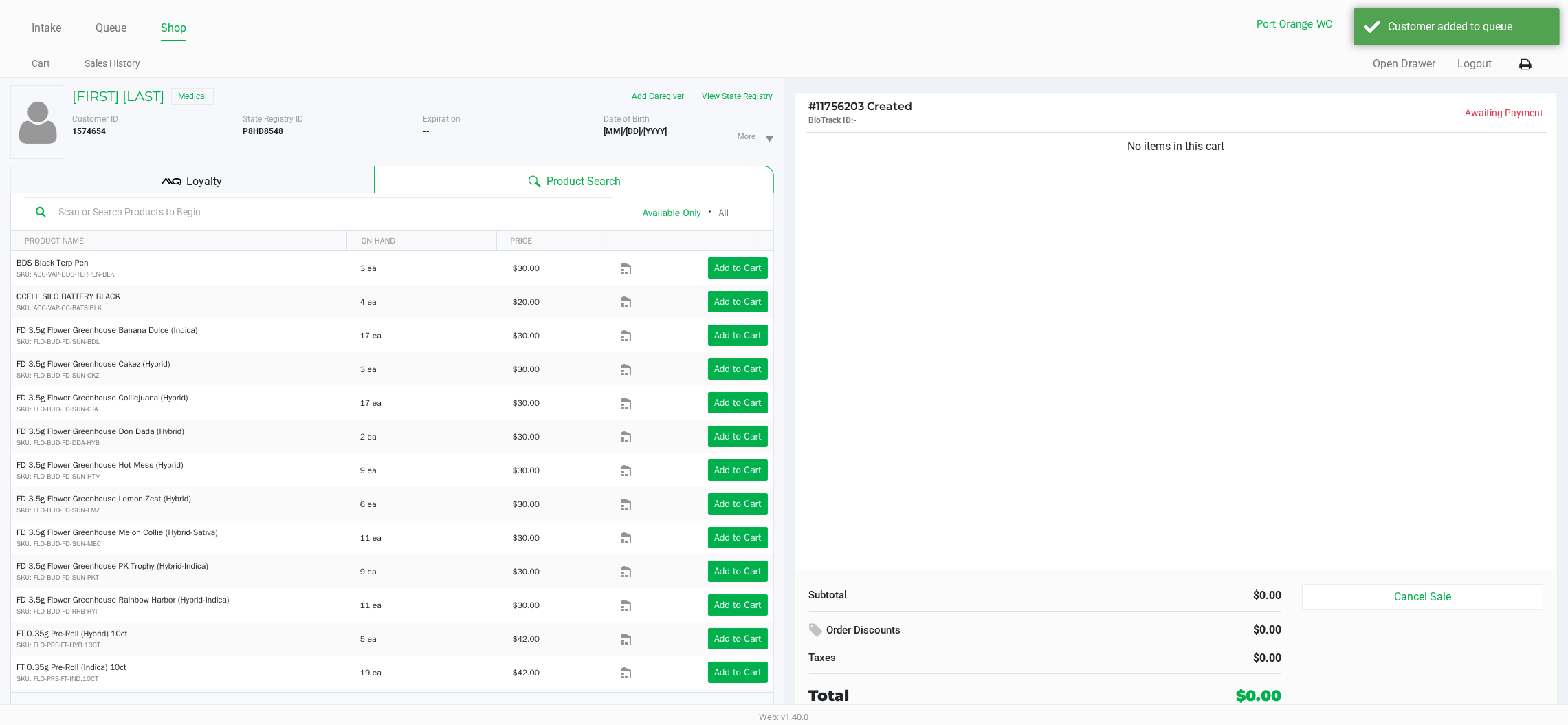 click on "View State Registry" 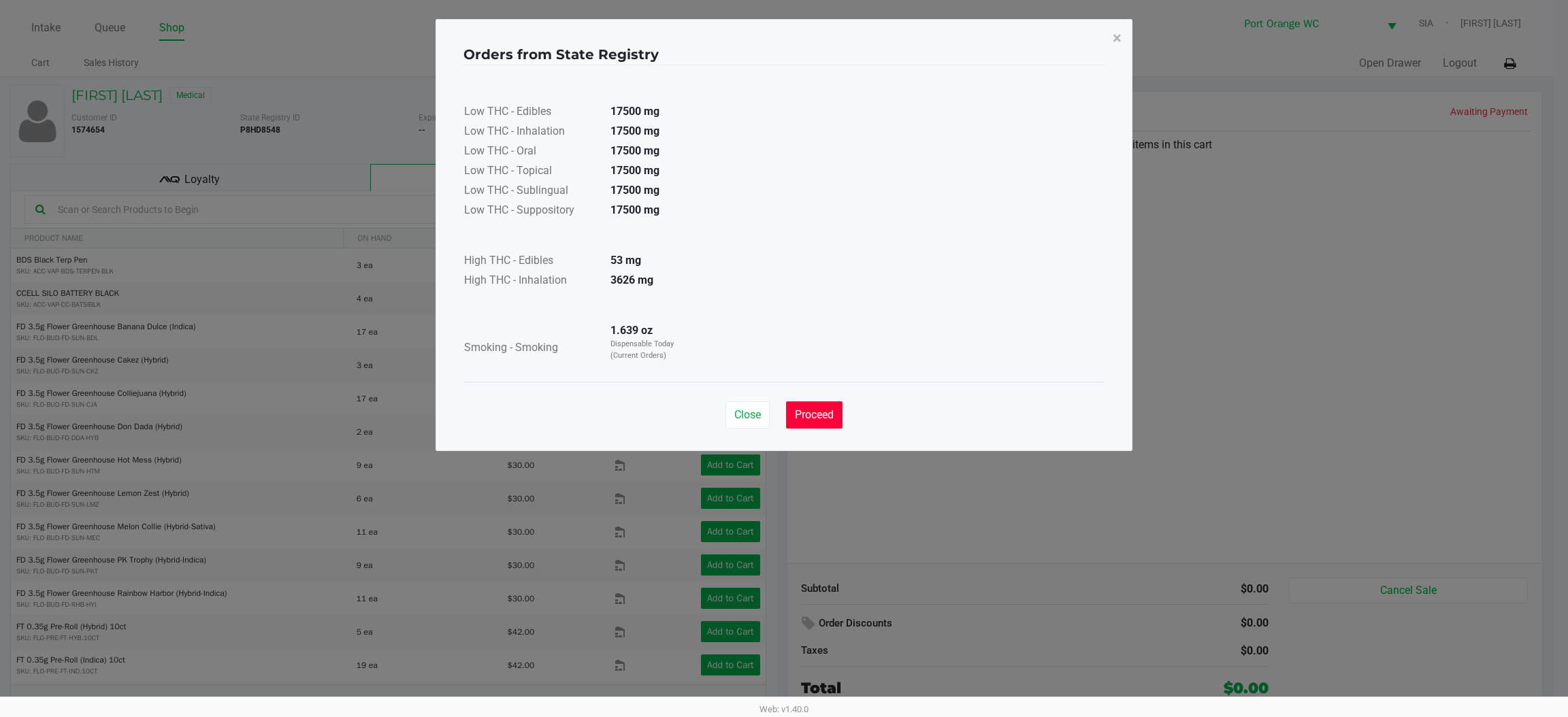 click on "Proceed" 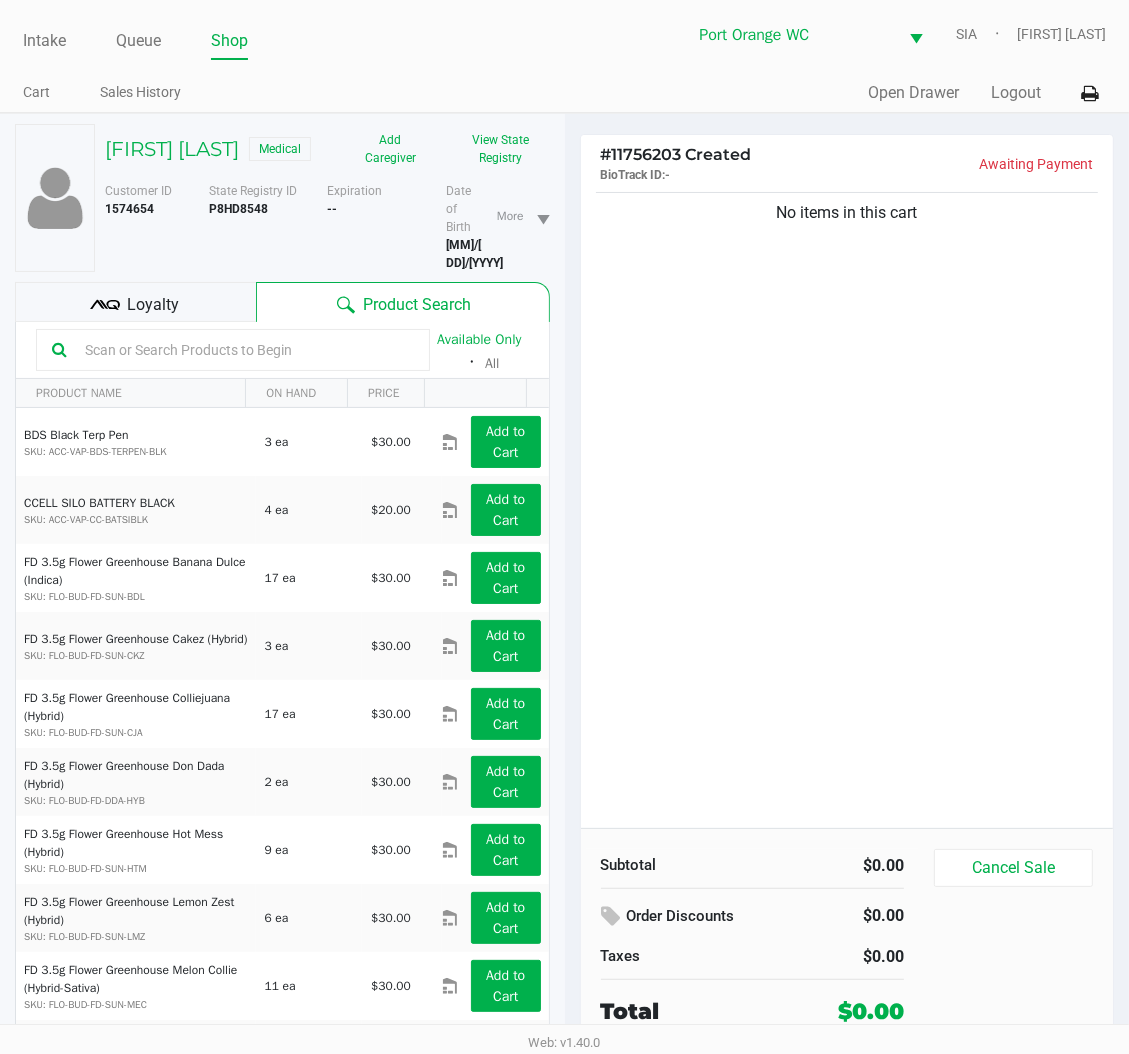 click on "P8HD8548" 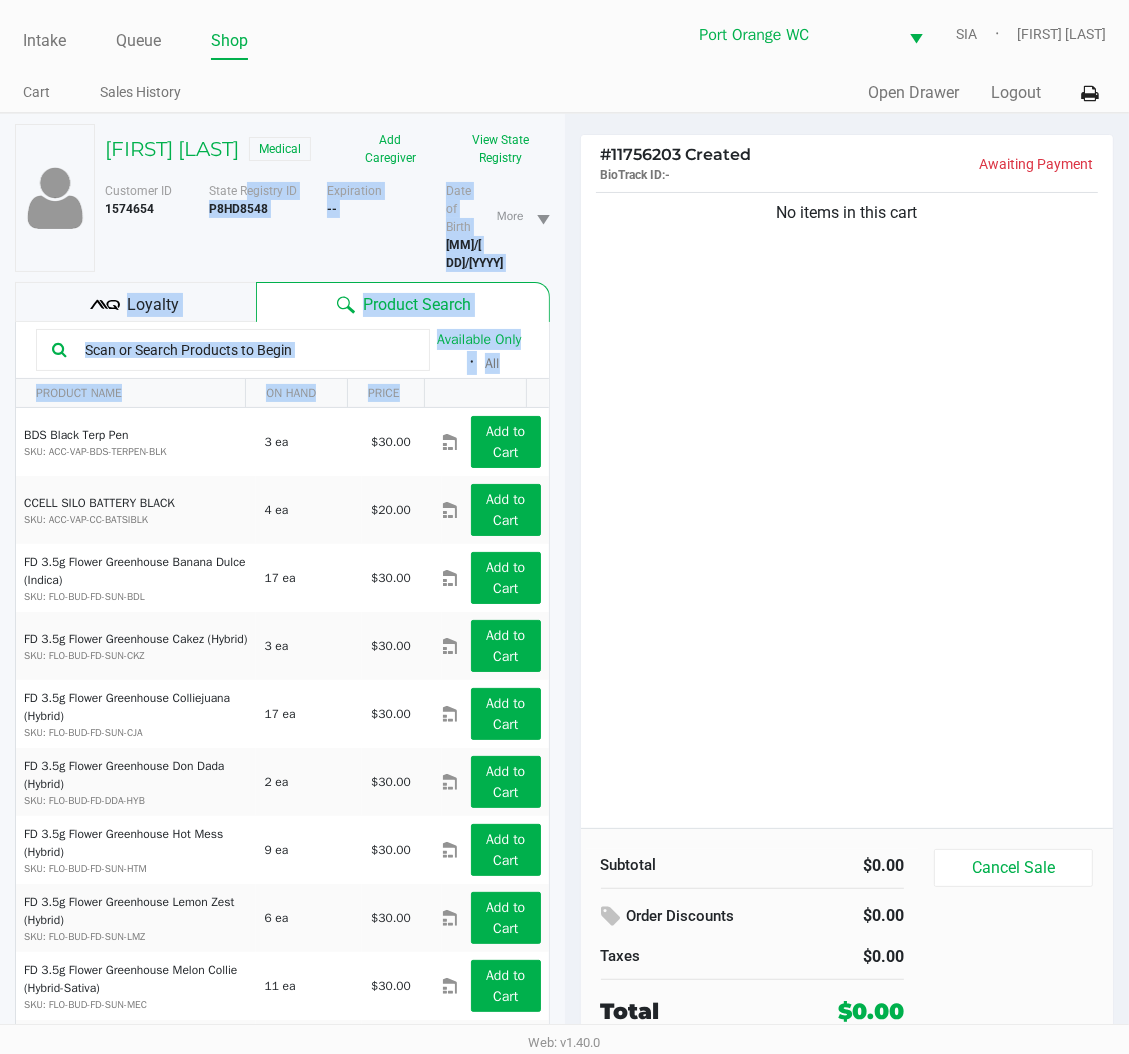 drag, startPoint x: 247, startPoint y: 222, endPoint x: -671, endPoint y: 533, distance: 969.2497 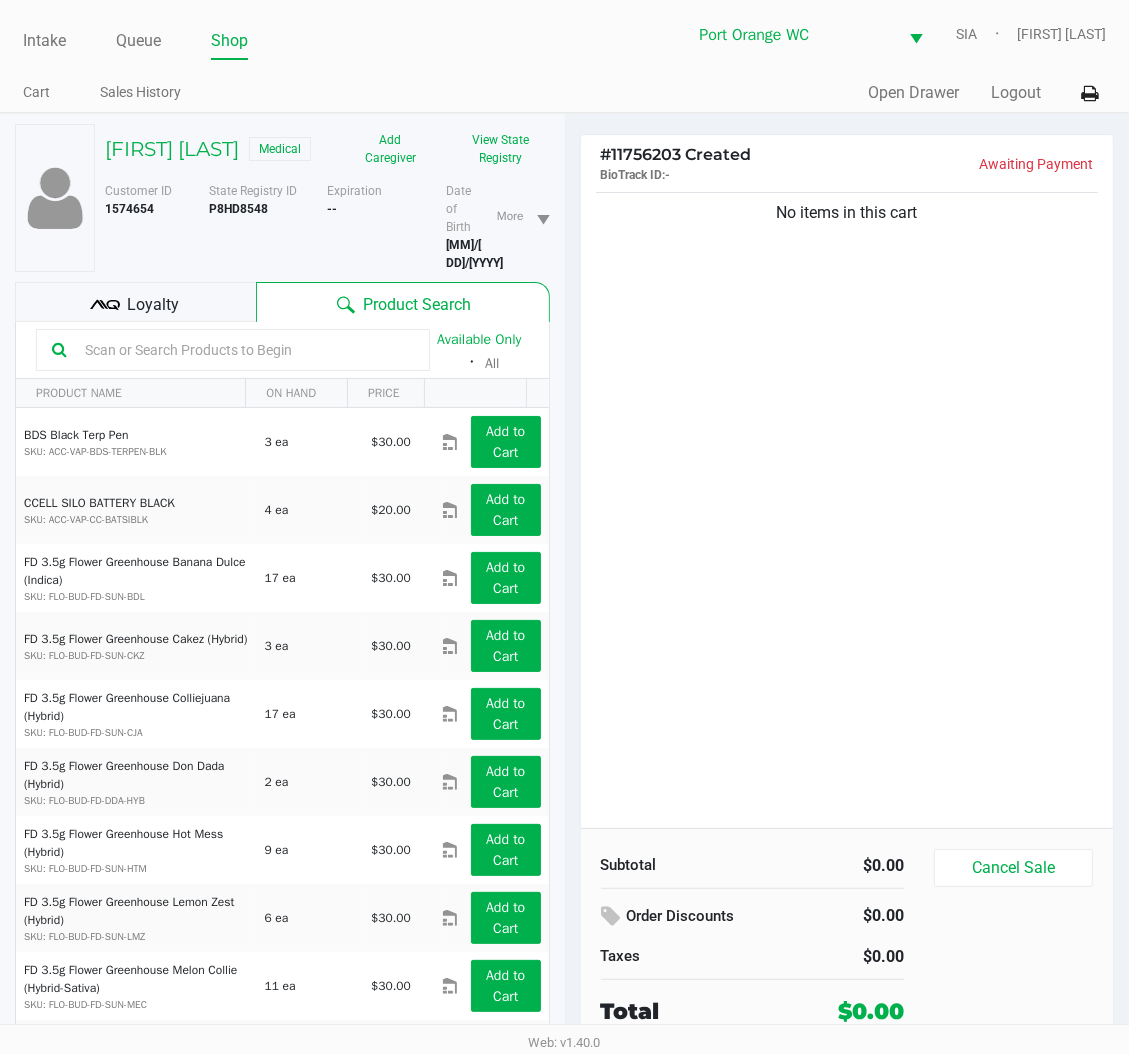 click on "No items in this cart" 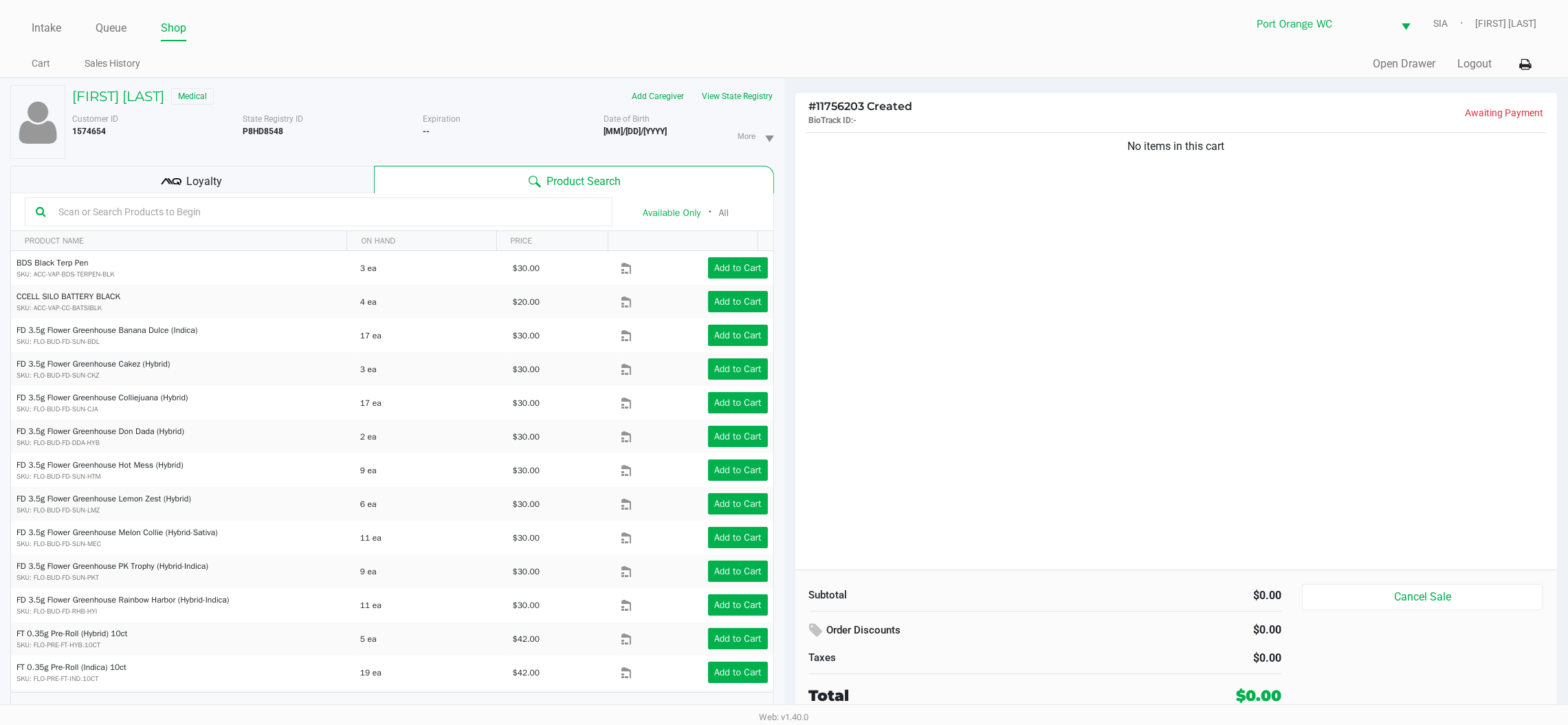 click 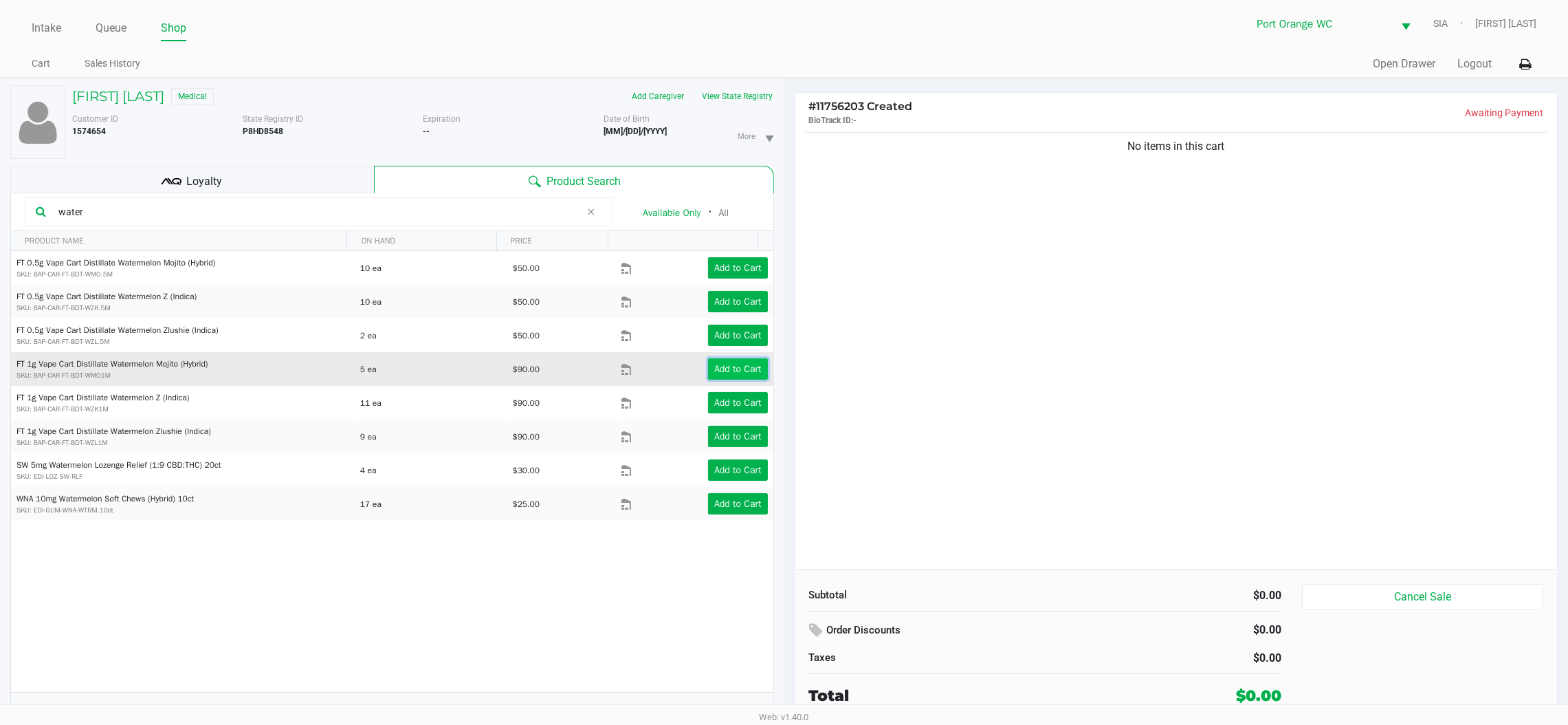 click on "Add to Cart" 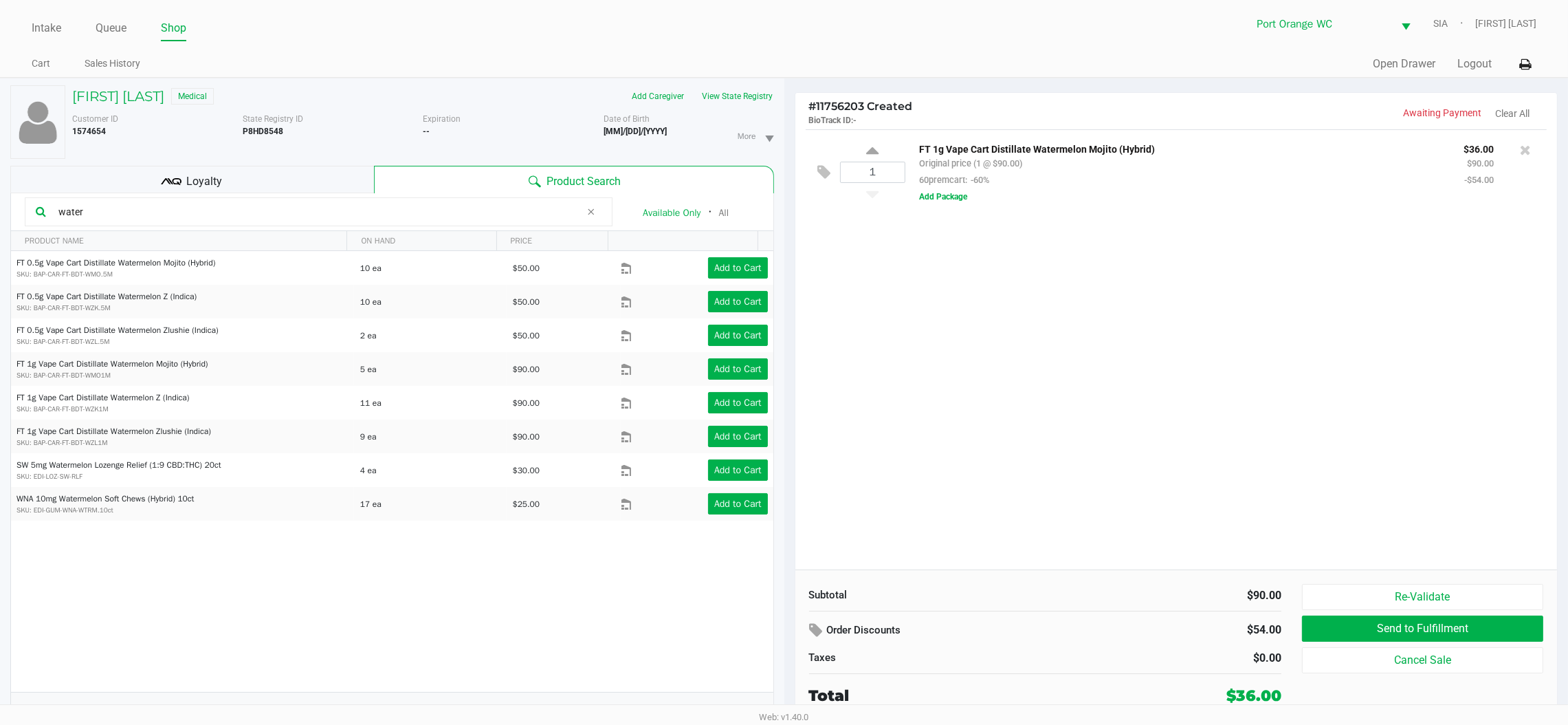 click on "water" 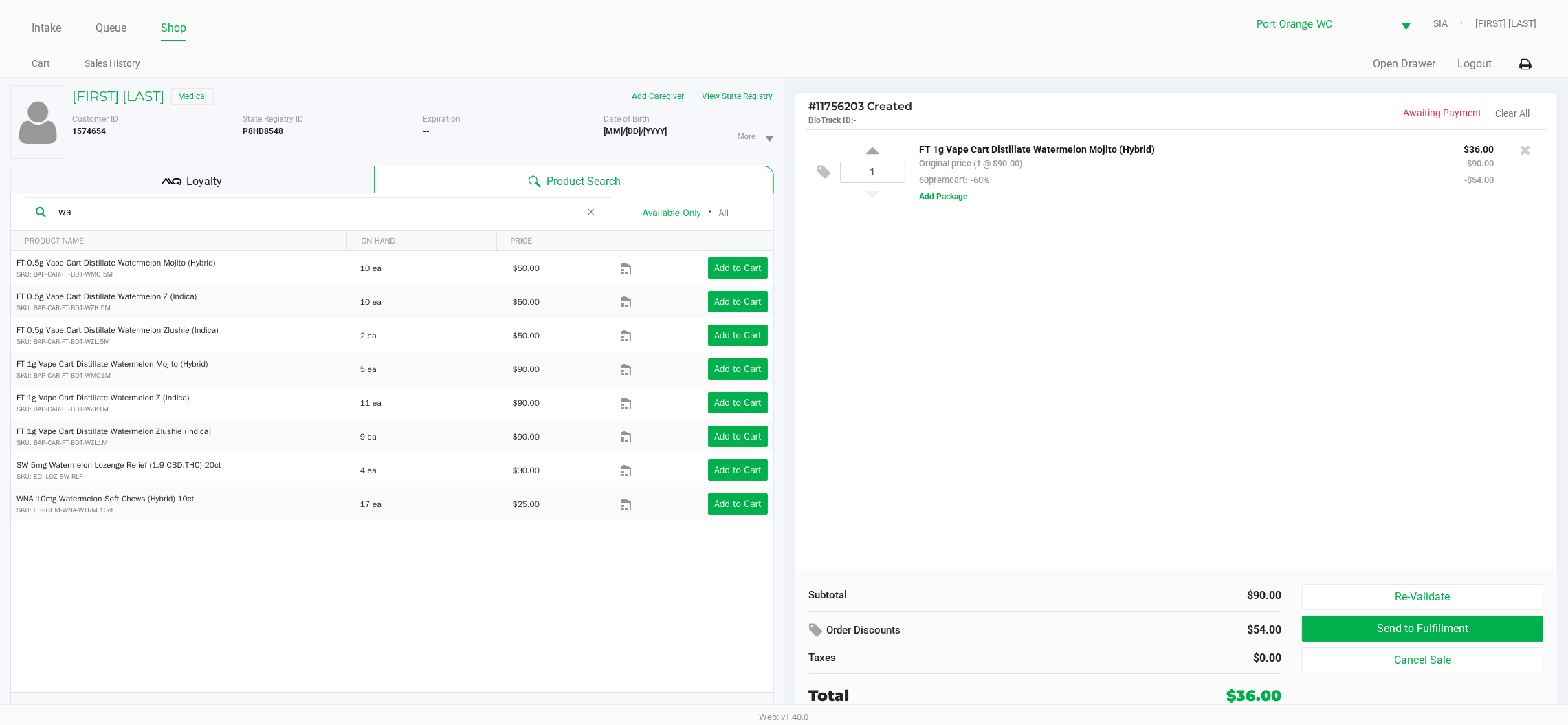type on "w" 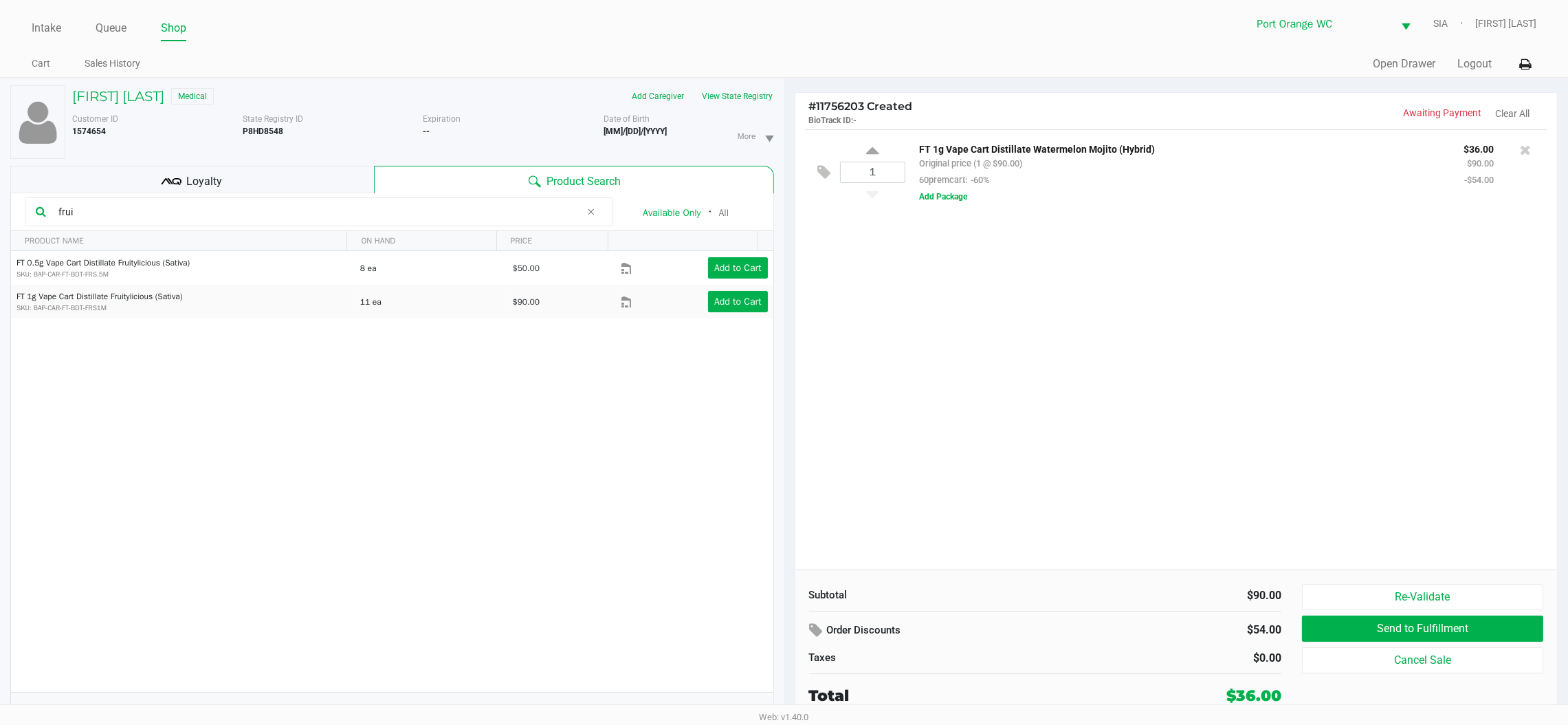 type on "frui" 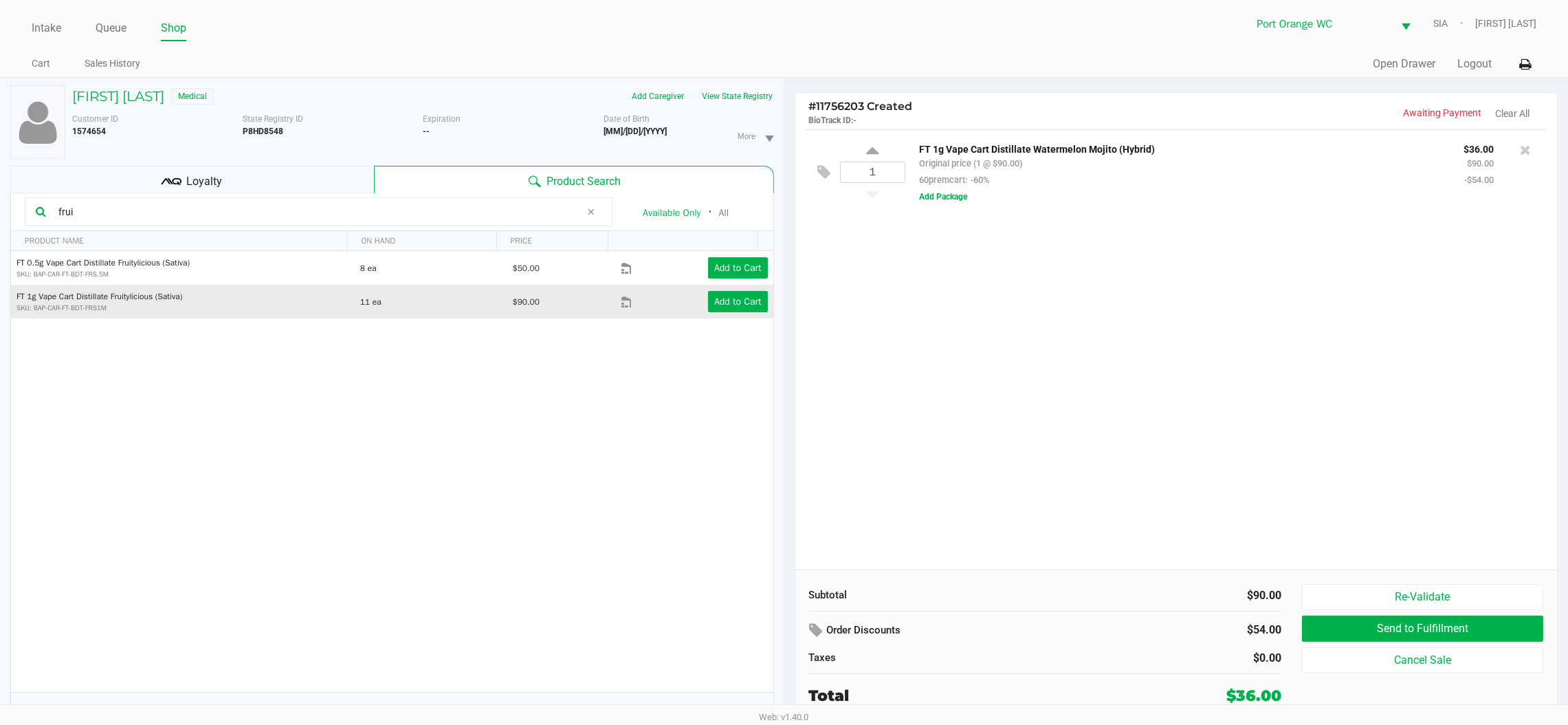 click on "Add to Cart" 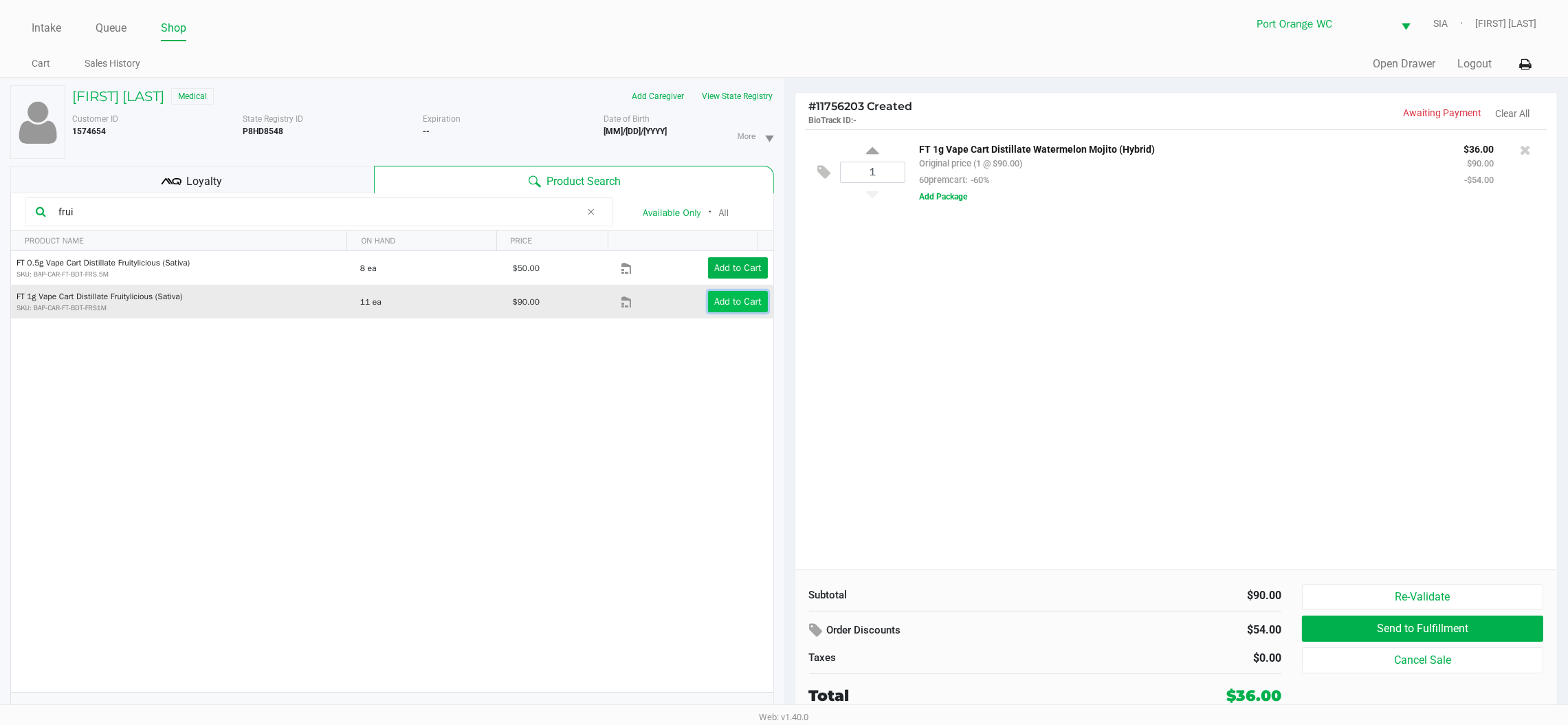 click on "Add to Cart" 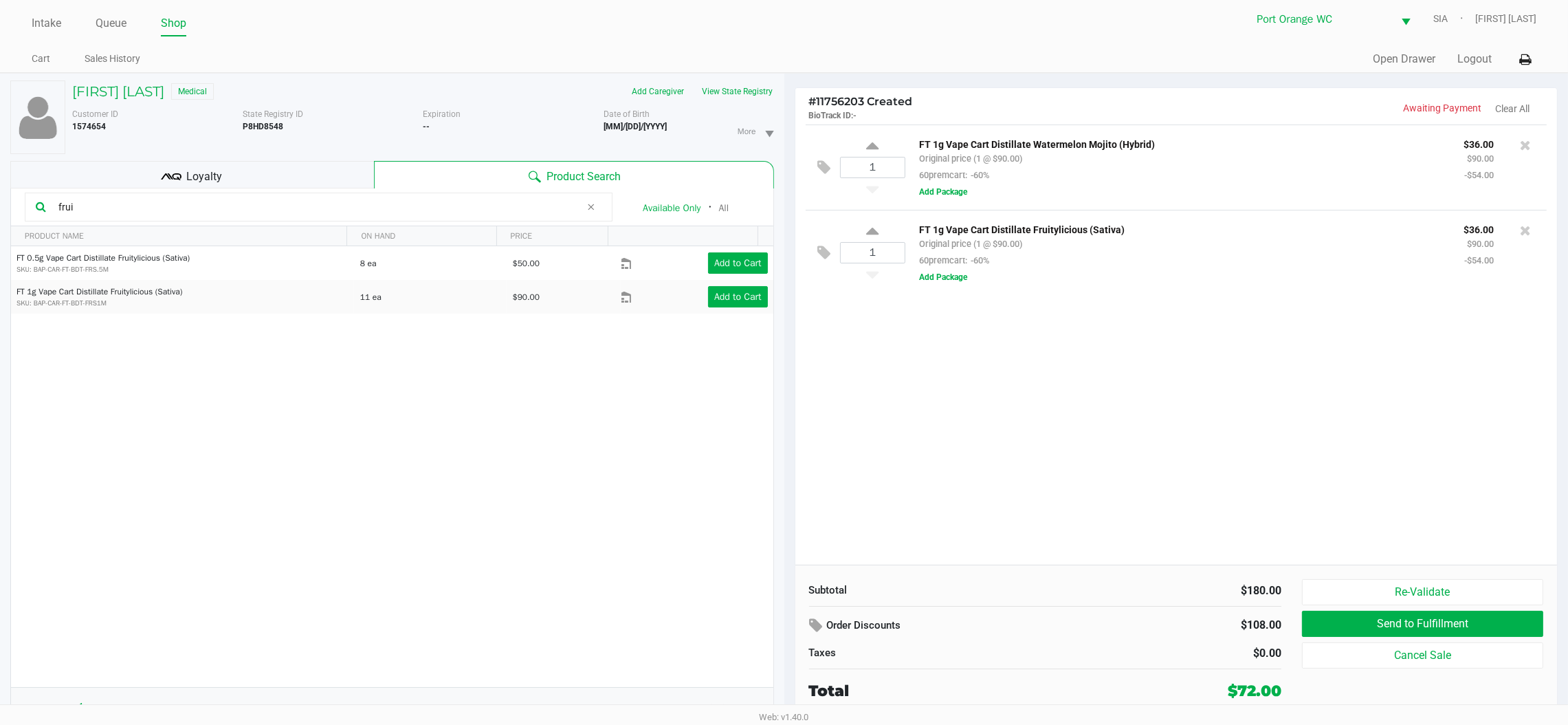 scroll, scrollTop: 0, scrollLeft: 0, axis: both 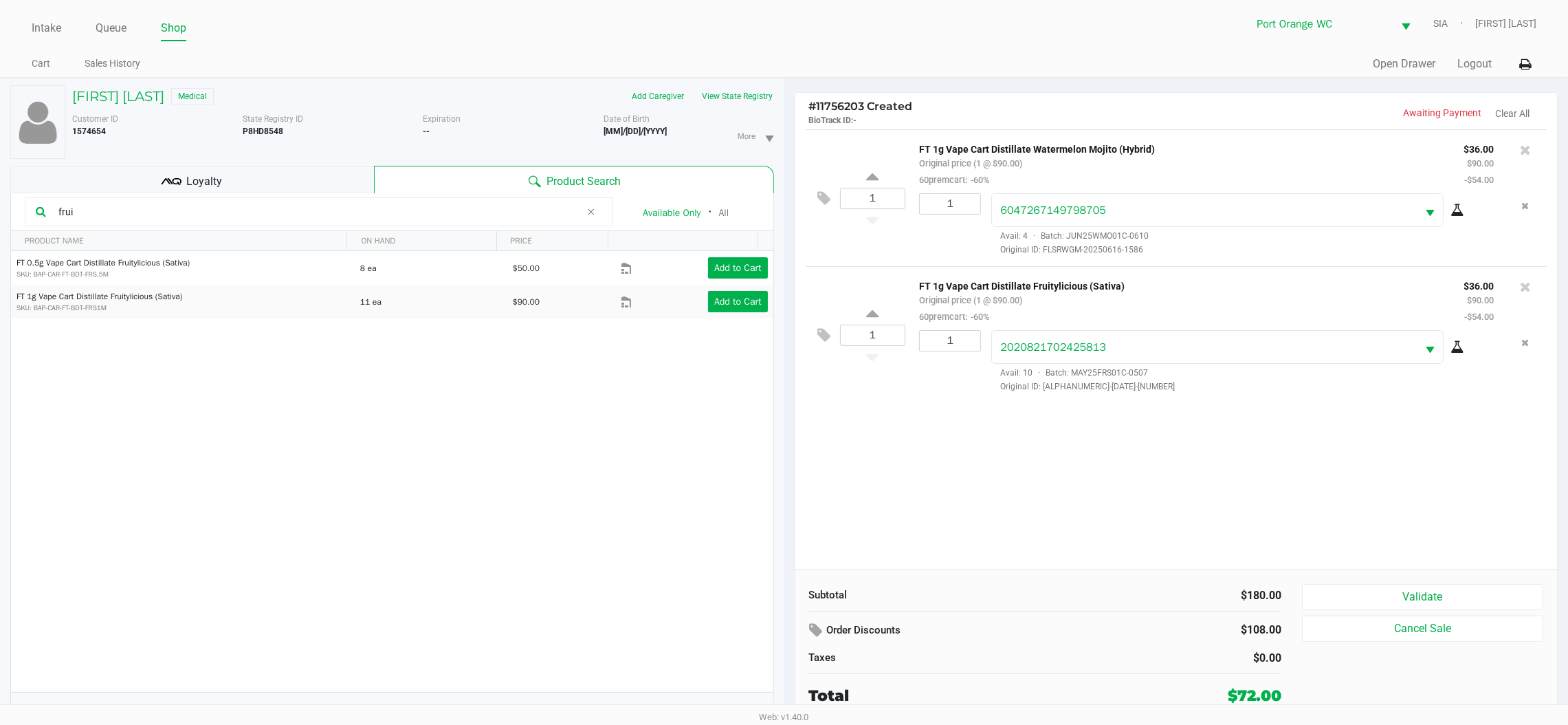 click on "Validate" 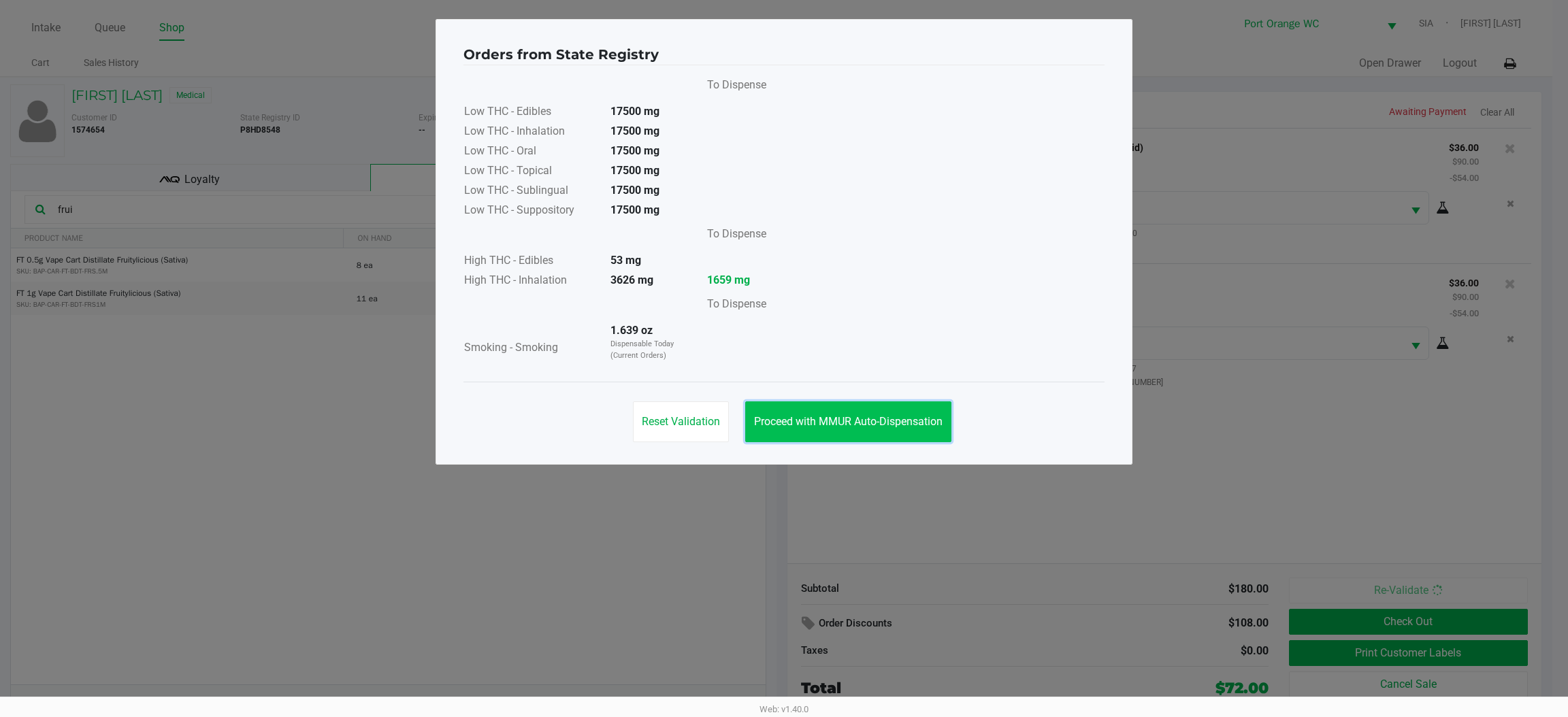 click on "Proceed with MMUR Auto-Dispensation" 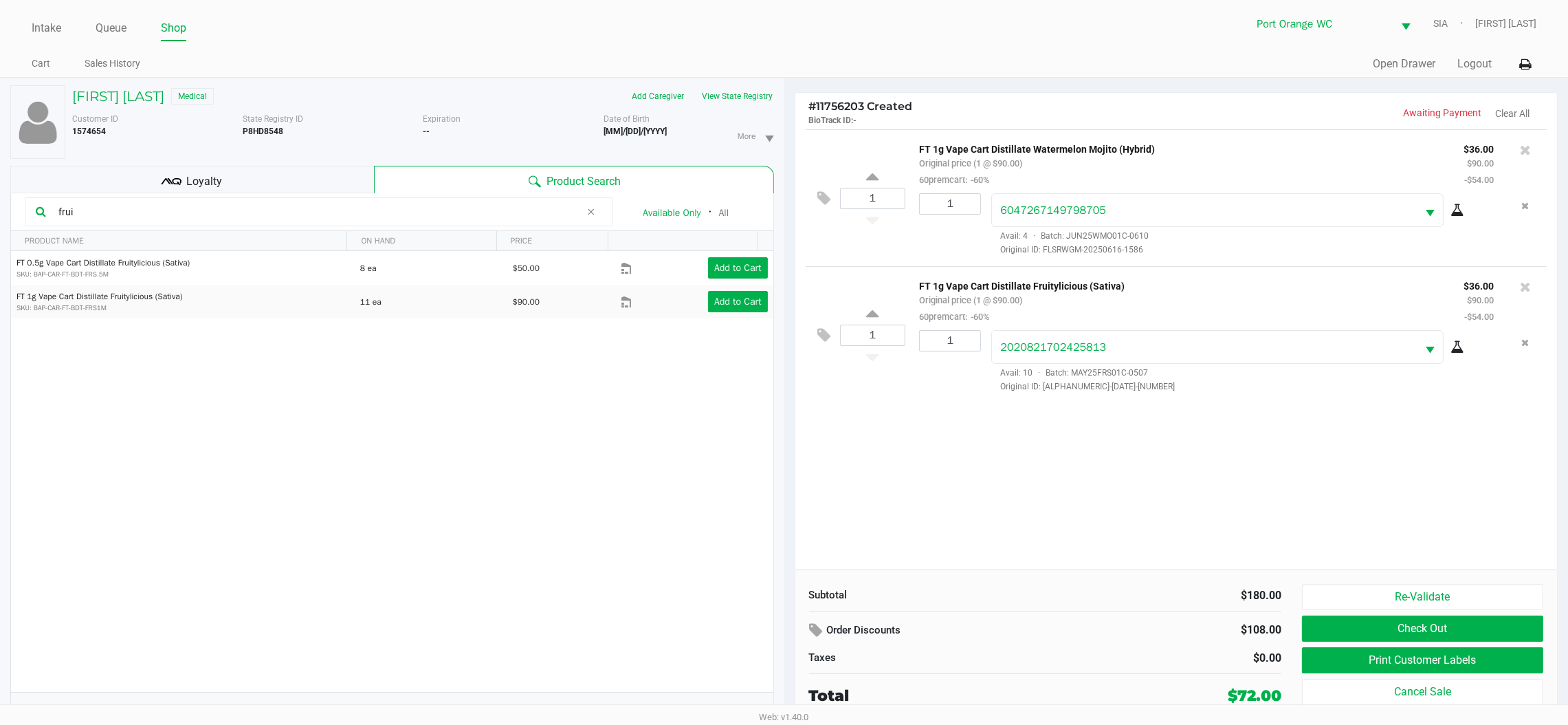 click on "Print Customer Labels" 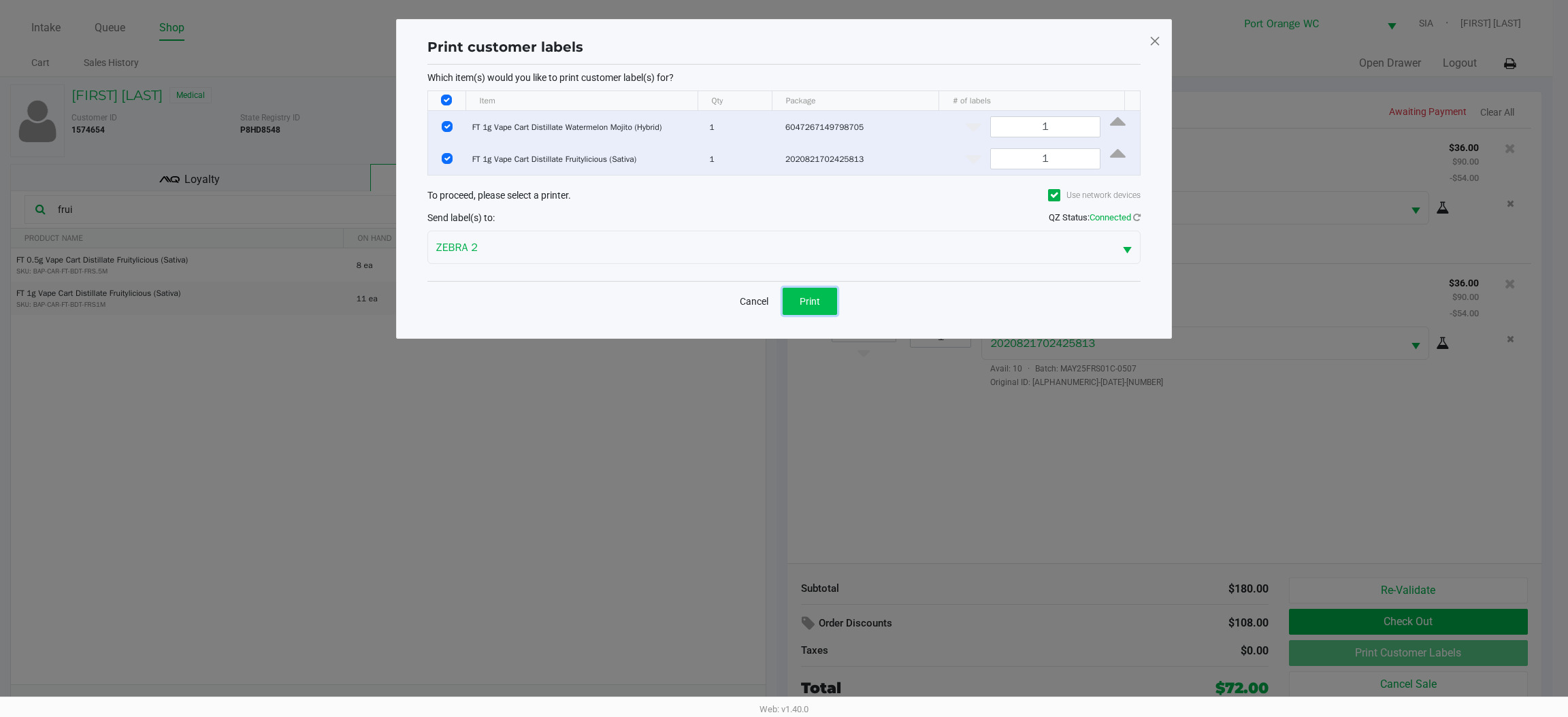 click on "Print" 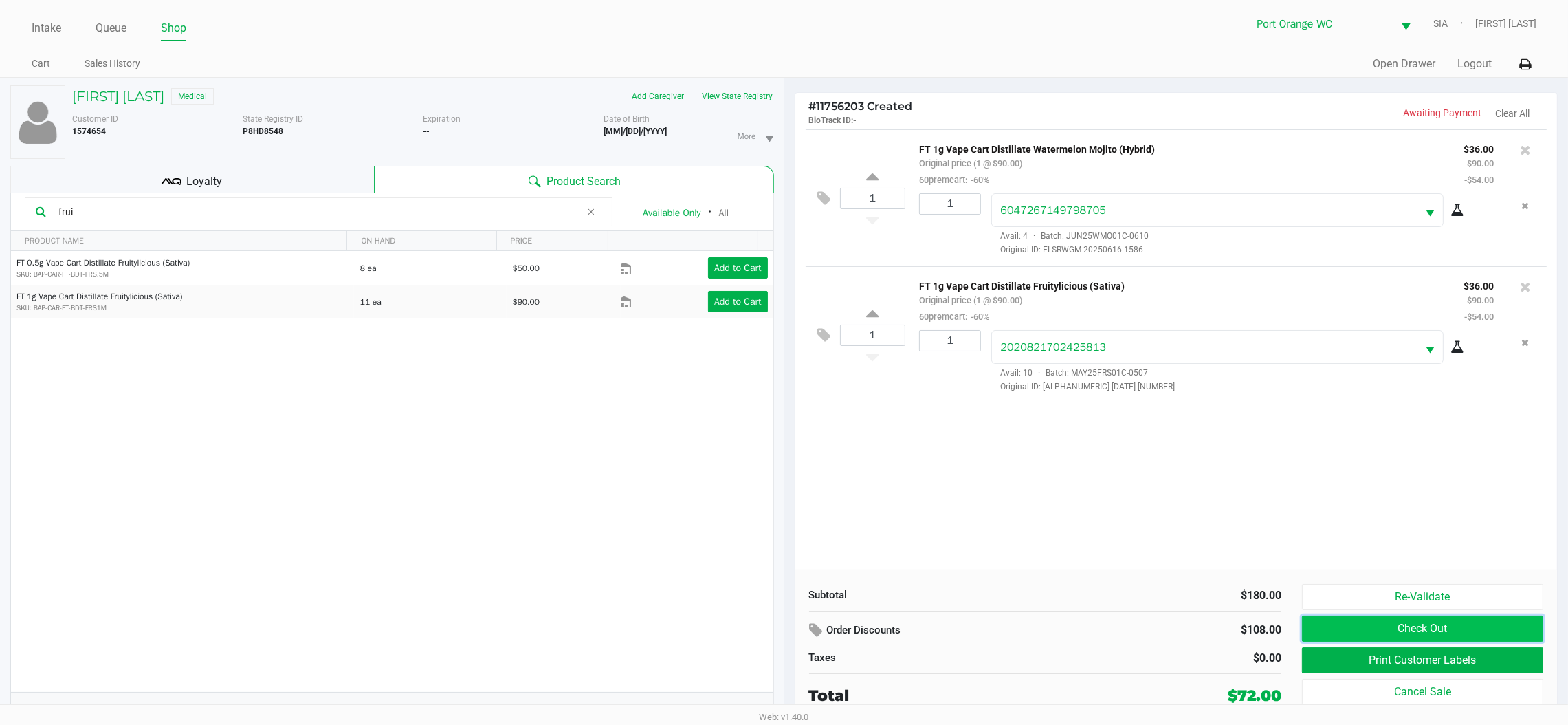 click on "Check Out" 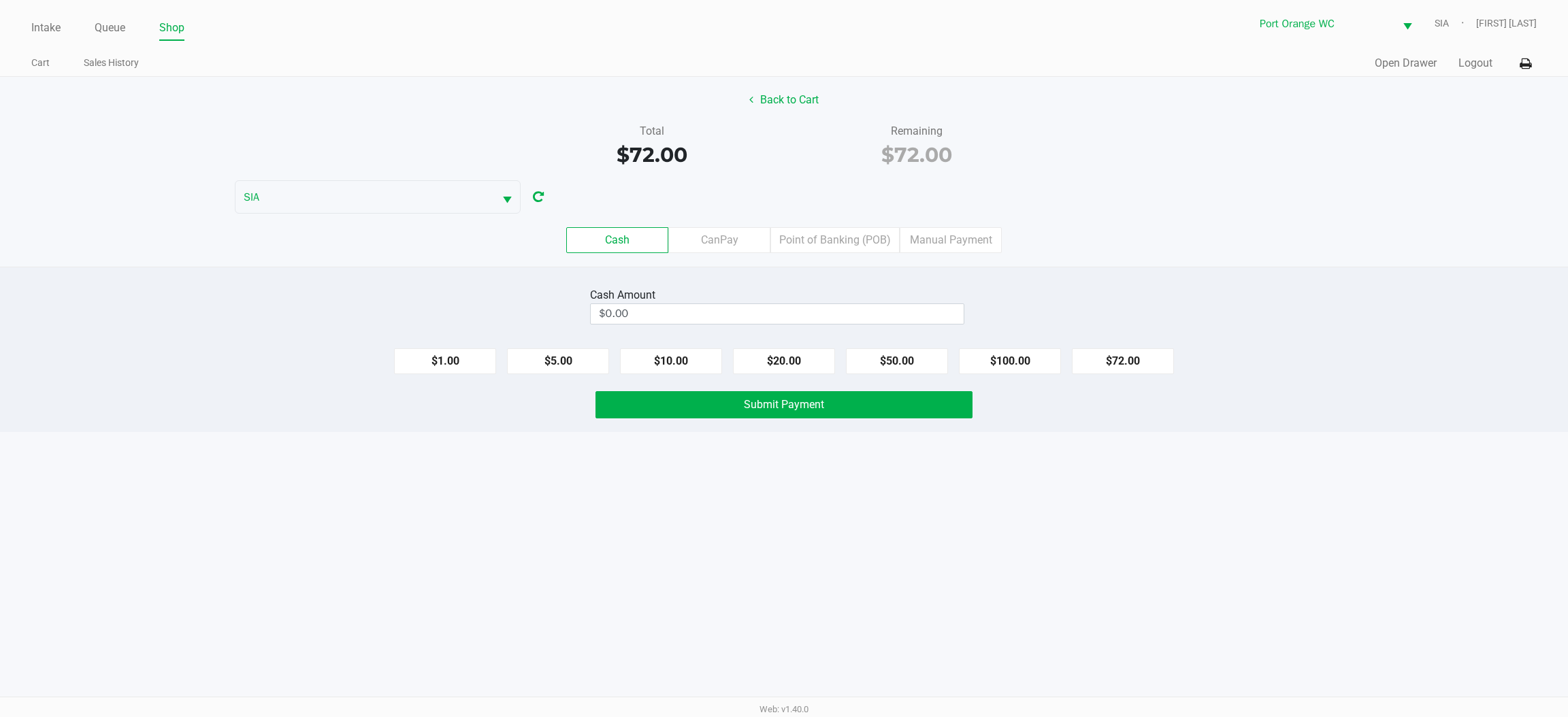 click on "Point of Banking (POB)" 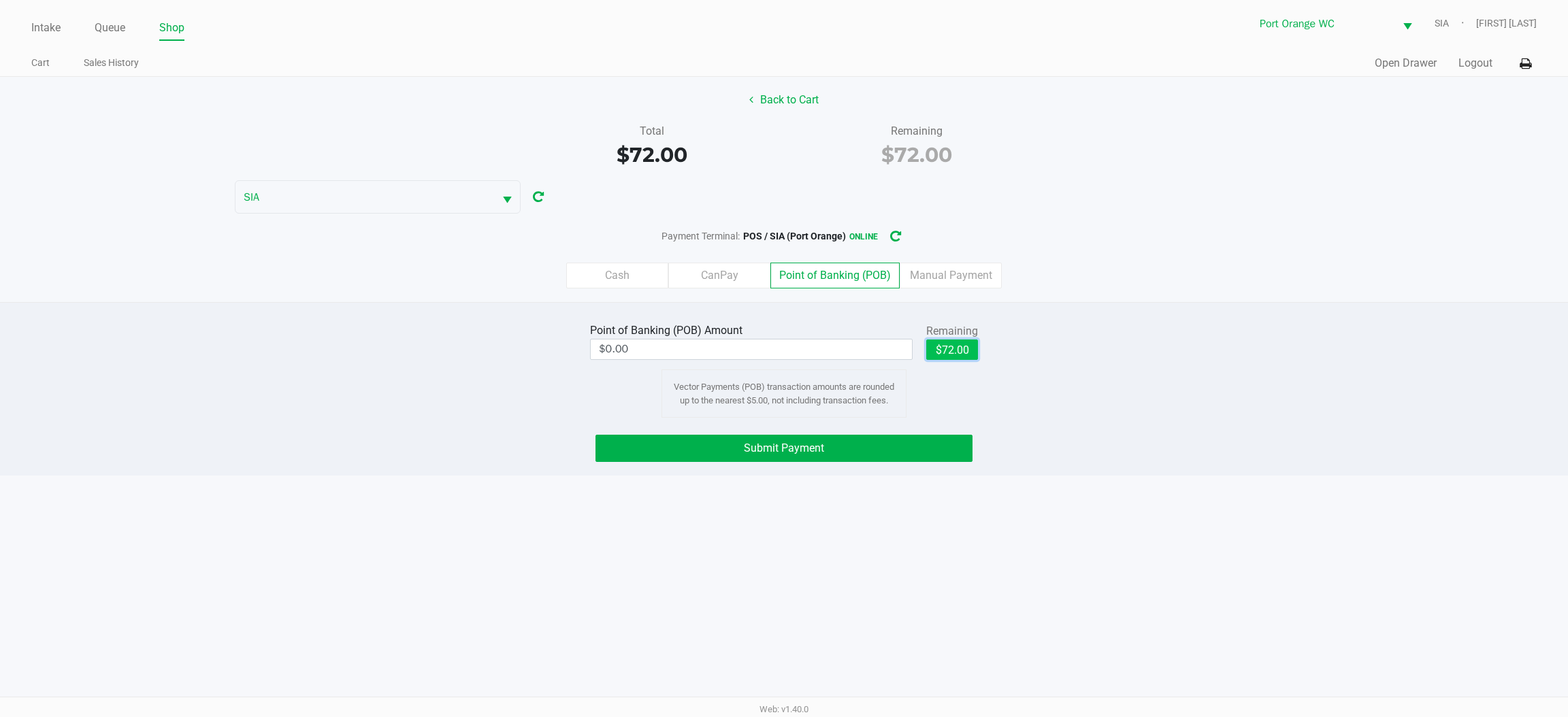 click on "$72.00" 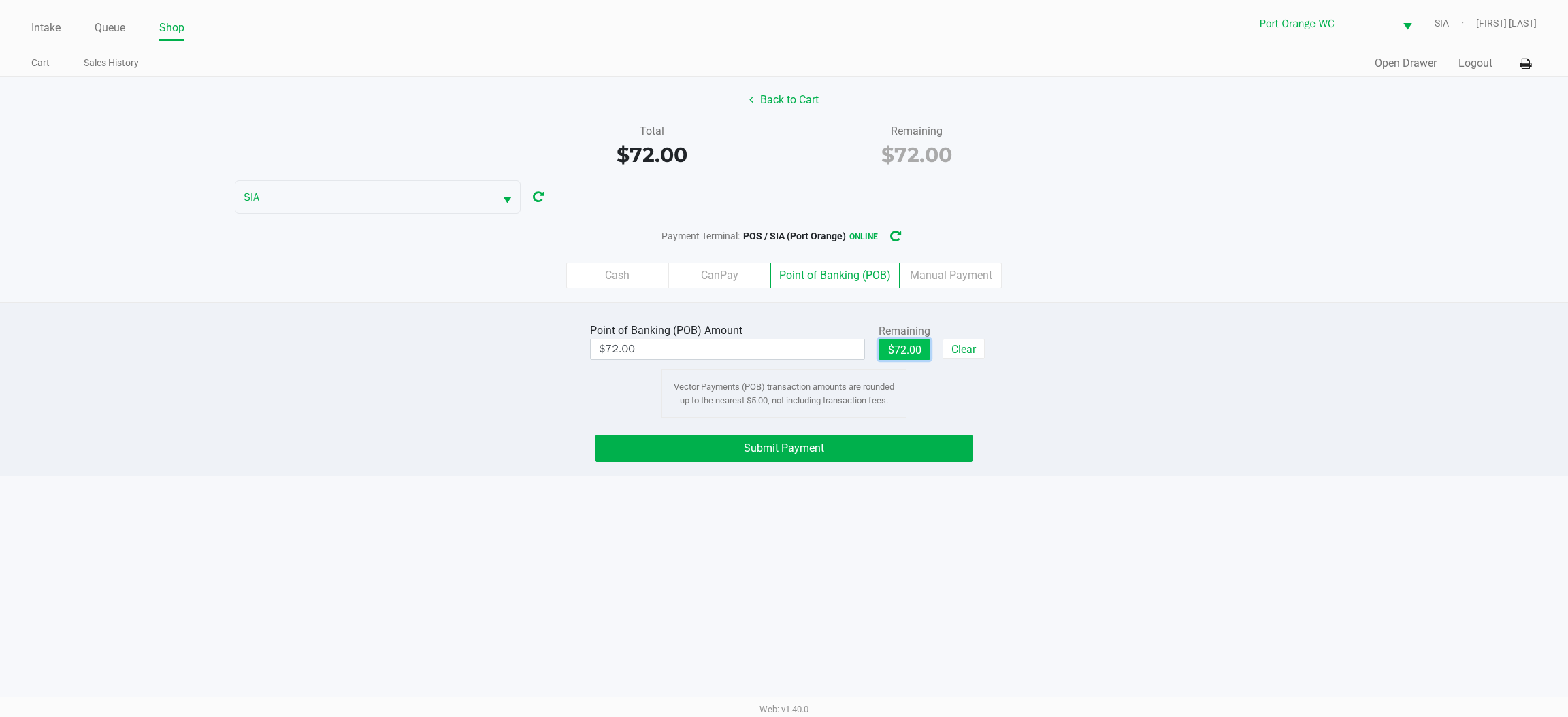 click on "Submit Payment" 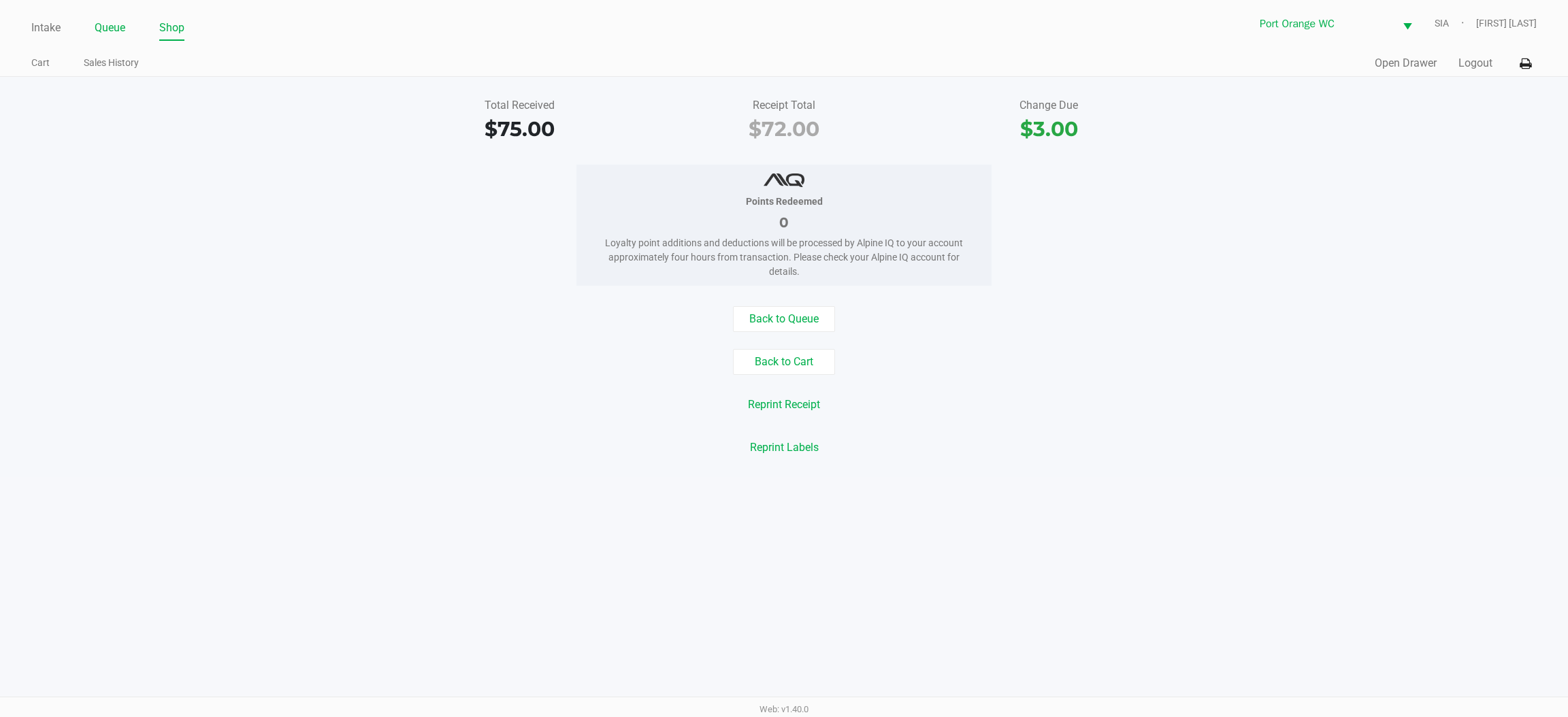 click on "Intake Queue Shop" 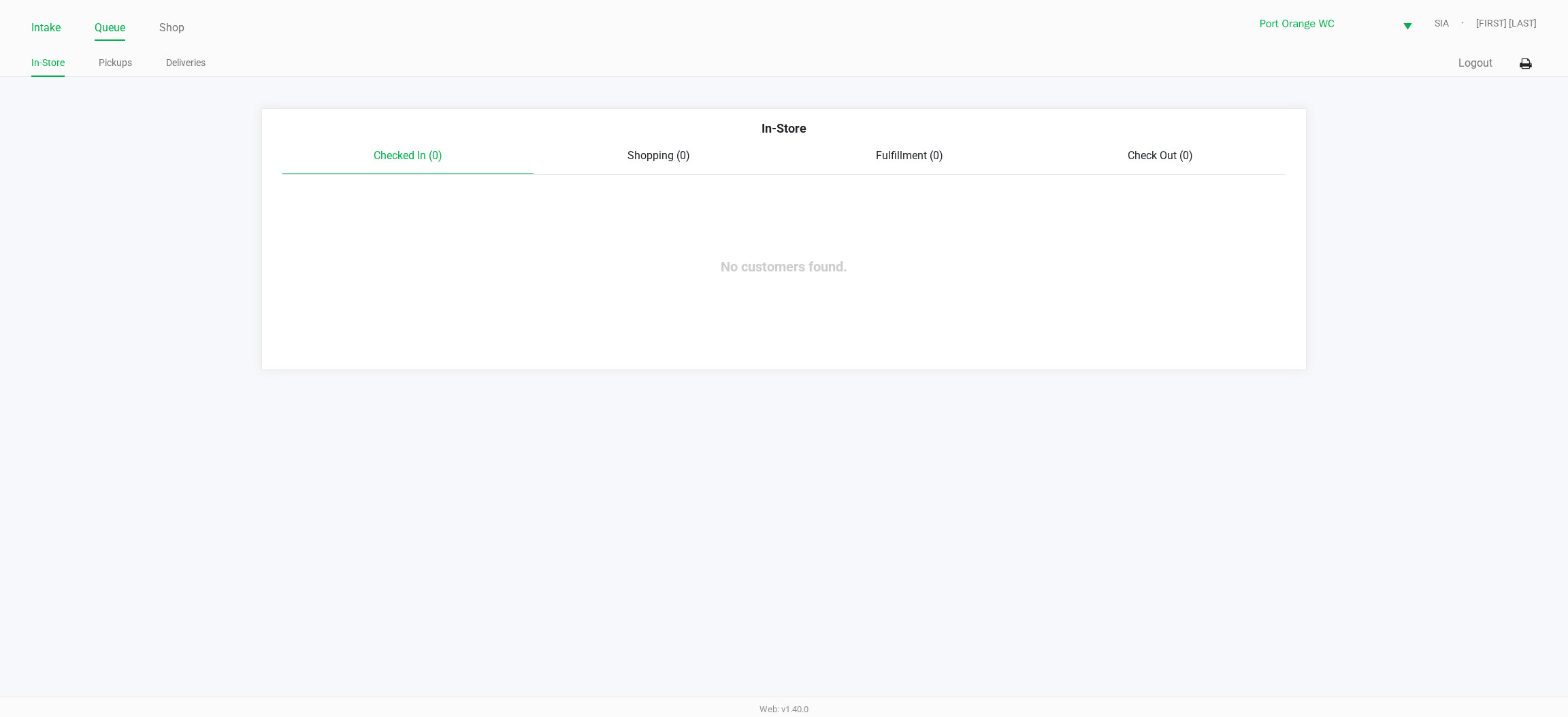 click on "Intake" 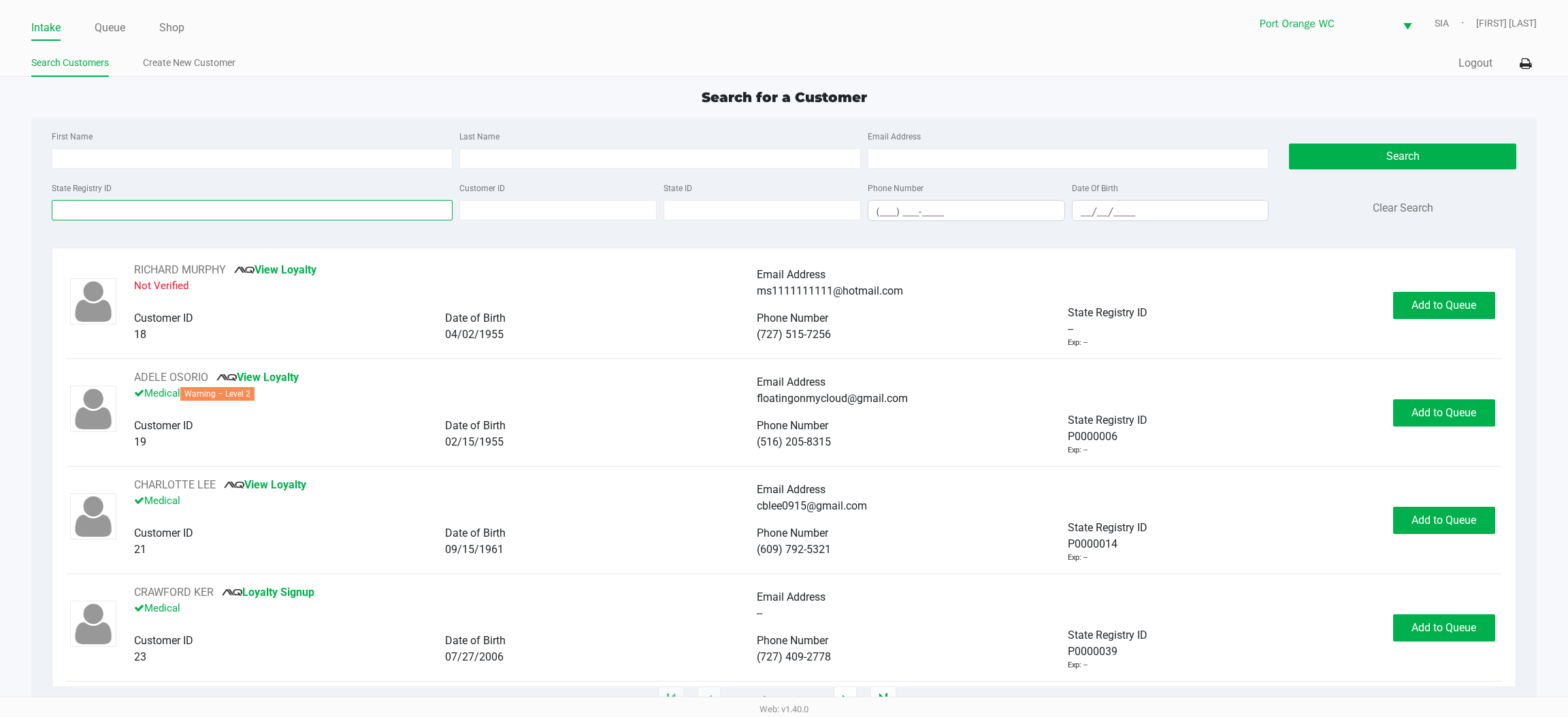 click on "State Registry ID" at bounding box center [252, 210] 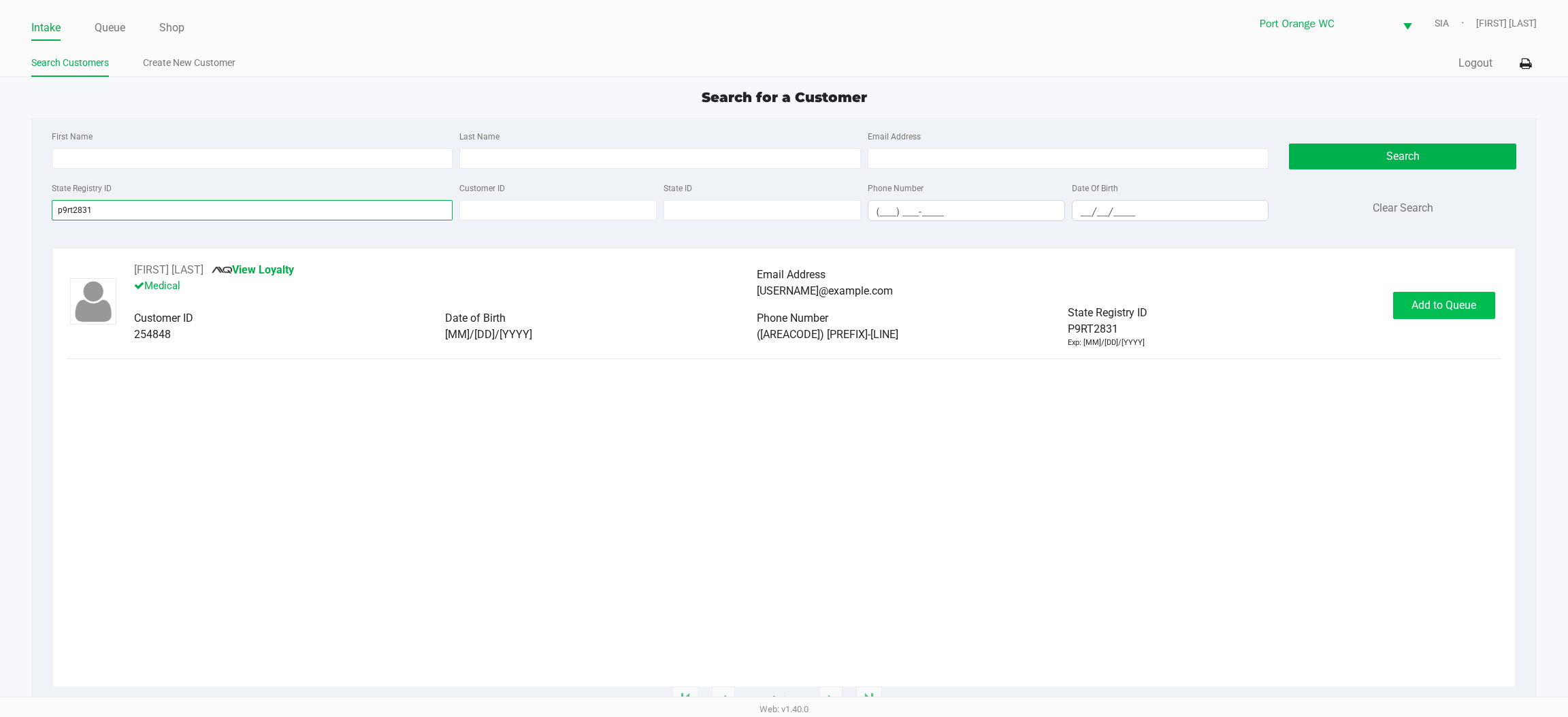 type on "p9rt2831" 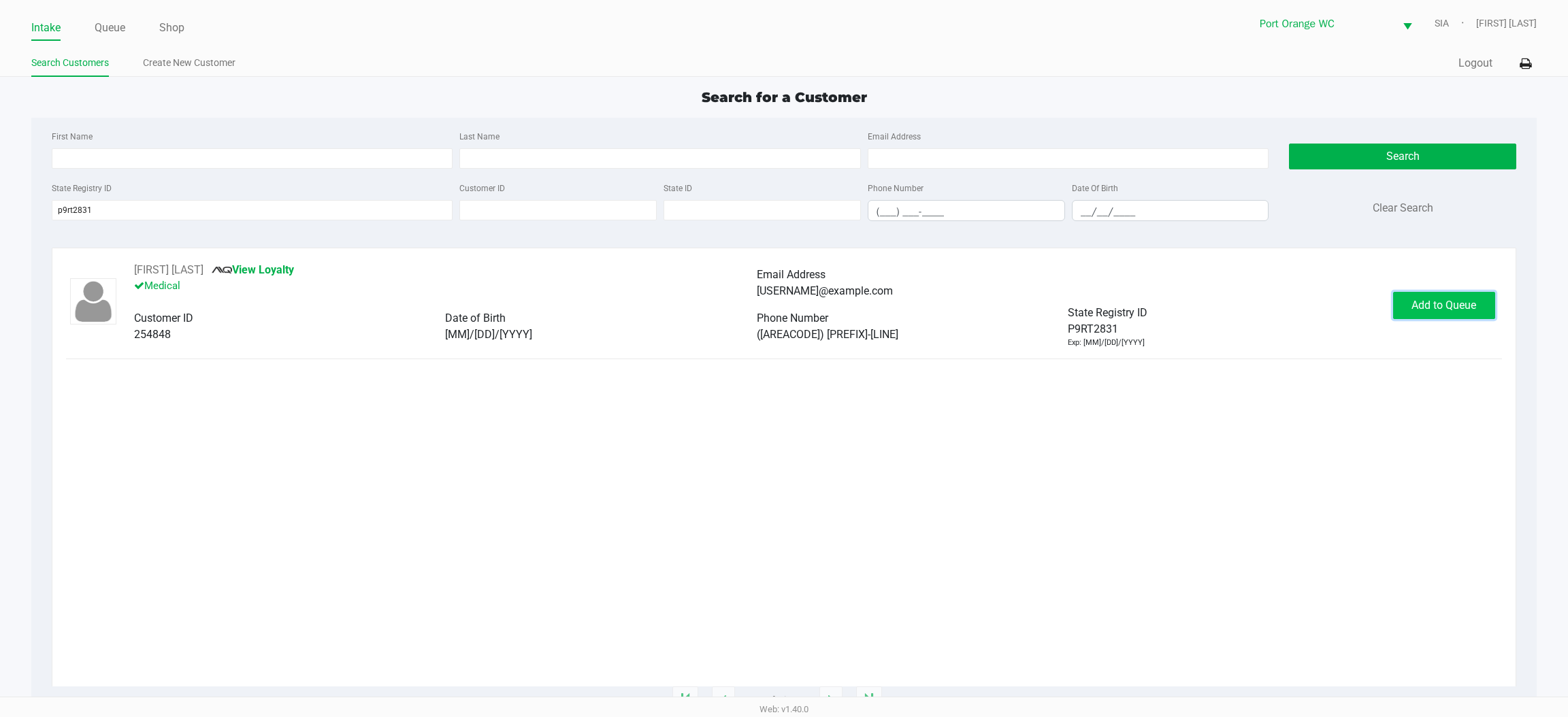 click on "Add to Queue" 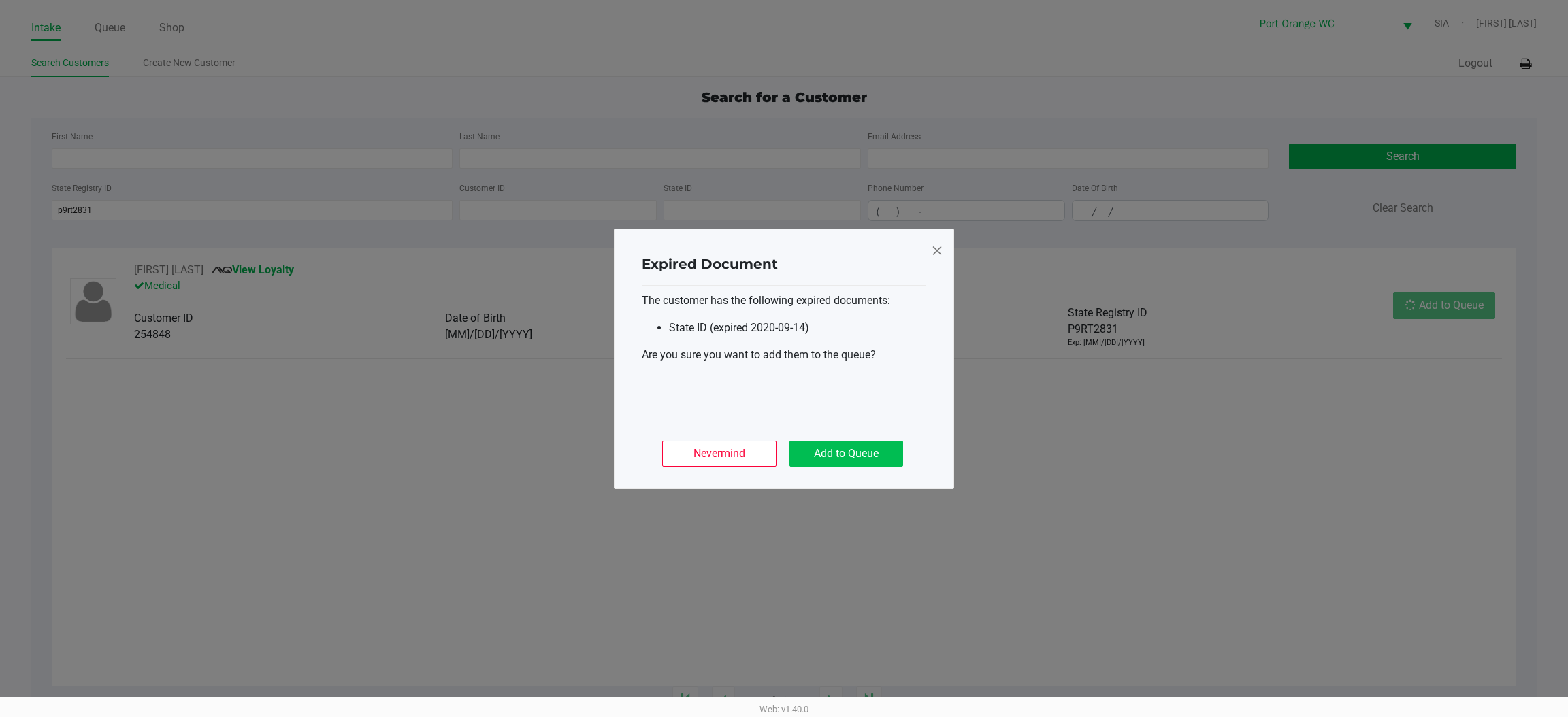 click on "Nevermind   Add to Queue" 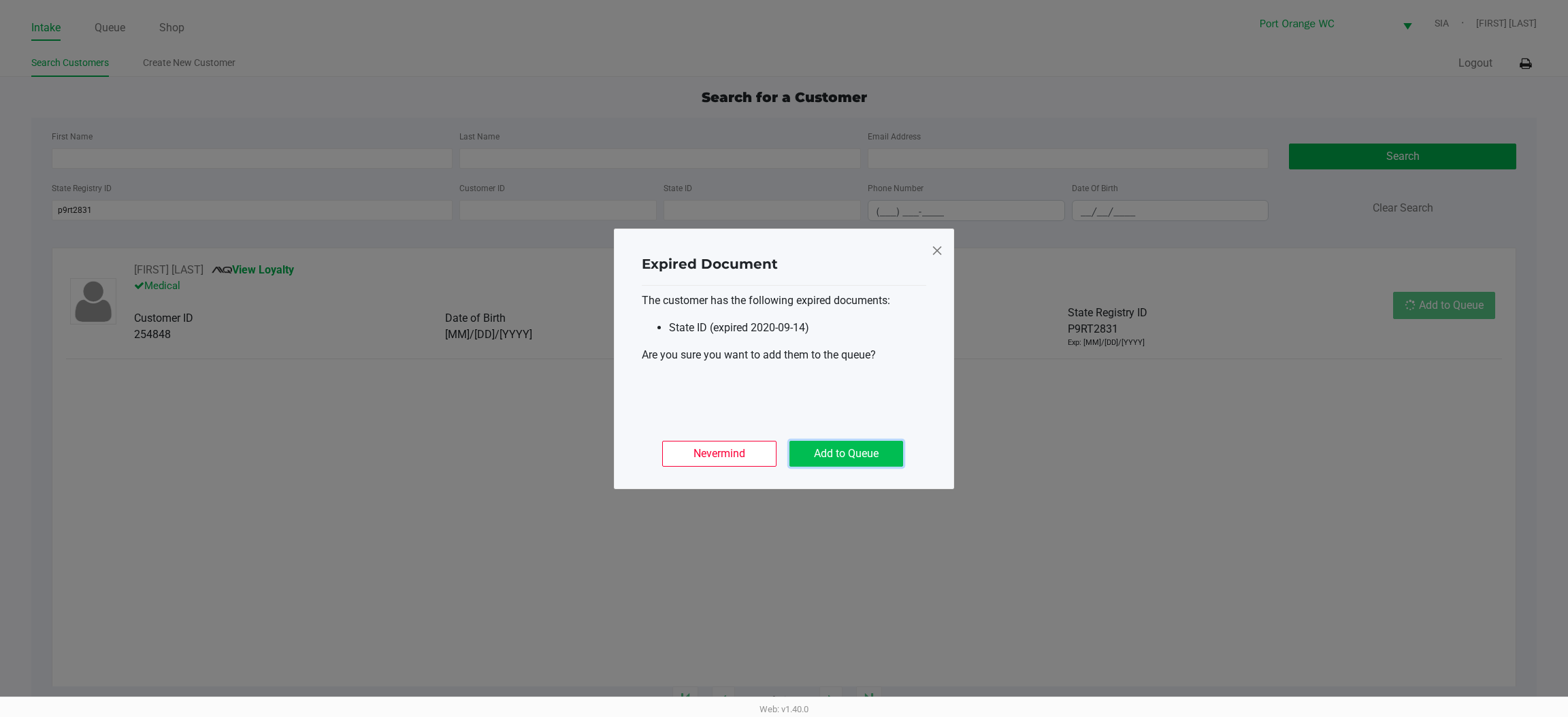 click on "Add to Queue" 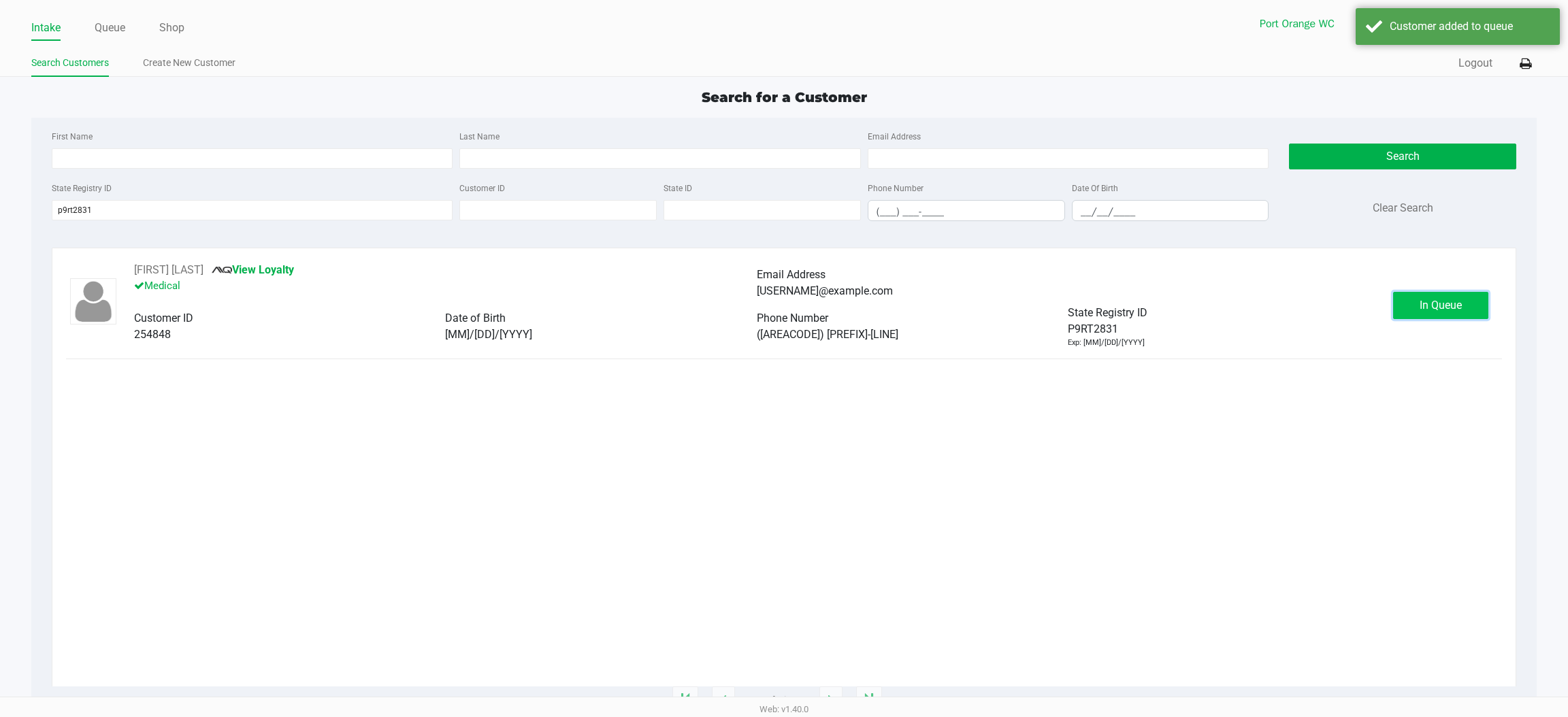 click on "In Queue" 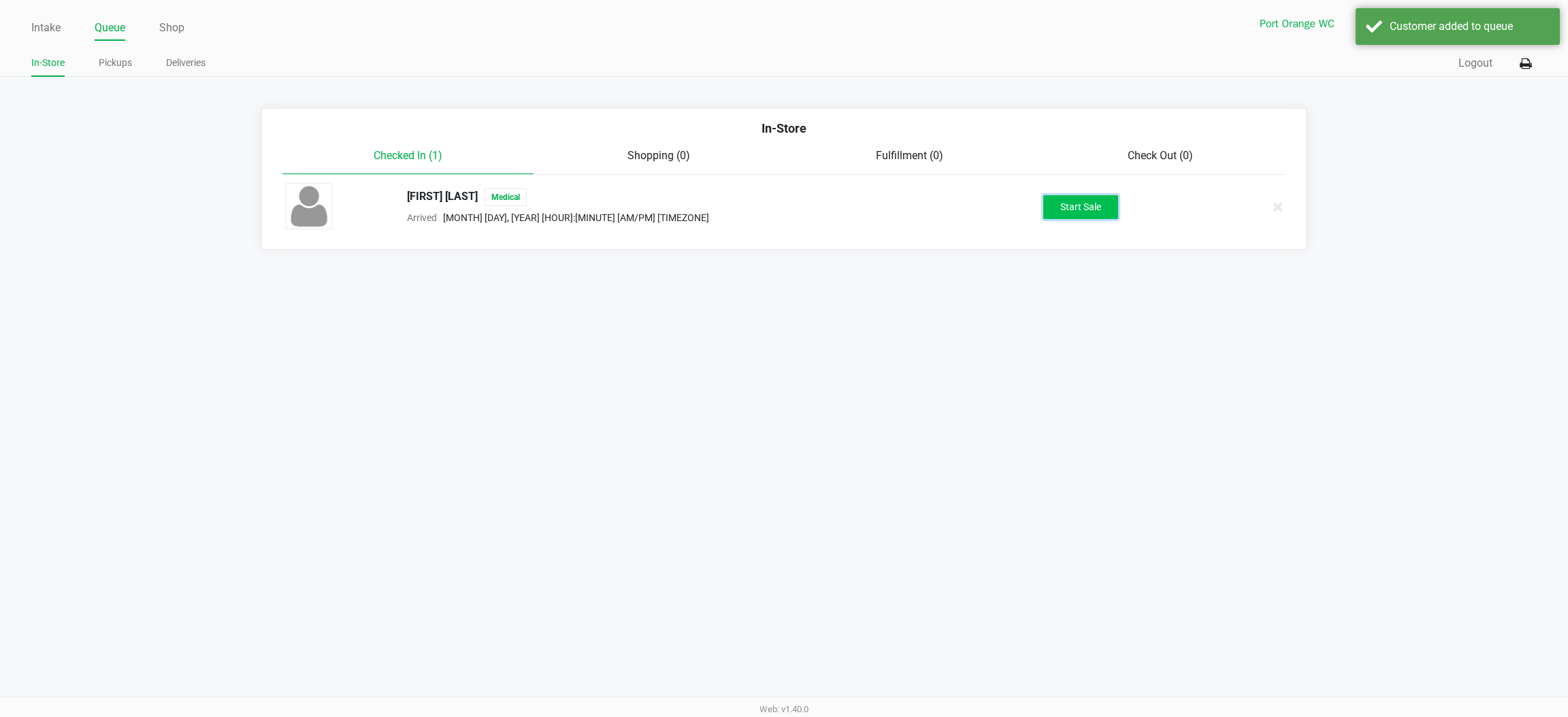 click on "Start Sale" 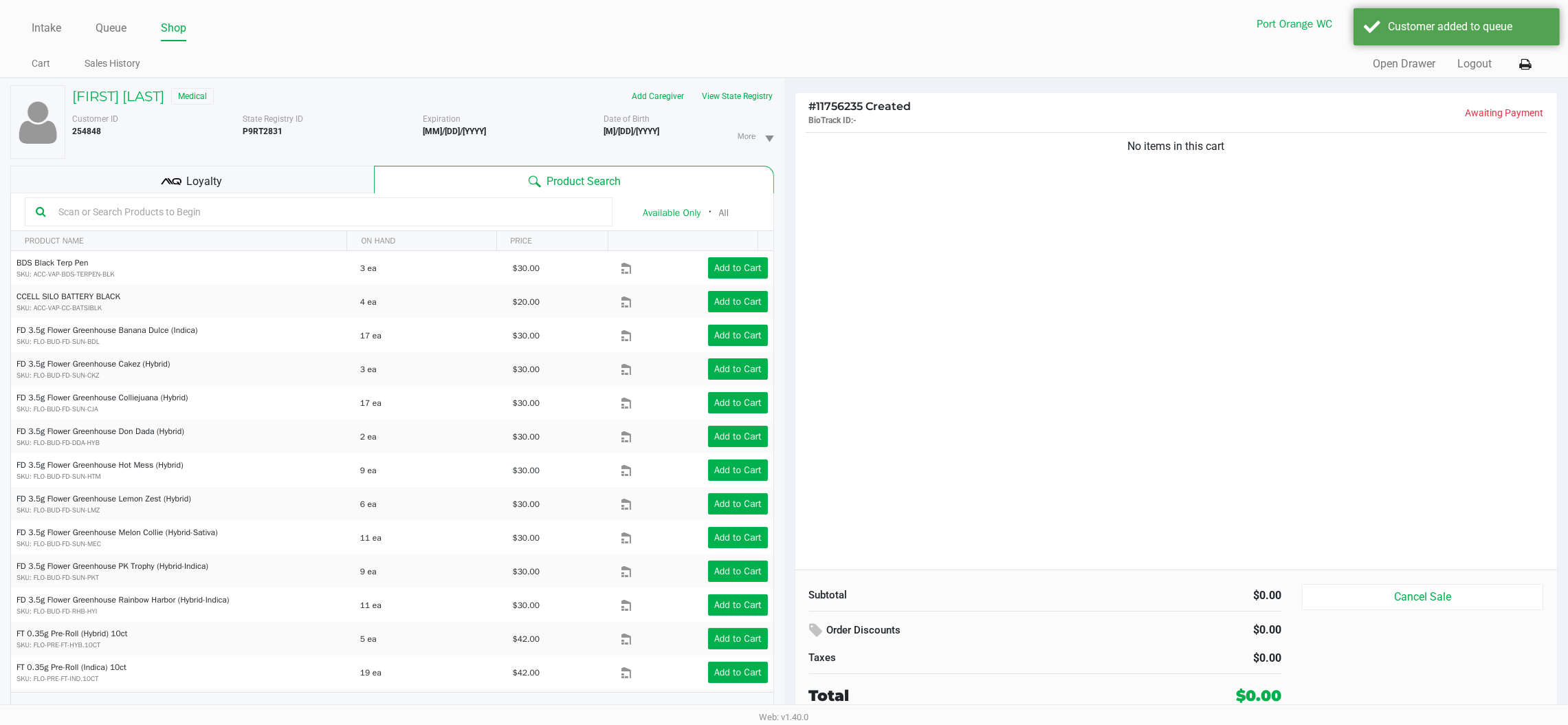 click on "Customer ID   254848  State Registry ID  P9RT2831   Expiration   02/28/2026  More  Date of Birth   9/14/1970" 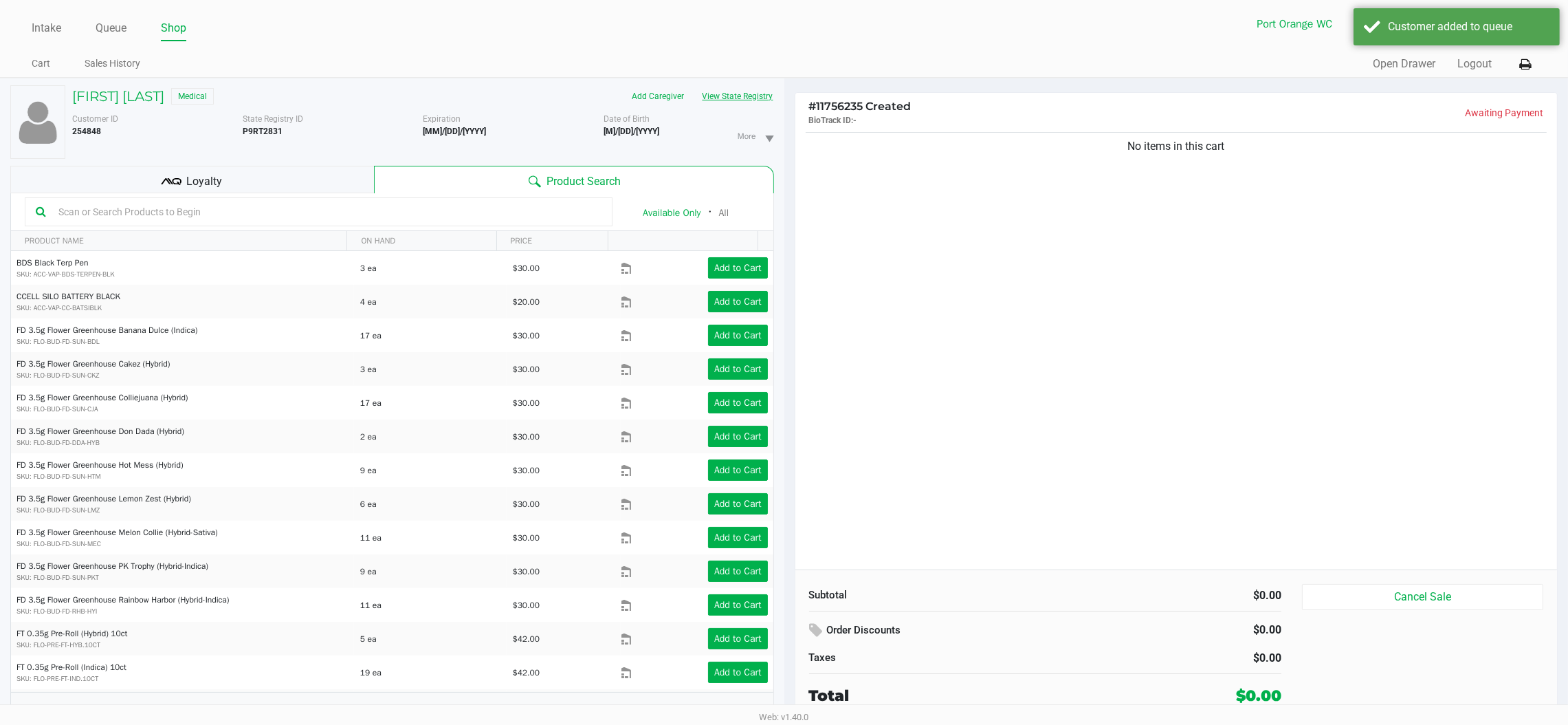 click on "View State Registry" 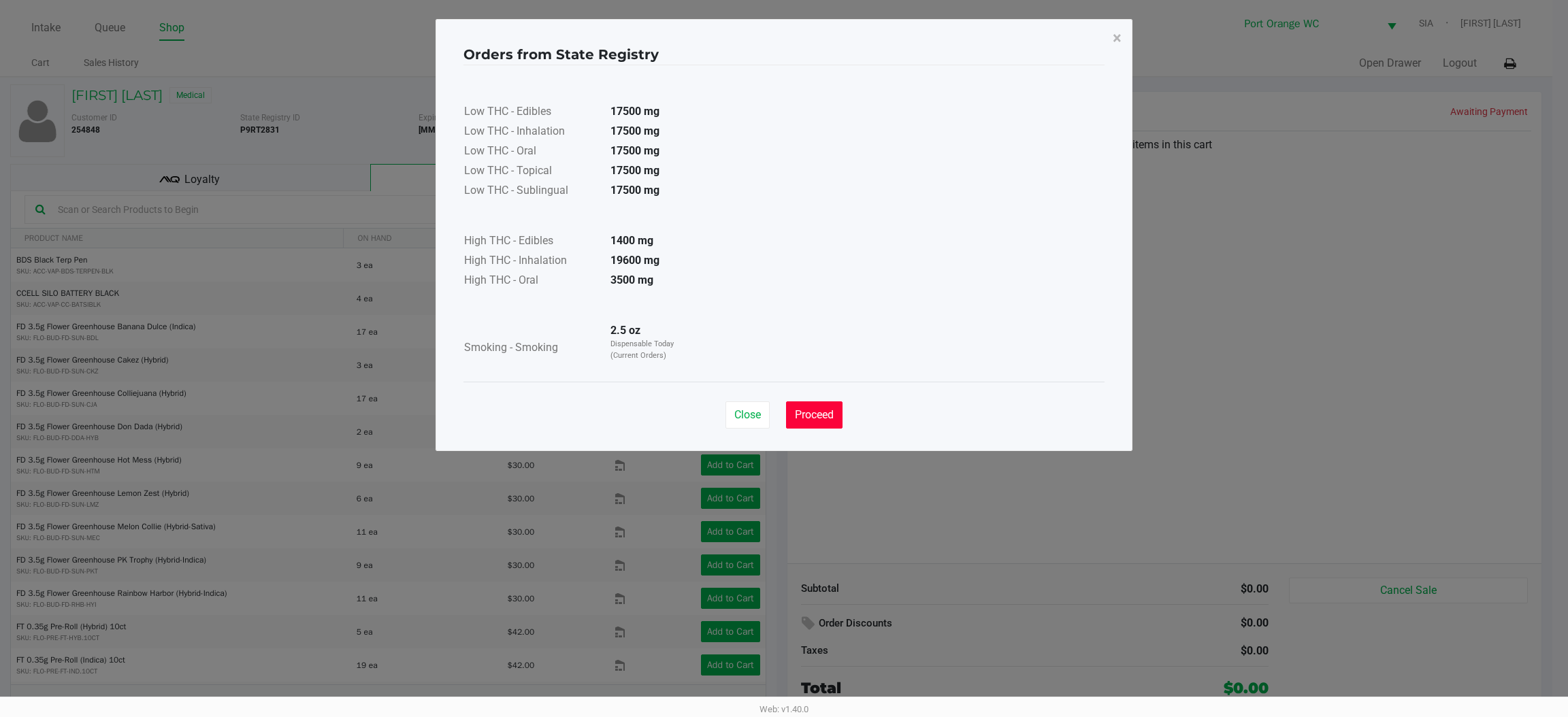 click on "Proceed" 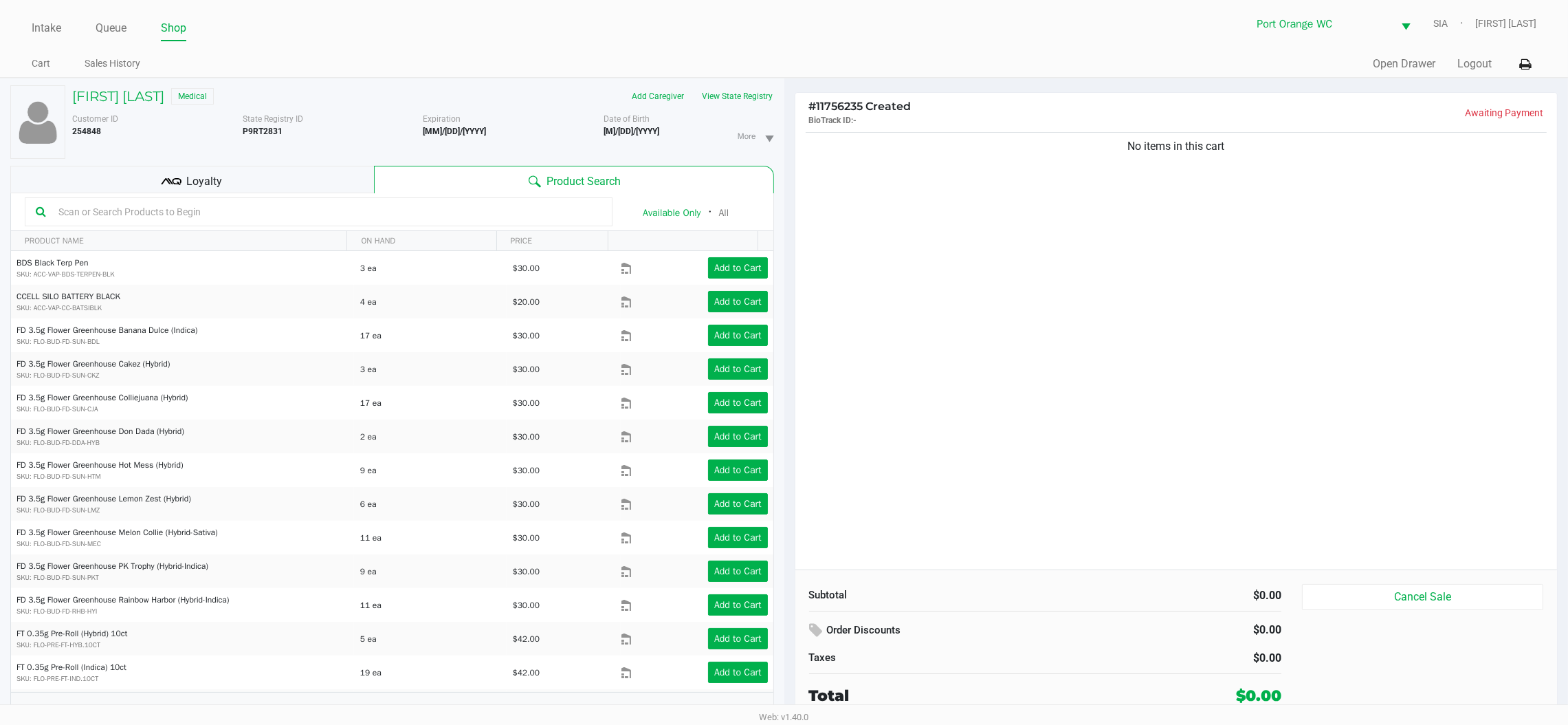 click 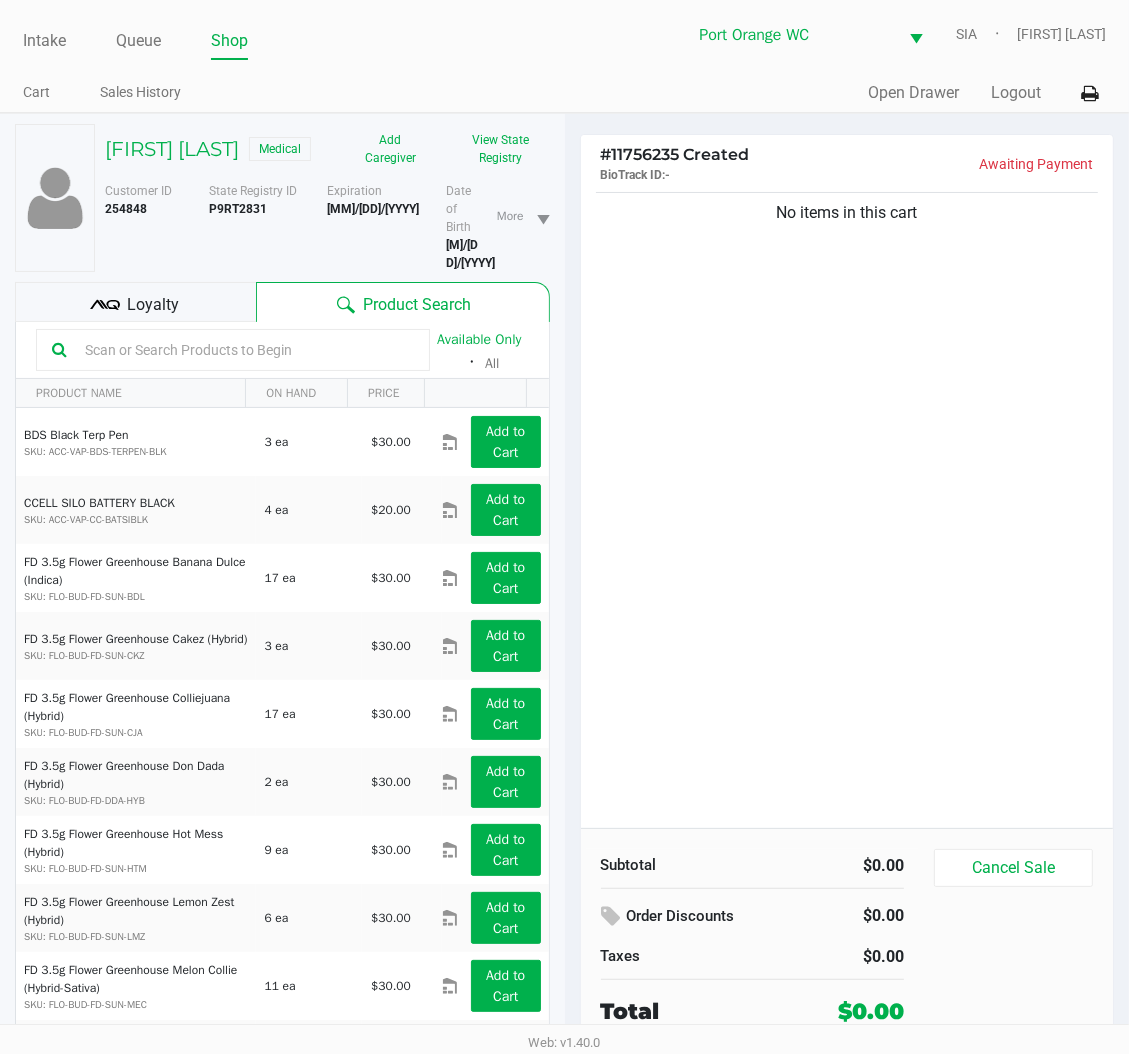 click 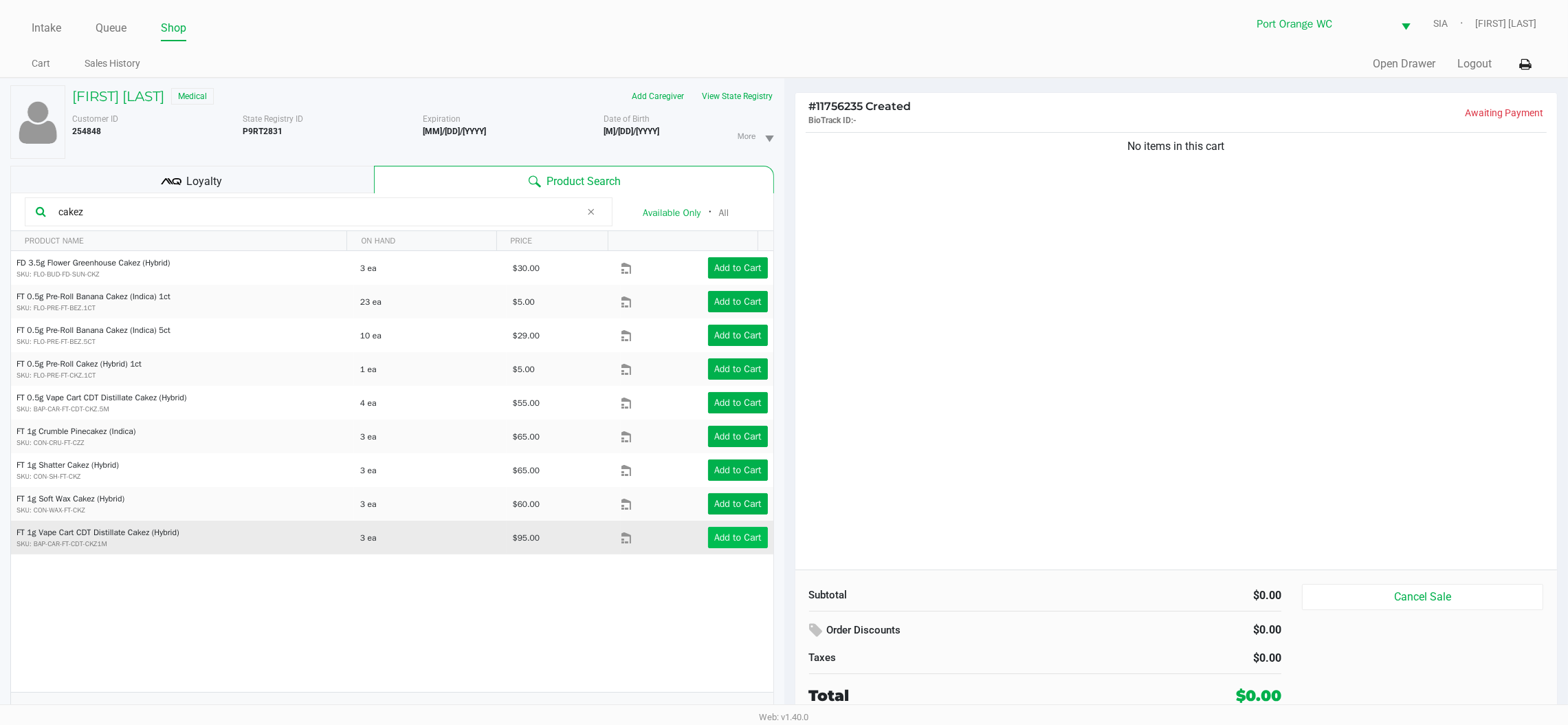 type on "cakez" 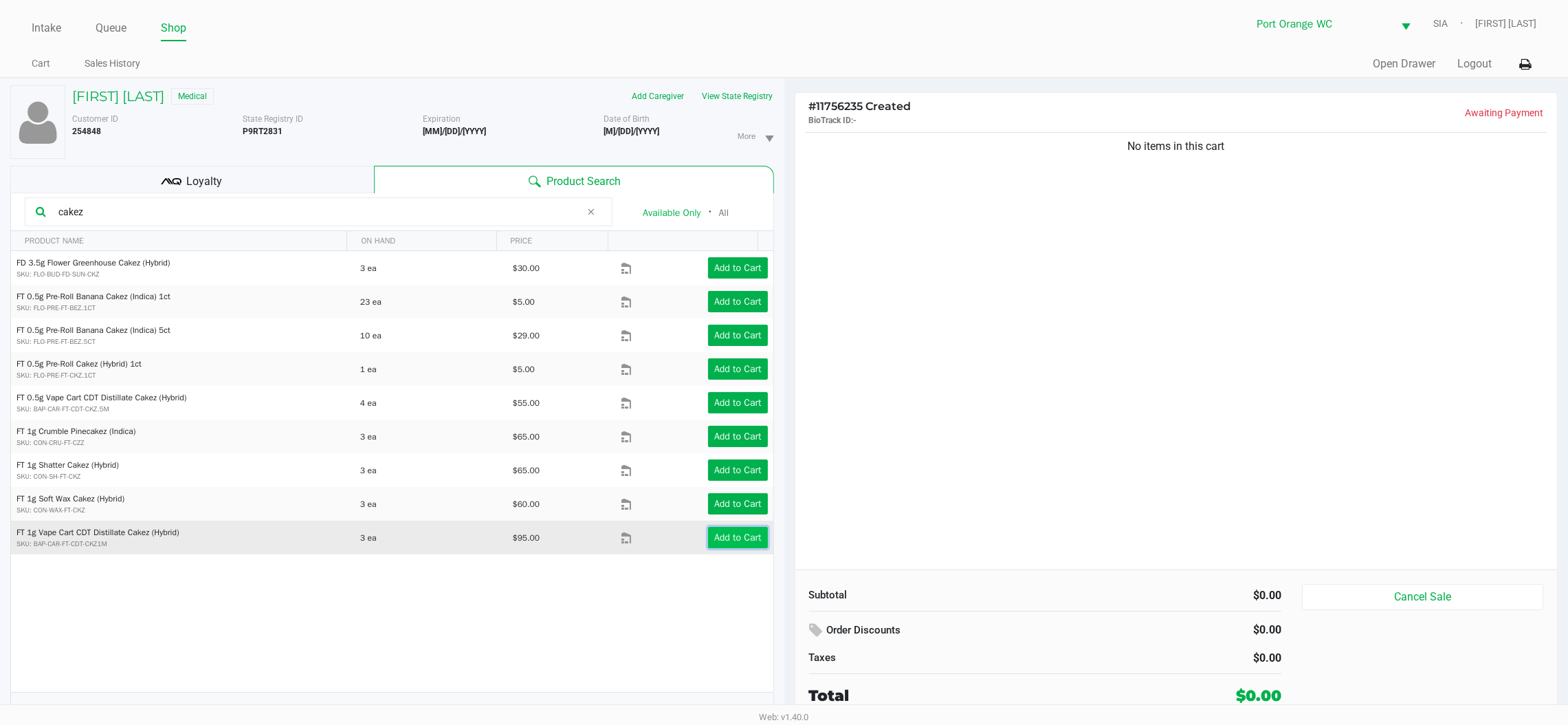 click on "Add to Cart" 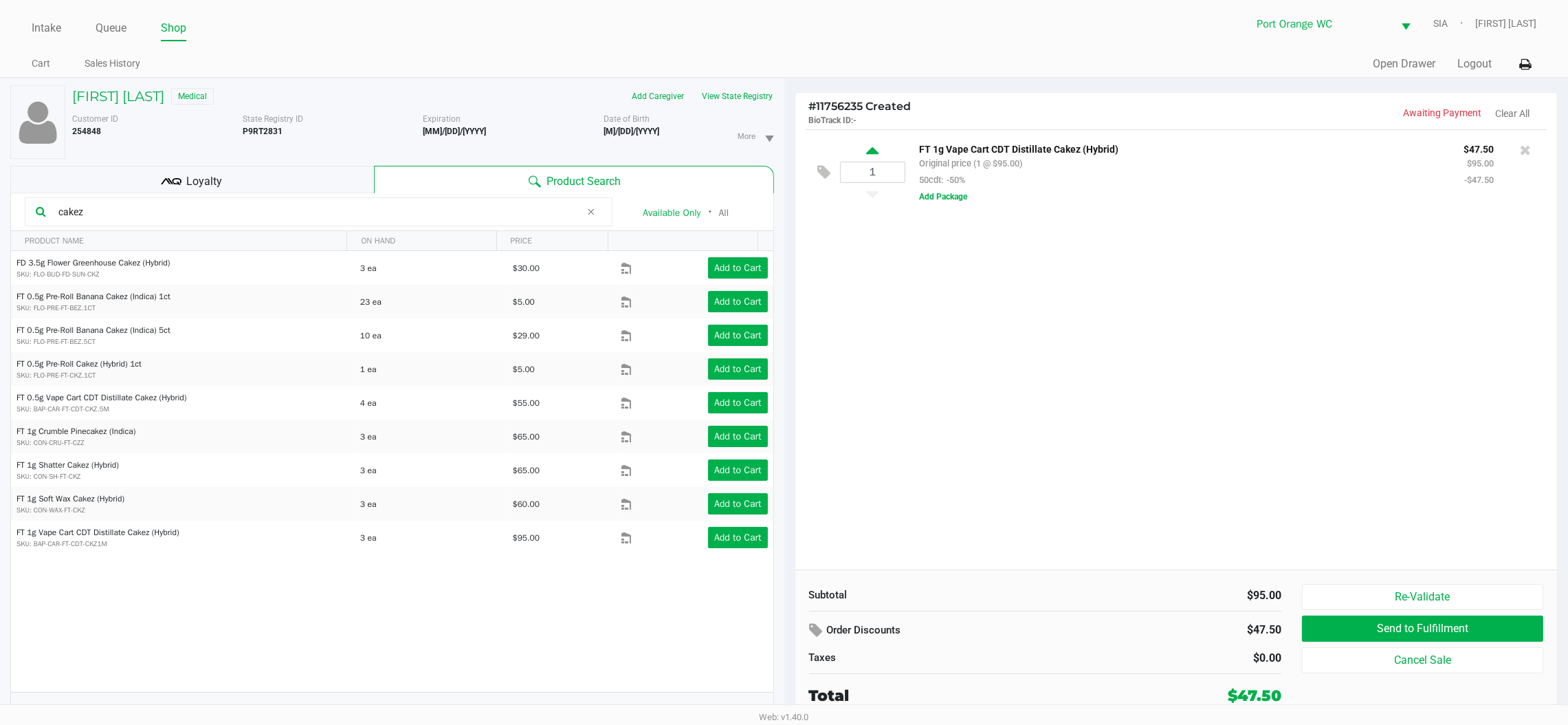 click 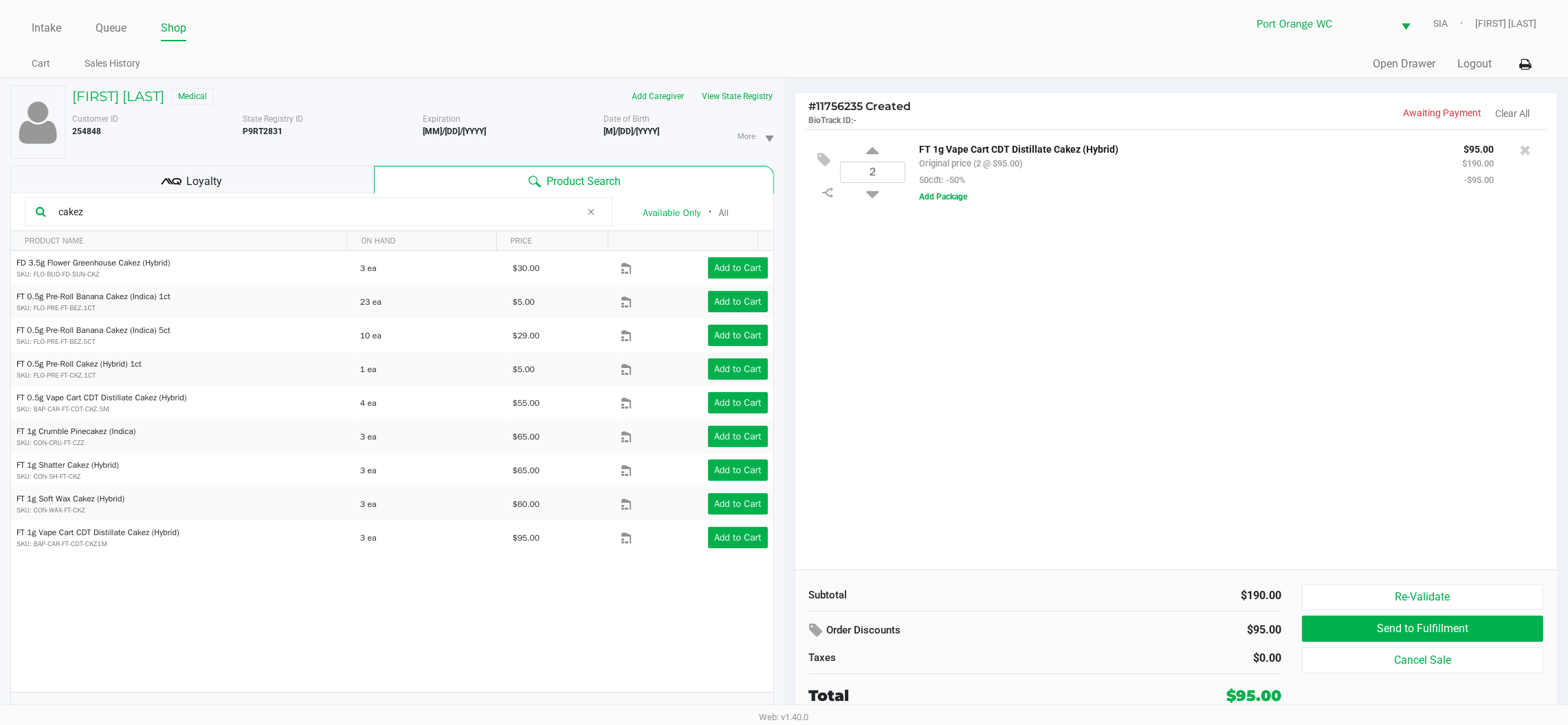 click on "cakez" 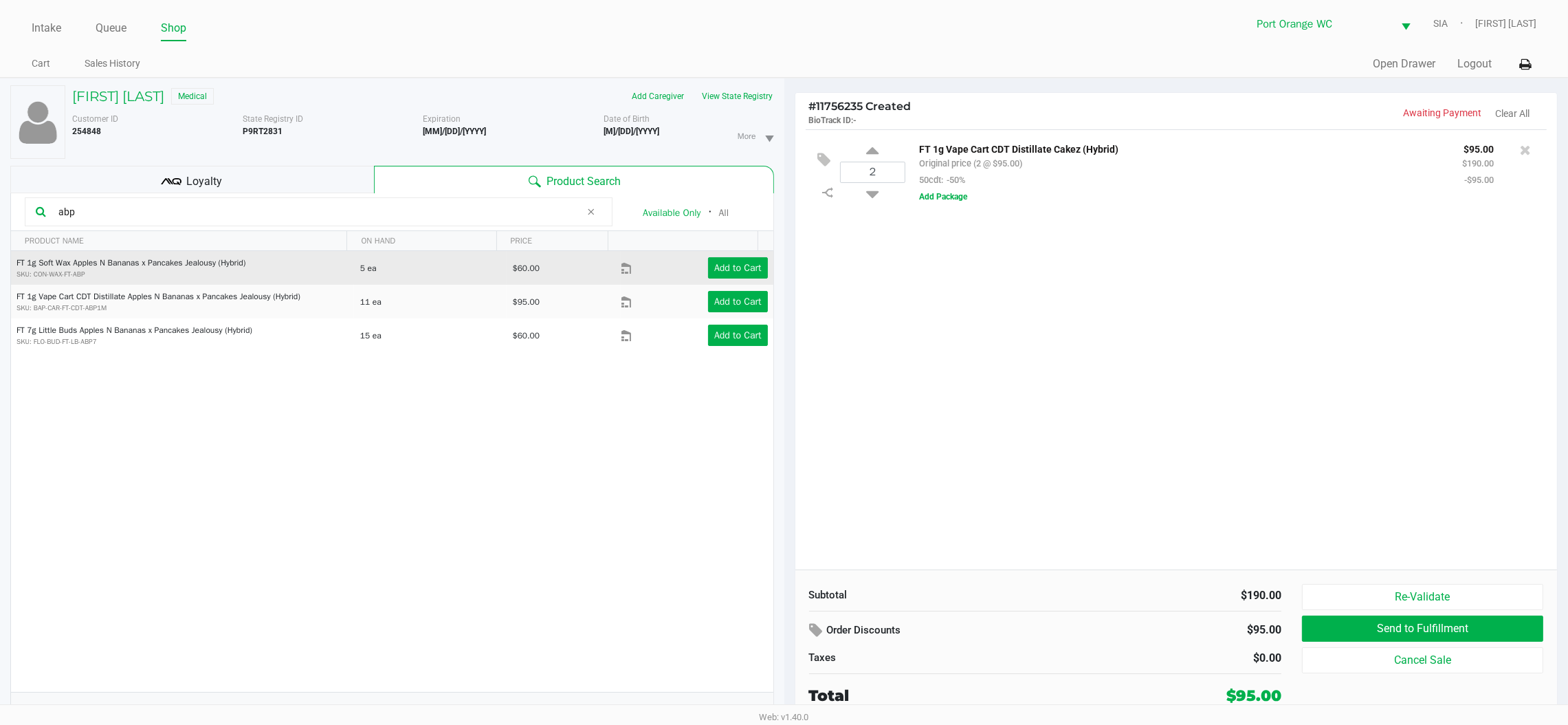 type on "abp" 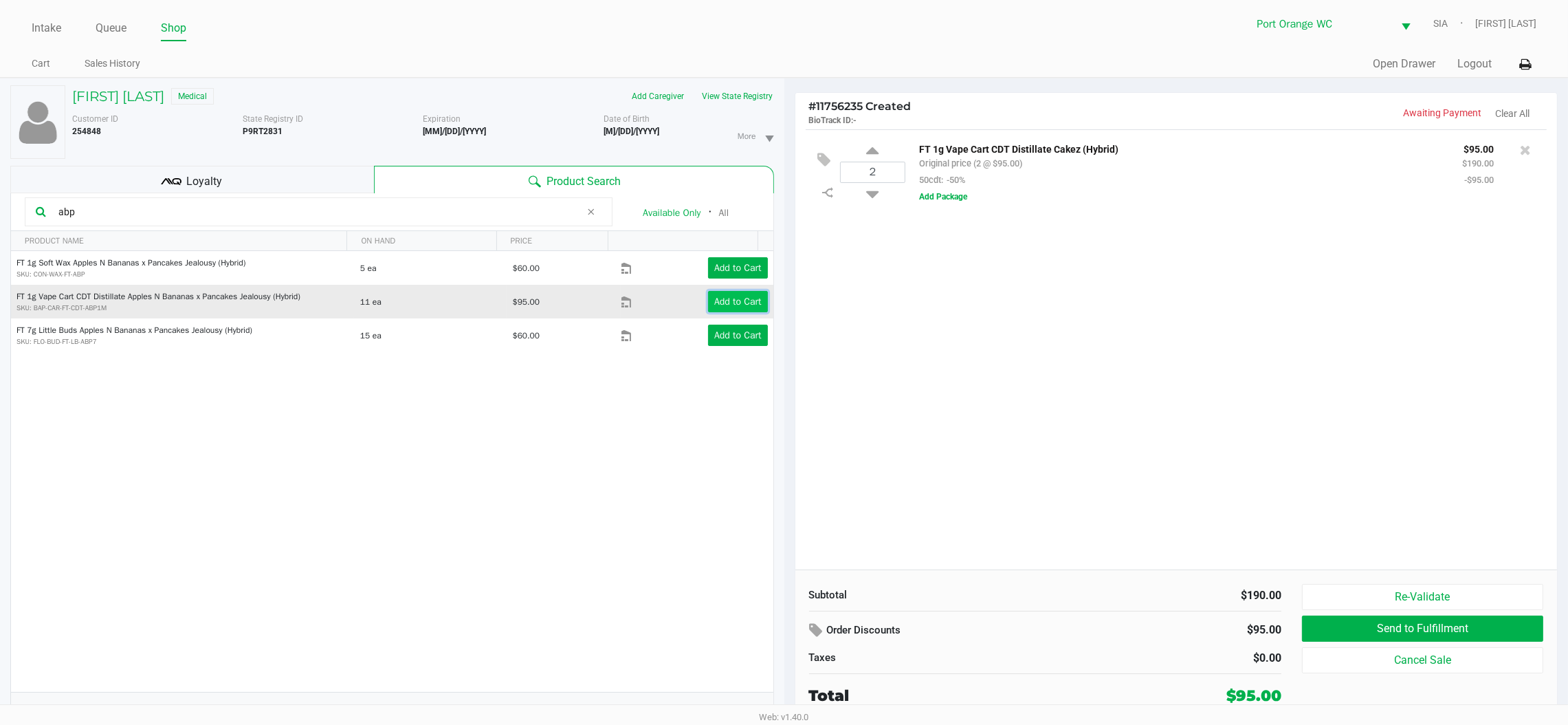 click on "Add to Cart" 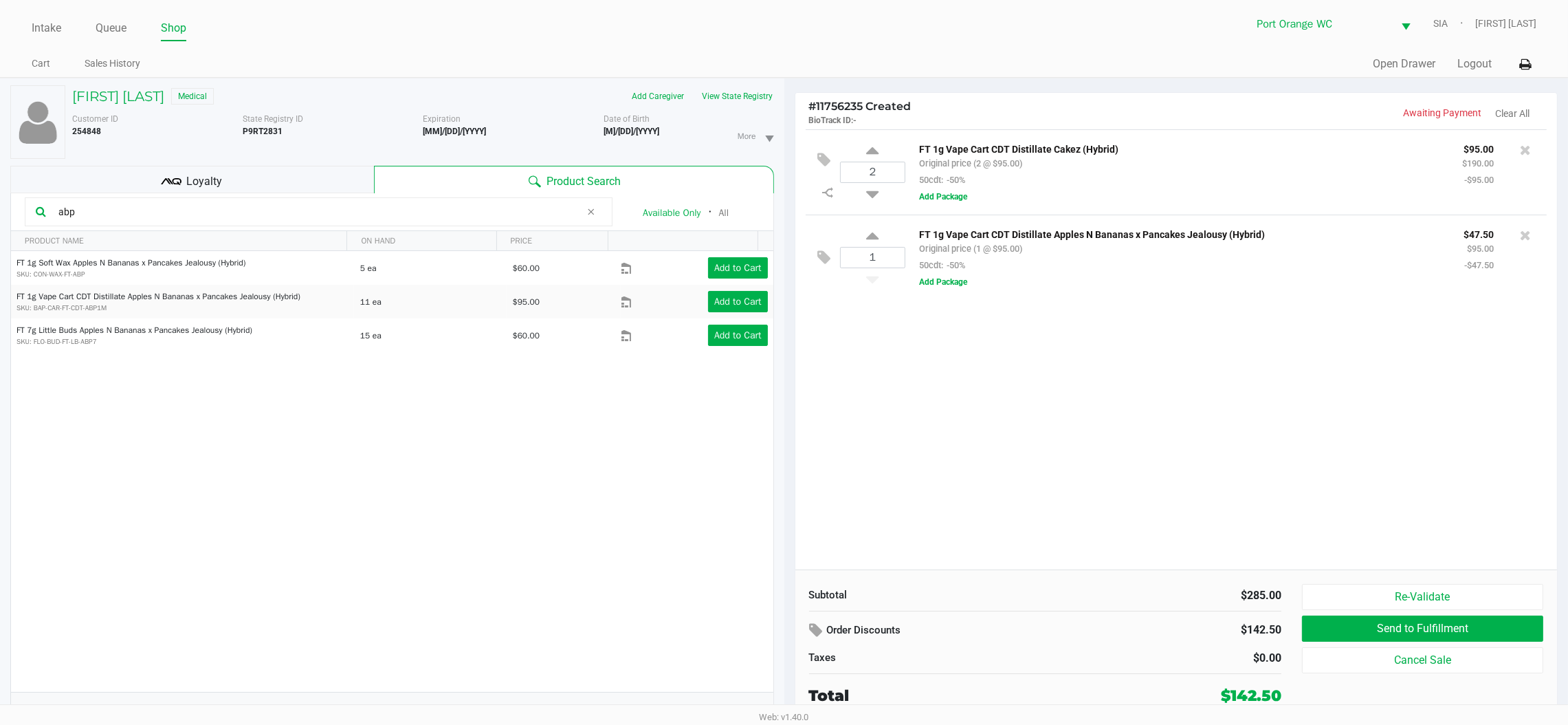click on "Customer ID   254848" 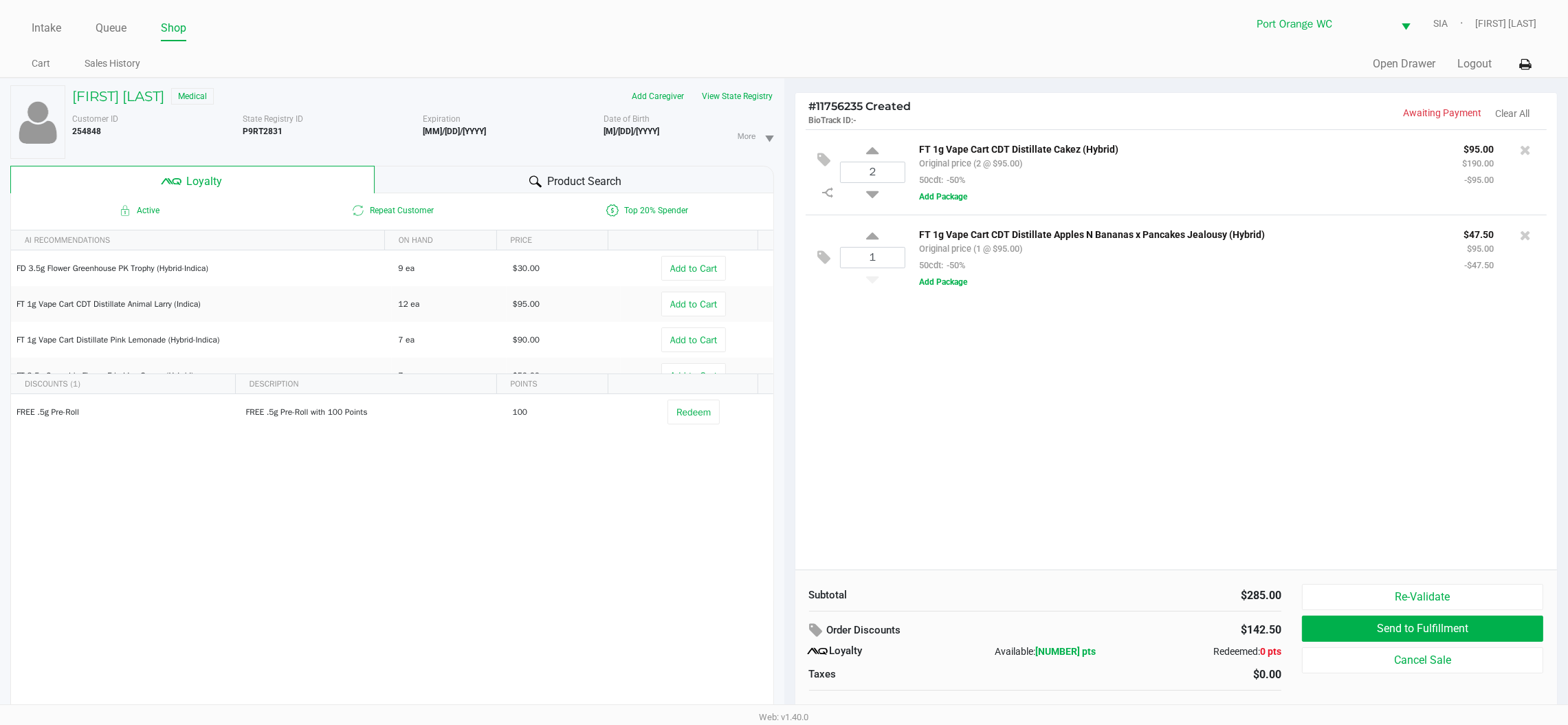 click on "Product Search" 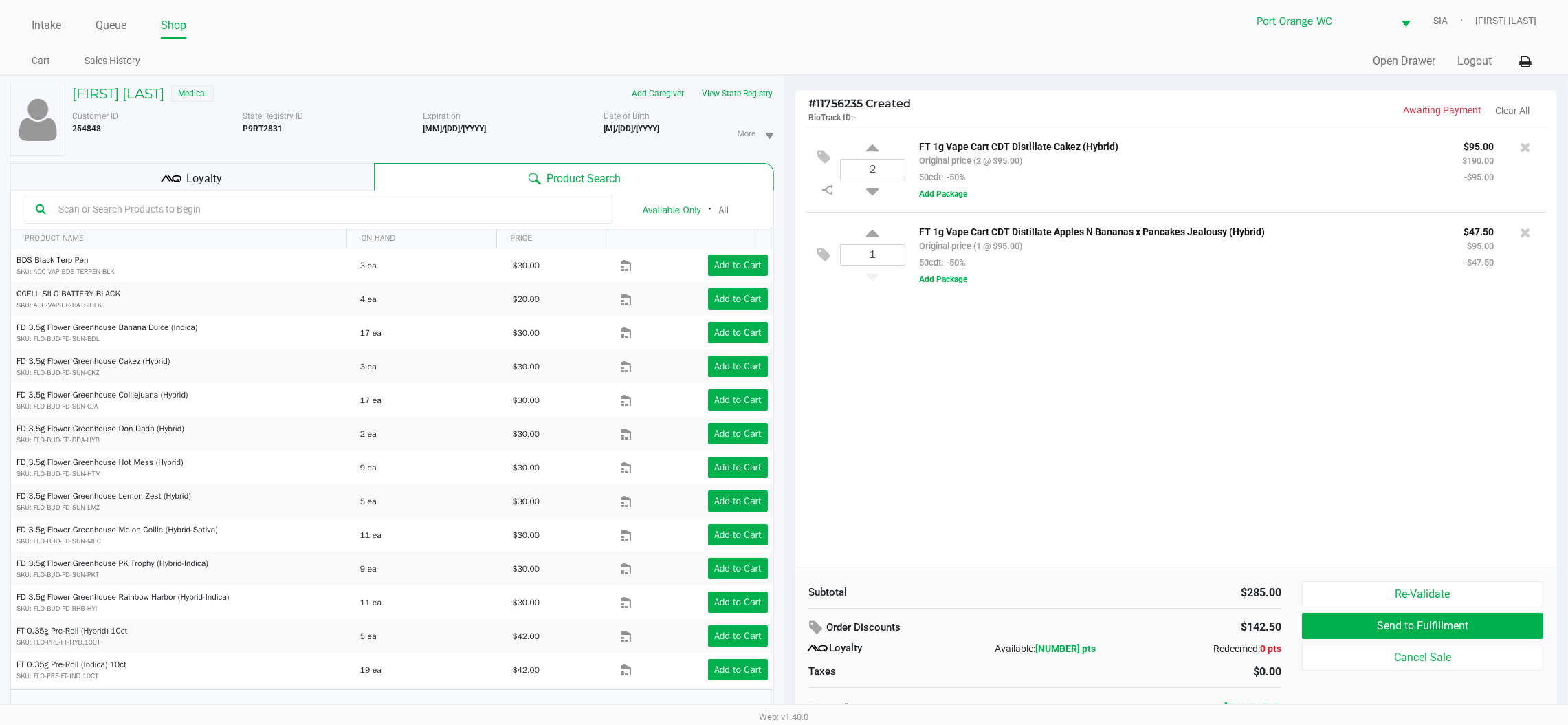 scroll, scrollTop: 0, scrollLeft: 0, axis: both 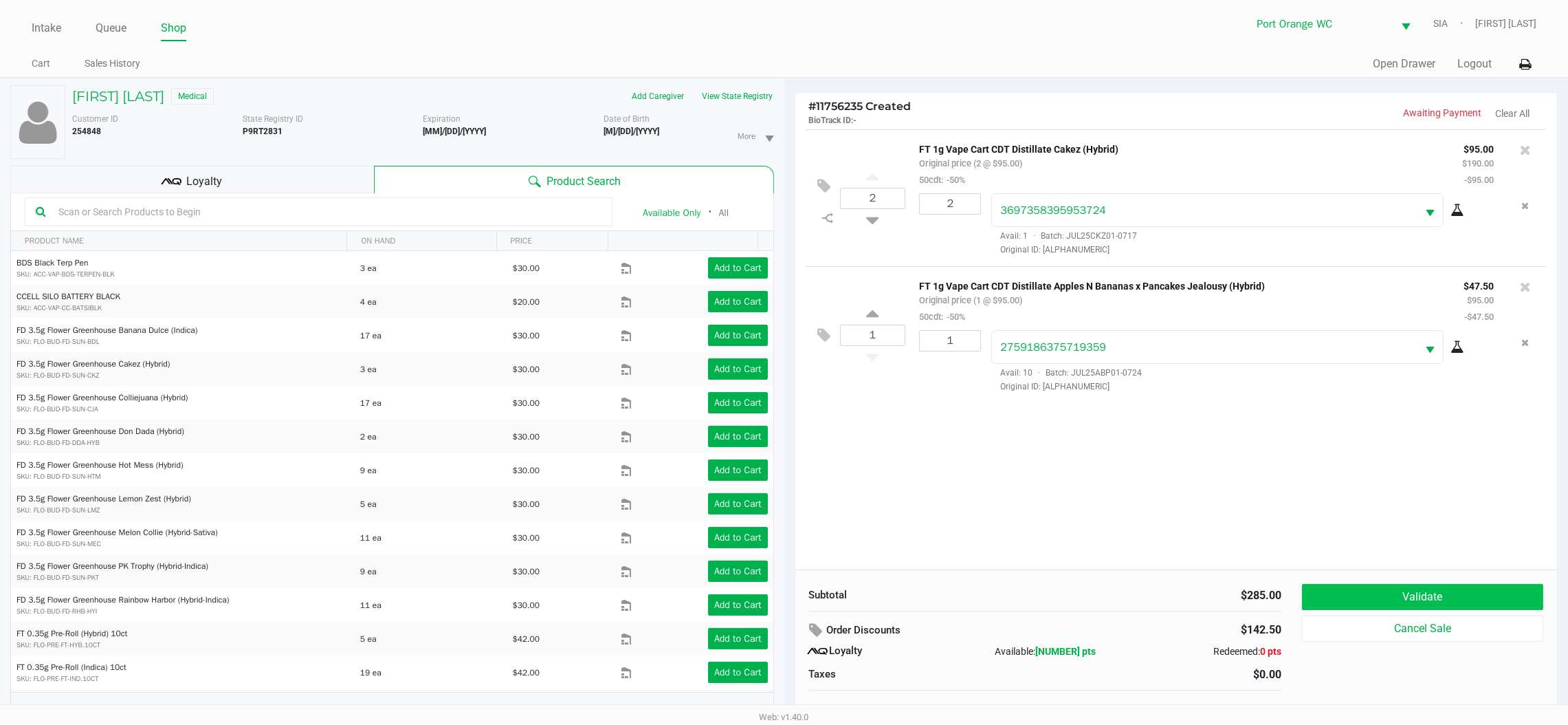 click on "Validate" 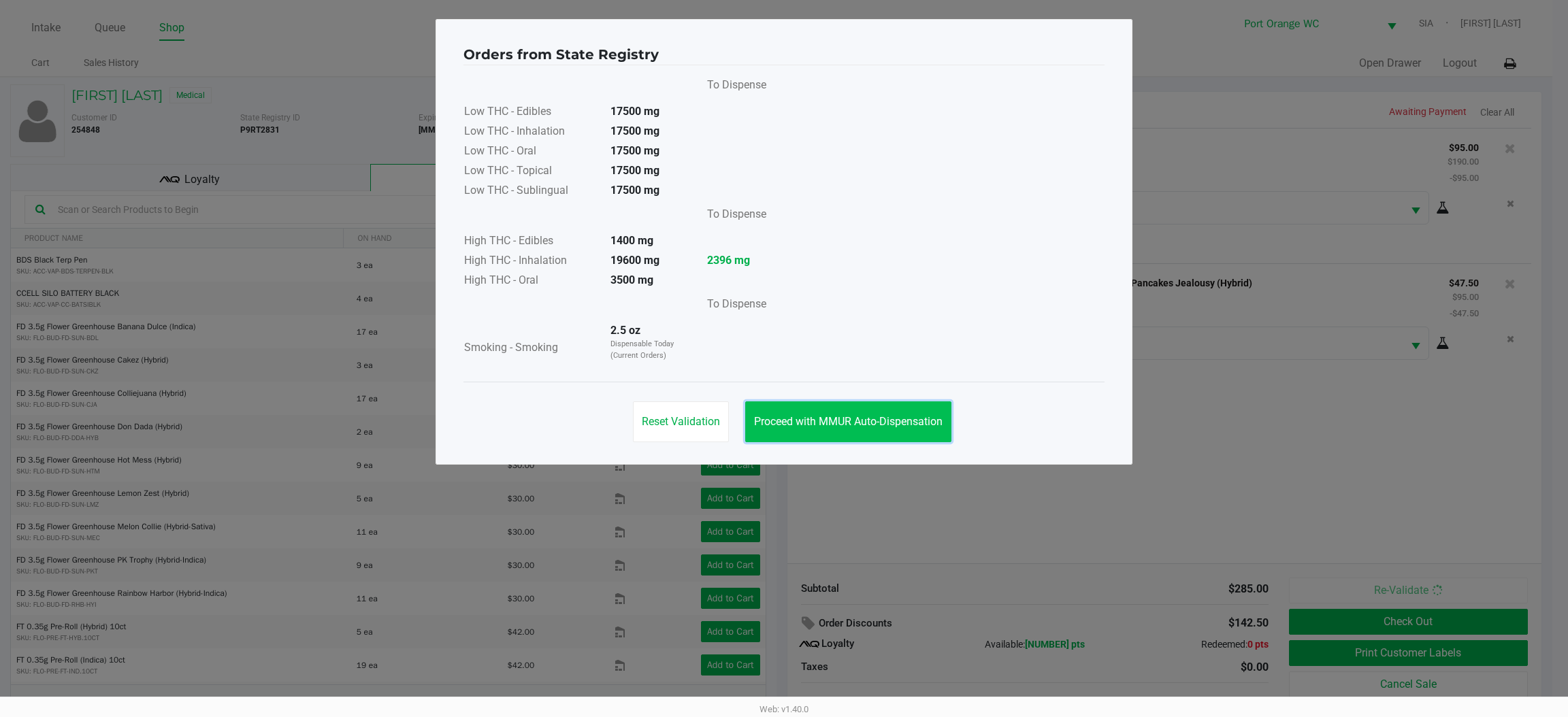 click on "Proceed with MMUR Auto-Dispensation" 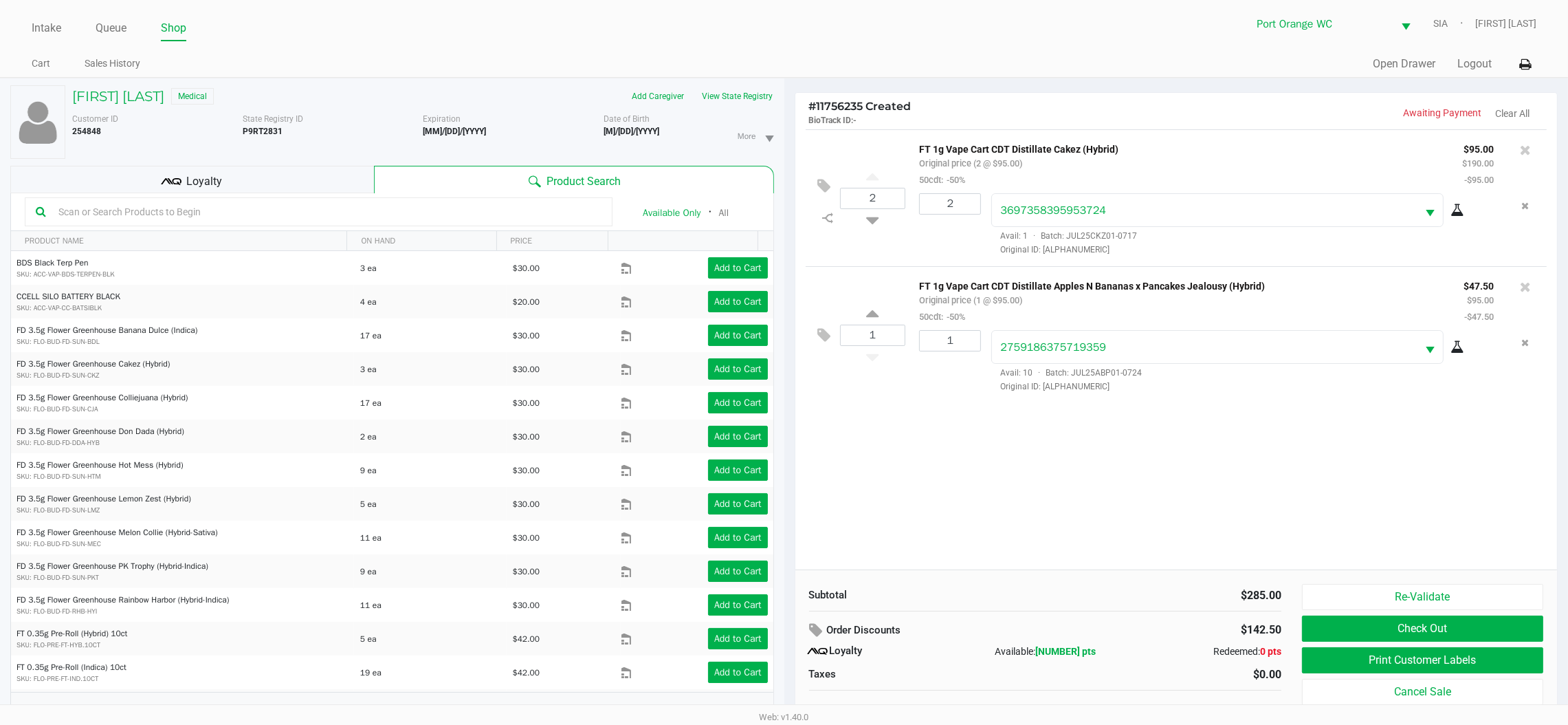 click on "Print Customer Labels" 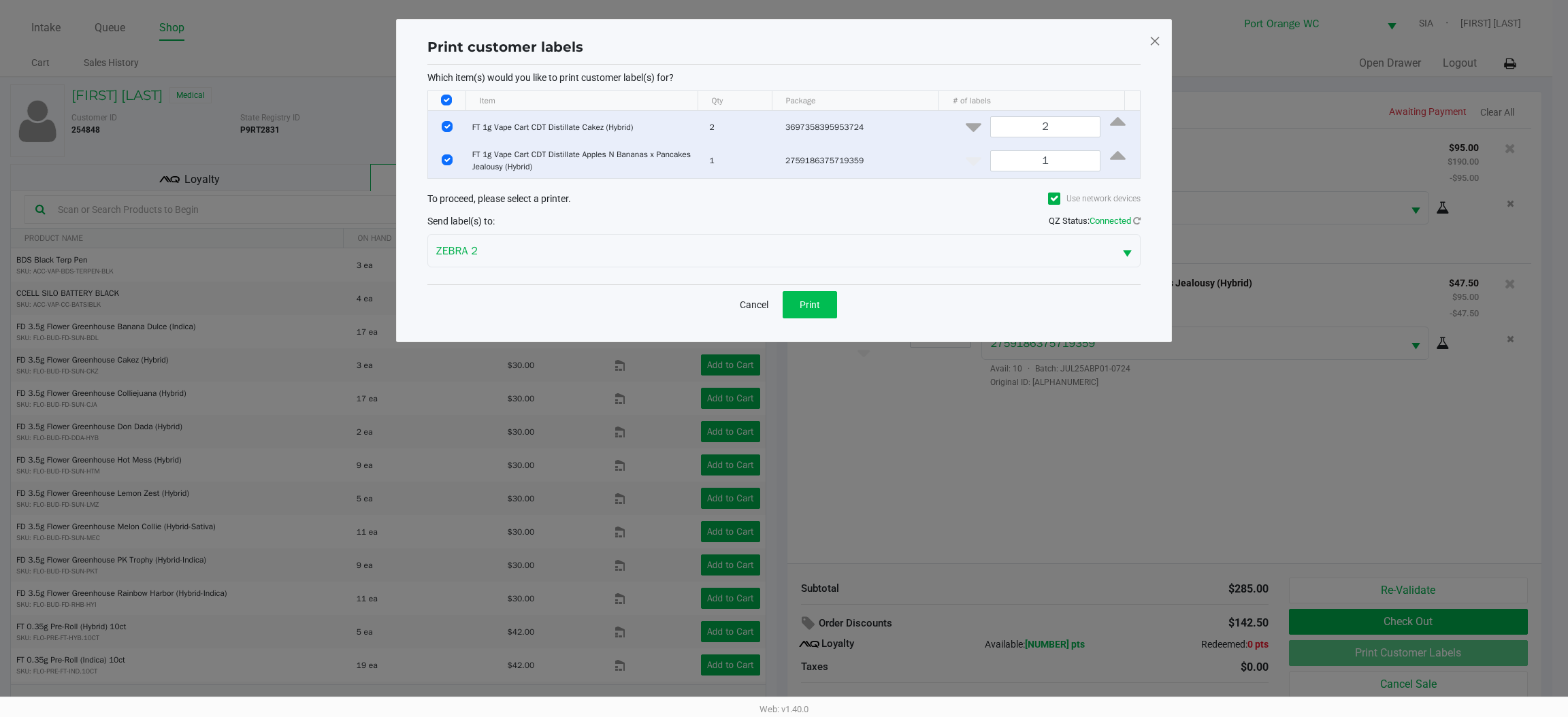 click on "Print" 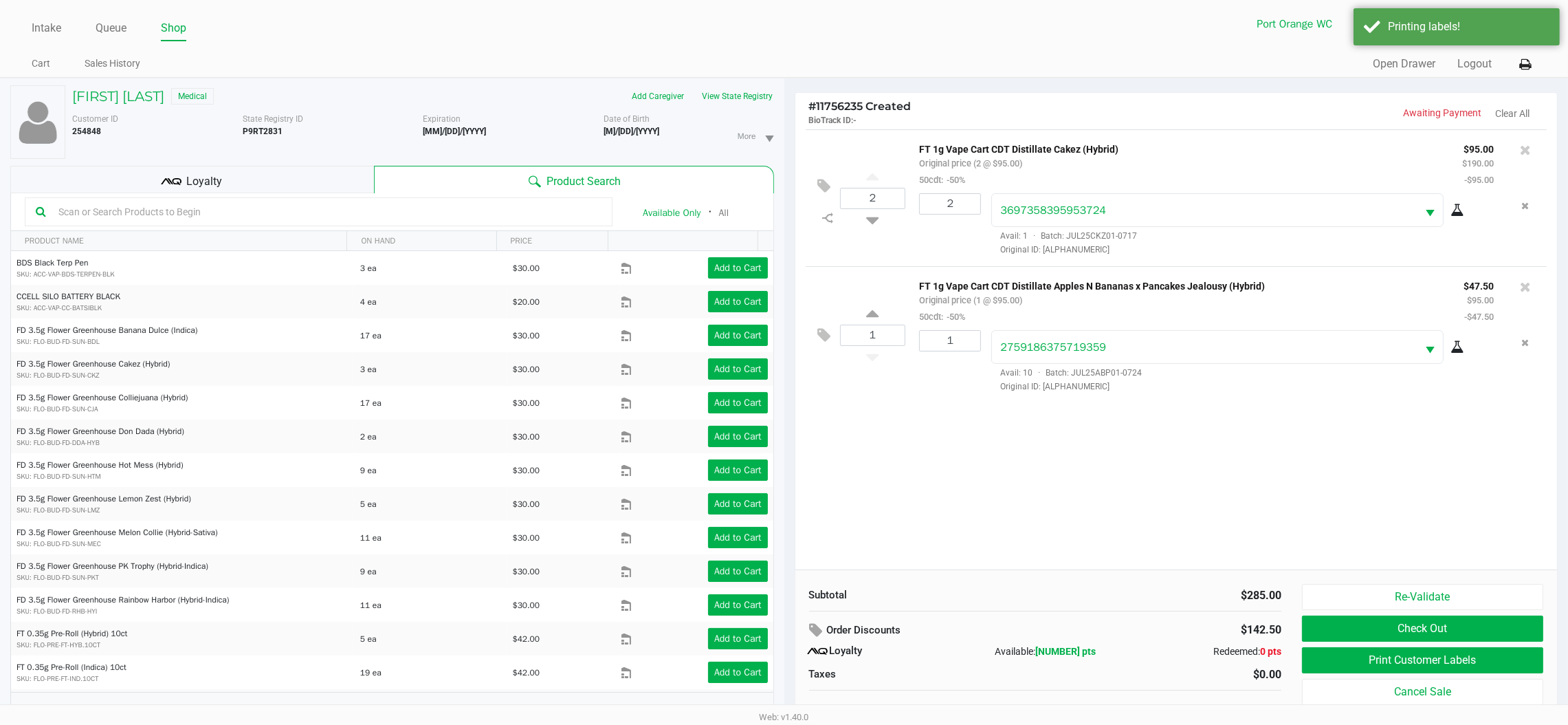 scroll, scrollTop: 14, scrollLeft: 0, axis: vertical 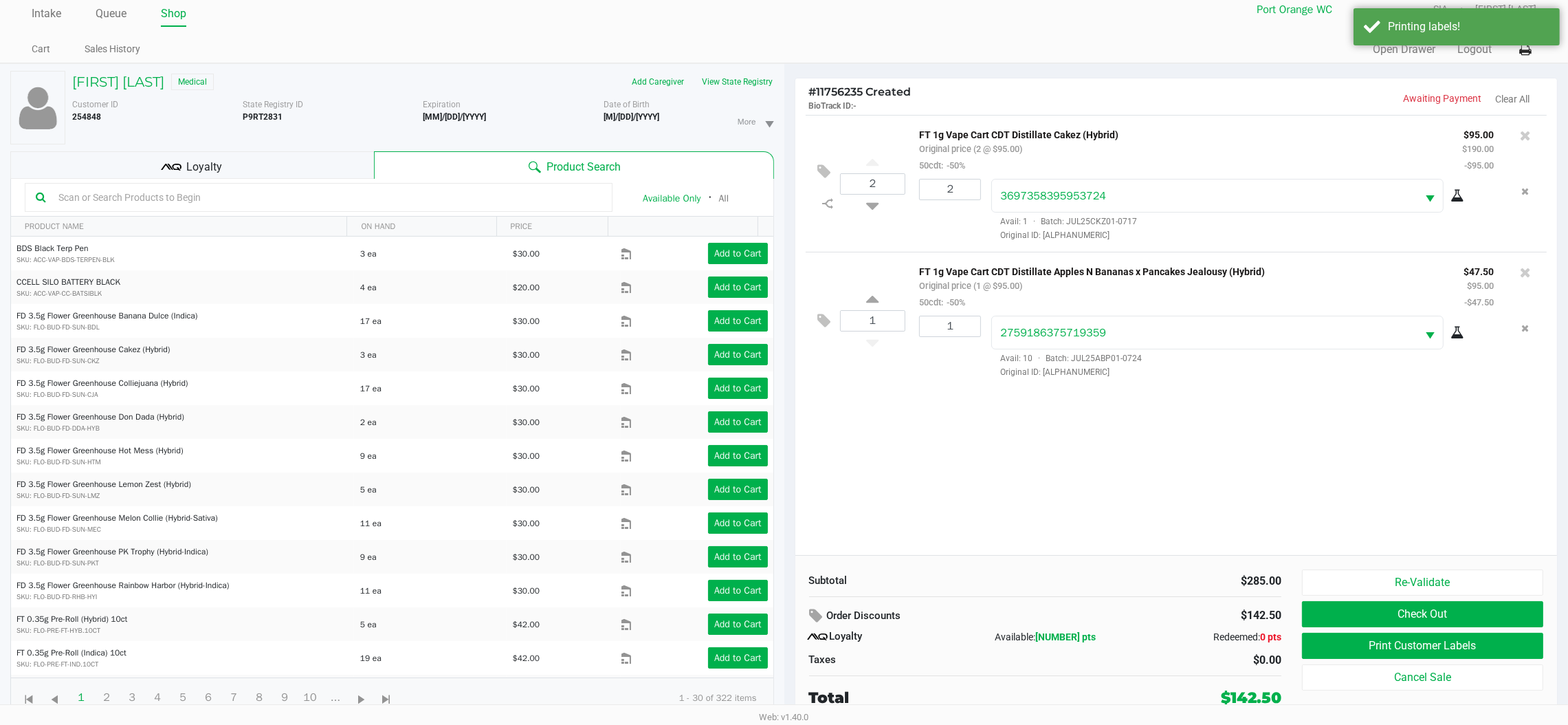 click on "2  FT 1g Vape Cart CDT Distillate Cakez (Hybrid)   Original price (2 @ $95.00)  50cdt:  -50% $95.00 $190.00 -$95.00 2 3697358395953724  Avail: 1  ·  Batch: JUL25CKZ01-0717   Original ID: FLSRWGM-20250723-1180  1  FT 1g Vape Cart CDT Distillate Apples N Bananas x Pancakes Jealousy (Hybrid)   Original price (1 @ $95.00)  50cdt:  -50% $47.50 $95.00 -$47.50 1 2759186375719359  Avail: 10  ·  Batch: JUL25ABP01-0724   Original ID: FLSRWGM-20250730-1050" 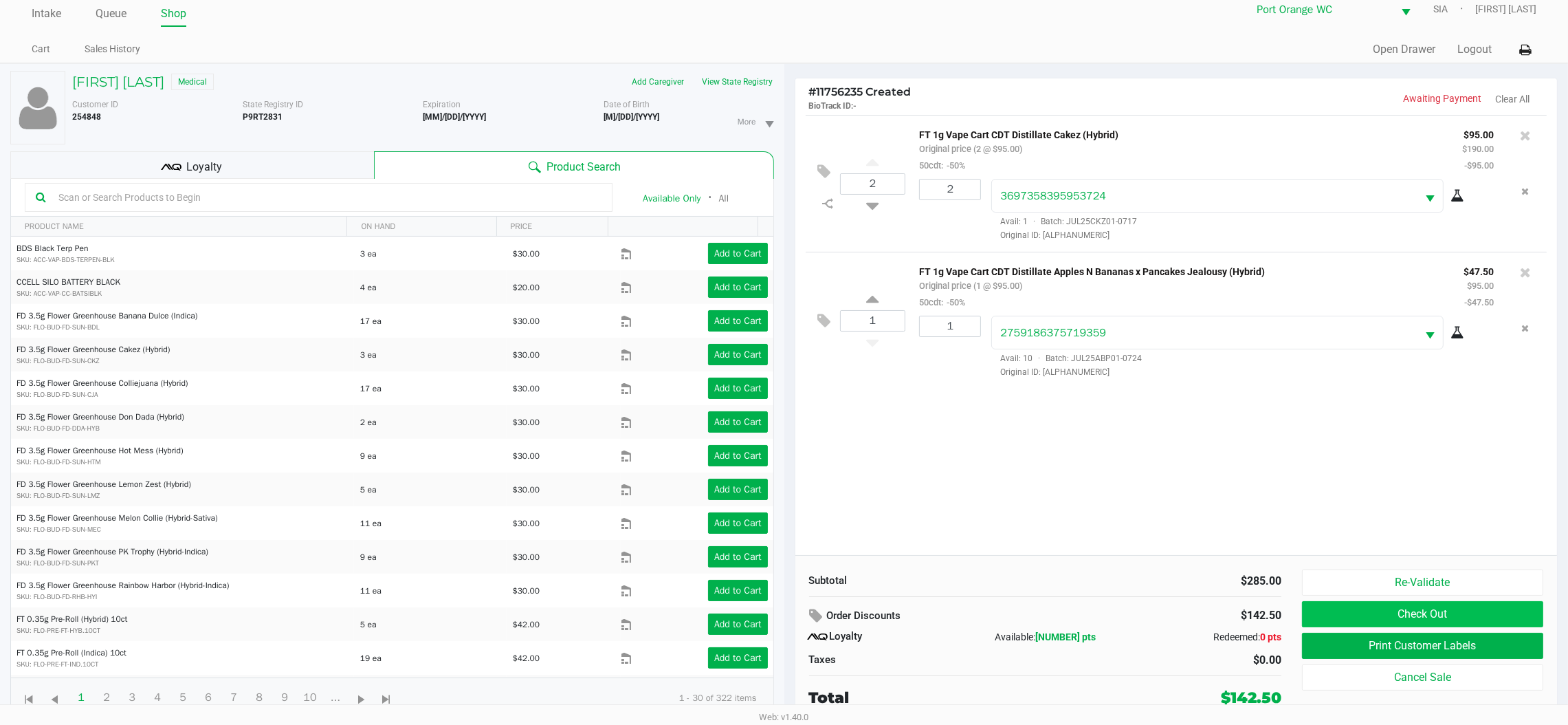click on "Check Out" 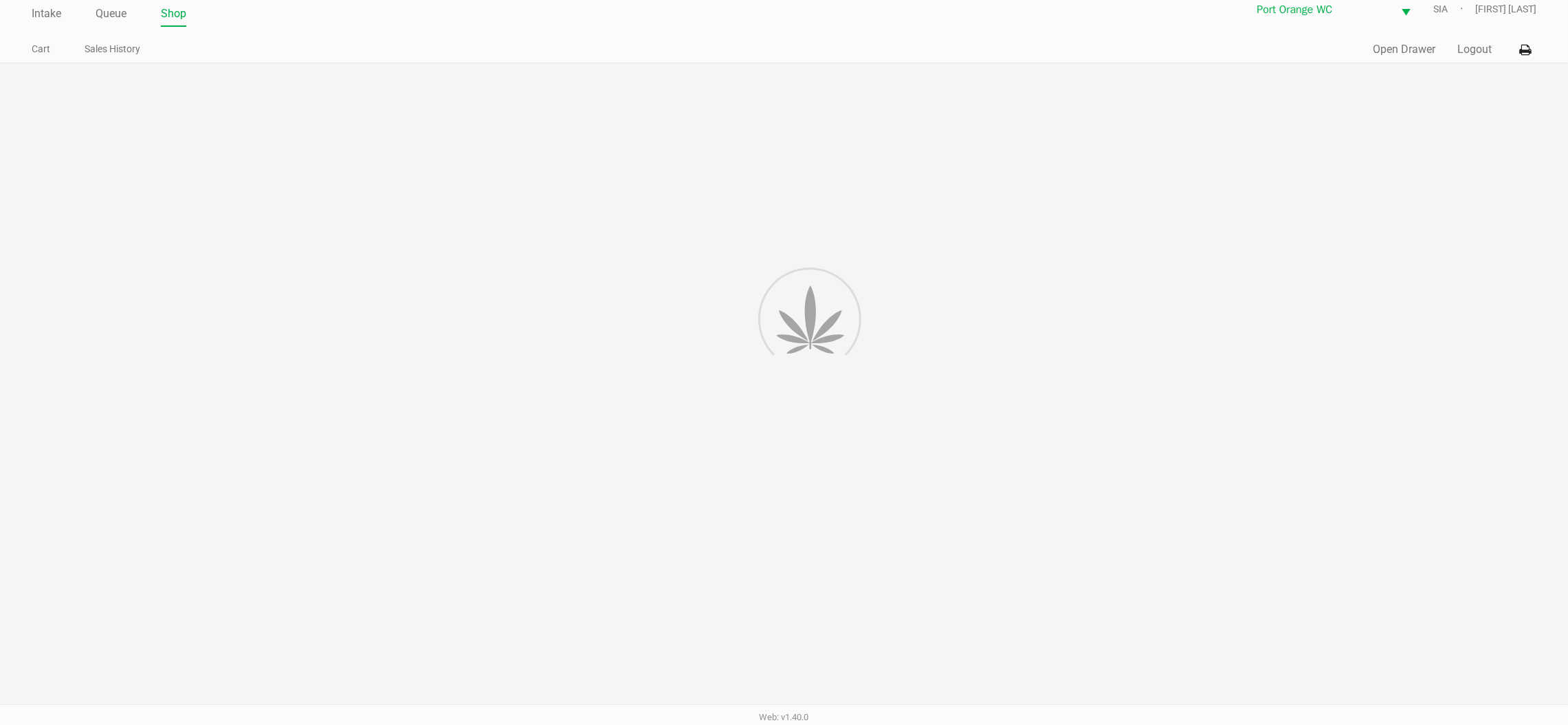 scroll, scrollTop: 0, scrollLeft: 0, axis: both 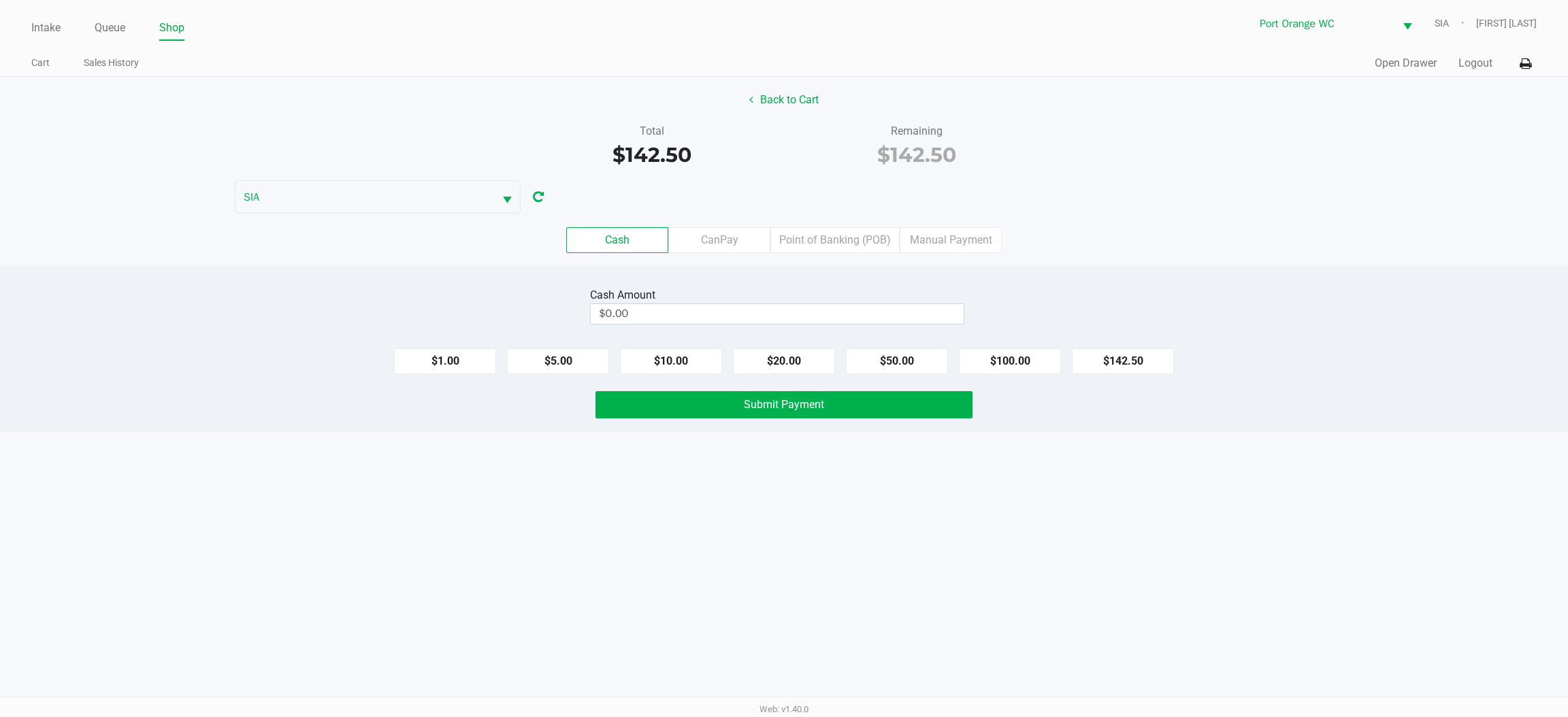 click on "Point of Banking (POB)" 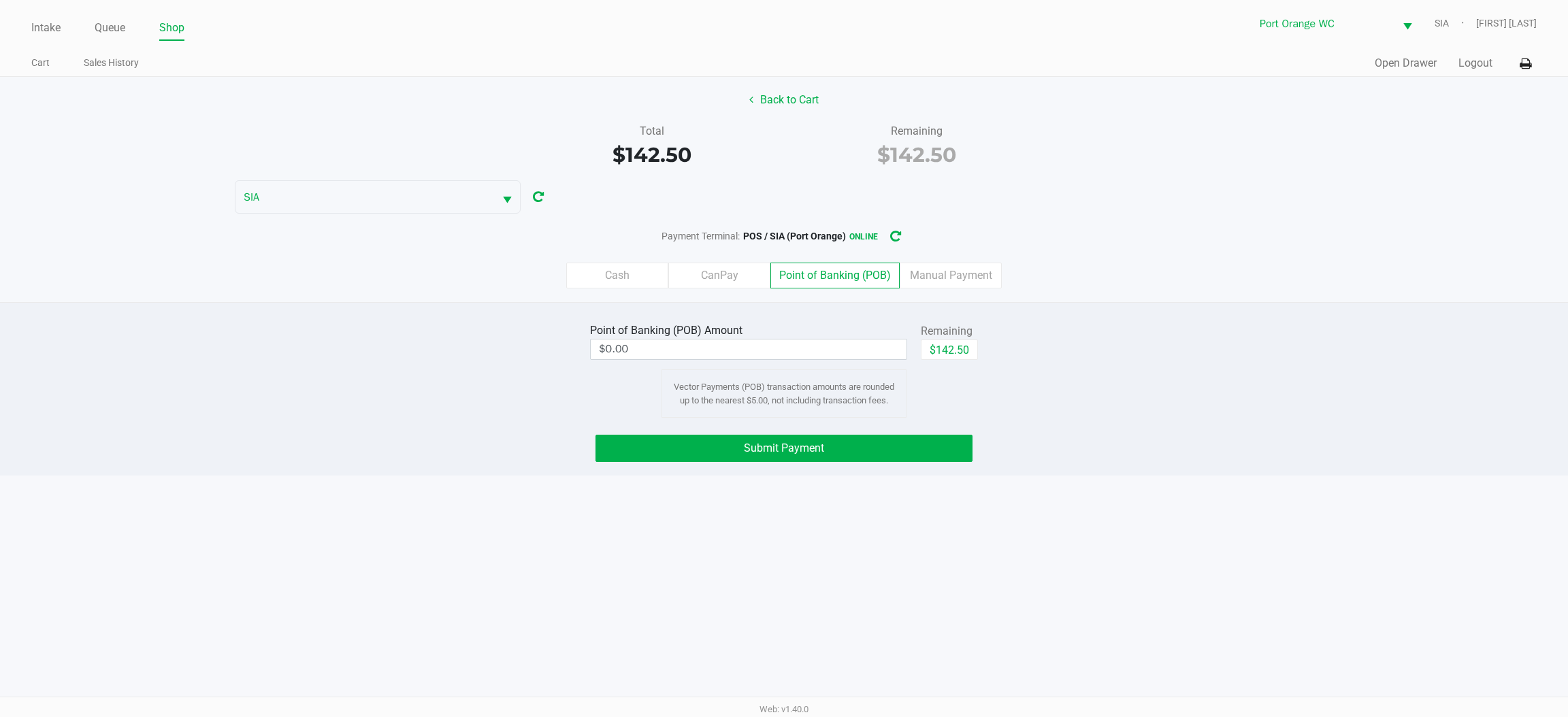 click on "$142.50" 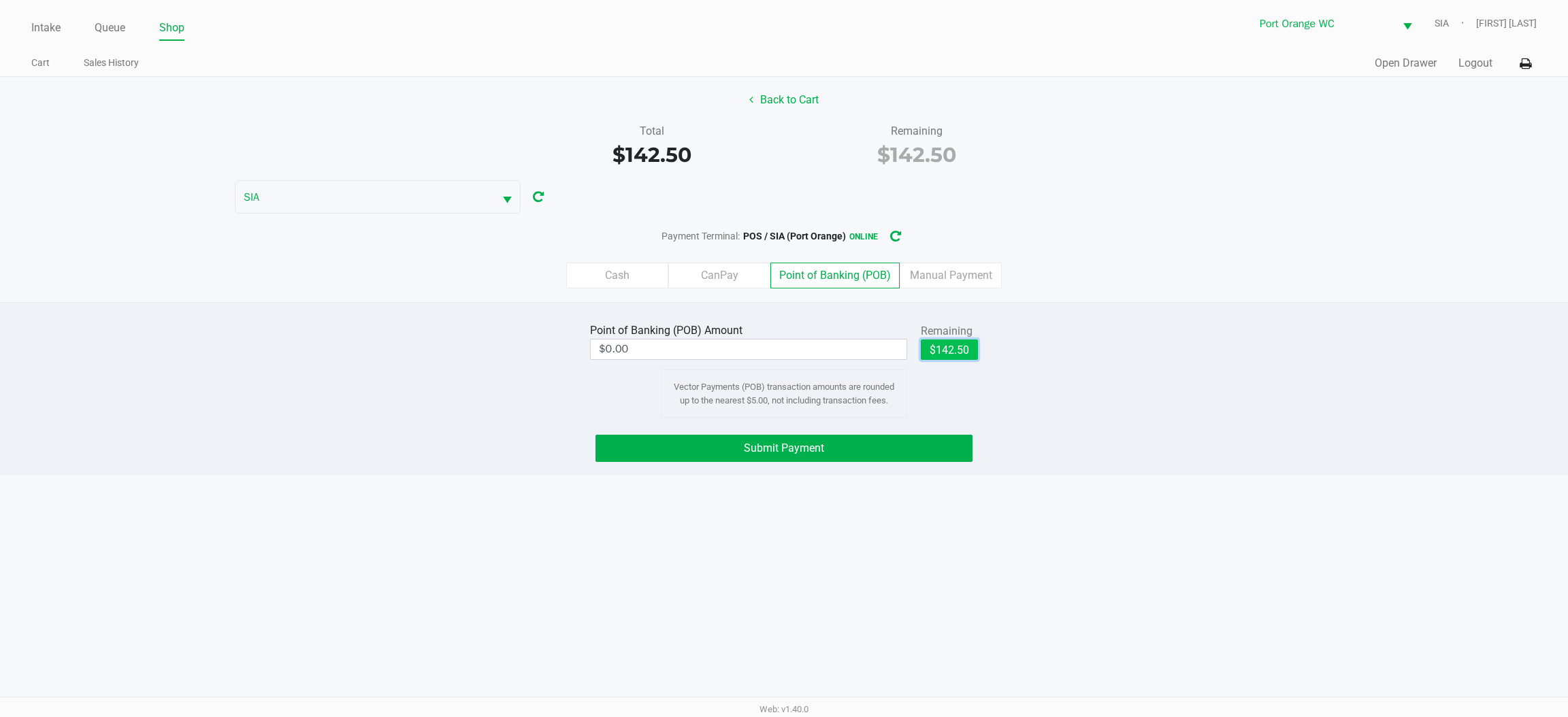 type on "$142.50" 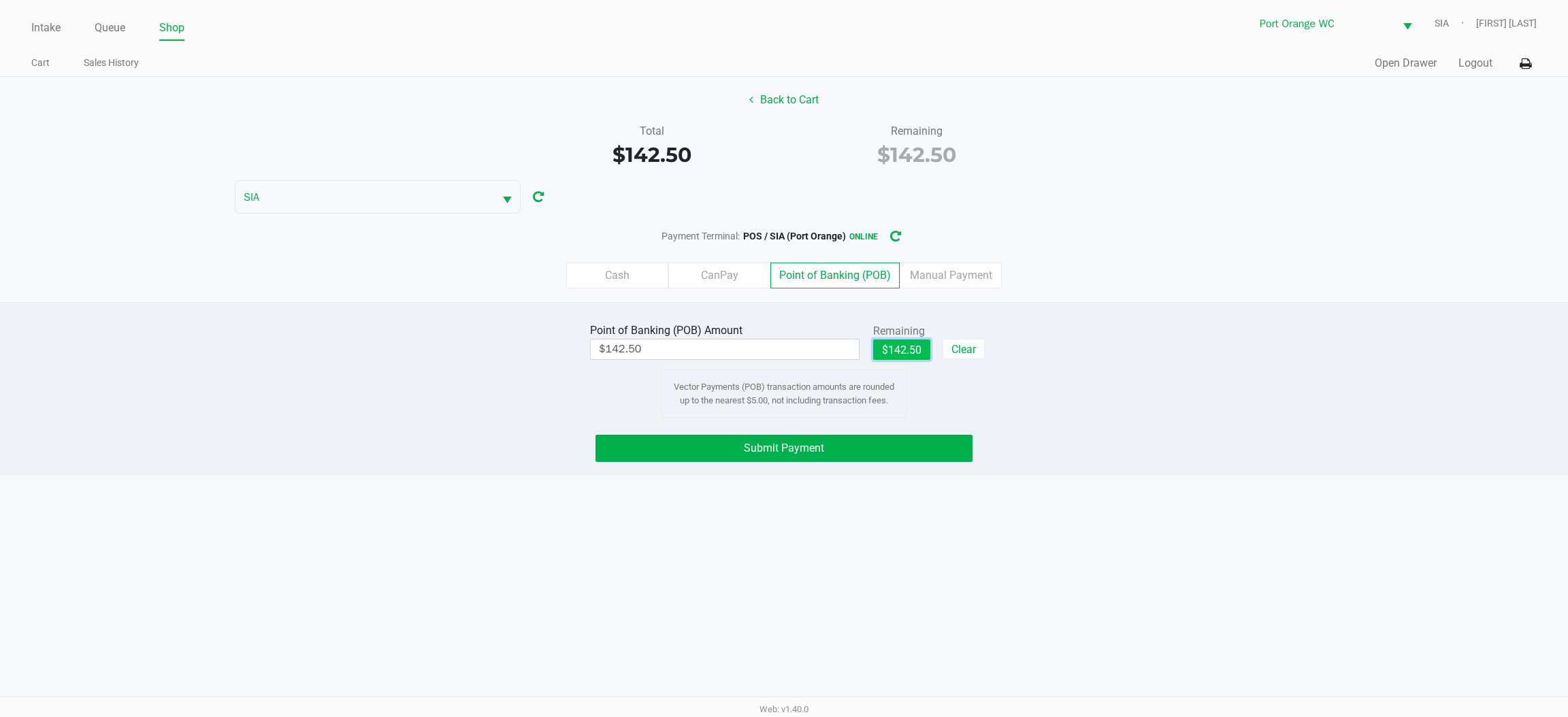 click on "Submit Payment" 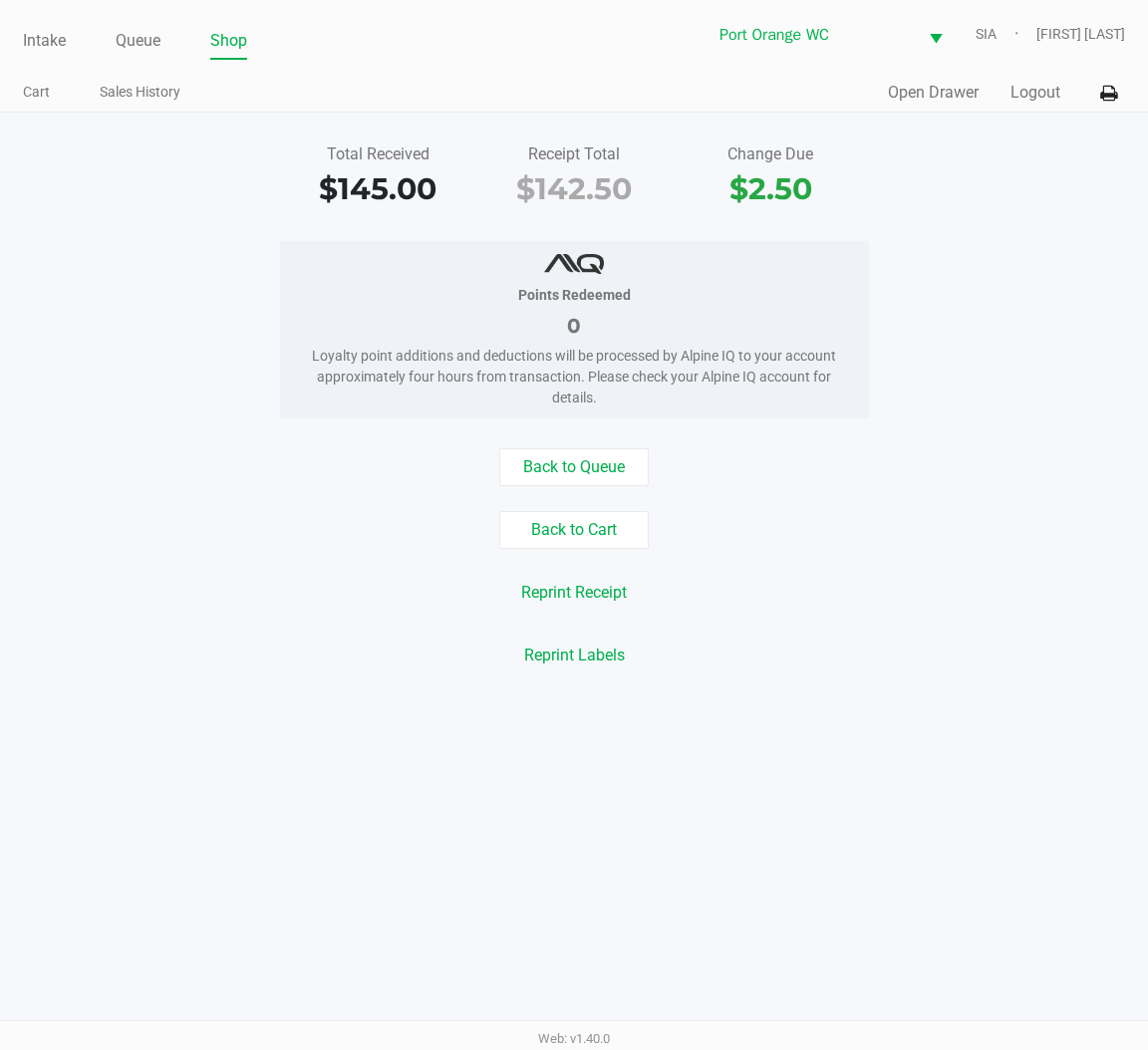 drag, startPoint x: 733, startPoint y: 894, endPoint x: 727, endPoint y: 872, distance: 22.803509 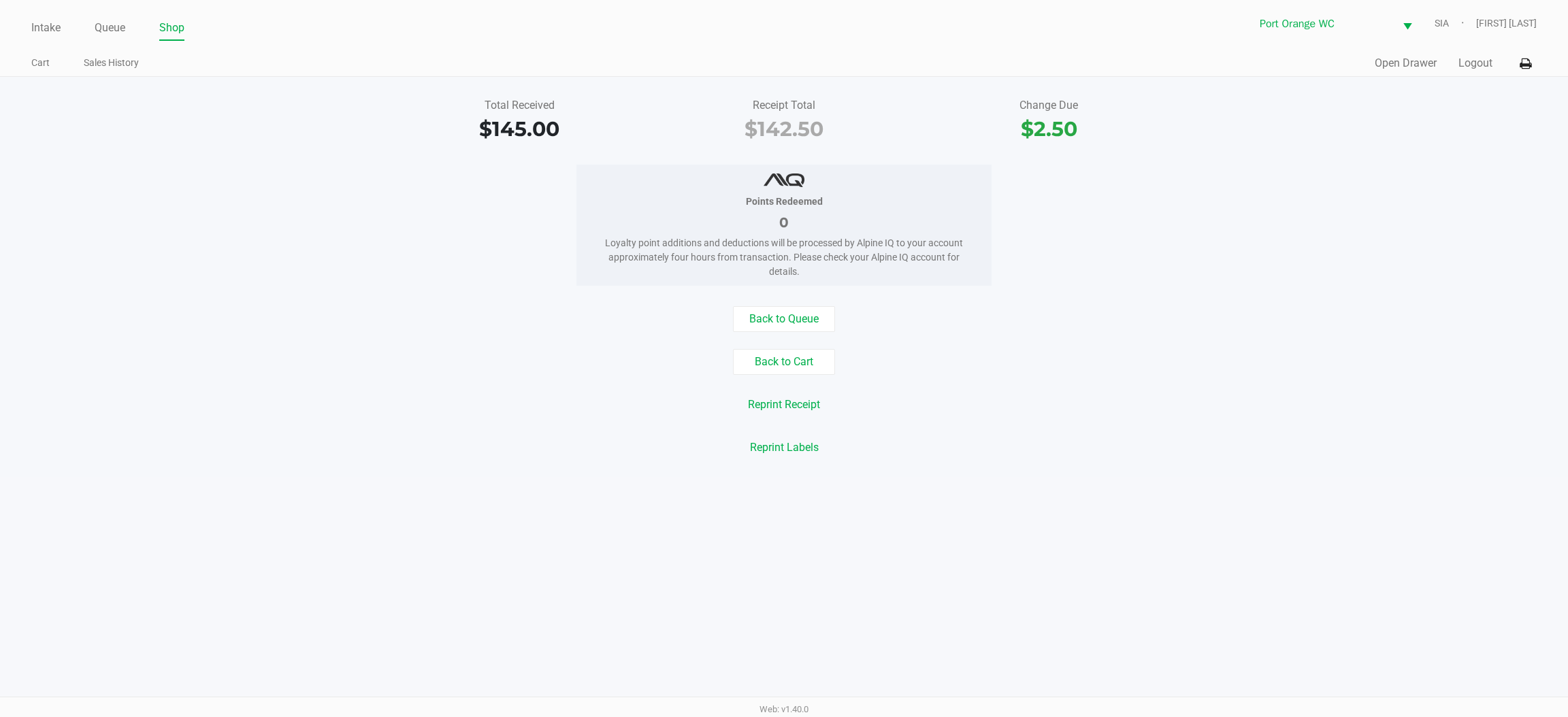 drag, startPoint x: 212, startPoint y: 356, endPoint x: 214, endPoint y: 347, distance: 9.21954 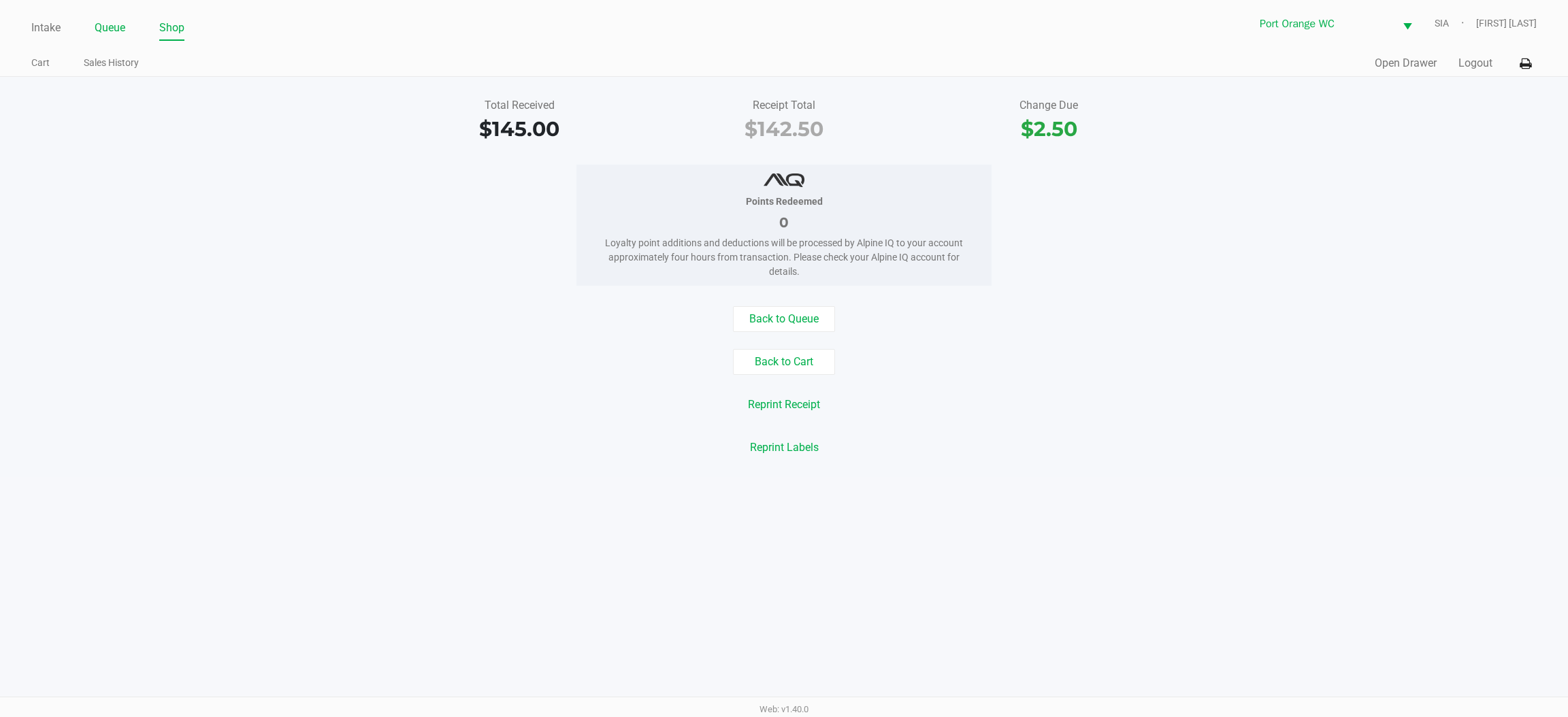click on "Queue" 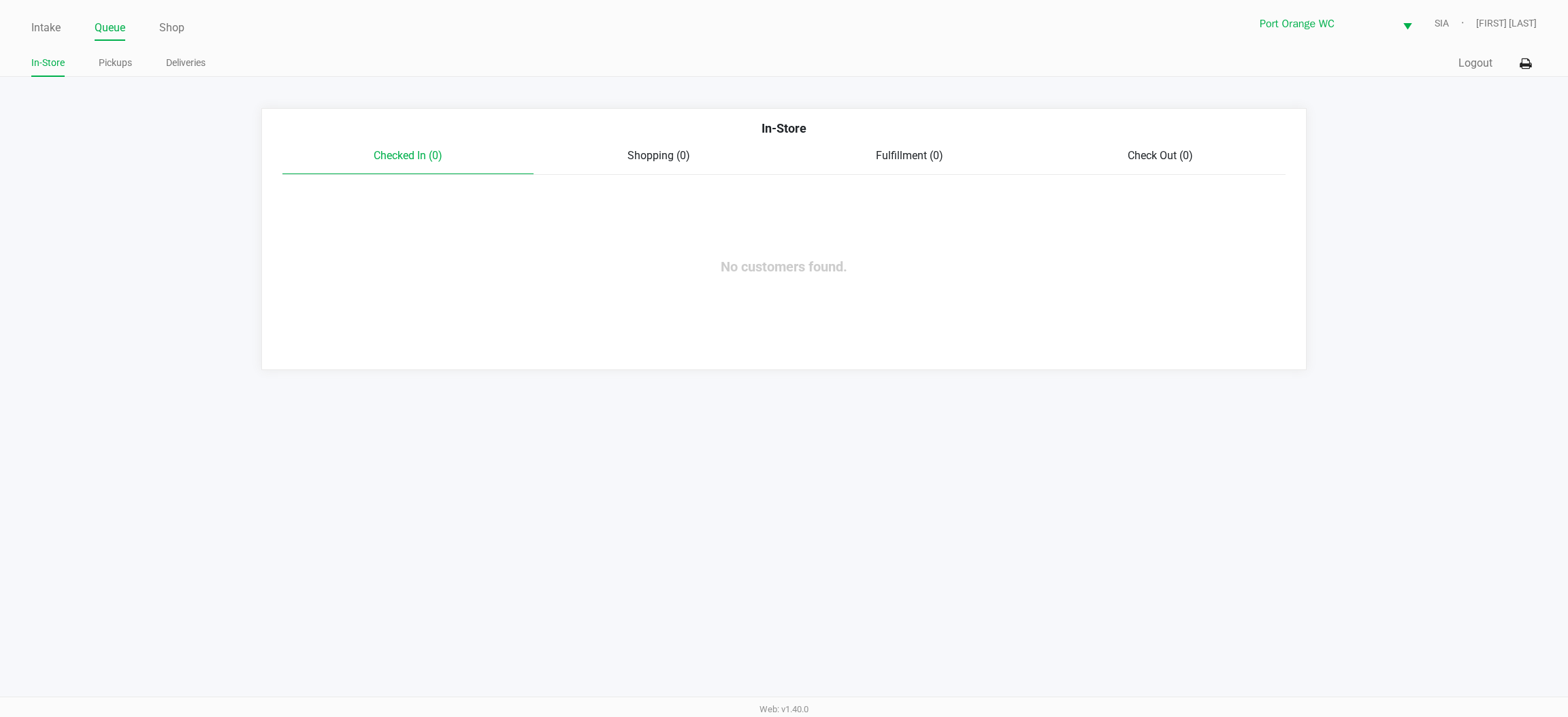click on "Intake Queue Shop" 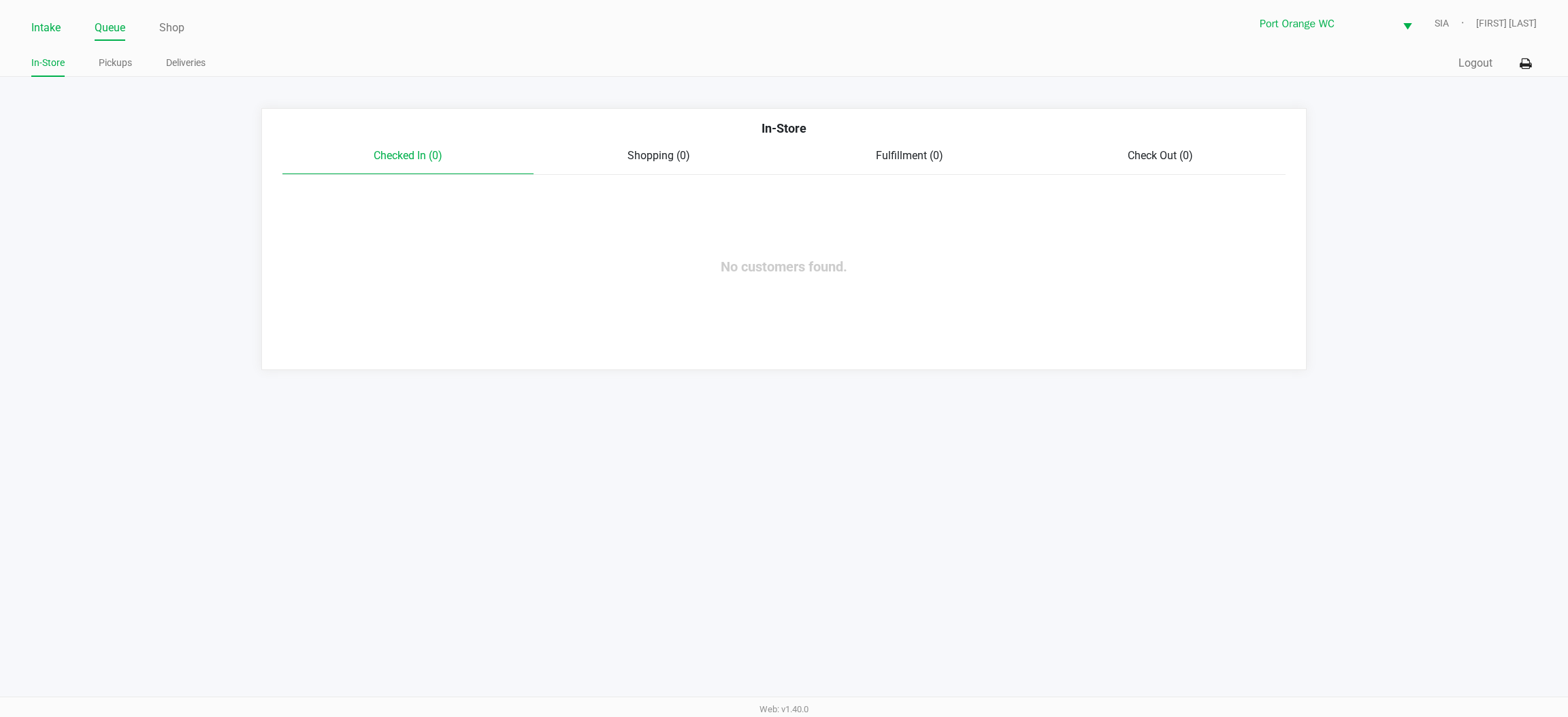 click on "Intake" 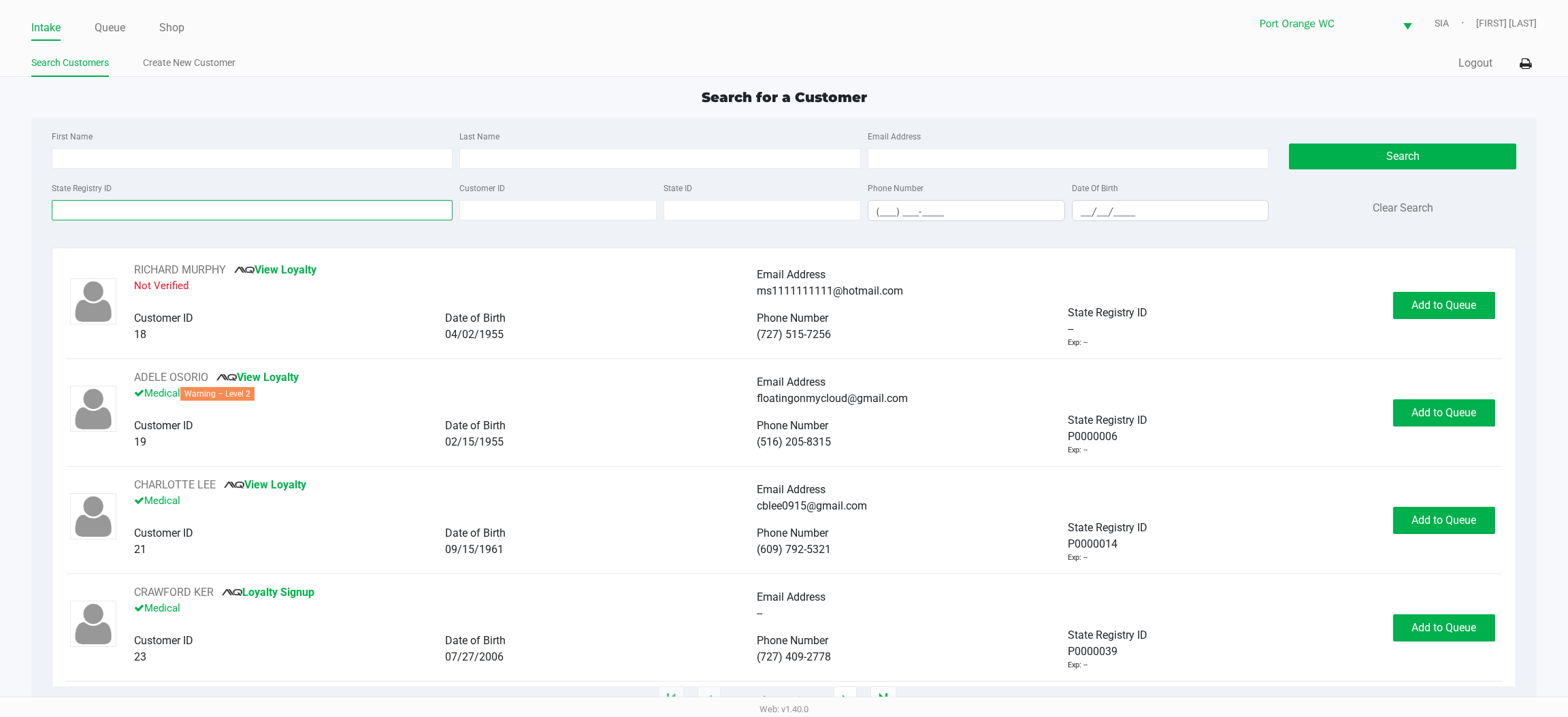 click on "State Registry ID" at bounding box center (252, 210) 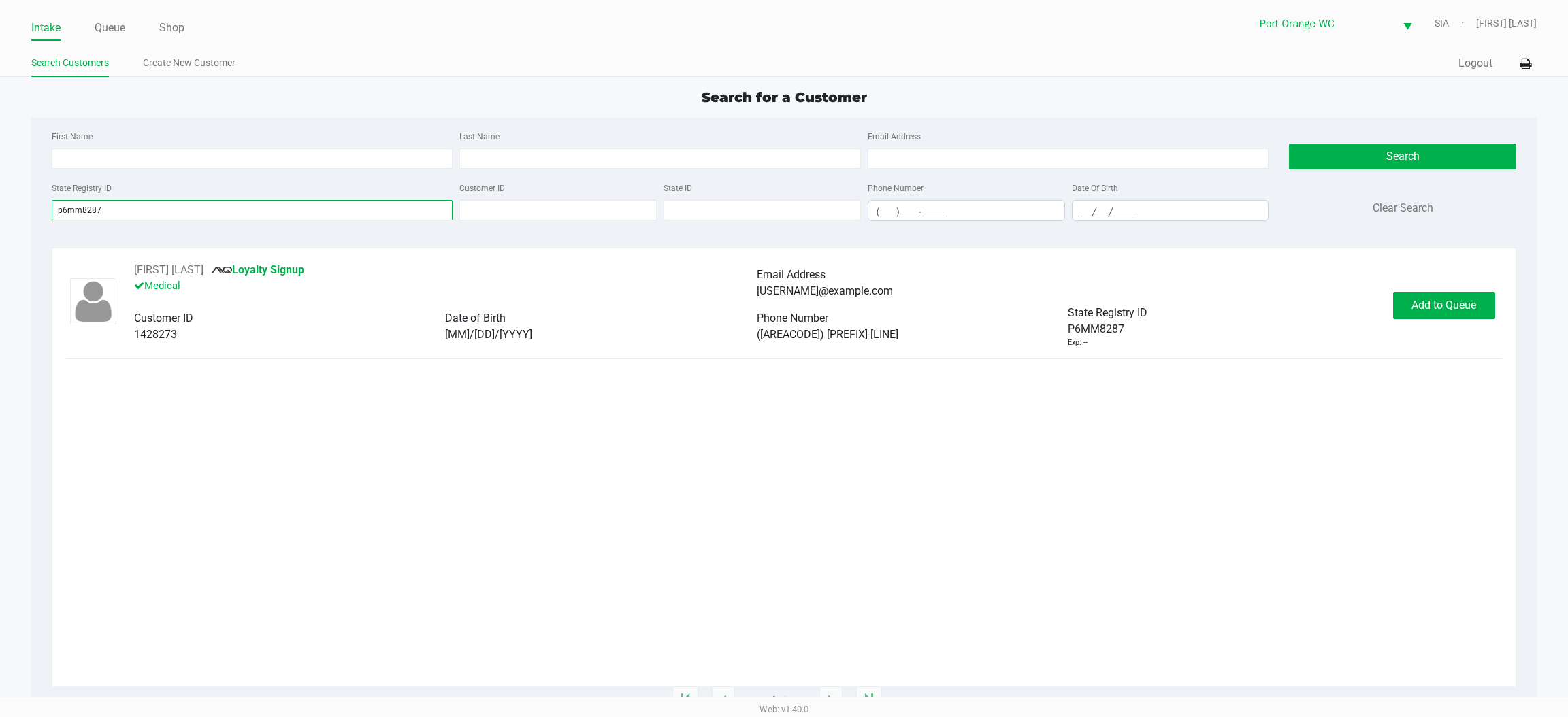 type on "p6mm8287" 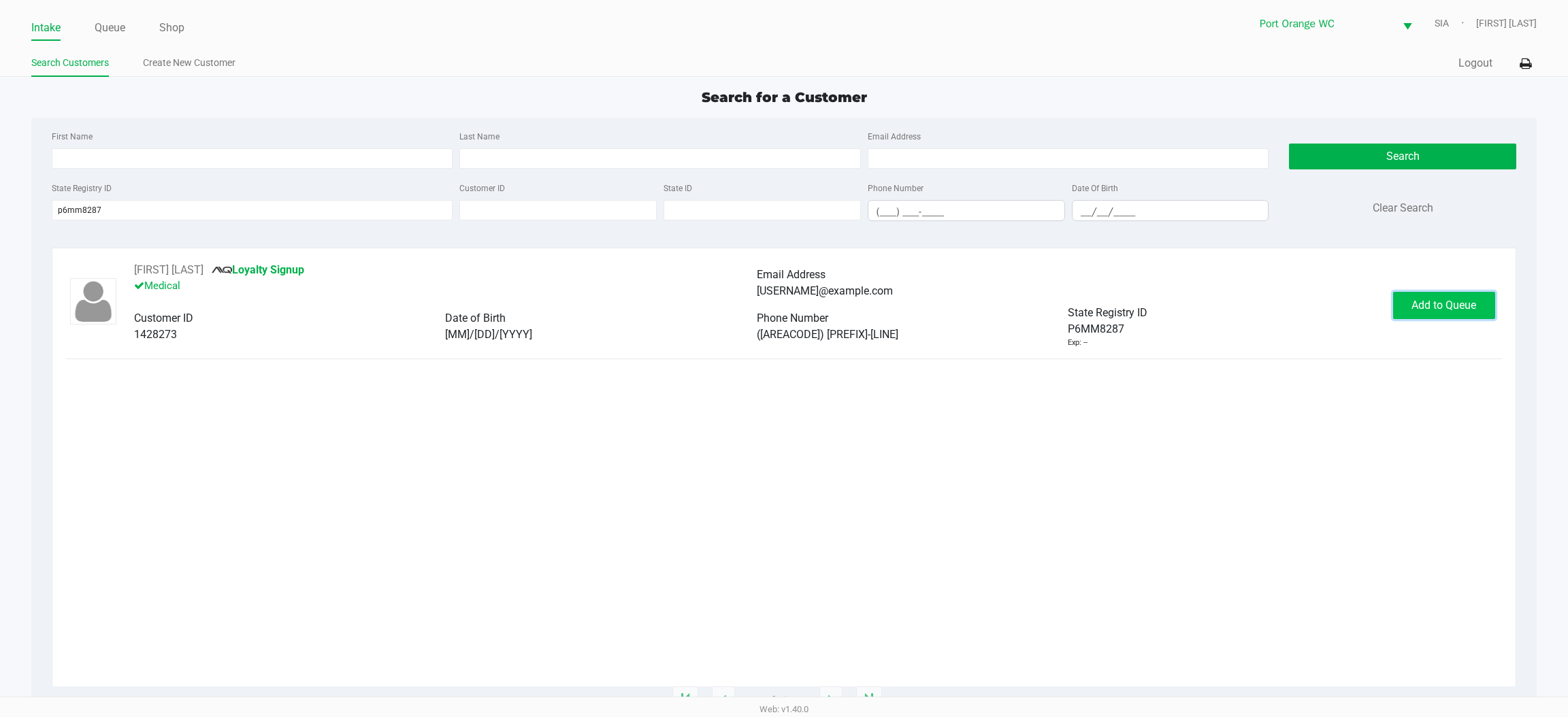click on "Add to Queue" 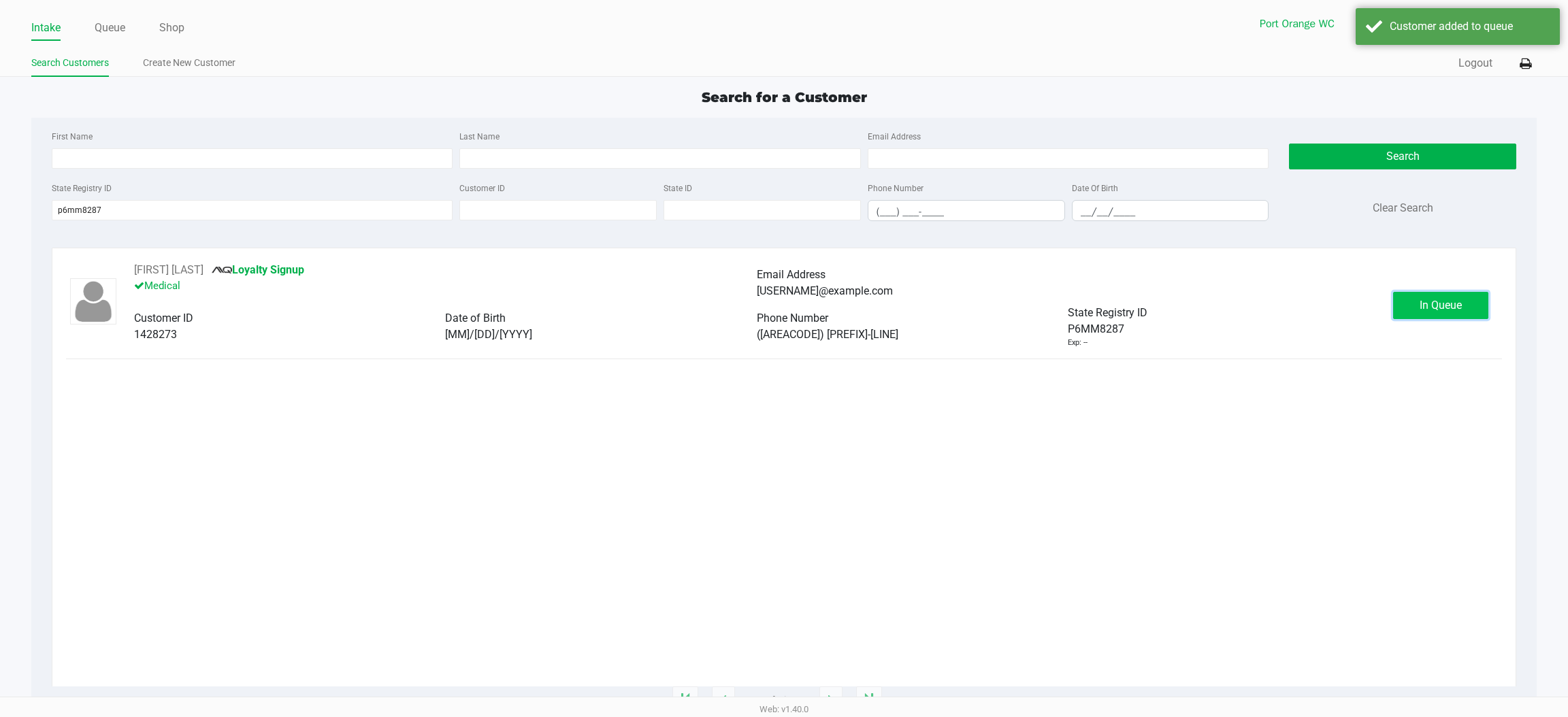 click on "In Queue" 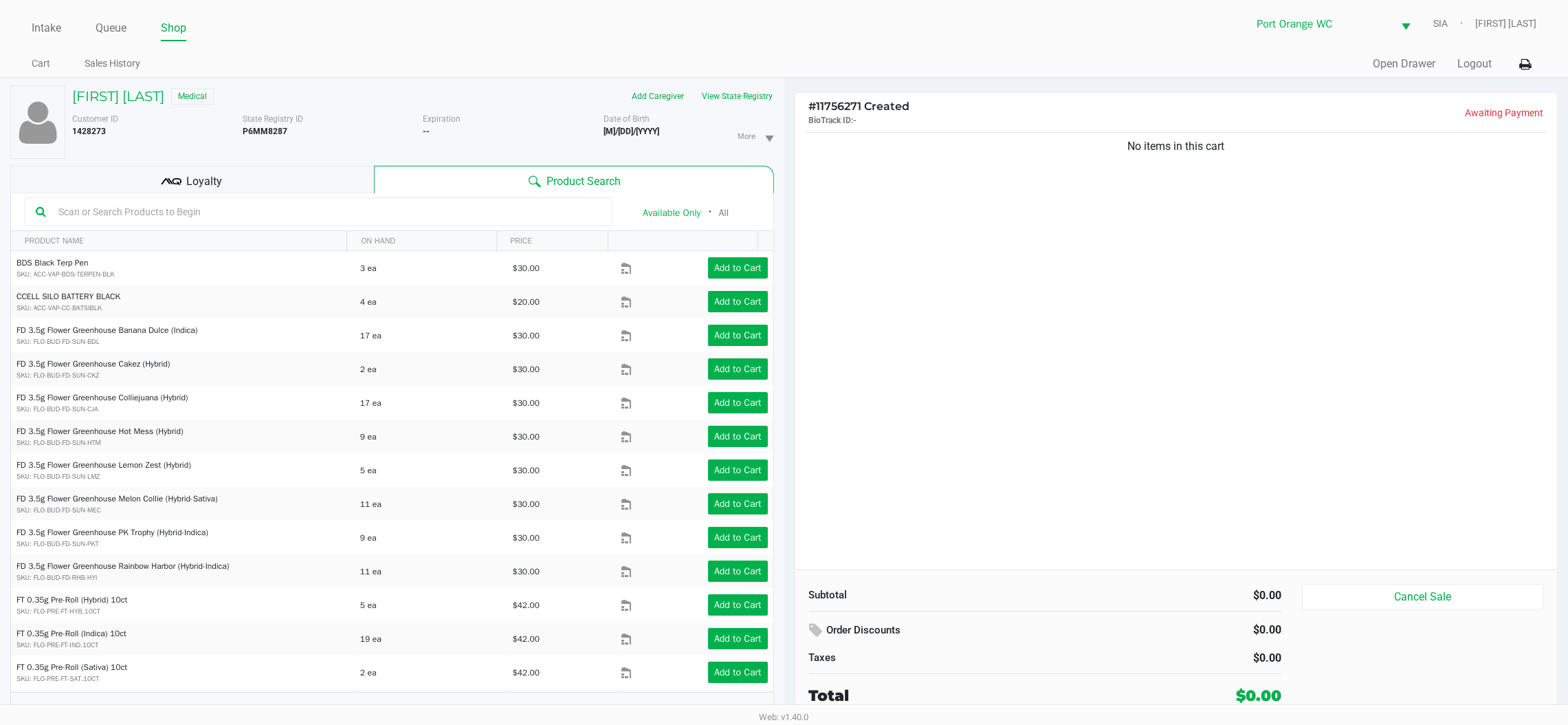 click on "View State Registry" 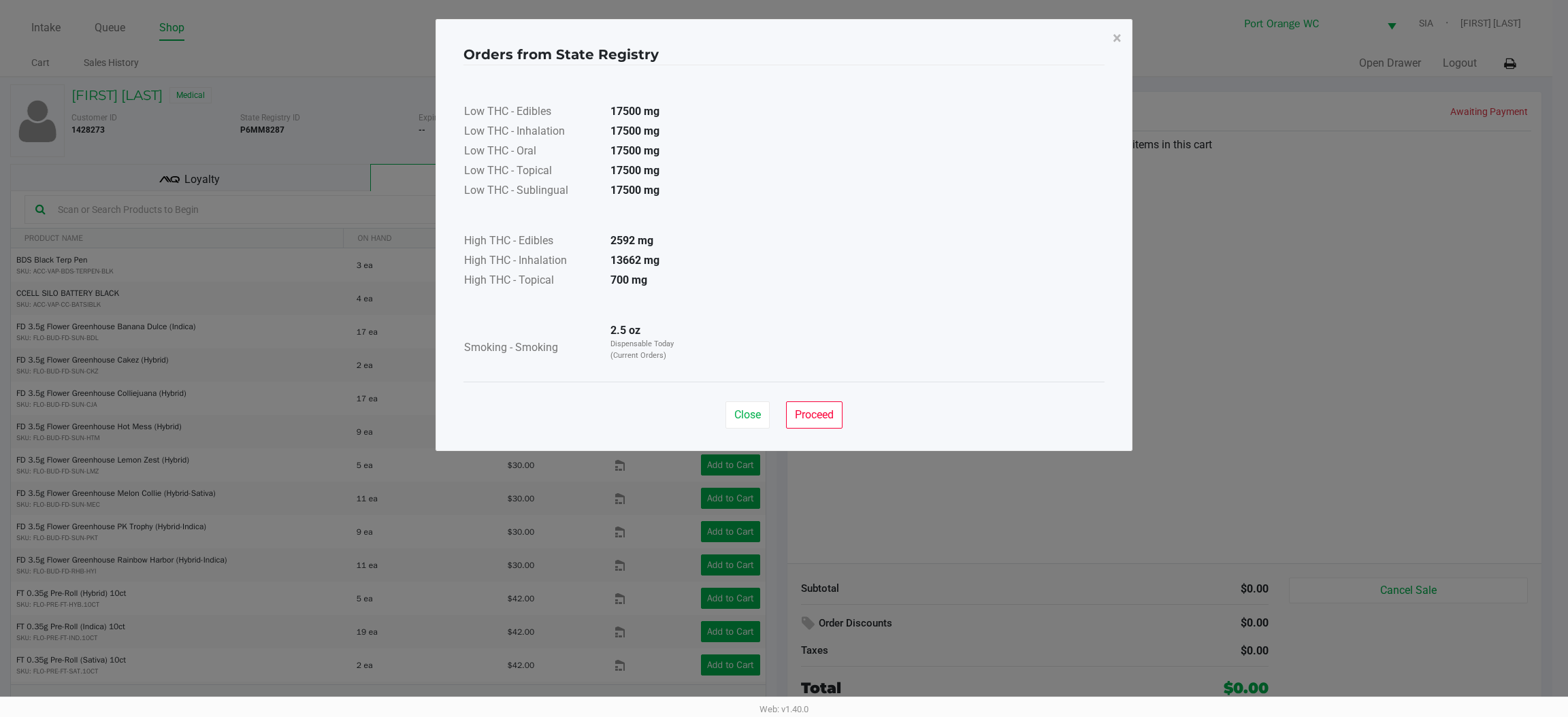 click on "Close   Proceed" 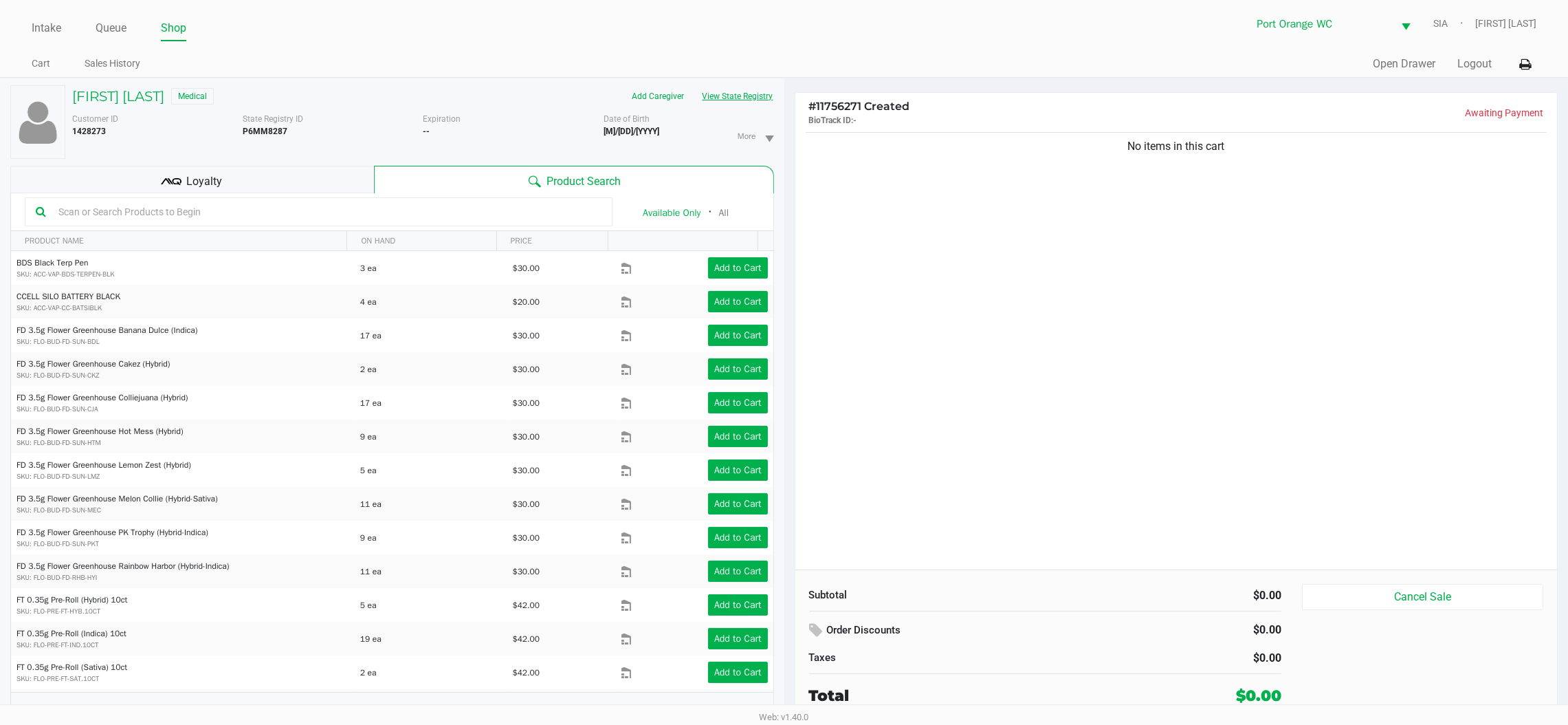 click on "View State Registry" 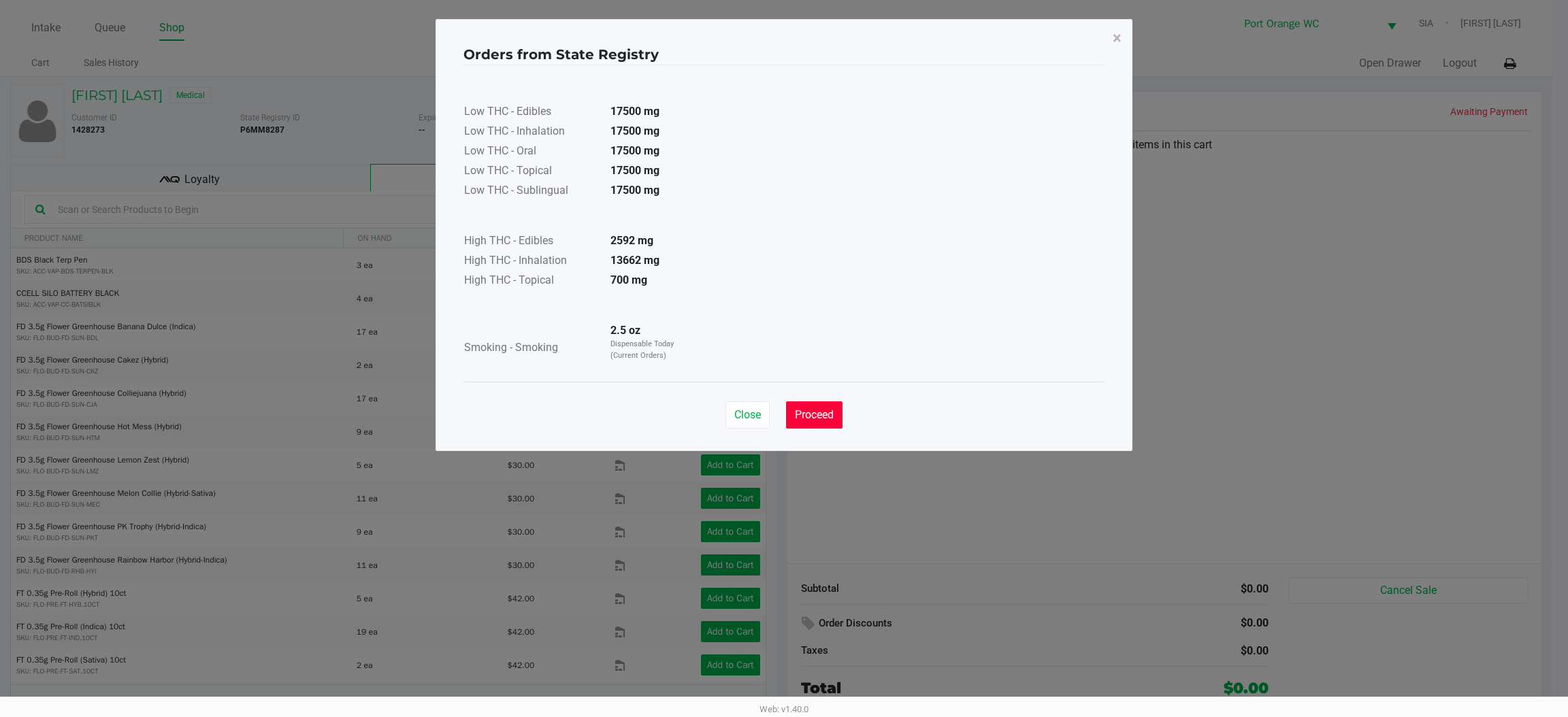 click on "Proceed" 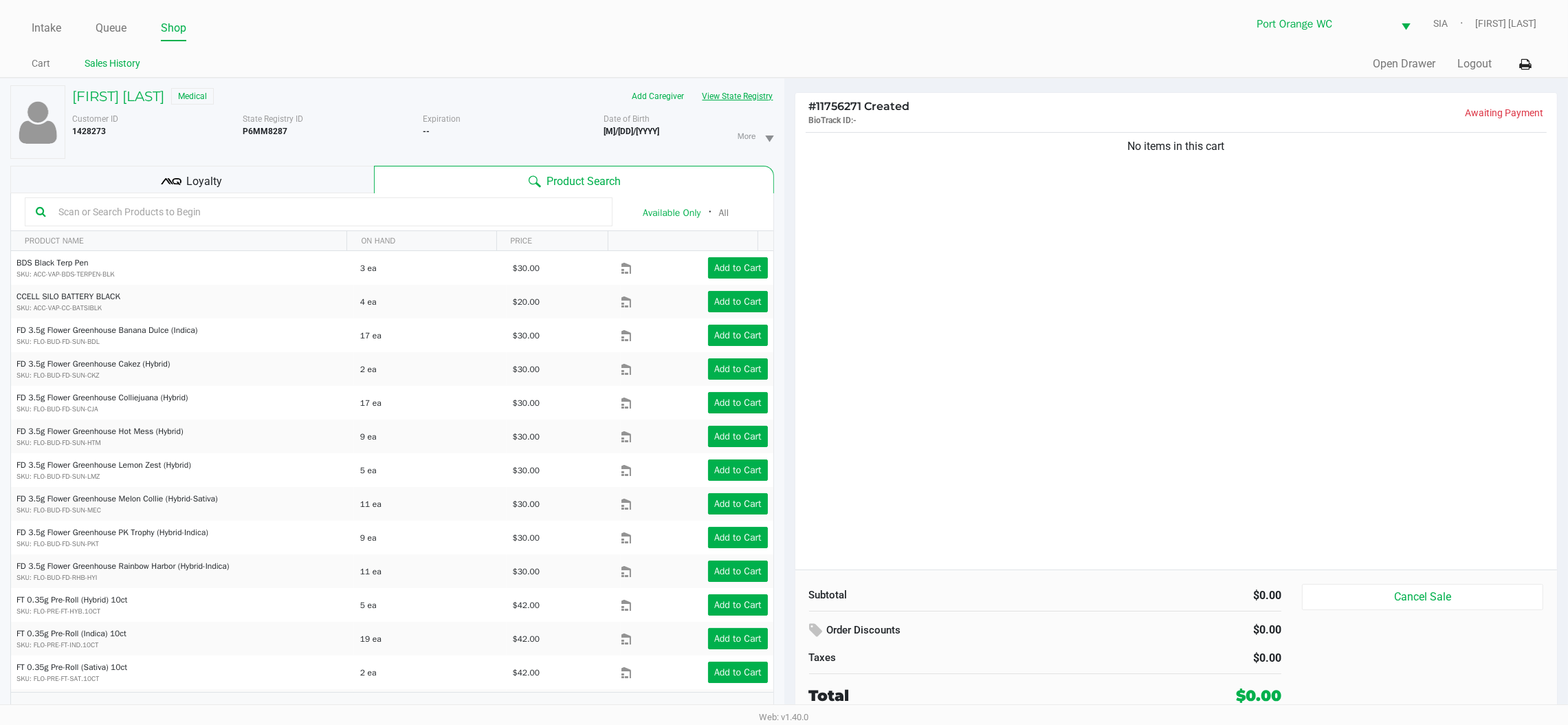 type 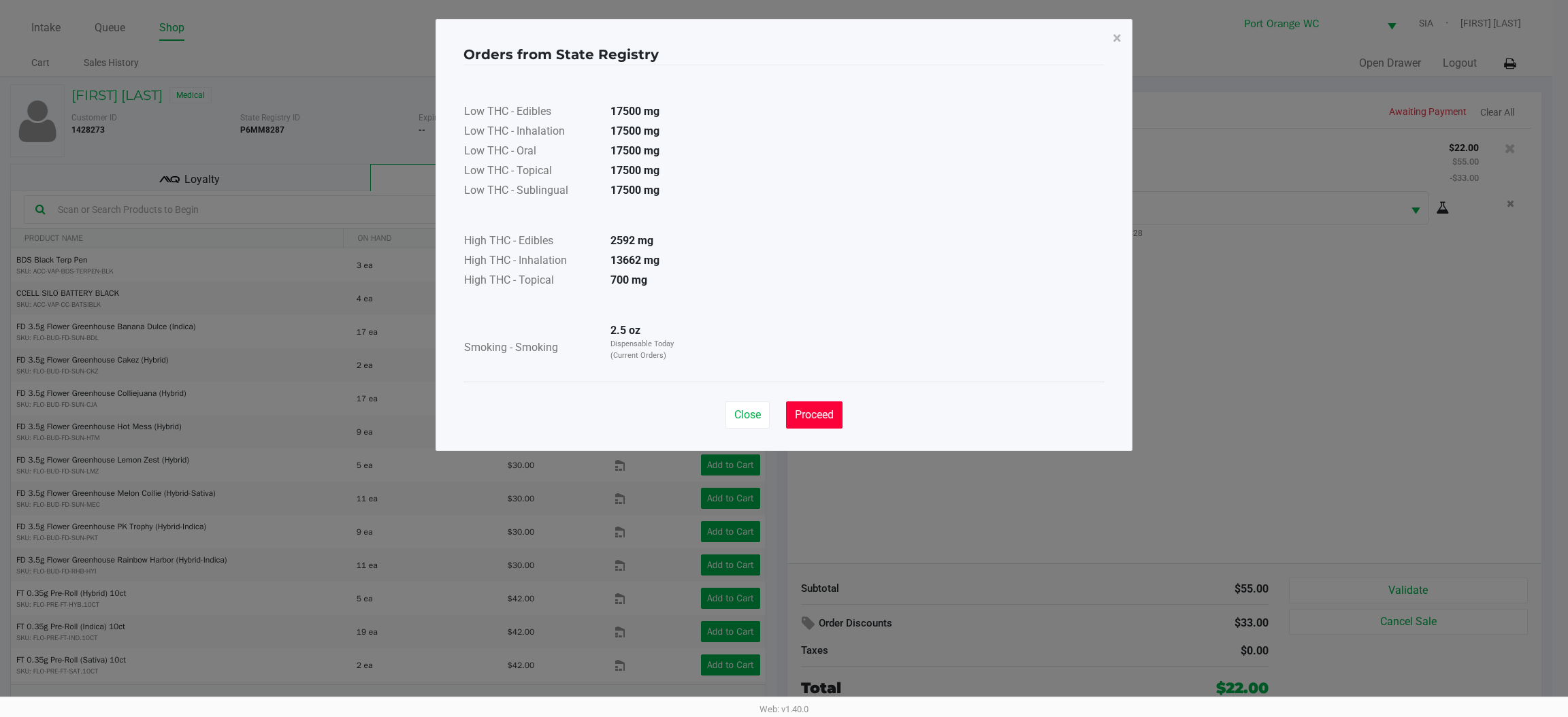 click on "Proceed" 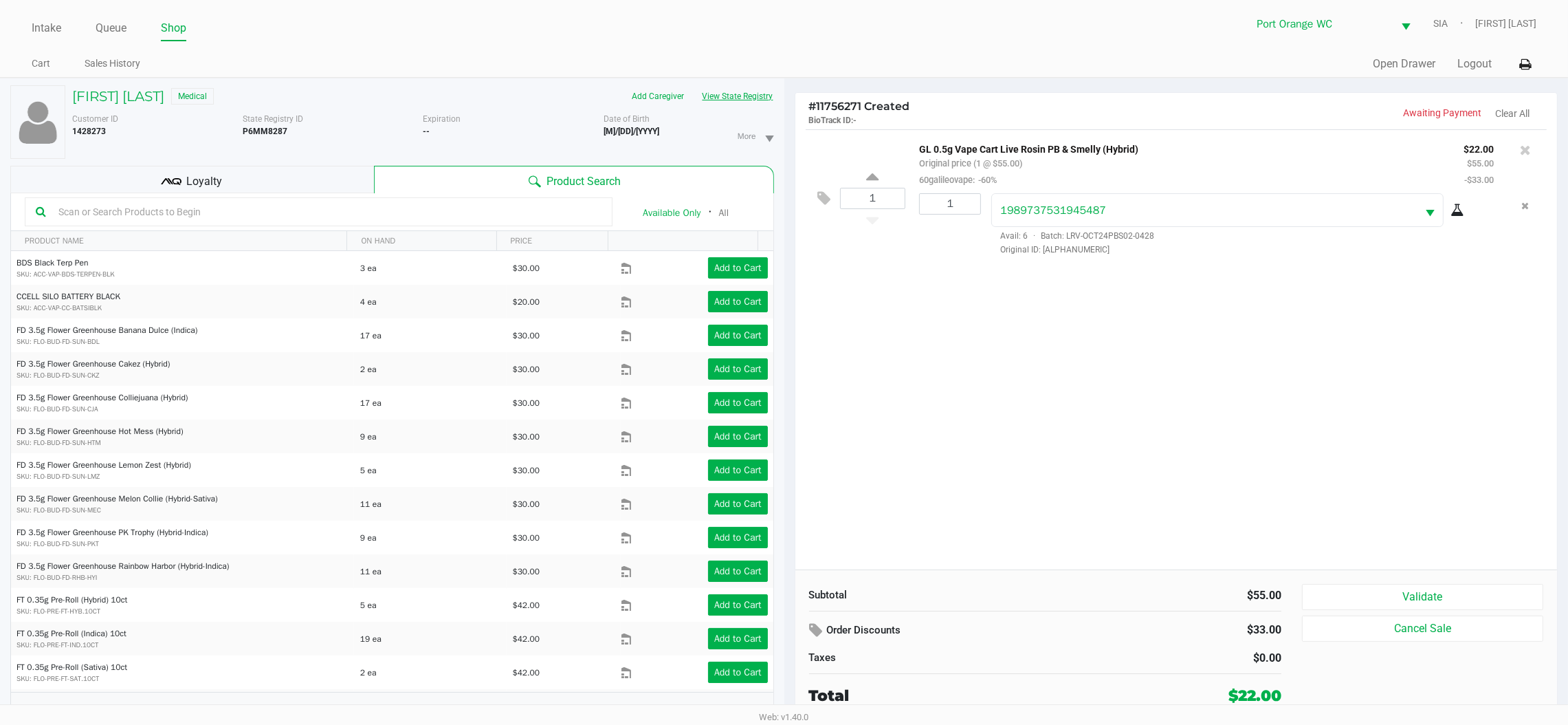 click on "View State Registry" 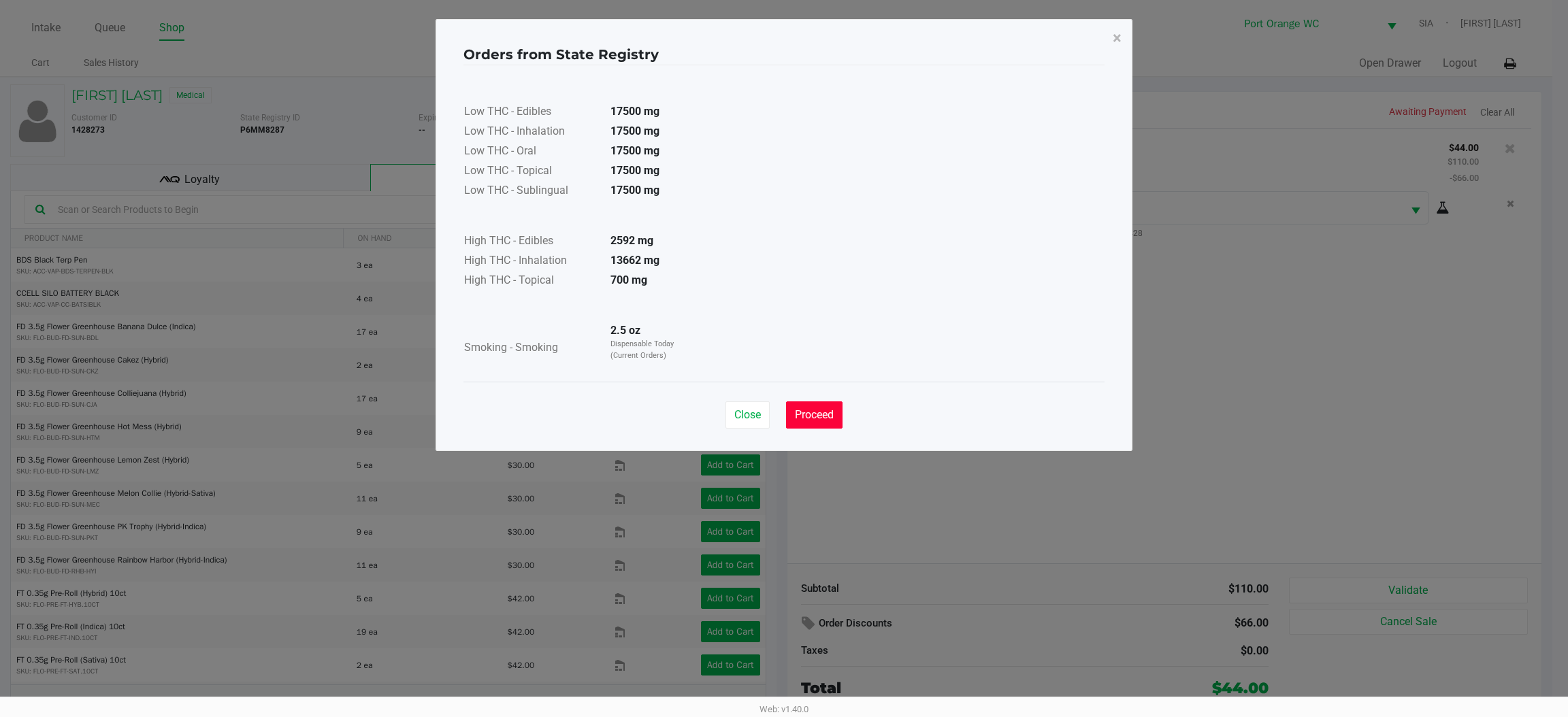 click on "Proceed" 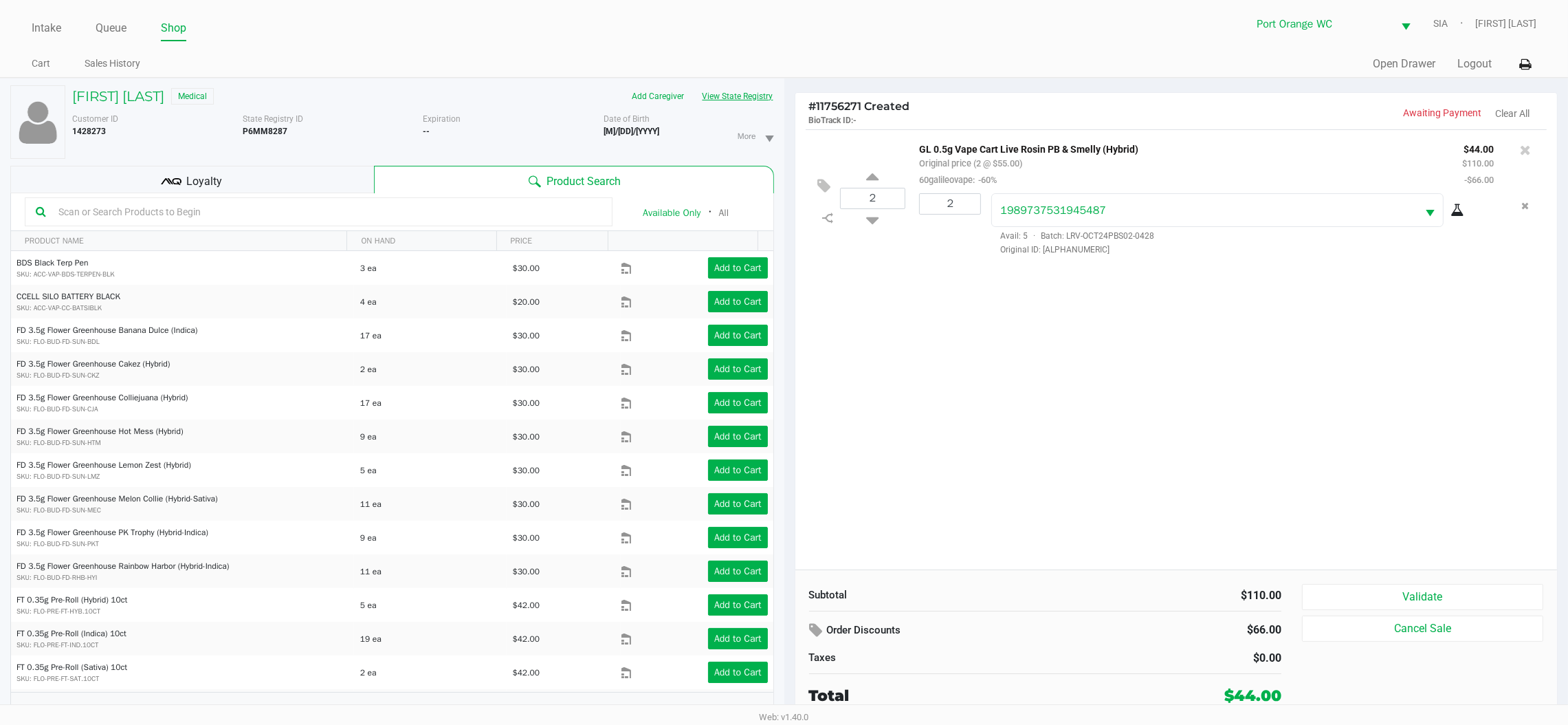 click on "View State Registry" 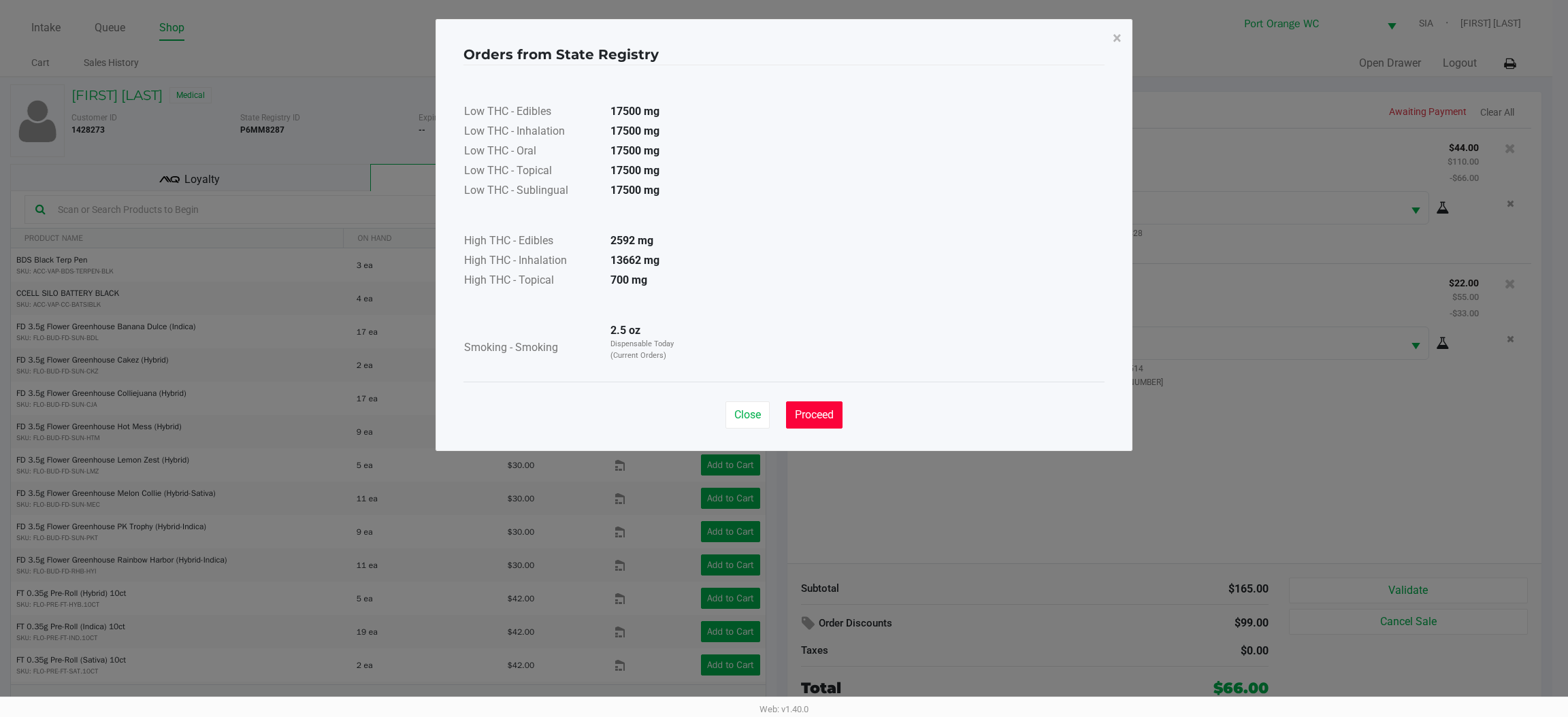 click on "Proceed" 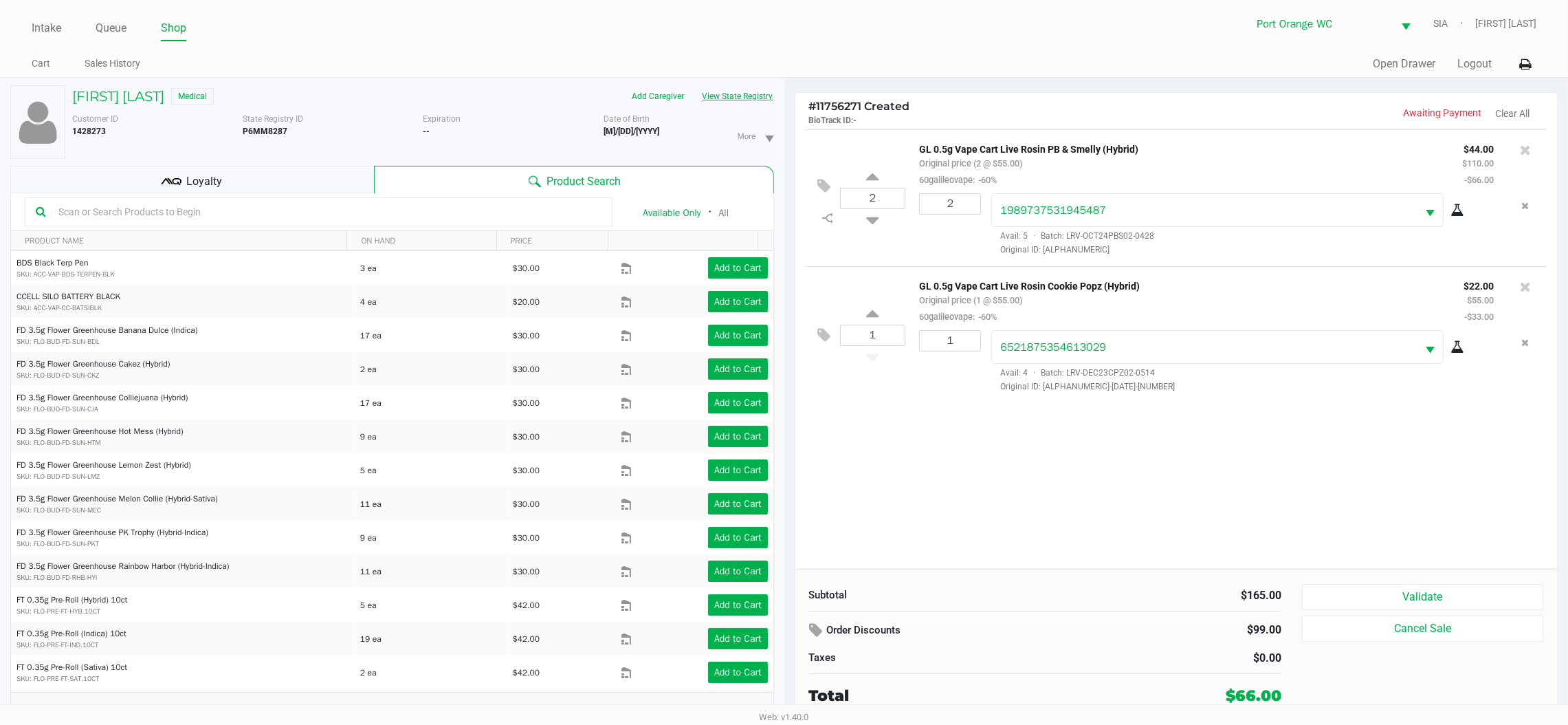 click on "View State Registry" 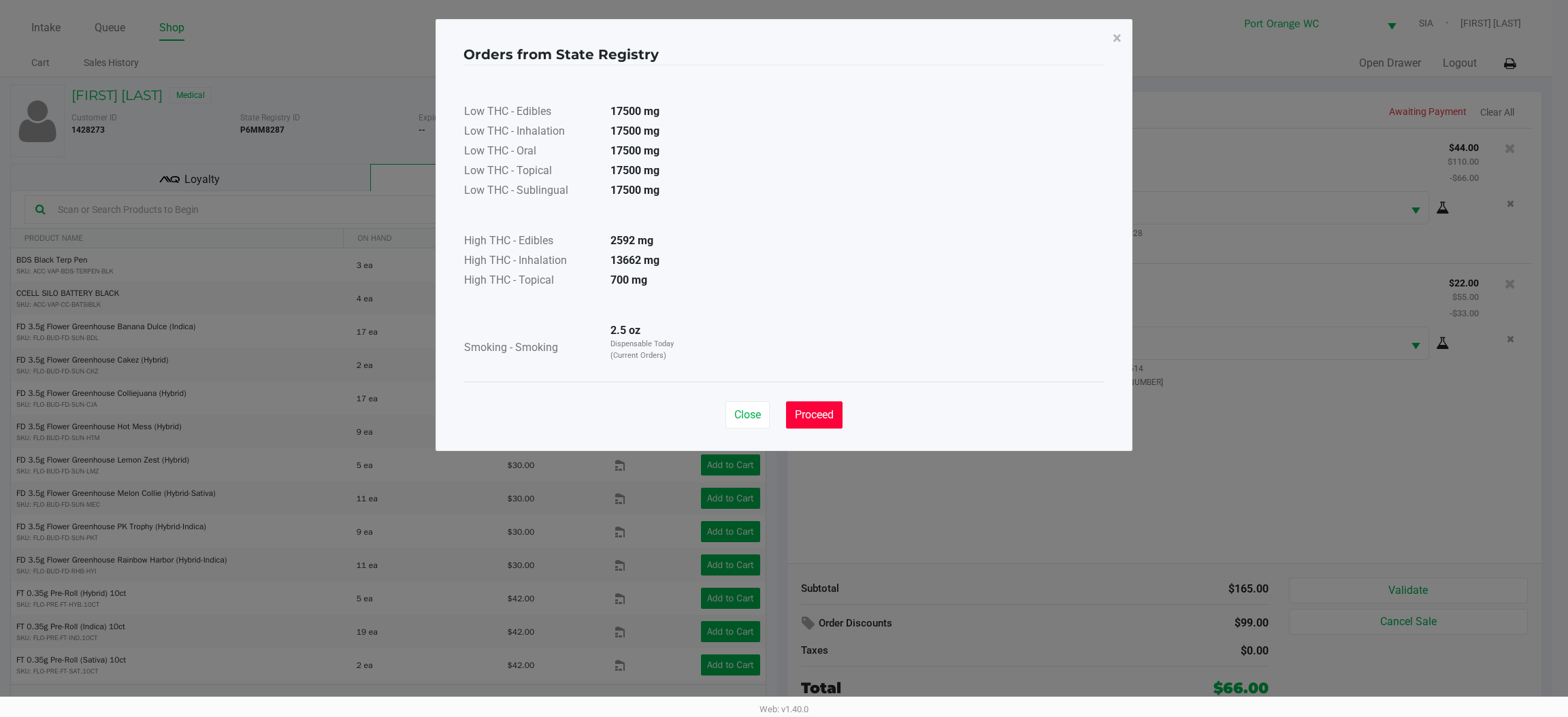 click on "Proceed" 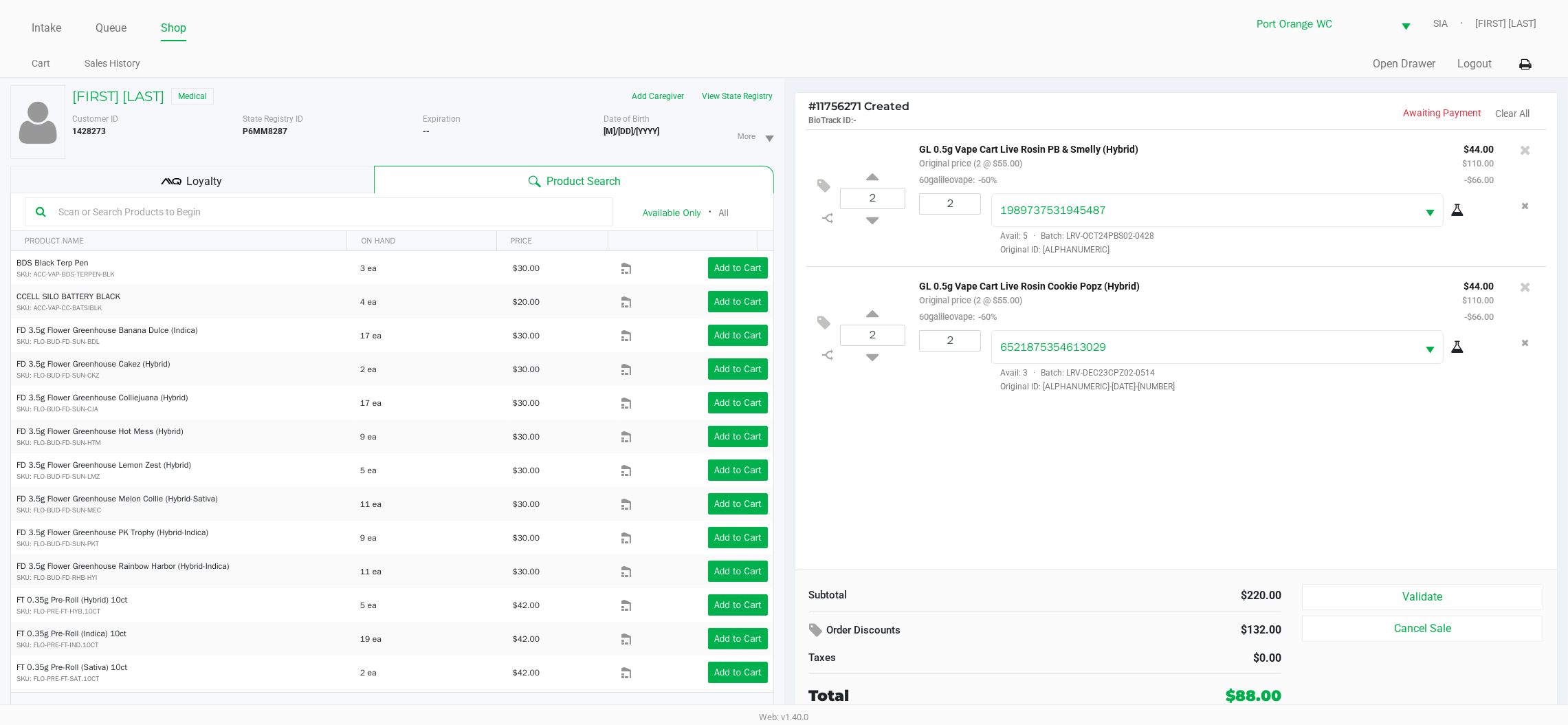click on "Loyalty" 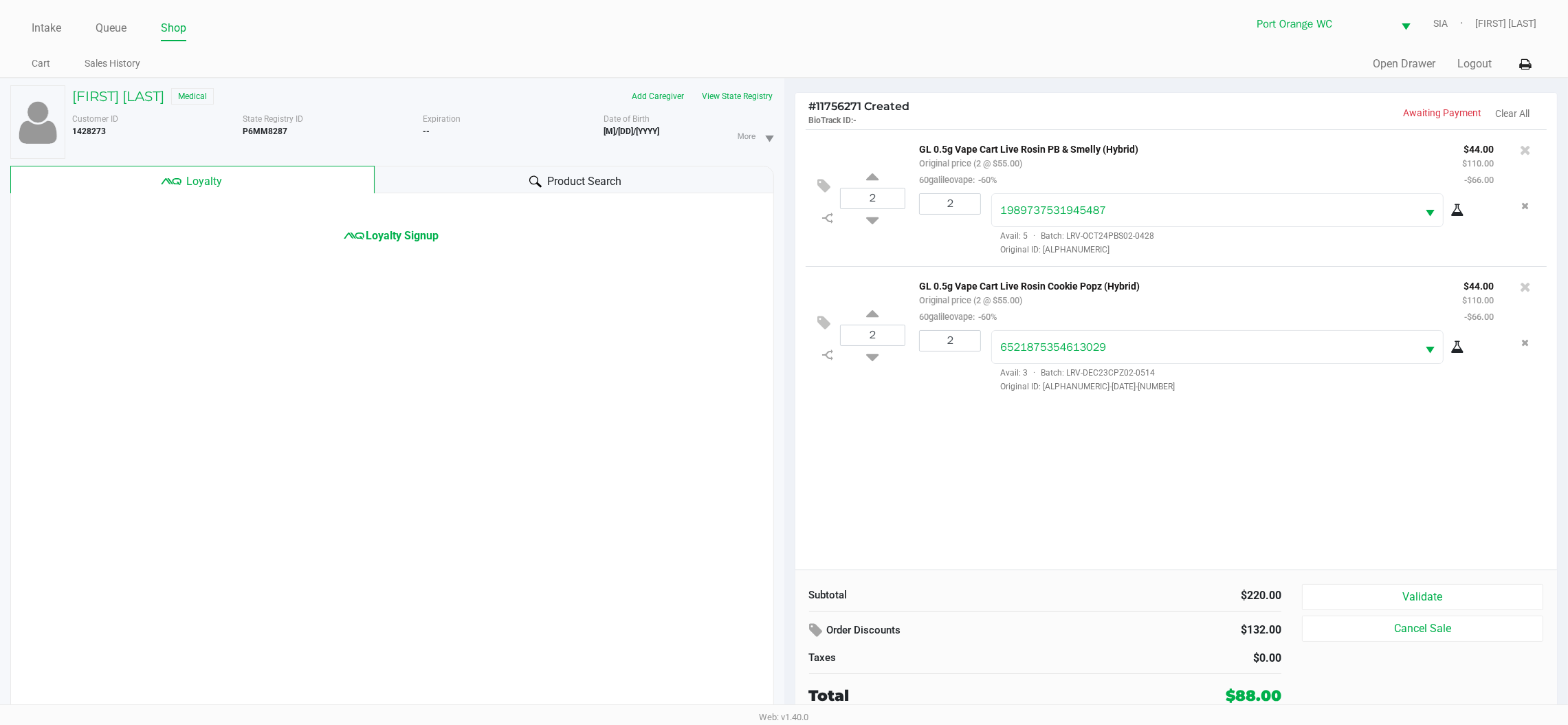 click on "Loyalty Signup" 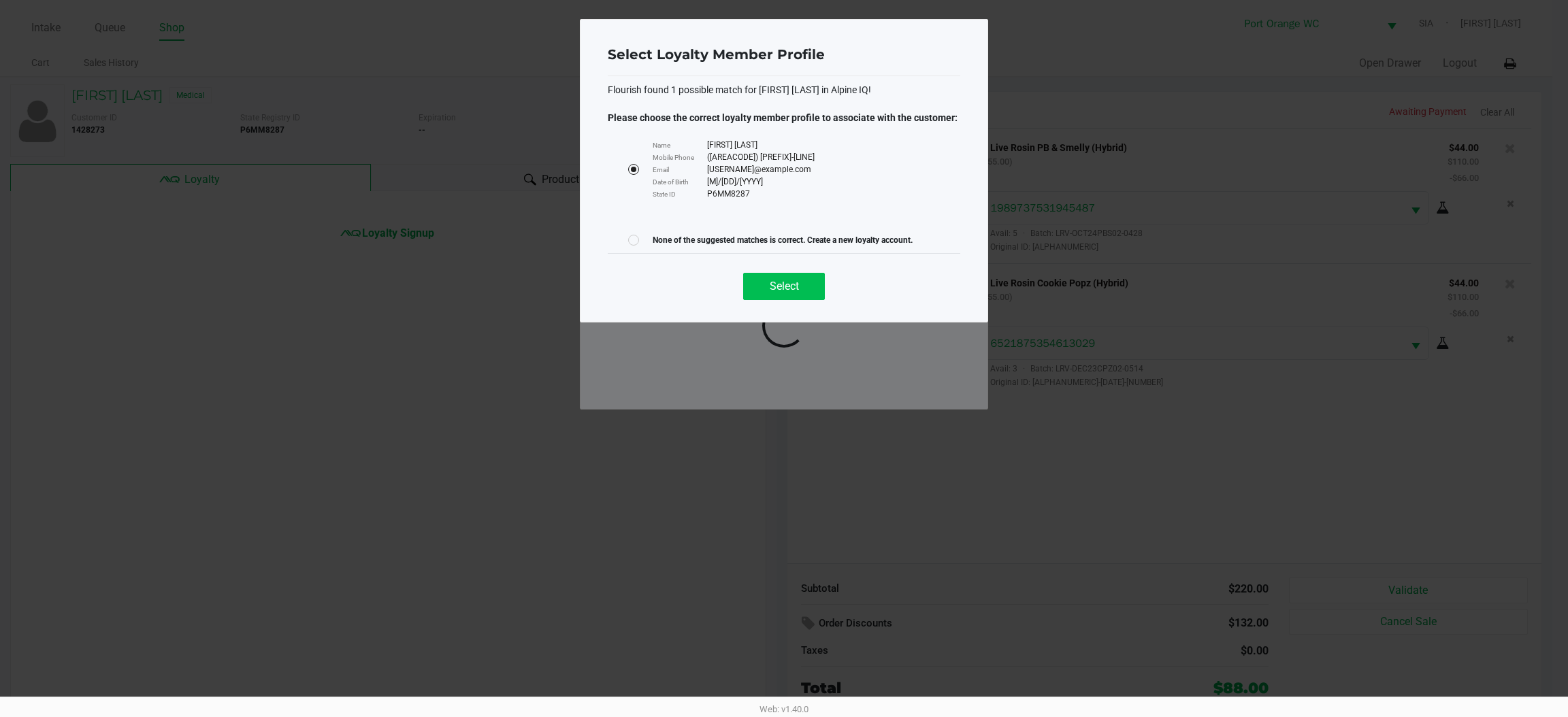 click on "Select" 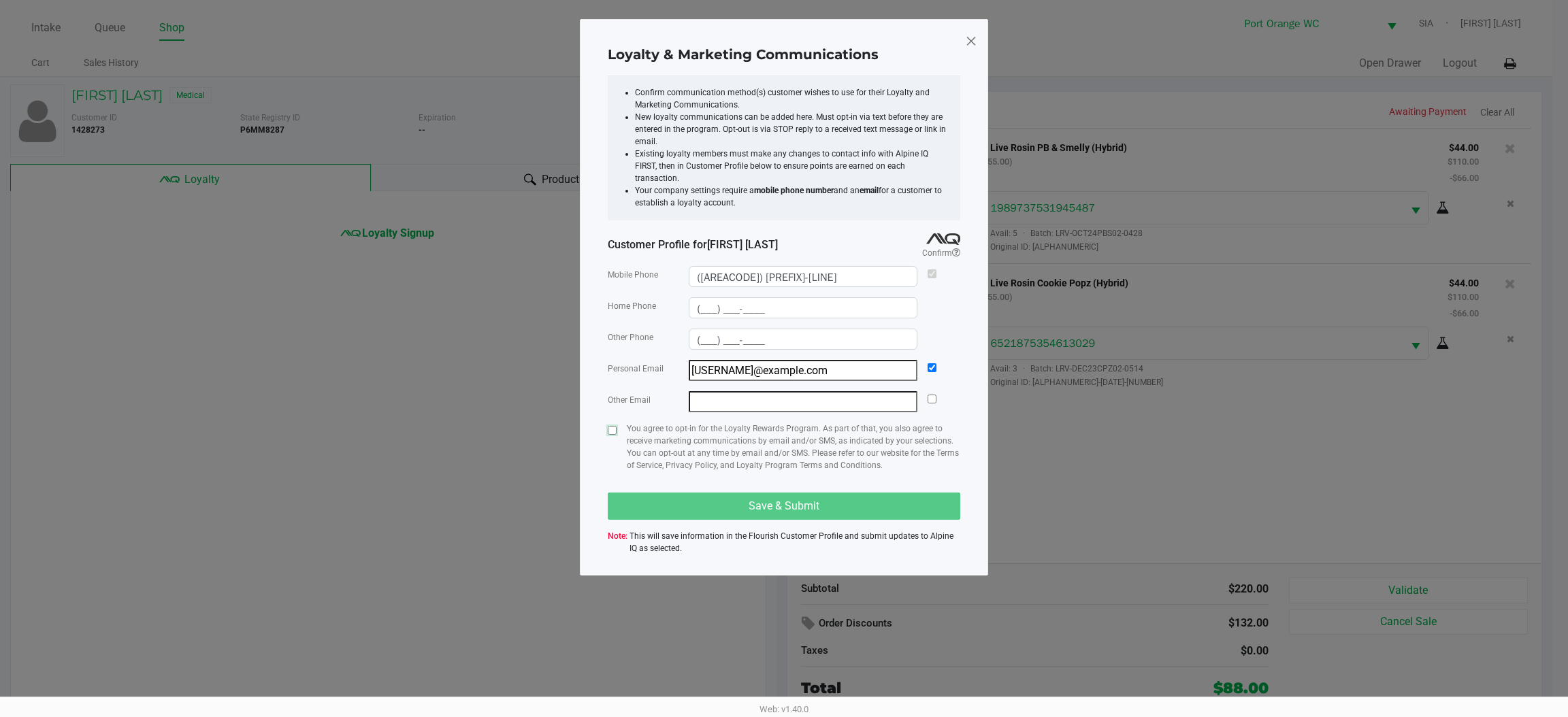 click 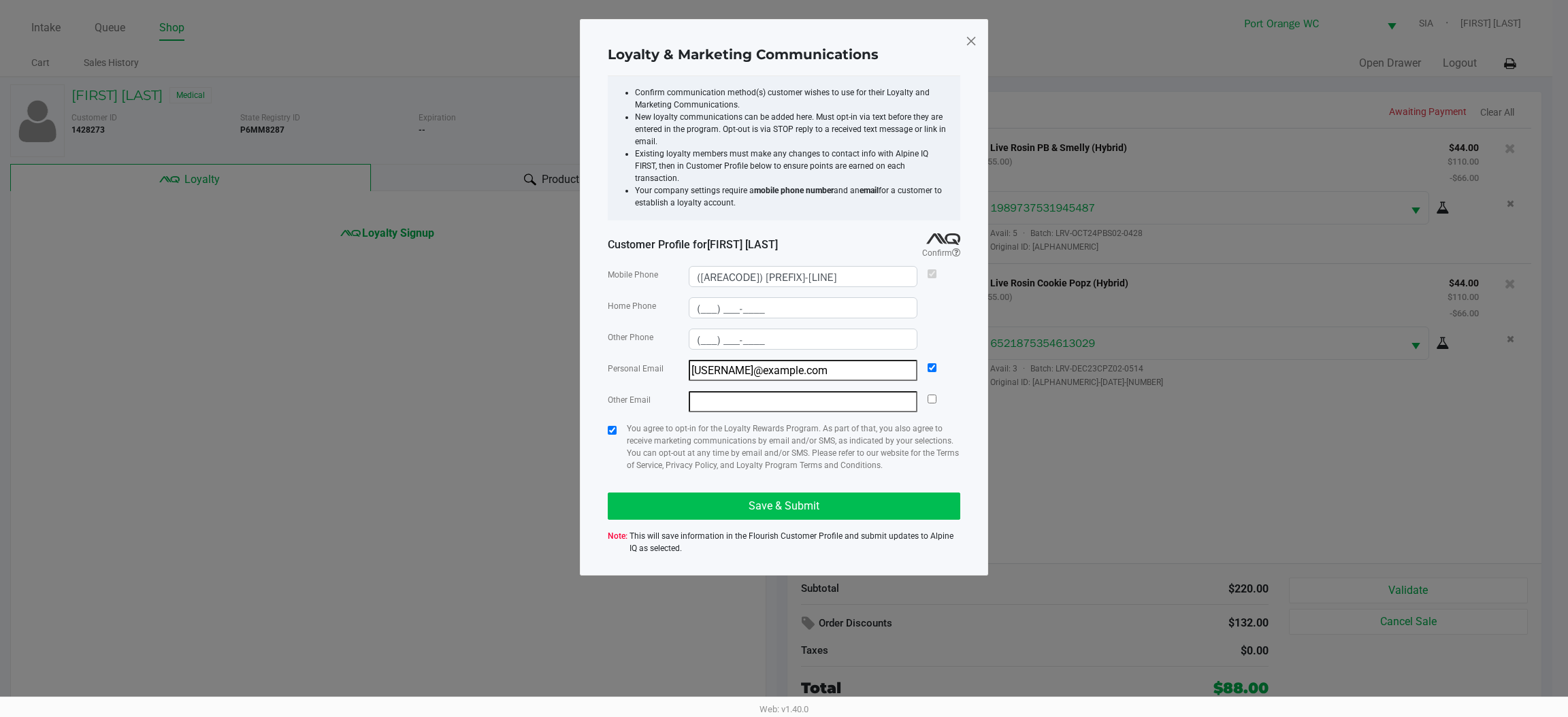 click on "Save & Submit" 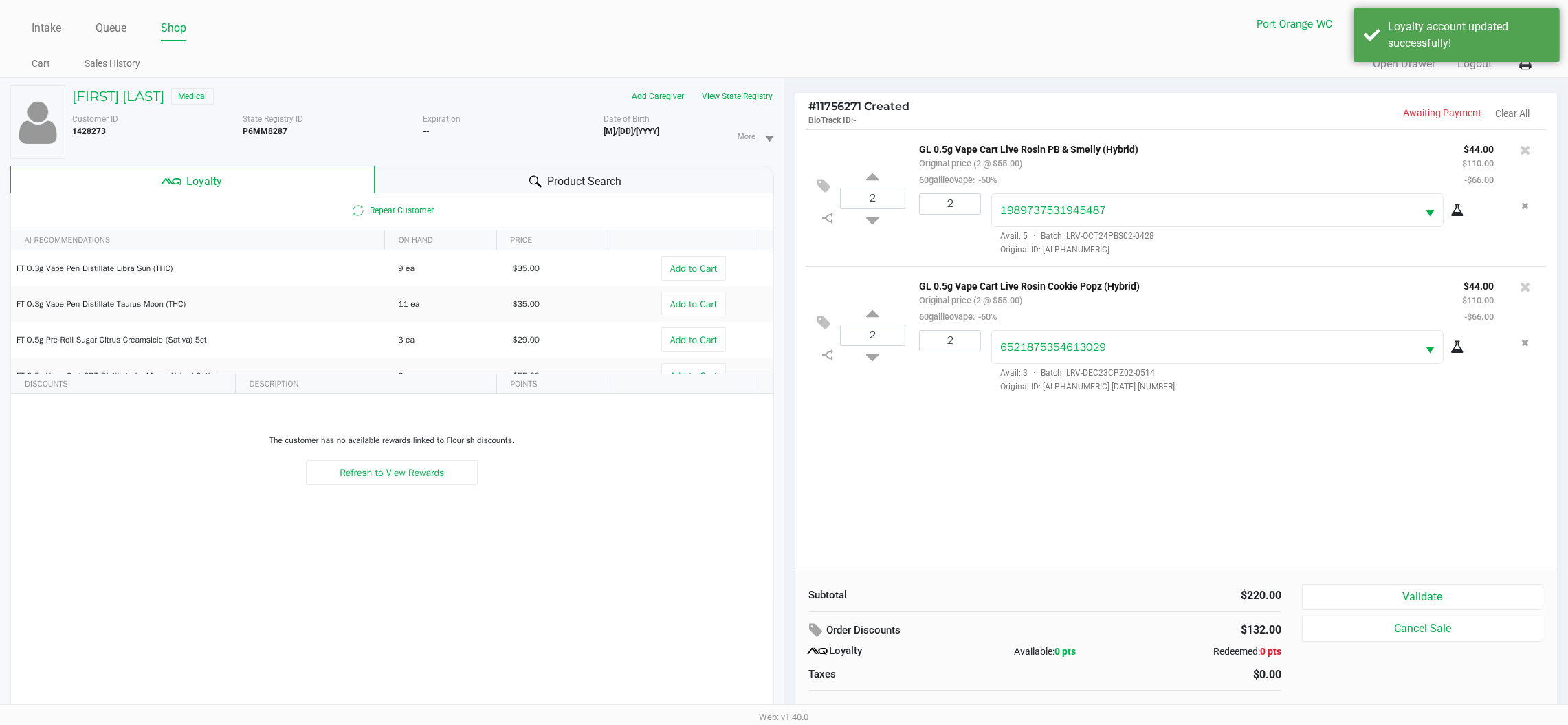 scroll, scrollTop: 14, scrollLeft: 0, axis: vertical 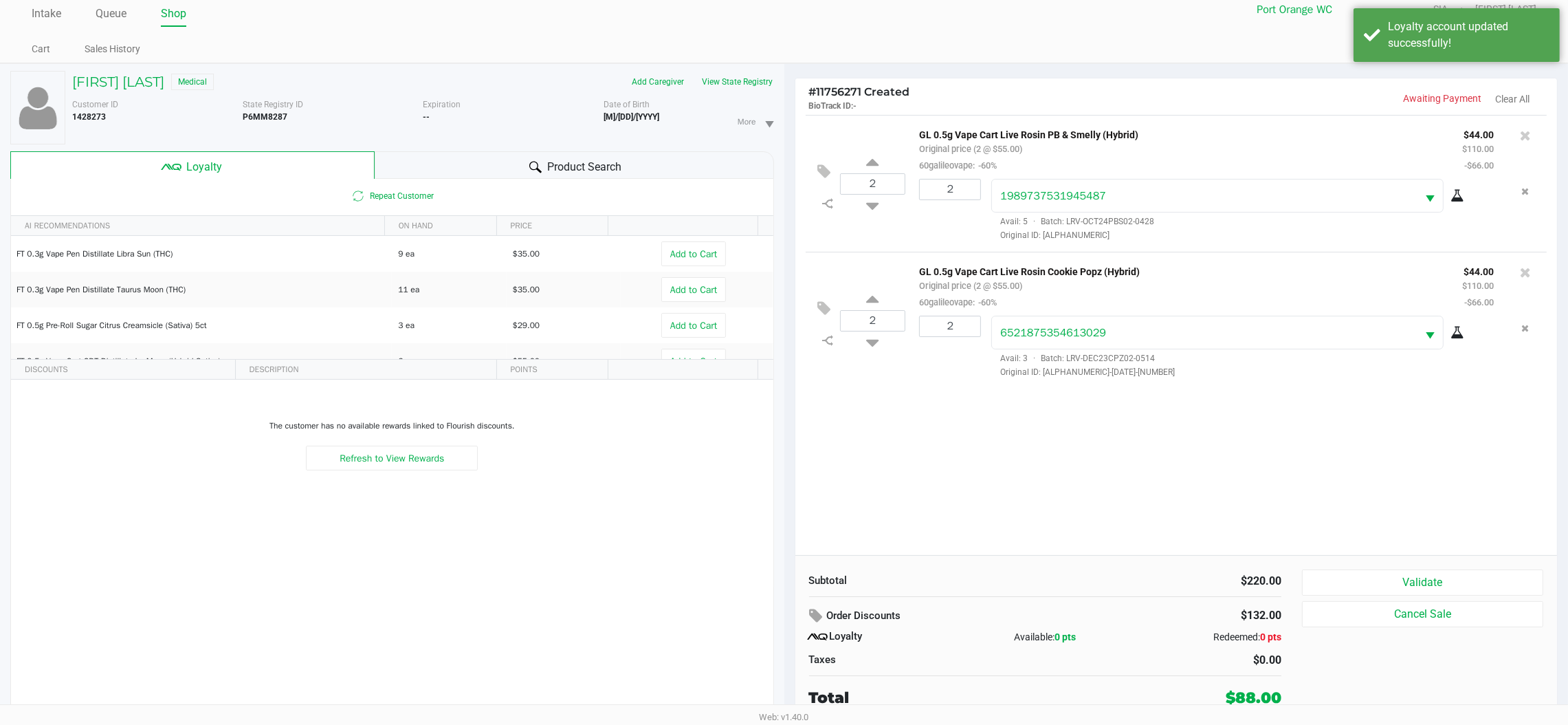 click on "Validate" 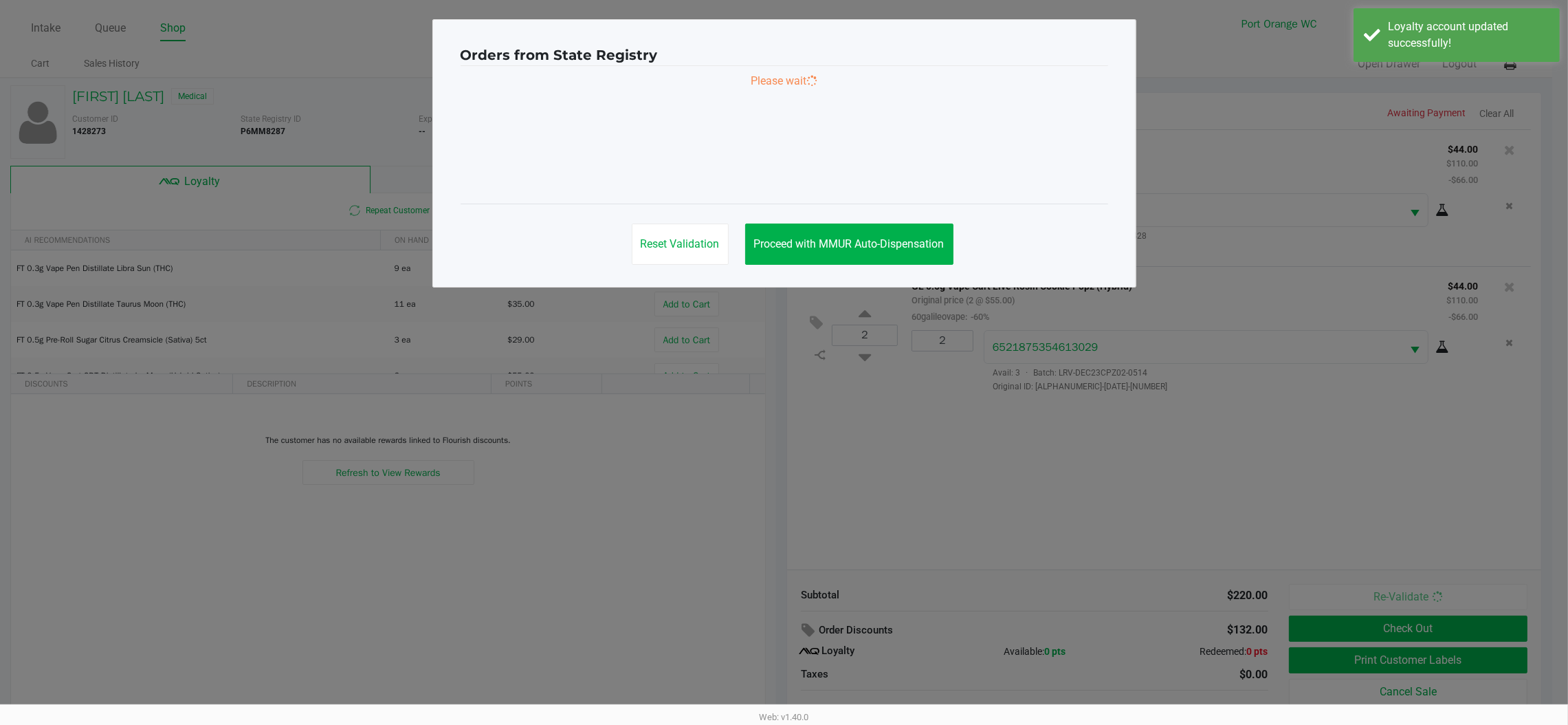 scroll, scrollTop: 0, scrollLeft: 0, axis: both 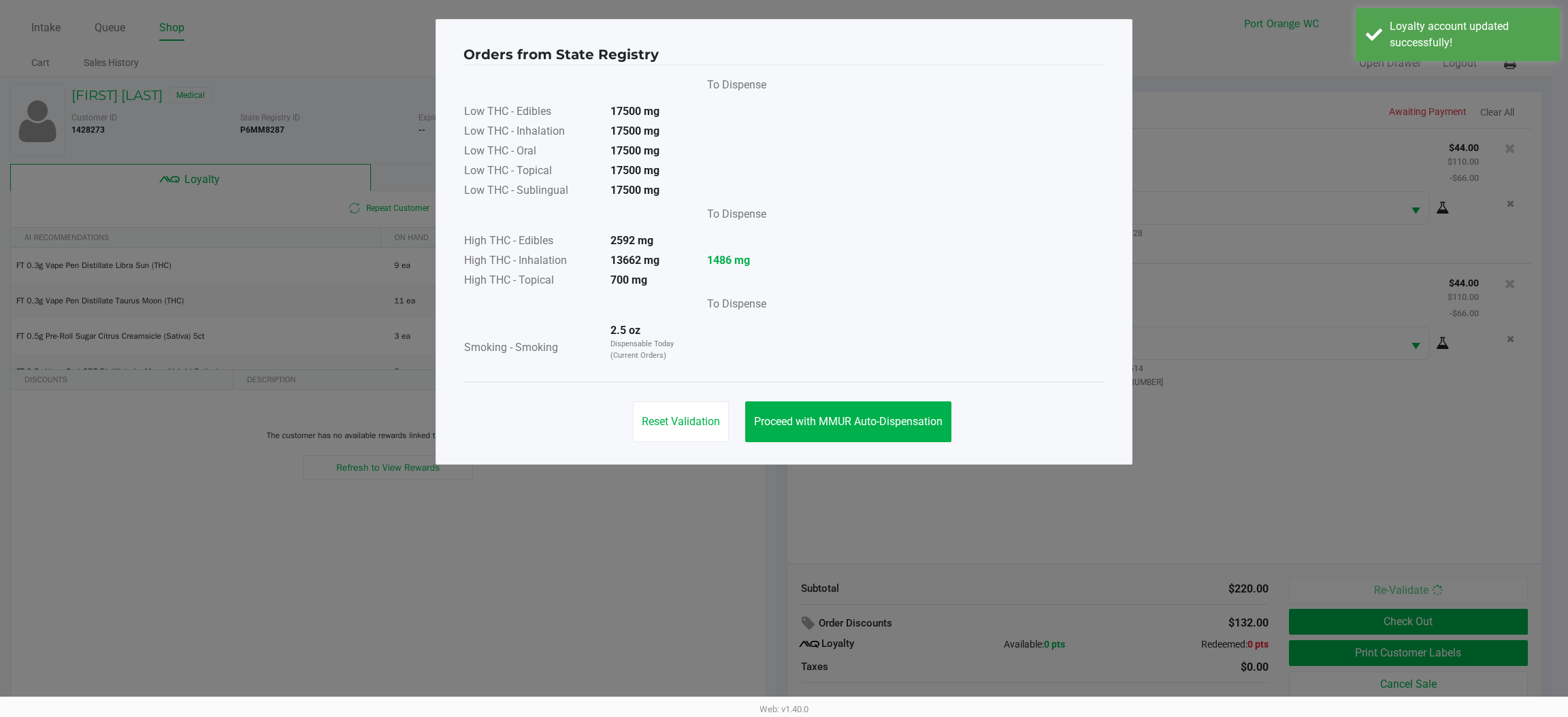click on "Proceed with MMUR Auto-Dispensation" 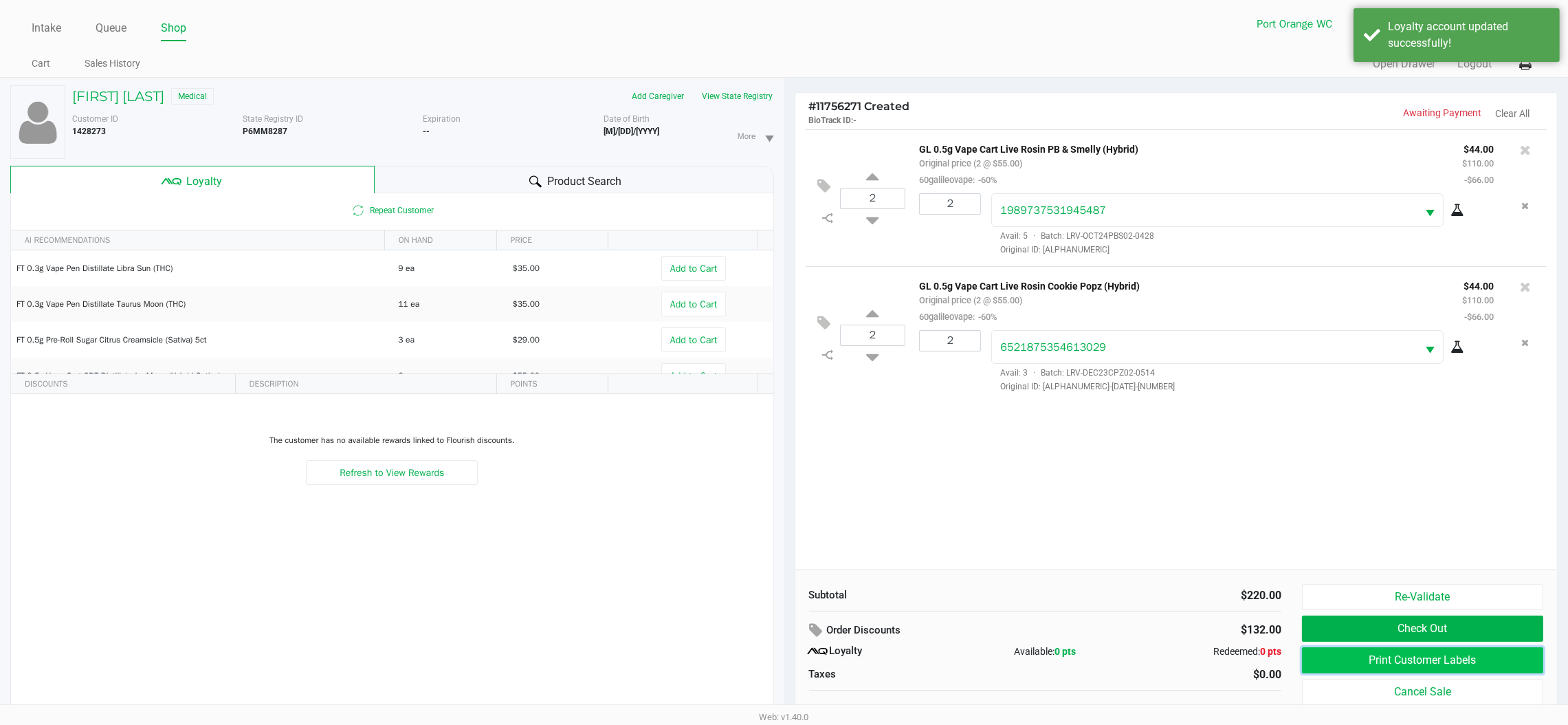 click on "Print Customer Labels" 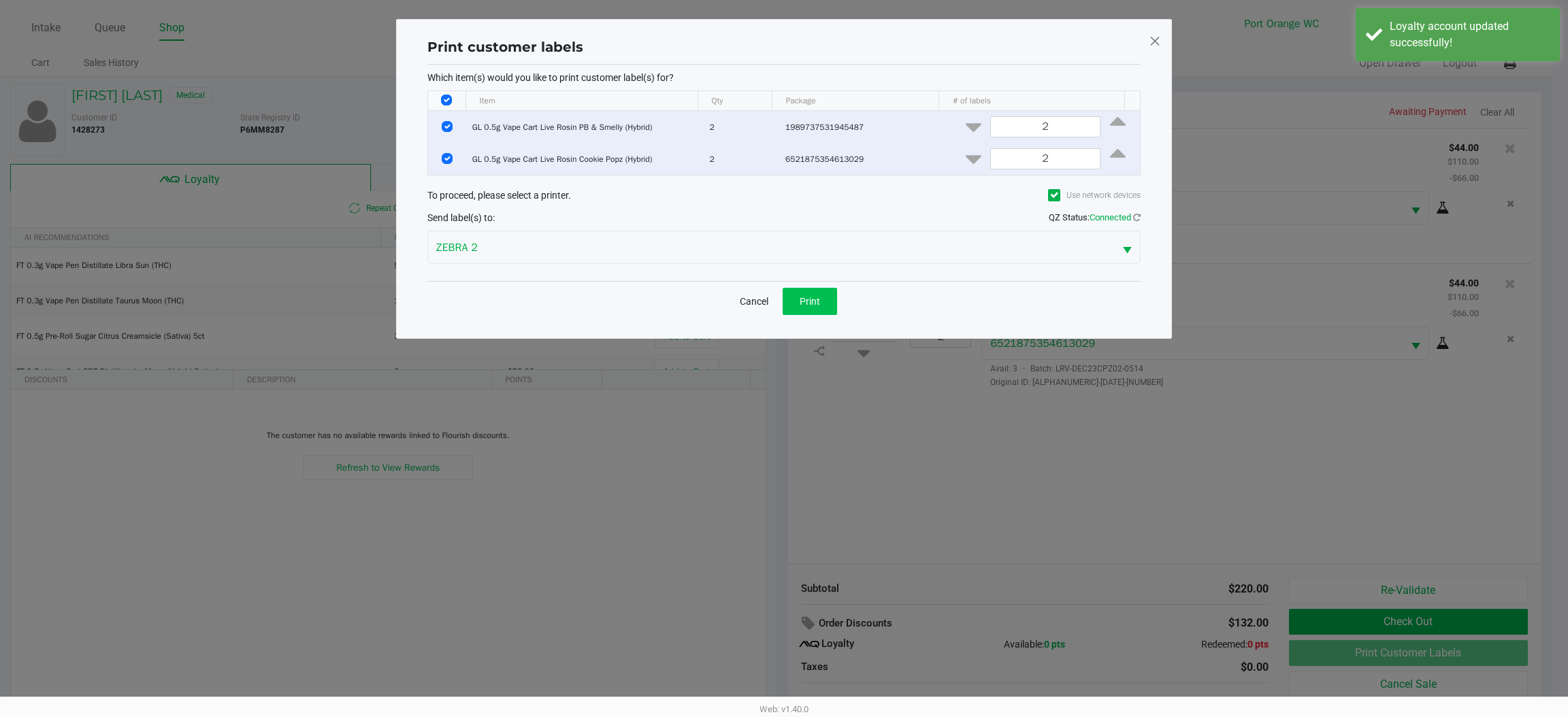click on "Print" 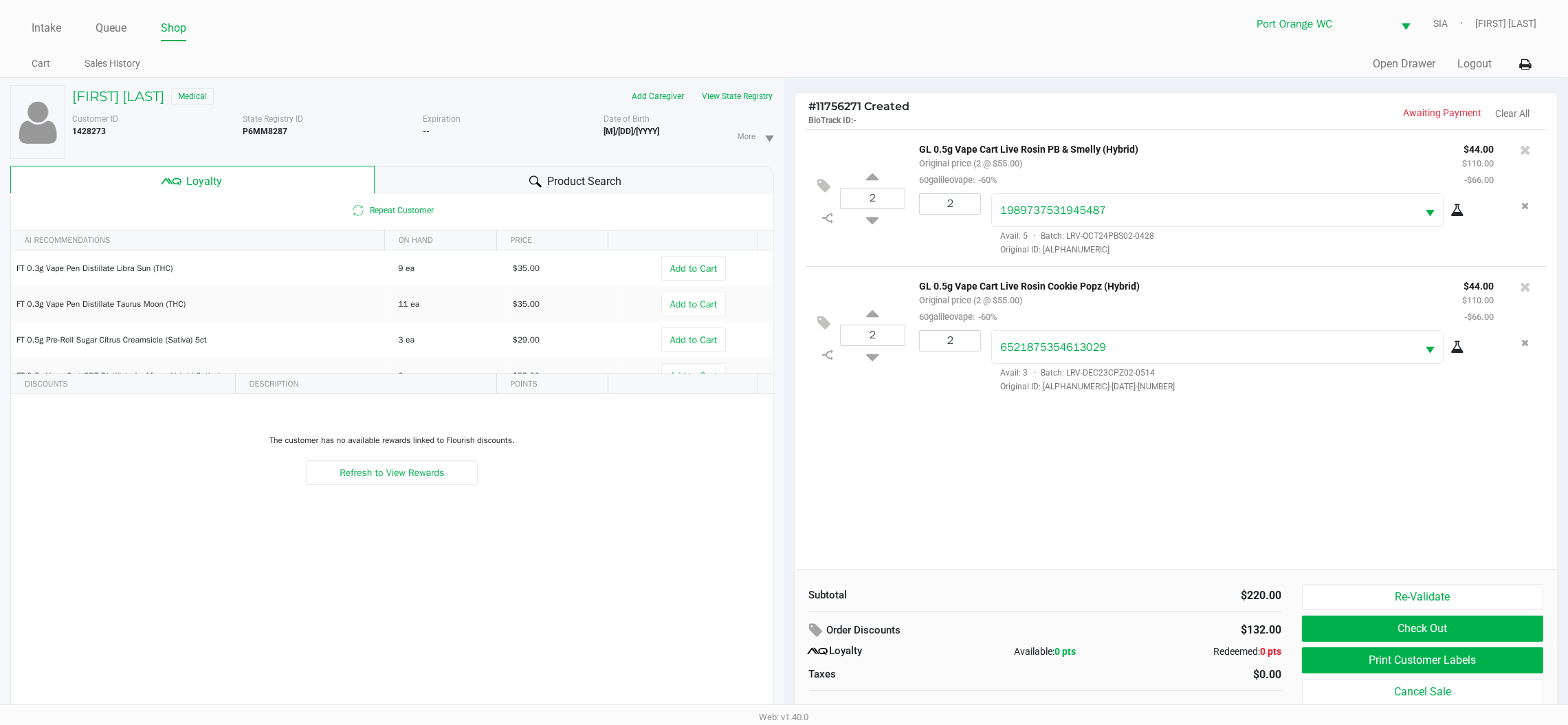 click on "View State Registry" 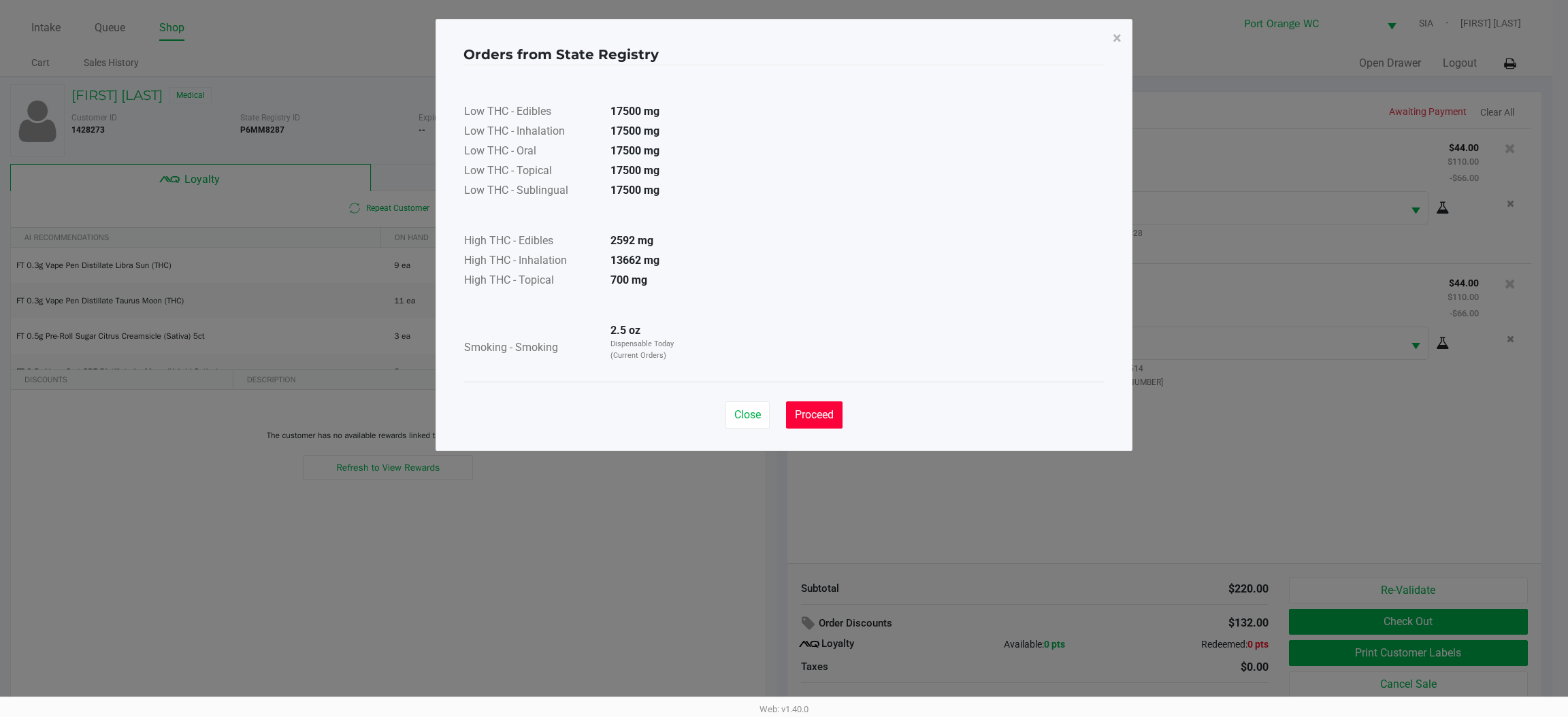 click on "Proceed" 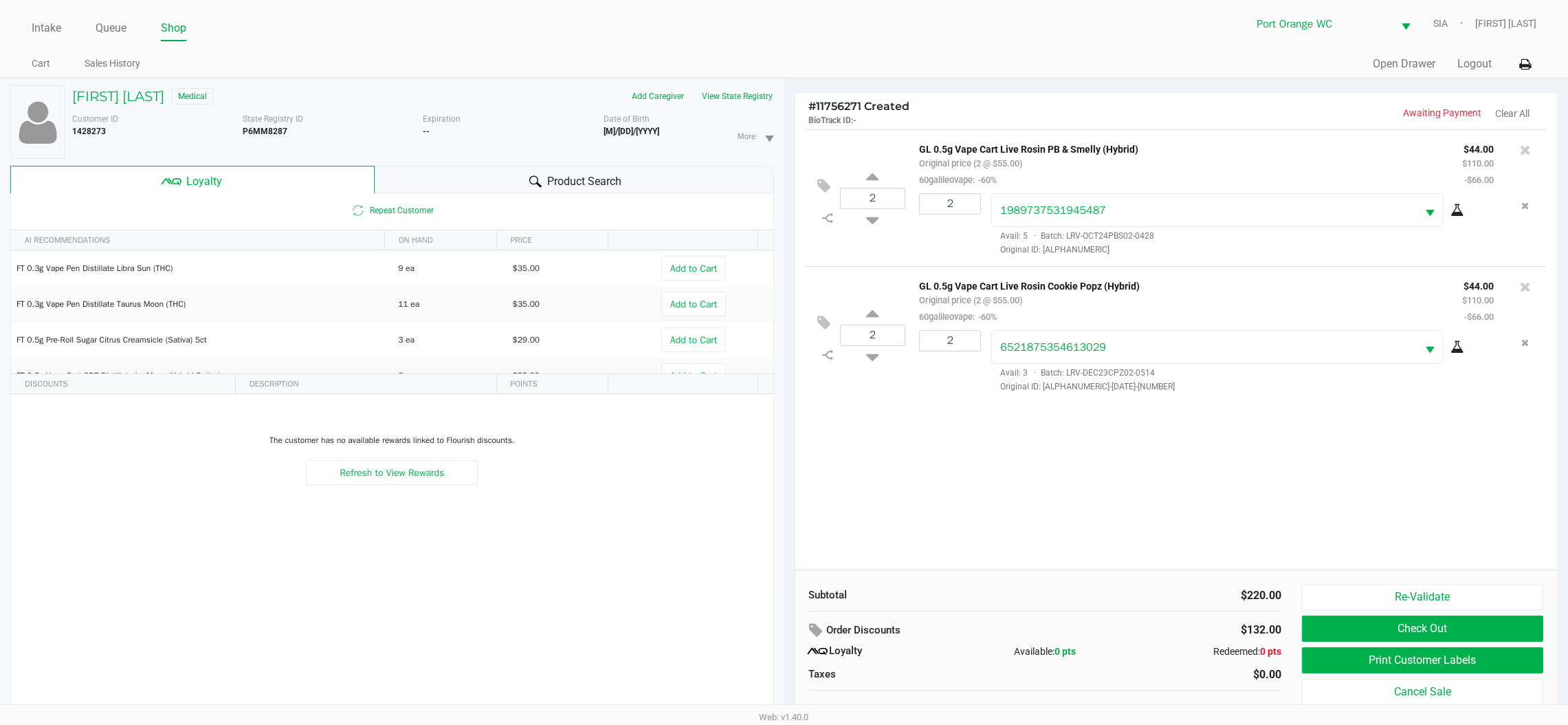 click on "Product Search" 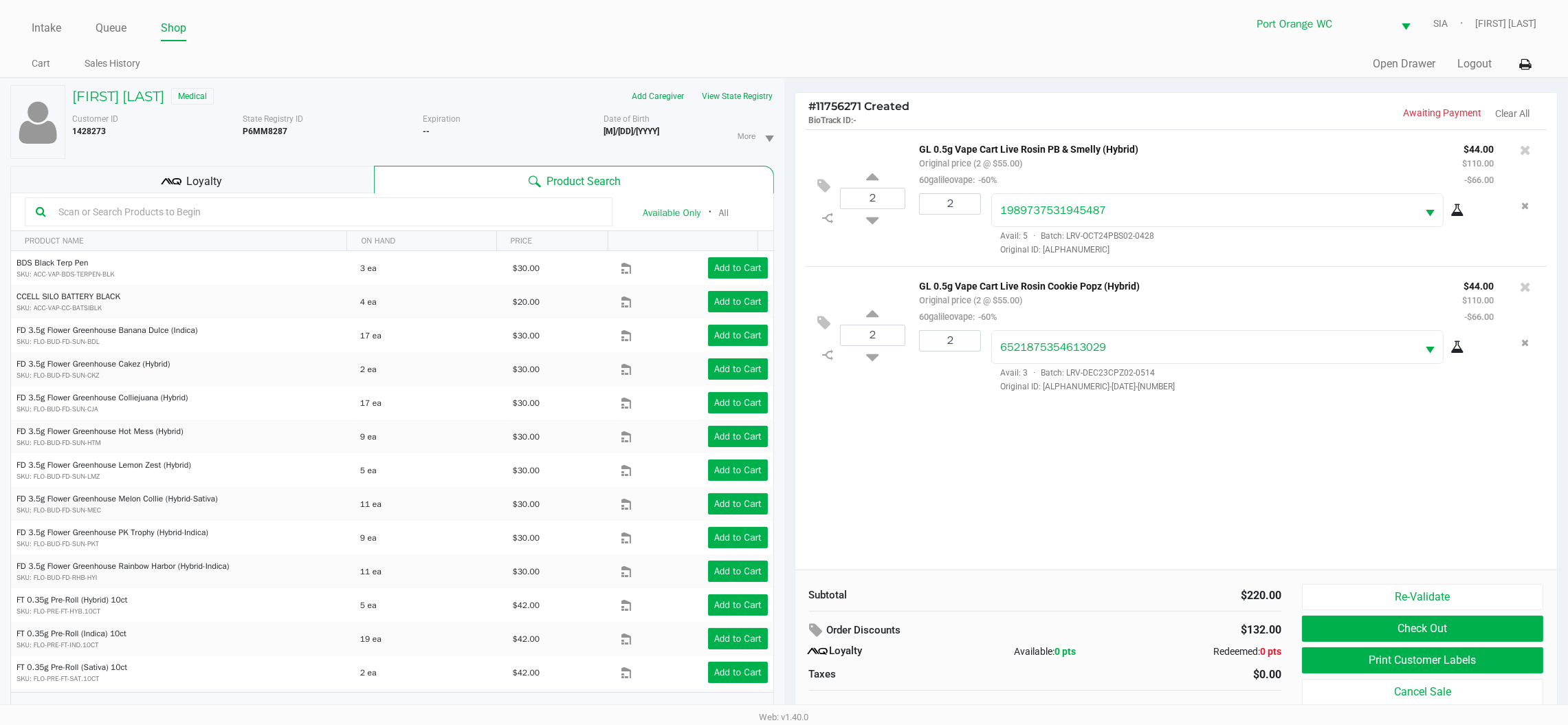 click 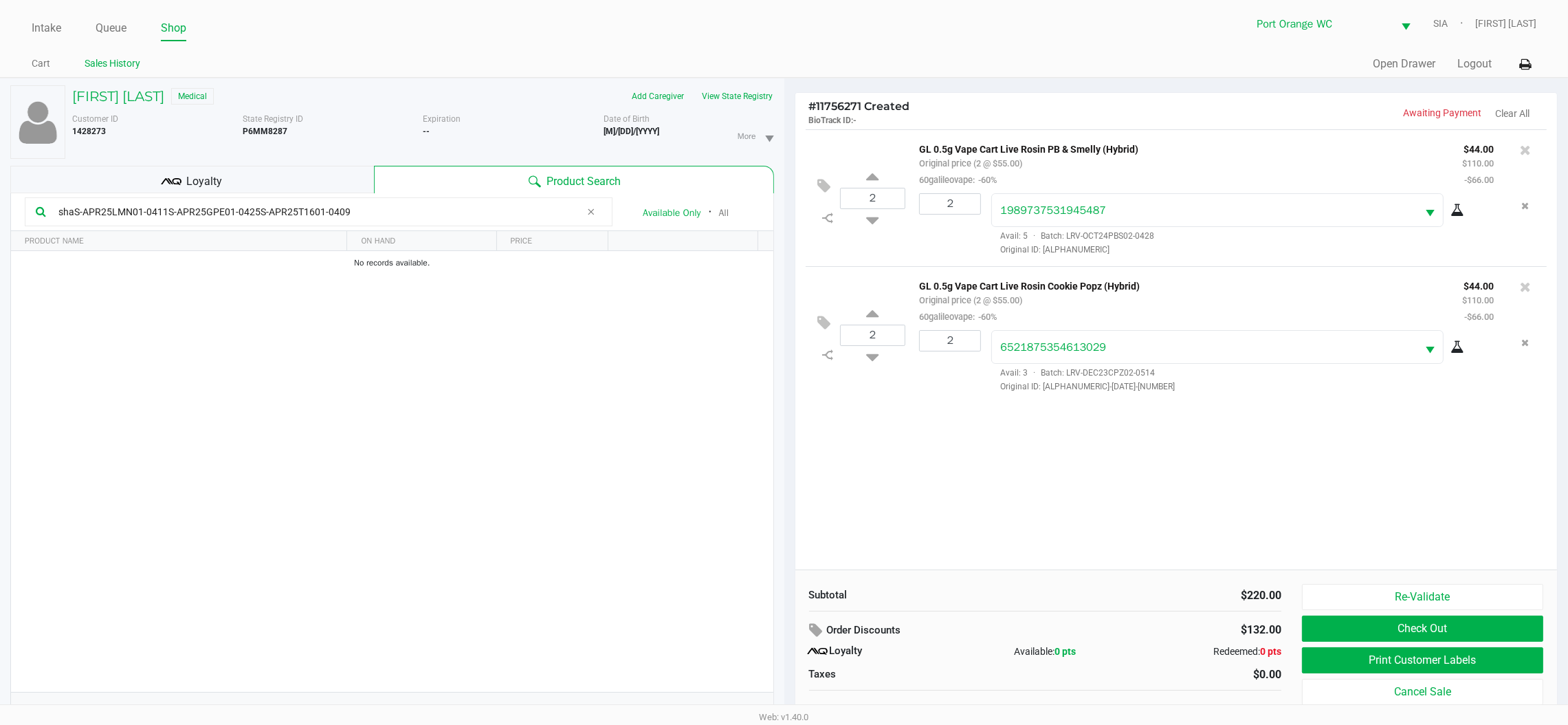 type on "shaS-APR25LMN01-0411S-APR25GPE01-0425S-APR25T1601-0409" 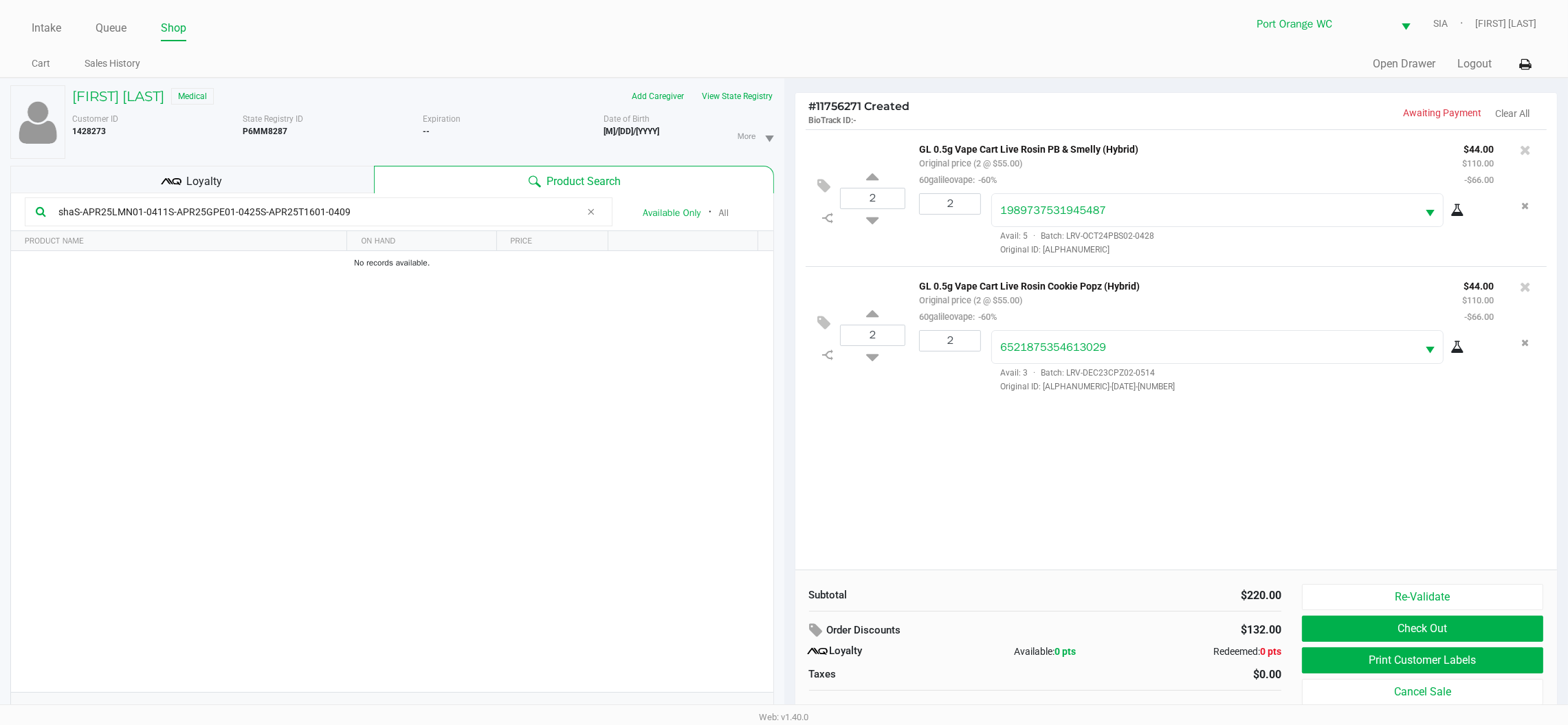 click on "2  GL 0.5g Vape Cart Live Rosin PB & Smelly (Hybrid)   Original price (2 @ $55.00)  60galileovape:  -60% $44.00 $110.00 -$66.00 2 1989737531945487  Avail: 5  ·  Batch: LRV-OCT24PBS02-0428   Original ID: FLSRWGM-20250506-1192
2  GL 0.5g Vape Cart Live Rosin Cookie Popz (Hybrid)   Original price (2 @ $55.00)  60galileovape:  -60% $44.00 $110.00 -$66.00 2 6521875354613029  Avail: 3  ·  Batch: LRV-DEC23CPZ02-0514   Original ID: FLSRWGM-20250521-2096" 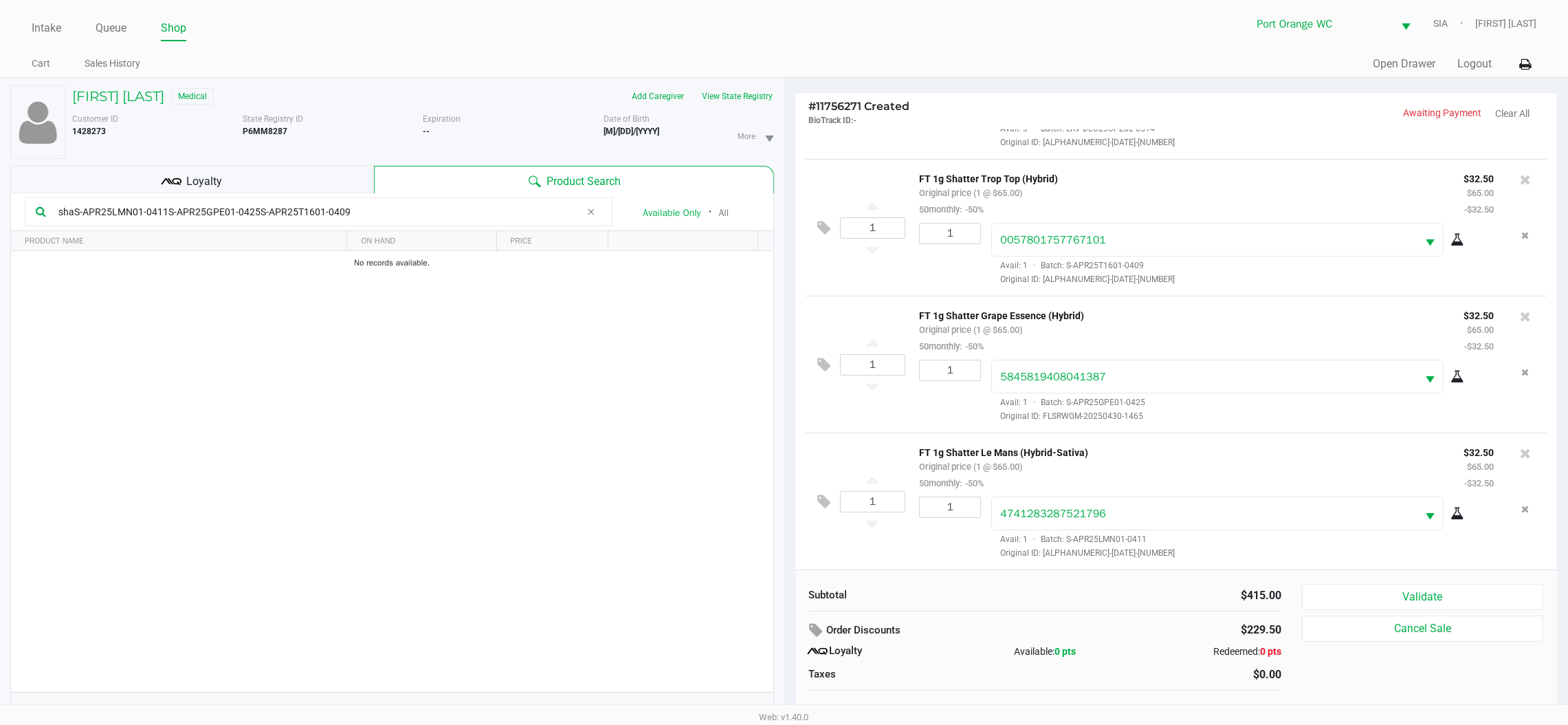 scroll, scrollTop: 248, scrollLeft: 0, axis: vertical 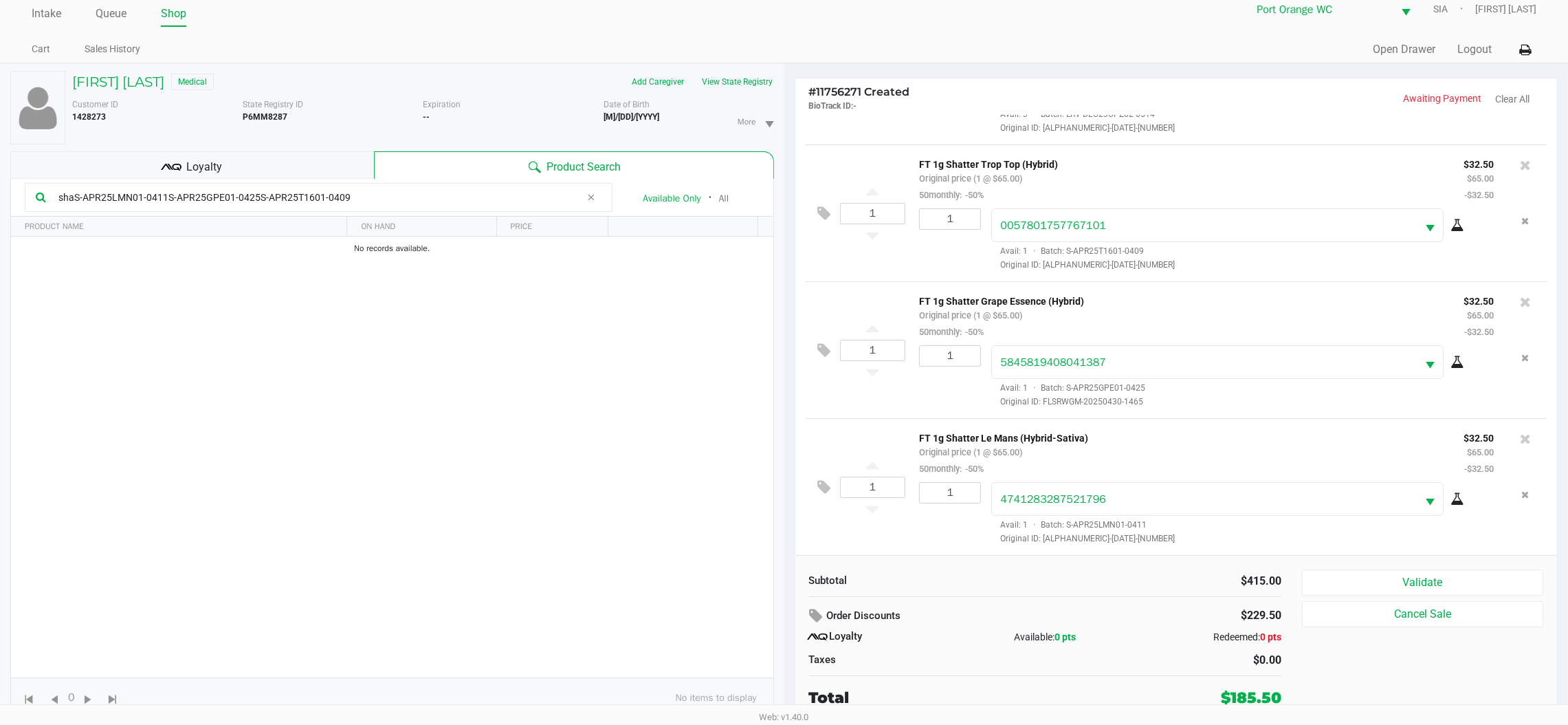 click on "Validate" 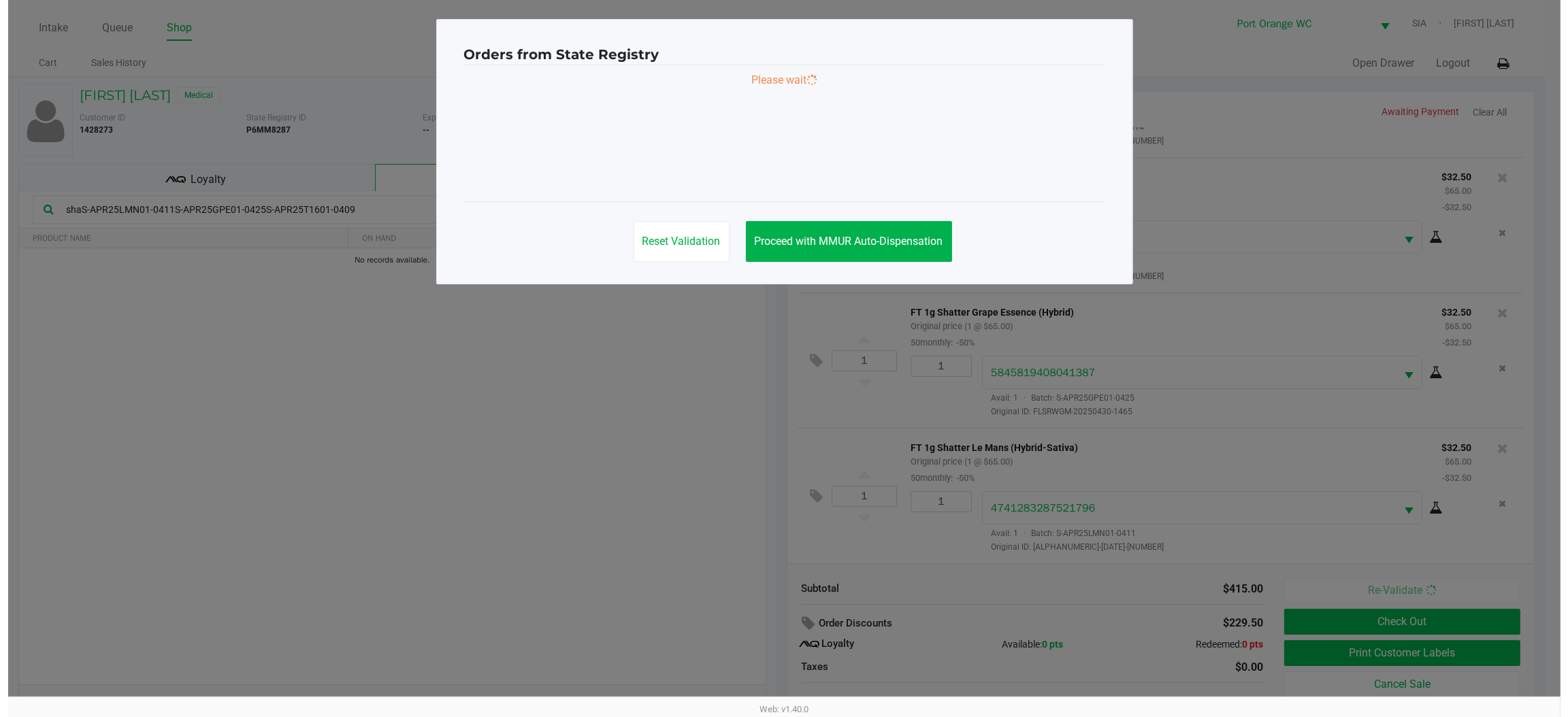 scroll, scrollTop: 0, scrollLeft: 0, axis: both 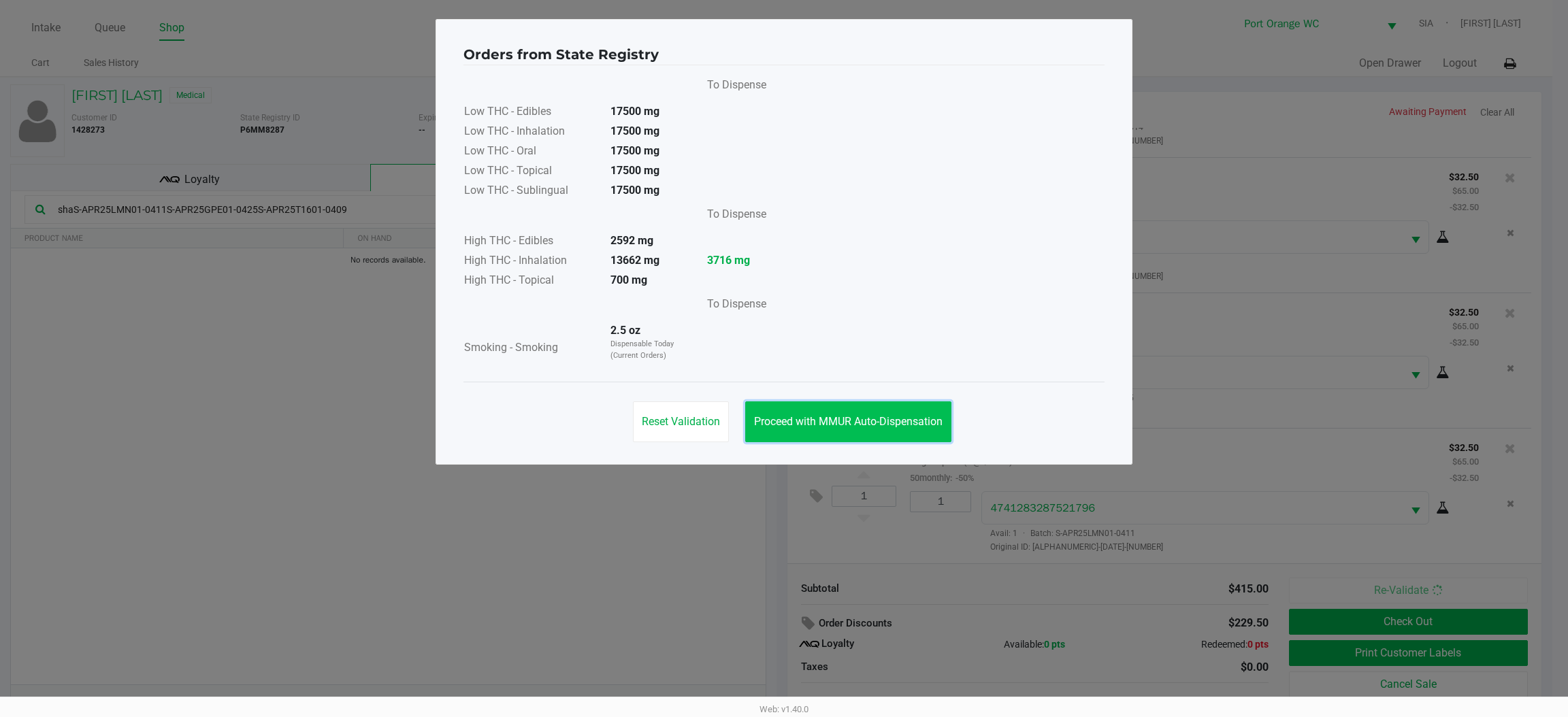 click on "Proceed with MMUR Auto-Dispensation" 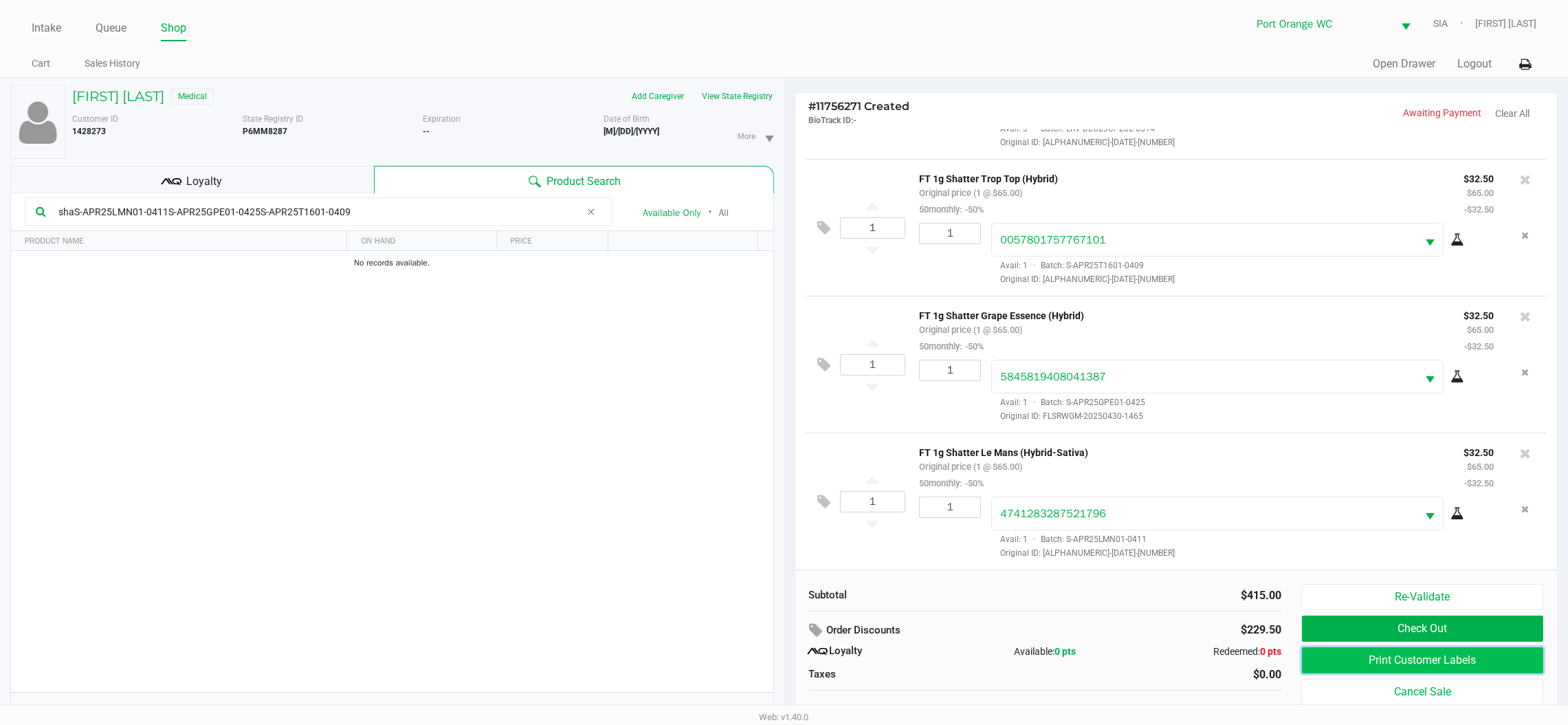 click on "Print Customer Labels" 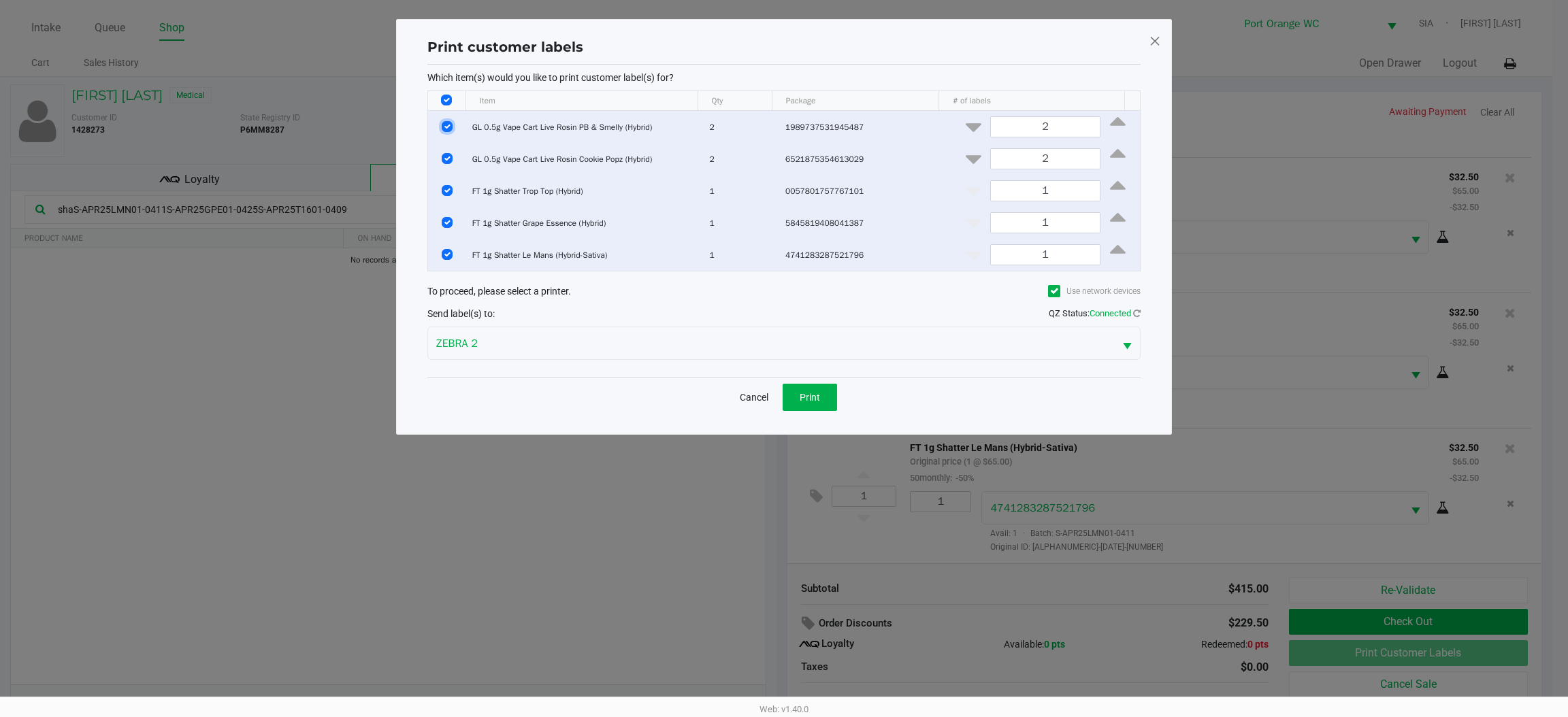 click at bounding box center (447, 127) 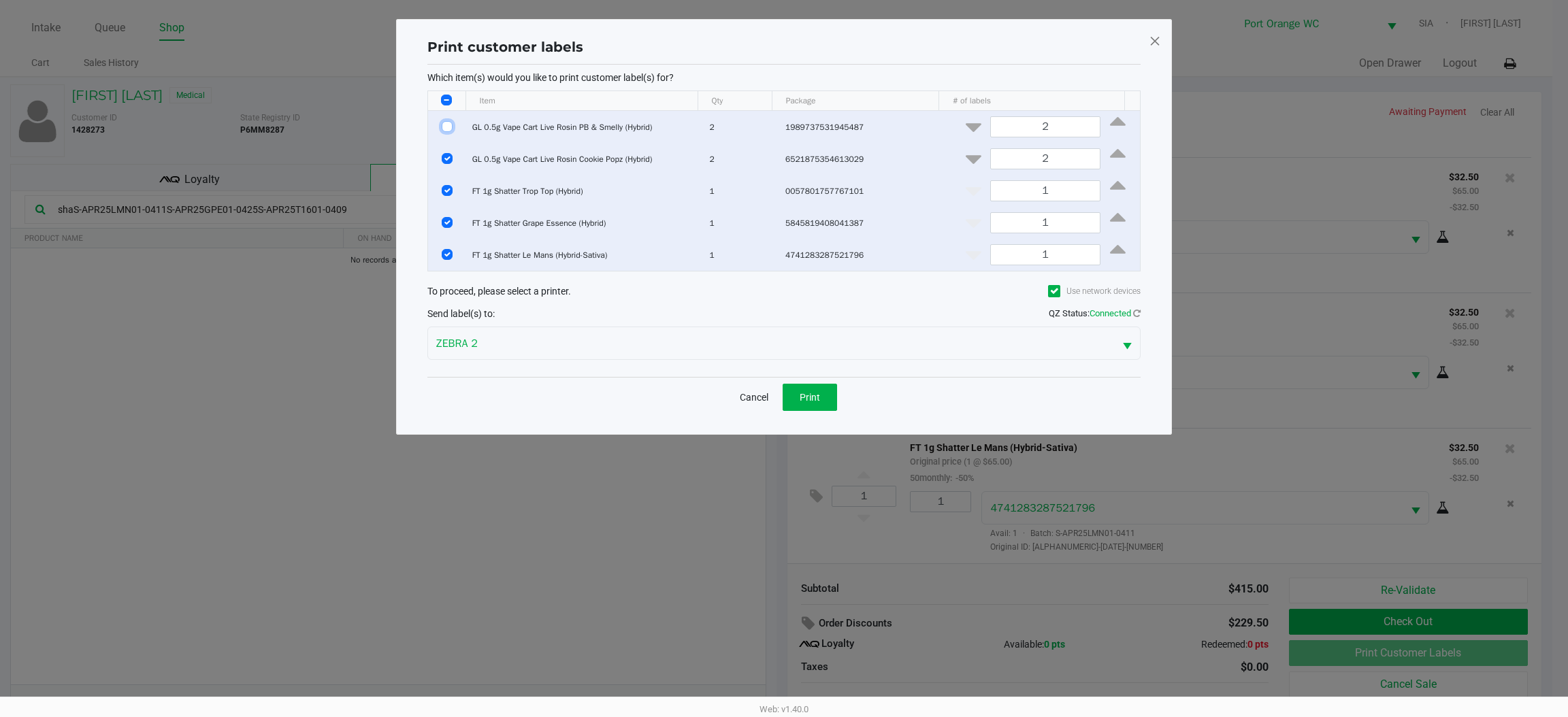 checkbox on "false" 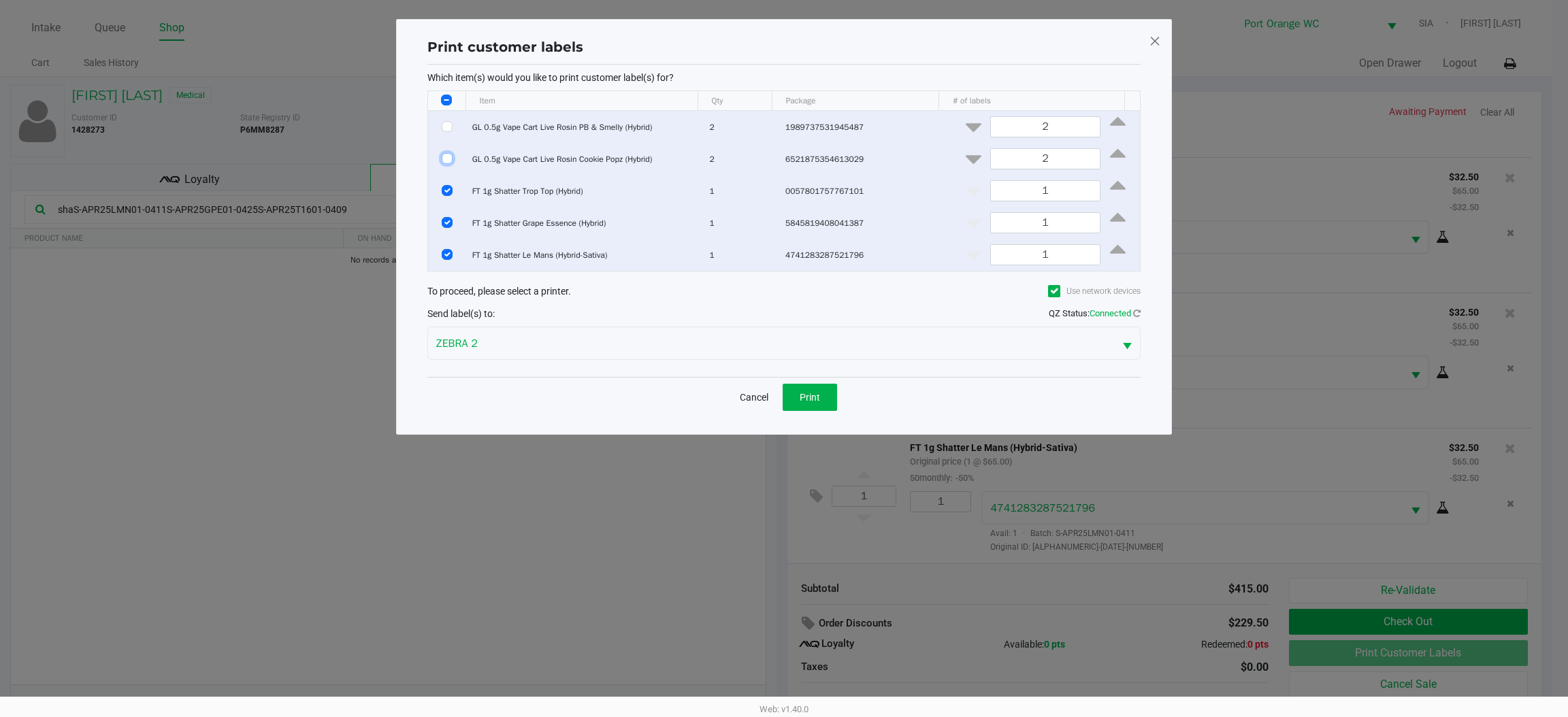 checkbox on "false" 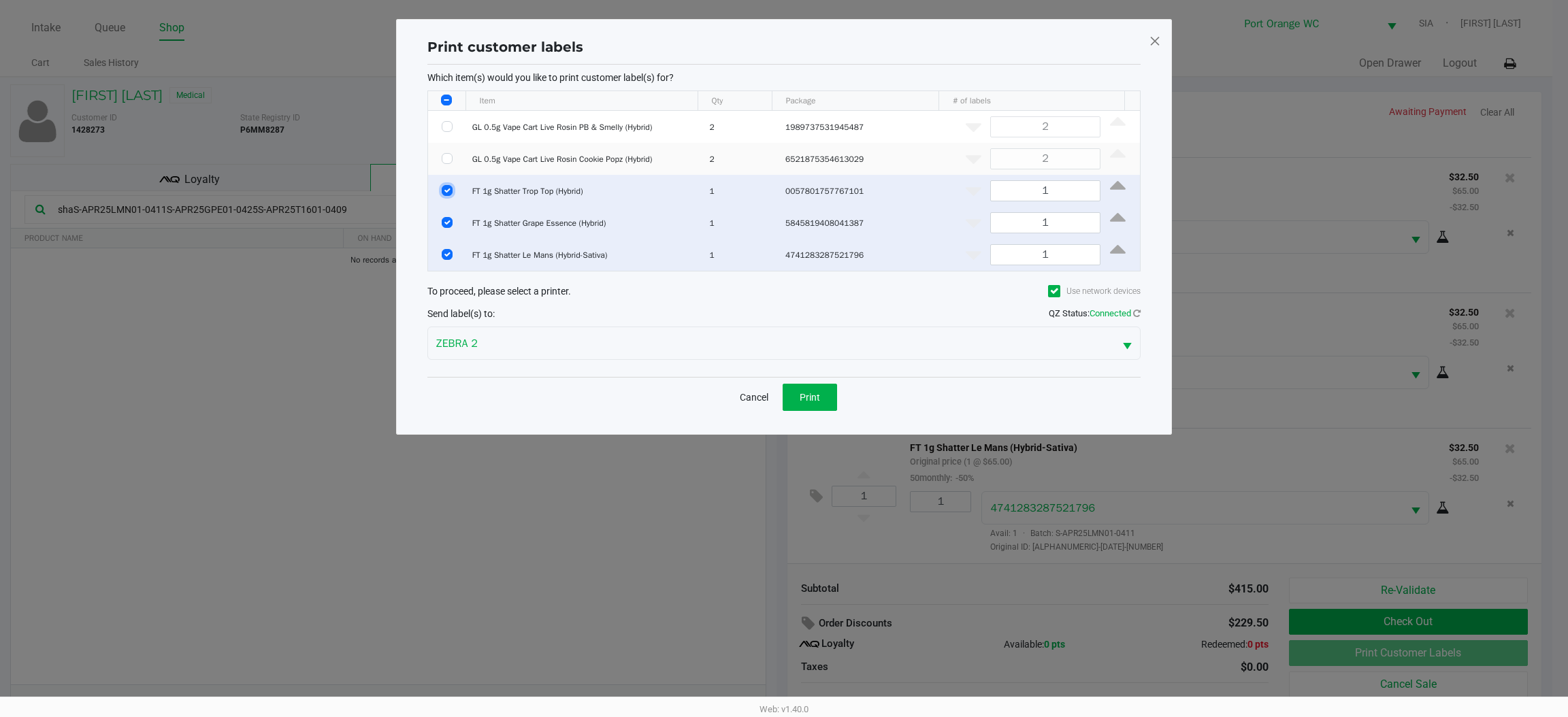 click at bounding box center (447, 190) 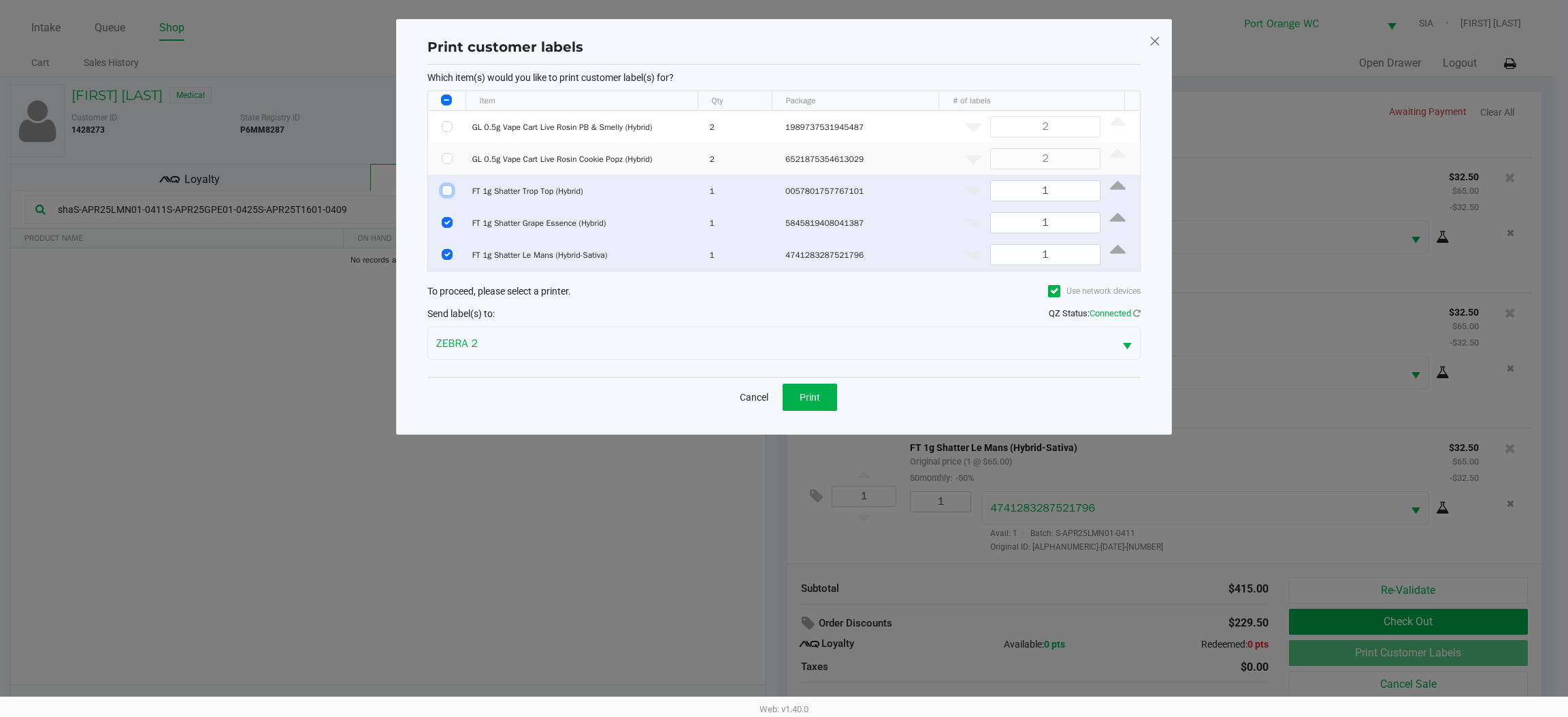 checkbox on "false" 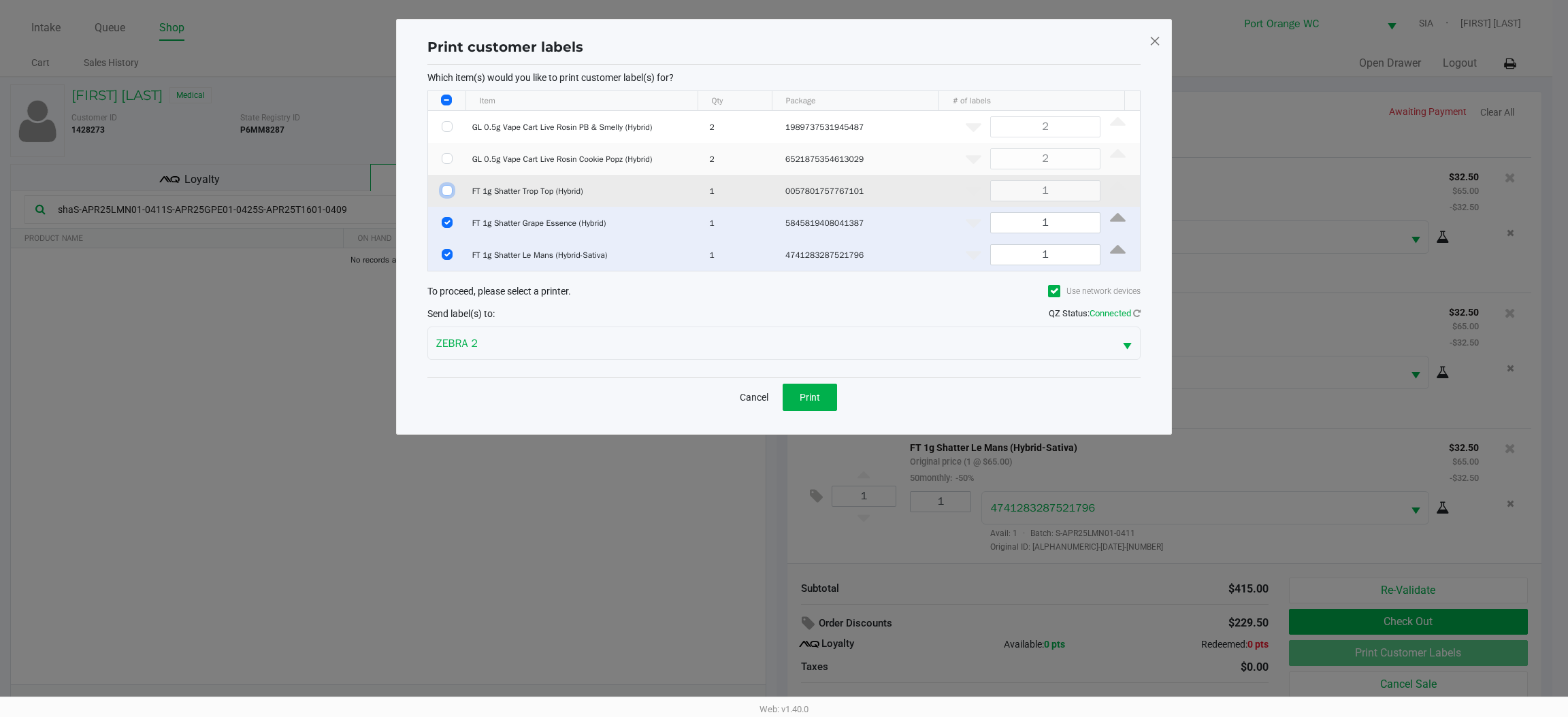 click on "Print" 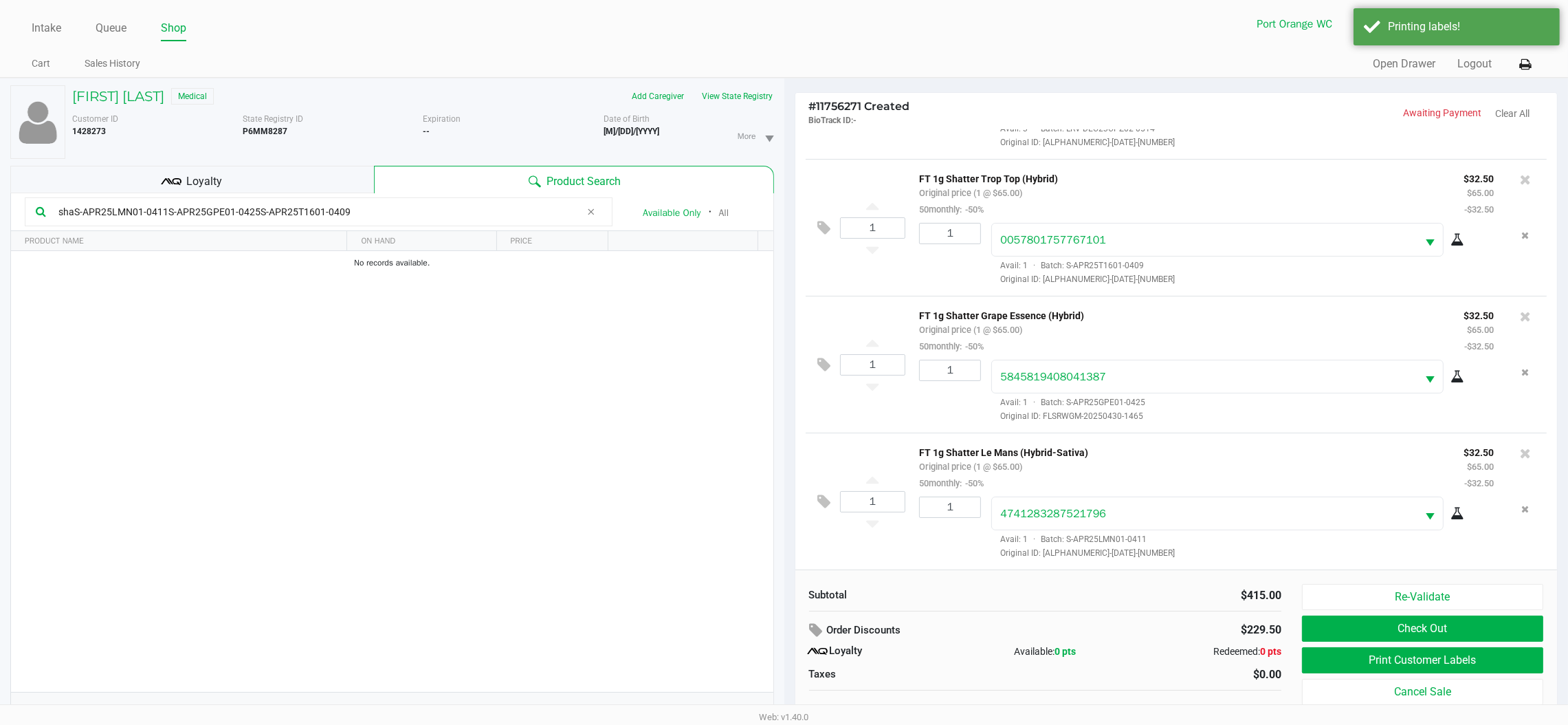 click on "Print Customer Labels" 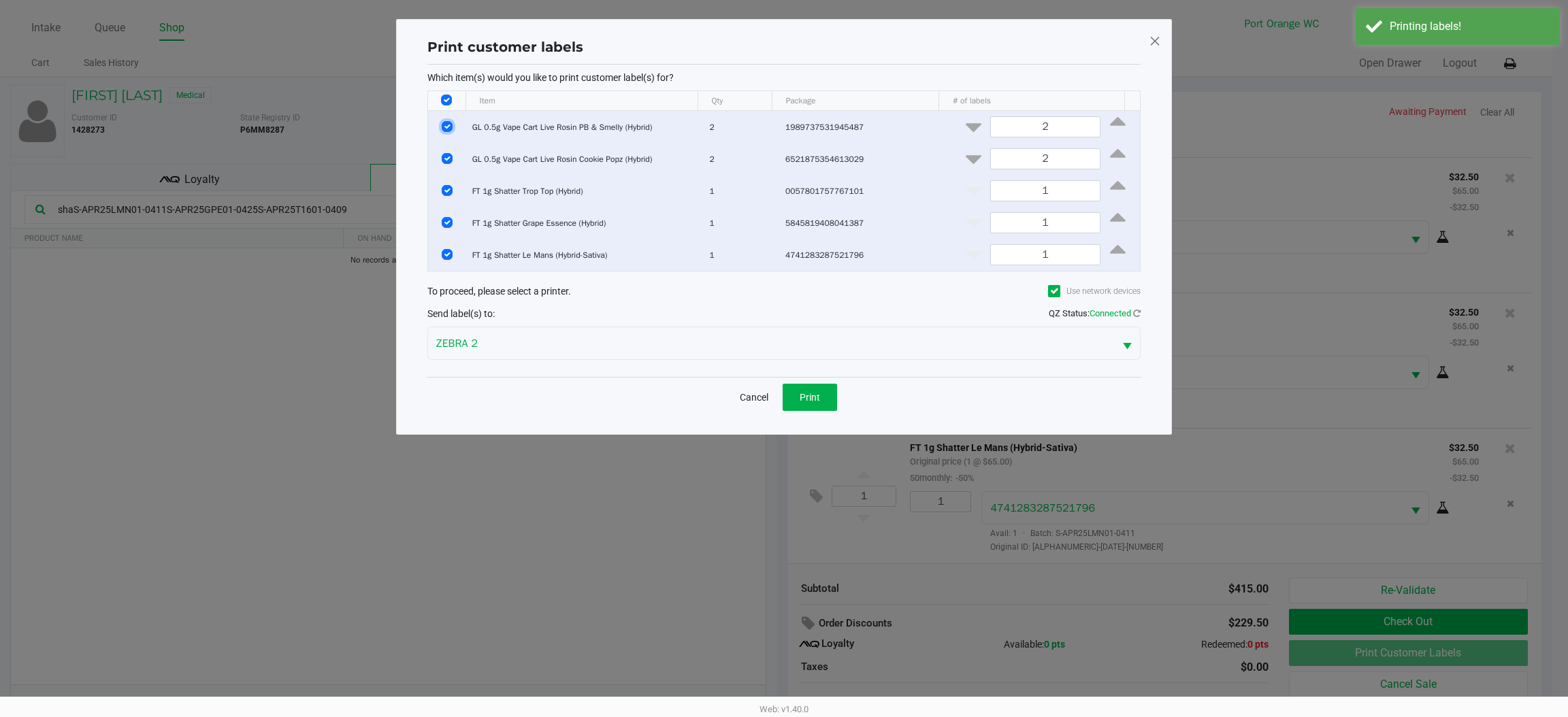 click at bounding box center (447, 127) 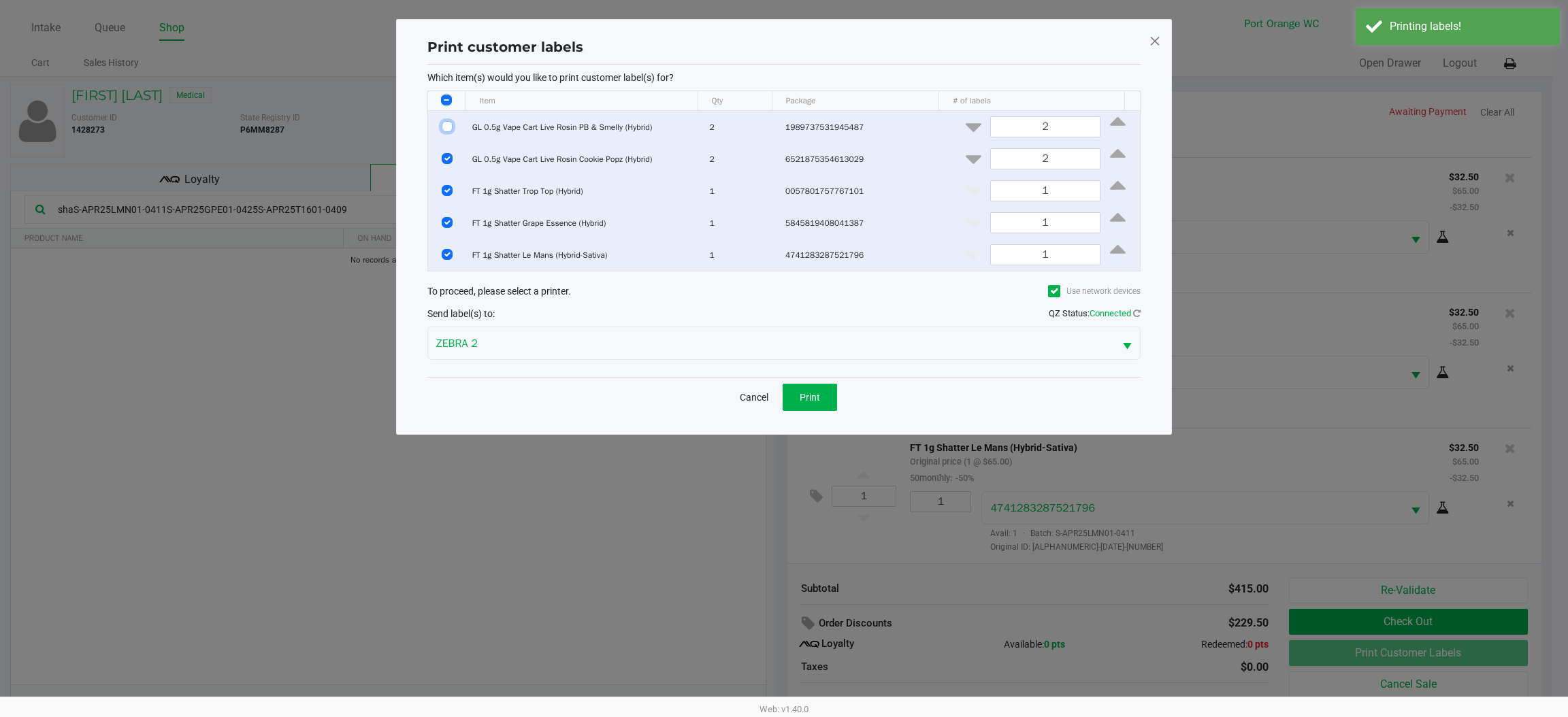 checkbox on "false" 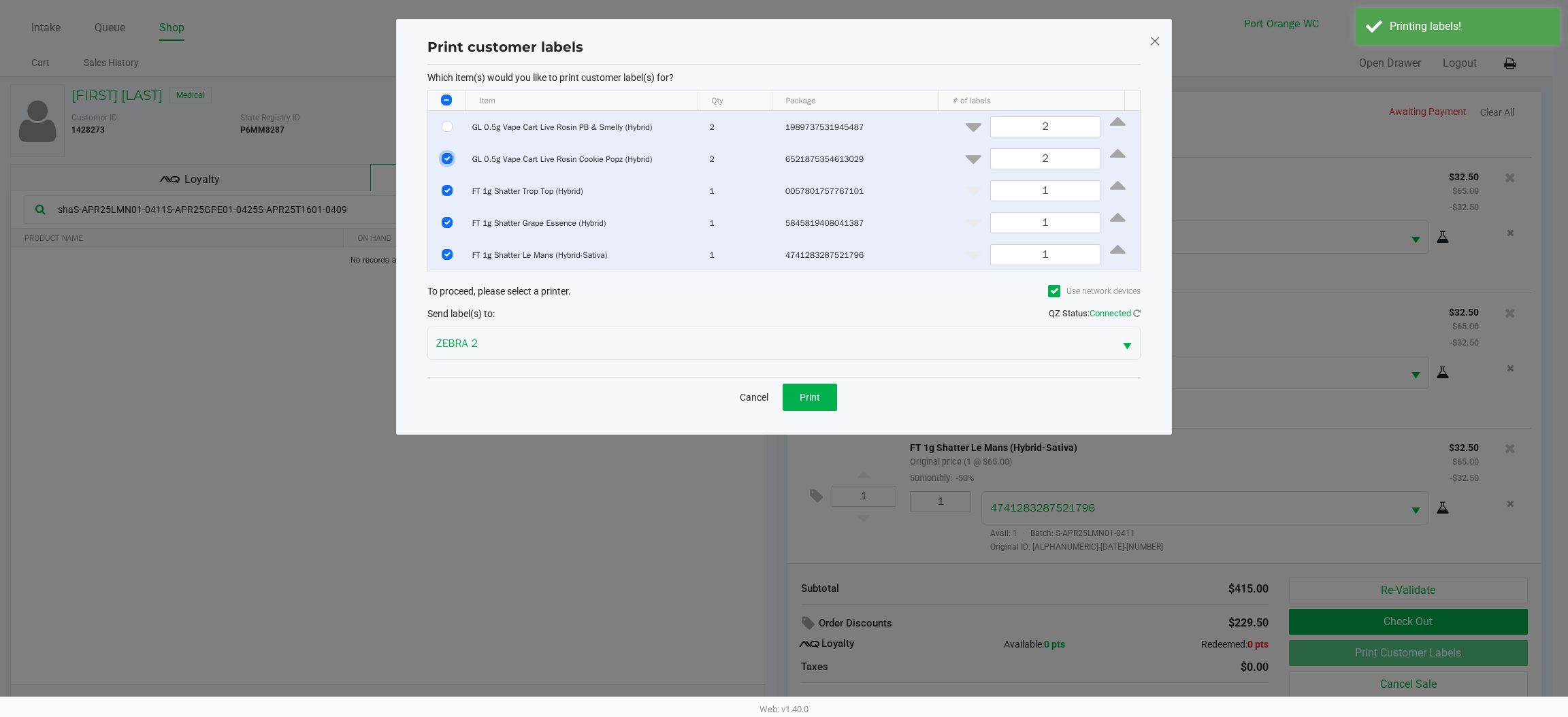 click at bounding box center [447, 159] 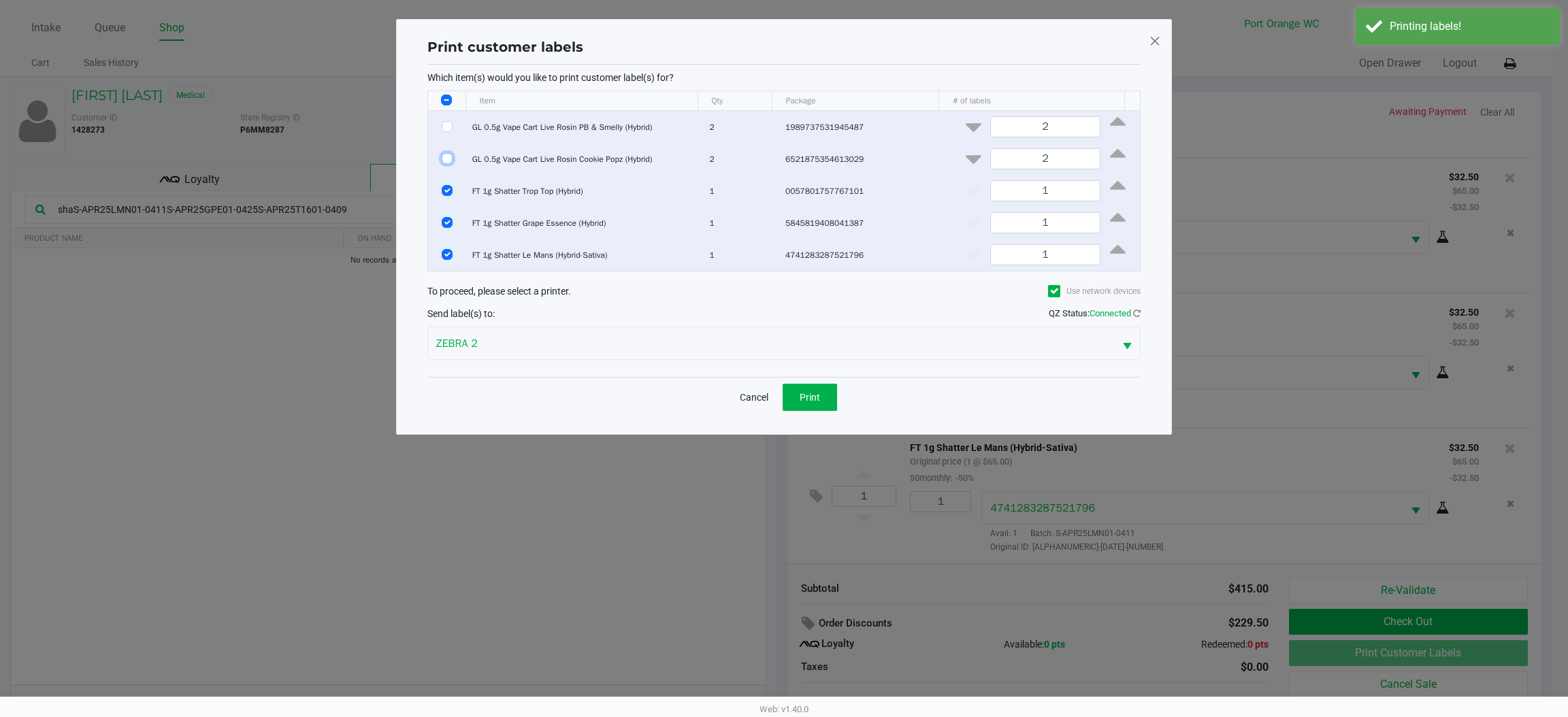 checkbox on "false" 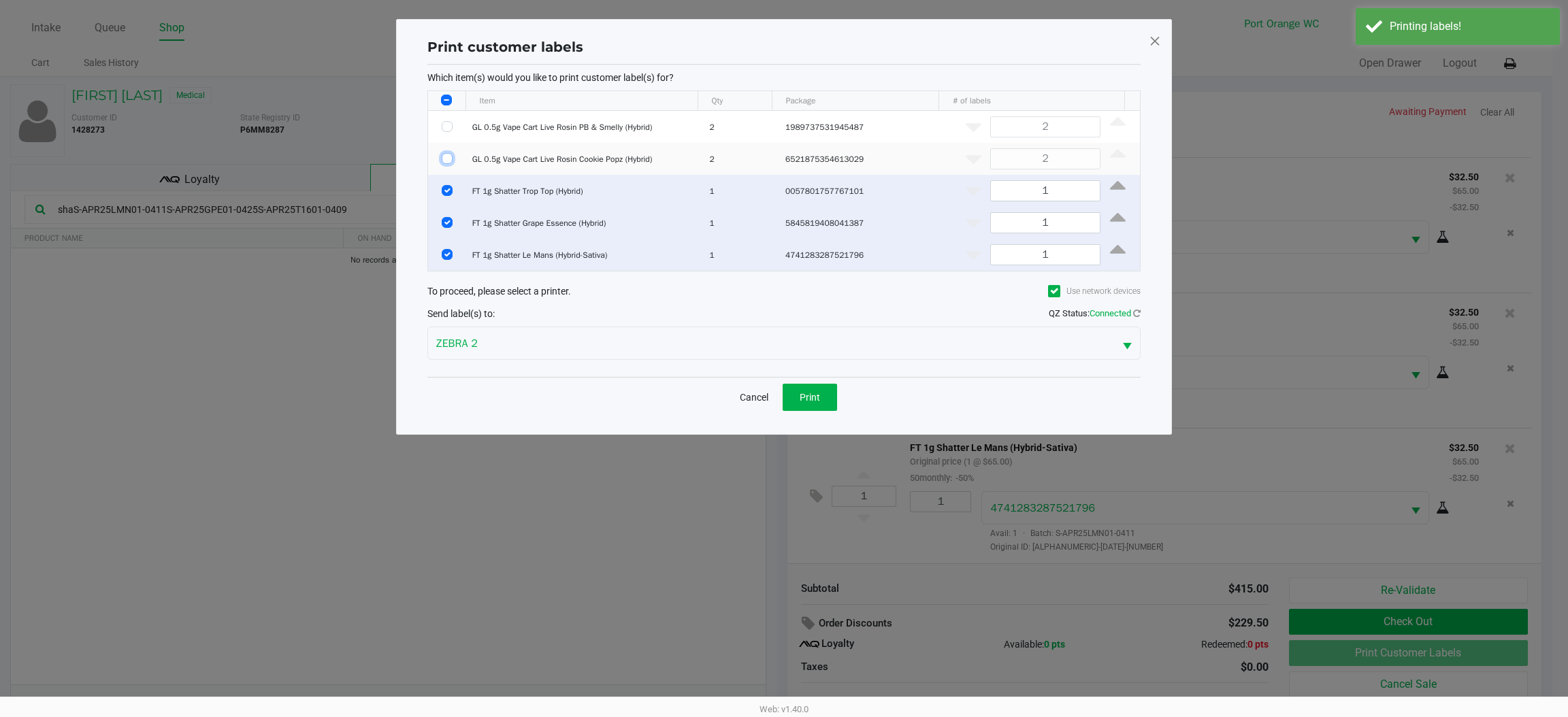 click at bounding box center (447, 190) 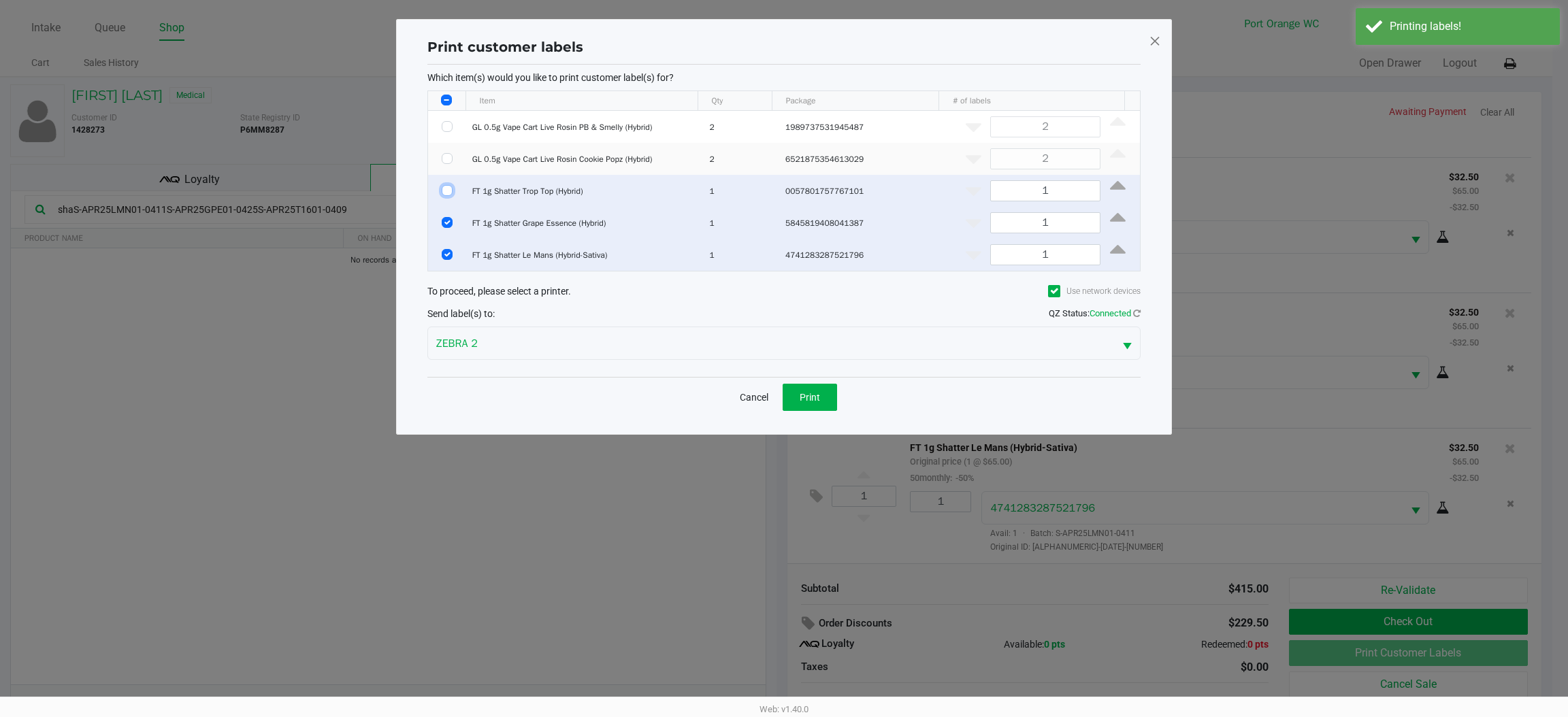 checkbox on "false" 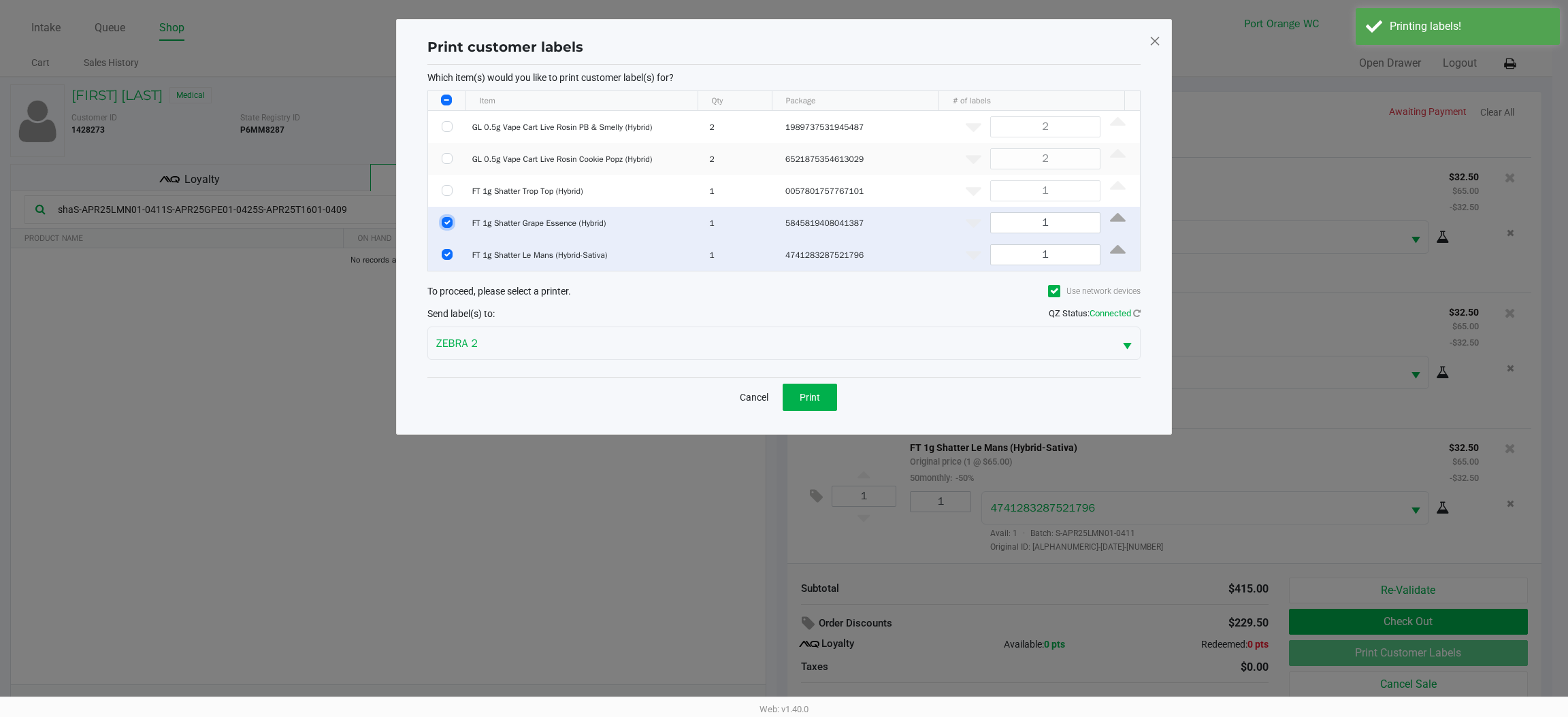 click at bounding box center (447, 222) 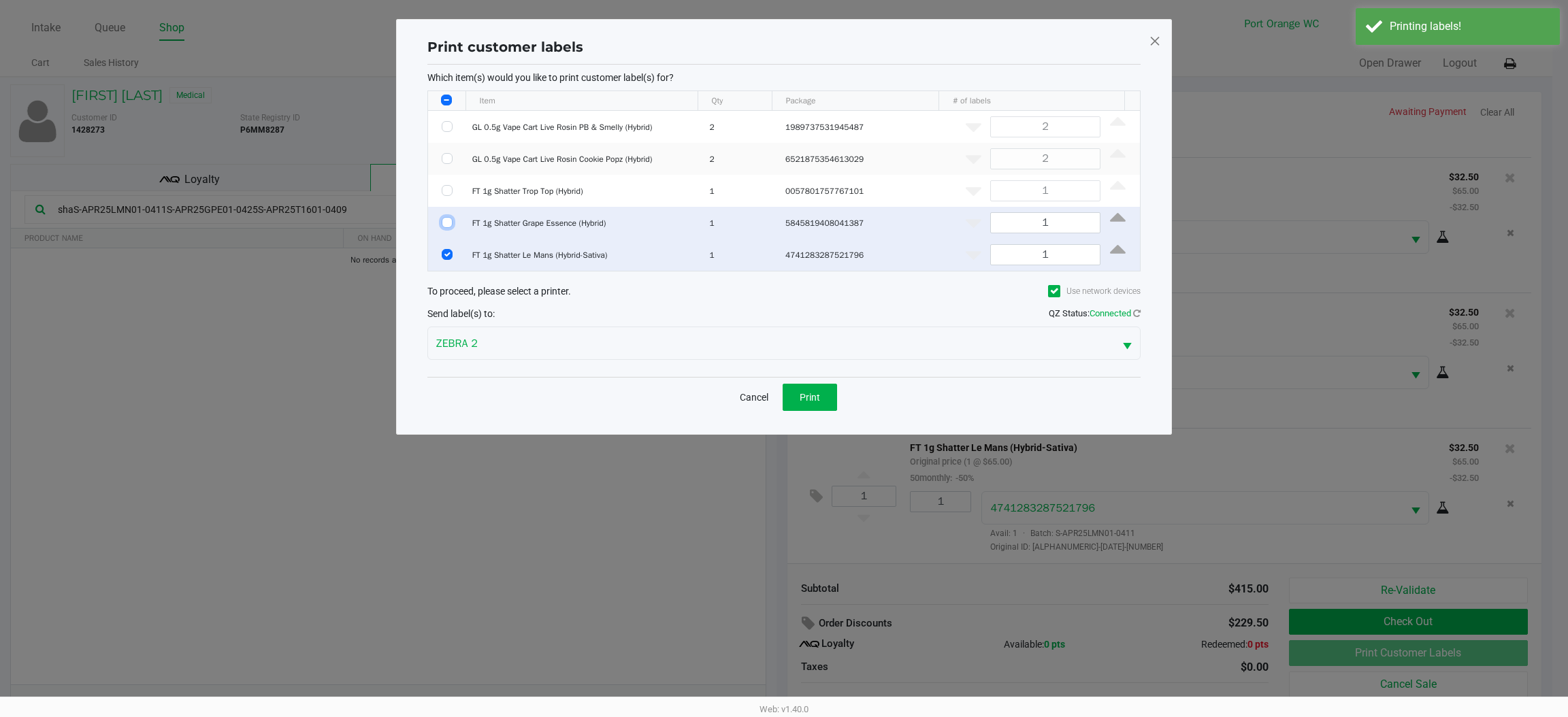 checkbox on "false" 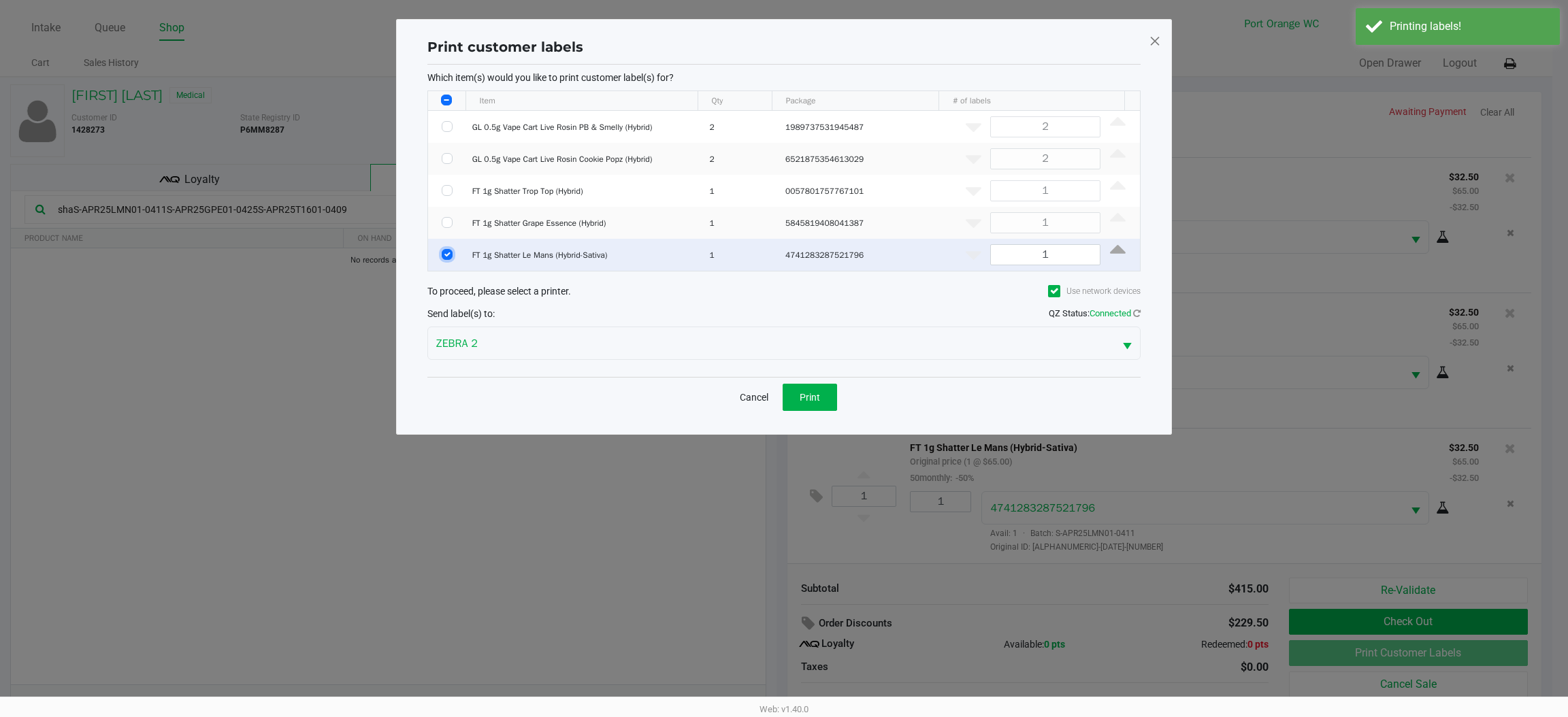 click at bounding box center (447, 254) 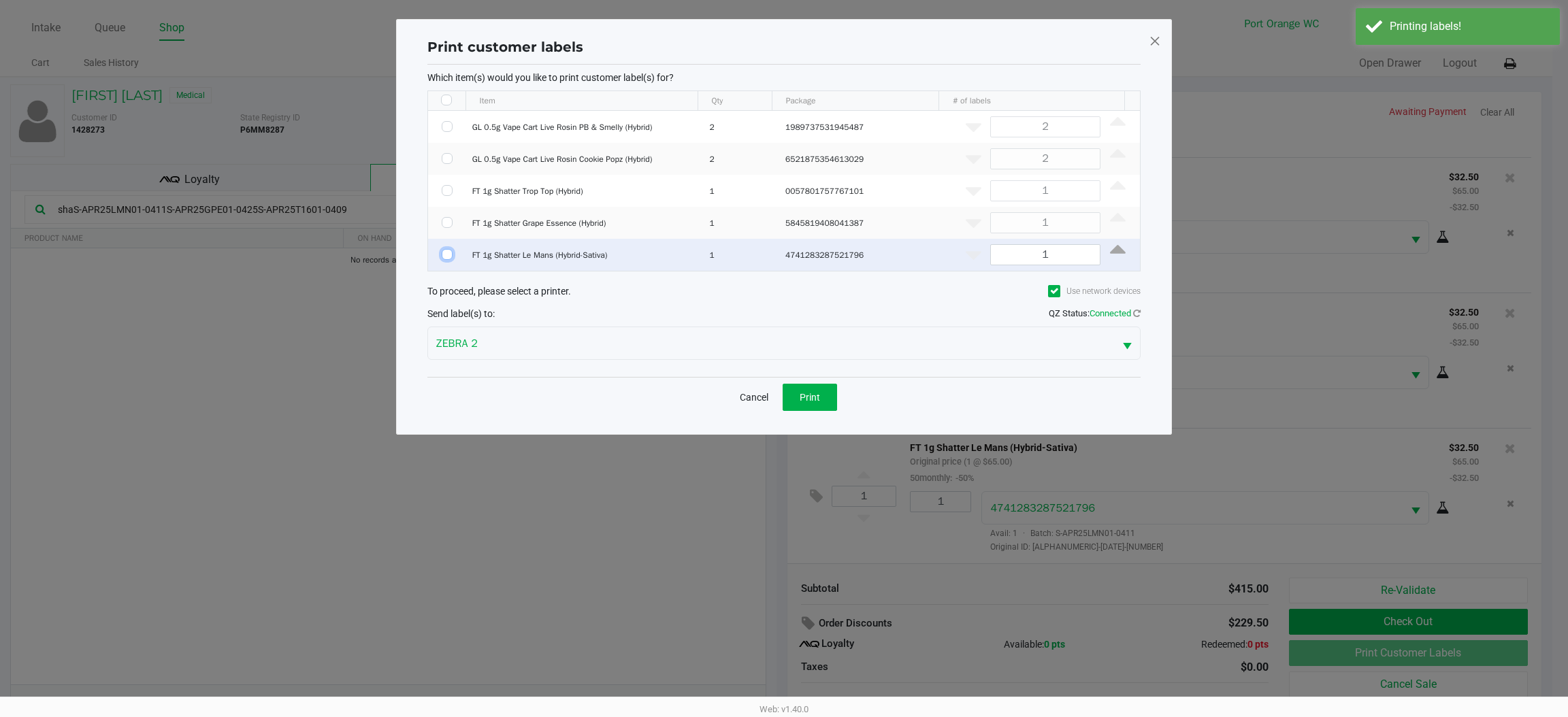 checkbox on "false" 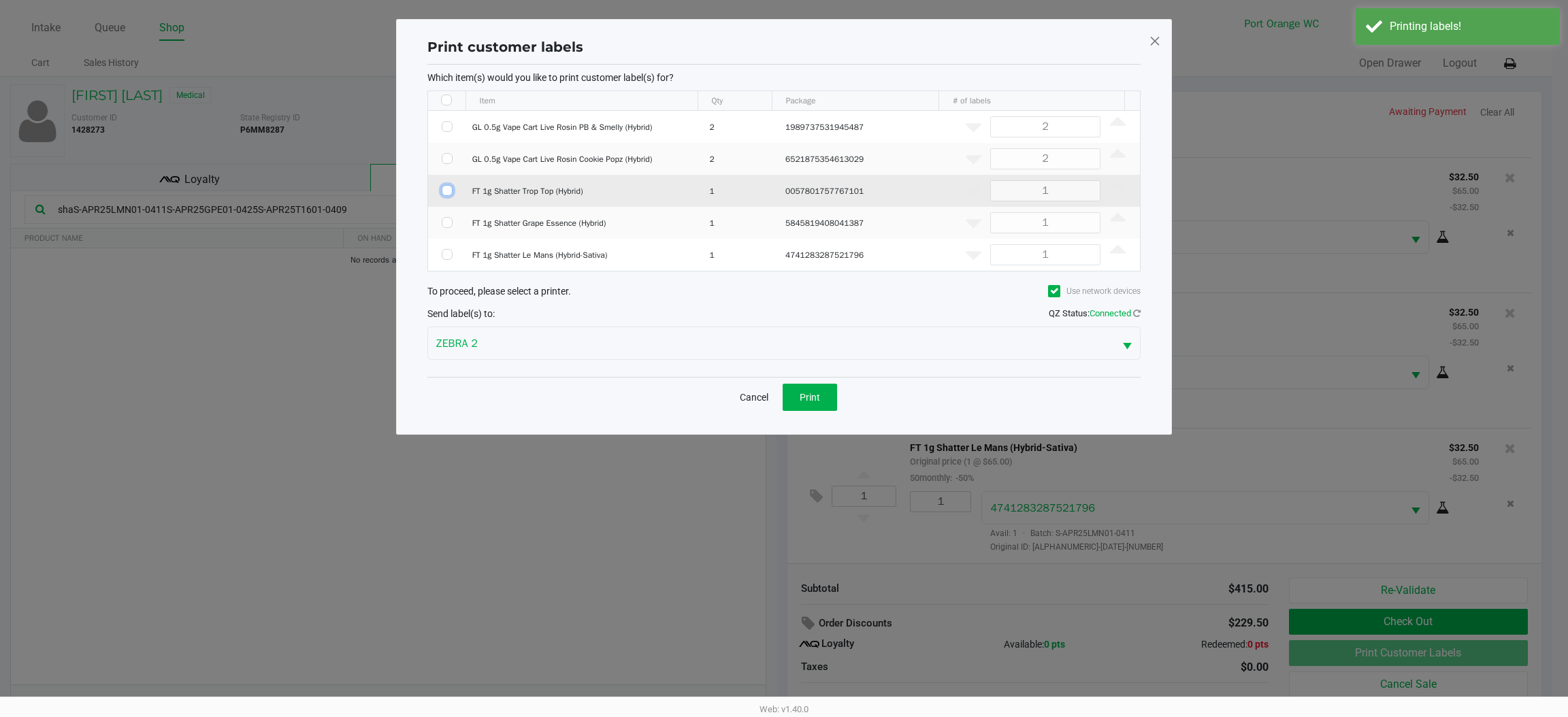 click at bounding box center [447, 190] 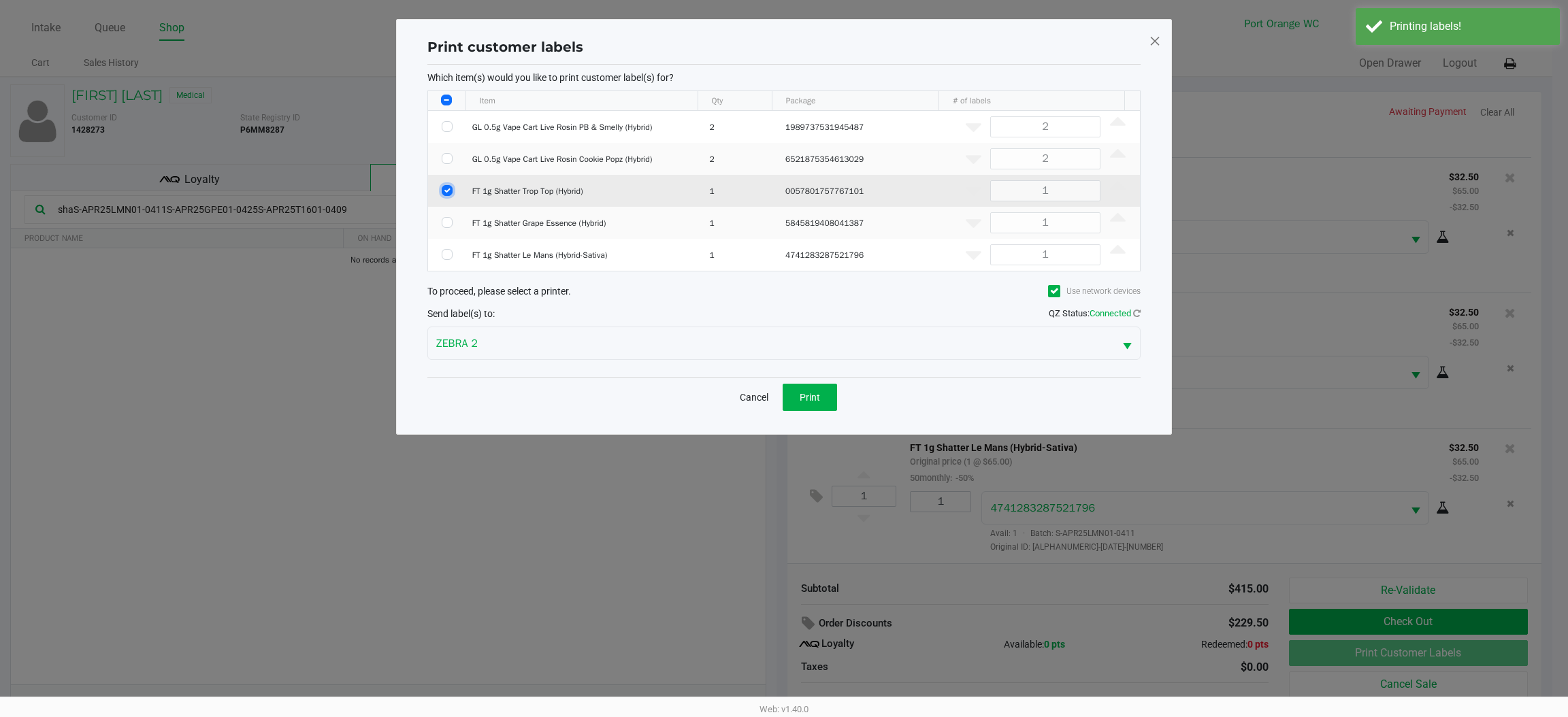 checkbox on "true" 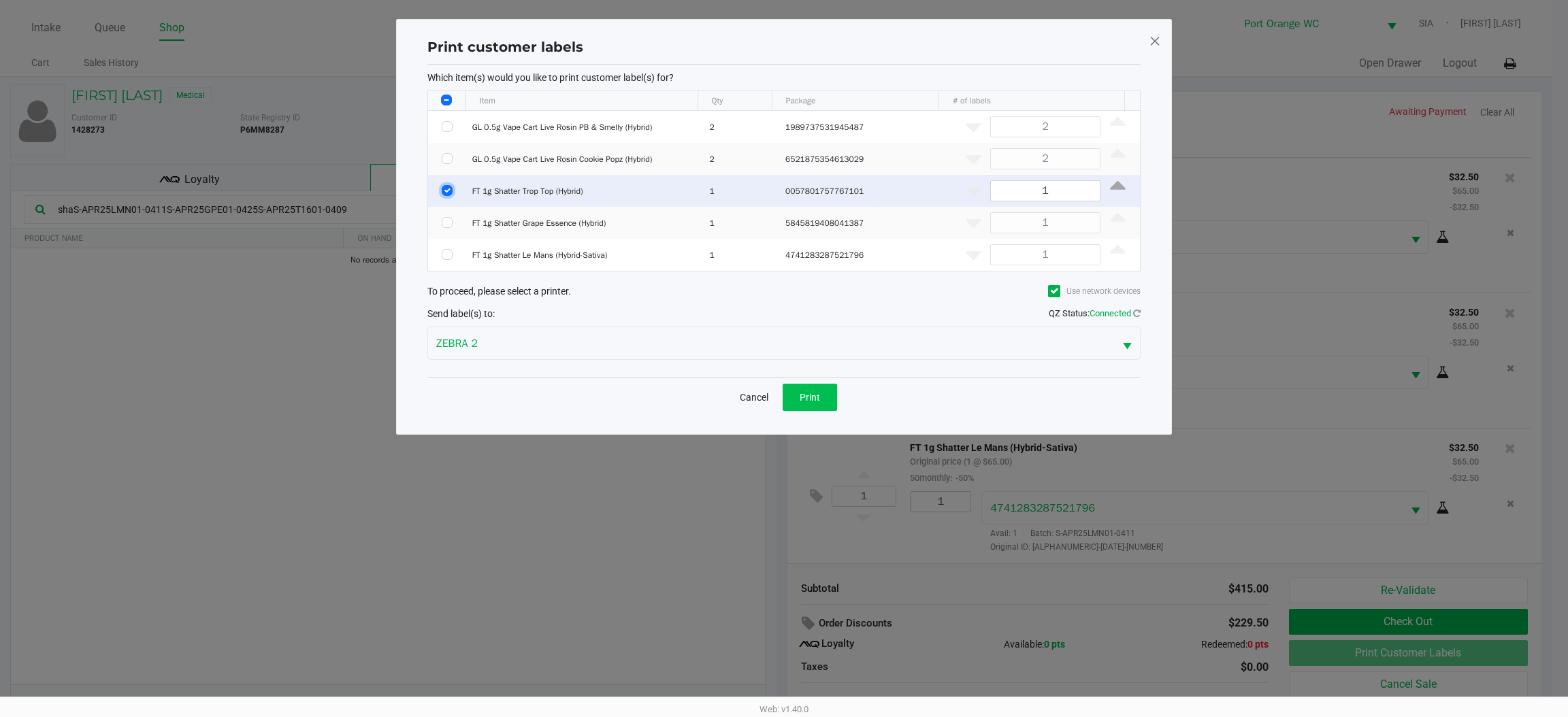 click on "Print" 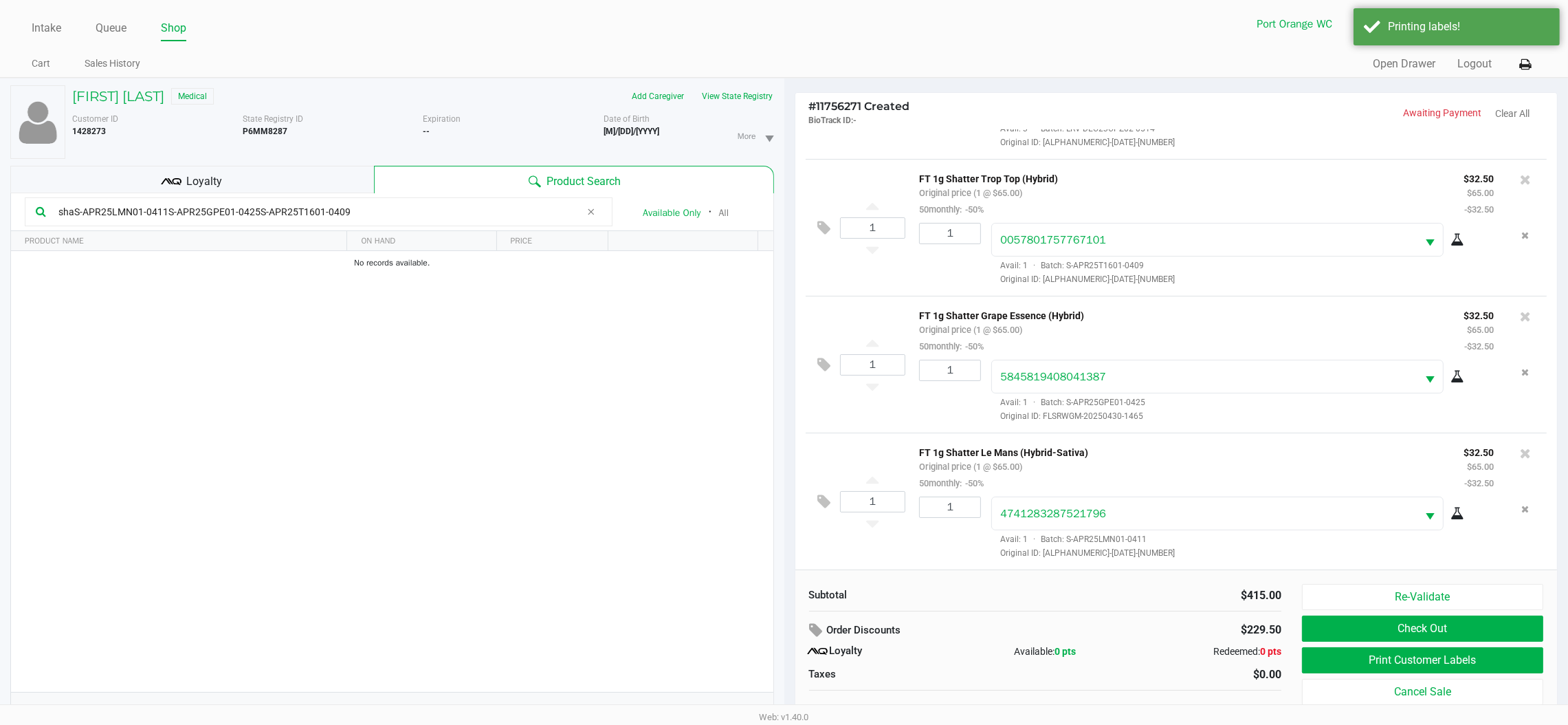 click on "Check Out" 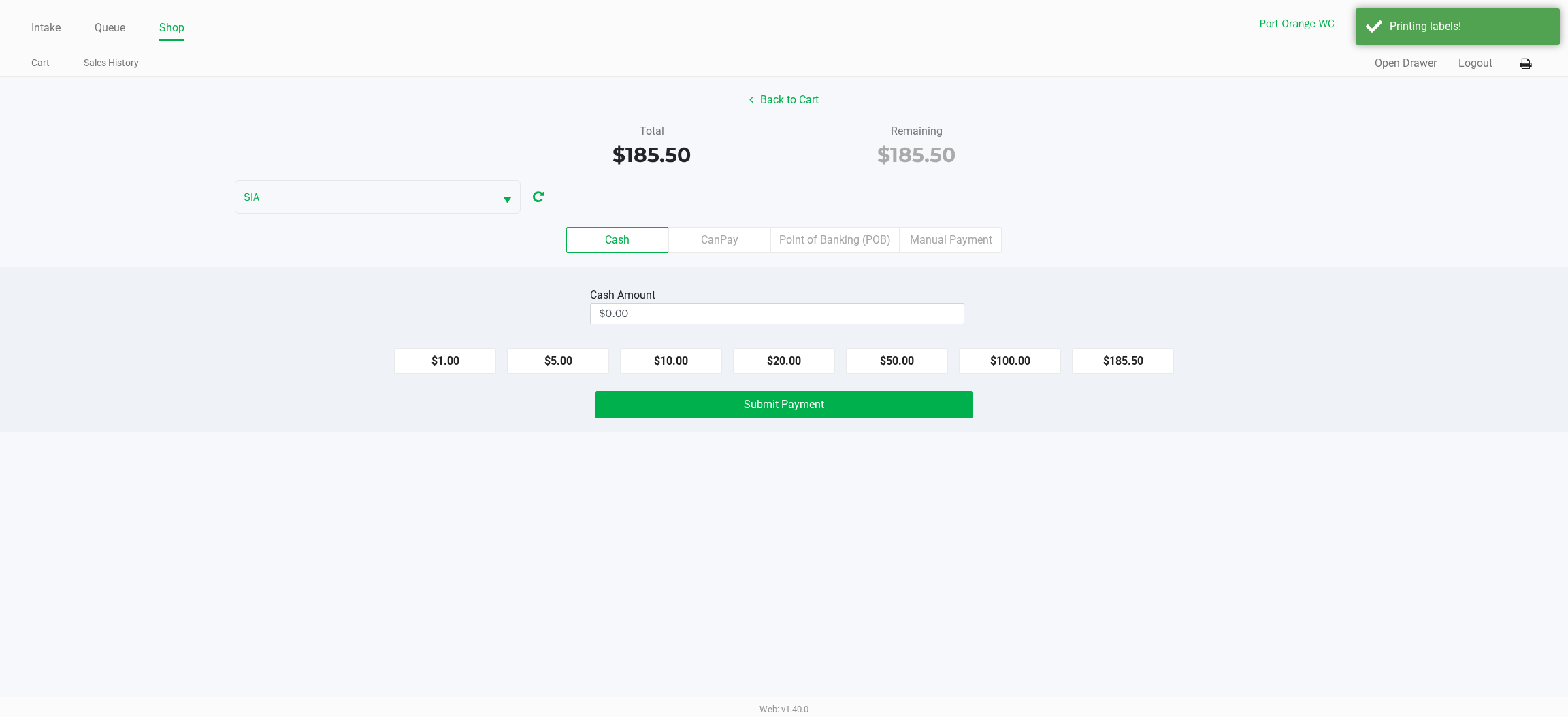 click on "Point of Banking (POB)" 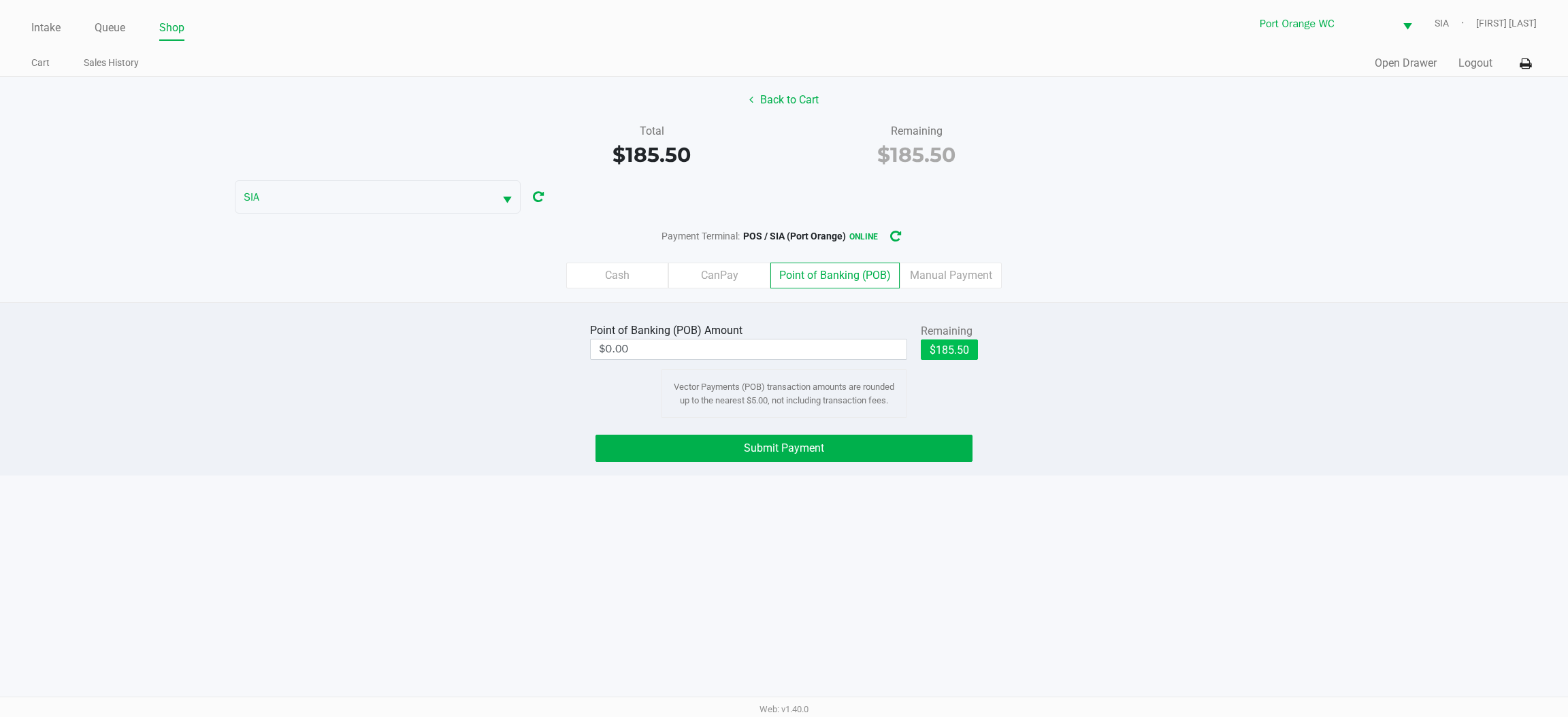 click on "$185.50" 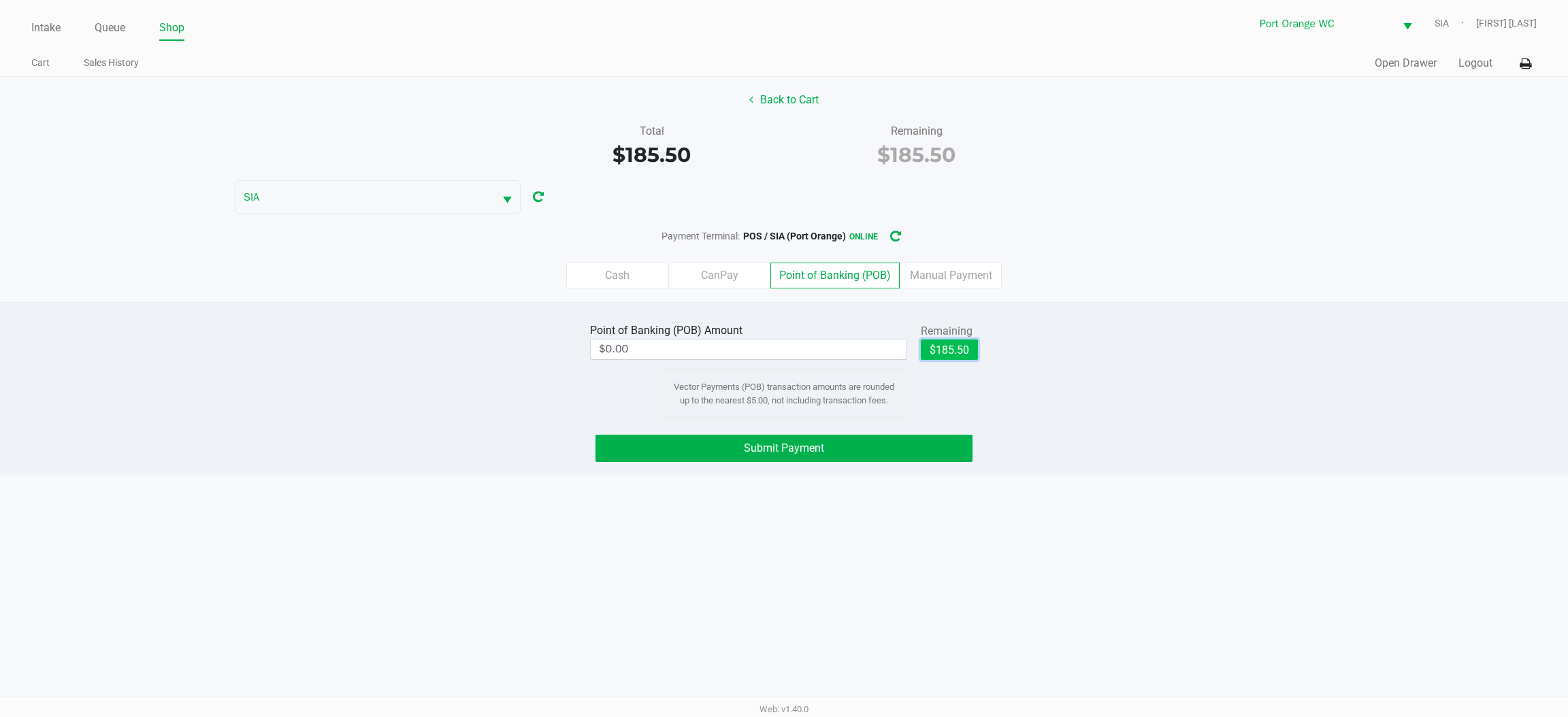 type on "$185.50" 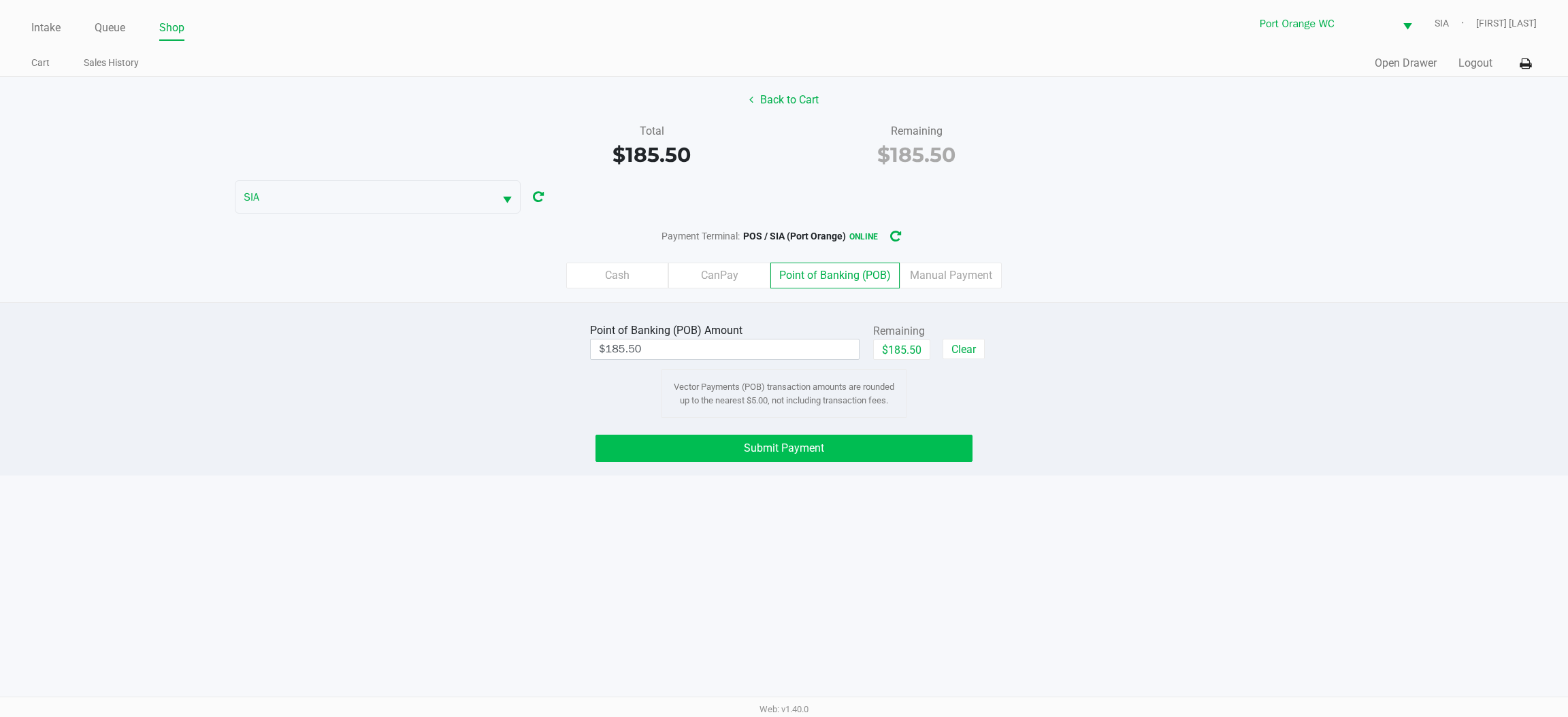 click on "Submit Payment" 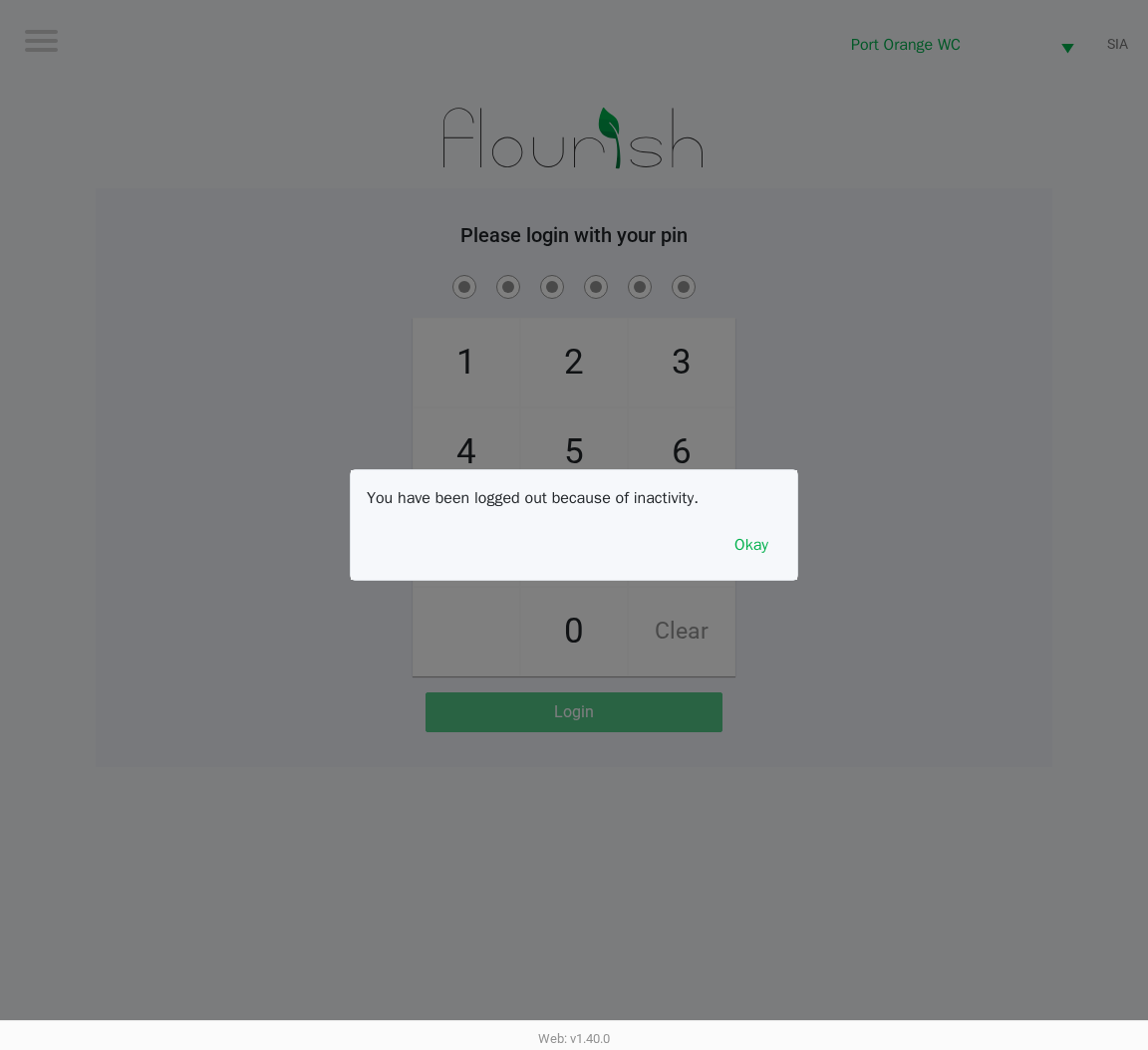 click 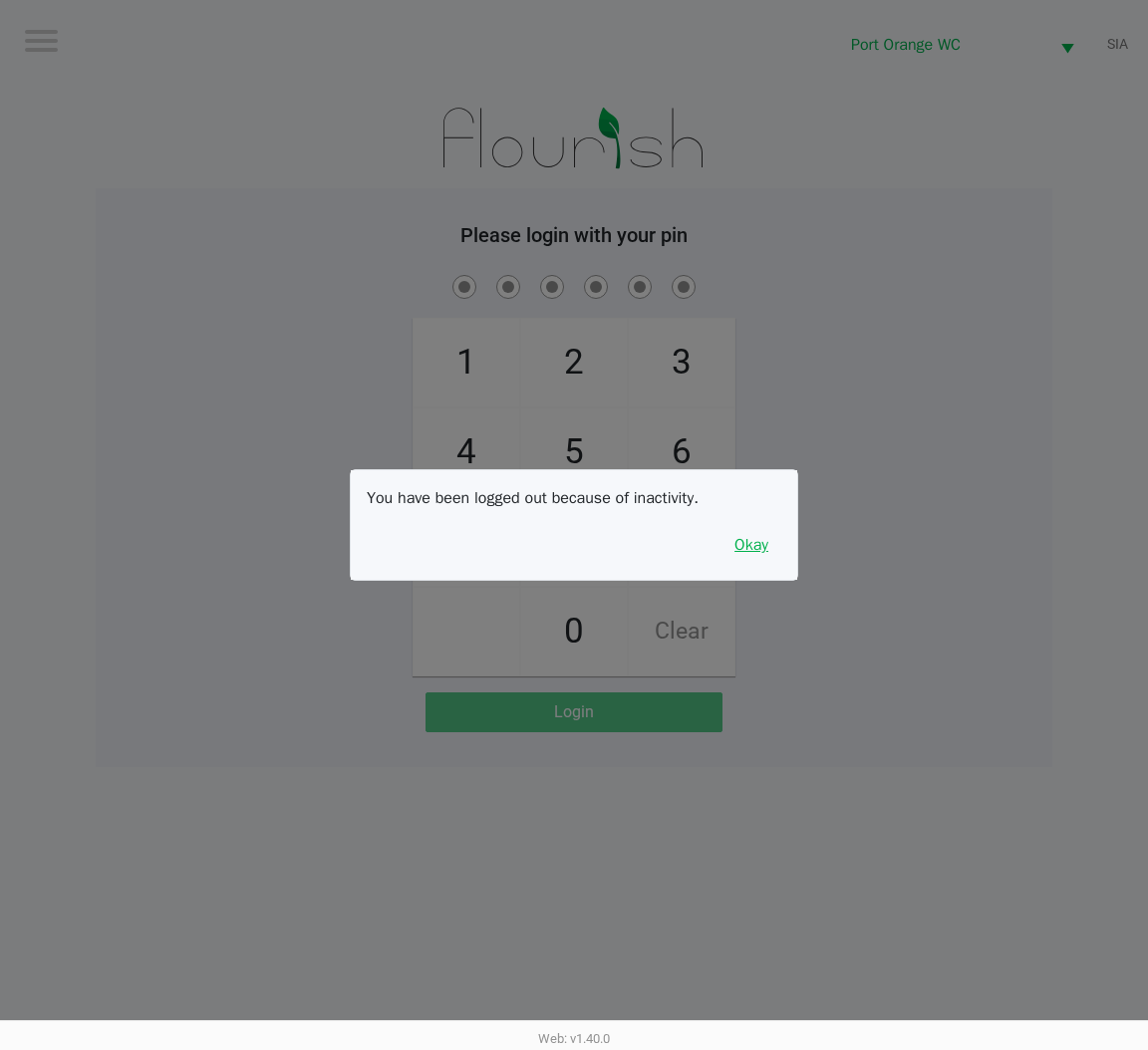 click on "Okay" at bounding box center (751, 545) 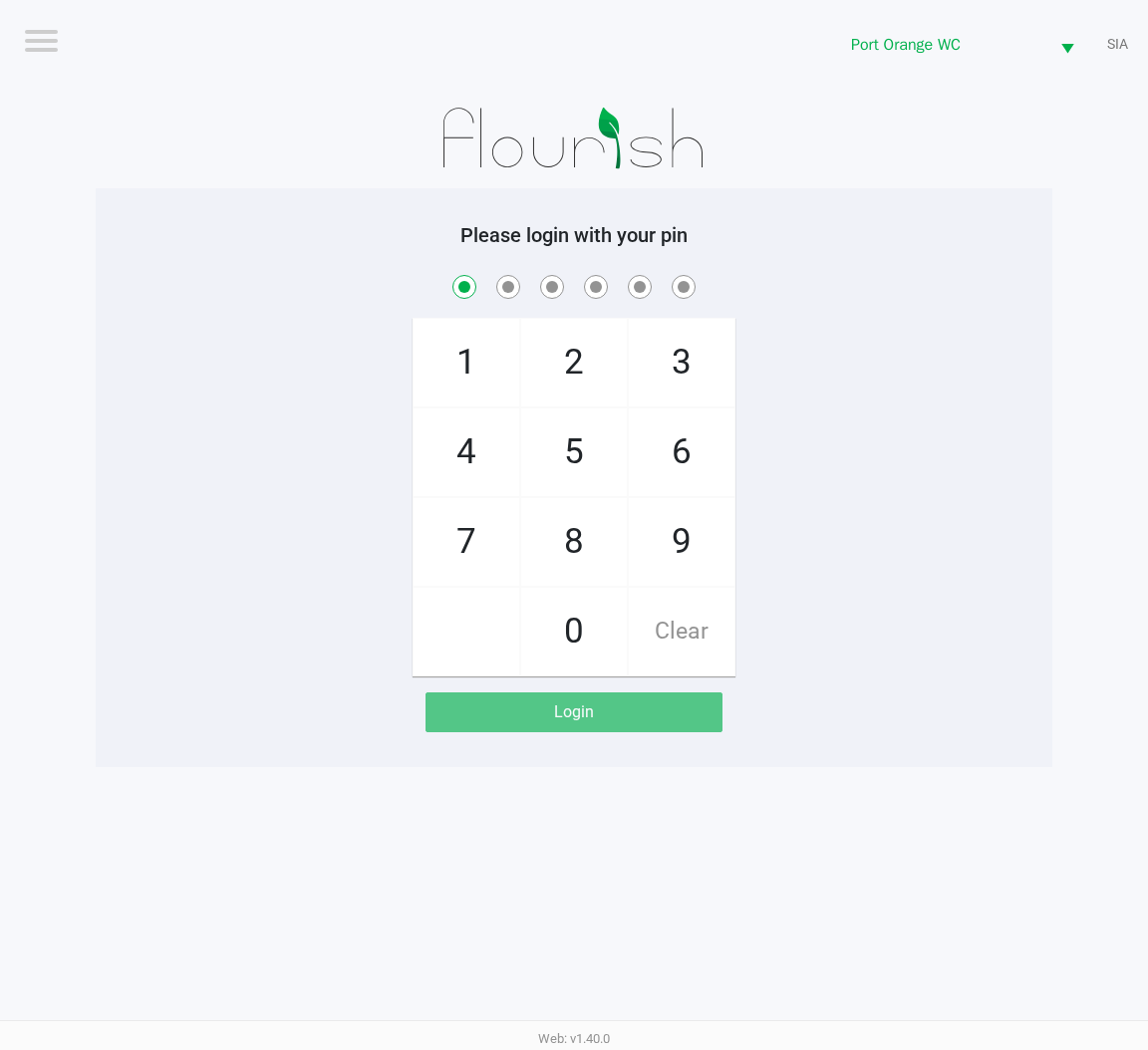 checkbox on "true" 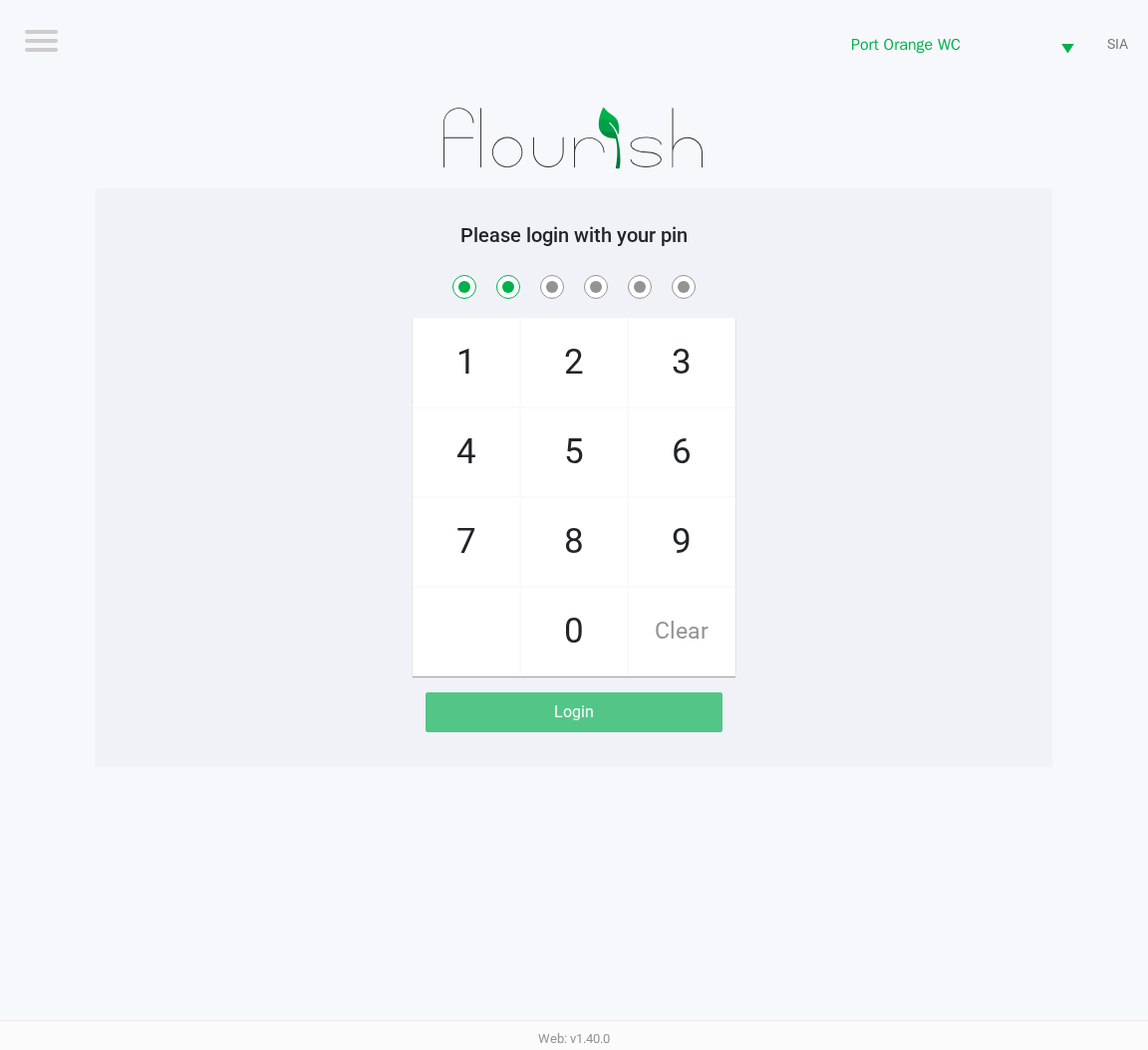 checkbox on "true" 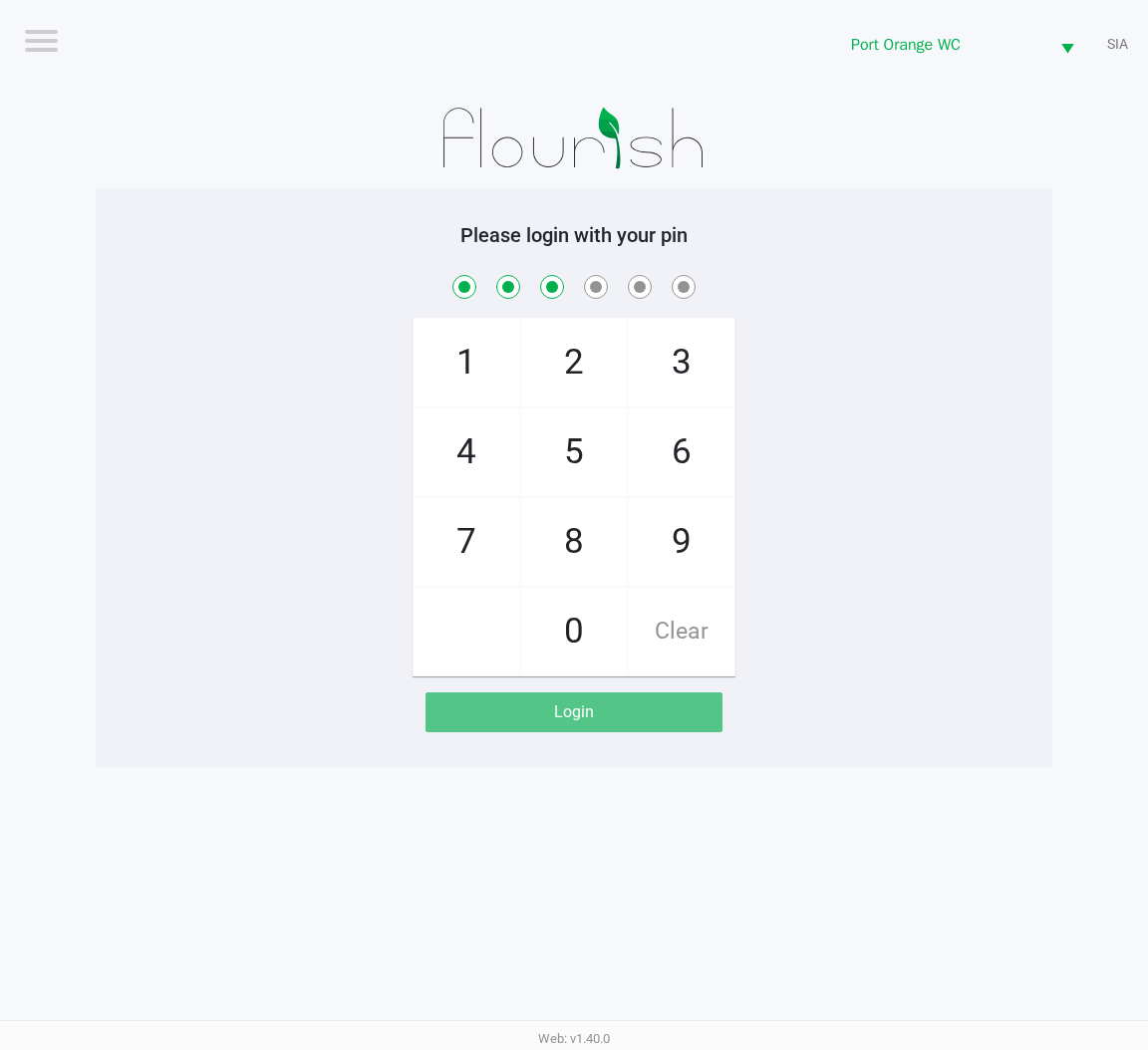 checkbox on "true" 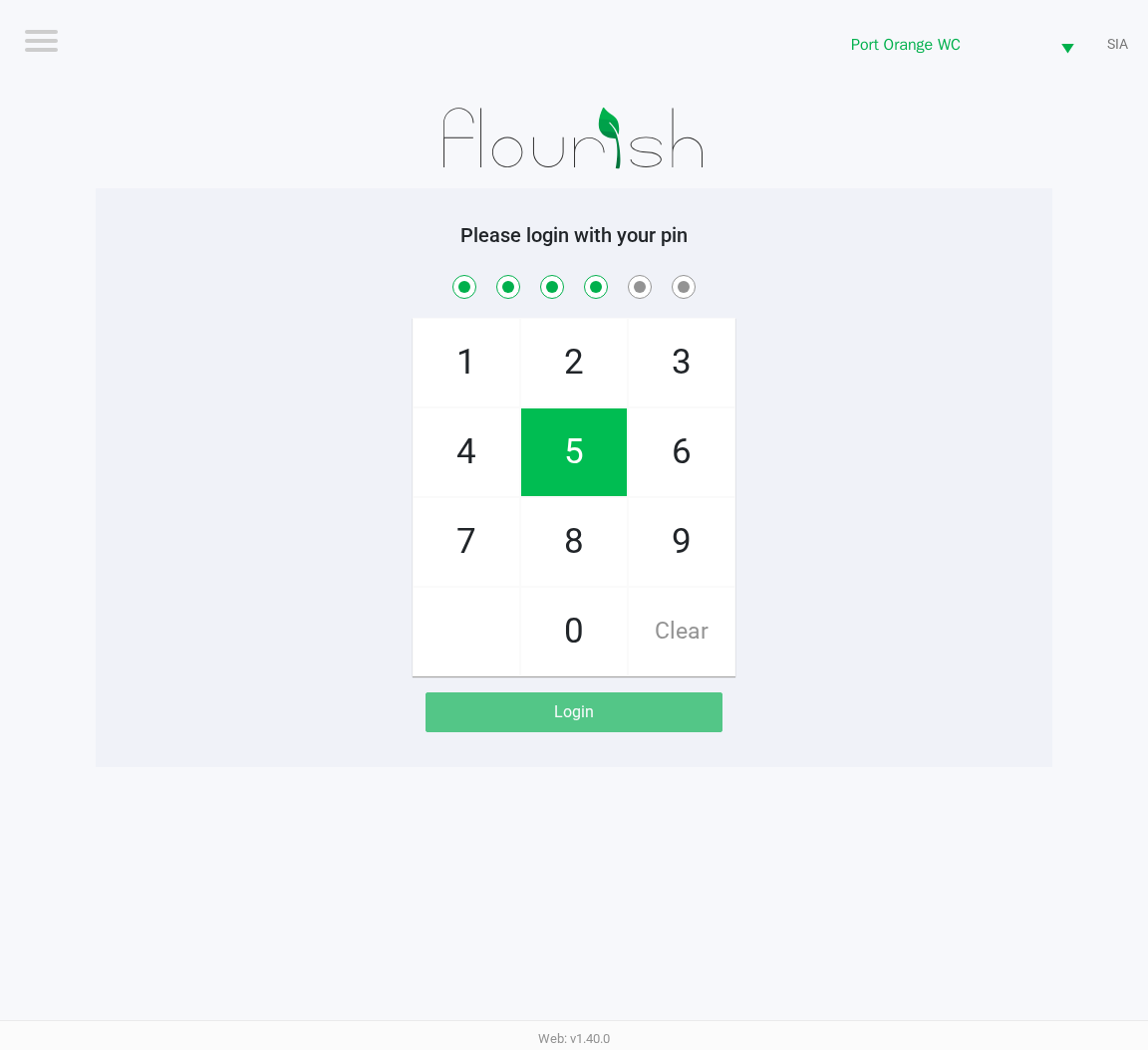 checkbox on "true" 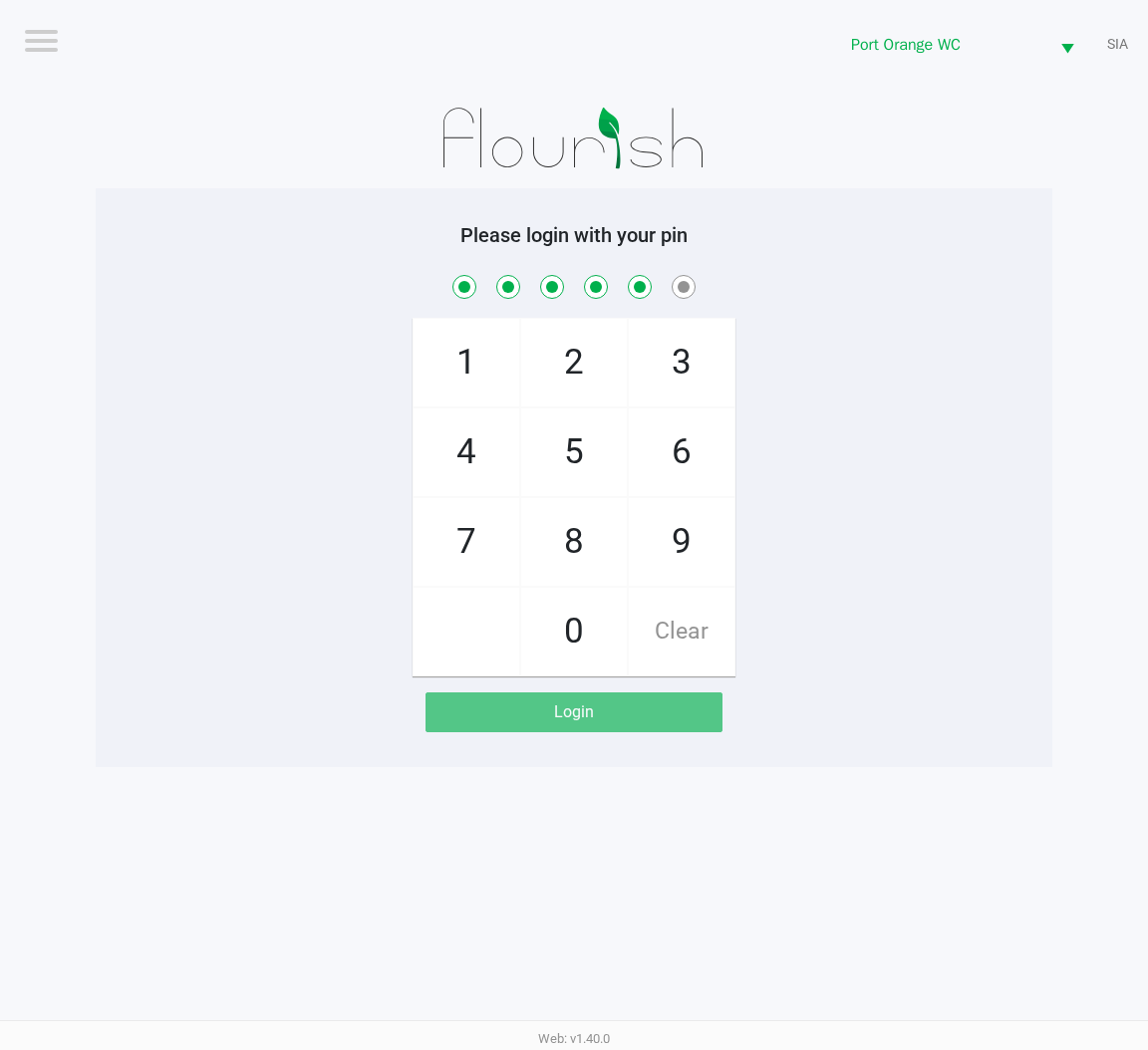 checkbox on "true" 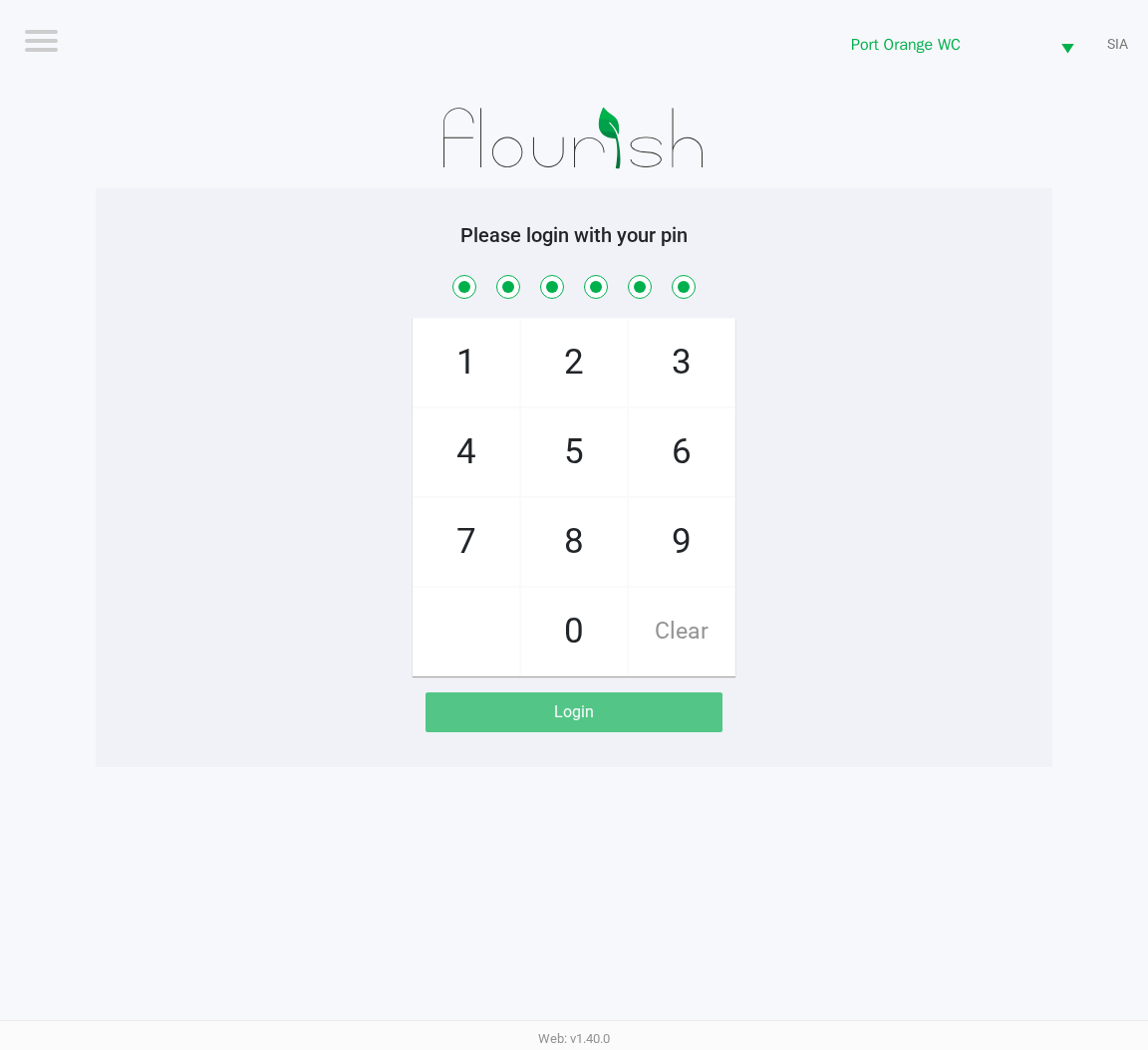 checkbox on "true" 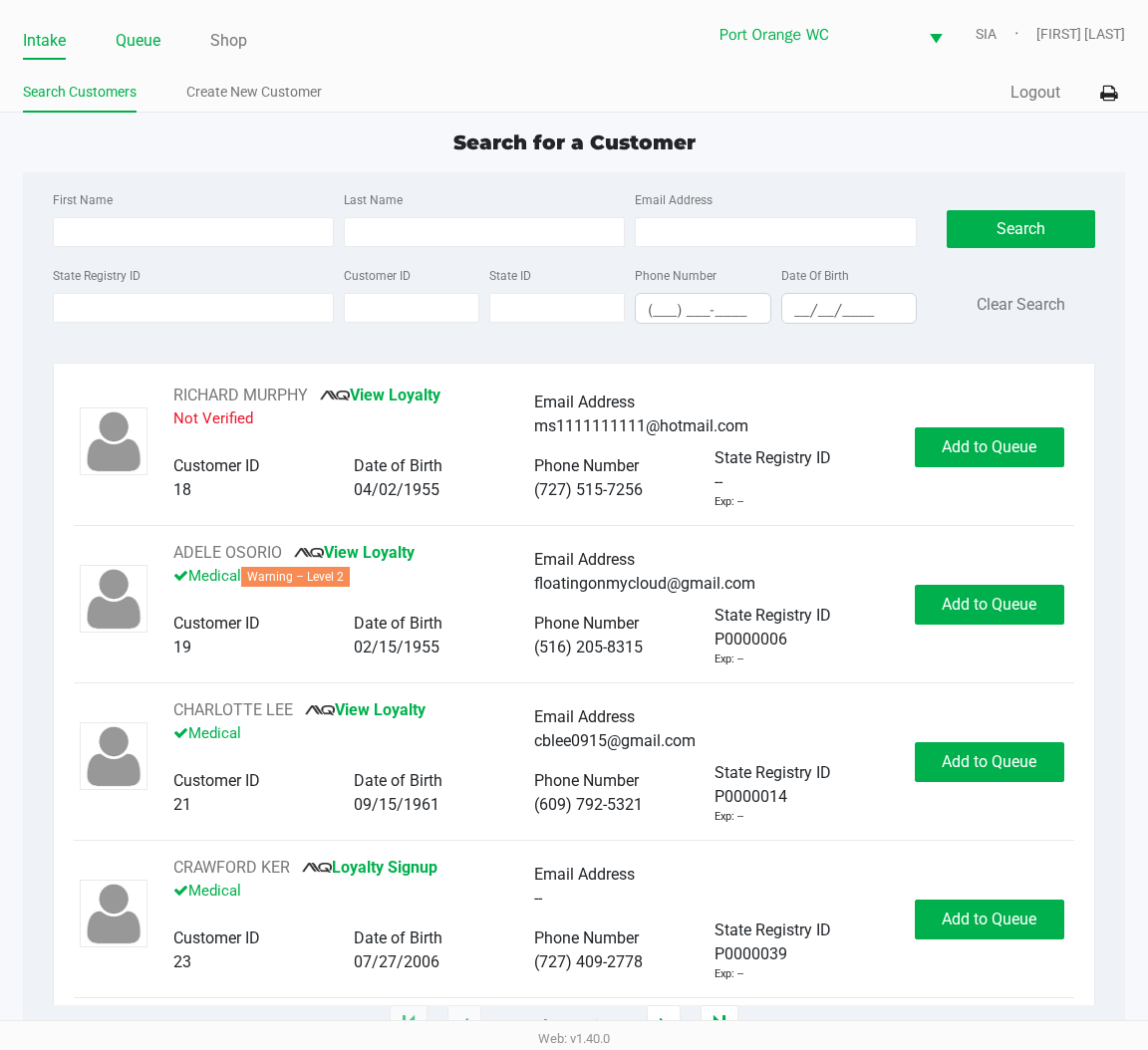 click on "Queue" 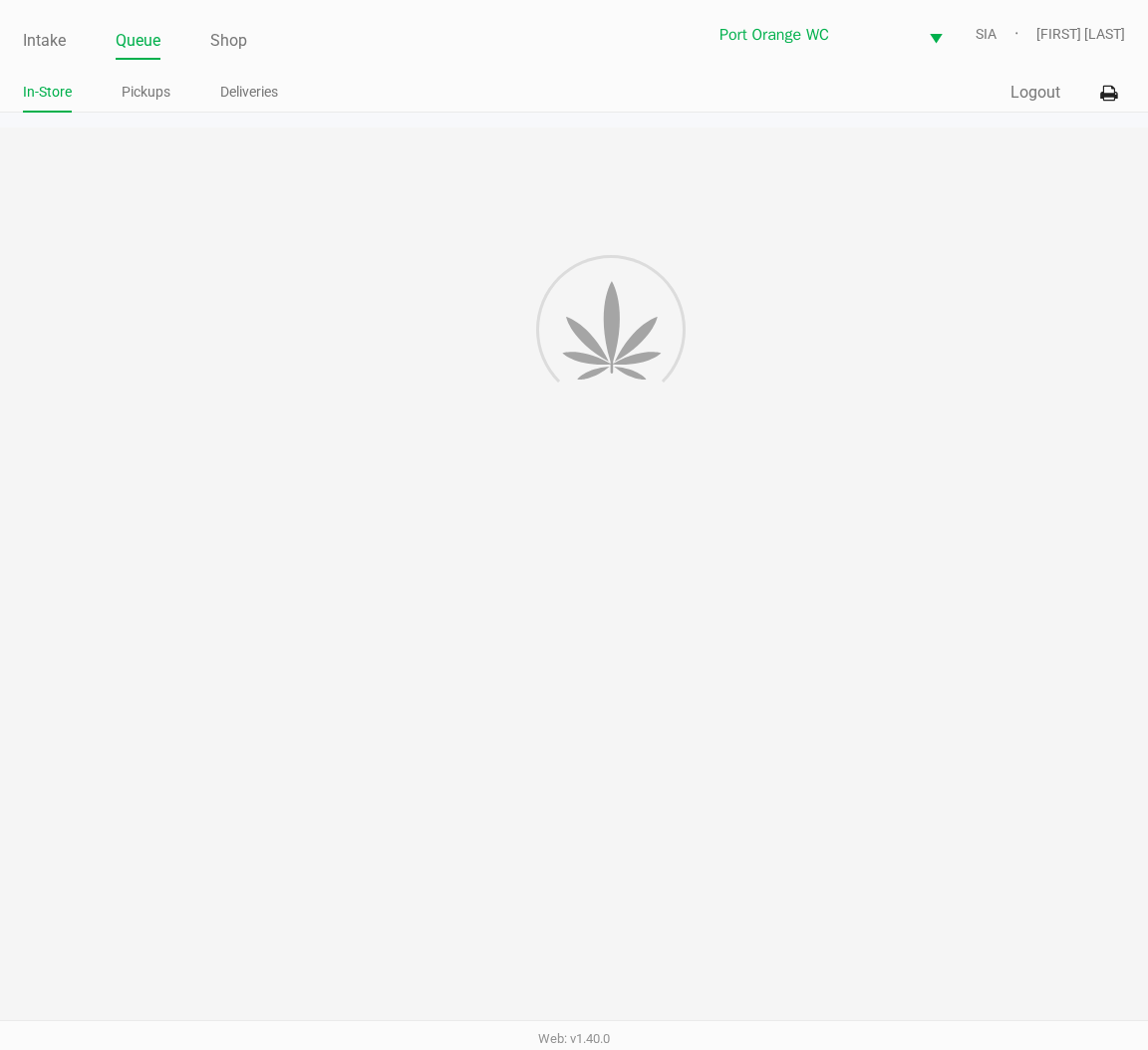 click on "Pickups" 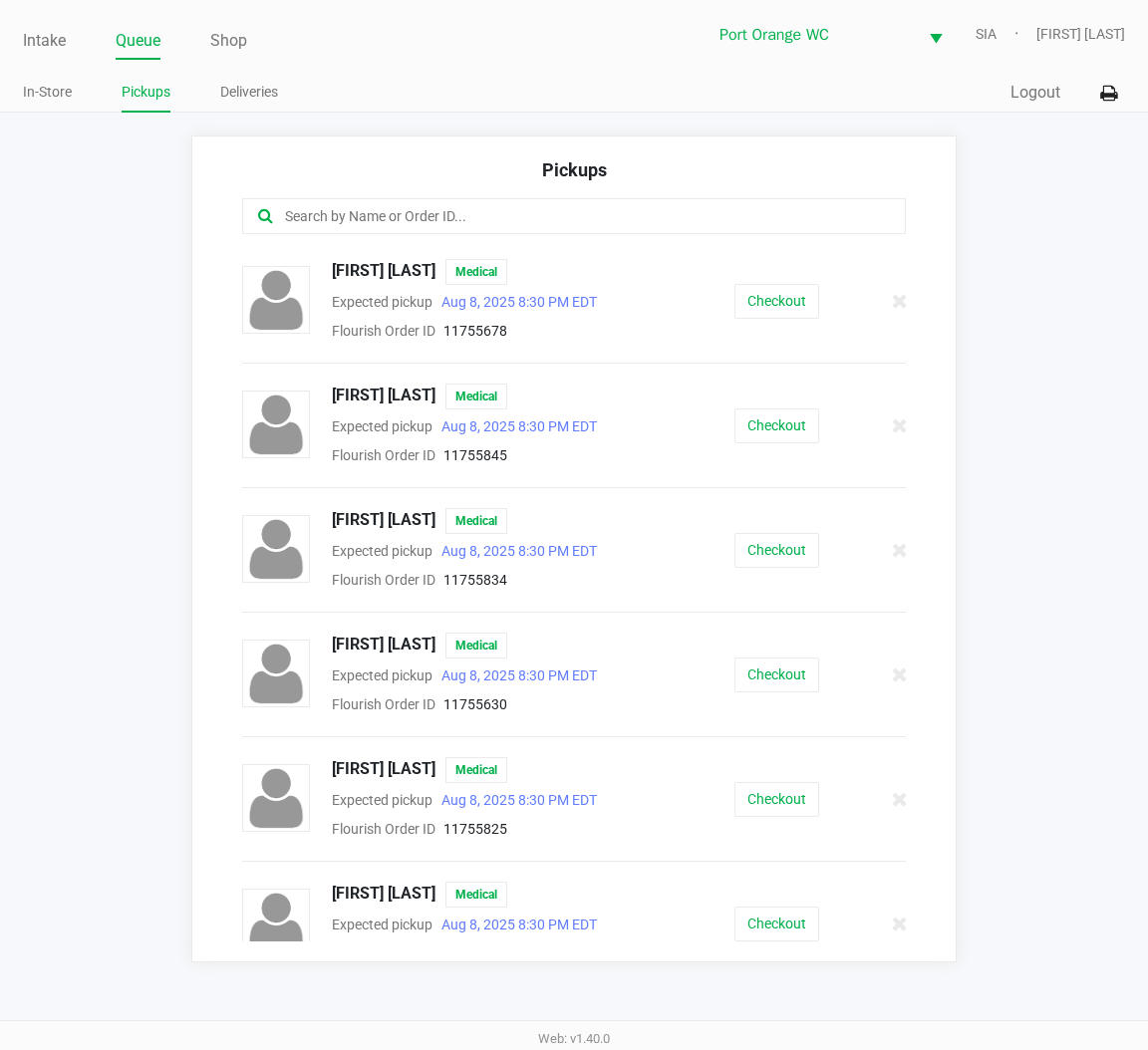 click 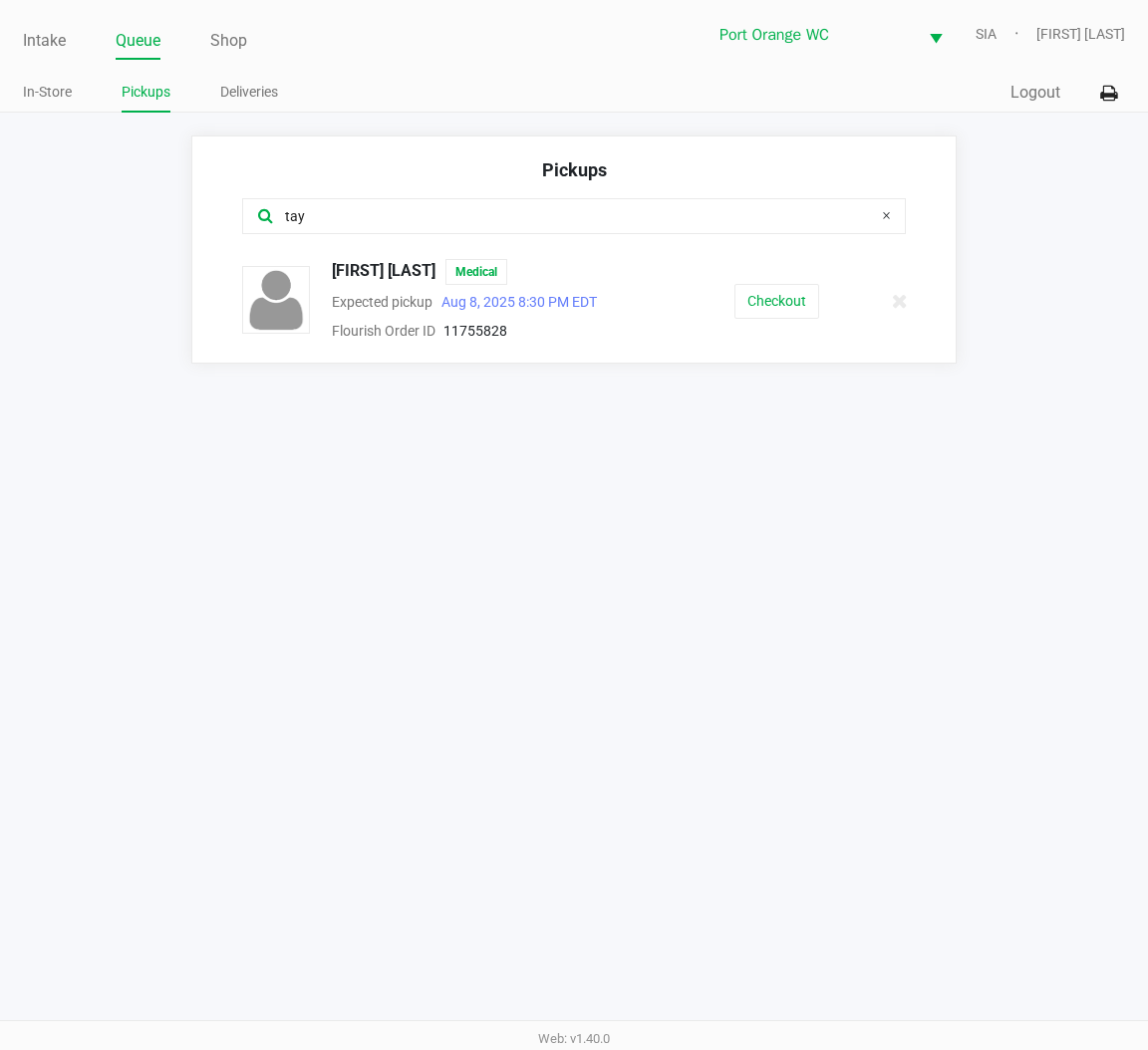type on "tay" 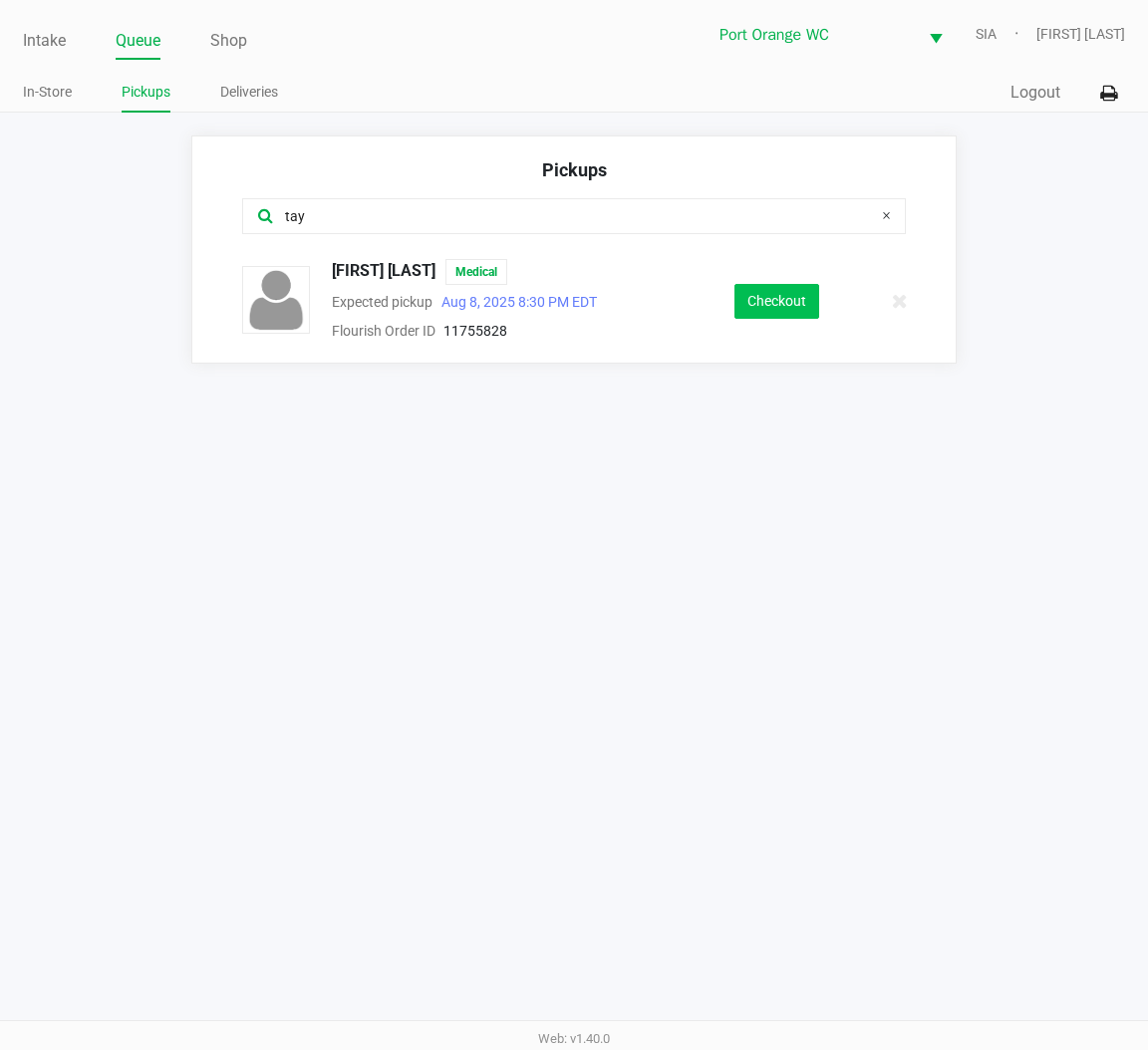 click on "Checkout" 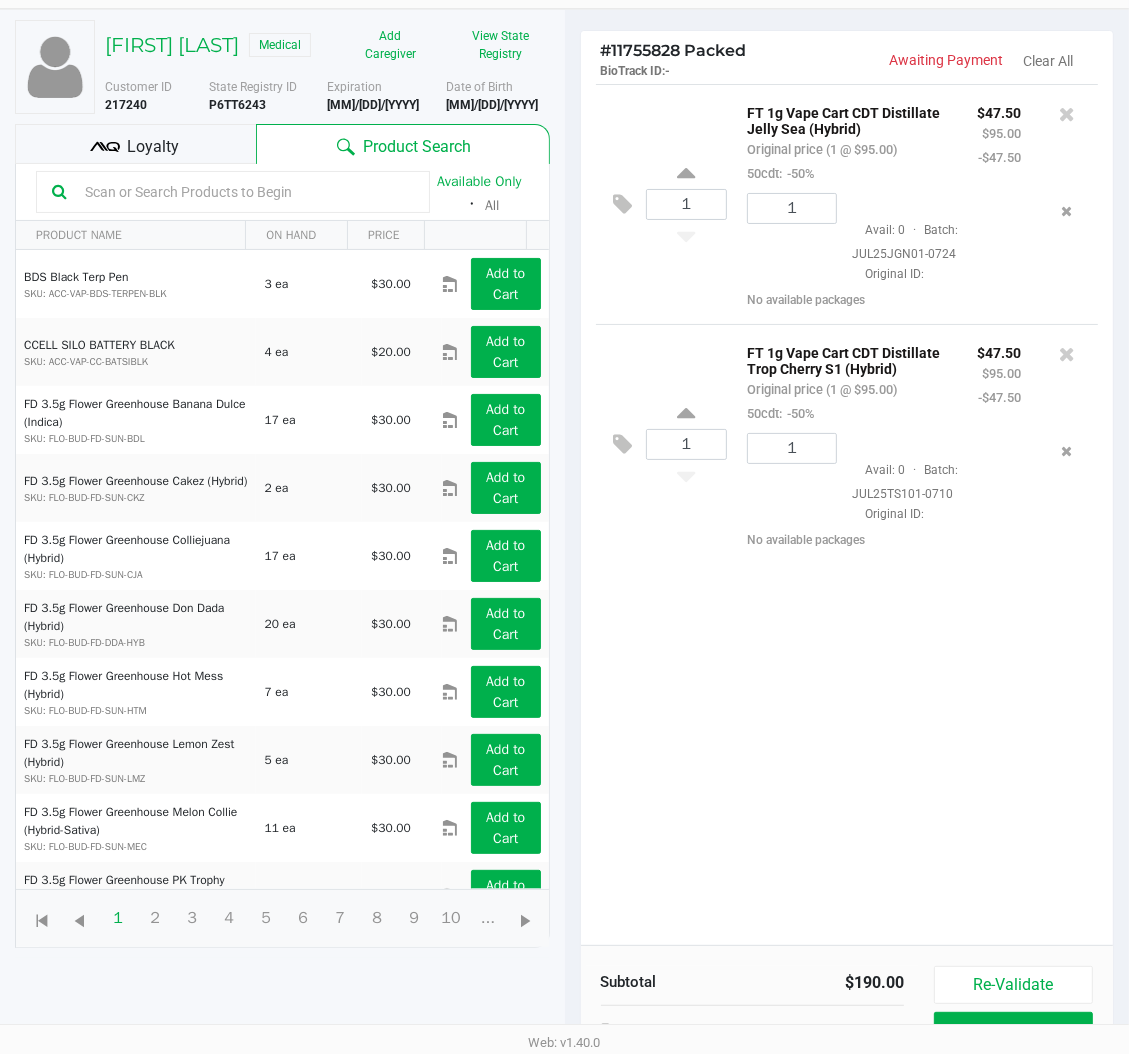 scroll, scrollTop: 238, scrollLeft: 0, axis: vertical 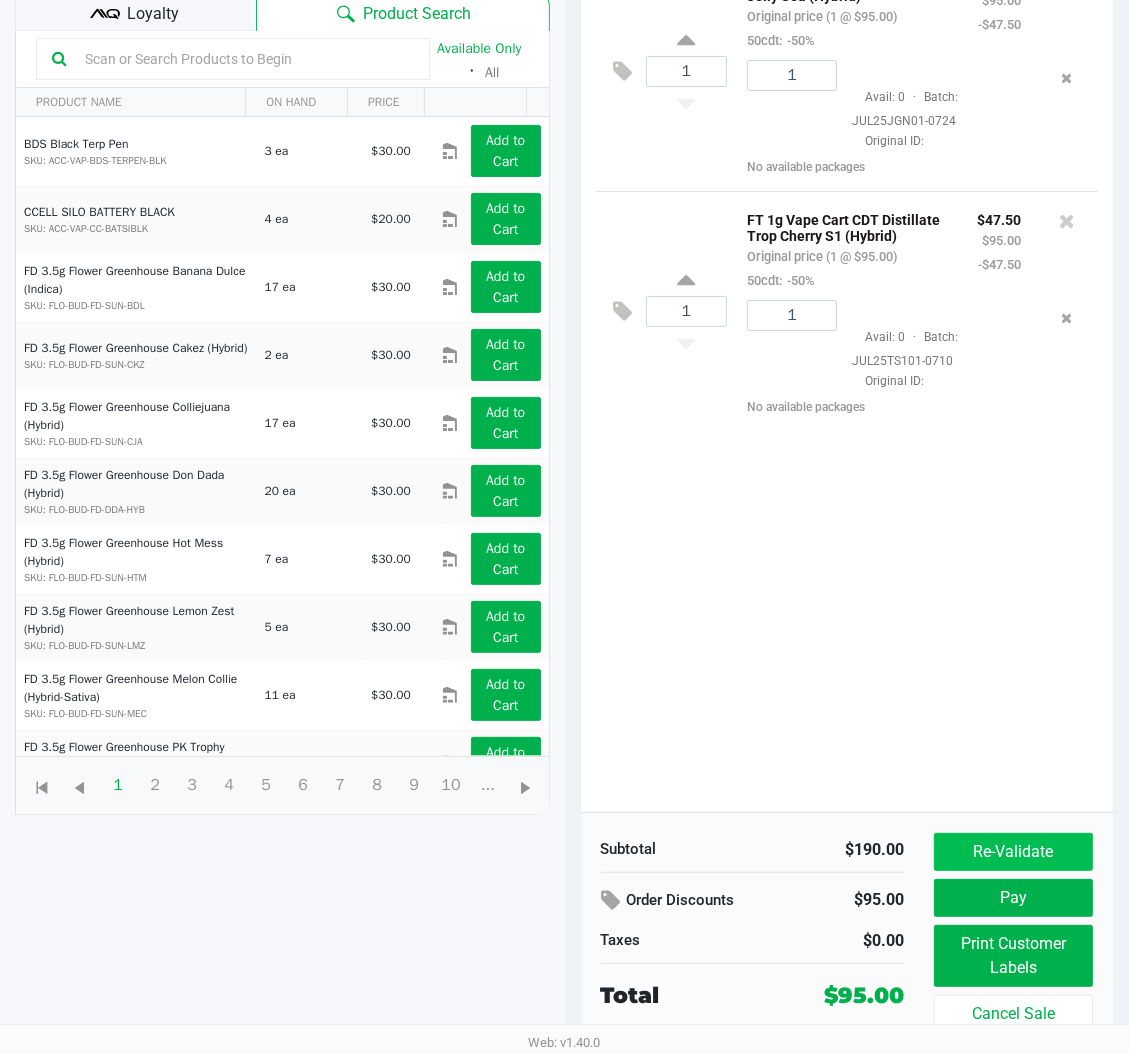 click on "Re-Validate" 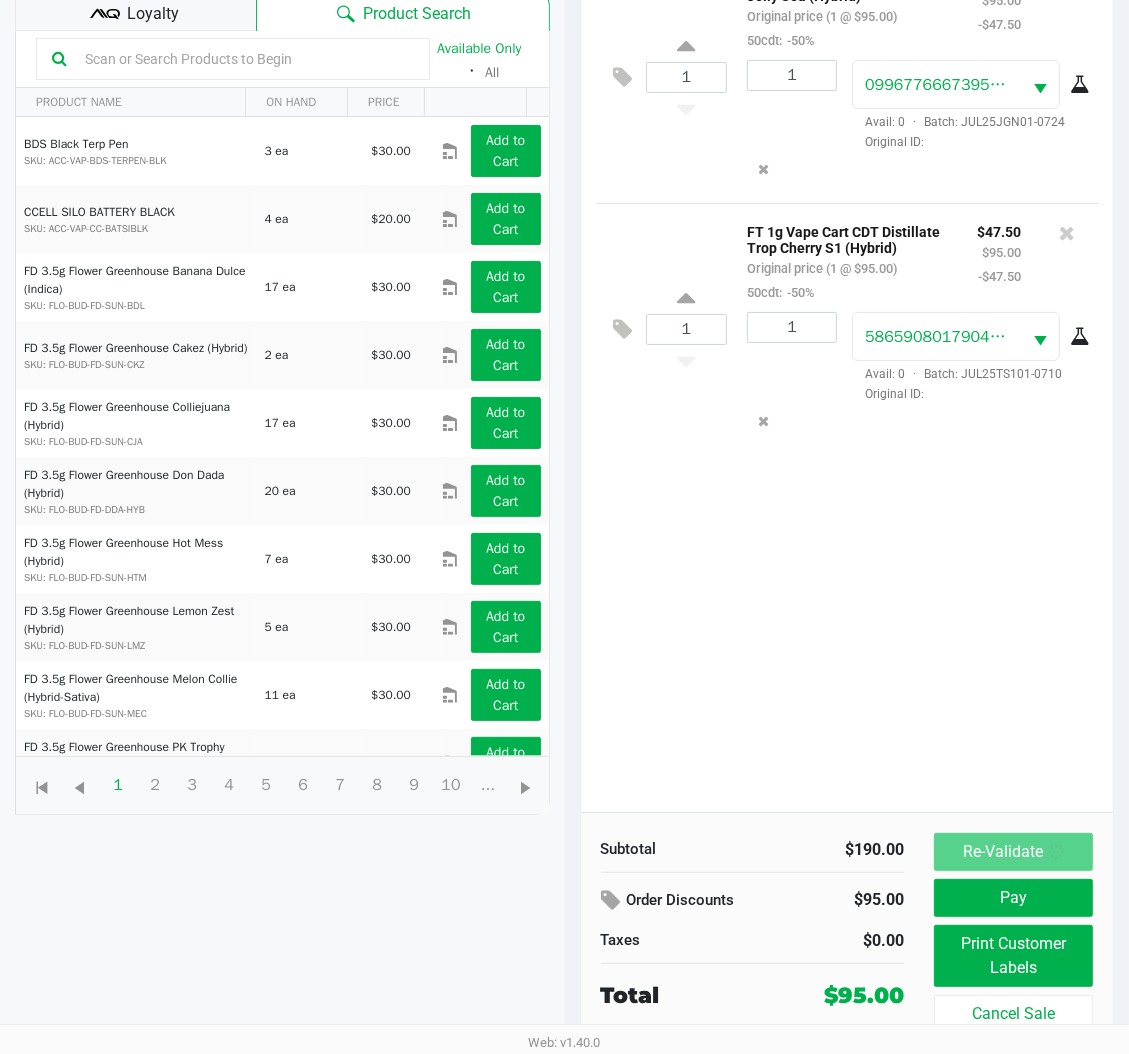 scroll, scrollTop: 0, scrollLeft: 0, axis: both 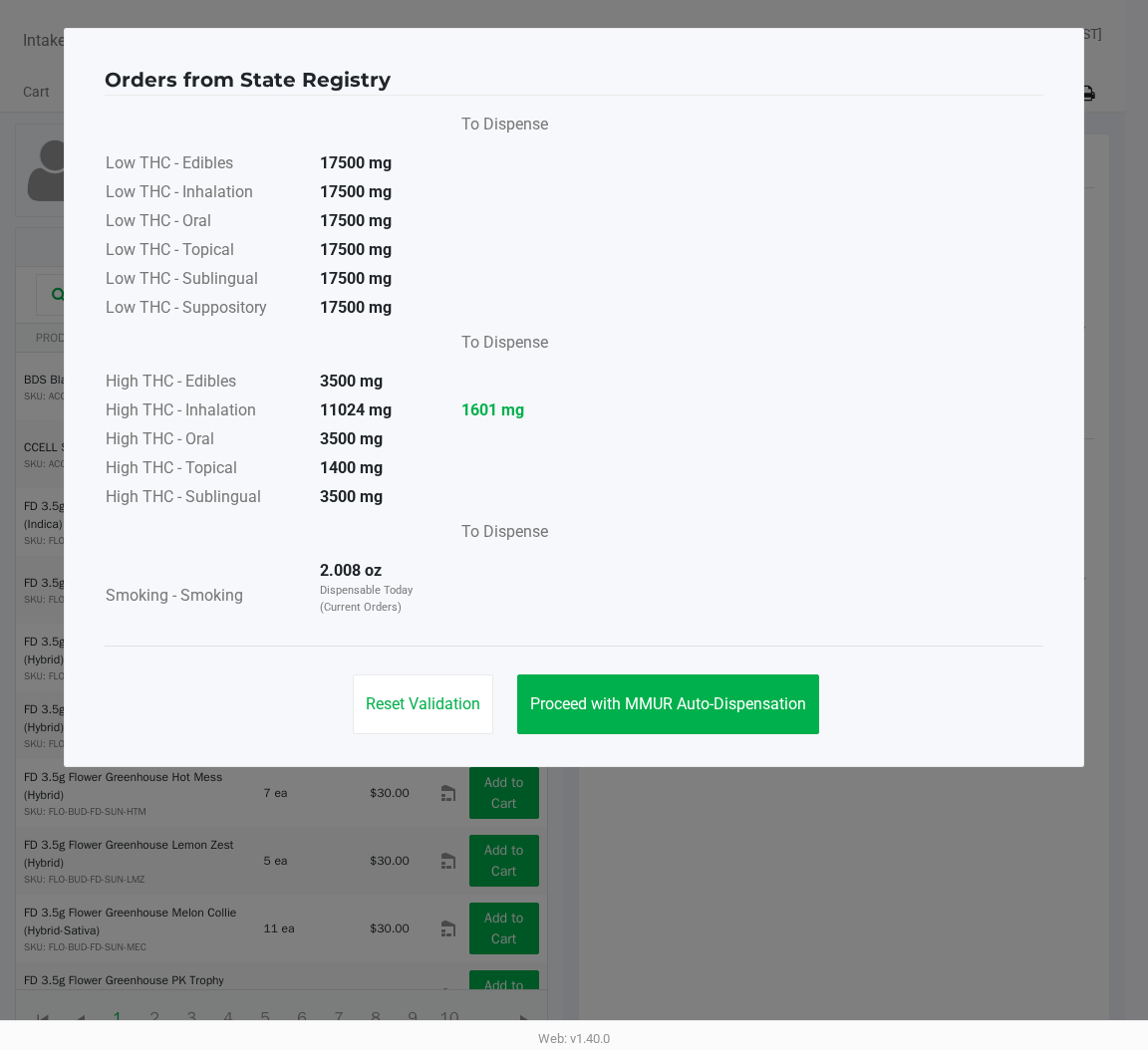 click on "Proceed with MMUR Auto-Dispensation" 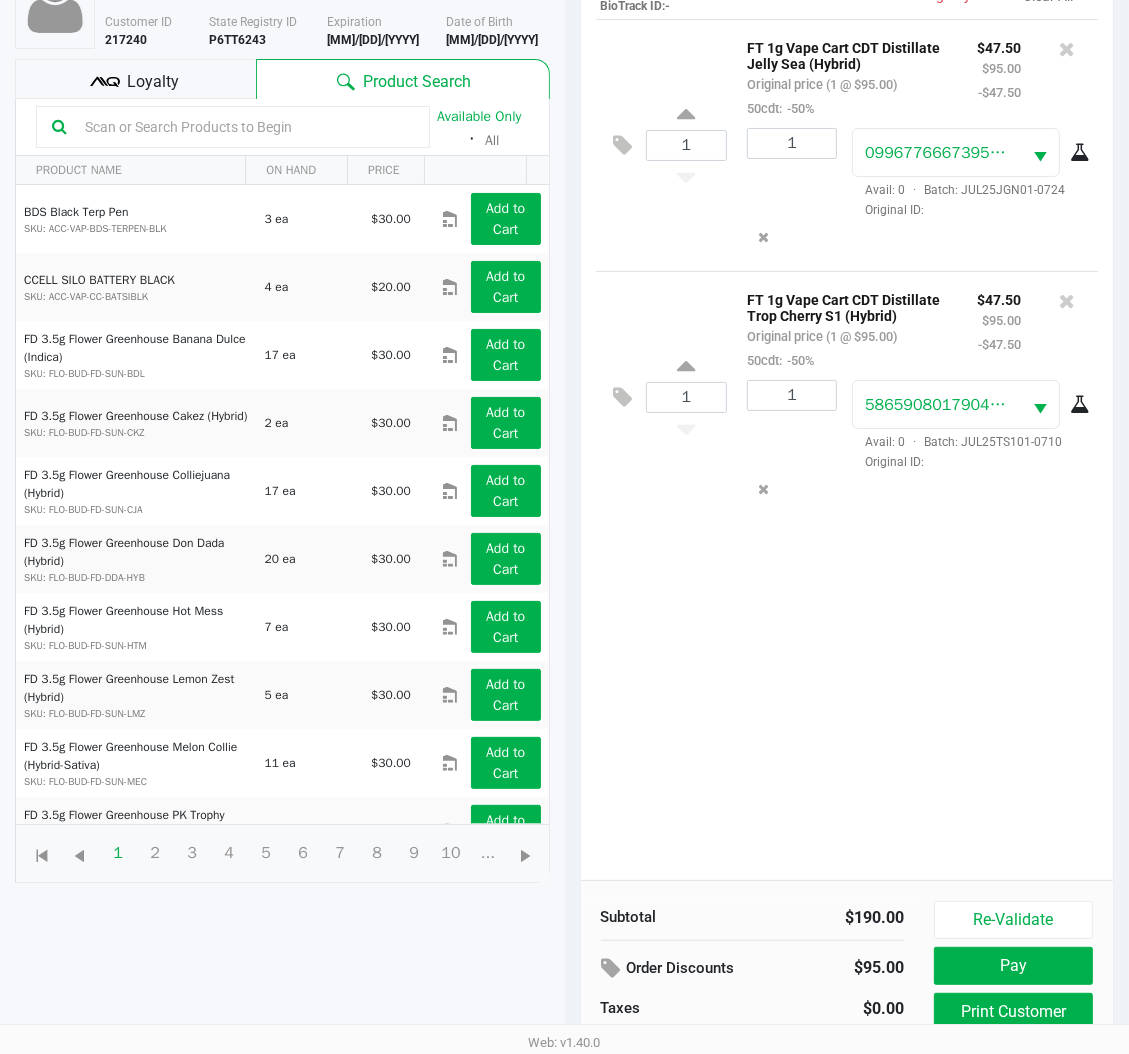 scroll, scrollTop: 238, scrollLeft: 0, axis: vertical 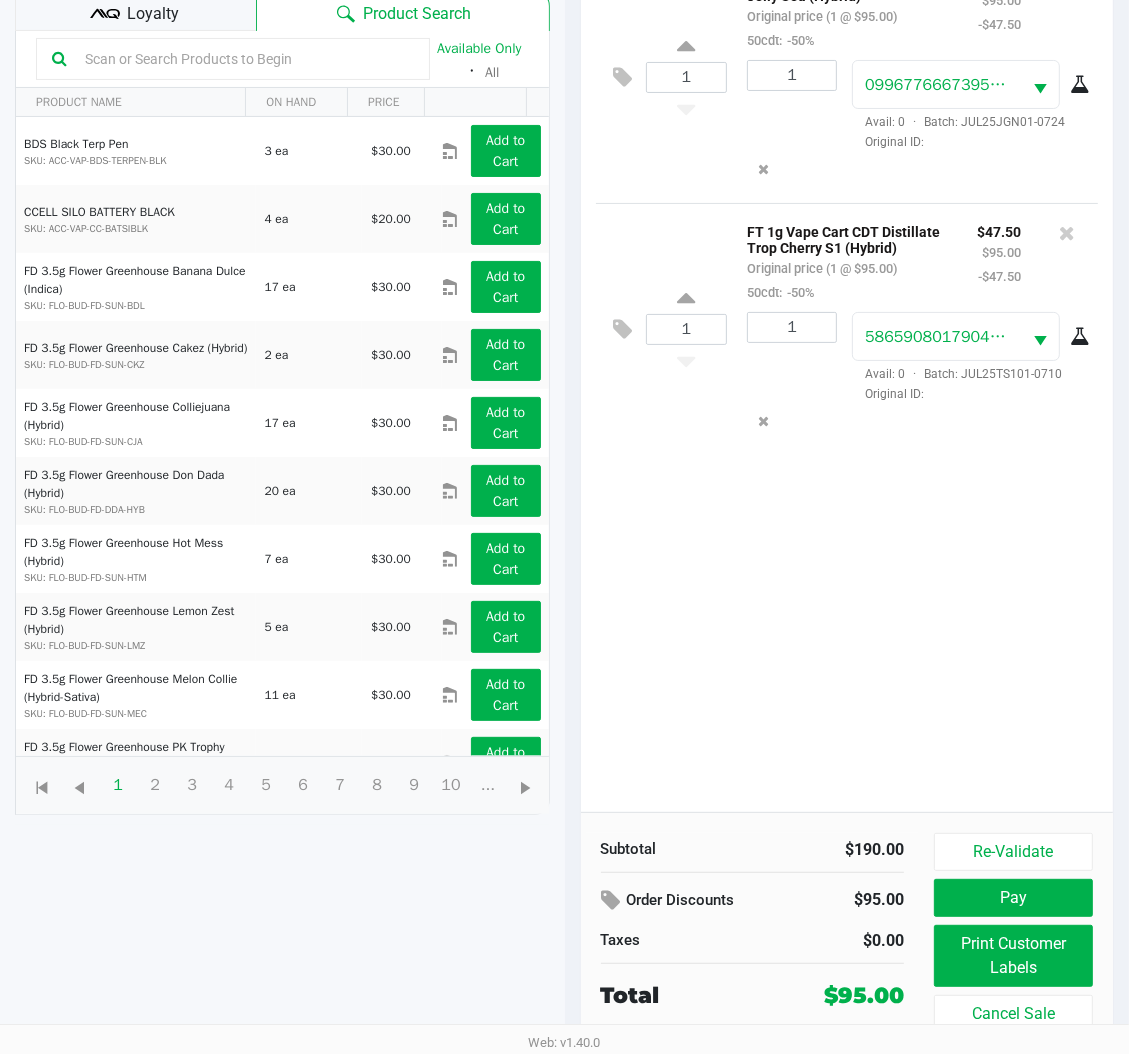 click on "Pay" 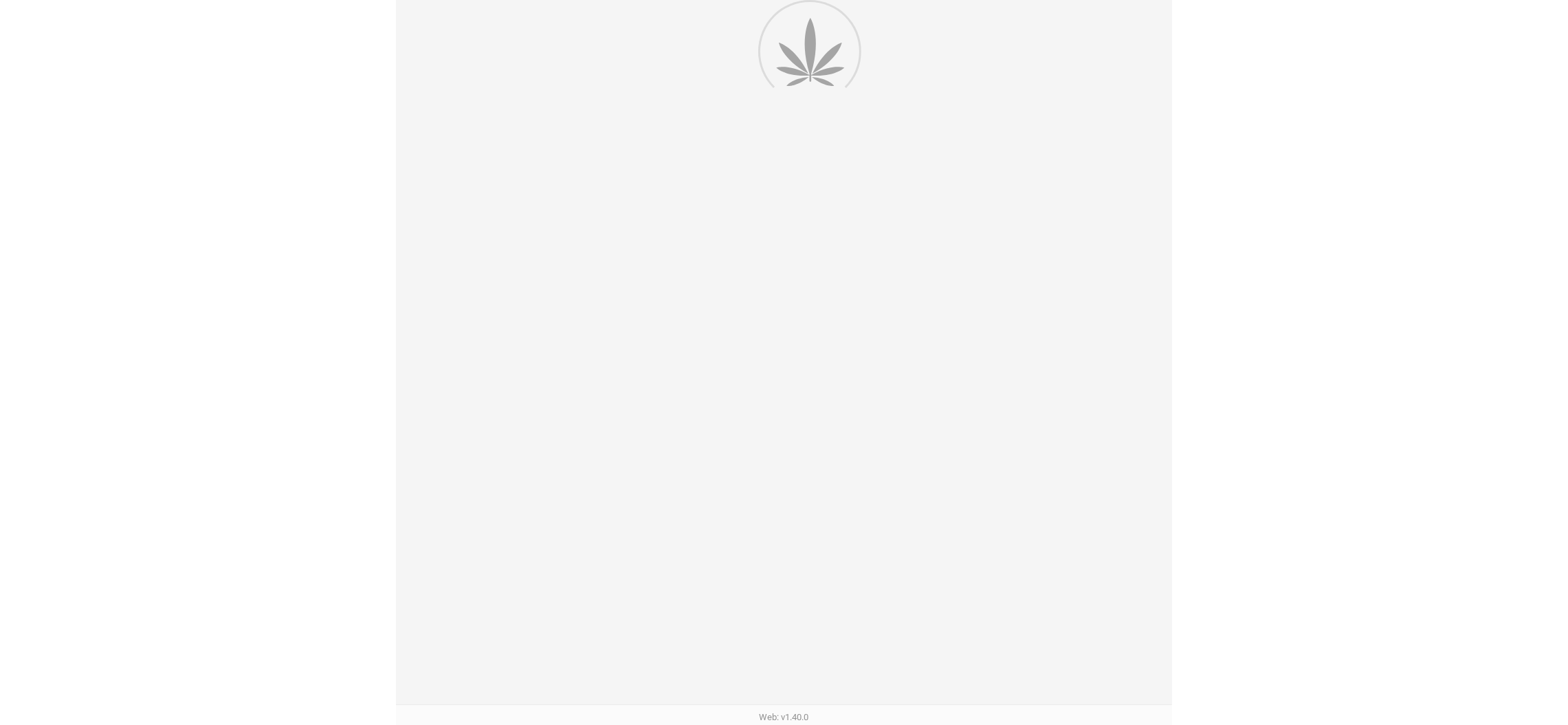 scroll, scrollTop: 0, scrollLeft: 0, axis: both 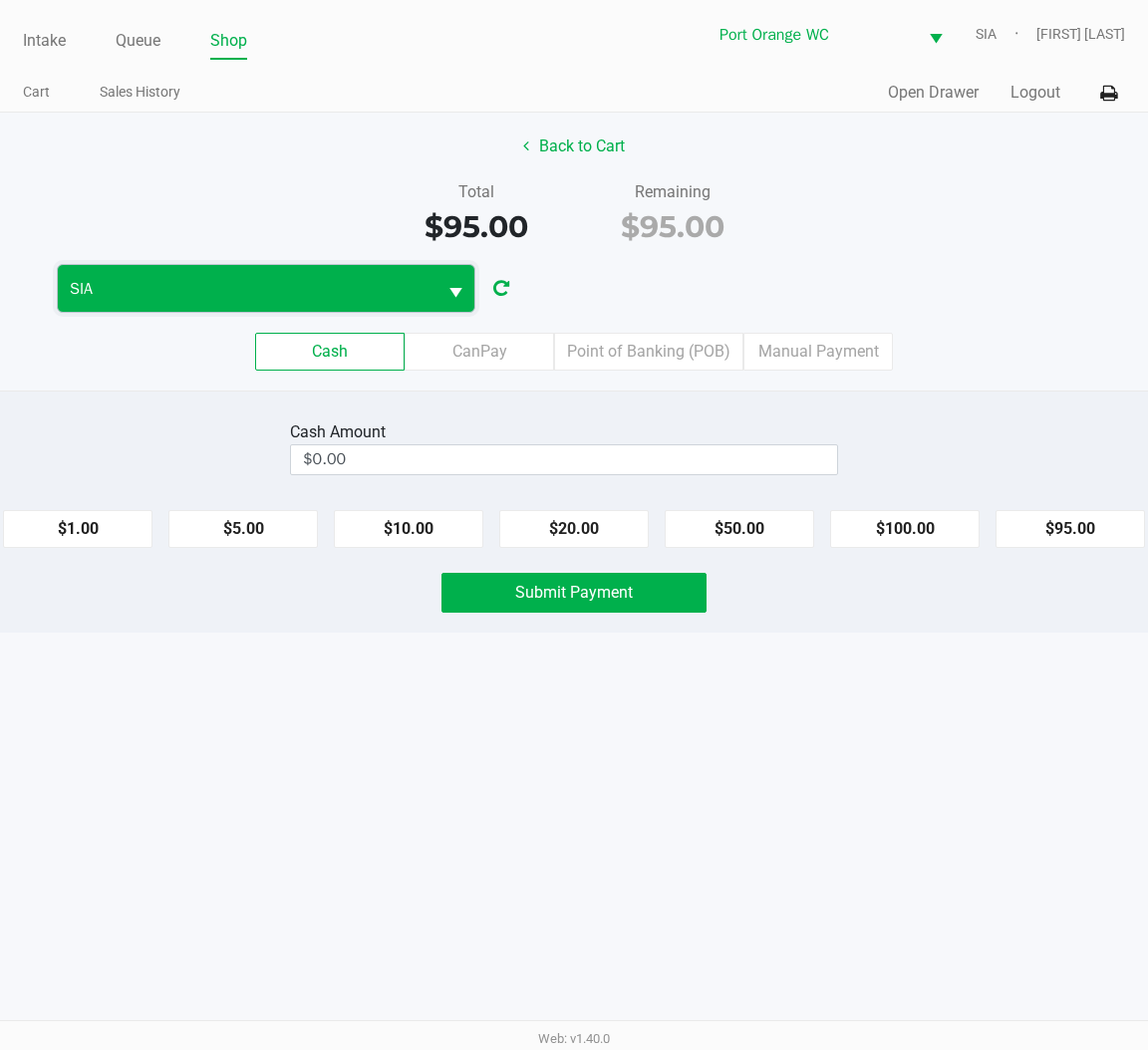 click on "SIA" at bounding box center [247, 289] 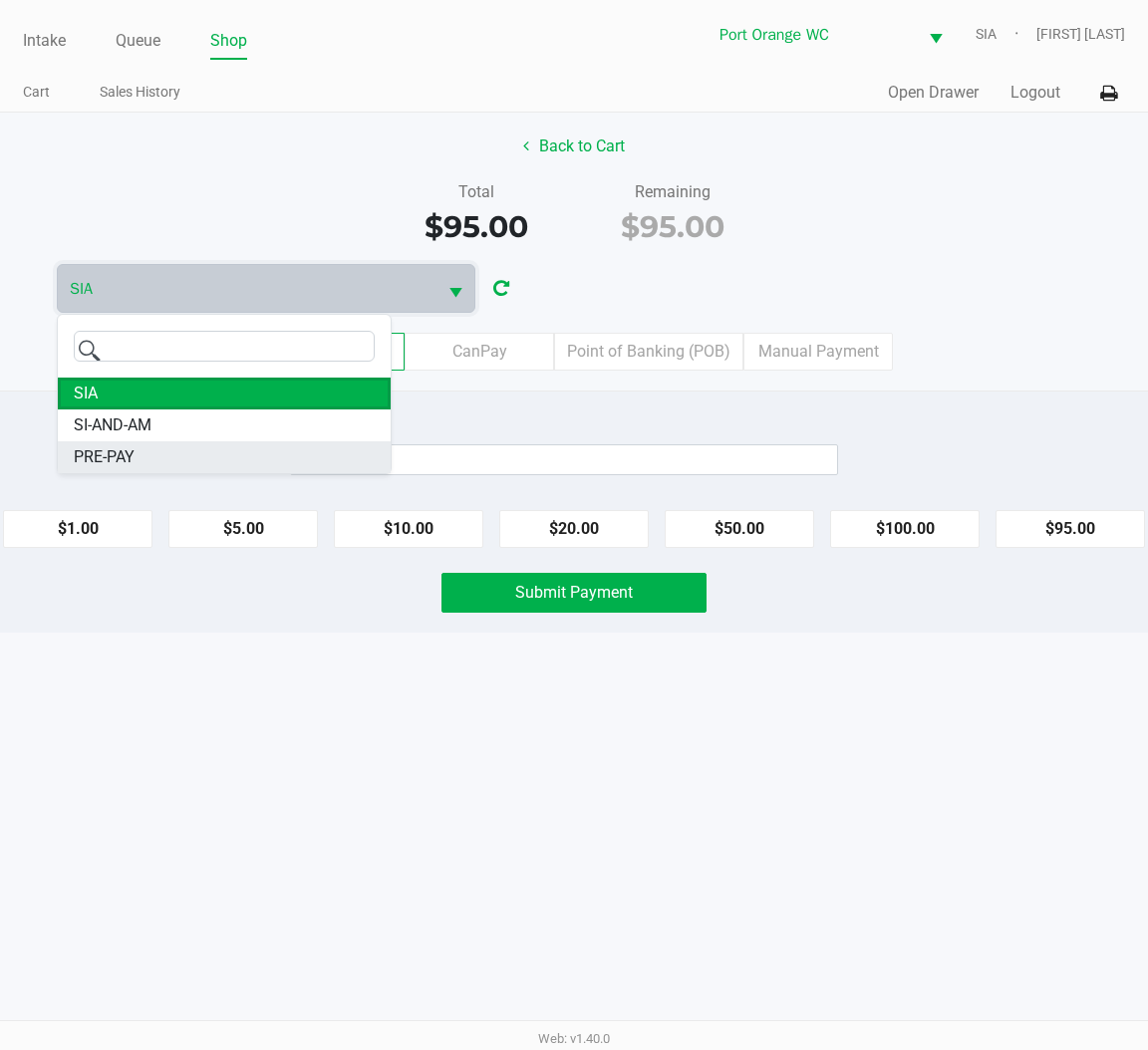 click on "PRE-PAY" at bounding box center [224, 457] 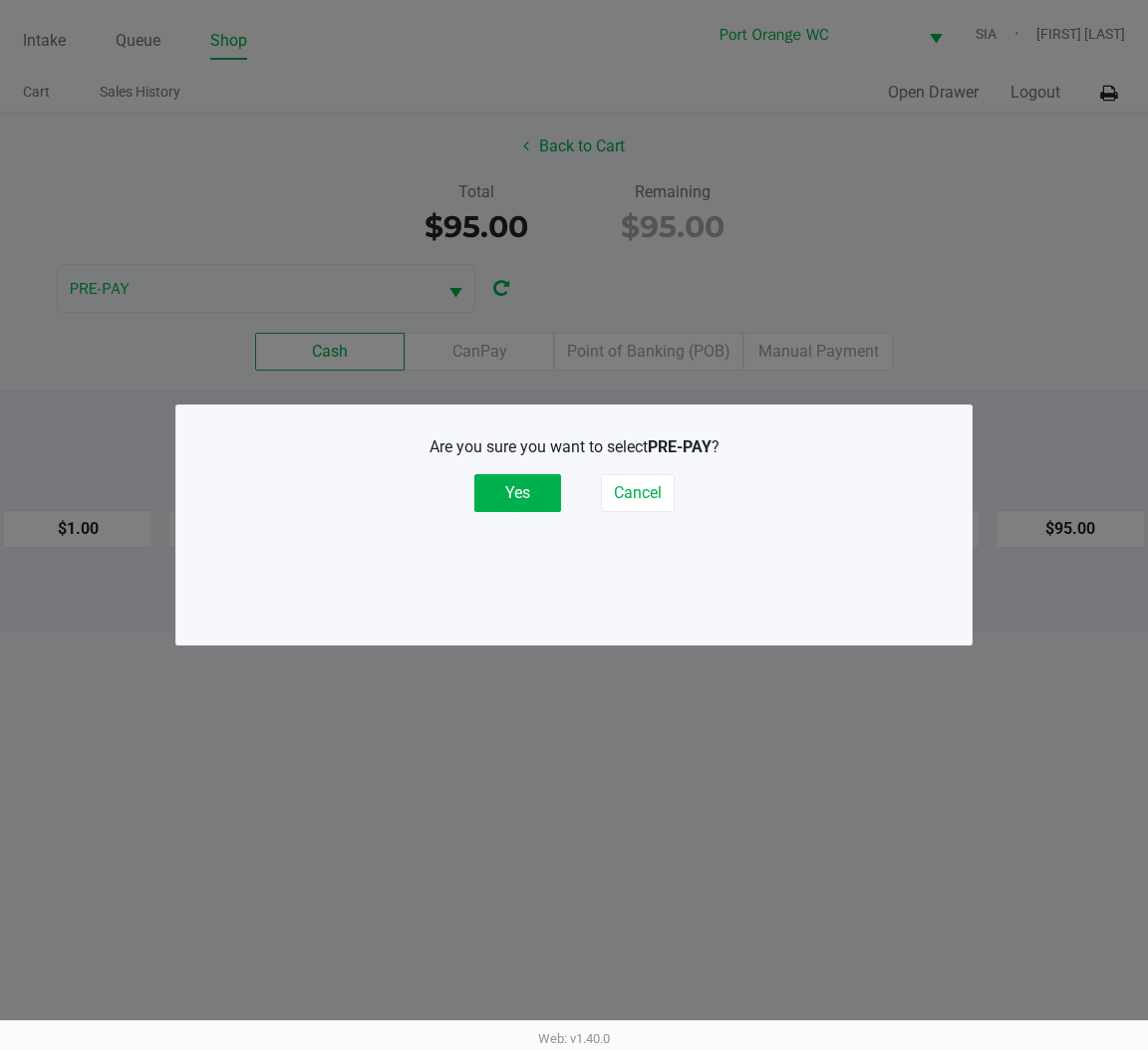 click on "Yes" 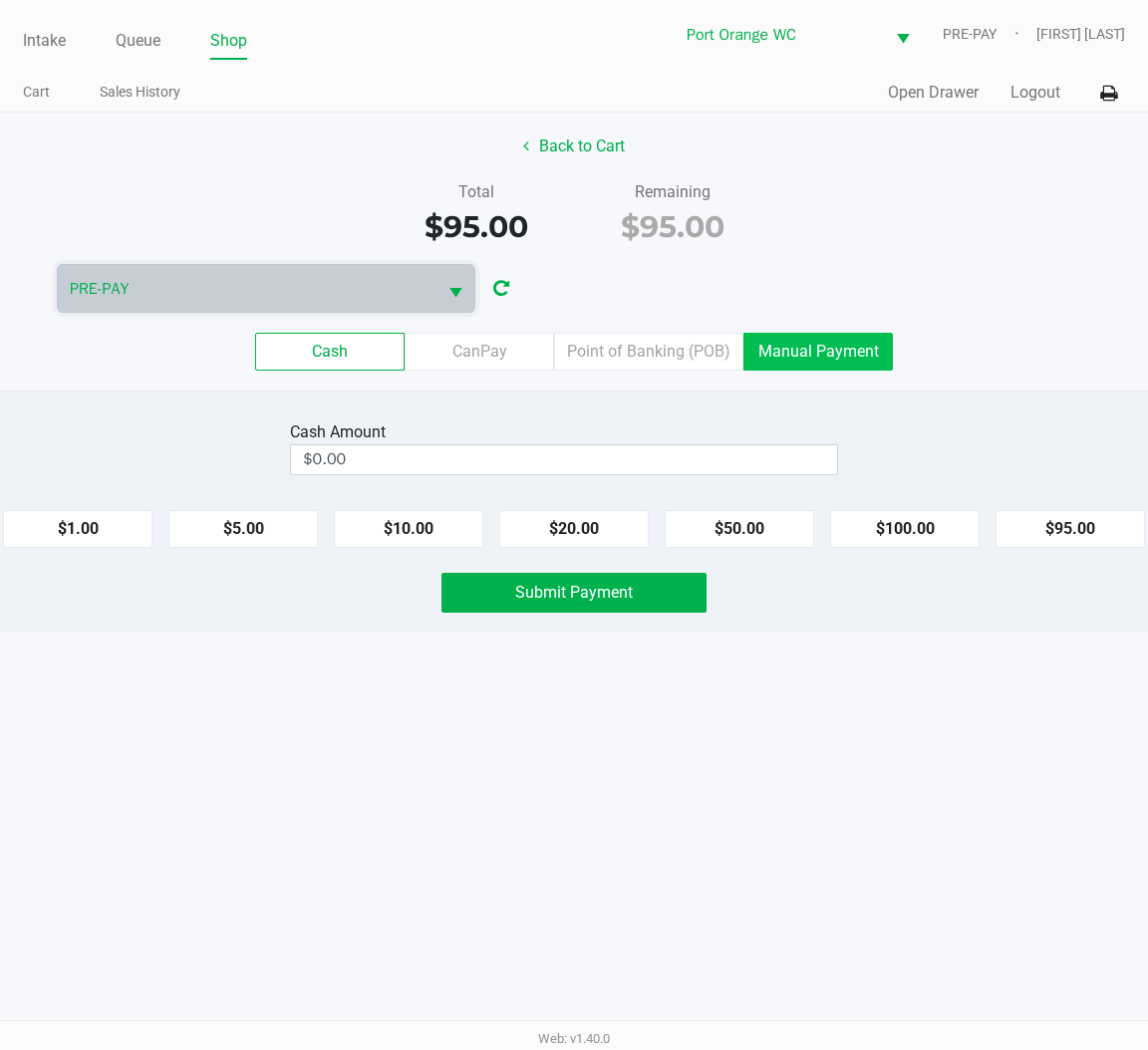click on "Manual Payment" 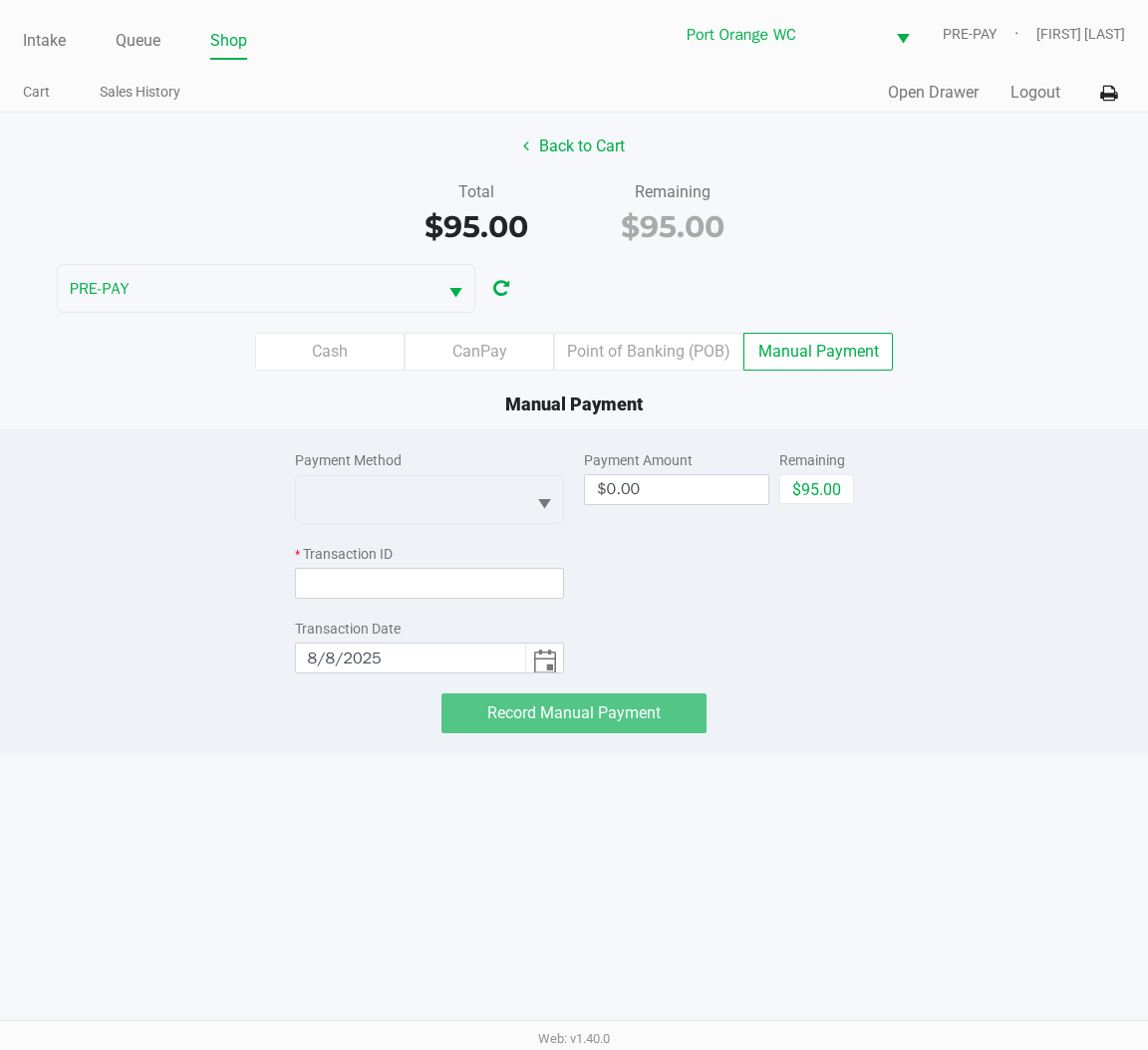 click on "$95.00" 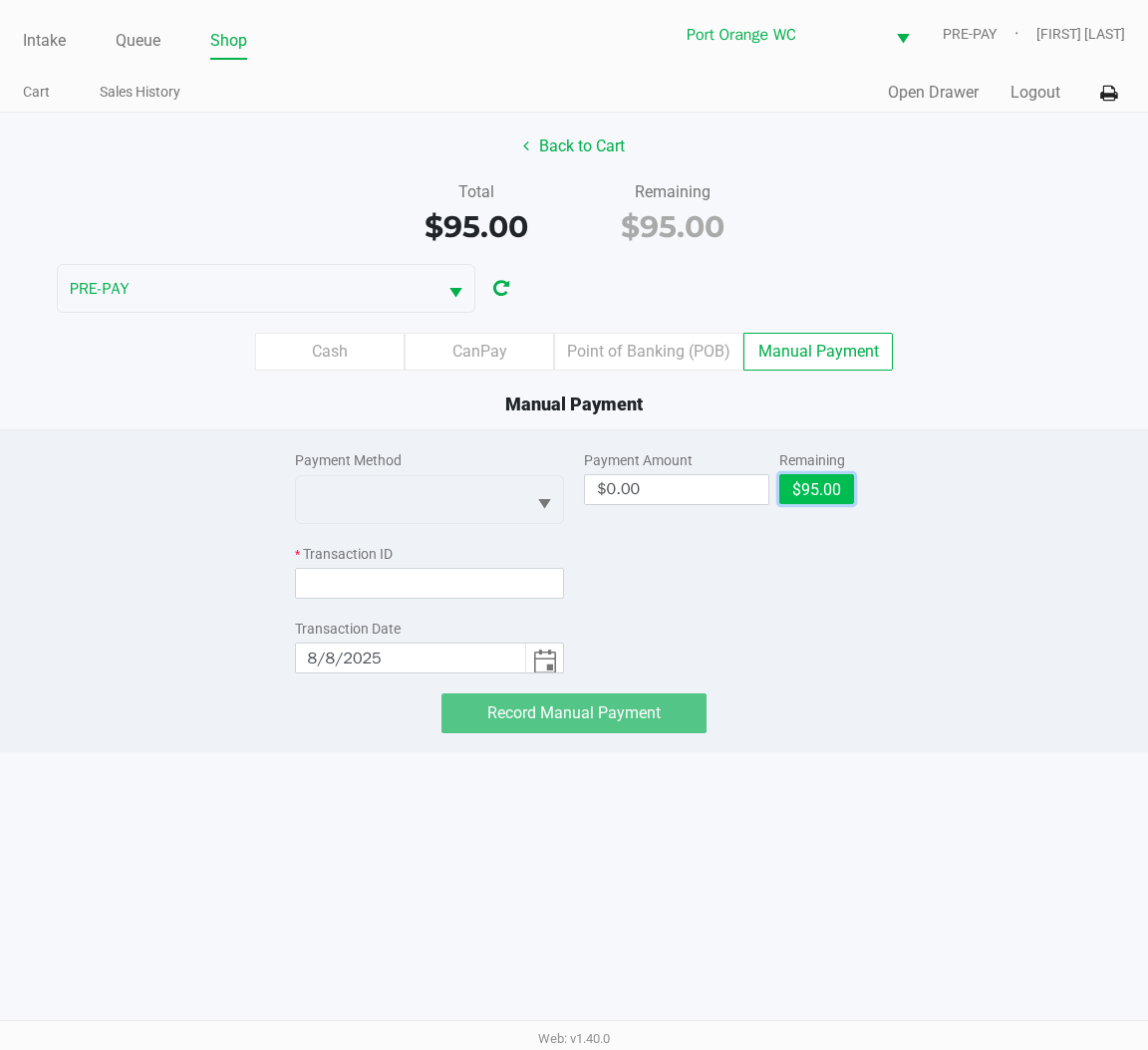 type on "$95.00" 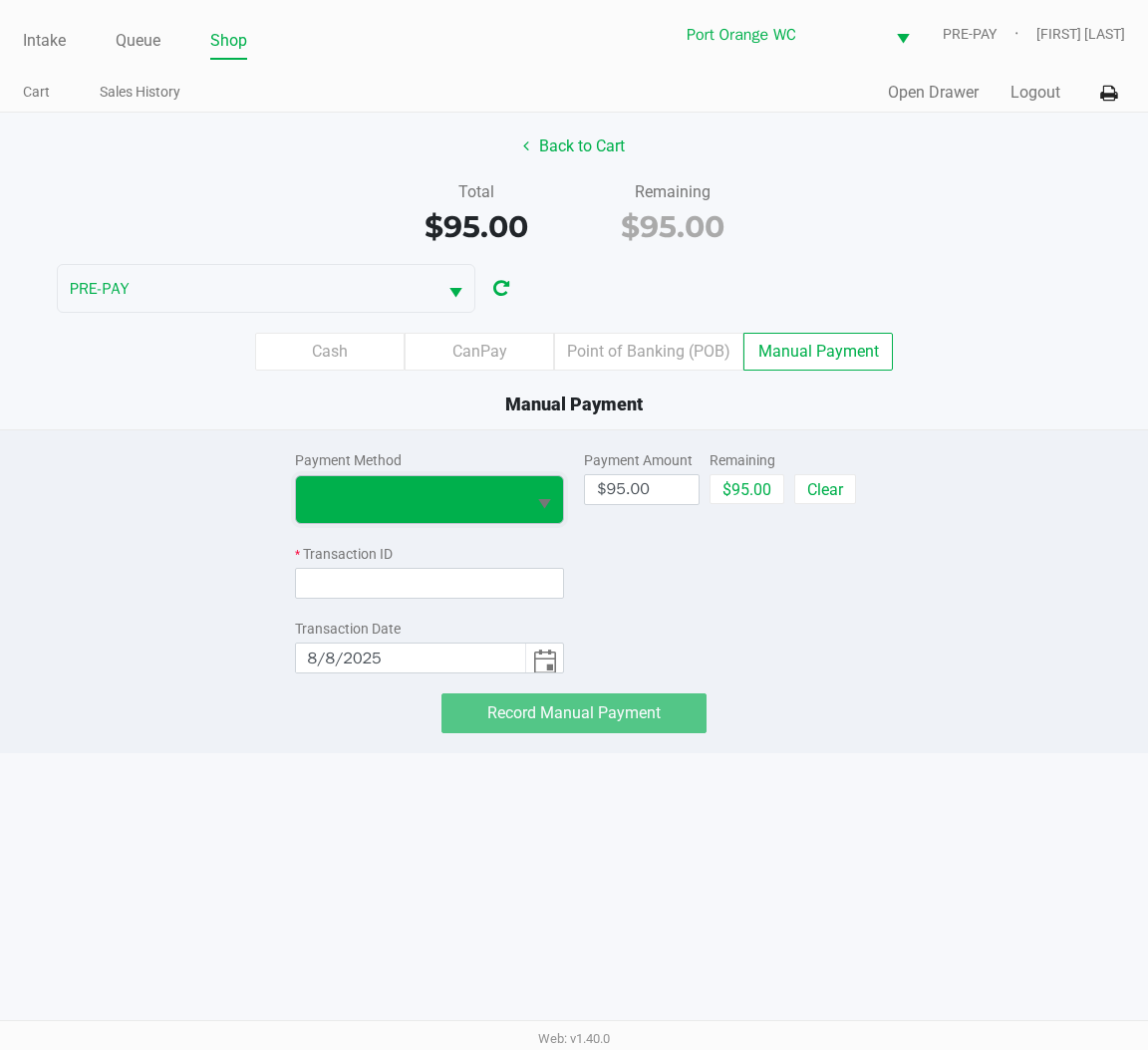 click at bounding box center (411, 499) 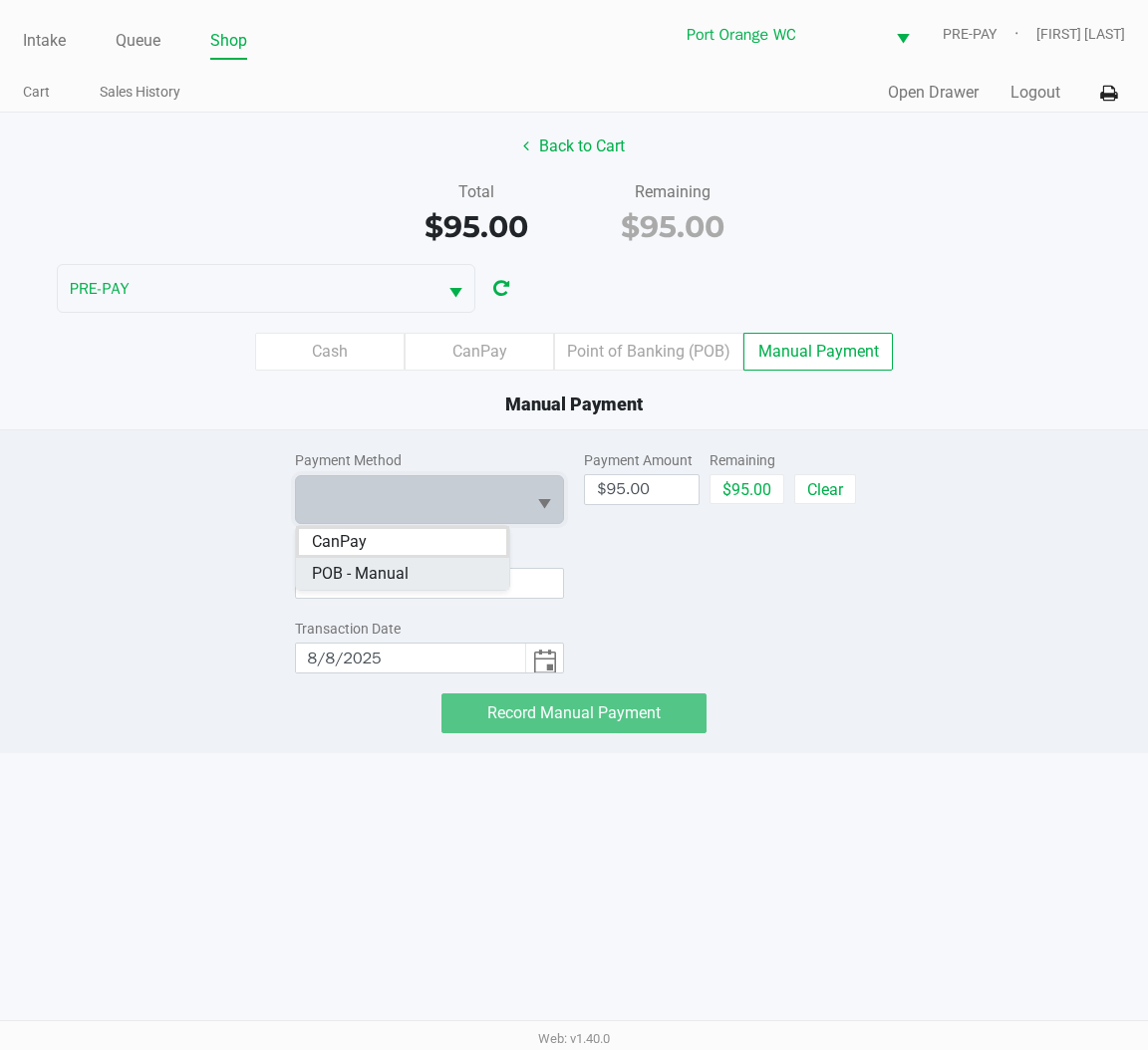 click on "POB - Manual" at bounding box center [360, 574] 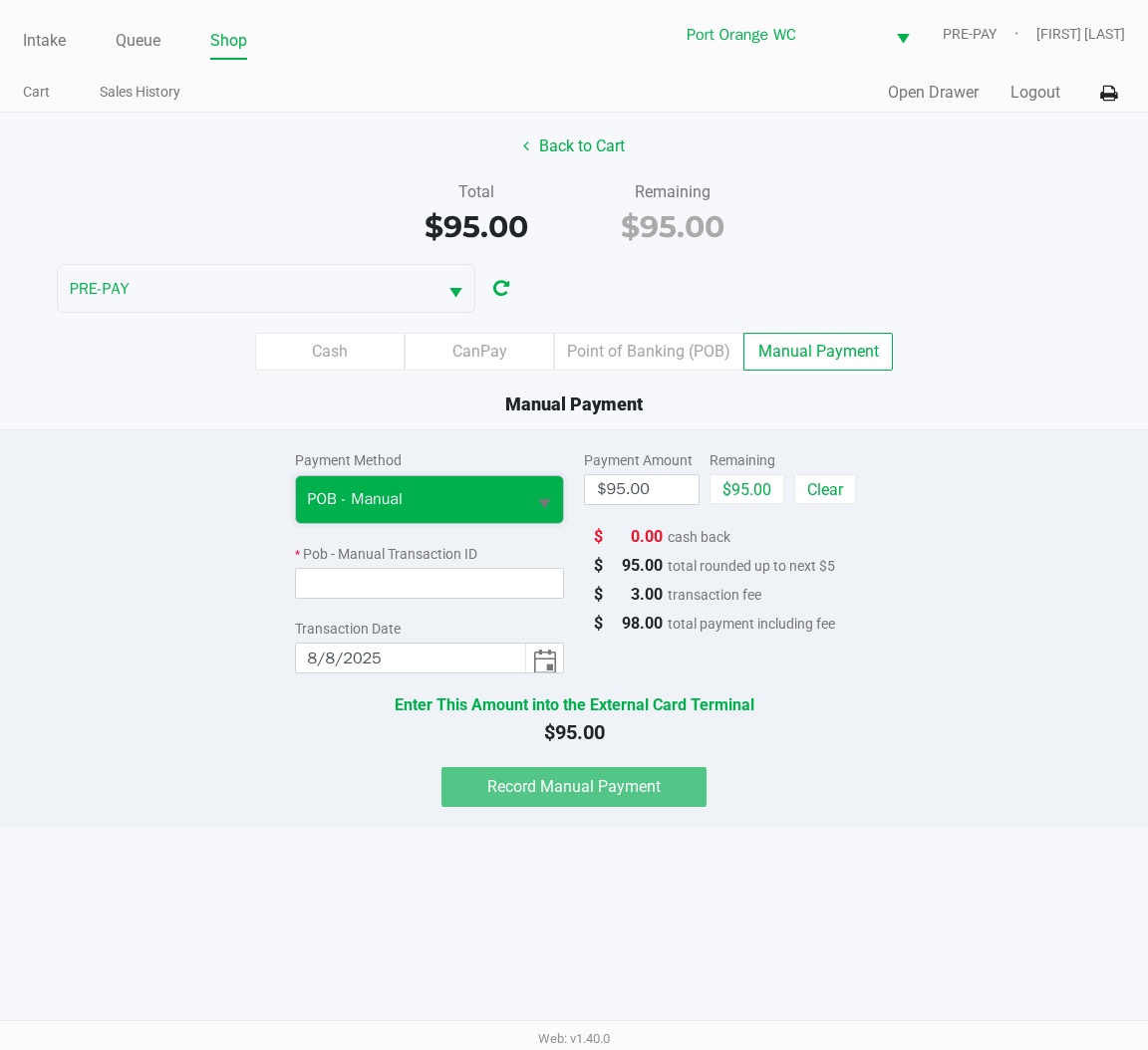 click on "POB - Manual" at bounding box center (411, 499) 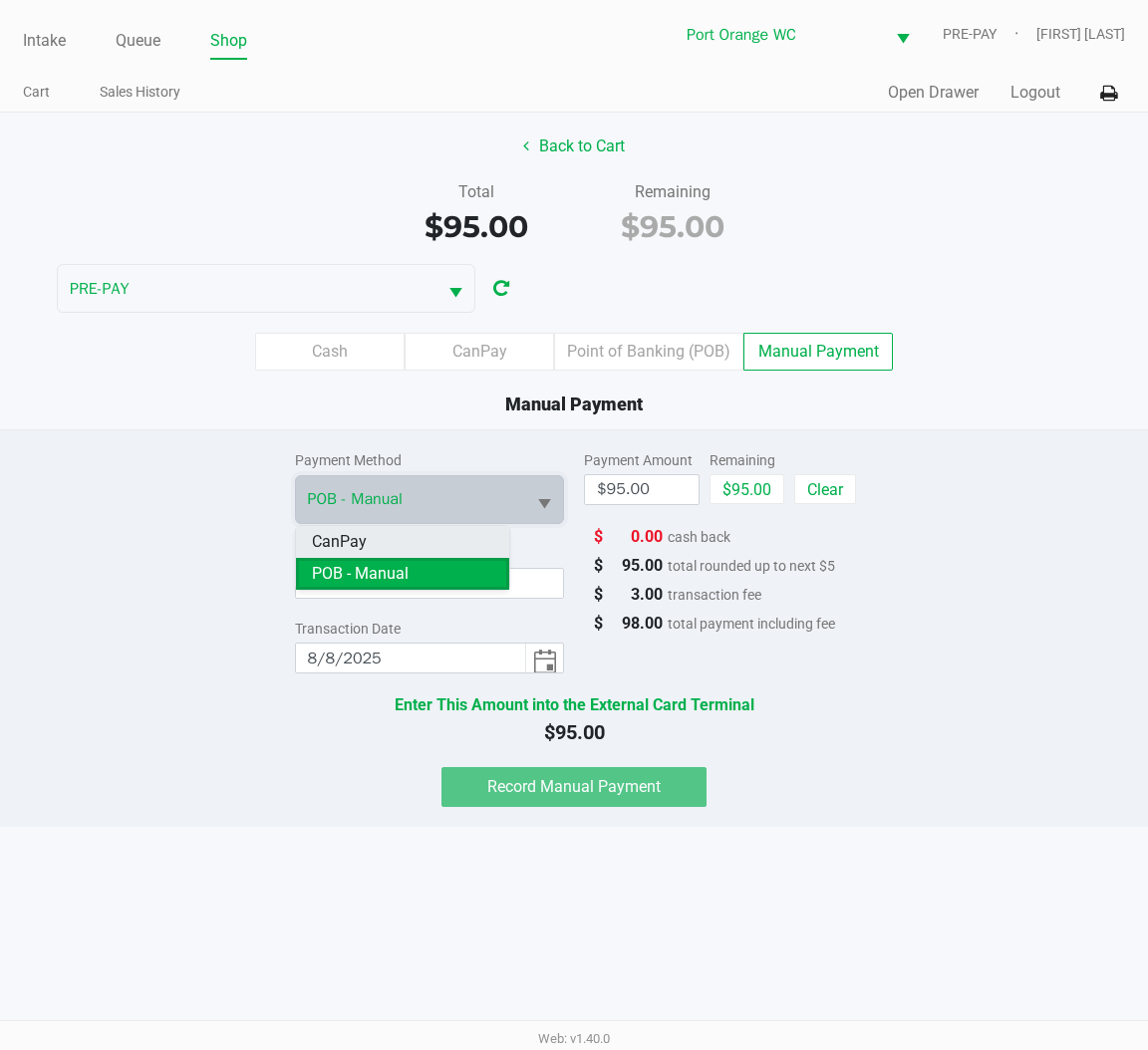 click on "CanPay" at bounding box center (403, 542) 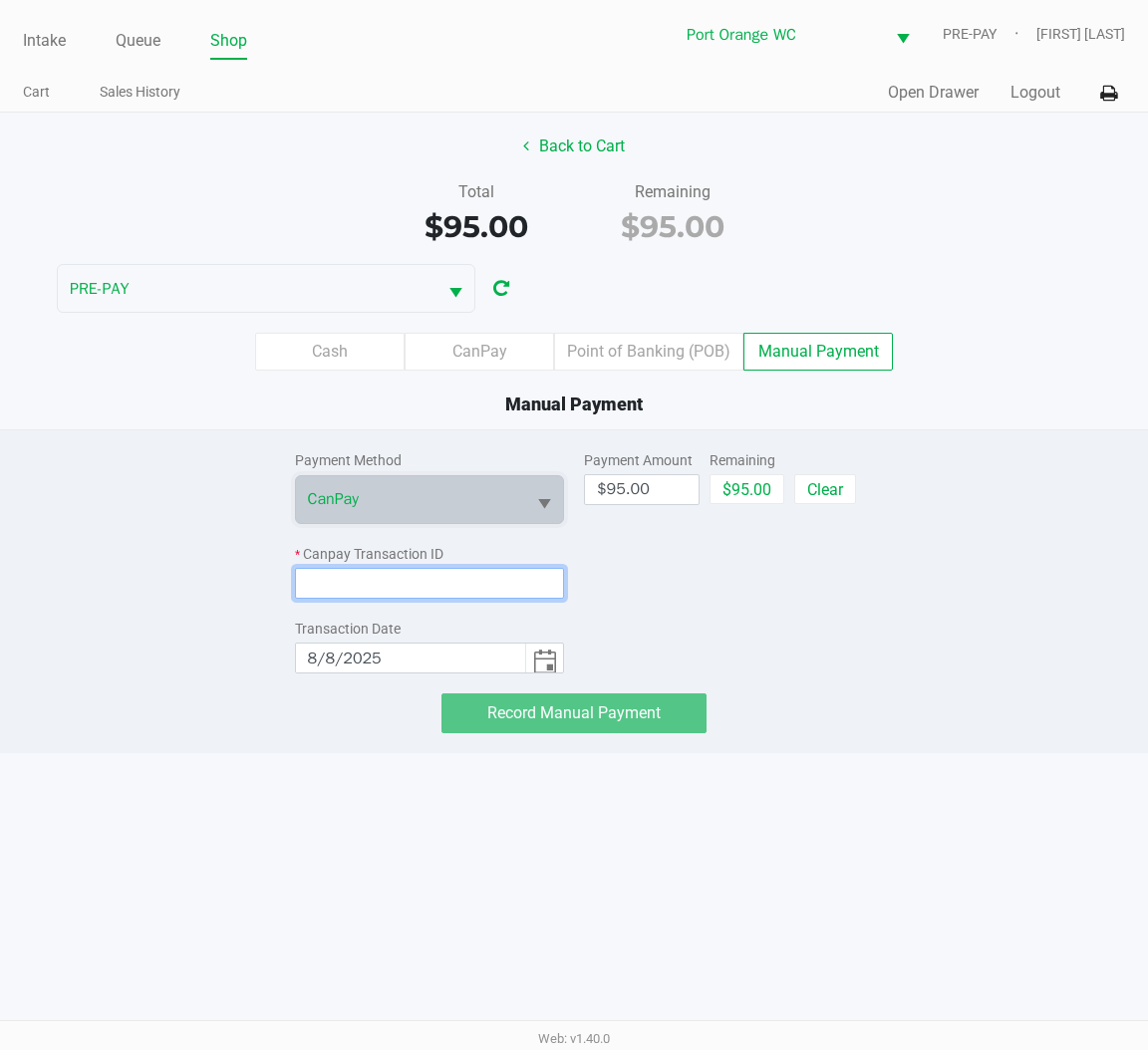click 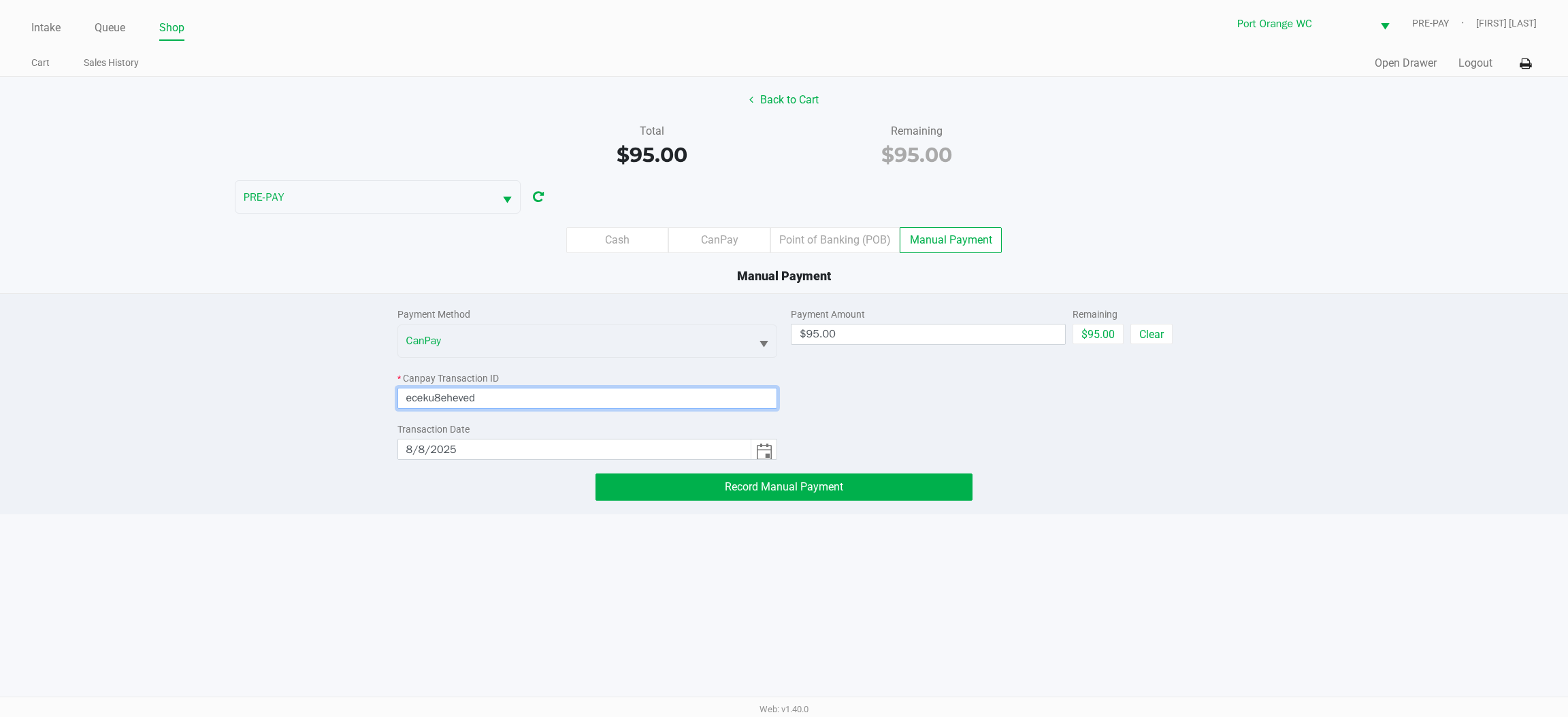 type on "eceku8eheved" 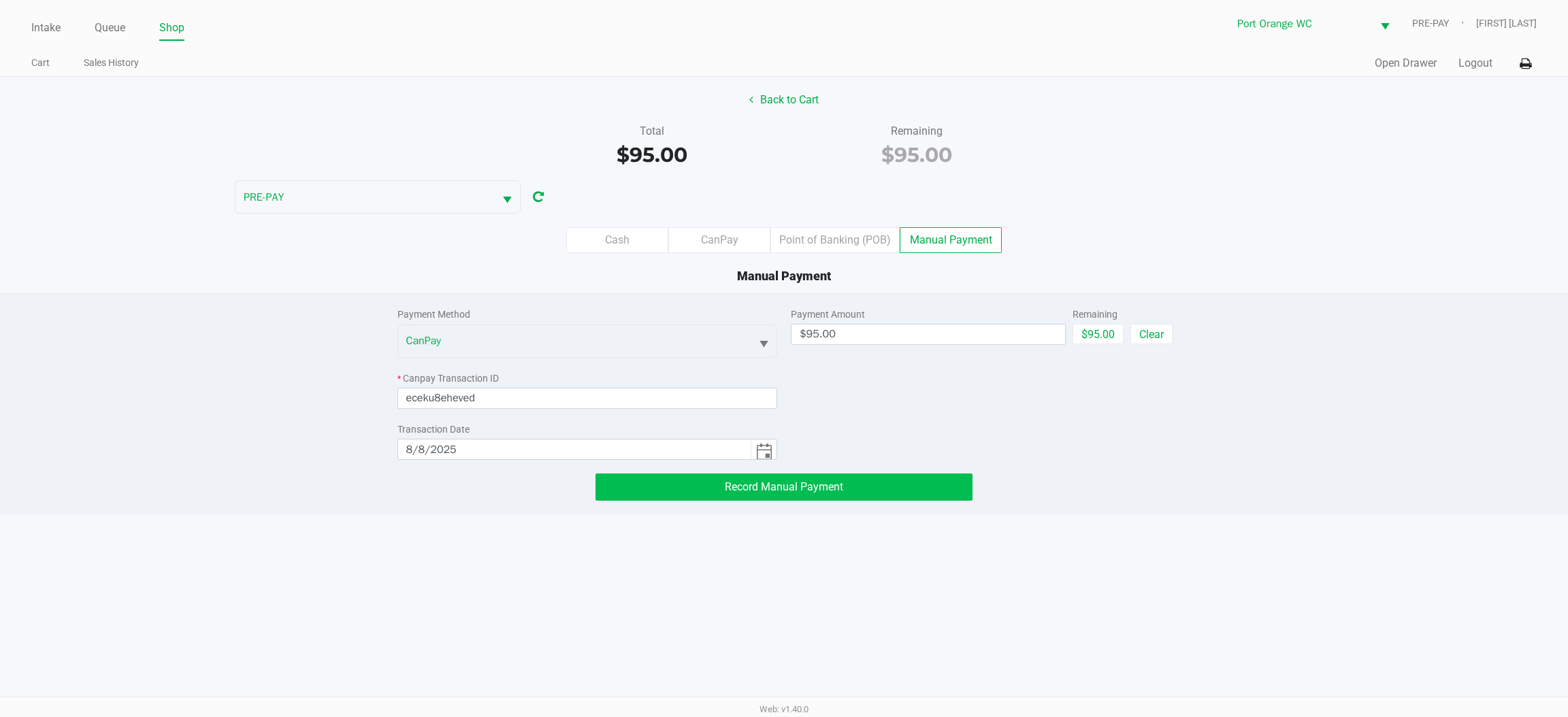 click on "Record Manual Payment" 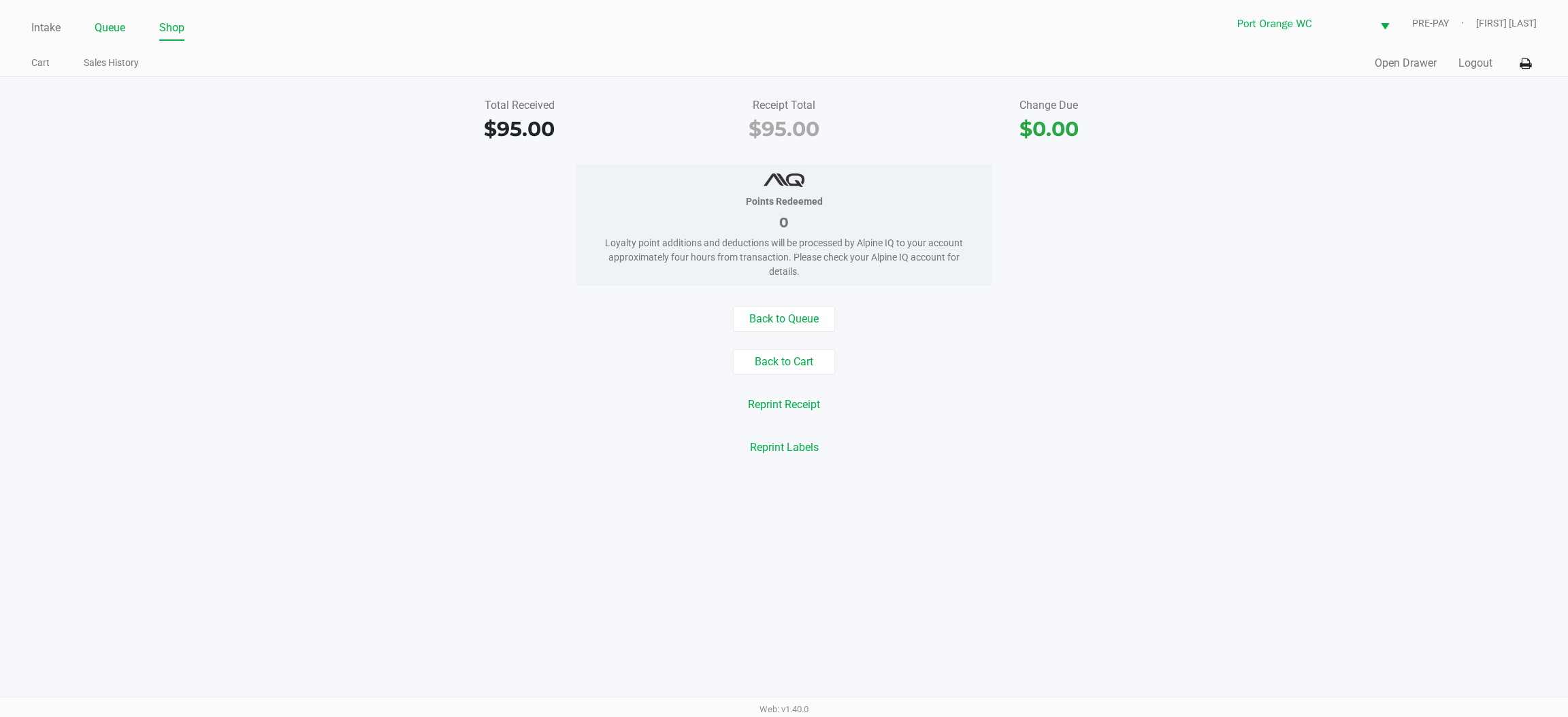 click on "Queue" 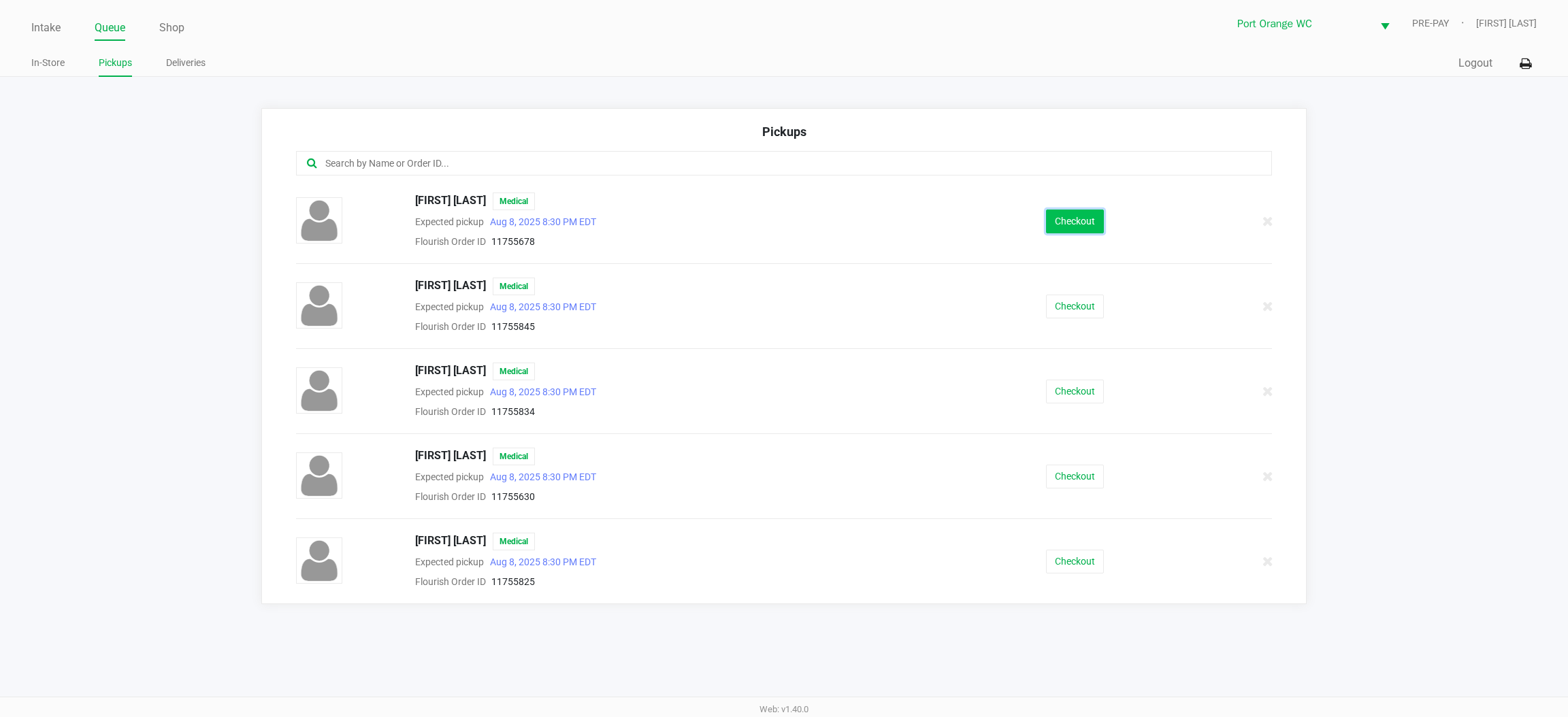 click on "Checkout" 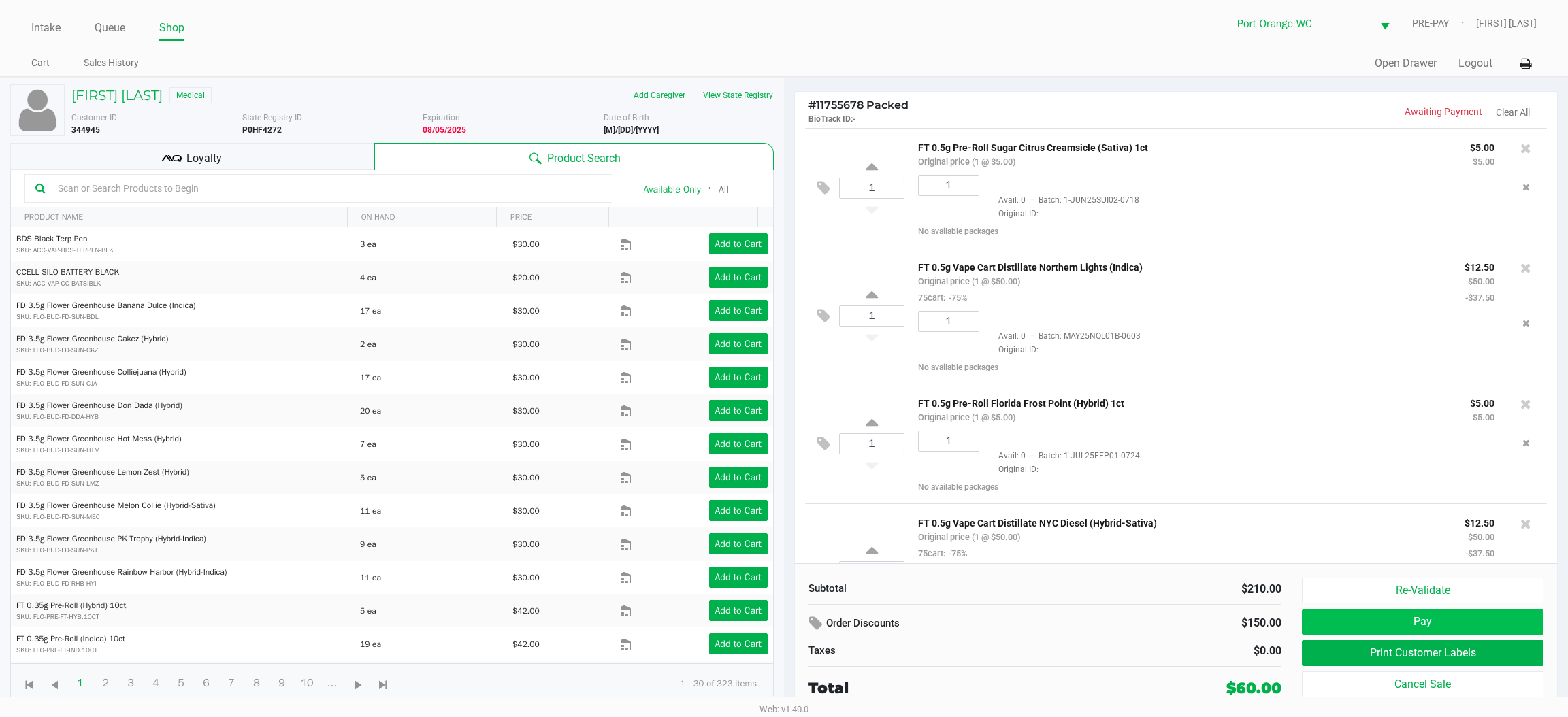 click on "Pay" 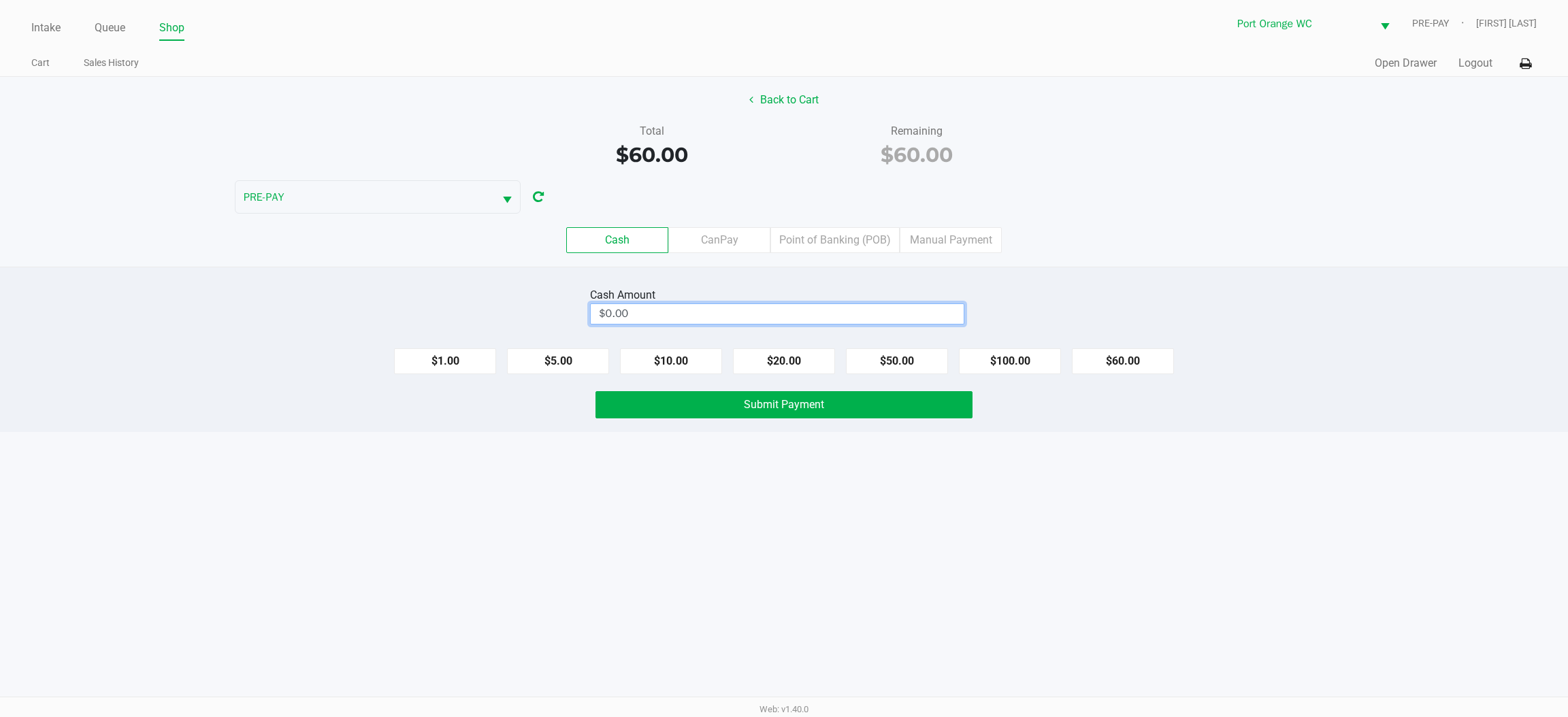 click on "$0.00" at bounding box center (777, 314) 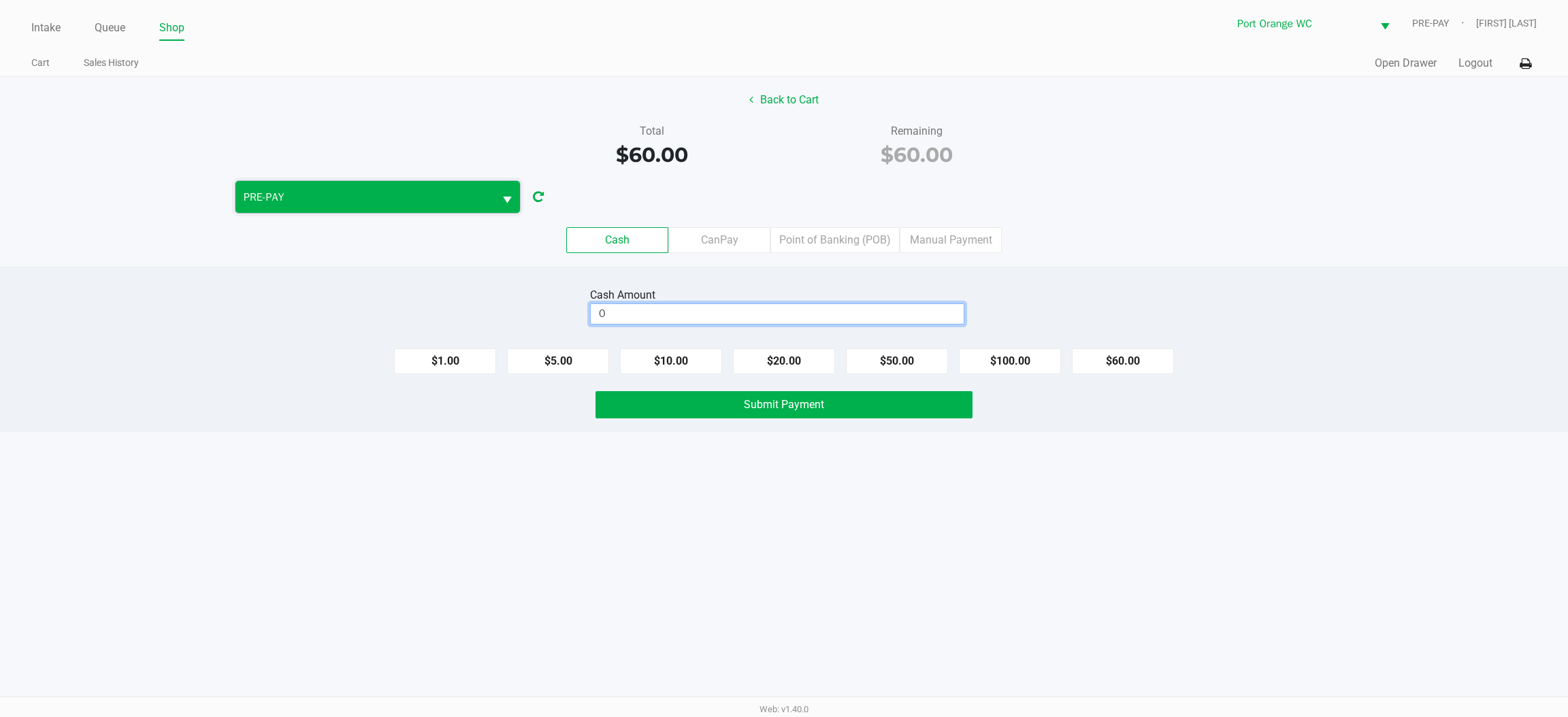 click on "PRE-PAY" at bounding box center (365, 197) 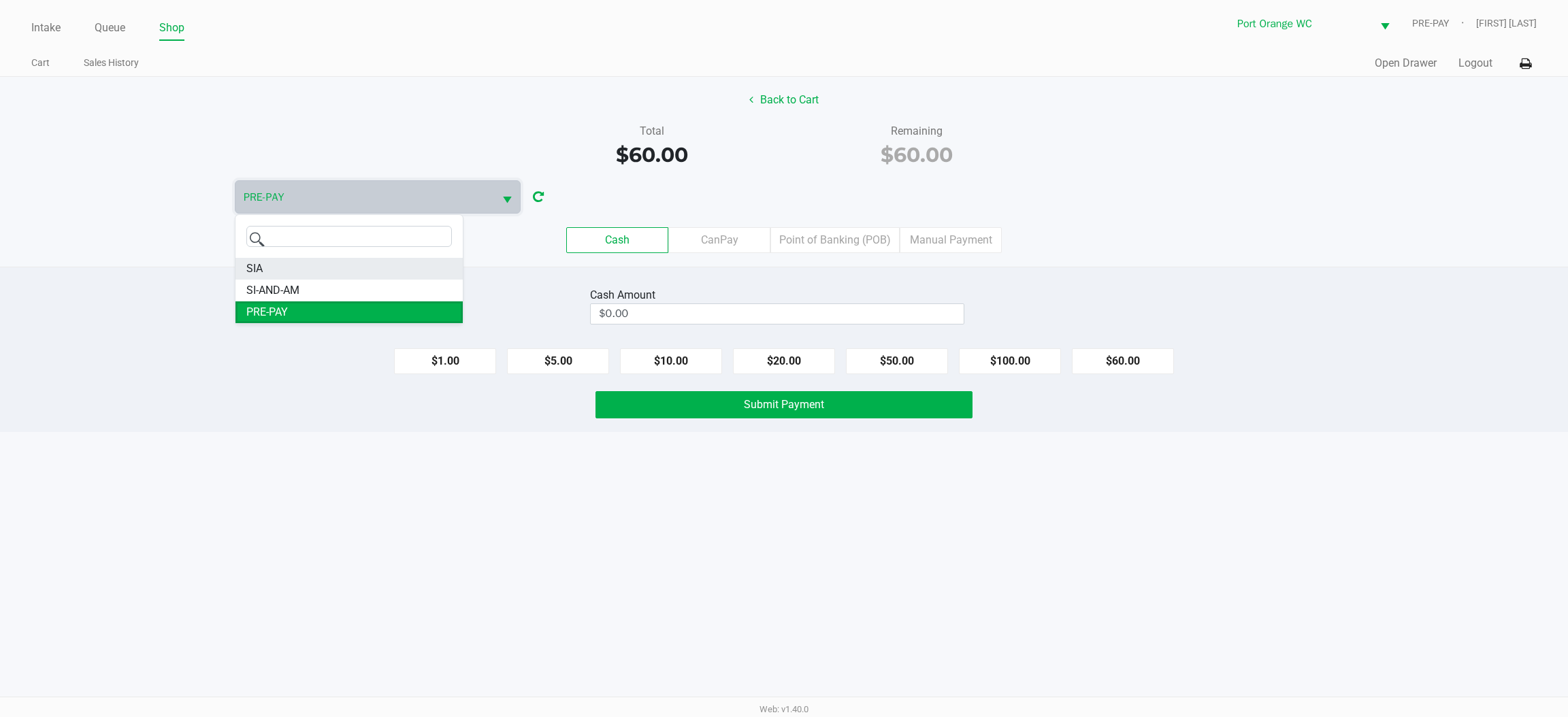 click on "SIA" at bounding box center [255, 269] 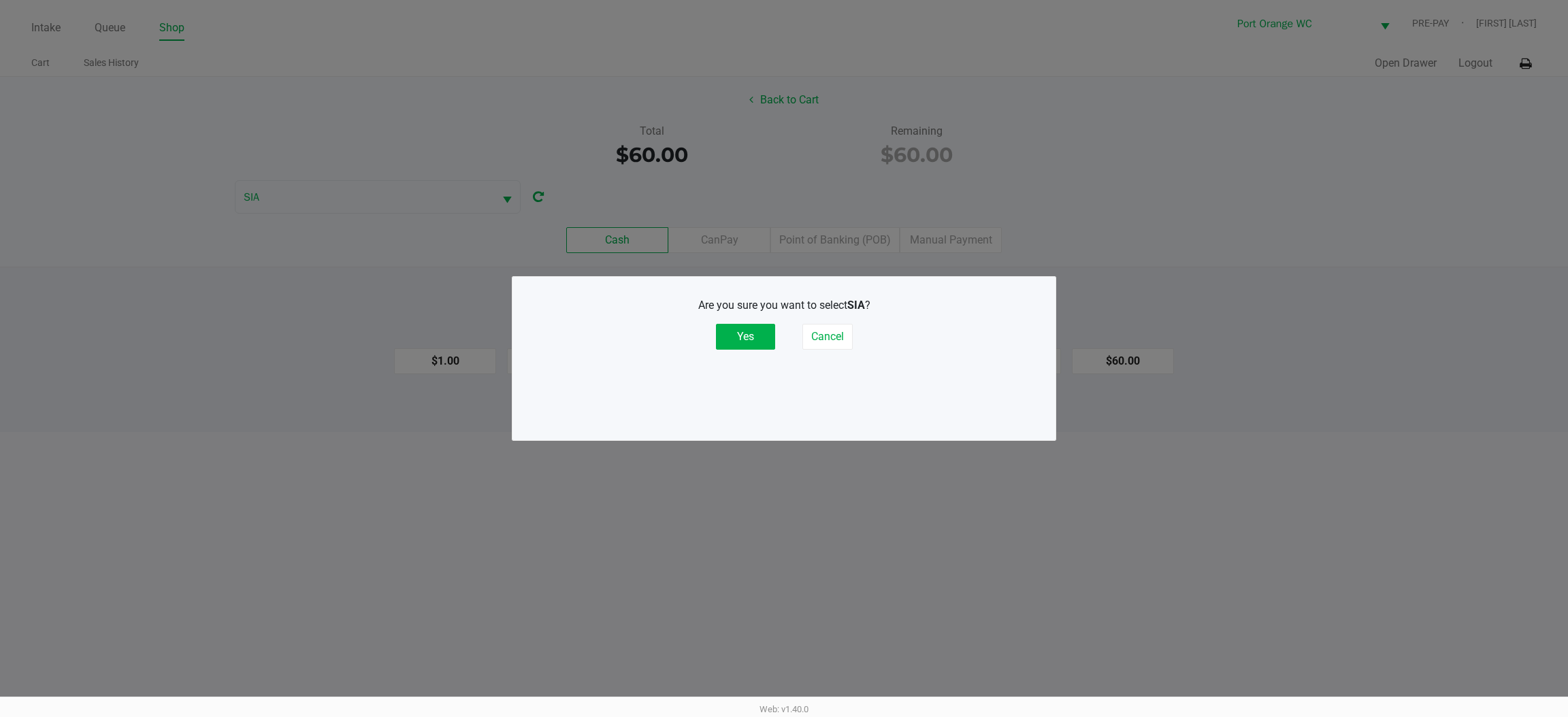 click on "Yes" 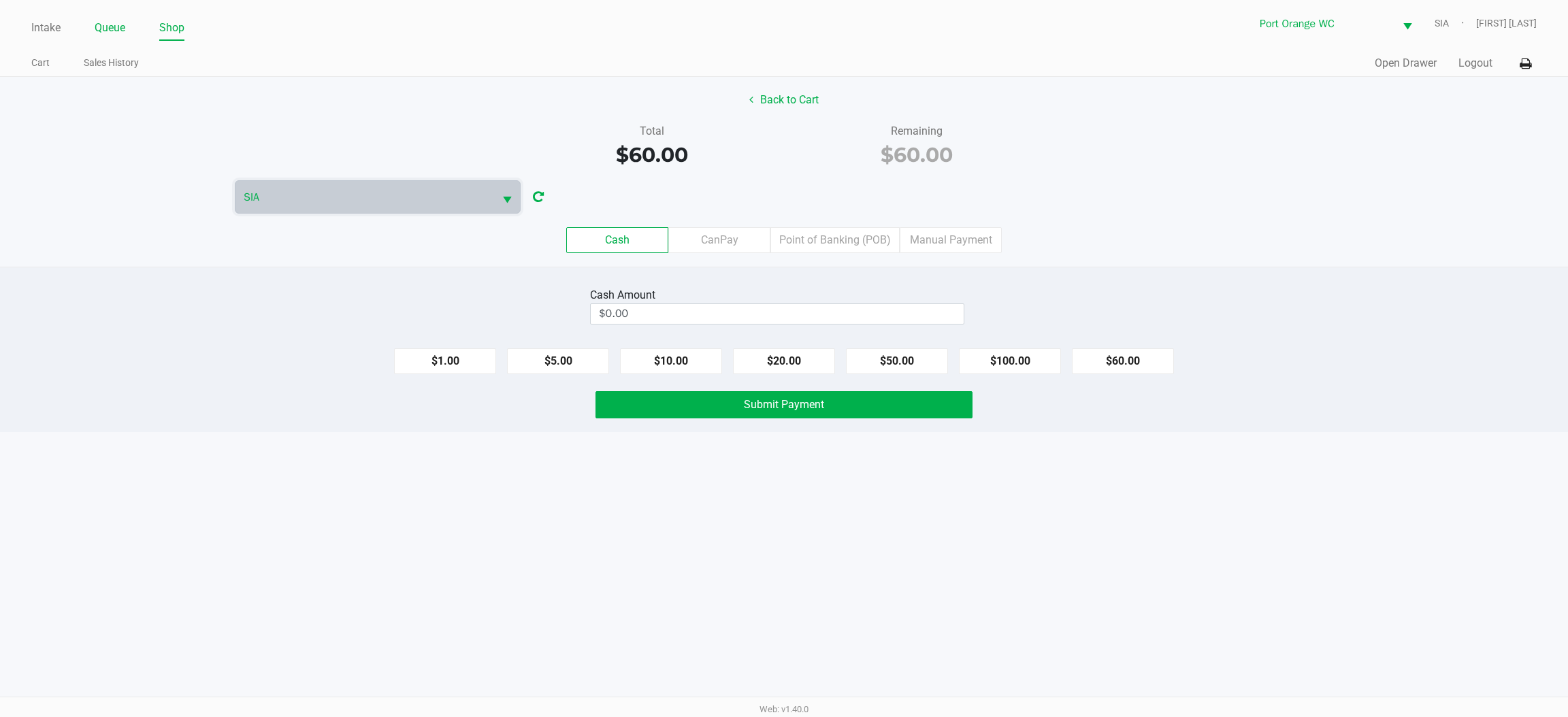 click on "Queue" 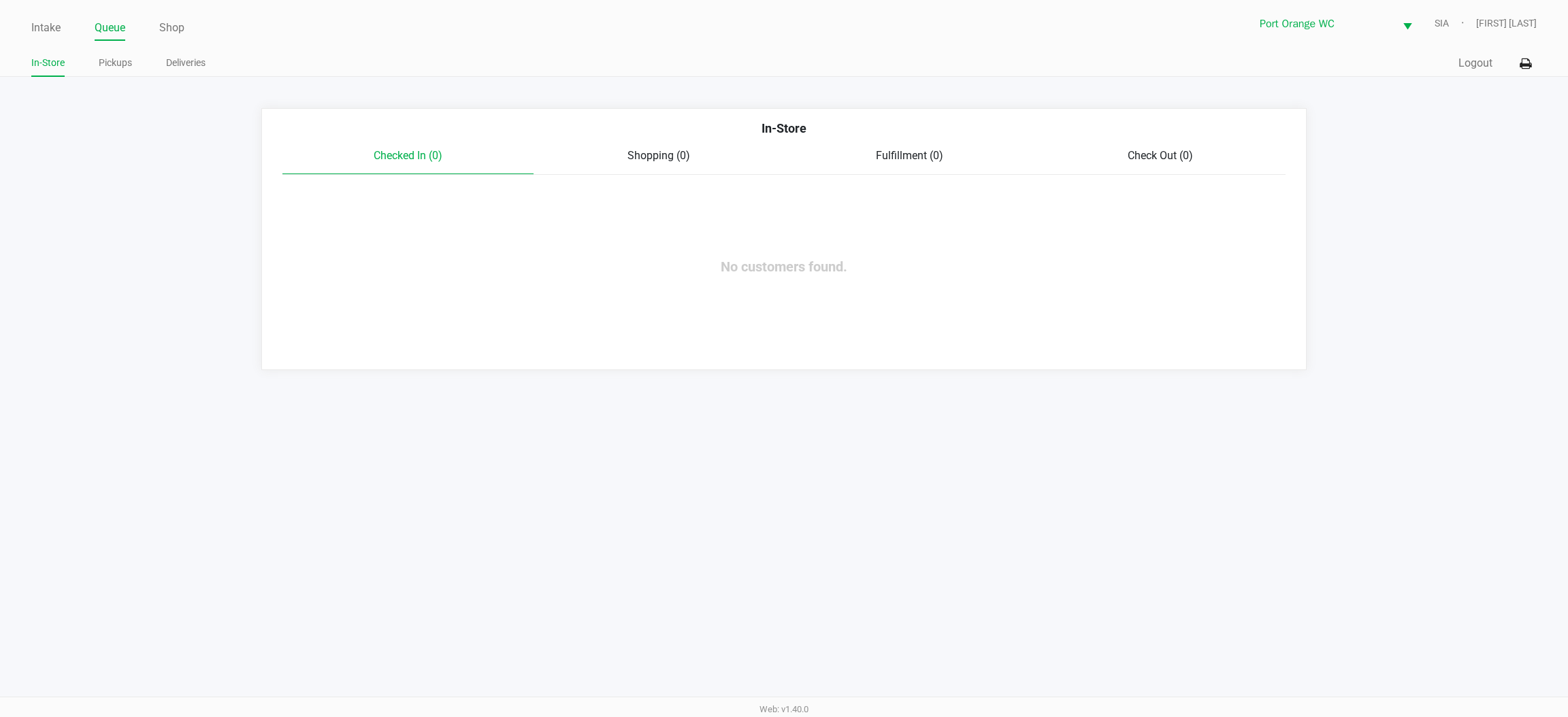click on "Pickups" 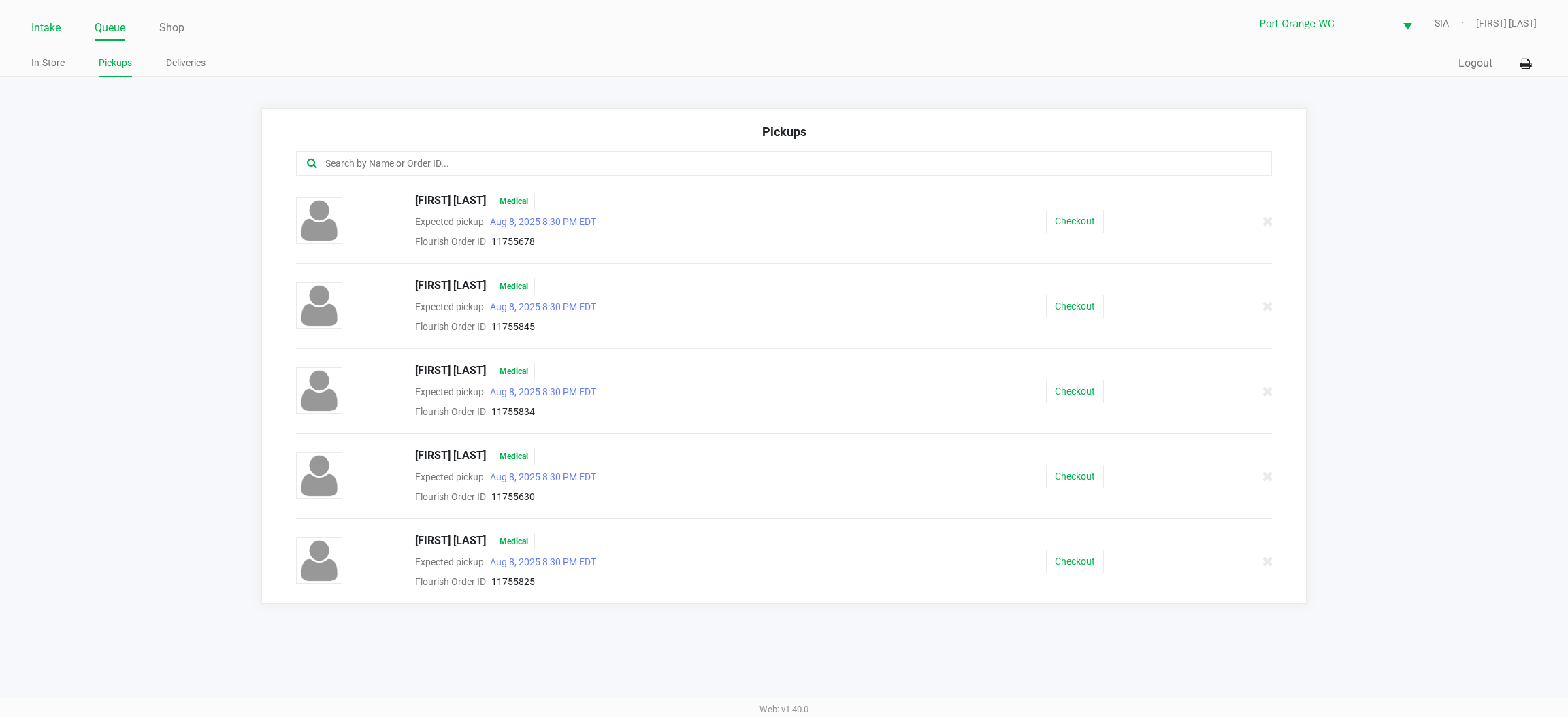click on "Intake" 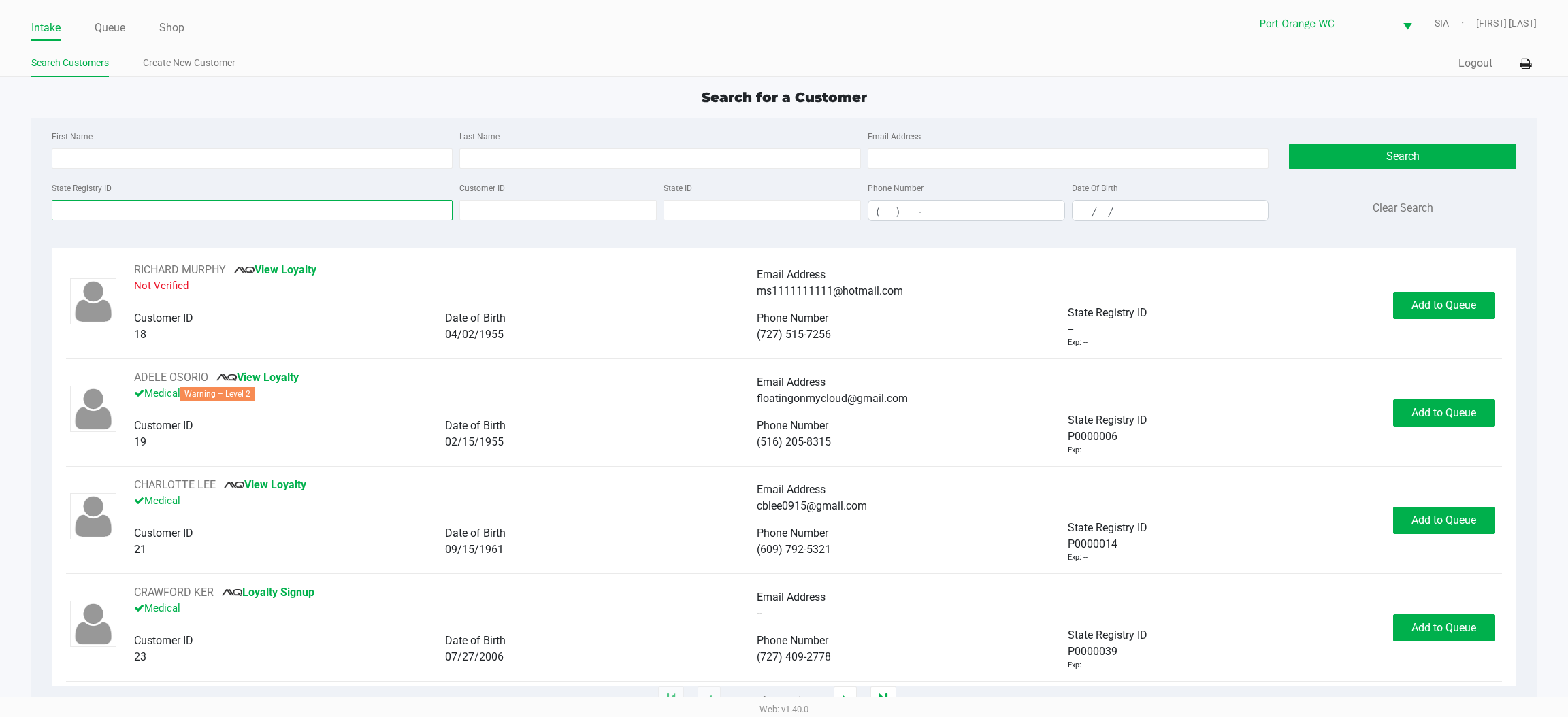 click on "State Registry ID" at bounding box center (252, 210) 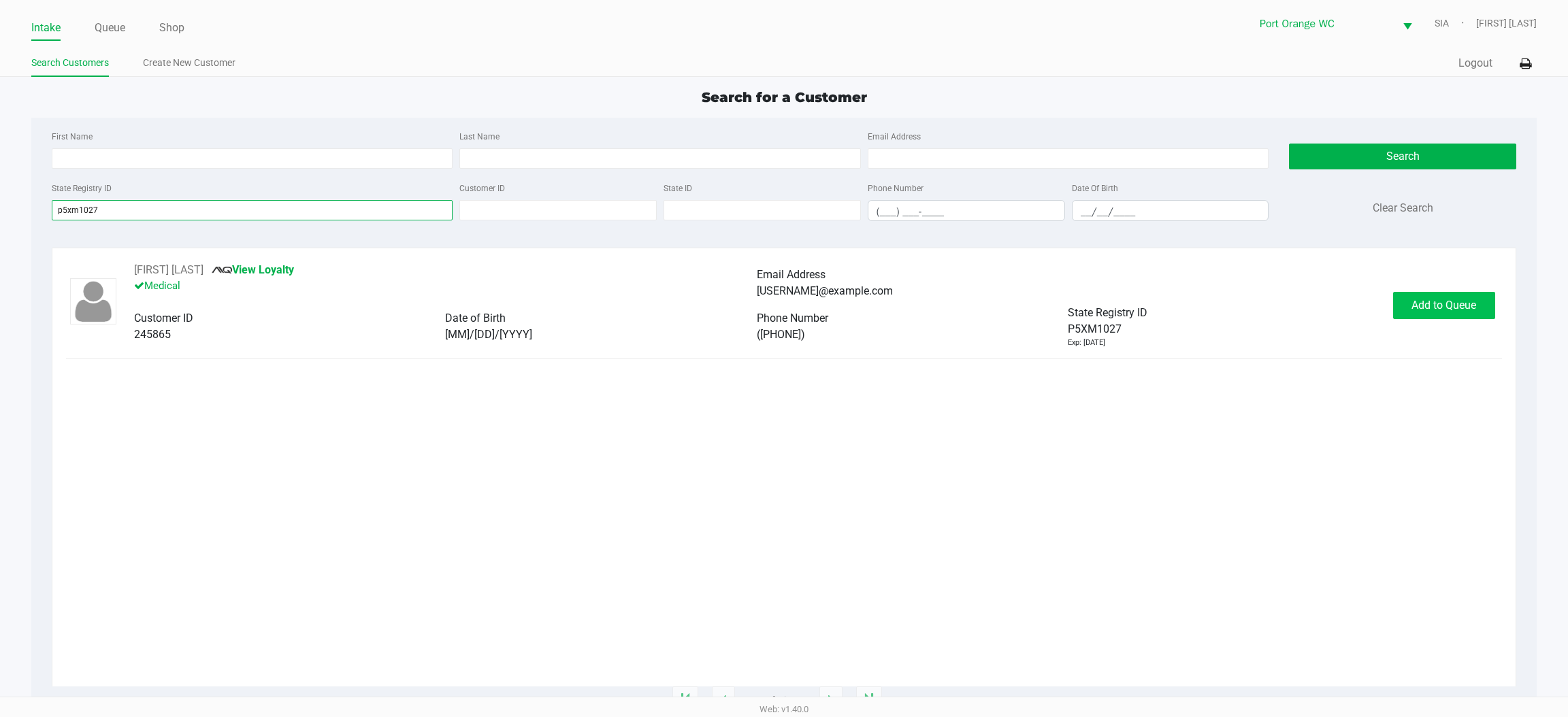 type on "p5xm1027" 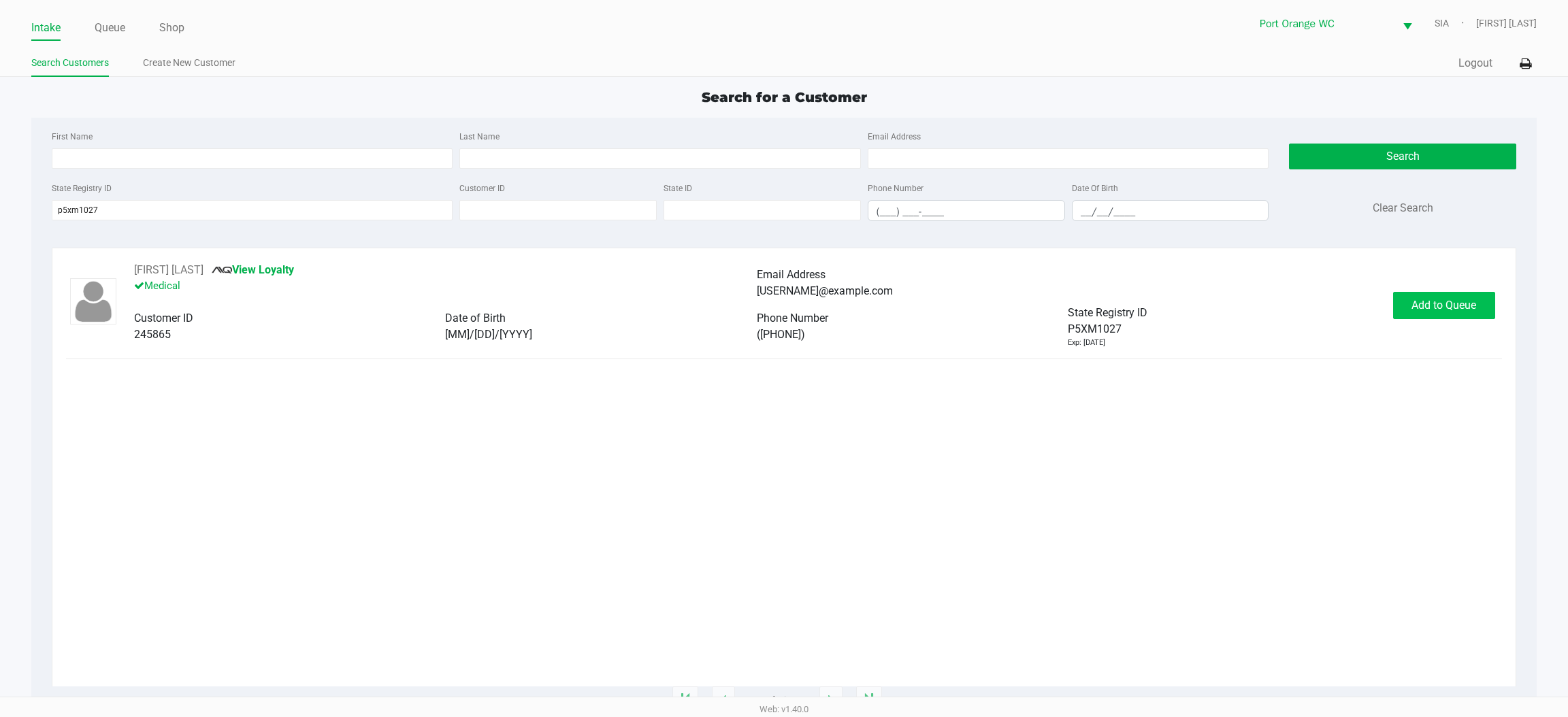 click on "Add to Queue" 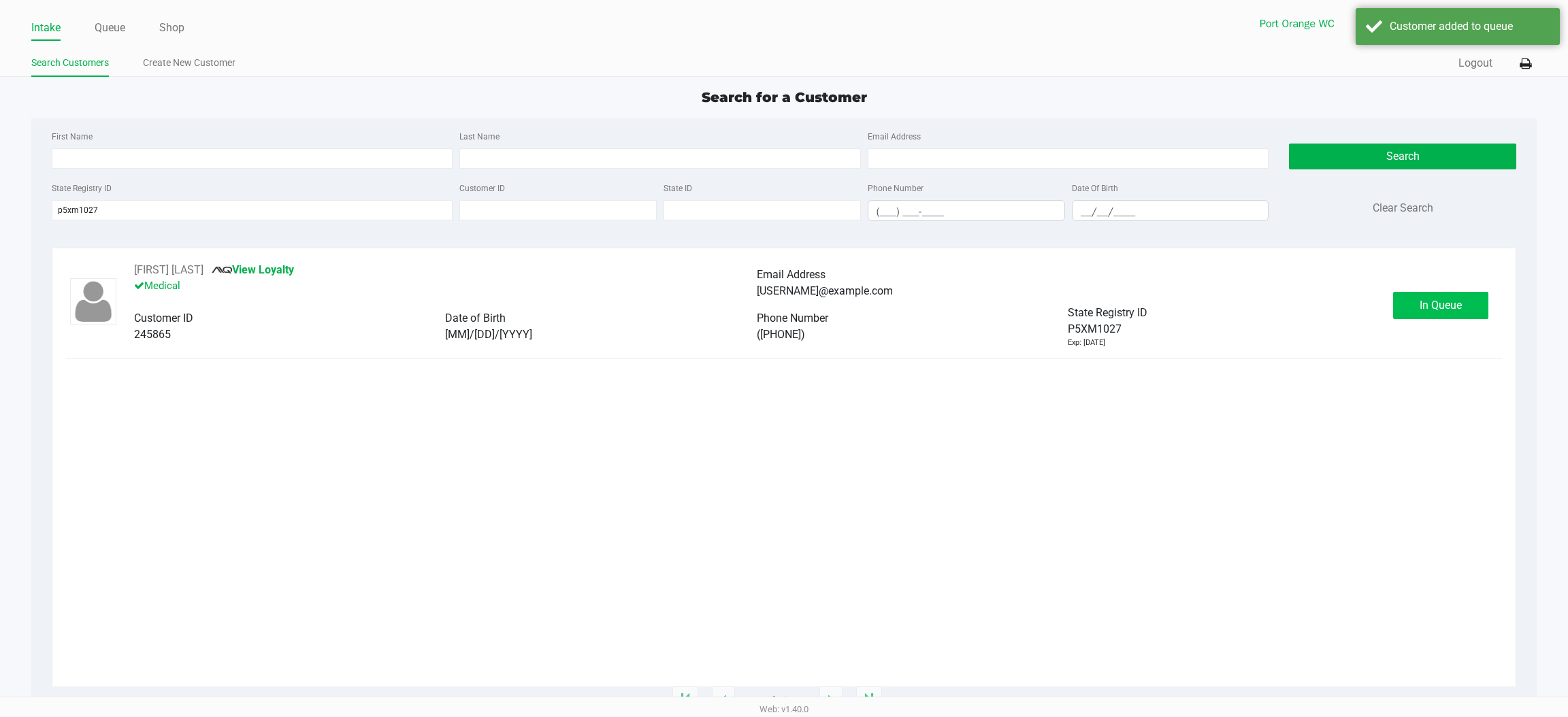click on "In Queue" 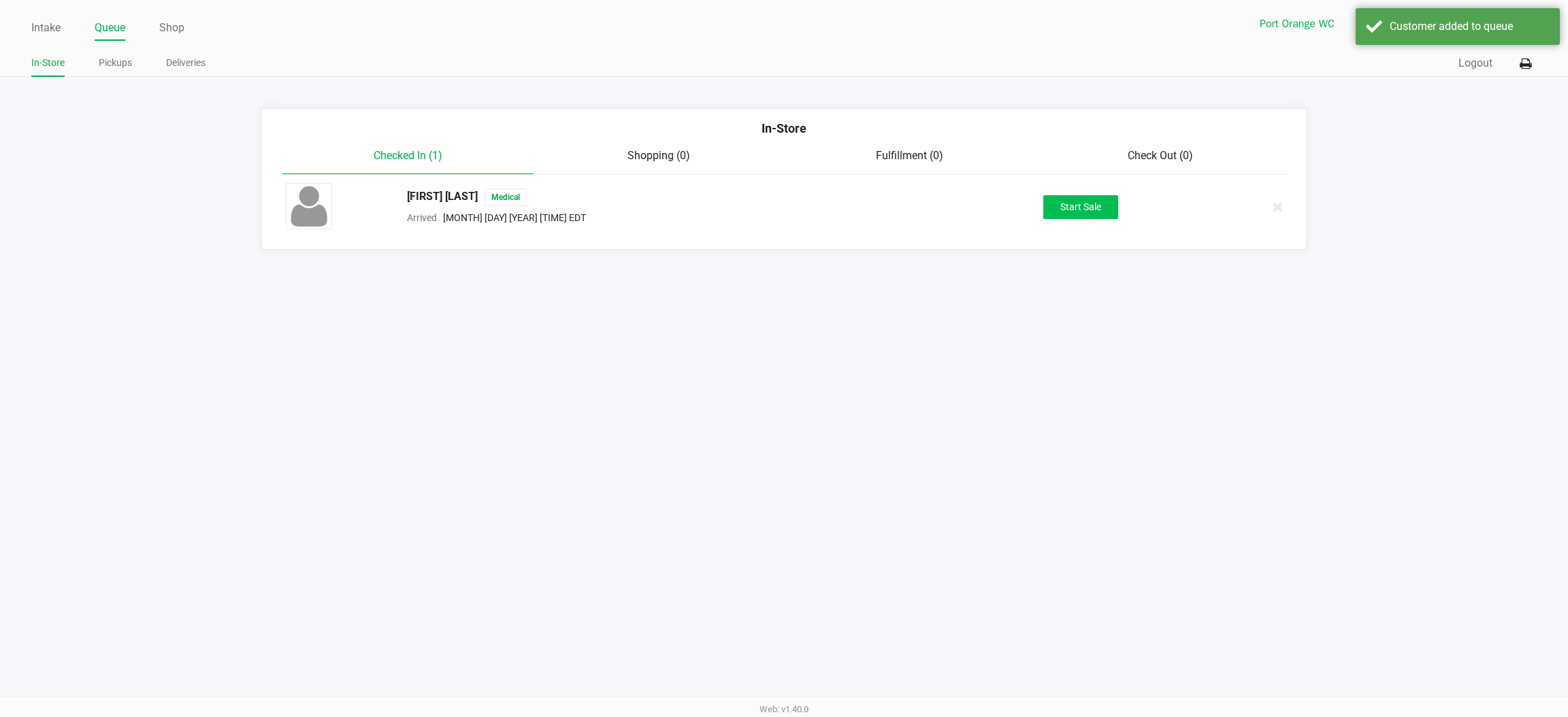 click on "Start Sale" 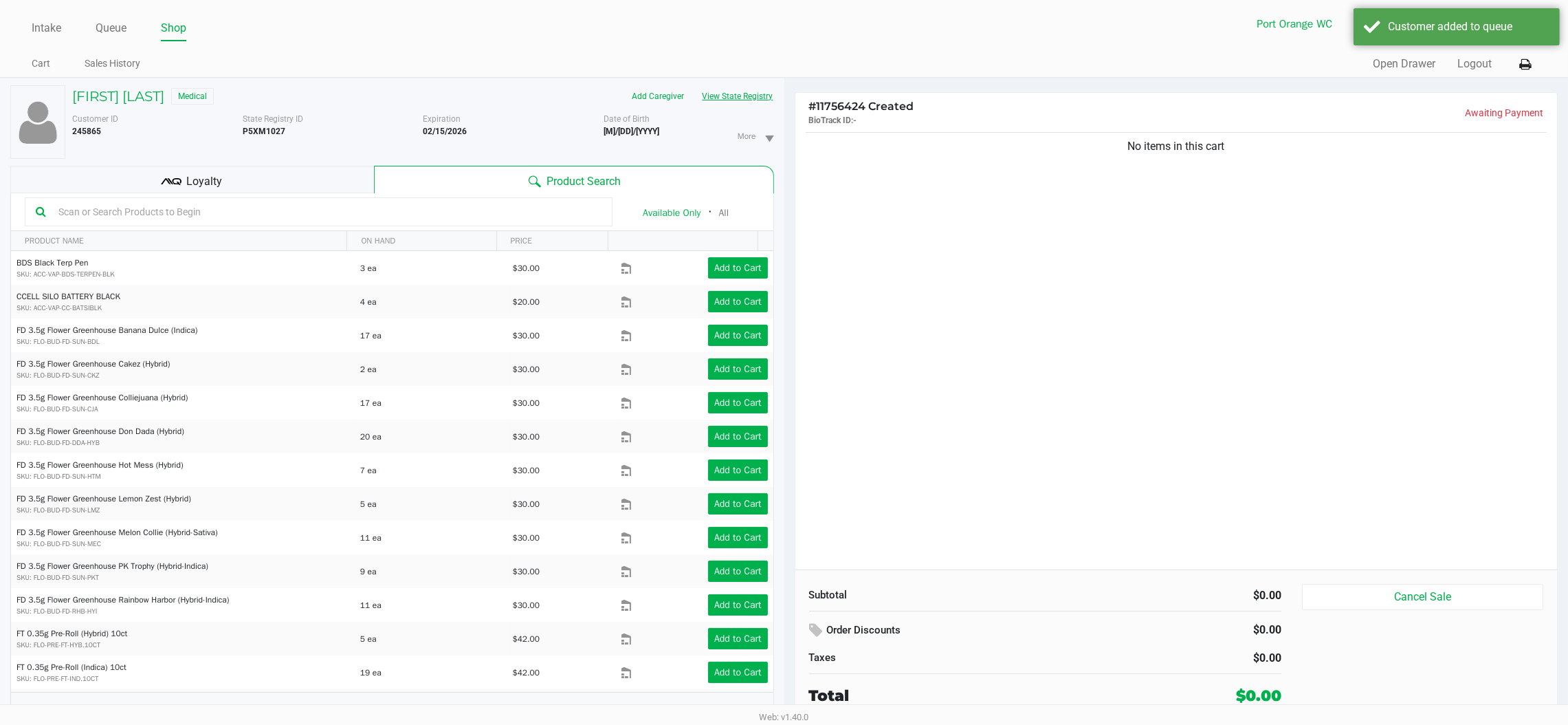 click on "View State Registry" 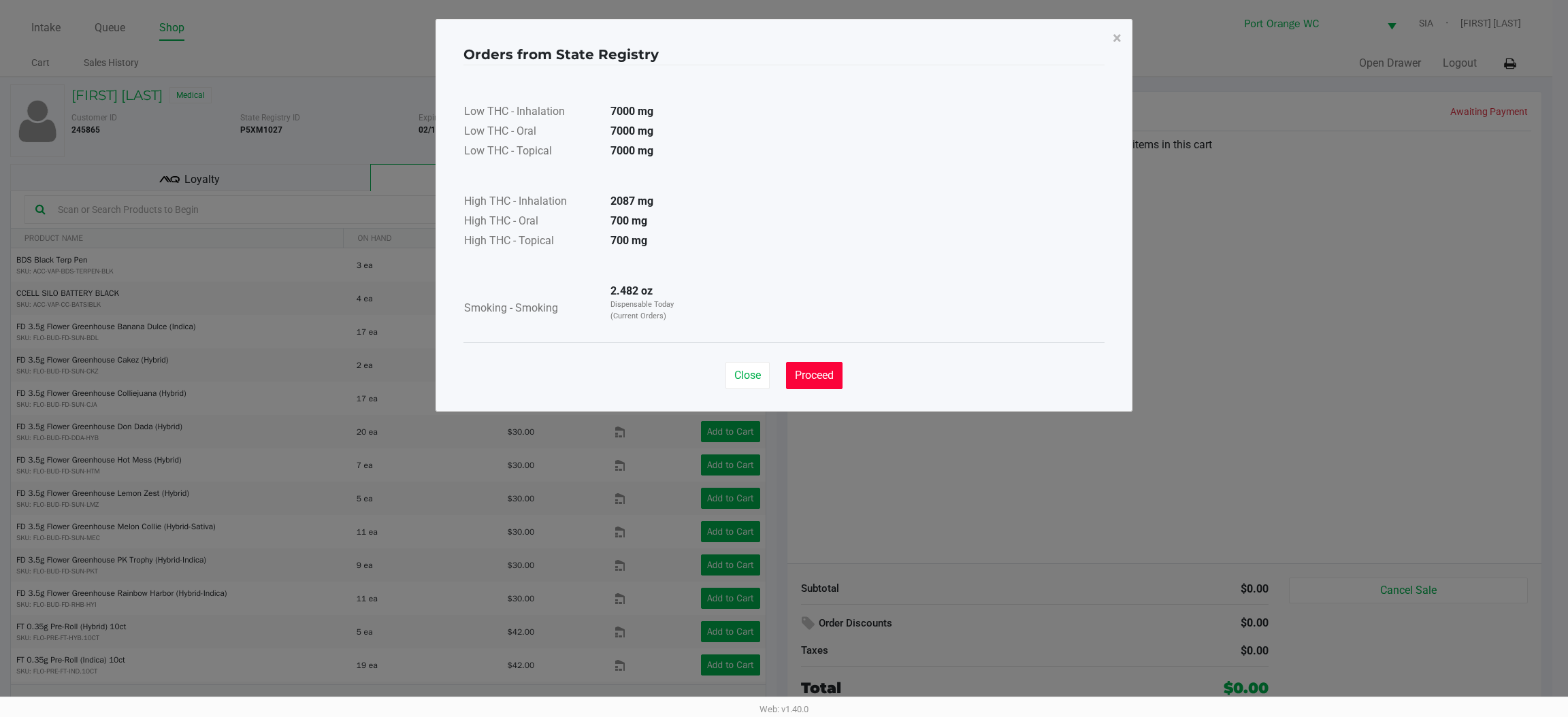 click on "Proceed" 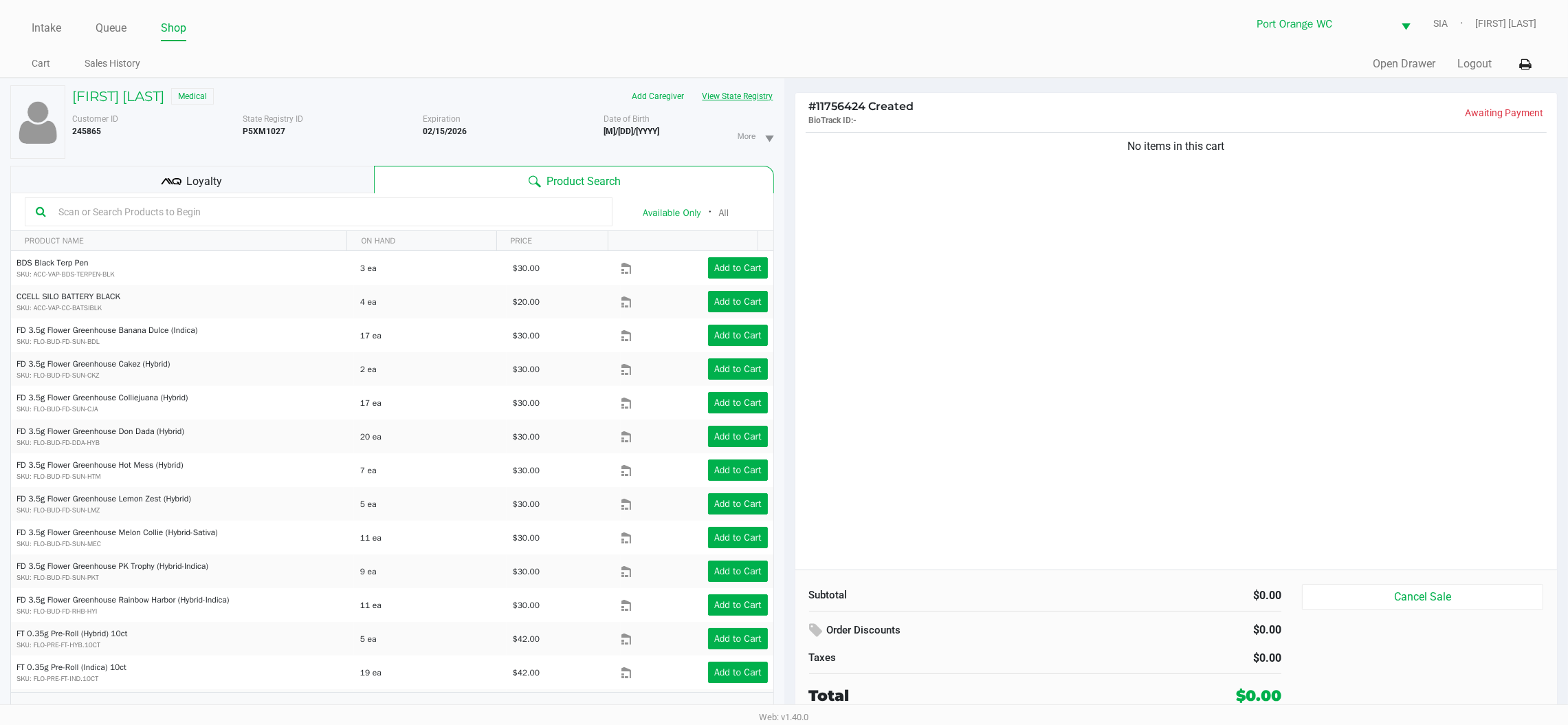 click on "View State Registry" 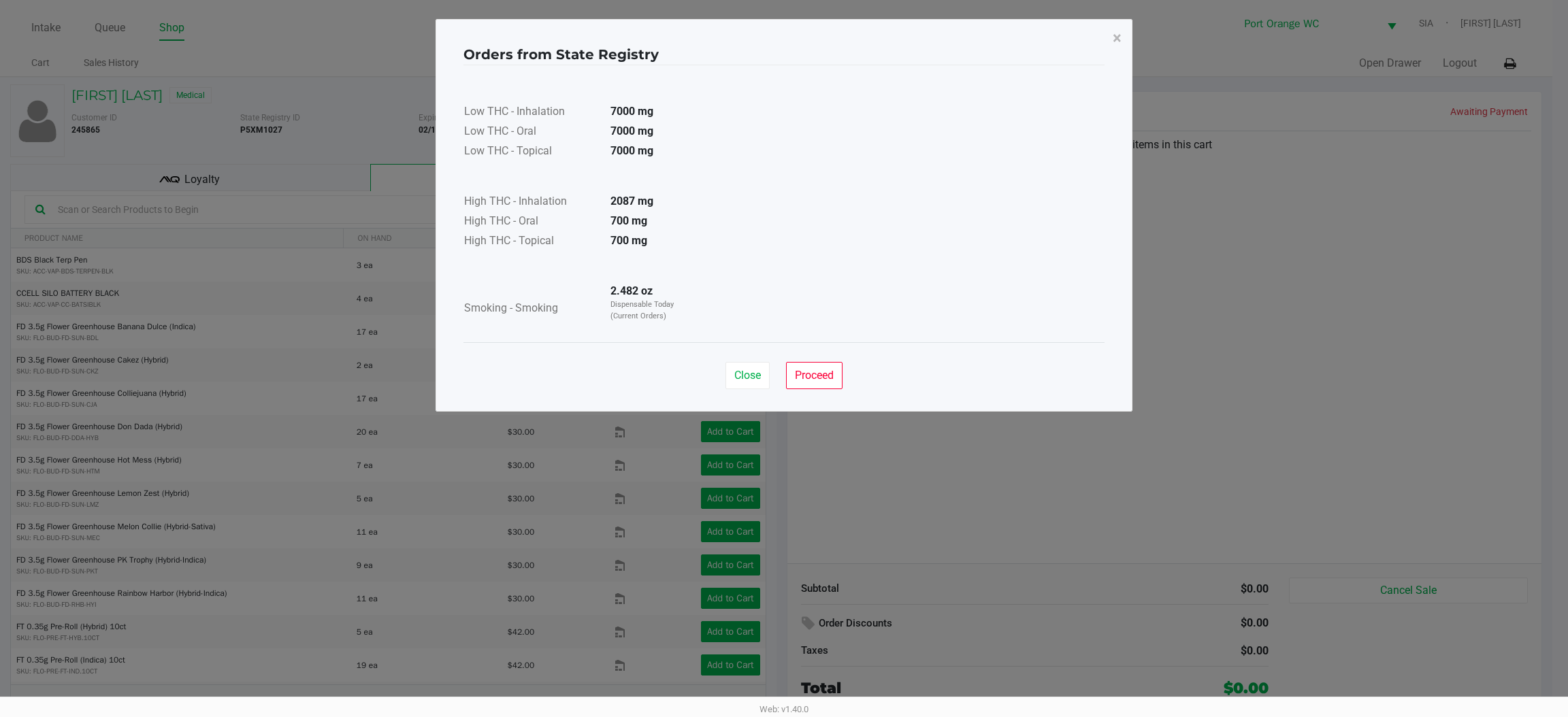 click on "Proceed" 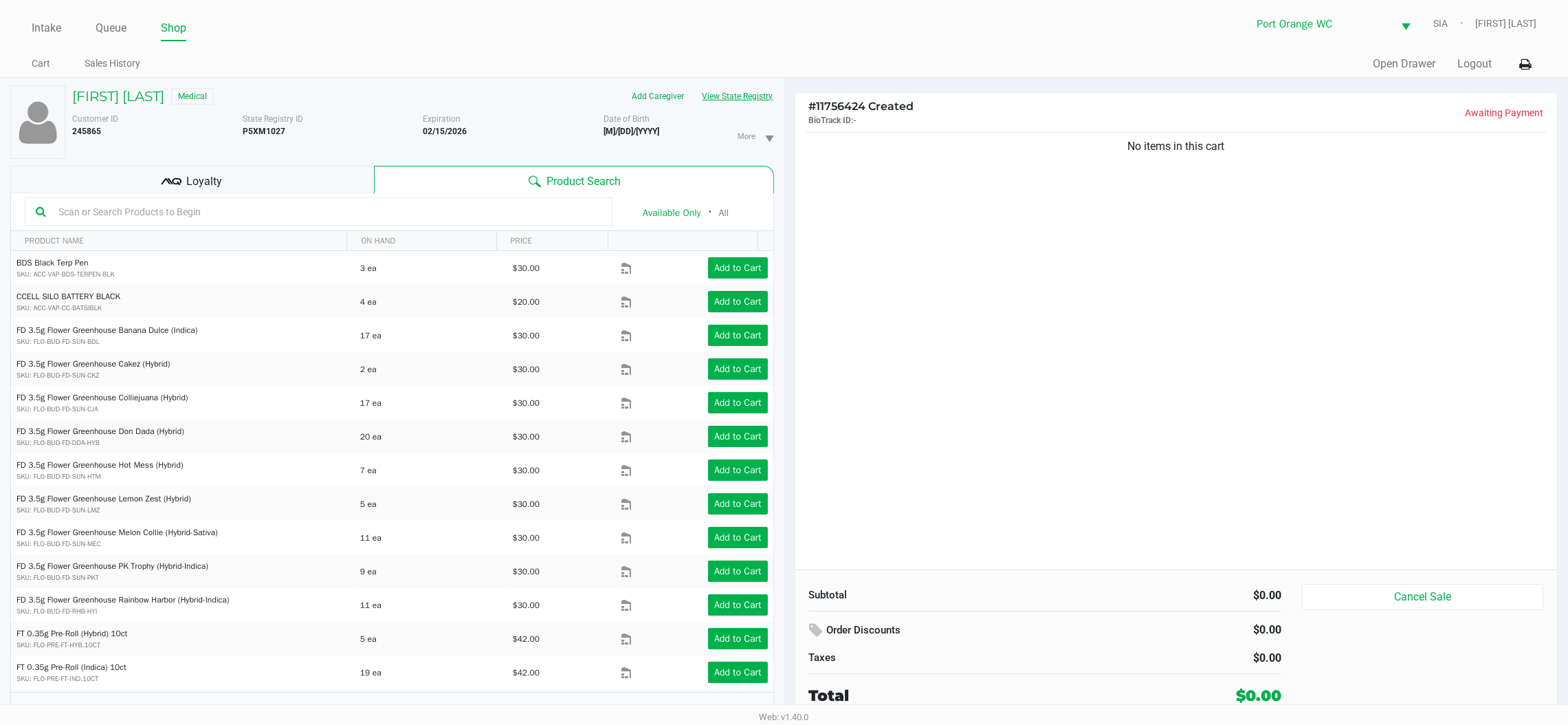 click 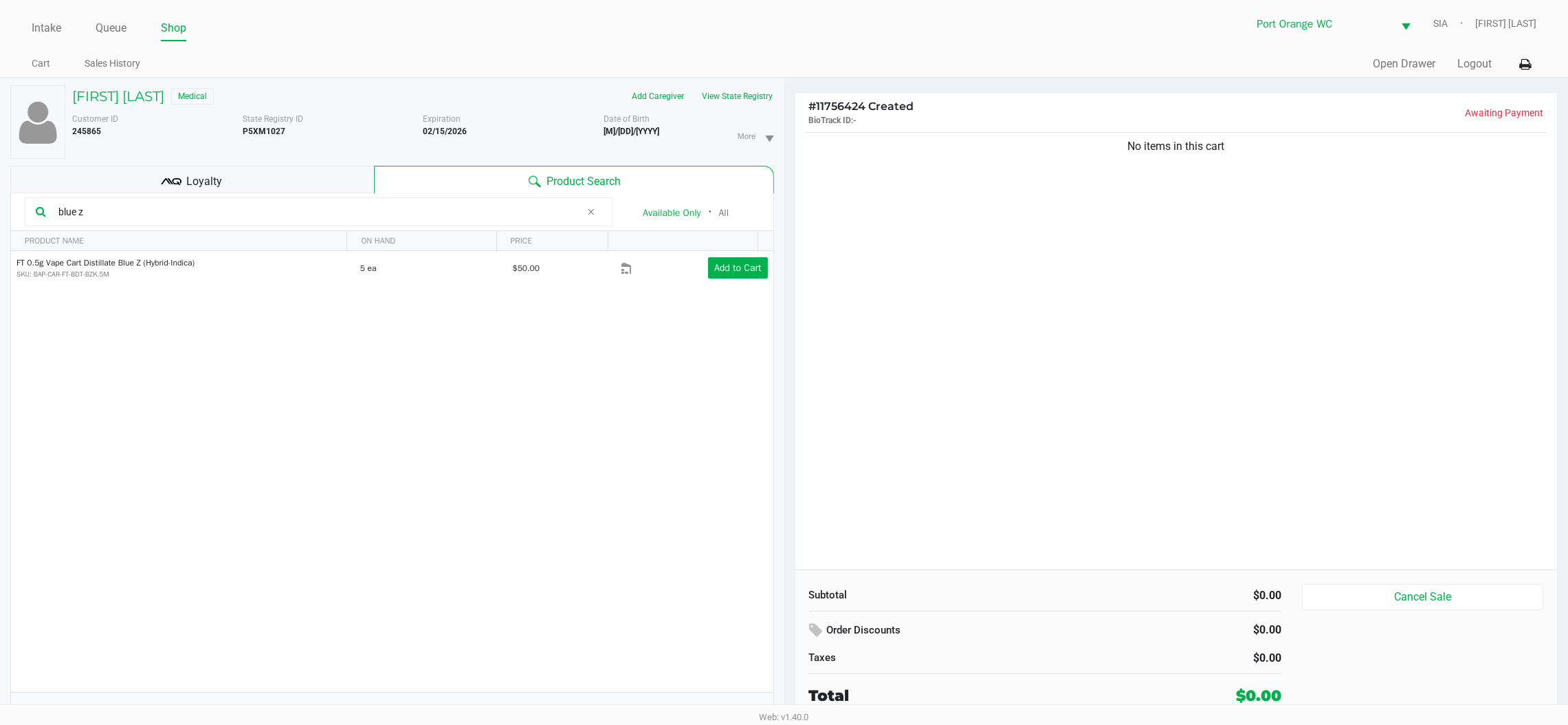 type on "blue z" 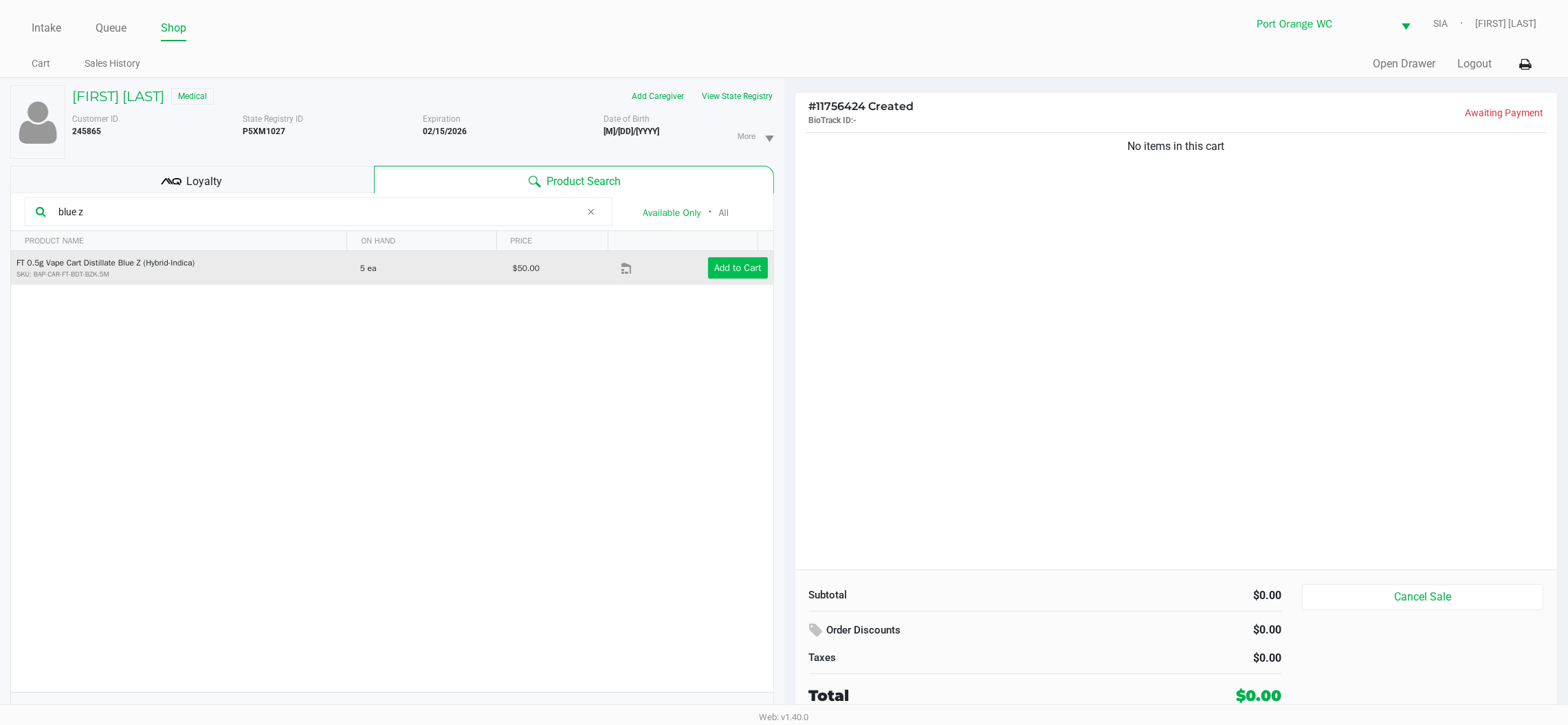 click on "Add to Cart" 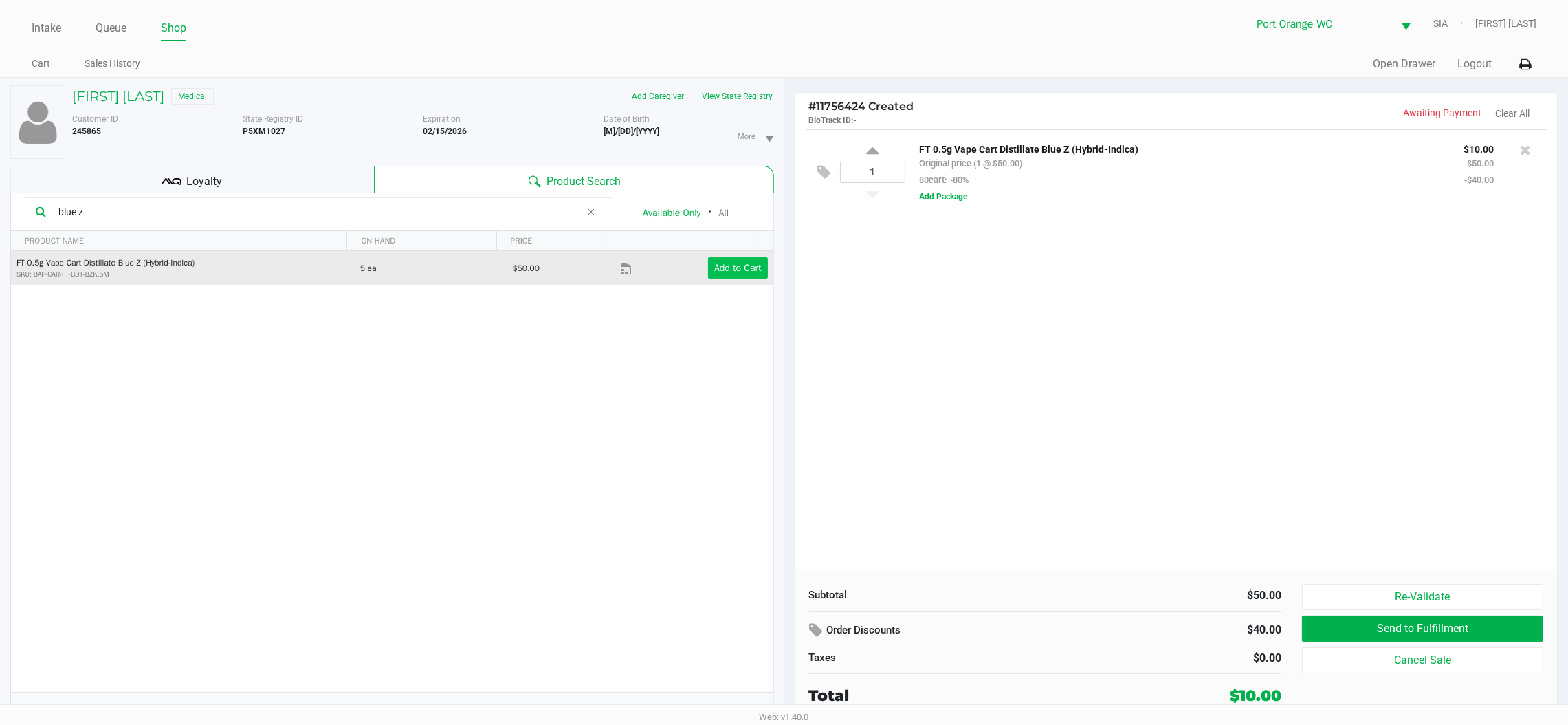 click 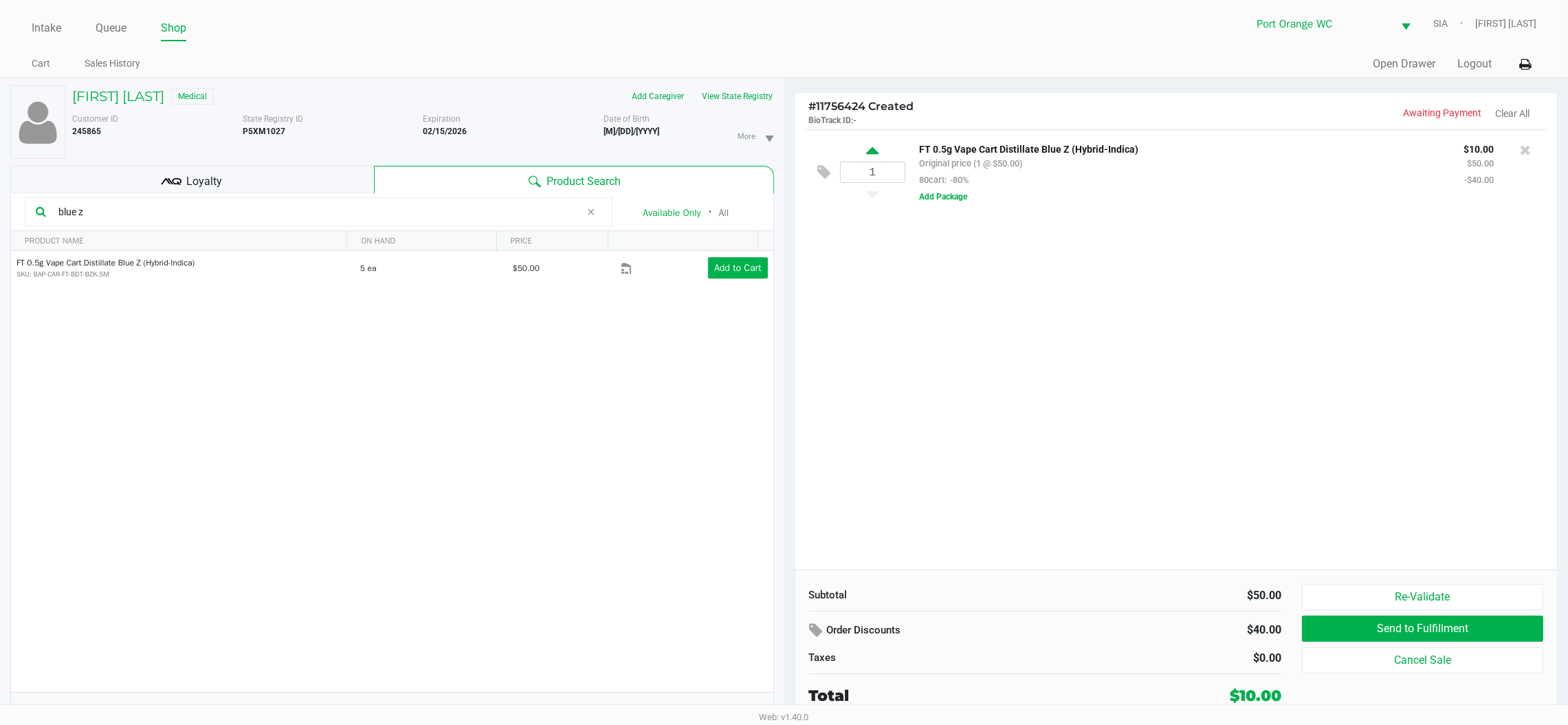 type on "2" 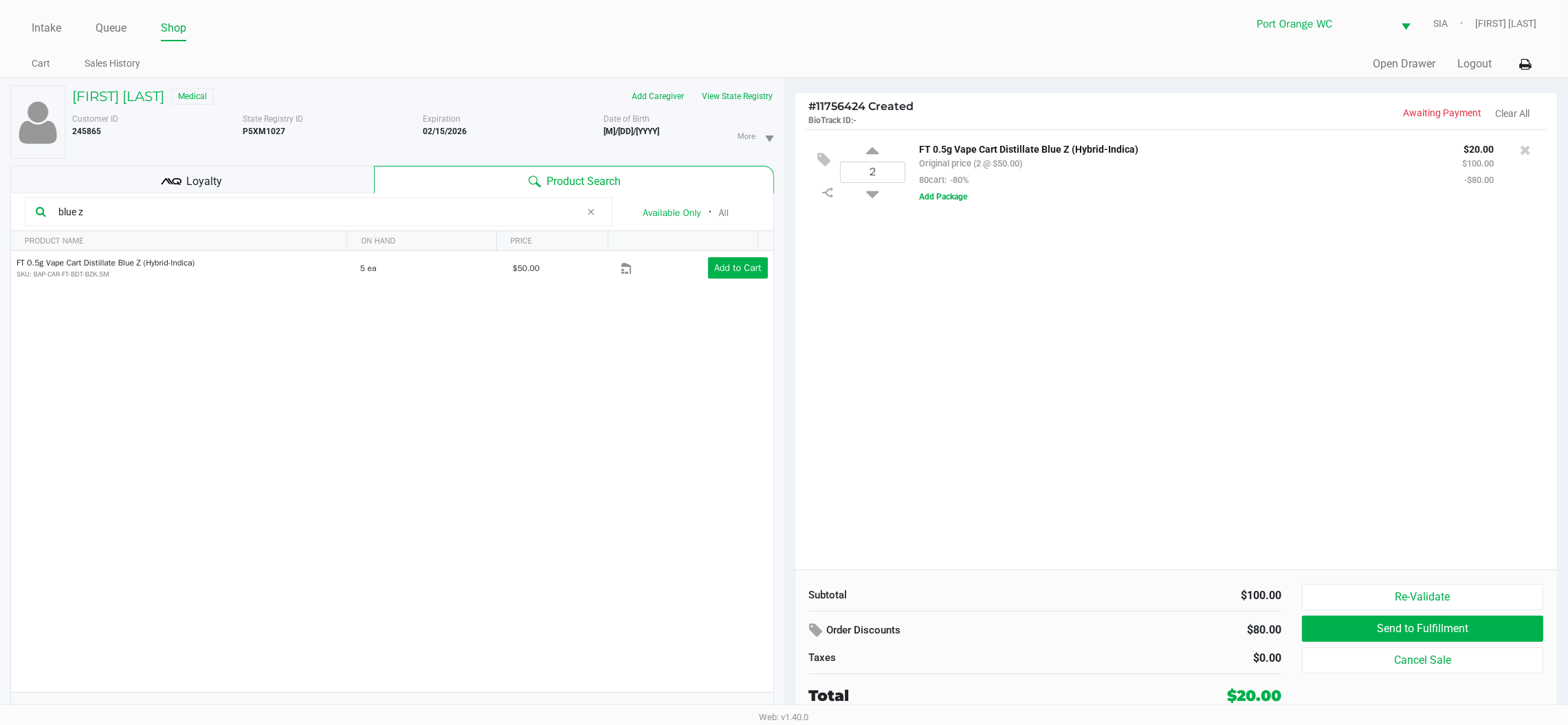 click on "blue z" 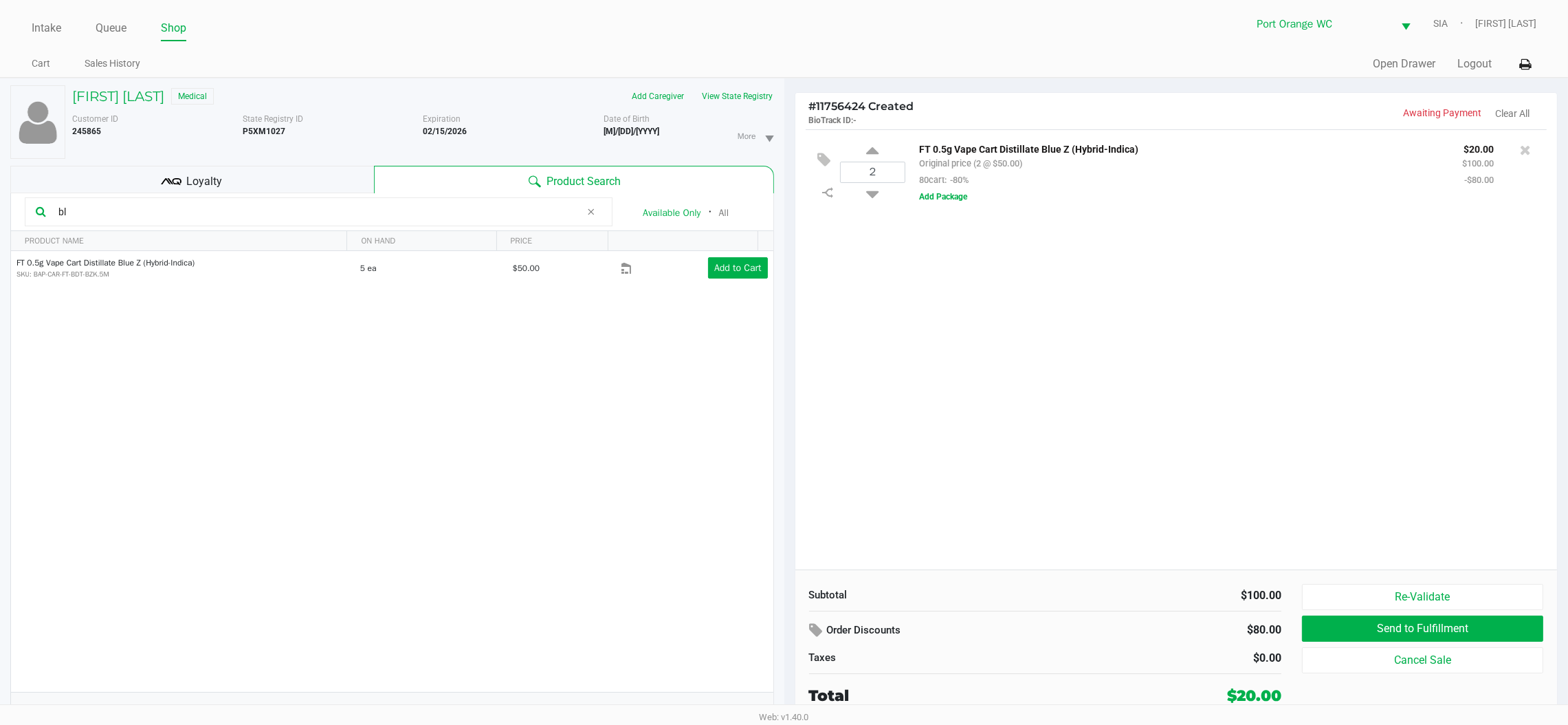type on "b" 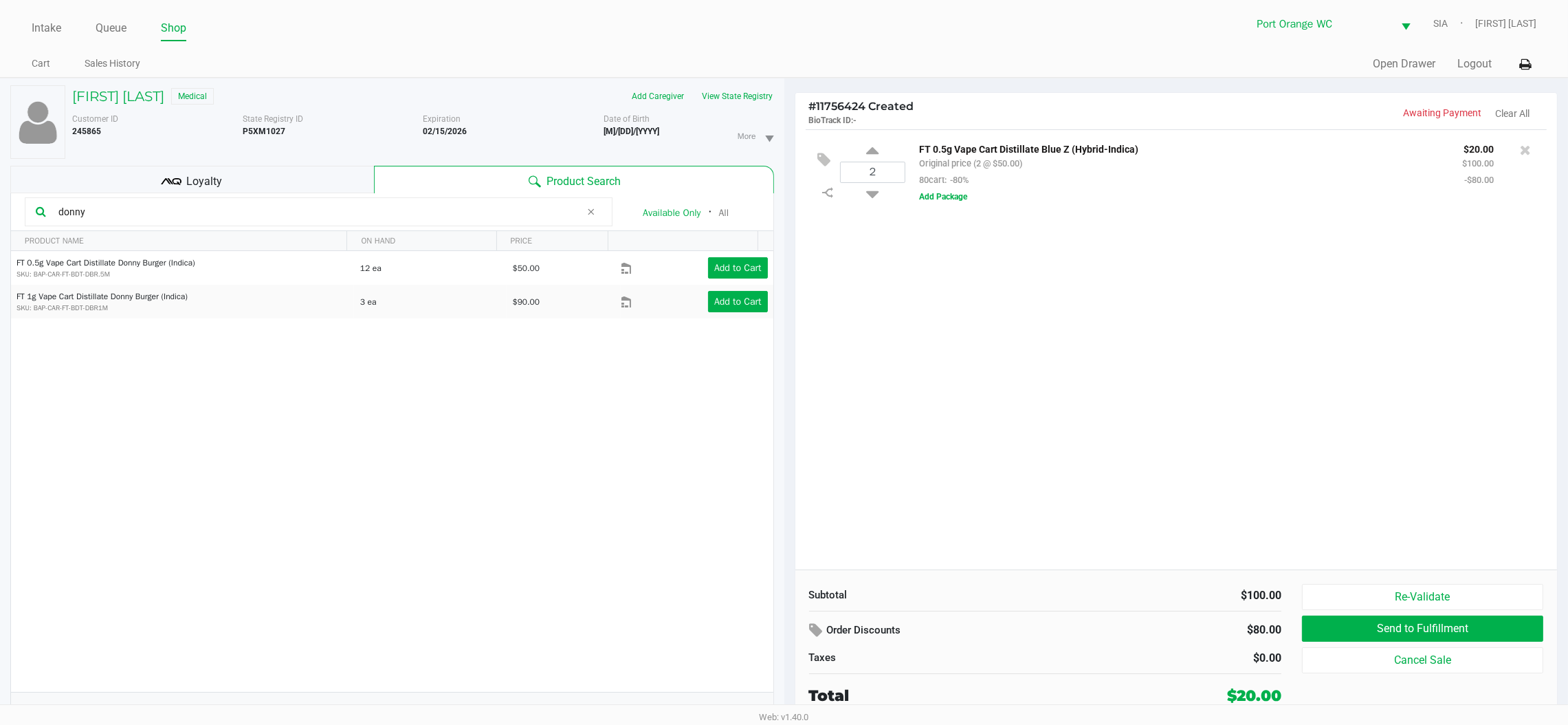 type on "donny" 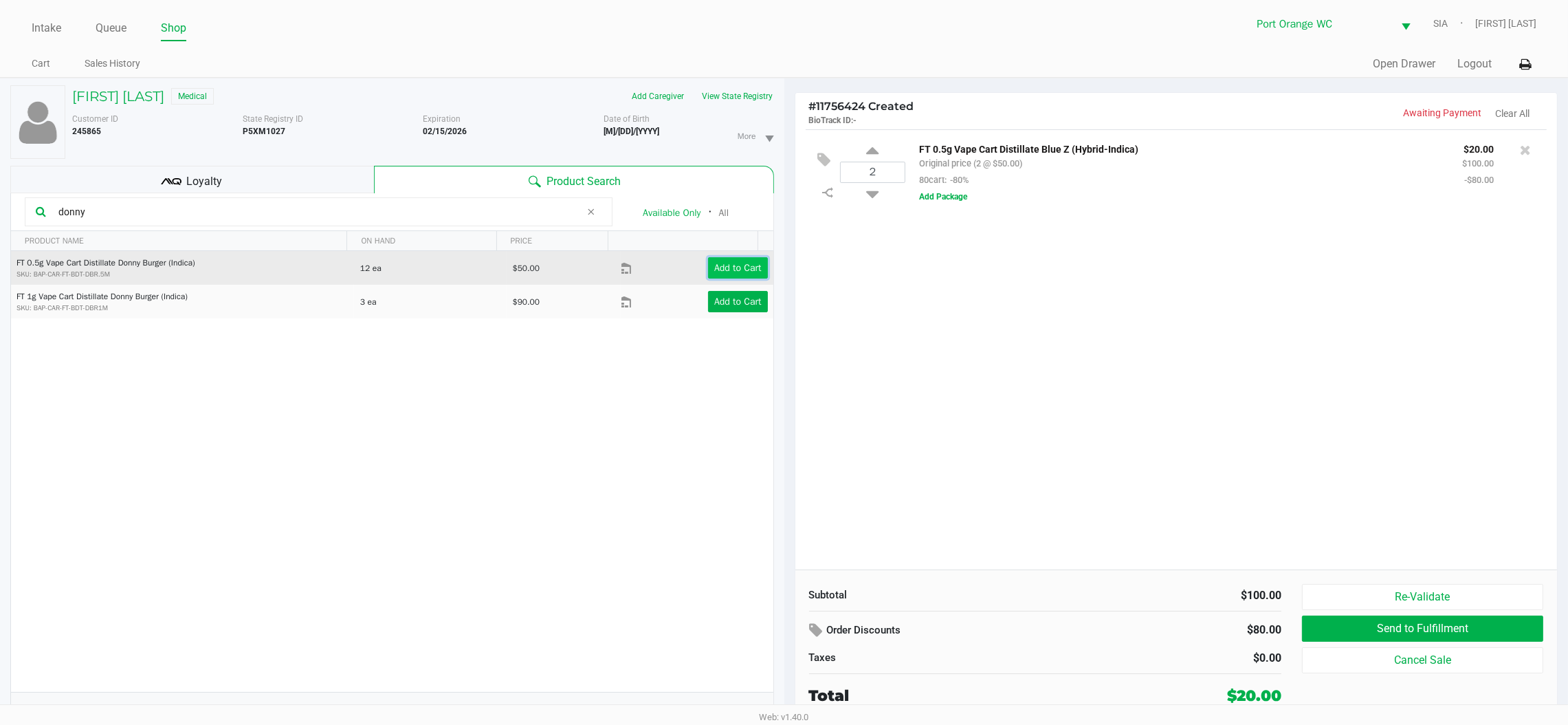 click on "Add to Cart" 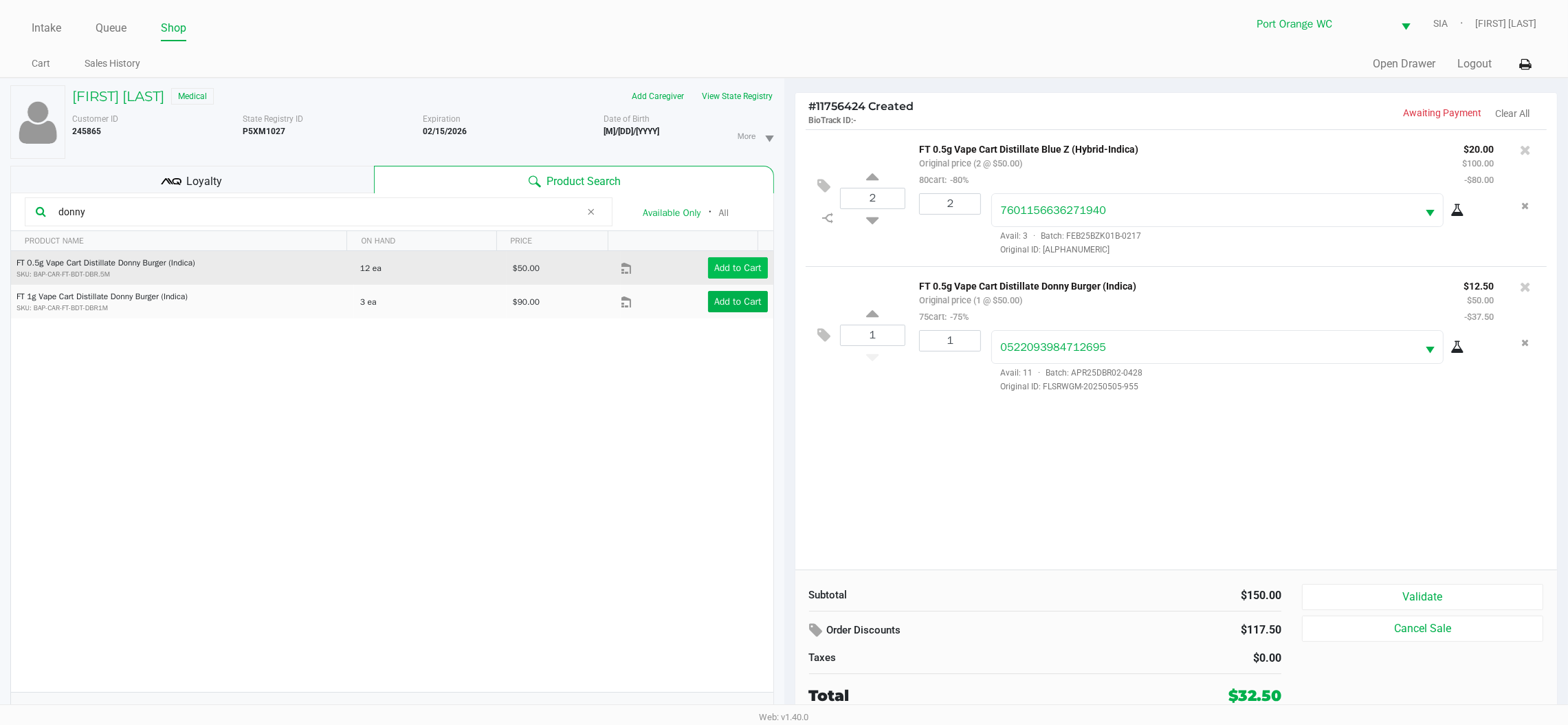 click on "Validate" 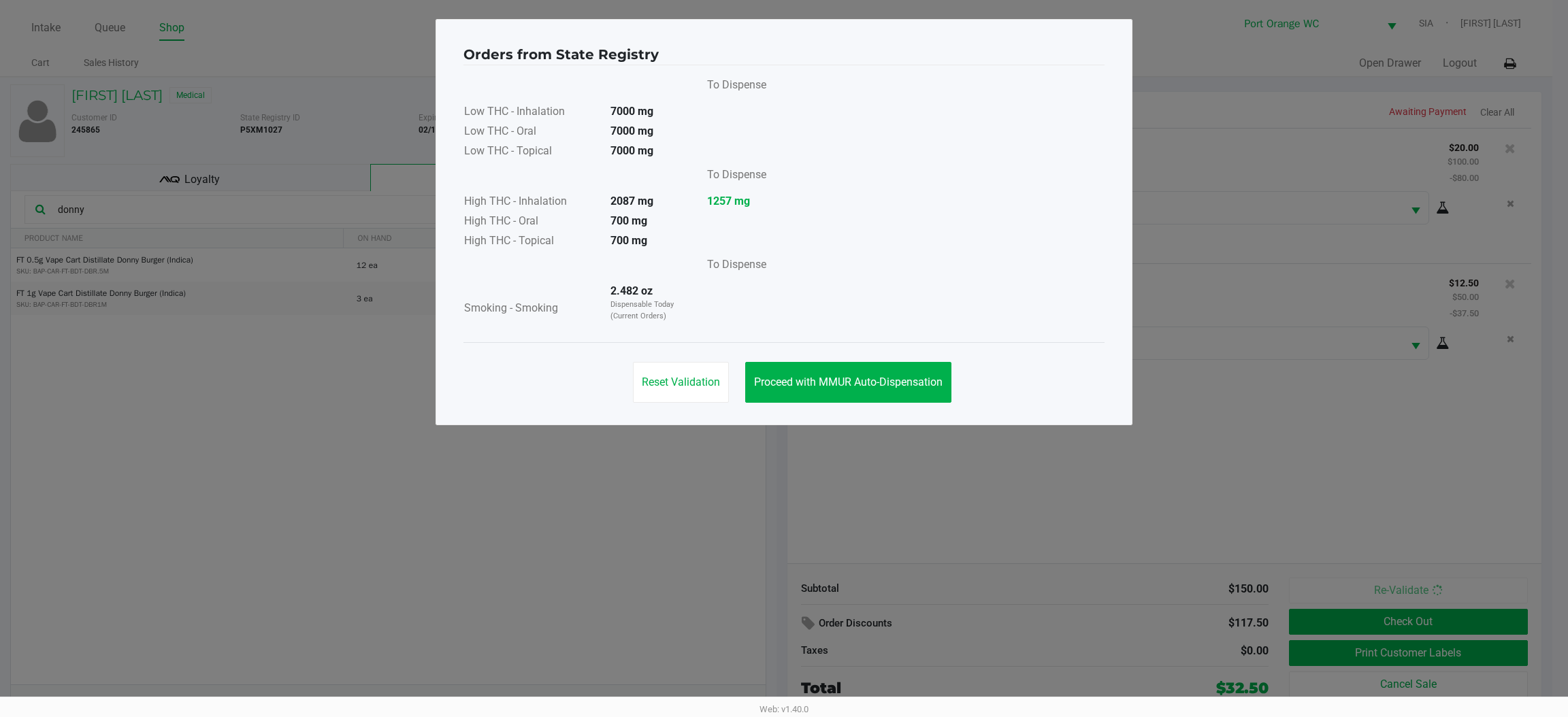 click on "Proceed with MMUR Auto-Dispensation" 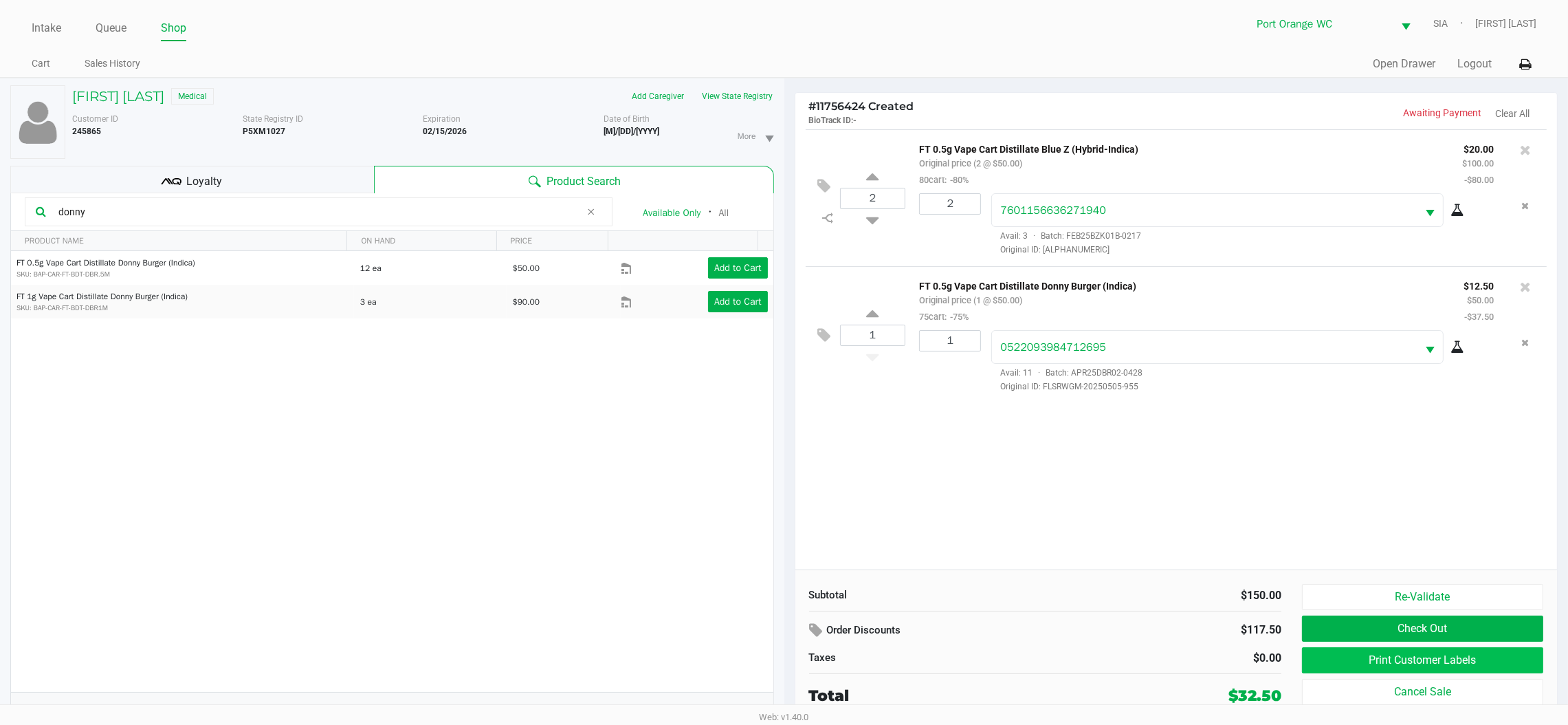 click on "Print Customer Labels" 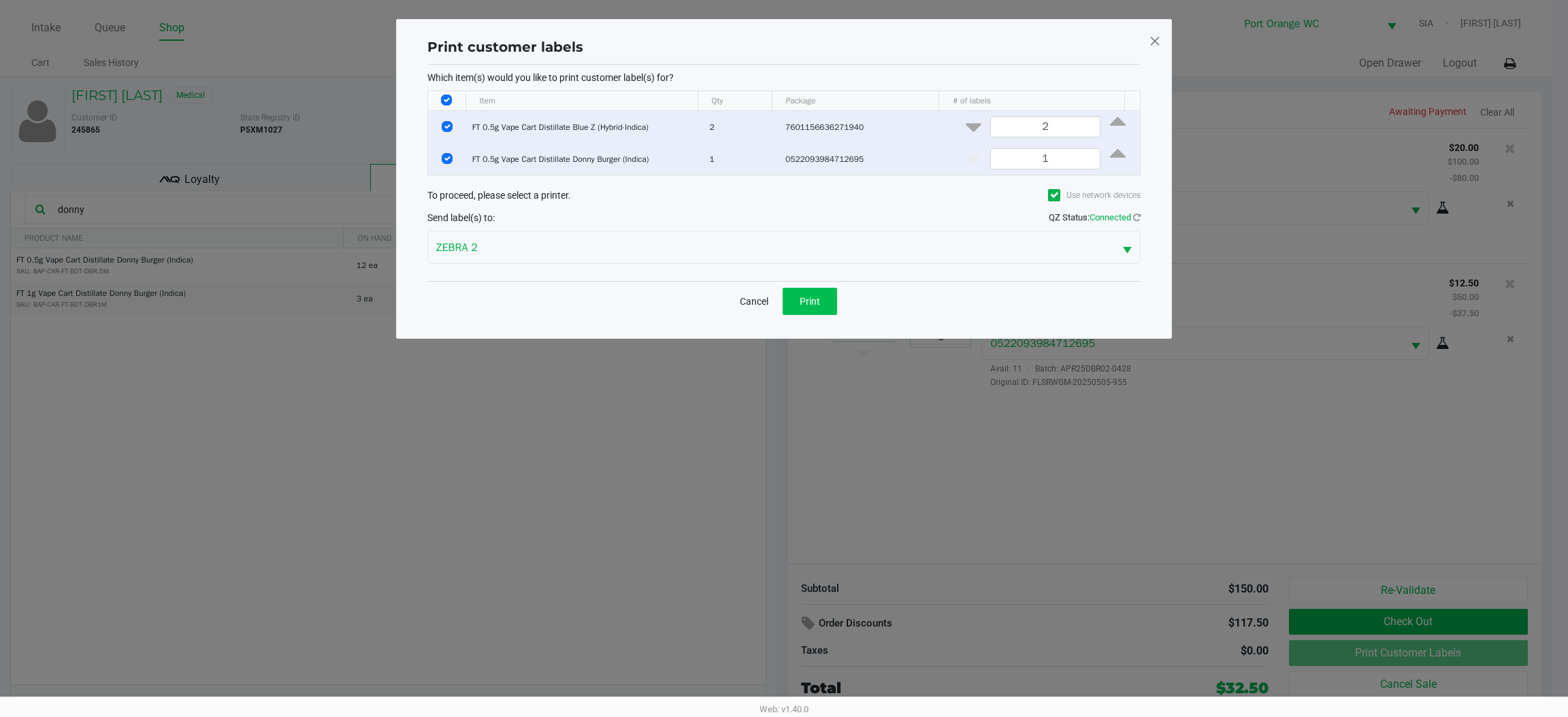 click on "Print" 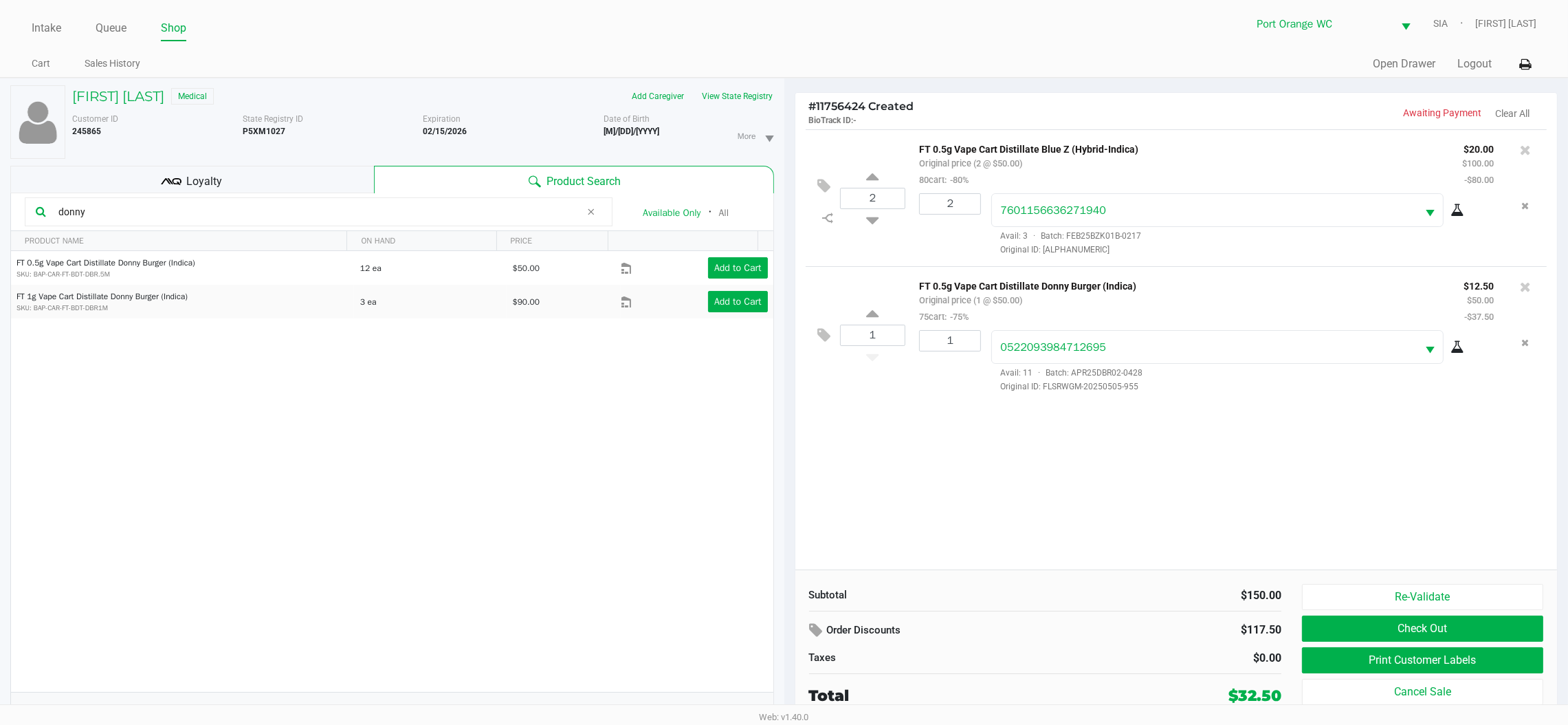 click on "Loyalty" 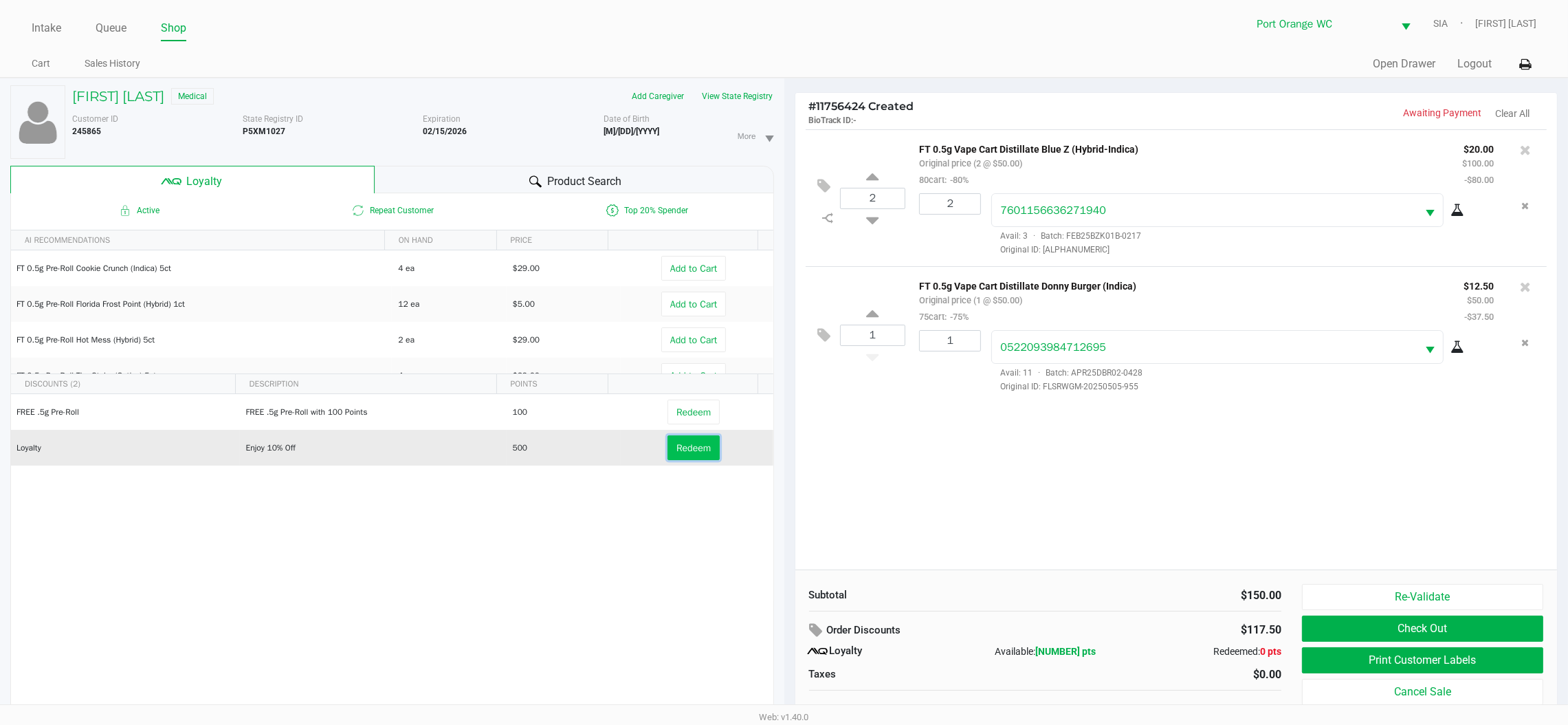 click on "Redeem" 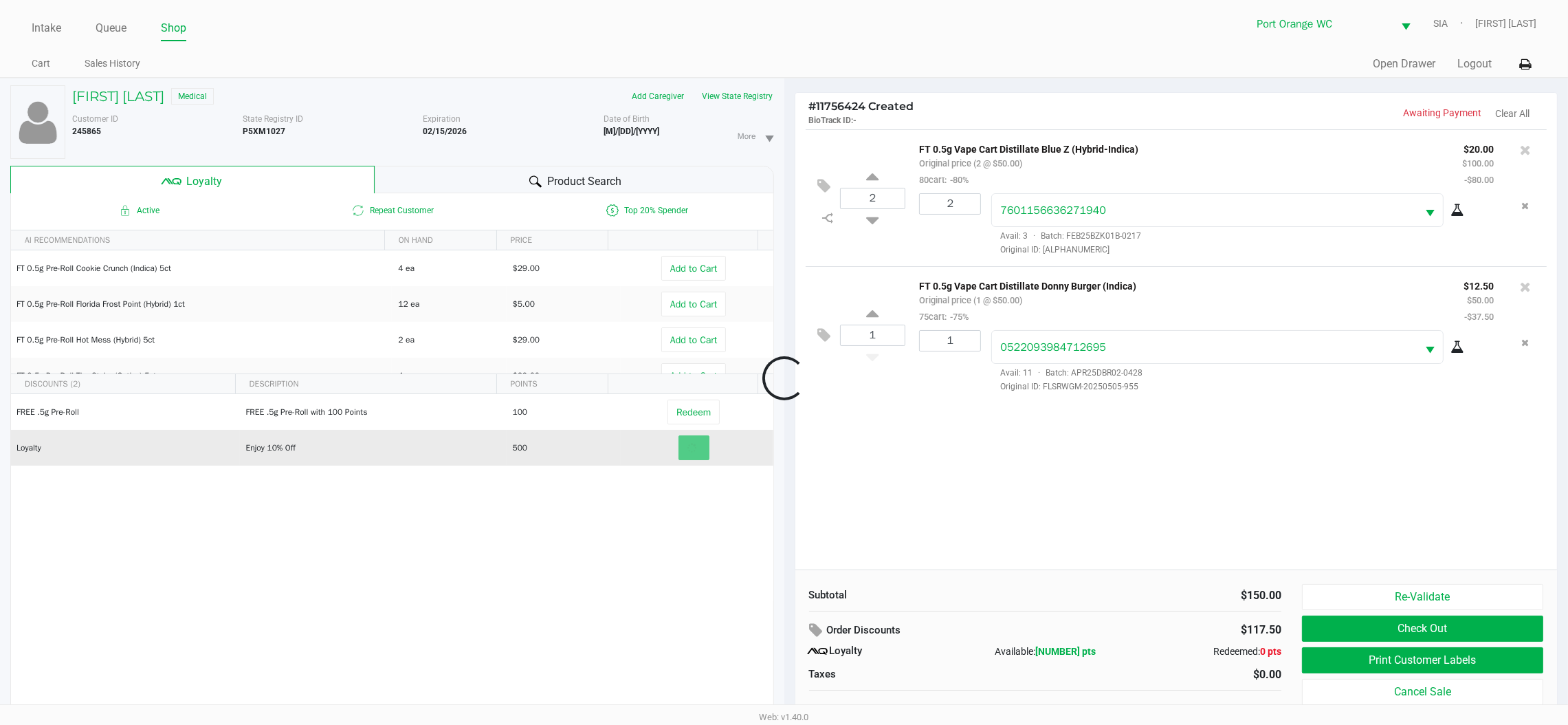 scroll, scrollTop: 14, scrollLeft: 0, axis: vertical 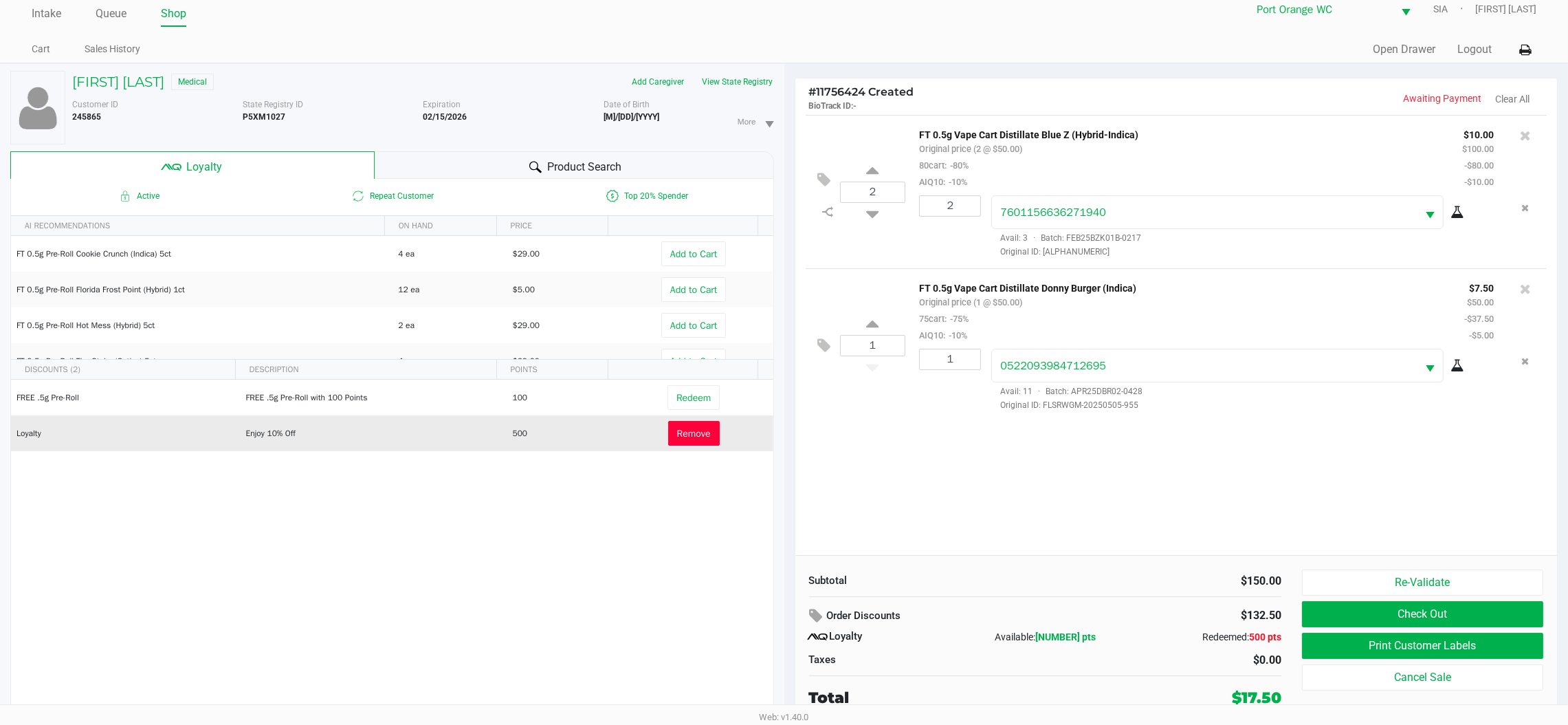 click on "Check Out" 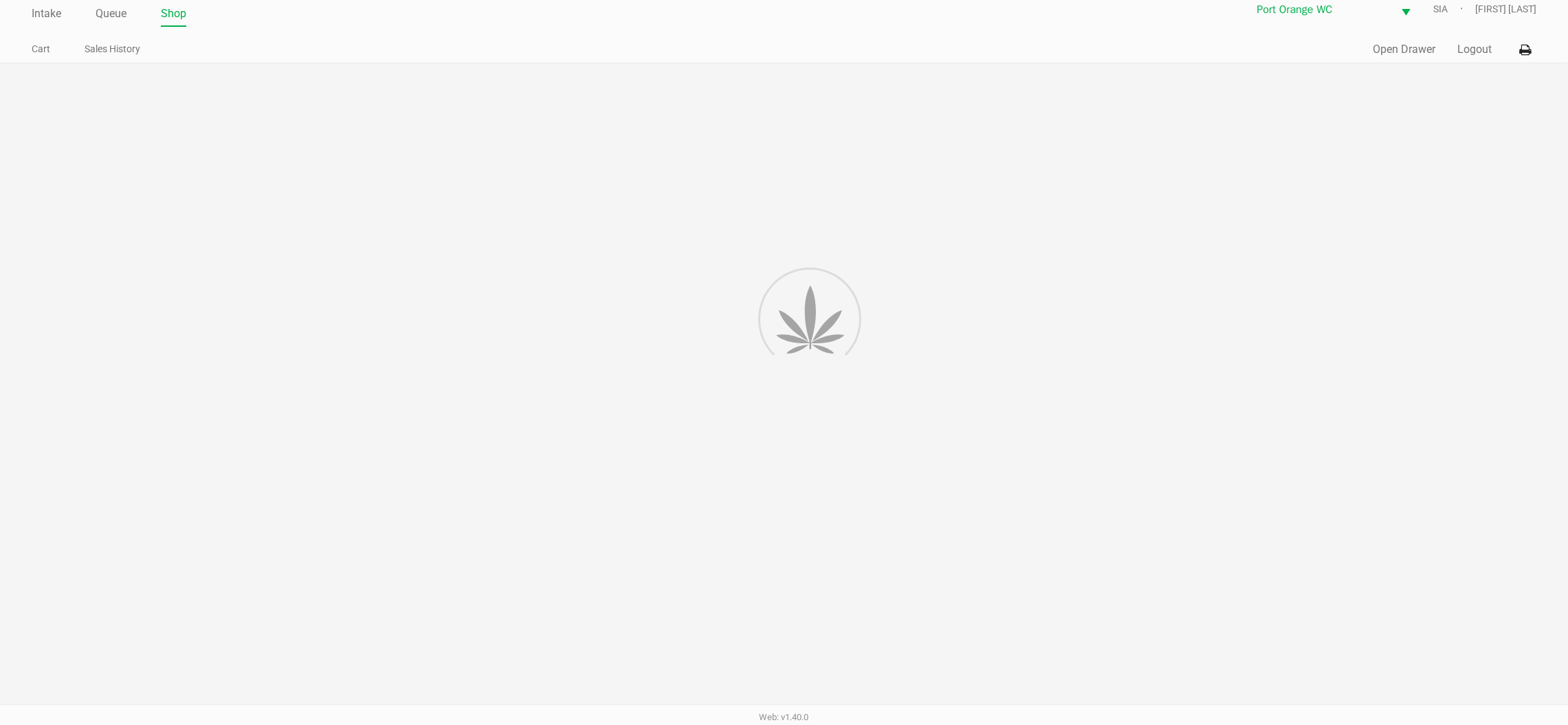 scroll, scrollTop: 0, scrollLeft: 0, axis: both 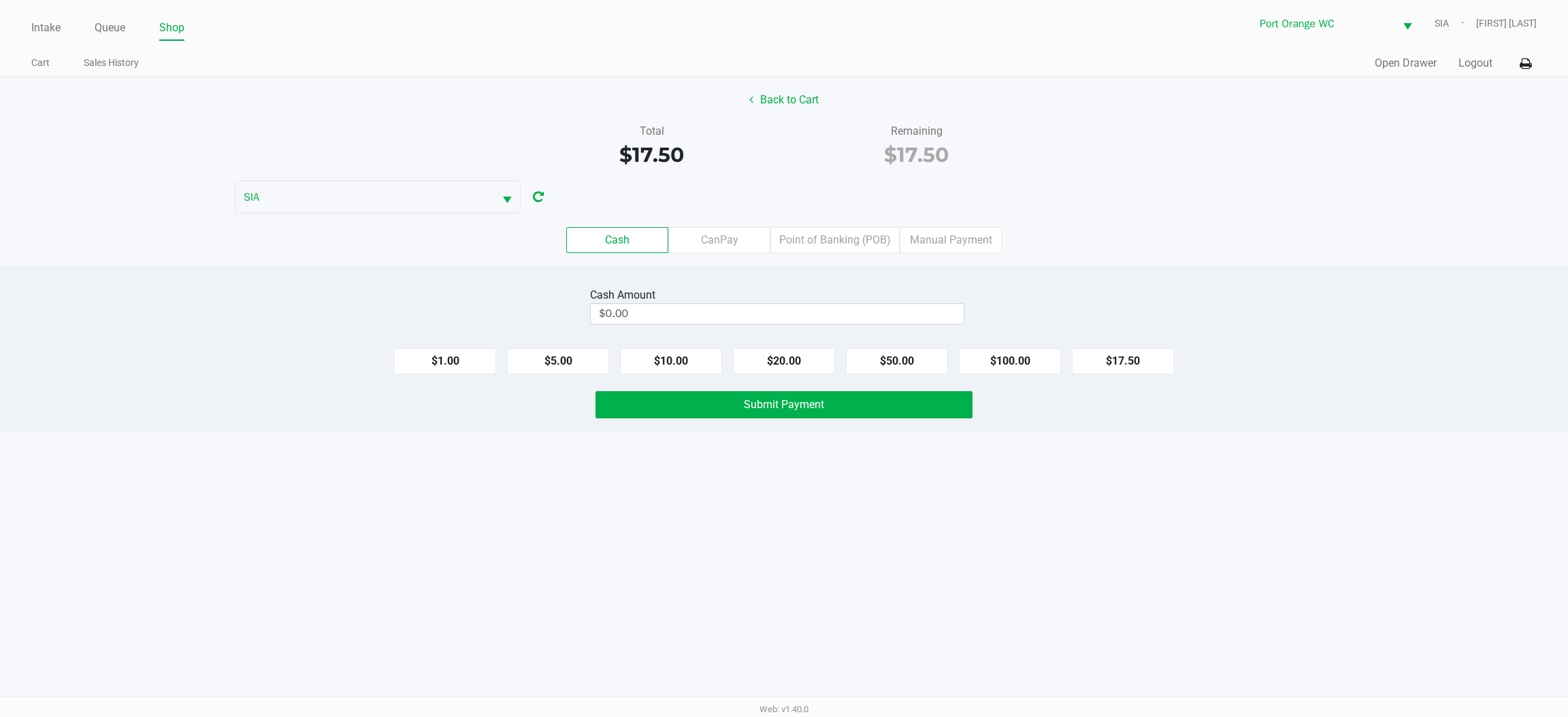 click on "$20.00" 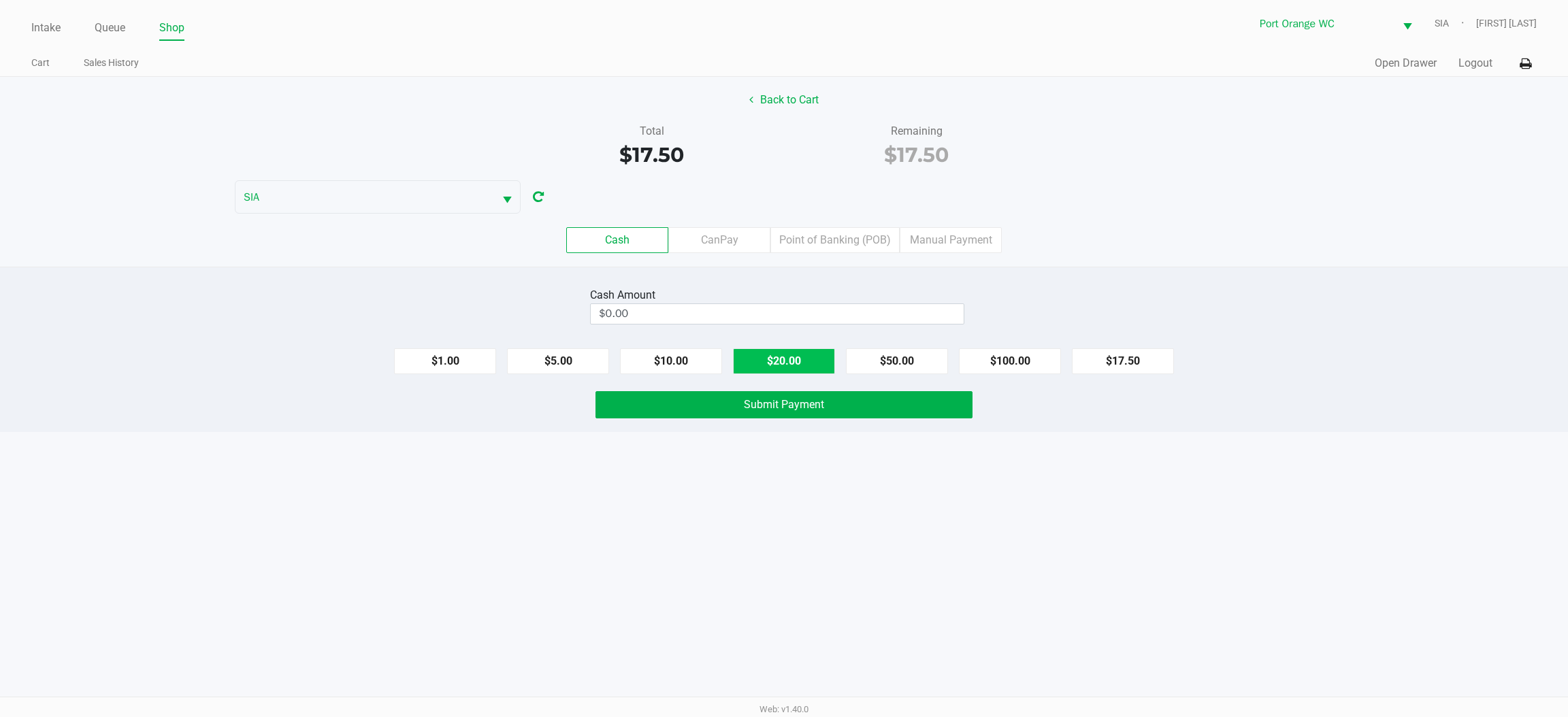 type on "$20.00" 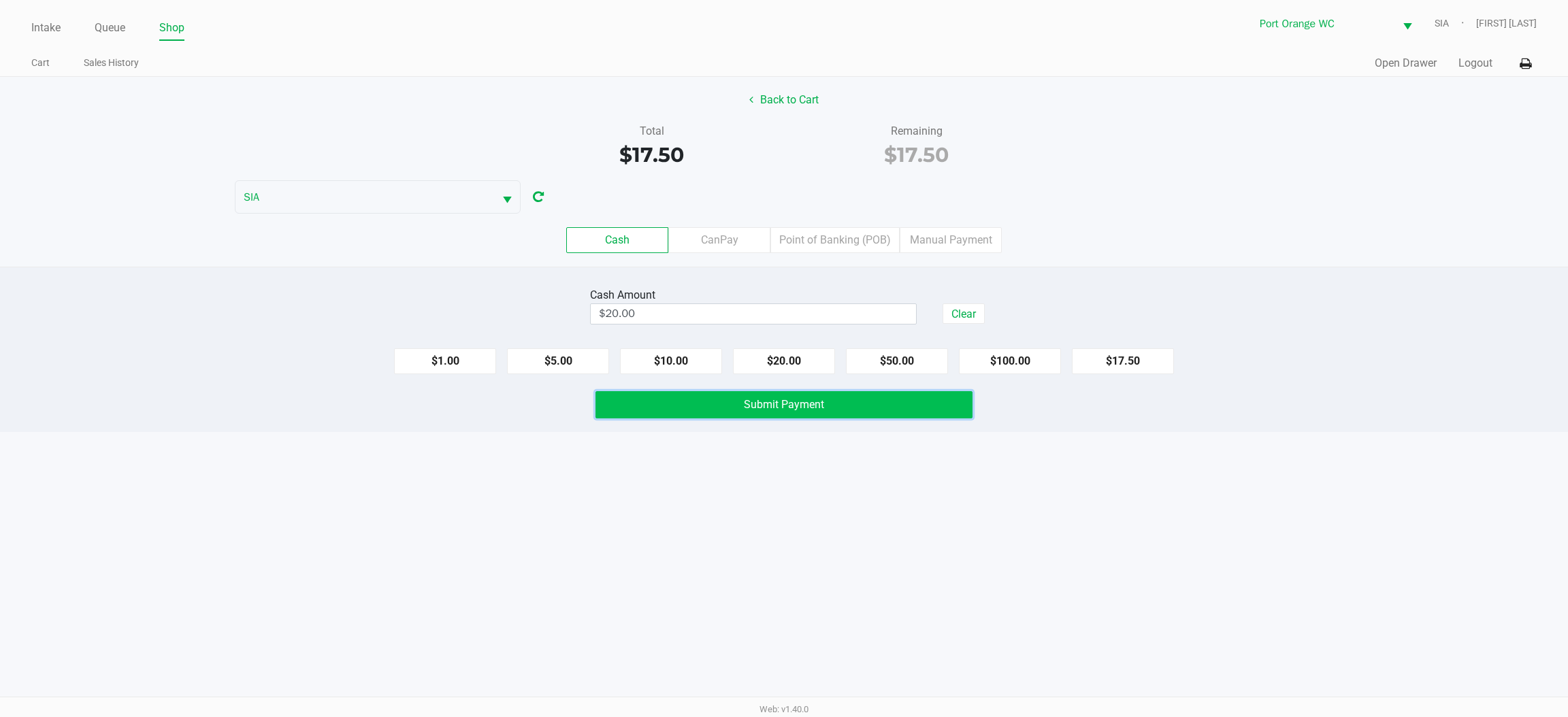 click on "Submit Payment" 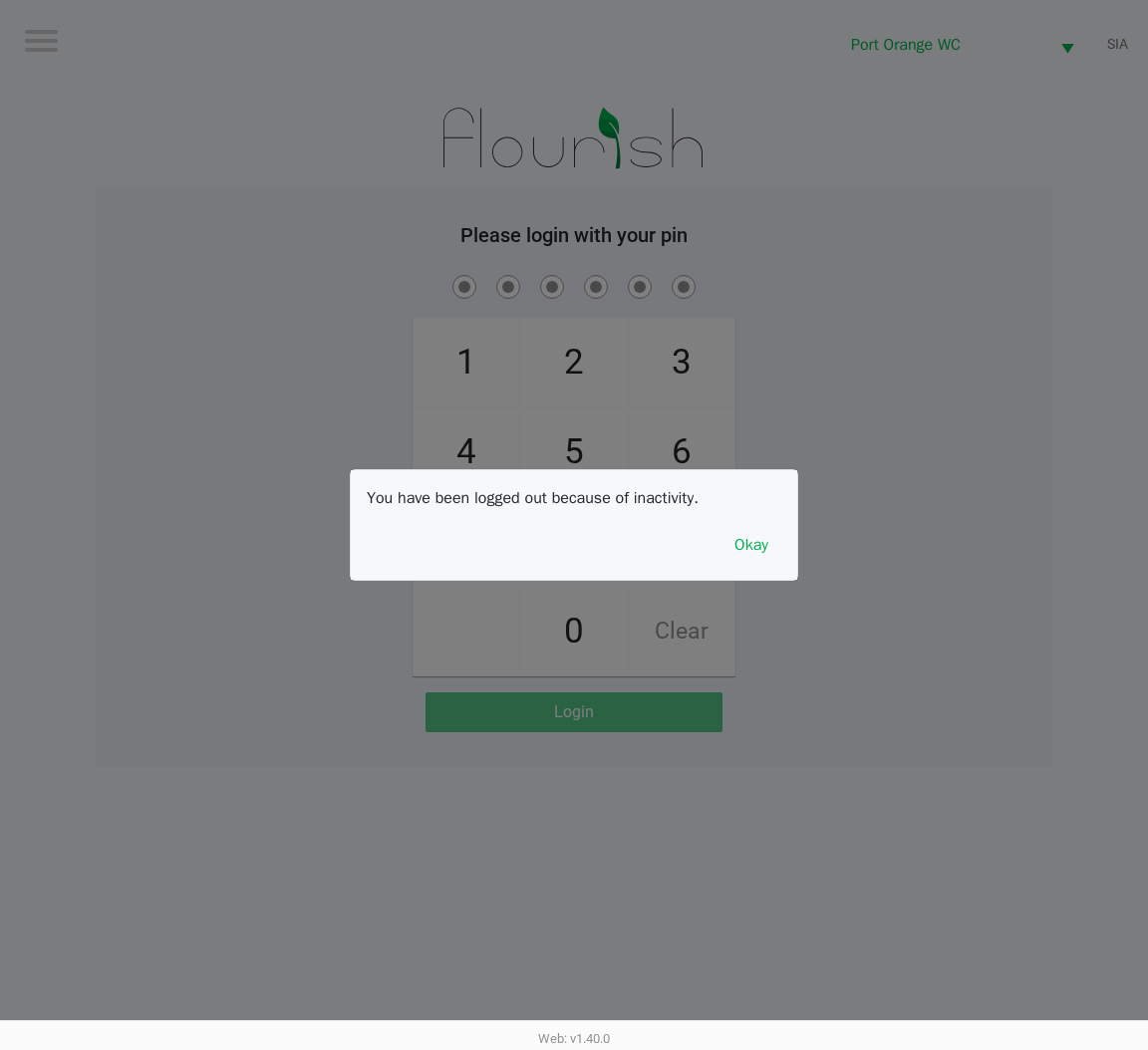 click 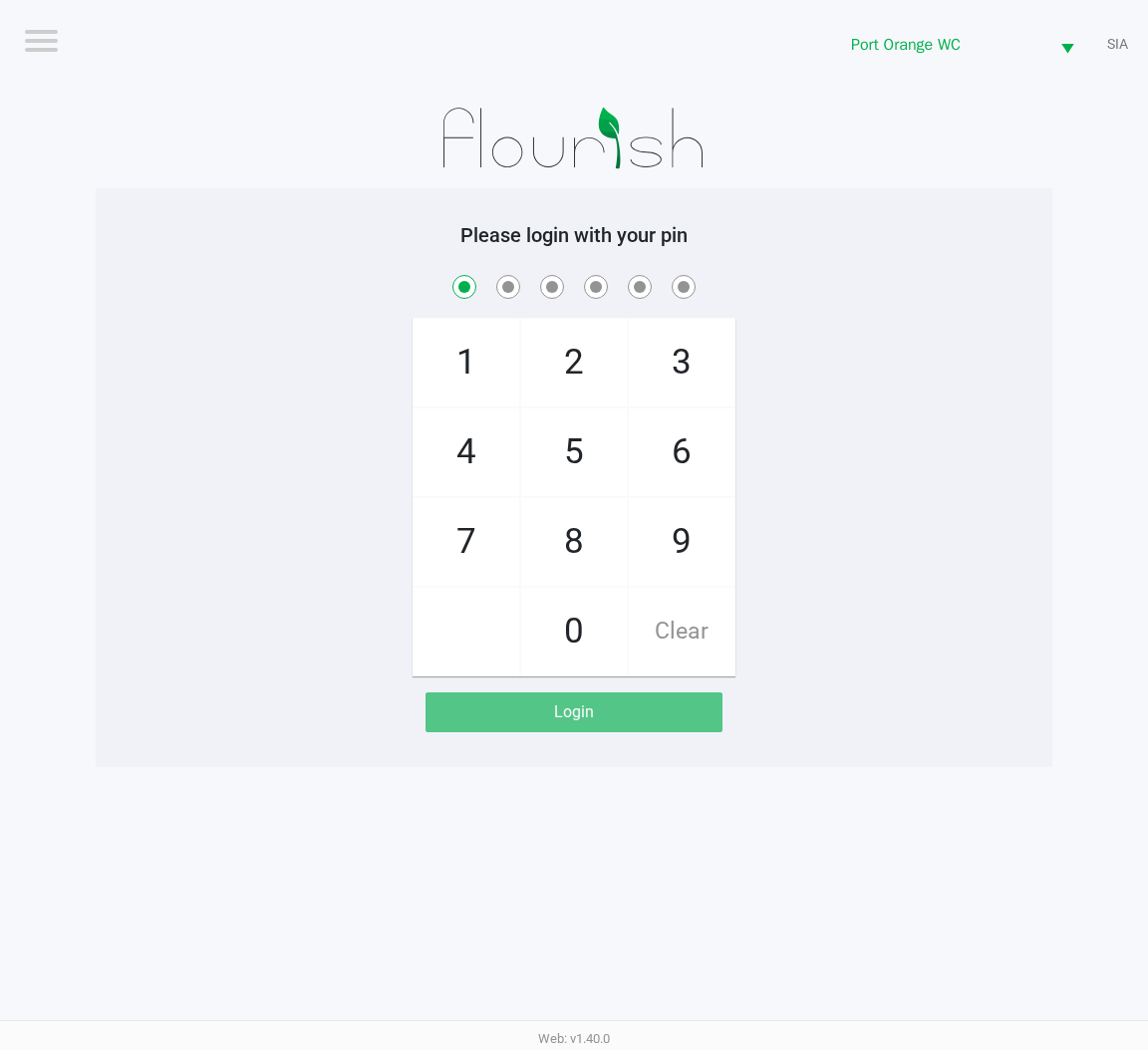 checkbox on "true" 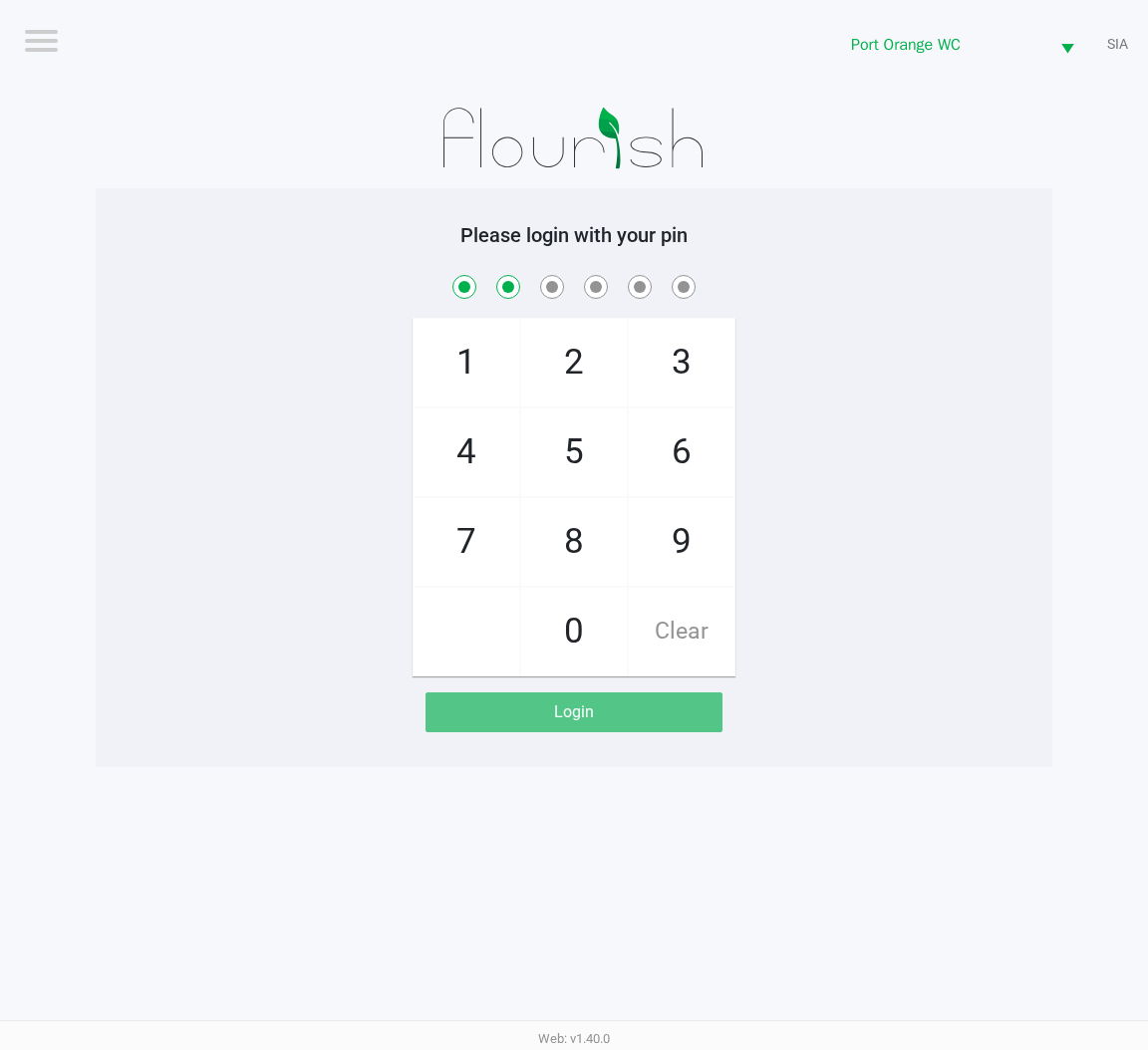 checkbox on "true" 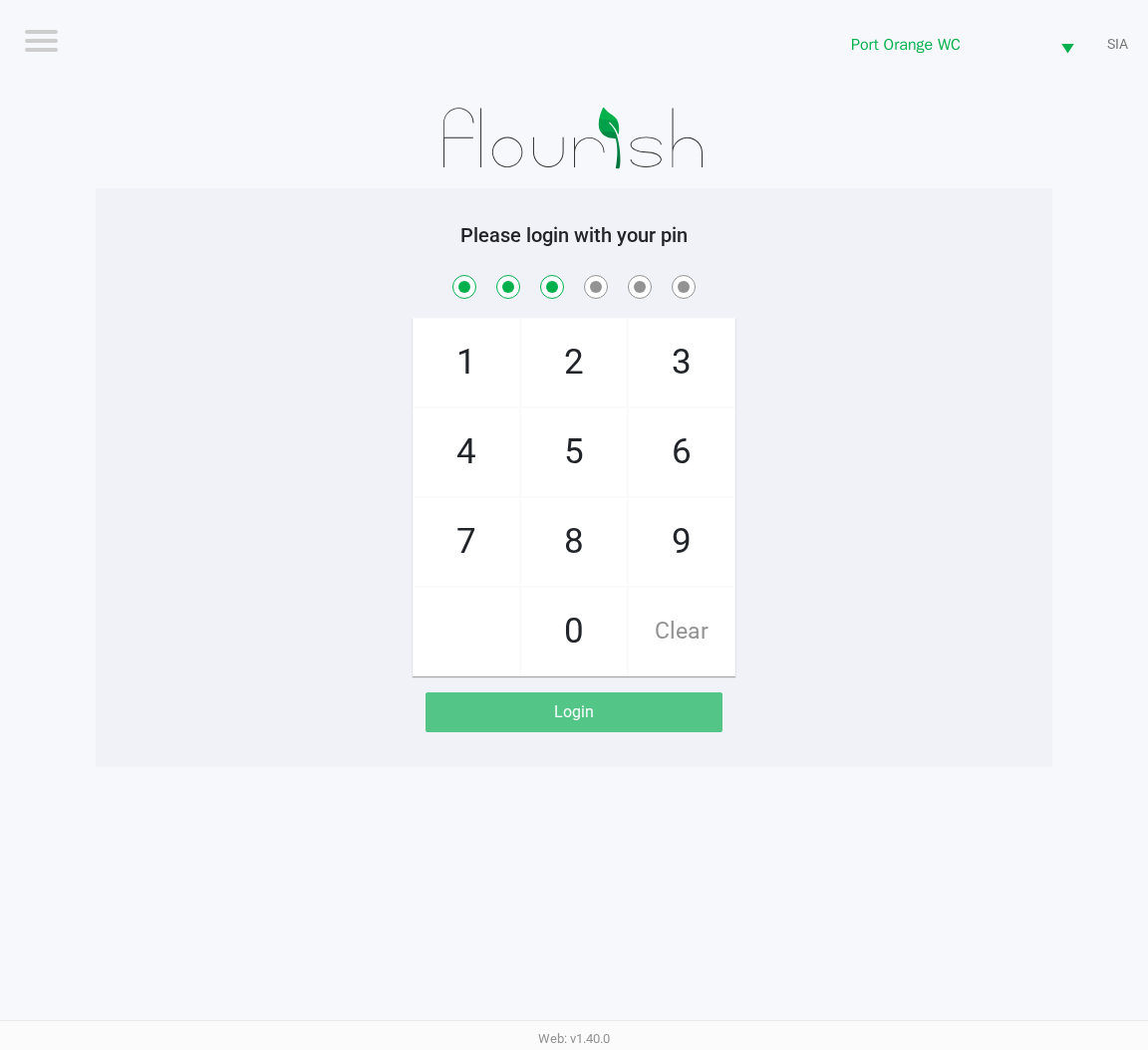 checkbox on "true" 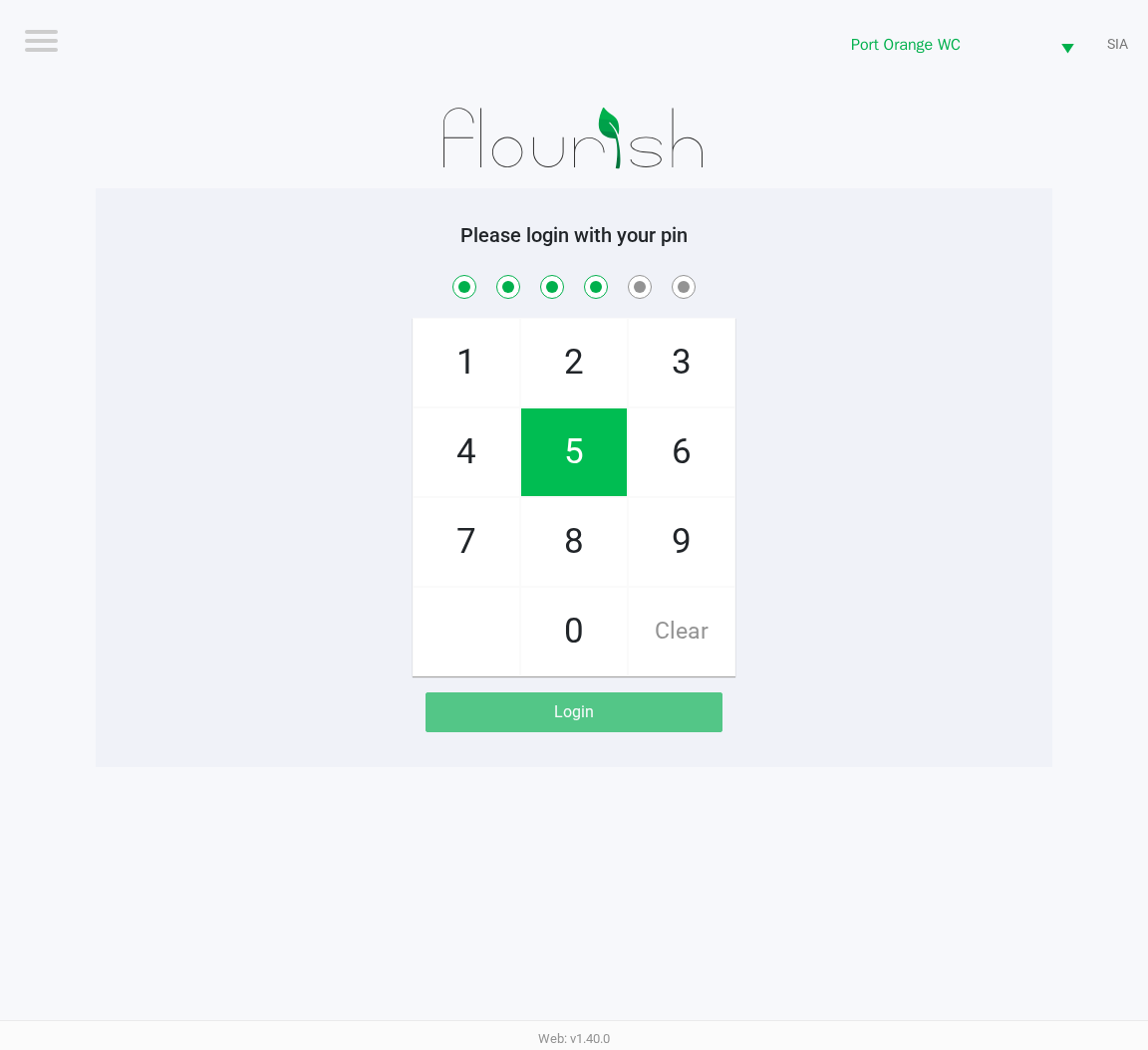 checkbox on "true" 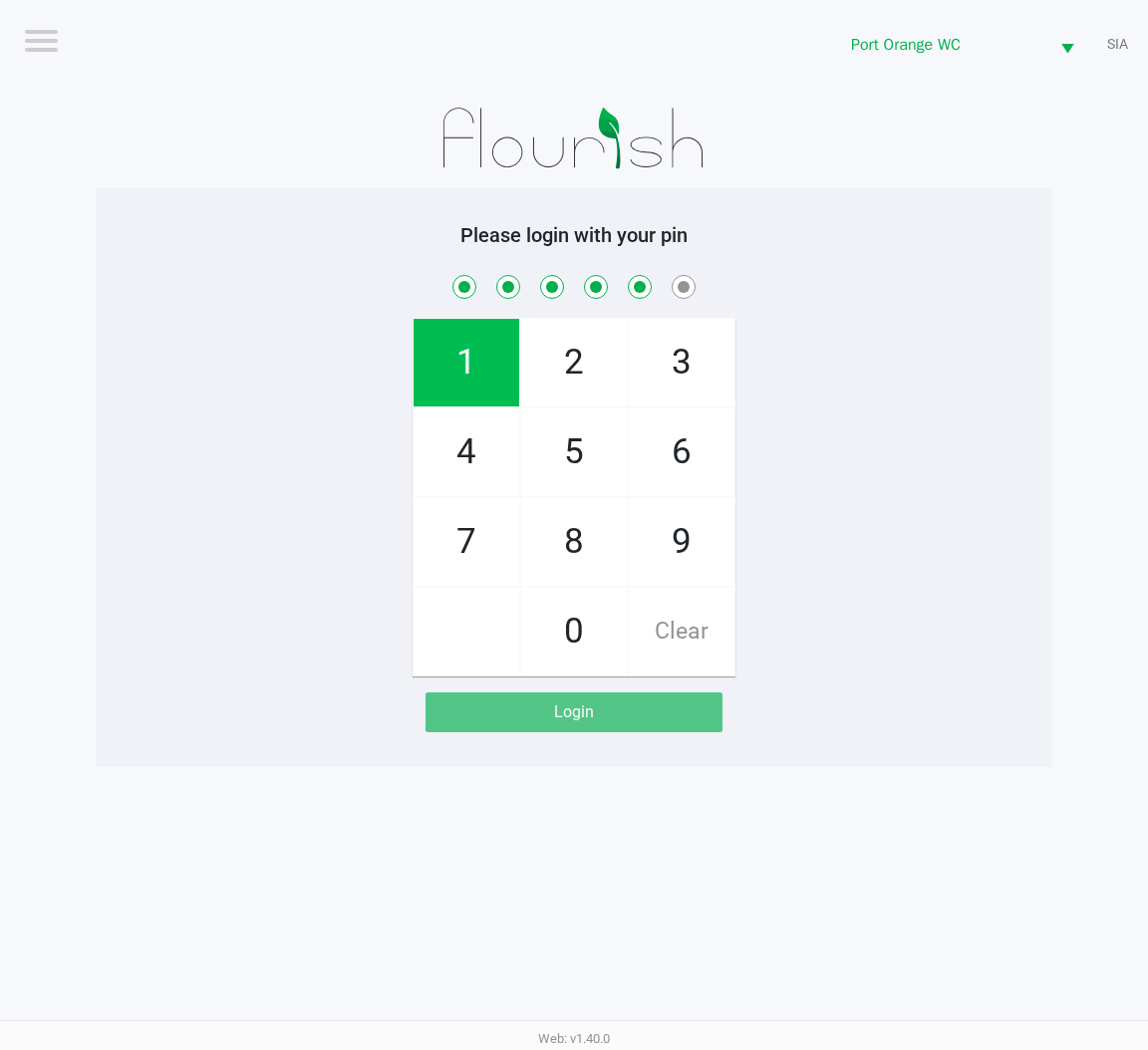 checkbox on "true" 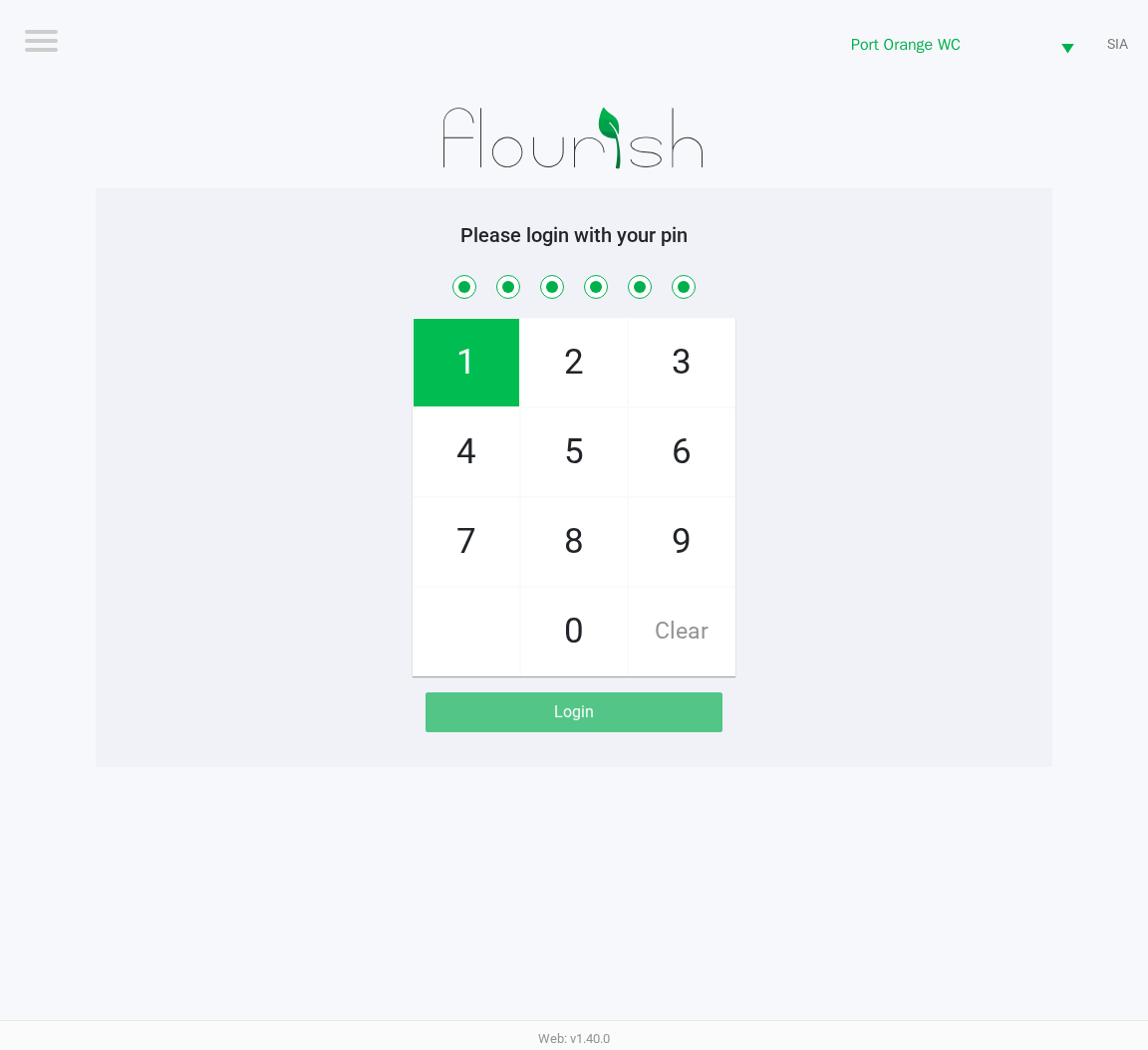 checkbox on "true" 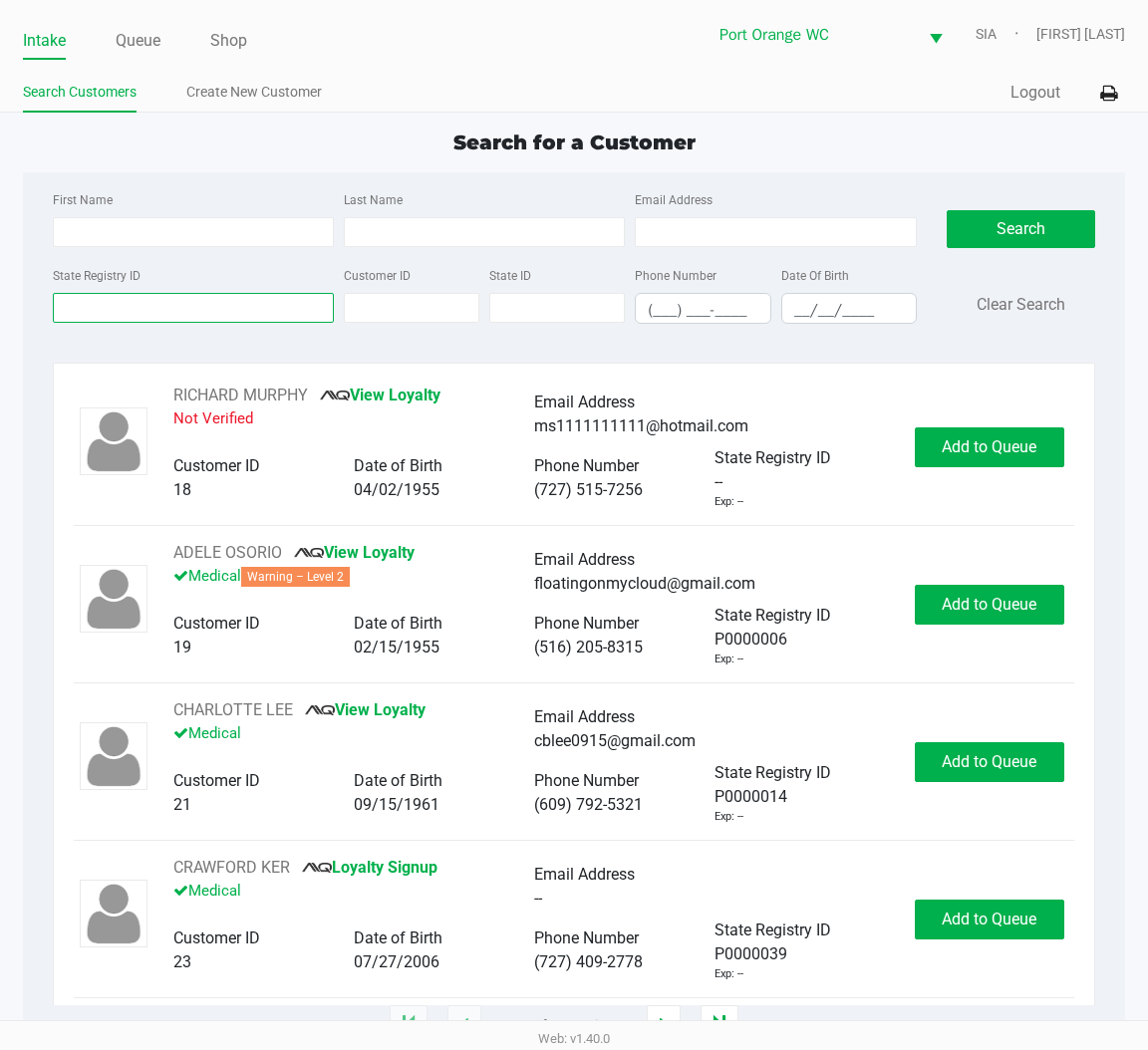 click on "State Registry ID" at bounding box center [193, 308] 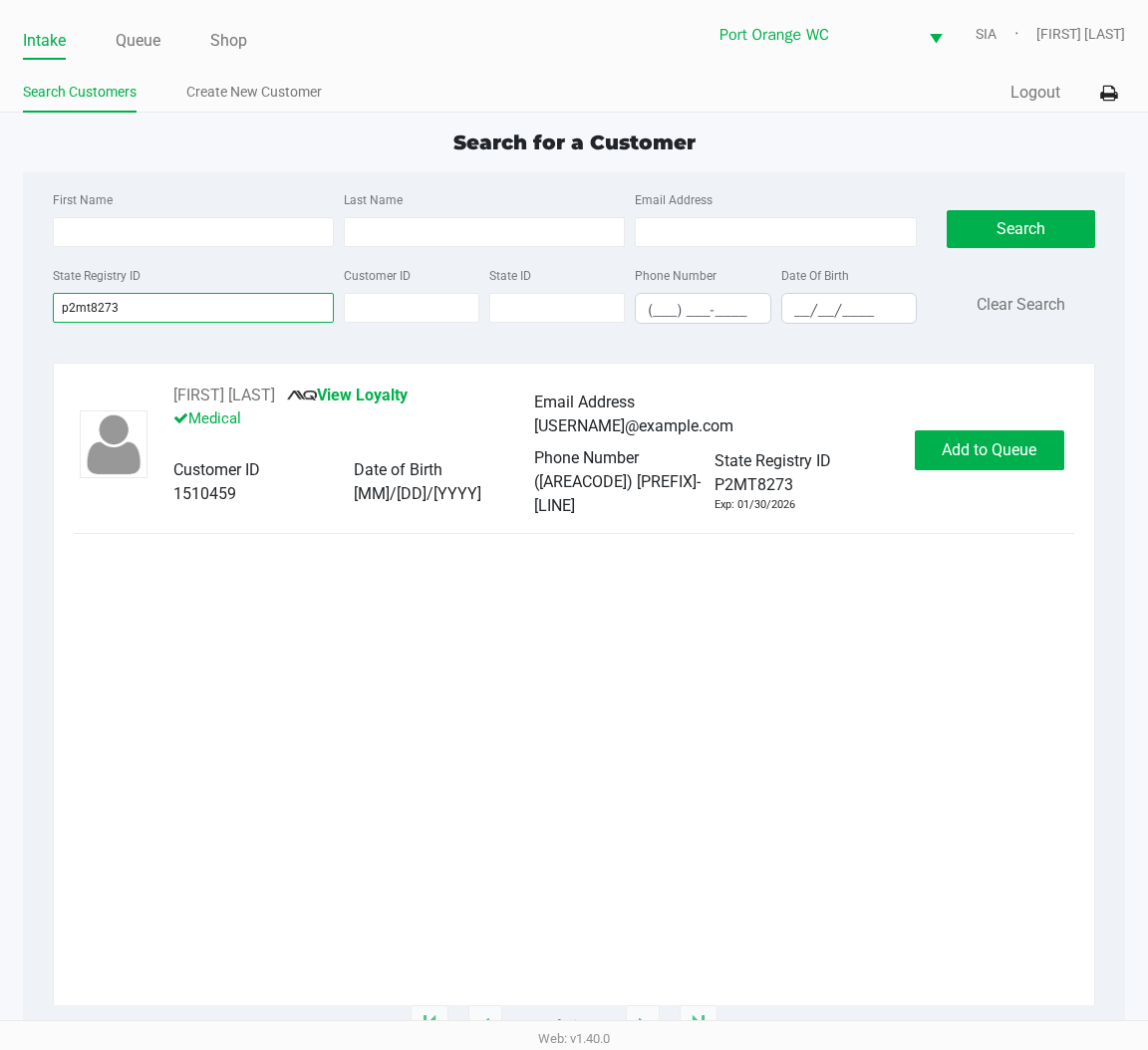 type on "p2mt8273" 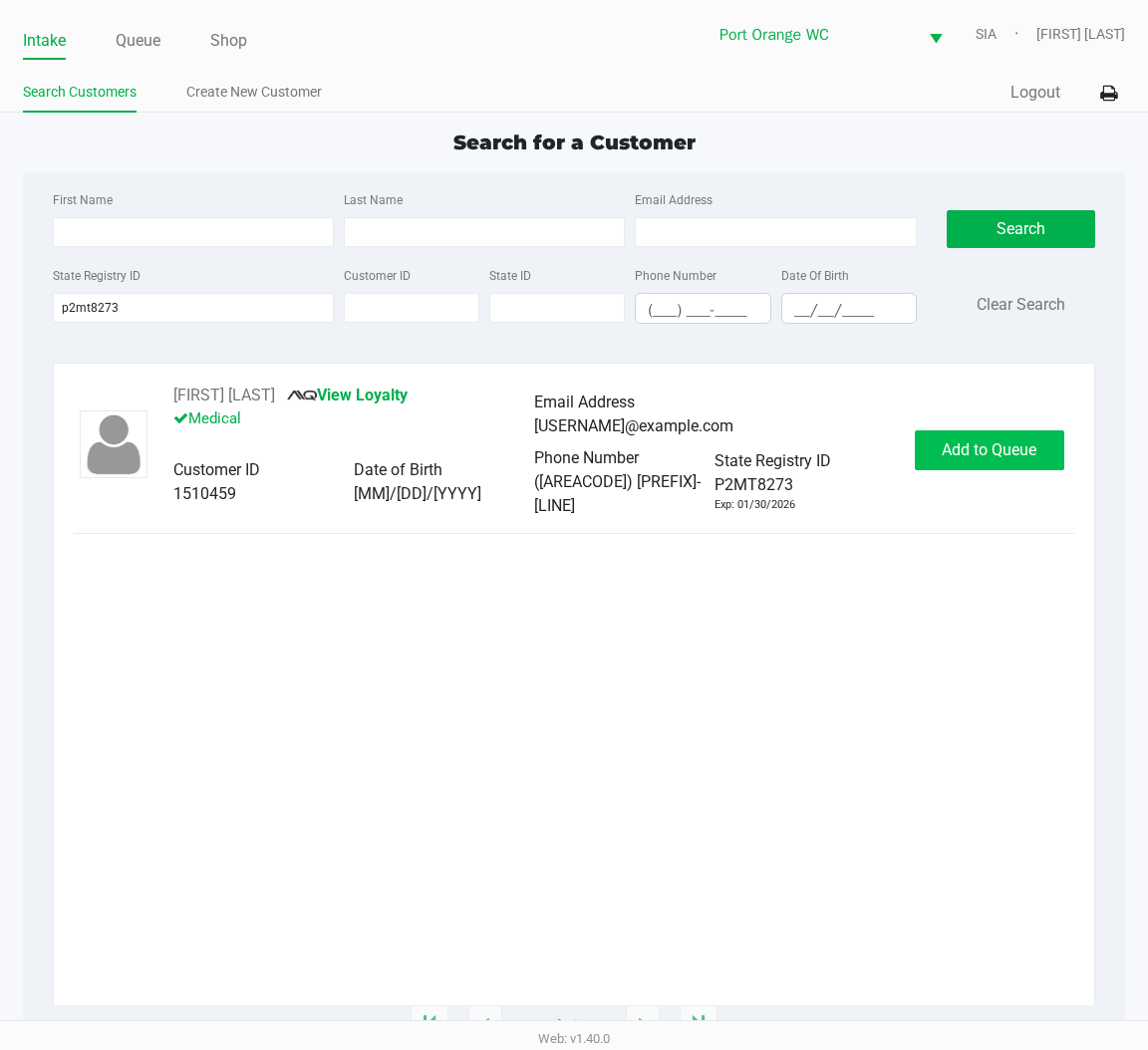 click on "Add to Queue" 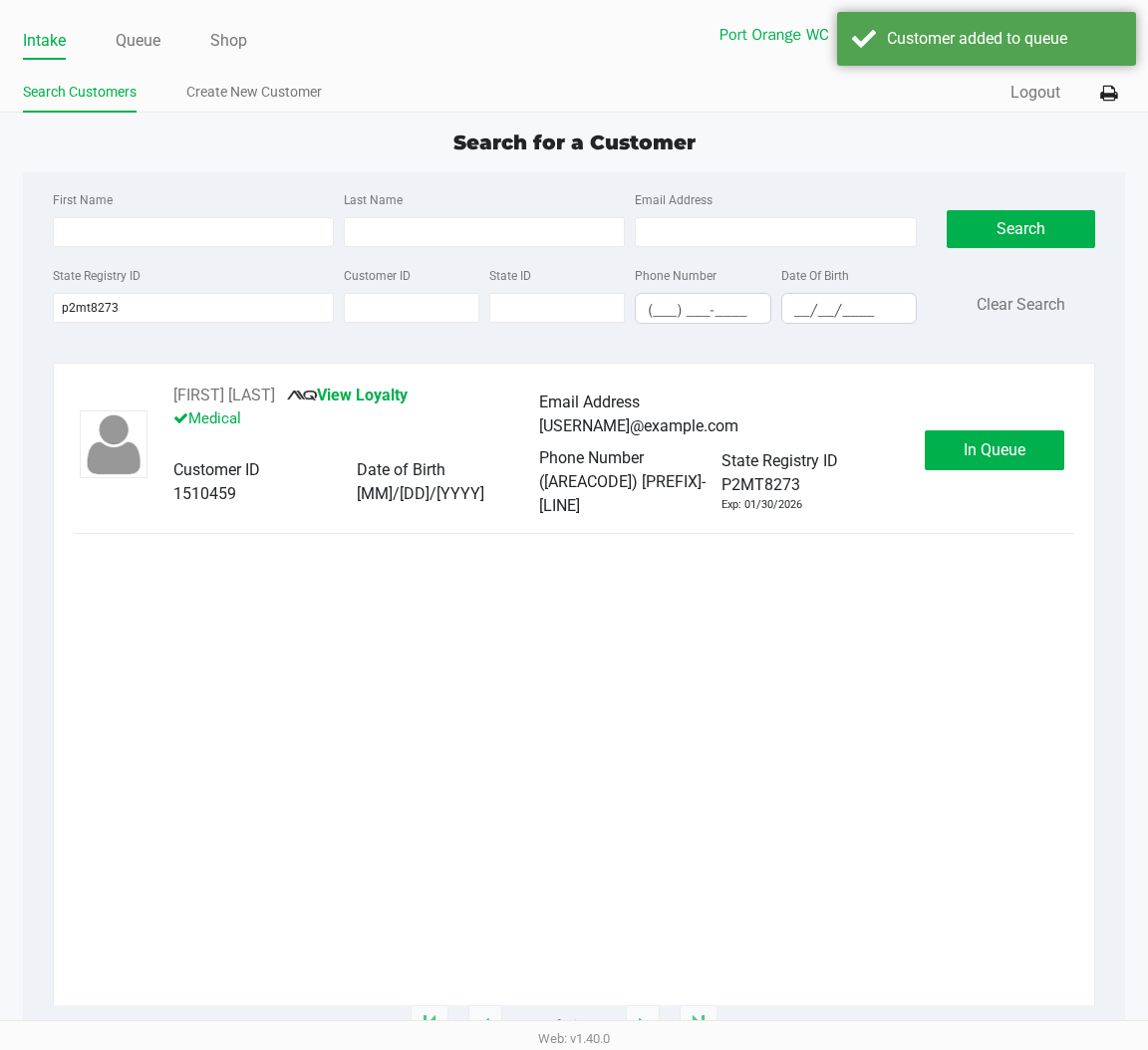 click on "In Queue" 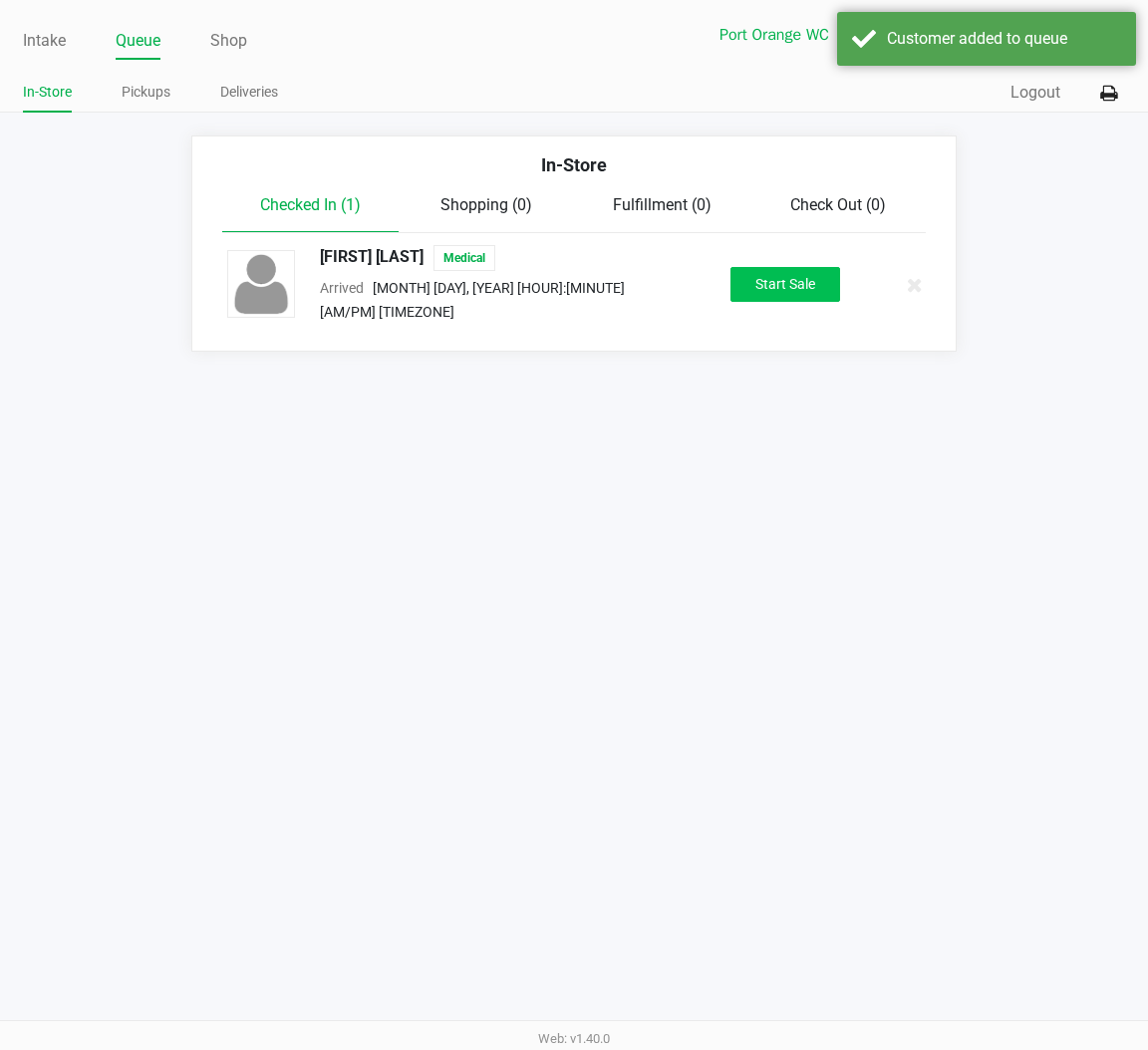 click on "Start Sale" 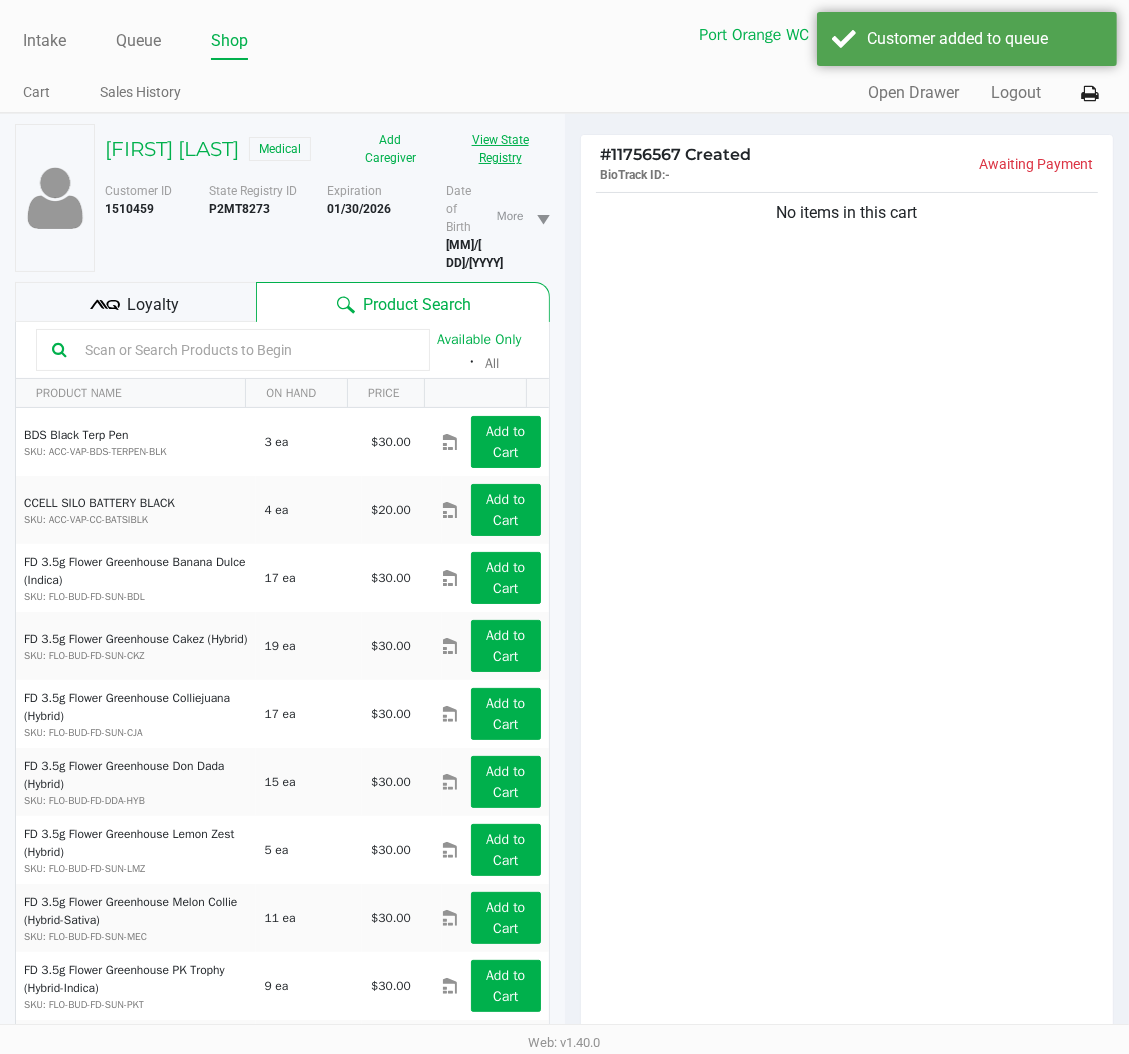 click on "View State Registry" 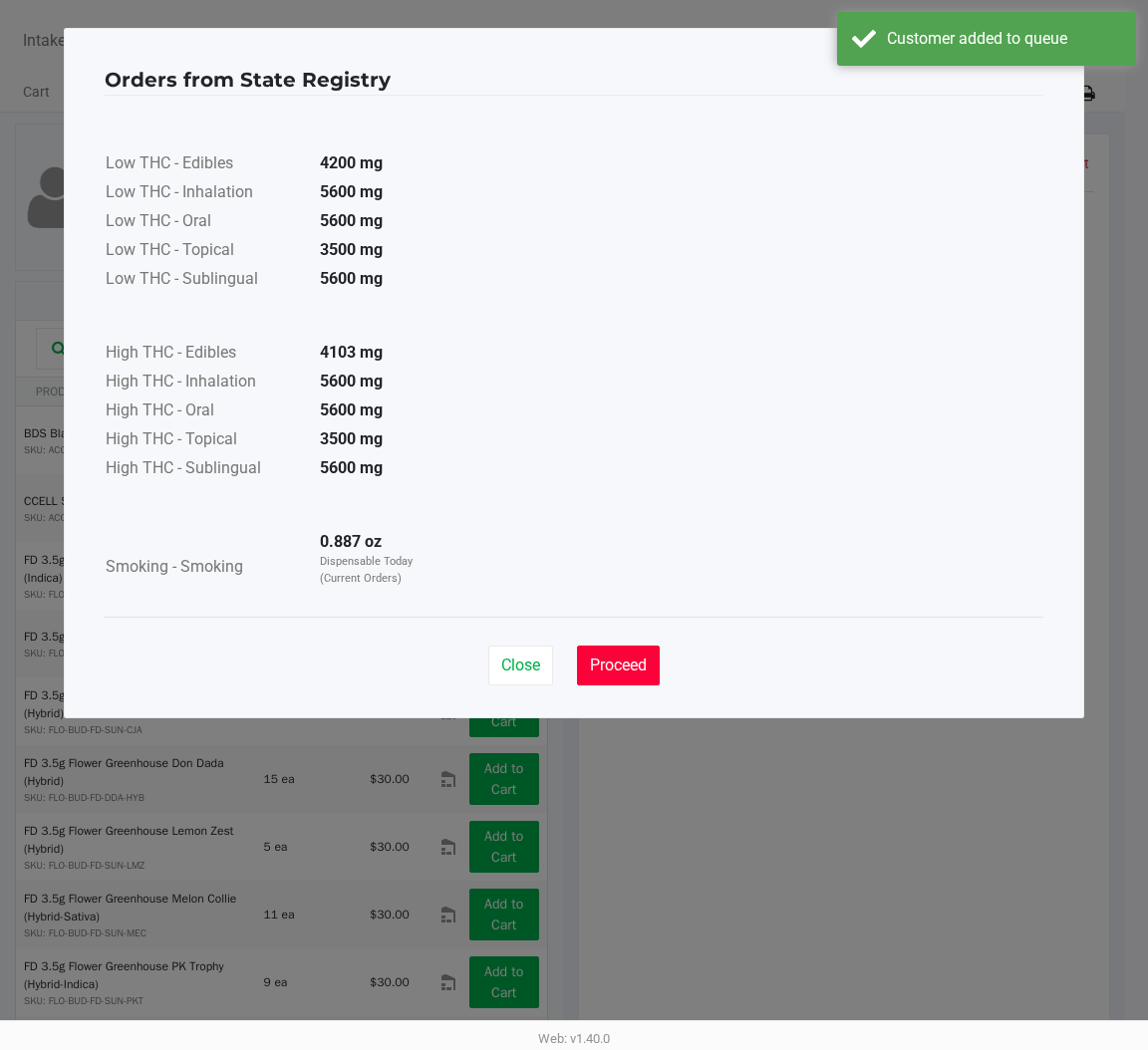 click on "Proceed" 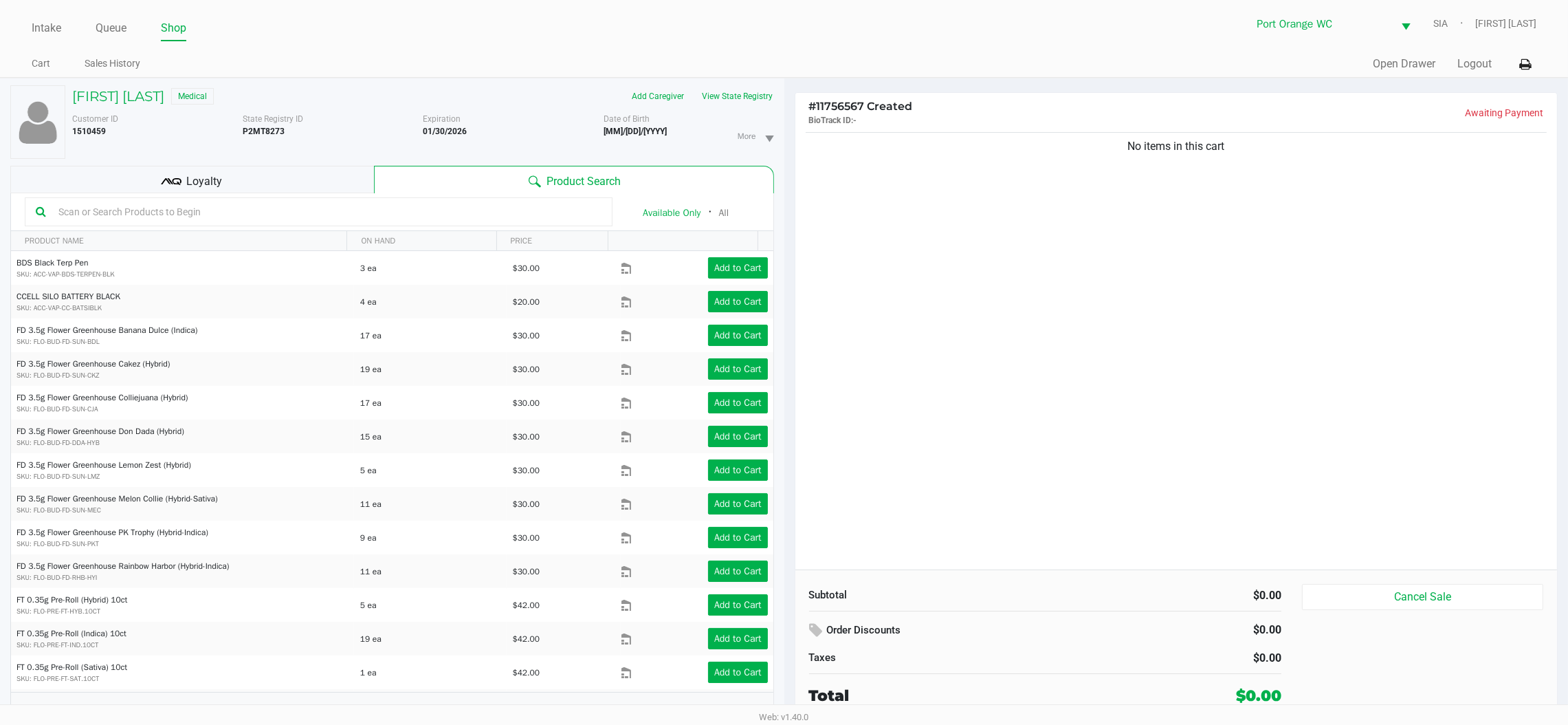 click on "No items in this cart" 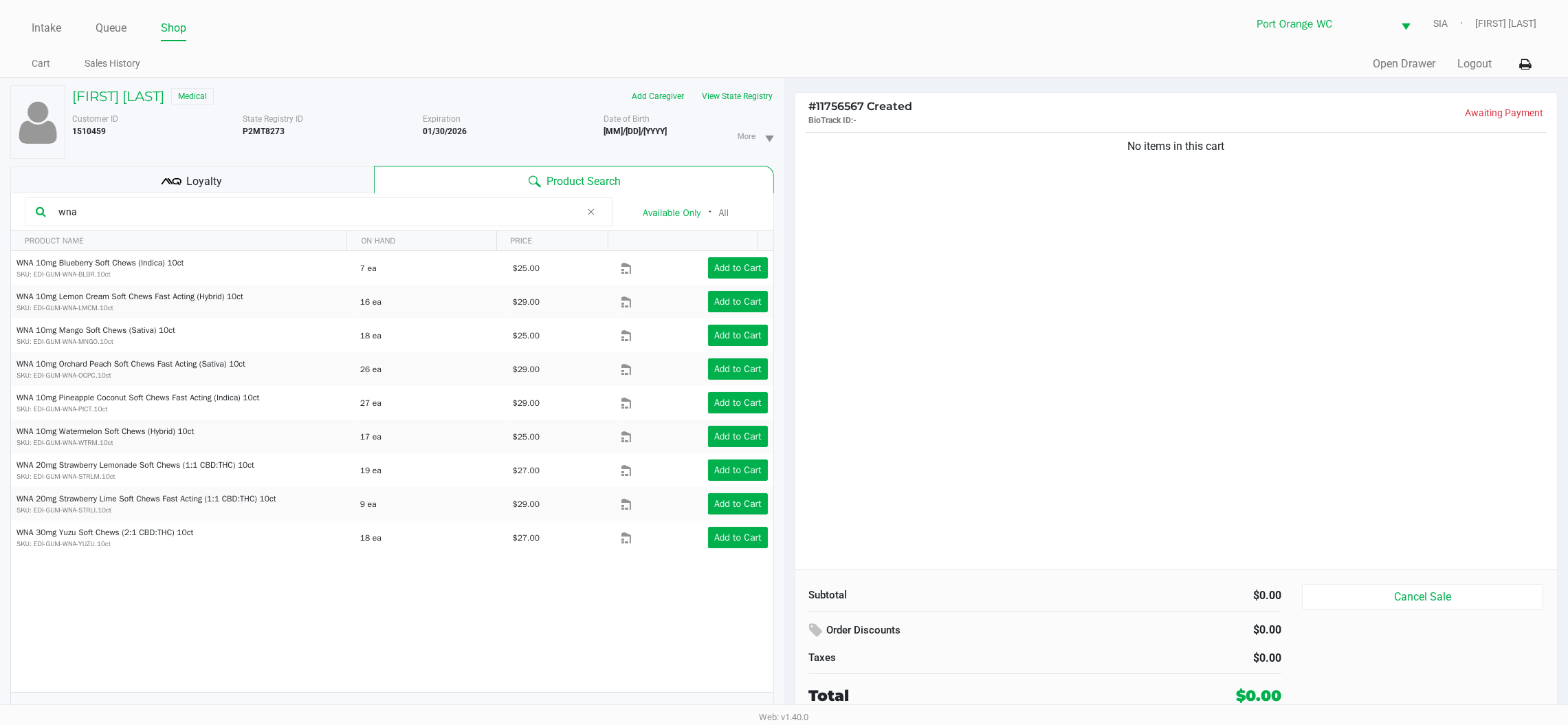 type on "wna" 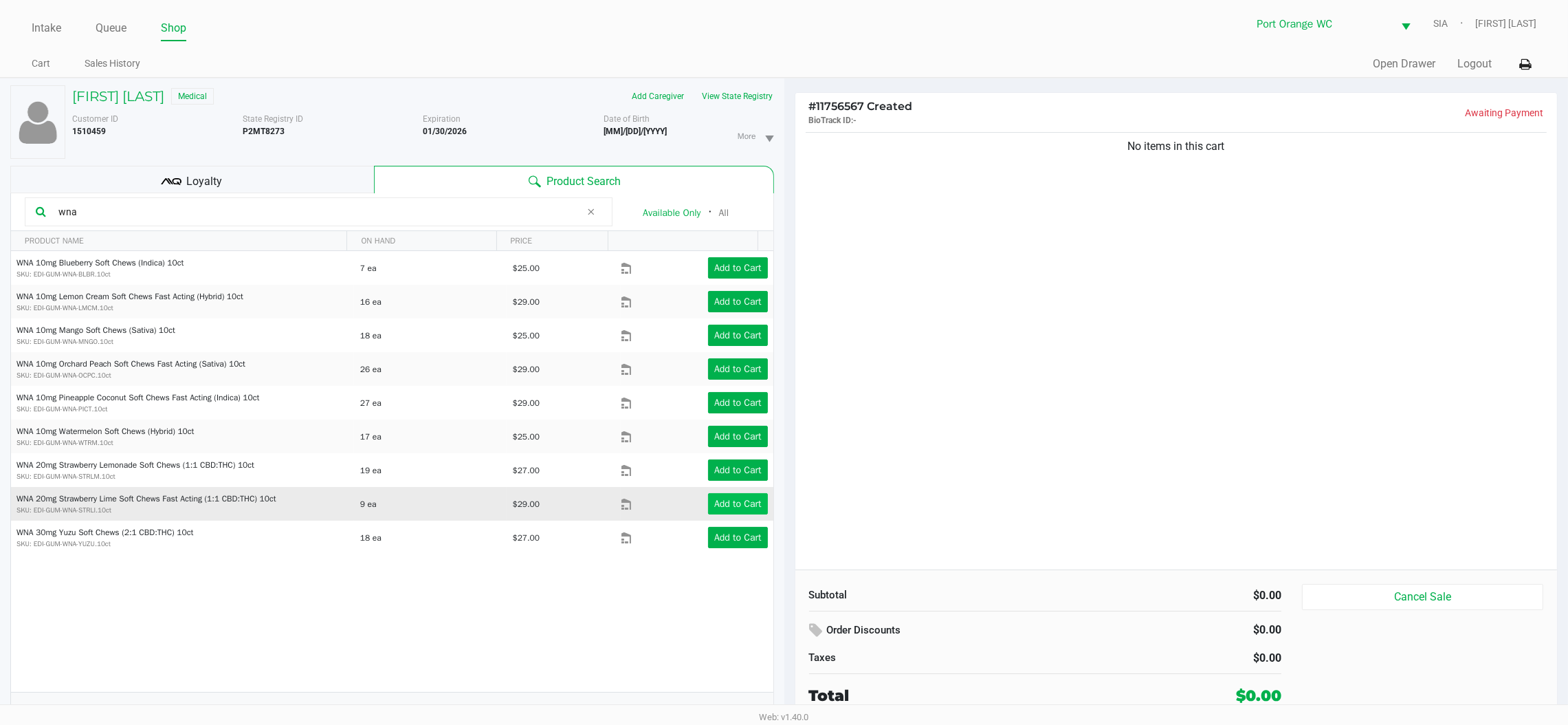 click on "Add to Cart" 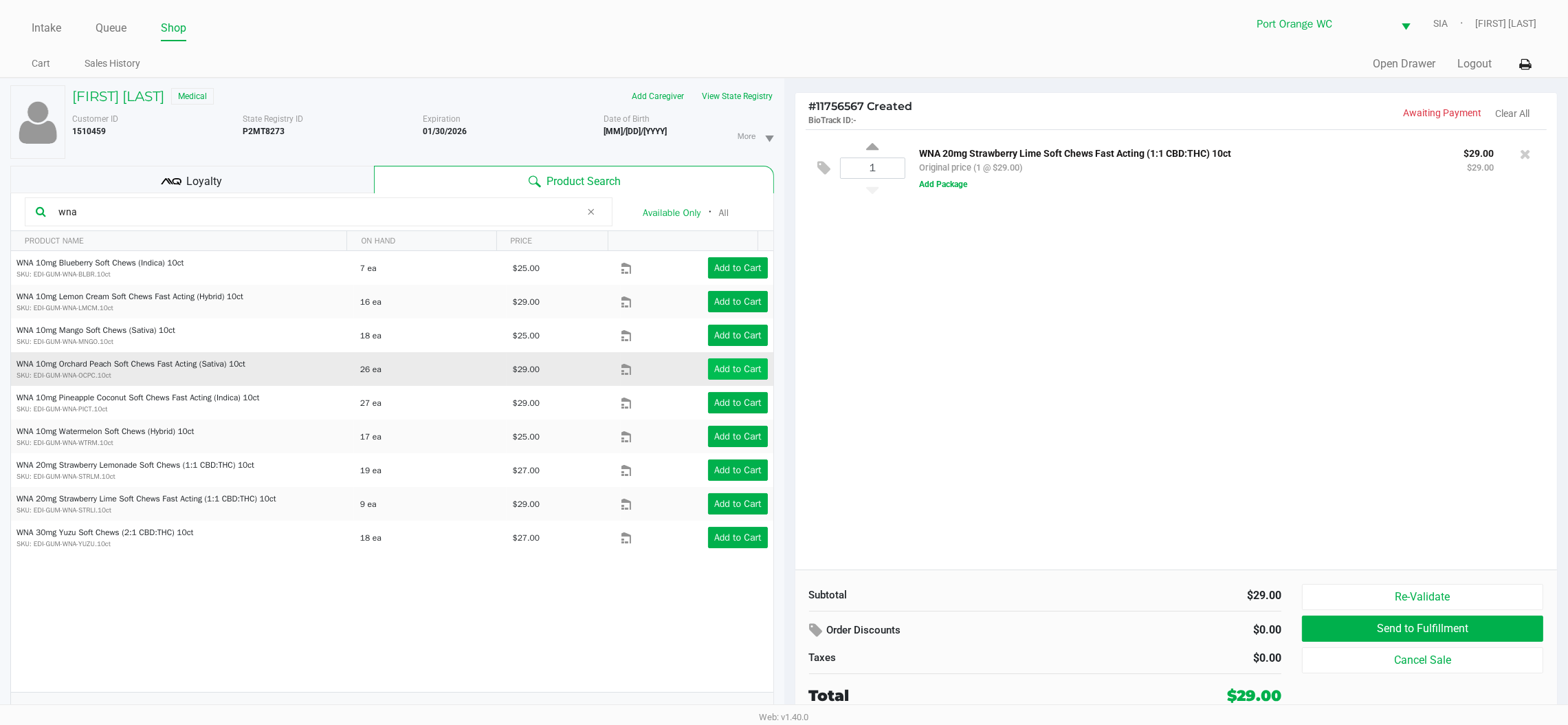 click on "Add to Cart" 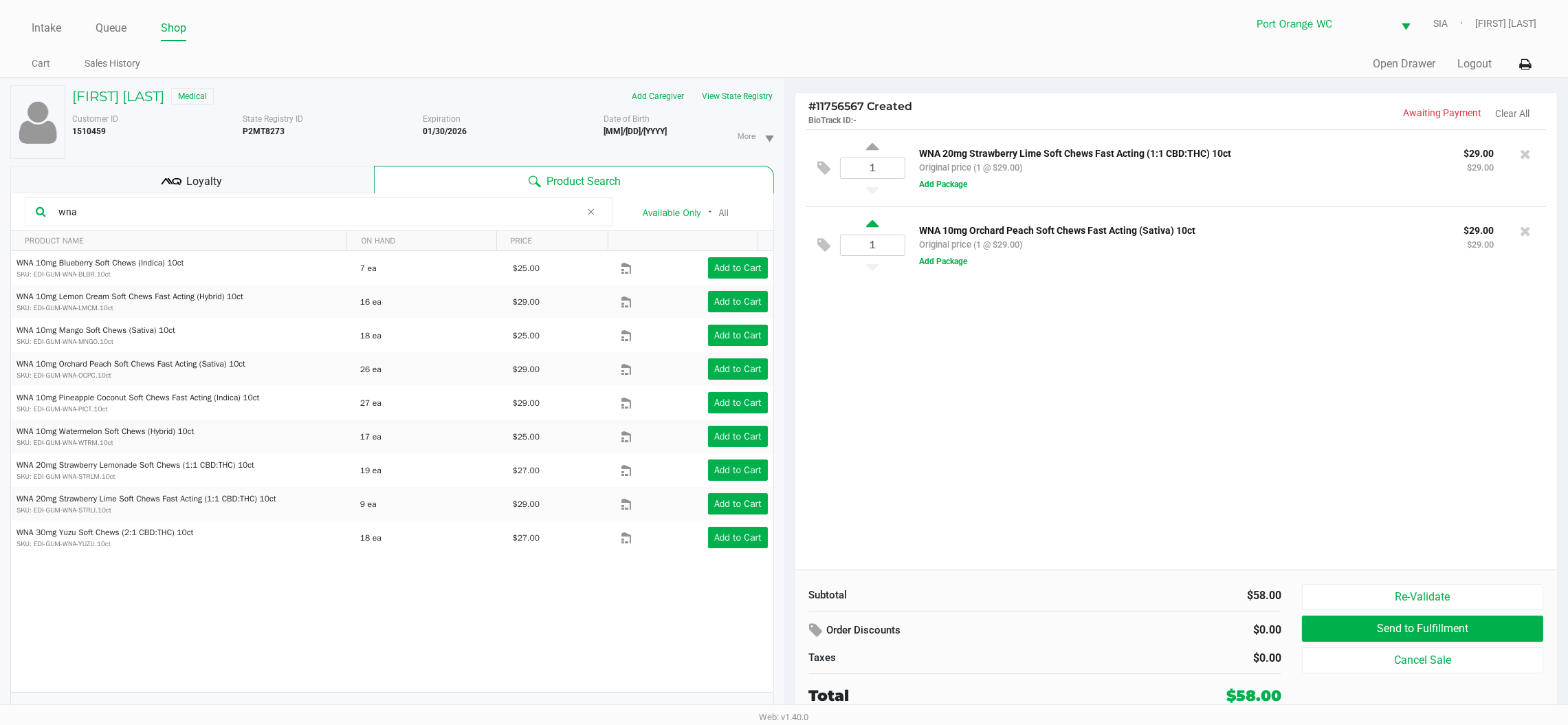 click 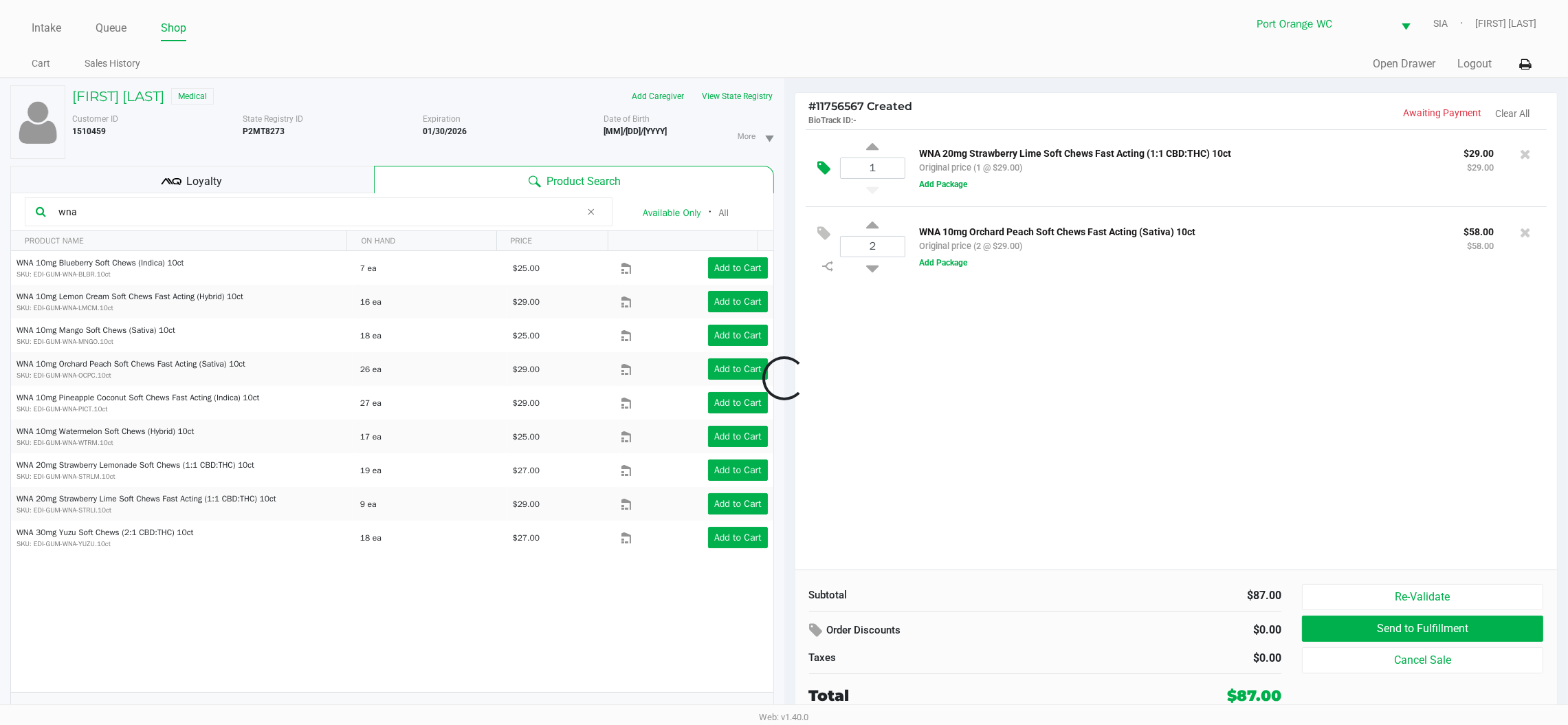 click 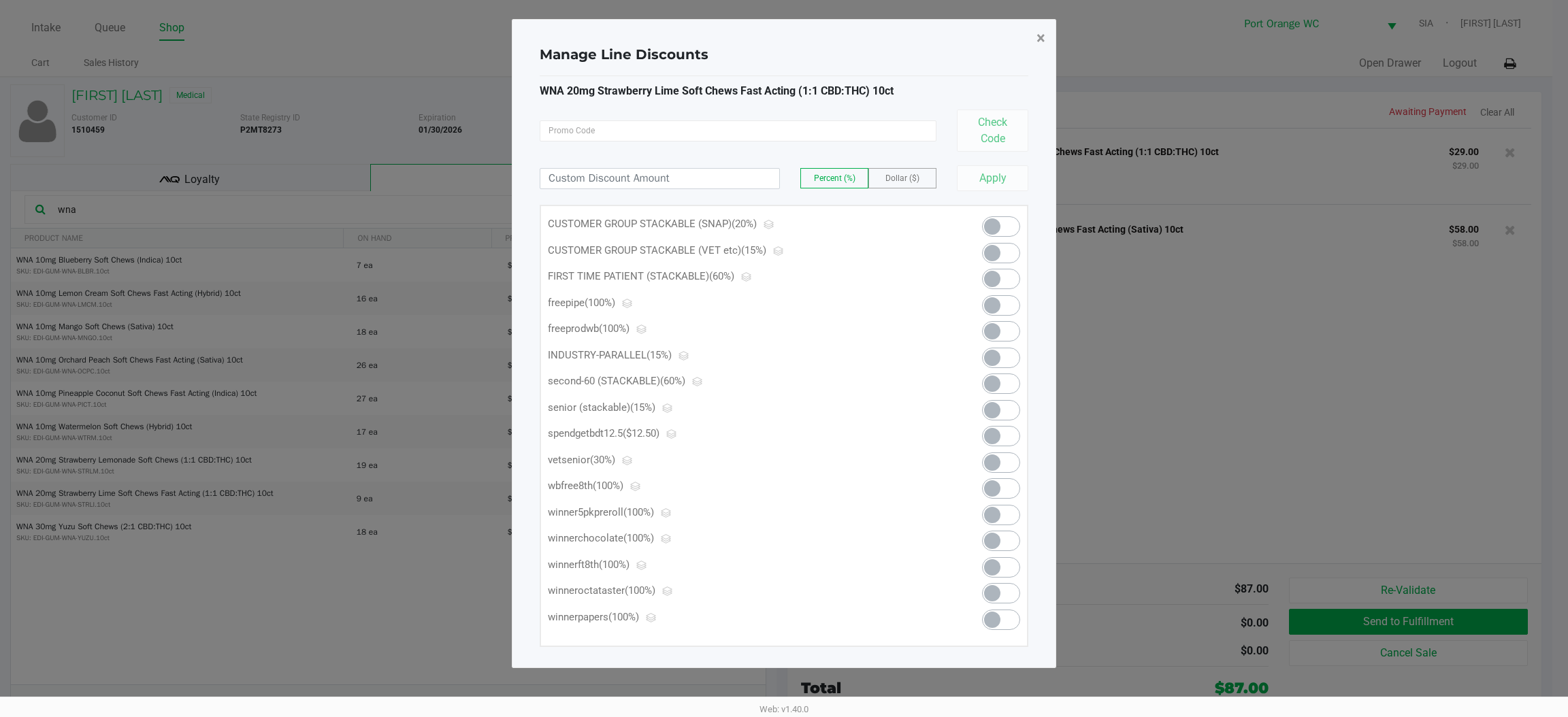 click on "×" 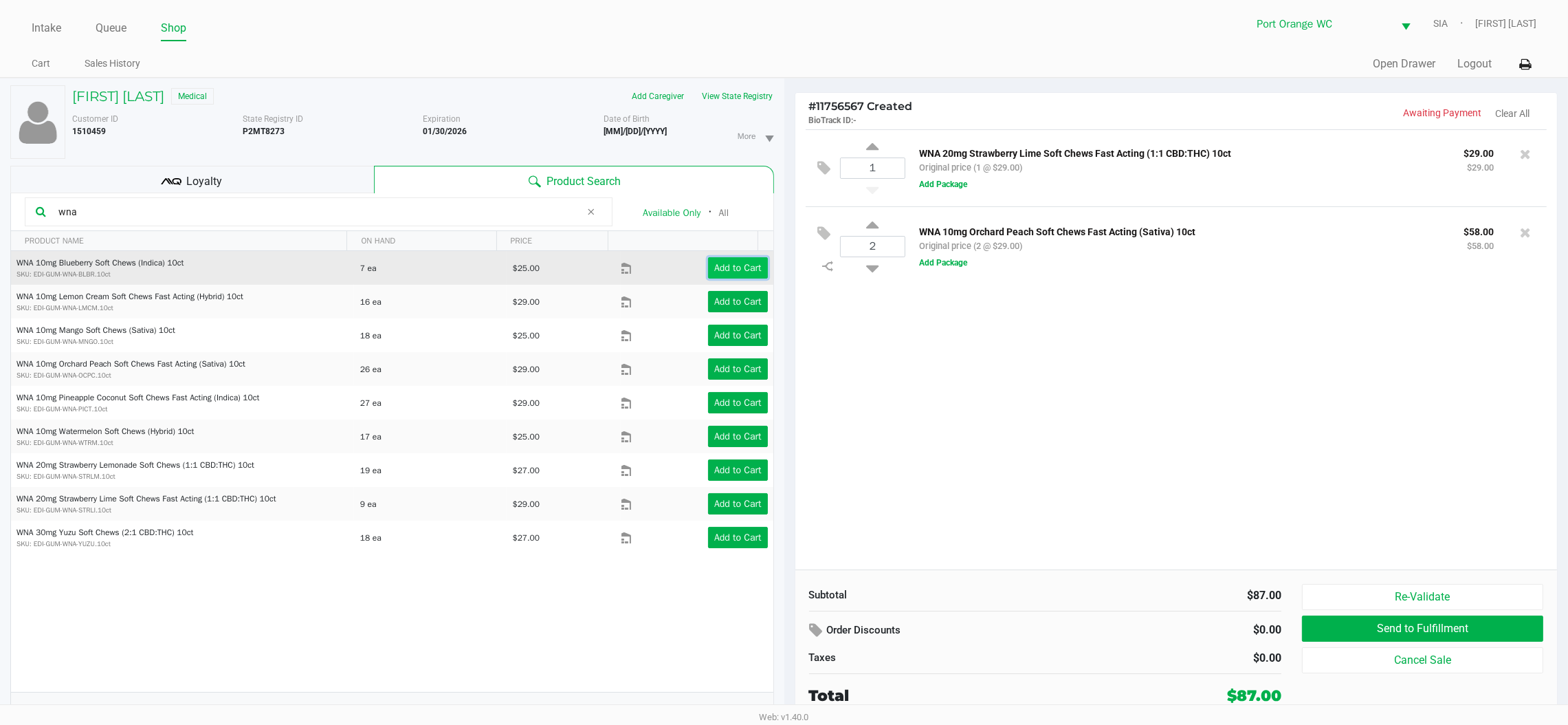click on "Add to Cart" 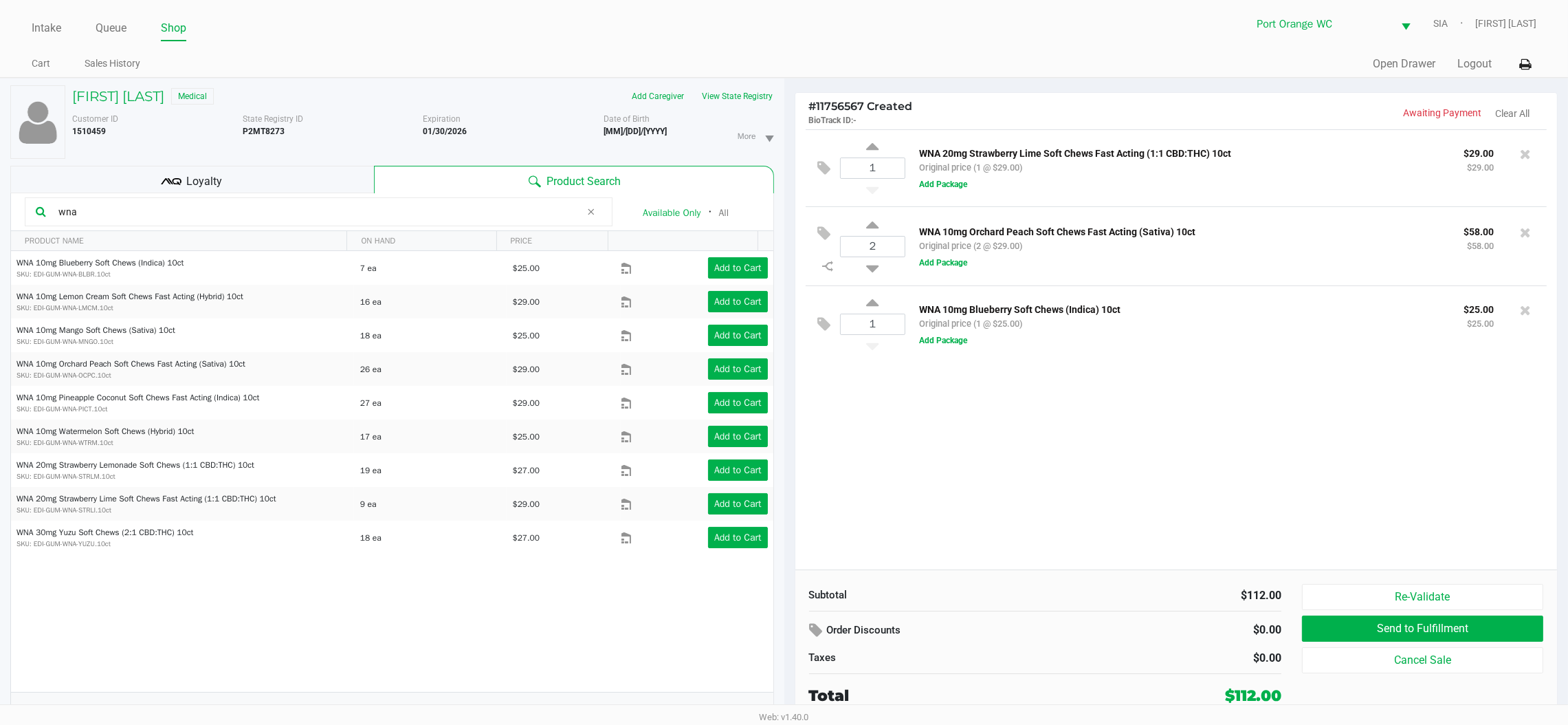 click on "wna" 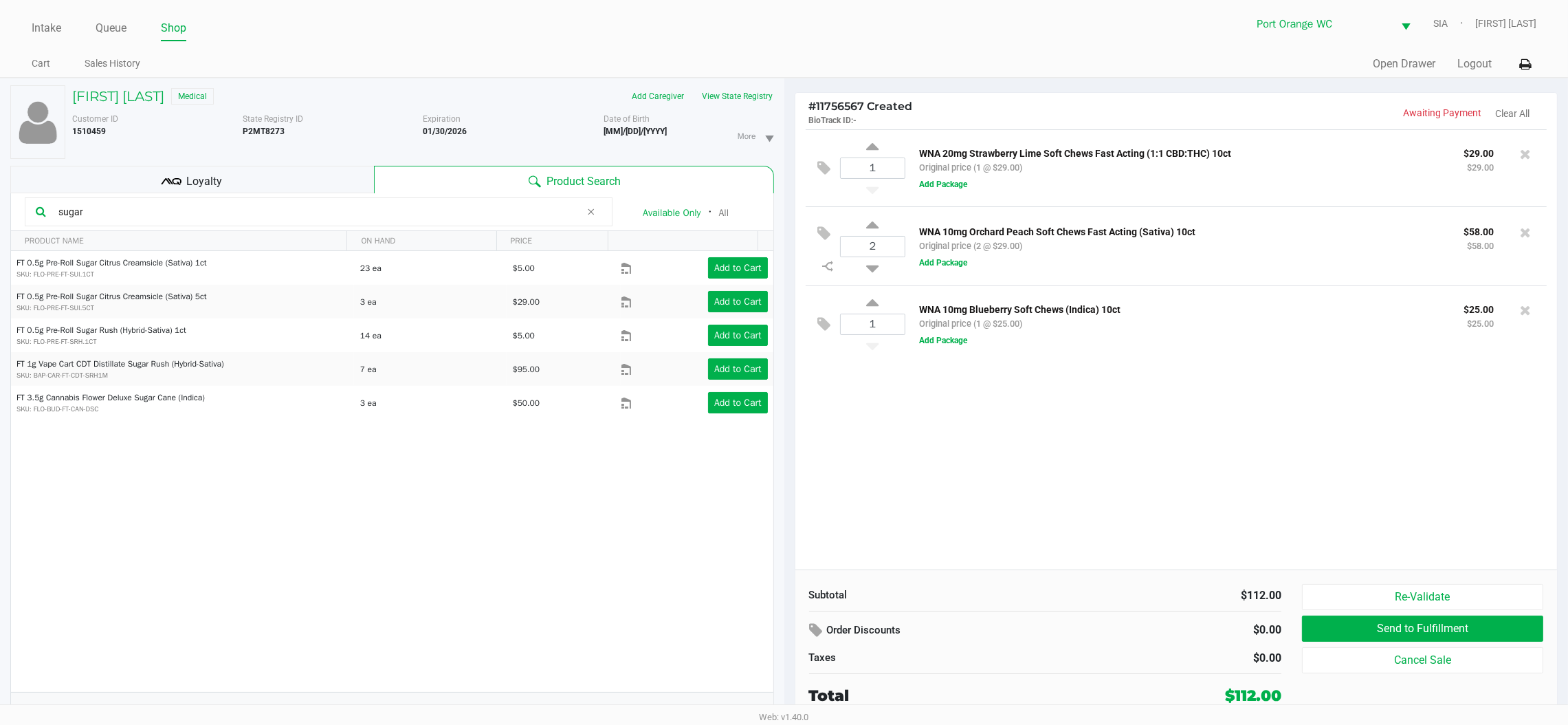 type on "sugar" 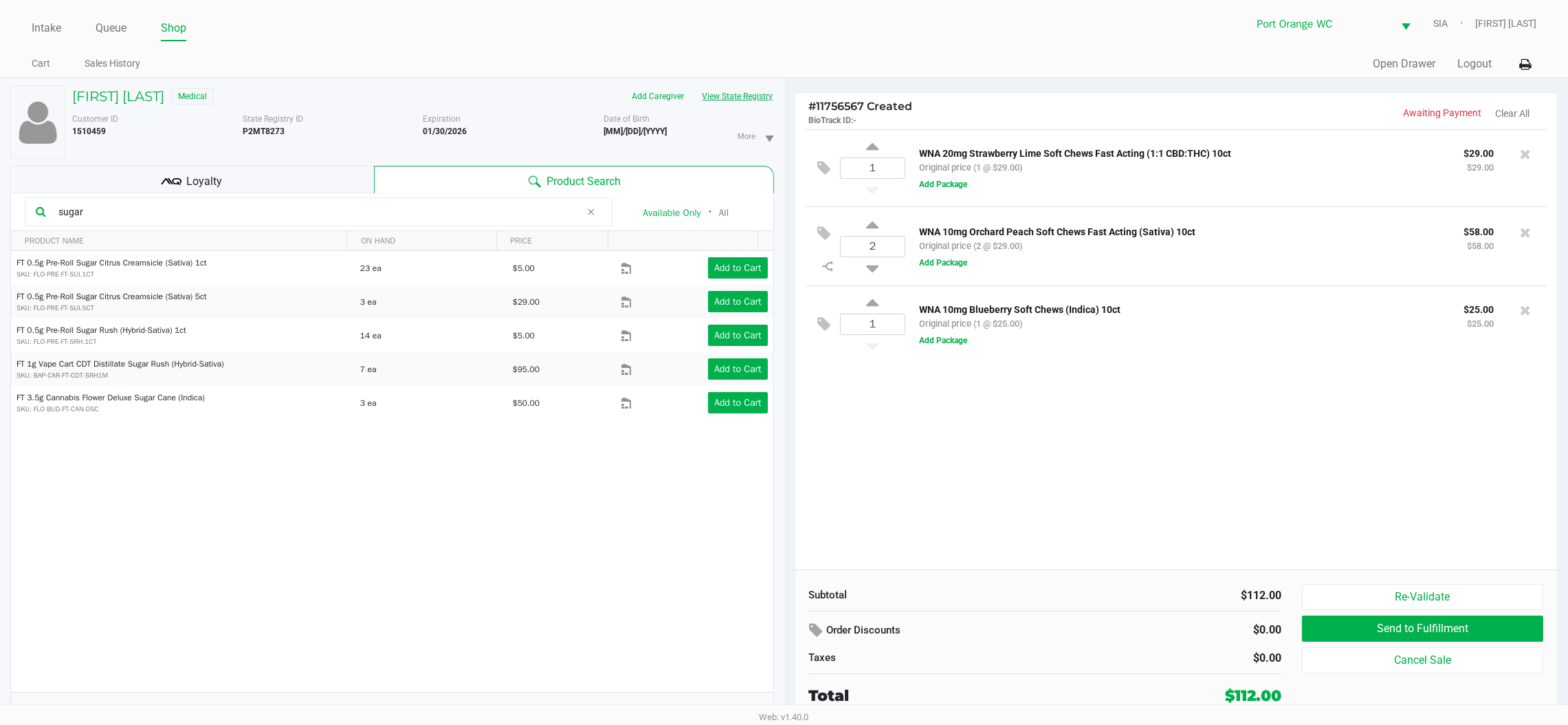 click on "View State Registry" 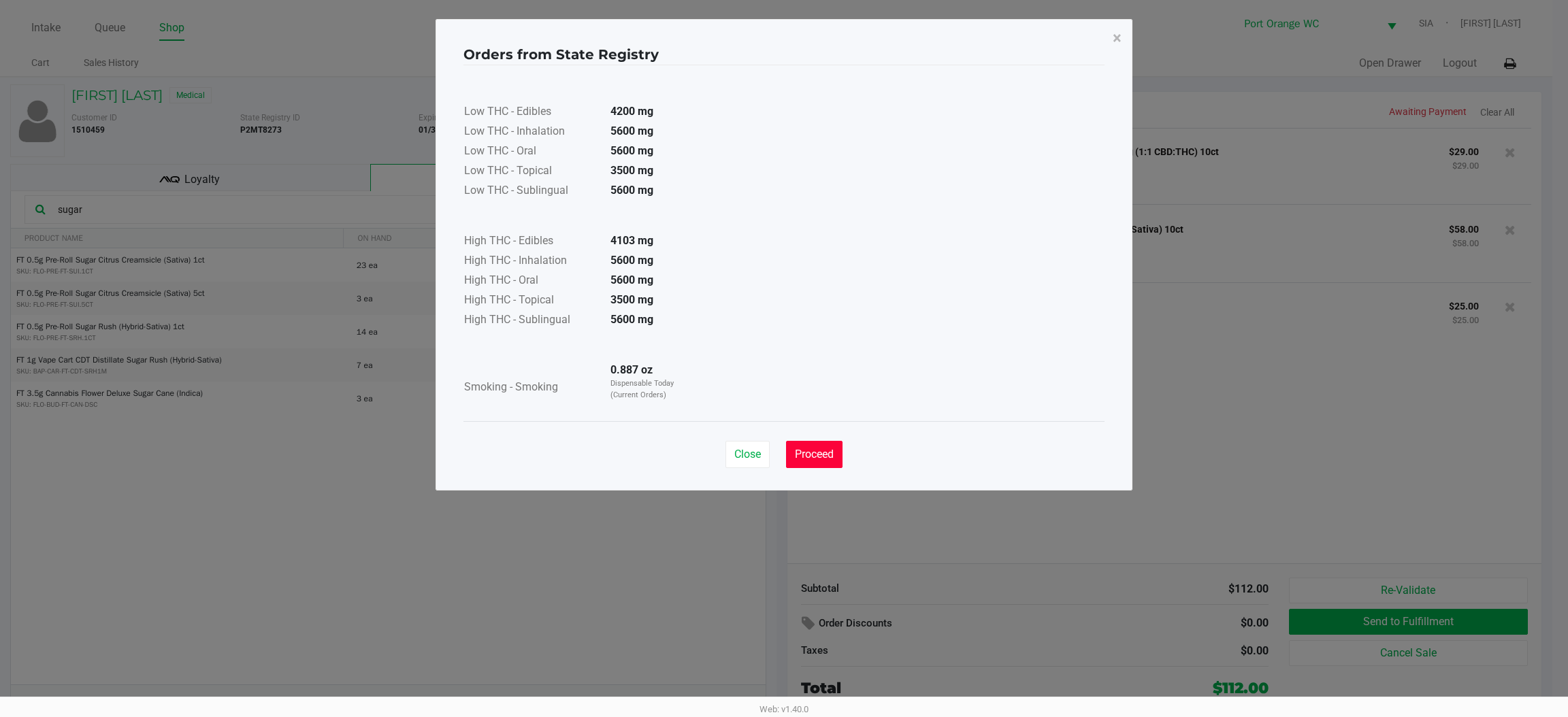 click on "Proceed" 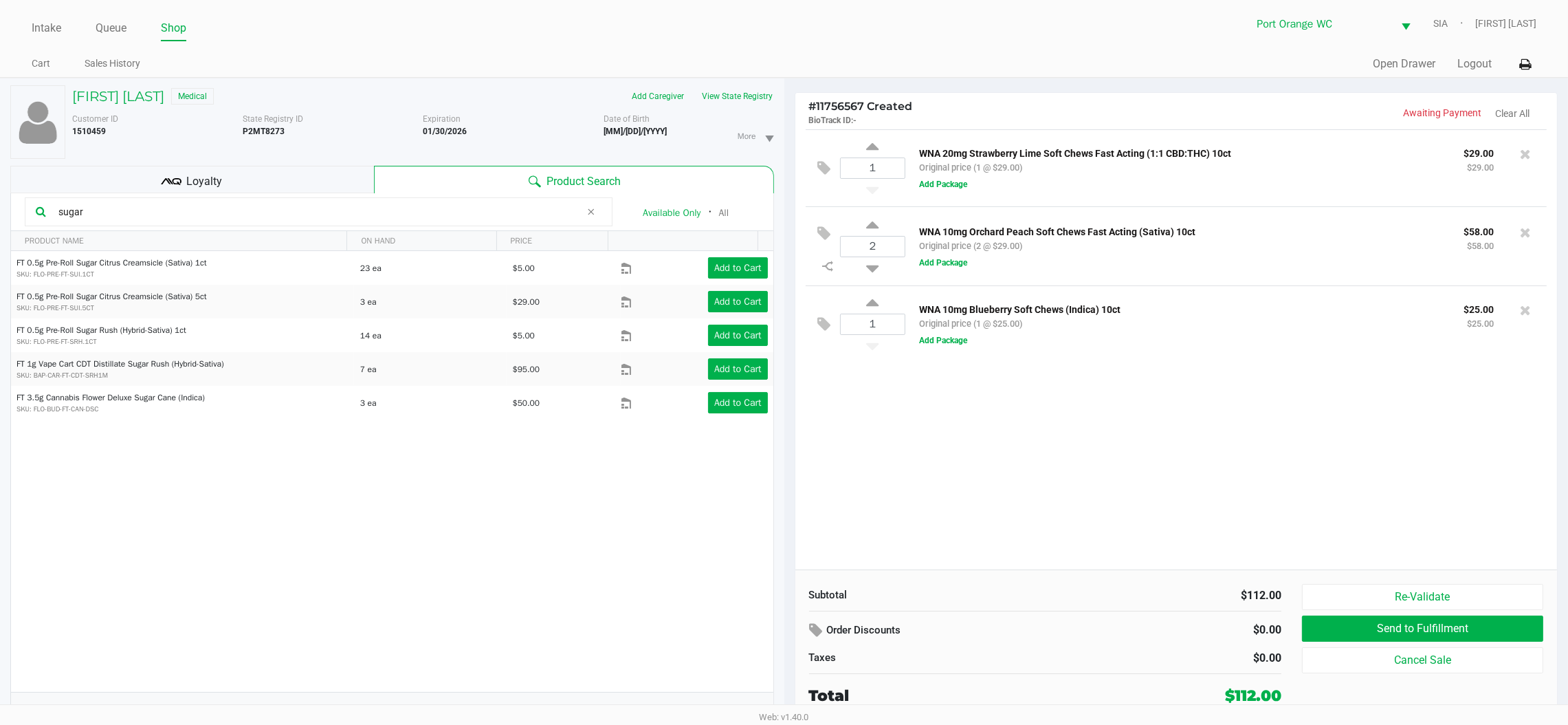 click on "sugar" 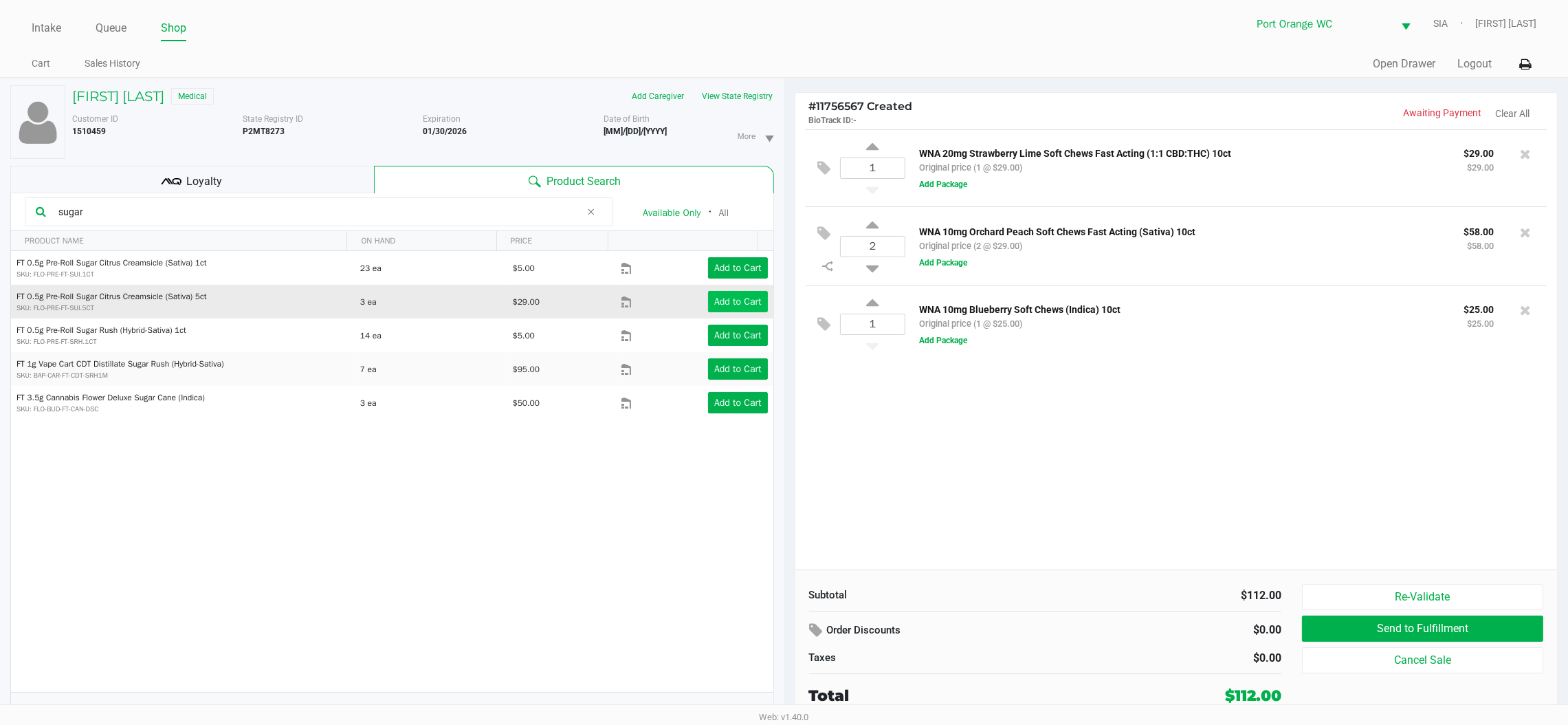 click on "Add to Cart" 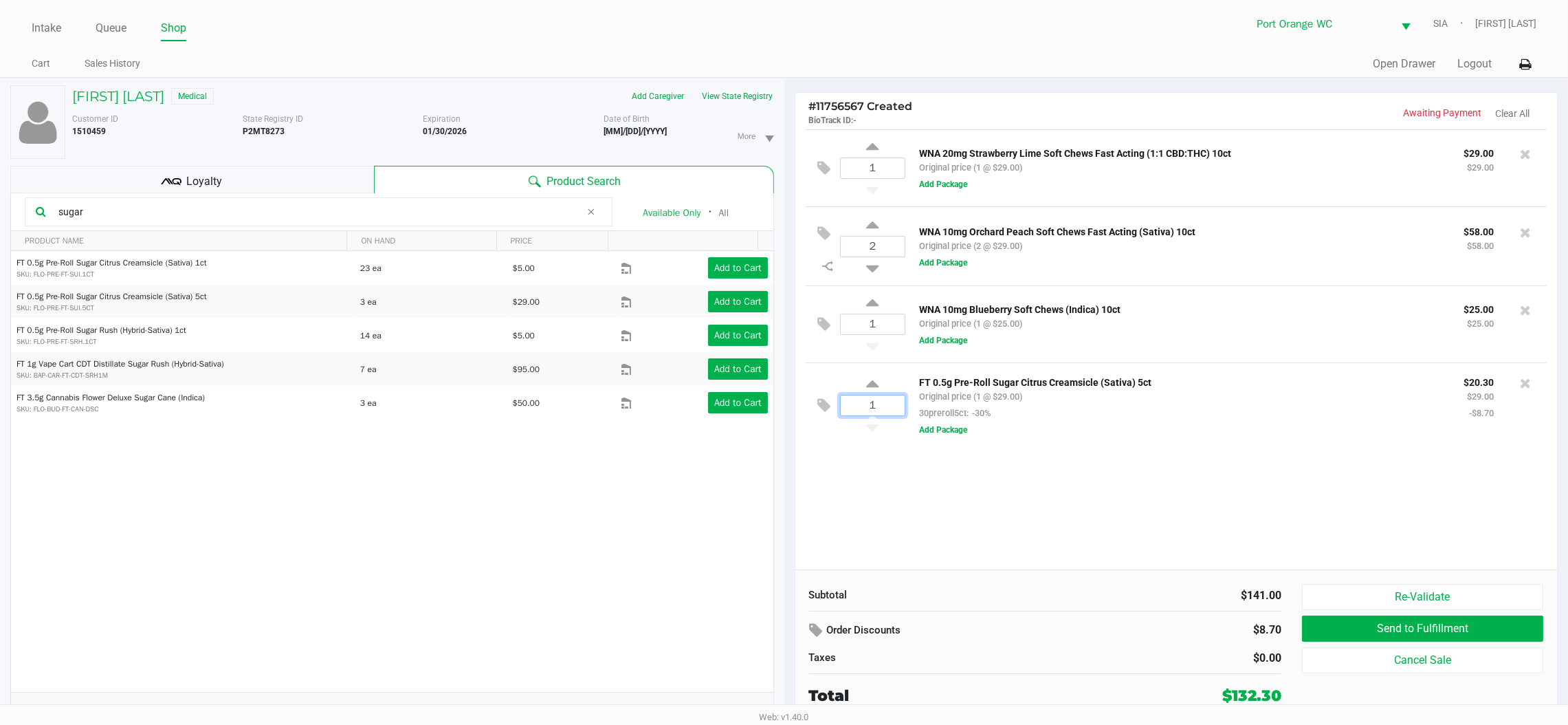 click on "1" at bounding box center [873, 405] 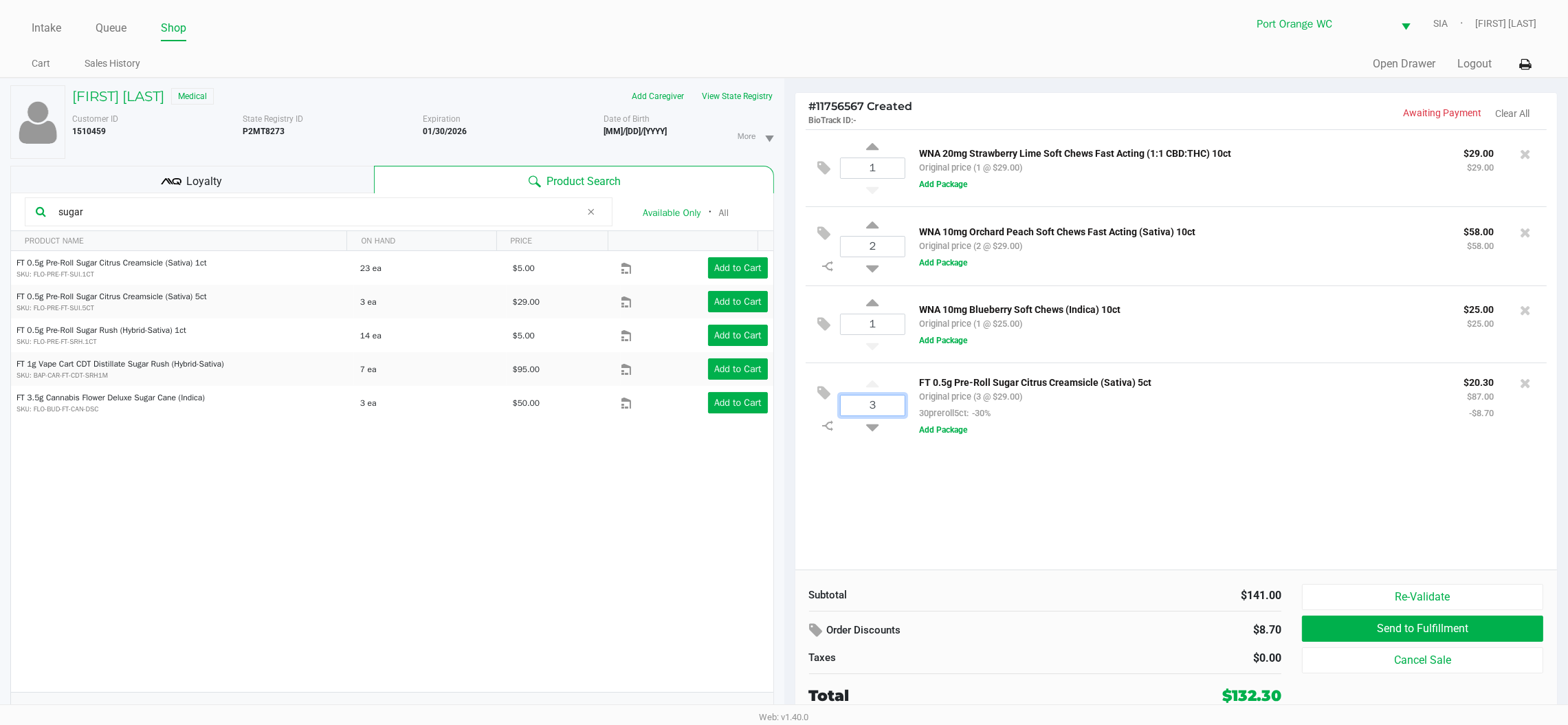 type on "3" 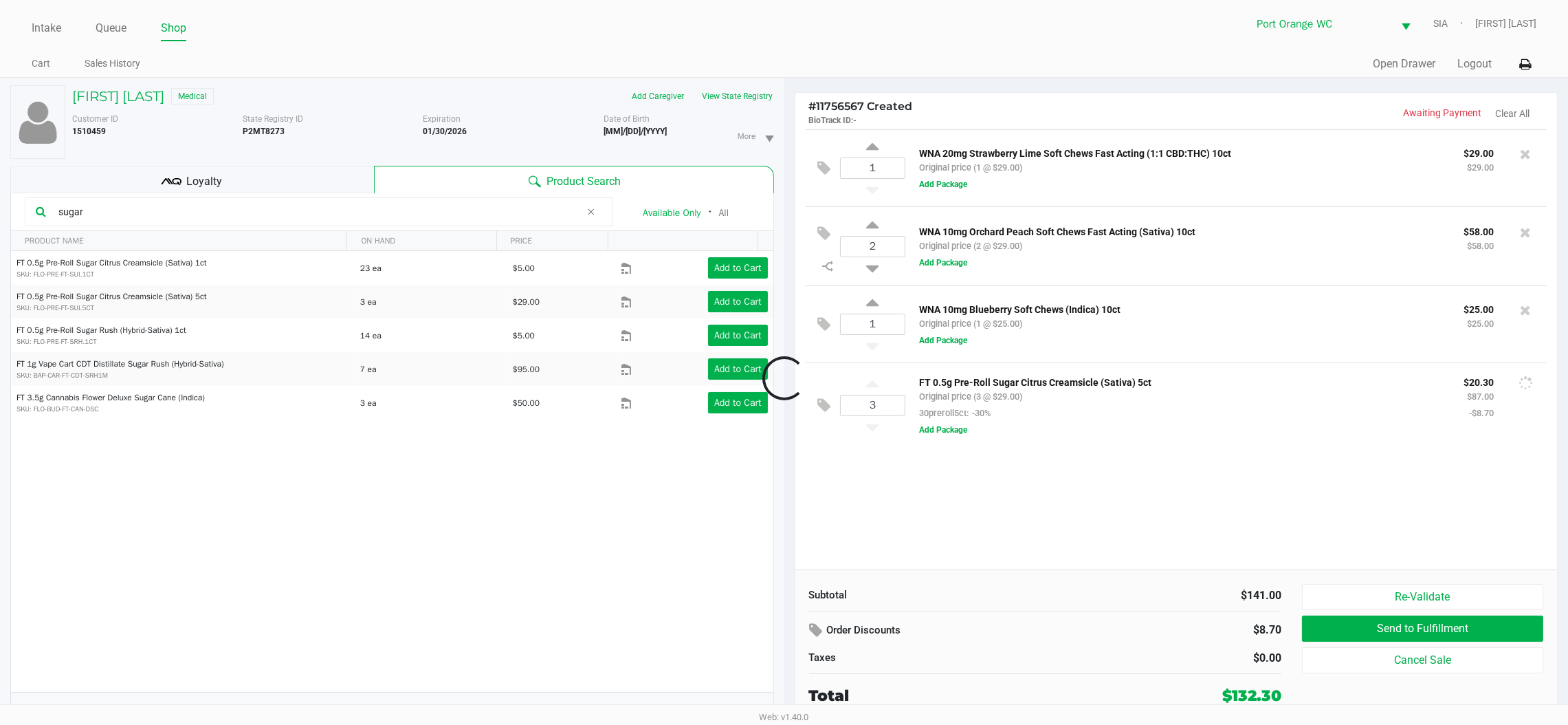 click 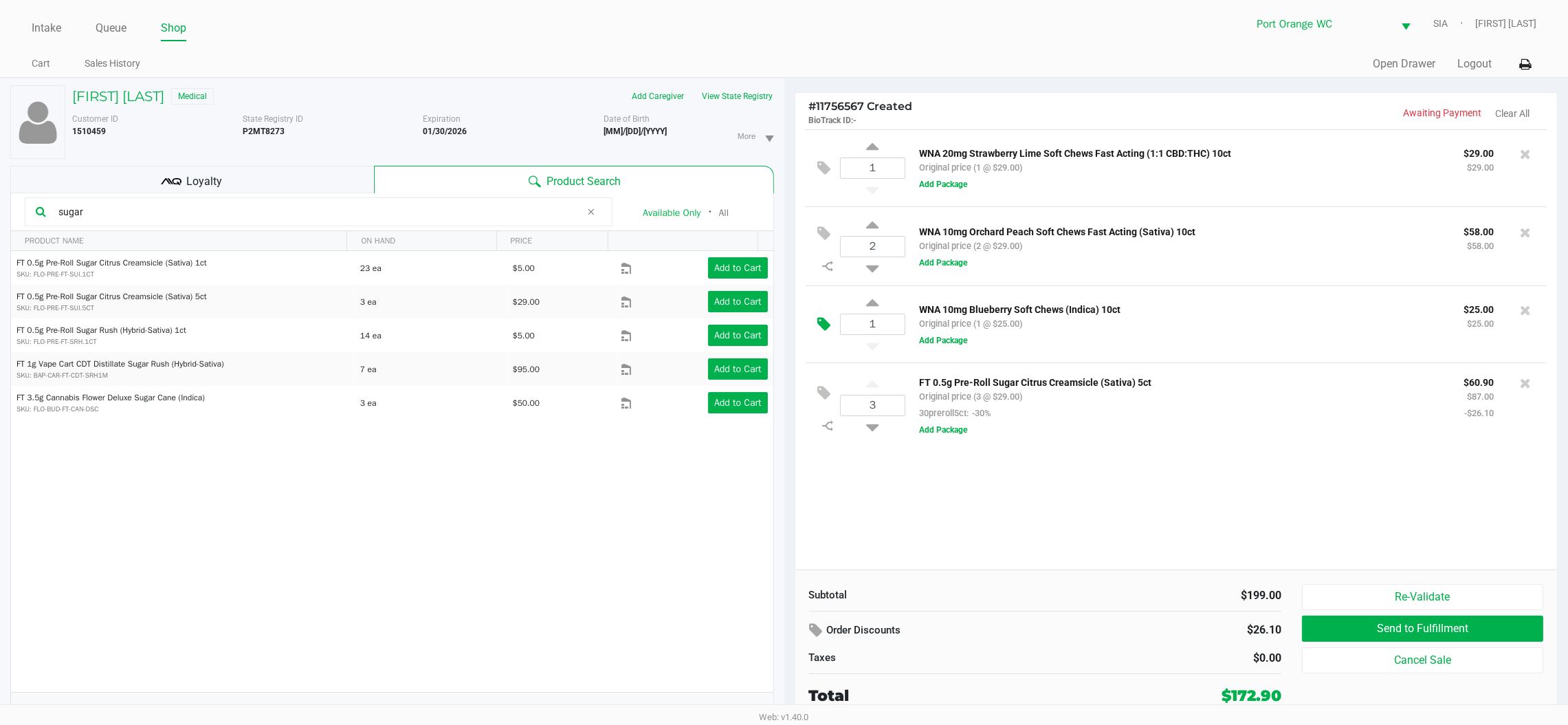 click 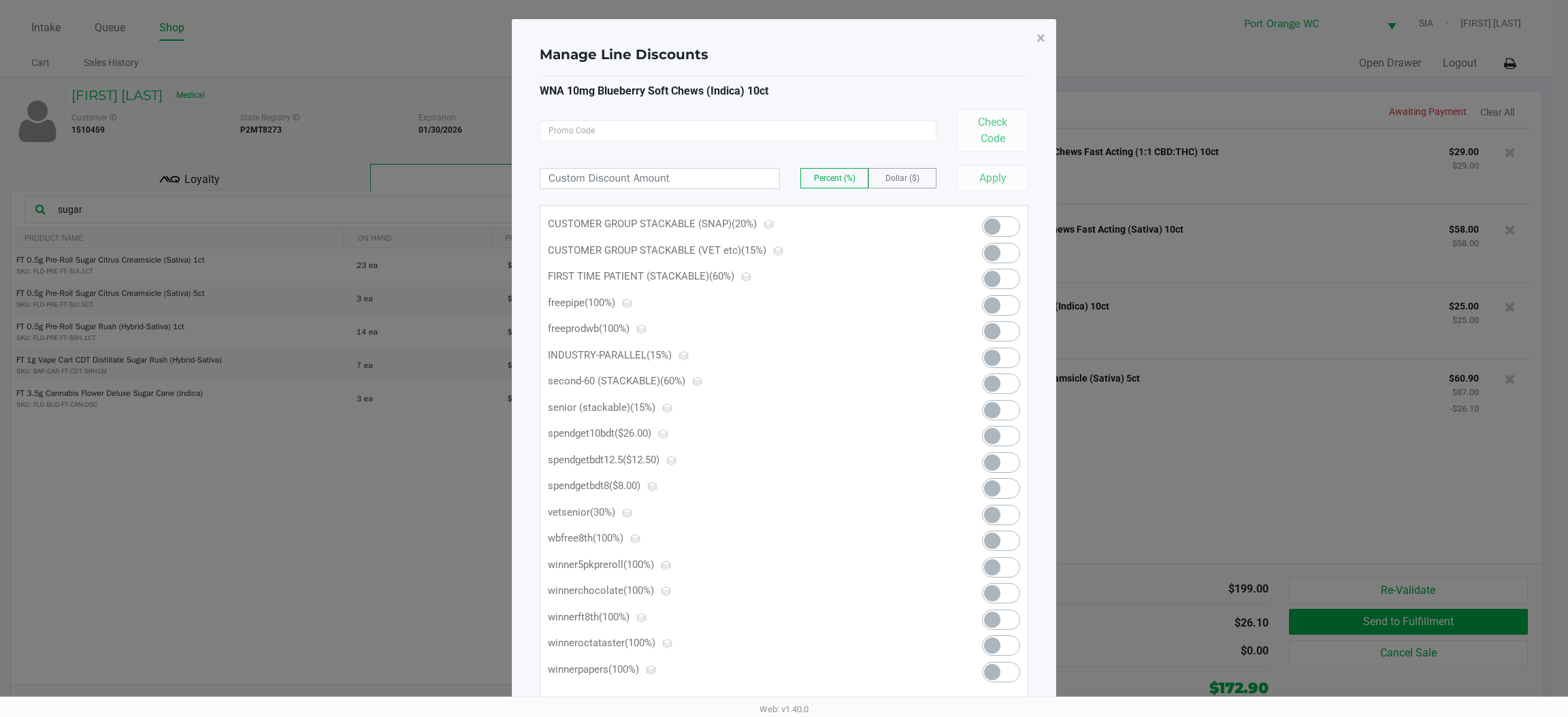click 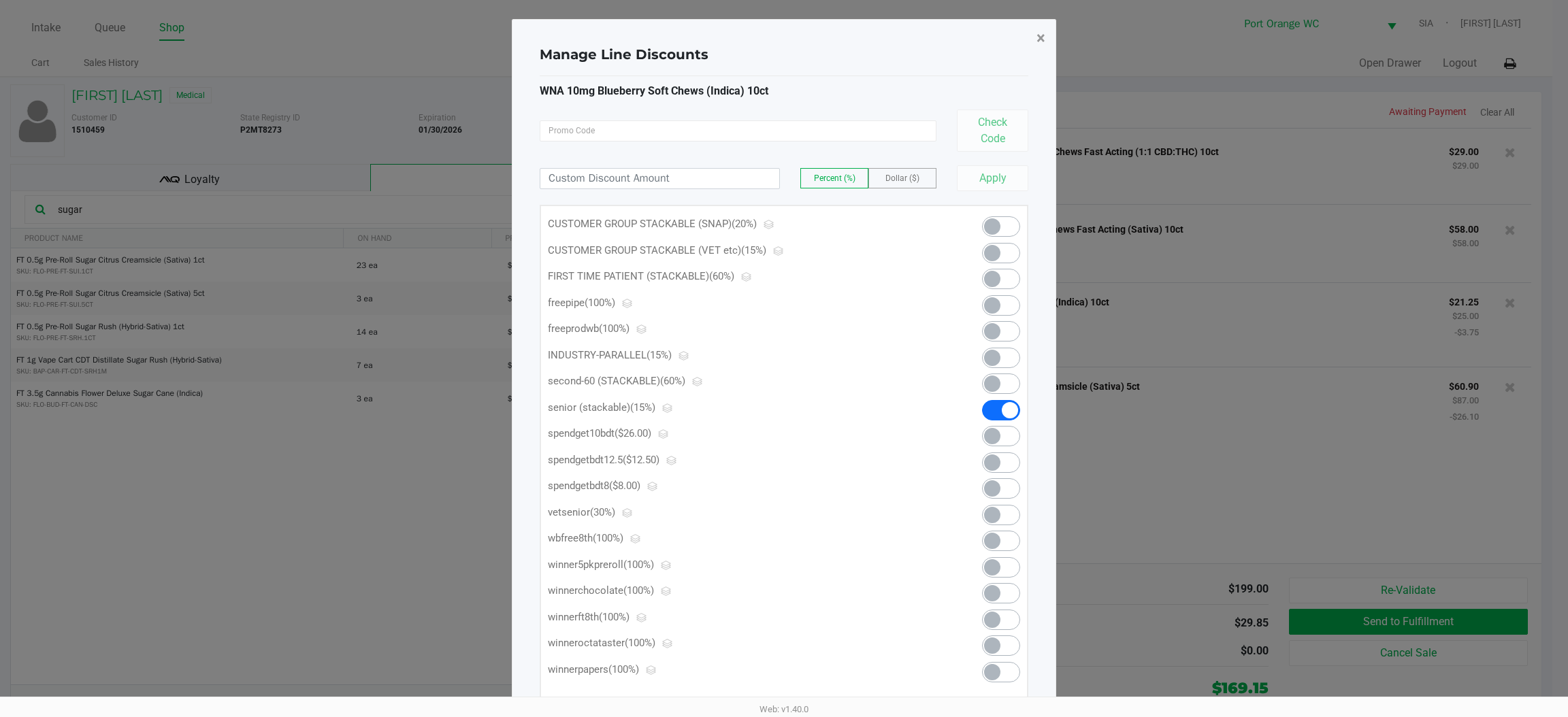 click on "×" 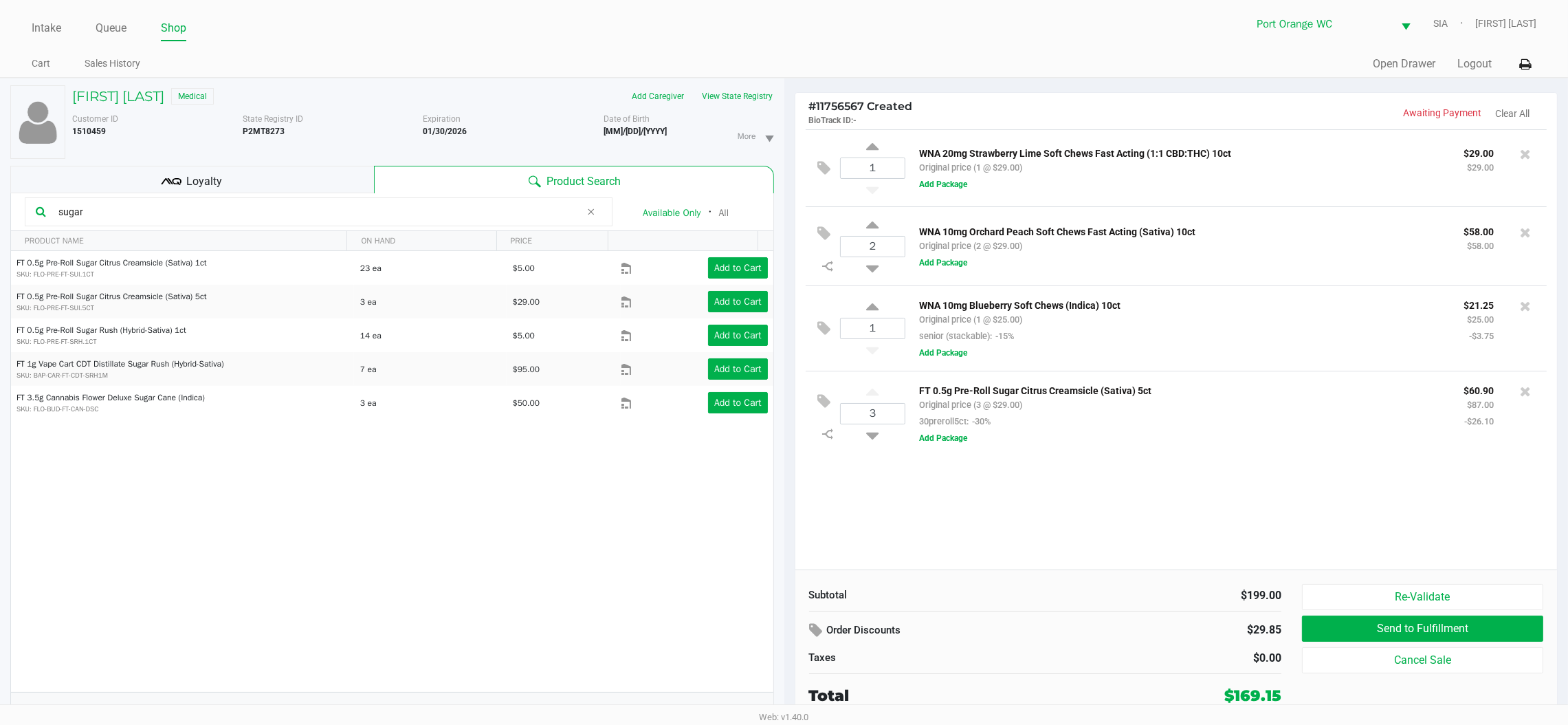 click 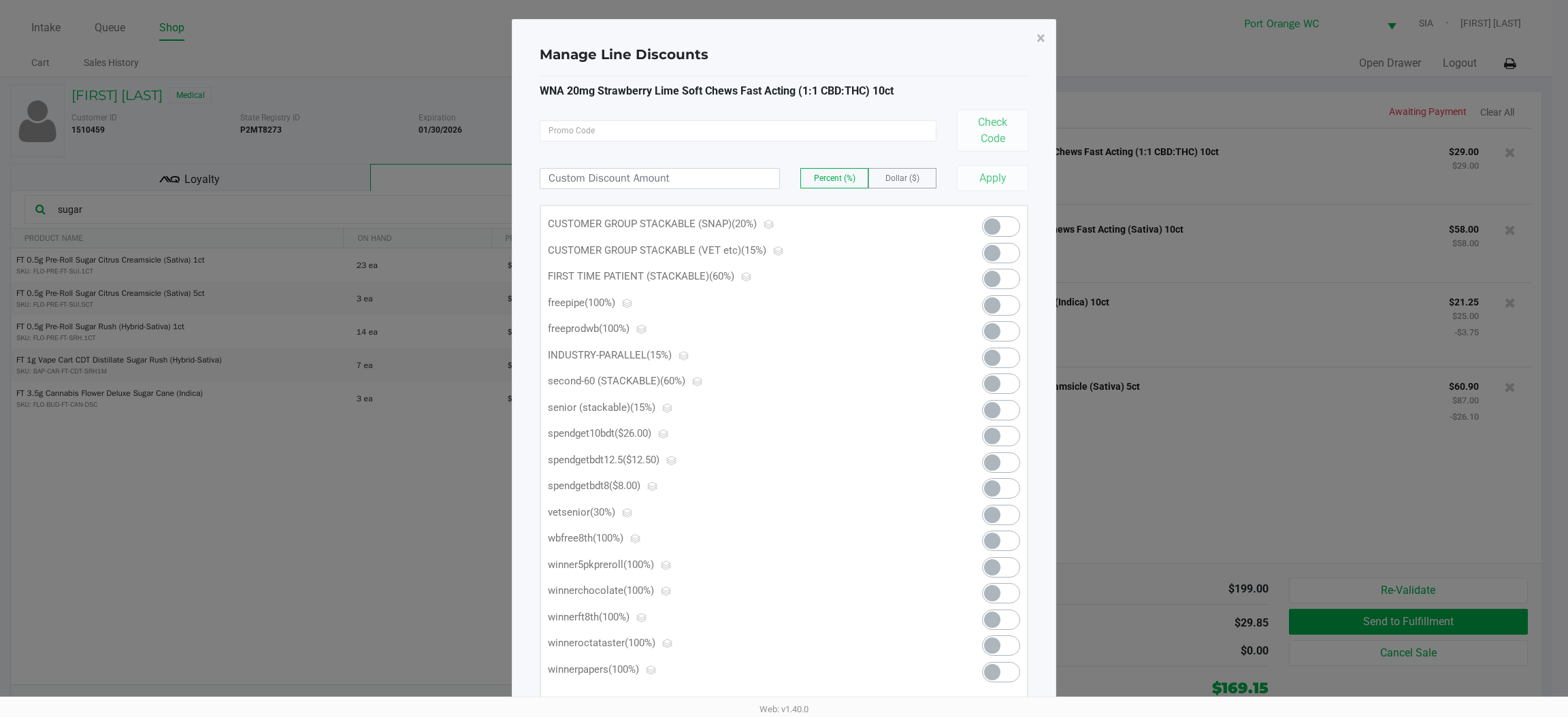 click at bounding box center [1001, 410] 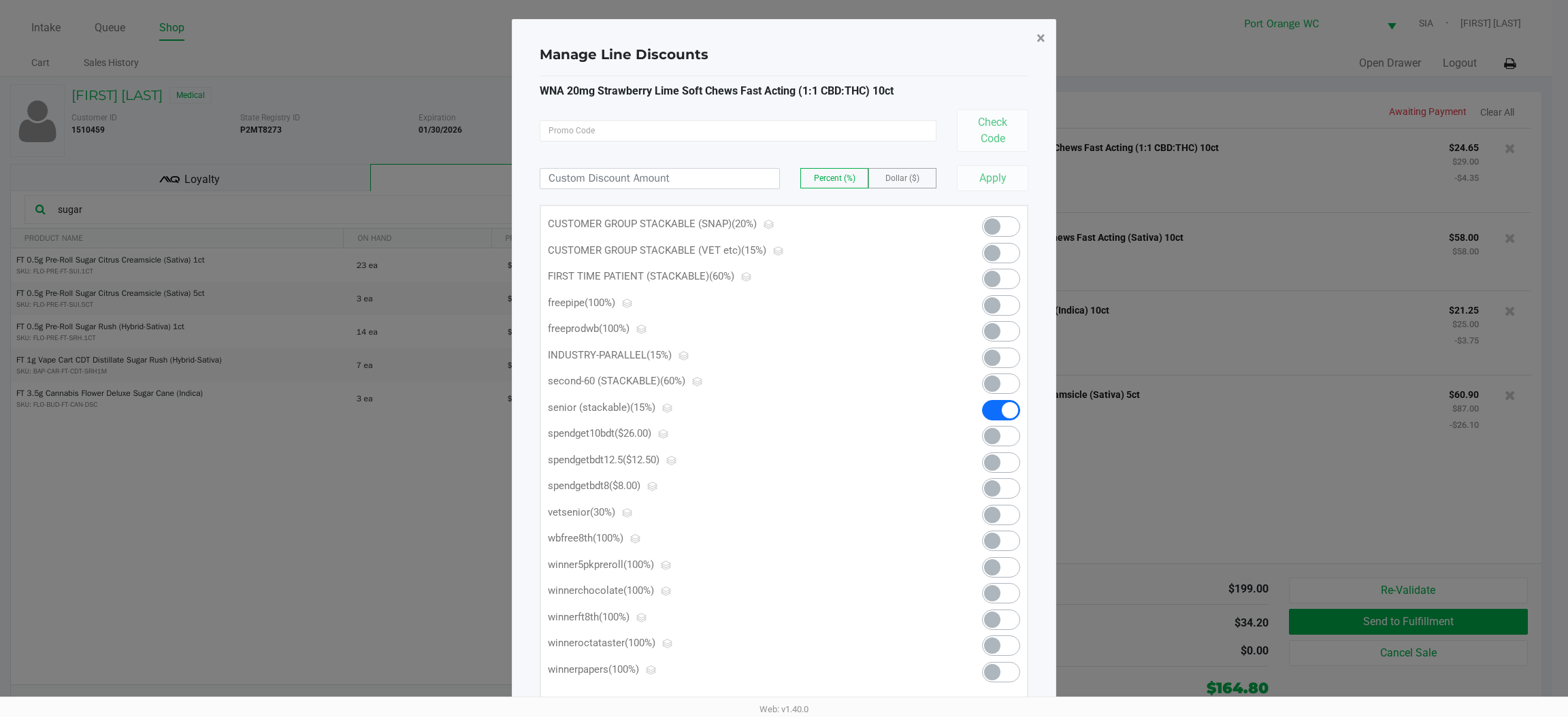 click on "×" 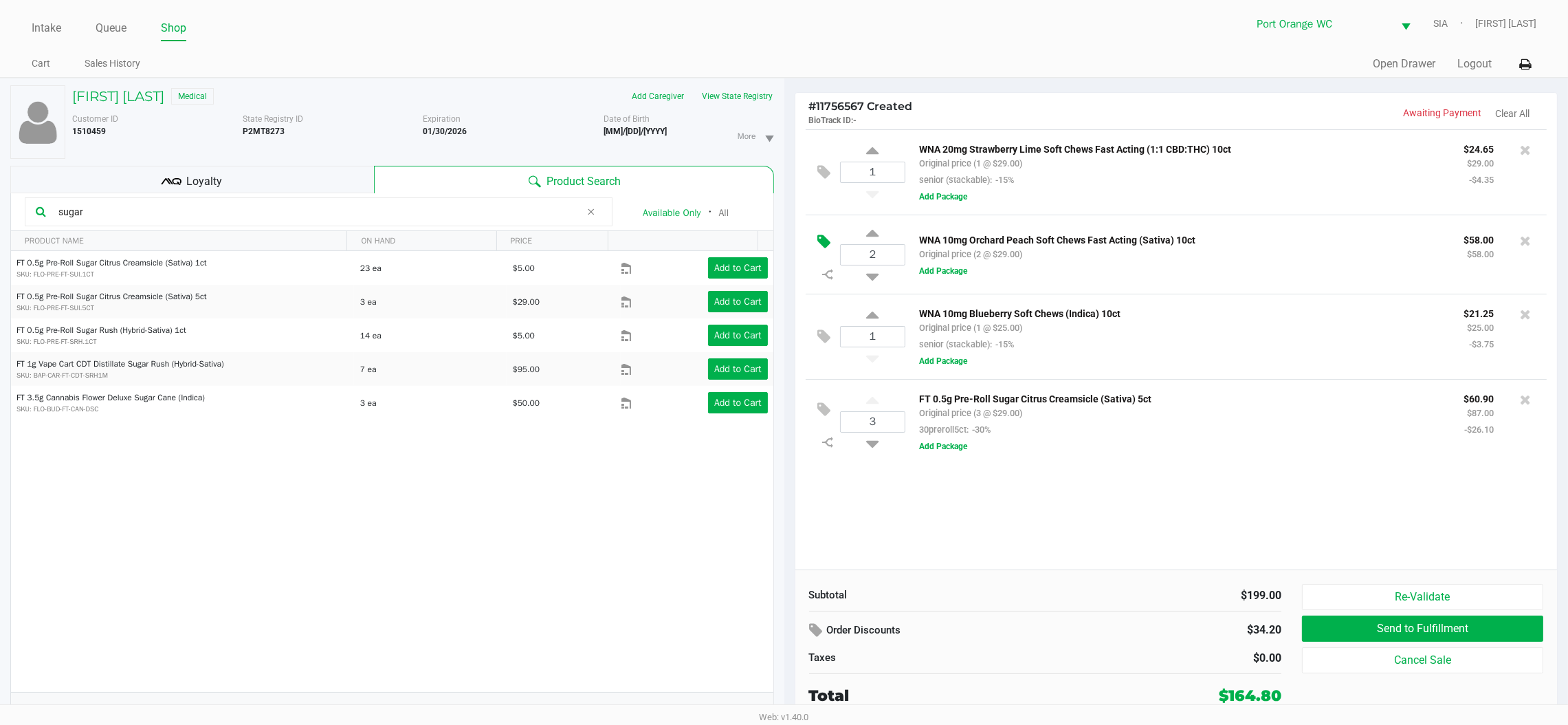 click 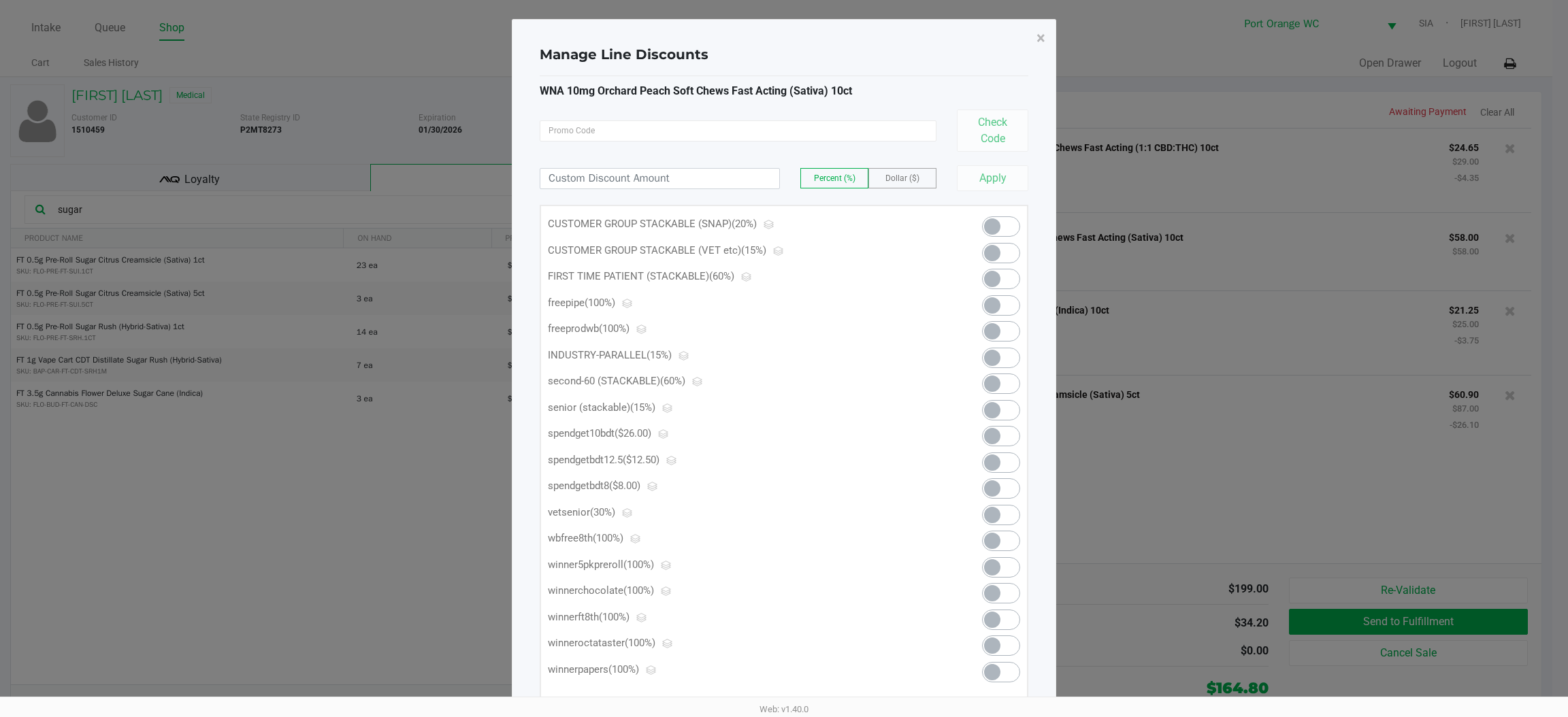 click 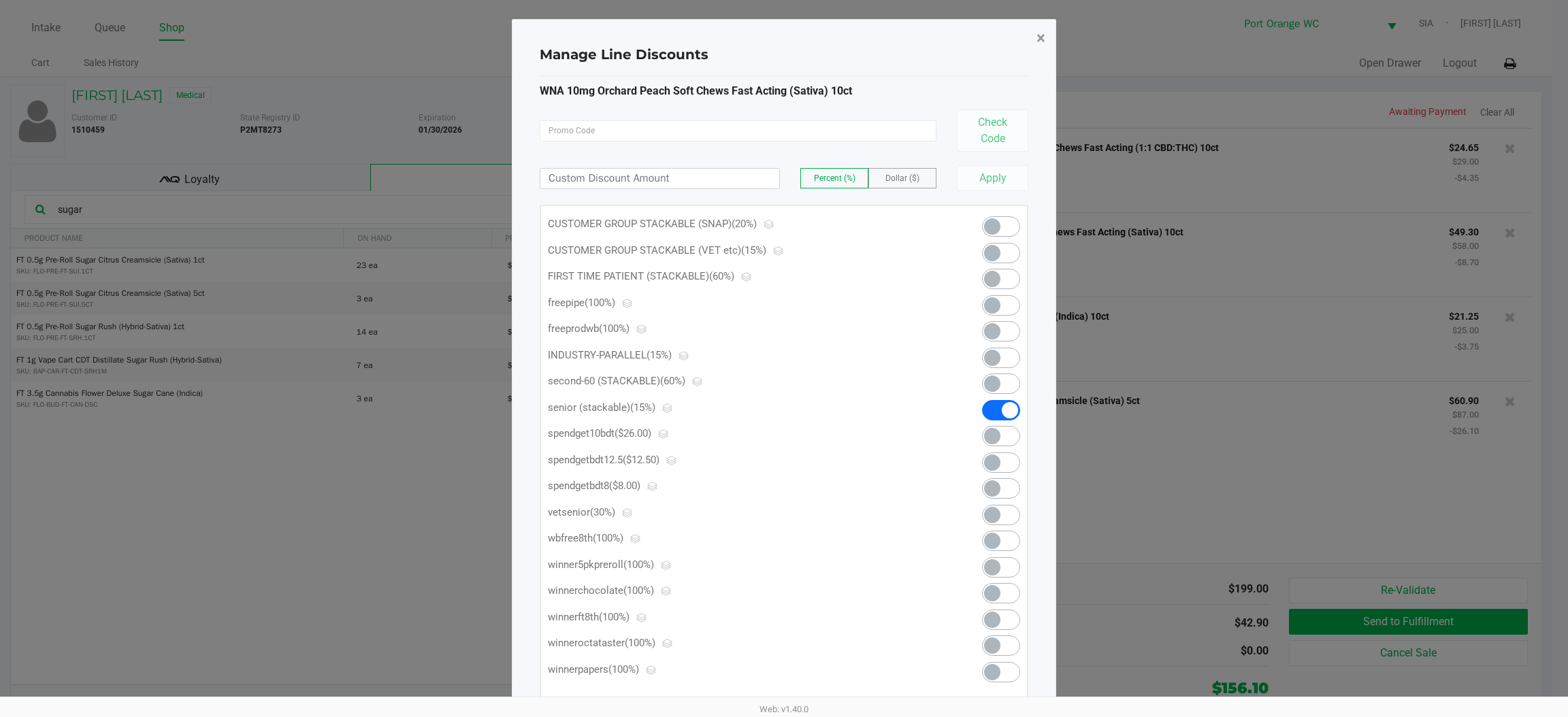 click on "×" 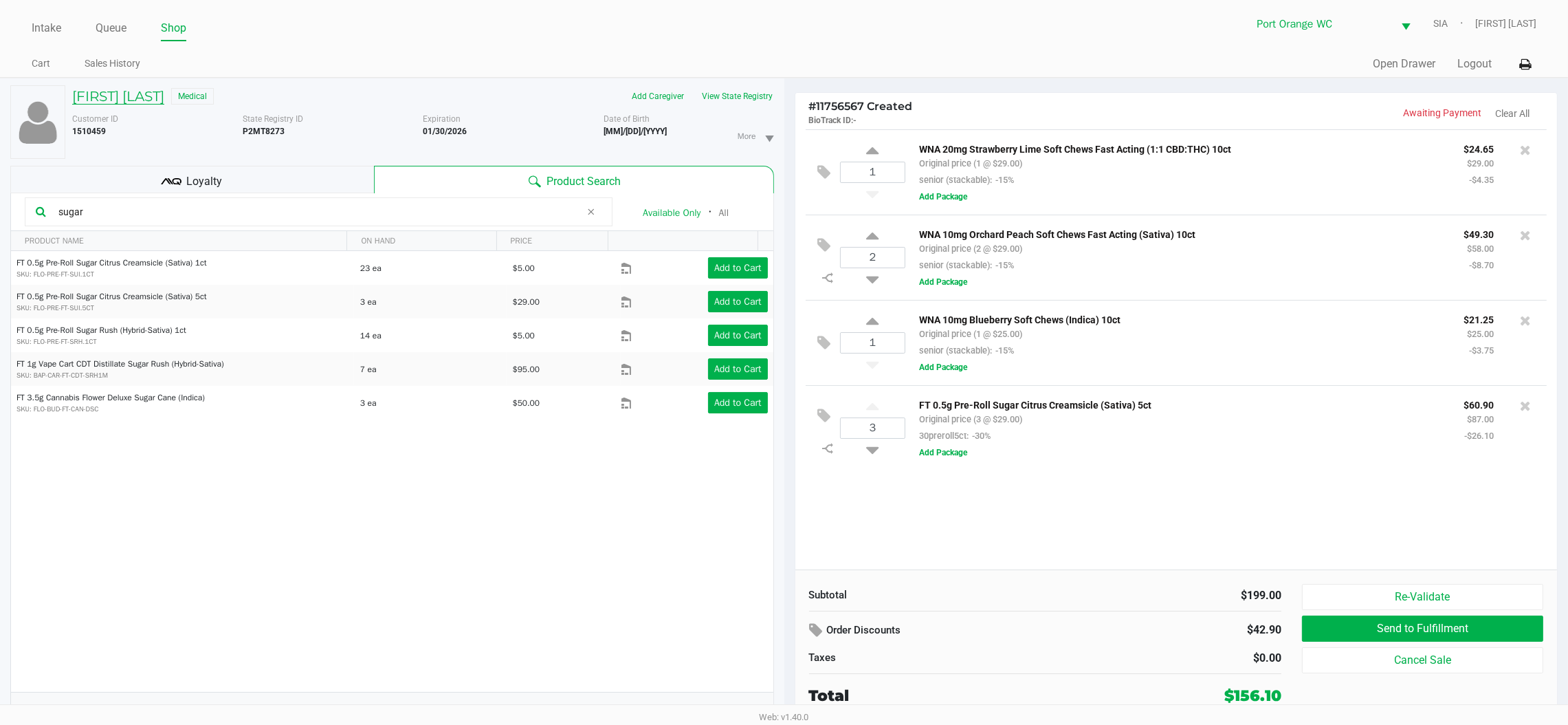 click on "Sandy Roberts" 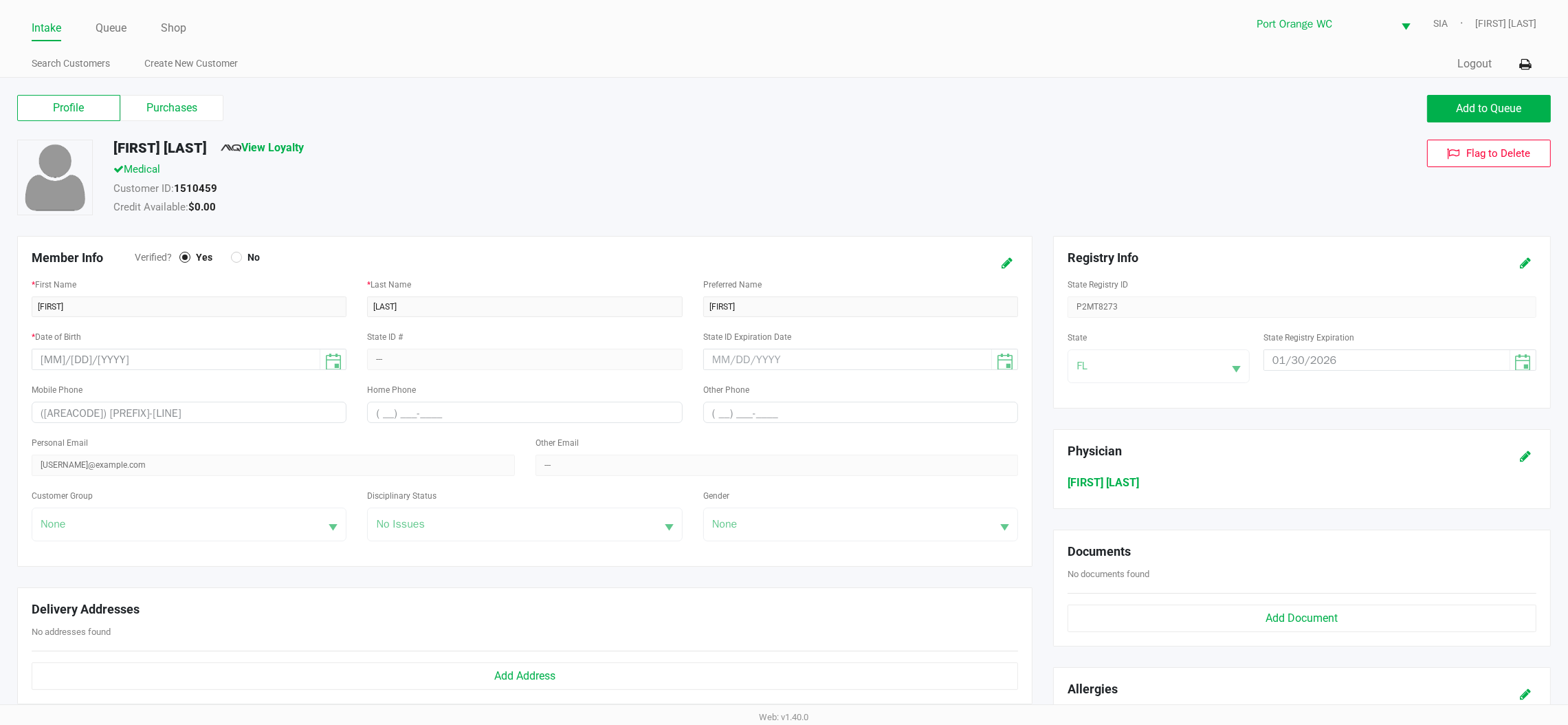 click on "Purchases" 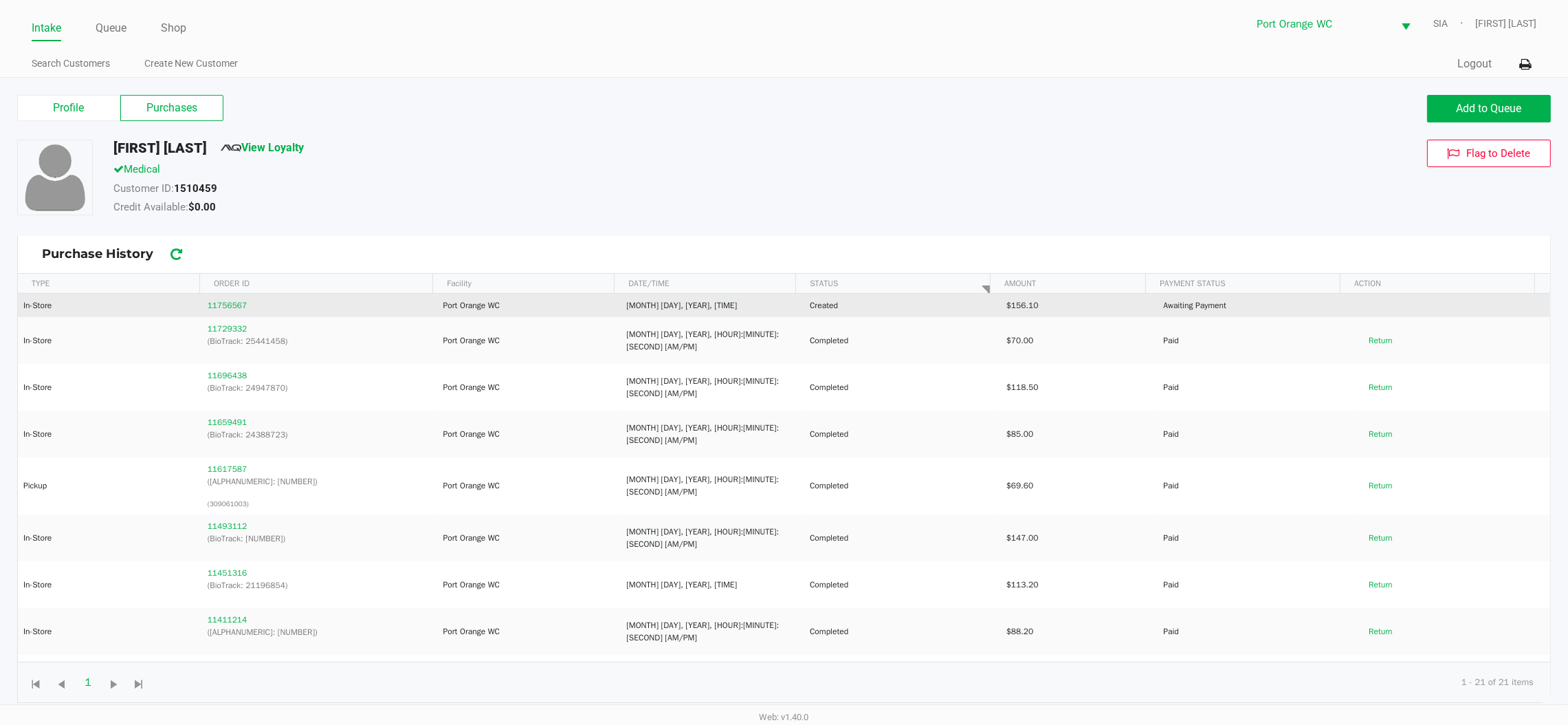 click on "11756567" 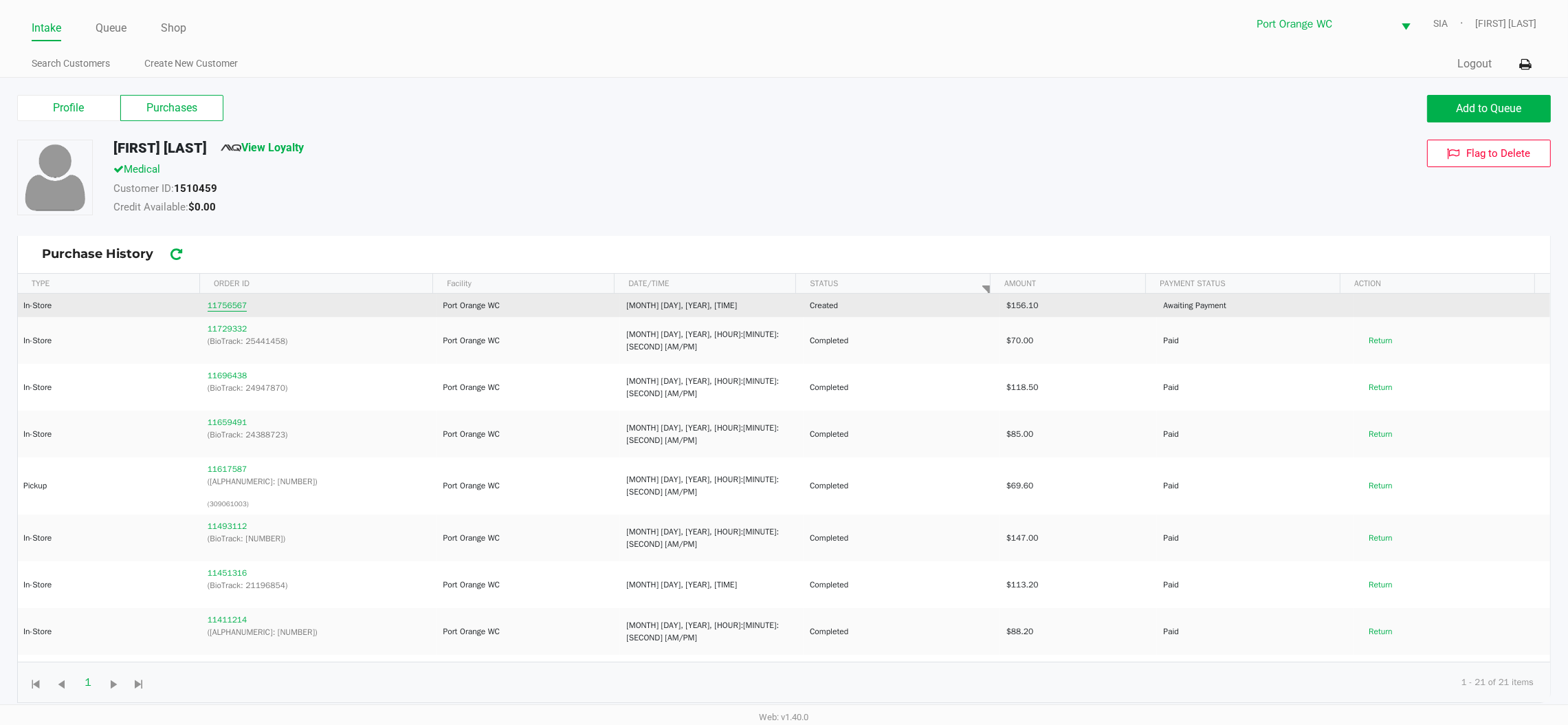 click on "11756567" 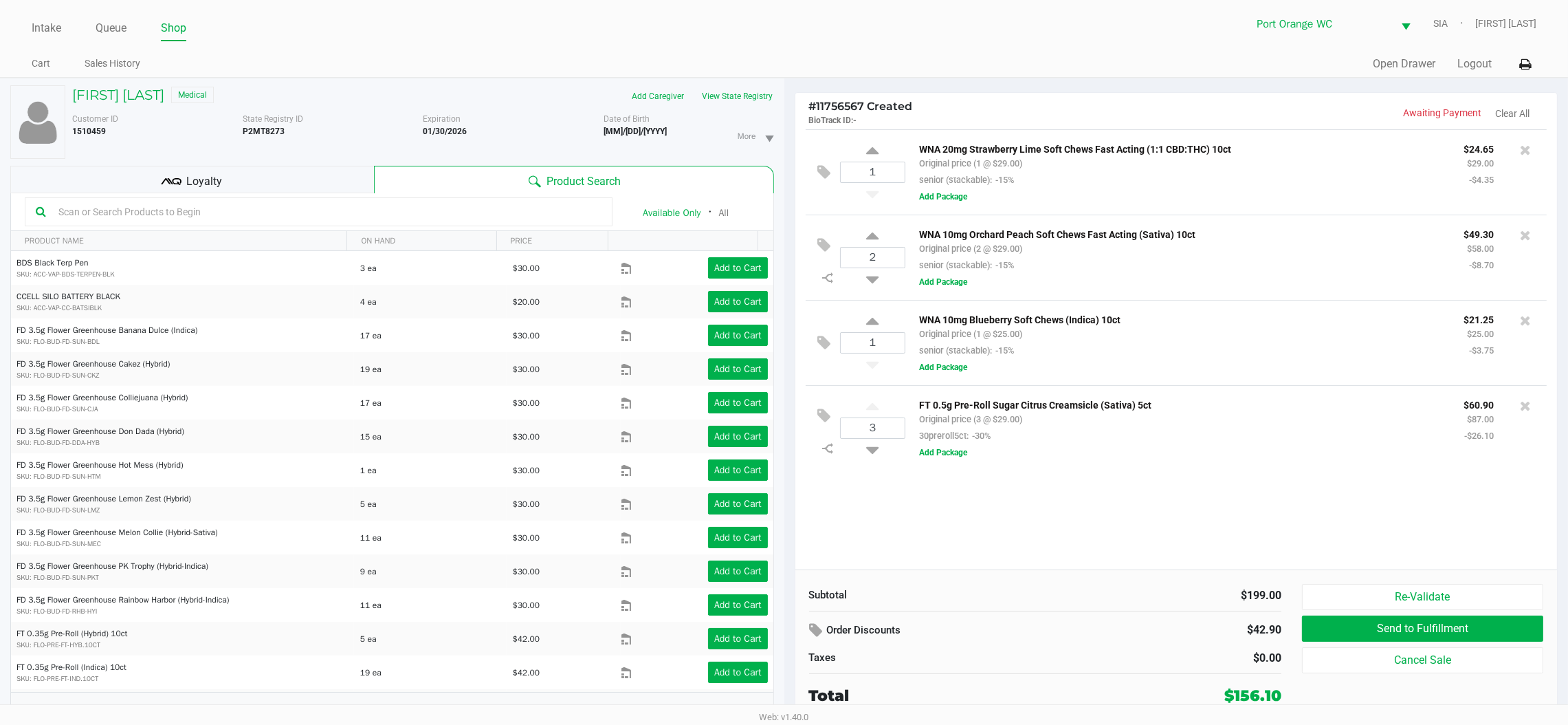 click on "PRODUCT NAME" 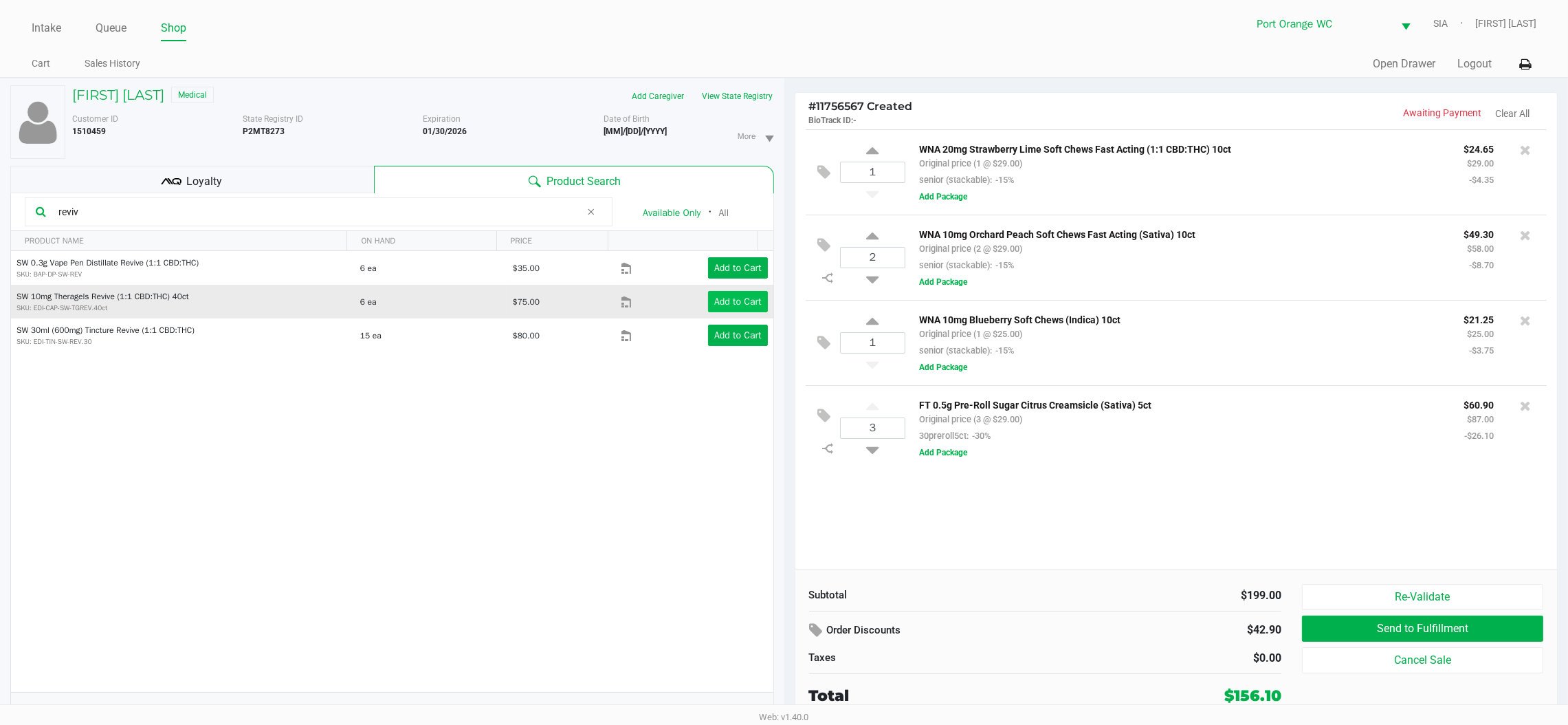 type on "reviv" 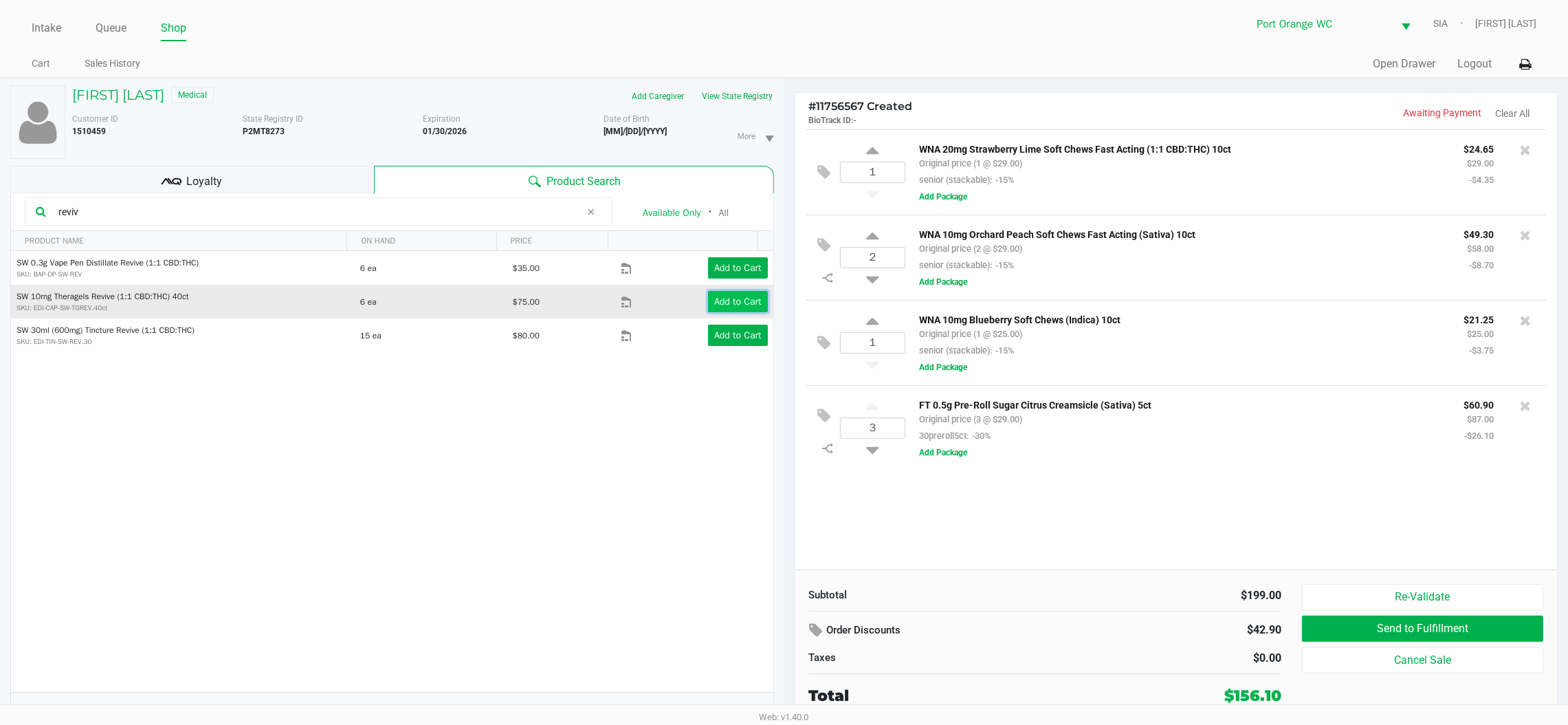 click on "Add to Cart" 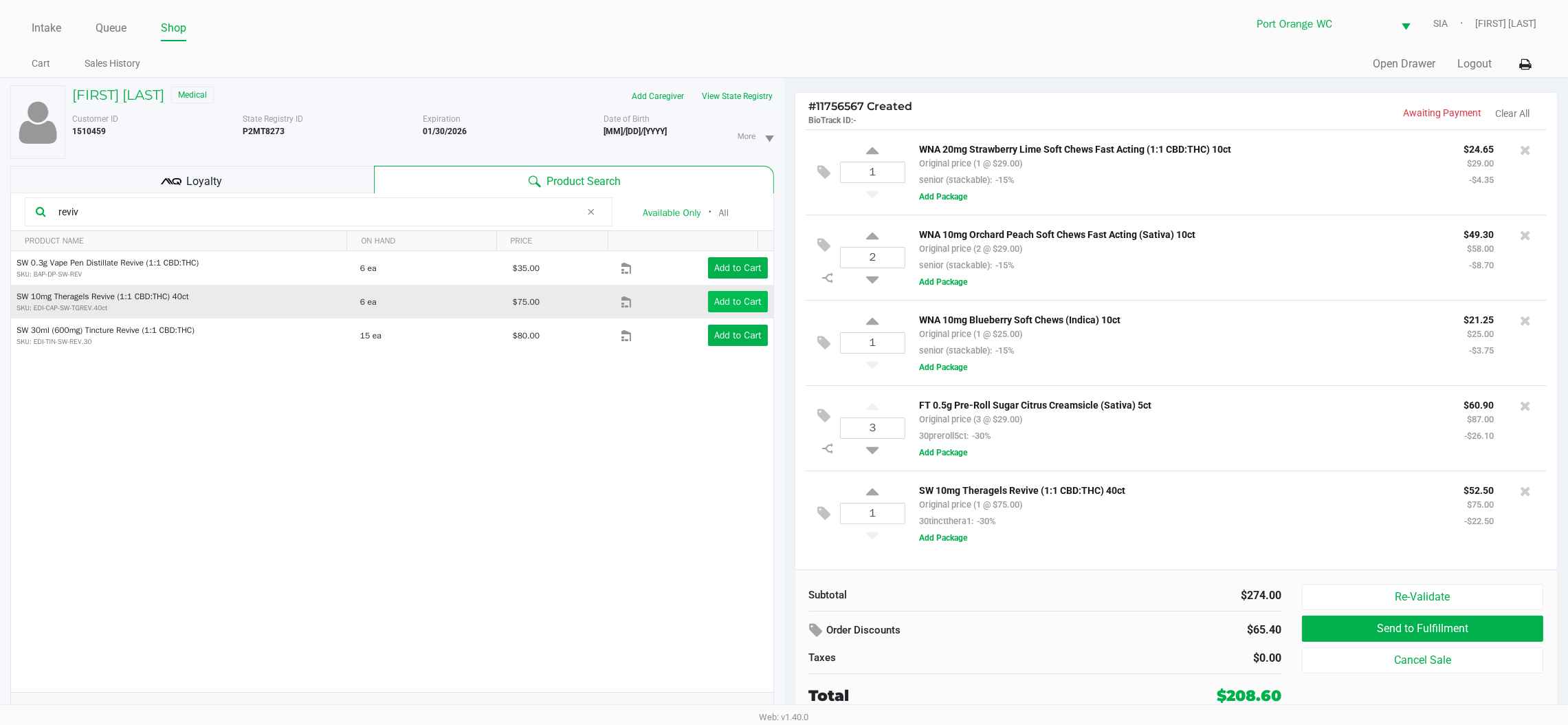 scroll, scrollTop: 14, scrollLeft: 0, axis: vertical 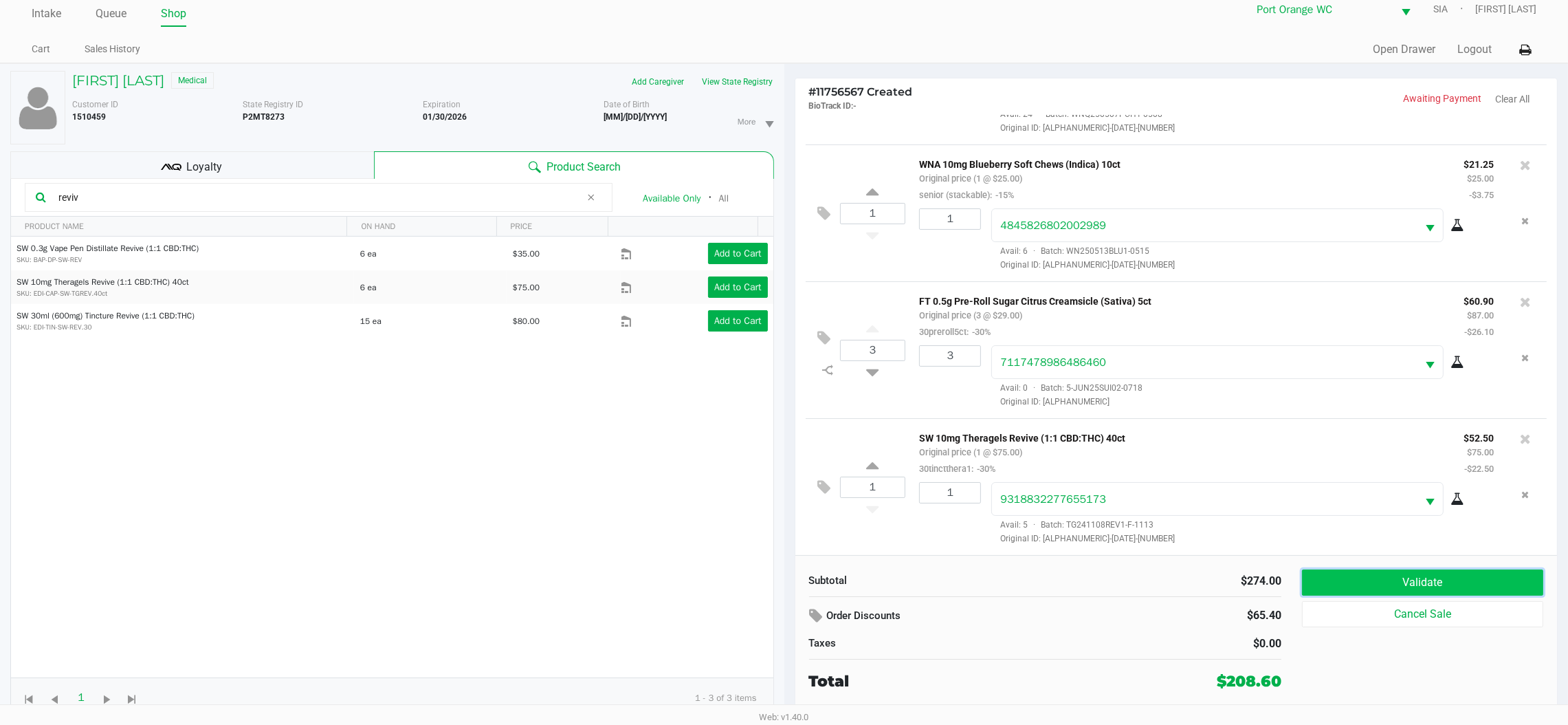 click on "Validate" 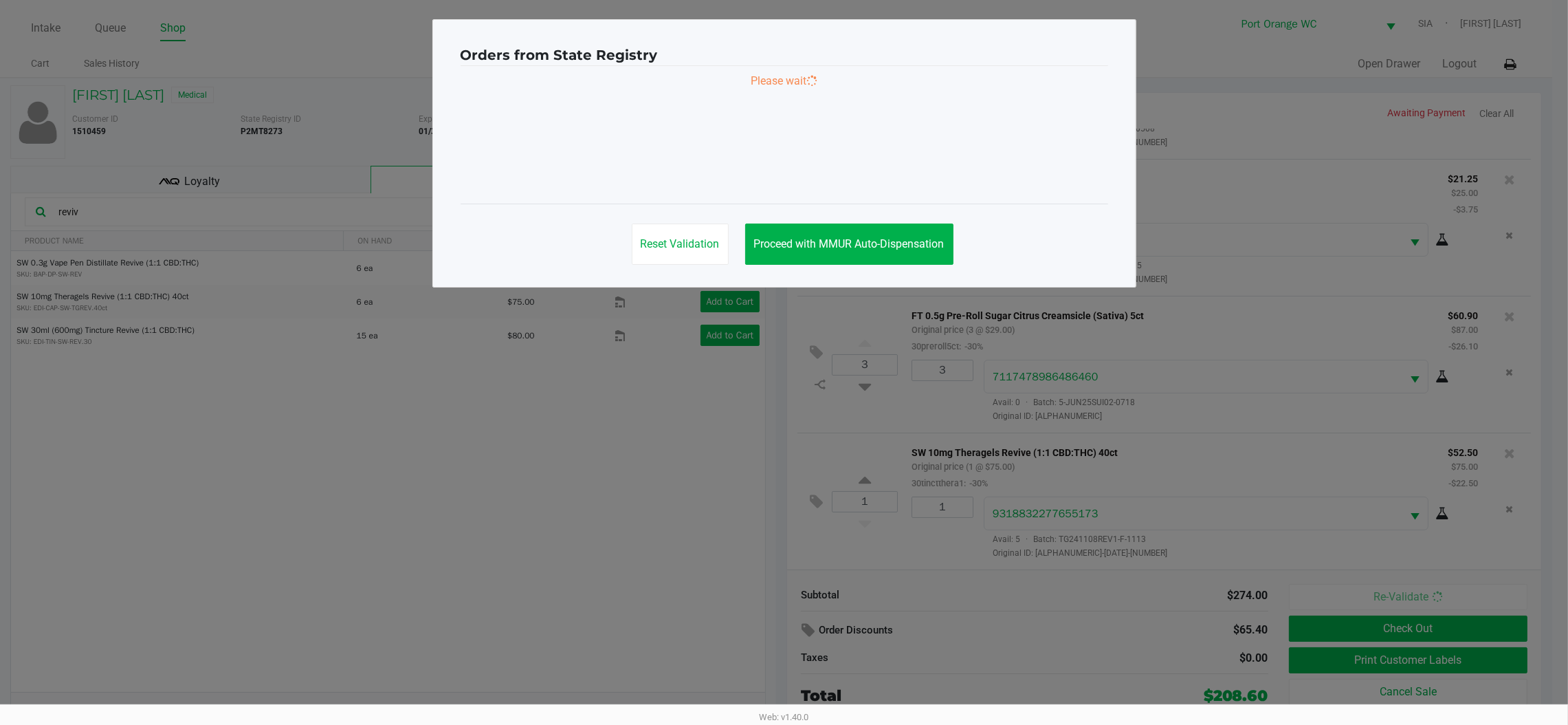 scroll, scrollTop: 0, scrollLeft: 0, axis: both 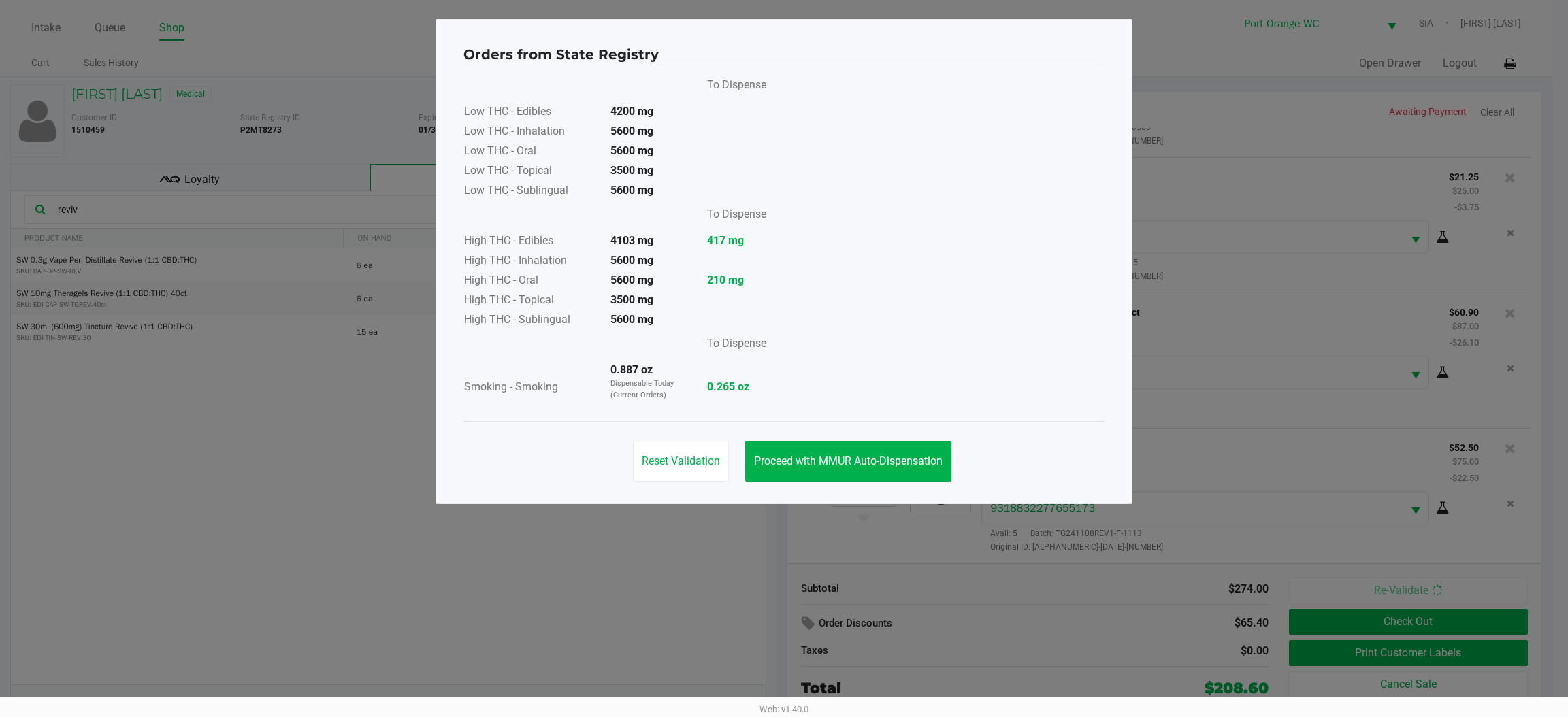 click on "Proceed with MMUR Auto-Dispensation" 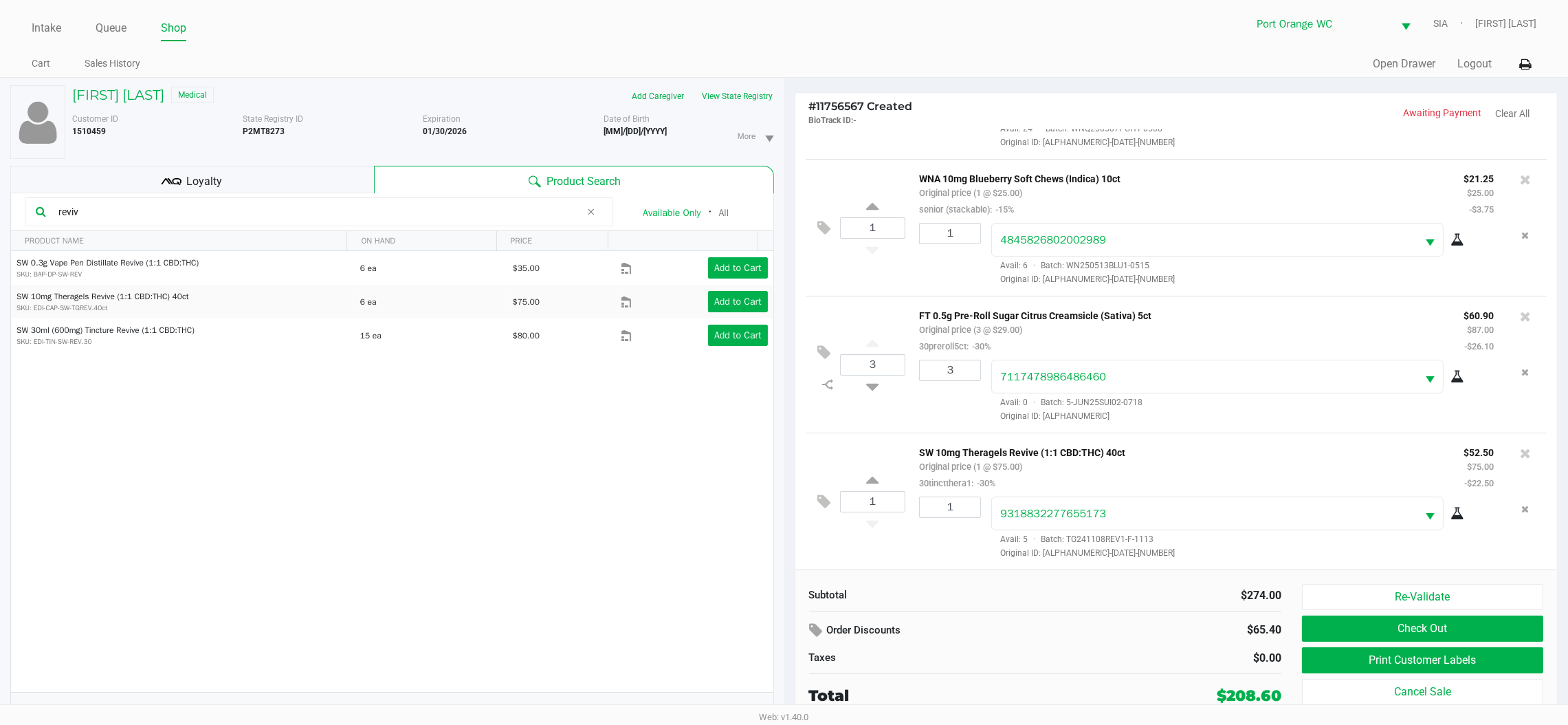 click on "Loyalty" 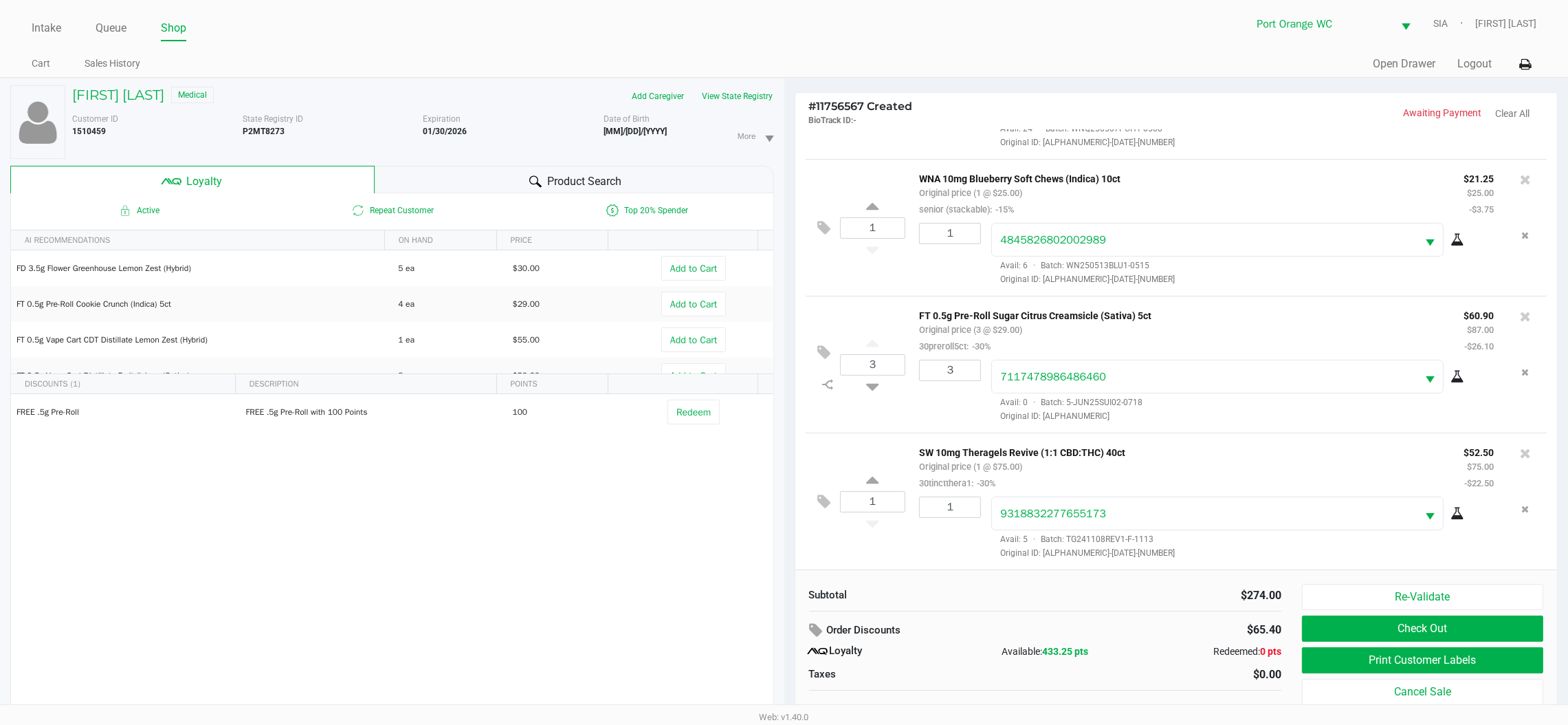 scroll, scrollTop: 248, scrollLeft: 0, axis: vertical 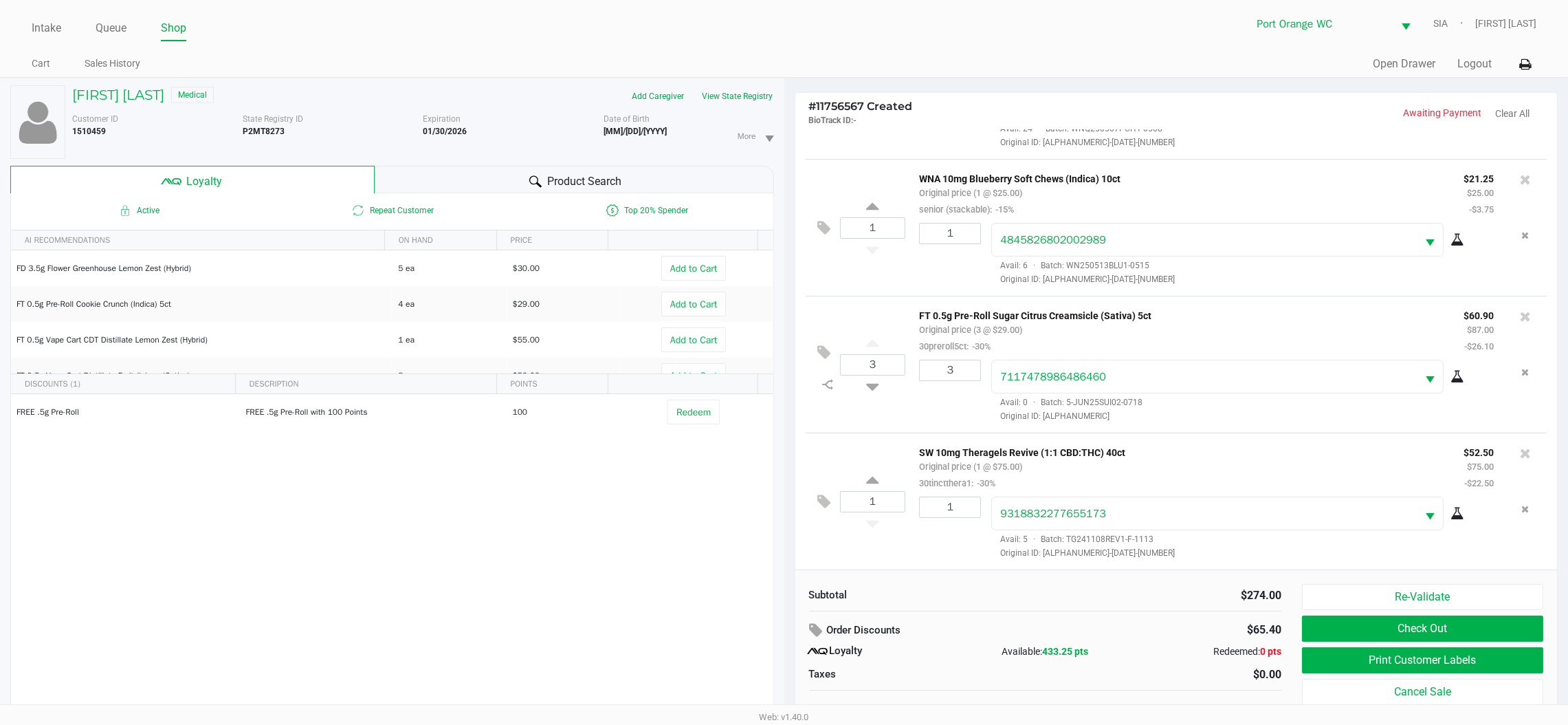 click on "Print Customer Labels" 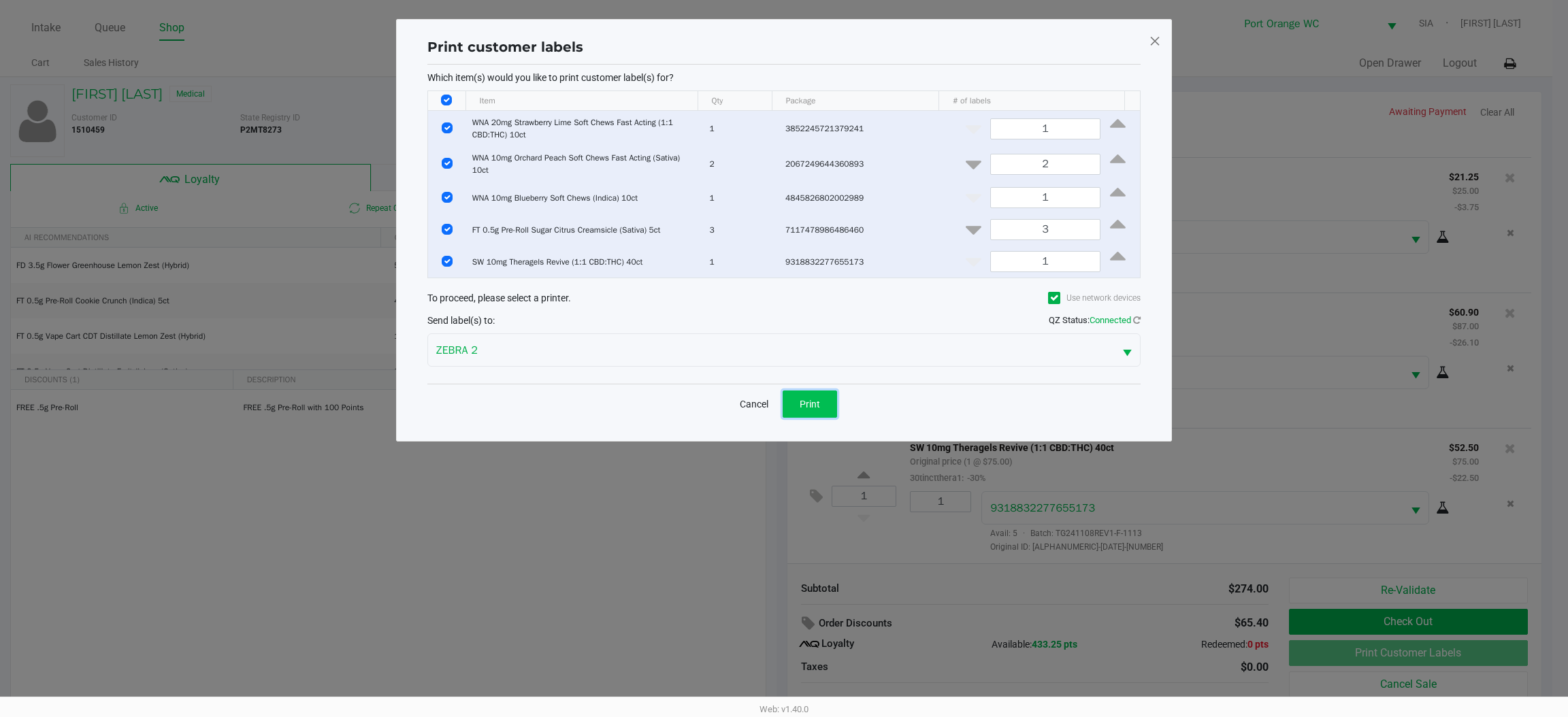 click on "Print" 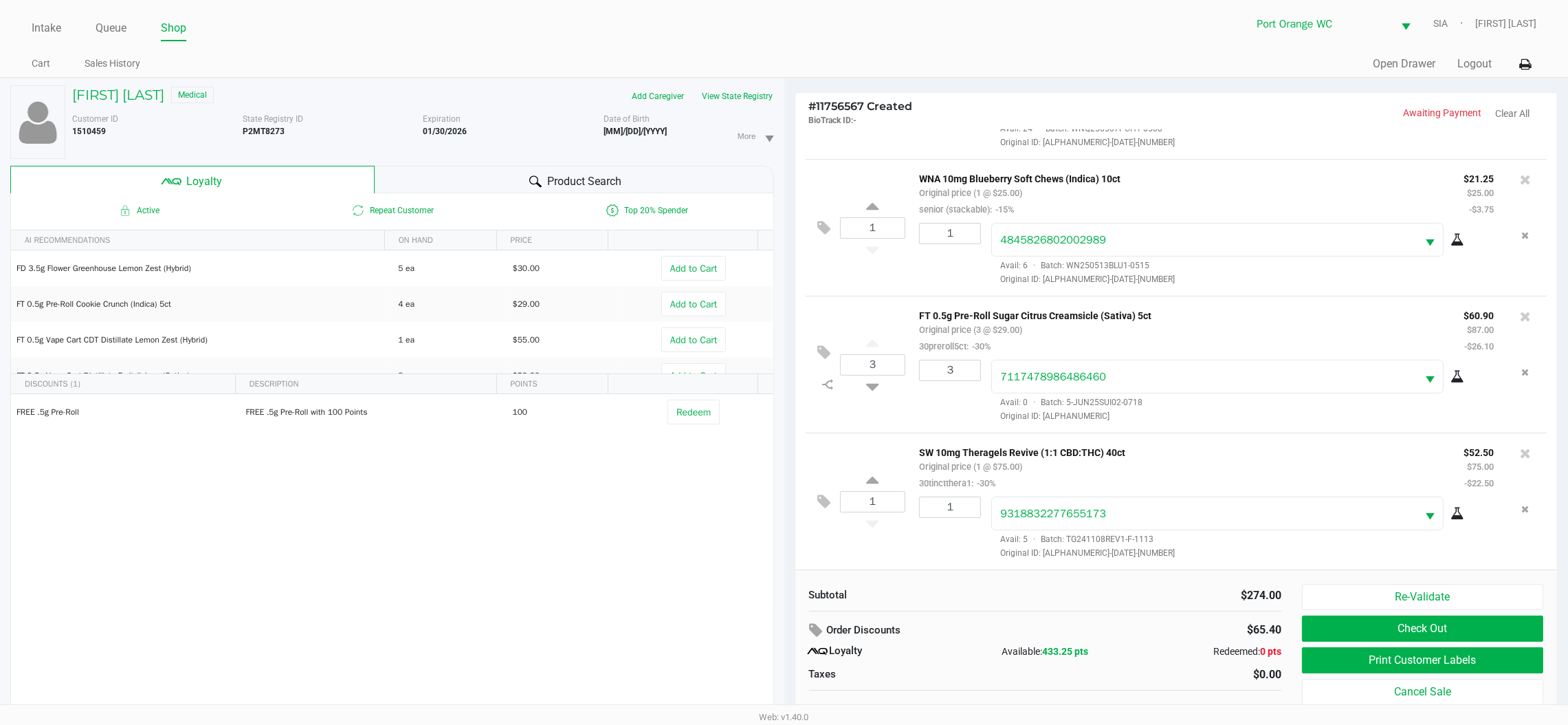 scroll, scrollTop: 14, scrollLeft: 0, axis: vertical 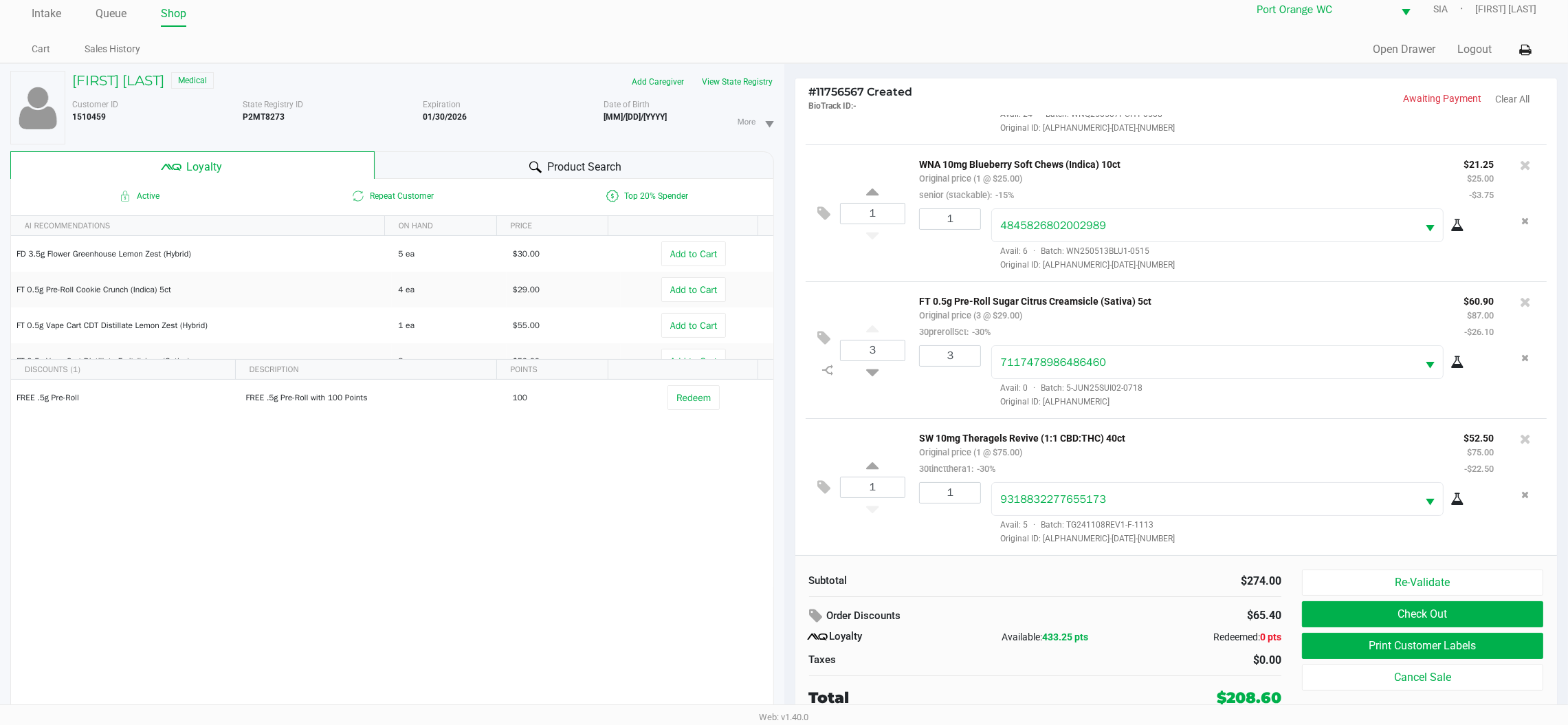 click on "Print Customer Labels" 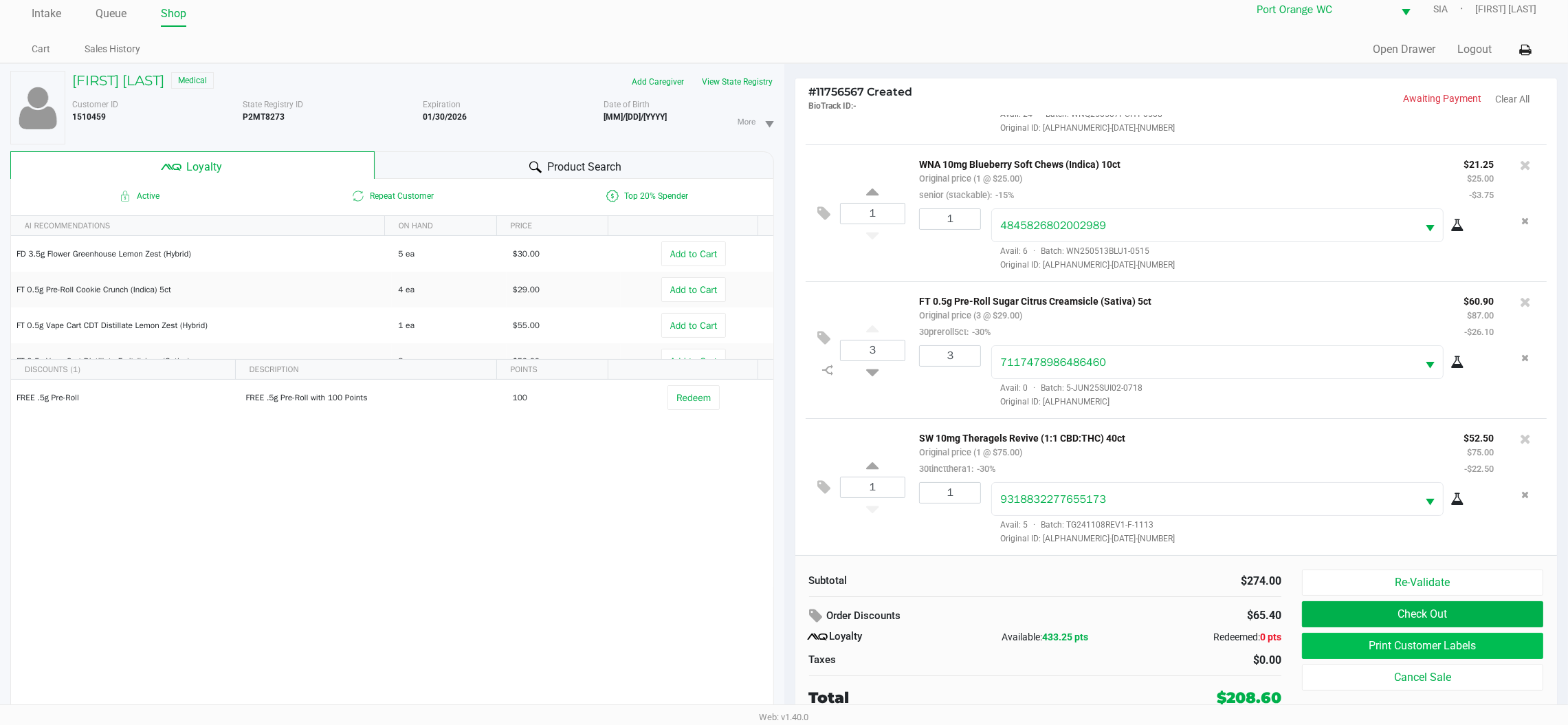 scroll, scrollTop: 0, scrollLeft: 0, axis: both 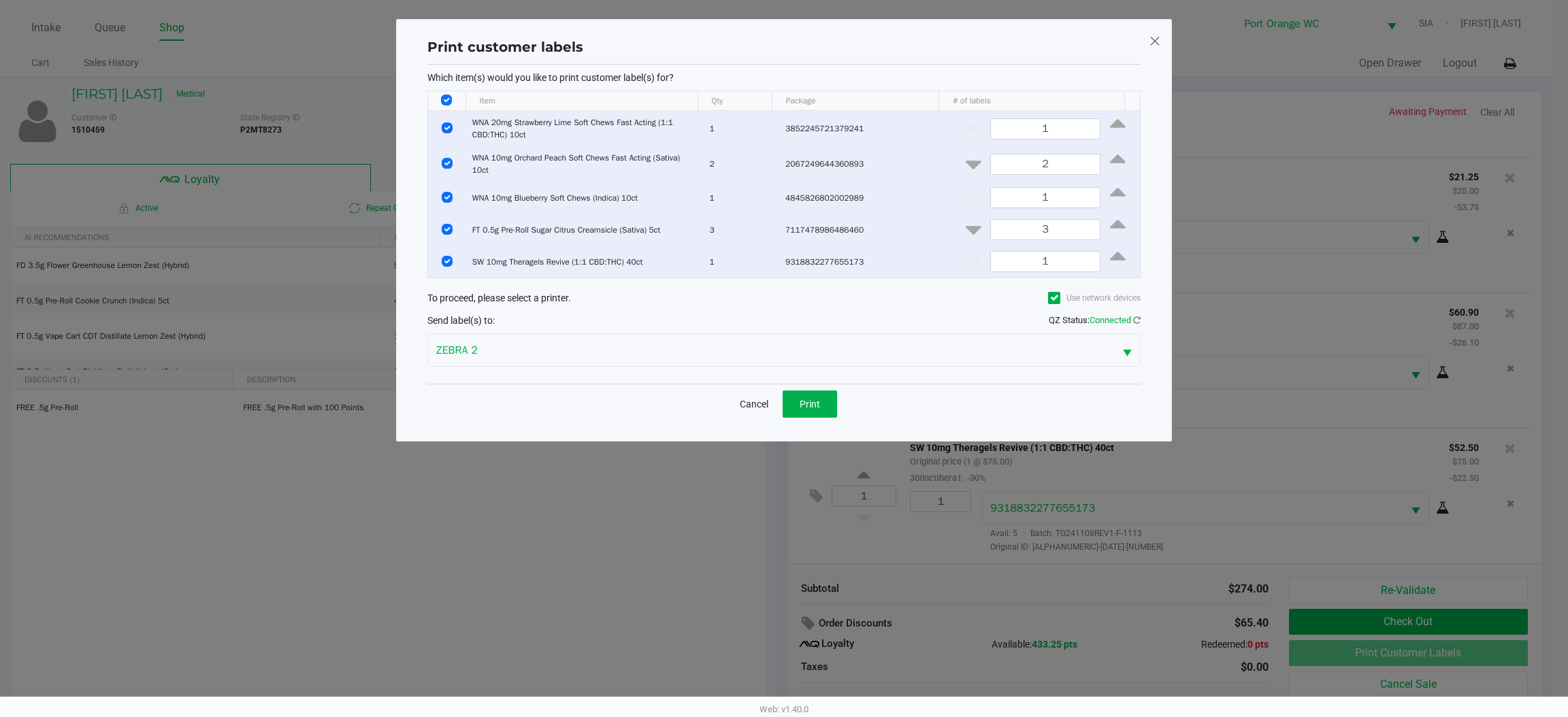 click 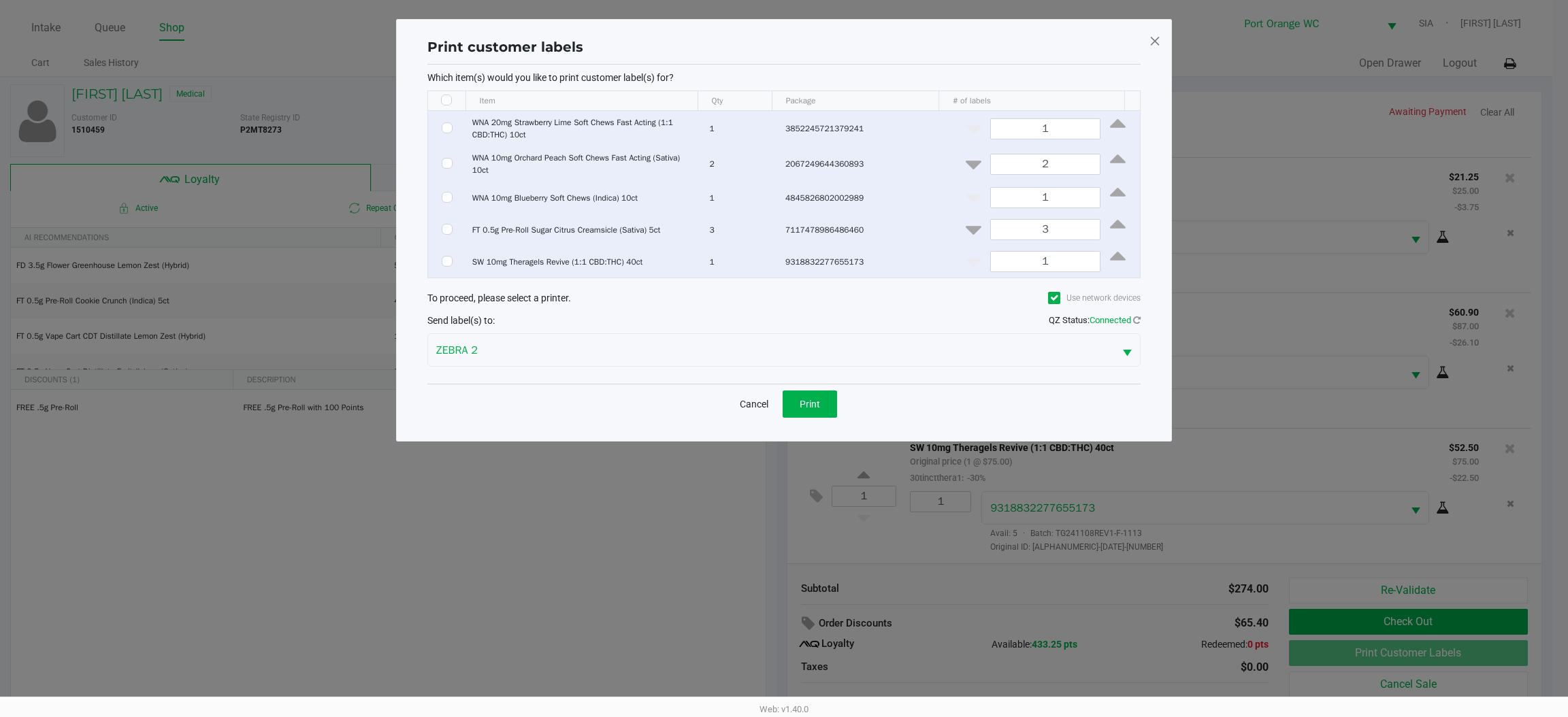 checkbox on "false" 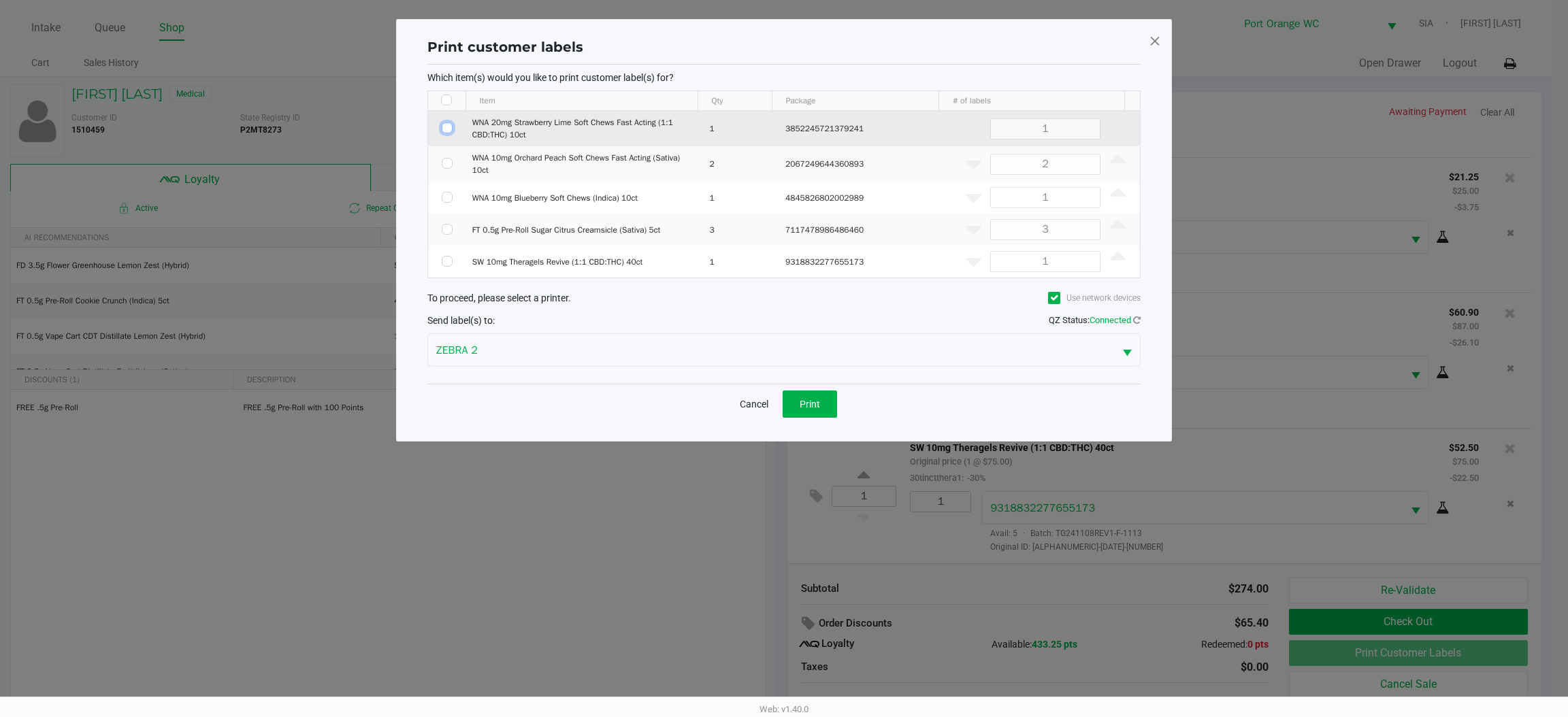 click at bounding box center [447, 128] 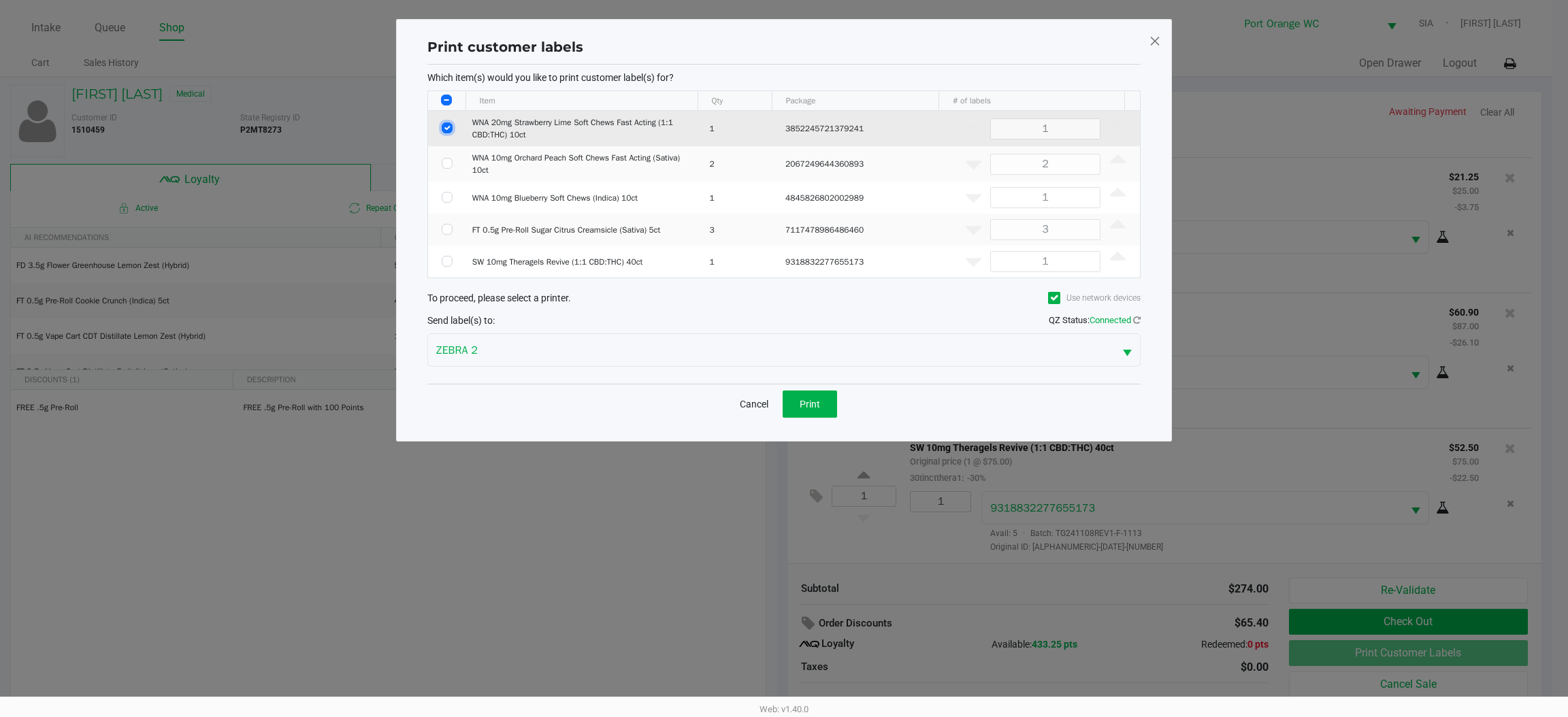 checkbox on "true" 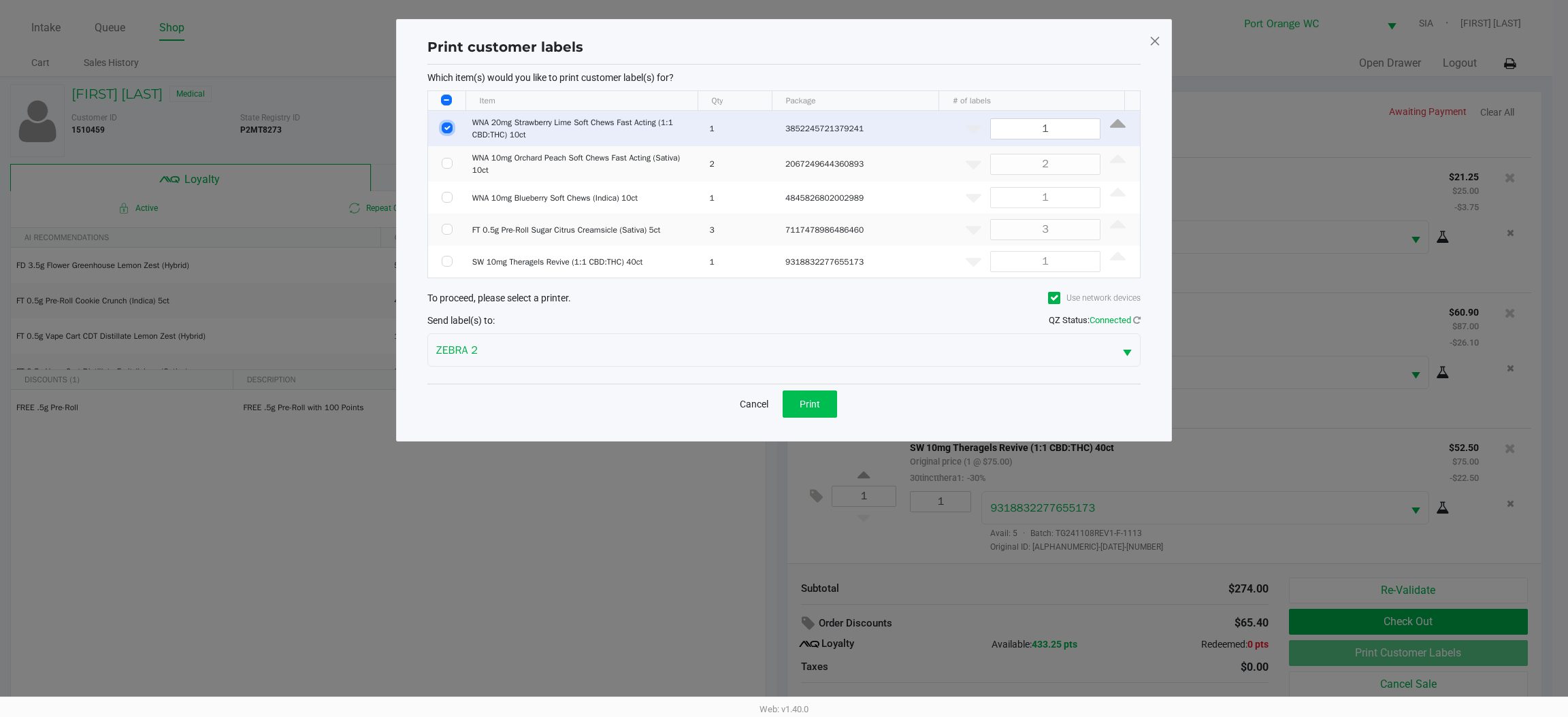 click on "Print" 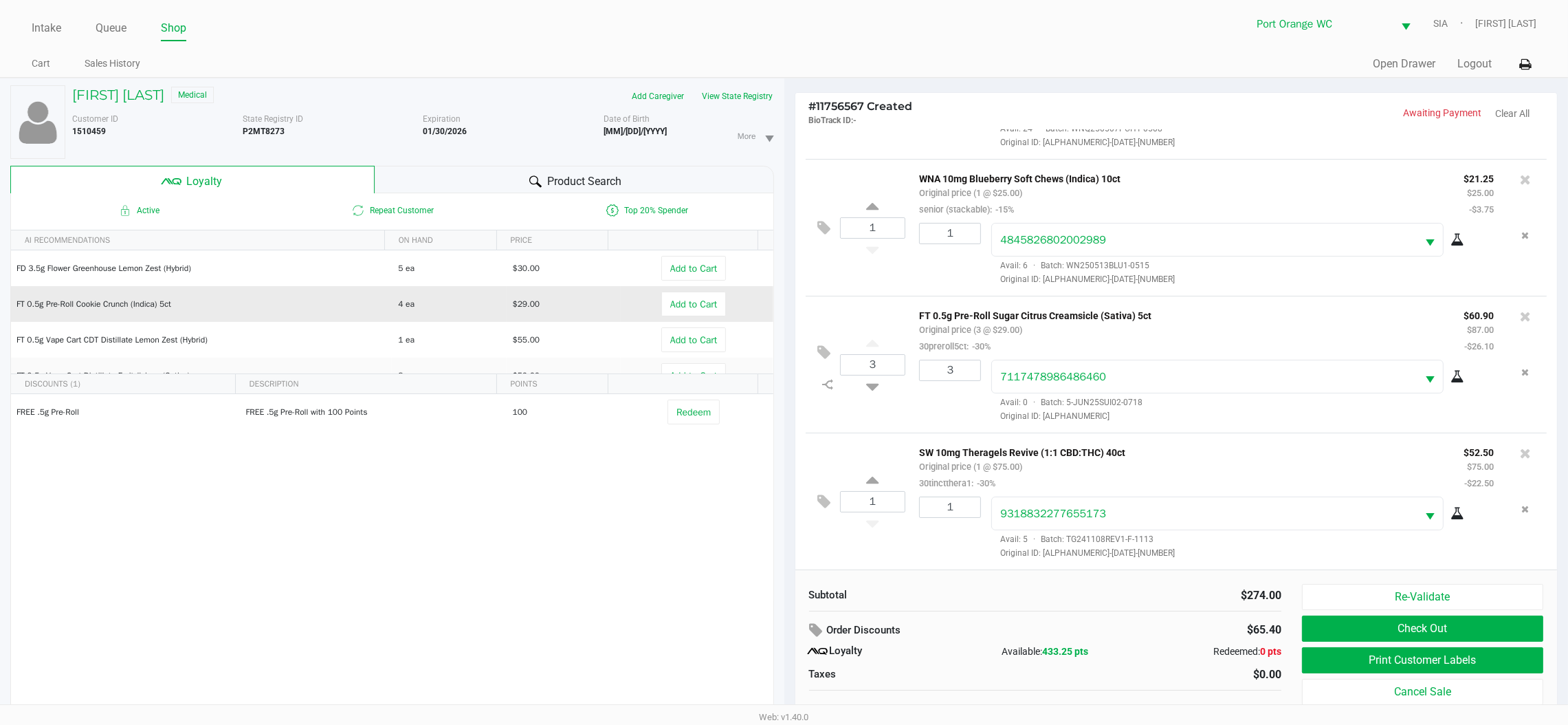 scroll, scrollTop: 14, scrollLeft: 0, axis: vertical 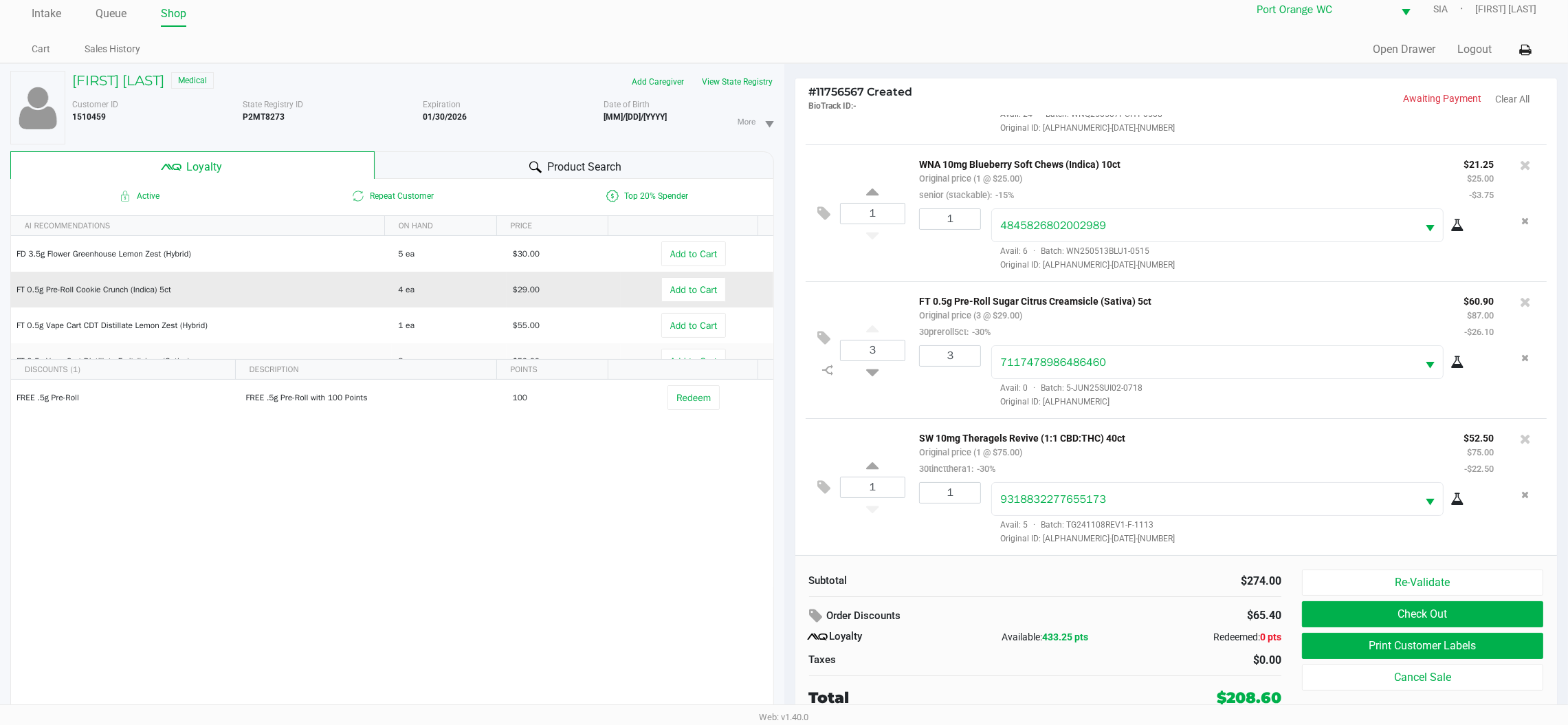 click on "Check Out" 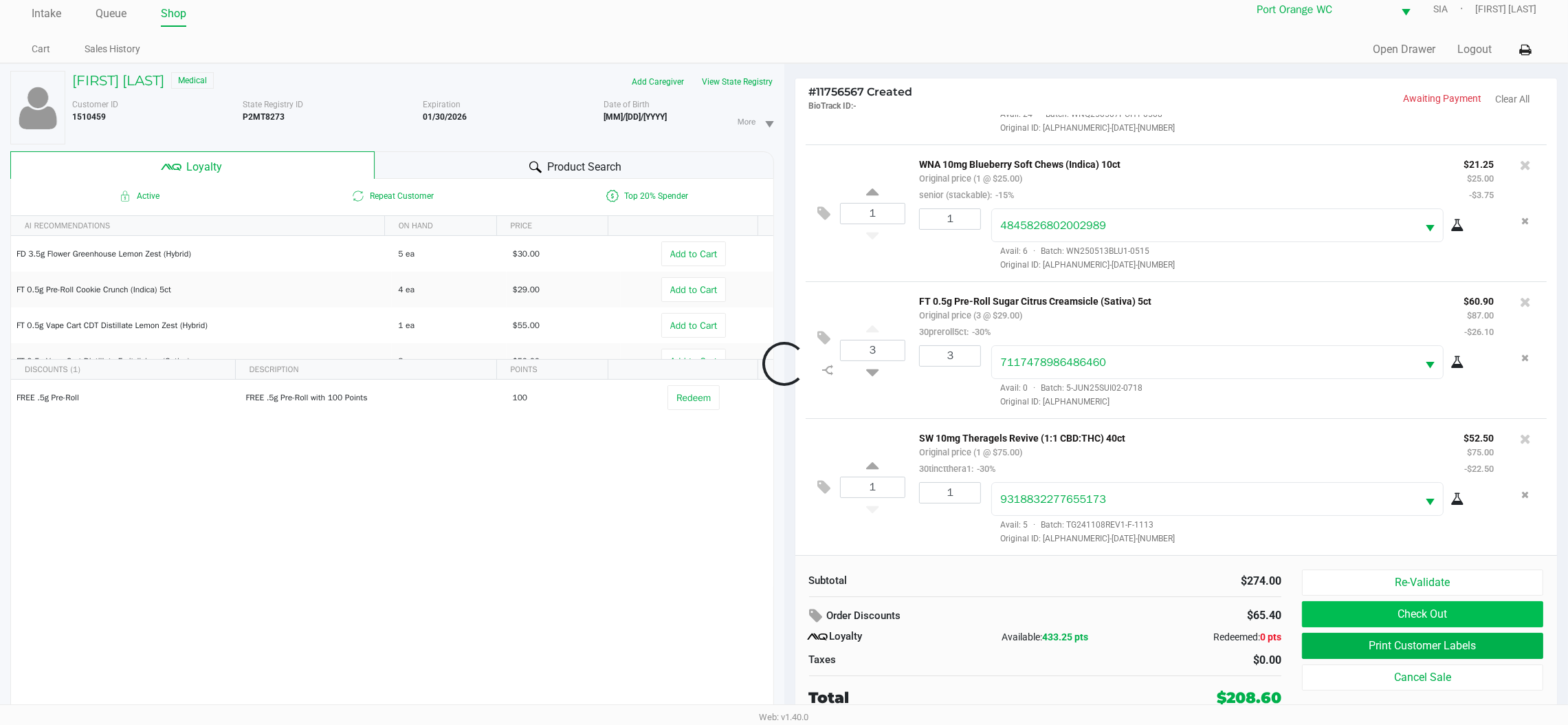 scroll, scrollTop: 249, scrollLeft: 0, axis: vertical 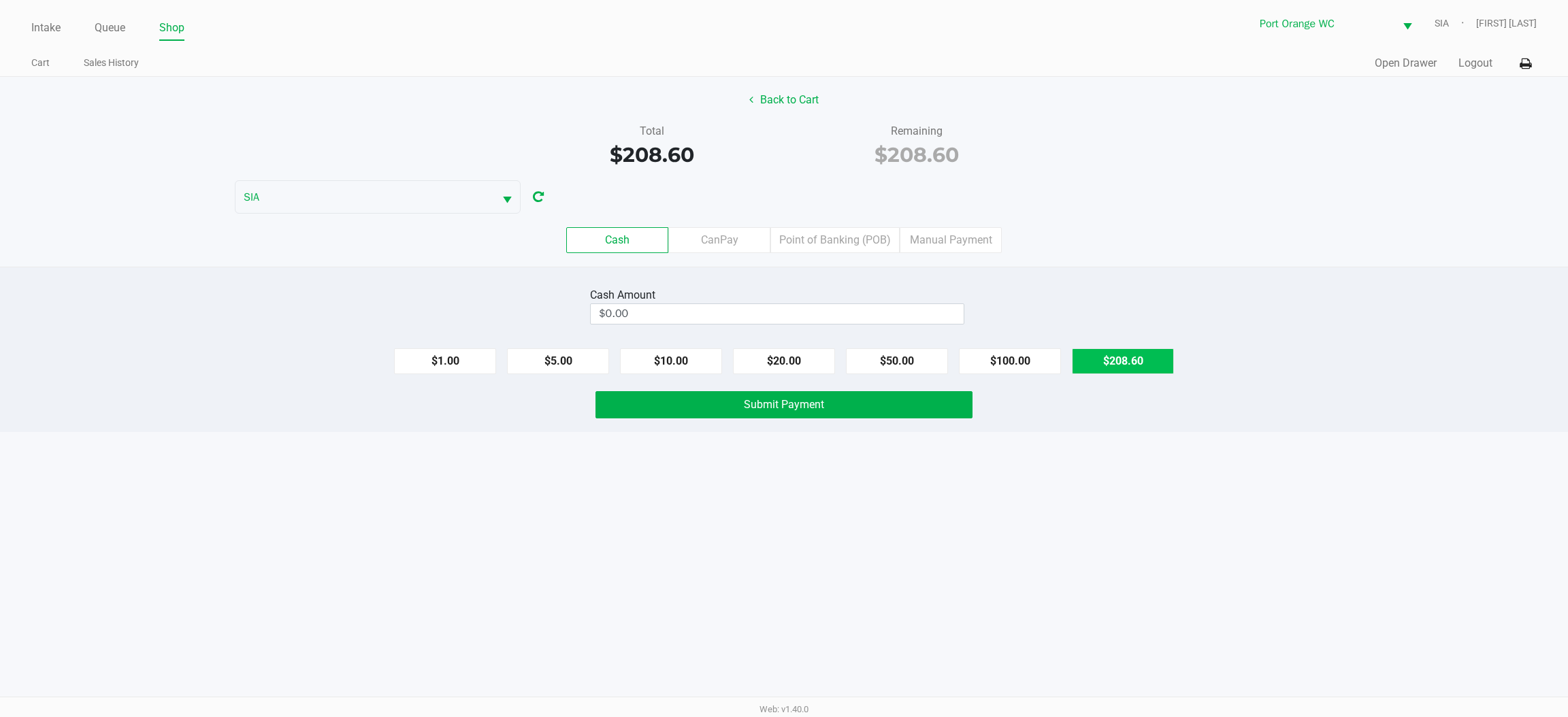 click on "$208.60" 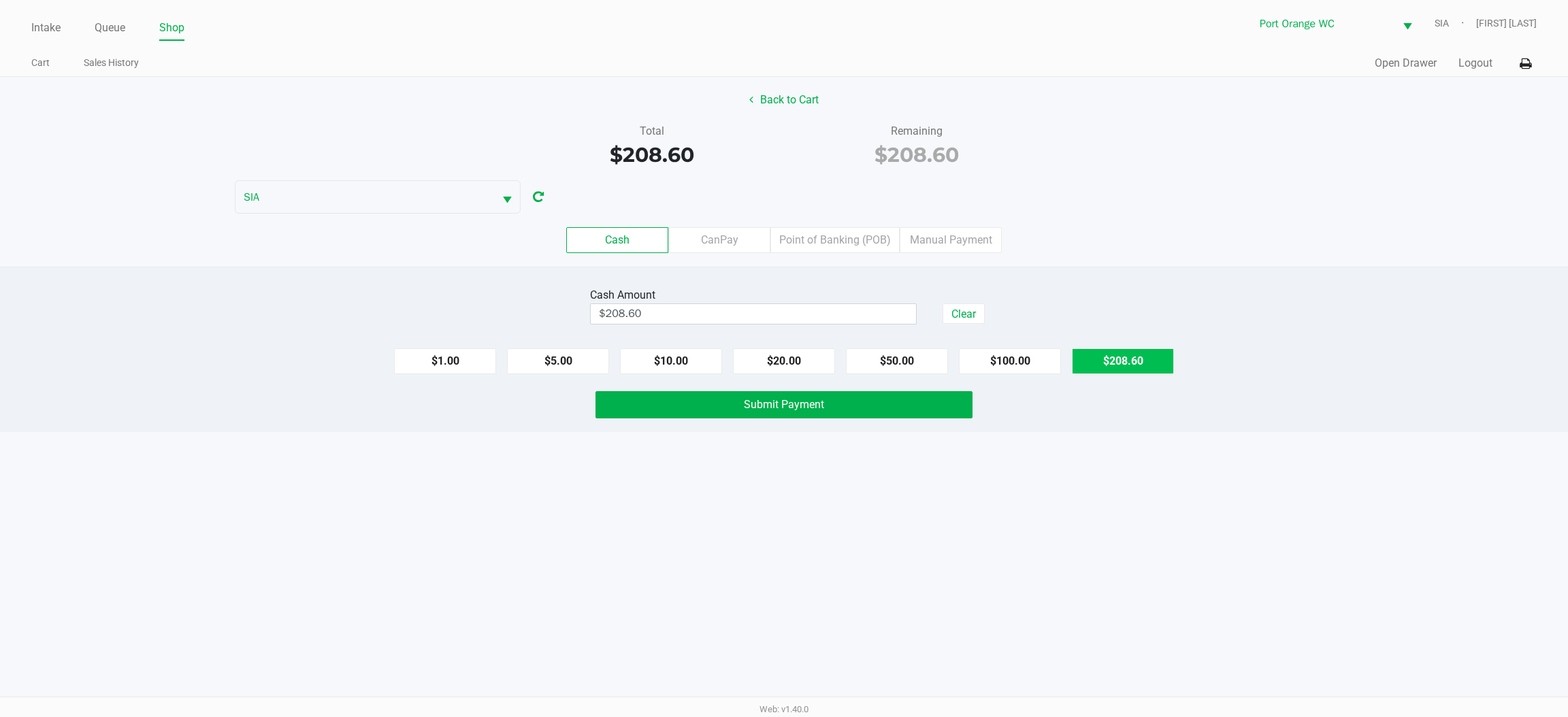 click on "Submit Payment" 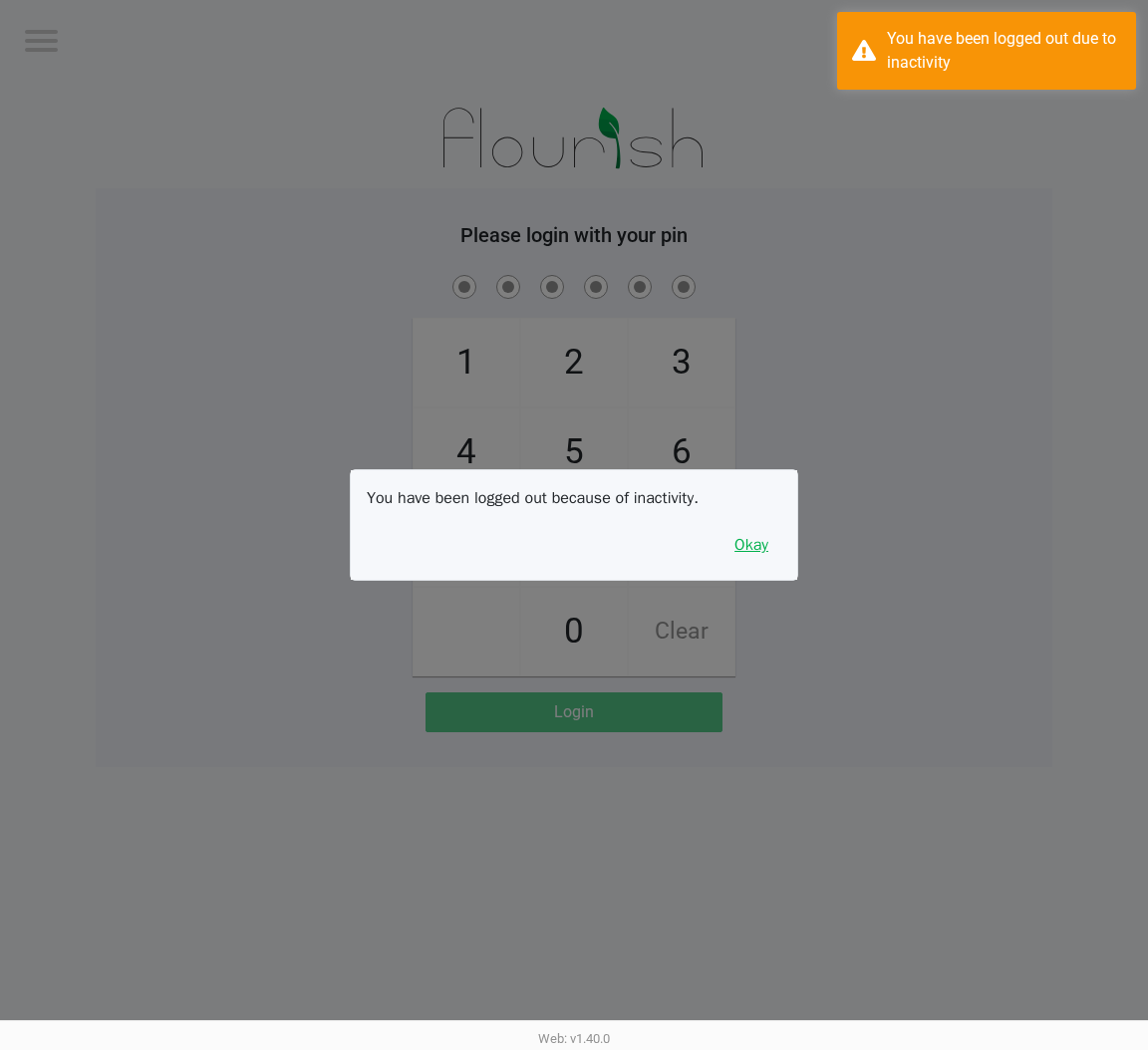 click on "Okay" at bounding box center [751, 545] 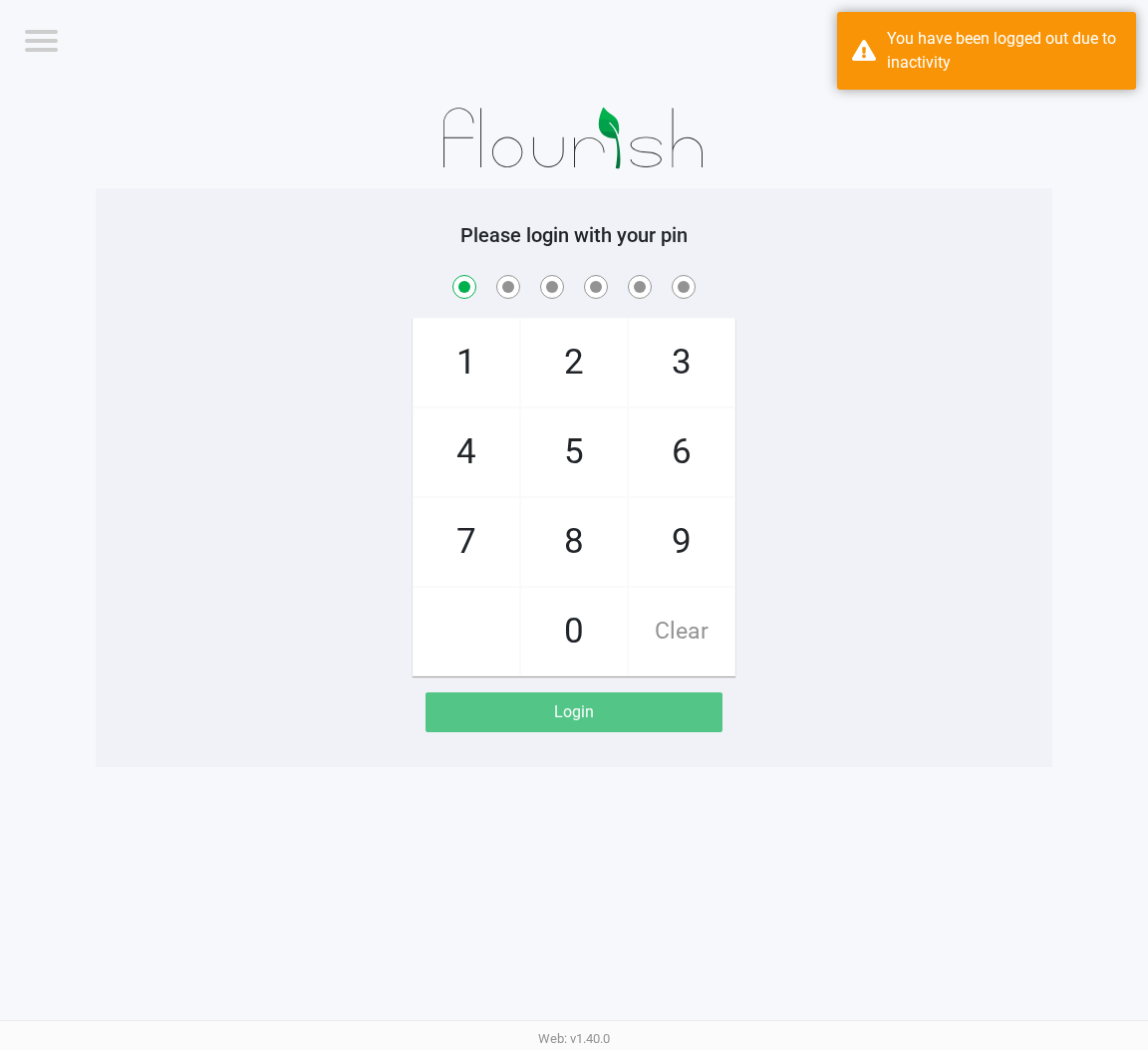 checkbox on "true" 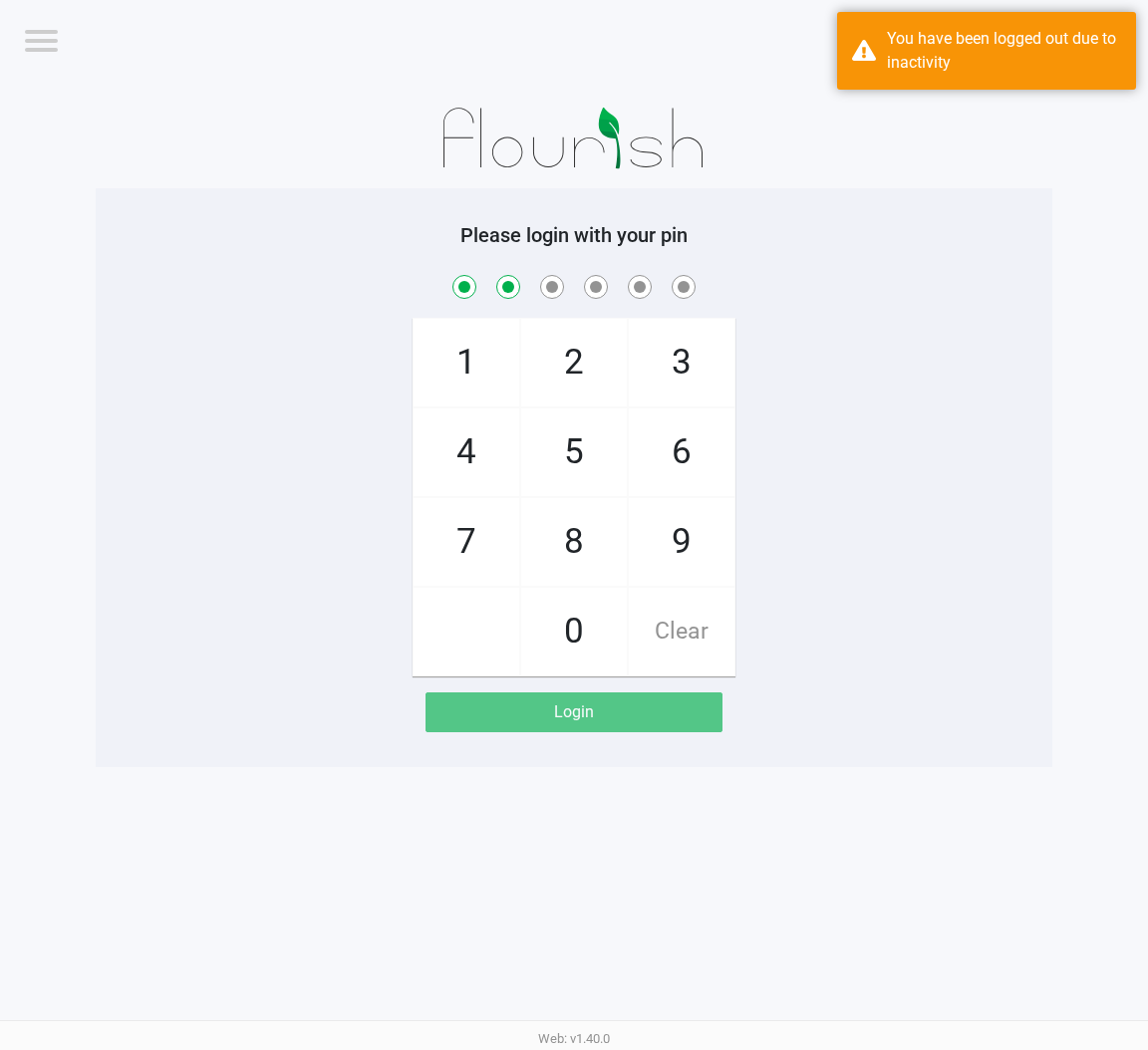 checkbox on "true" 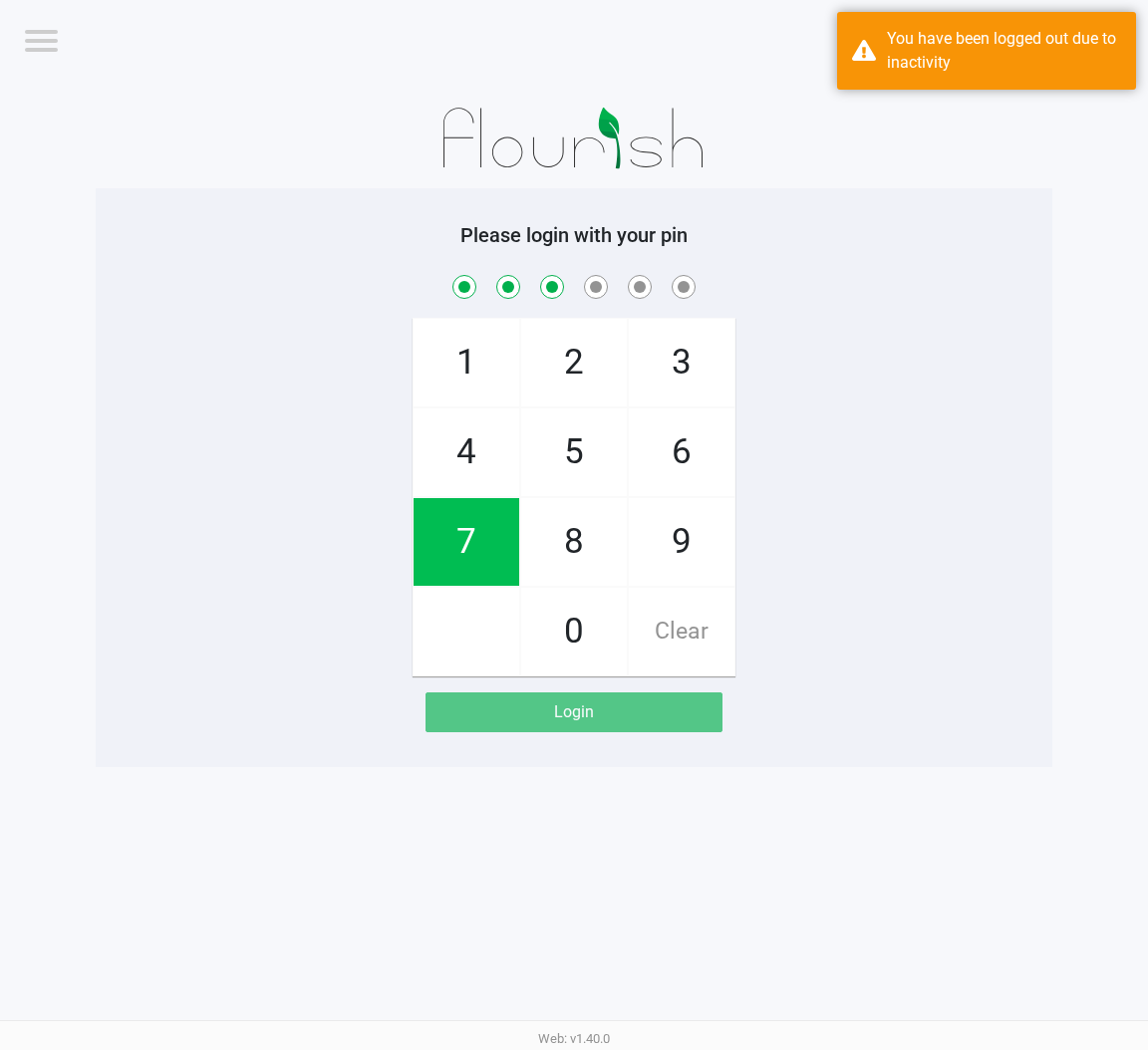 checkbox on "true" 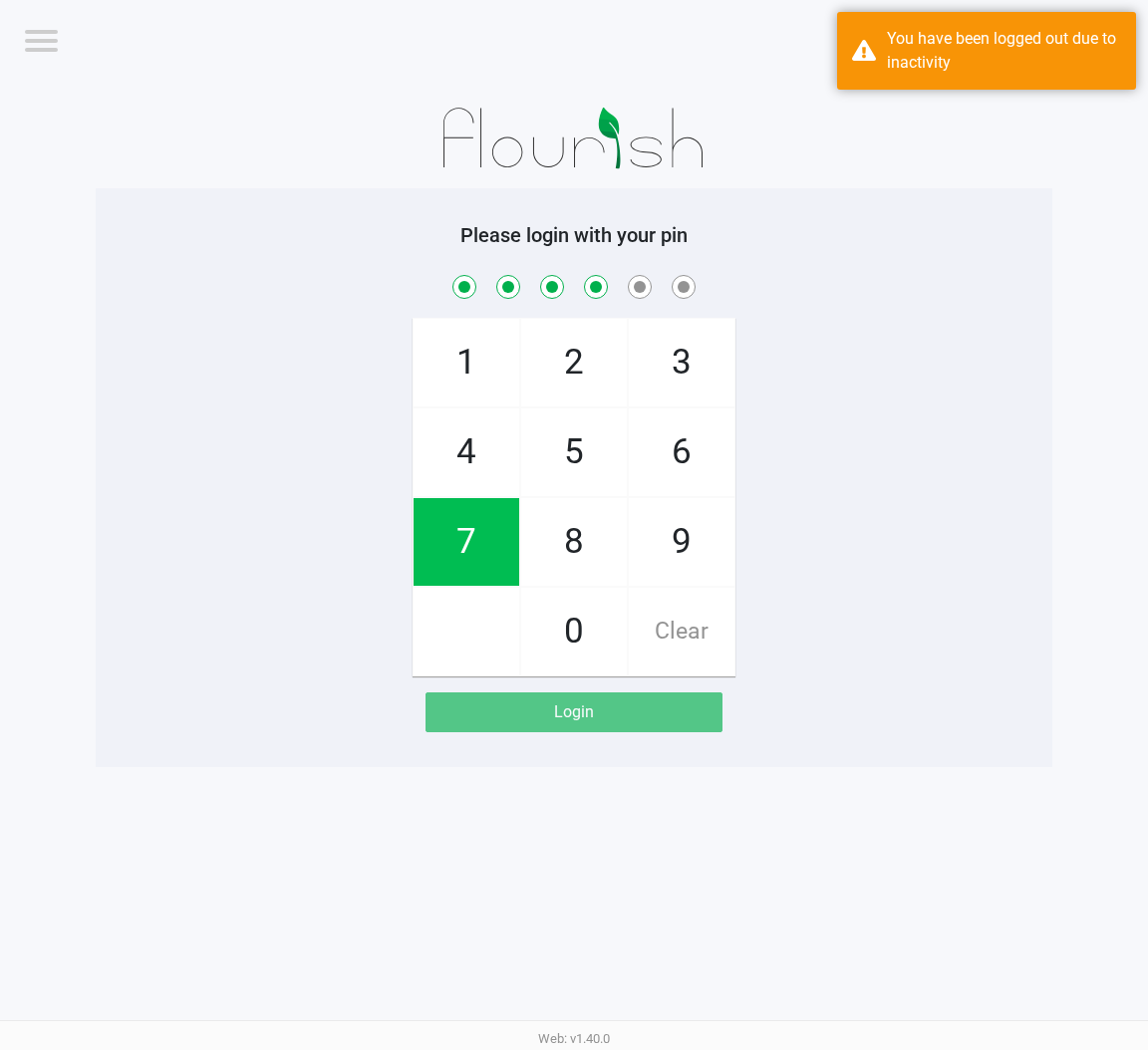 checkbox on "true" 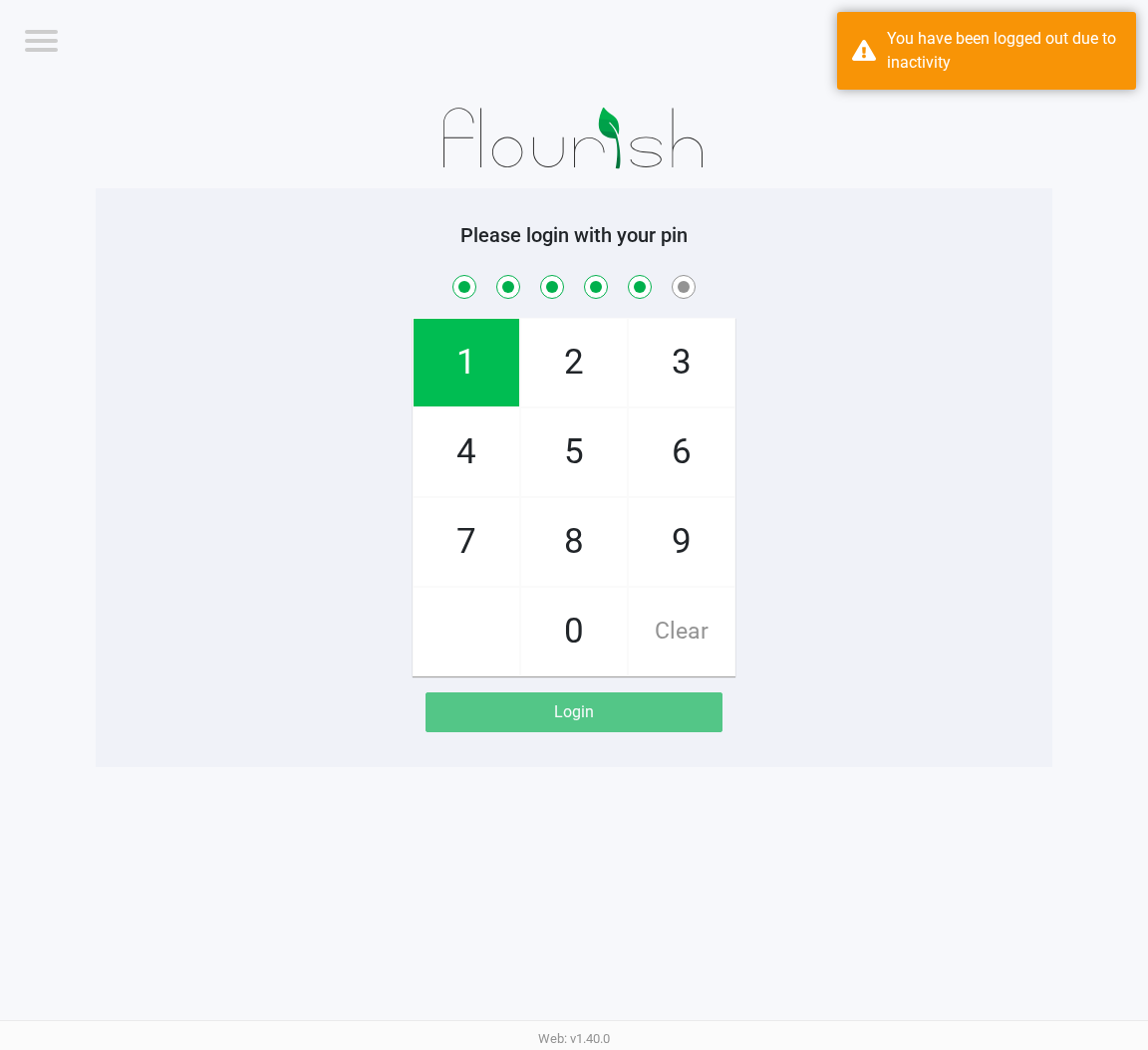 checkbox on "true" 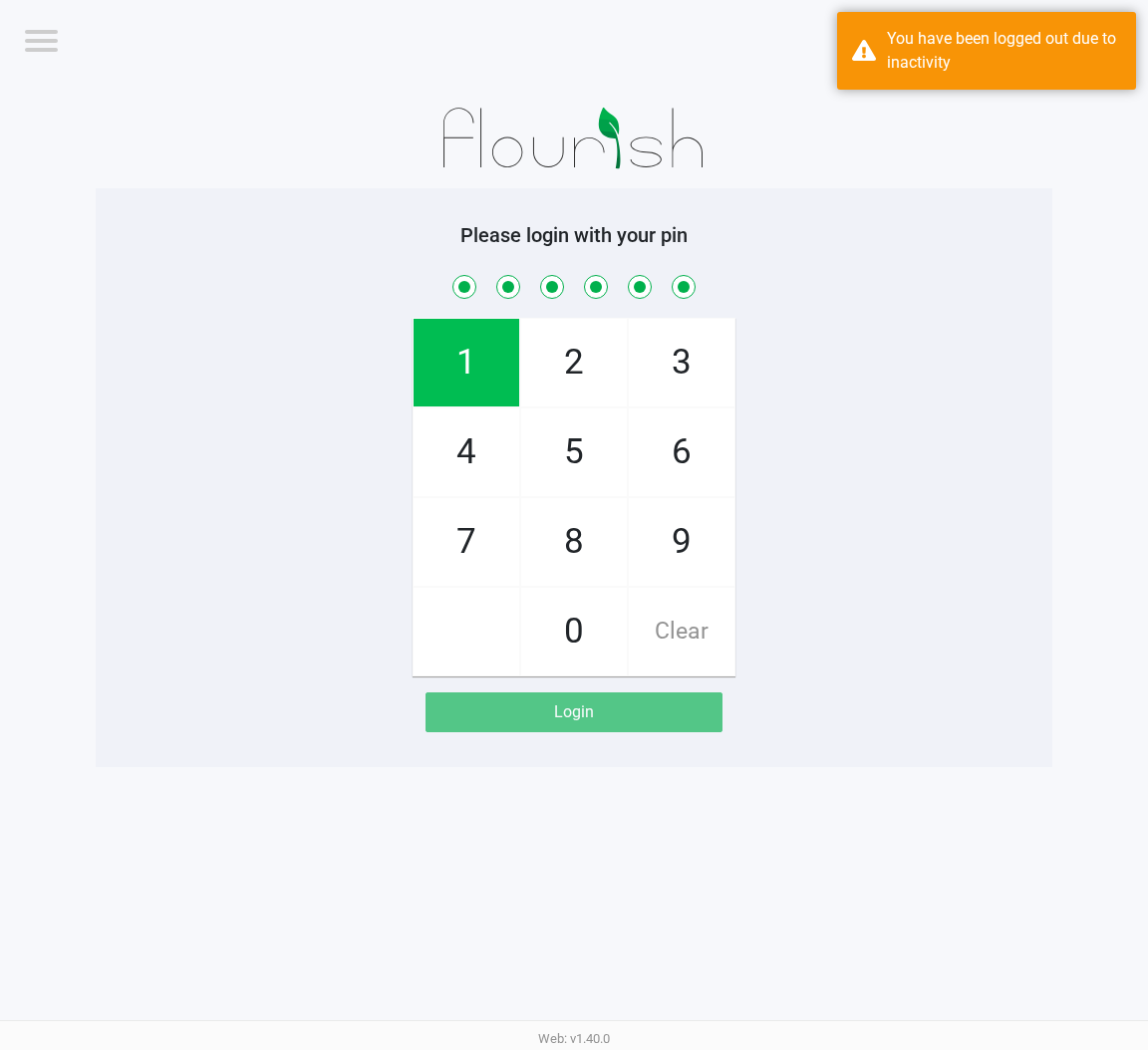 checkbox on "true" 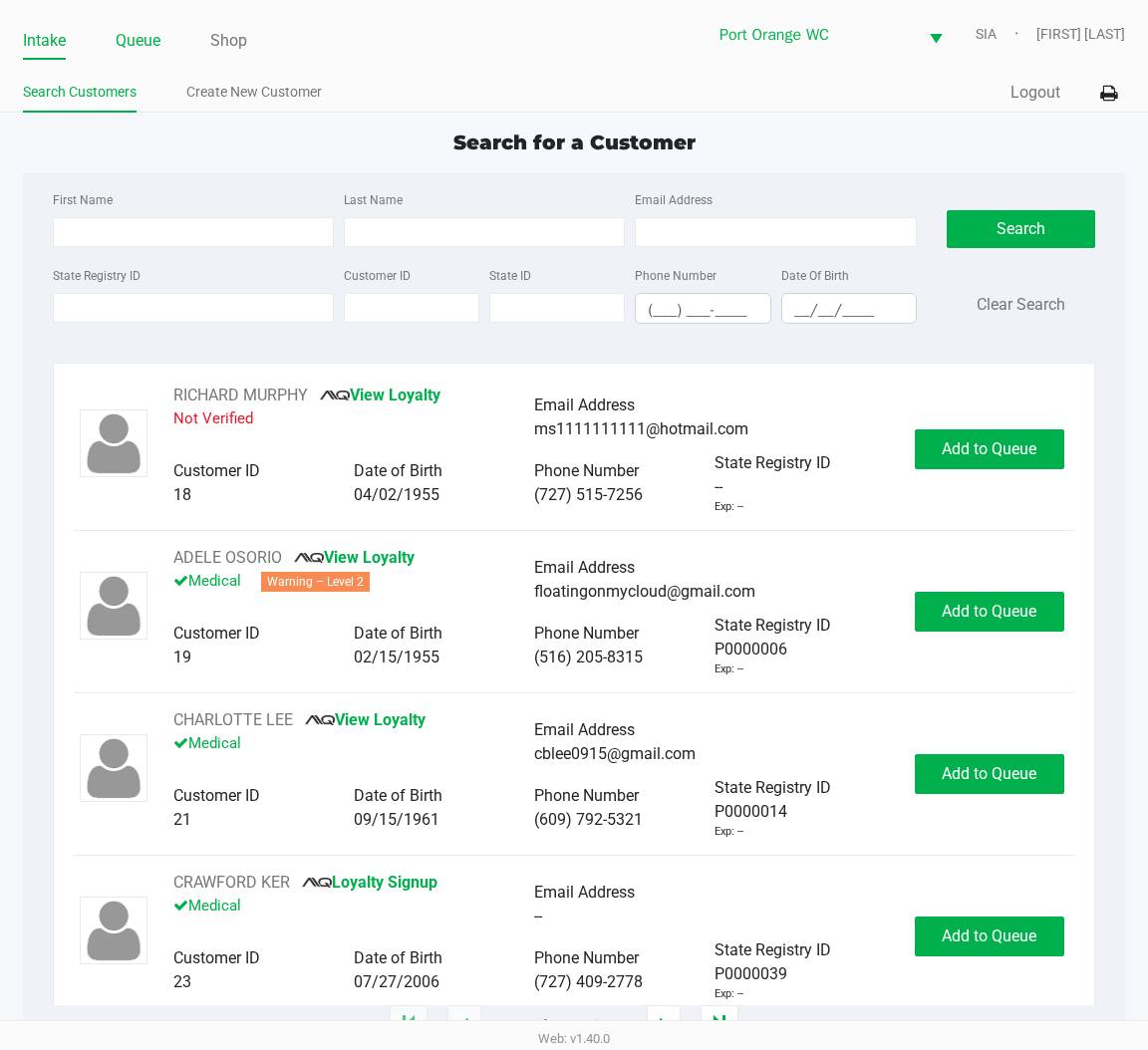 click on "Queue" 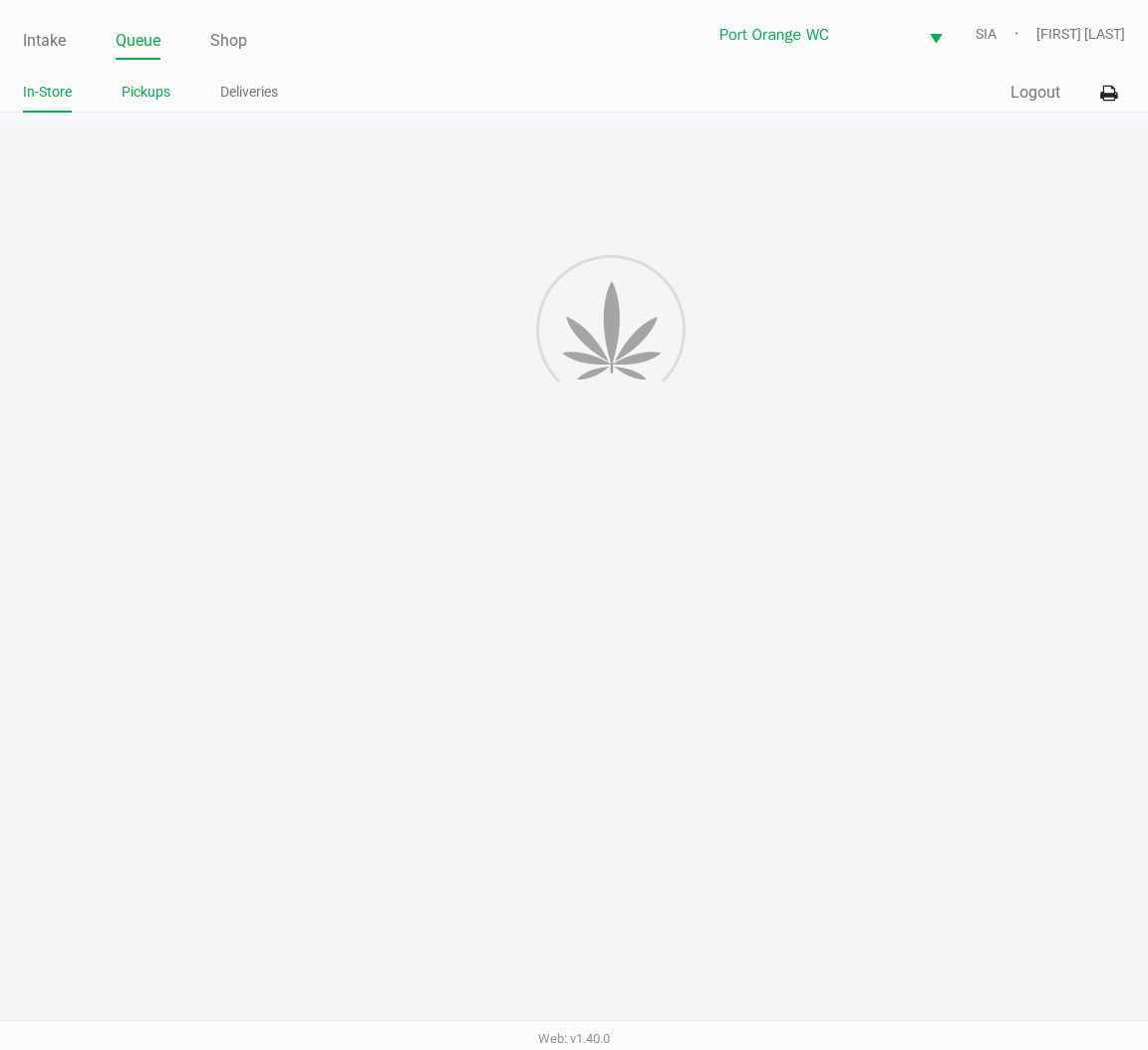 click on "Pickups" 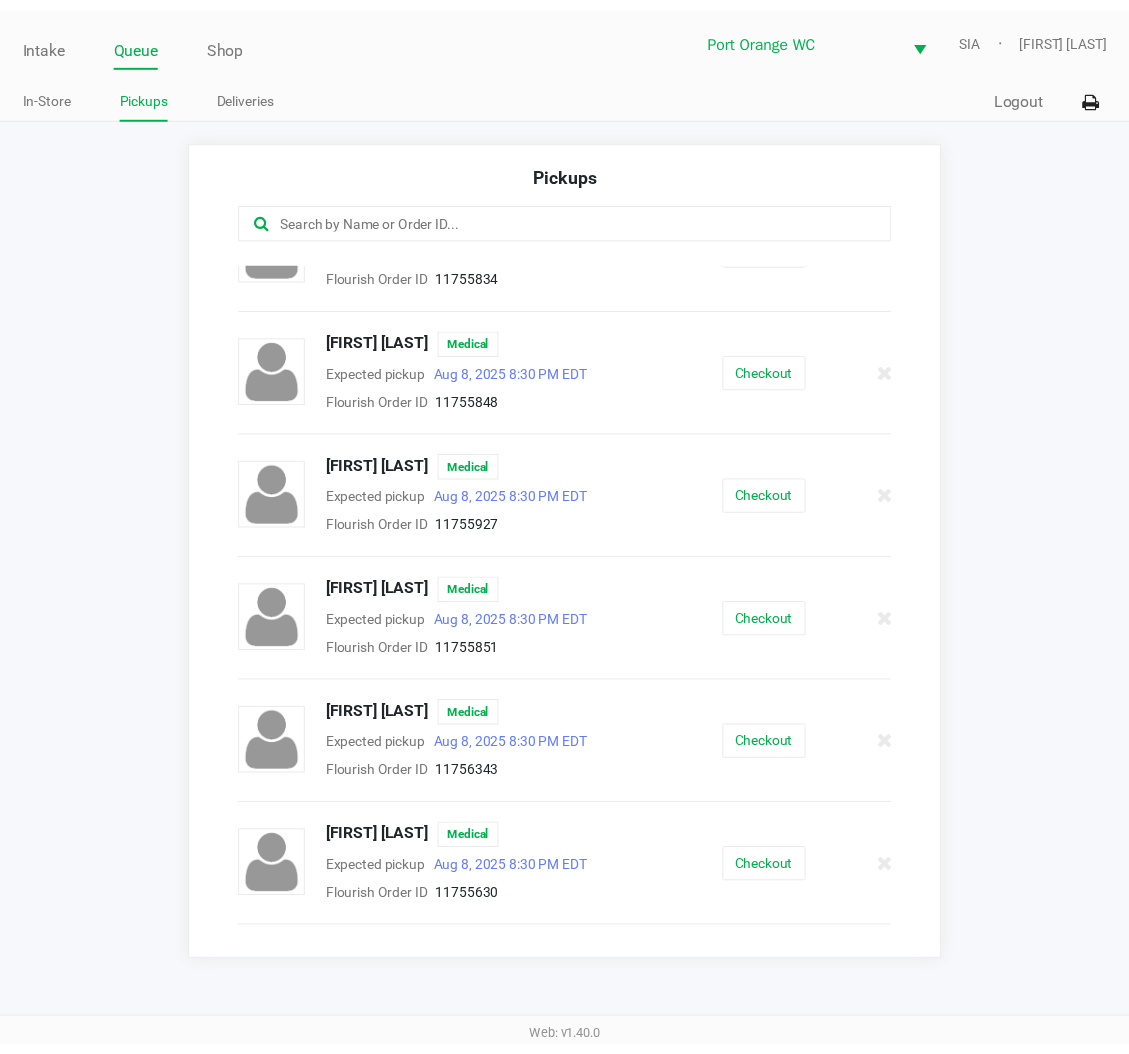scroll, scrollTop: 446, scrollLeft: 0, axis: vertical 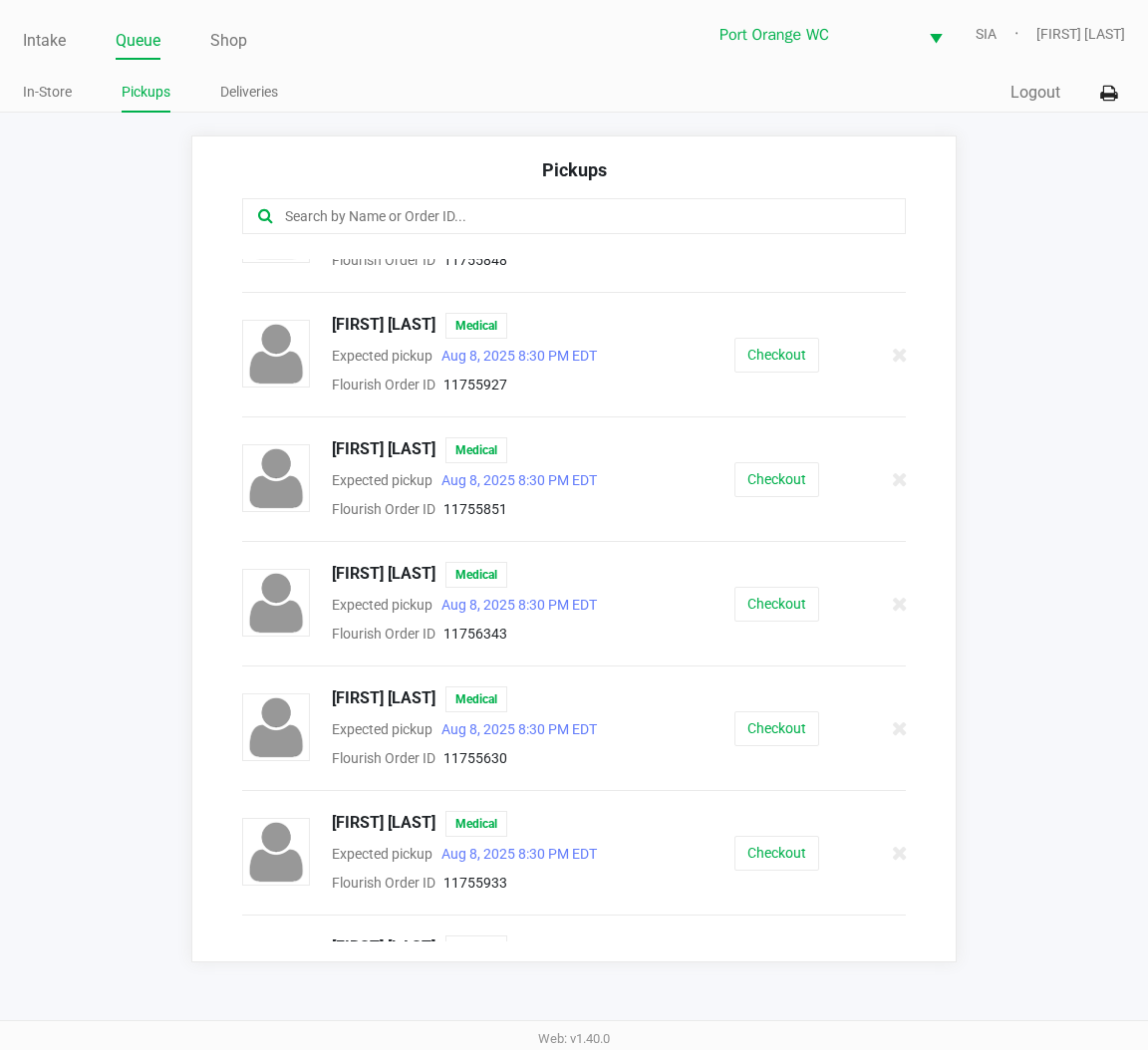 click on "Checkout" 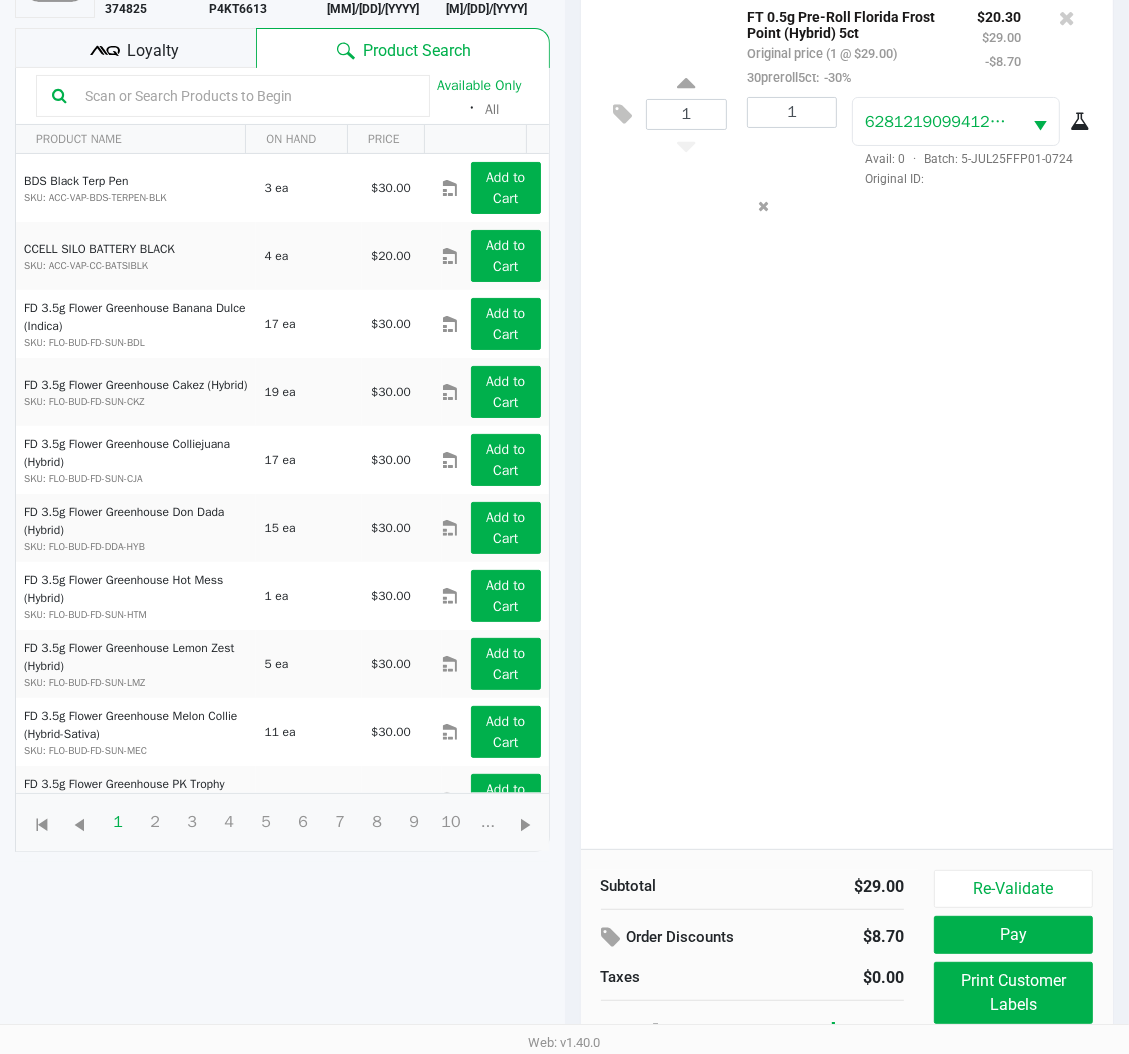 scroll, scrollTop: 238, scrollLeft: 0, axis: vertical 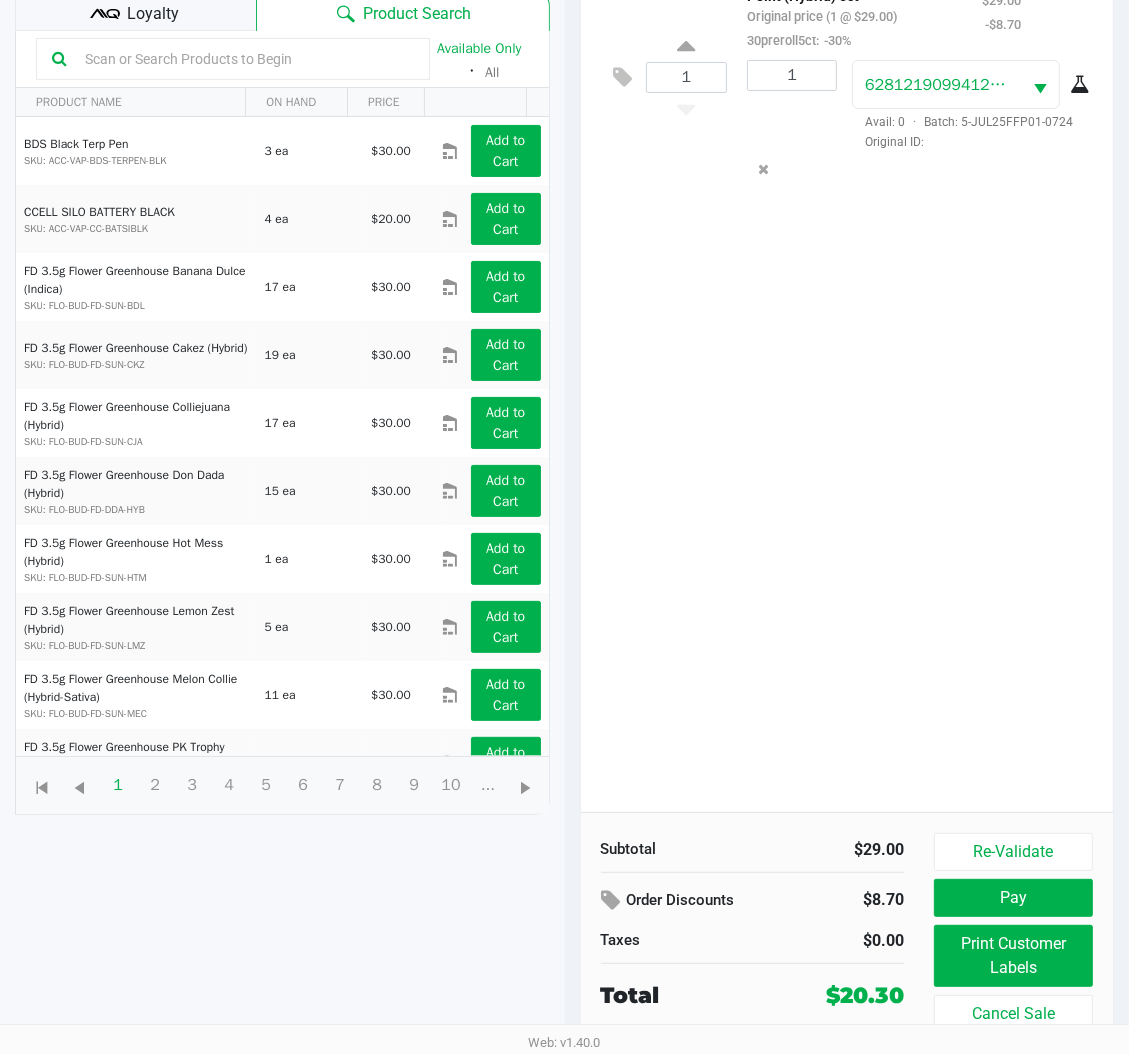 click on "Pay" 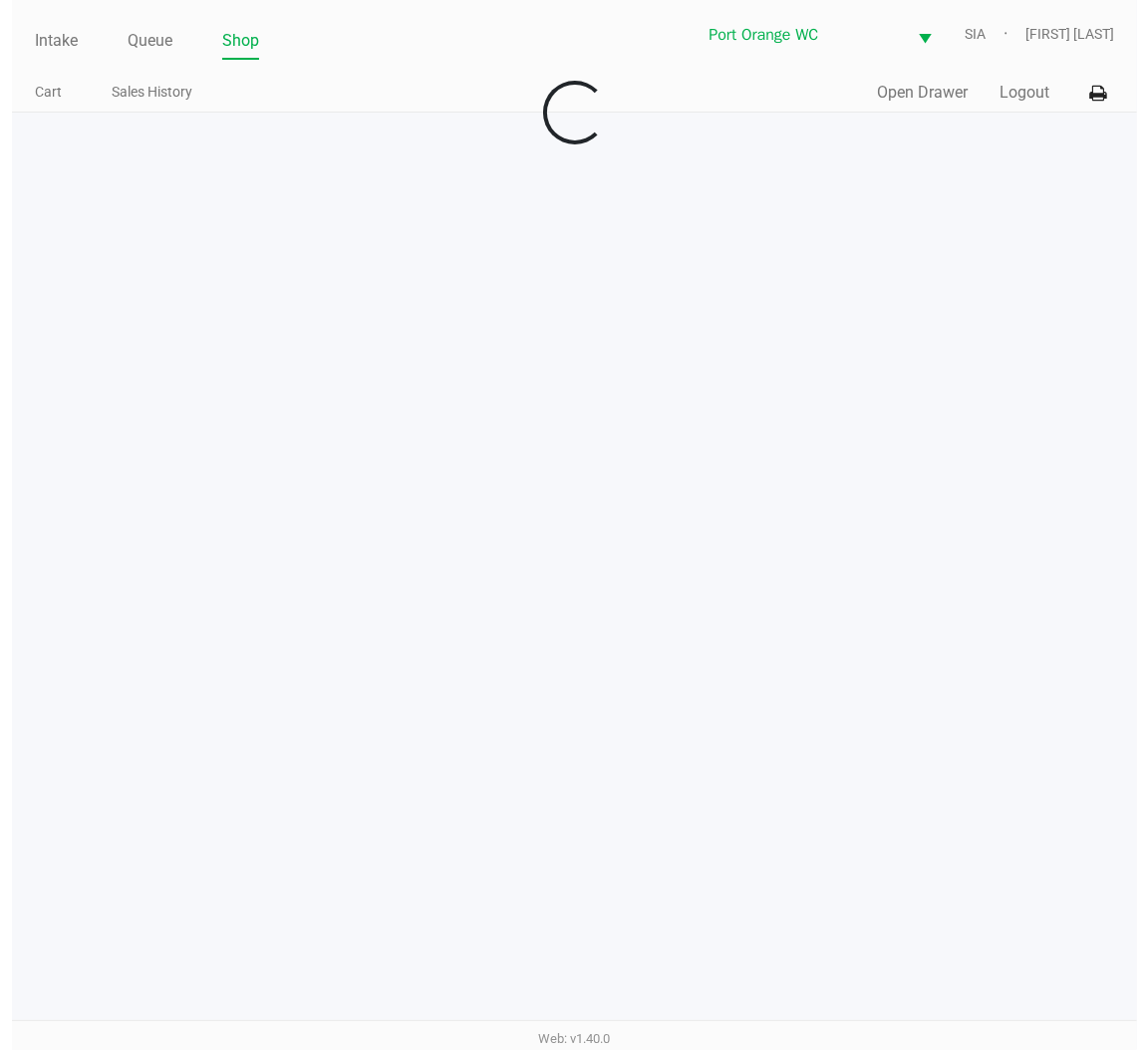 scroll, scrollTop: 0, scrollLeft: 0, axis: both 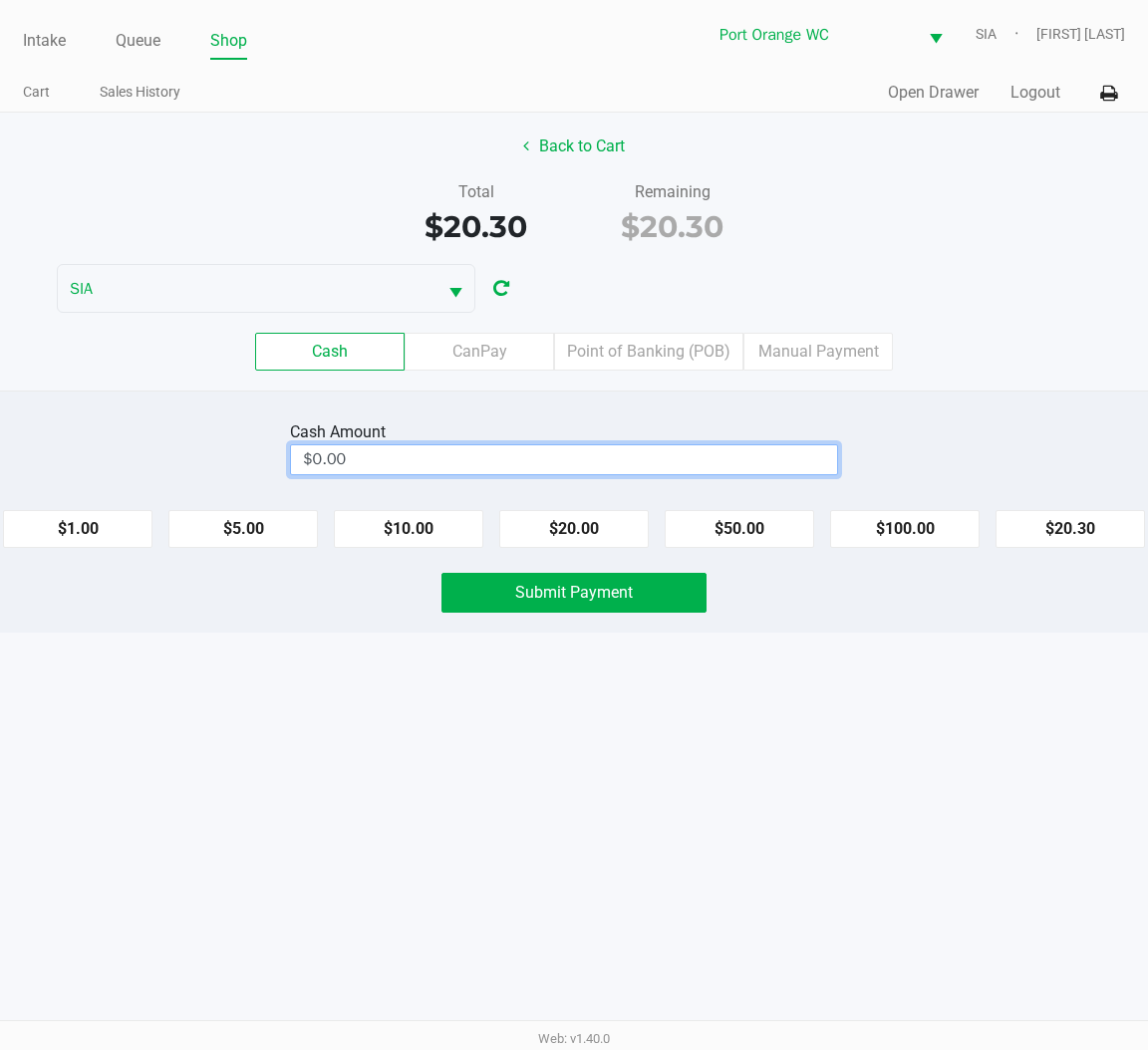 click on "$0.00" at bounding box center (564, 459) 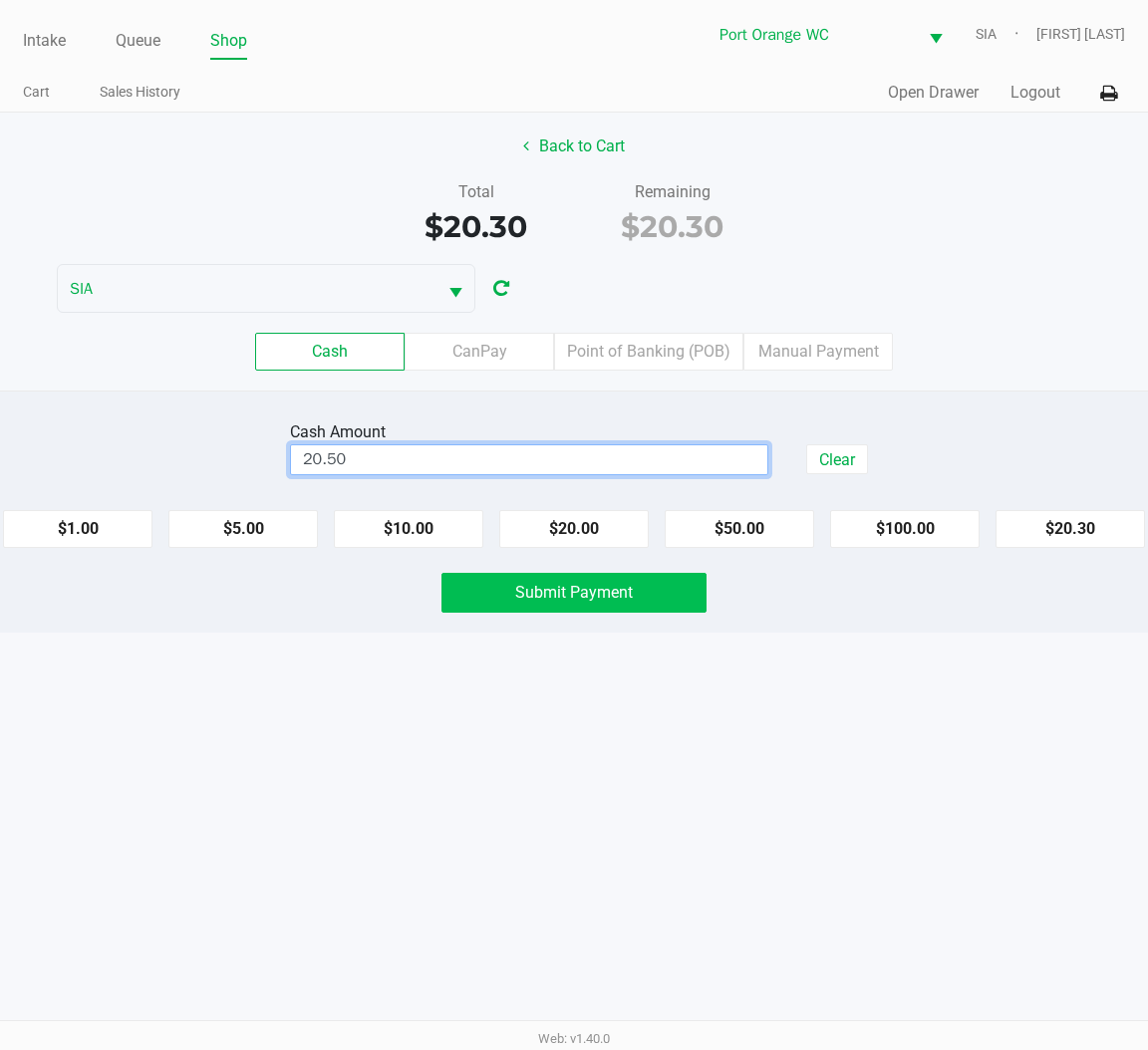 click on "Submit Payment" 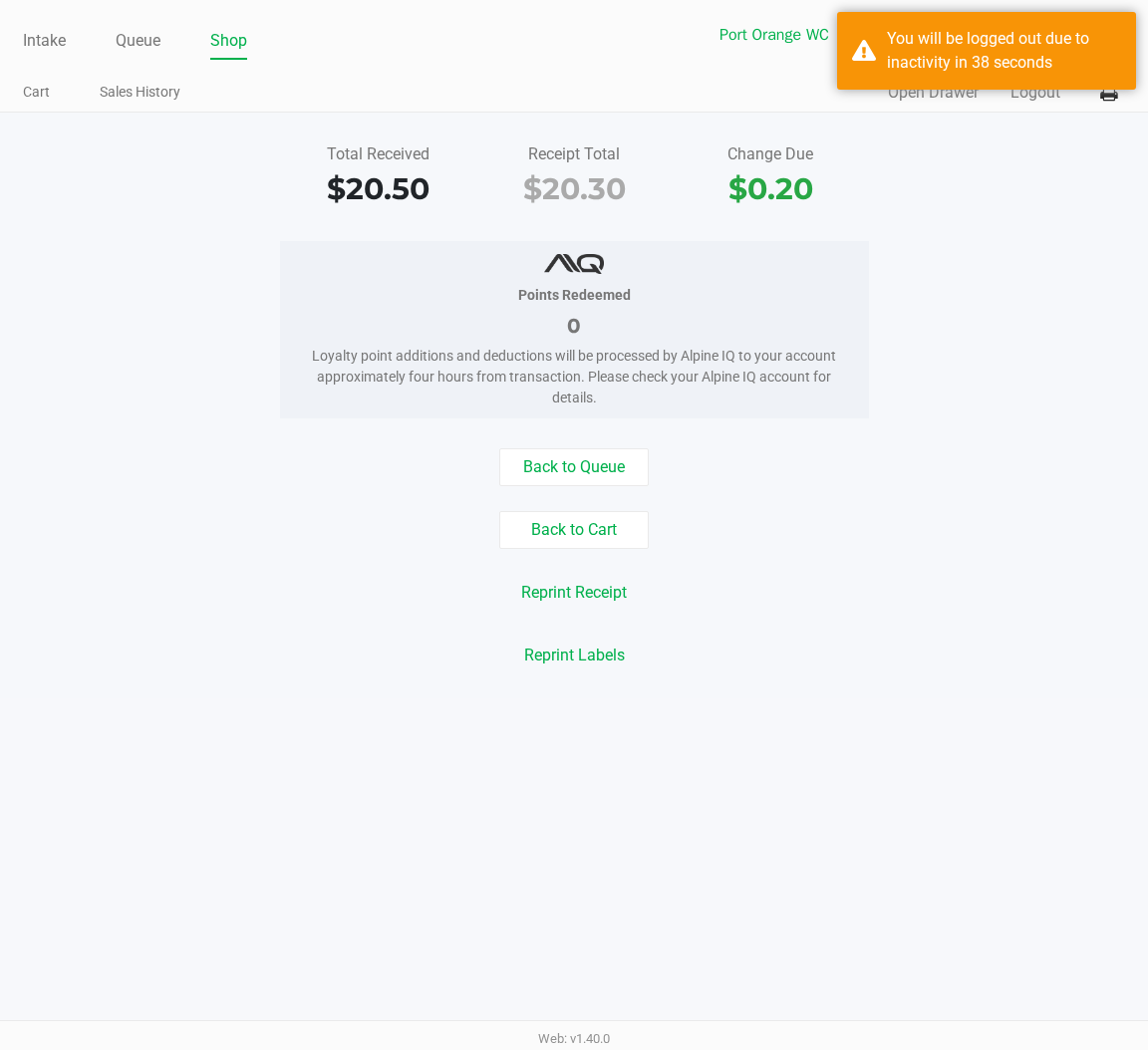 click on "Intake Queue Shop Port Orange WC  SIA   Mary O'Brien  Cart Sales History  Quick Sale   Open Drawer   Logout   Total Received   $20.50   Receipt Total   $20.30   Change Due   $0.20   Points Redeemed   0   Loyalty point additions and deductions will be processed by Alpine IQ to your account approximately four hours from transaction. Please check your Alpine IQ account for details.   Back to Queue   Back to Cart   Reprint Receipt   Reprint Labels   Web: v1.40.0" at bounding box center (574, 525) 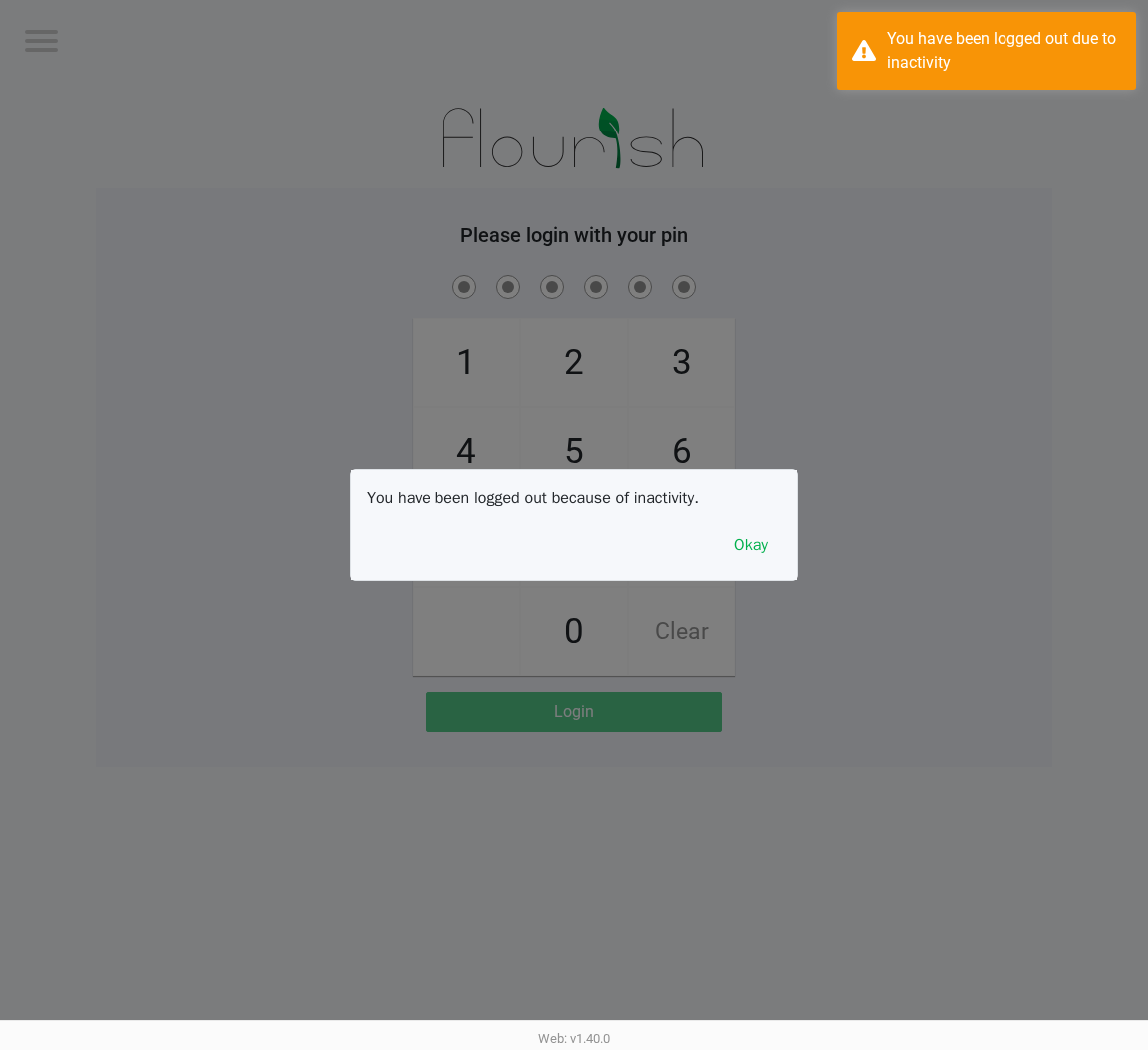 click on "Okay" at bounding box center (751, 545) 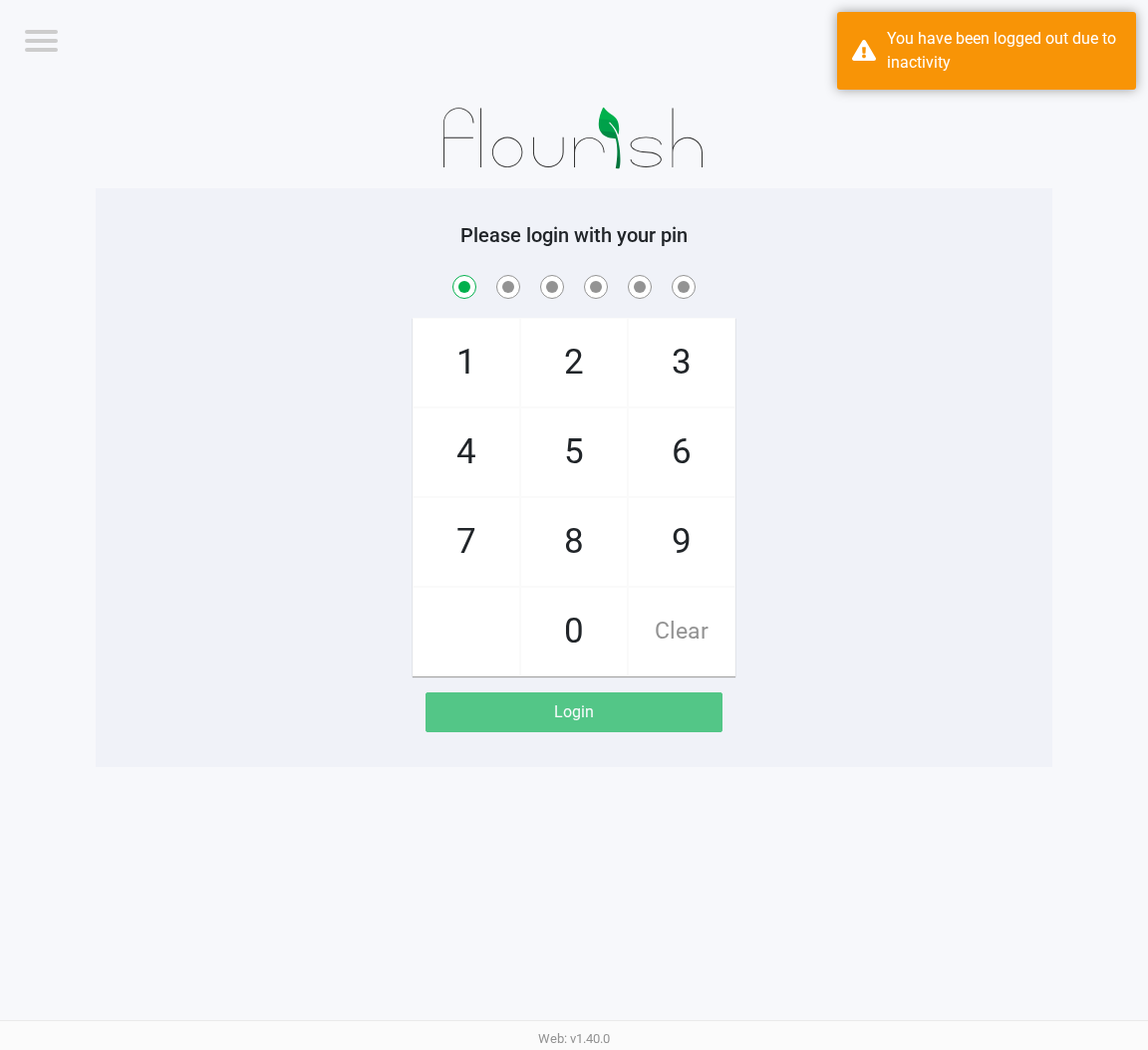 checkbox on "true" 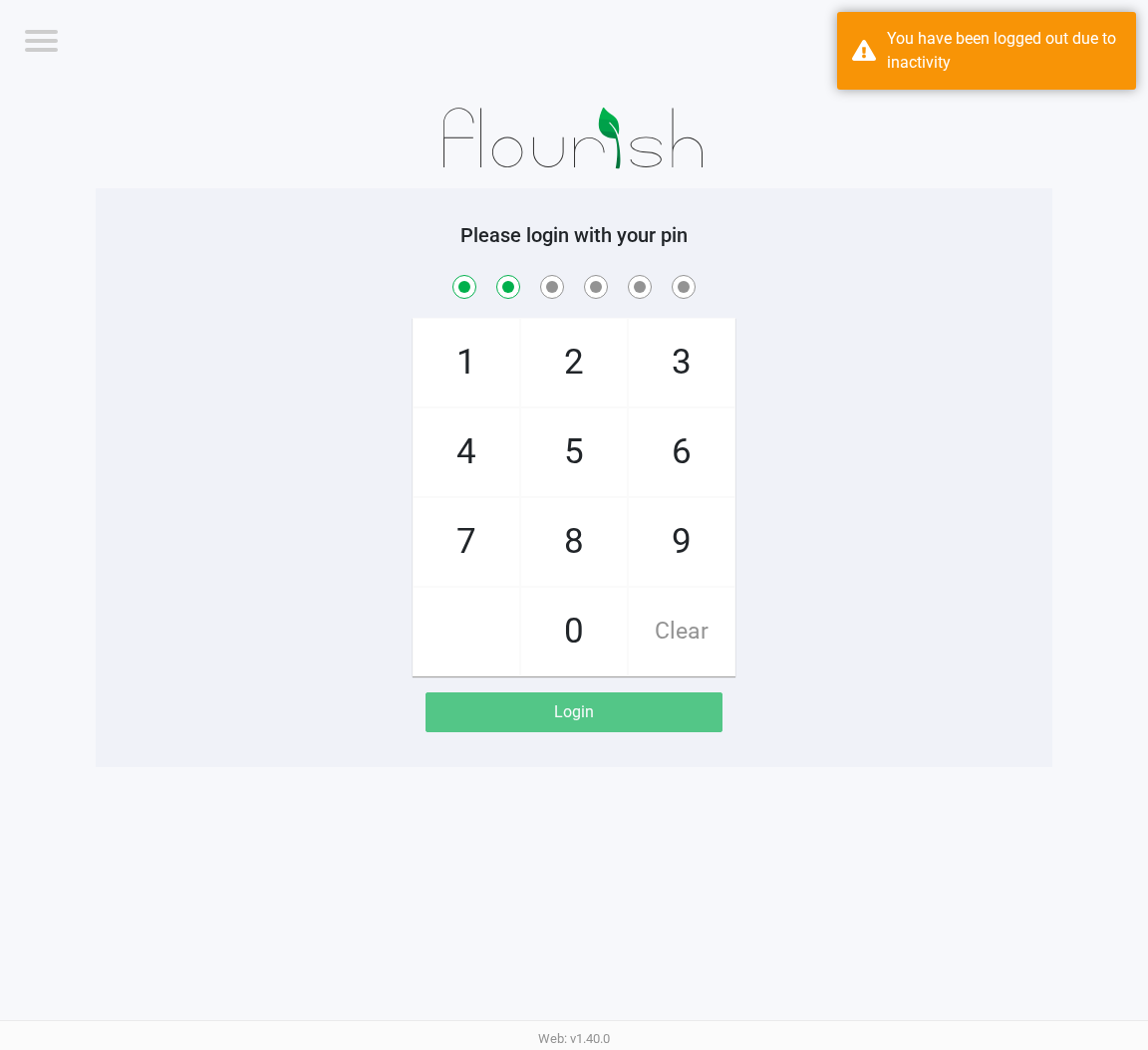 checkbox on "true" 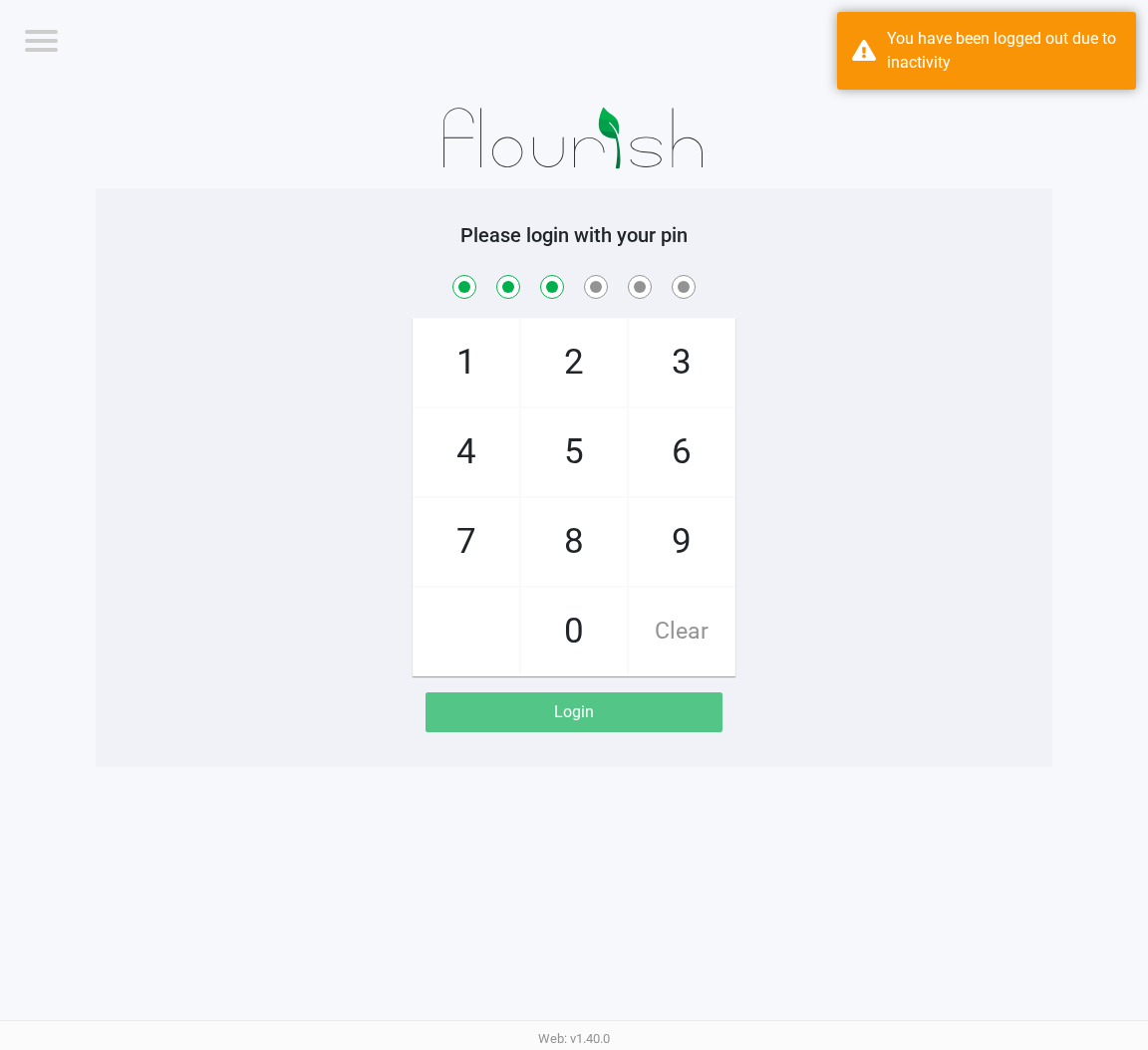 checkbox on "true" 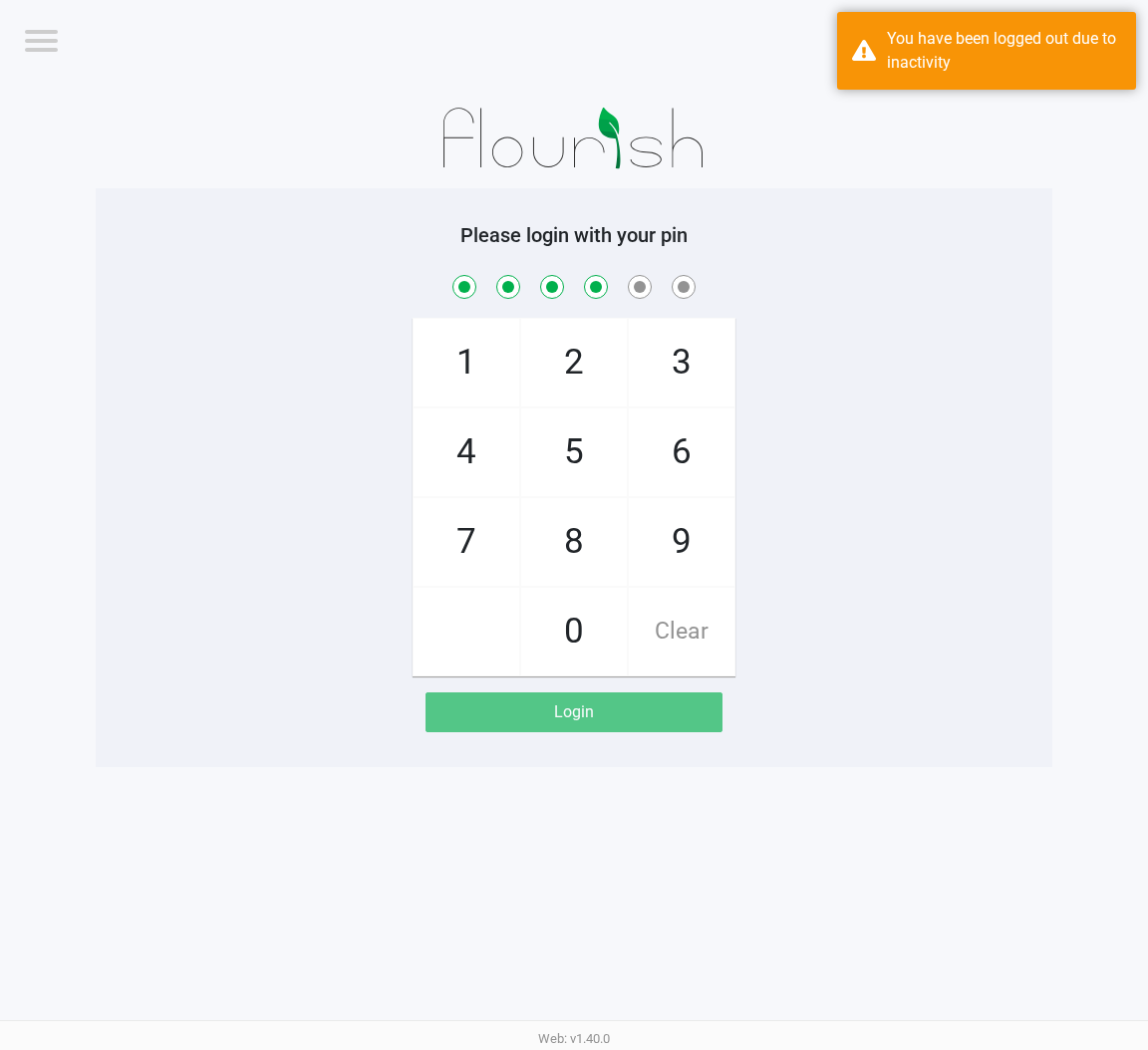 checkbox on "true" 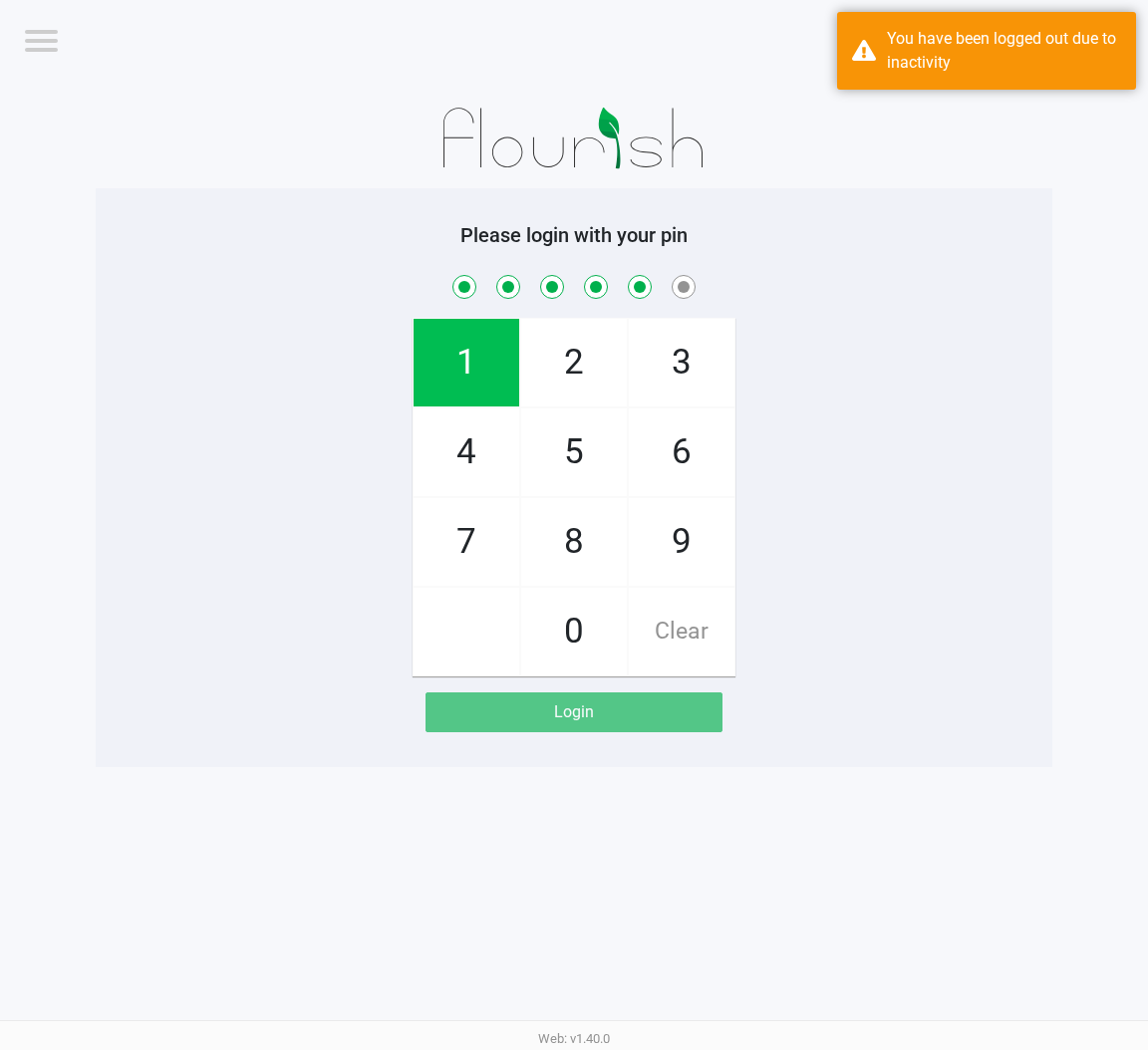 checkbox on "true" 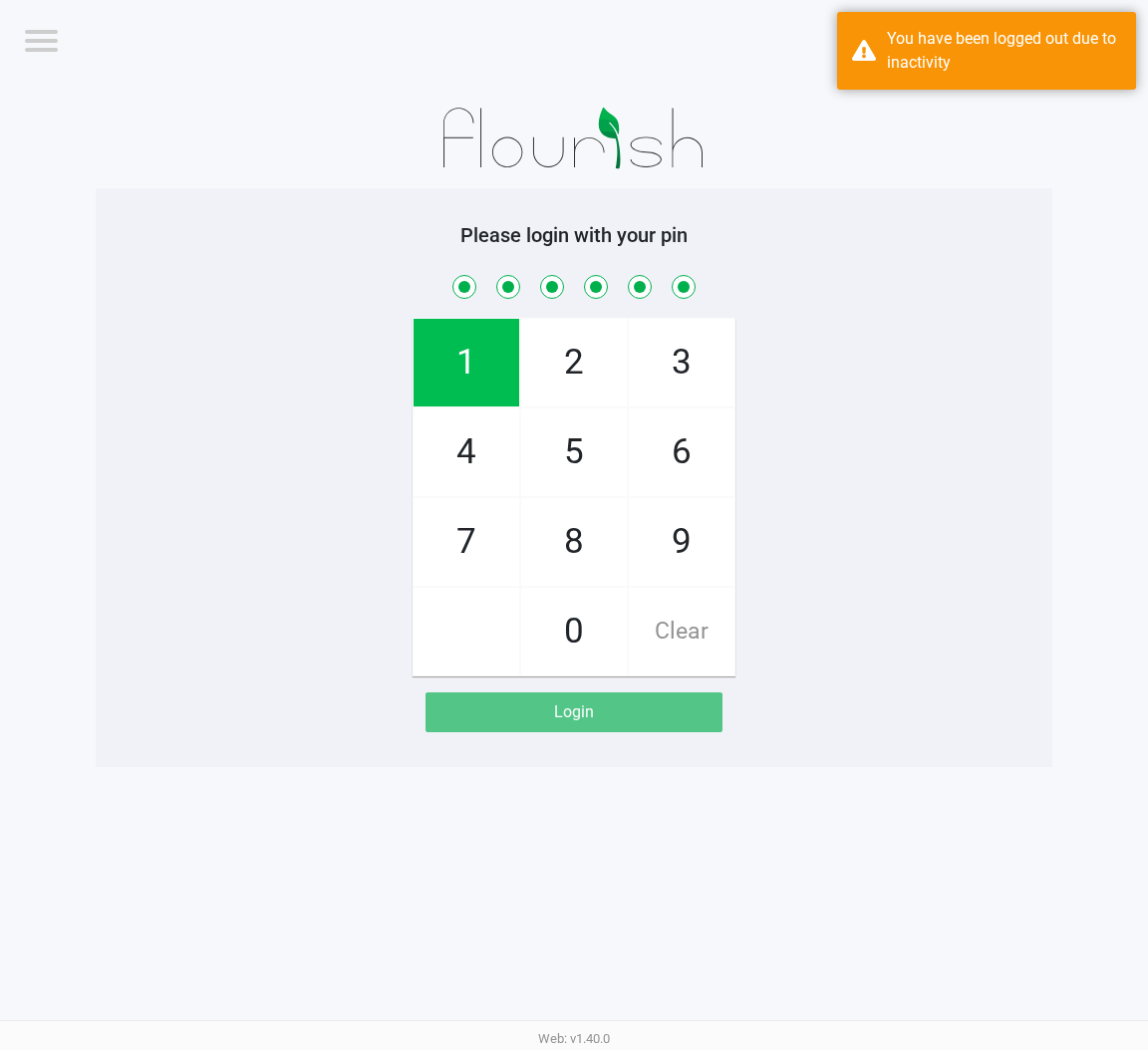 checkbox on "true" 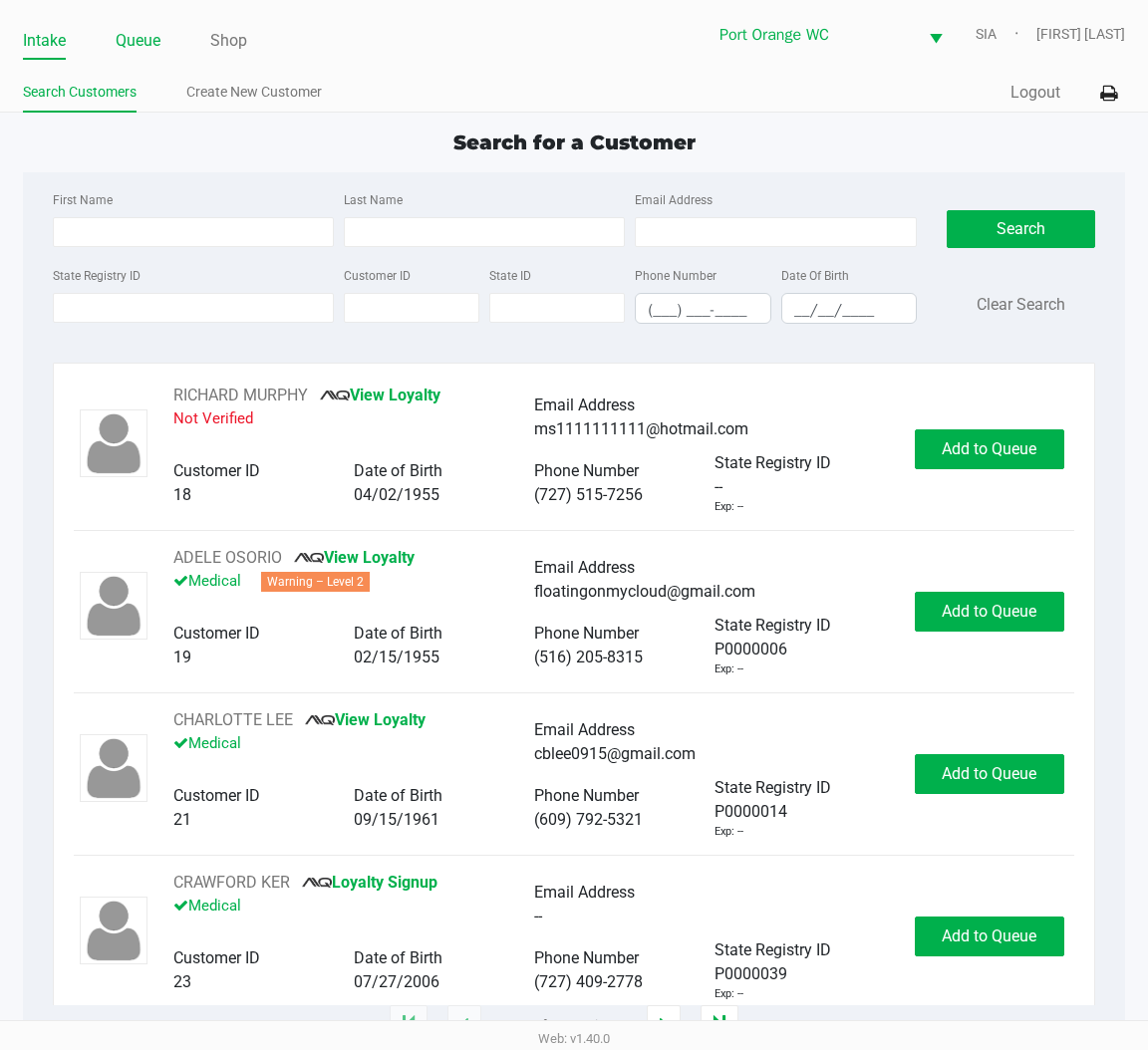 click on "Queue" 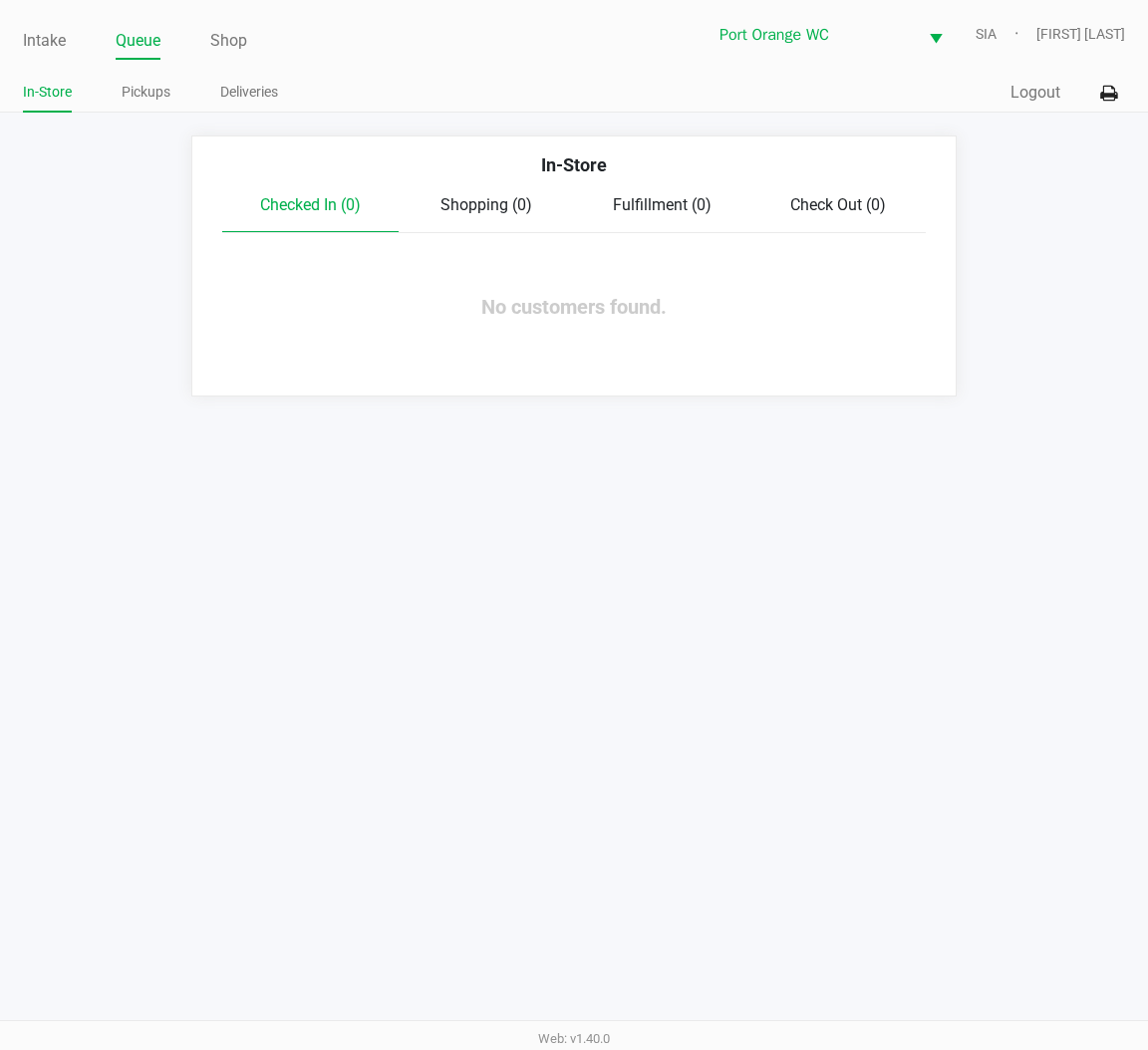 click on "Pickups" 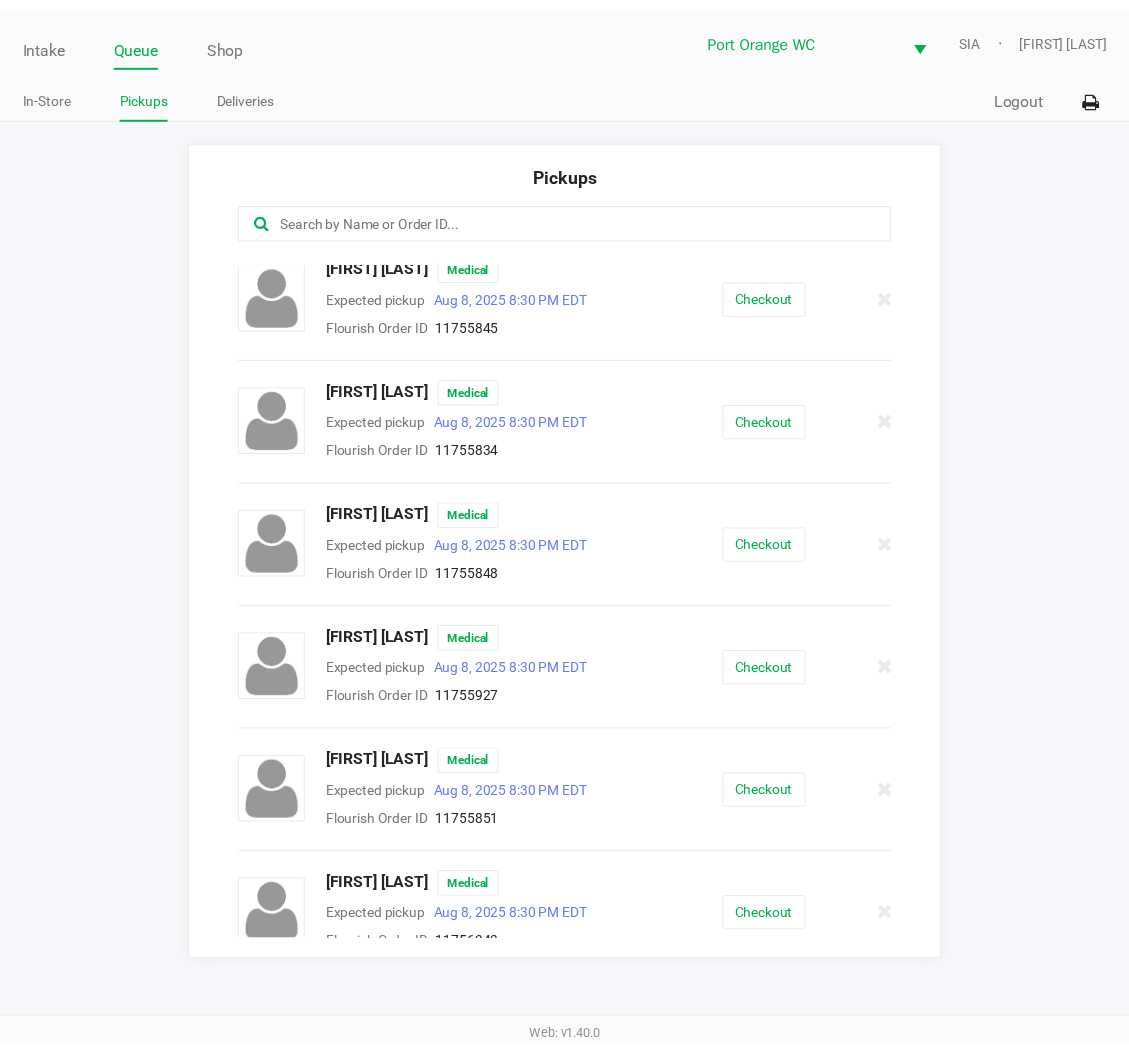 scroll, scrollTop: 403, scrollLeft: 0, axis: vertical 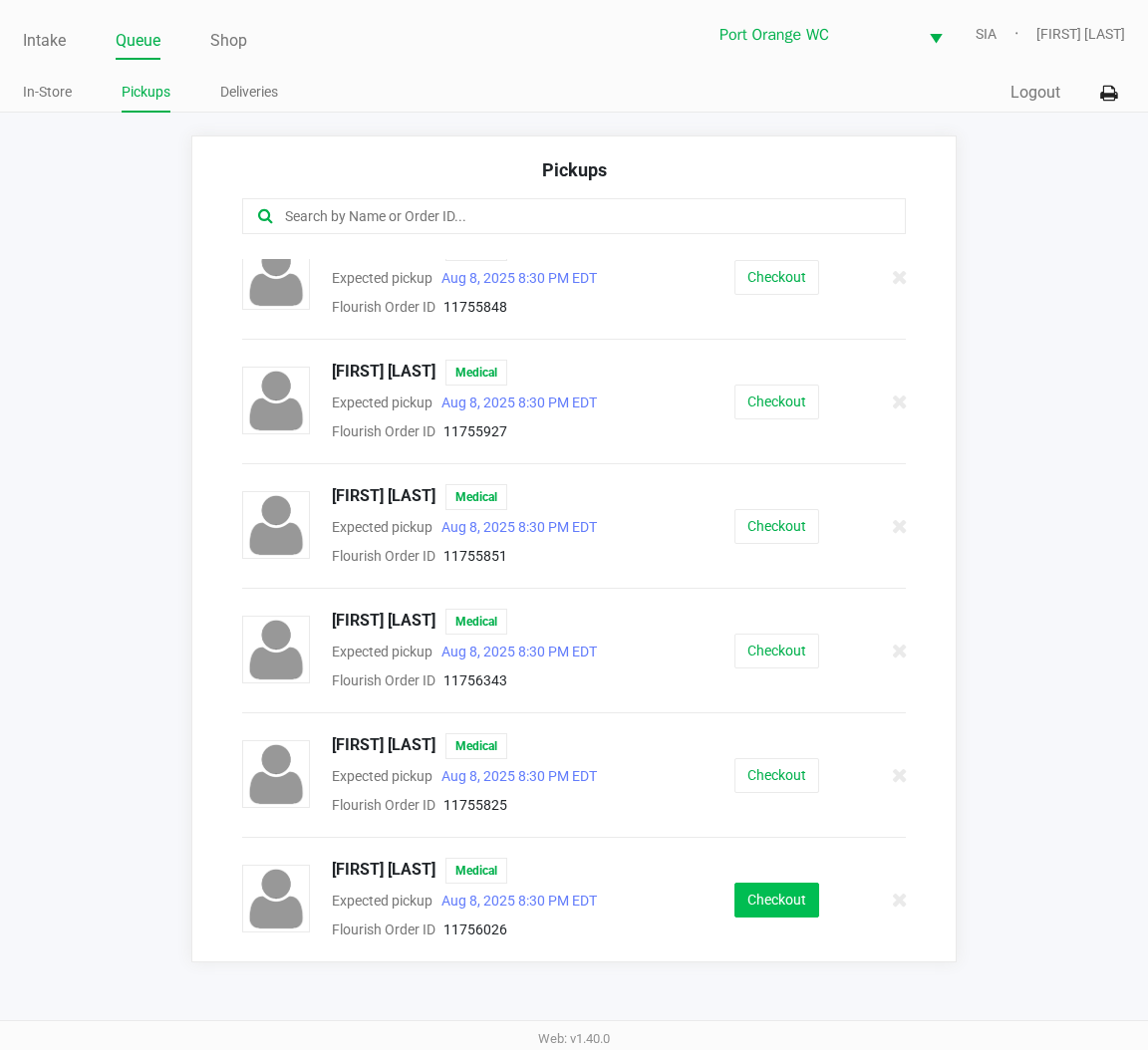 click on "Checkout" 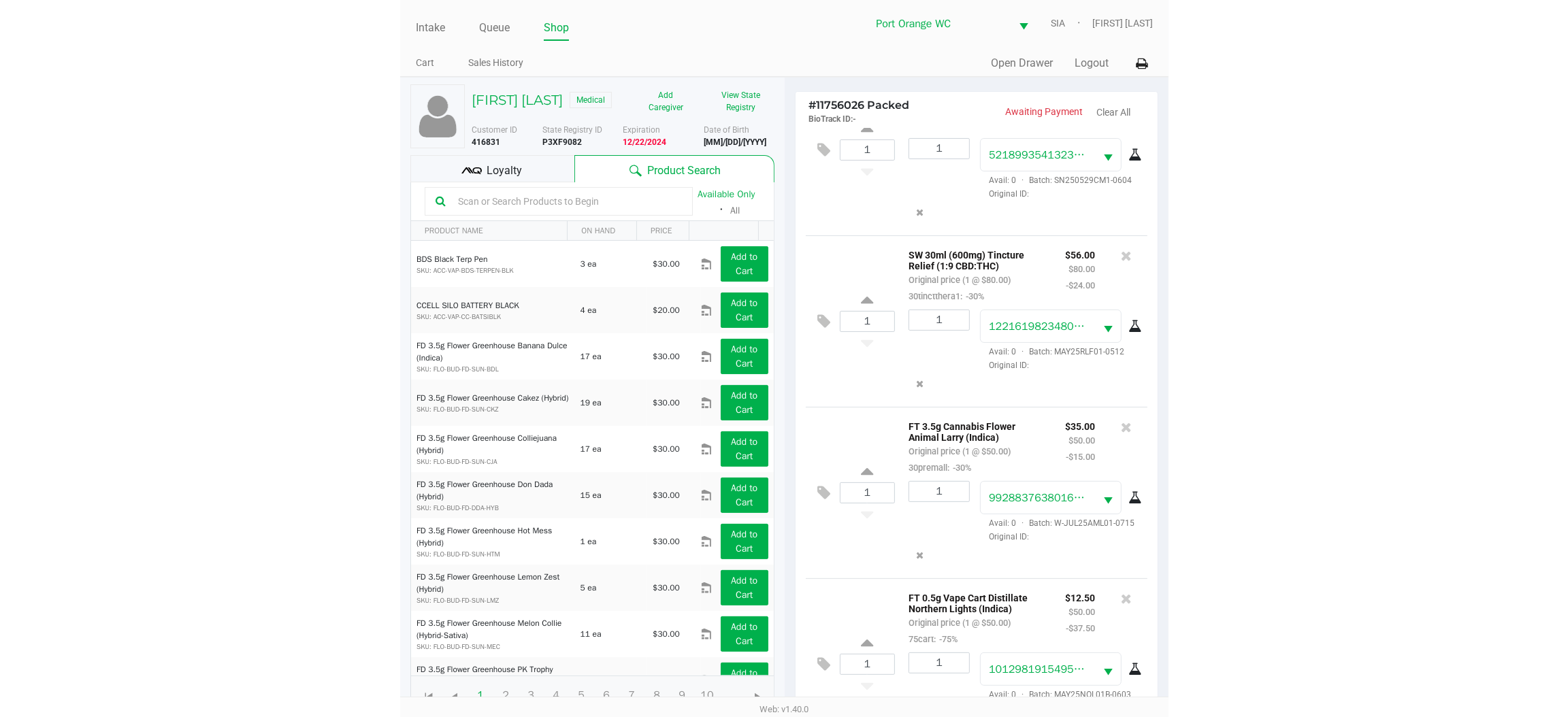 scroll, scrollTop: 272, scrollLeft: 0, axis: vertical 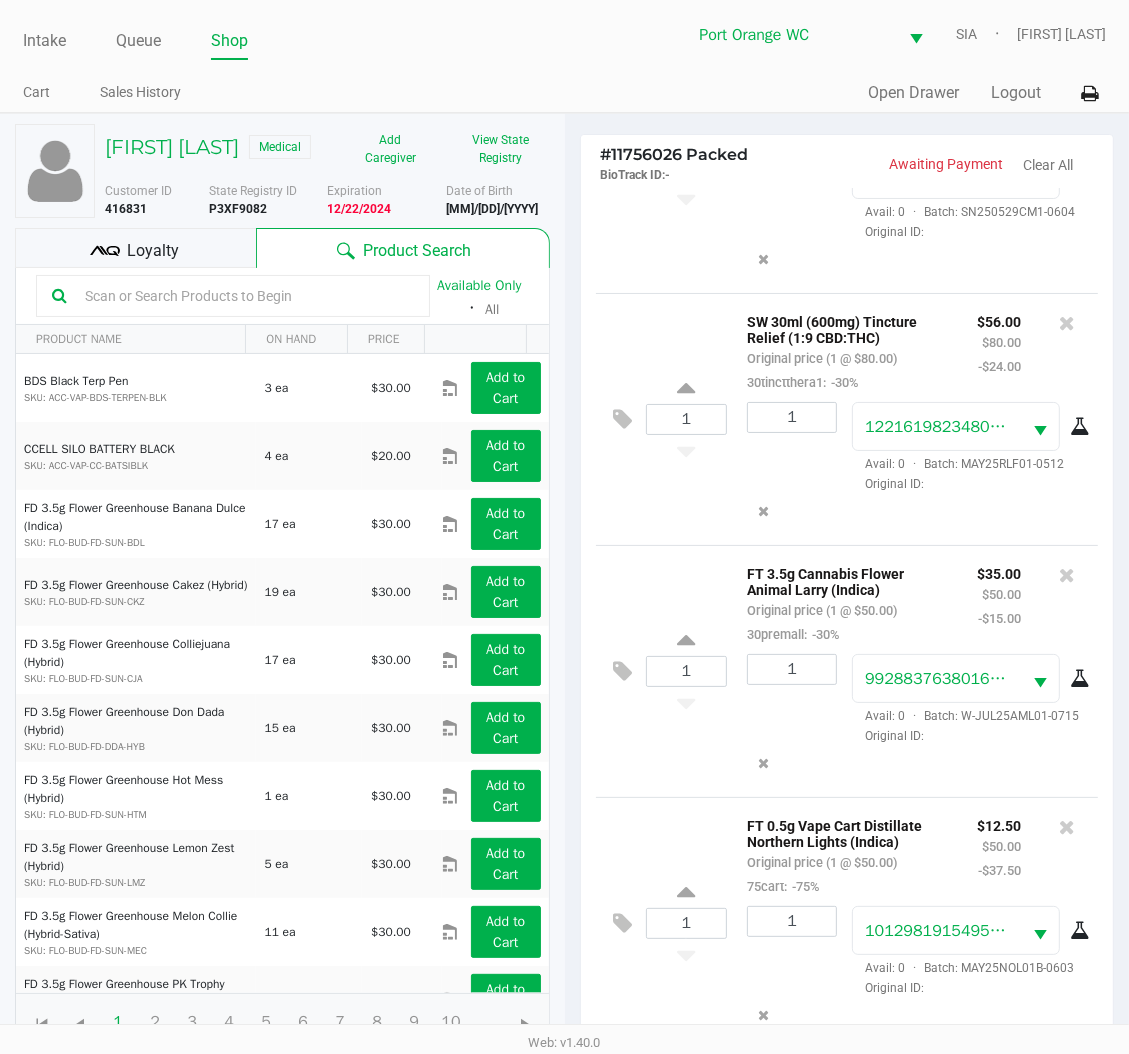 click on "Loyalty" 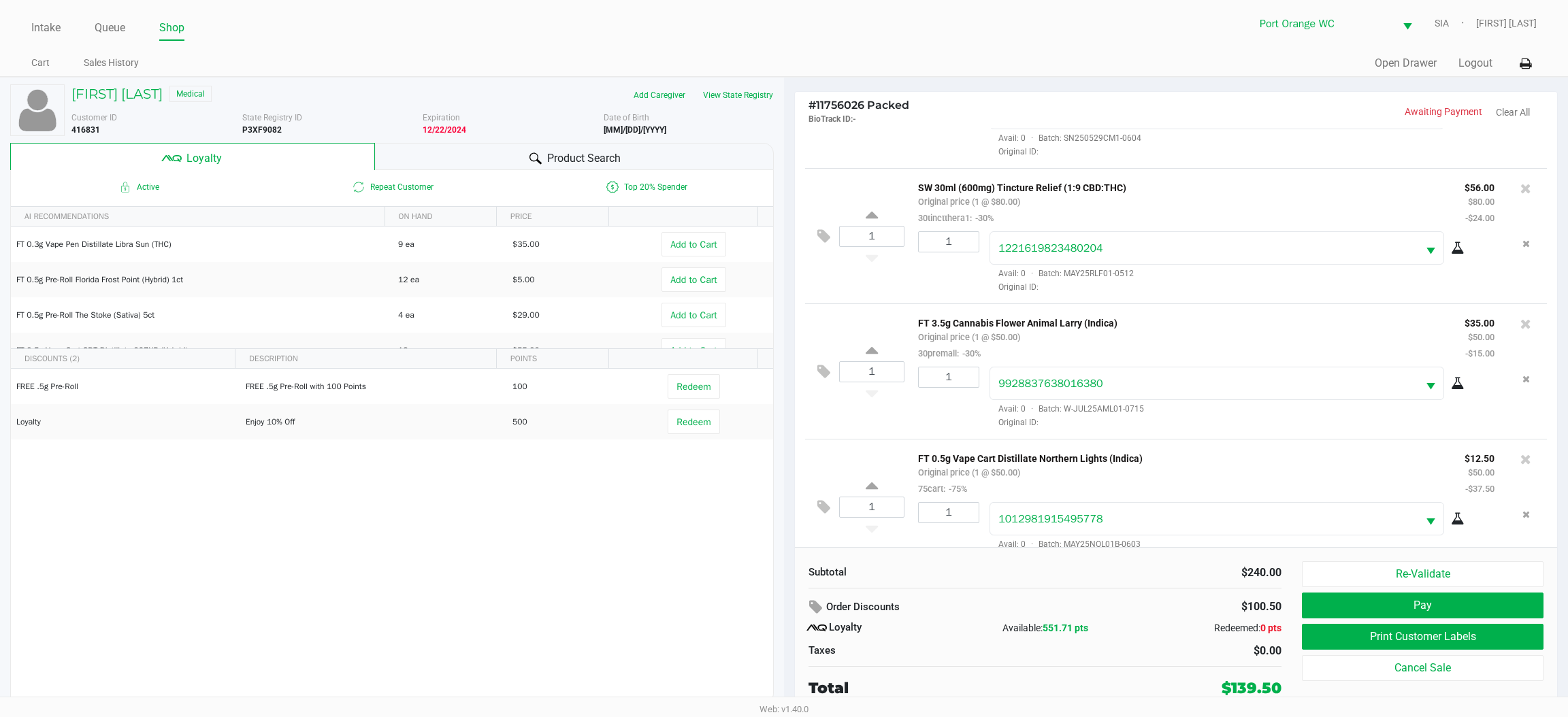 scroll, scrollTop: 262, scrollLeft: 0, axis: vertical 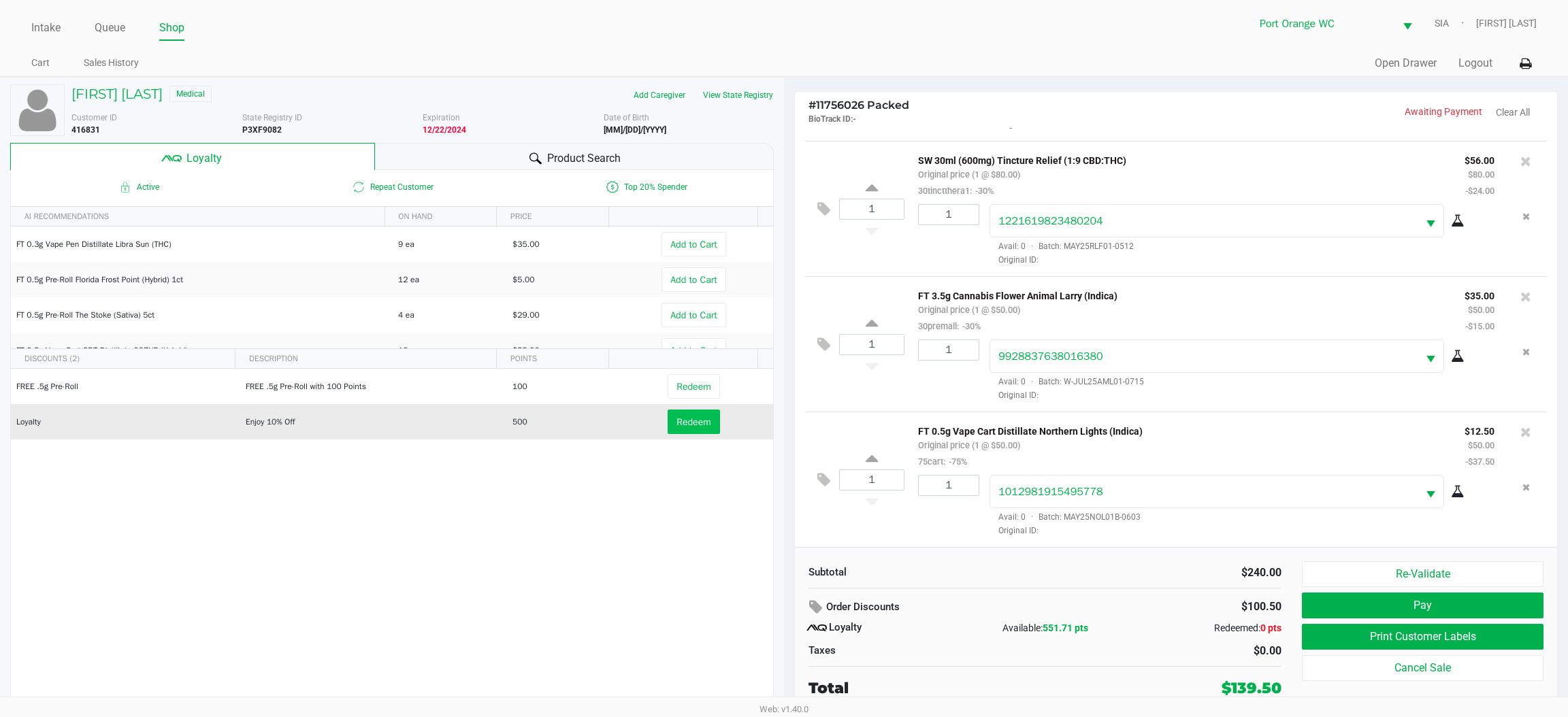 click on "Redeem" 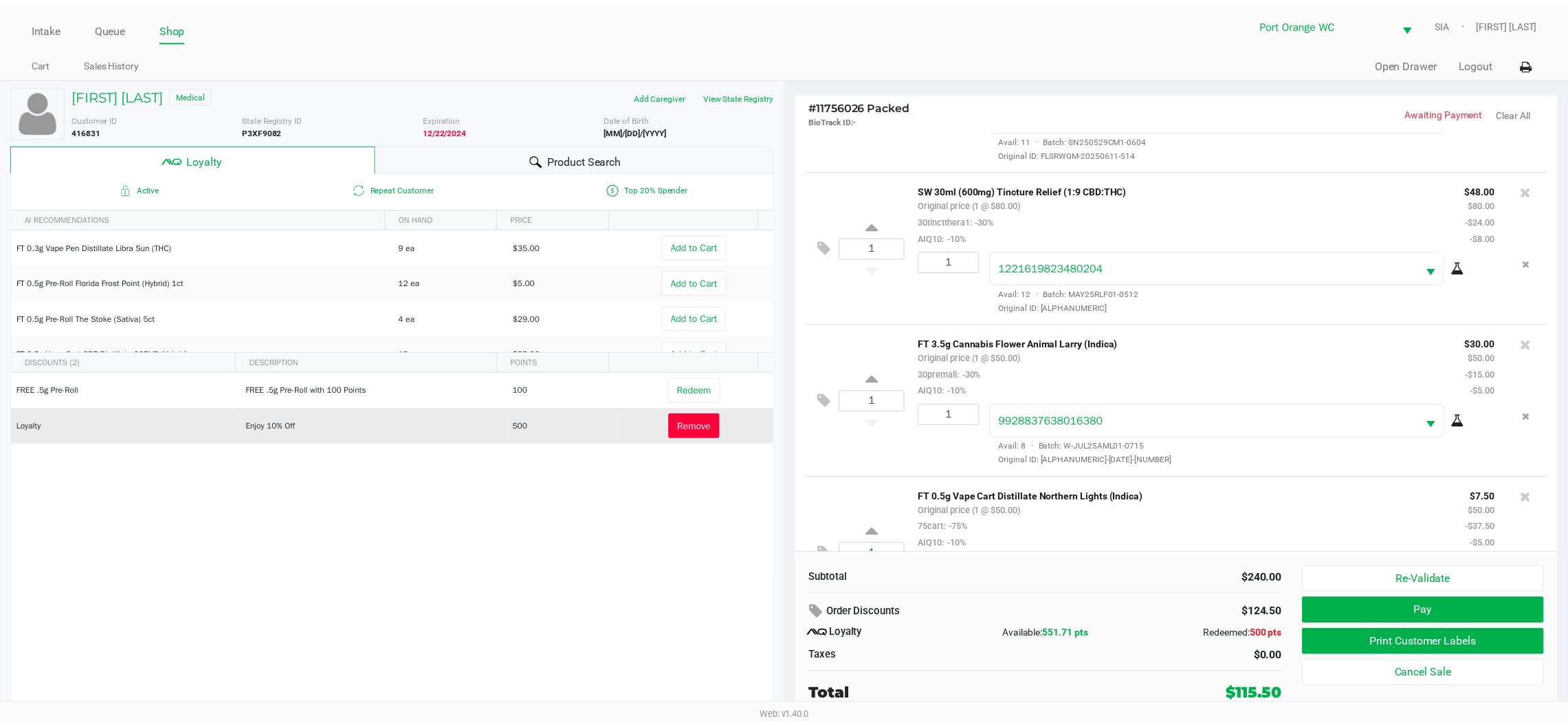 scroll, scrollTop: 348, scrollLeft: 0, axis: vertical 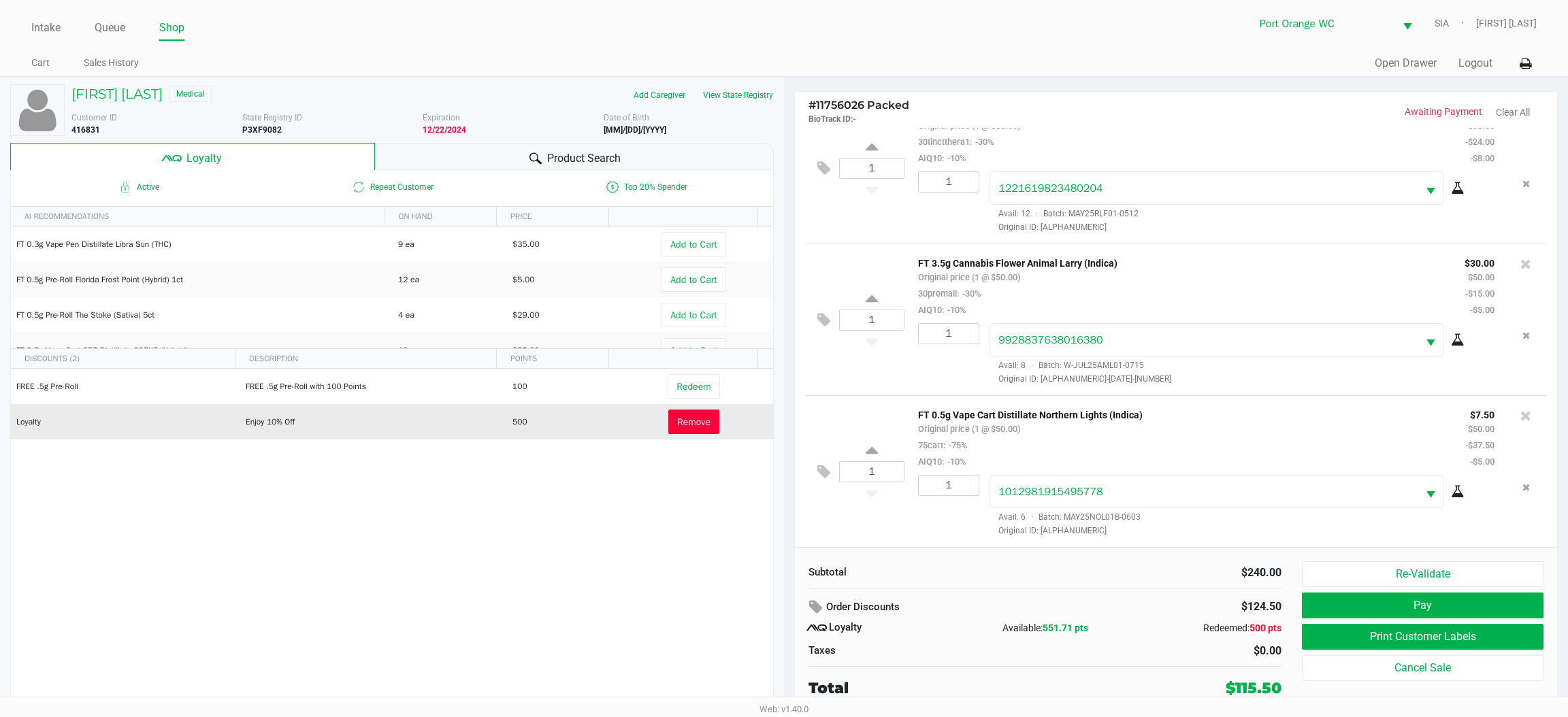 click on "Pay" 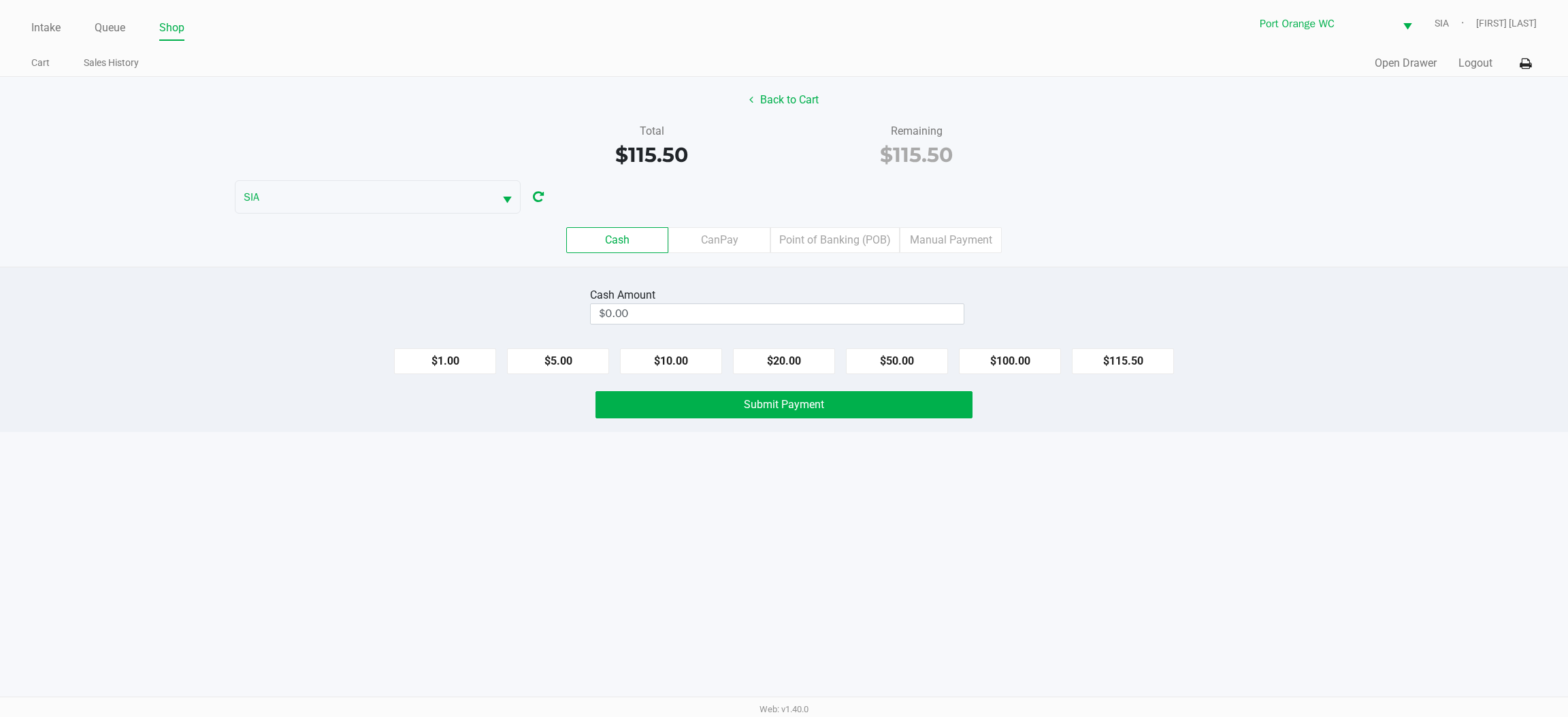 click on "Point of Banking (POB)" 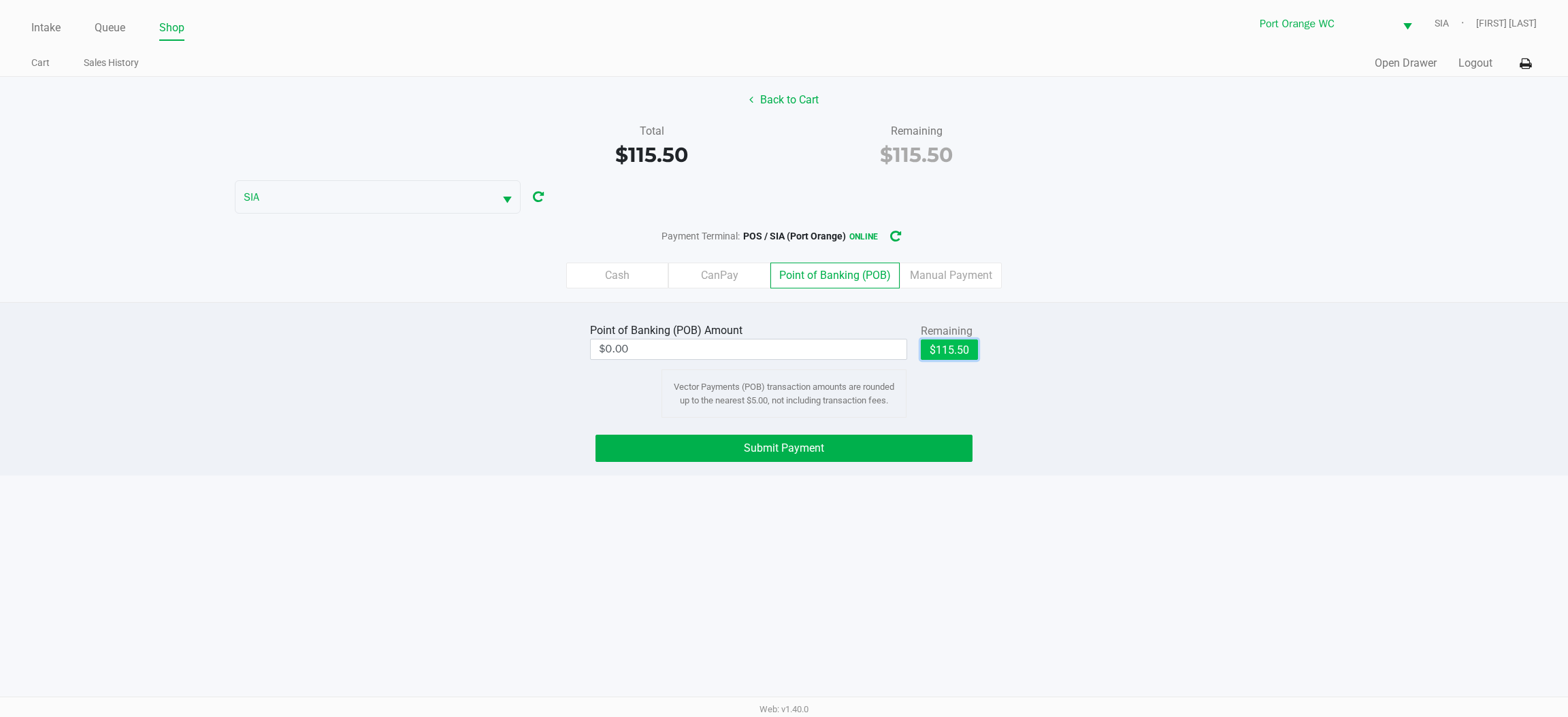 click on "$115.50" 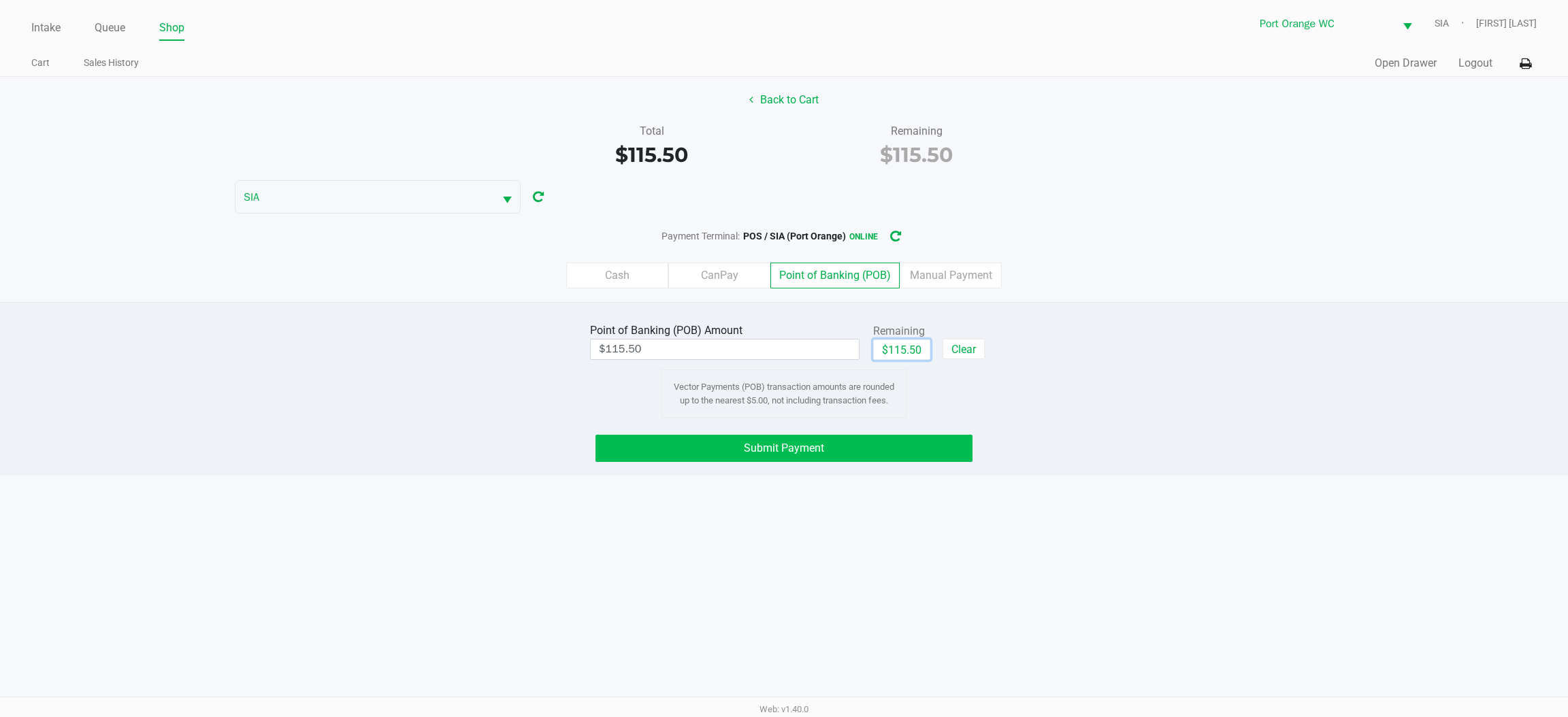 click on "Submit Payment" 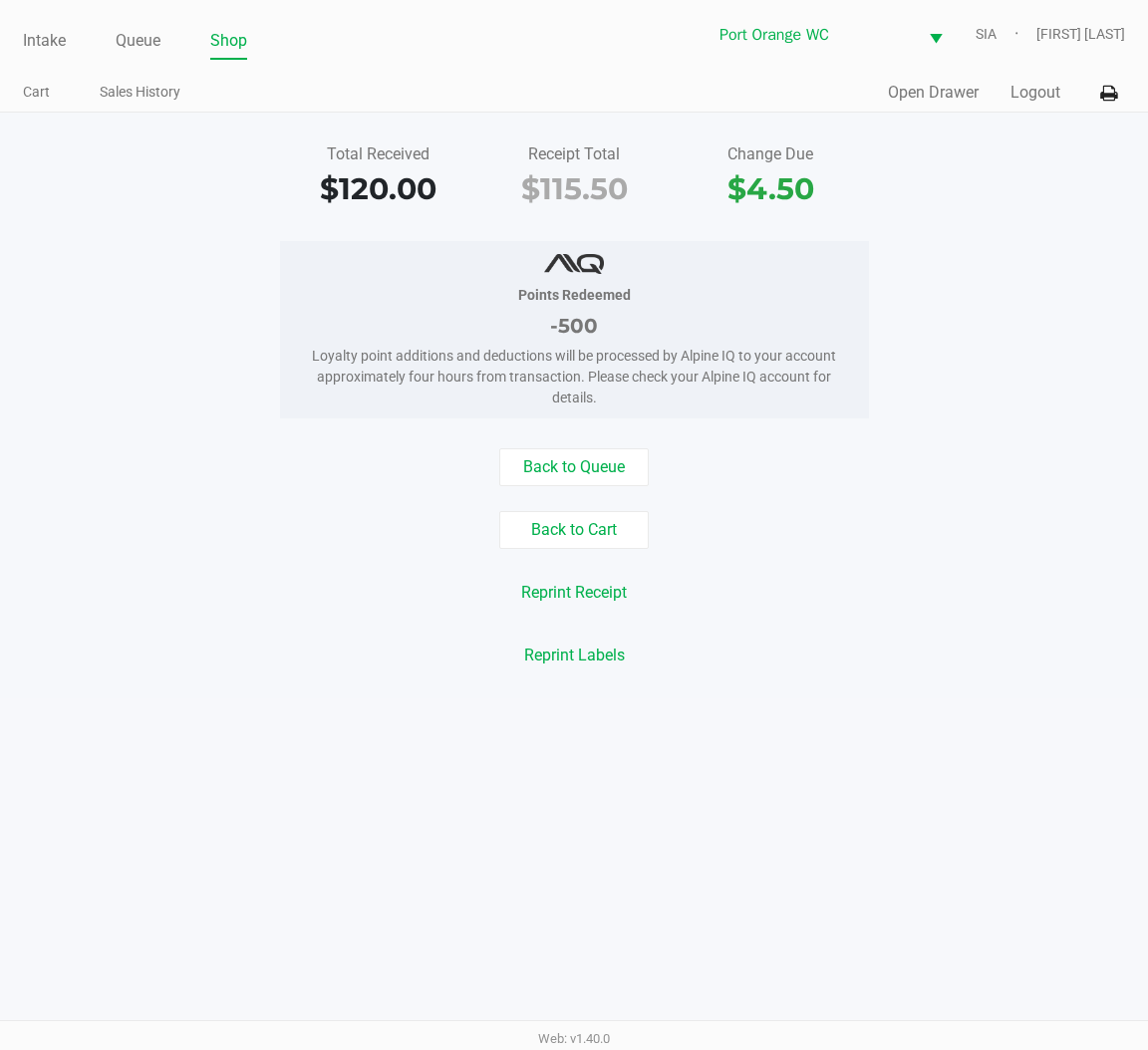 click on "Intake Queue Shop Port Orange WC  SIA   Mary O'Brien  Cart Sales History  Quick Sale   Open Drawer   Logout   Total Received   $120.00   Receipt Total   $115.50   Change Due   $4.50   Points Redeemed   -500   Loyalty point additions and deductions will be processed by Alpine IQ to your account approximately four hours from transaction. Please check your Alpine IQ account for details.   Back to Queue   Back to Cart   Reprint Receipt   Reprint Labels   Web: v1.40.0" at bounding box center [574, 525] 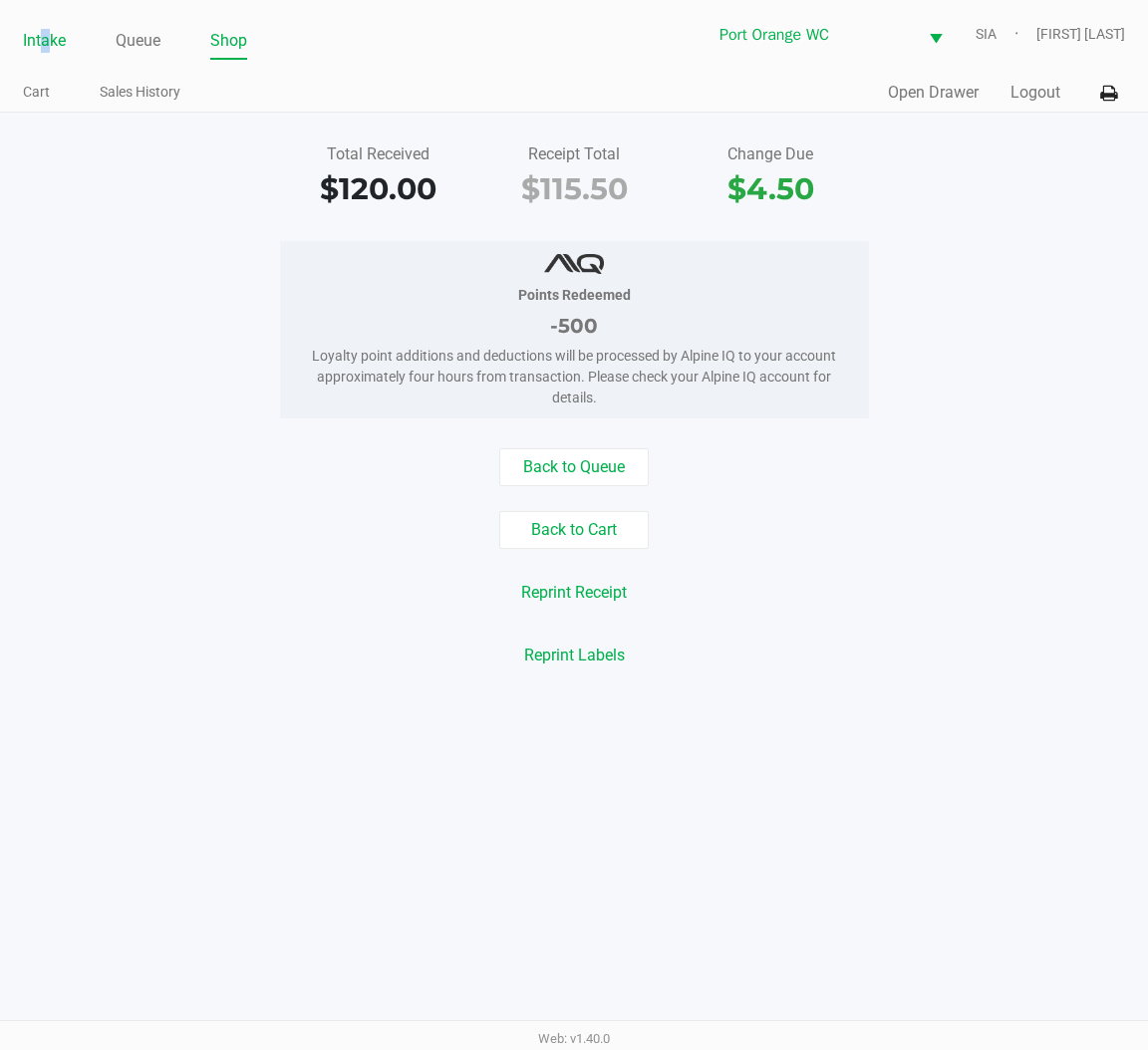 click on "Intake" 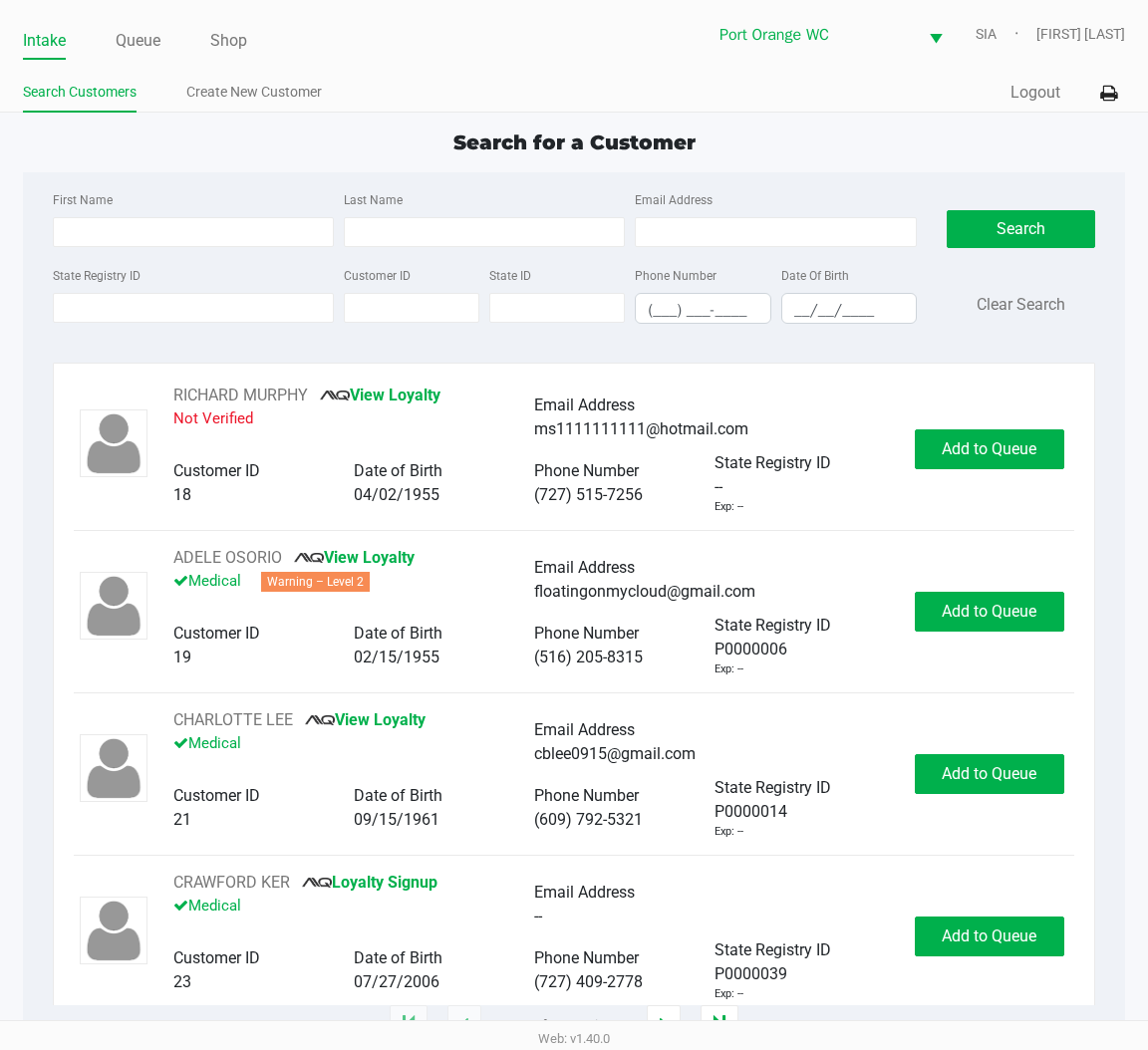 click on "State Registry ID" 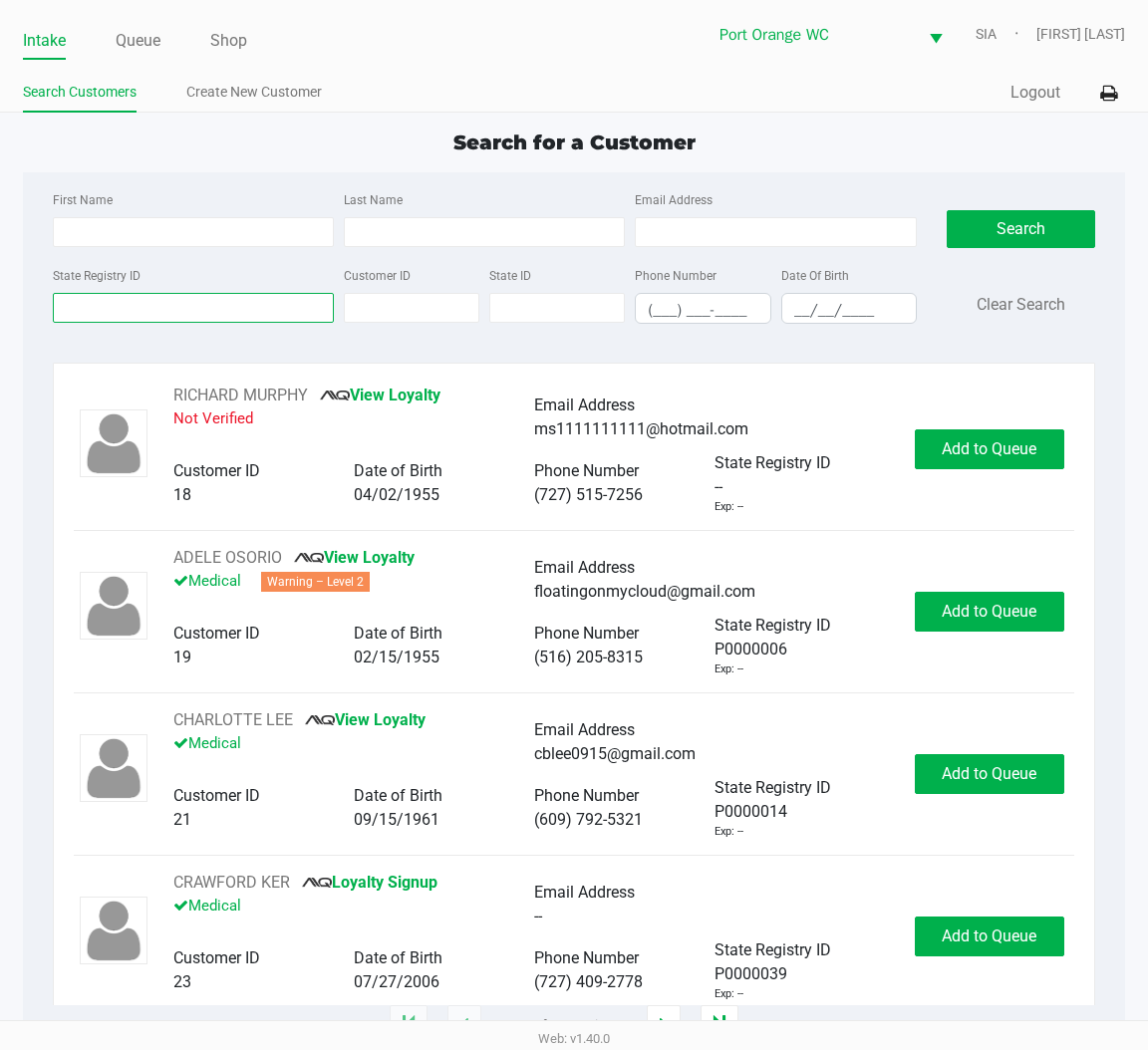 click on "State Registry ID" at bounding box center [193, 308] 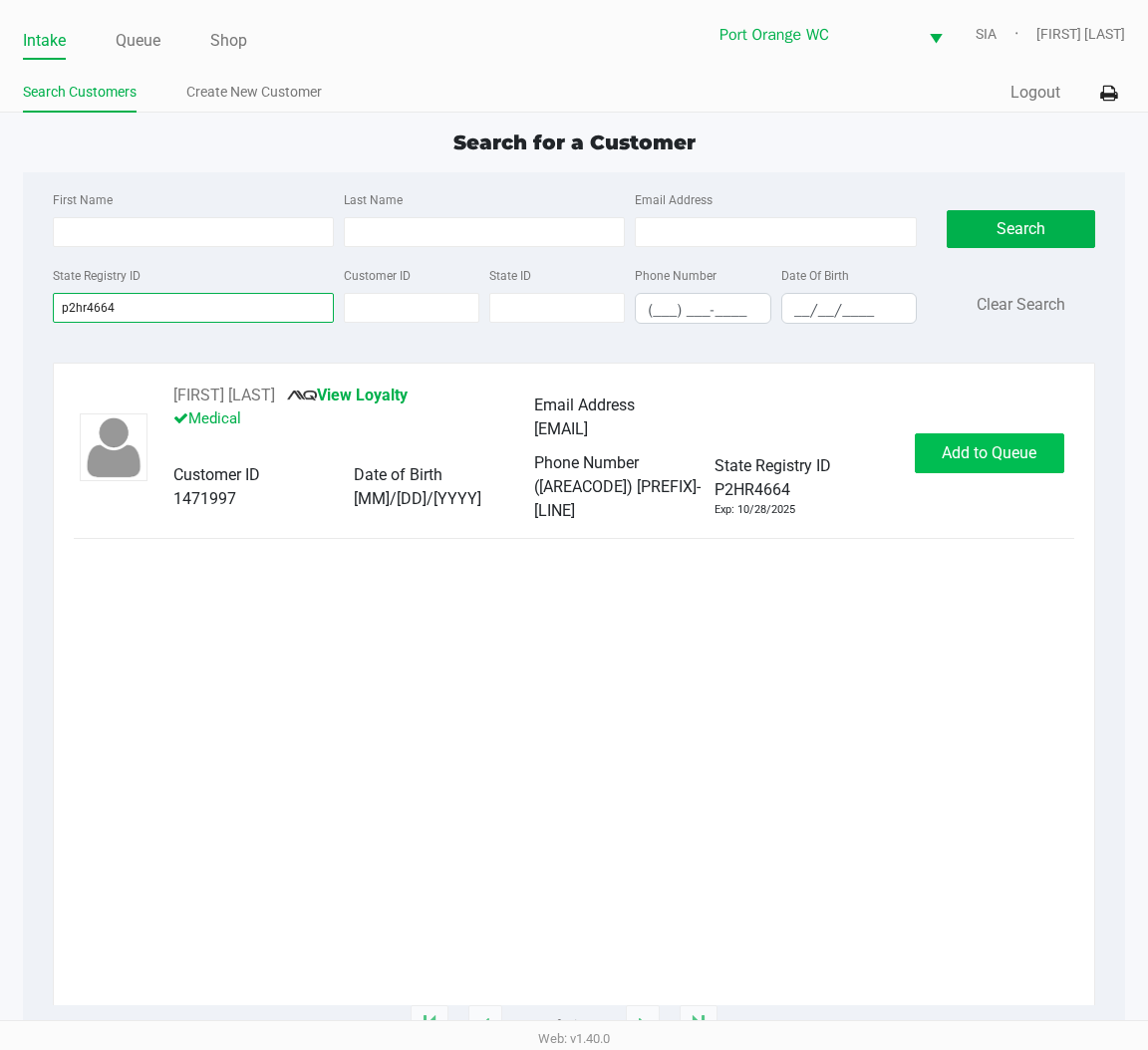 type on "p2hr4664" 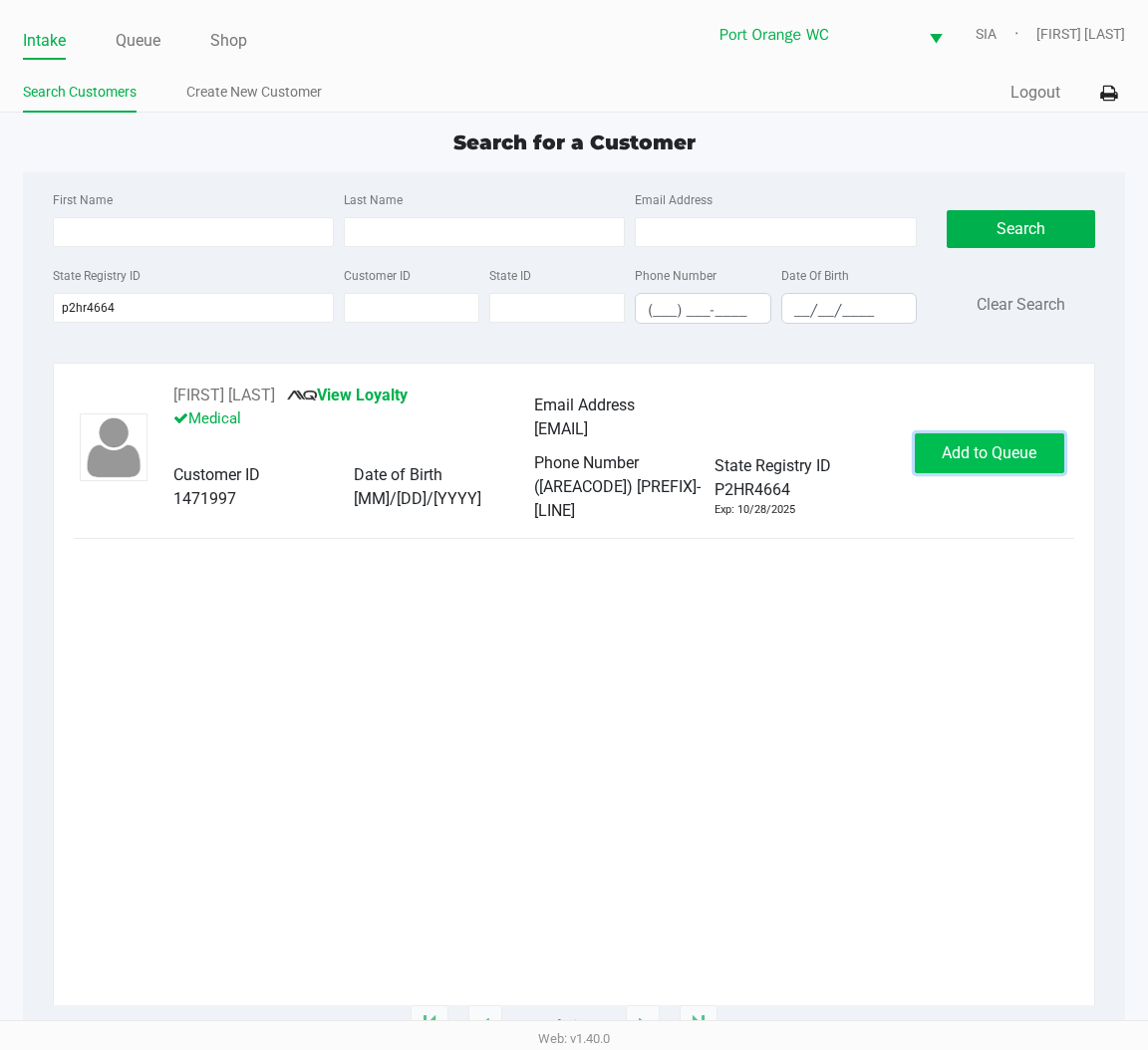 click on "Add to Queue" 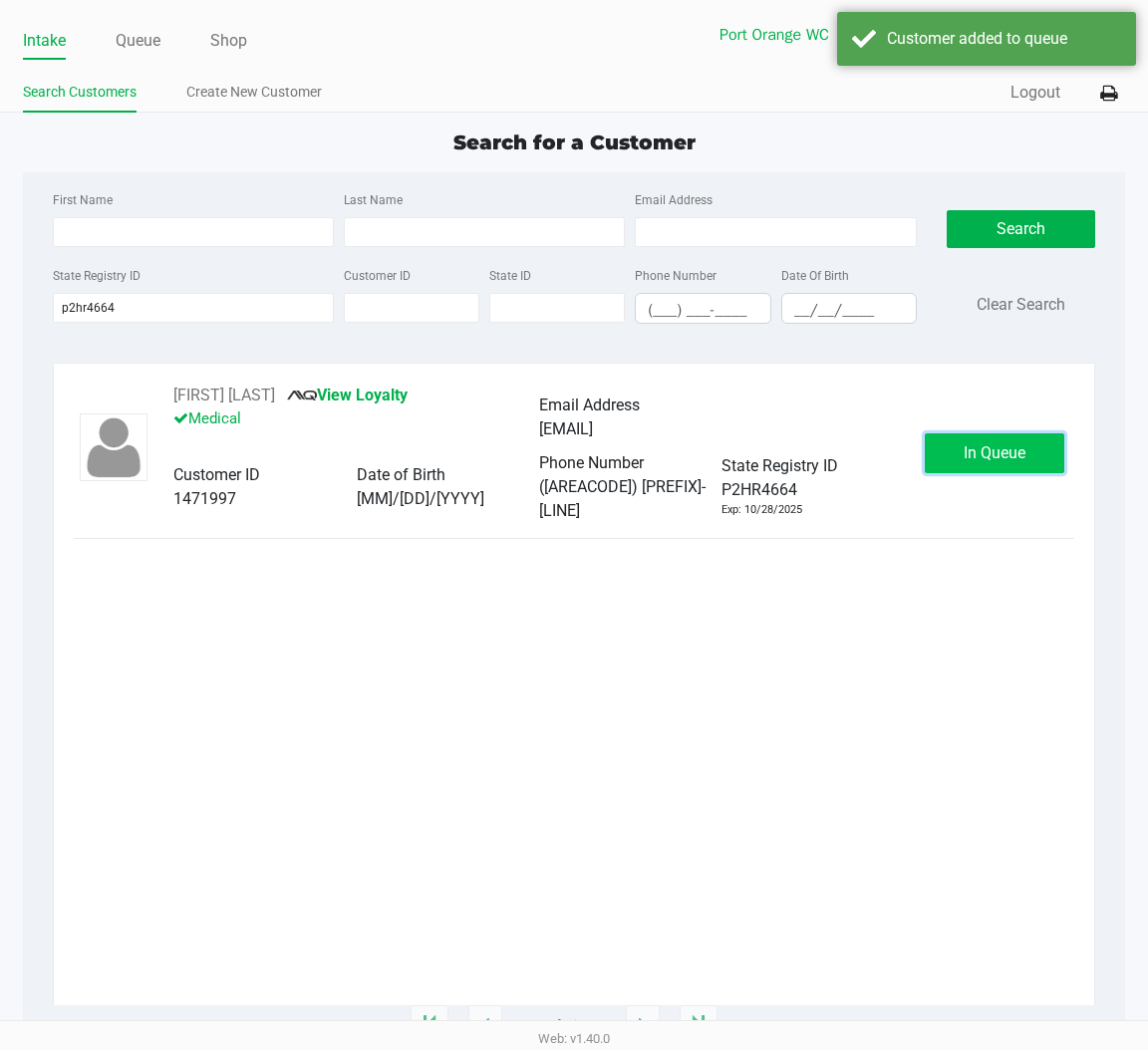 click on "In Queue" 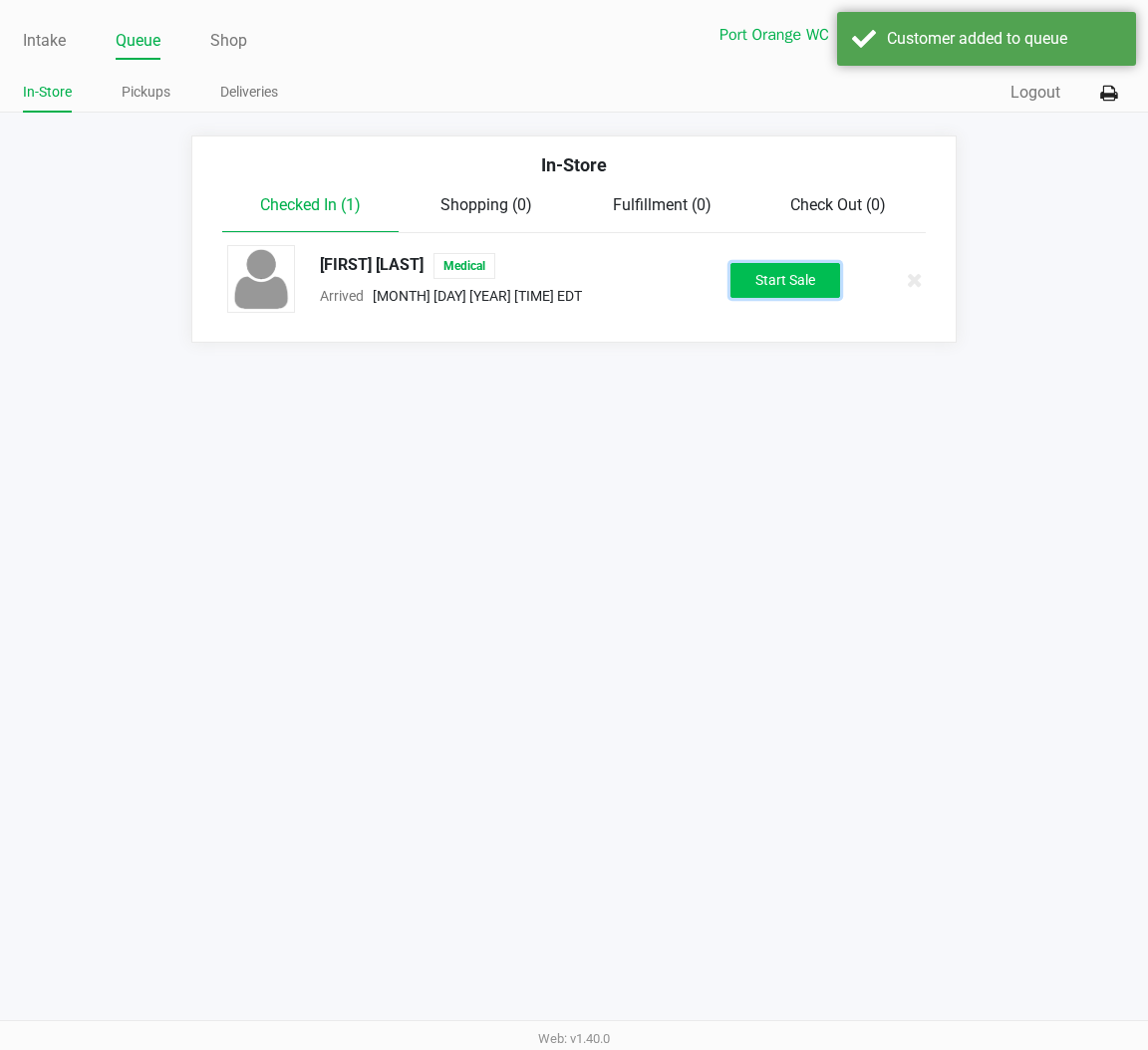 click on "Start Sale" 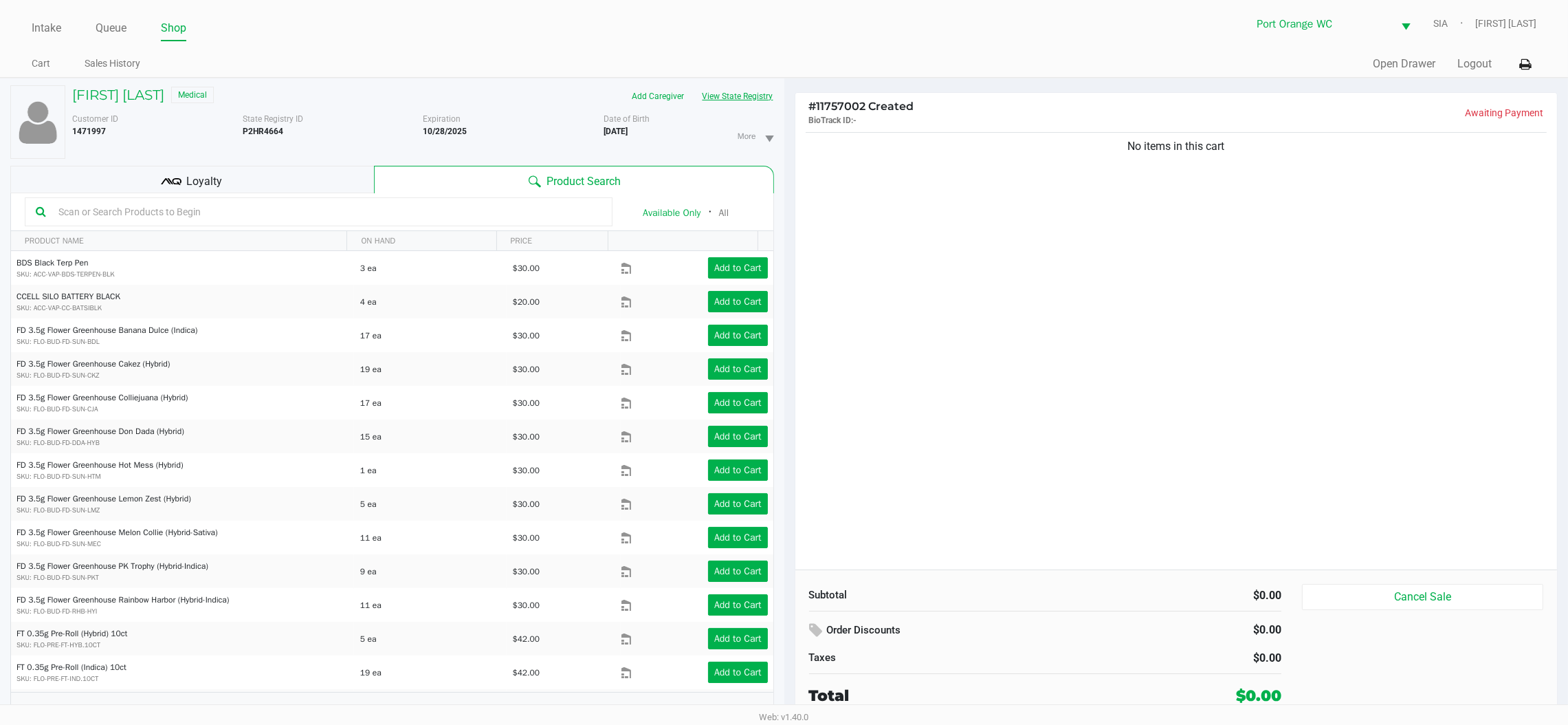 click on "View State Registry" 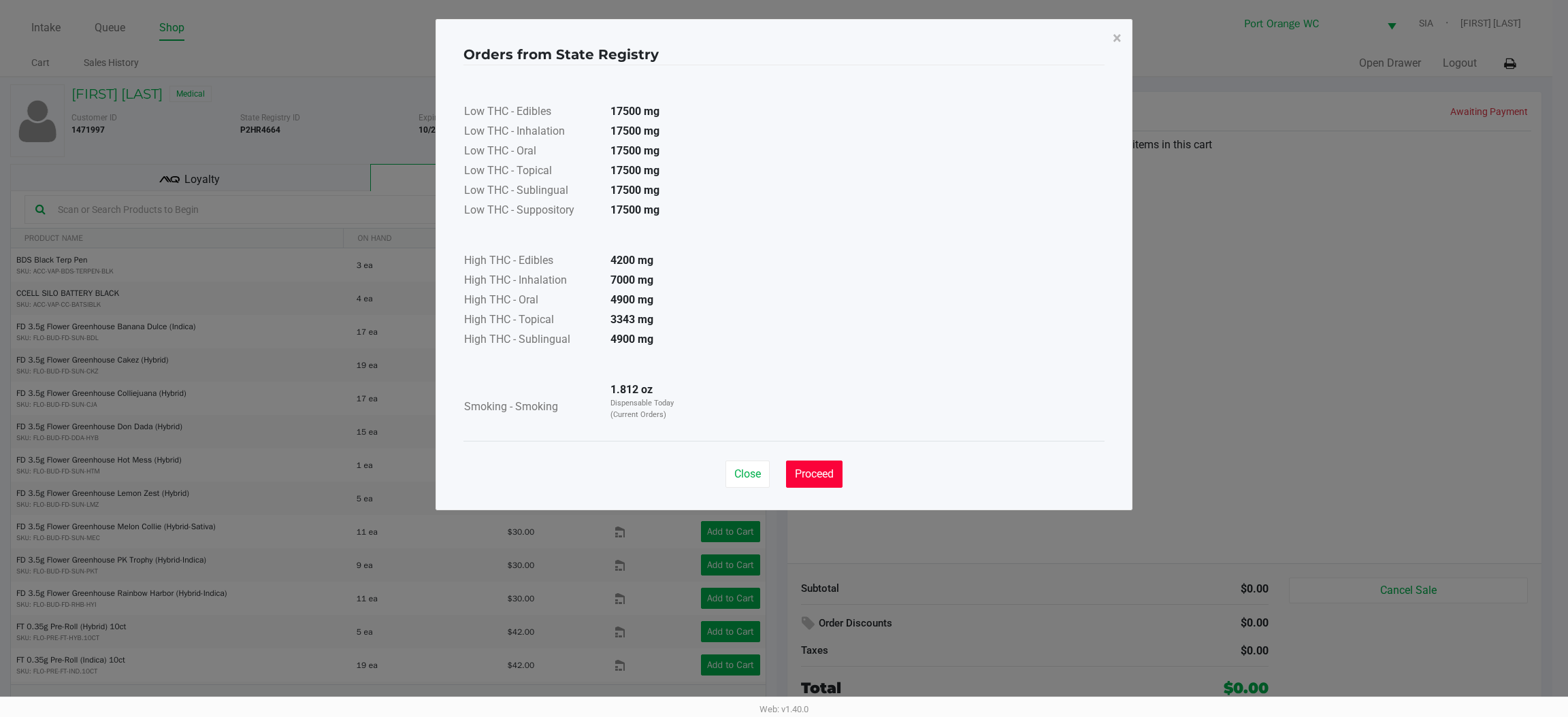 click on "Proceed" 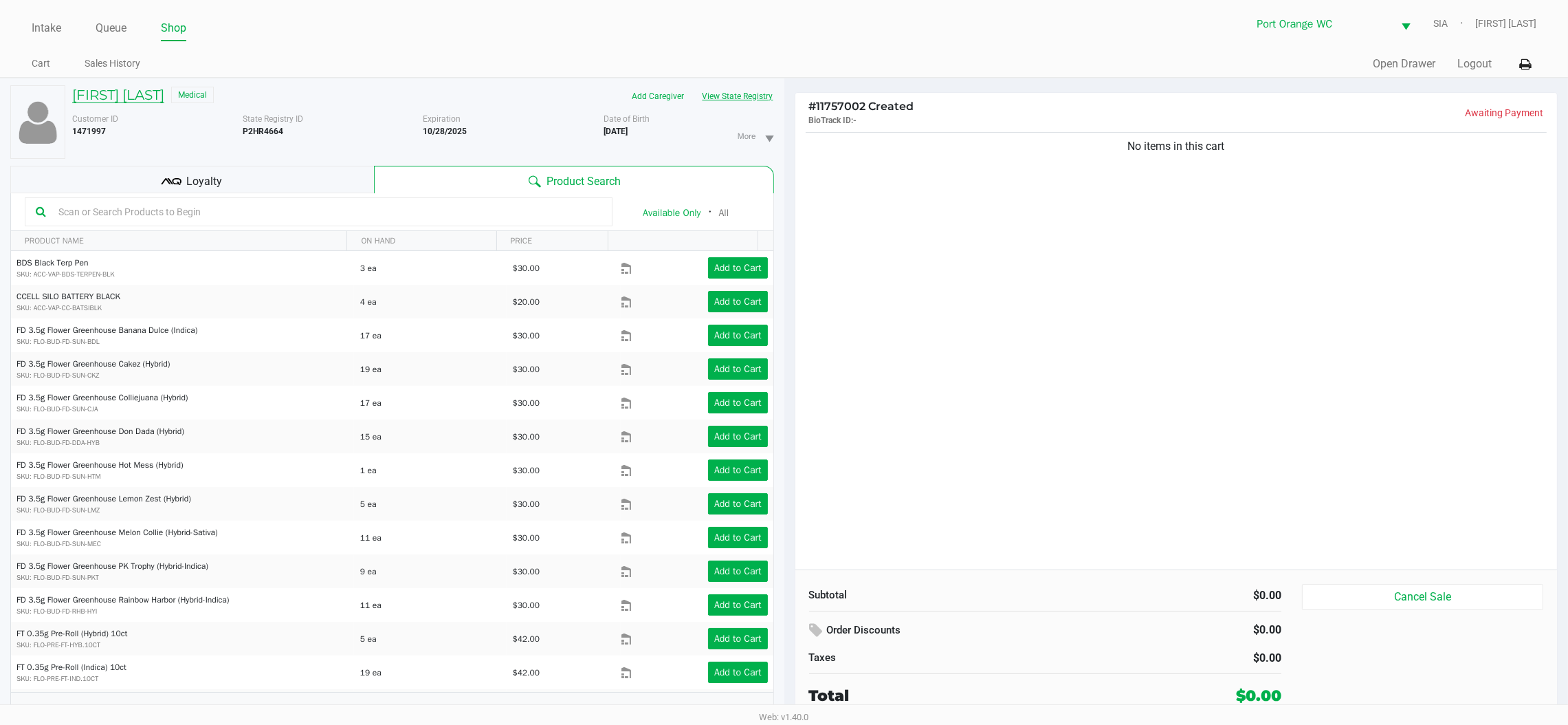 click on "DAVID SHERMAN" 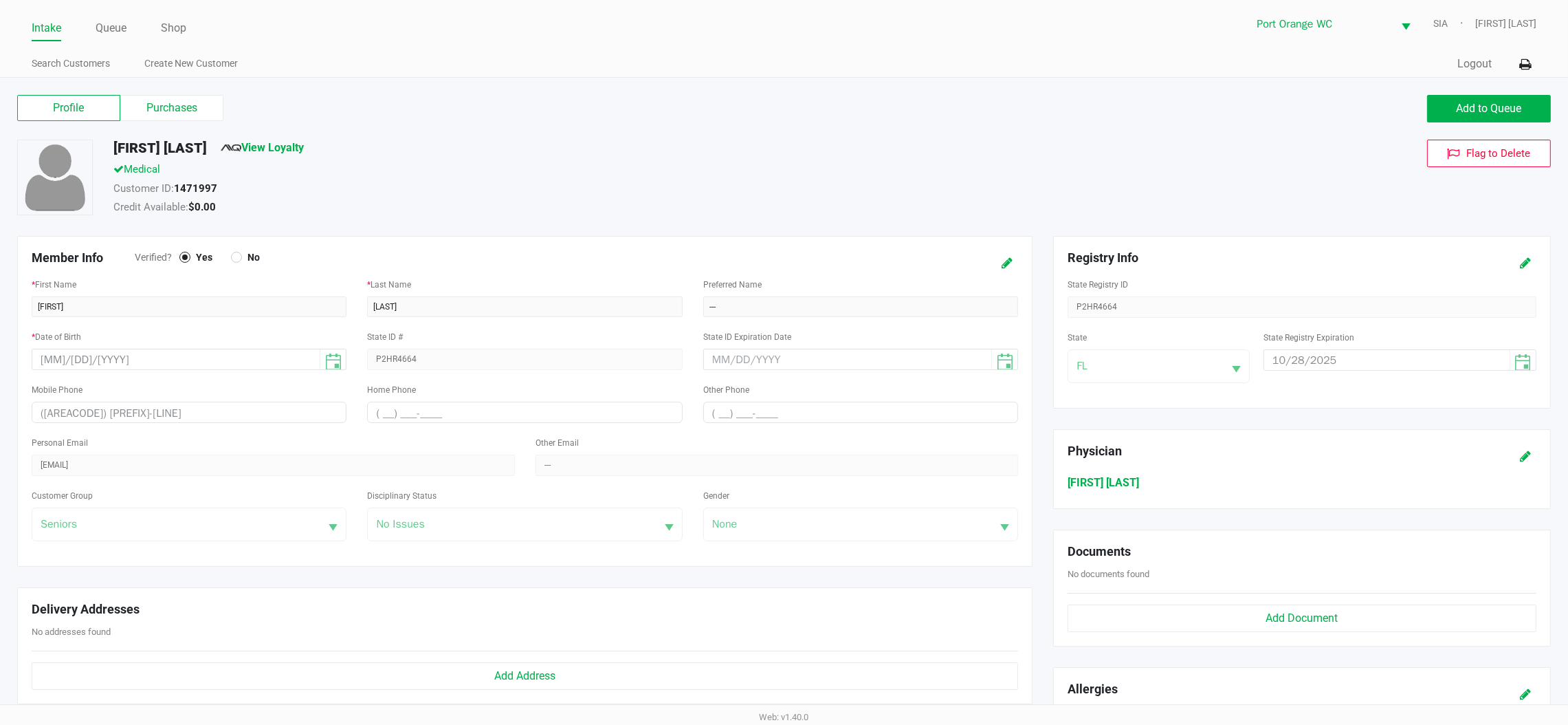 click on "Purchases" 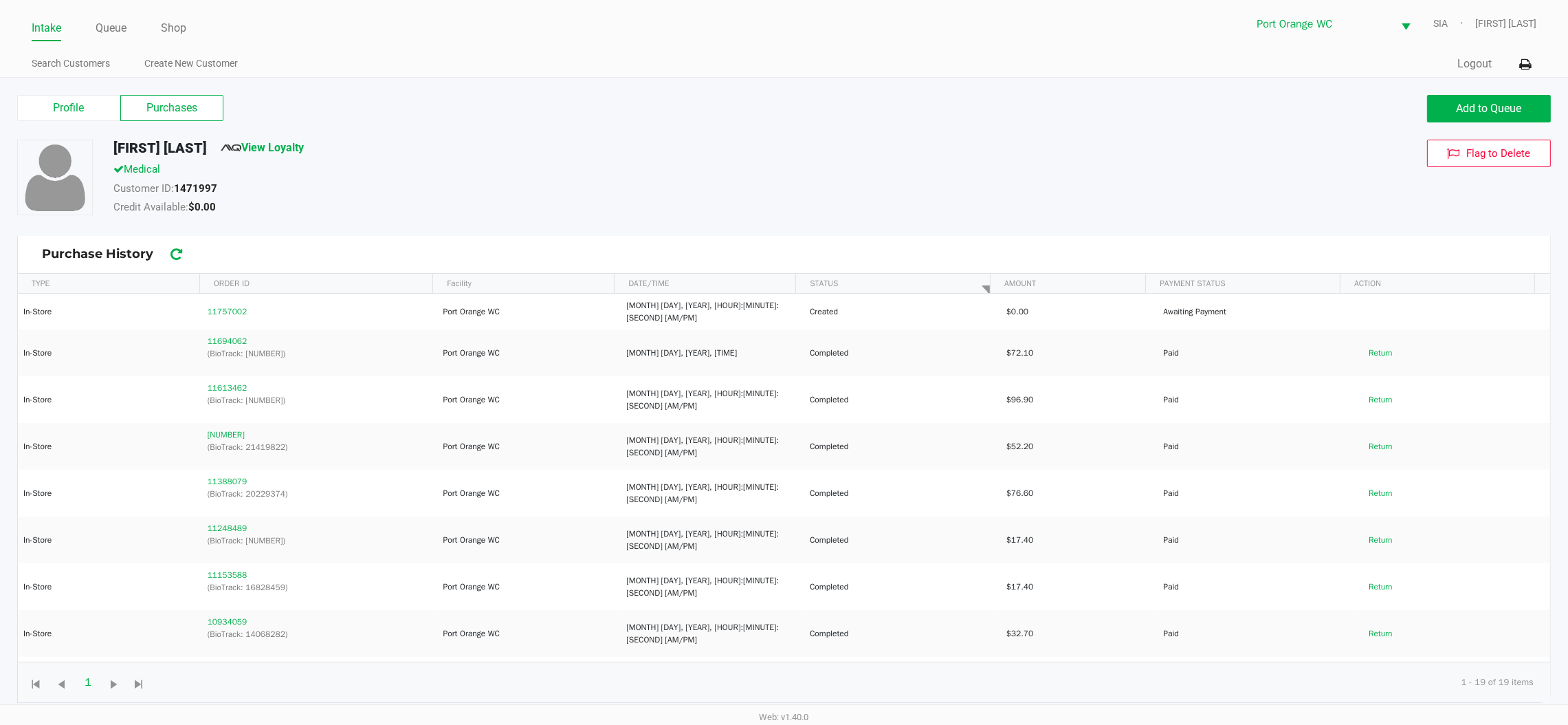 click on "Return" 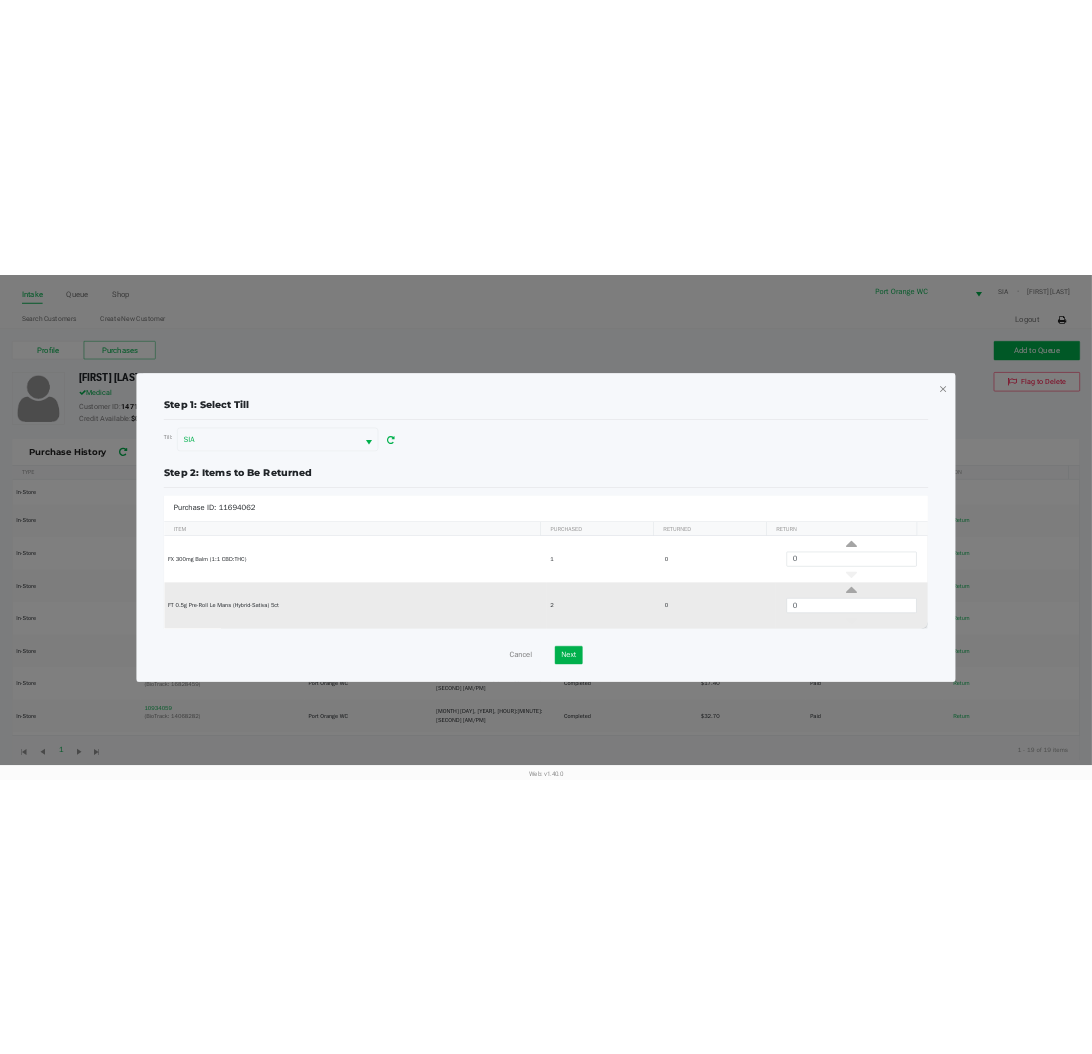scroll, scrollTop: 0, scrollLeft: 0, axis: both 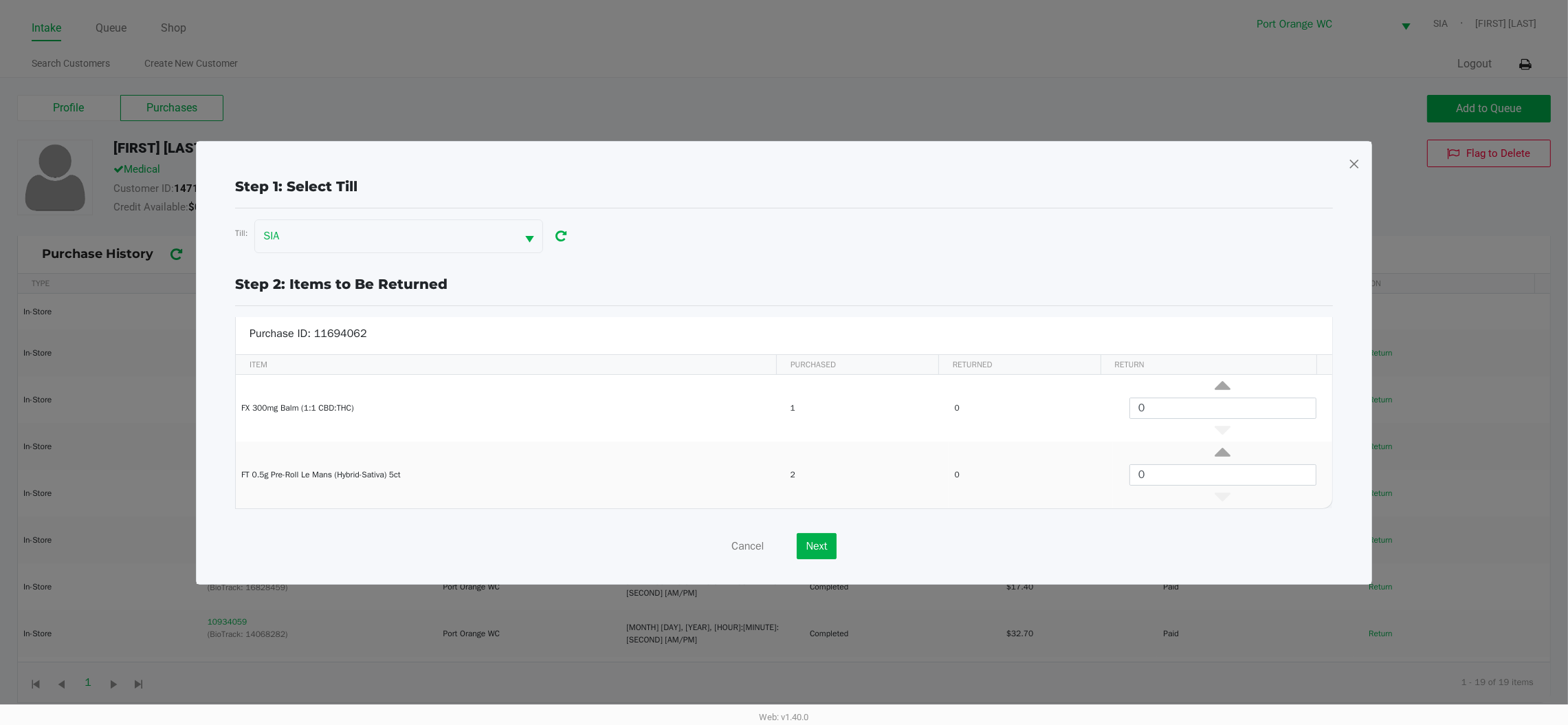 click at bounding box center [1354, 164] 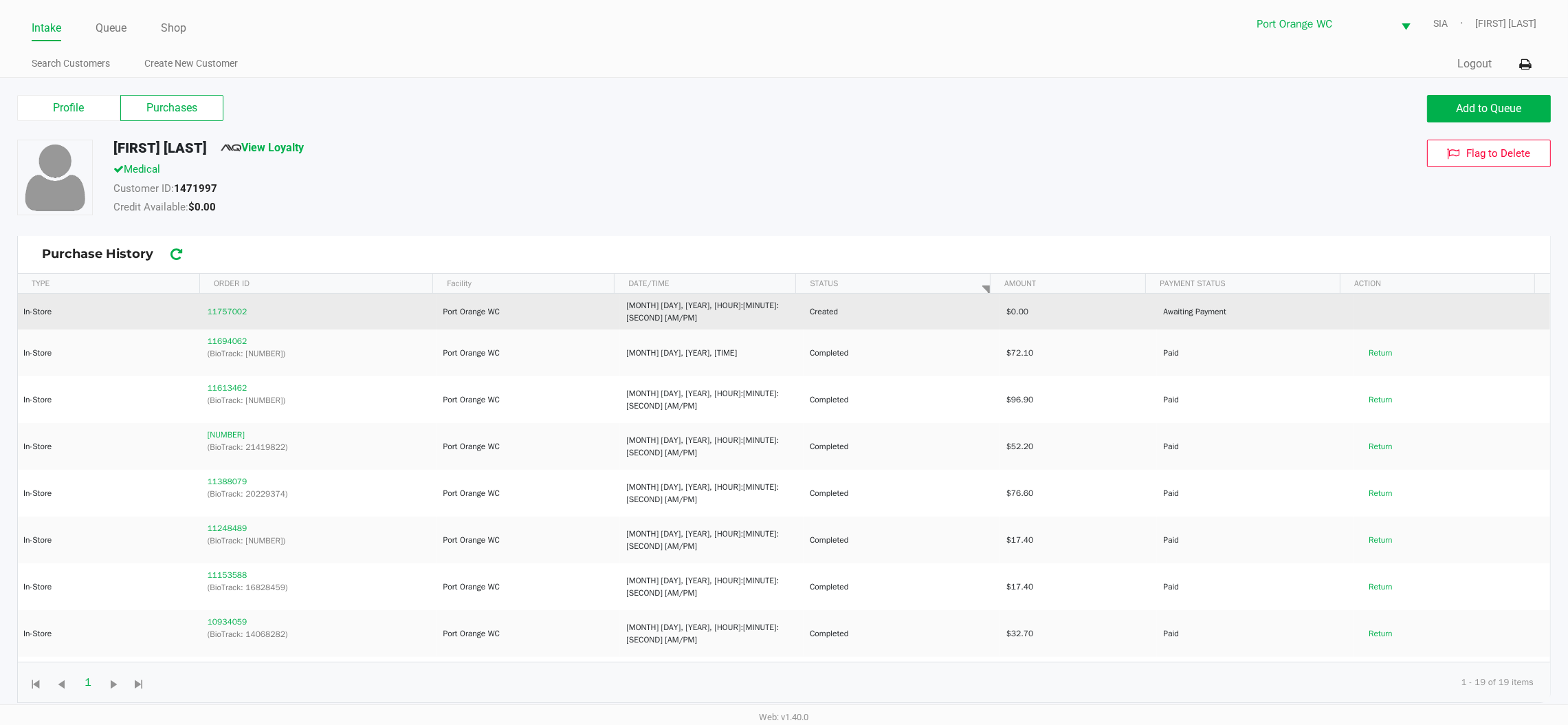 click on "Port Orange WC" 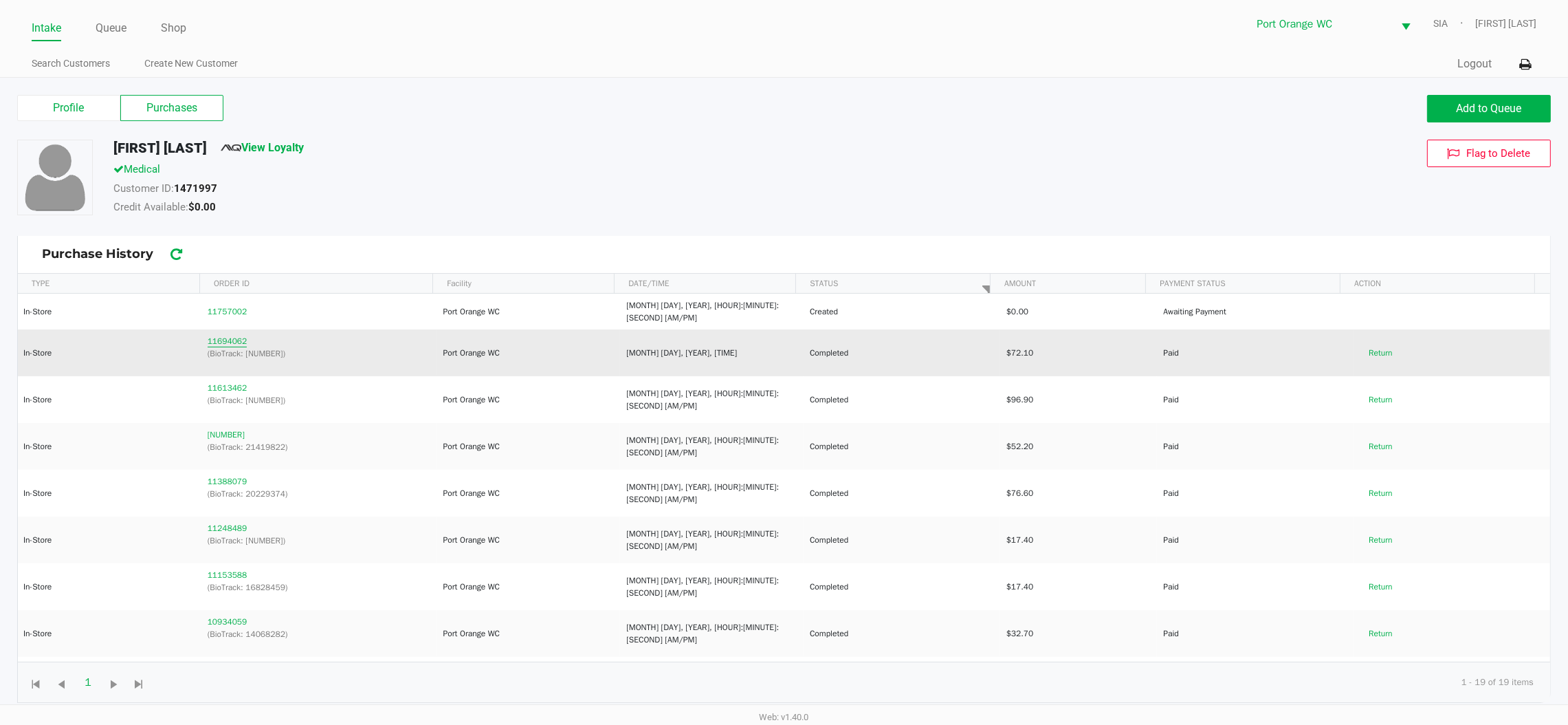 click on "11694062" 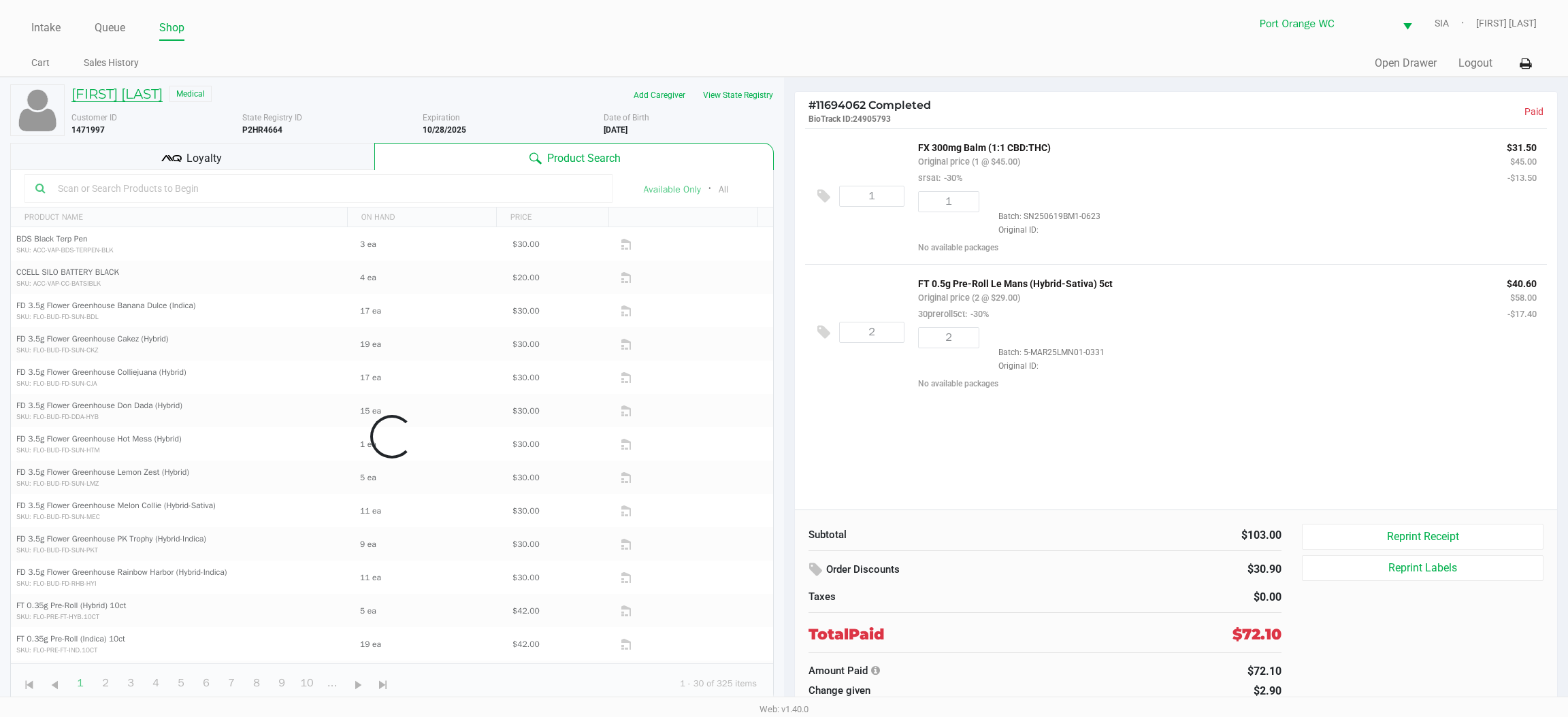 click on "DAVID SHERMAN" 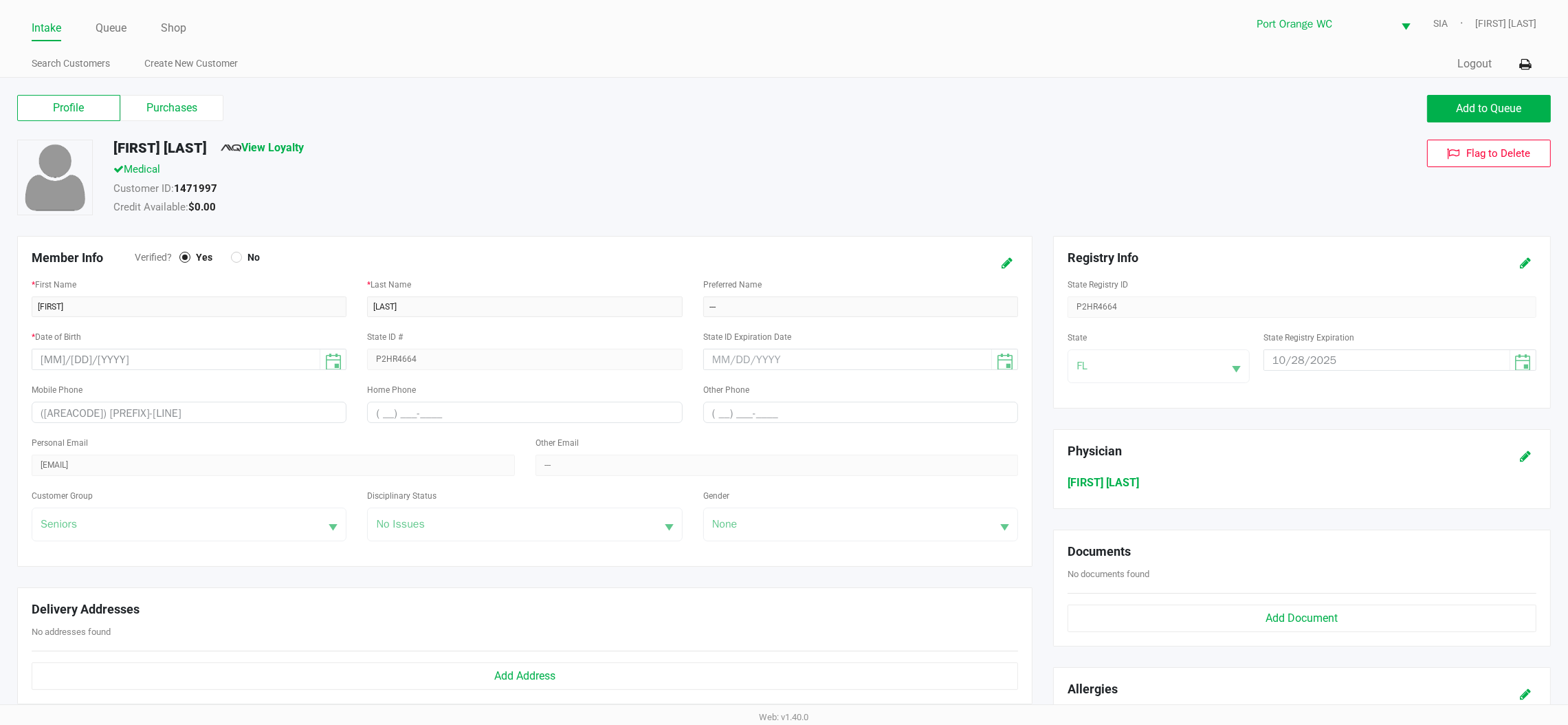 click on "Purchases" 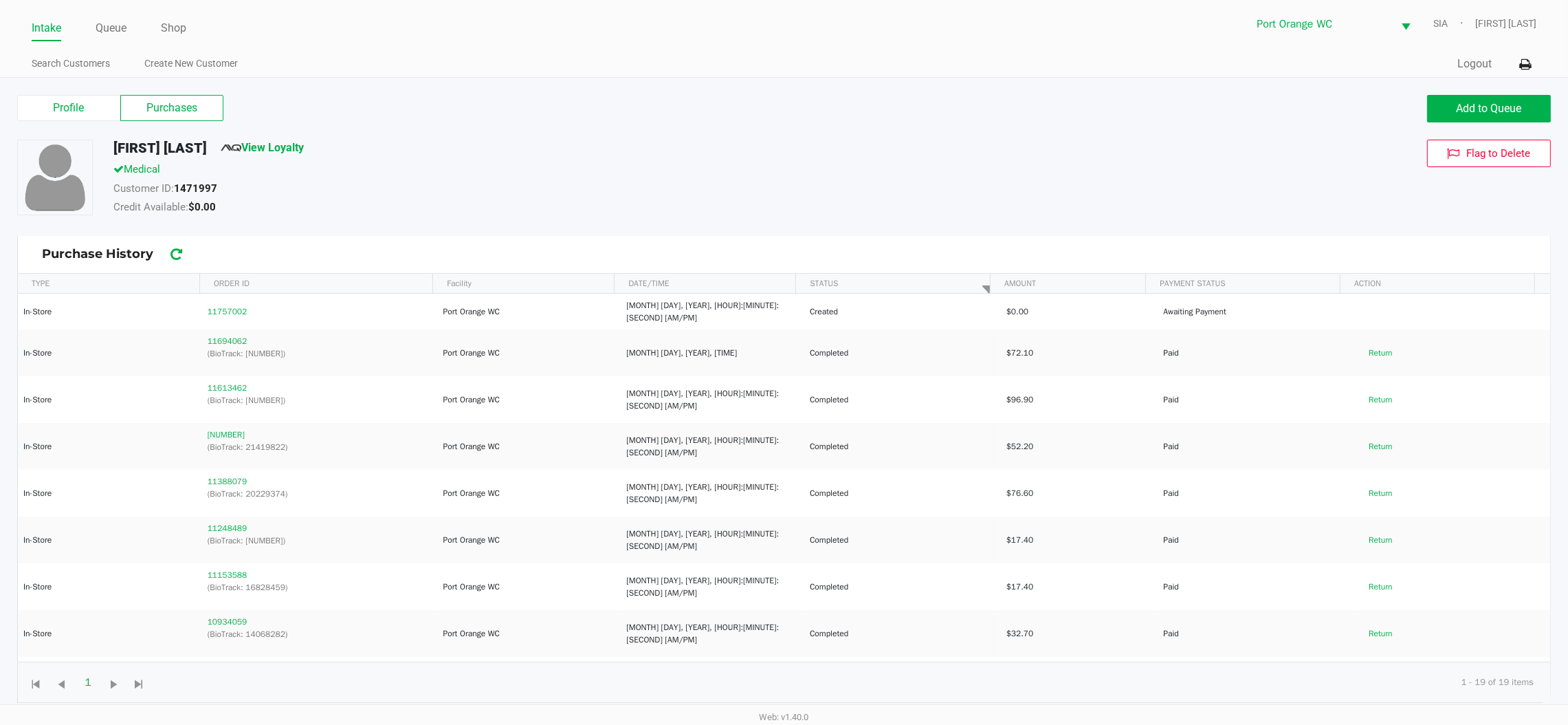 click on "11757002" 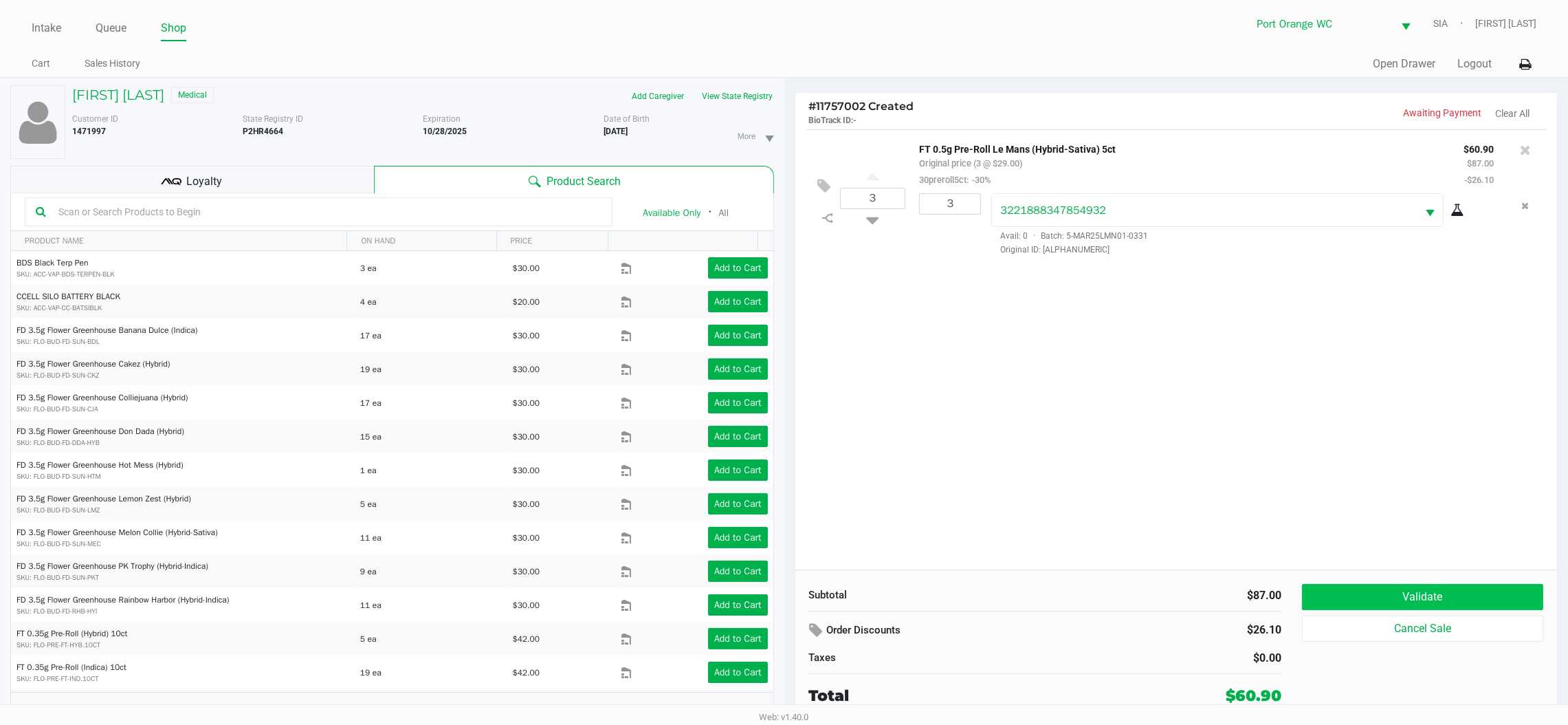 click on "Validate" 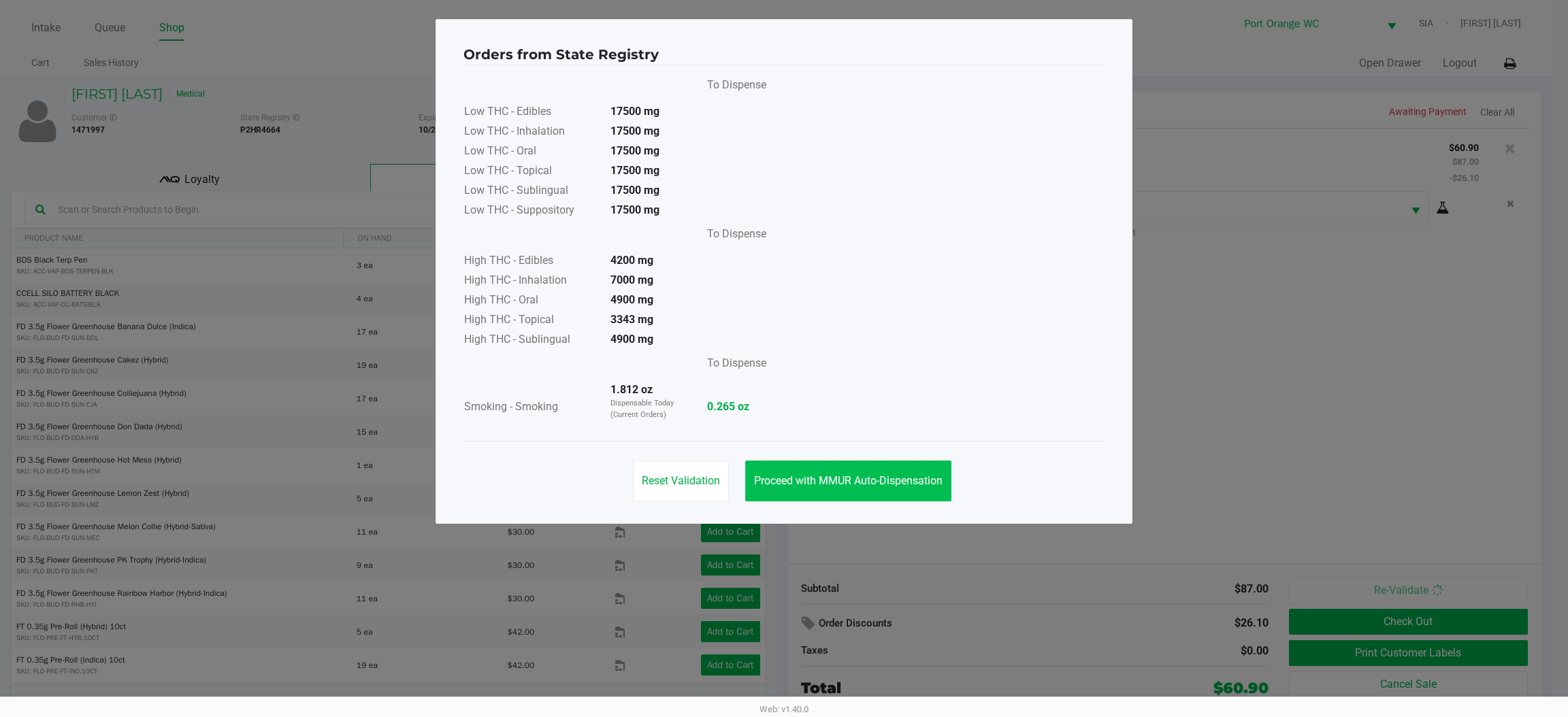 click on "Proceed with MMUR Auto-Dispensation" 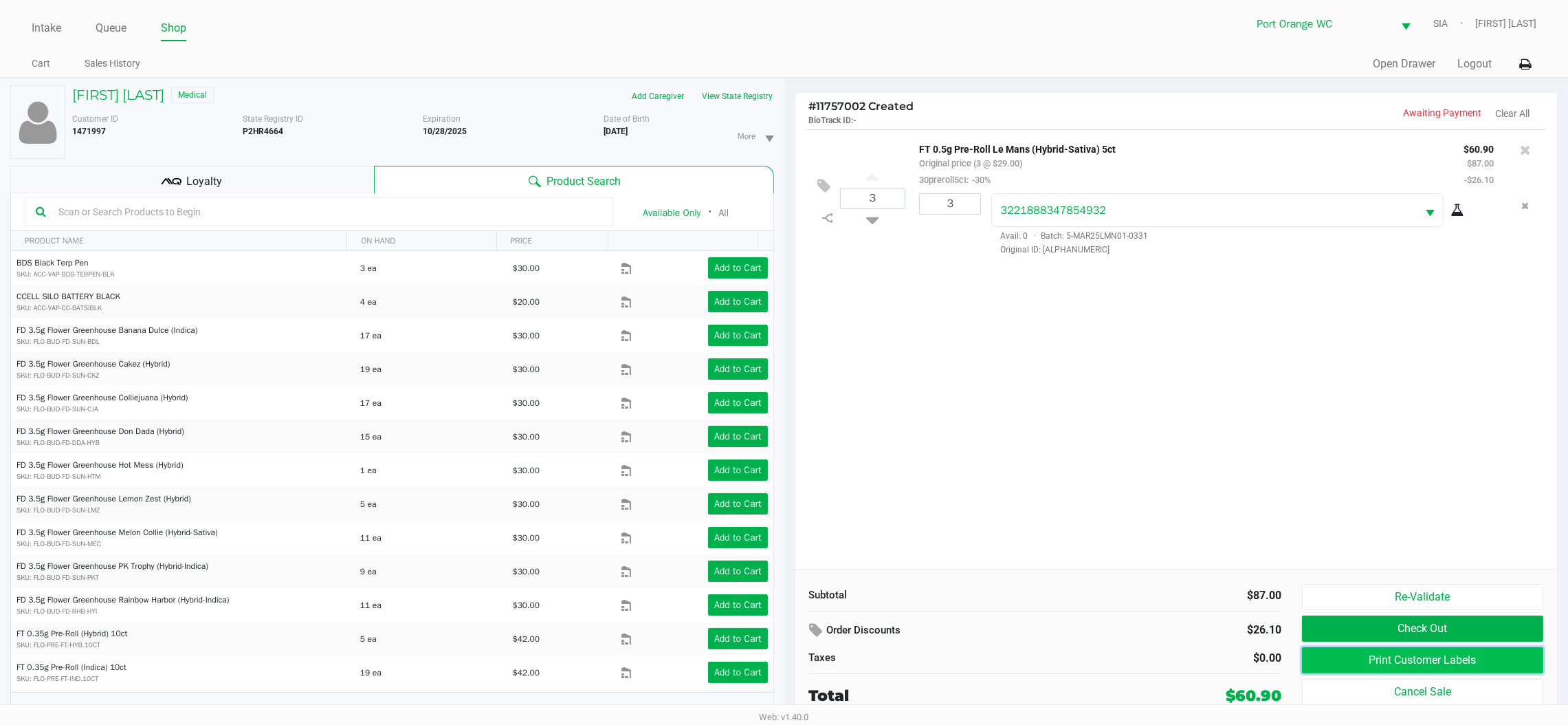 click on "Print Customer Labels" 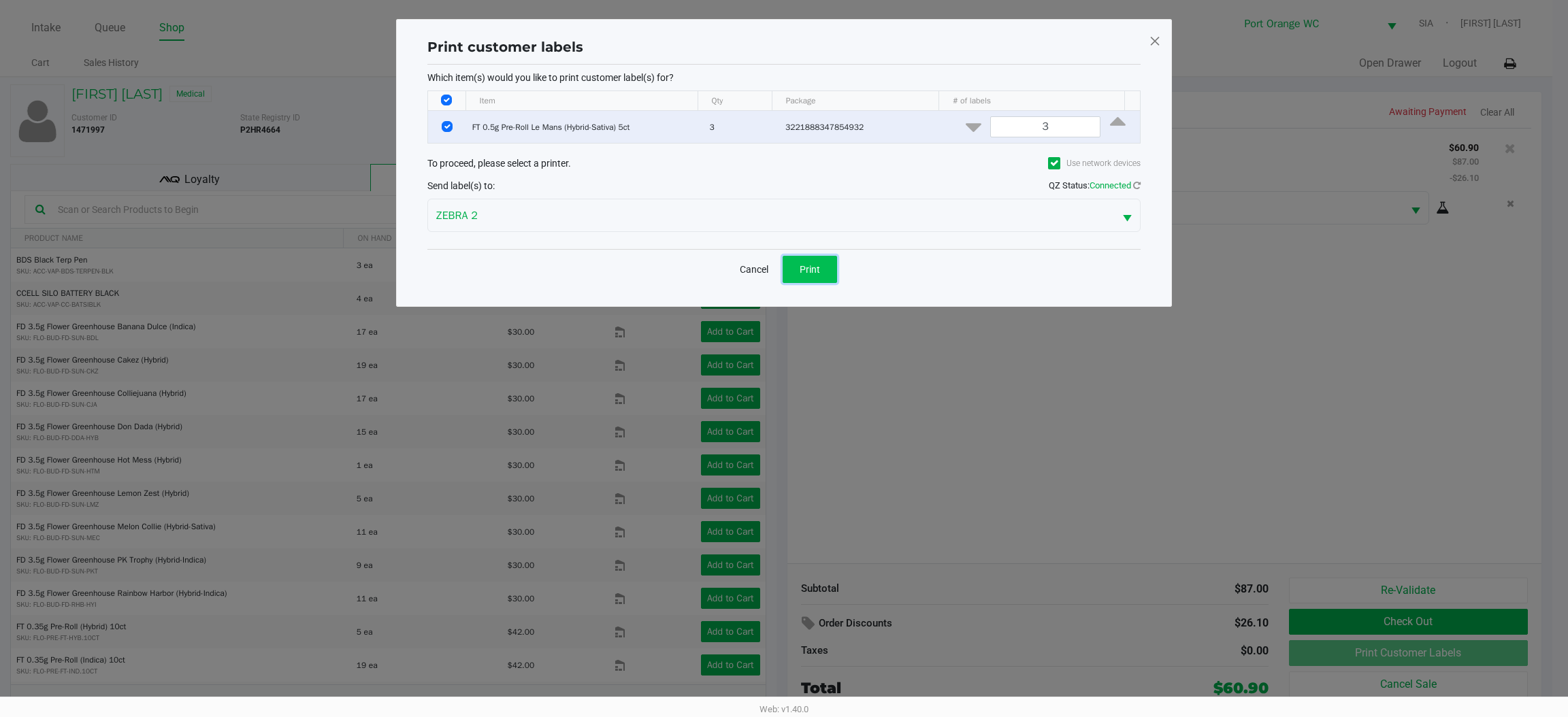 click on "Print" 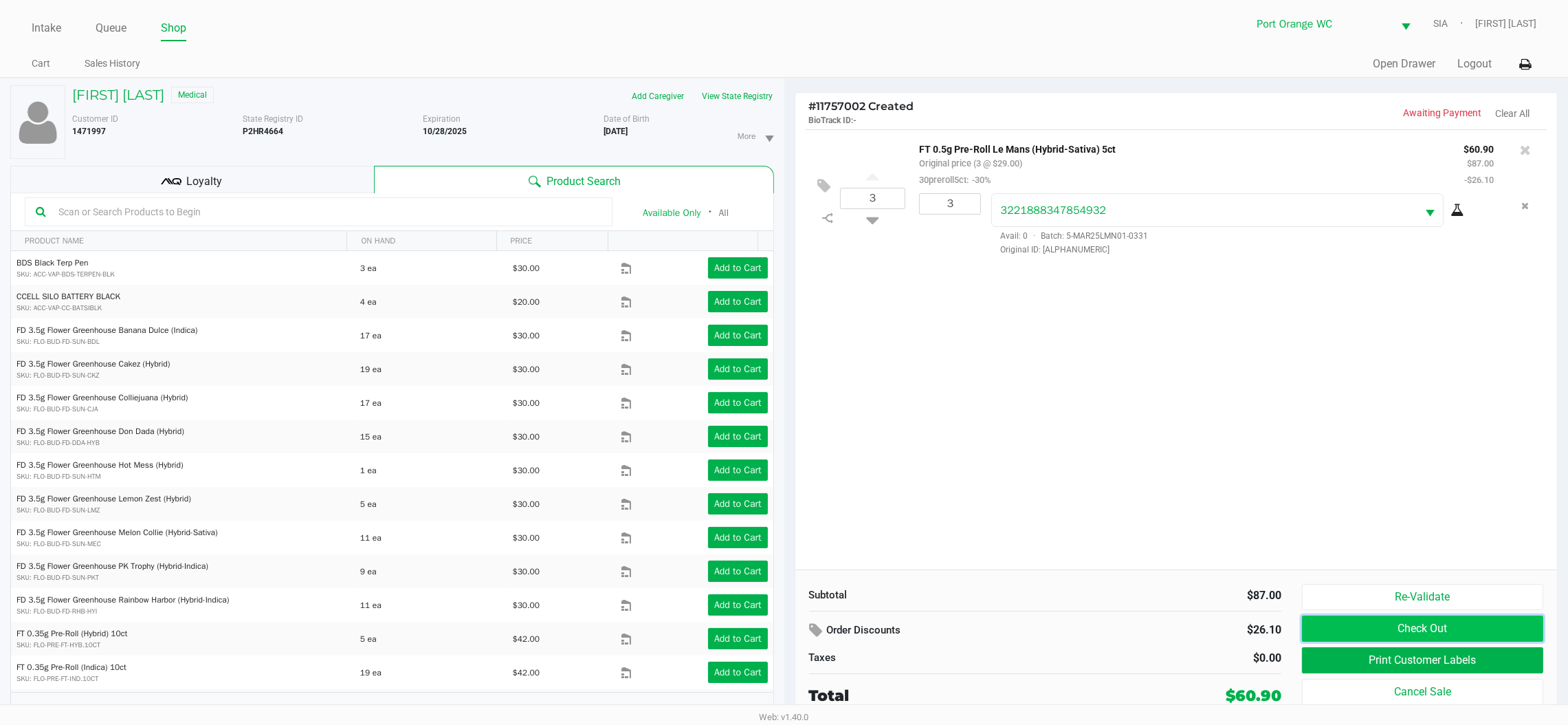 click on "Check Out" 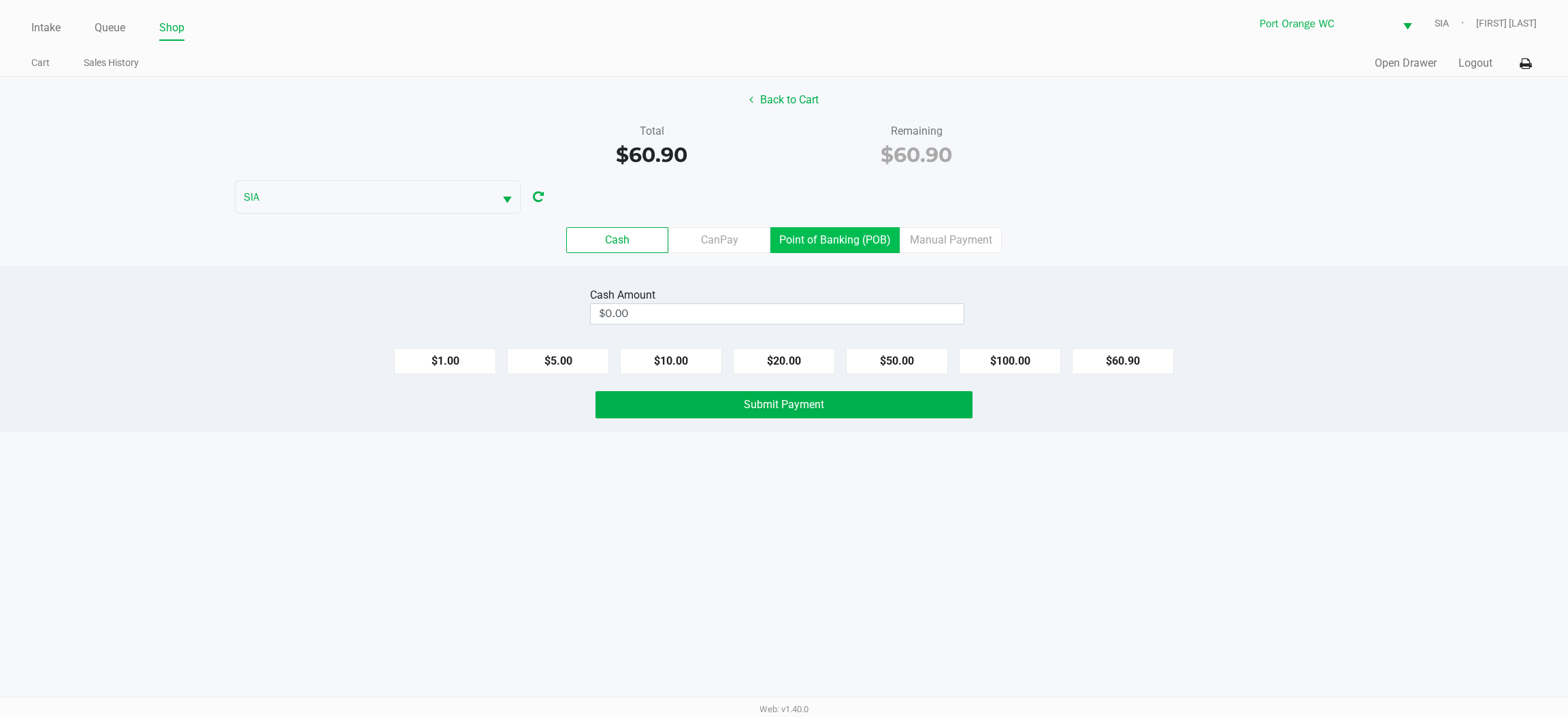 click on "Point of Banking (POB)" 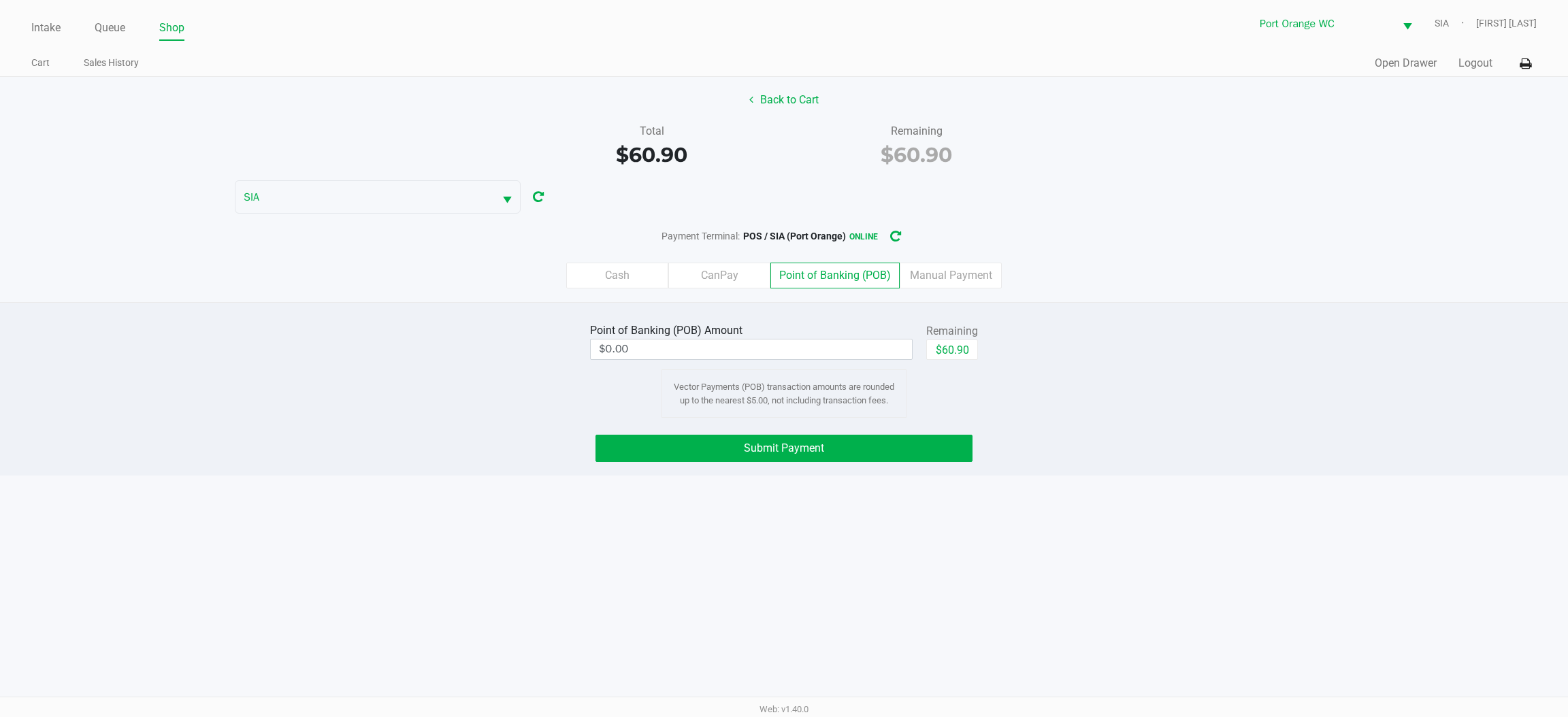 click on "$60.90" 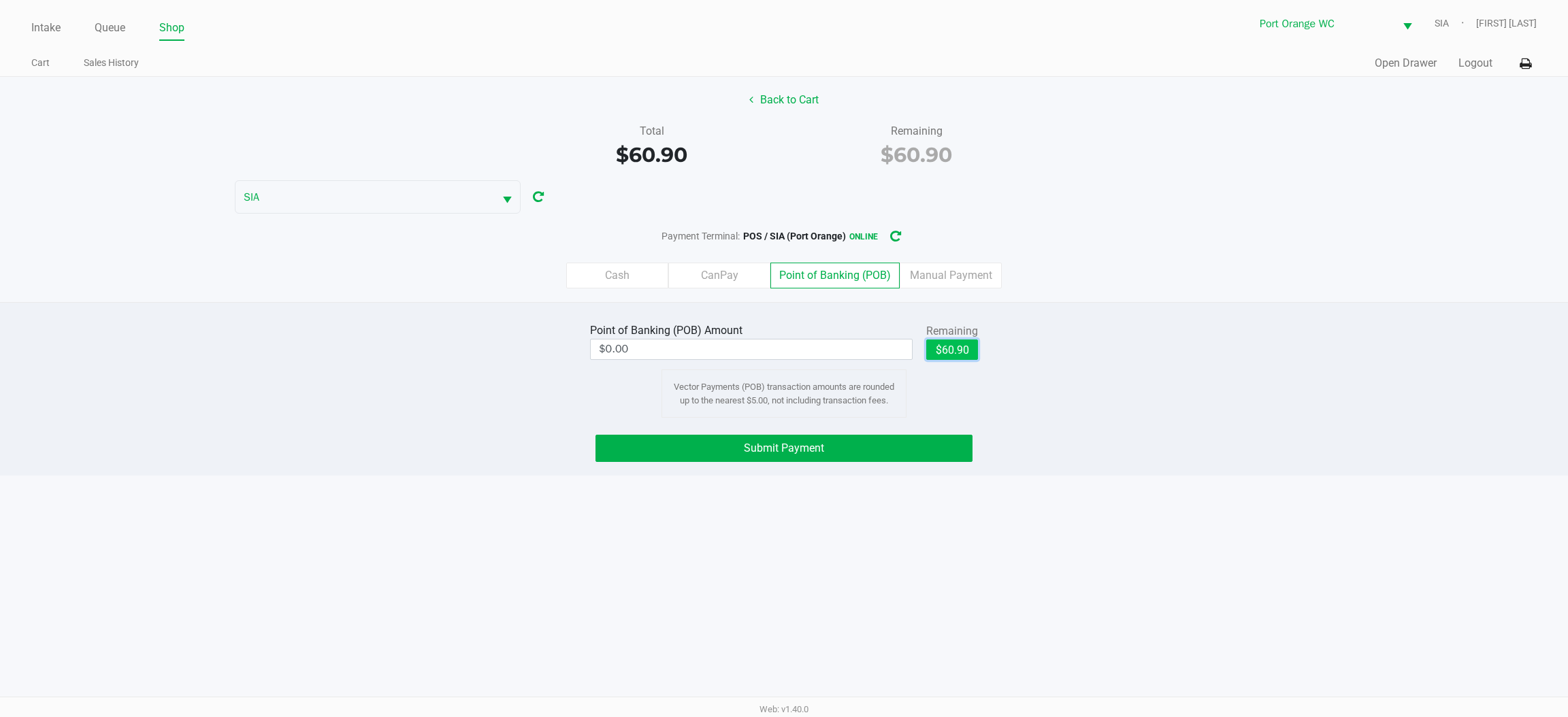 type on "$60.90" 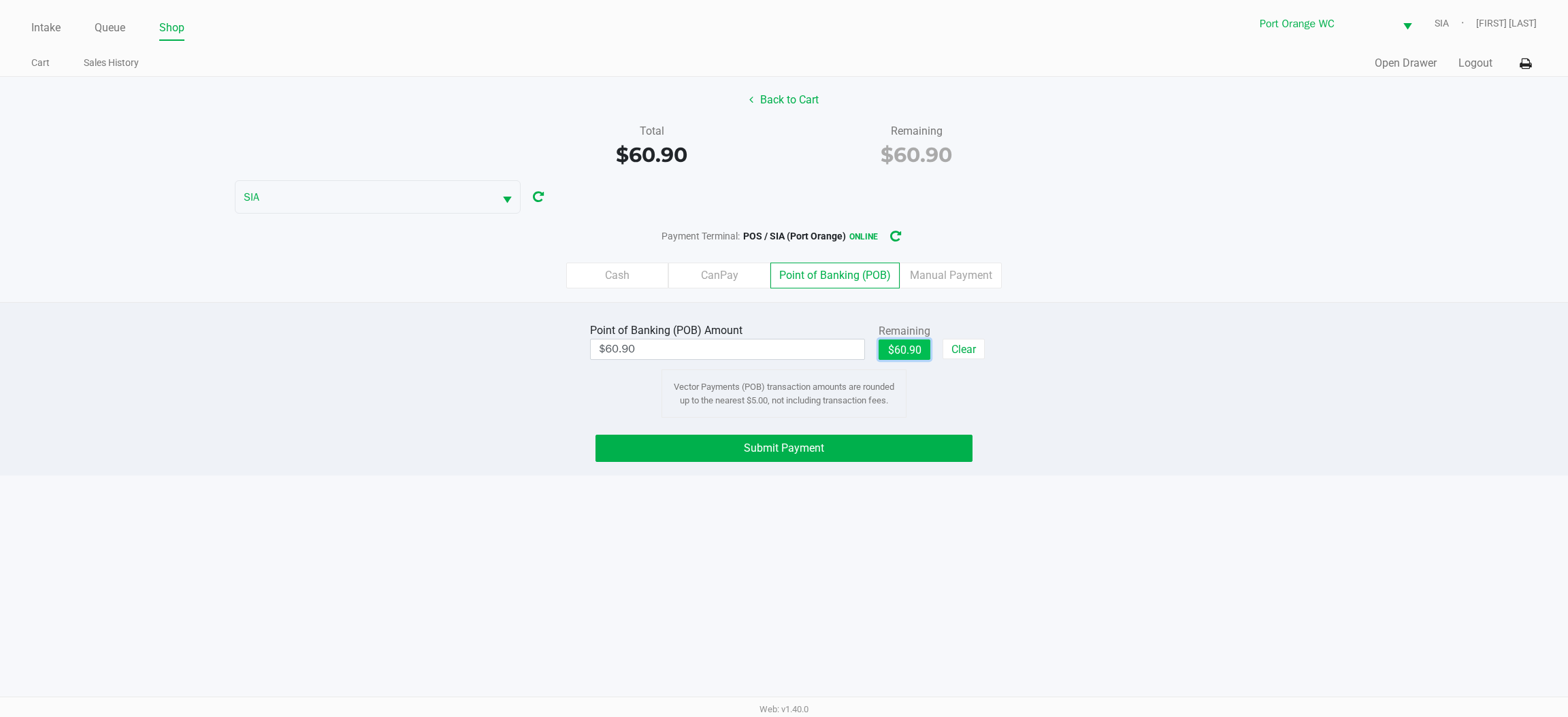 click on "Submit Payment" 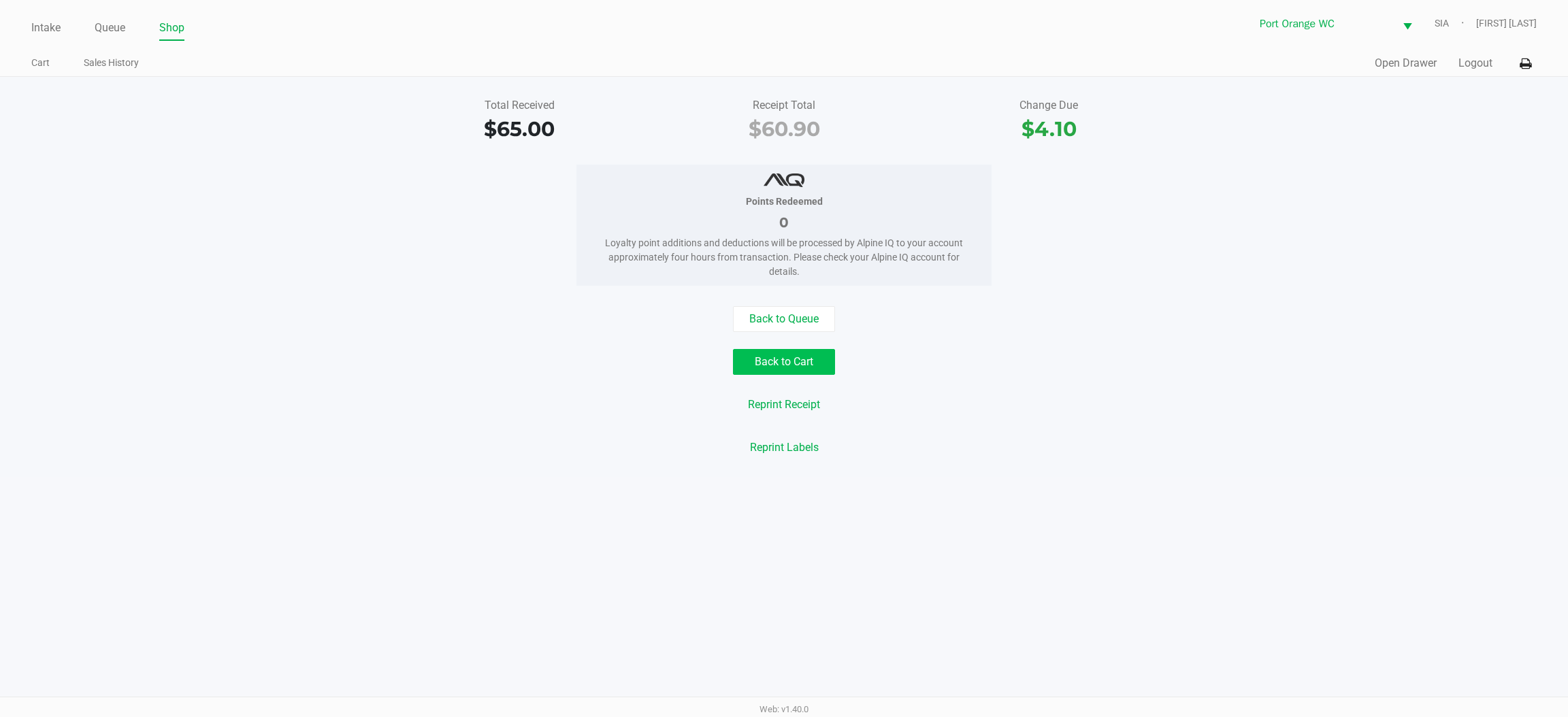 click on "Back to Cart" 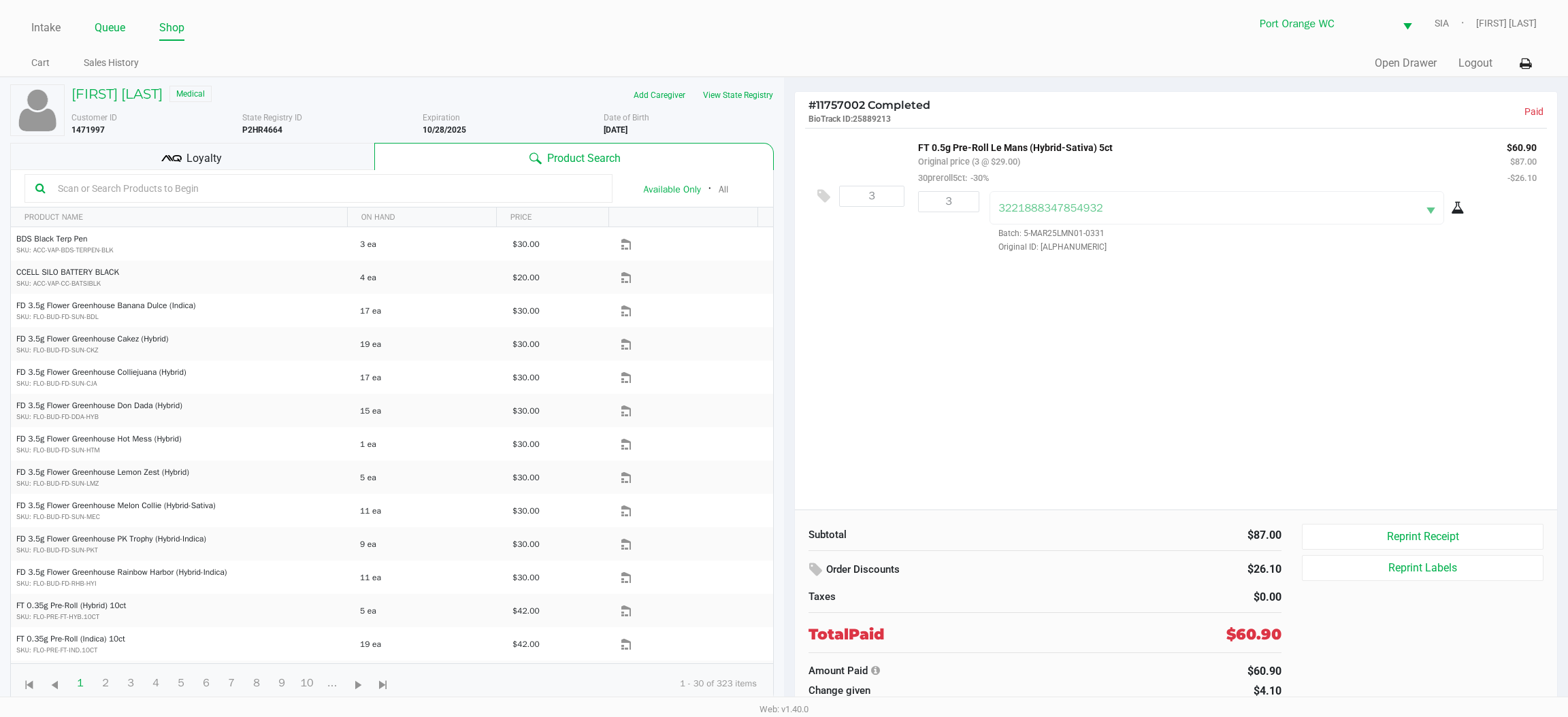 click on "Queue" 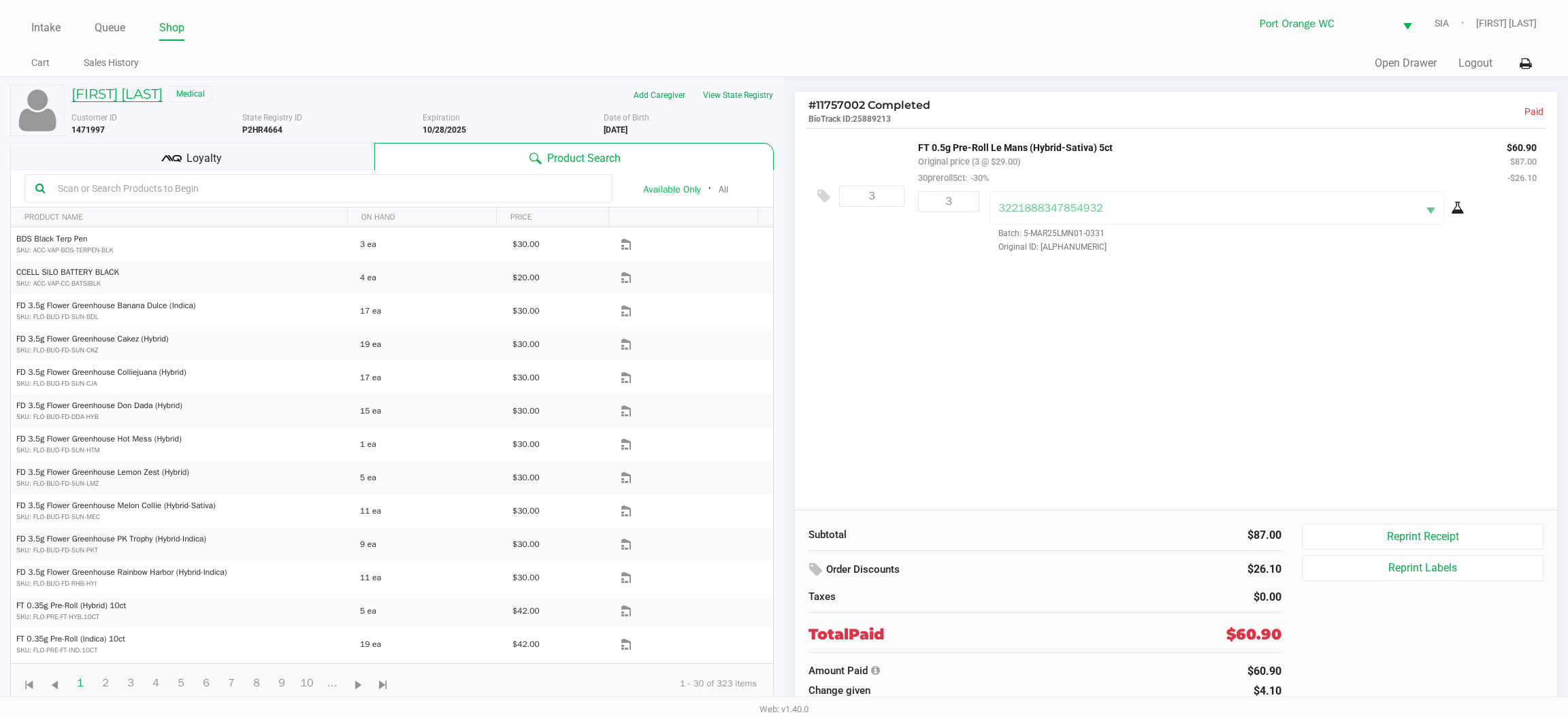 click on "DAVID SHERMAN" 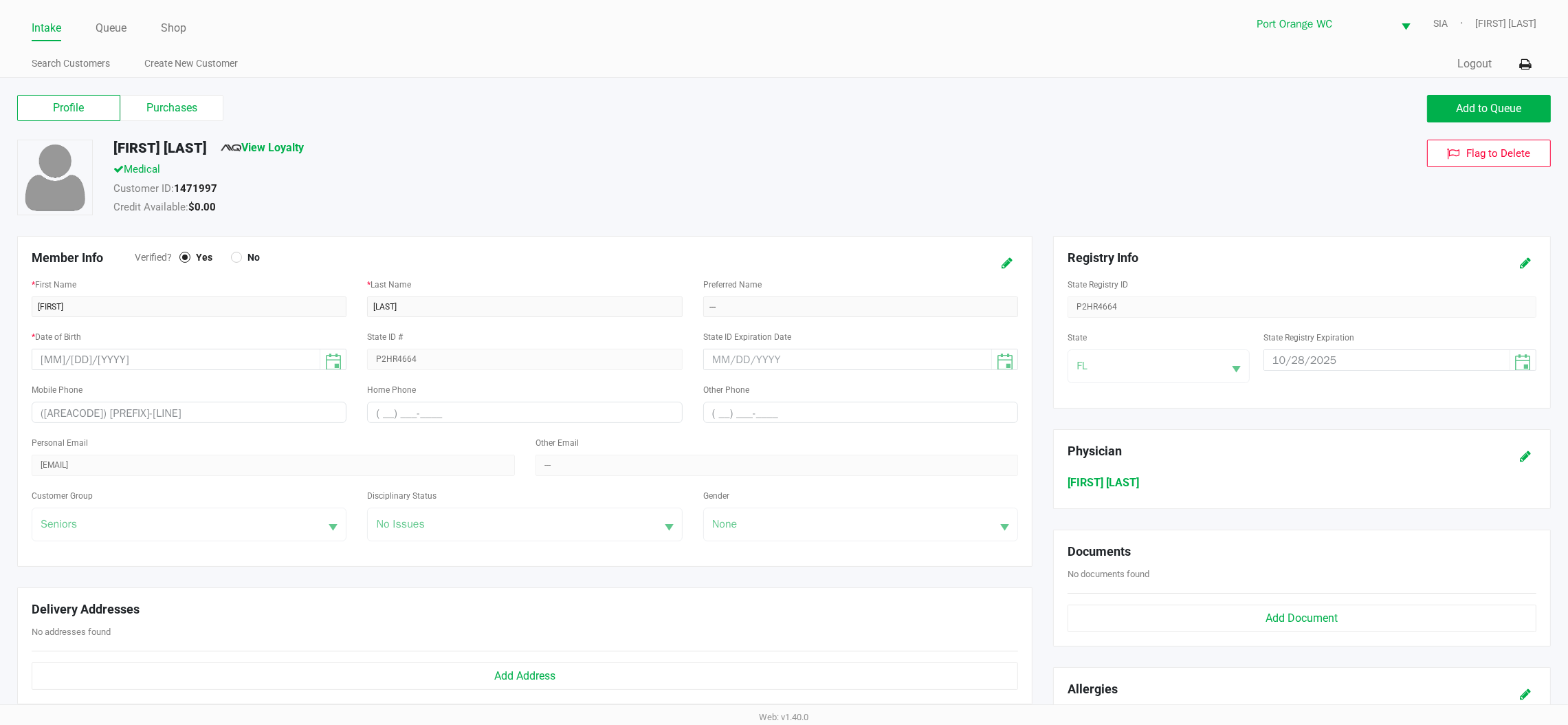 click on "Add to Queue" 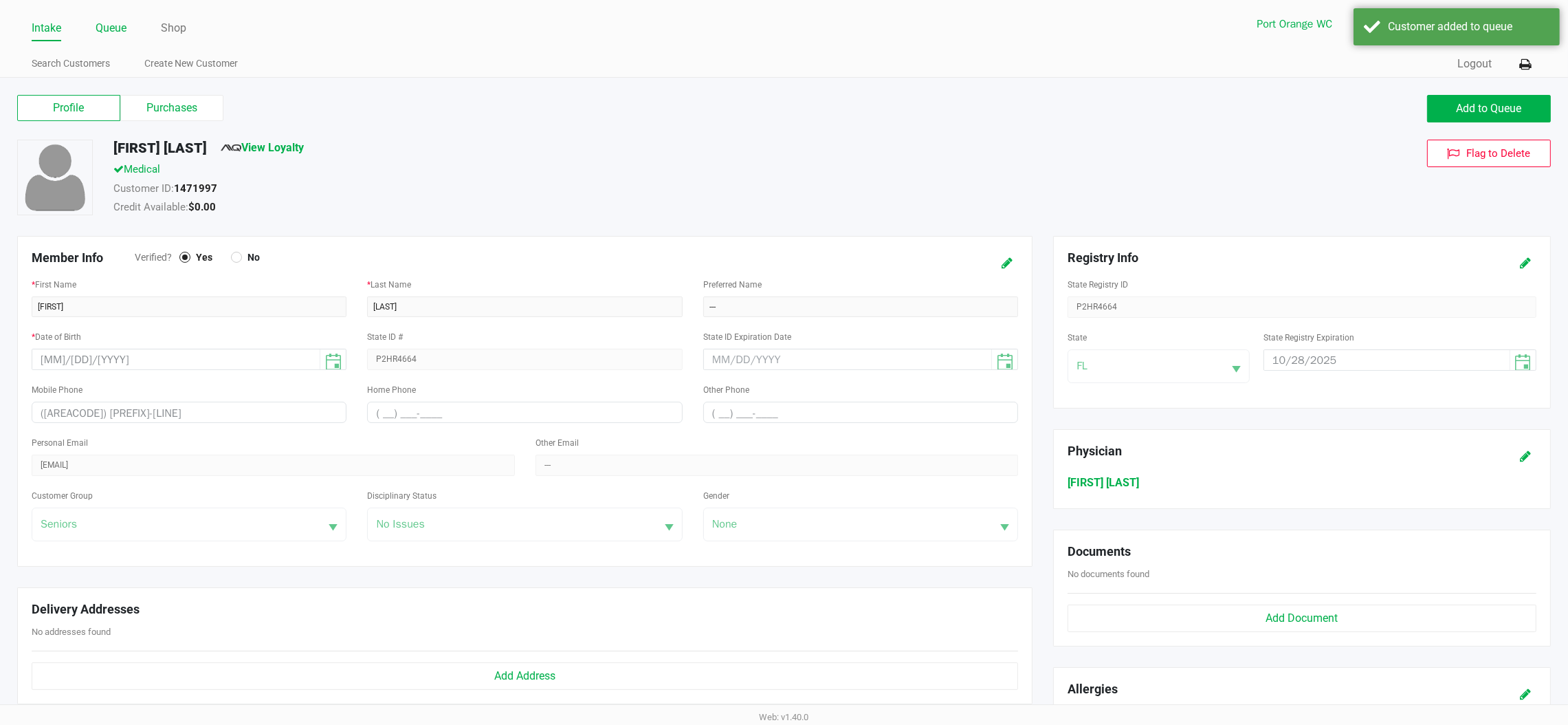 click on "Queue" 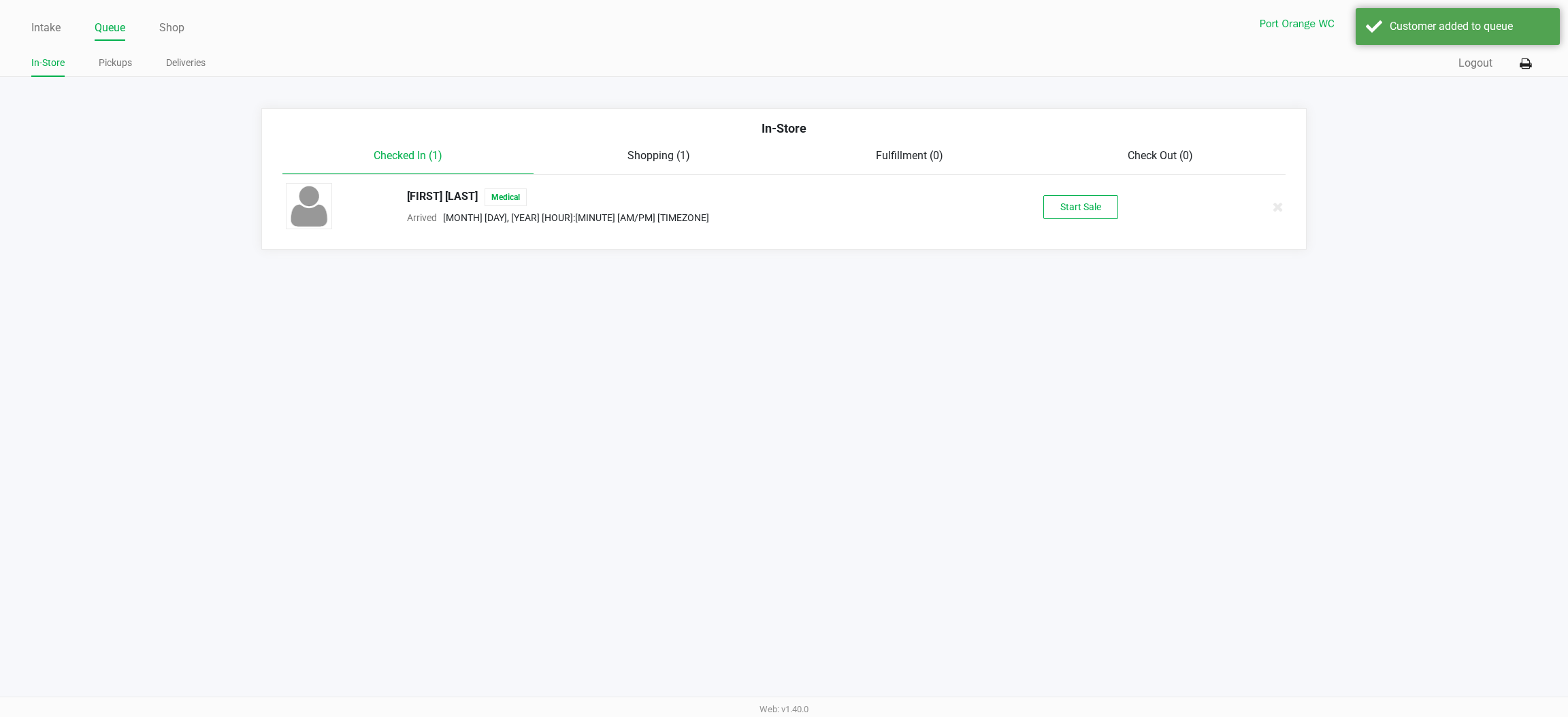 click on "Start Sale" 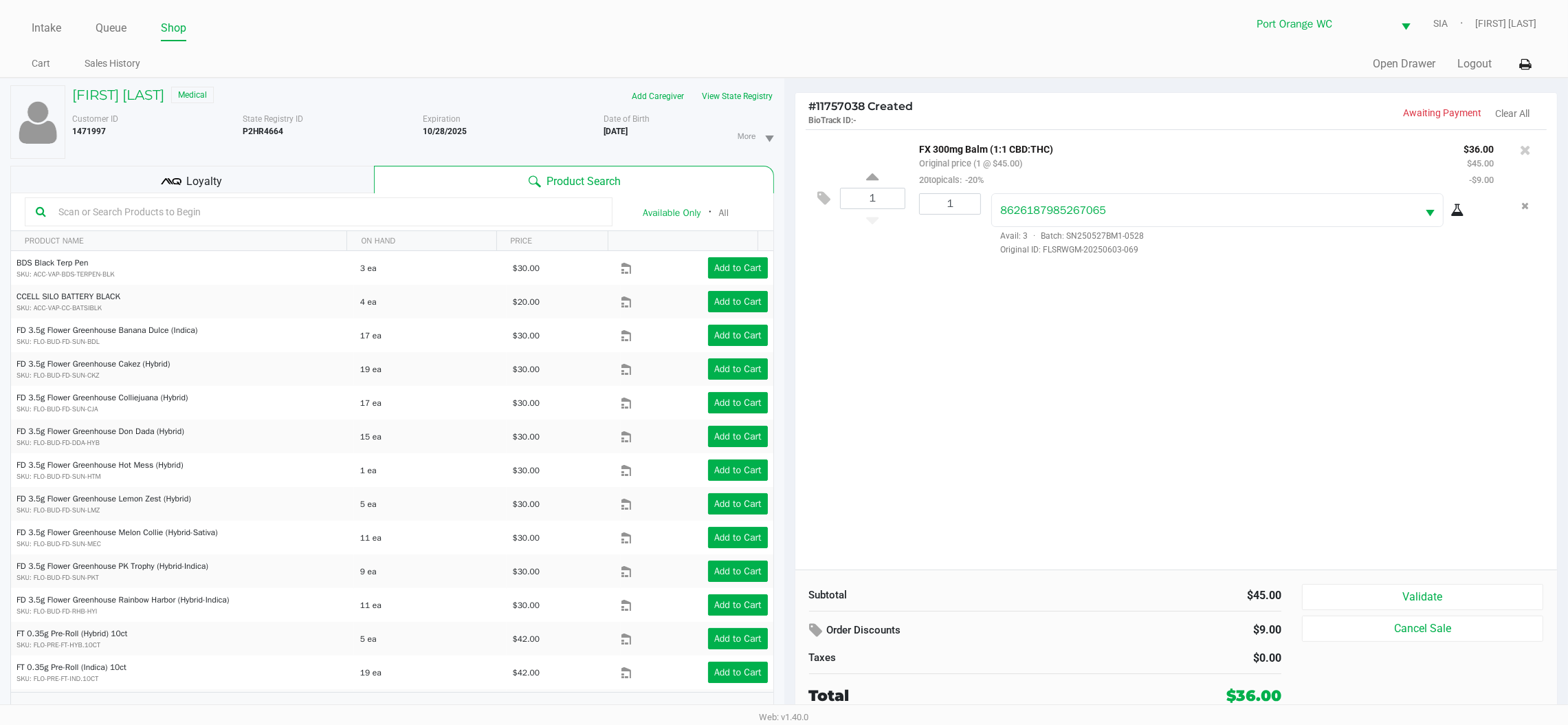 click on "Validate" 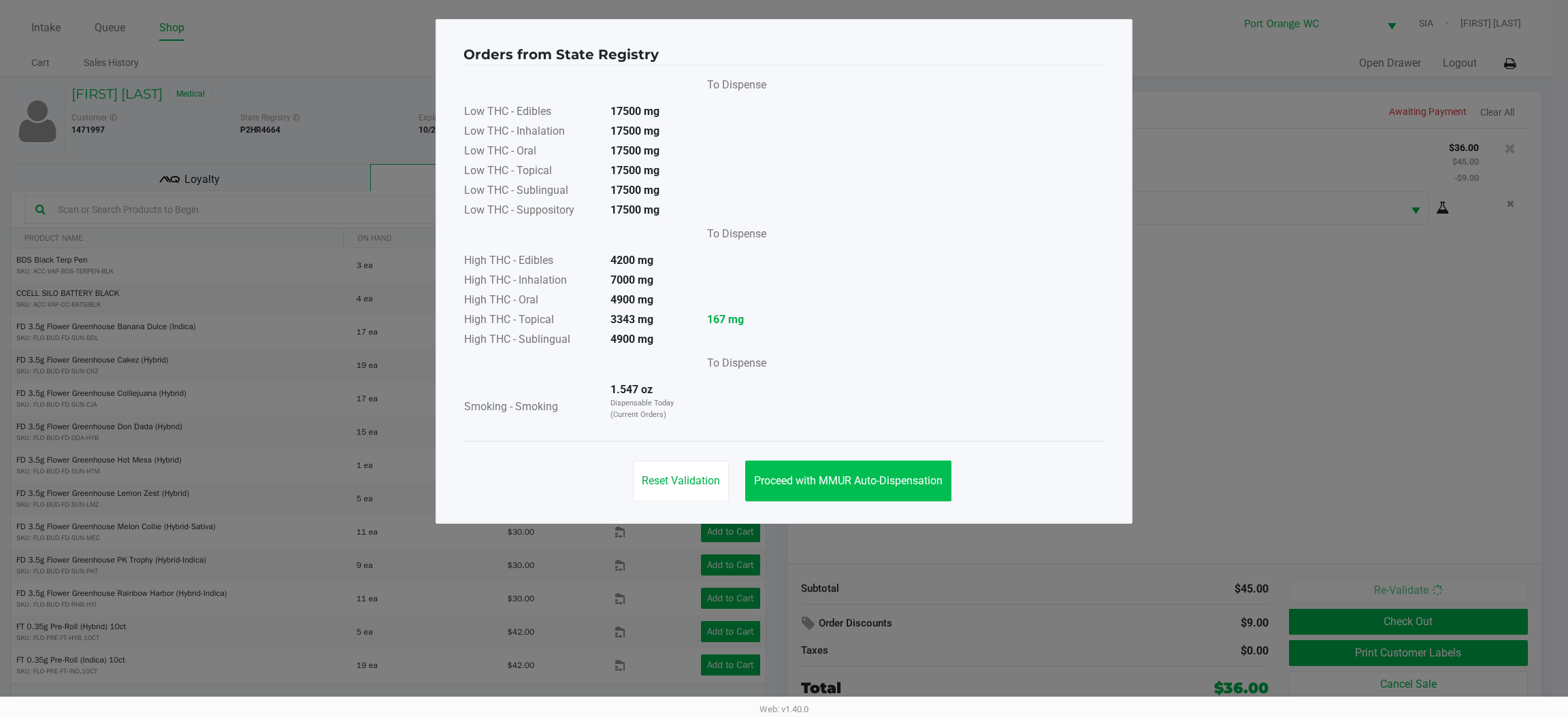 click on "Proceed with MMUR Auto-Dispensation" 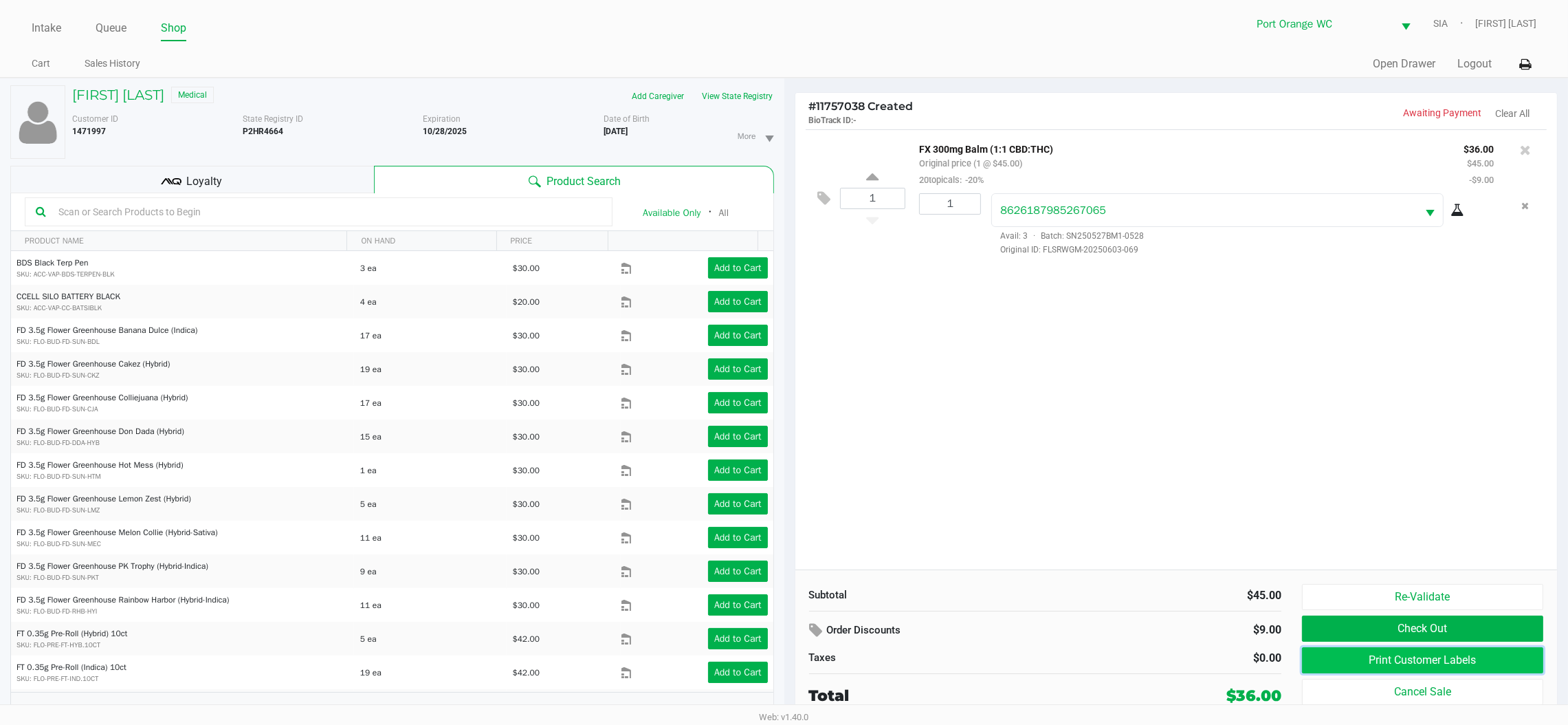 click on "Print Customer Labels" 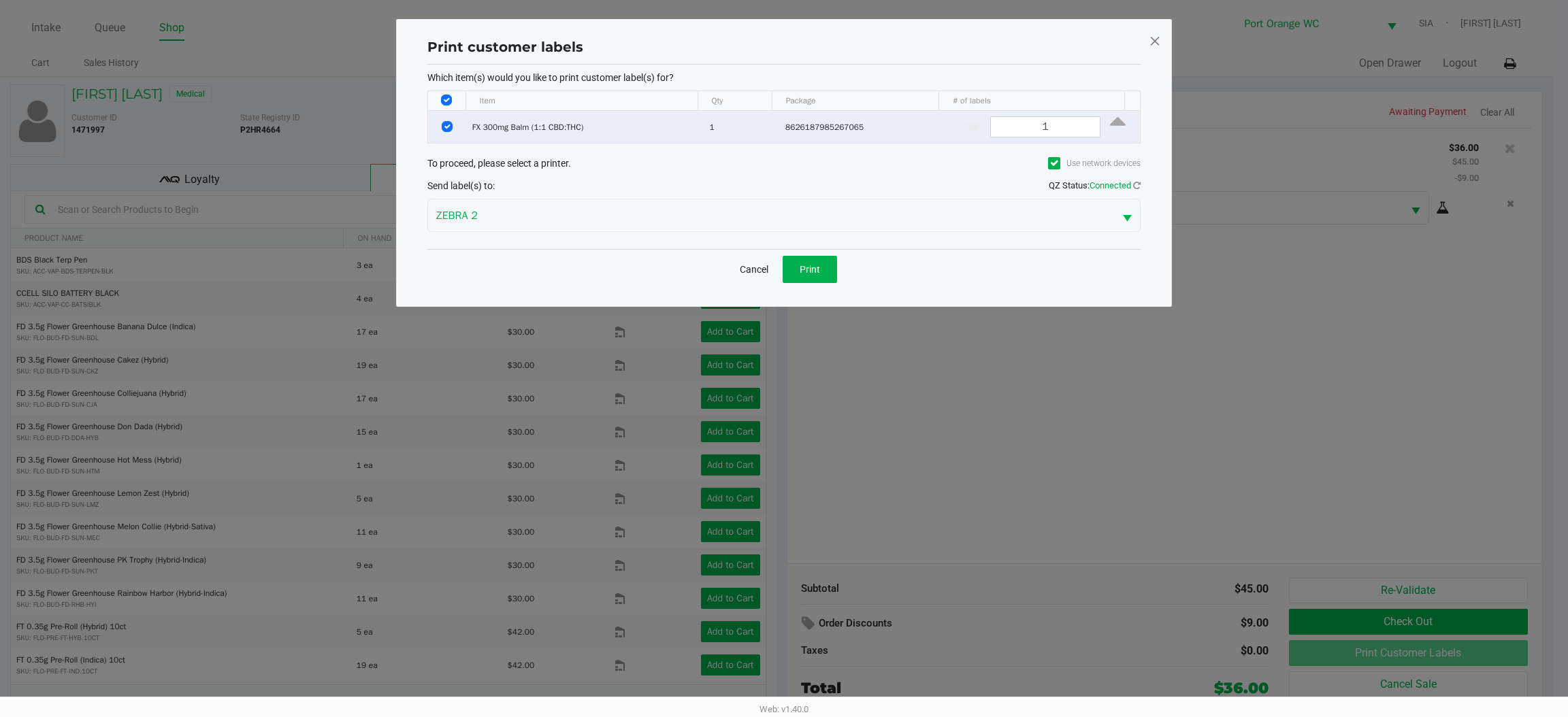click on "Print" 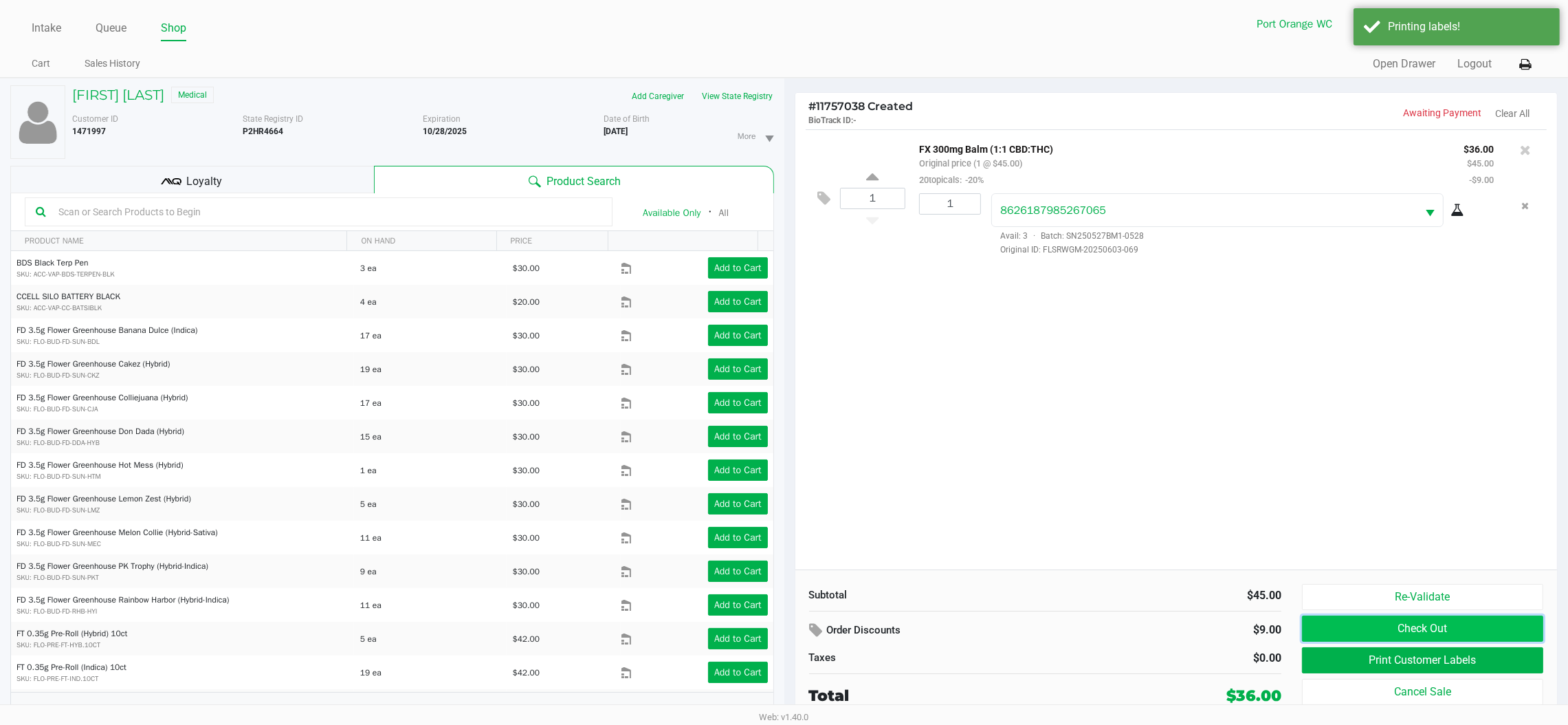 click on "Check Out" 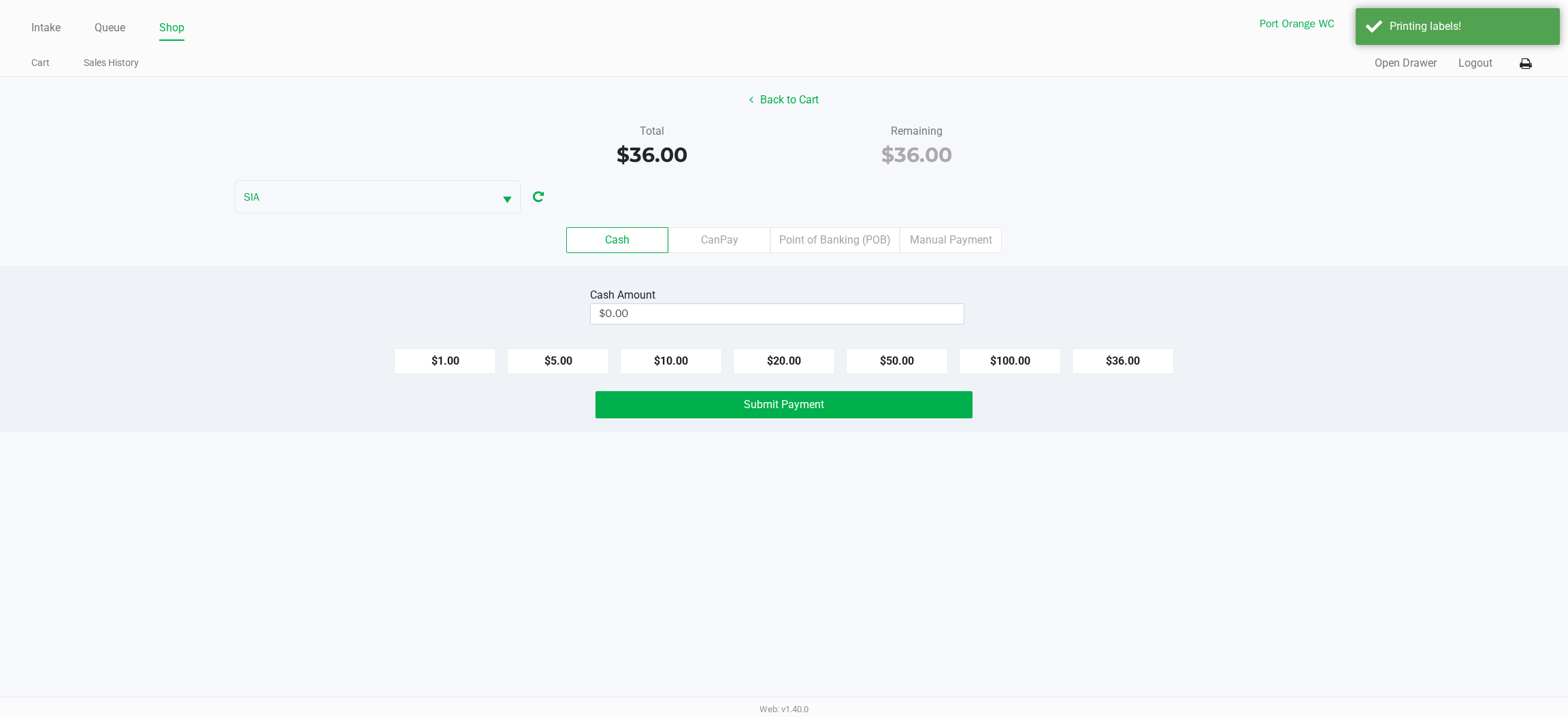 click on "Point of Banking (POB)" 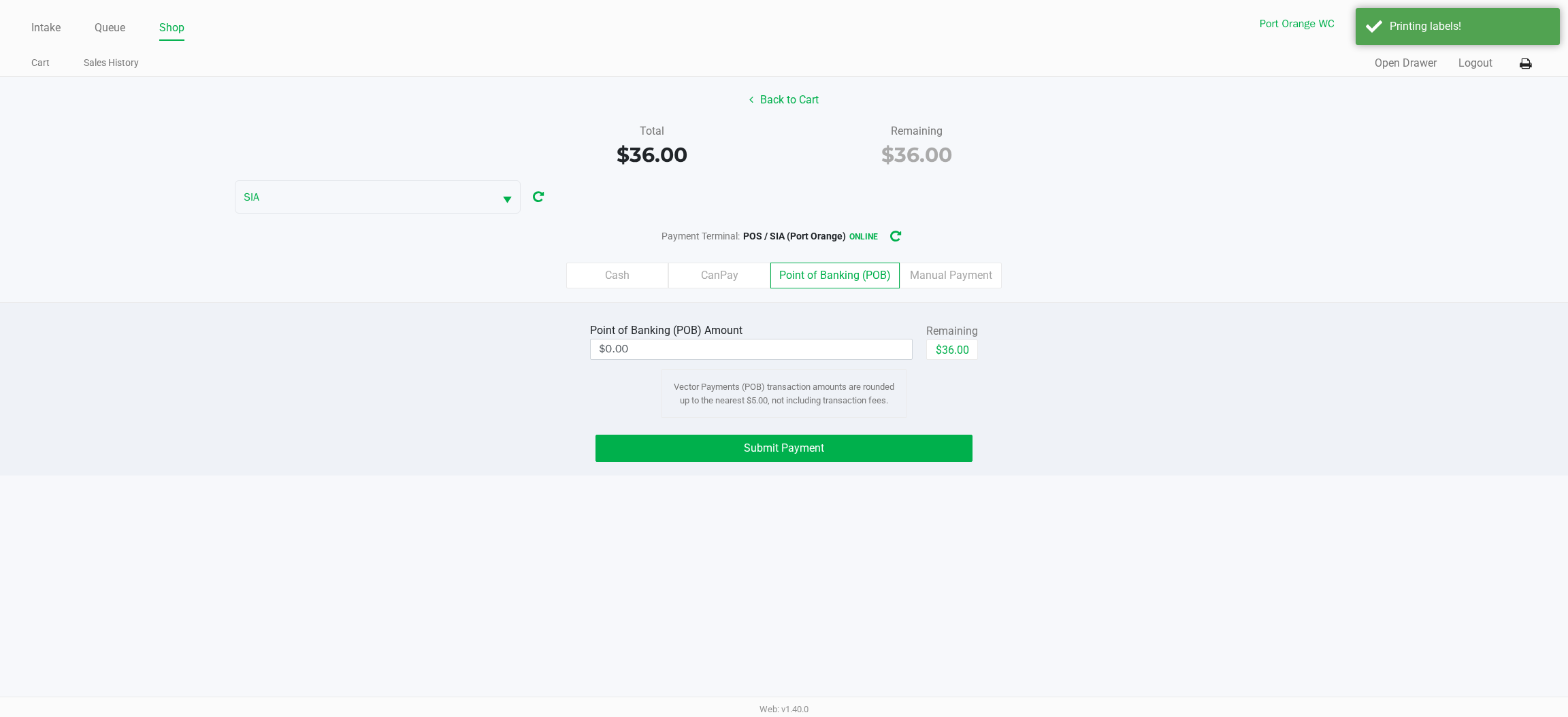 click on "$36.00" 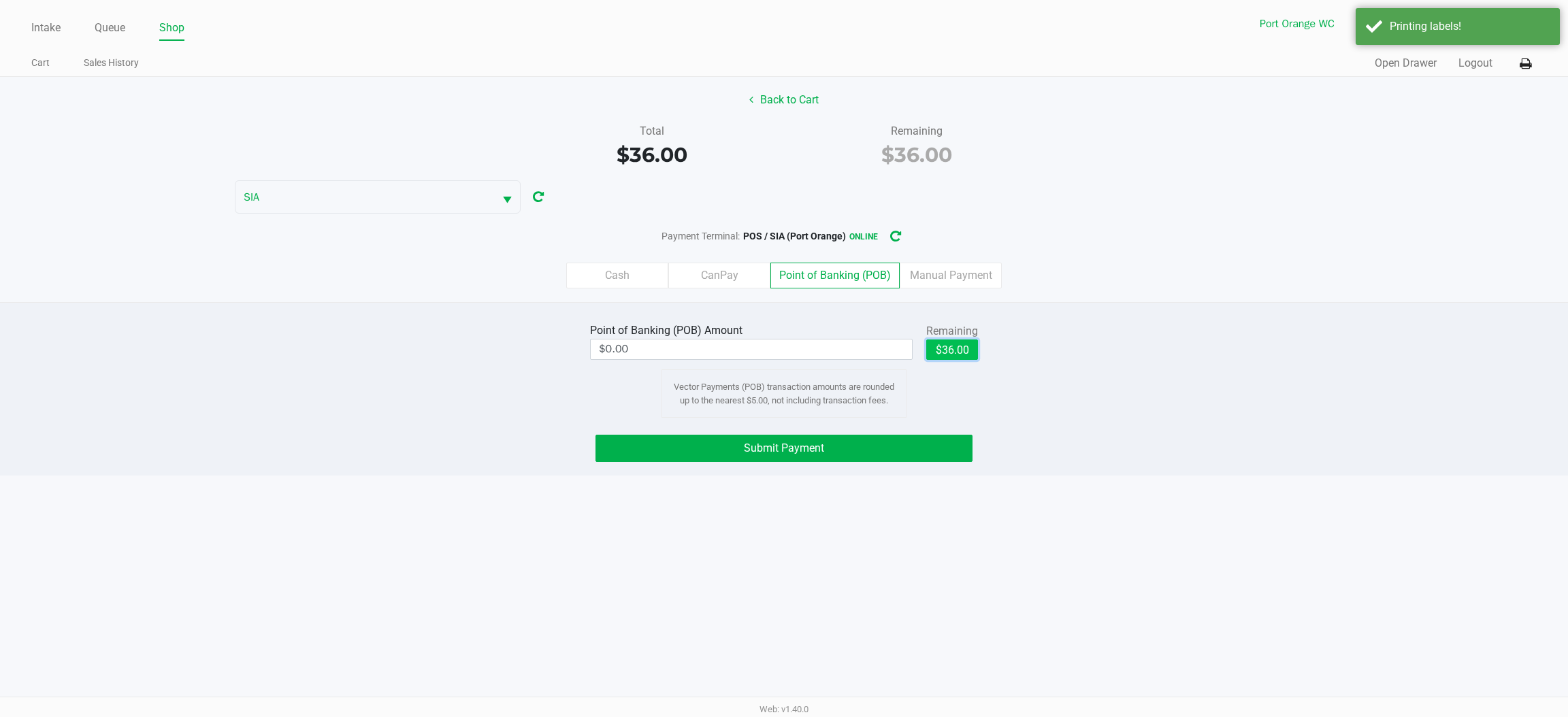 type on "$36.00" 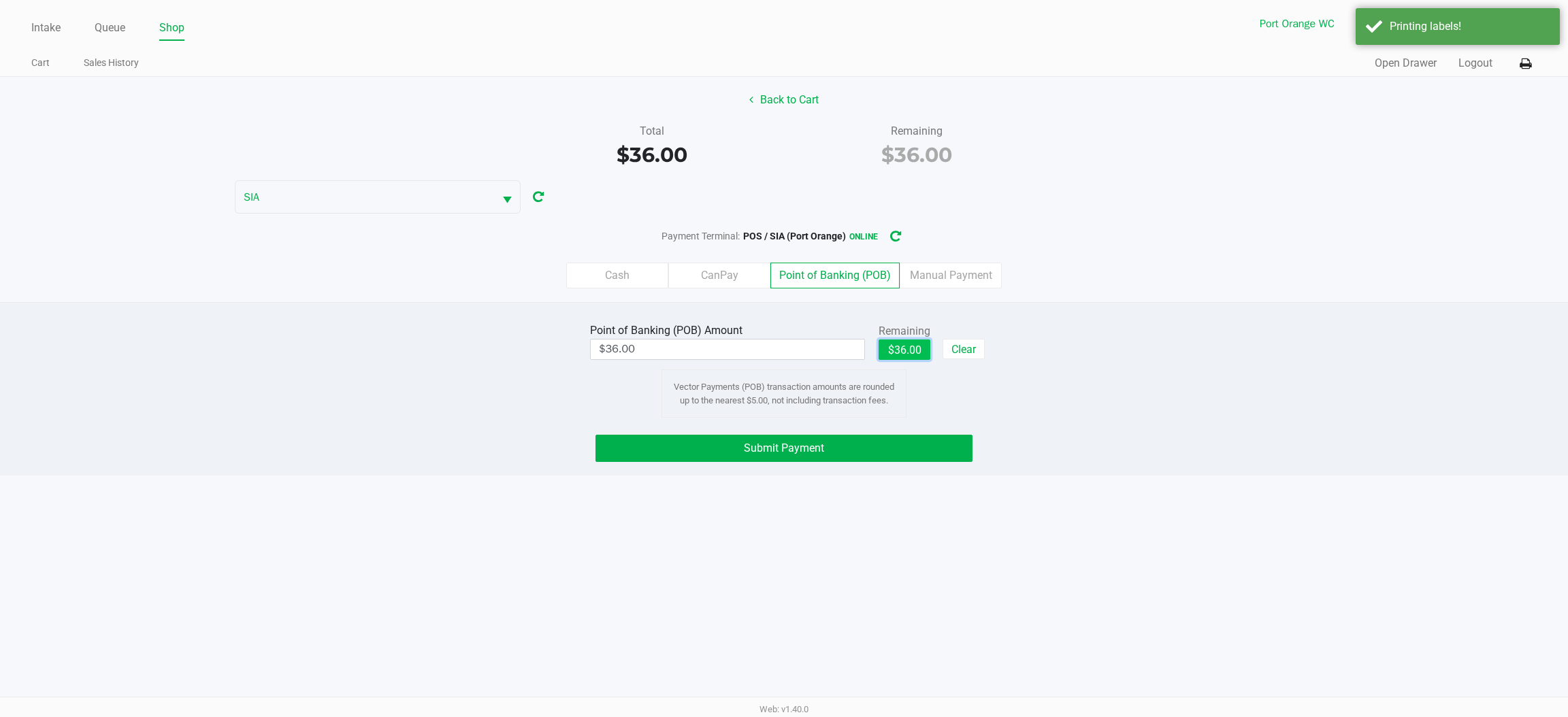 click on "Submit Payment" 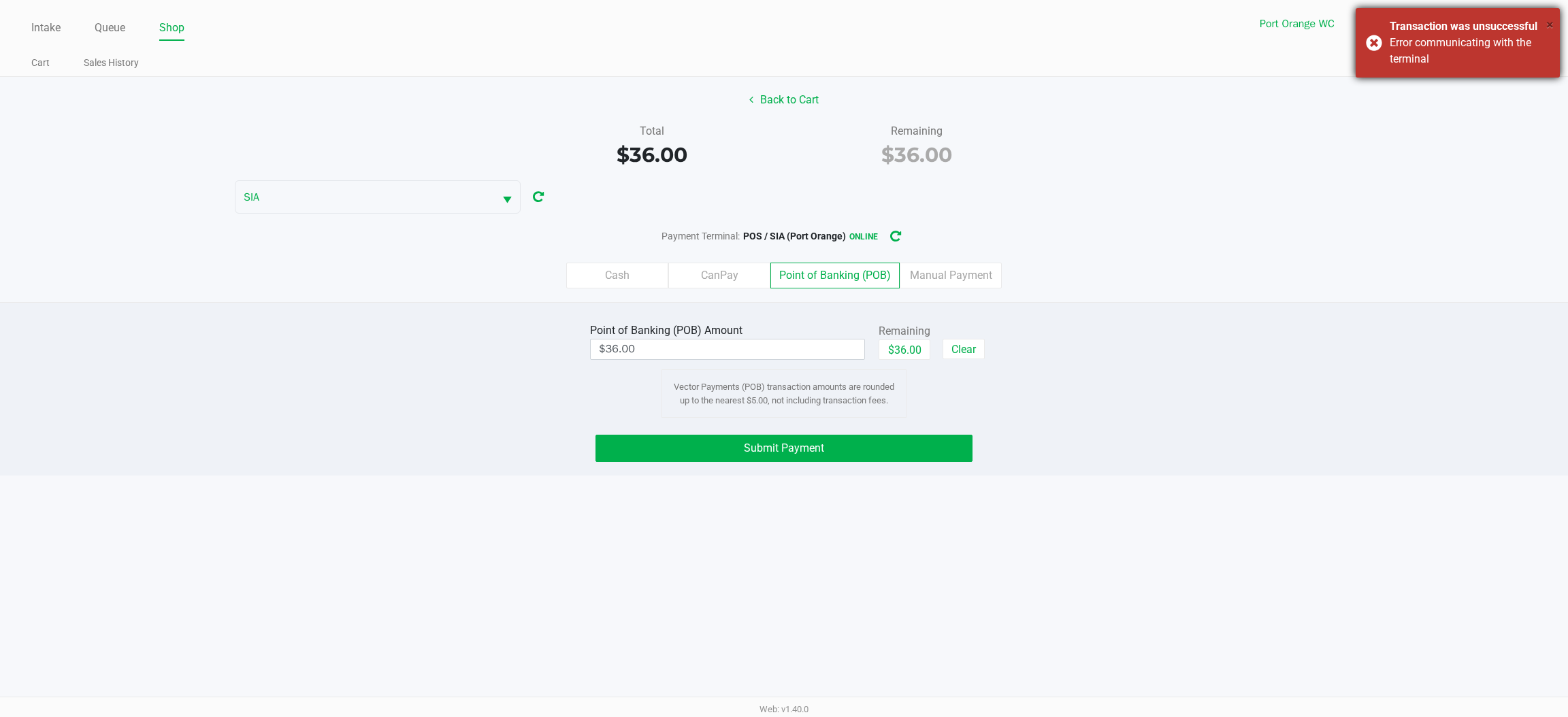 click on "×" at bounding box center [1550, 24] 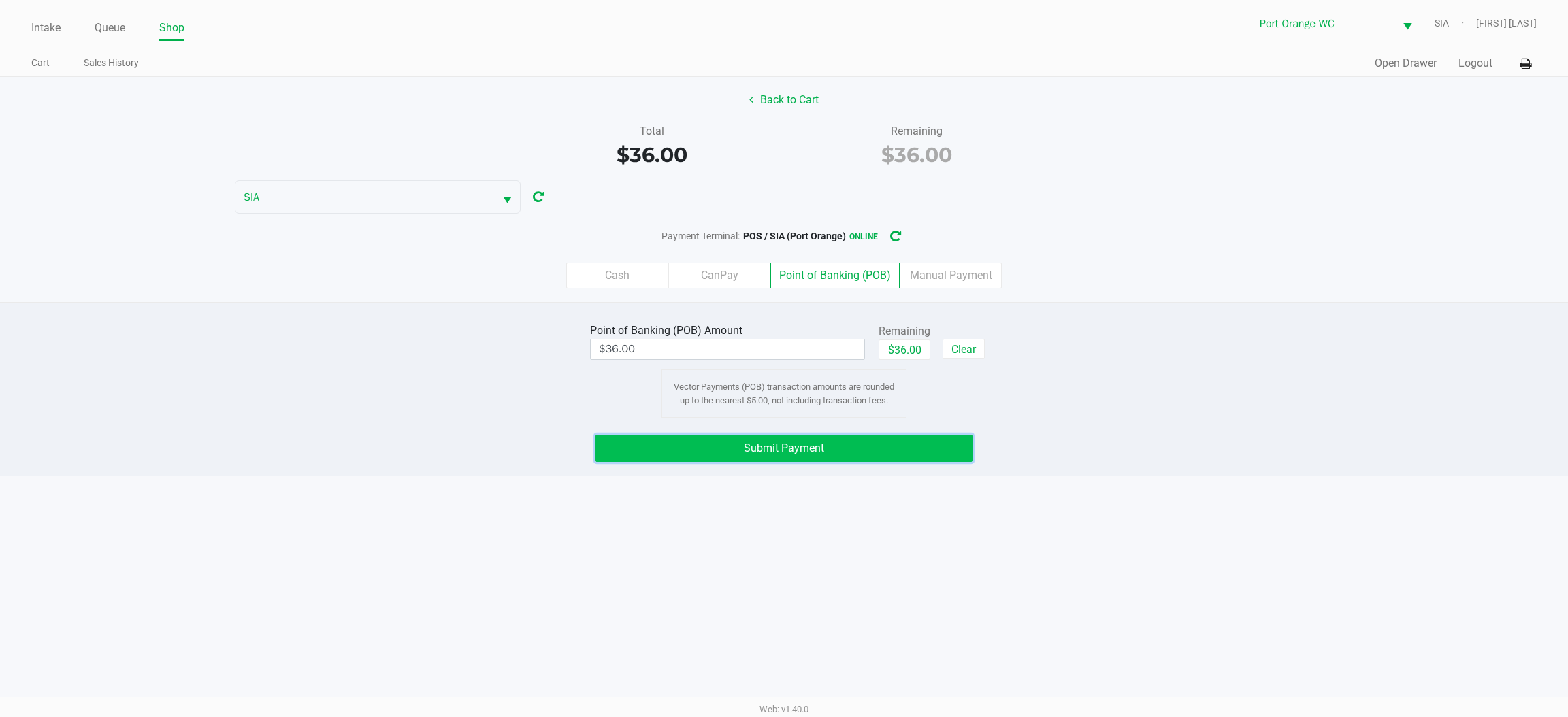 click on "Submit Payment" 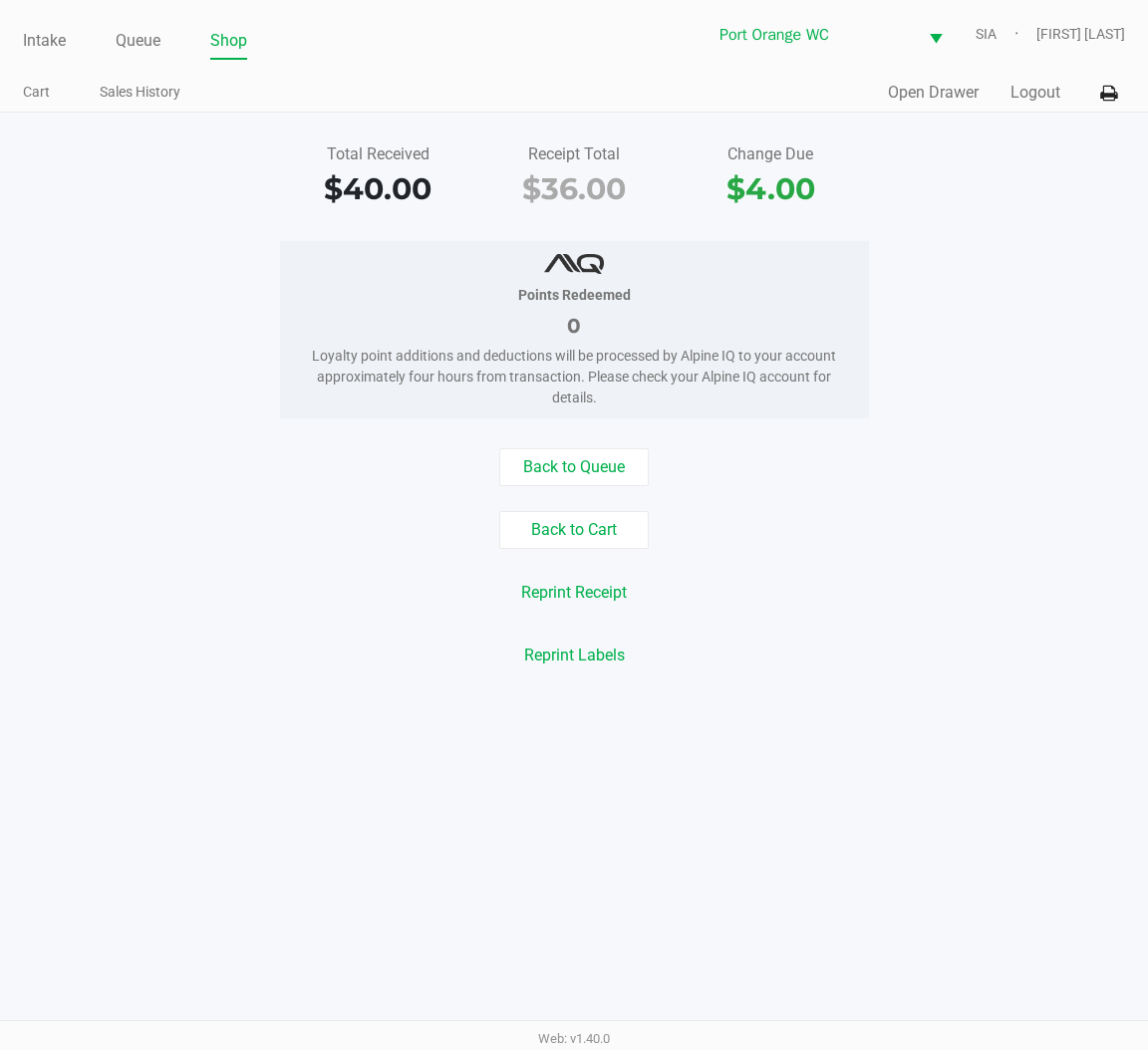 click on "Back to Queue" 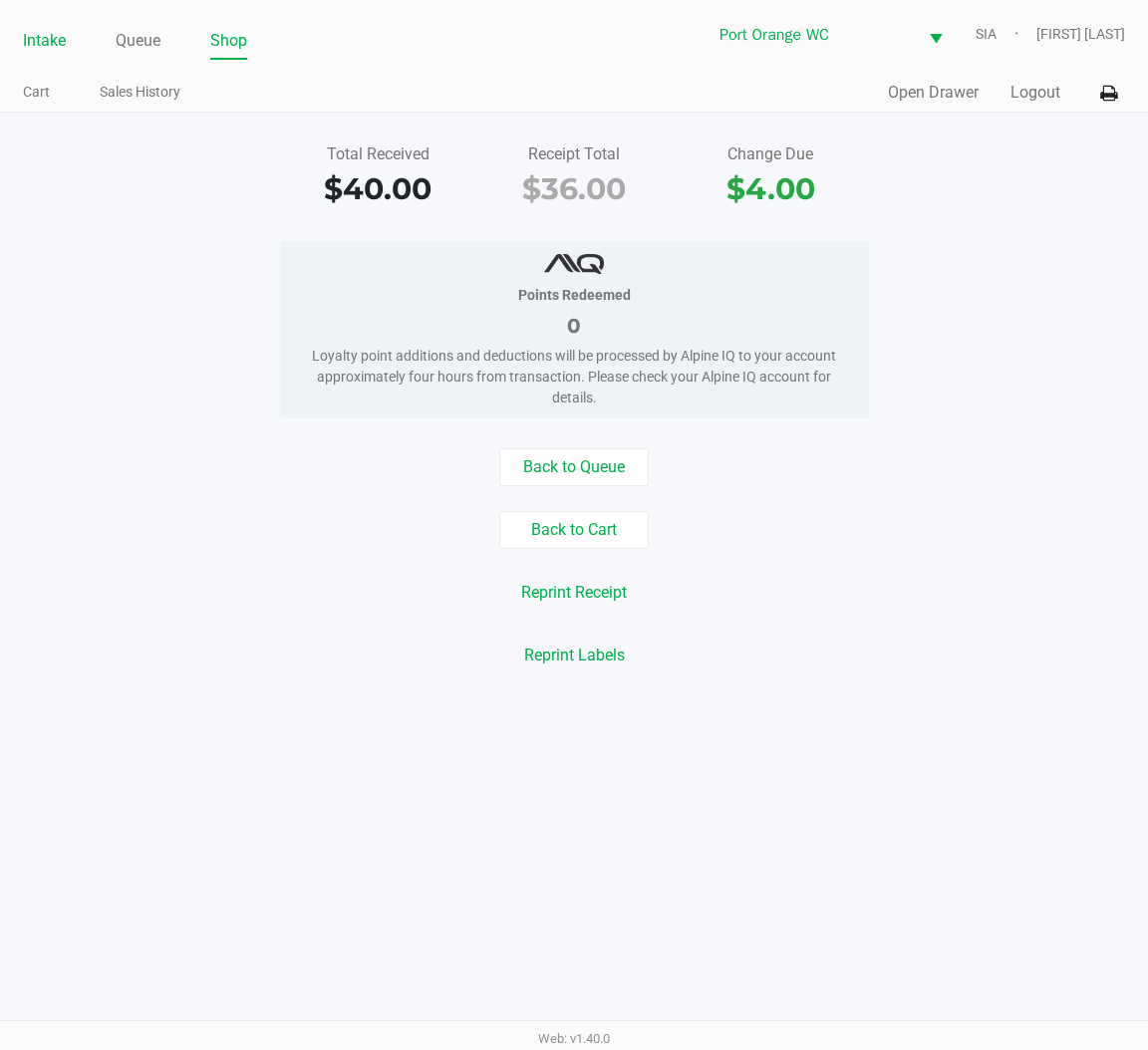 click on "Intake" 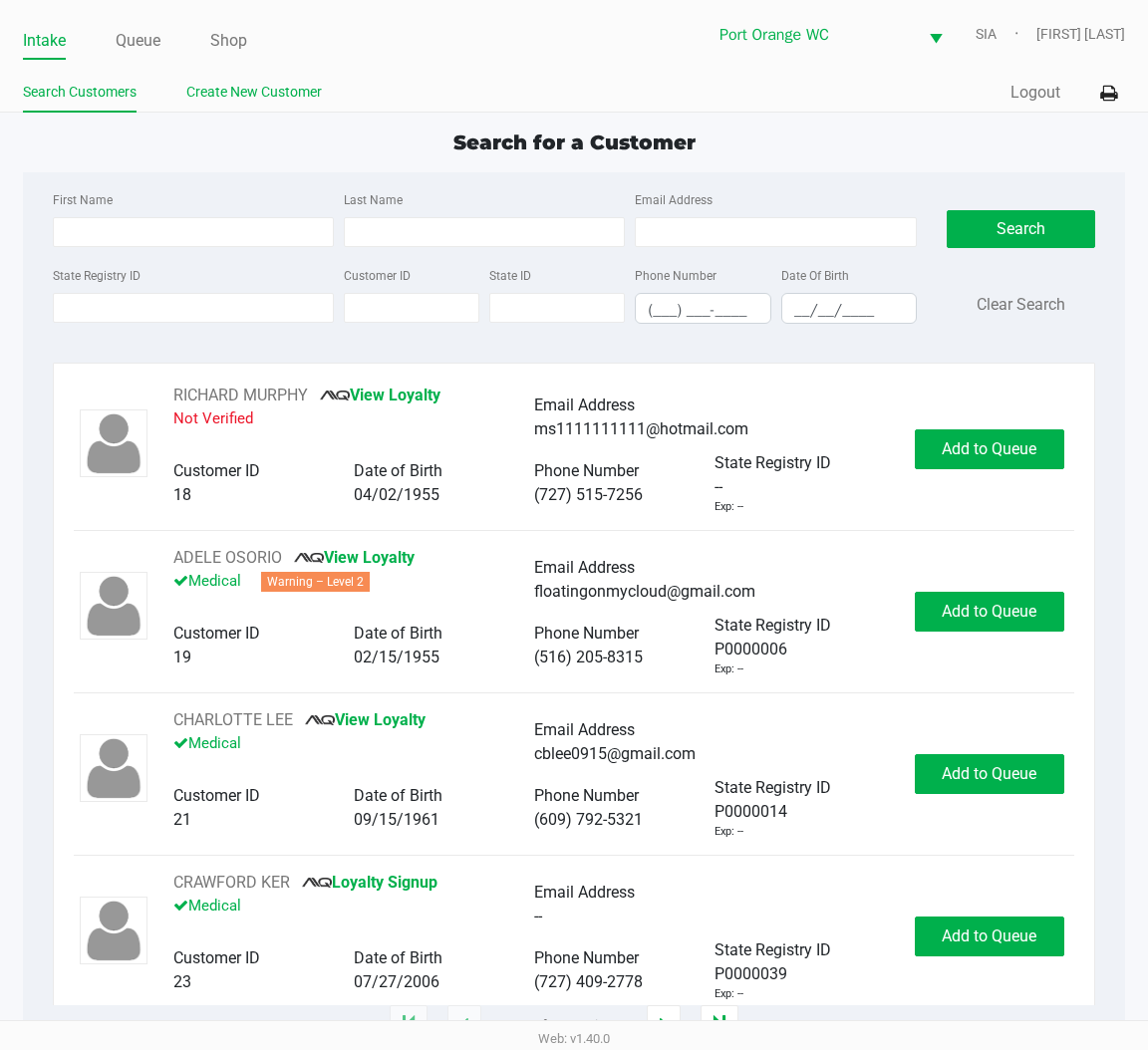 click on "Create New Customer" 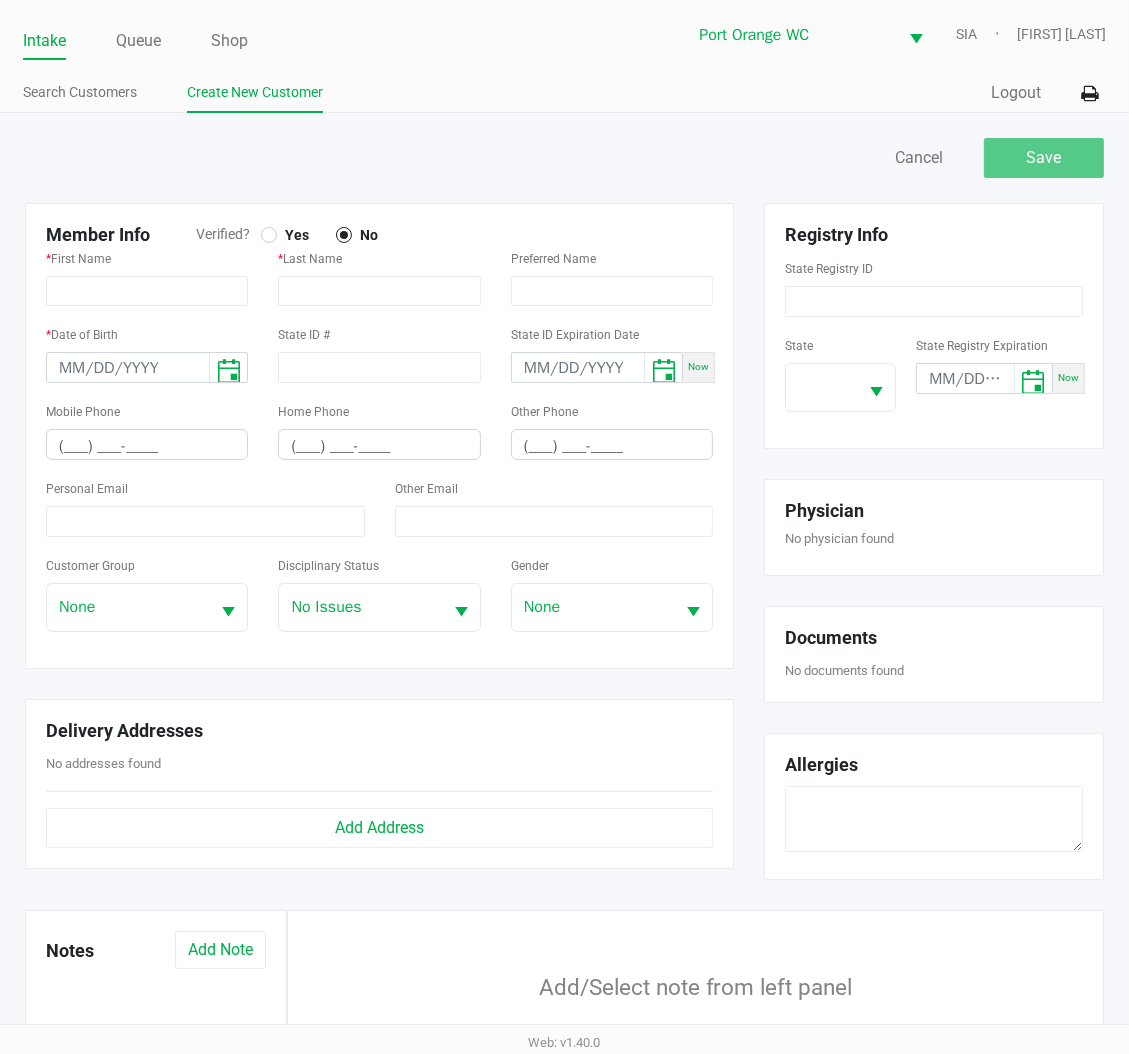 click on "Yes" 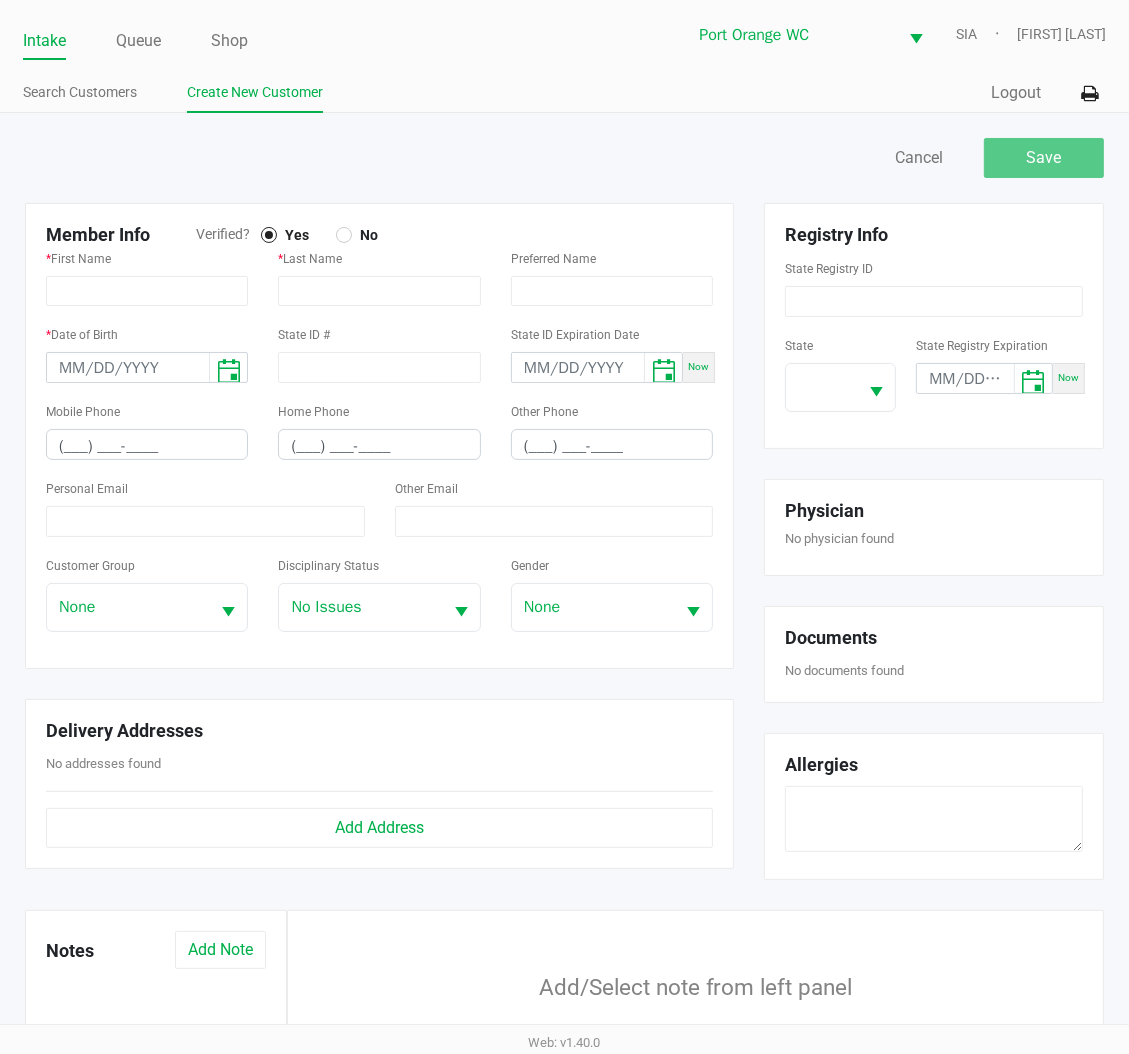 drag, startPoint x: 351, startPoint y: 159, endPoint x: 154, endPoint y: 176, distance: 197.73215 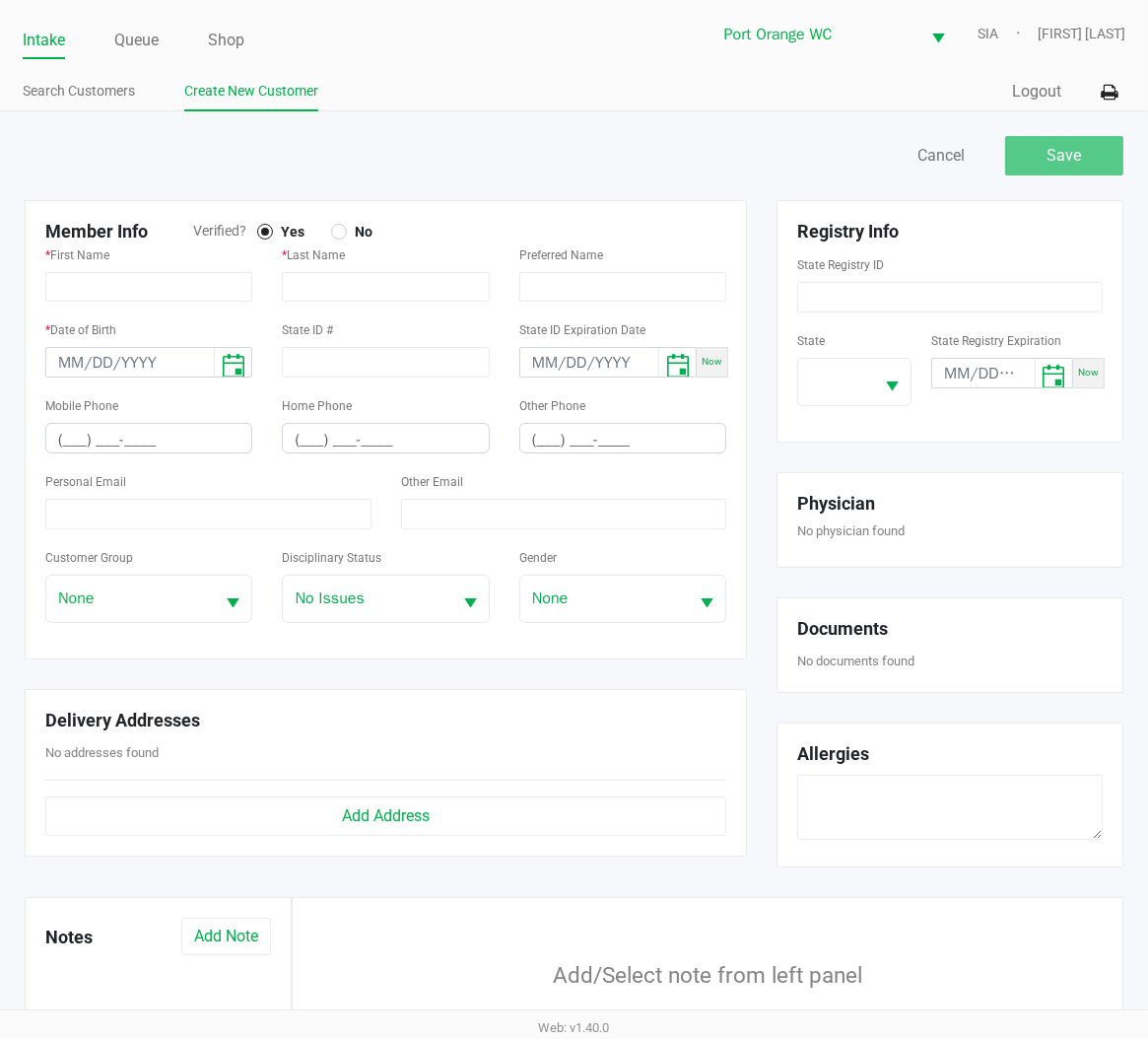 click 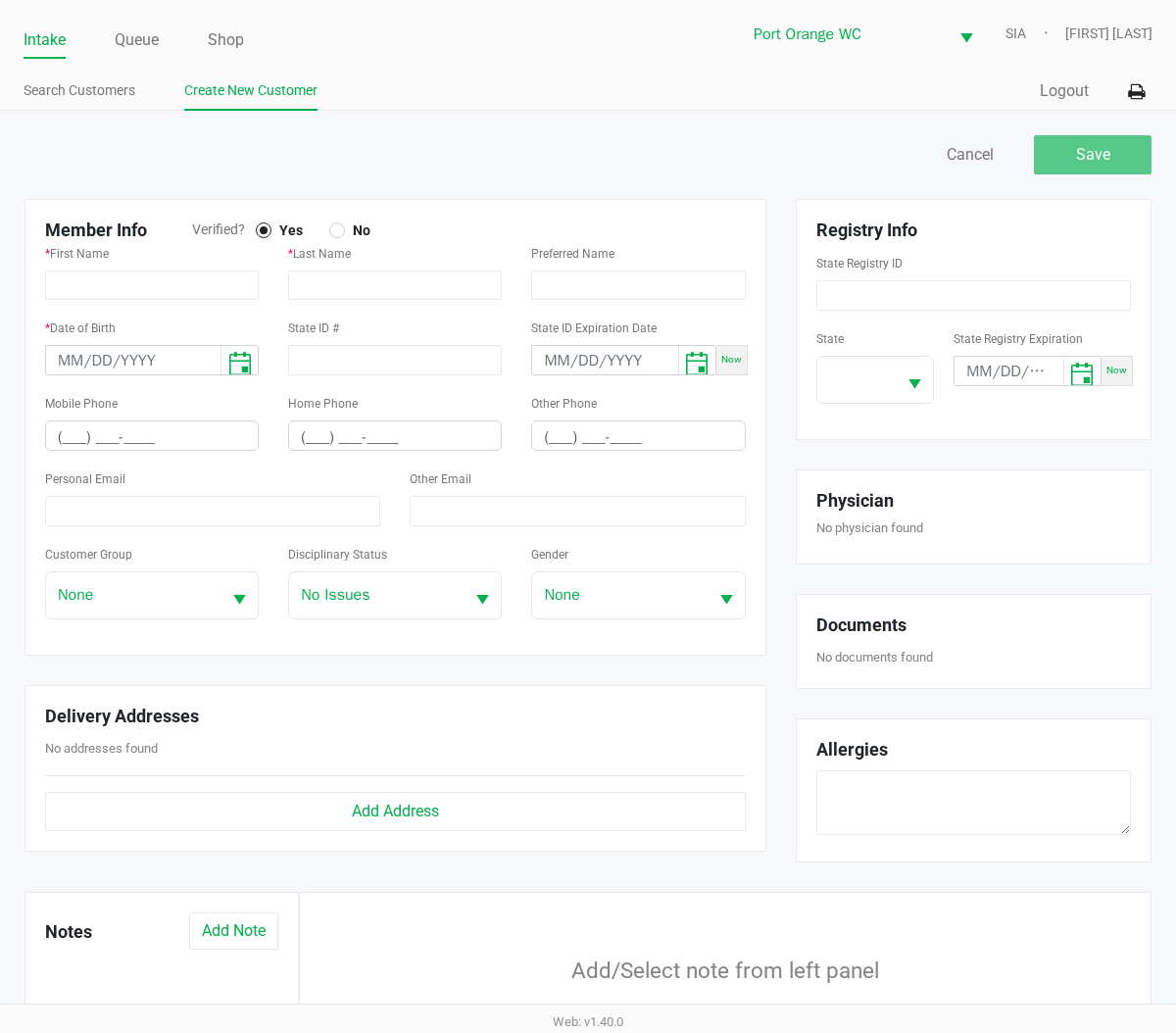 drag, startPoint x: 368, startPoint y: 128, endPoint x: 234, endPoint y: 198, distance: 151.18201 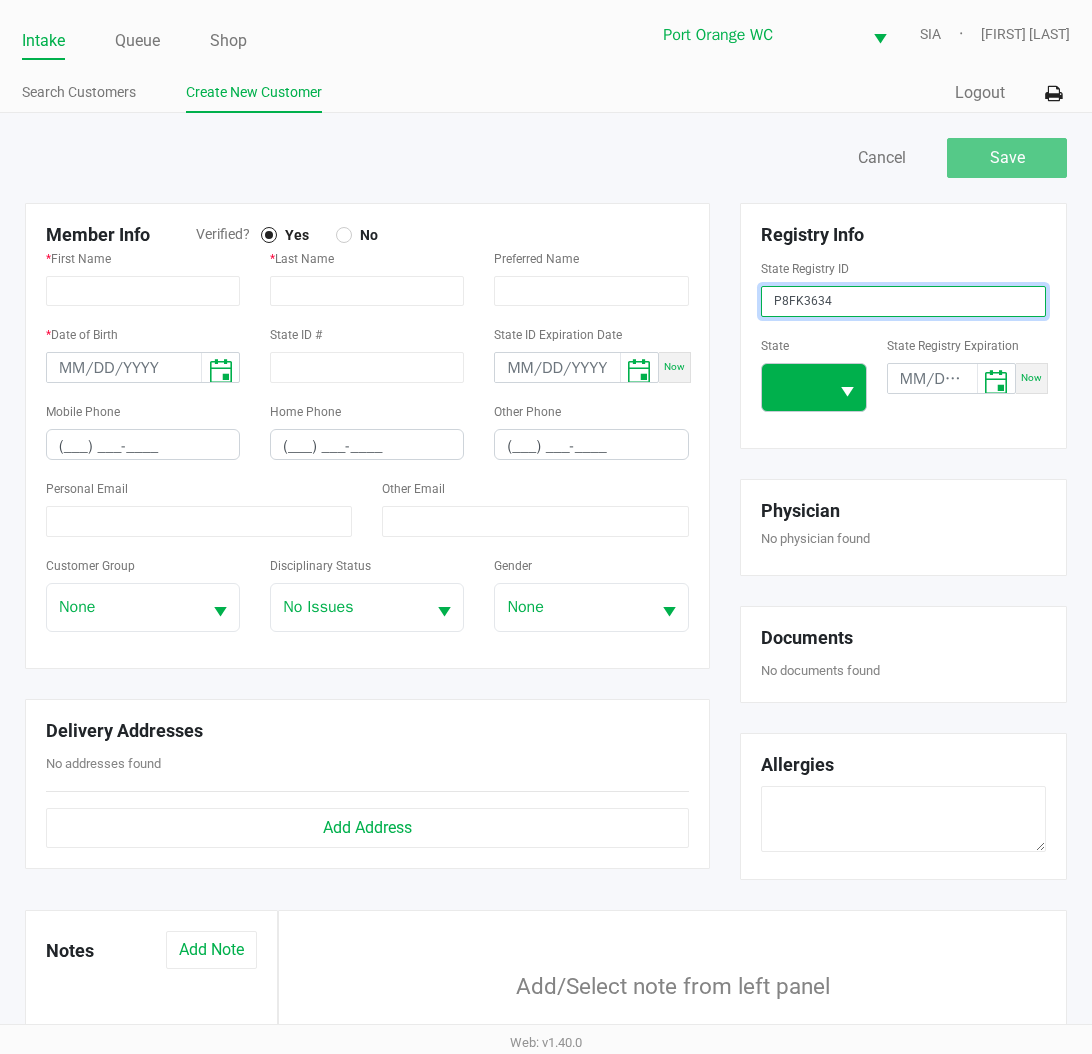 type on "P8FK3634" 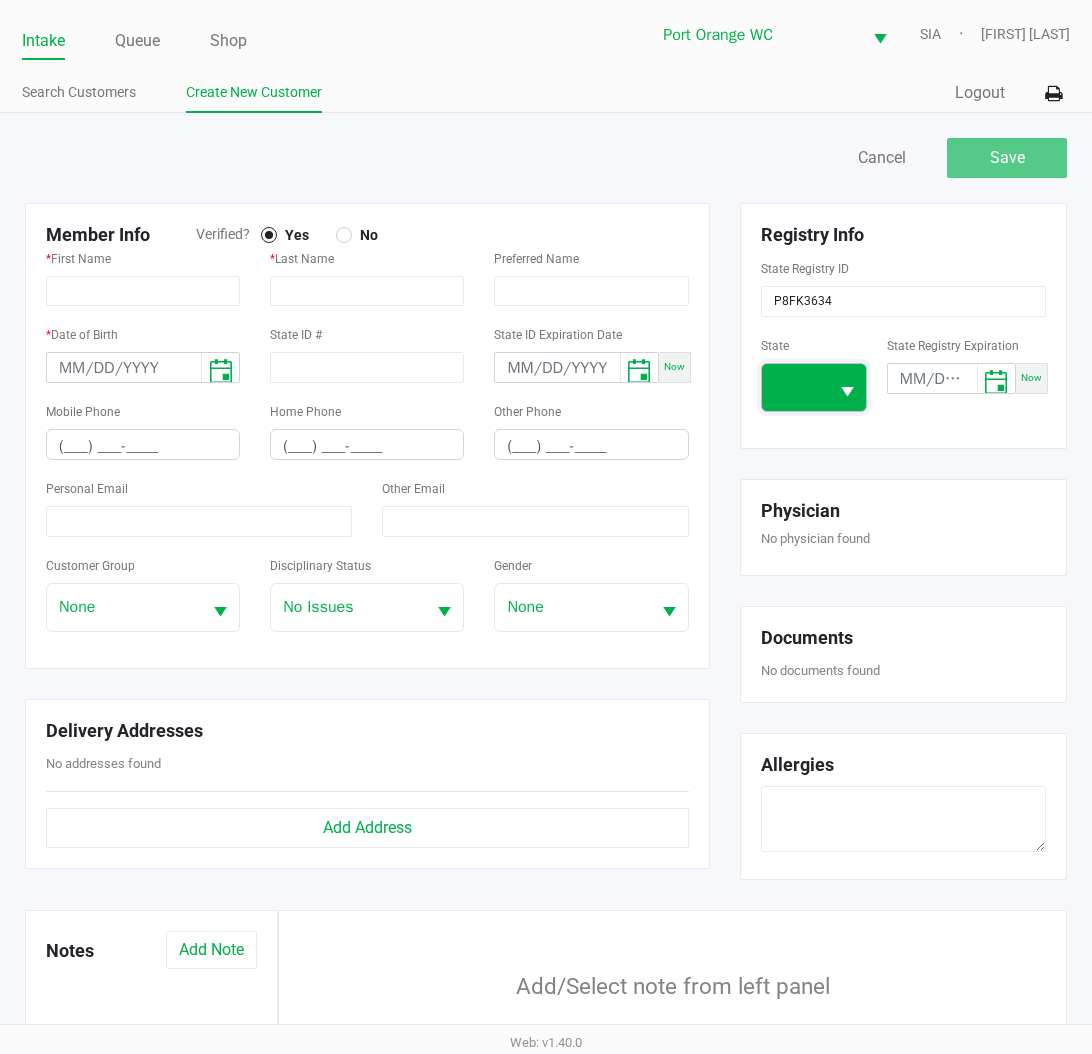 click at bounding box center [795, 387] 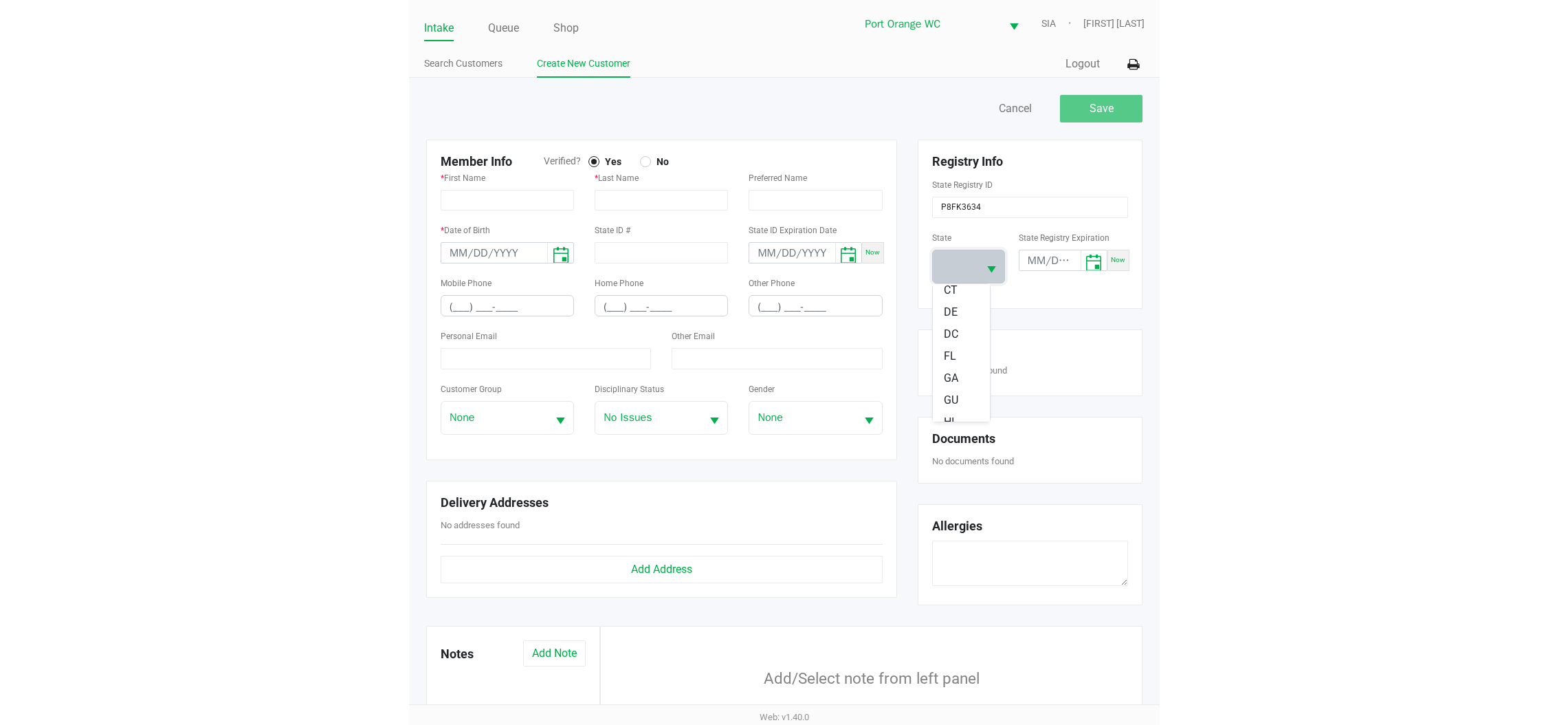 scroll, scrollTop: 206, scrollLeft: 0, axis: vertical 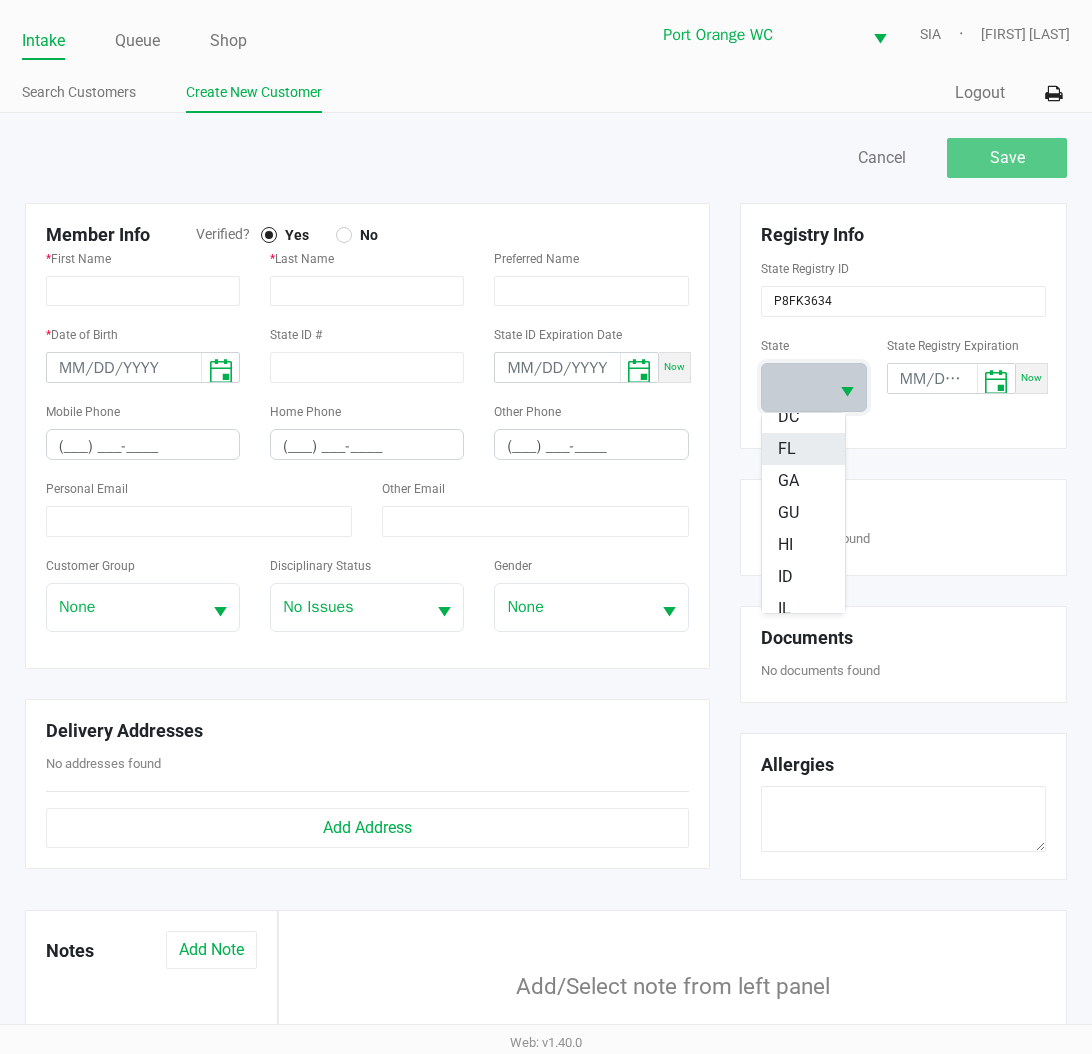 click on "FL" at bounding box center [787, 449] 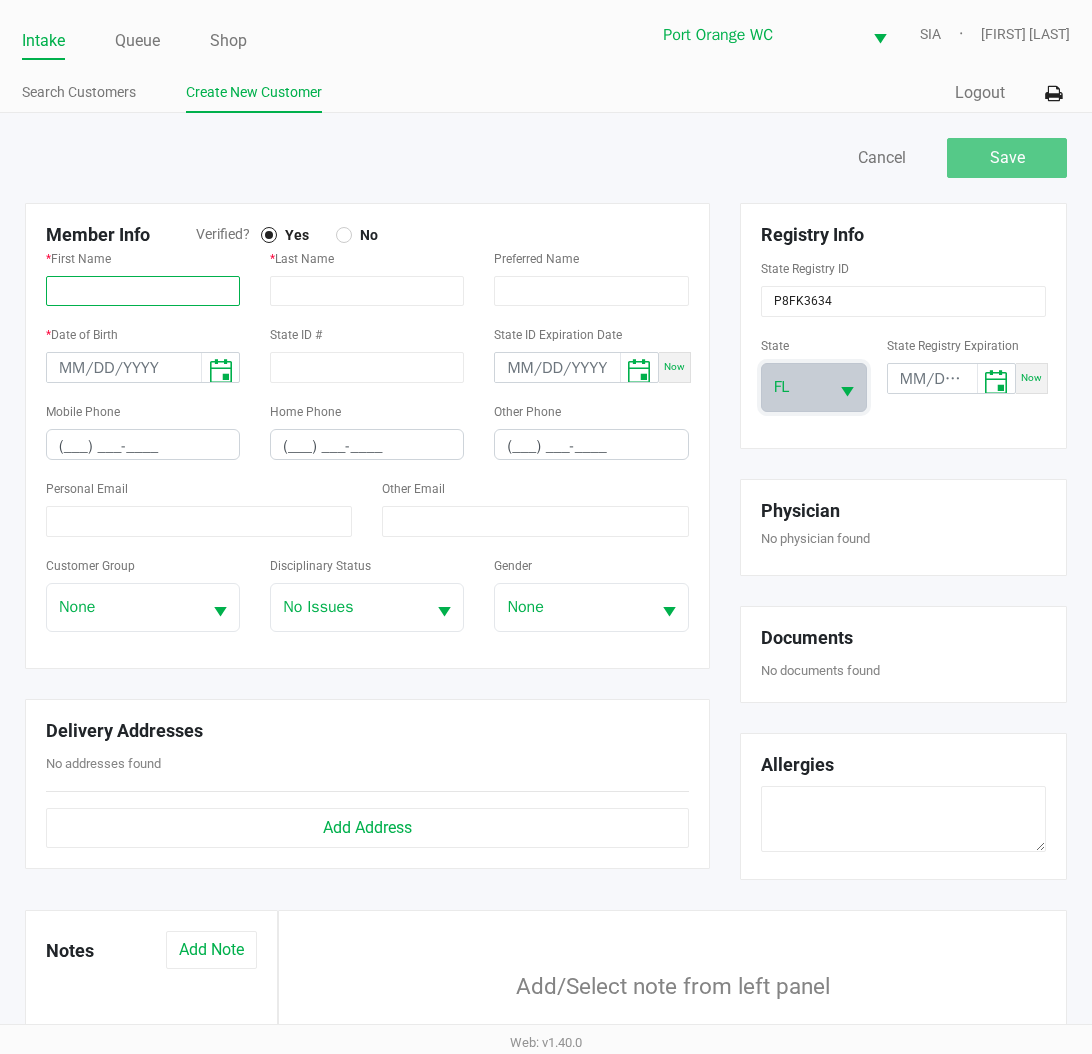 click 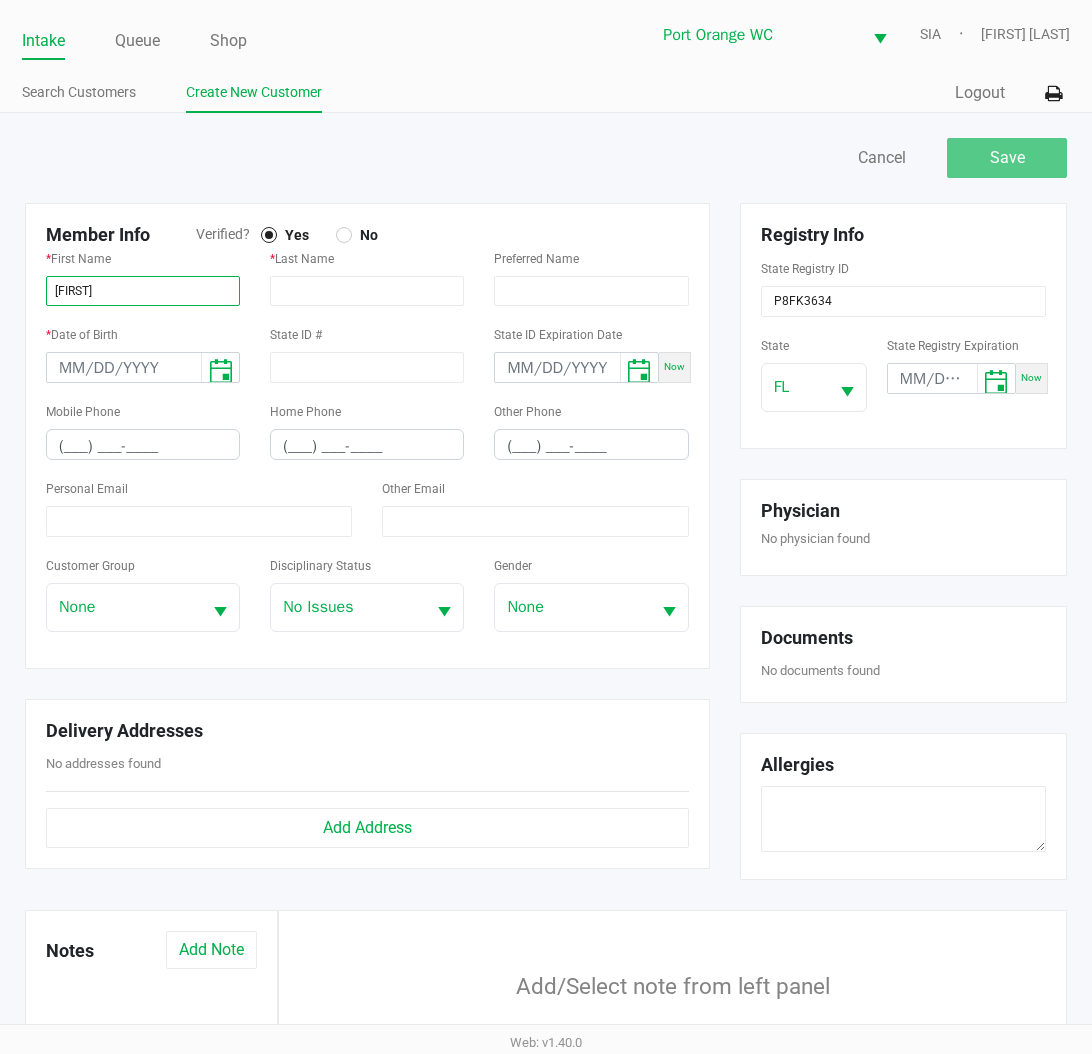type on "MATTHEW" 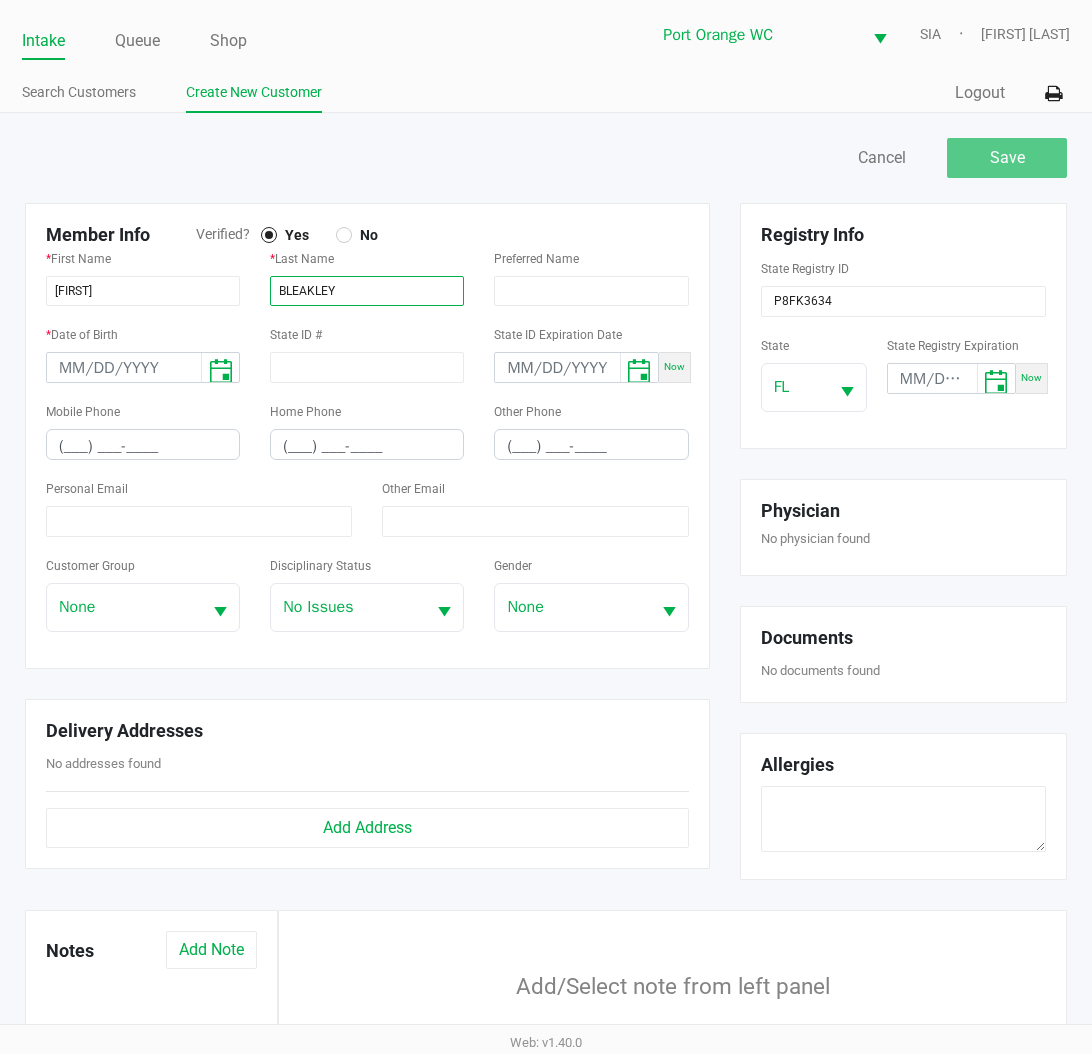 type on "BLEAKLEY" 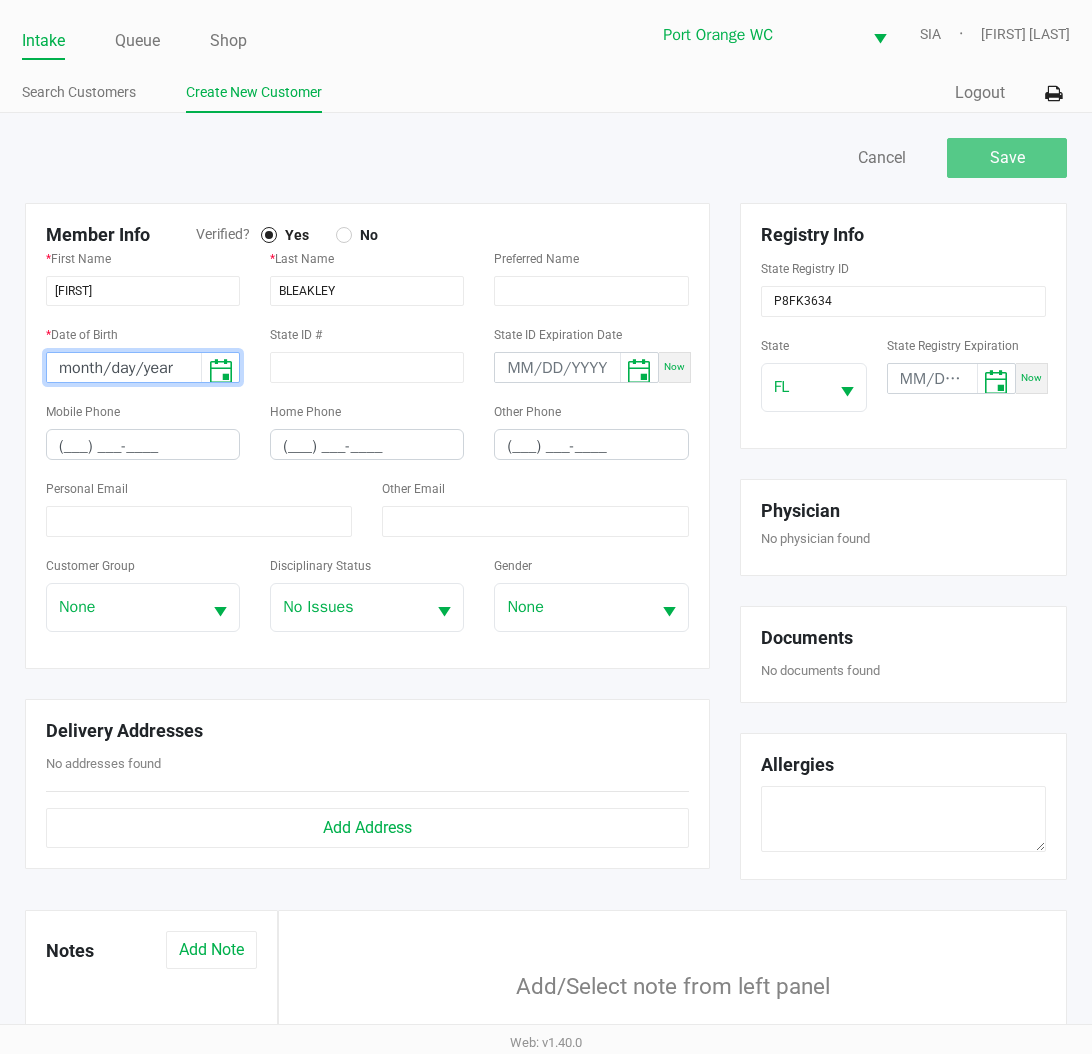 click on "month/day/year" at bounding box center (124, 368) 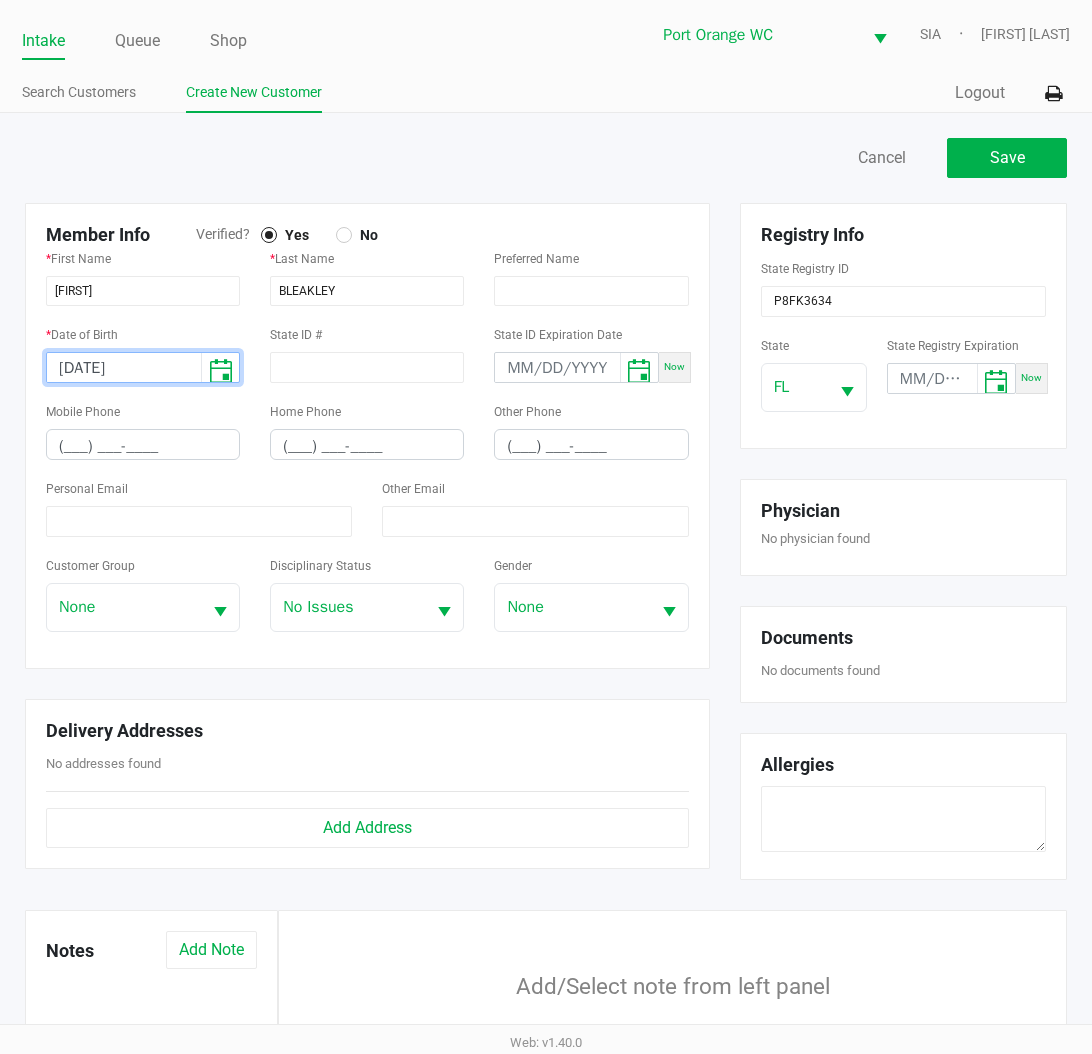 type on "11/10/1986" 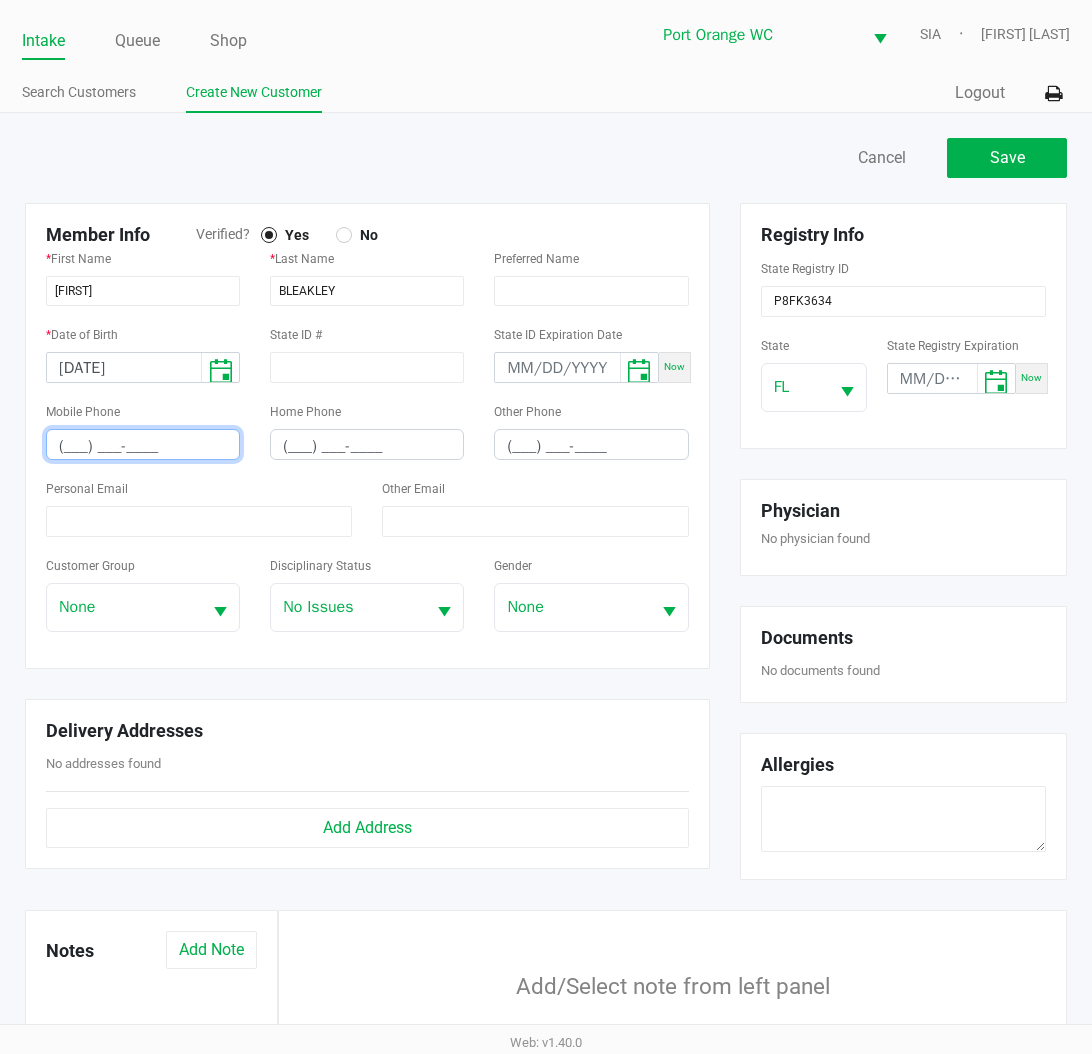 drag, startPoint x: 69, startPoint y: 429, endPoint x: 77, endPoint y: 437, distance: 11.313708 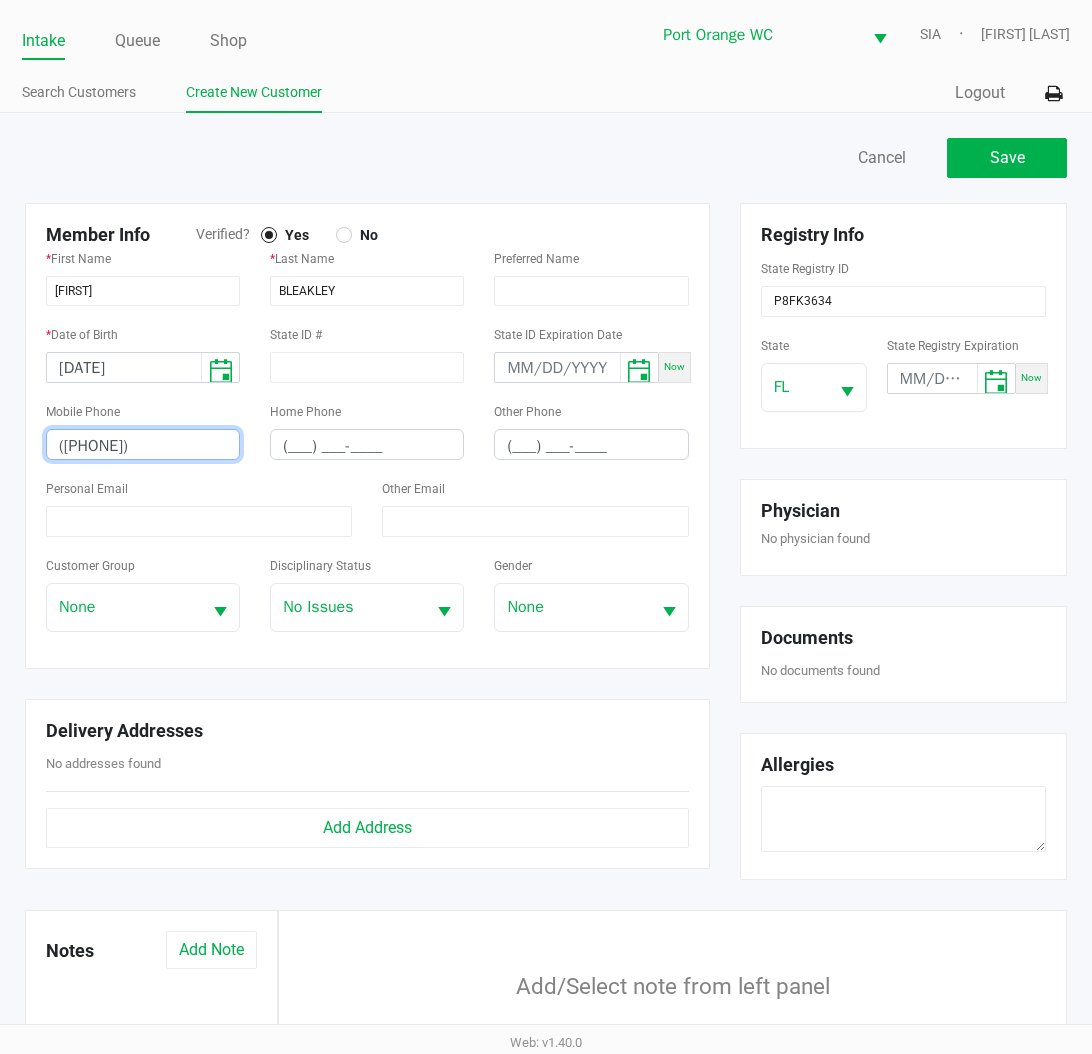 type on "(386) 843-4131" 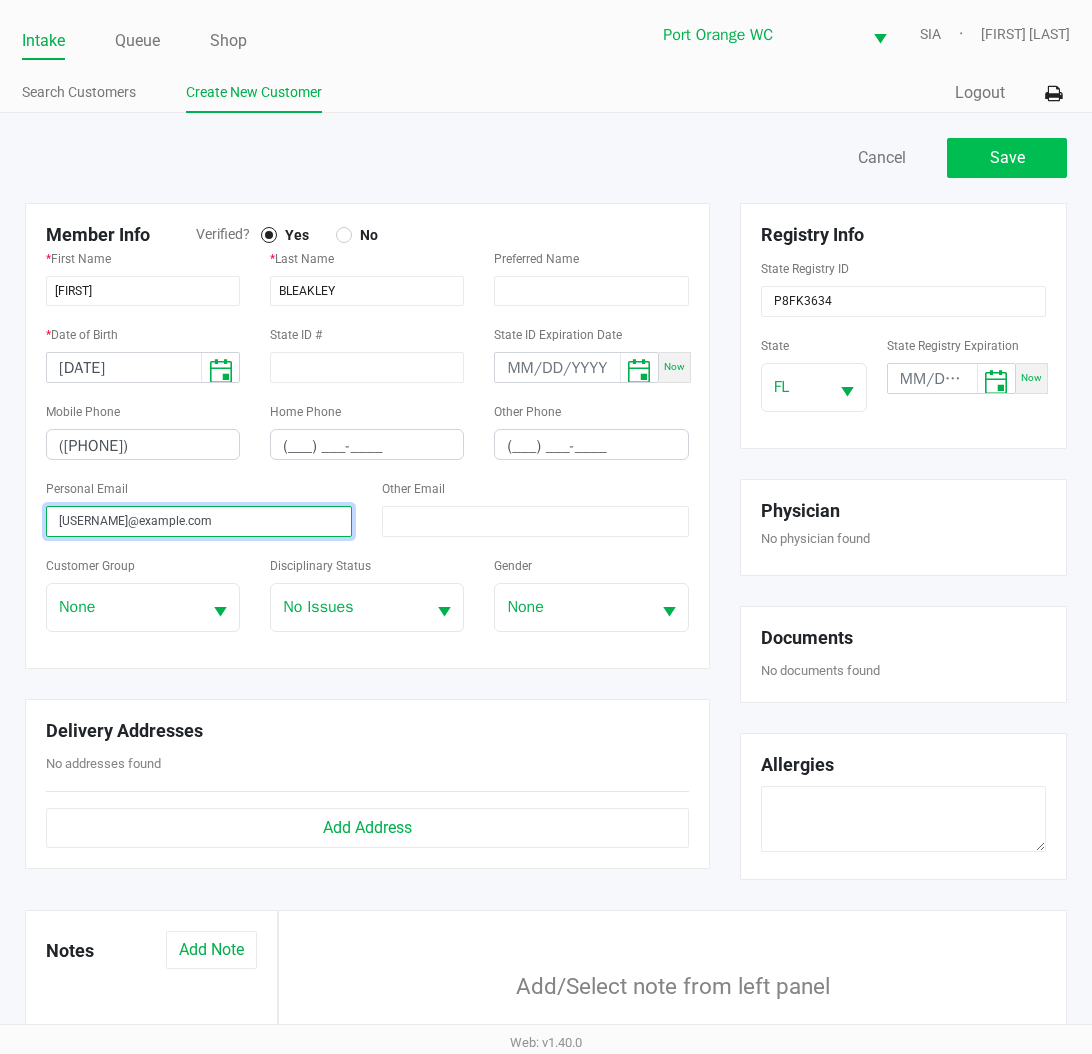type on "bleakleyp@hotmail.com" 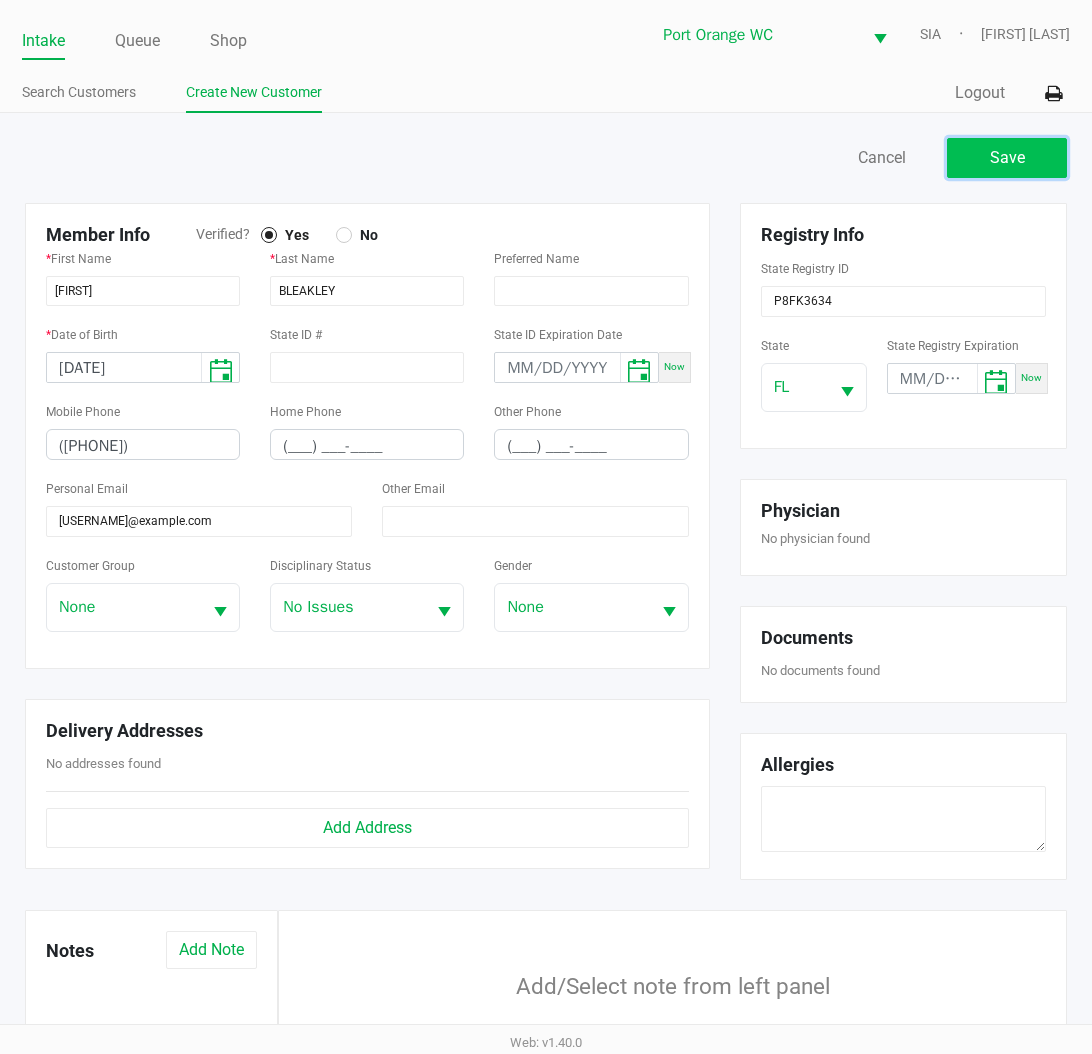click on "Save" 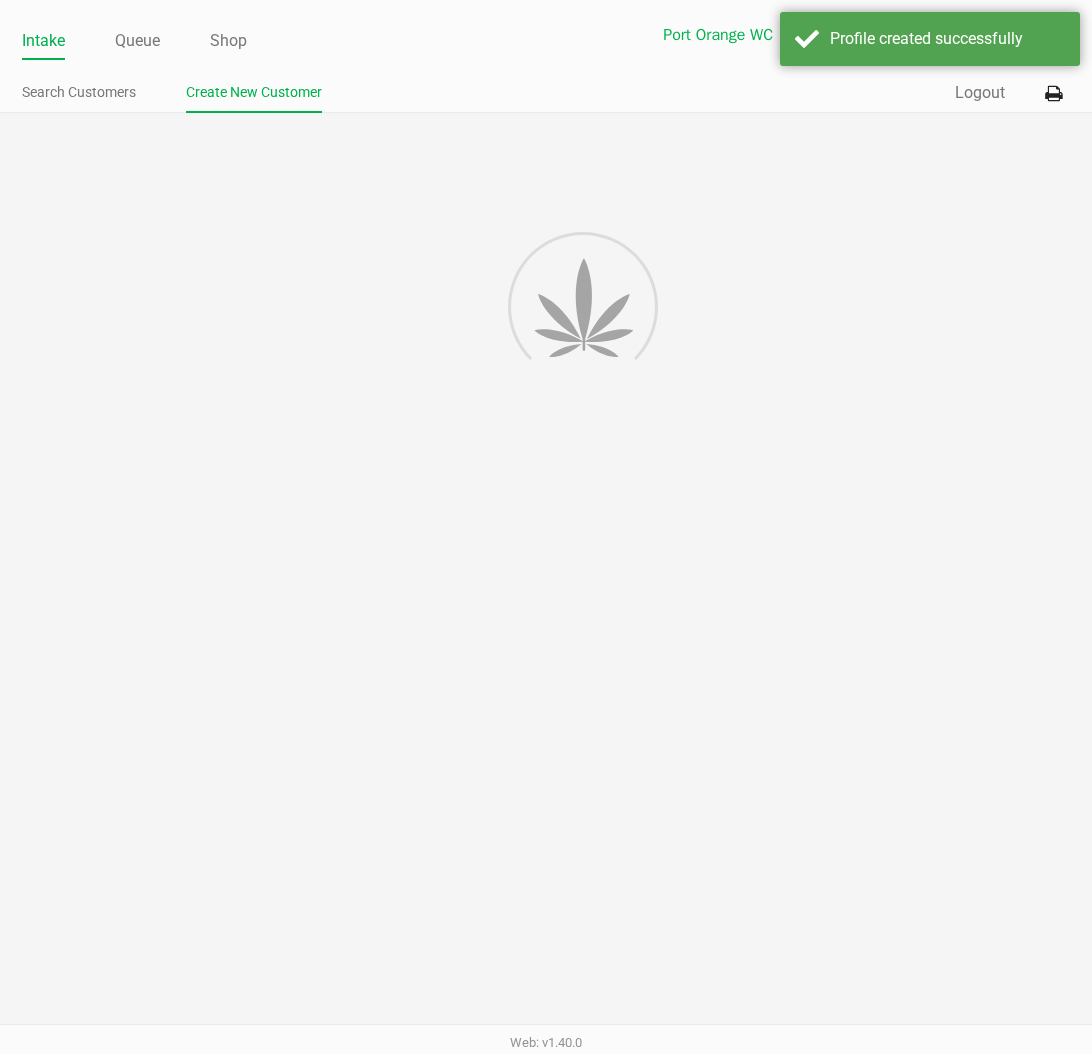 type on "---" 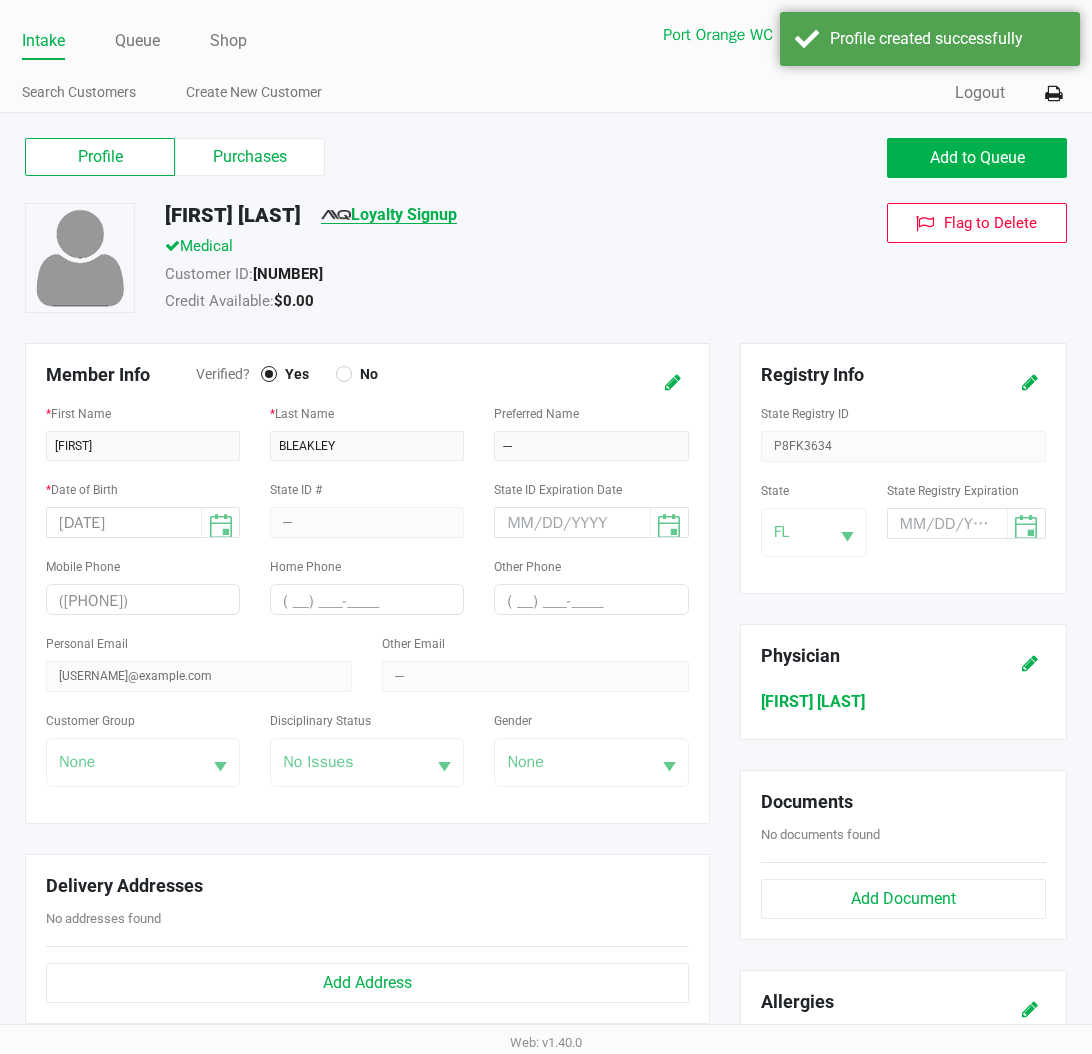 click on "Loyalty Signup" 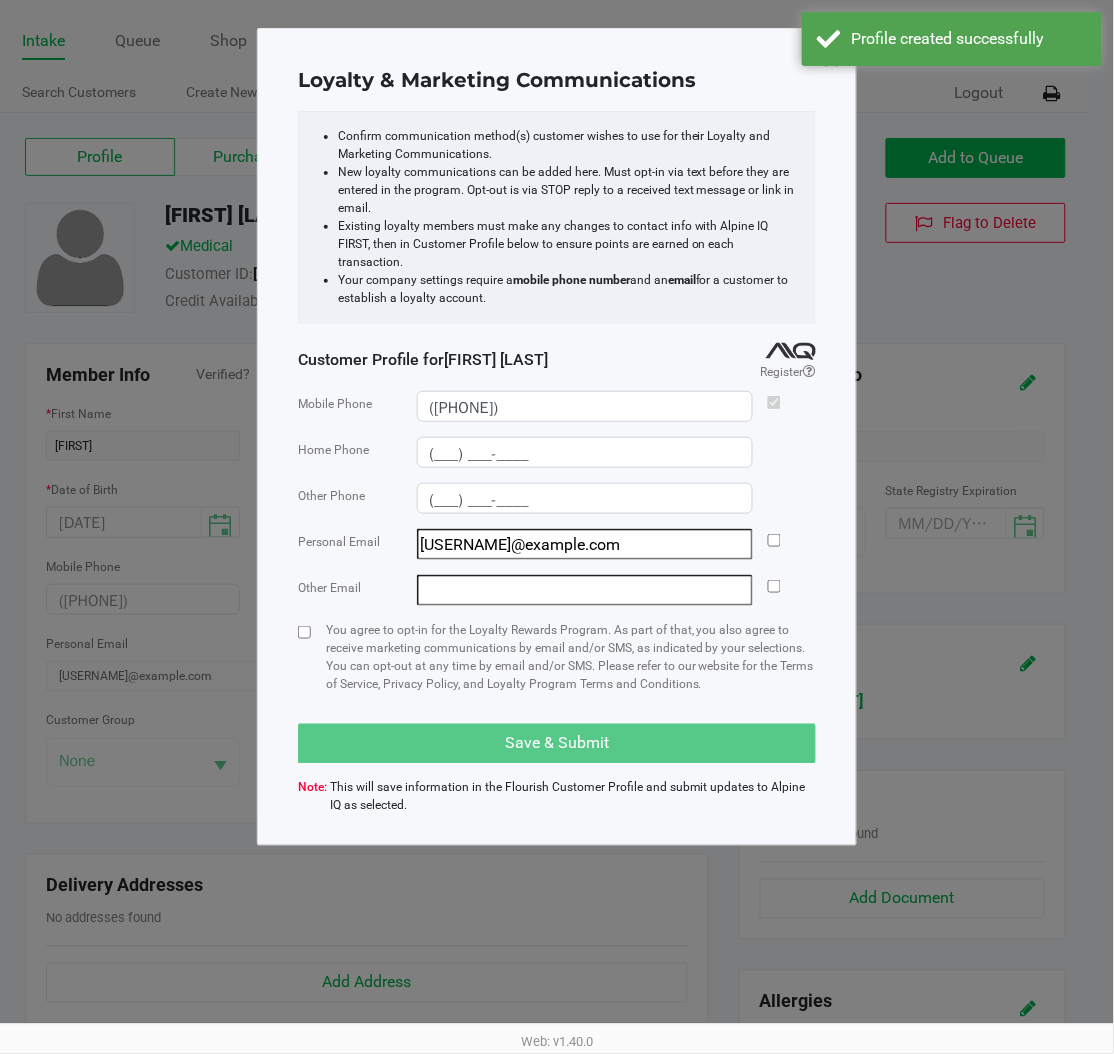 click on "Personal Email  bleakleyp@hotmail.com" 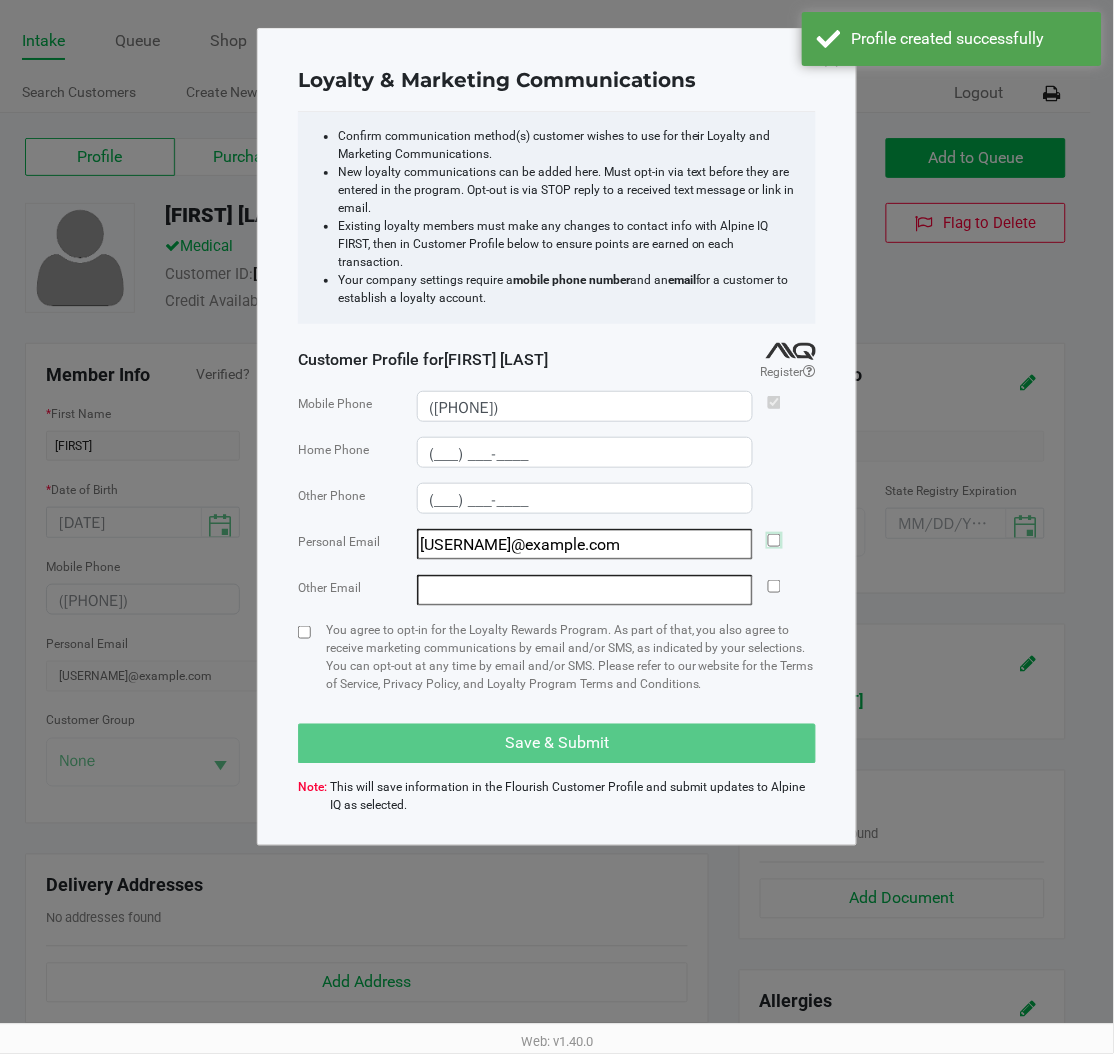 click 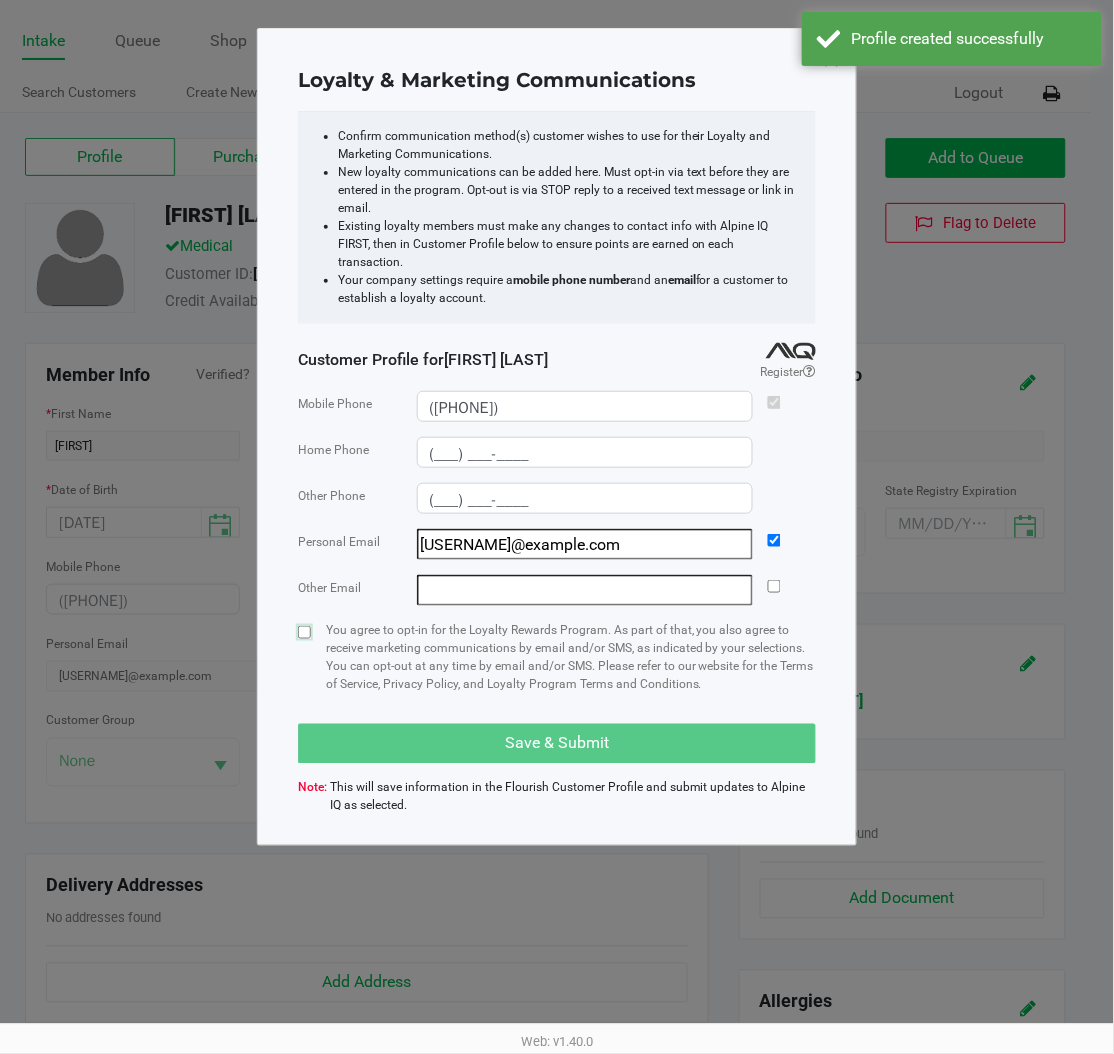 drag, startPoint x: 308, startPoint y: 618, endPoint x: 370, endPoint y: 668, distance: 79.64923 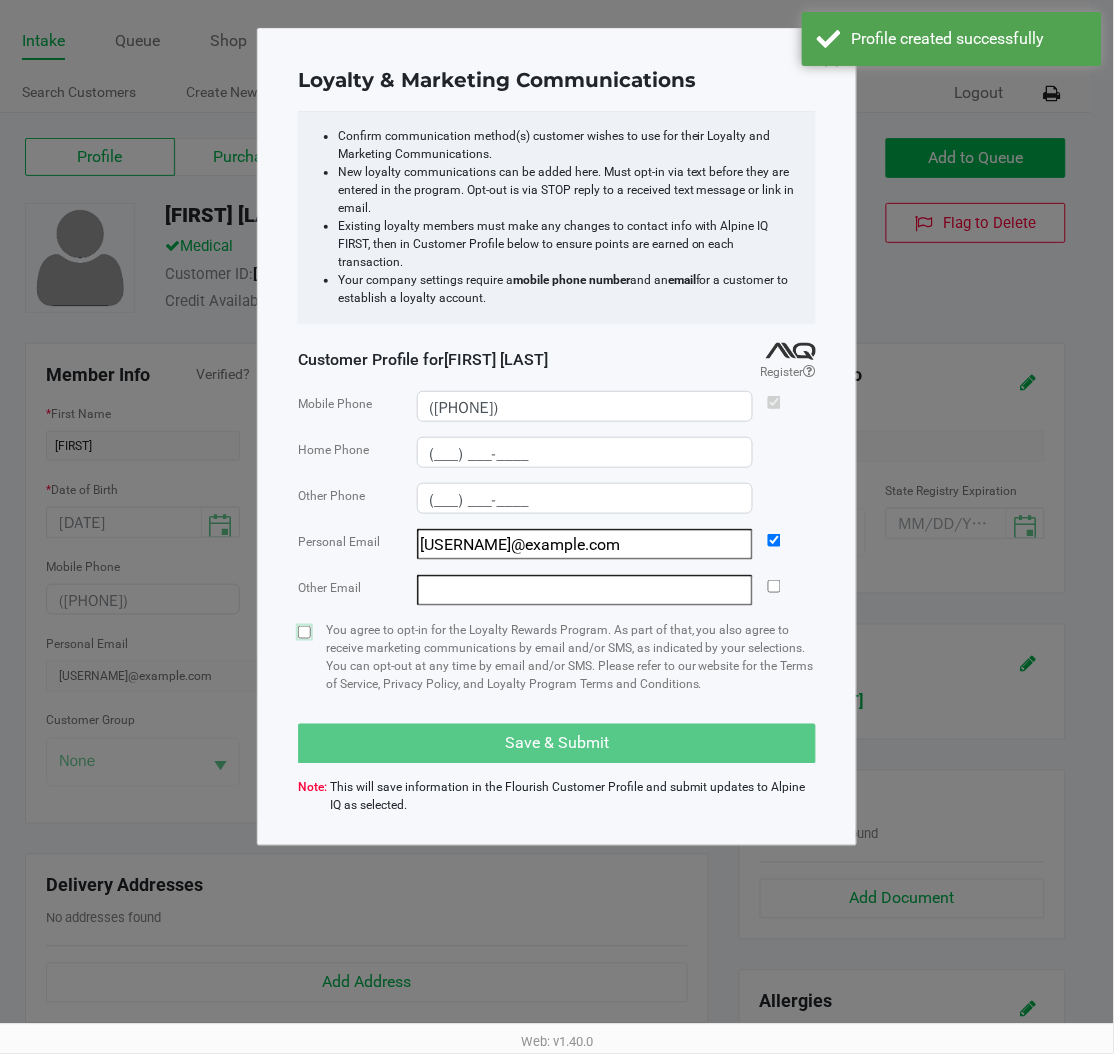 click on "You agree to opt-in for the Loyalty Rewards Program. As part of that, you also agree to receive marketing communications by email and/or SMS, as indicated by your selections. You can opt-out at any time by email and/or SMS. Please refer to our website for the Terms of Service, Privacy Policy, and Loyalty Program Terms and Conditions." 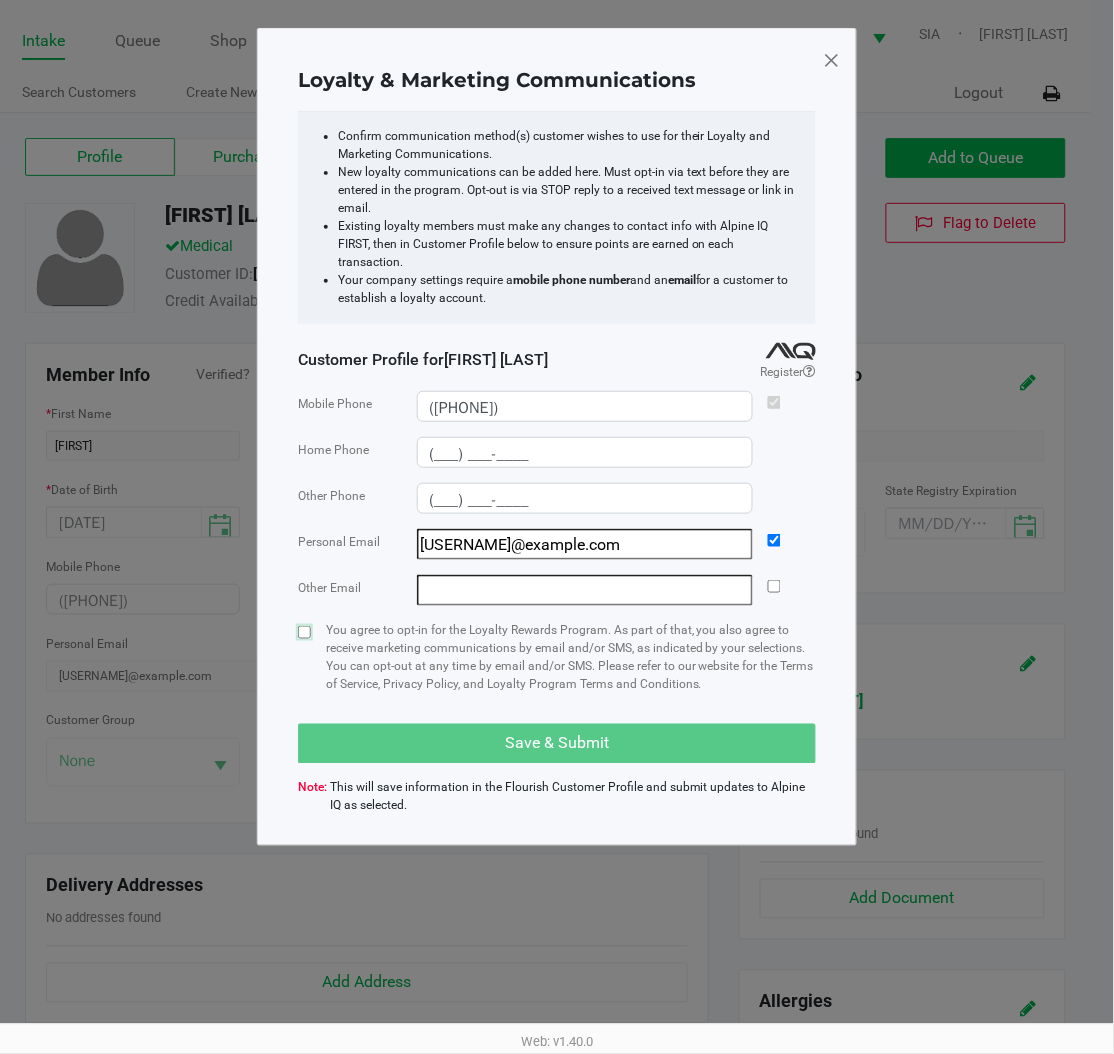 drag, startPoint x: 310, startPoint y: 615, endPoint x: 323, endPoint y: 623, distance: 15.264338 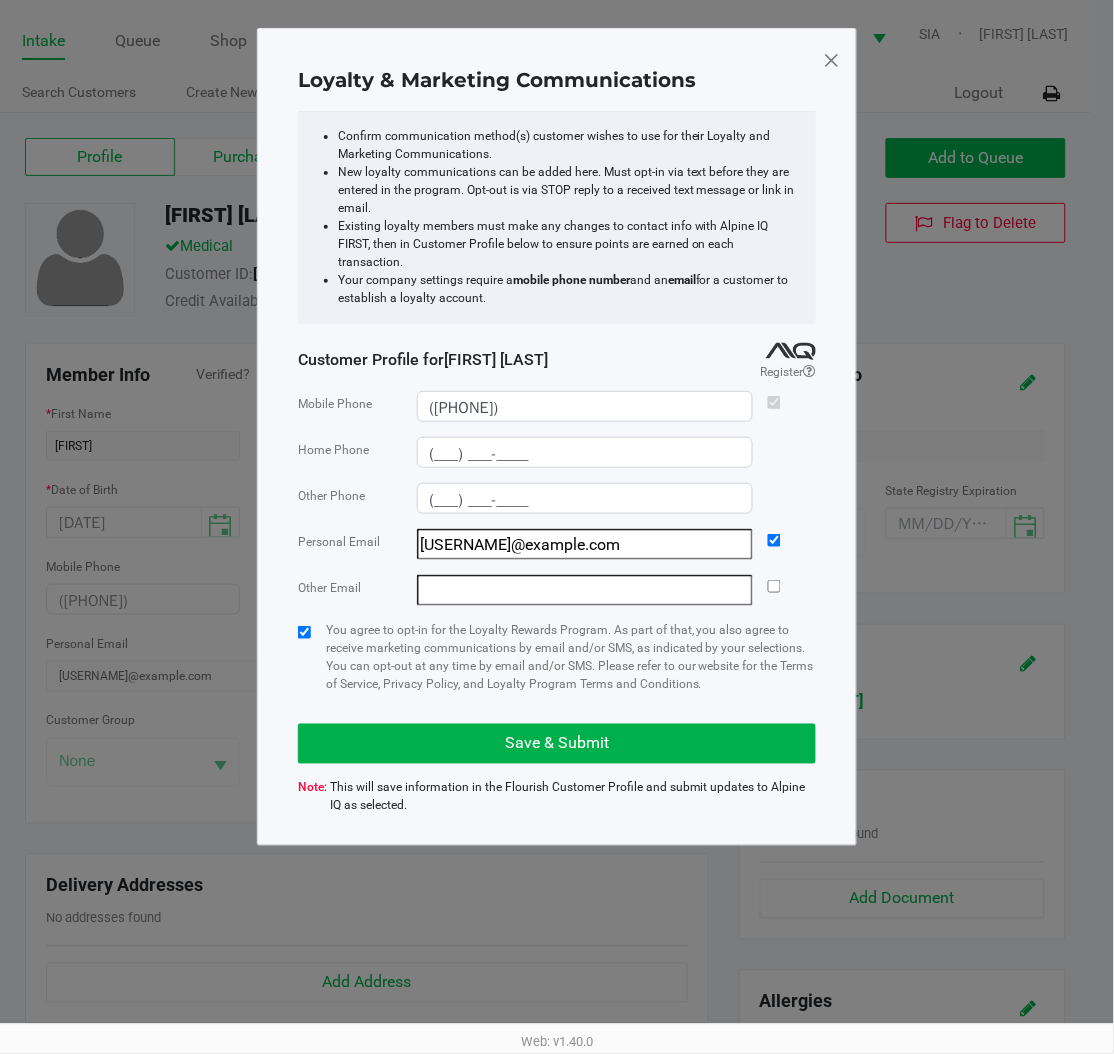 drag, startPoint x: 418, startPoint y: 762, endPoint x: 430, endPoint y: 734, distance: 30.463093 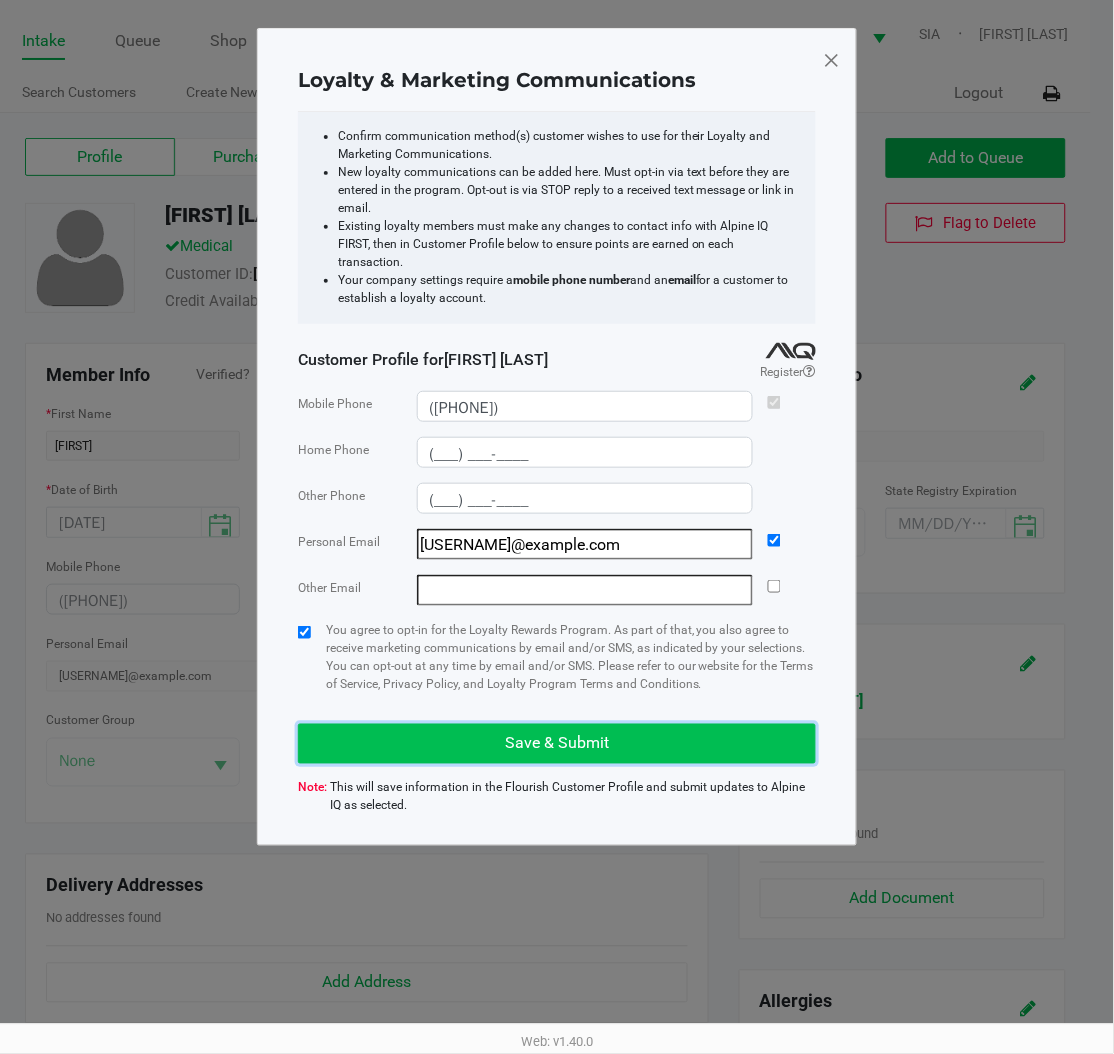 click on "Save & Submit" 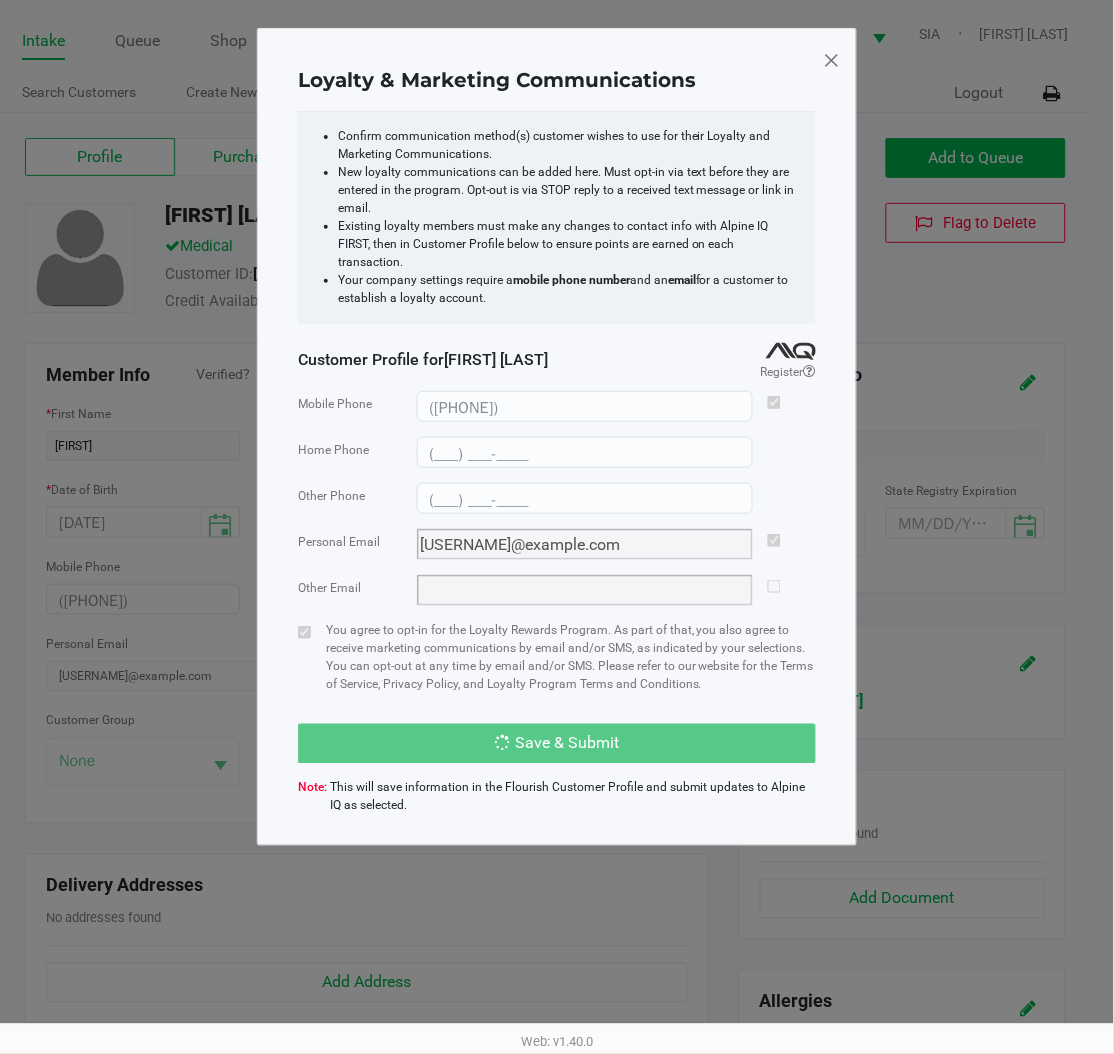 type on "(___) ___-____" 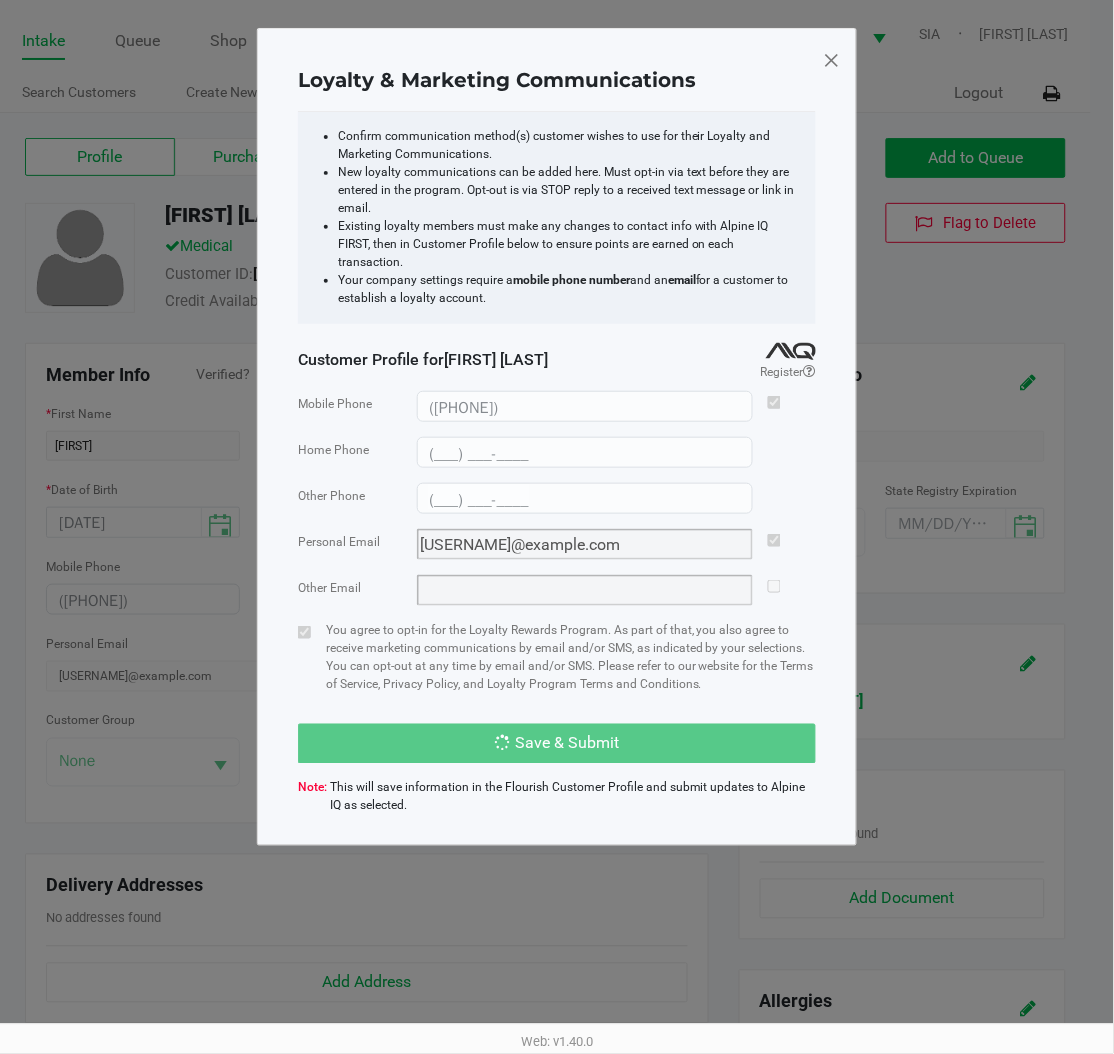 type on "(___) ___-____" 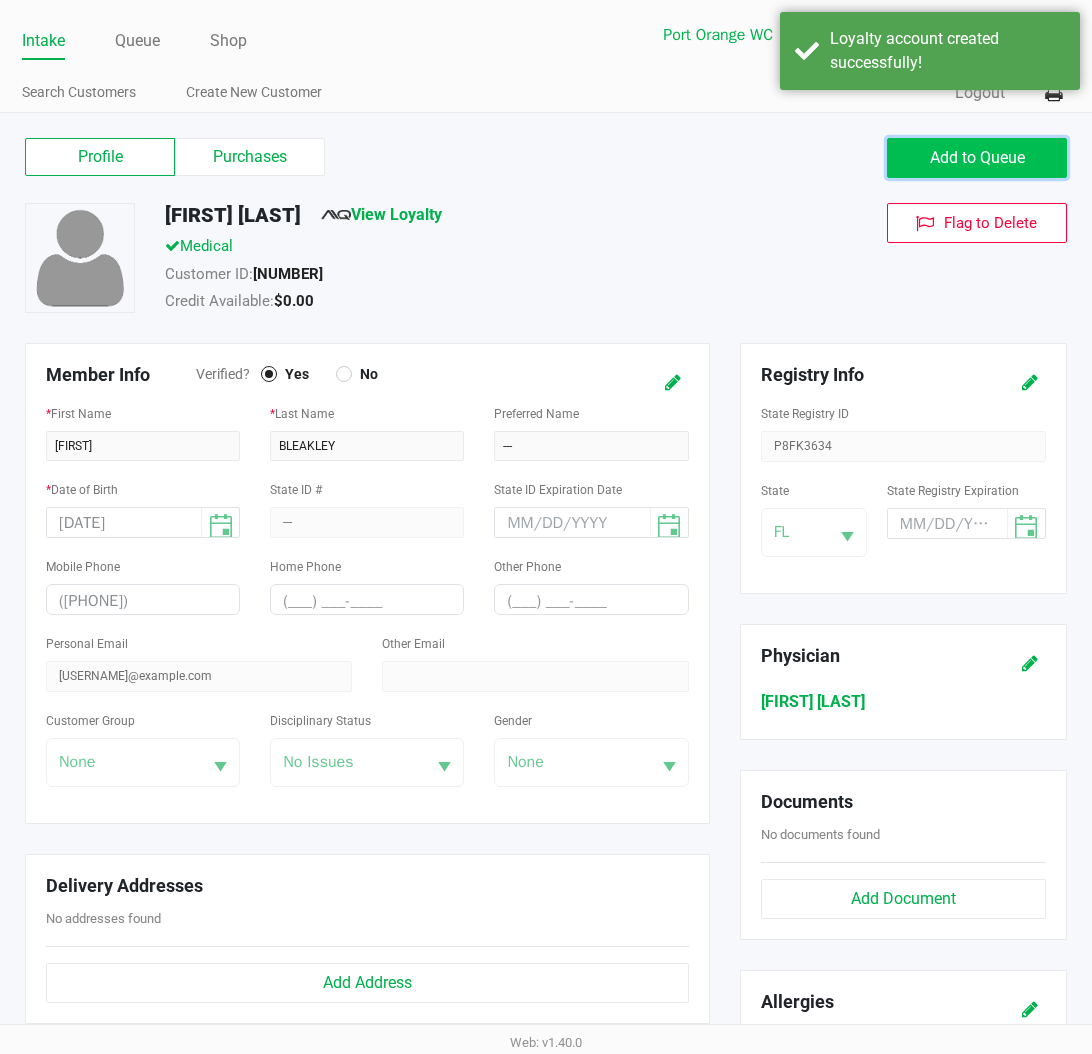 click on "Add to Queue" 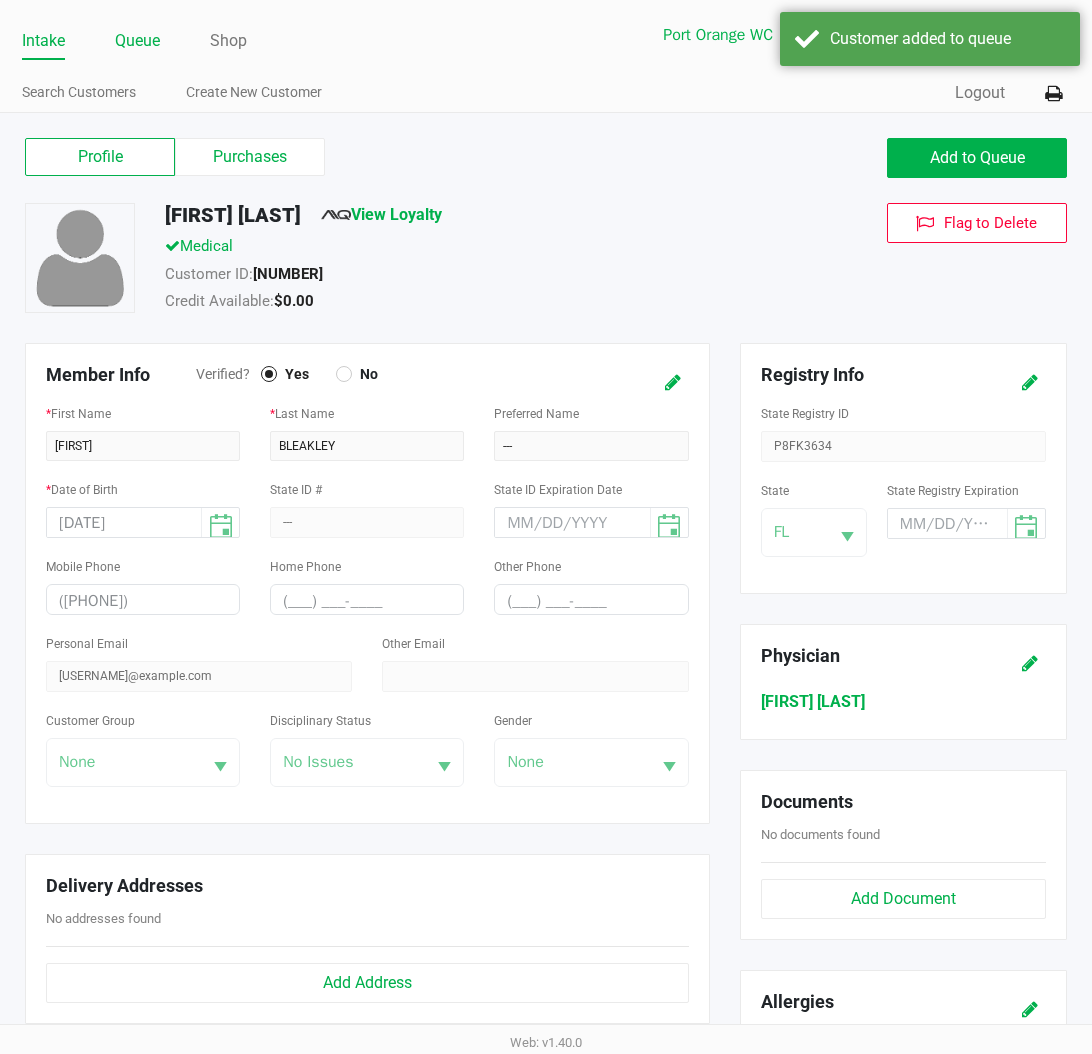 drag, startPoint x: 112, startPoint y: 24, endPoint x: 128, endPoint y: 28, distance: 16.492422 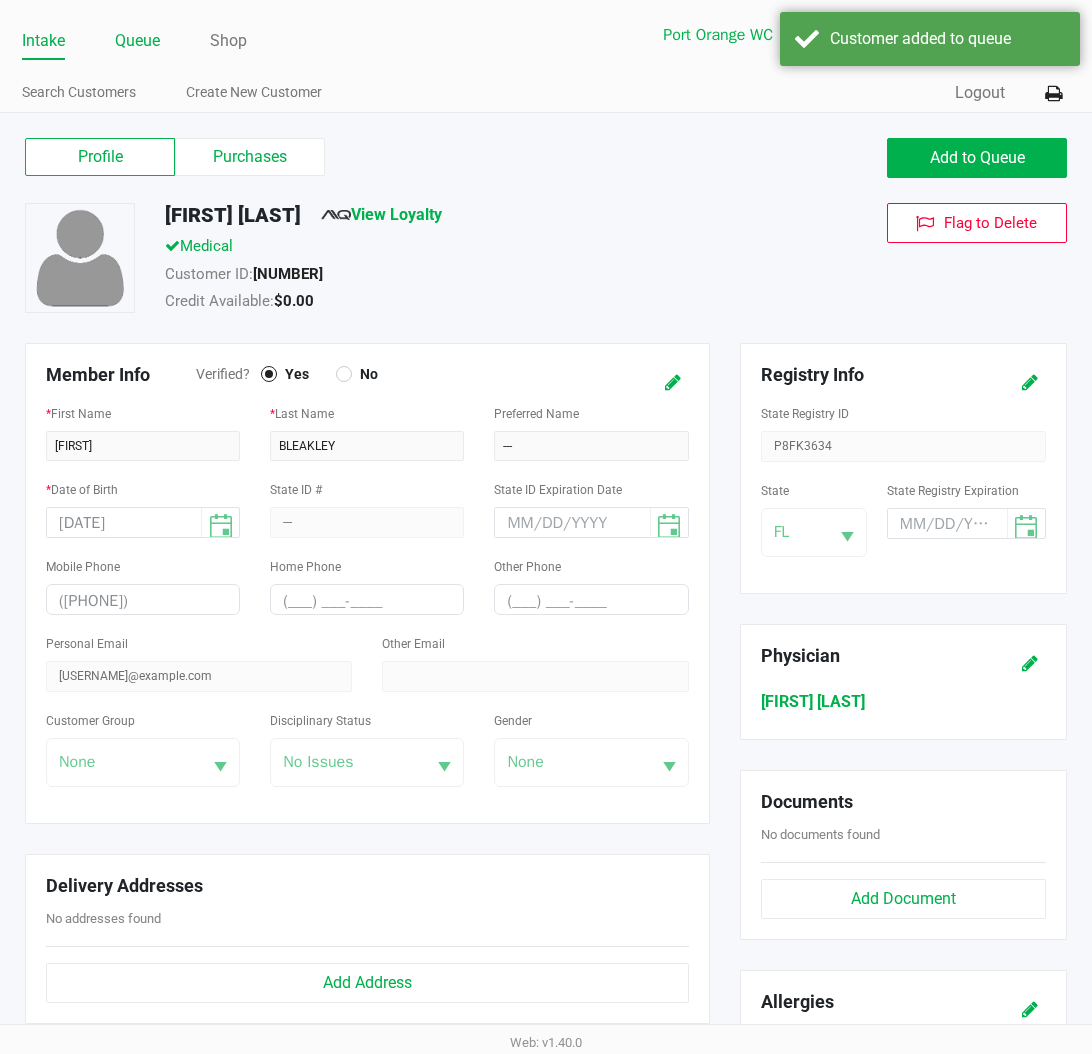 click on "Intake Queue Shop" 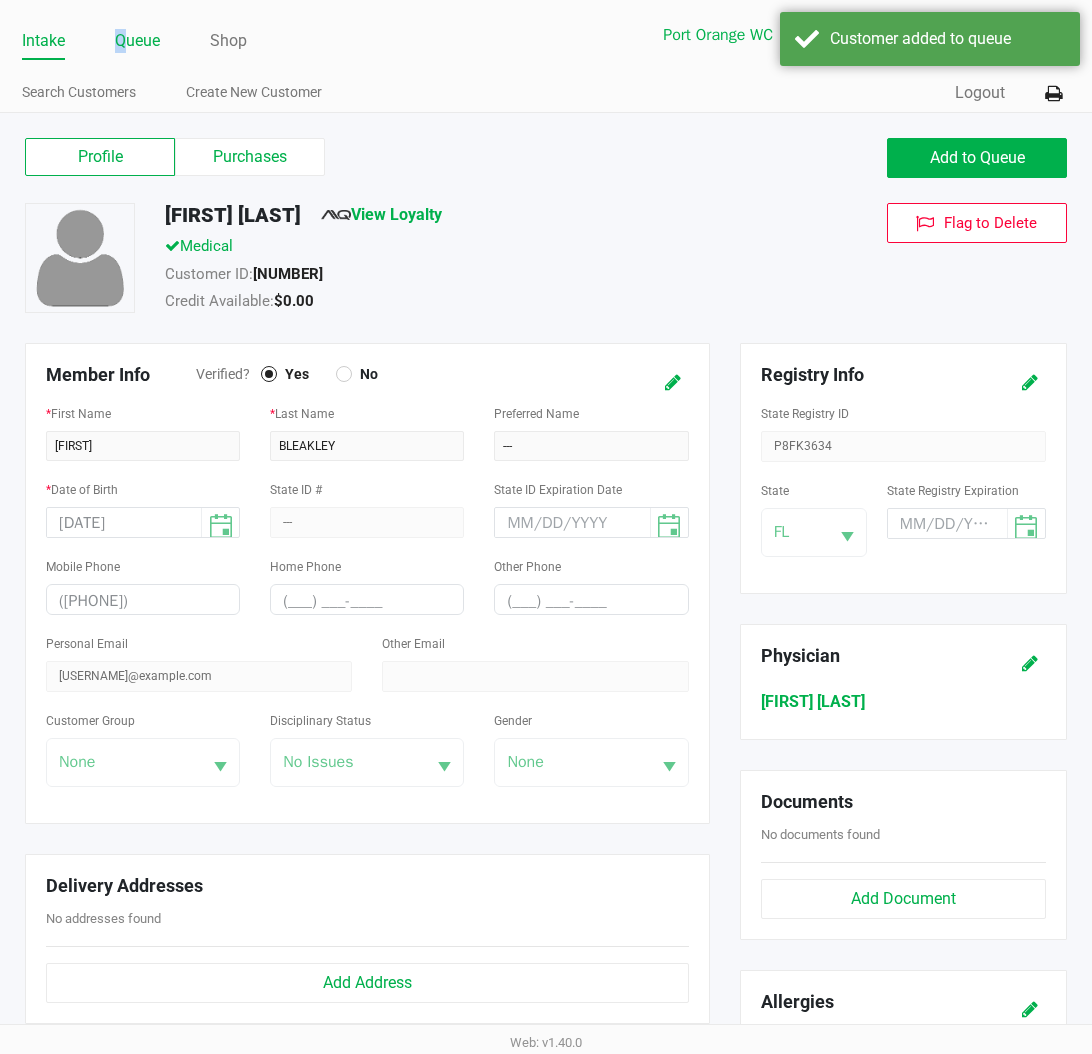 click on "Queue" 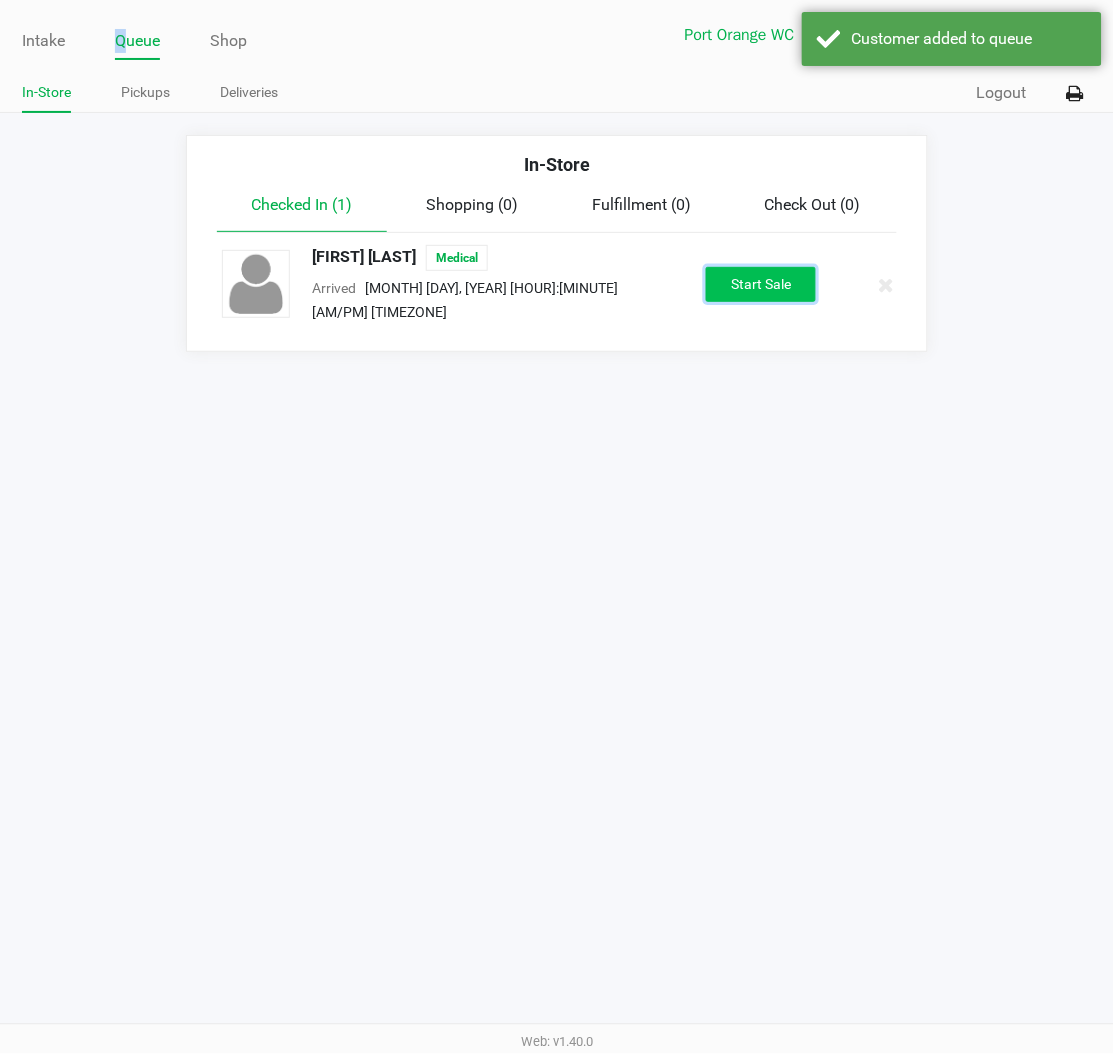 click on "Start Sale" 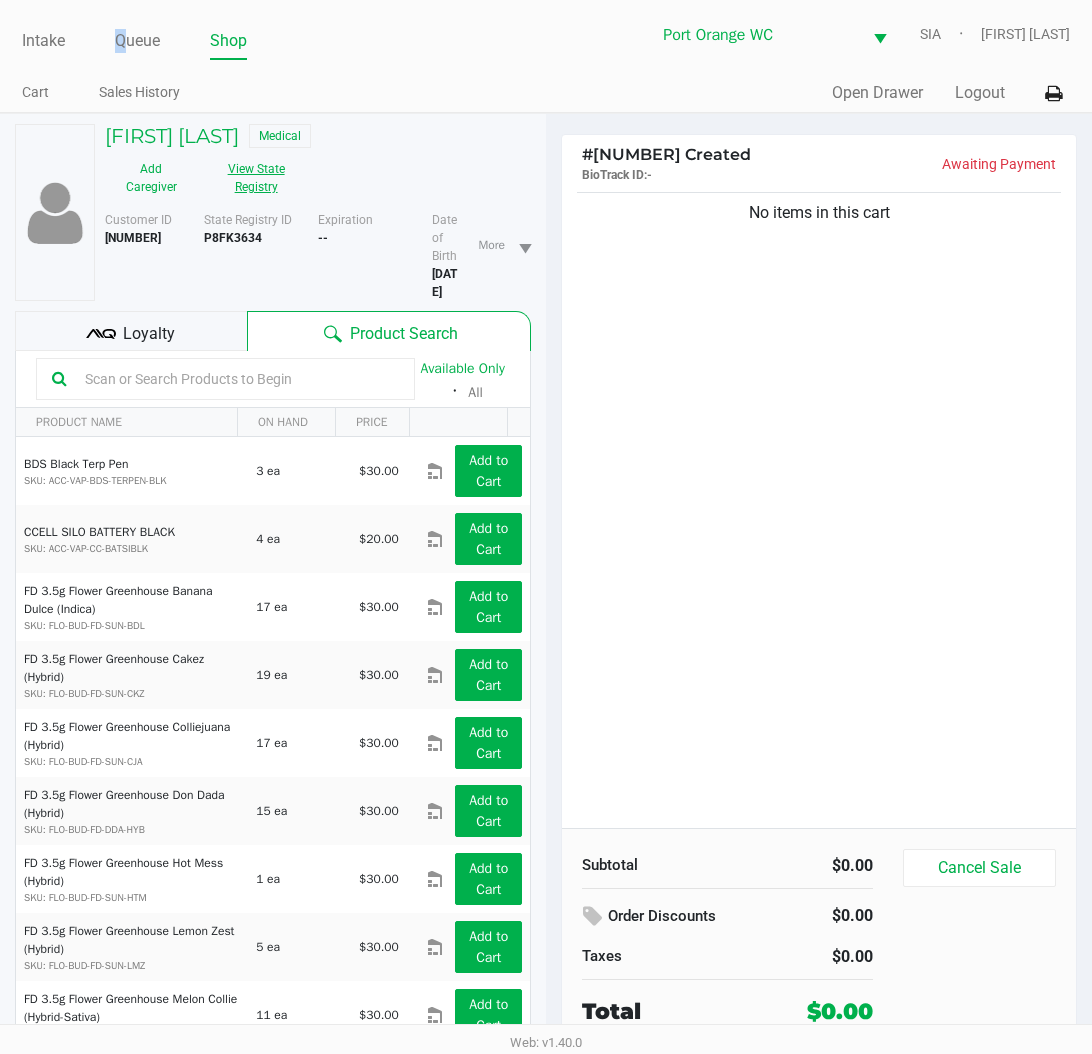 click on "View State Registry" 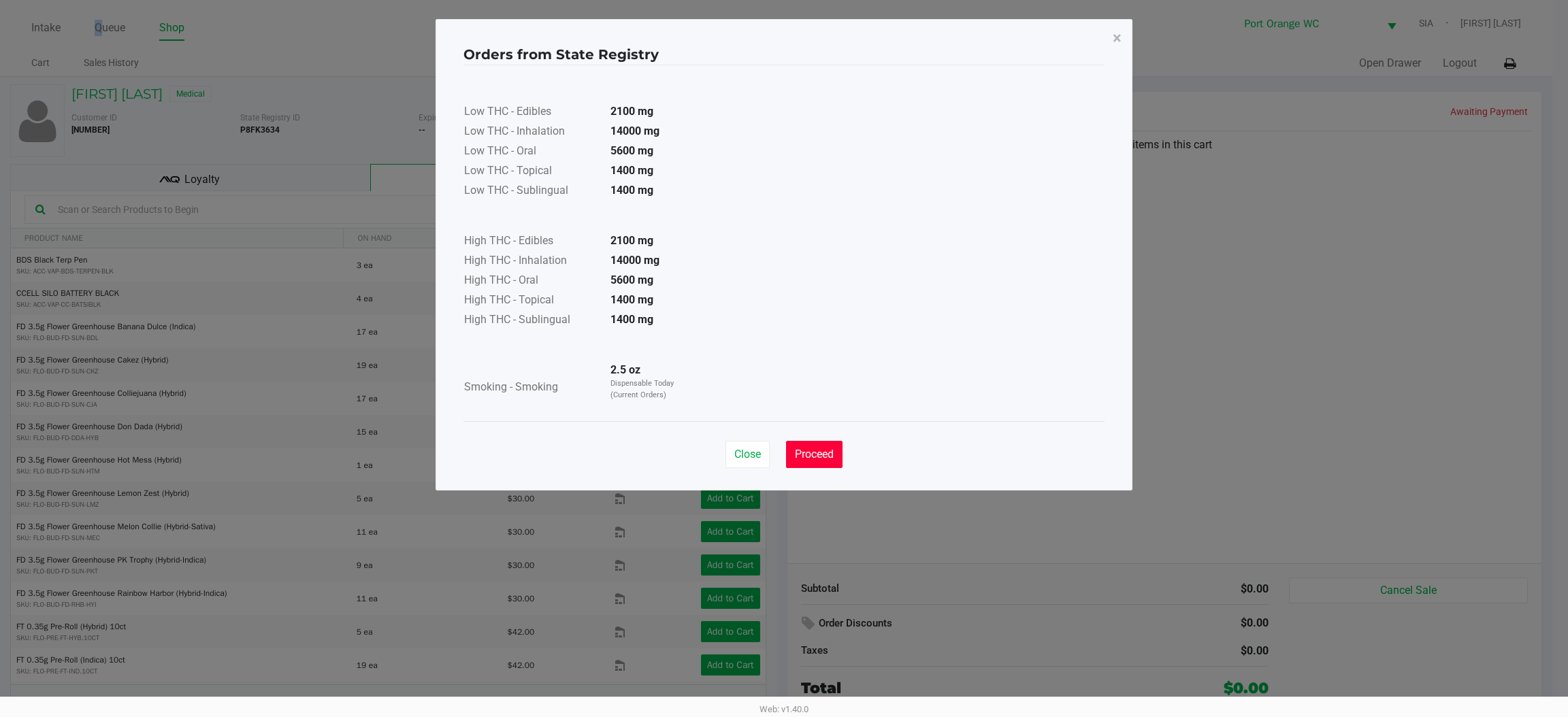 click on "Proceed" 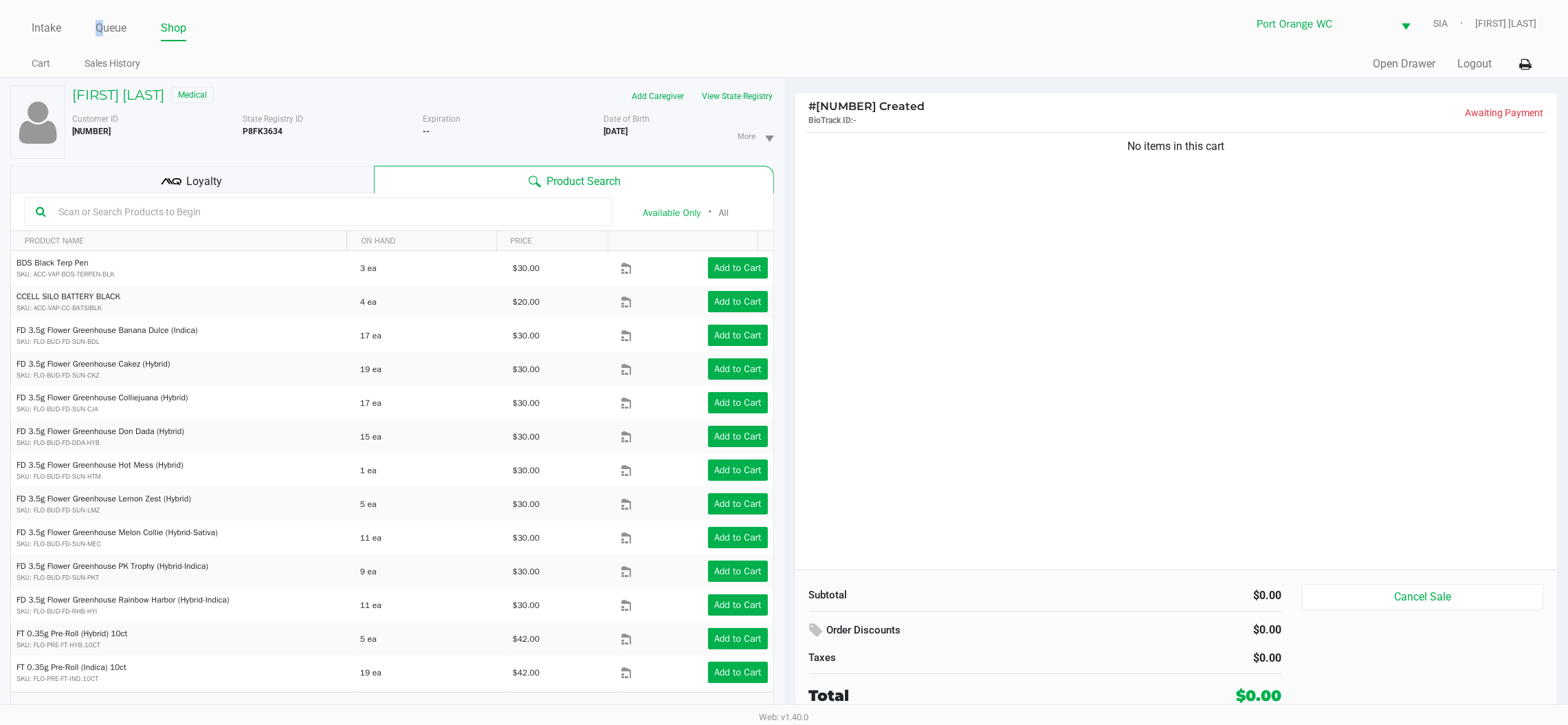 click 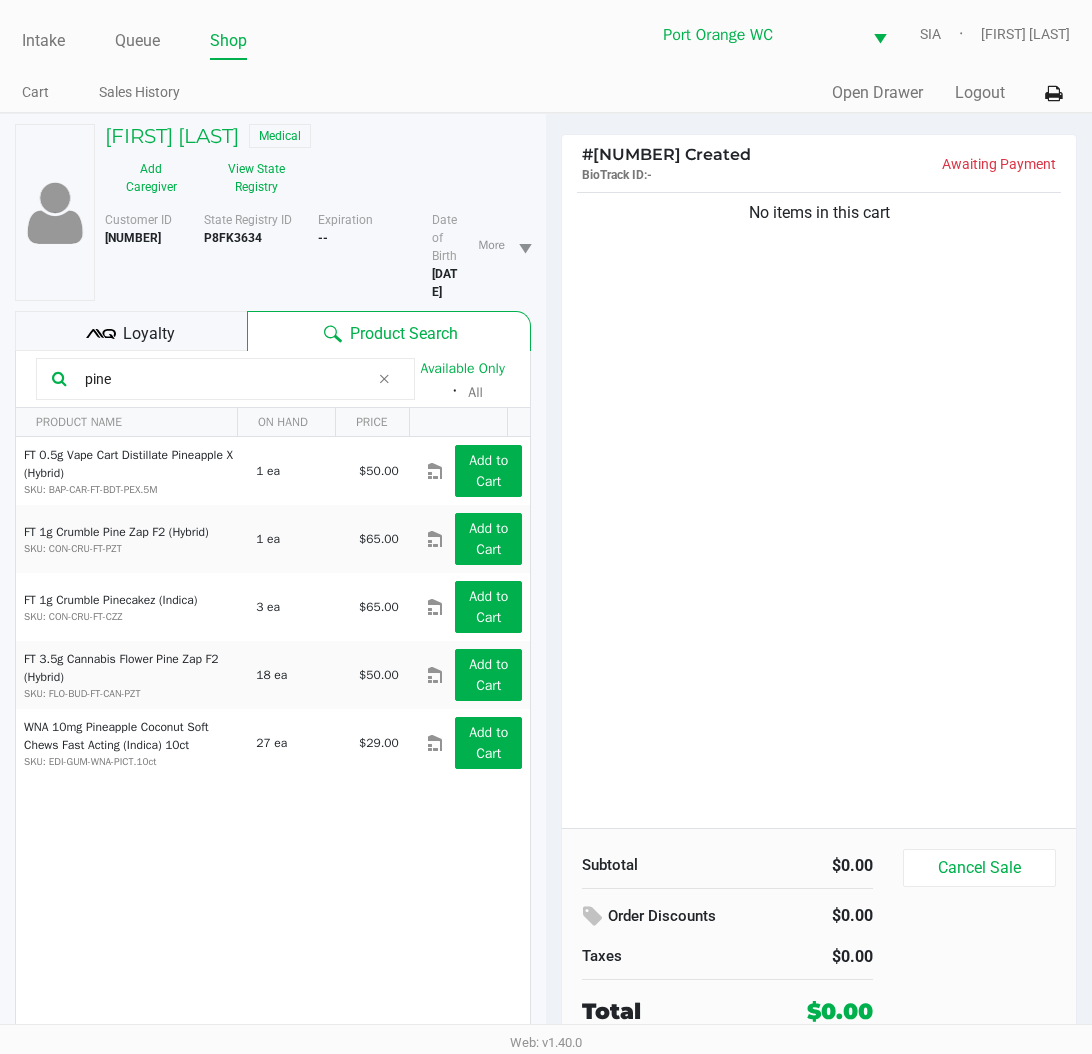 click on "No items in this cart" 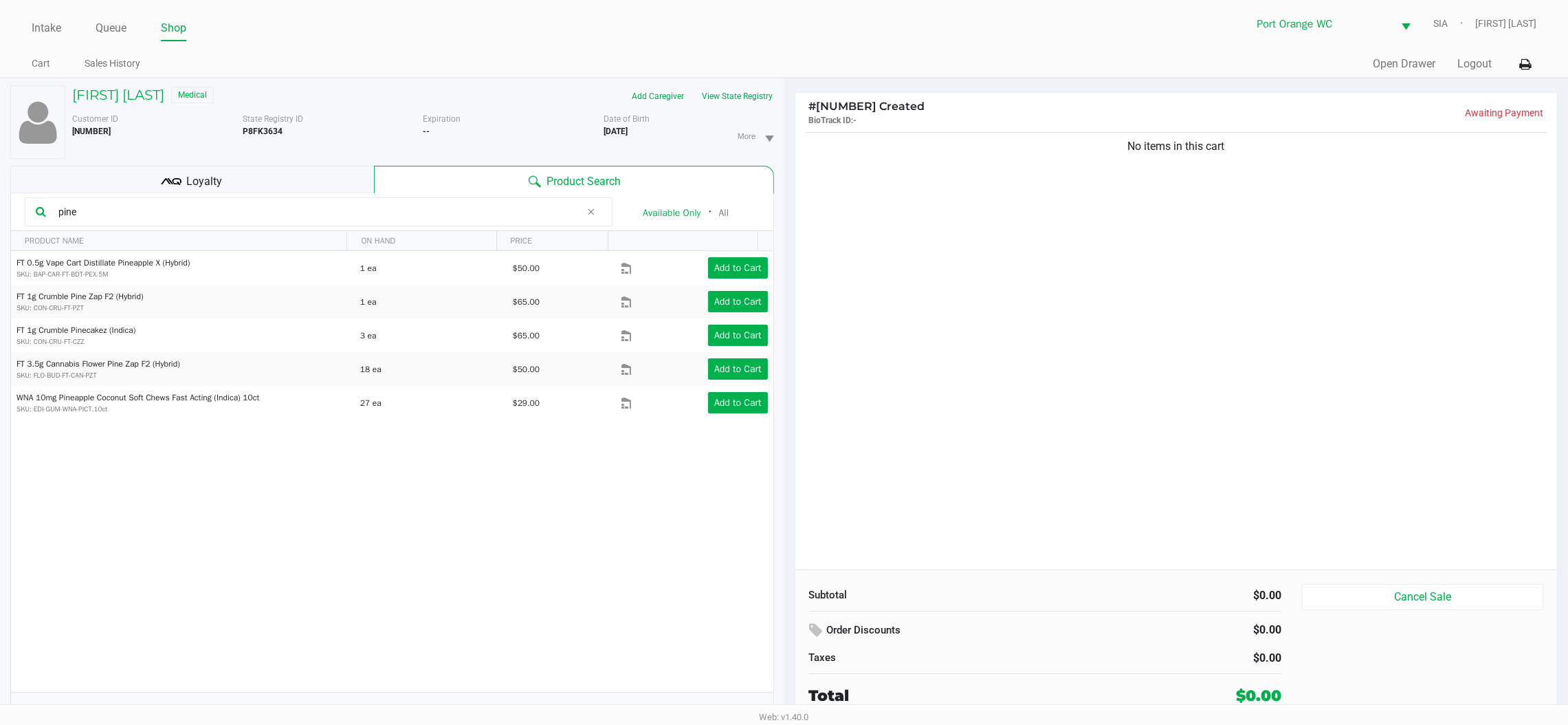 click on "pine" 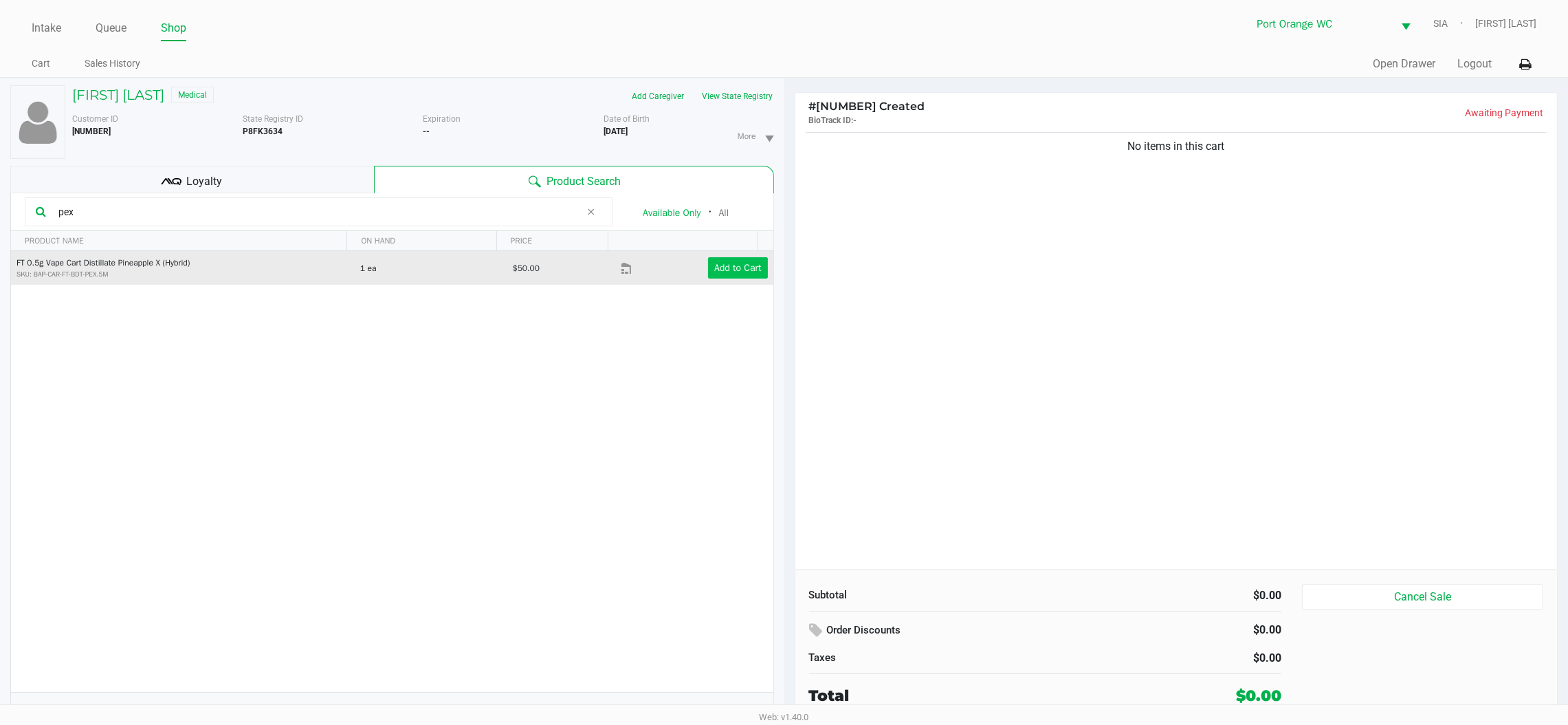 type on "pex" 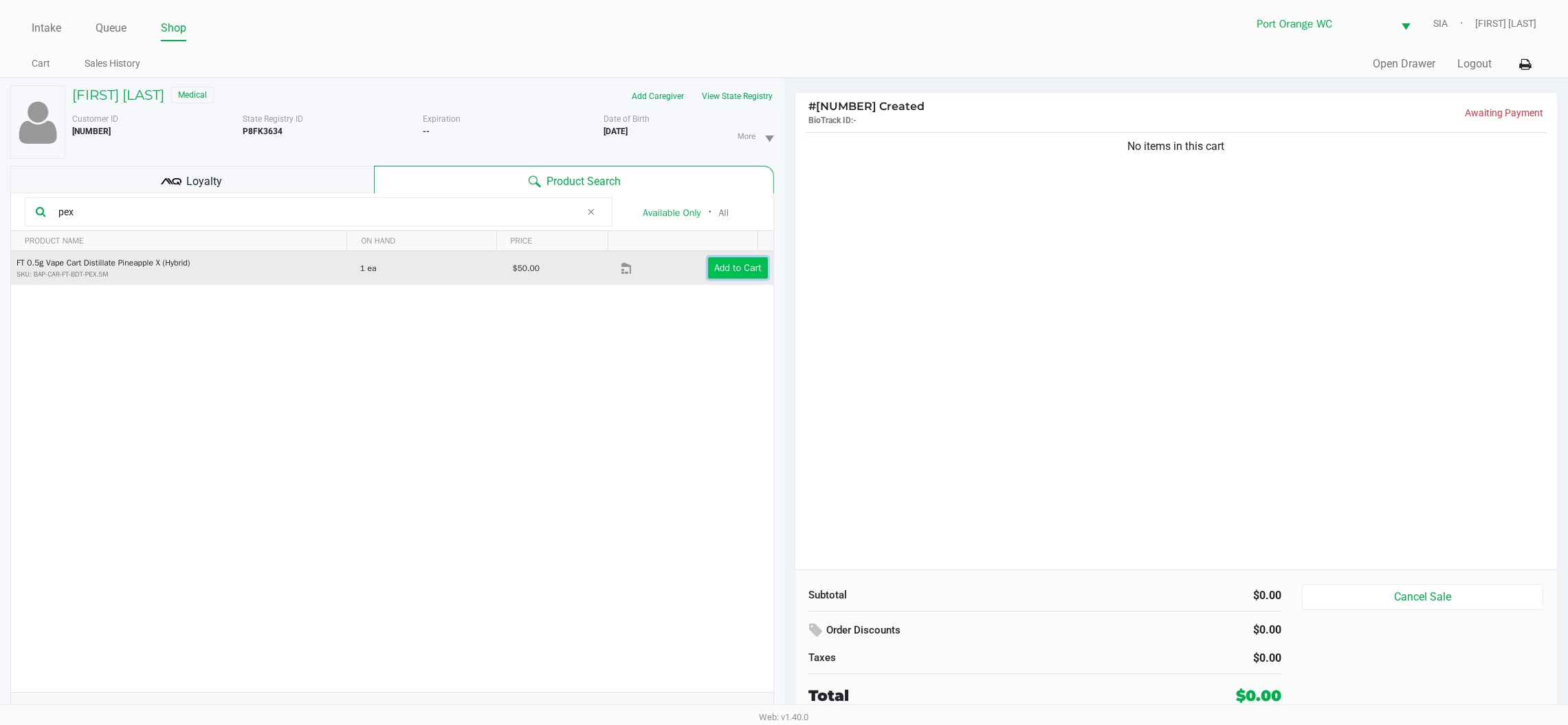 click on "Add to Cart" 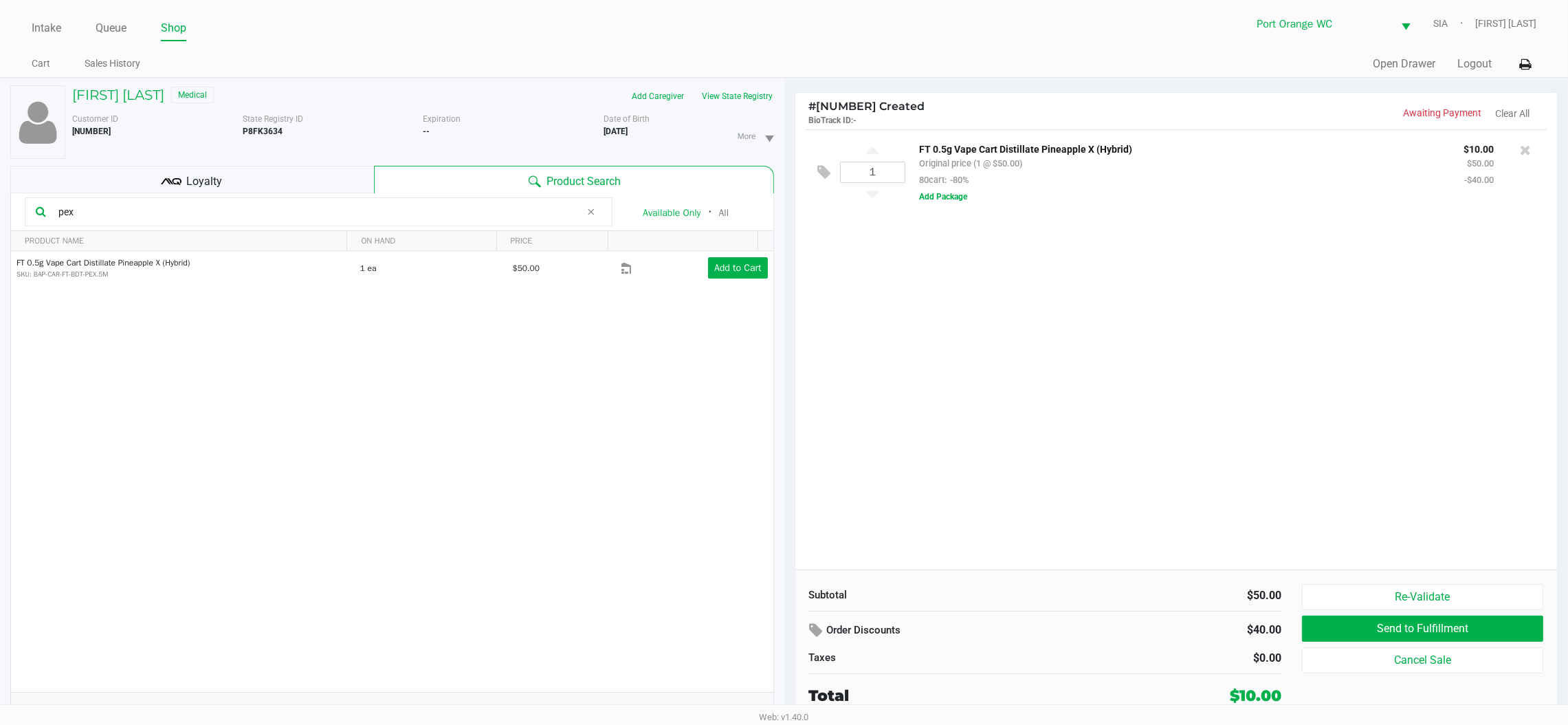 click on "pex" 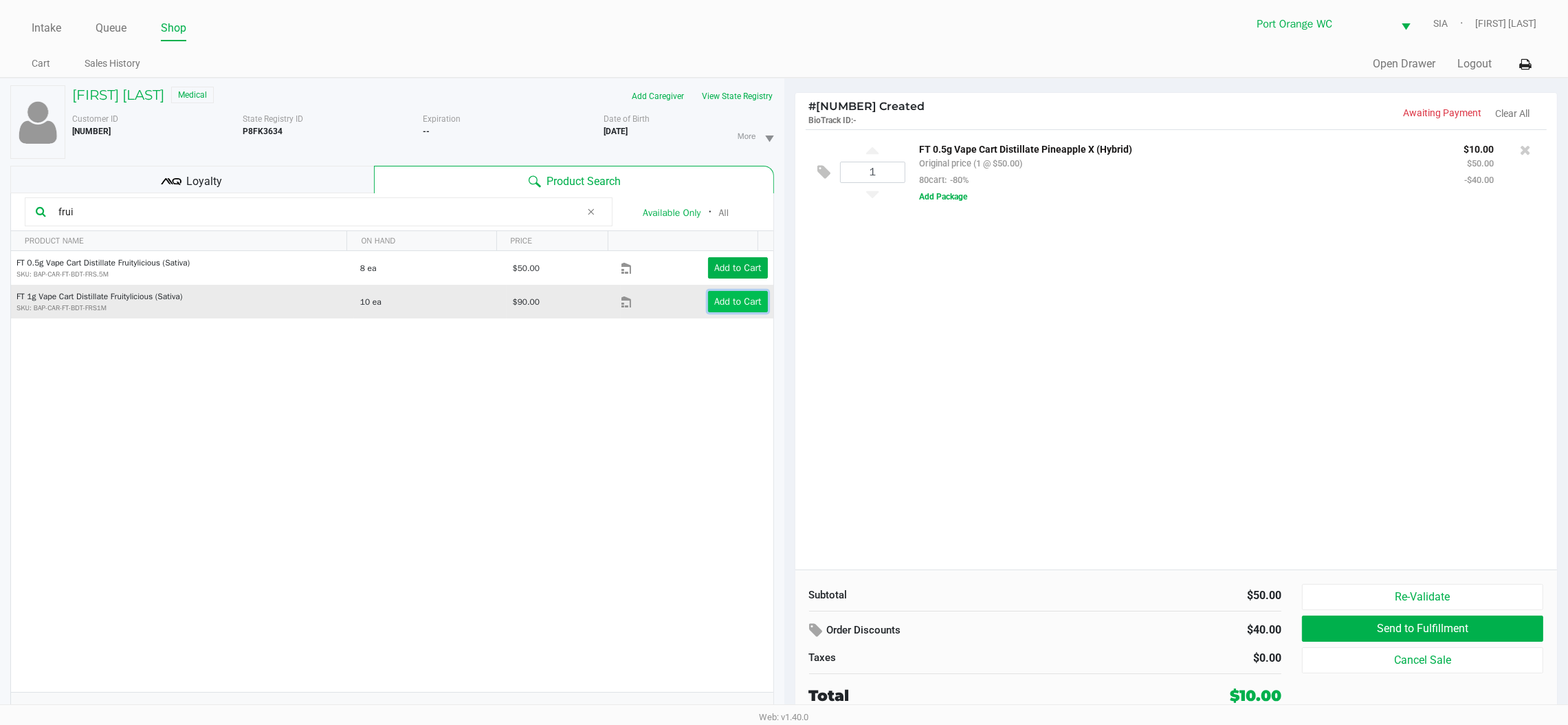 click on "Add to Cart" 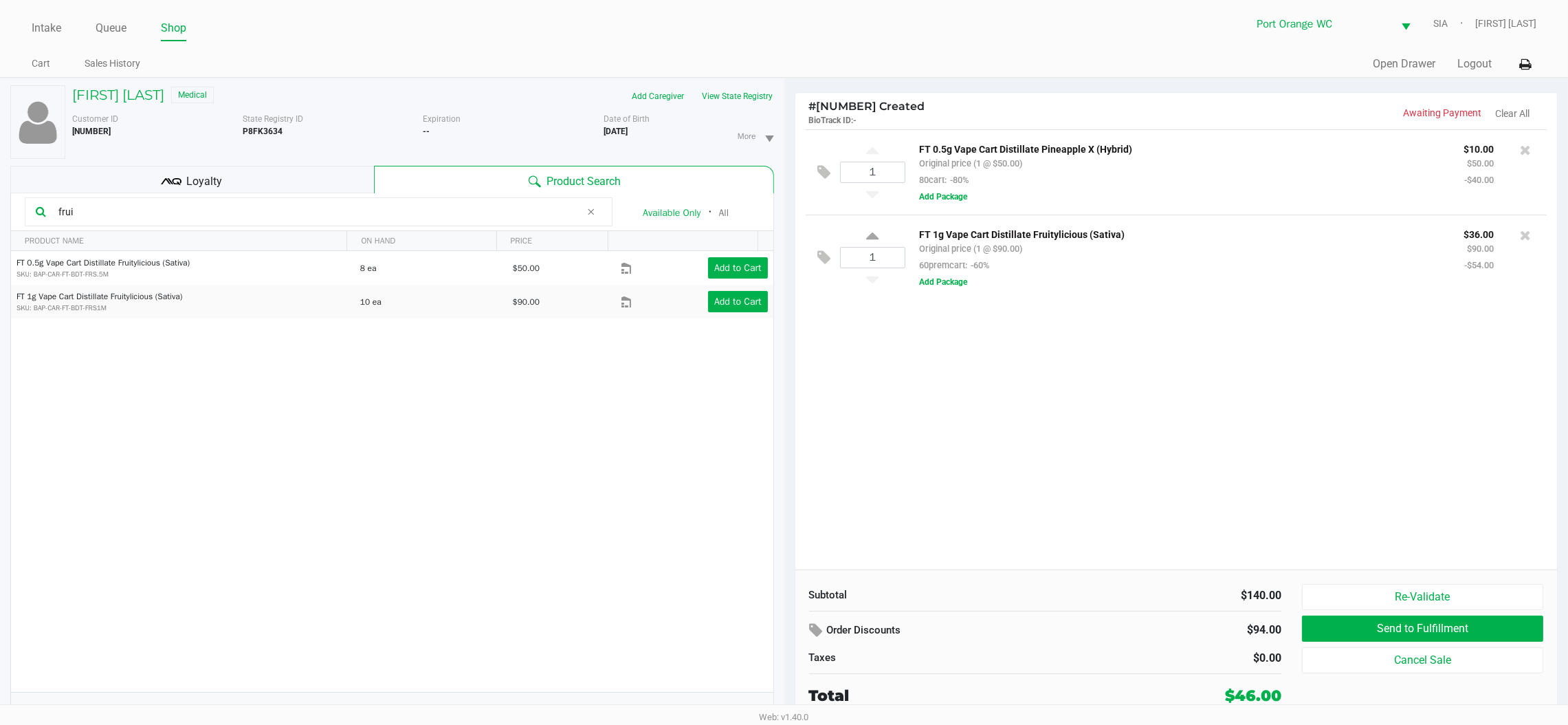 click on "frui" 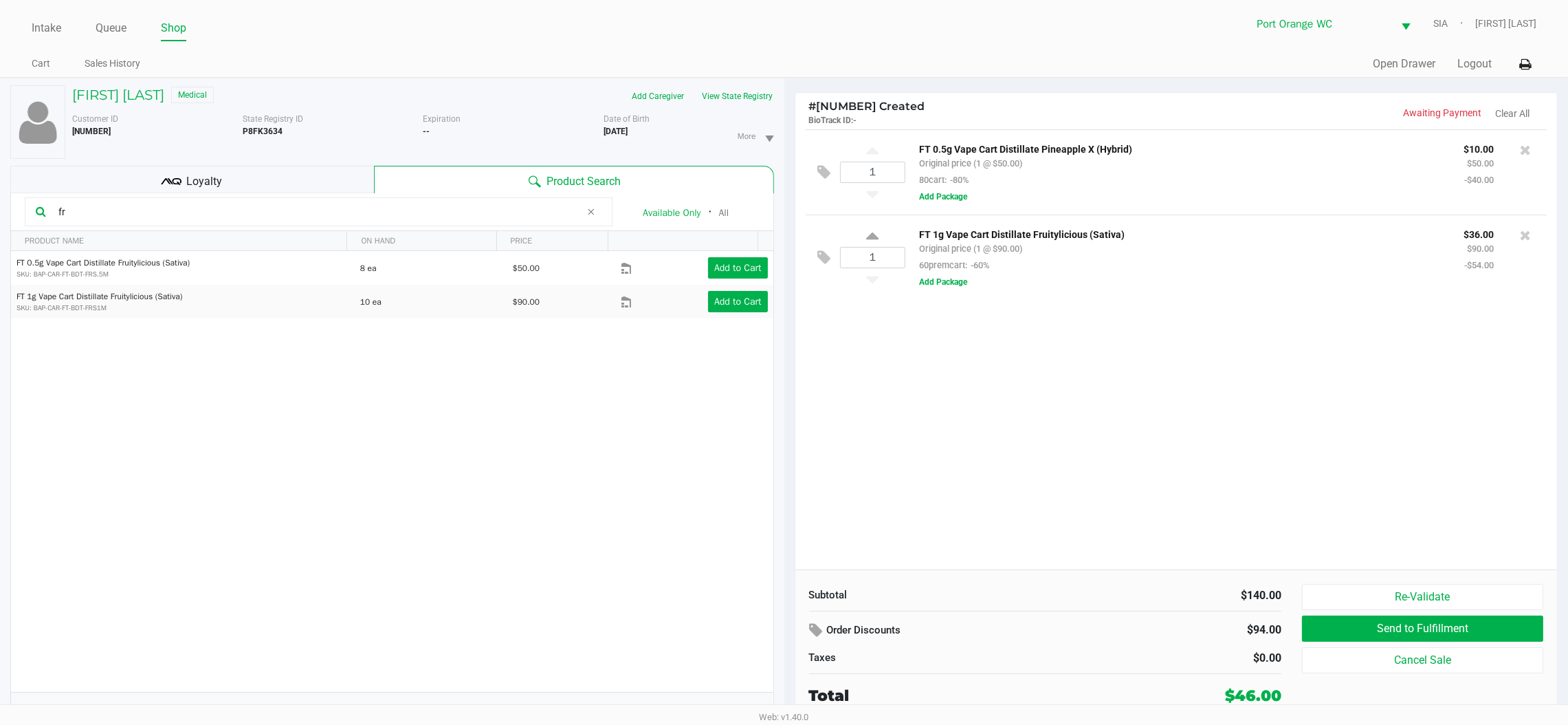 type on "f" 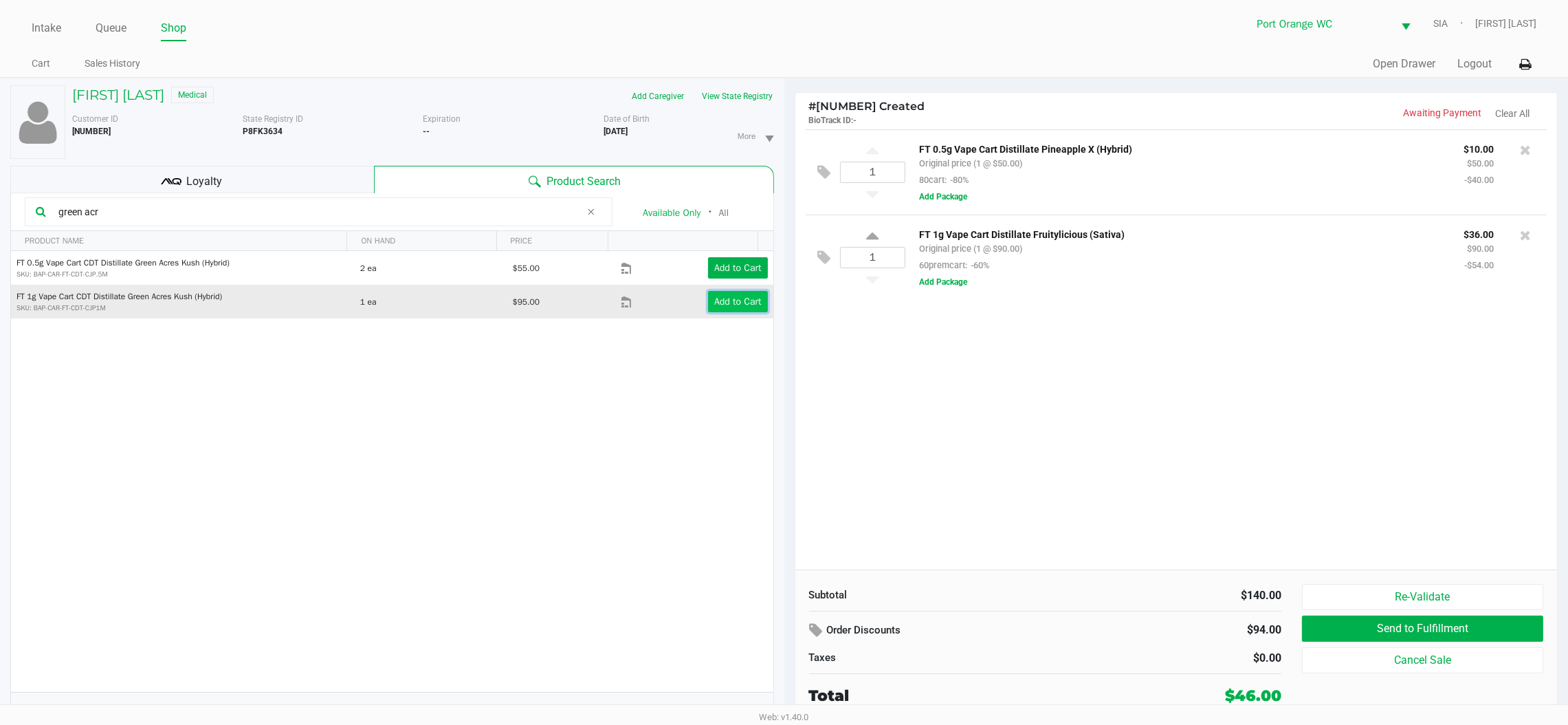 click on "Add to Cart" 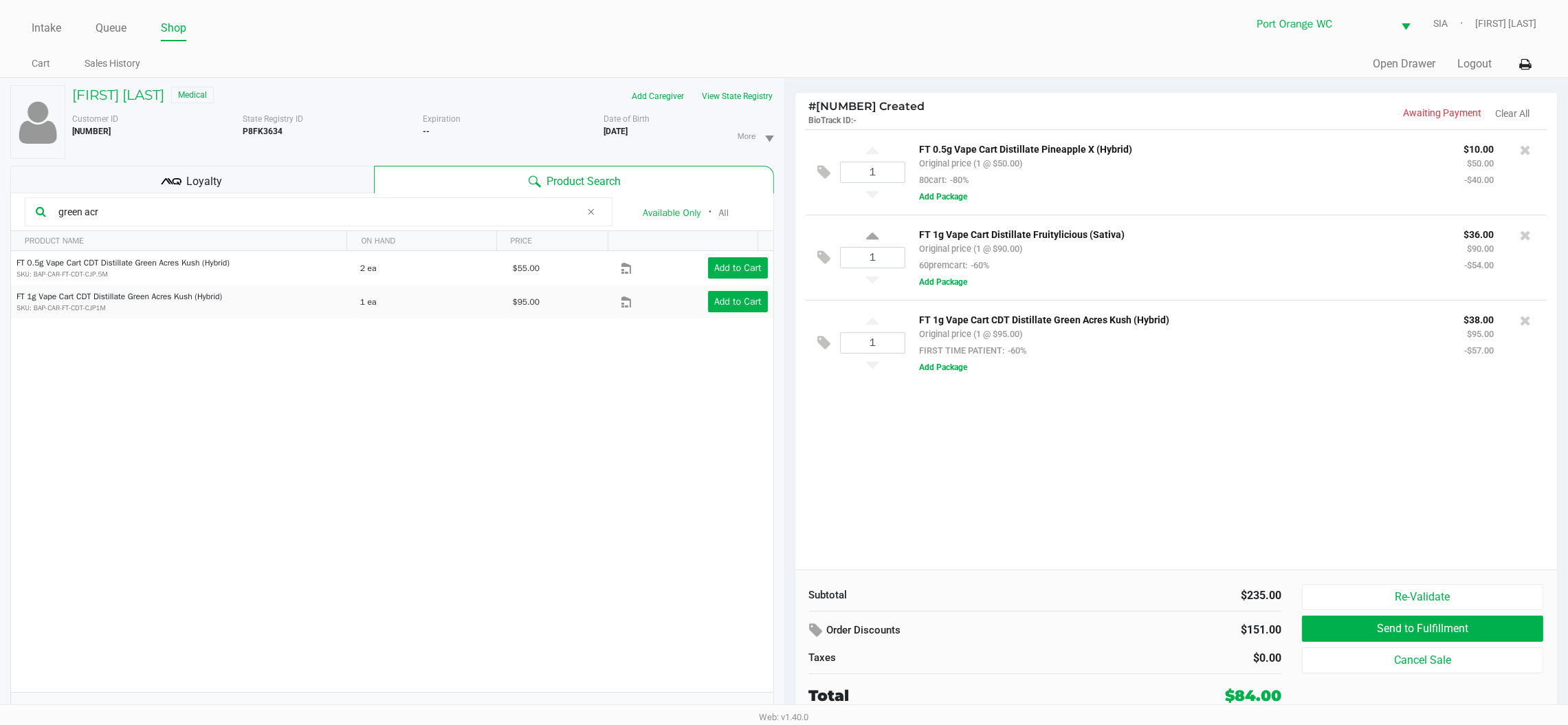 click on "green acr" 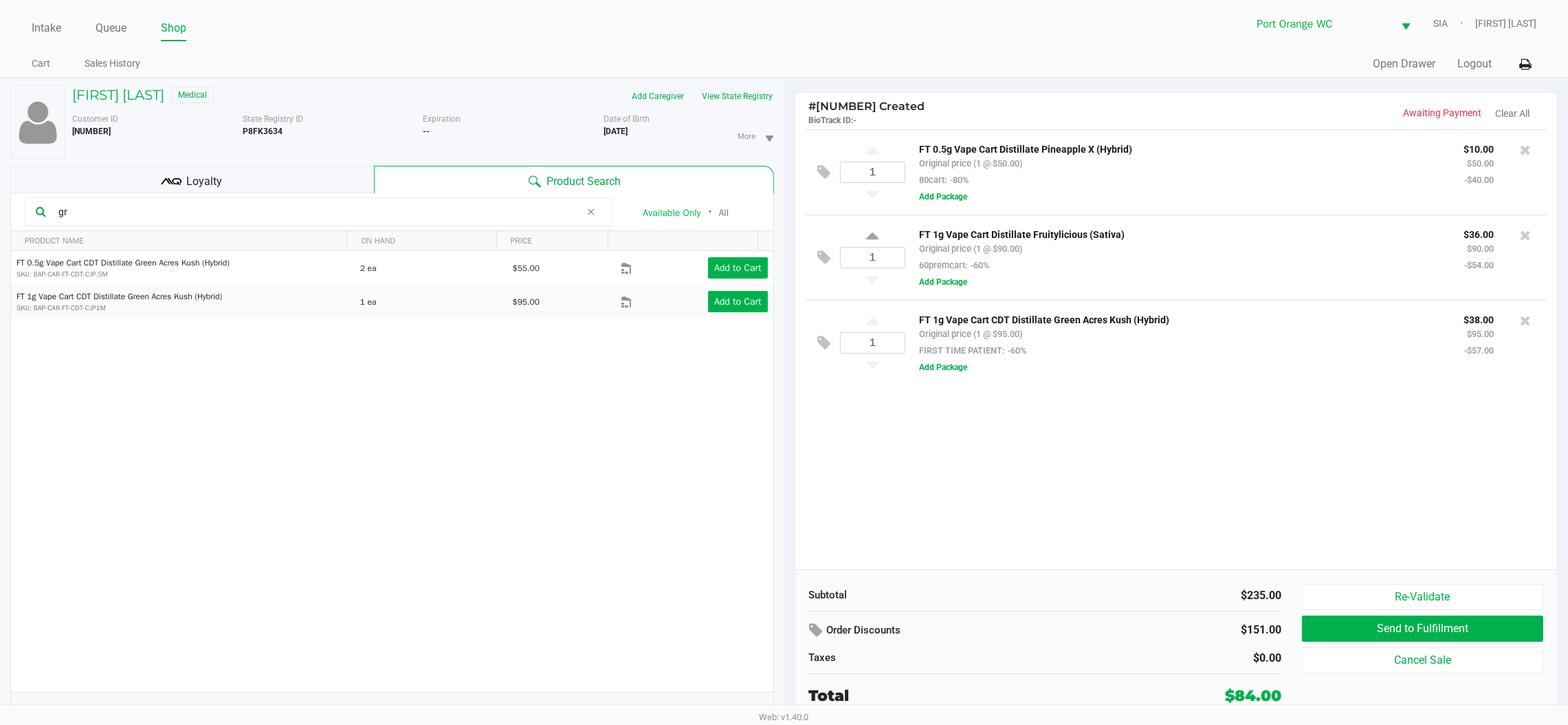 type on "g" 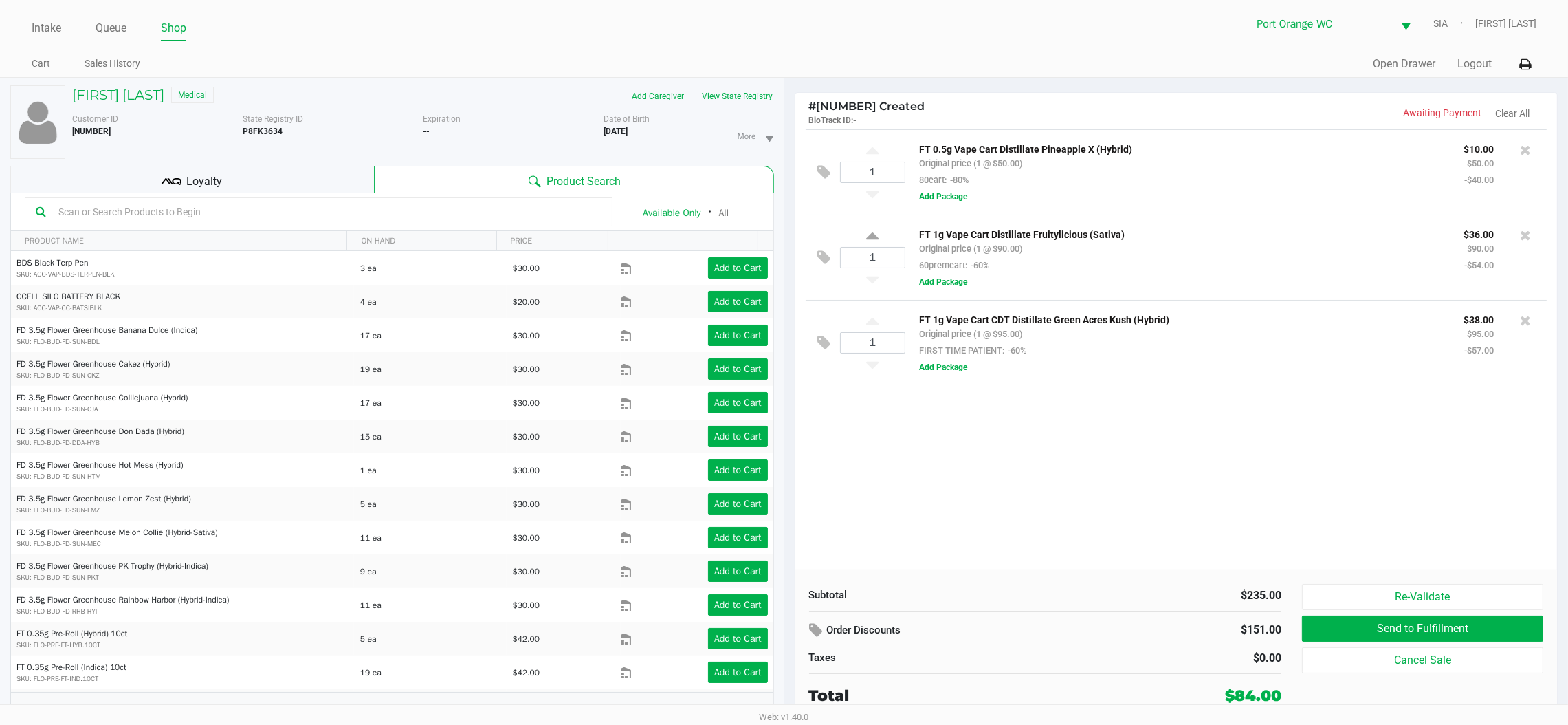 click 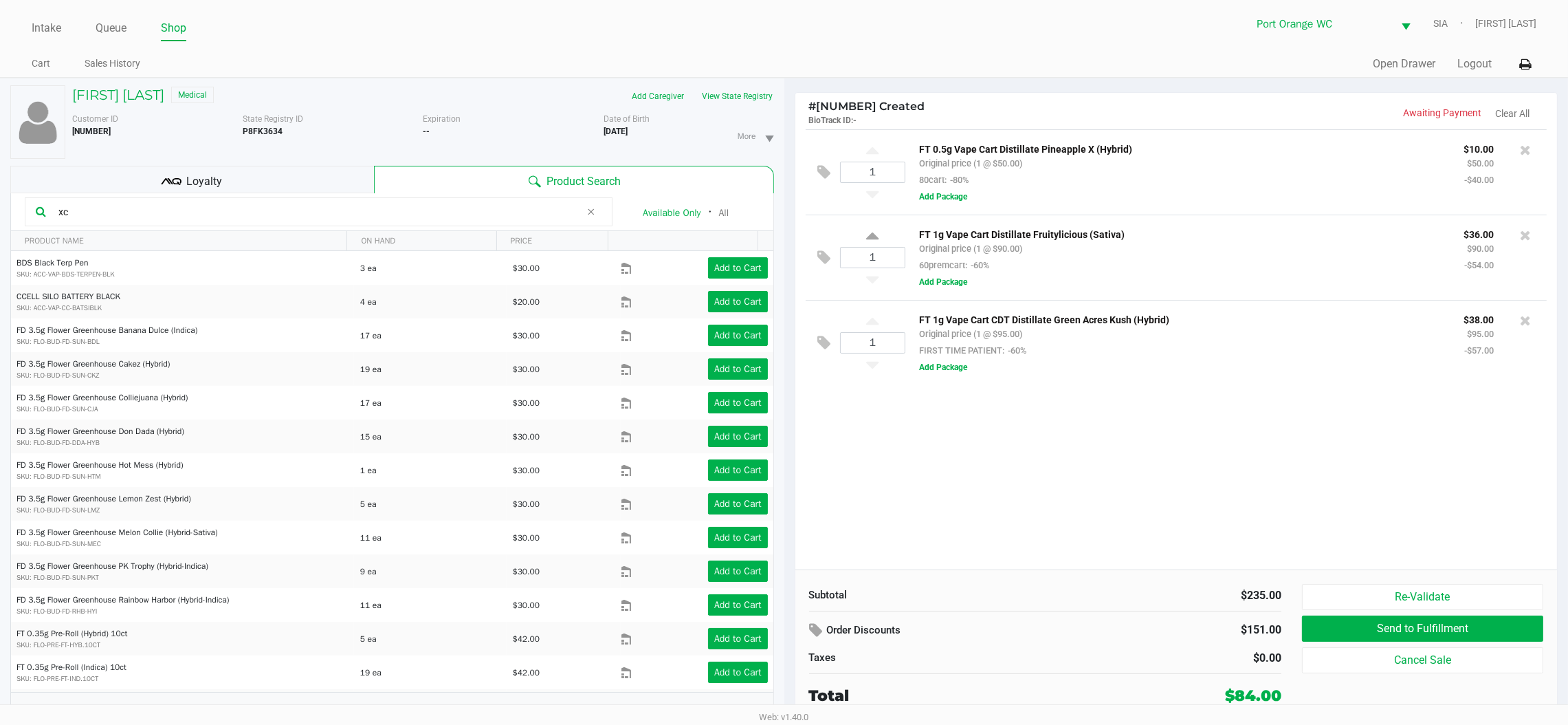 type on "x" 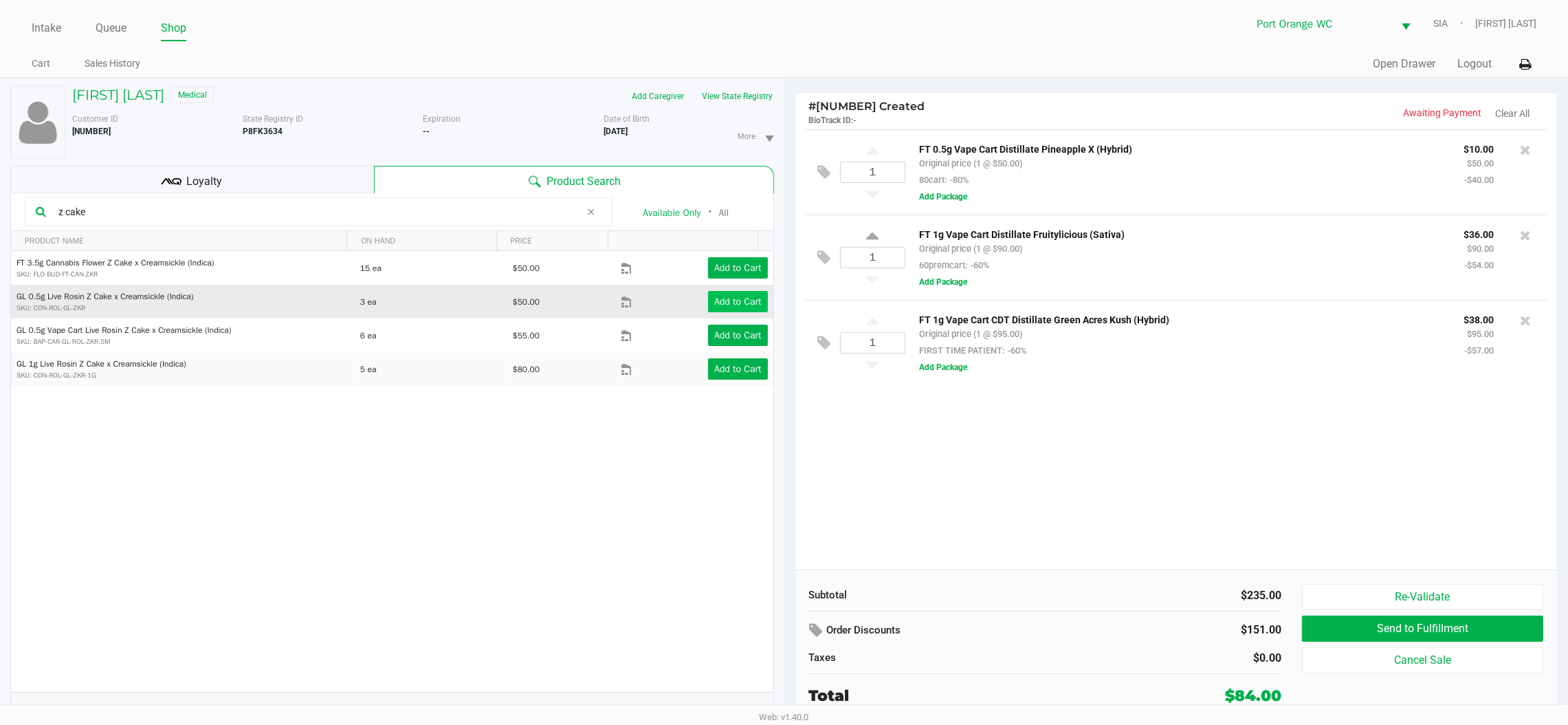 type on "z cake" 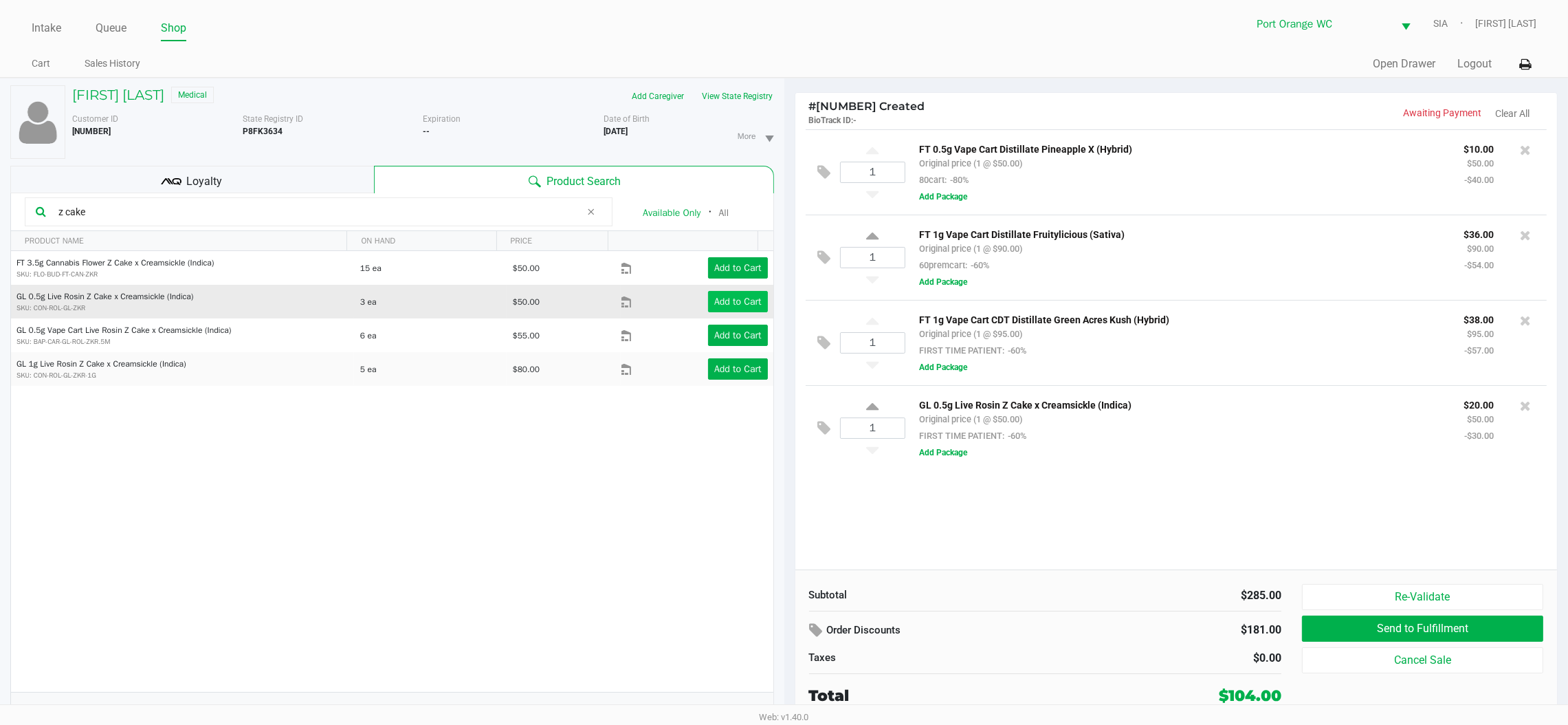 click 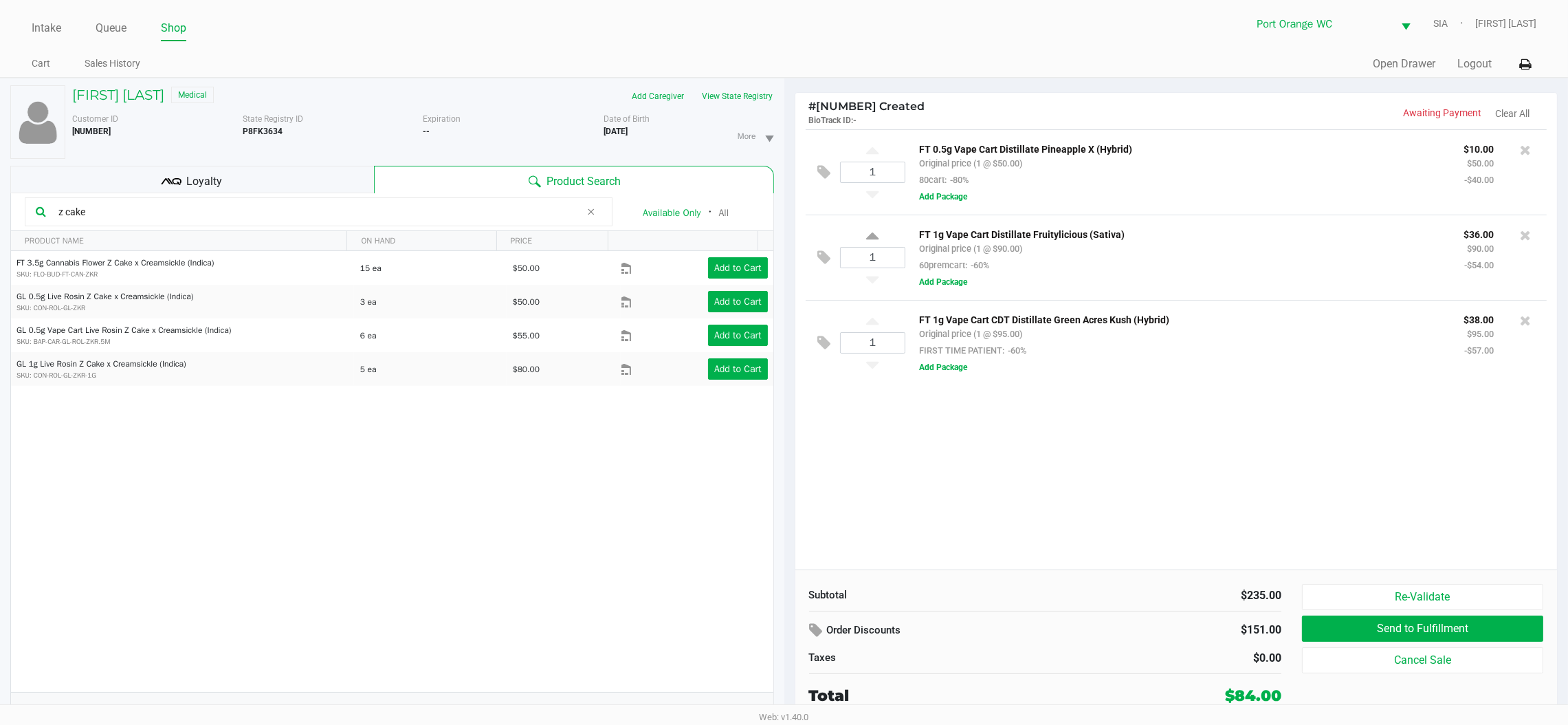 click on "Add to Cart" 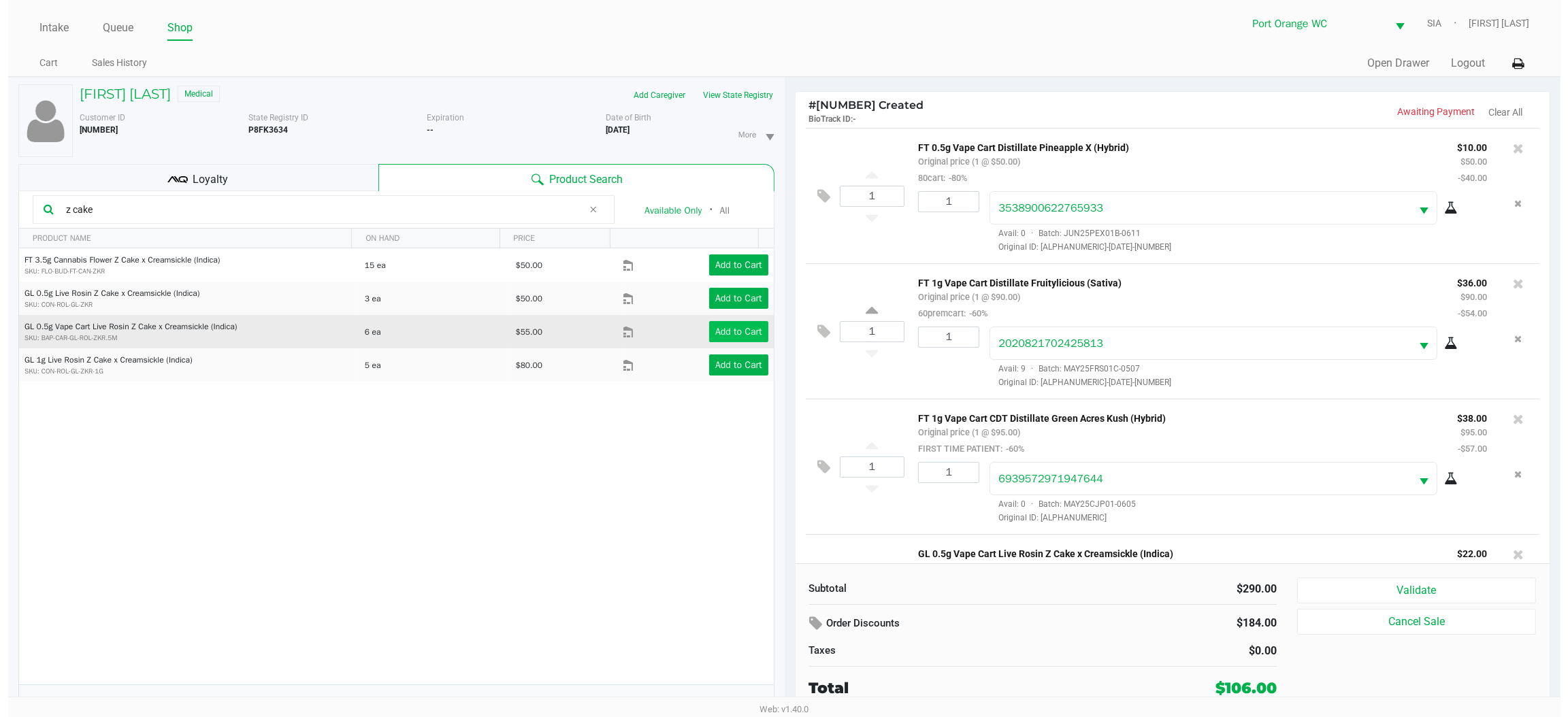 scroll, scrollTop: 109, scrollLeft: 0, axis: vertical 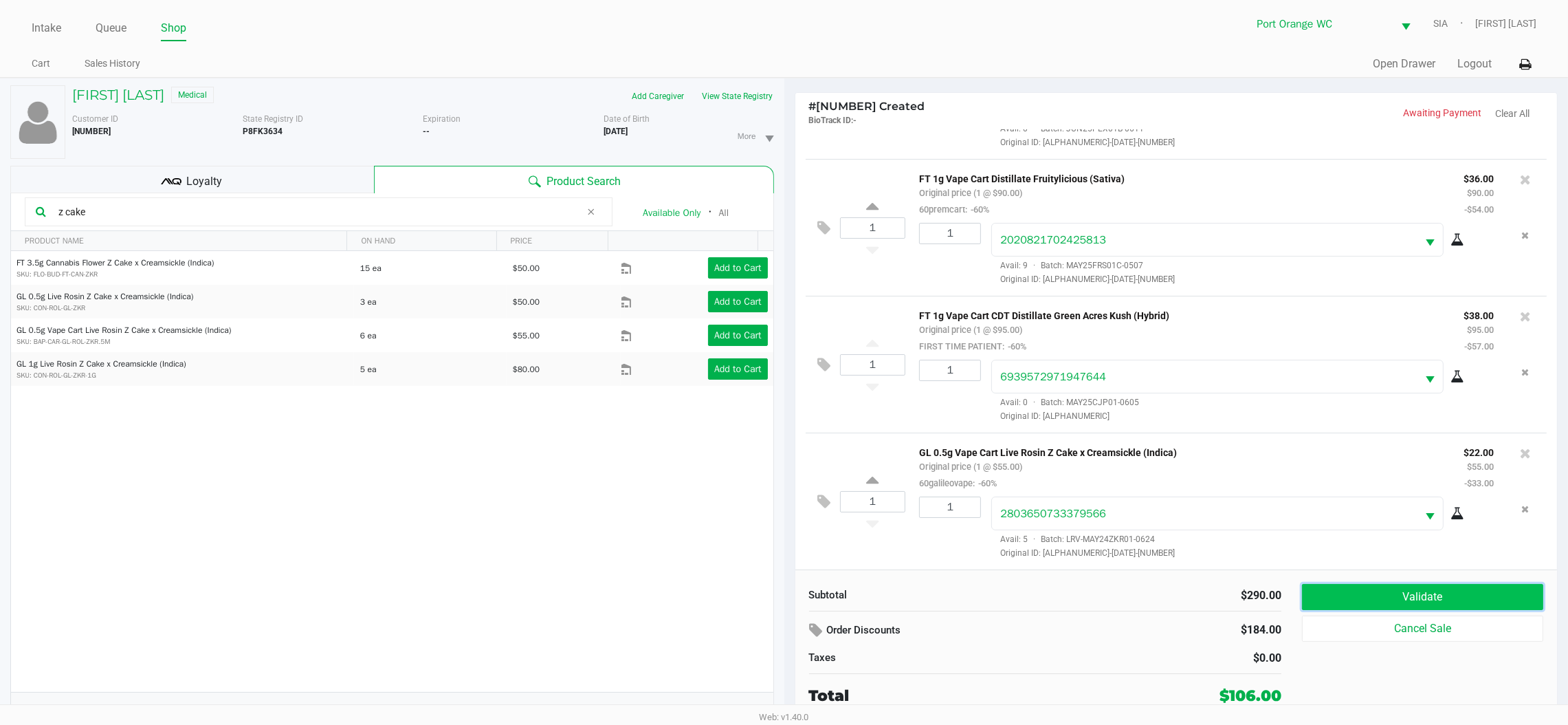 click on "Validate" 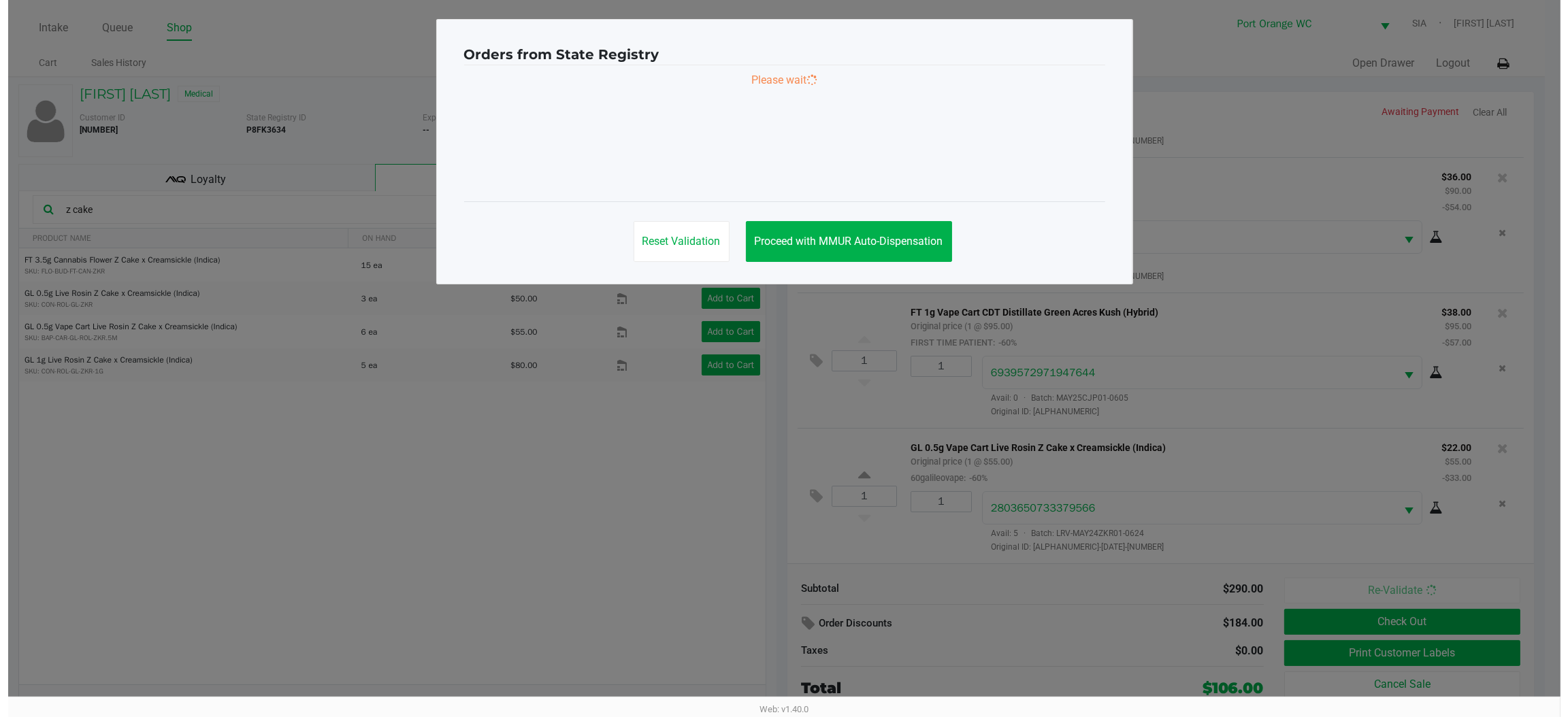 scroll, scrollTop: 110, scrollLeft: 0, axis: vertical 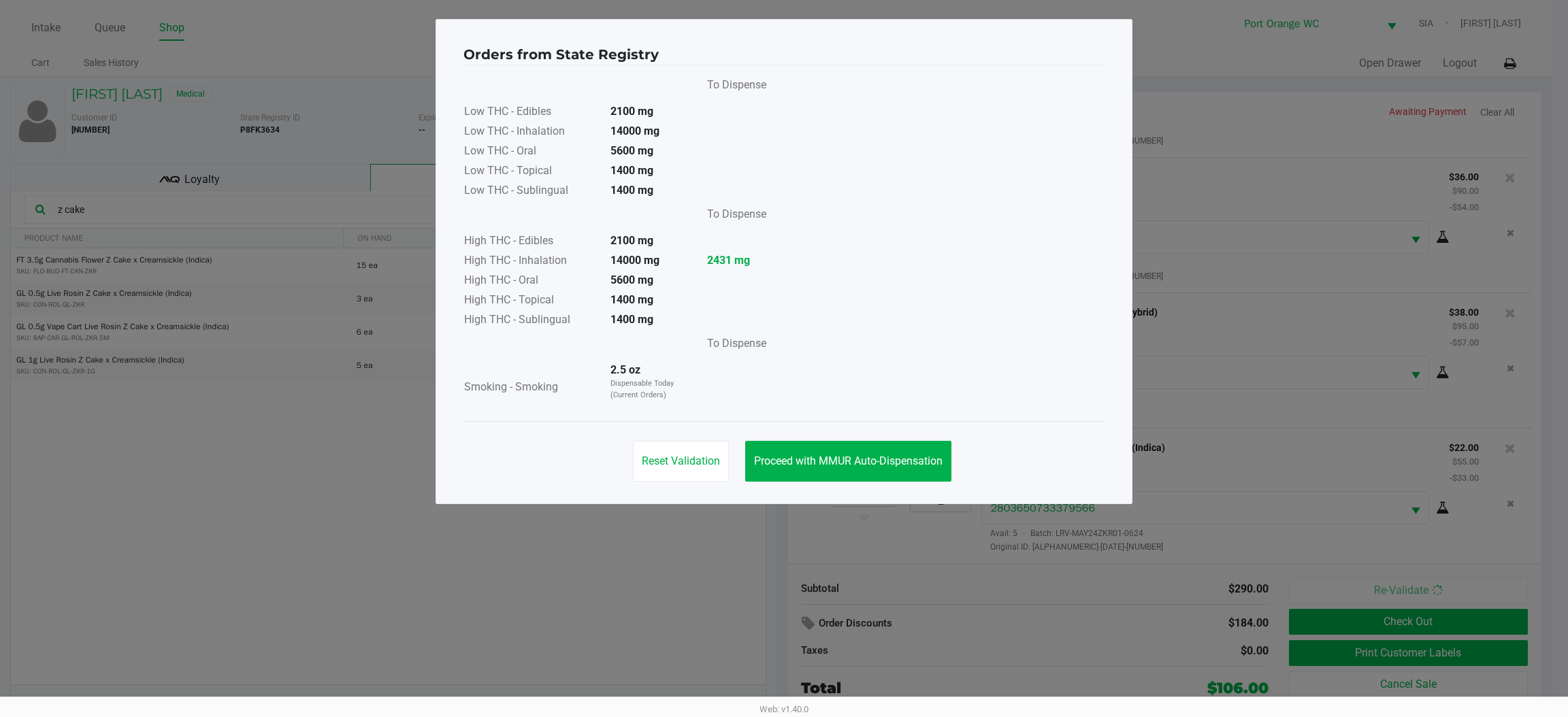 click on "To Dispense   Low THC - Edibles  2100 mg  Low THC - Inhalation  14000 mg  Low THC - Oral  5600 mg  Low THC - Topical  1400 mg  Low THC - Sublingual  1400 mg      To Dispense   High THC - Edibles  2100 mg  High THC - Inhalation  14000 mg  2431 mg   High THC - Oral  5600 mg  High THC - Topical  1400 mg  High THC - Sublingual  1400 mg      To Dispense   Smoking - Smoking  2.5 oz  Dispensable Today (Current Orders)" 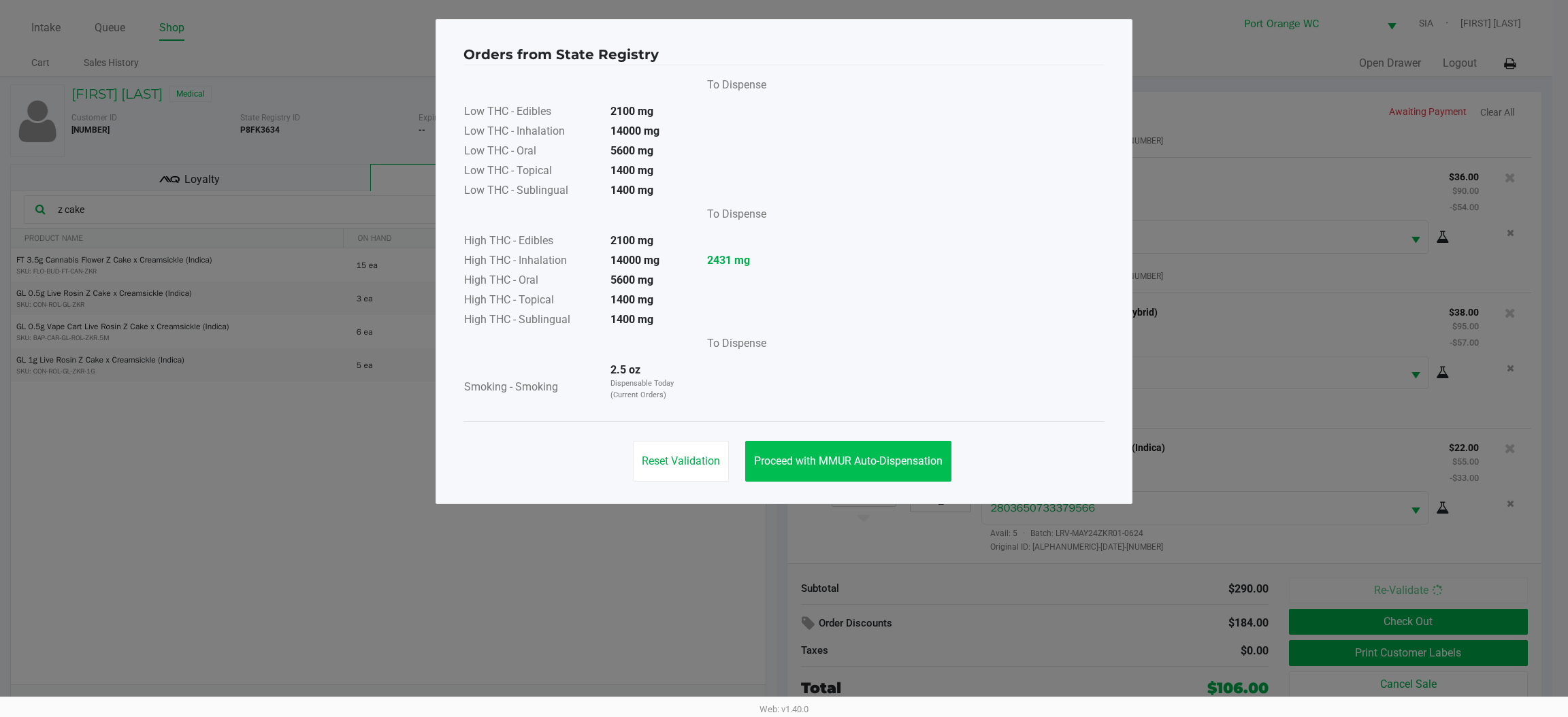 click on "Proceed with MMUR Auto-Dispensation" 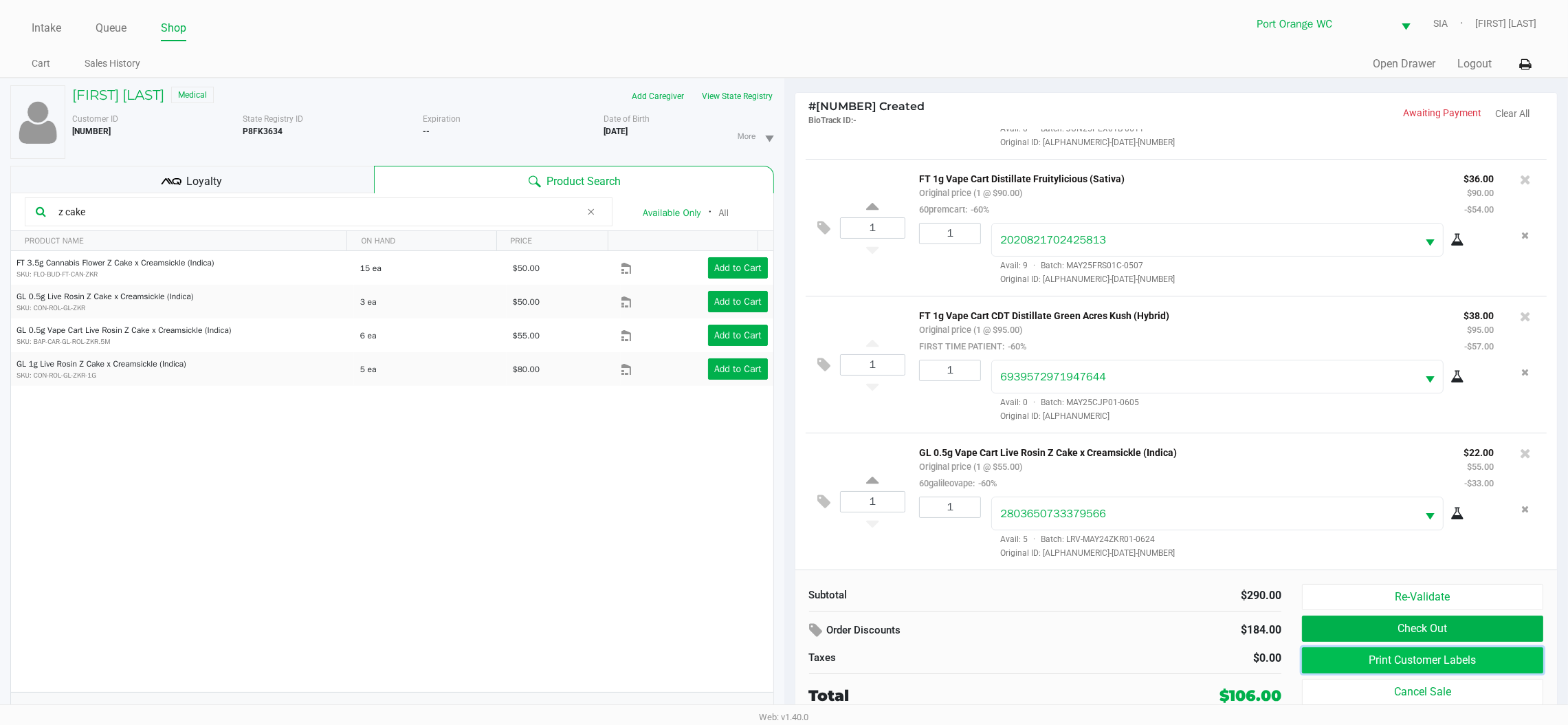 click on "Print Customer Labels" 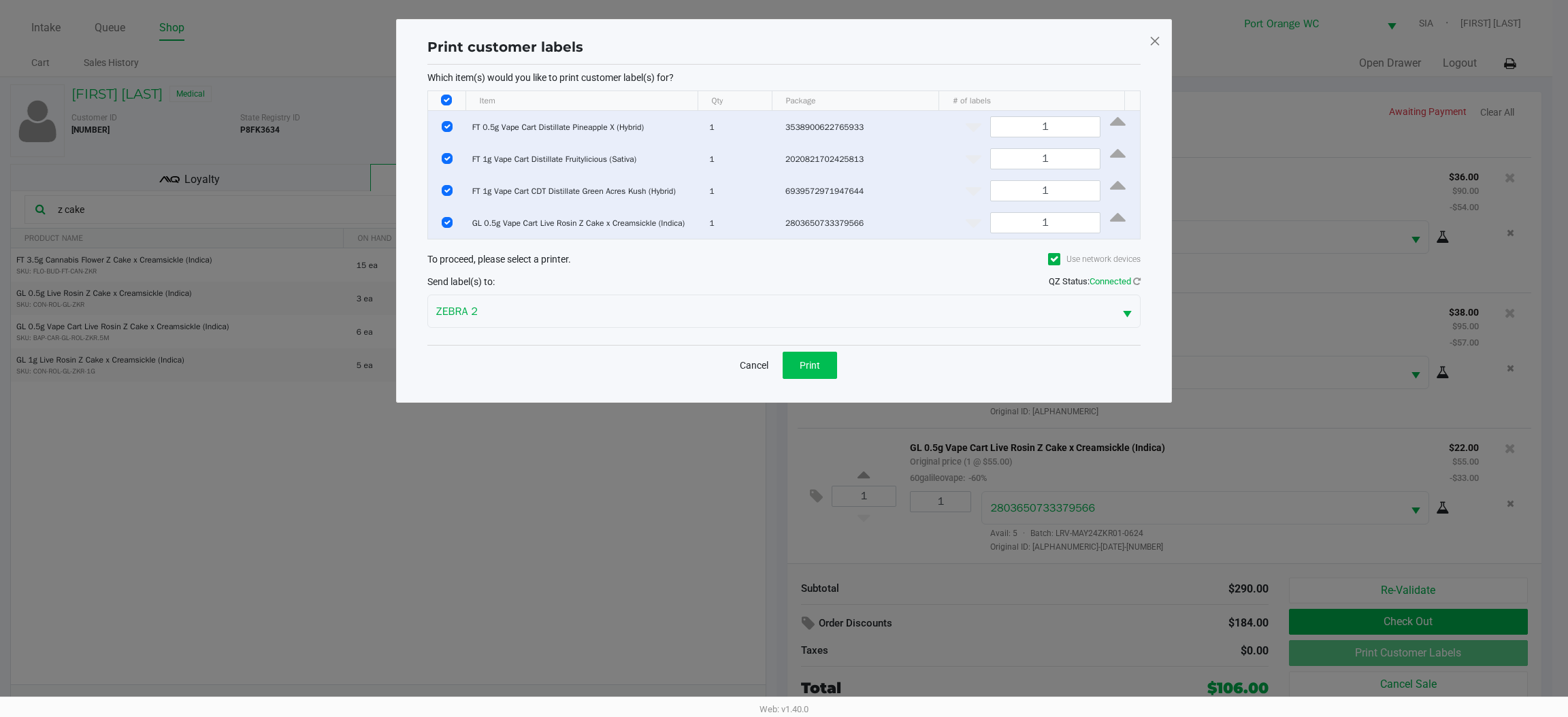 click on "Print" 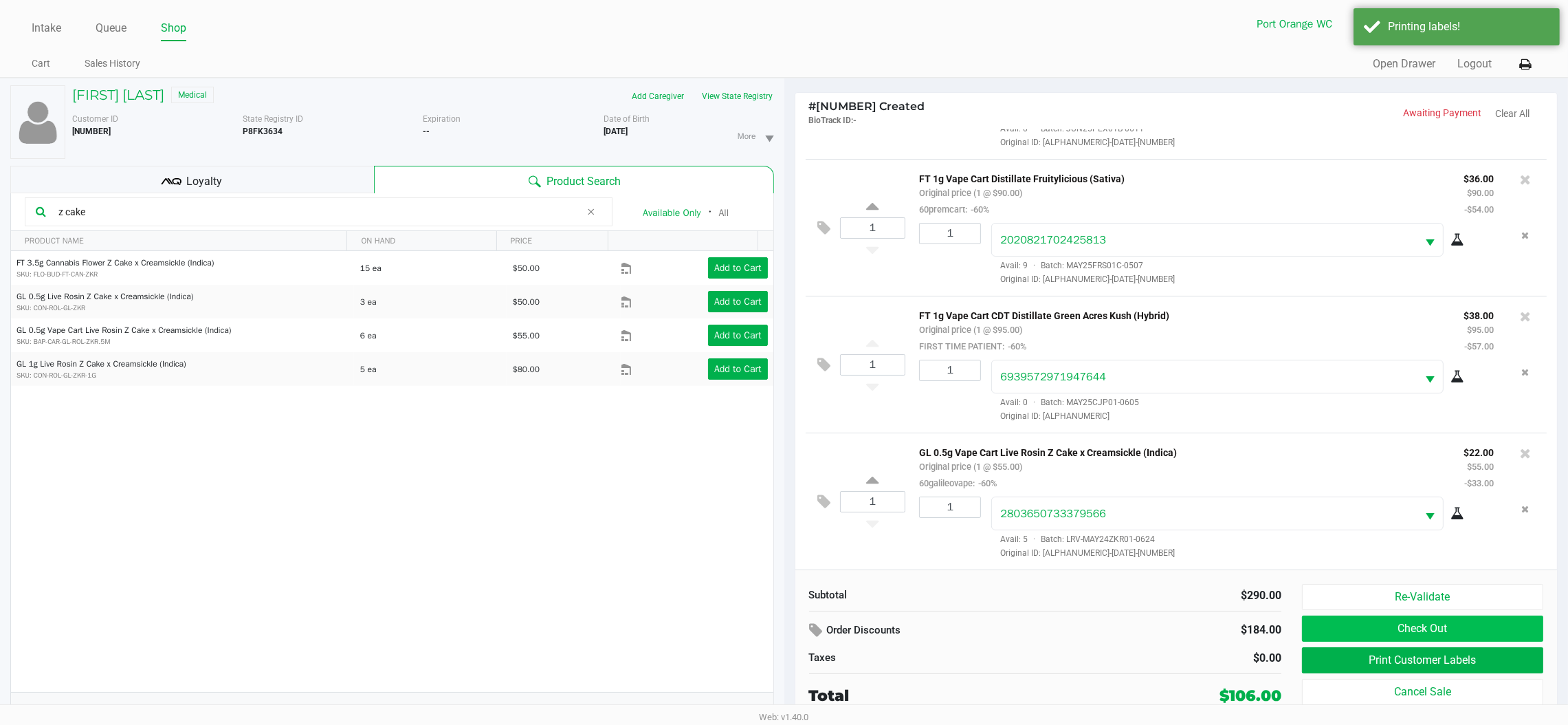 click on "Check Out" 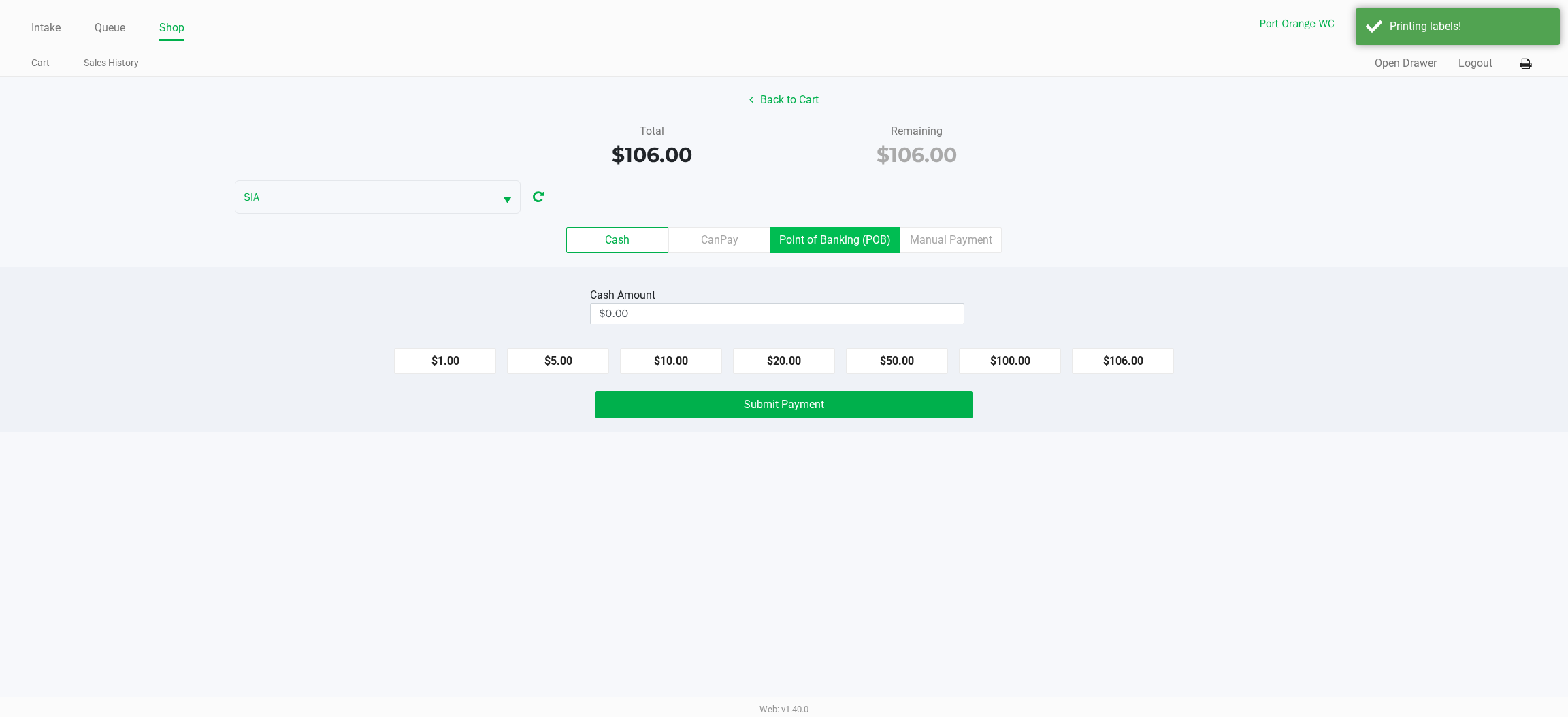 click on "Point of Banking (POB)" 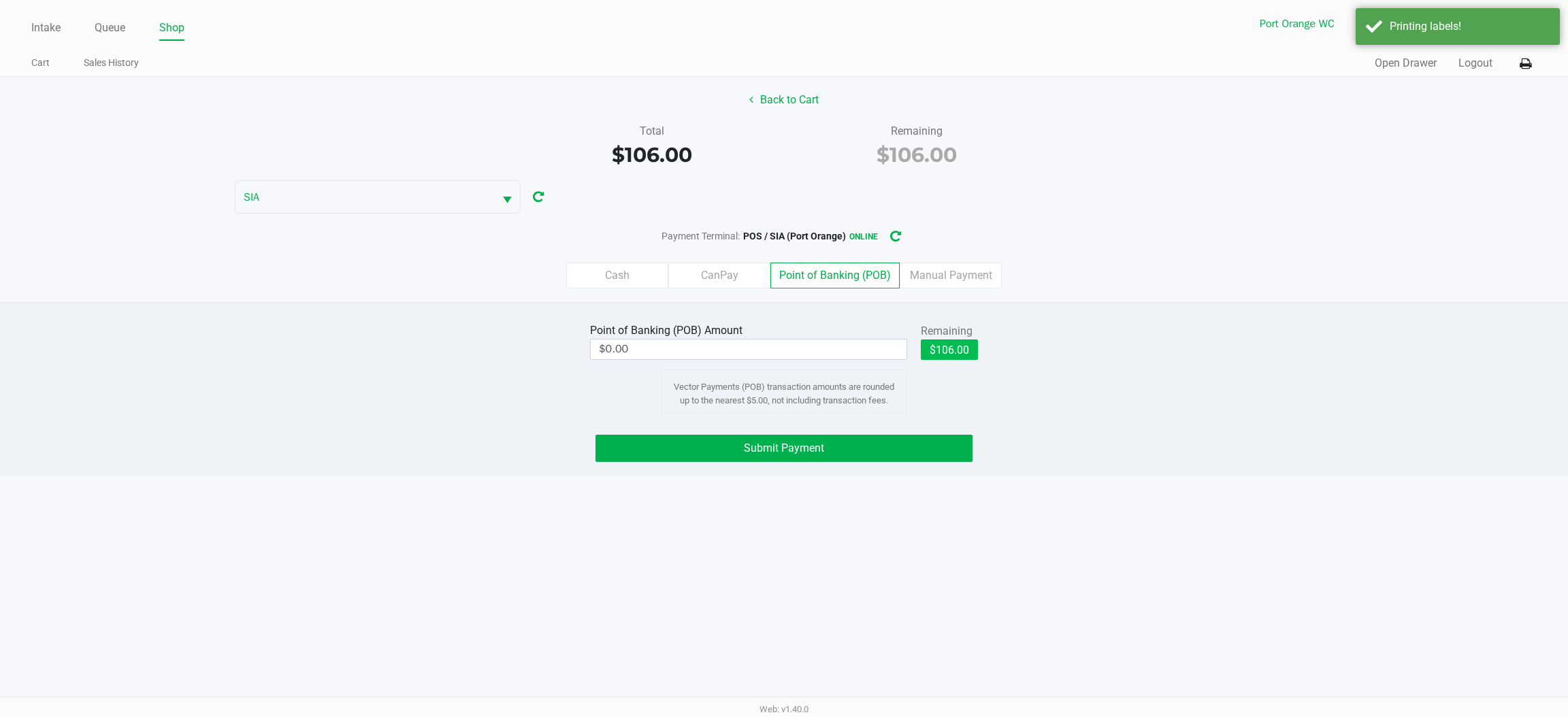 click on "$106.00" 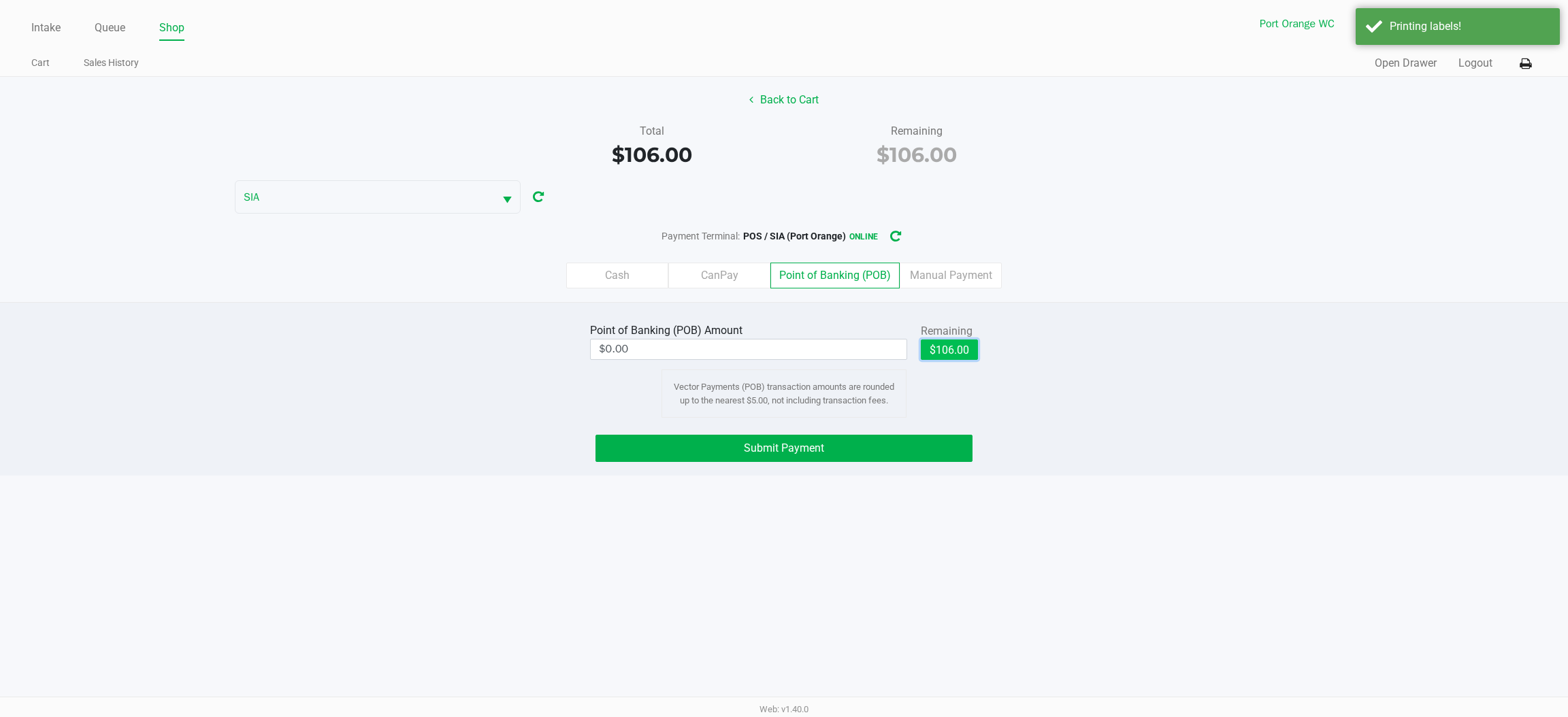 type on "$106.00" 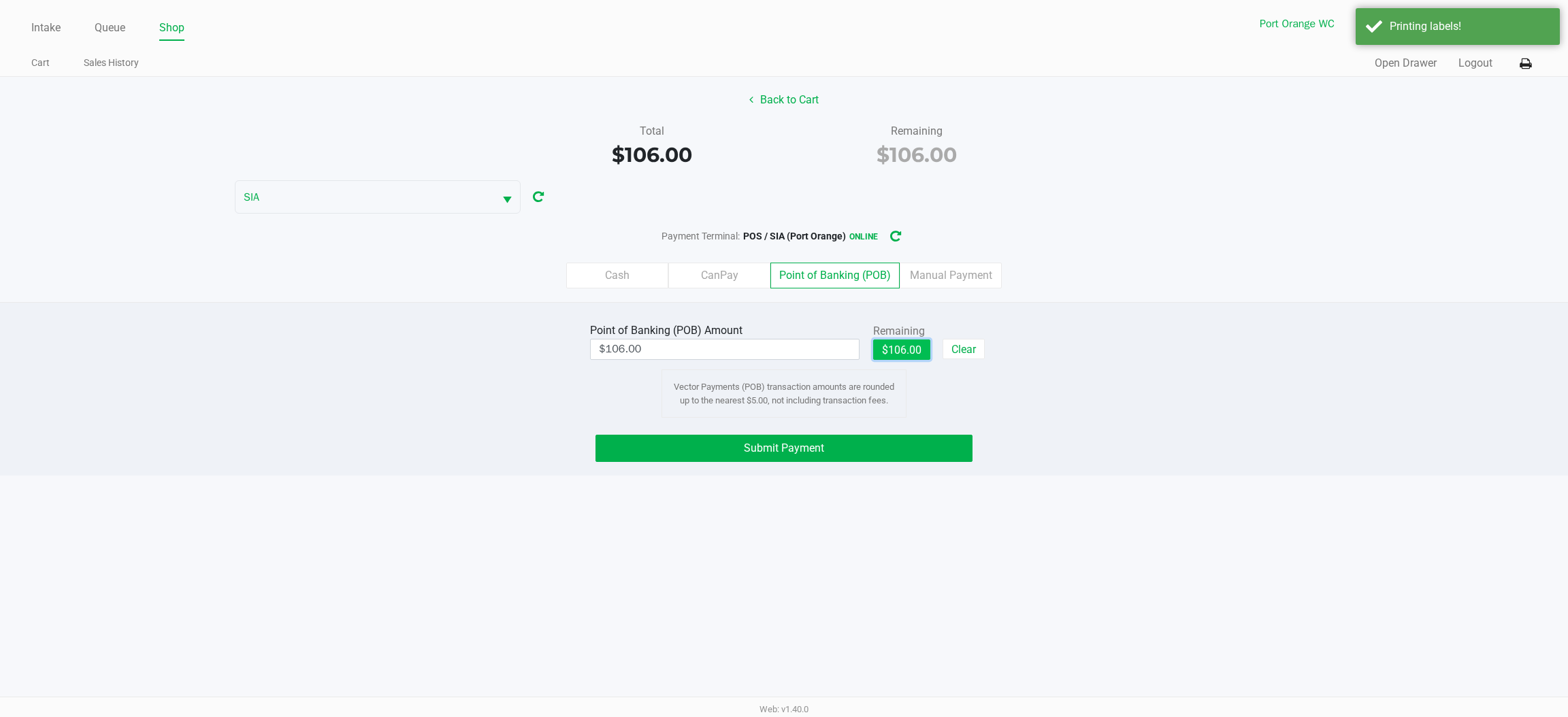 click on "Submit Payment" 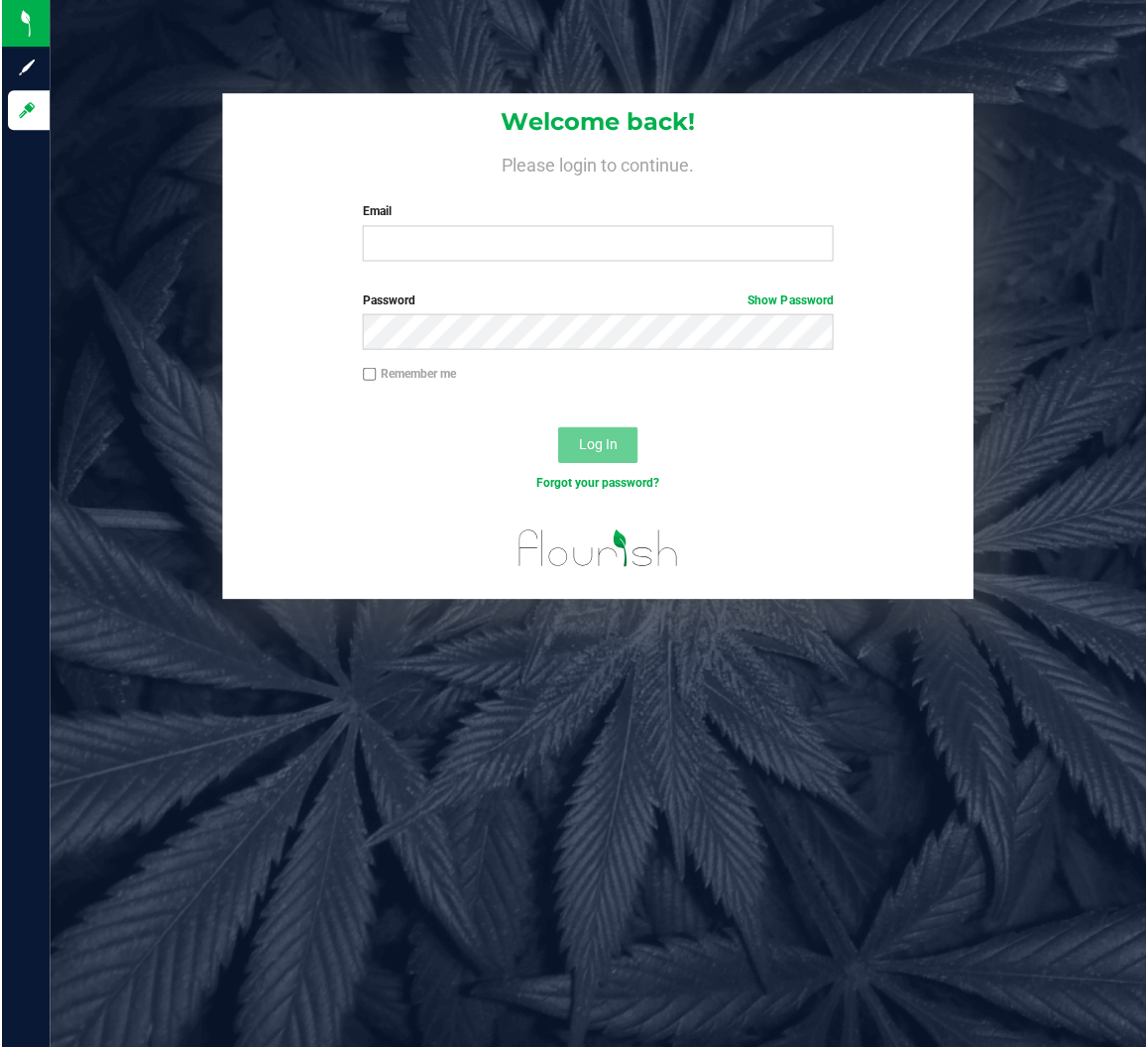 scroll, scrollTop: 0, scrollLeft: 0, axis: both 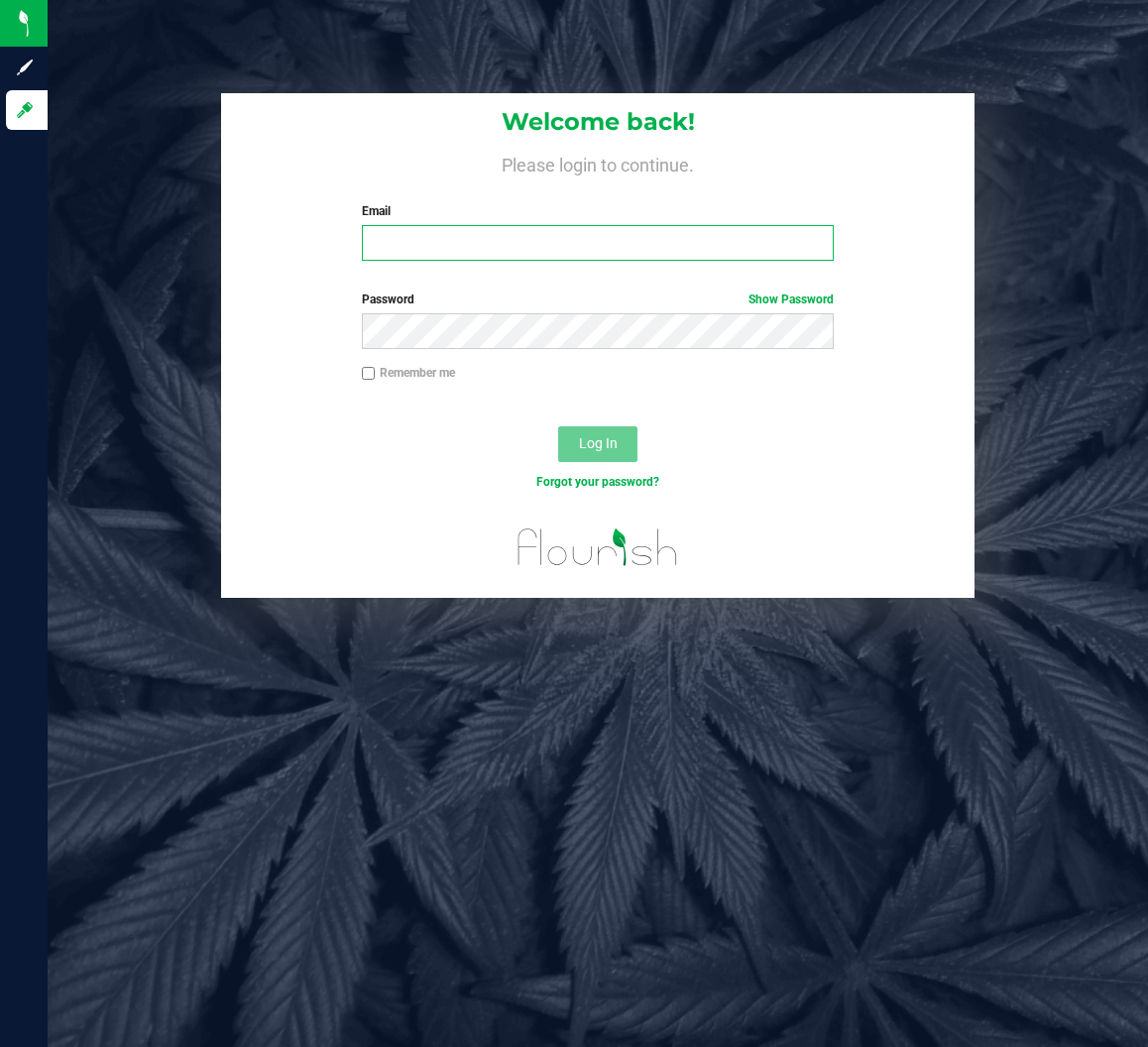 click on "Email" at bounding box center (598, 243) 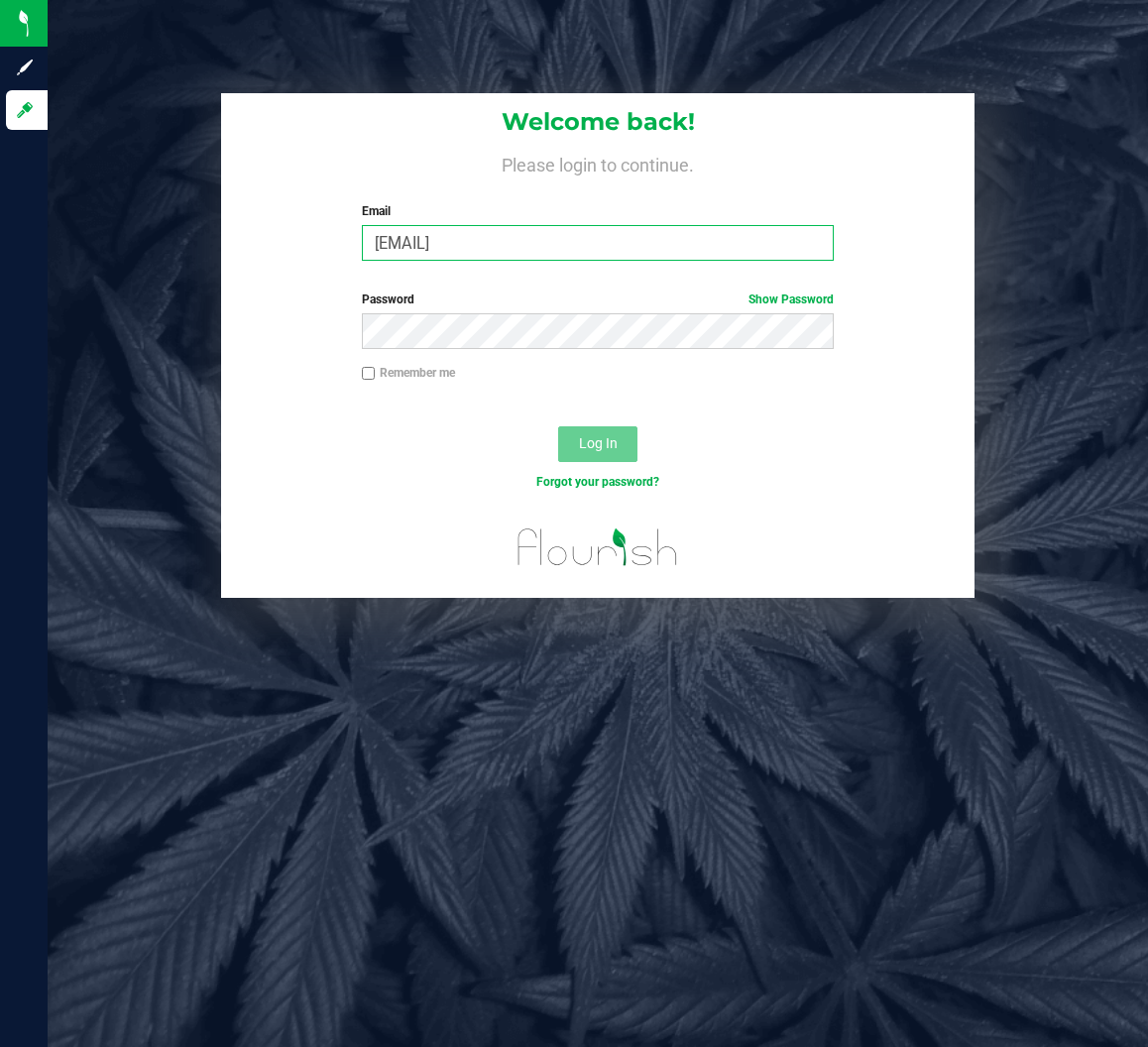 type on "[EMAIL]" 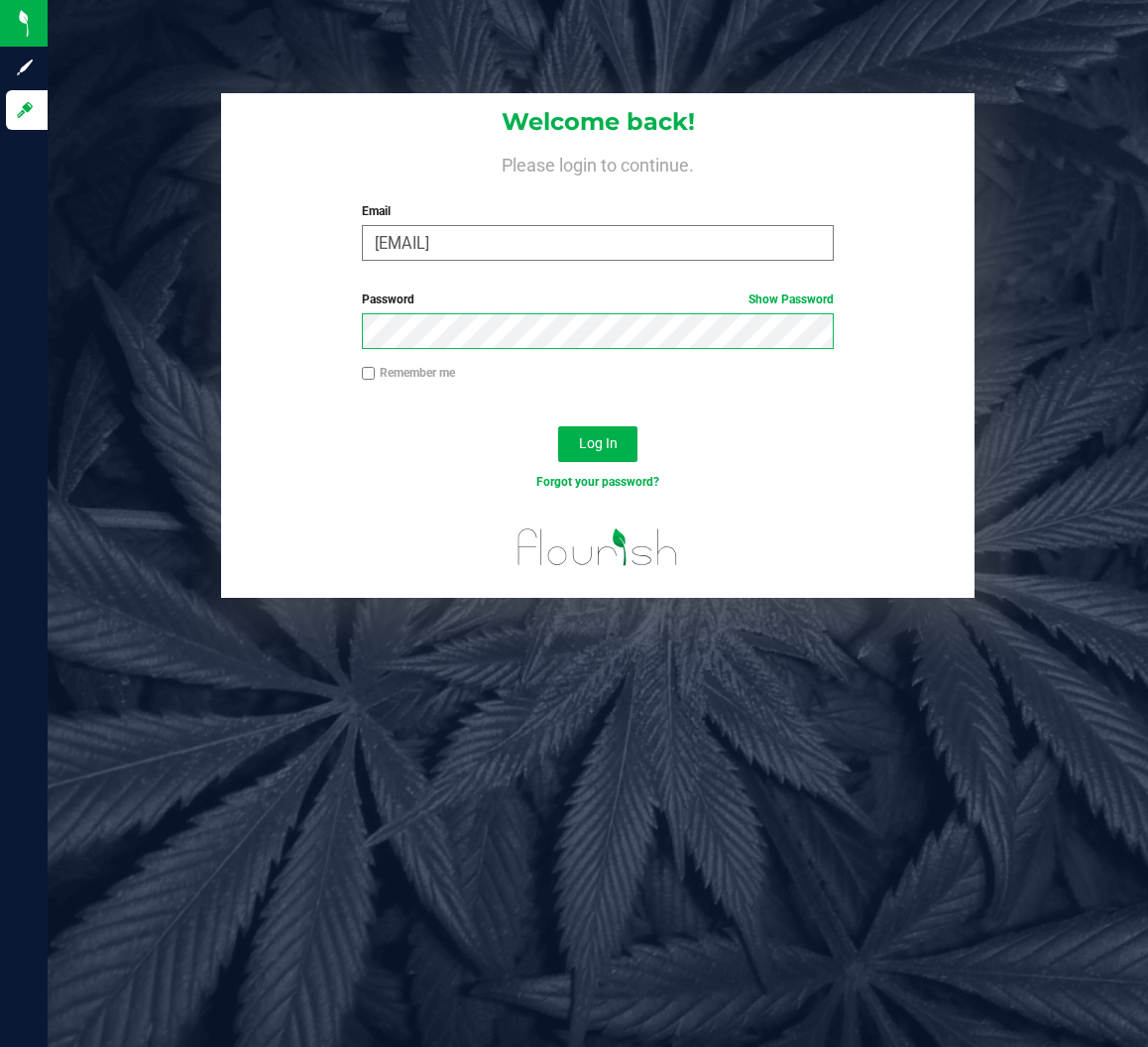 click on "Log In" at bounding box center (598, 444) 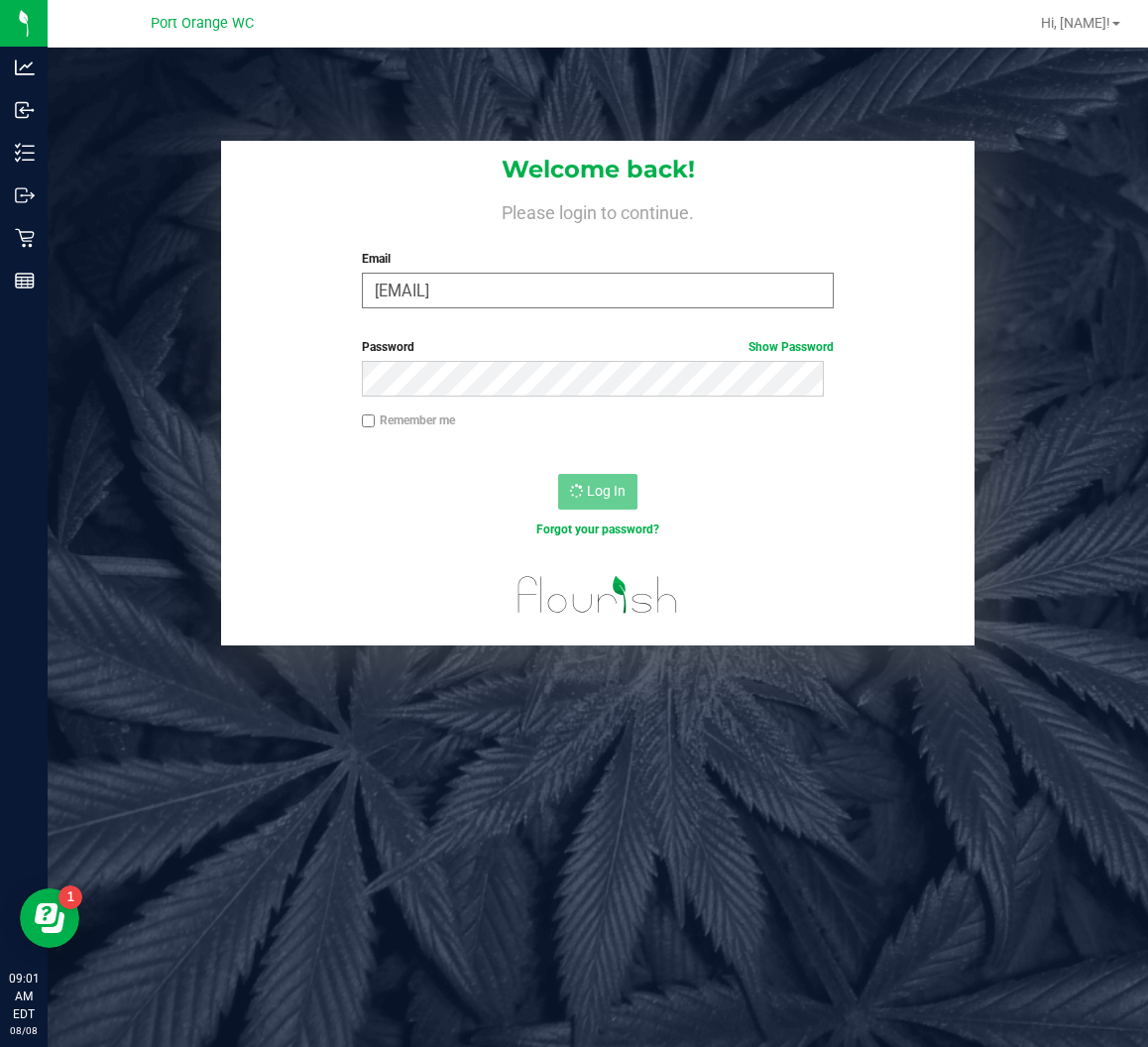 scroll, scrollTop: 0, scrollLeft: 0, axis: both 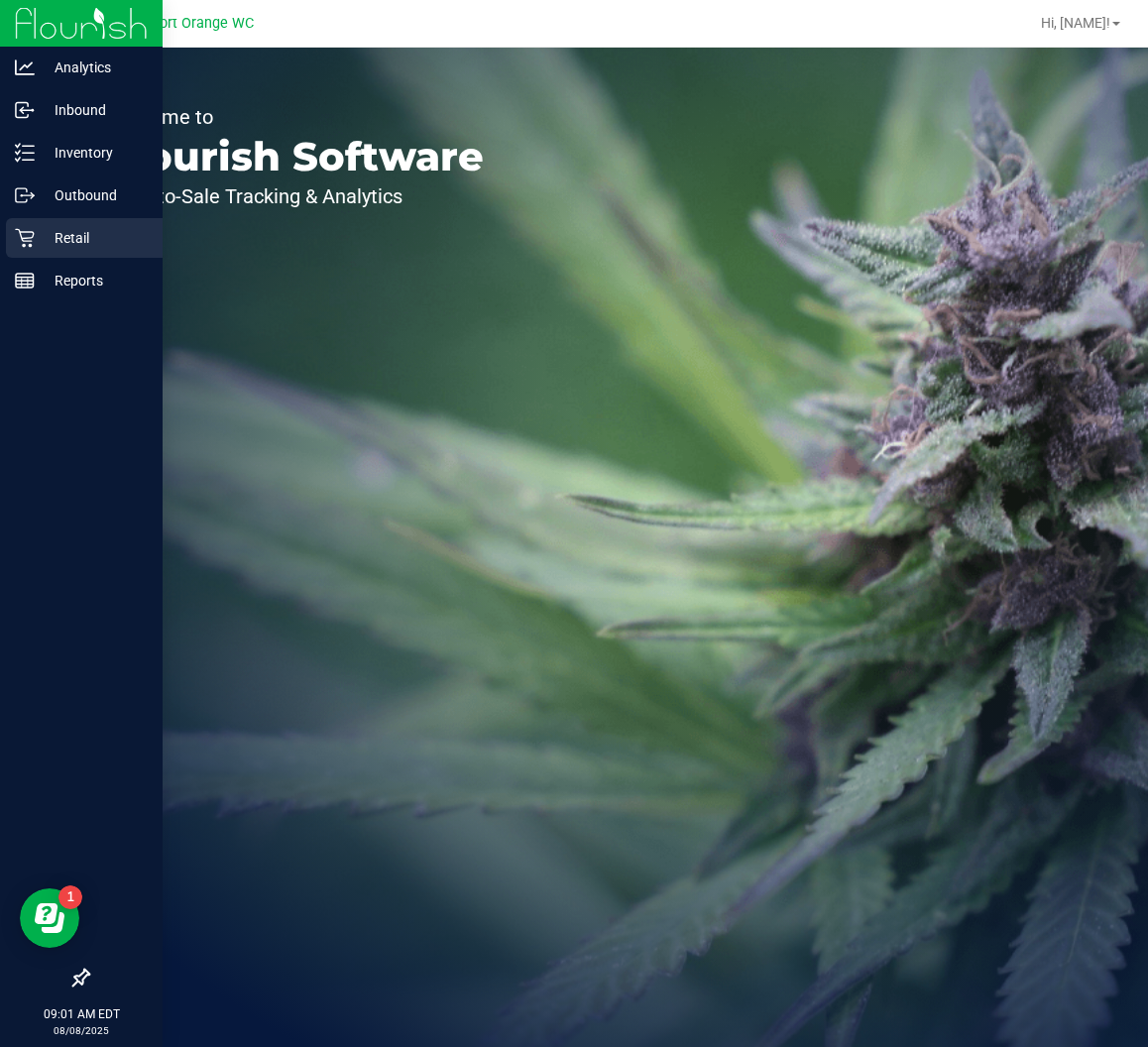 click 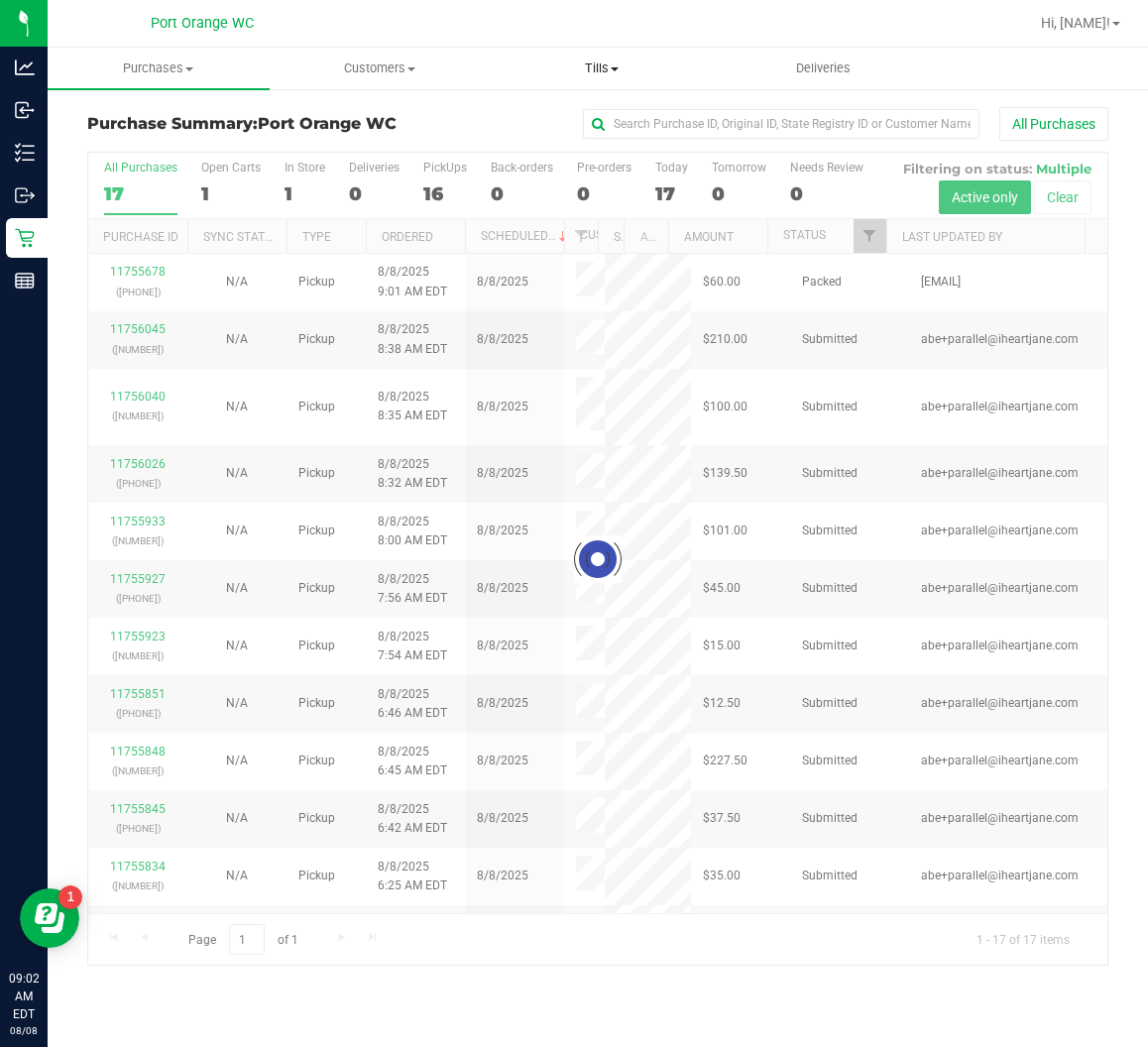 click on "Tills" at bounding box center [602, 68] 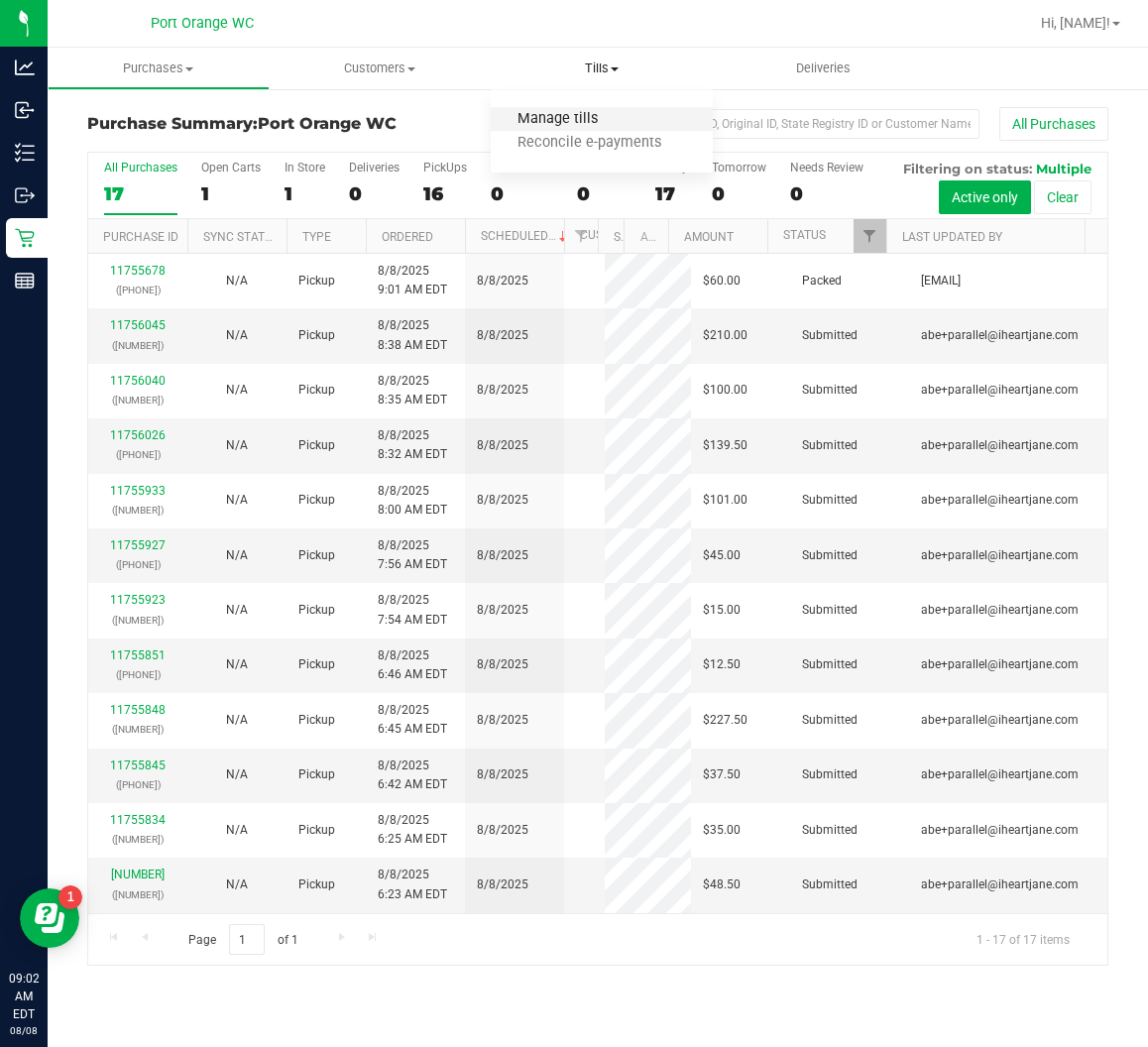 click on "Manage tills" at bounding box center [557, 119] 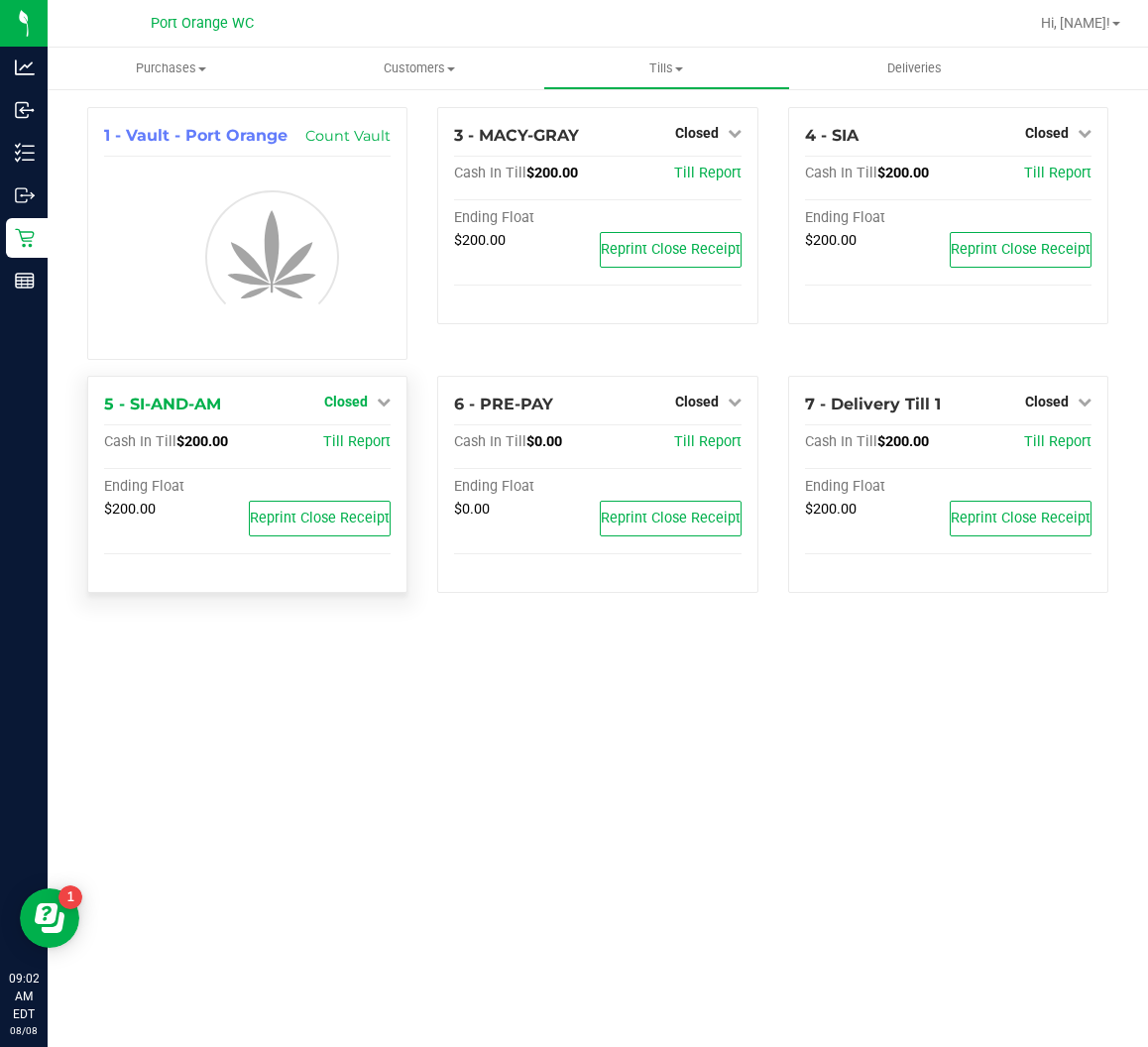 click on "Closed" at bounding box center (346, 402) 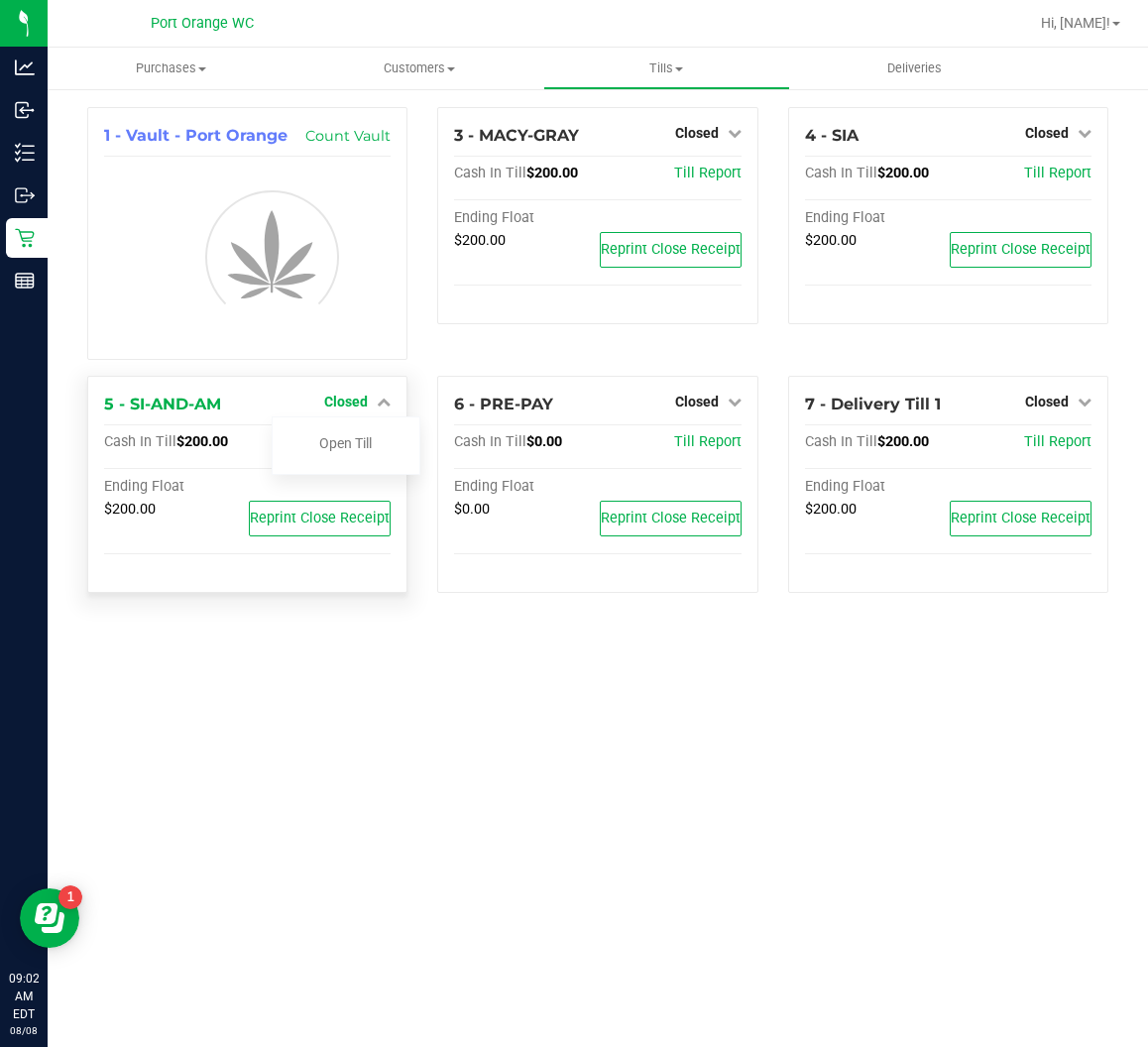 click on "Closed" at bounding box center (346, 402) 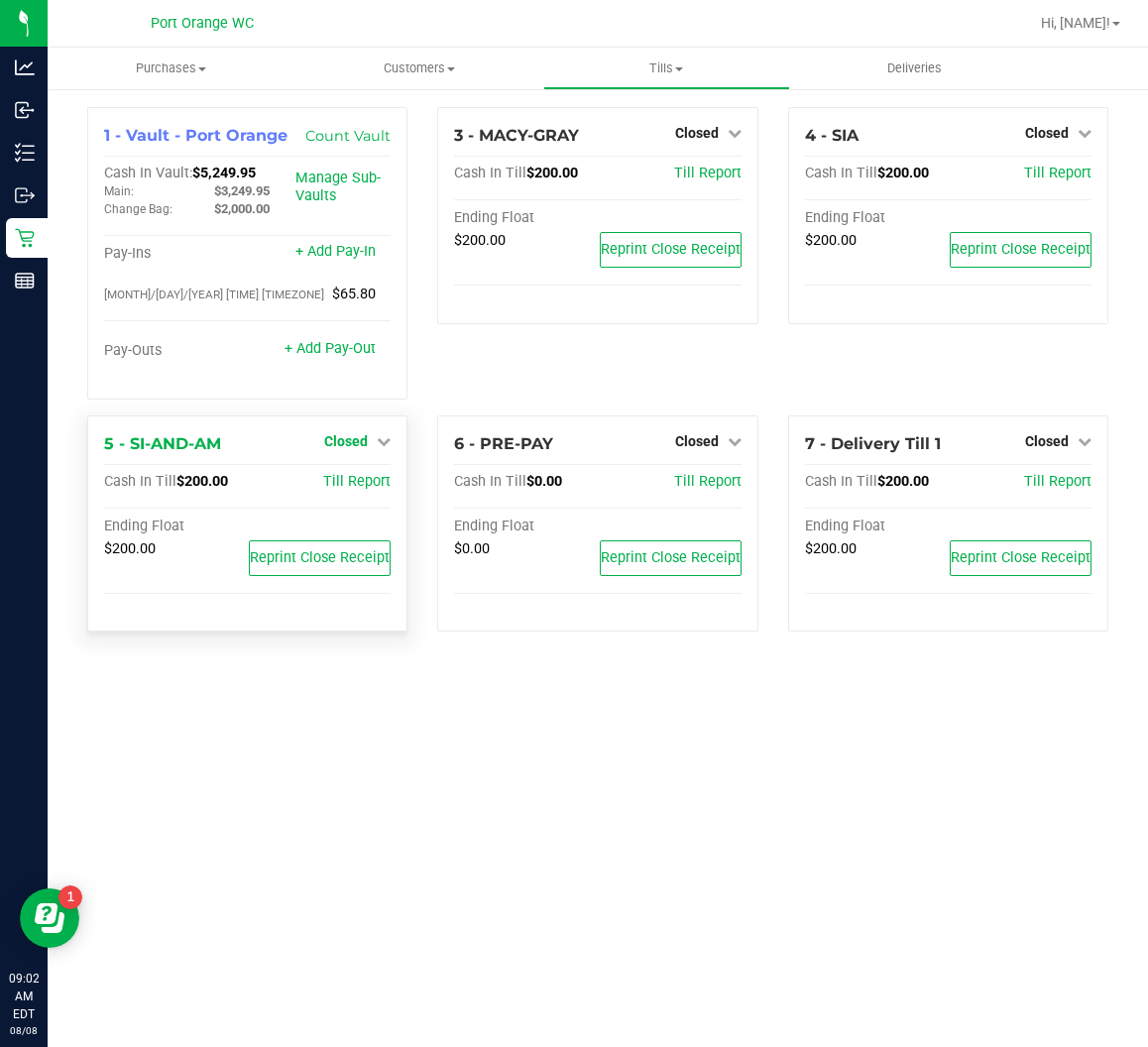 click on "Closed" at bounding box center [346, 441] 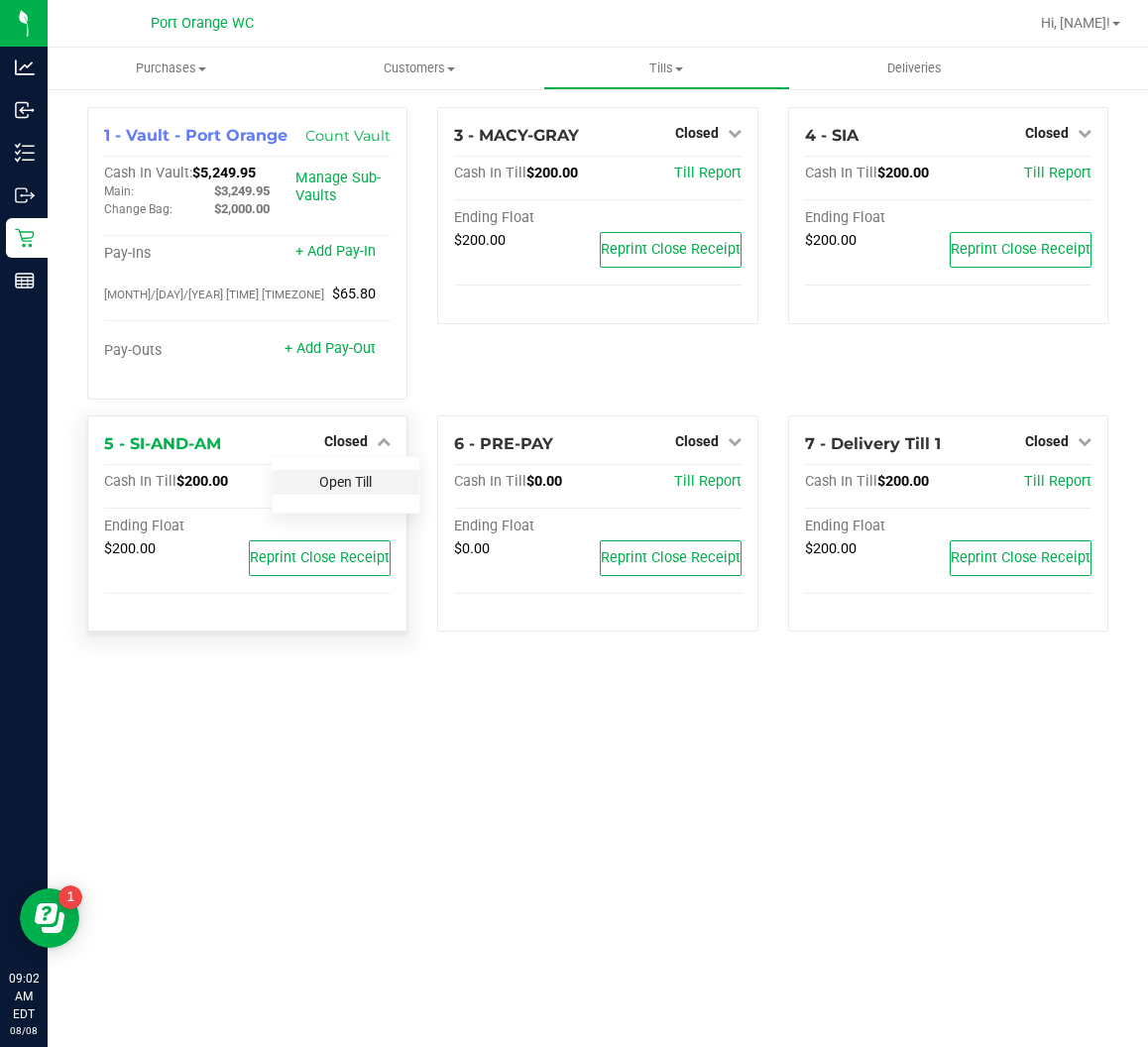 click on "Open Till" at bounding box center [345, 482] 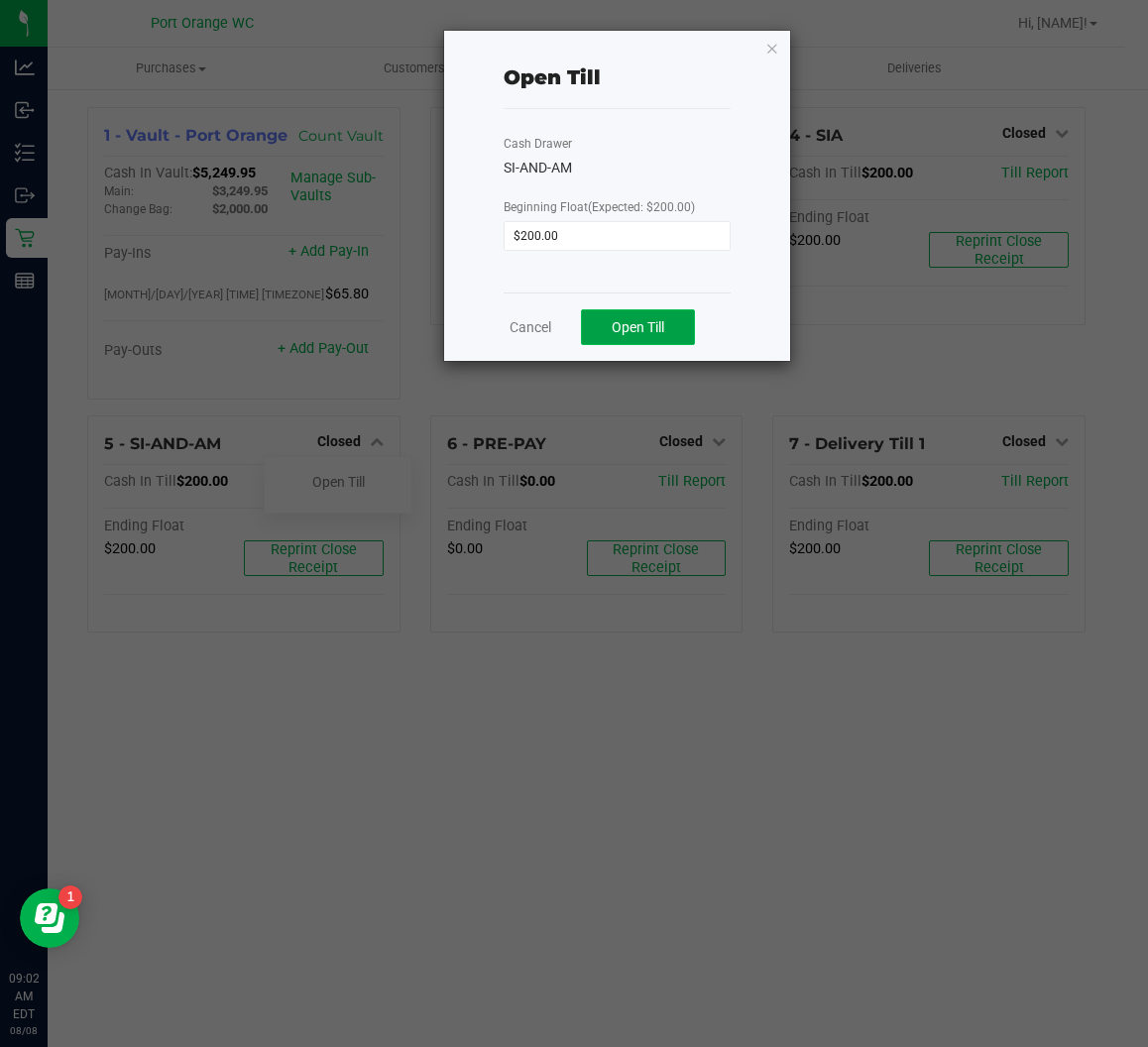 click on "Open Till" 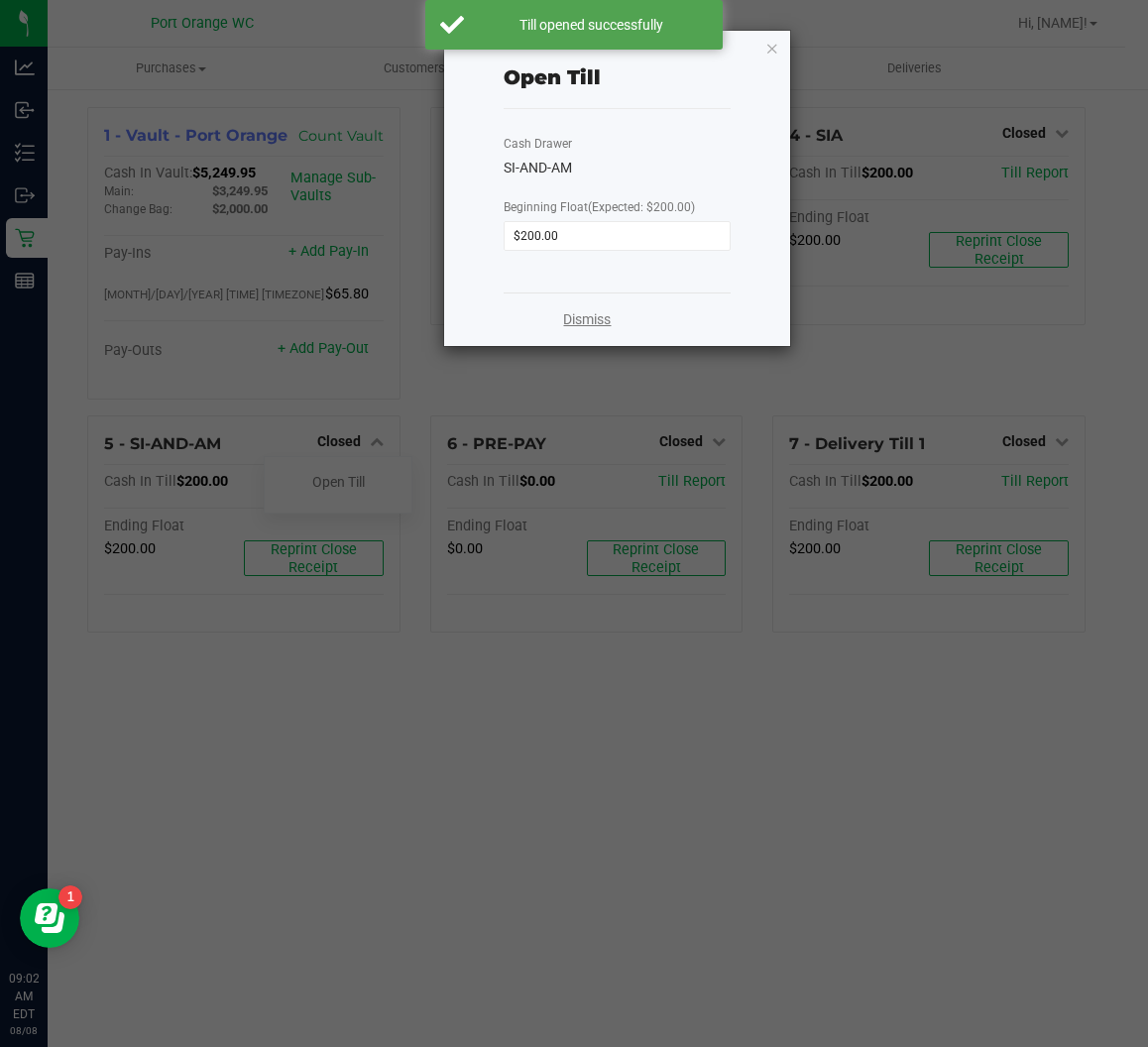 click on "Dismiss" 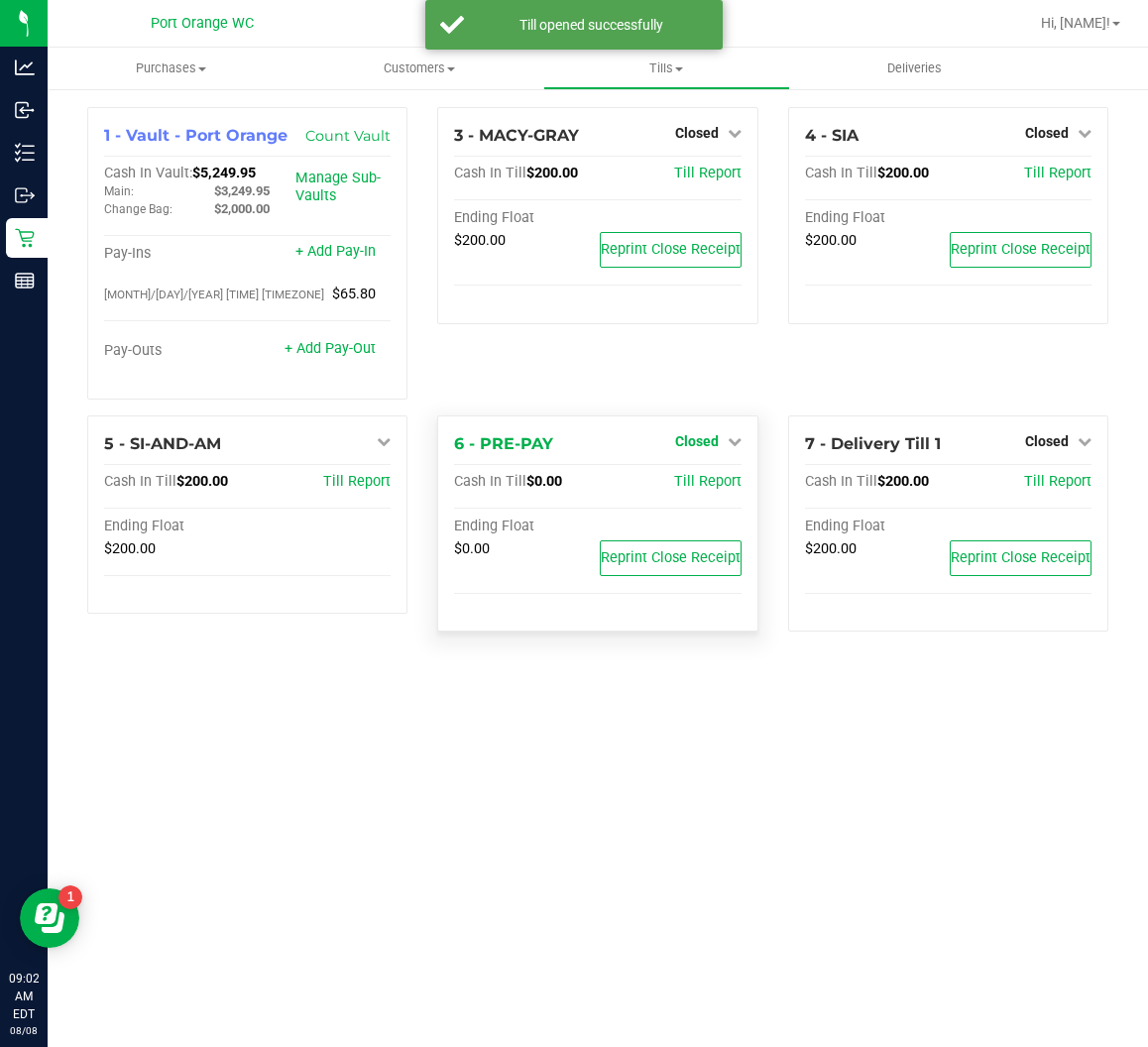 click on "Closed" at bounding box center (697, 441) 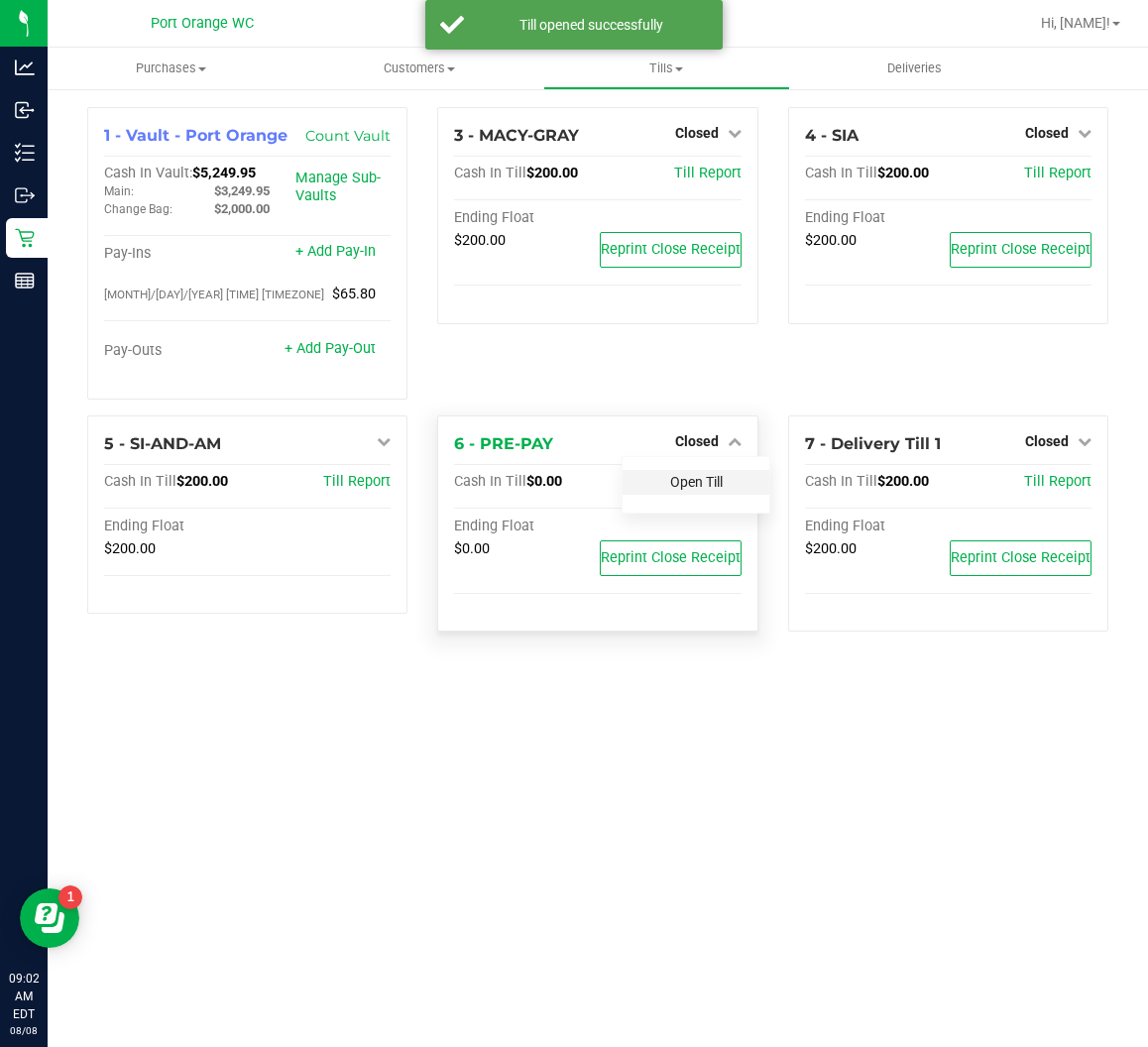 click on "Open Till" at bounding box center (696, 482) 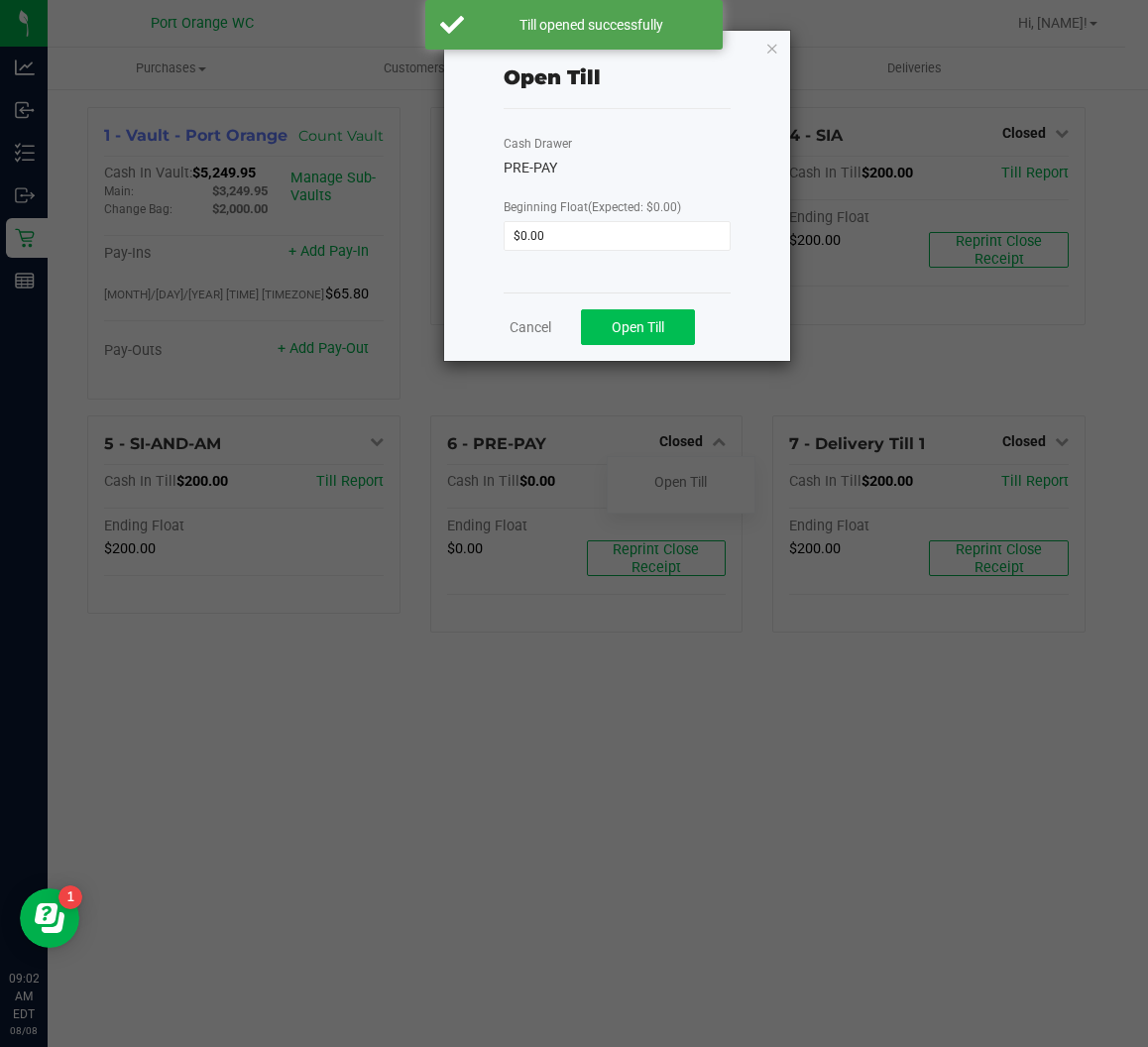 click on "Open Till" 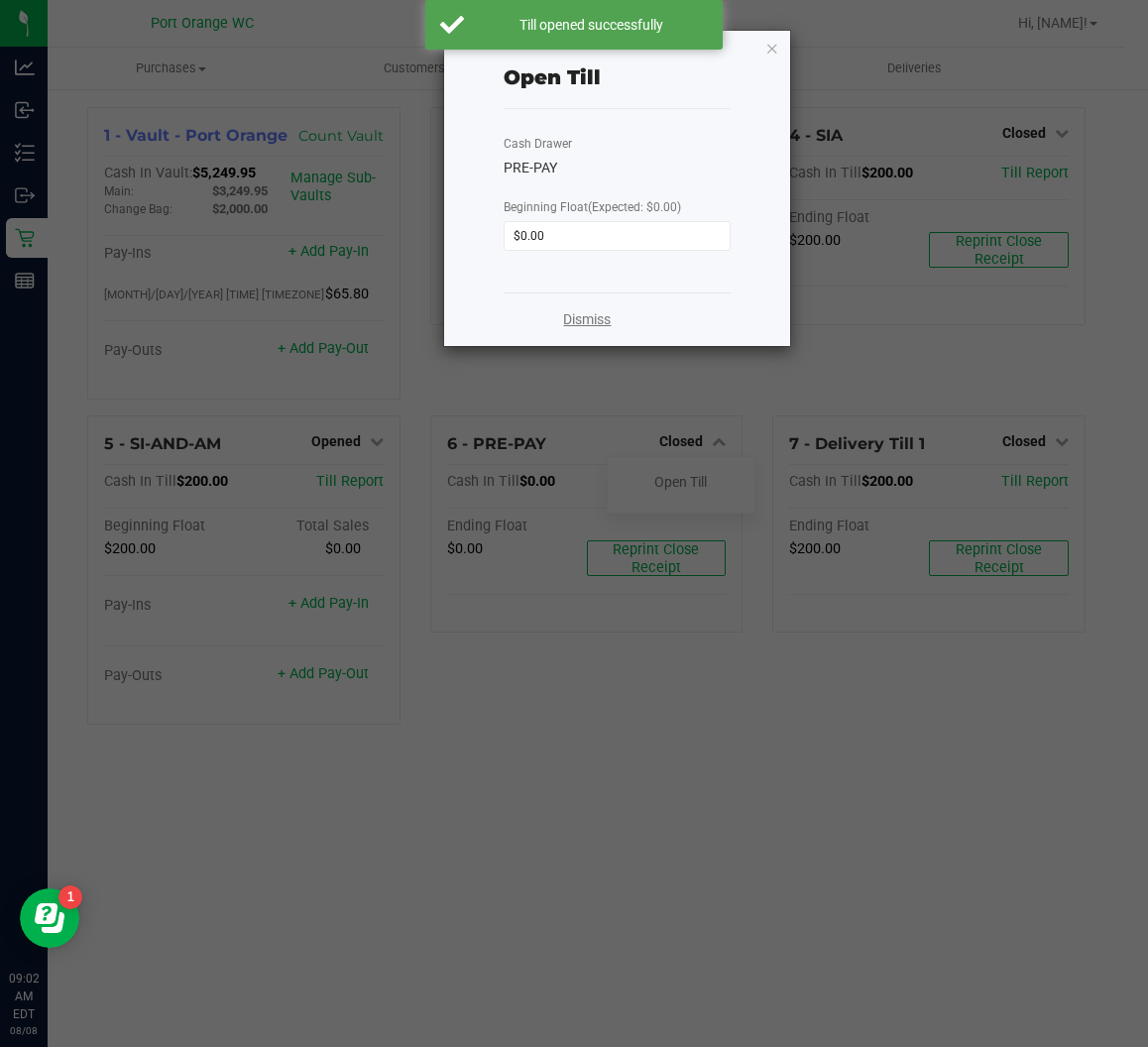 click on "Dismiss" 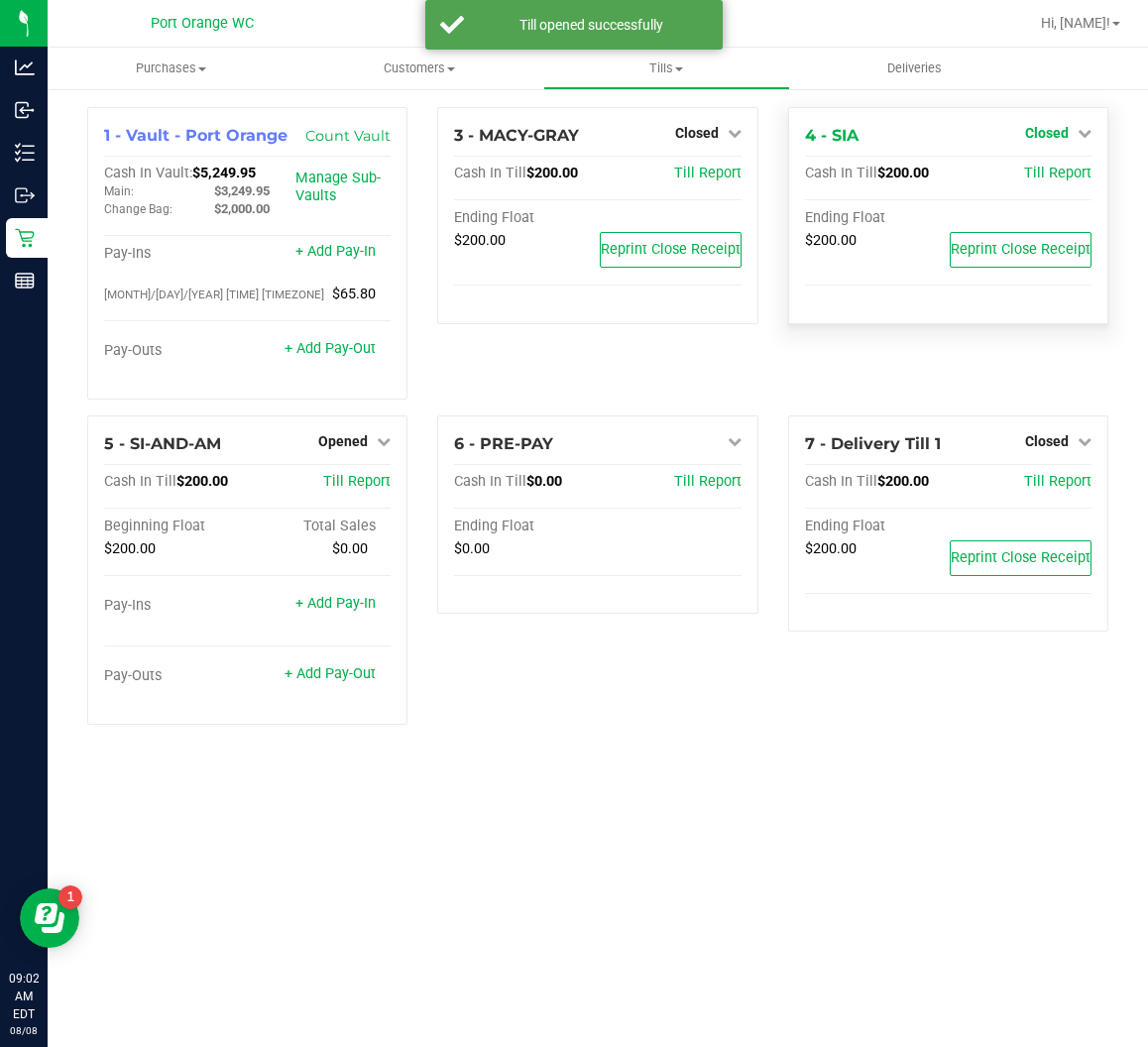 click on "Closed" at bounding box center (1047, 133) 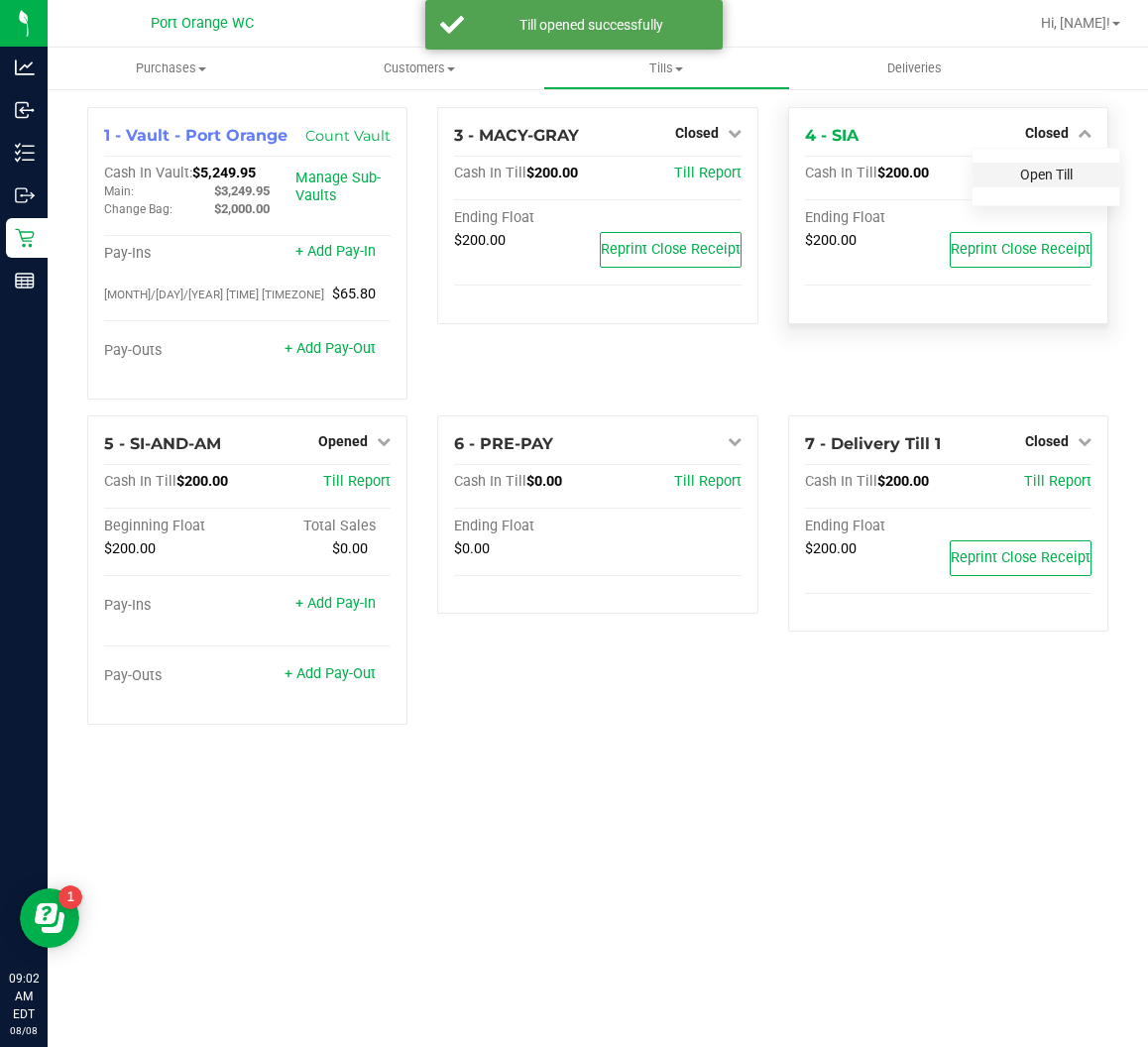 click on "Open Till" at bounding box center (1046, 174) 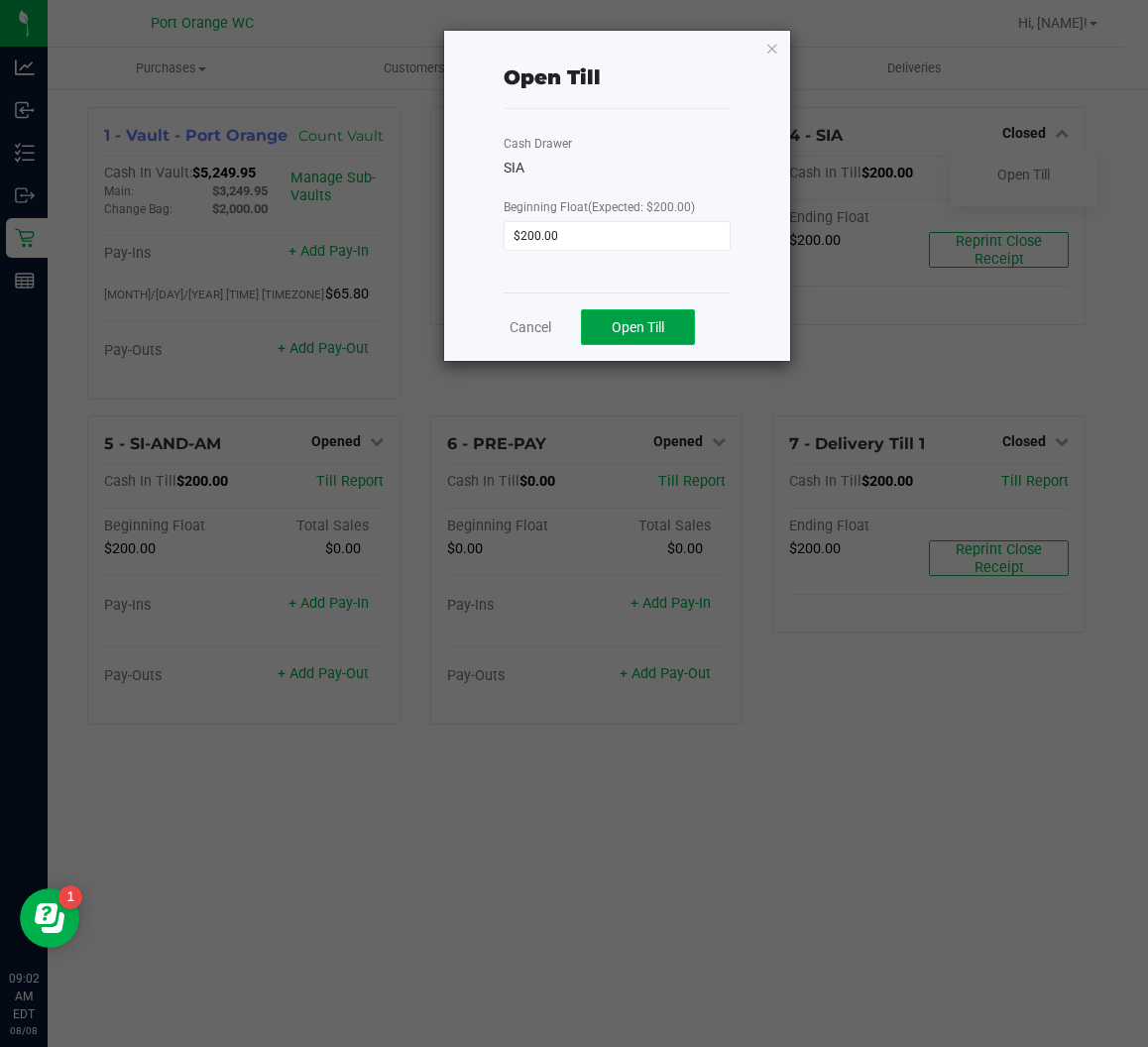 click on "Open Till" 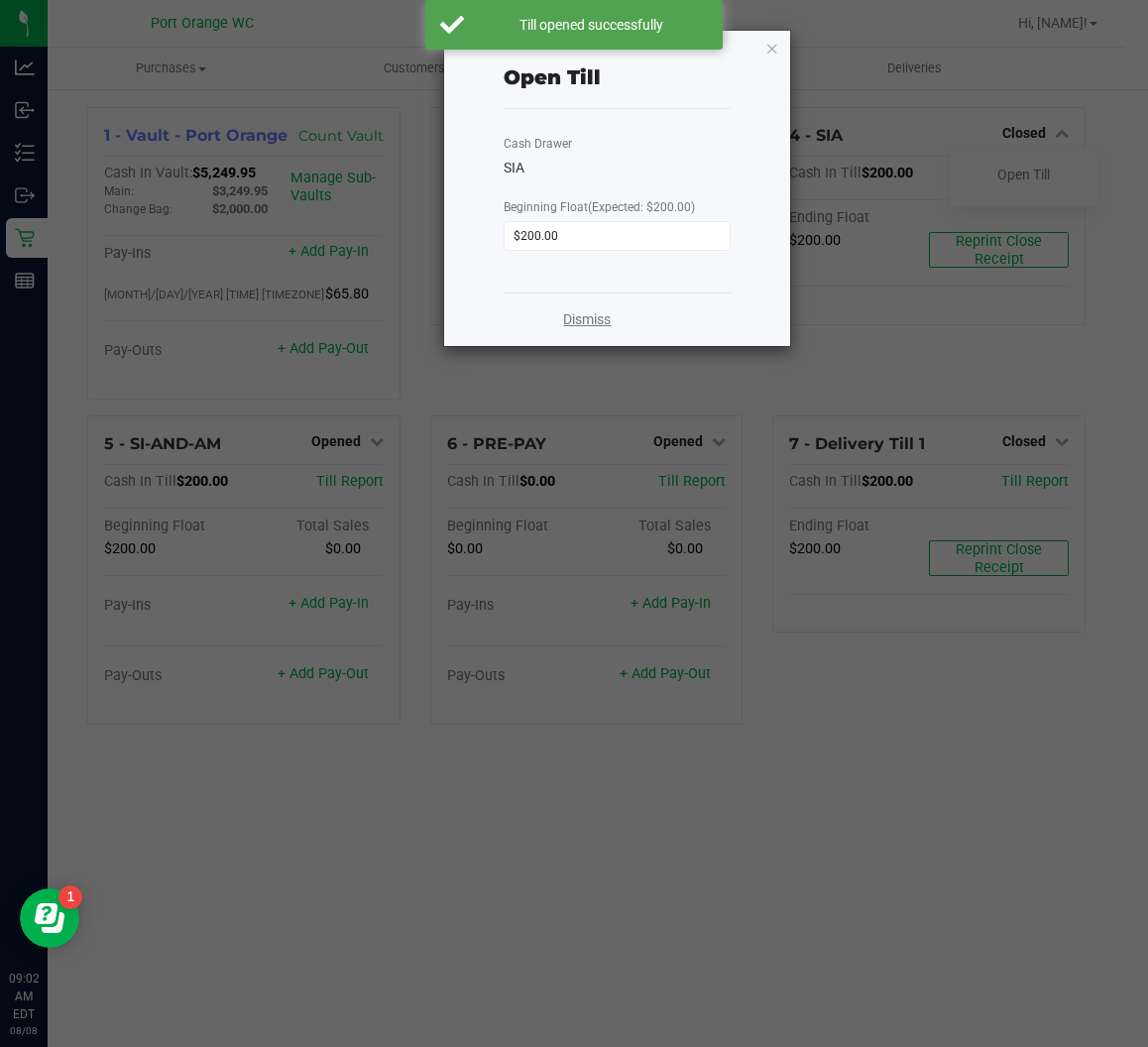 click on "Dismiss" 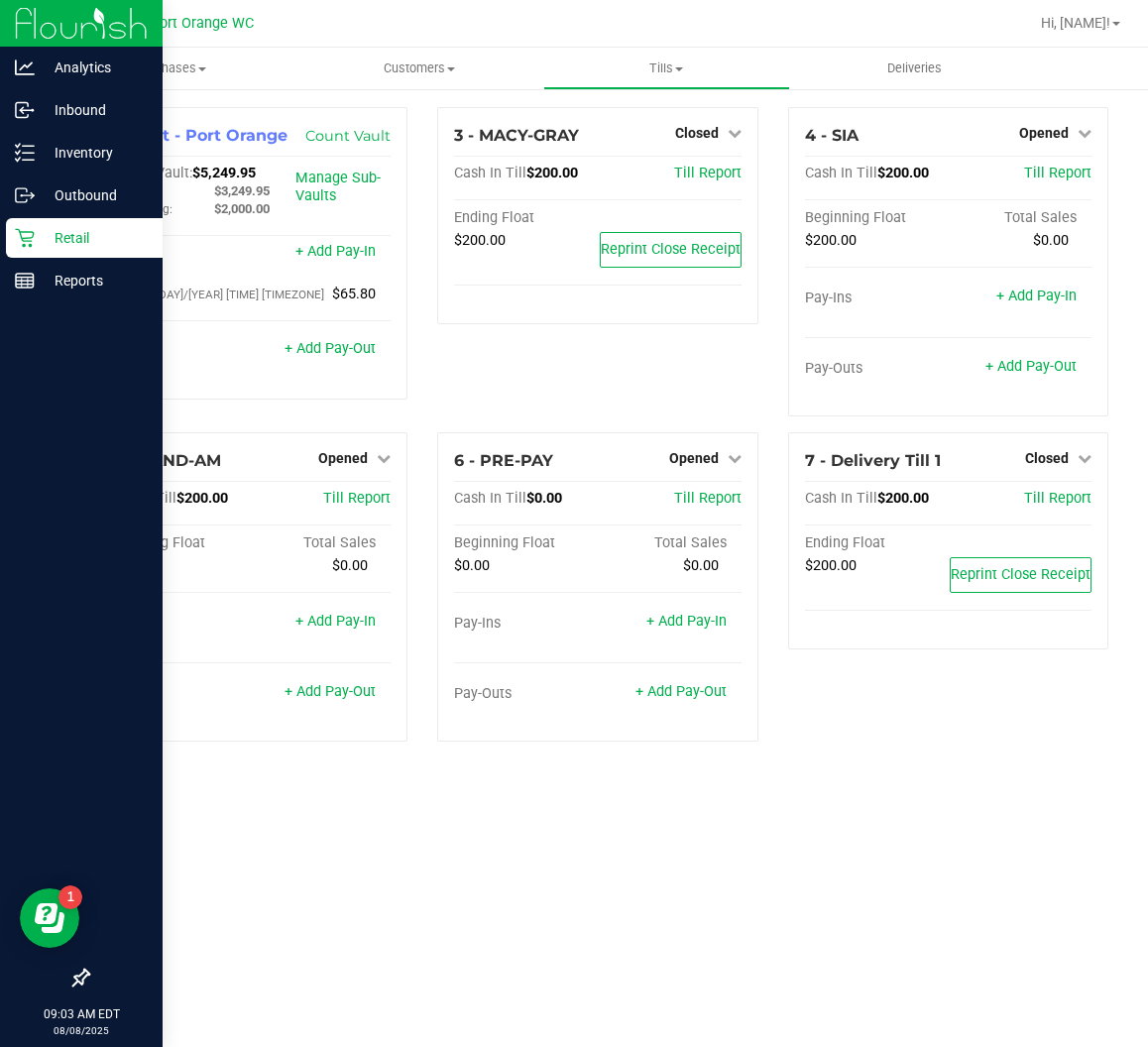 click 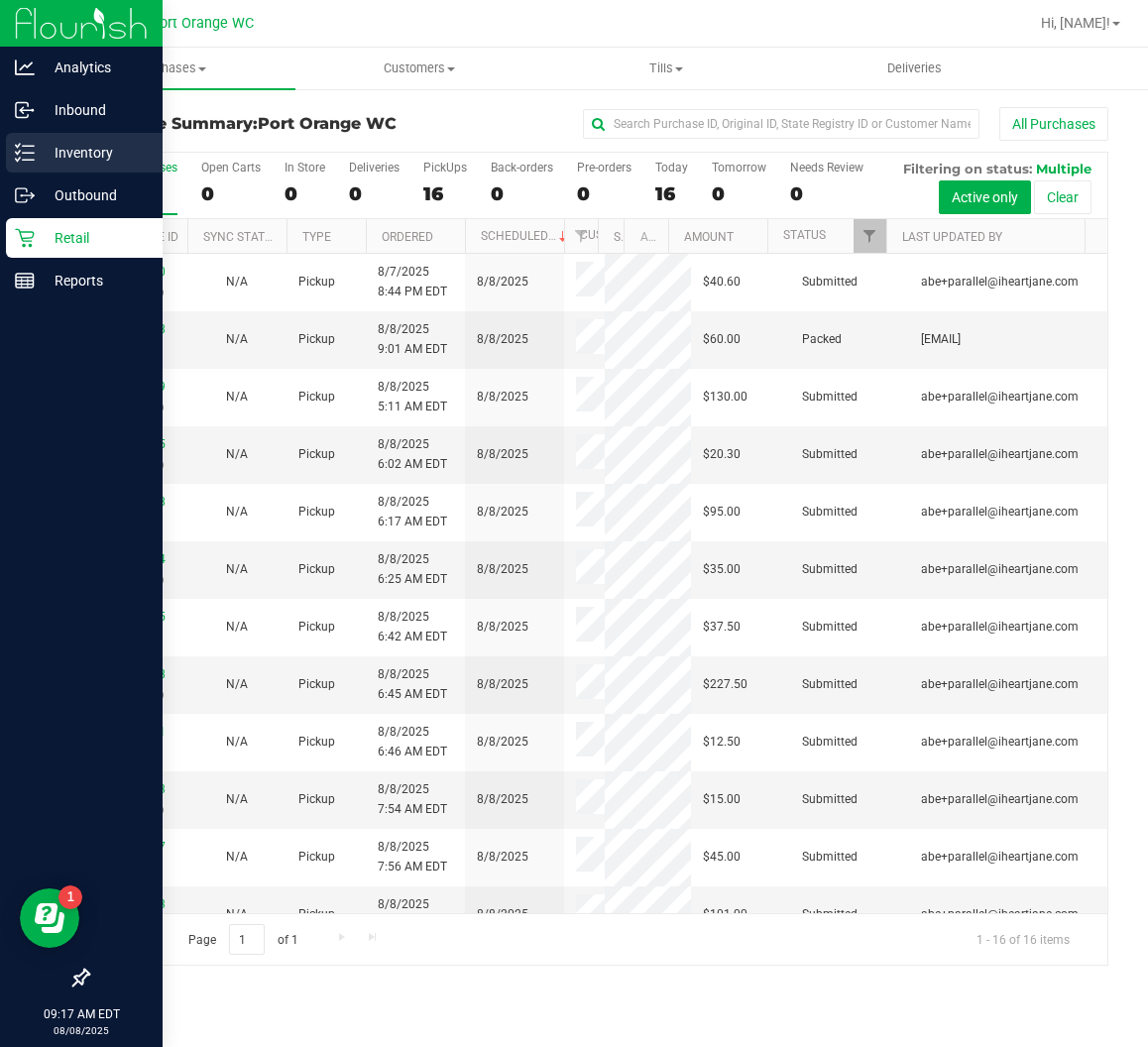 click on "Inventory" at bounding box center (84, 153) 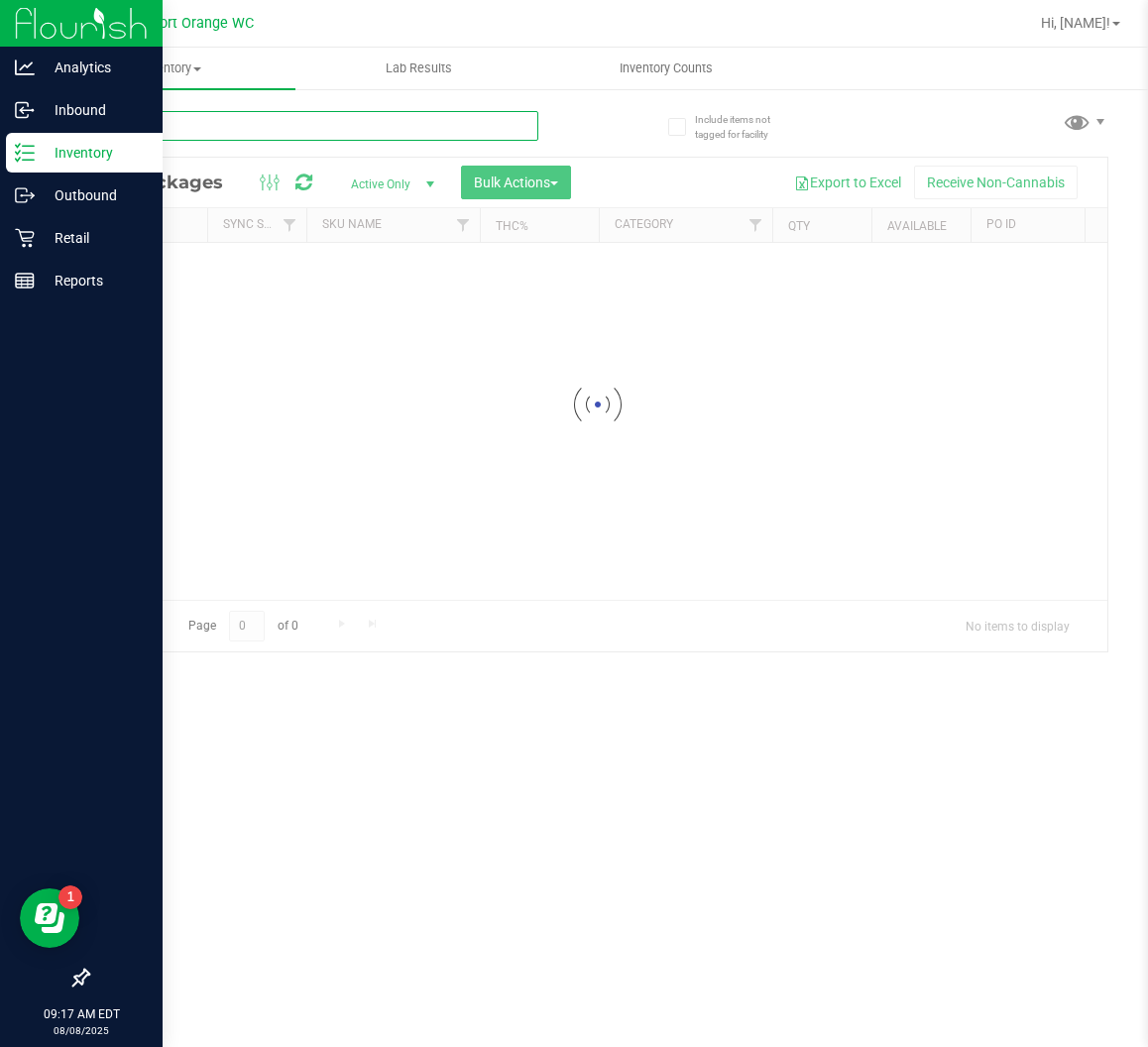 click at bounding box center (312, 126) 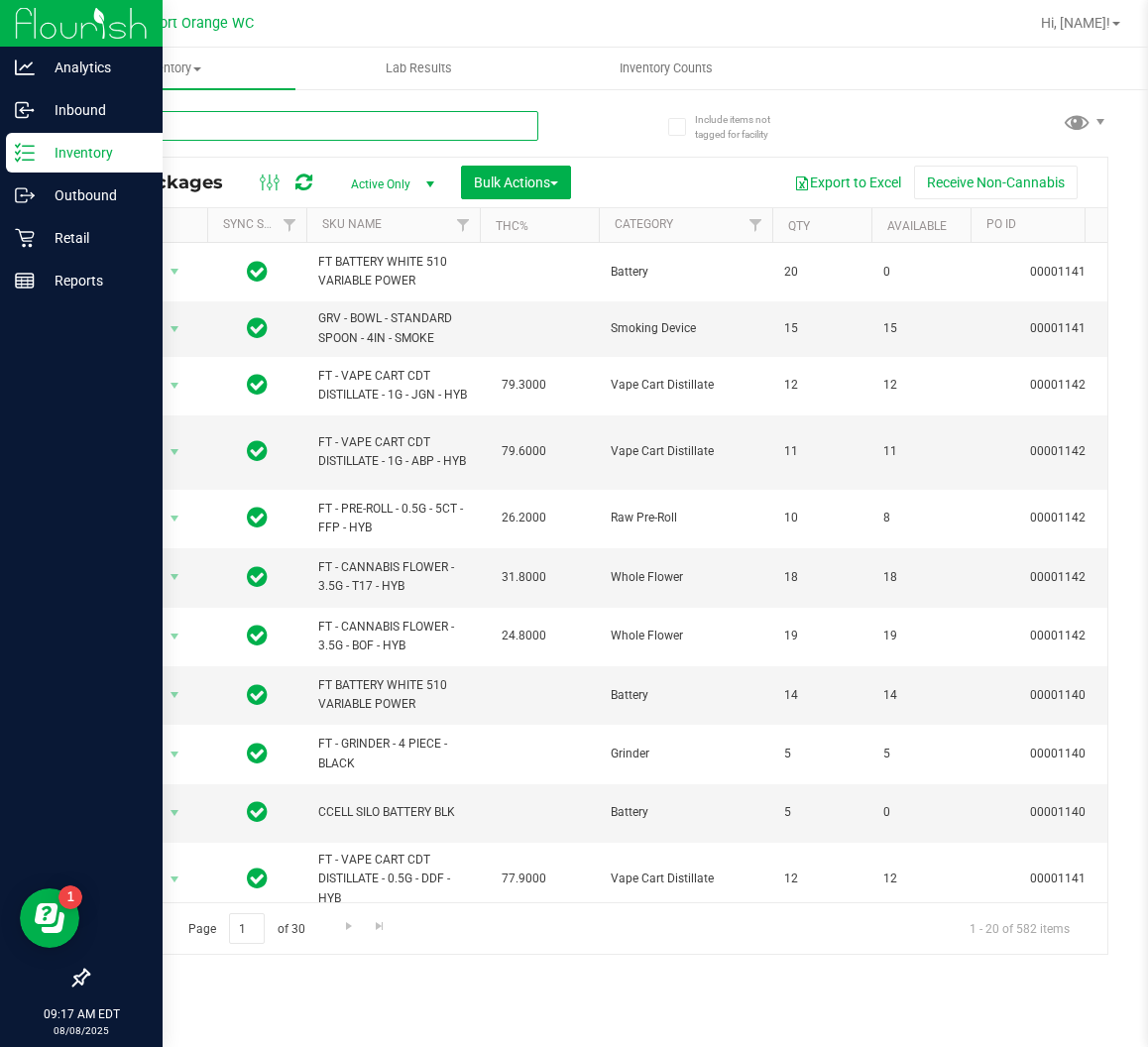 type on "oex" 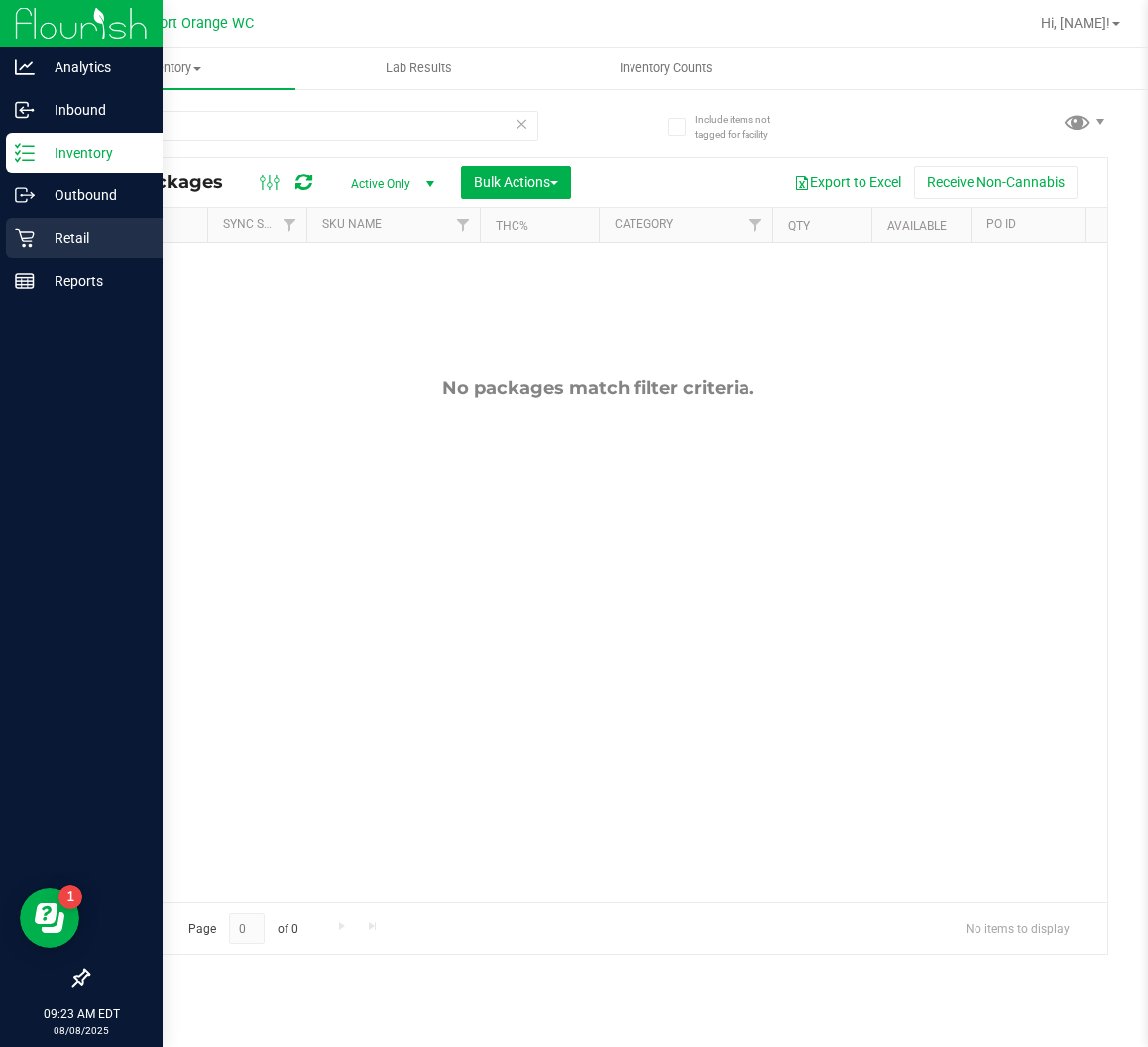 click on "Retail" at bounding box center (94, 238) 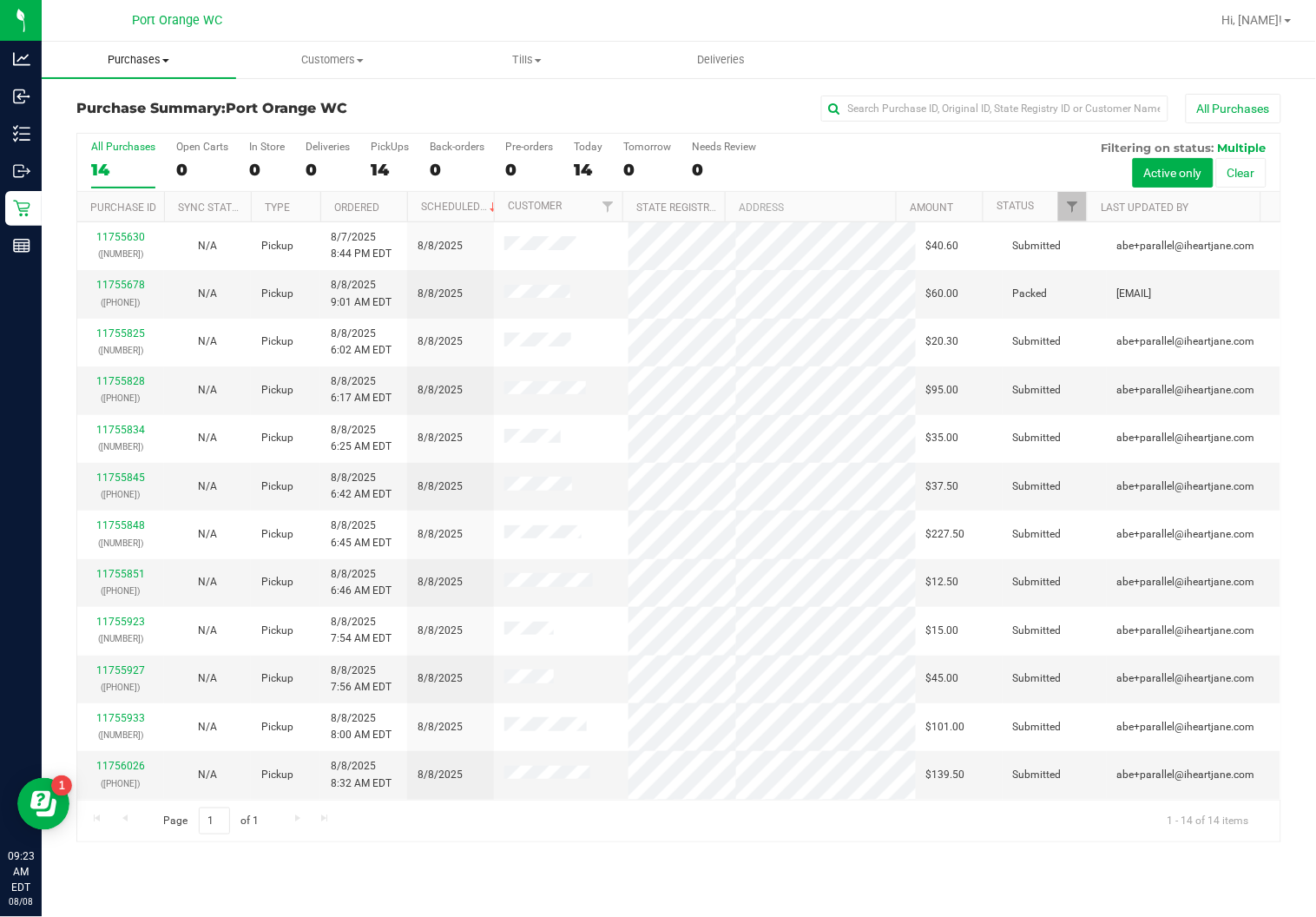 click on "Purchases
Summary of purchases
Fulfillment
All purchases" at bounding box center [139, 60] 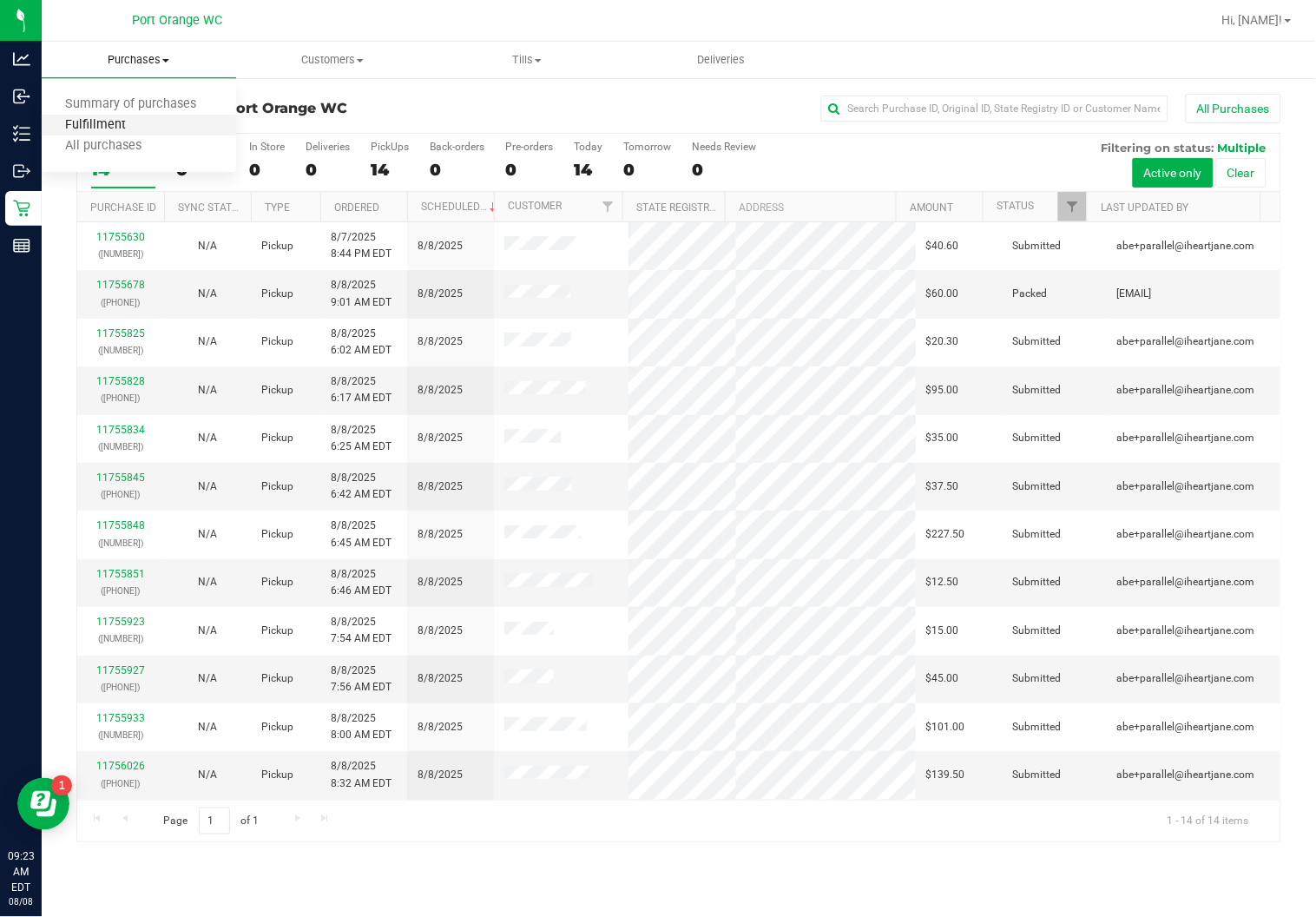 click on "Fulfillment" at bounding box center [95, 125] 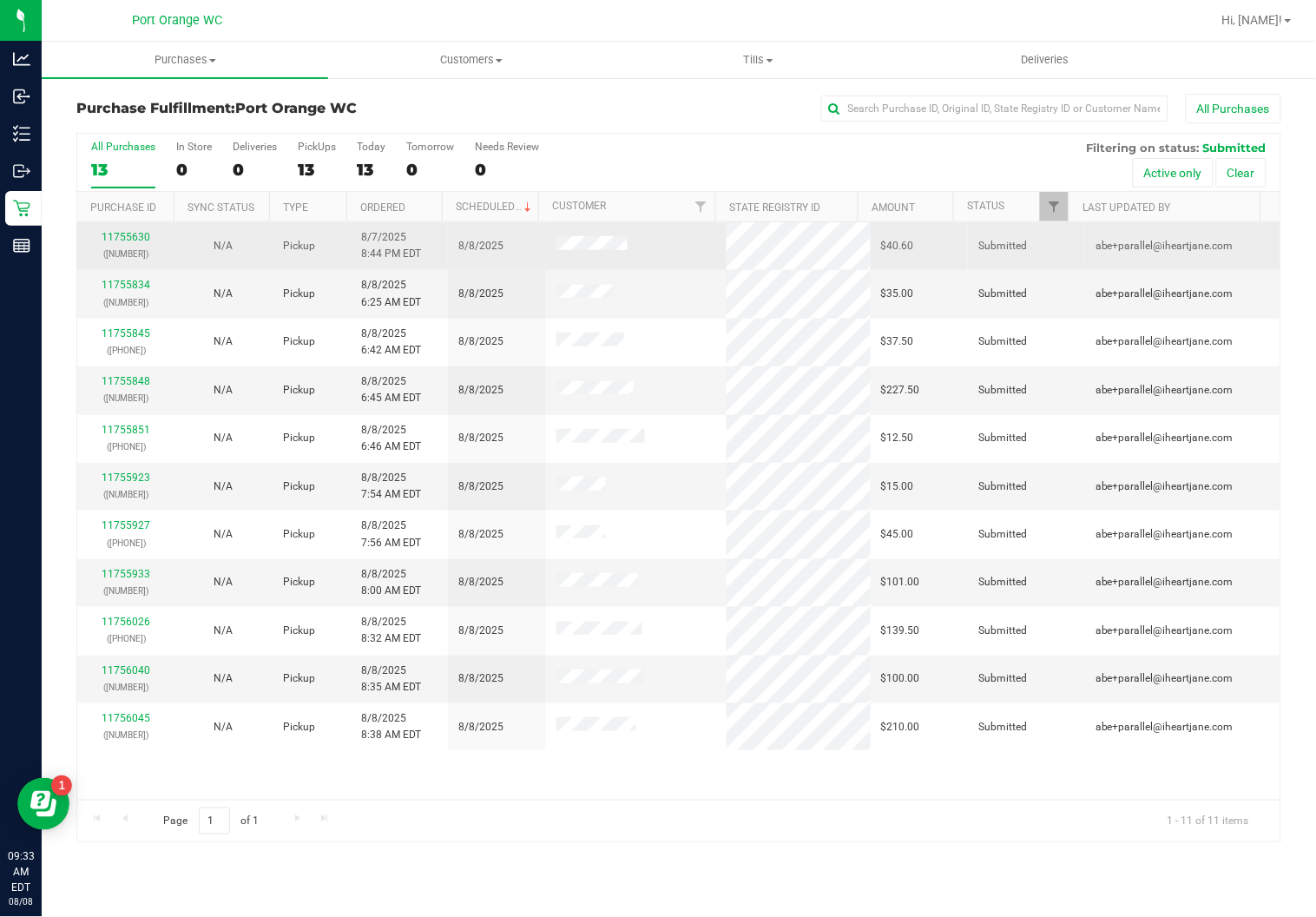 click on "([NUMBER])" at bounding box center [126, 254] 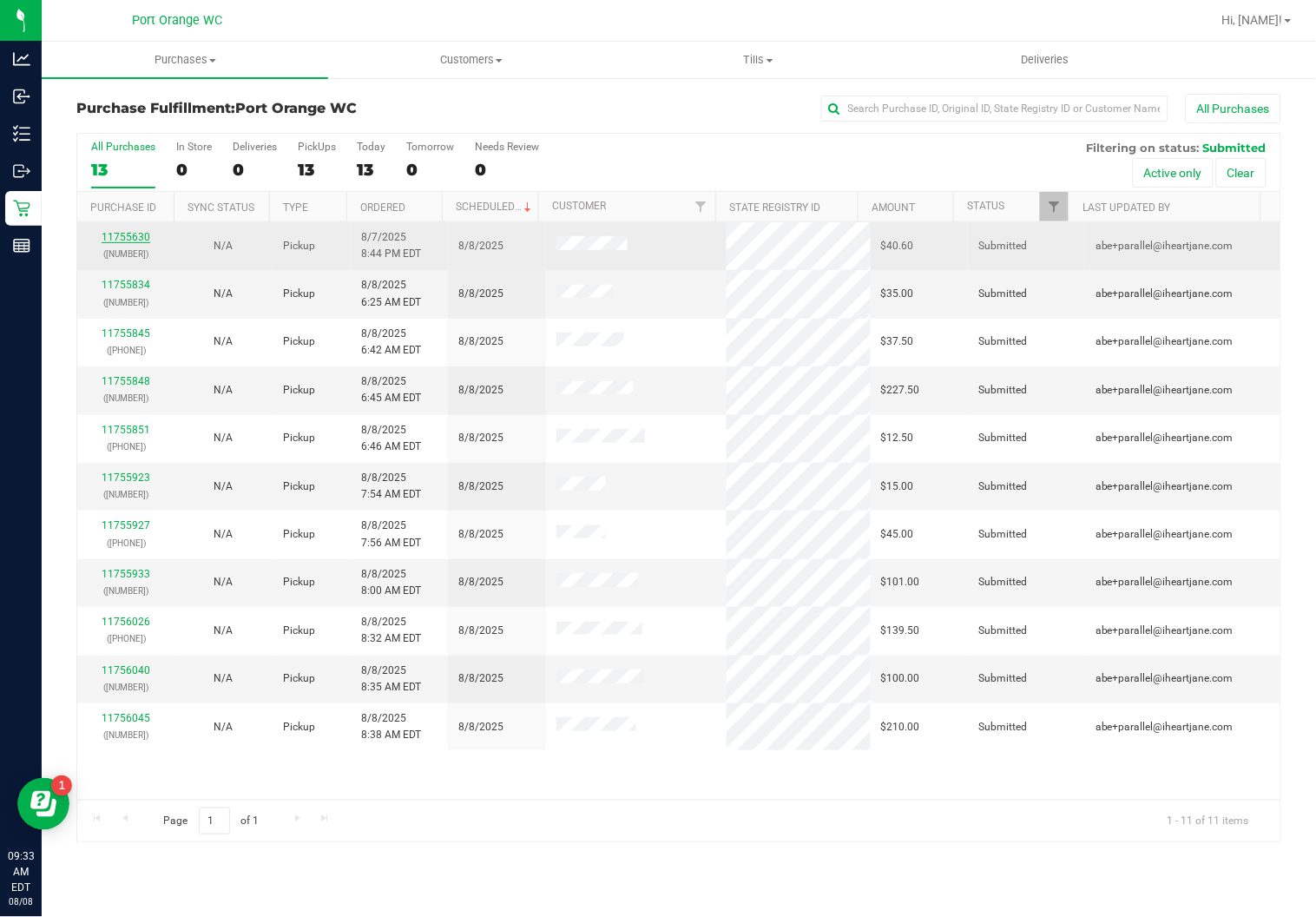 click on "11755630" at bounding box center [126, 237] 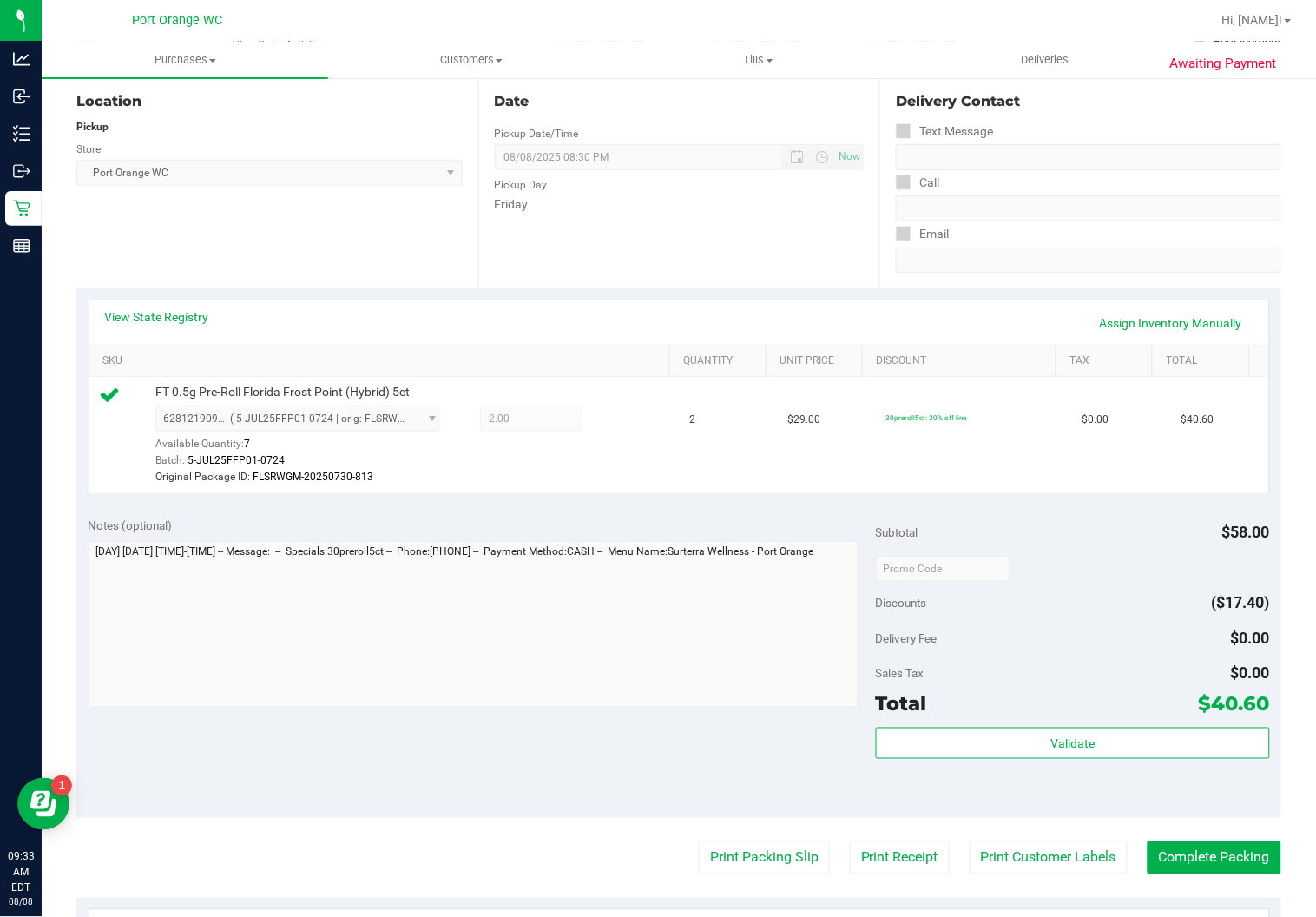 scroll, scrollTop: 390, scrollLeft: 0, axis: vertical 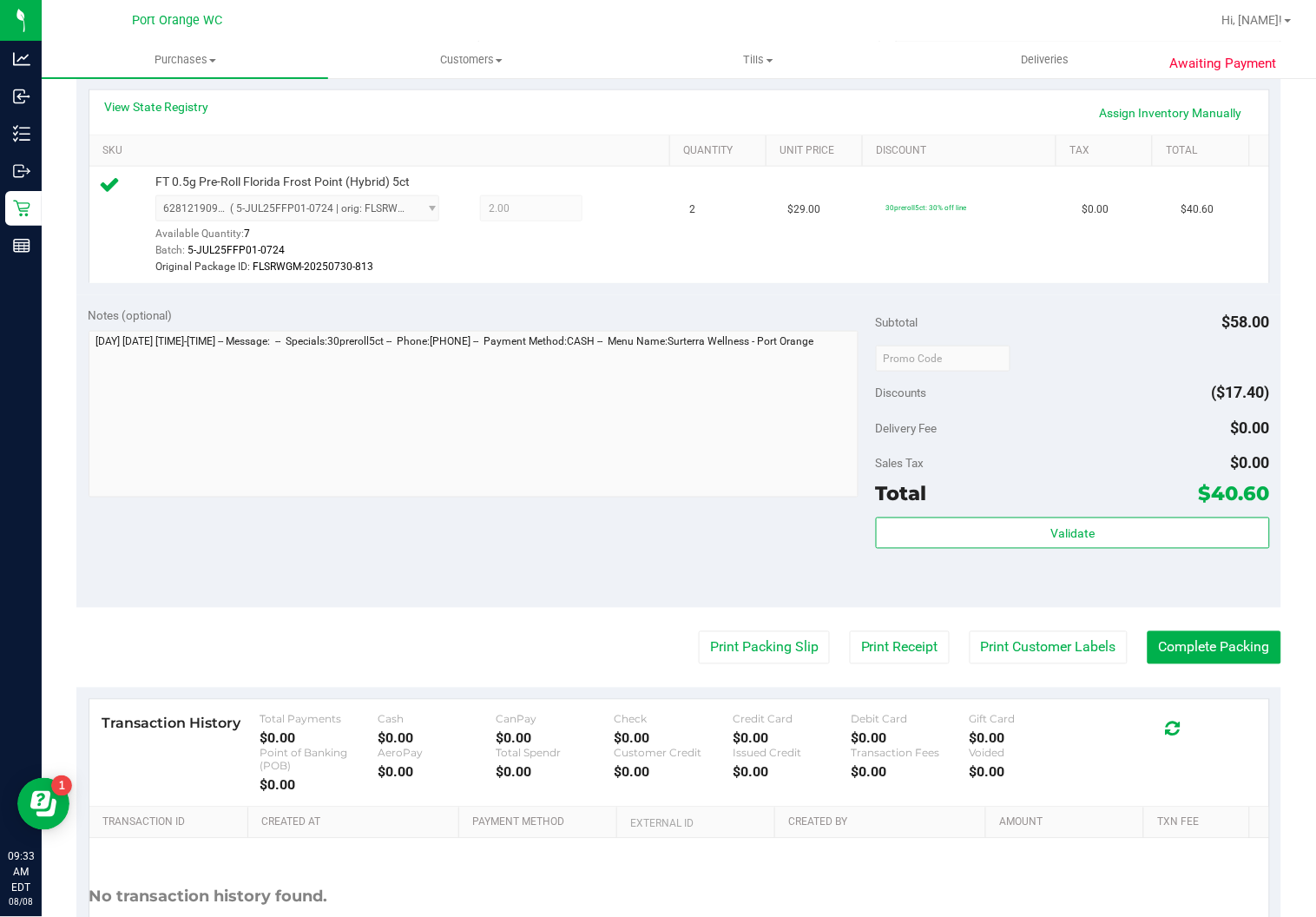 click on "Subtotal
$58.00
Discounts
($17.40)
Delivery Fee
$0.00
Sales Tax
$0.00
Total
$40.60
Validate" at bounding box center [1073, 451] 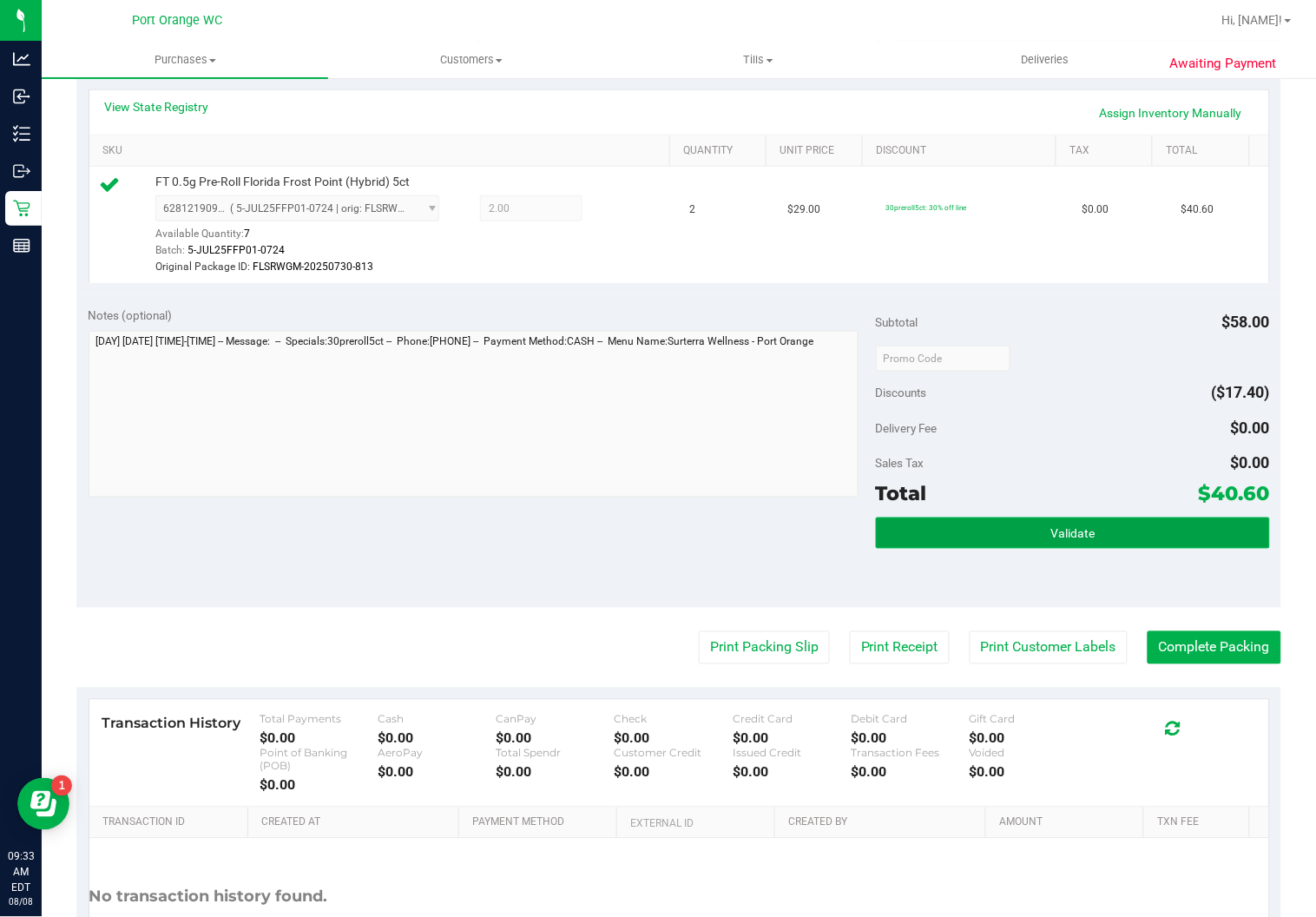 click on "Validate" at bounding box center [1072, 534] 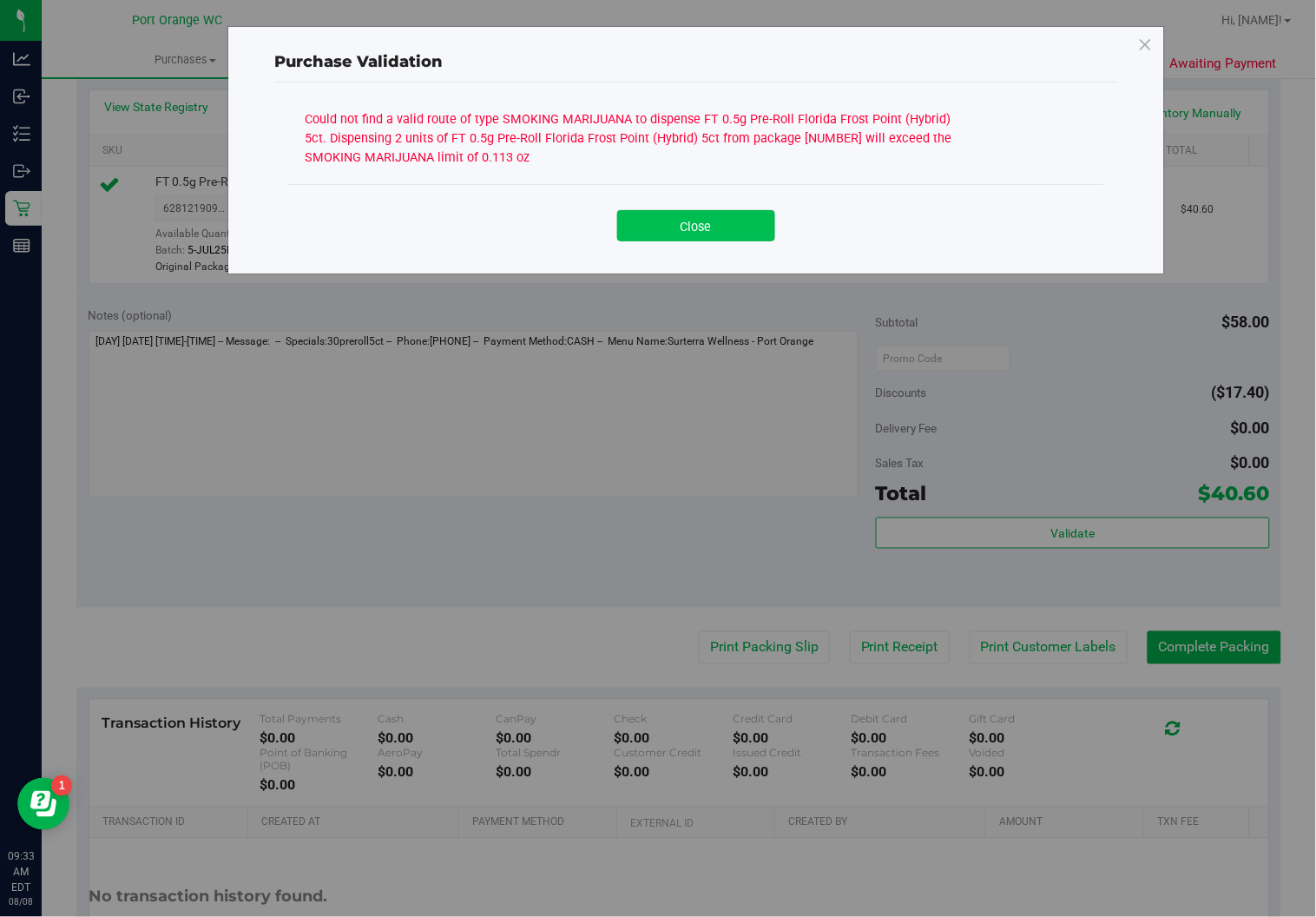 click on "Close" at bounding box center (696, 226) 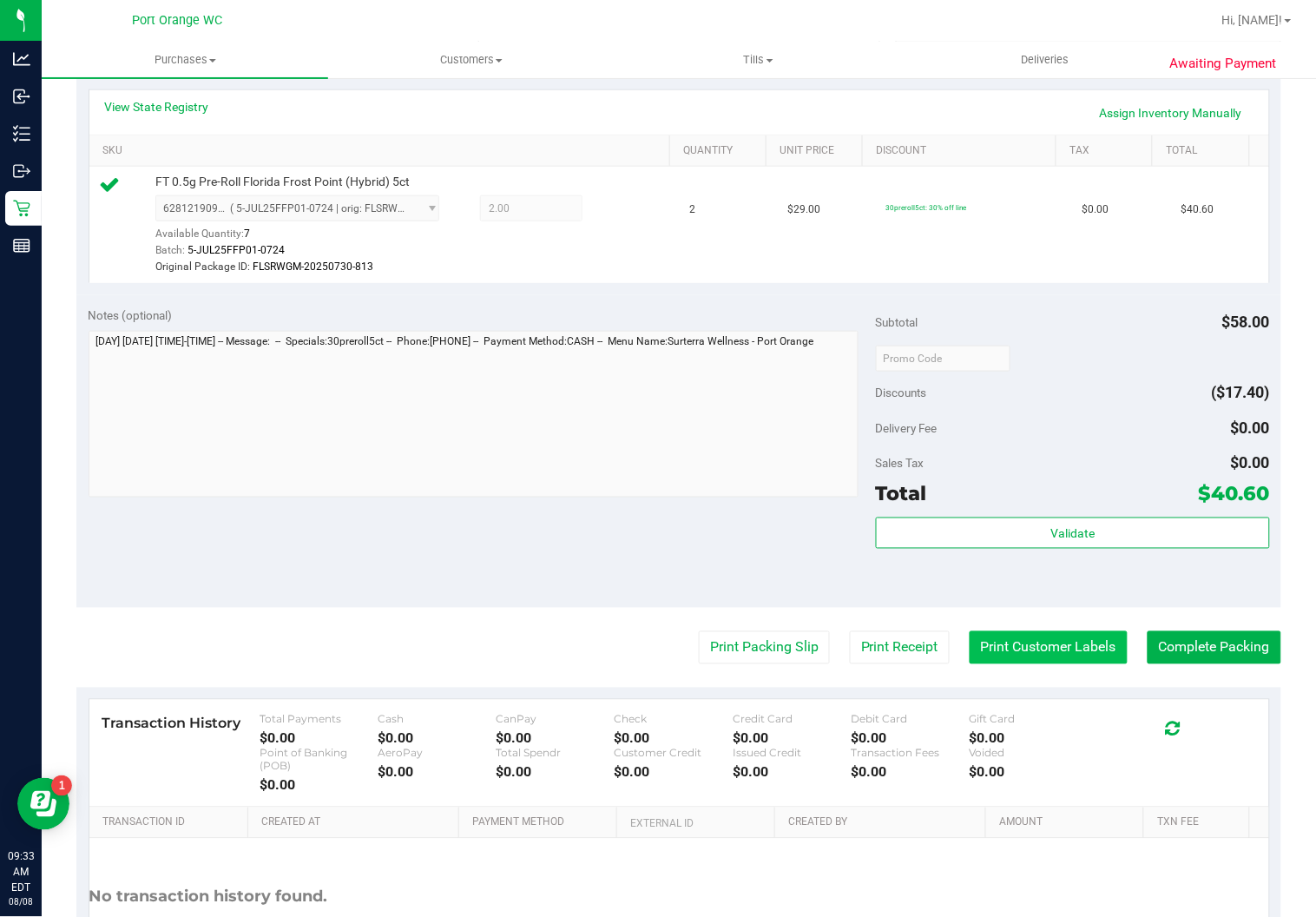 click on "Print Customer Labels" at bounding box center (1049, 648) 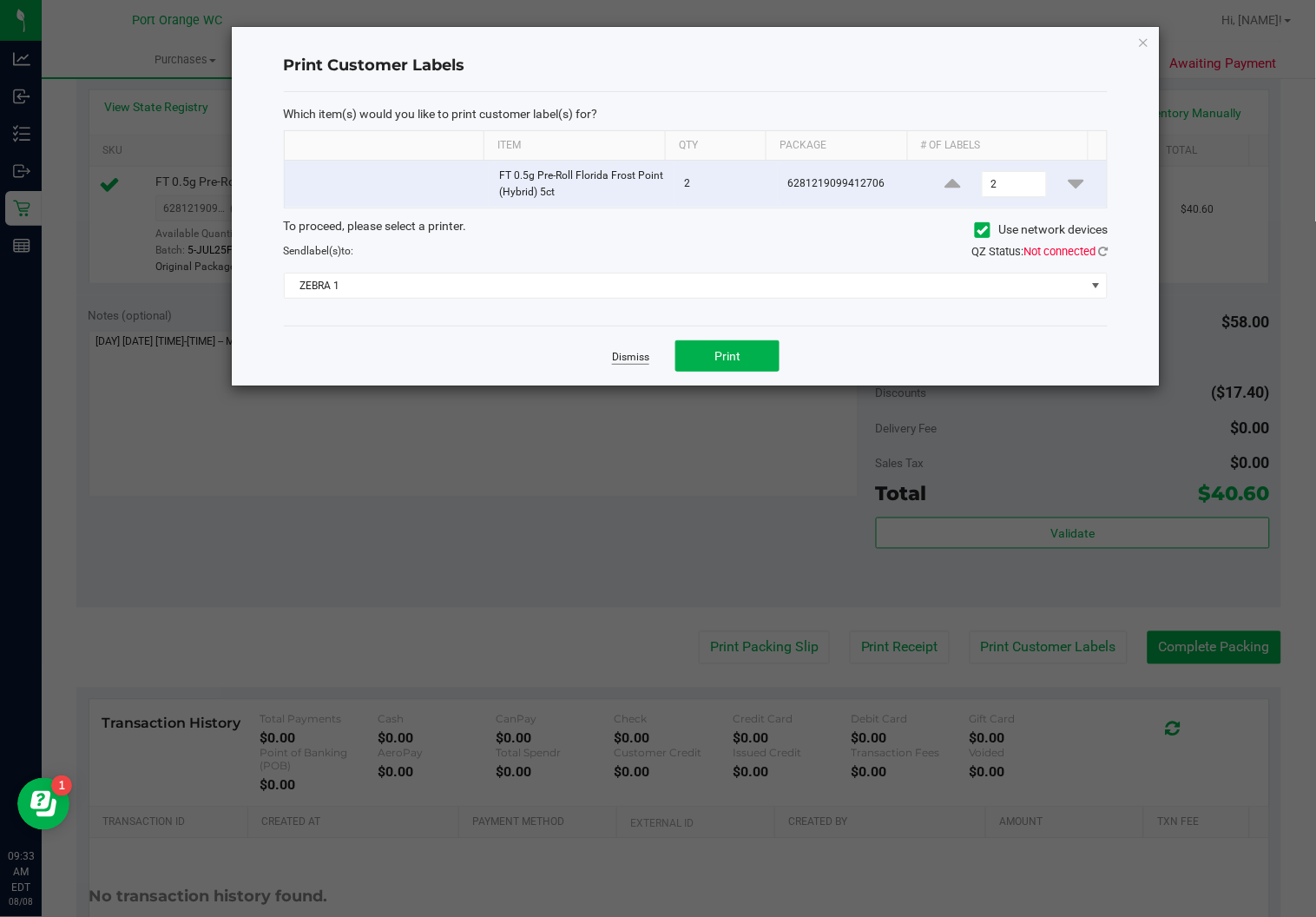 click on "Dismiss" 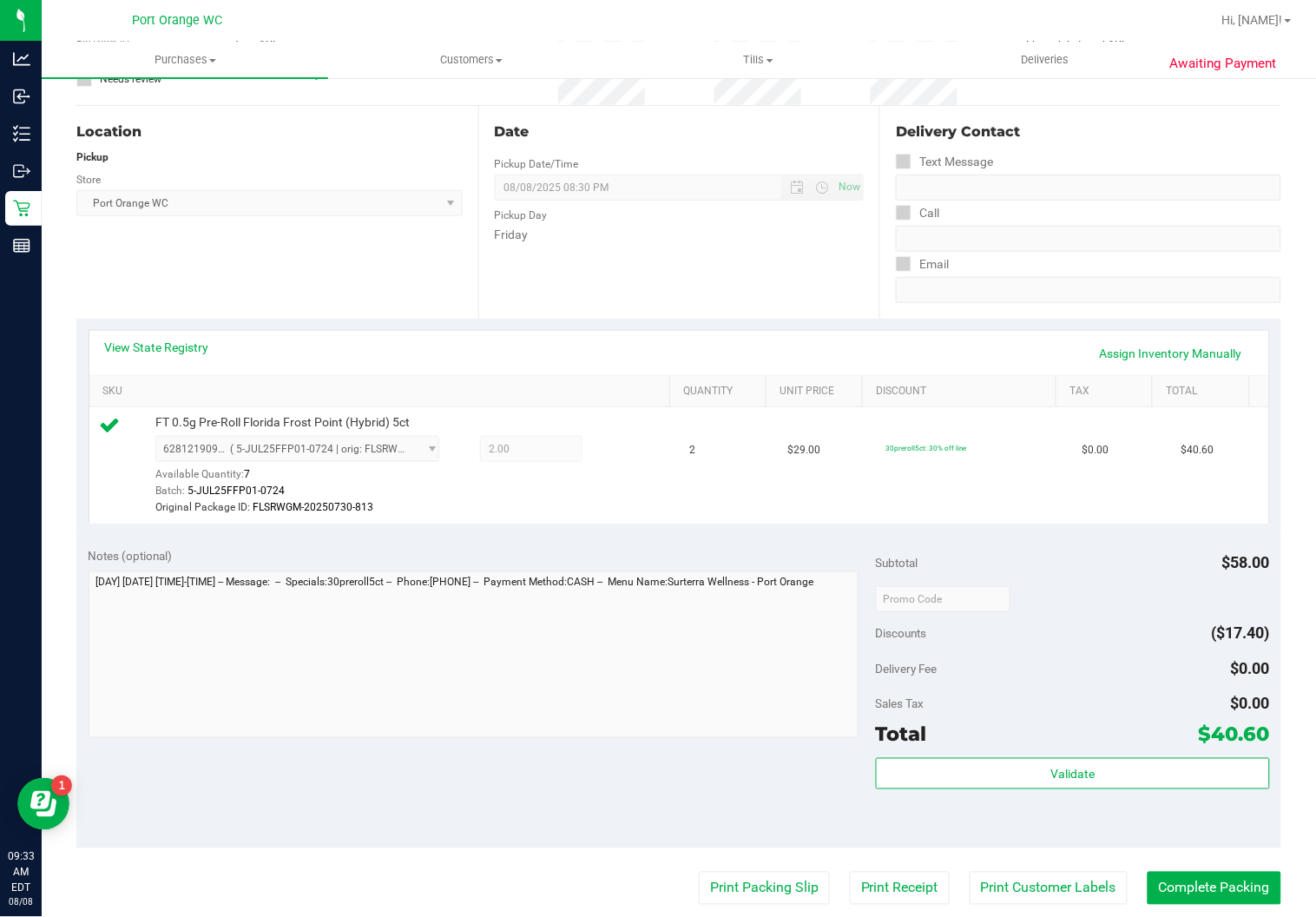 scroll, scrollTop: 0, scrollLeft: 0, axis: both 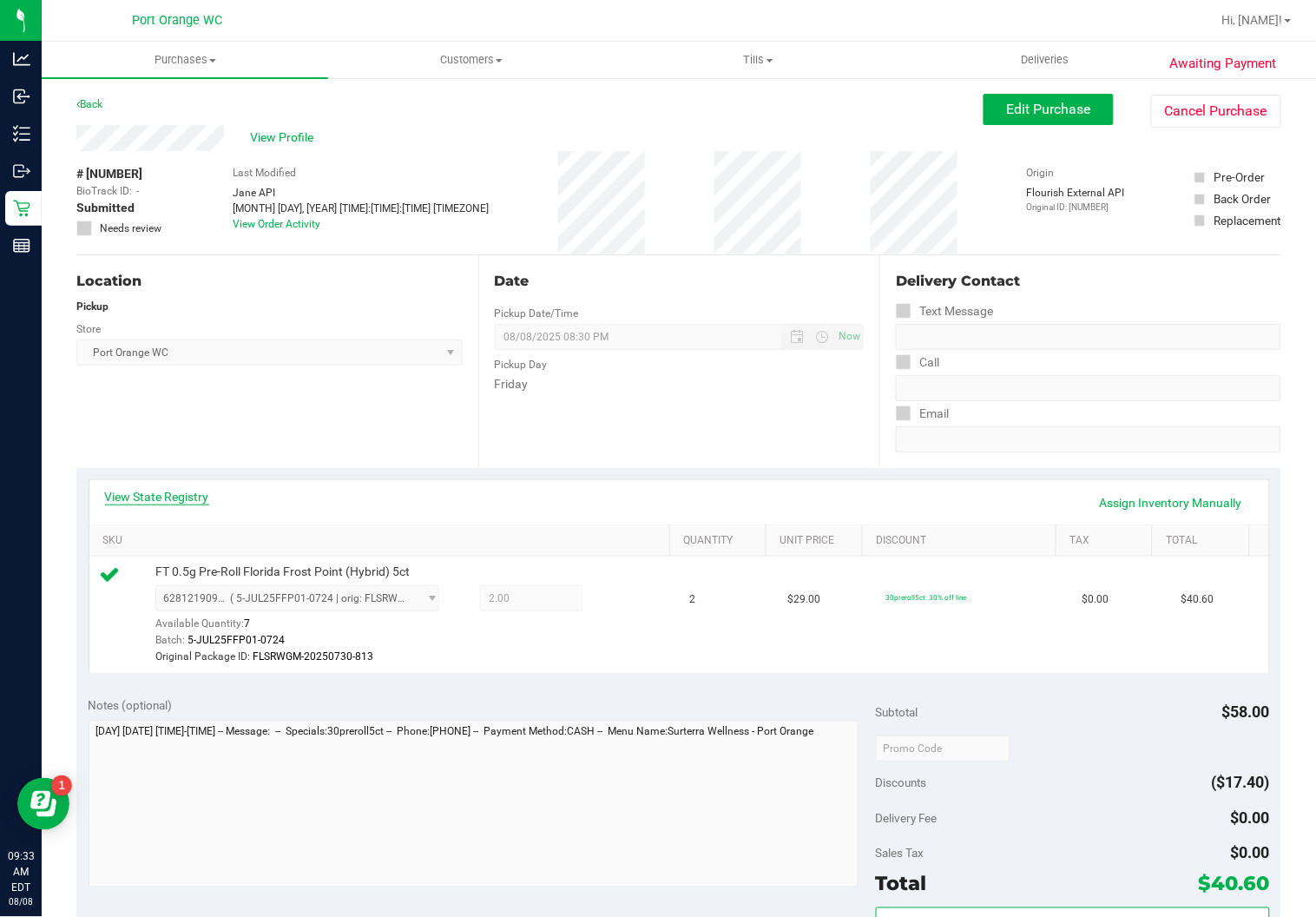click on "View State Registry" at bounding box center (157, 497) 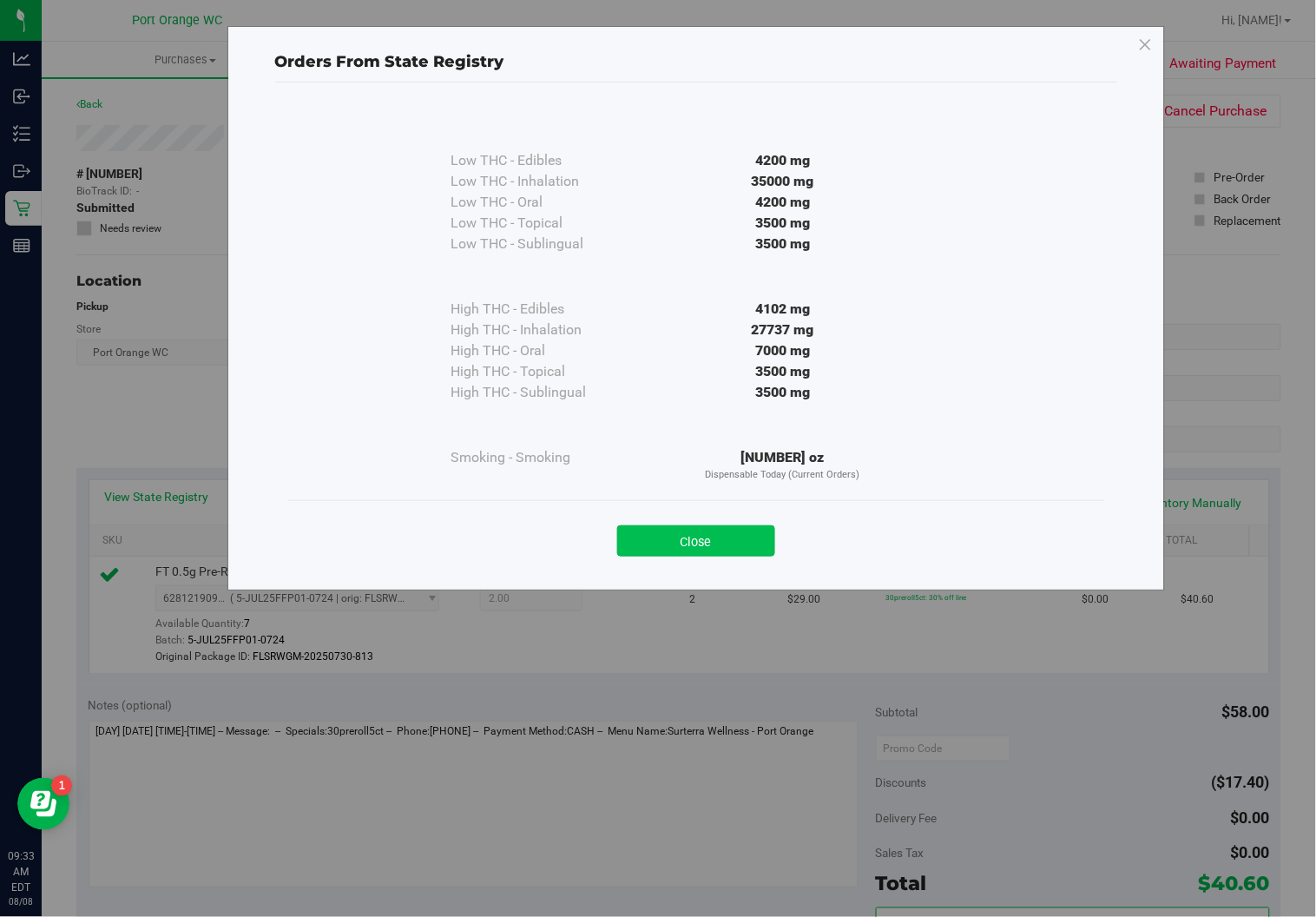 click on "Close" at bounding box center [696, 541] 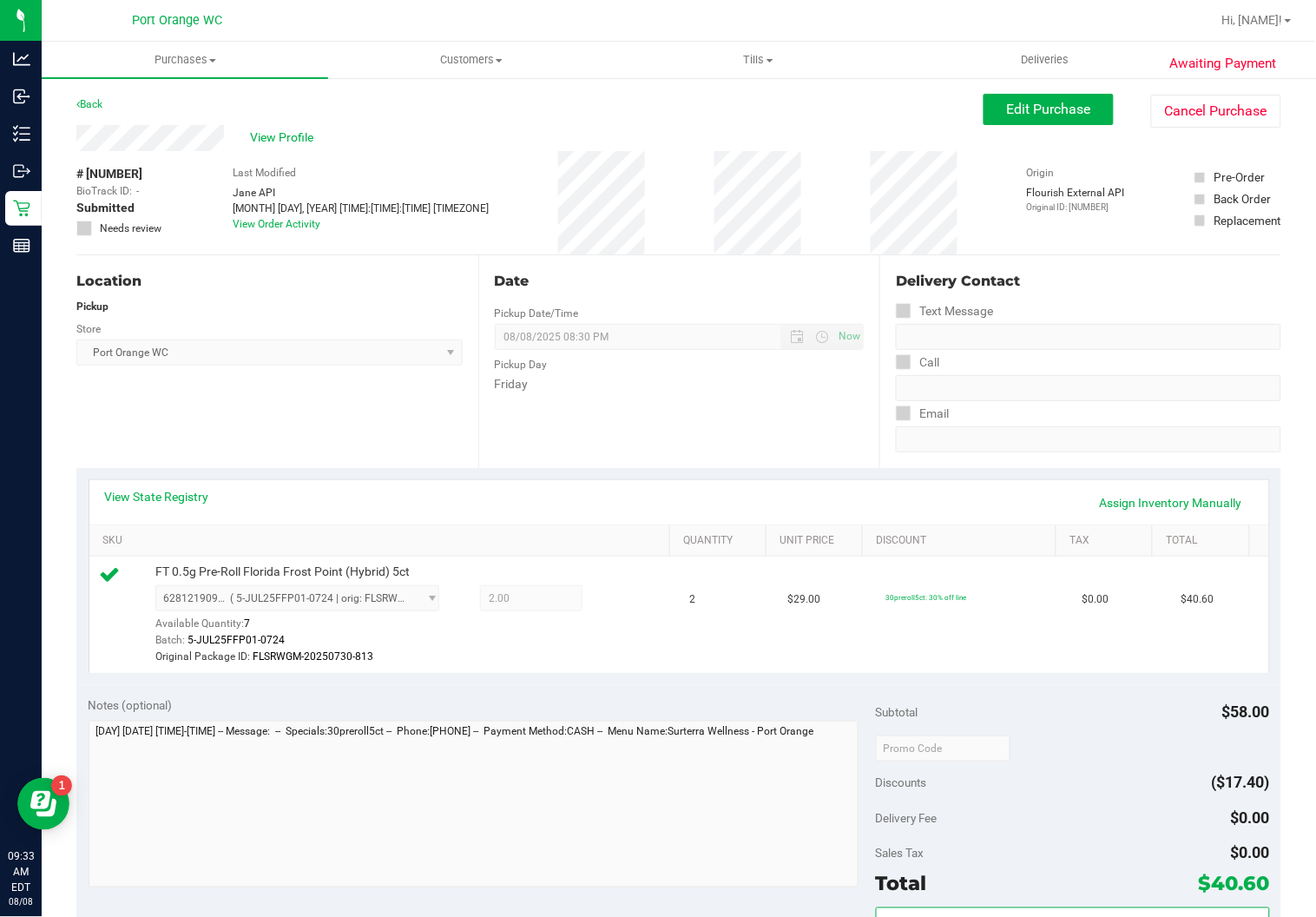 click on "Date
Pickup Date/Time
08/08/2025
Now
08/08/2025 08:30 PM
Now
Pickup Day
Friday" at bounding box center (679, 361) 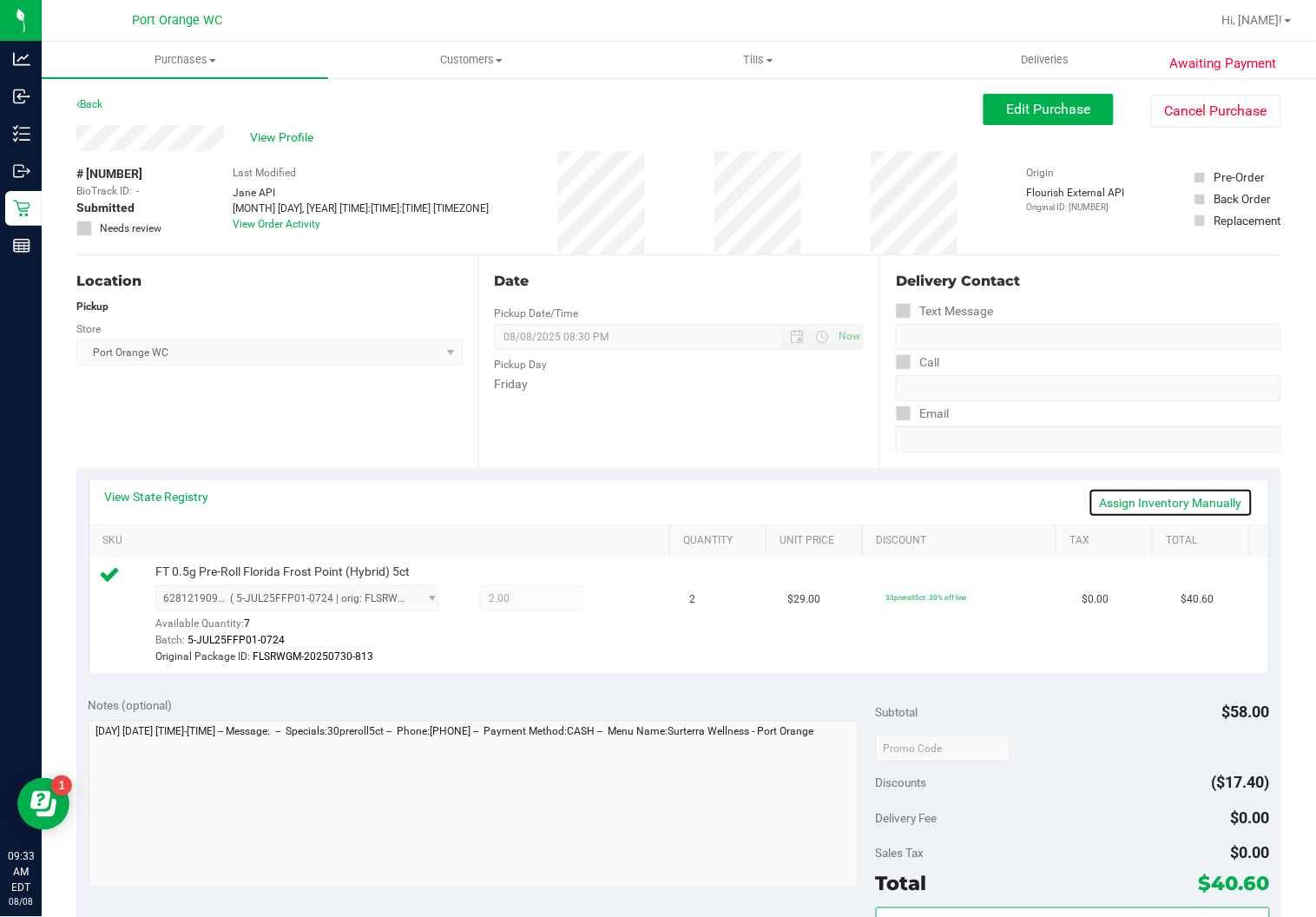 click on "Assign Inventory Manually" at bounding box center (1171, 503) 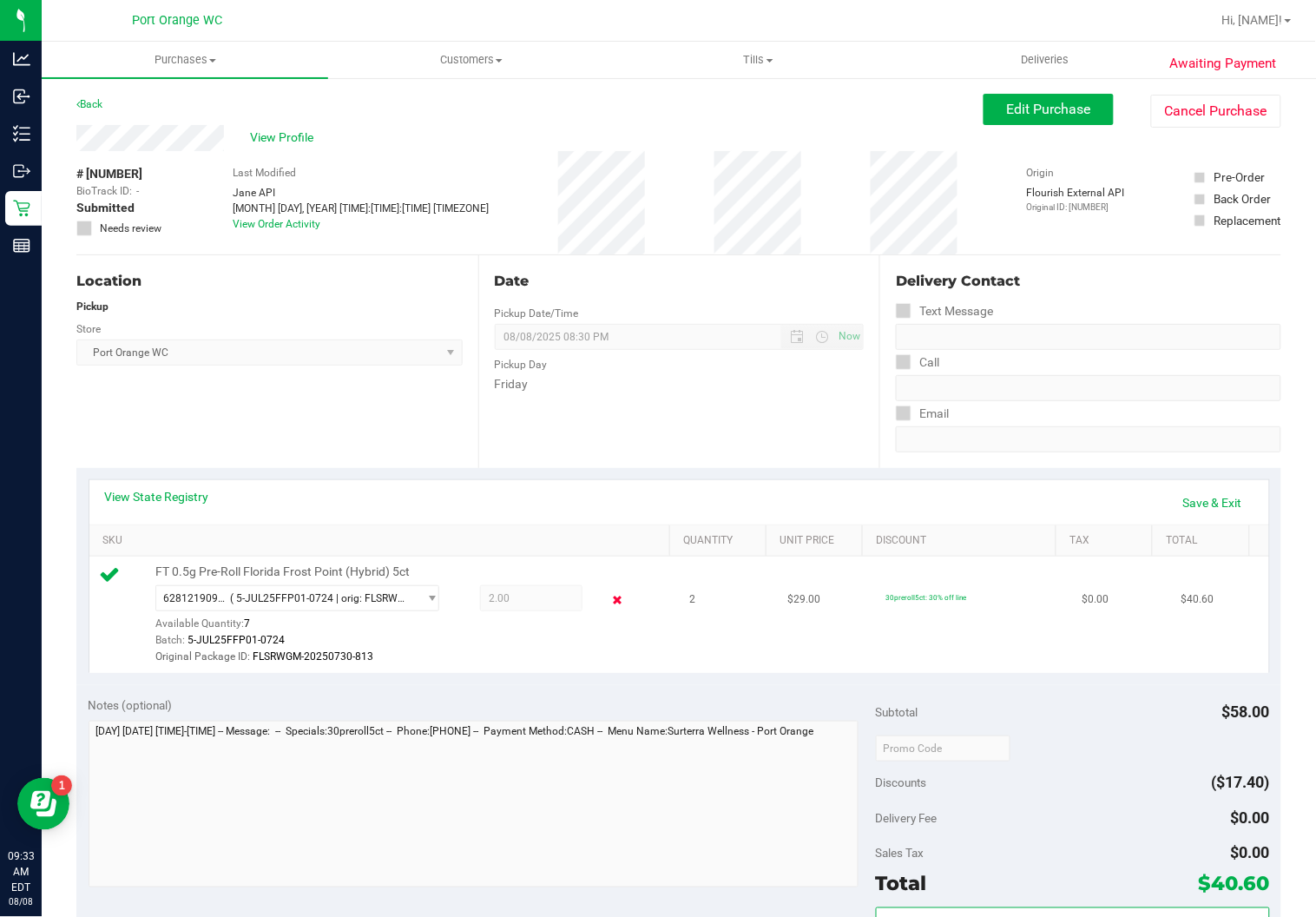 click at bounding box center [617, 600] 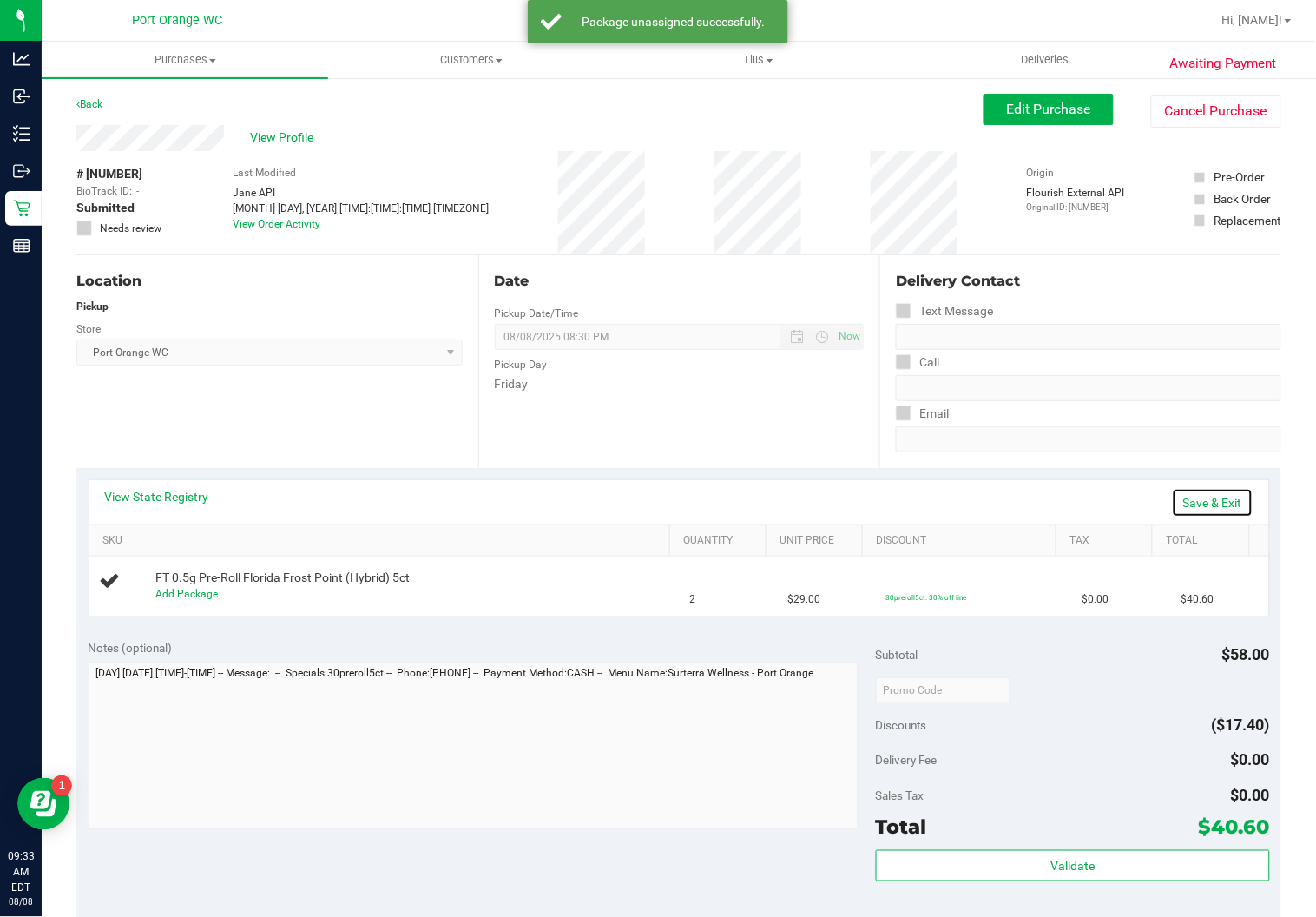 click on "Save & Exit" at bounding box center (1213, 503) 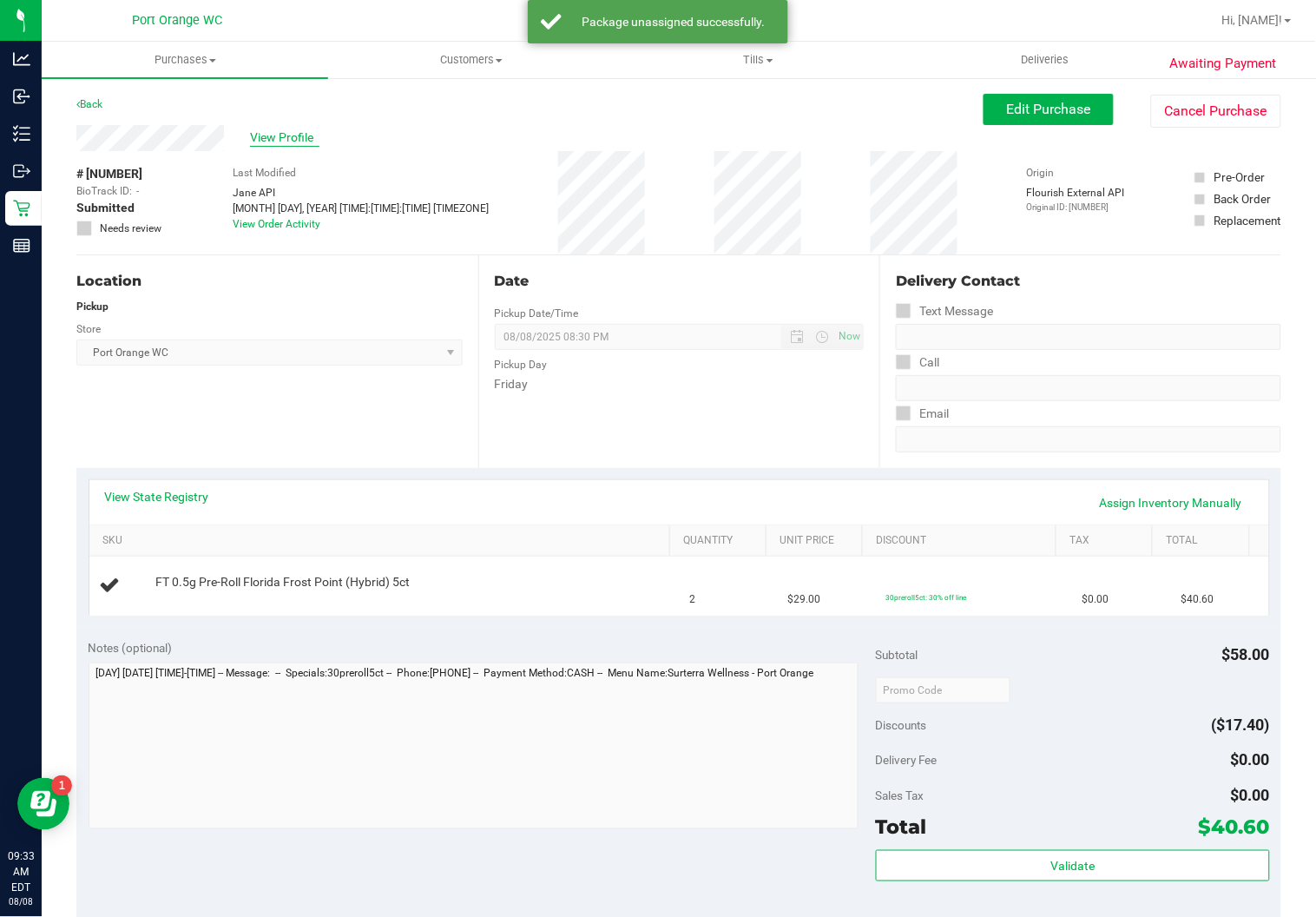 click on "View Profile" at bounding box center (285, 137) 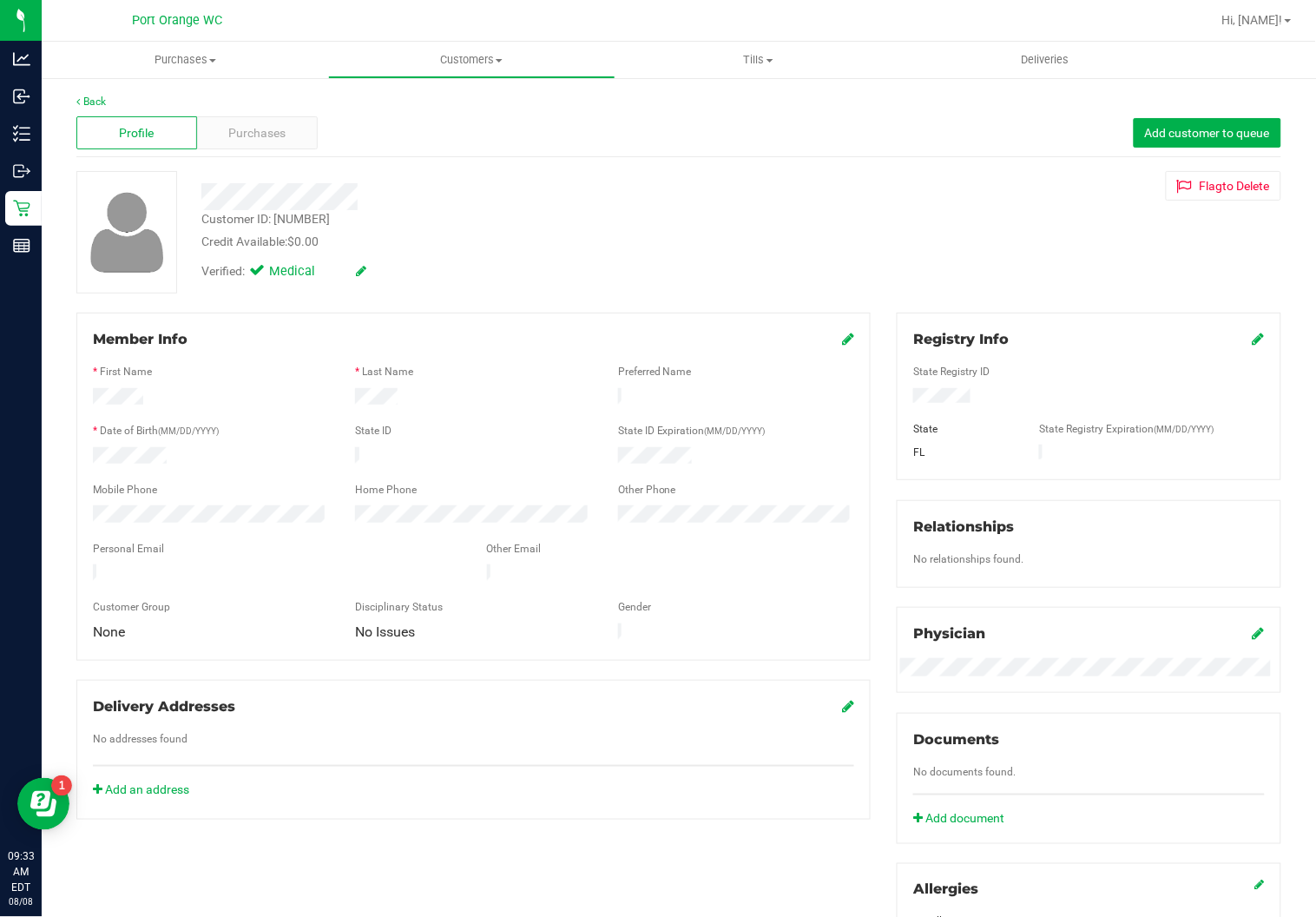 click on "Customer ID: [NUMBER]" at bounding box center [266, 219] 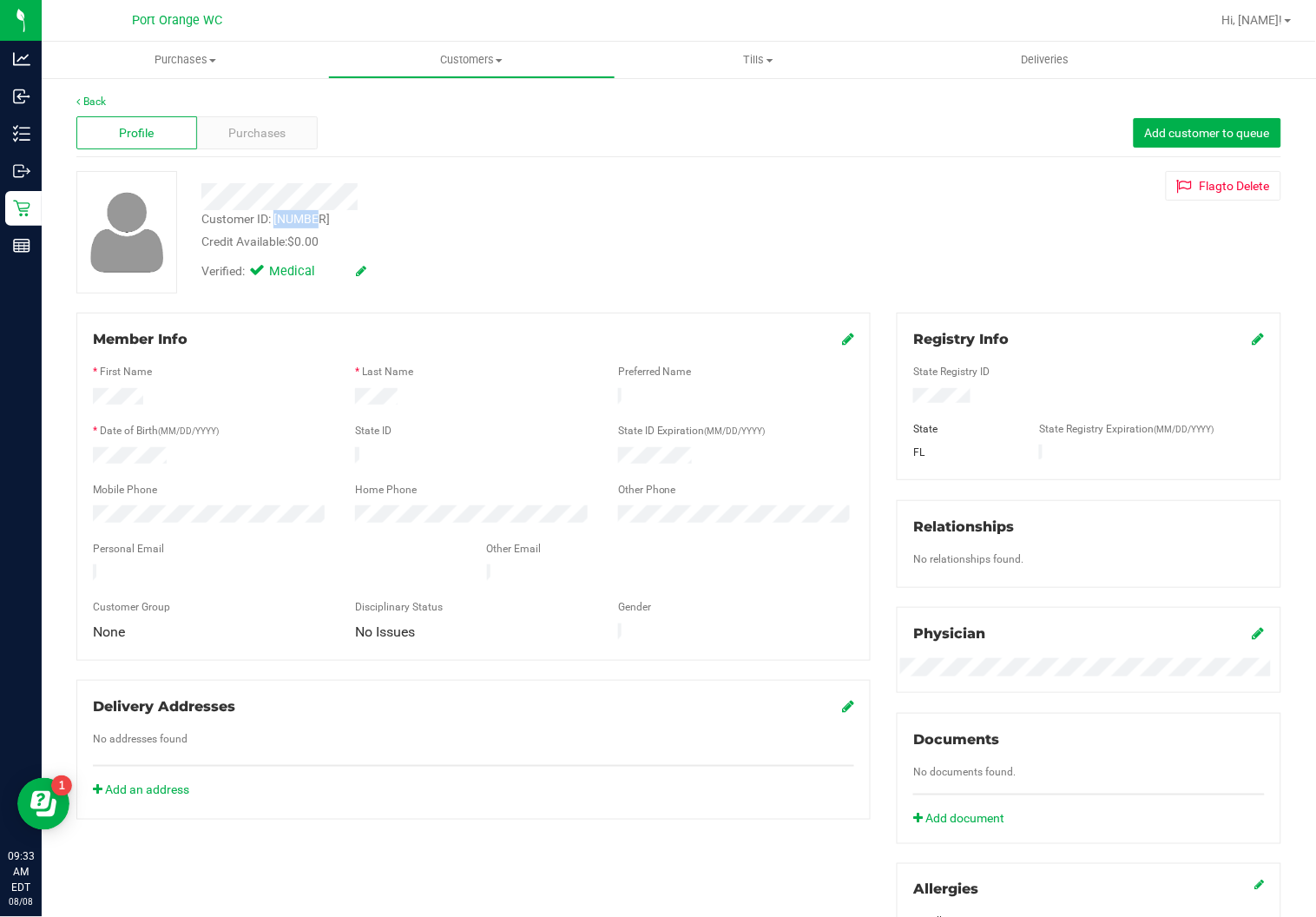 click on "Customer ID: [NUMBER]" at bounding box center (266, 219) 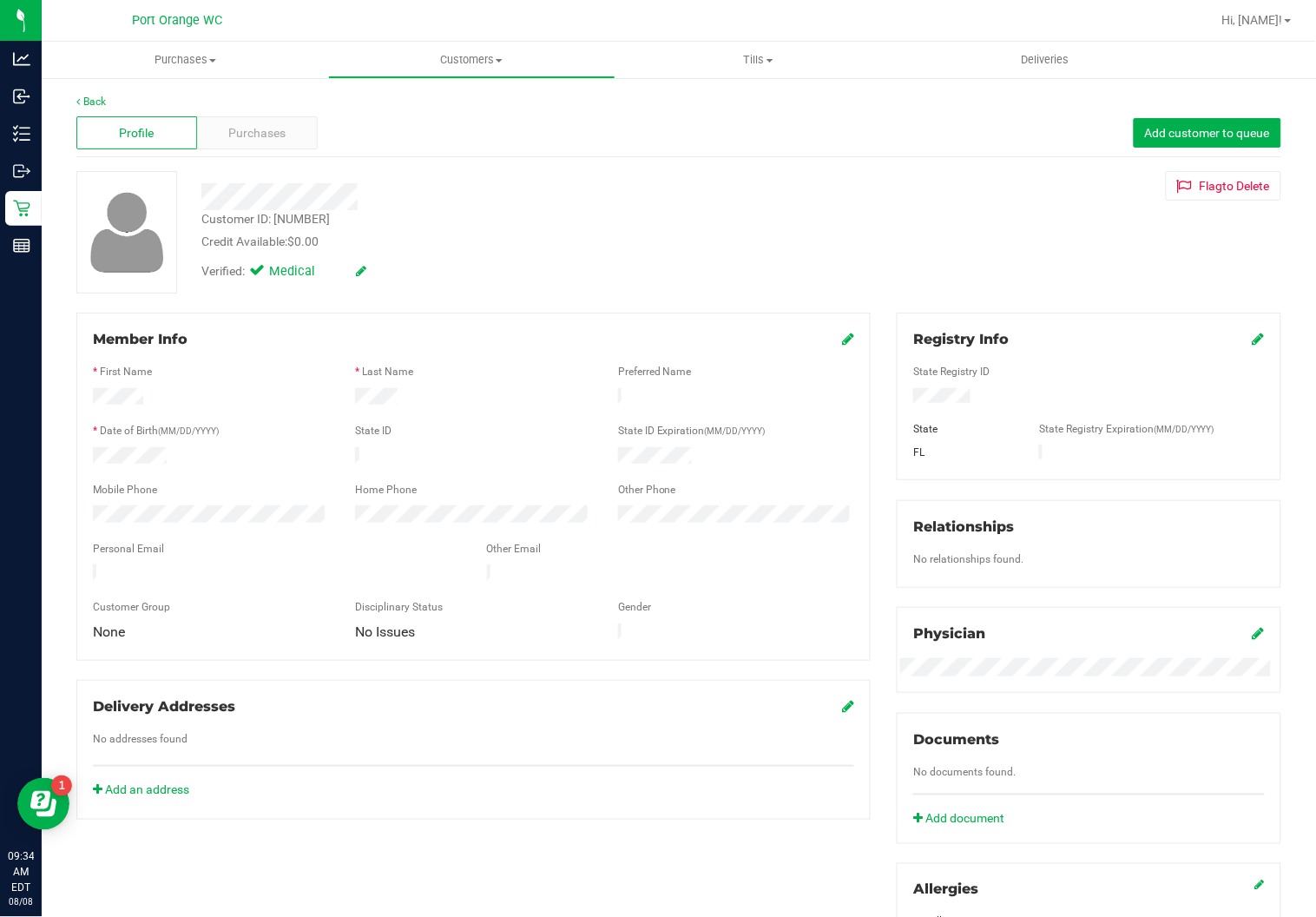 click on "Delivery Addresses
No addresses found
Add an address" 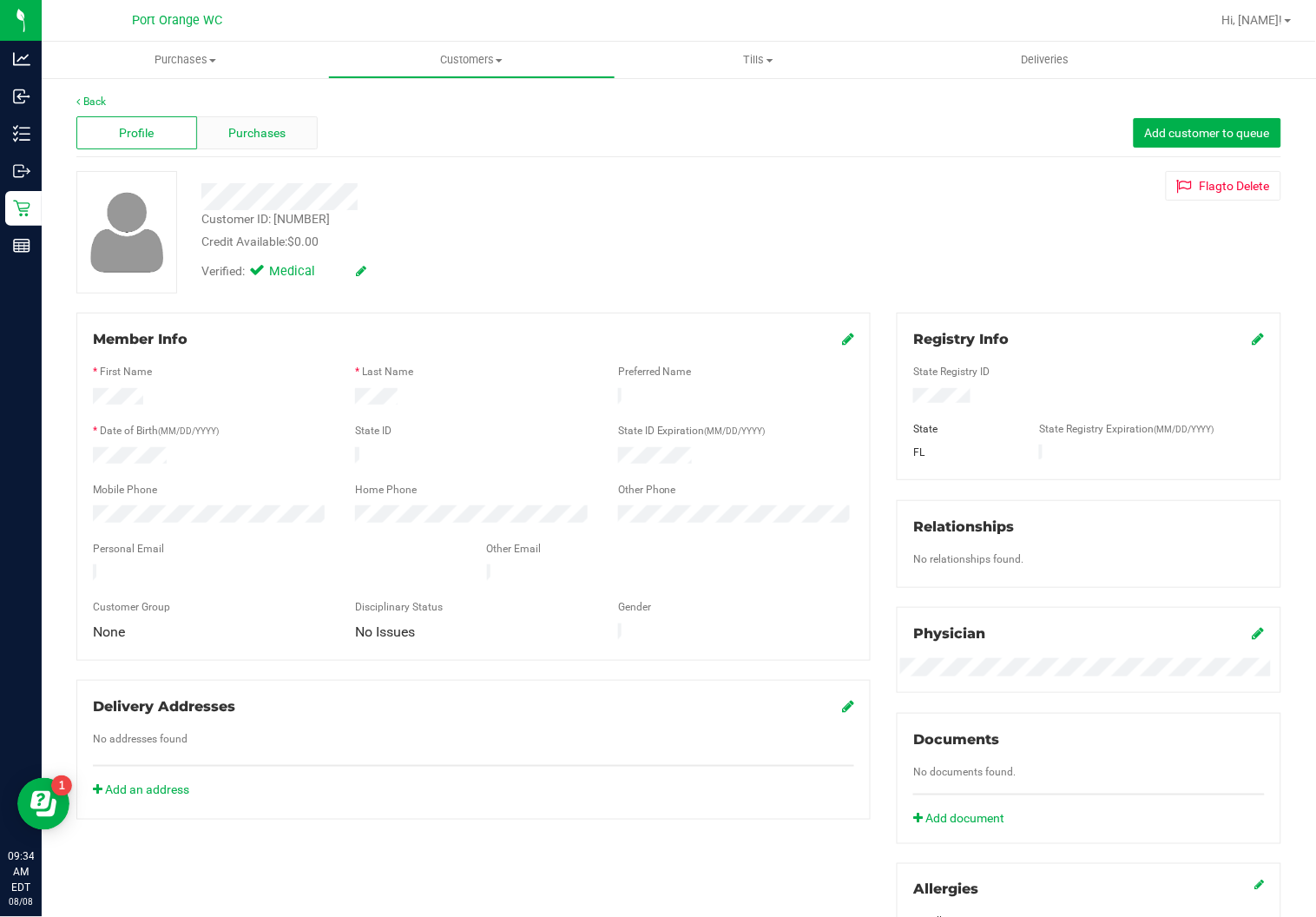 click on "Purchases" at bounding box center [257, 133] 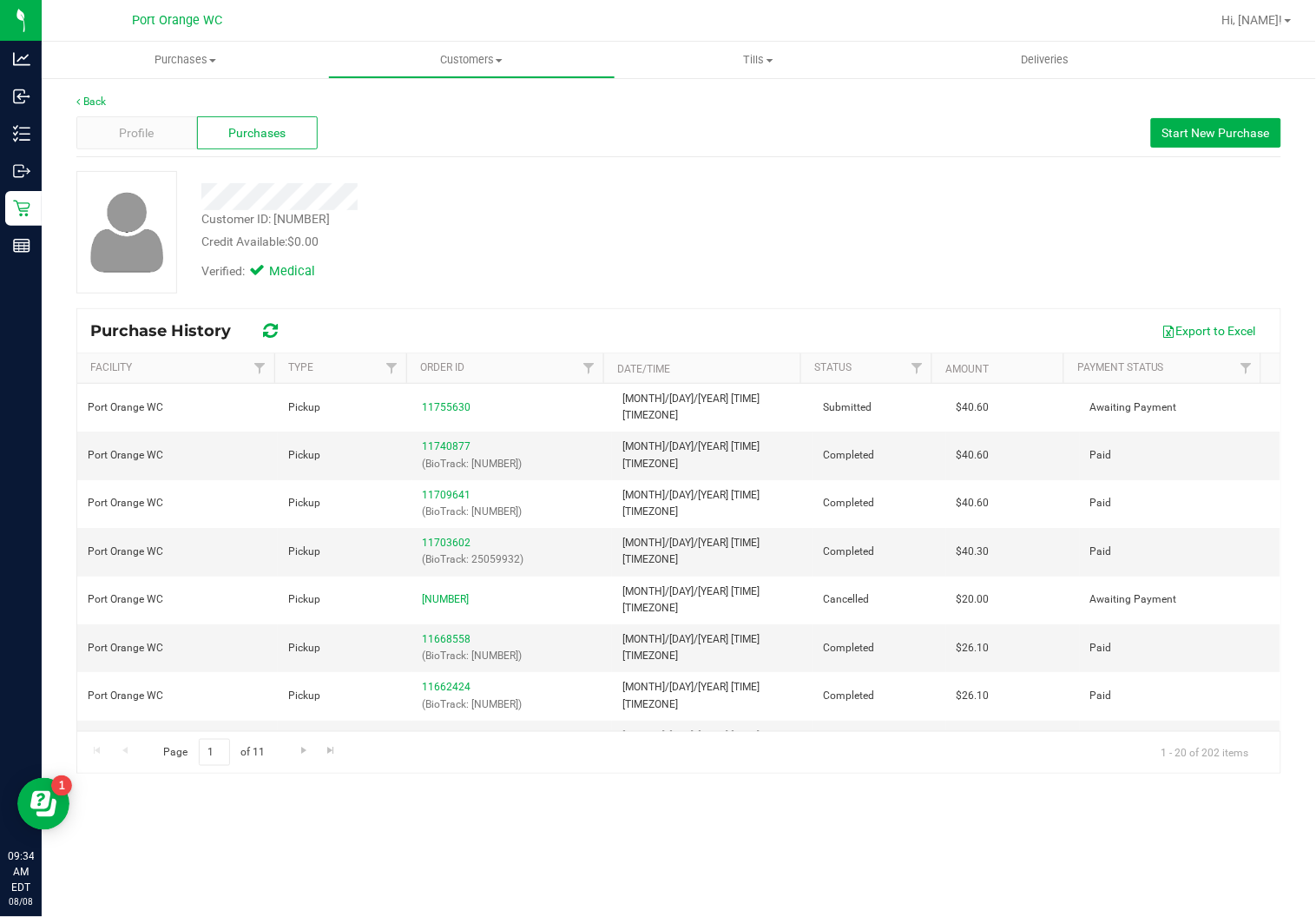click on "Purchase History
Export to Excel
Facility Type Order ID Date/Time Status Amount Payment Status Port Orange WC Pickup
[NUMBER]
[MONTH]/[DAY]/[YEAR] [TIME] [TIMEZONE] Submitted
$40.60
Awaiting Payment Port Orange WC Pickup
[NUMBER]
(BioTrack: [NUMBER])
[MONTH]/[DAY]/[YEAR] [TIME] [TIMEZONE] Completed
$40.60
Paid Port Orange WC Pickup
[NUMBER]" at bounding box center (679, 541) 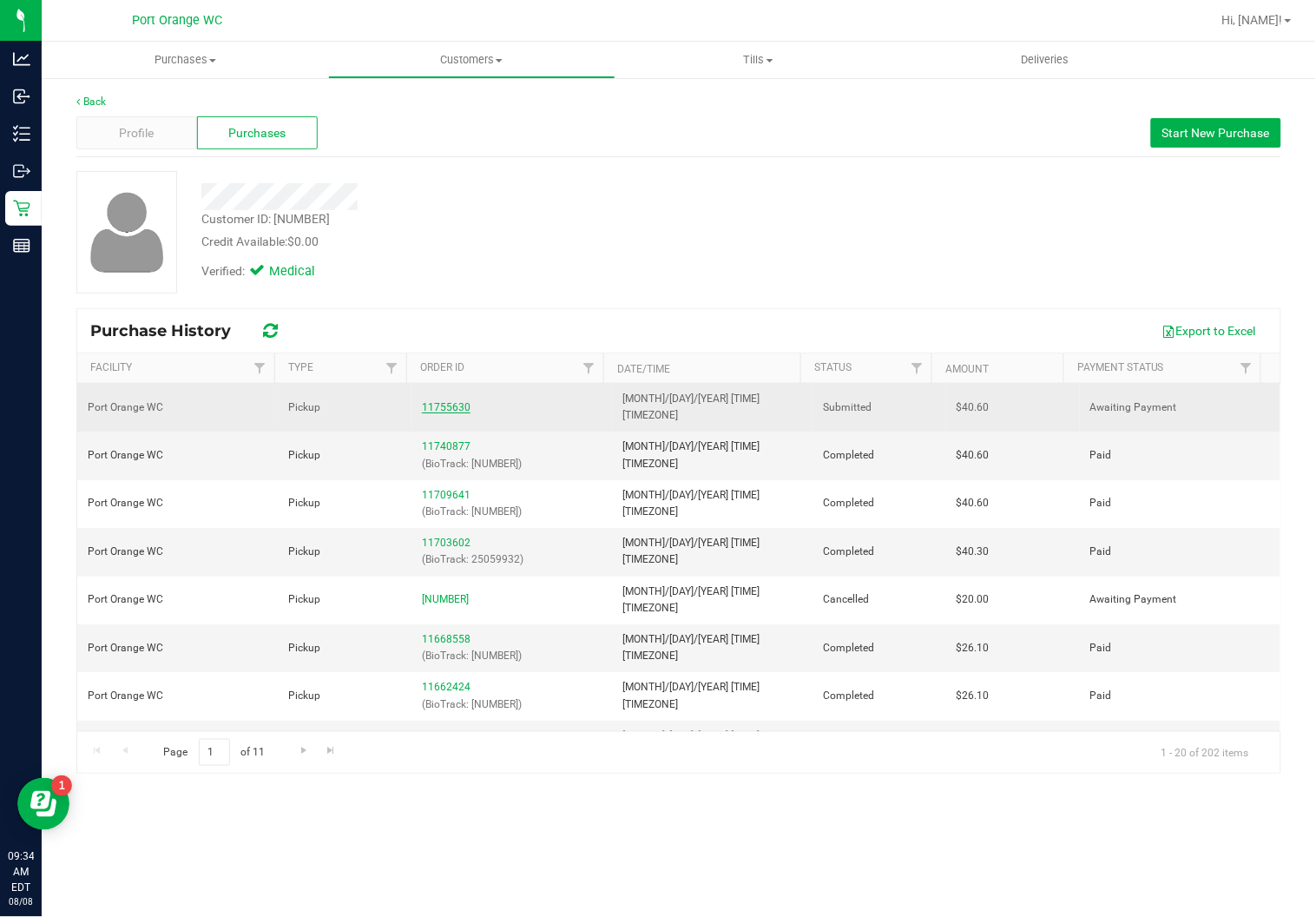 click on "11755630" at bounding box center (446, 407) 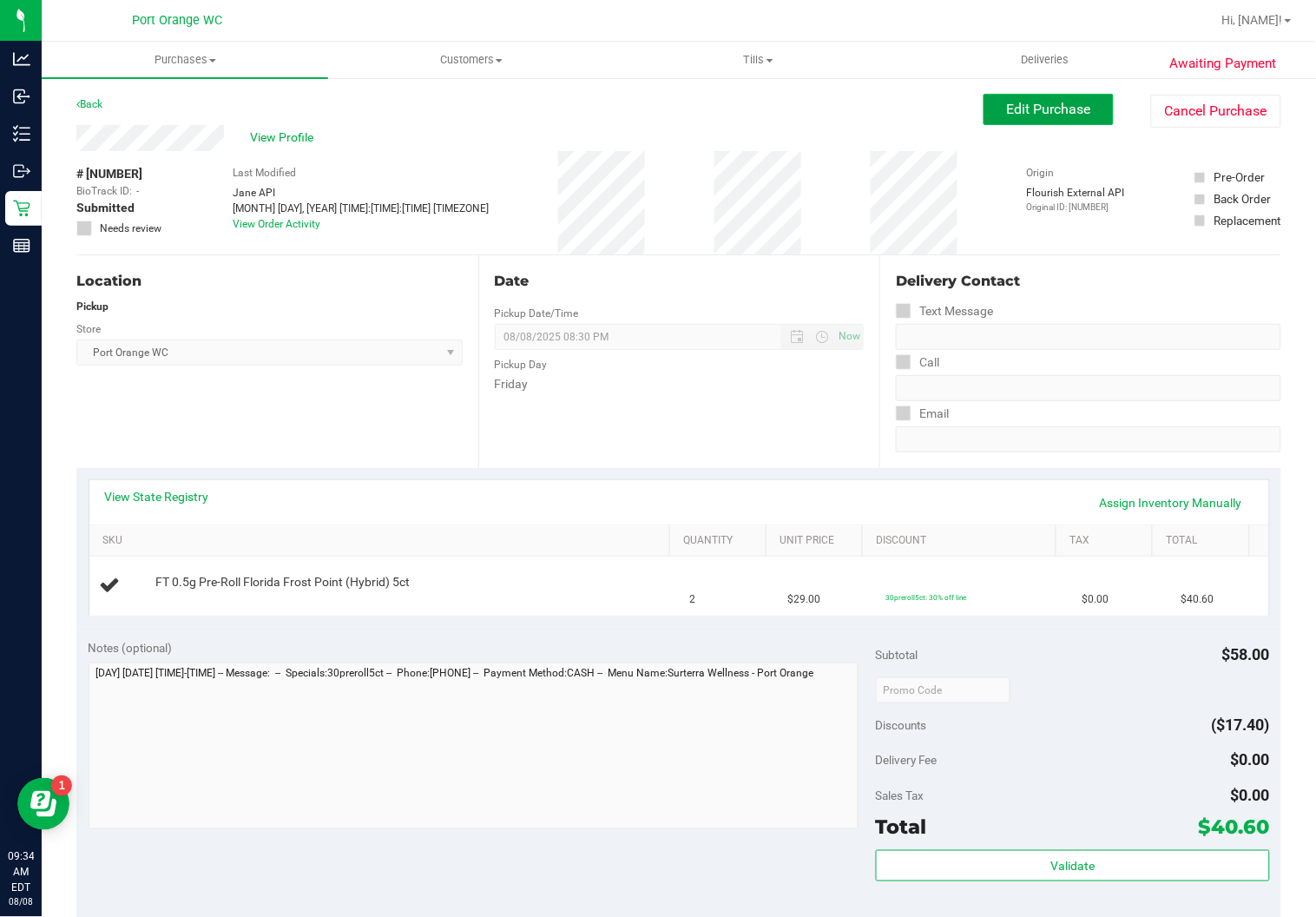 click on "Edit Purchase" at bounding box center [1049, 109] 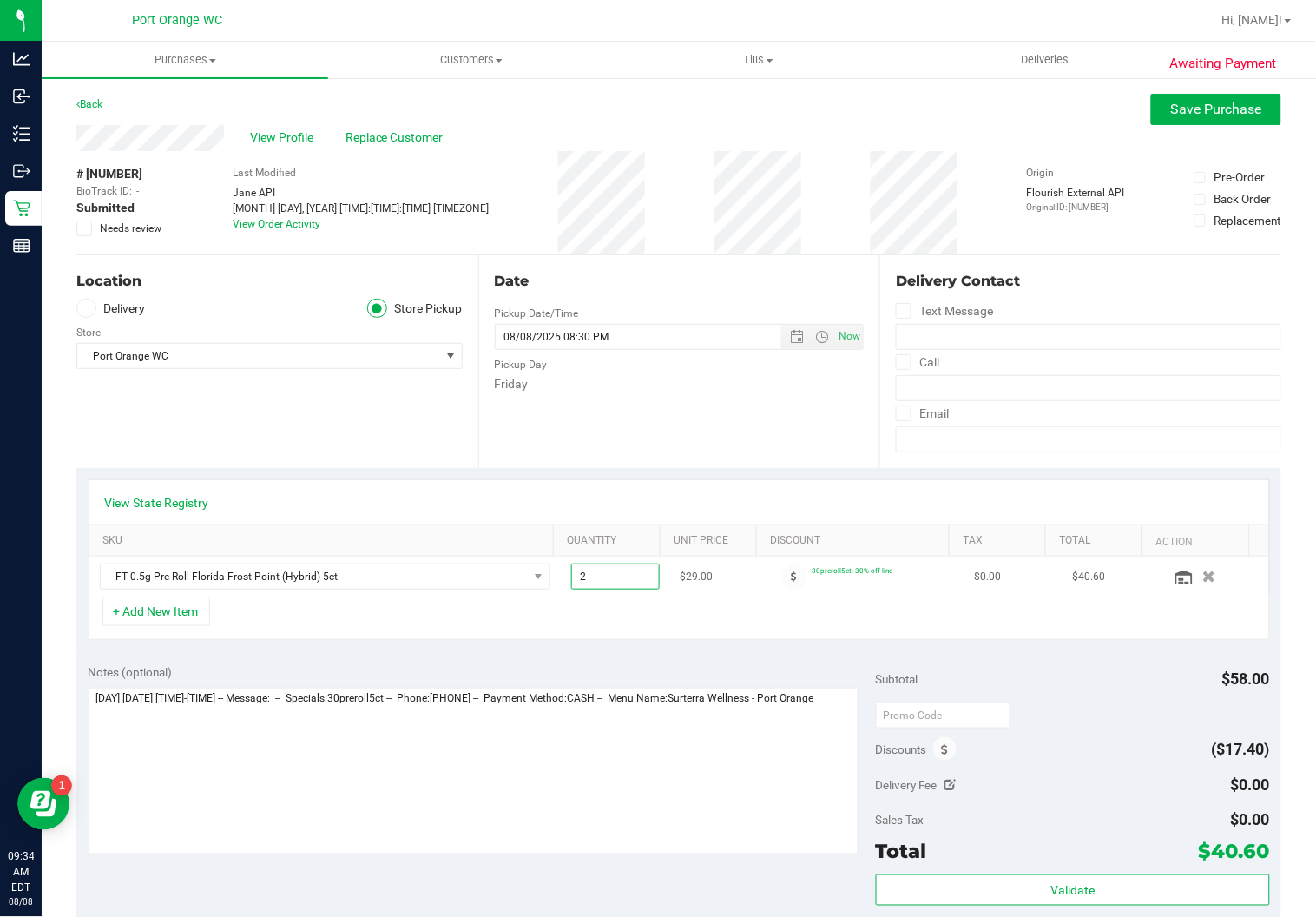 click on "2.00 2" at bounding box center [615, 577] 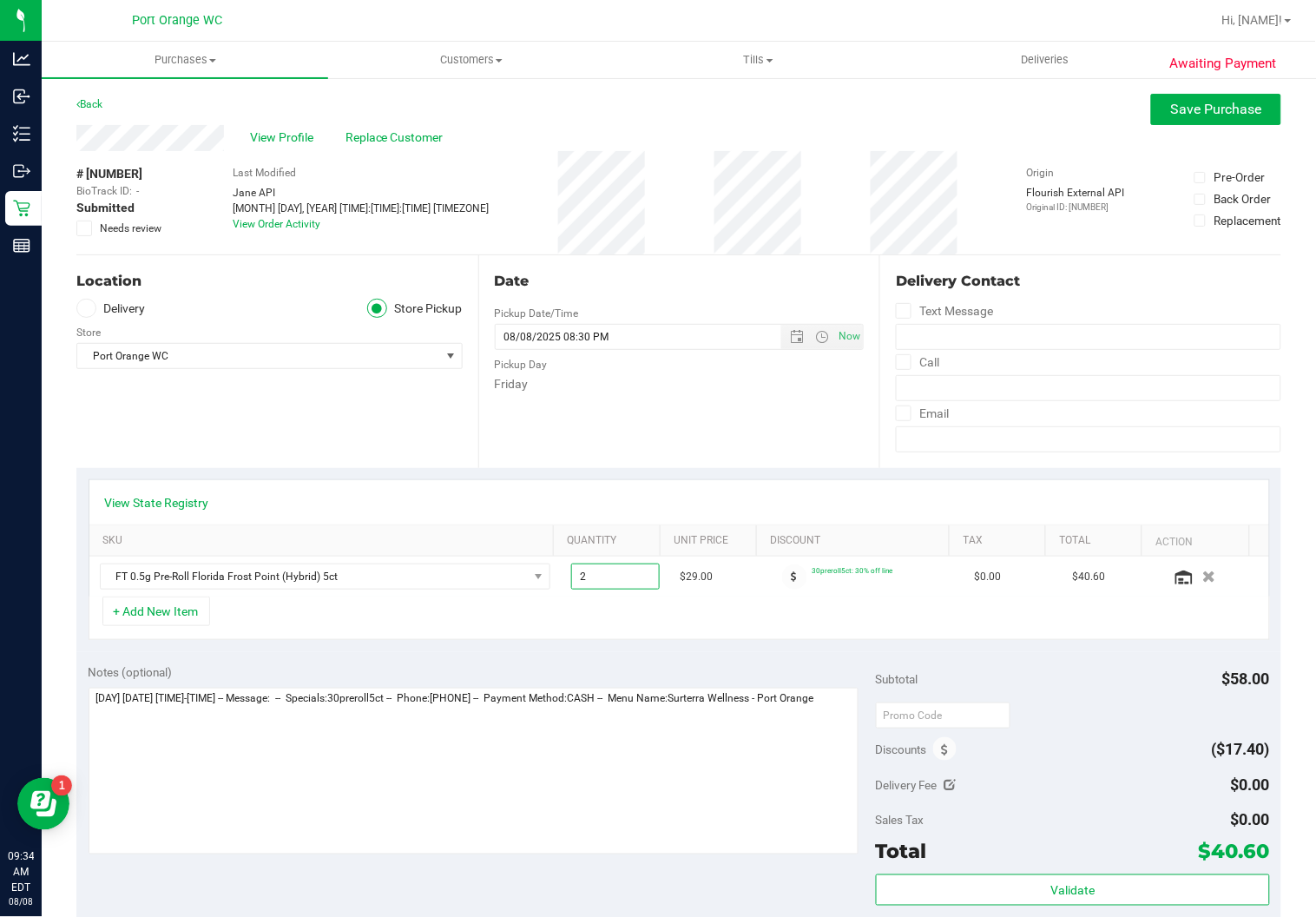 type on "1" 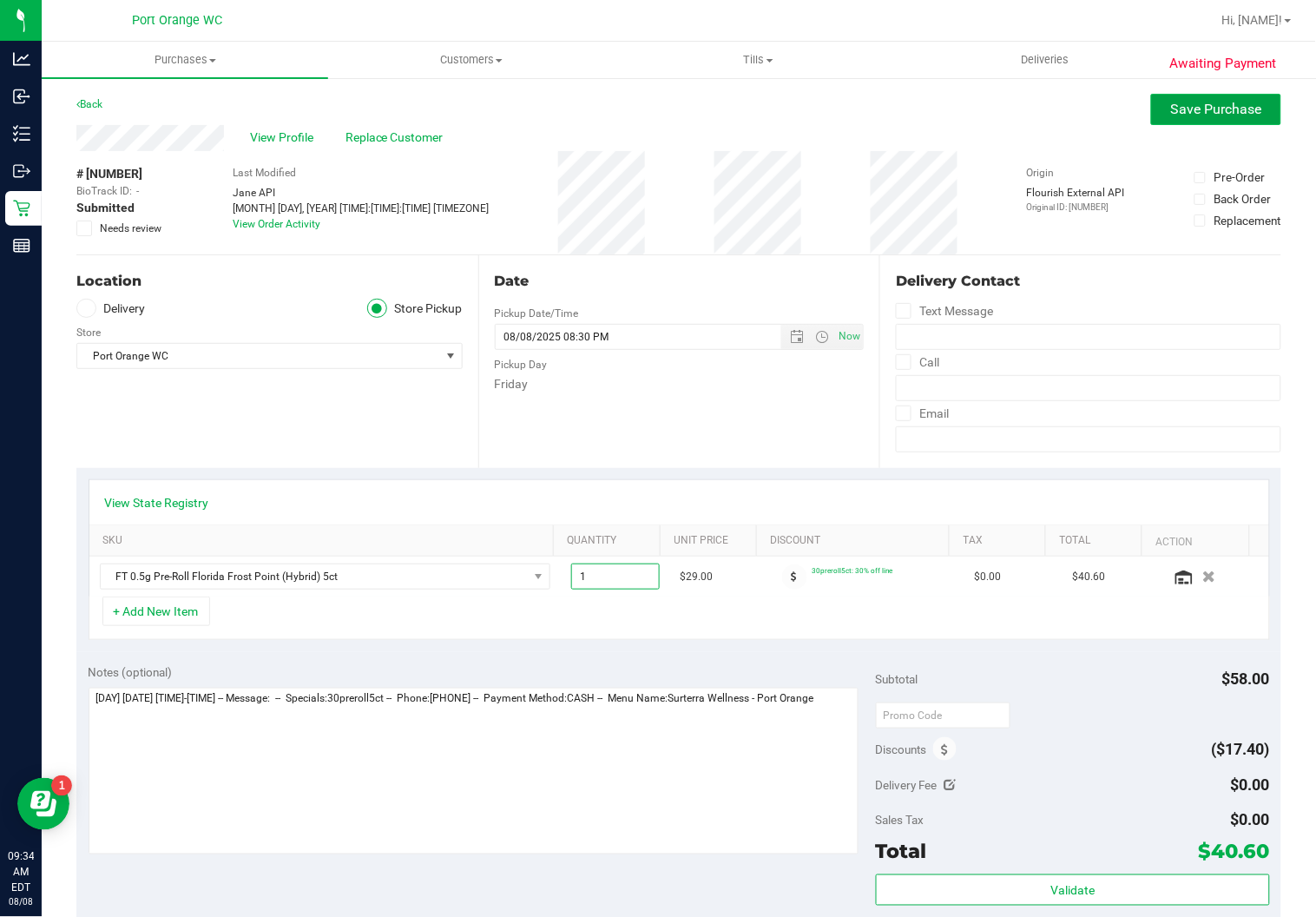 type on "1.00" 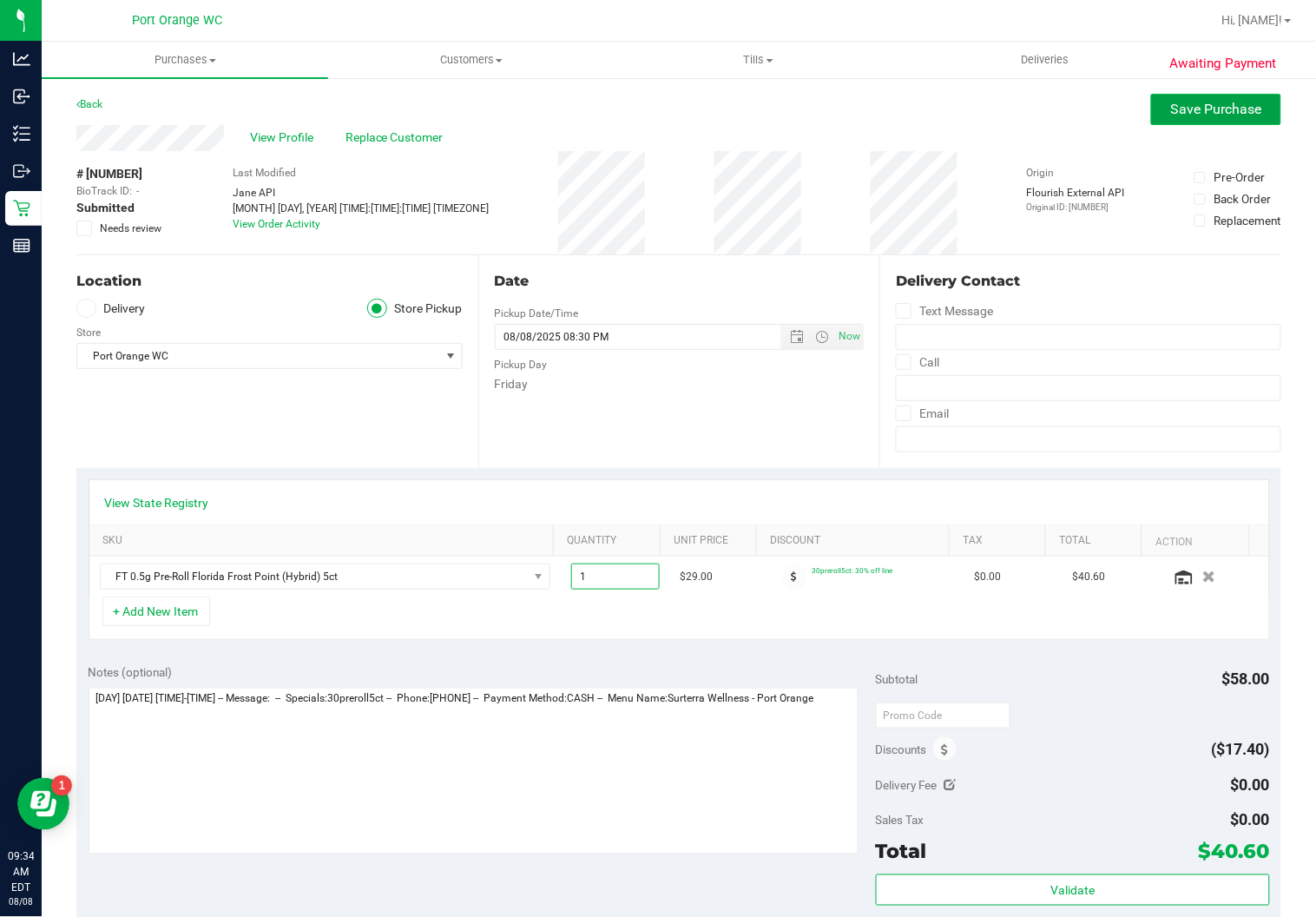 click on "Save Purchase" at bounding box center [1216, 109] 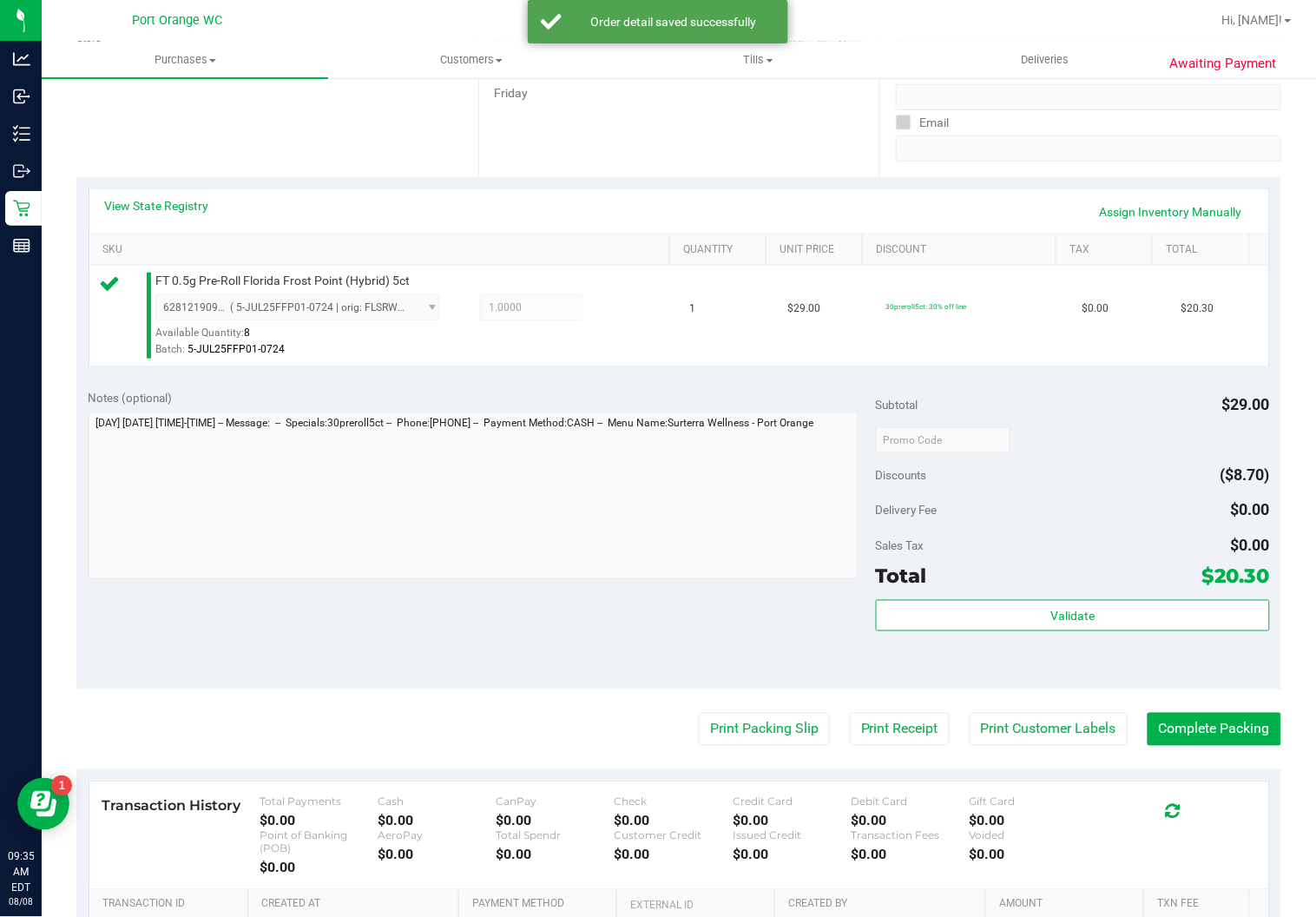 scroll, scrollTop: 335, scrollLeft: 0, axis: vertical 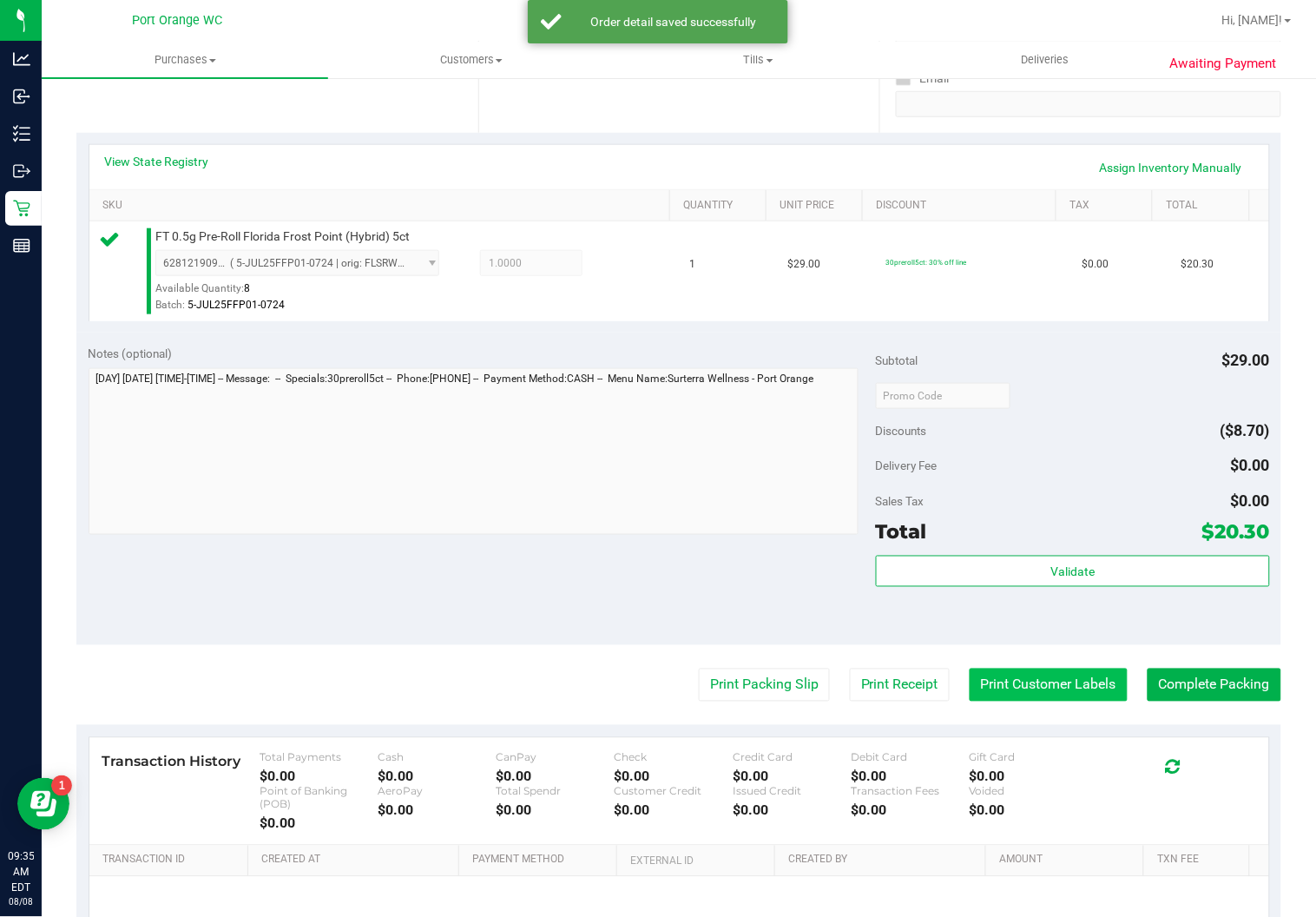 click on "Print Customer Labels" at bounding box center [1049, 685] 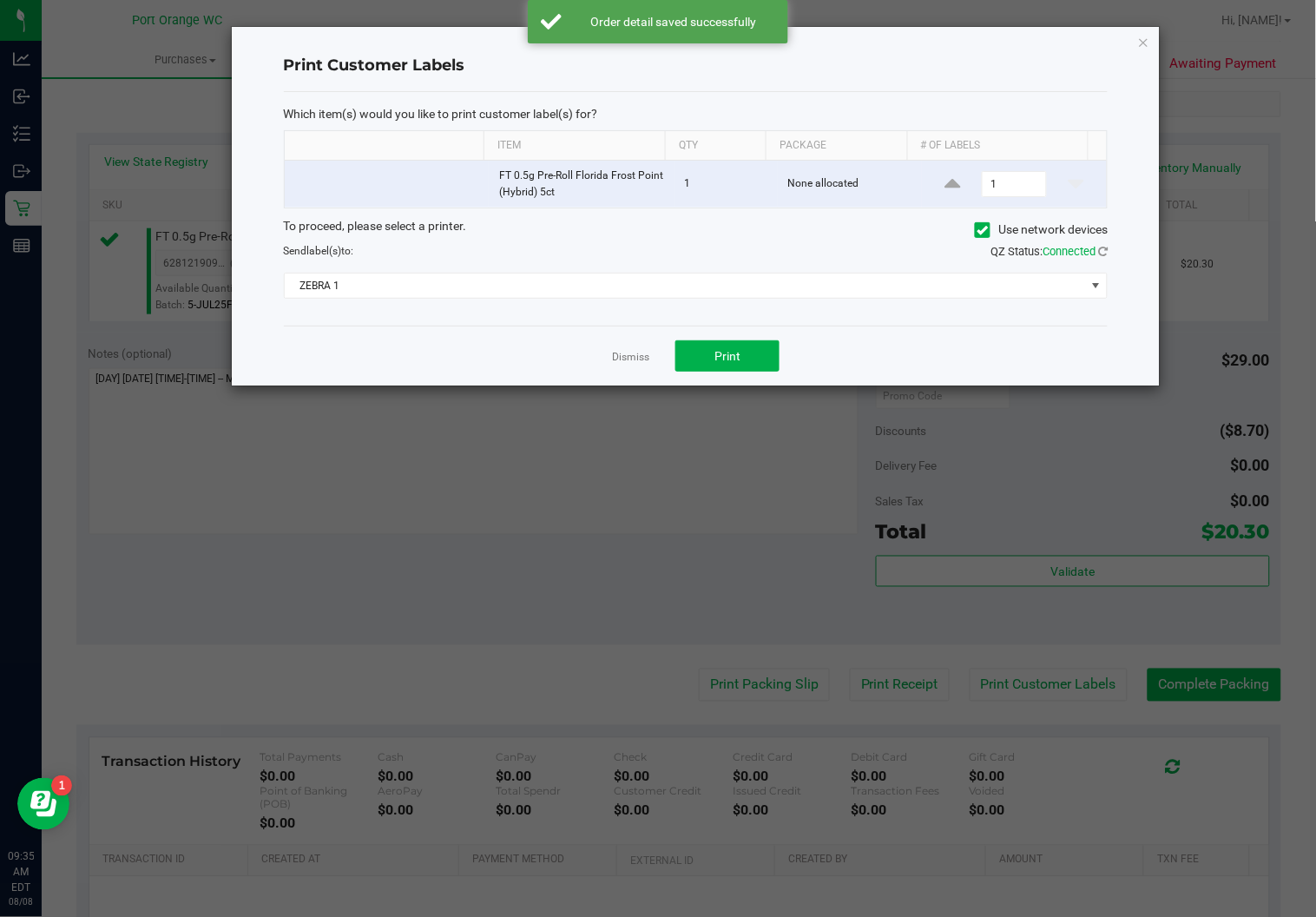 click on "Dismiss   Print" 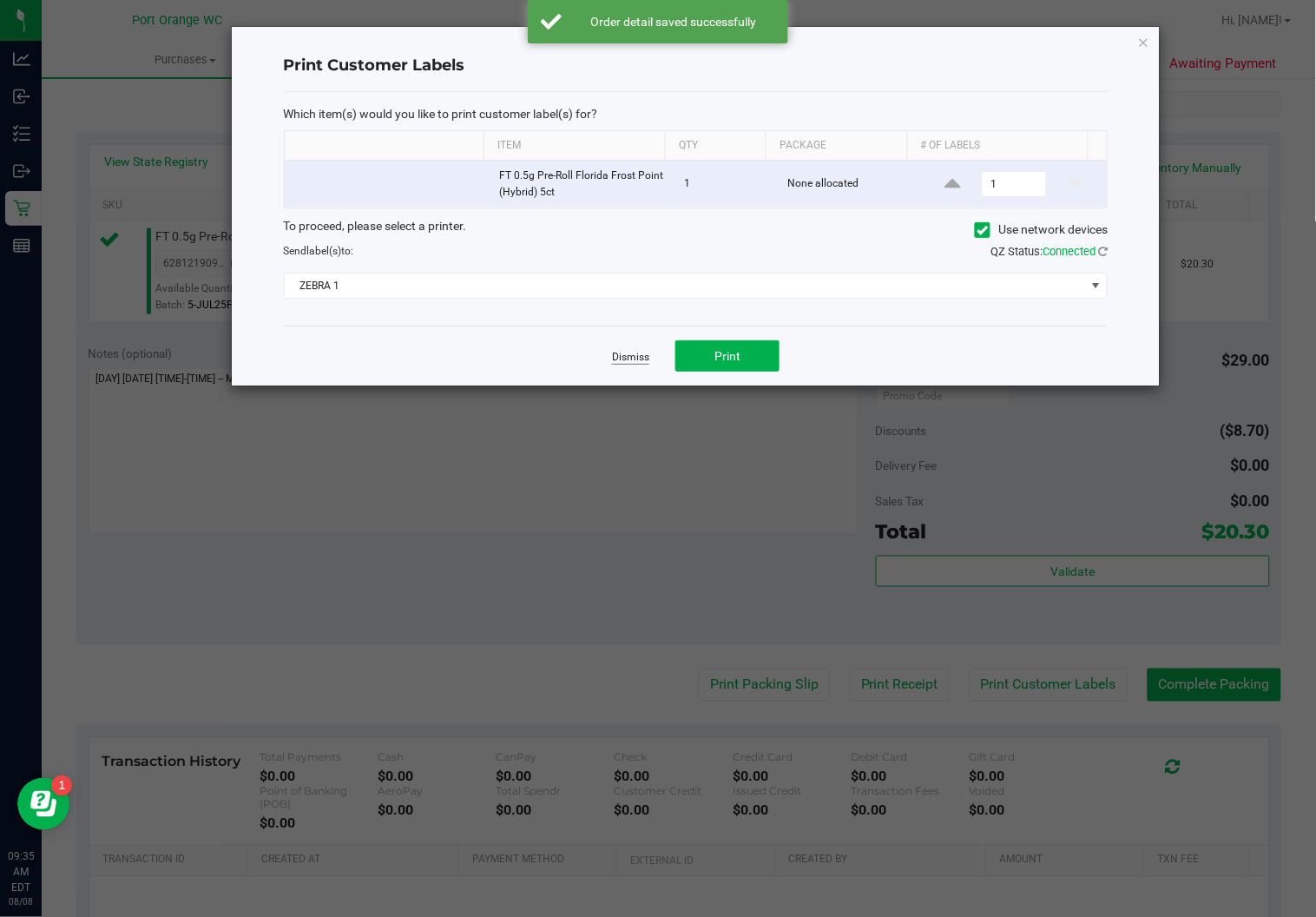 click on "Dismiss" 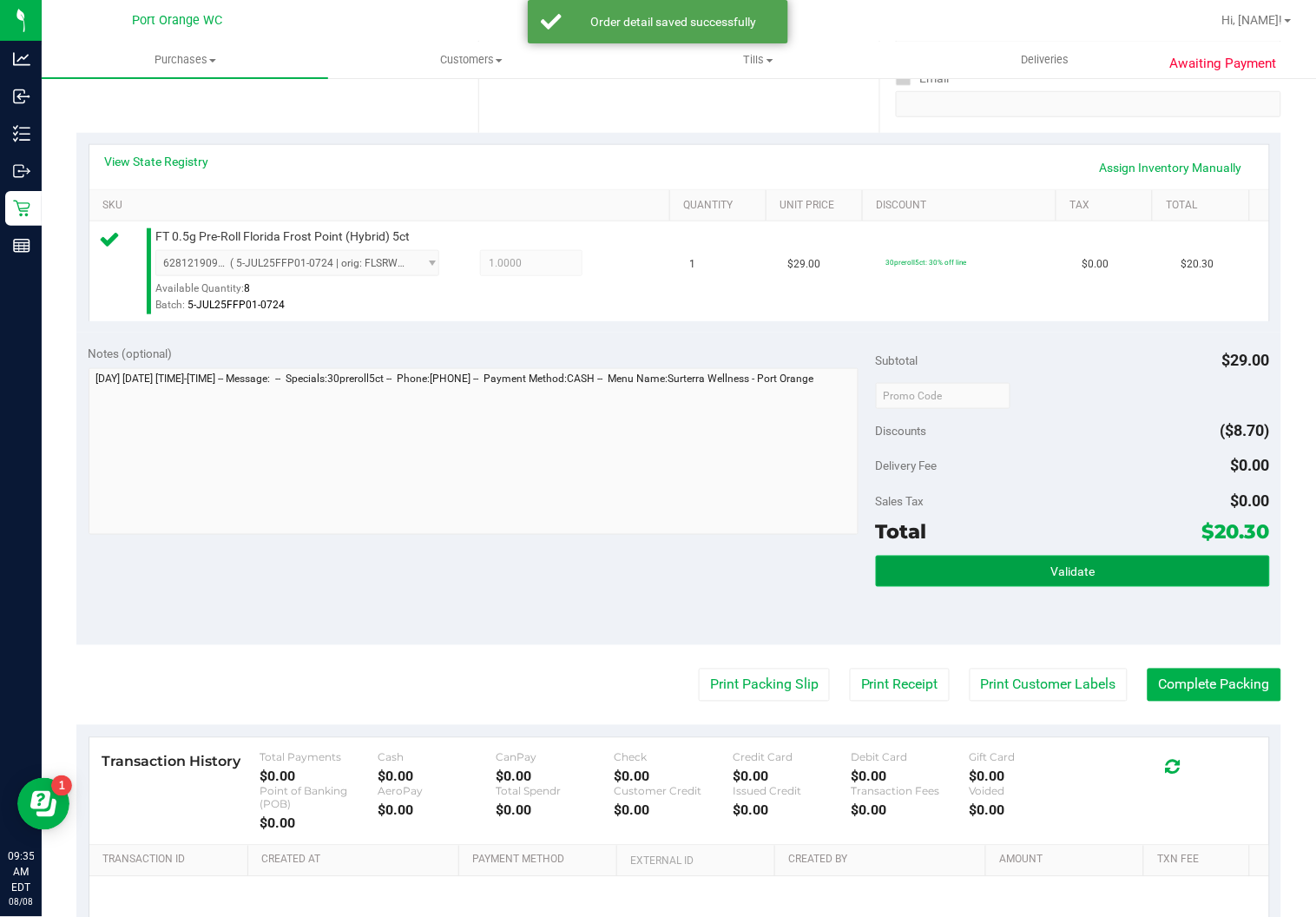 click on "Validate" at bounding box center (1073, 571) 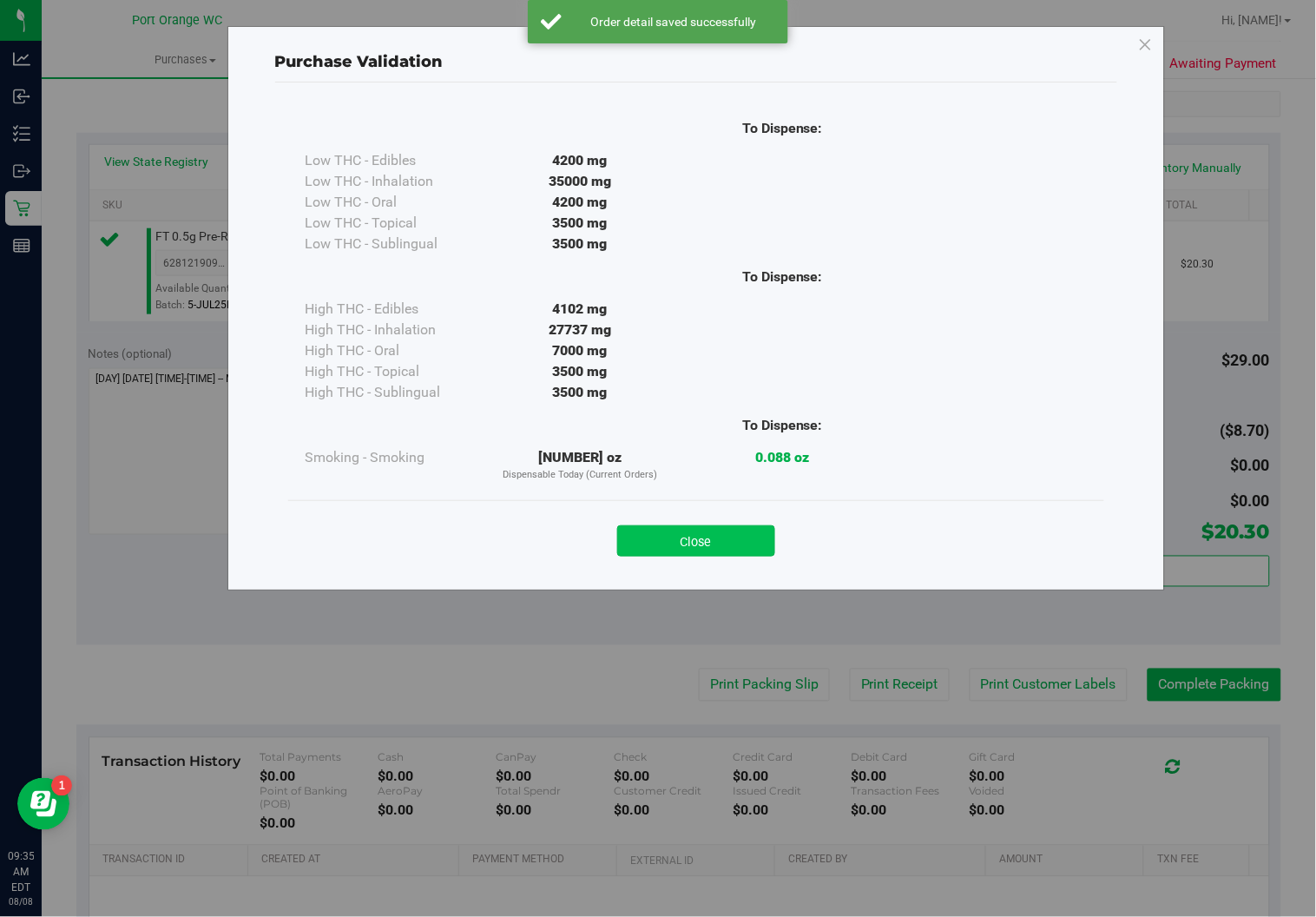 click on "Close" at bounding box center [696, 541] 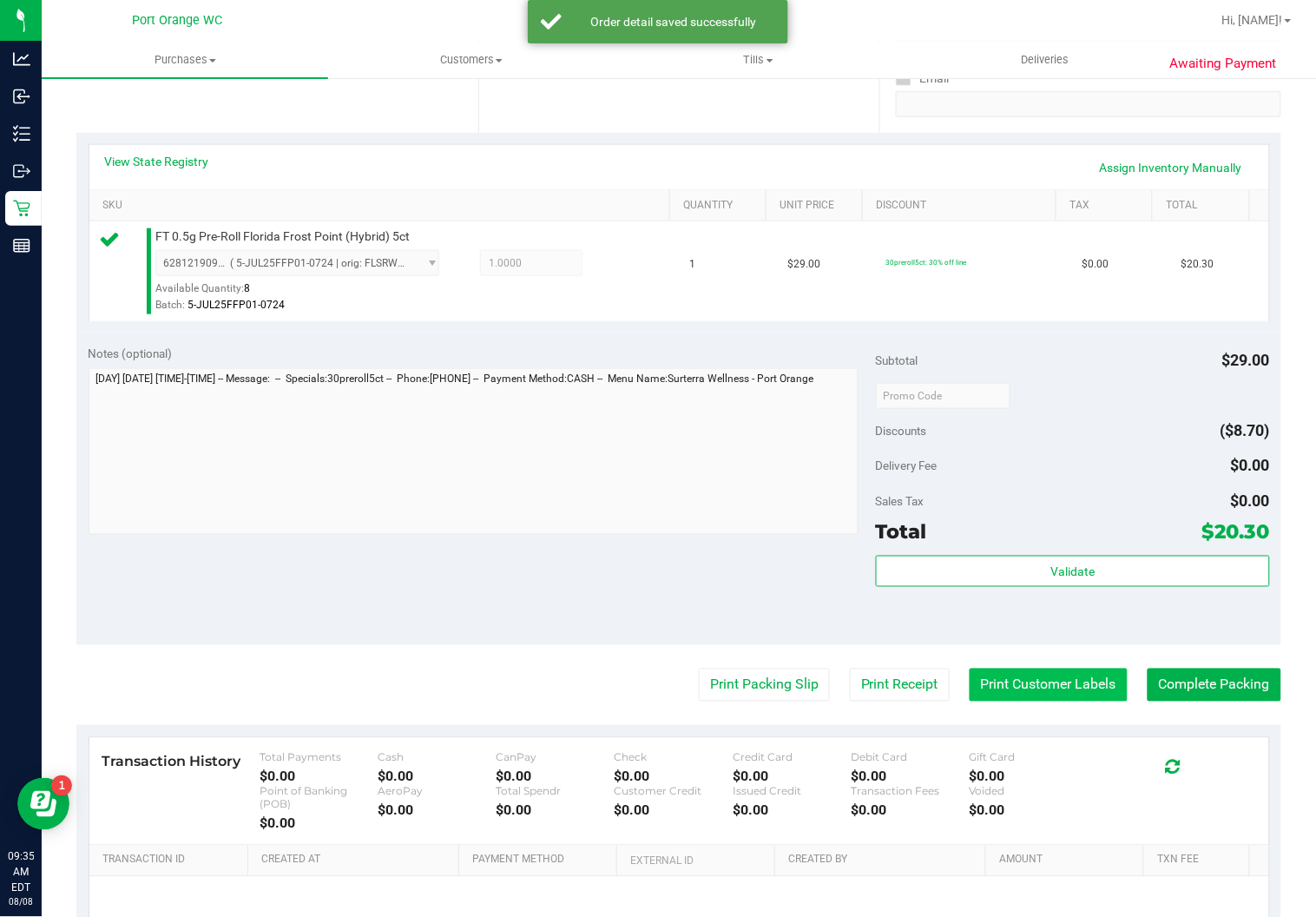 click on "Print Customer Labels" at bounding box center (1049, 685) 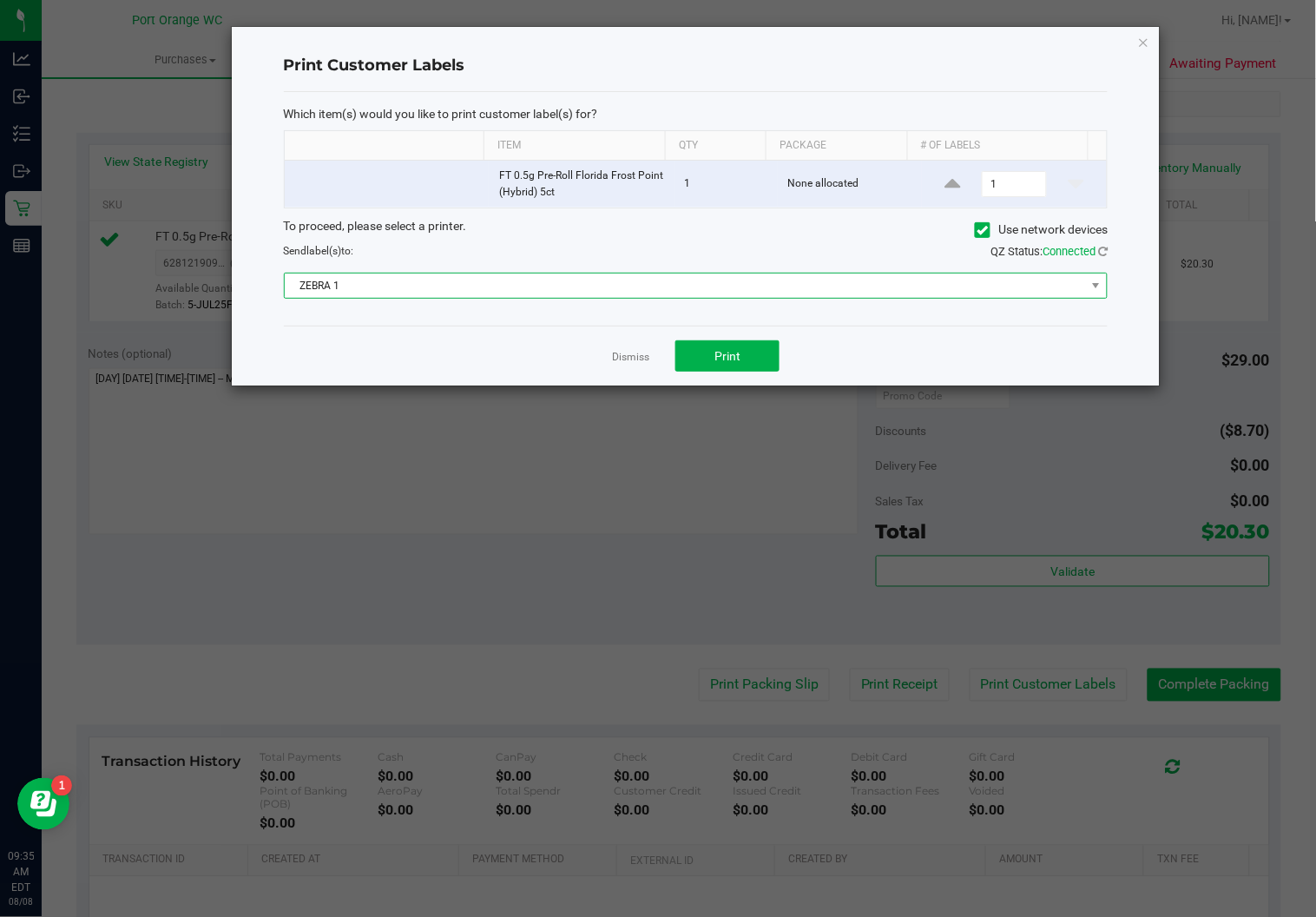 click on "ZEBRA 1" at bounding box center (685, 286) 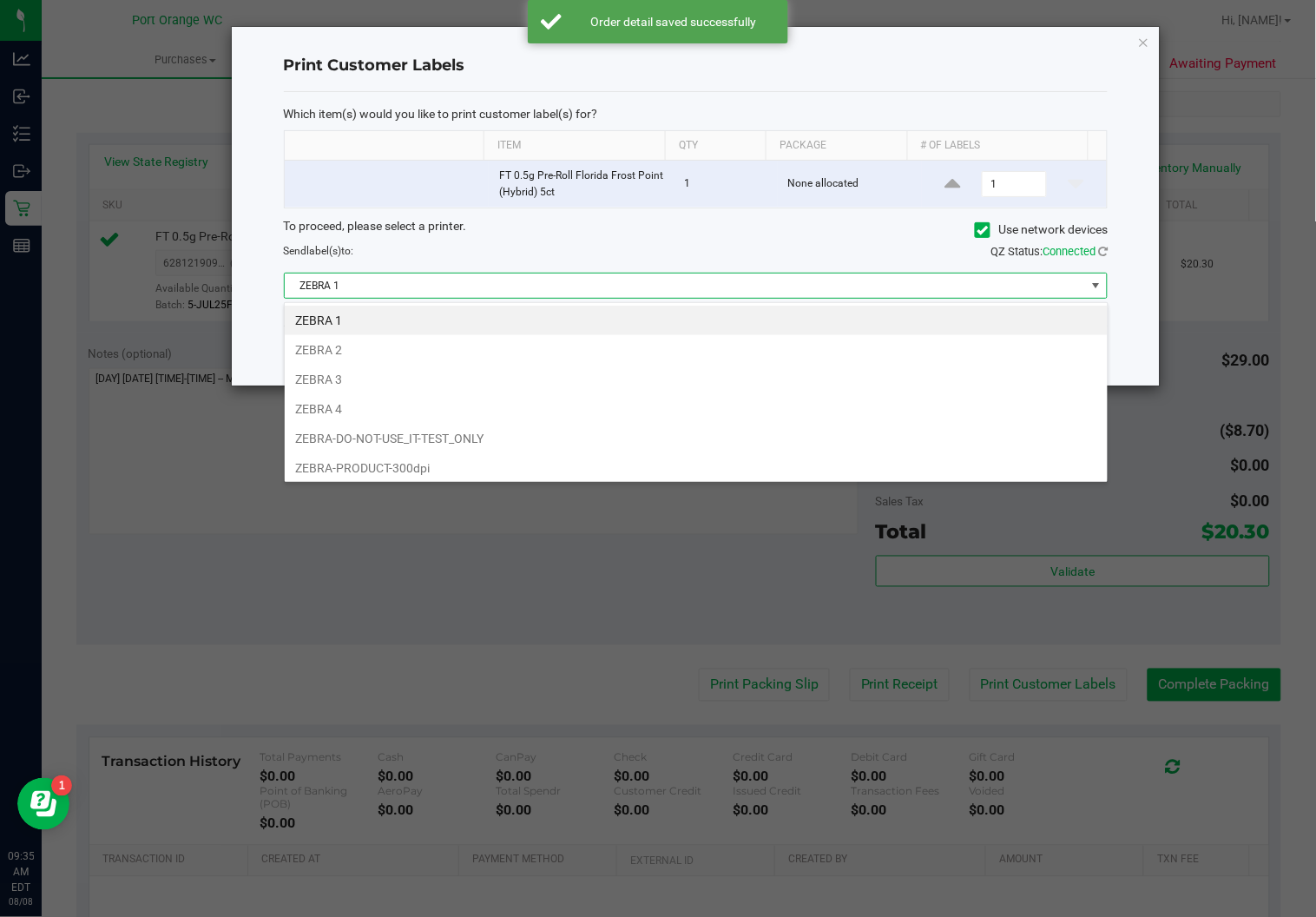 scroll, scrollTop: 86810, scrollLeft: 85982, axis: both 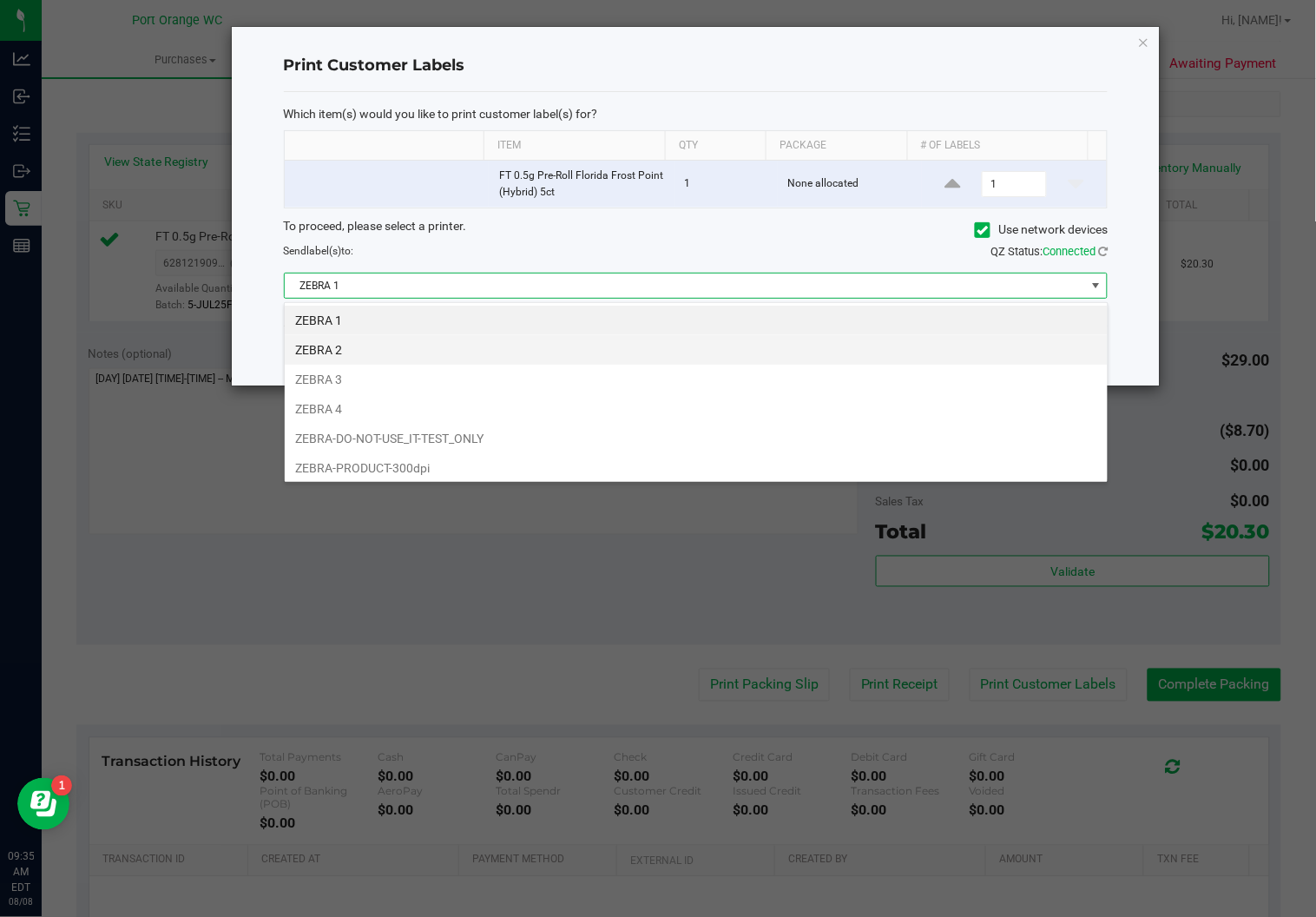 click on "ZEBRA 2" at bounding box center (696, 350) 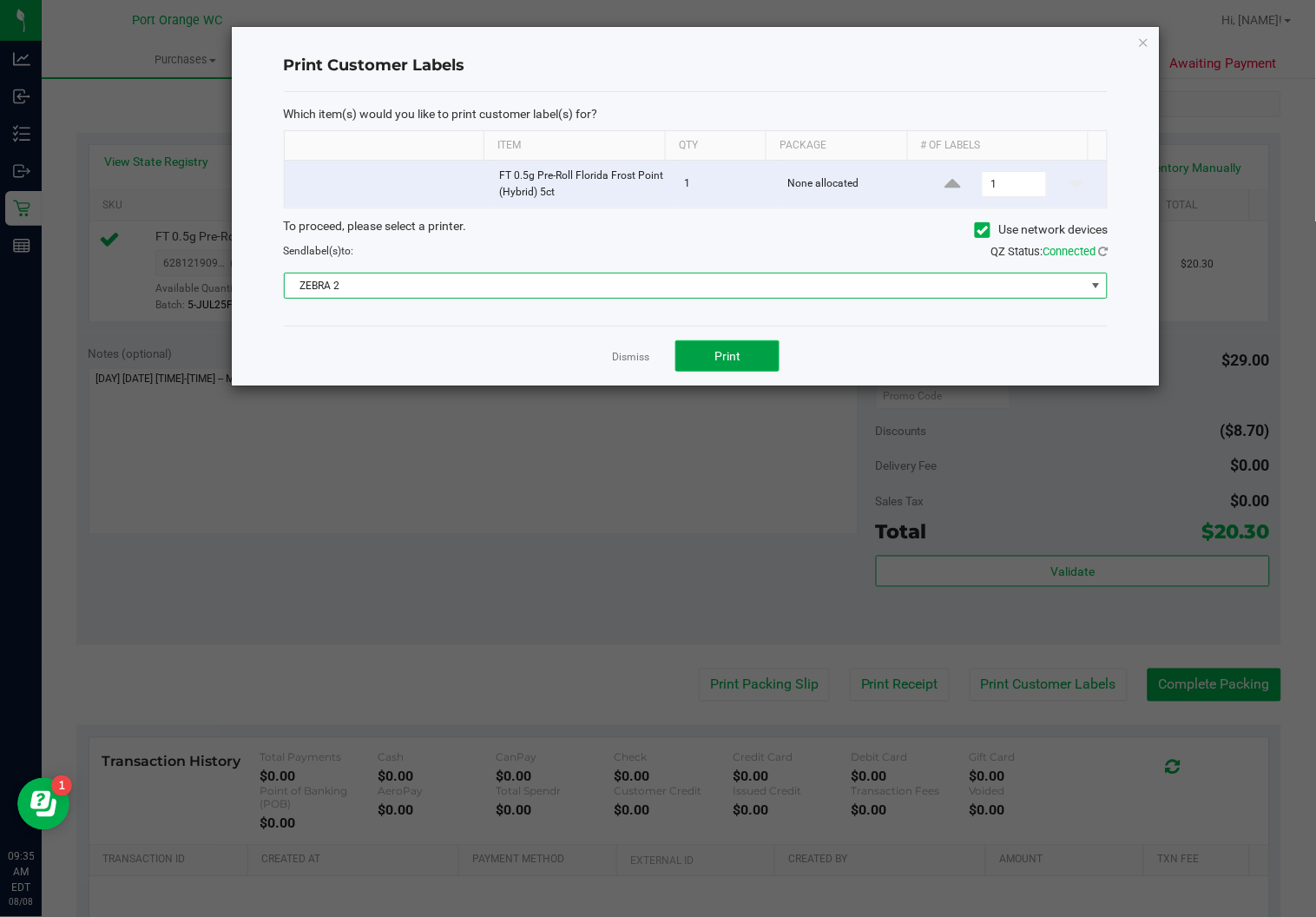 click on "Print" 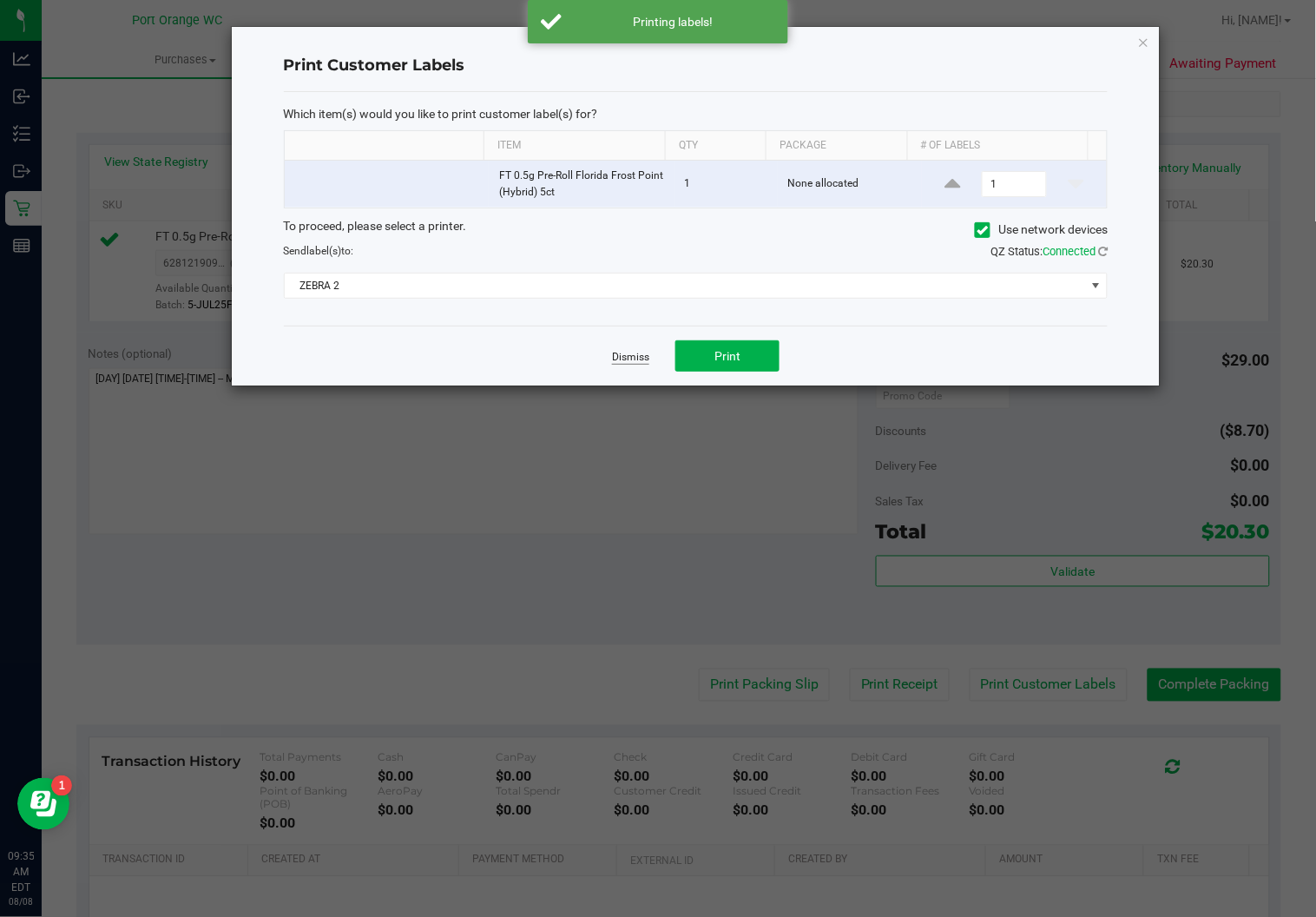 click on "Dismiss" 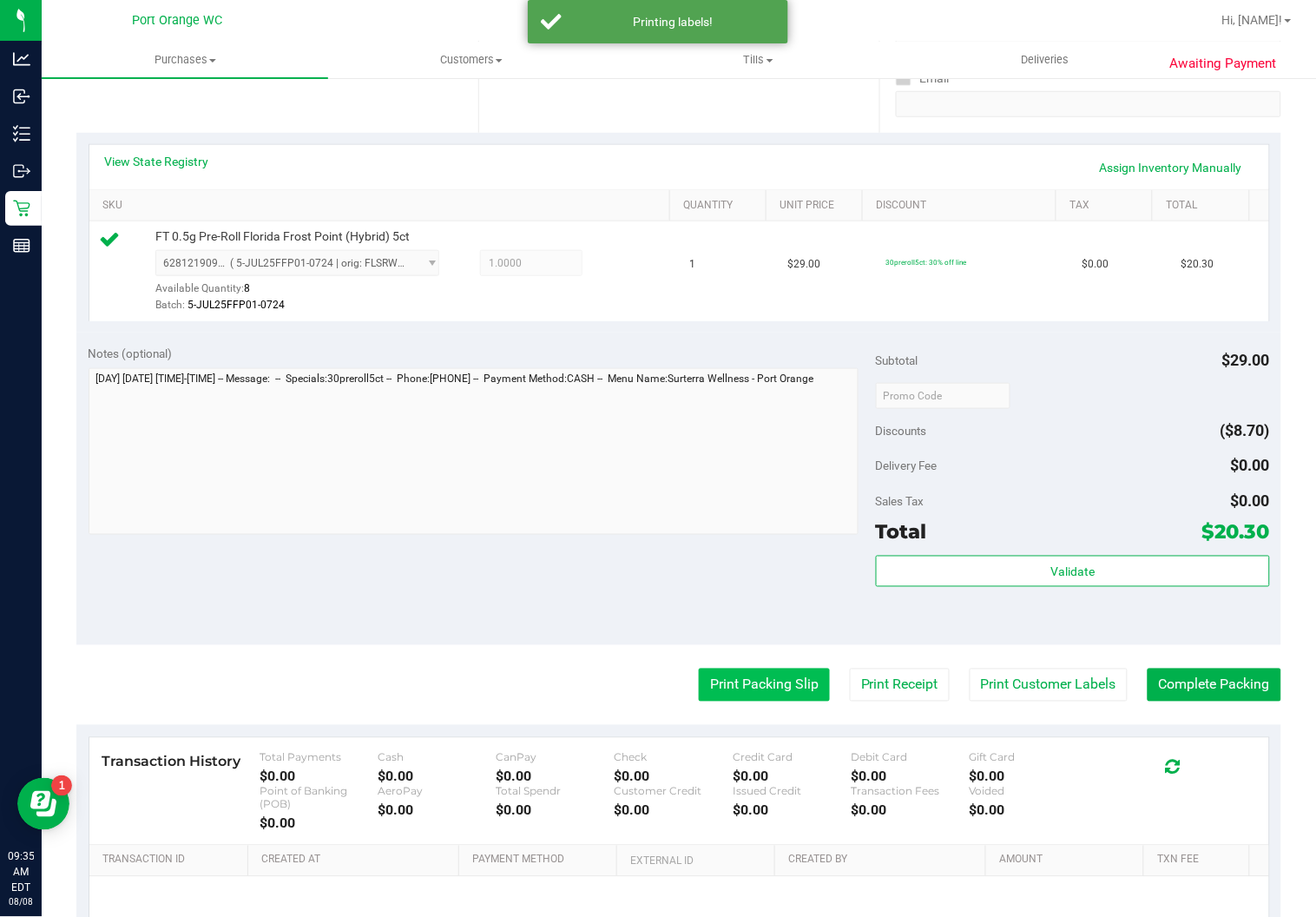 click on "Print Packing Slip" at bounding box center [764, 685] 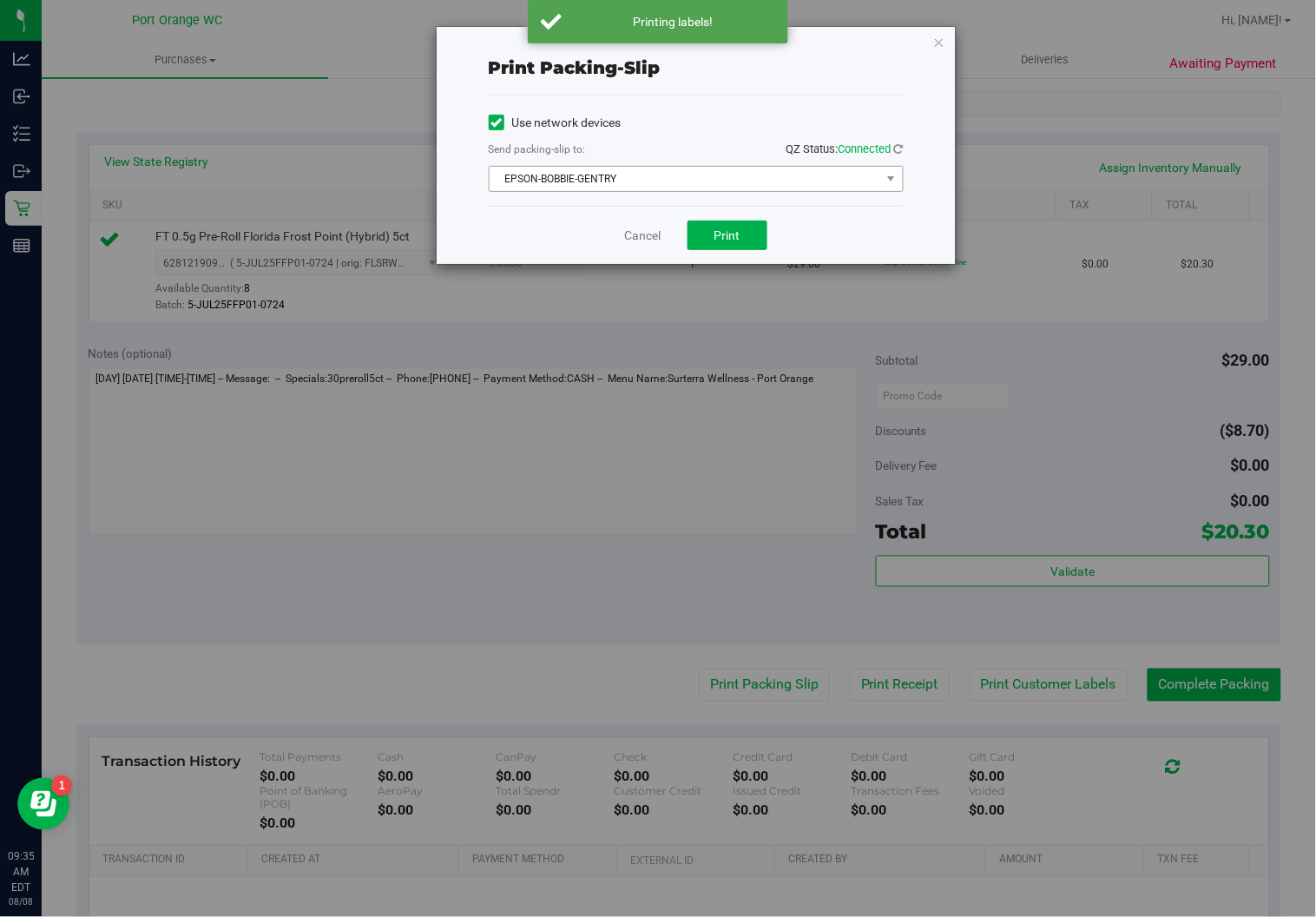 click on "EPSON-BOBBIE-GENTRY" at bounding box center (685, 179) 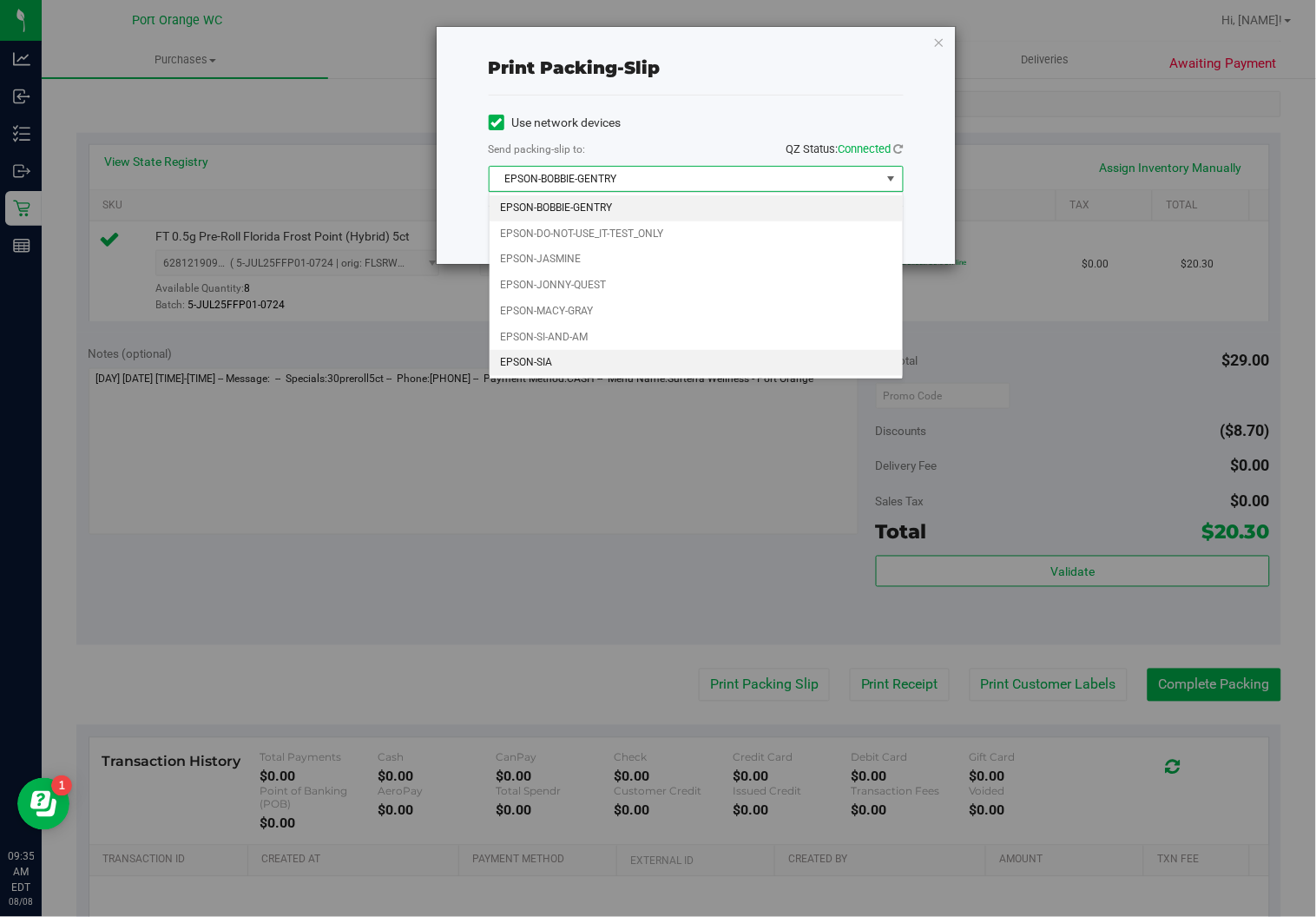 click on "EPSON-SIA" at bounding box center (696, 363) 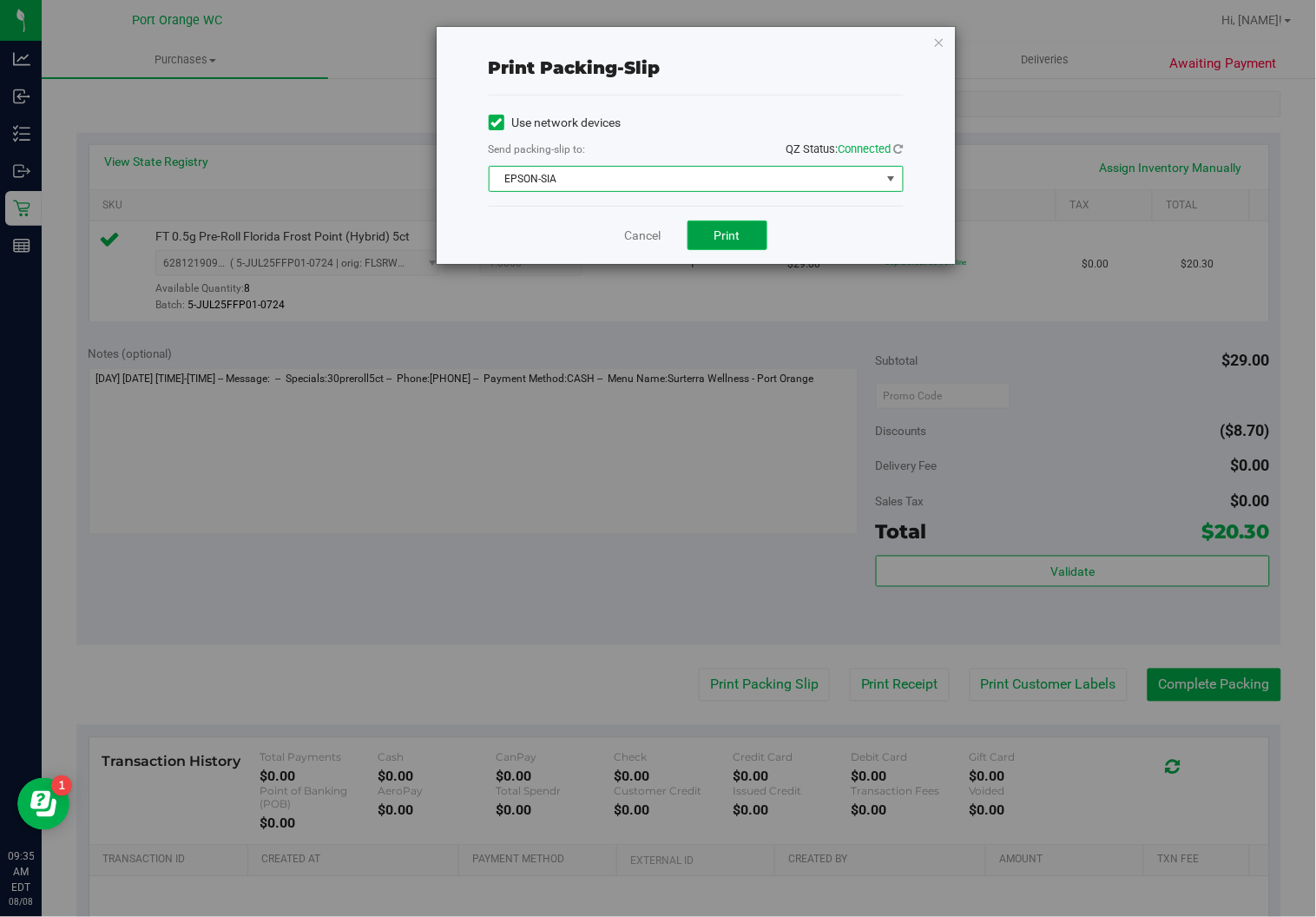 click on "Print" at bounding box center [727, 235] 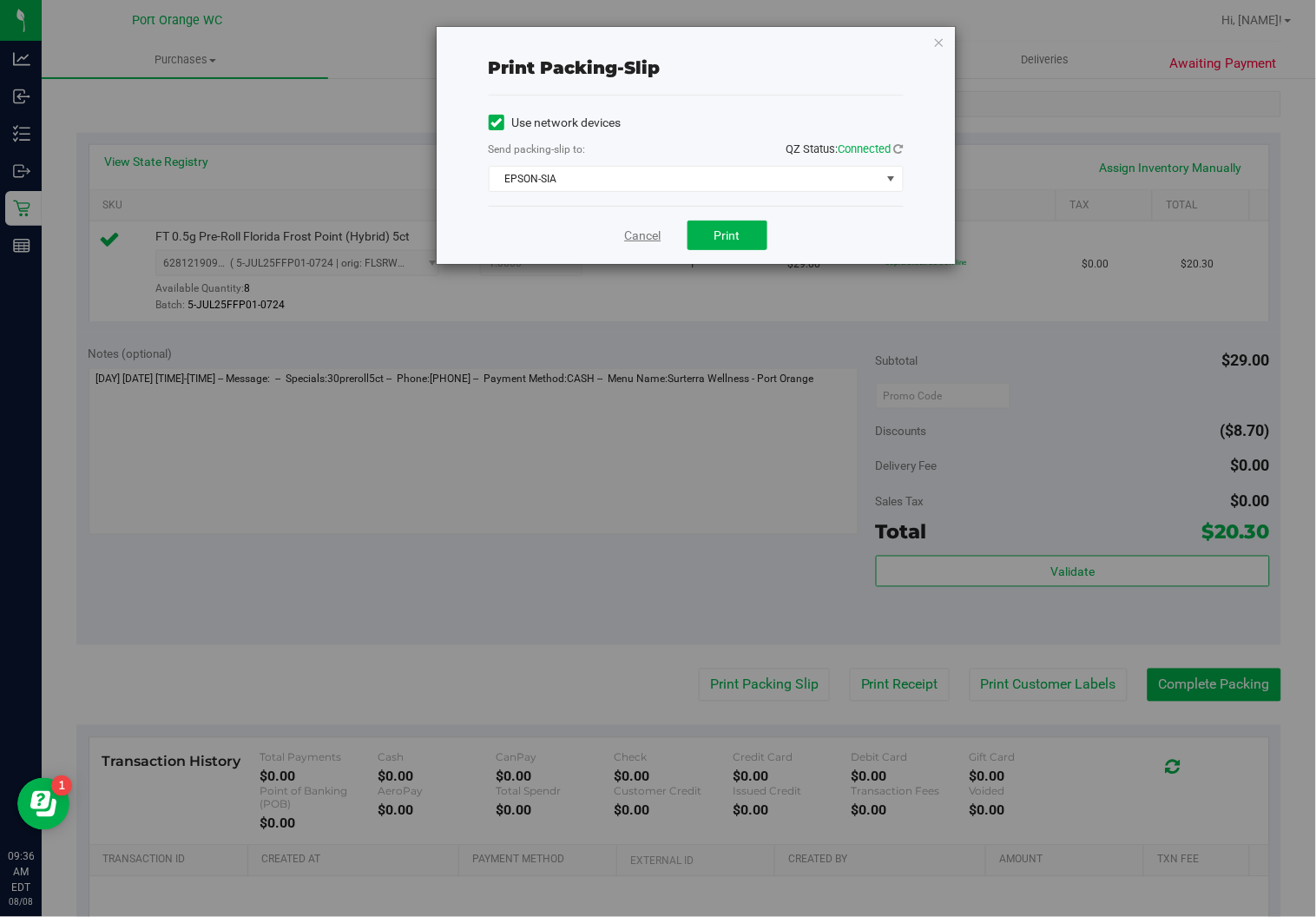 click on "Cancel" at bounding box center [643, 235] 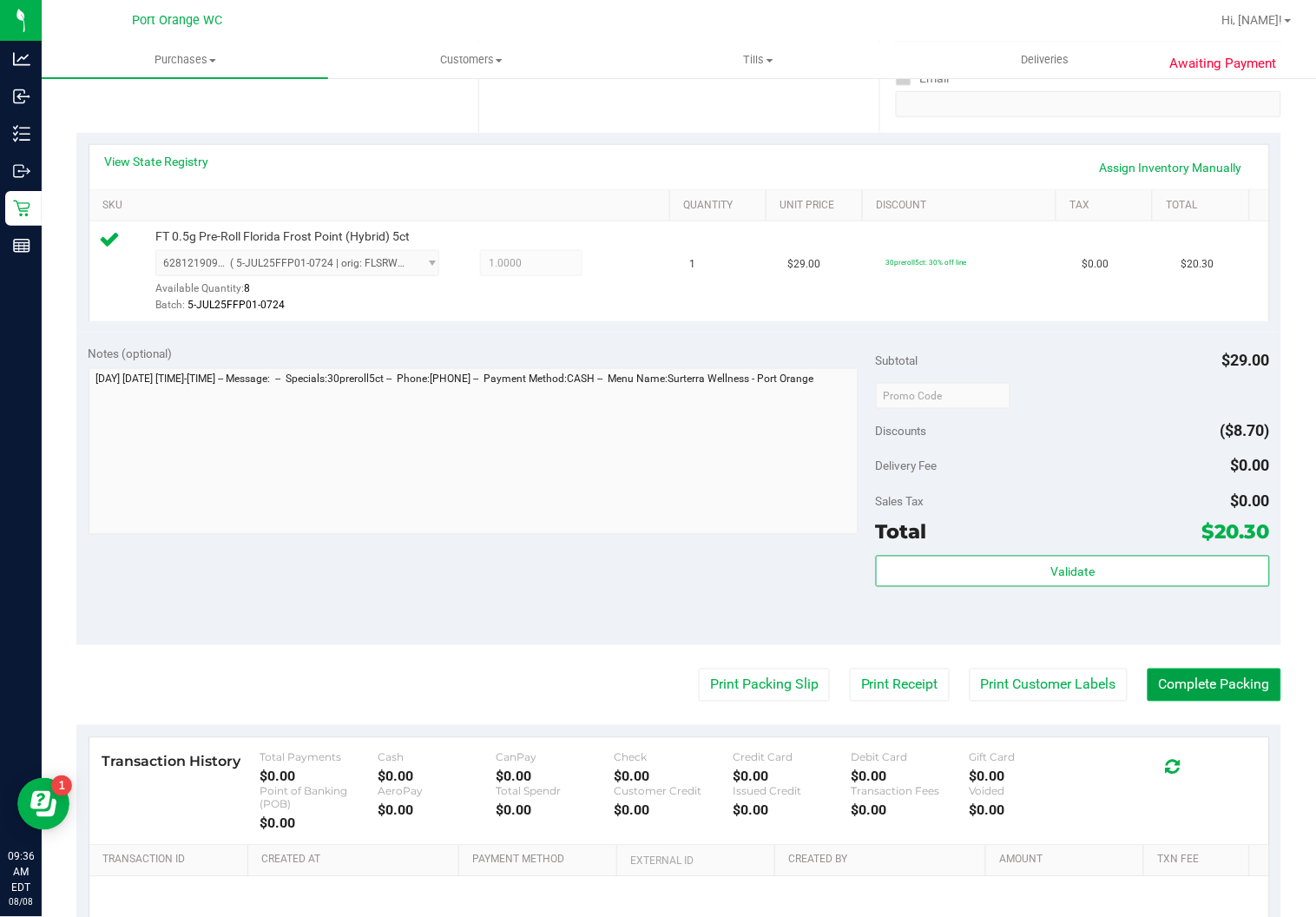 click on "Complete Packing" at bounding box center [1214, 685] 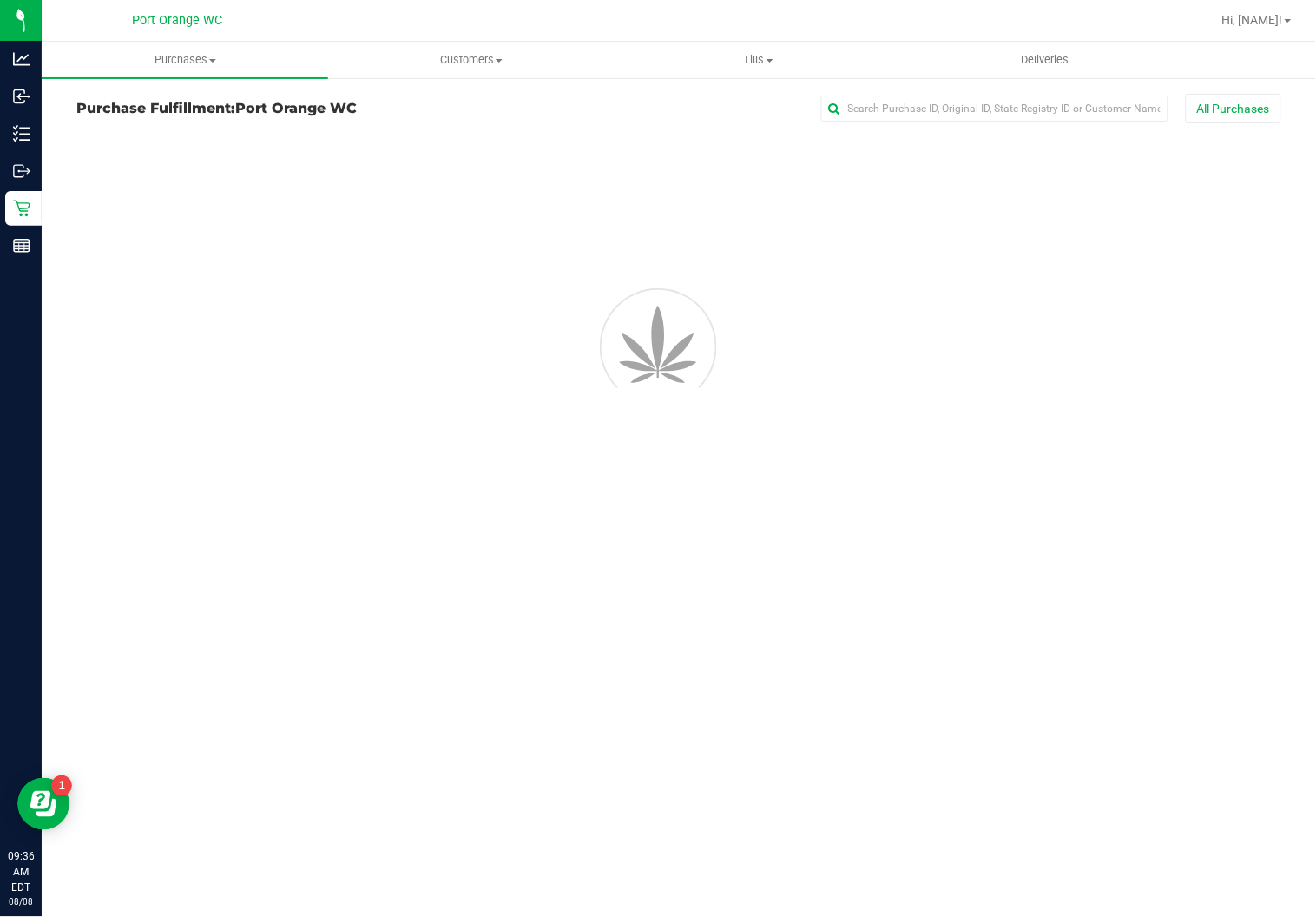 scroll, scrollTop: 0, scrollLeft: 0, axis: both 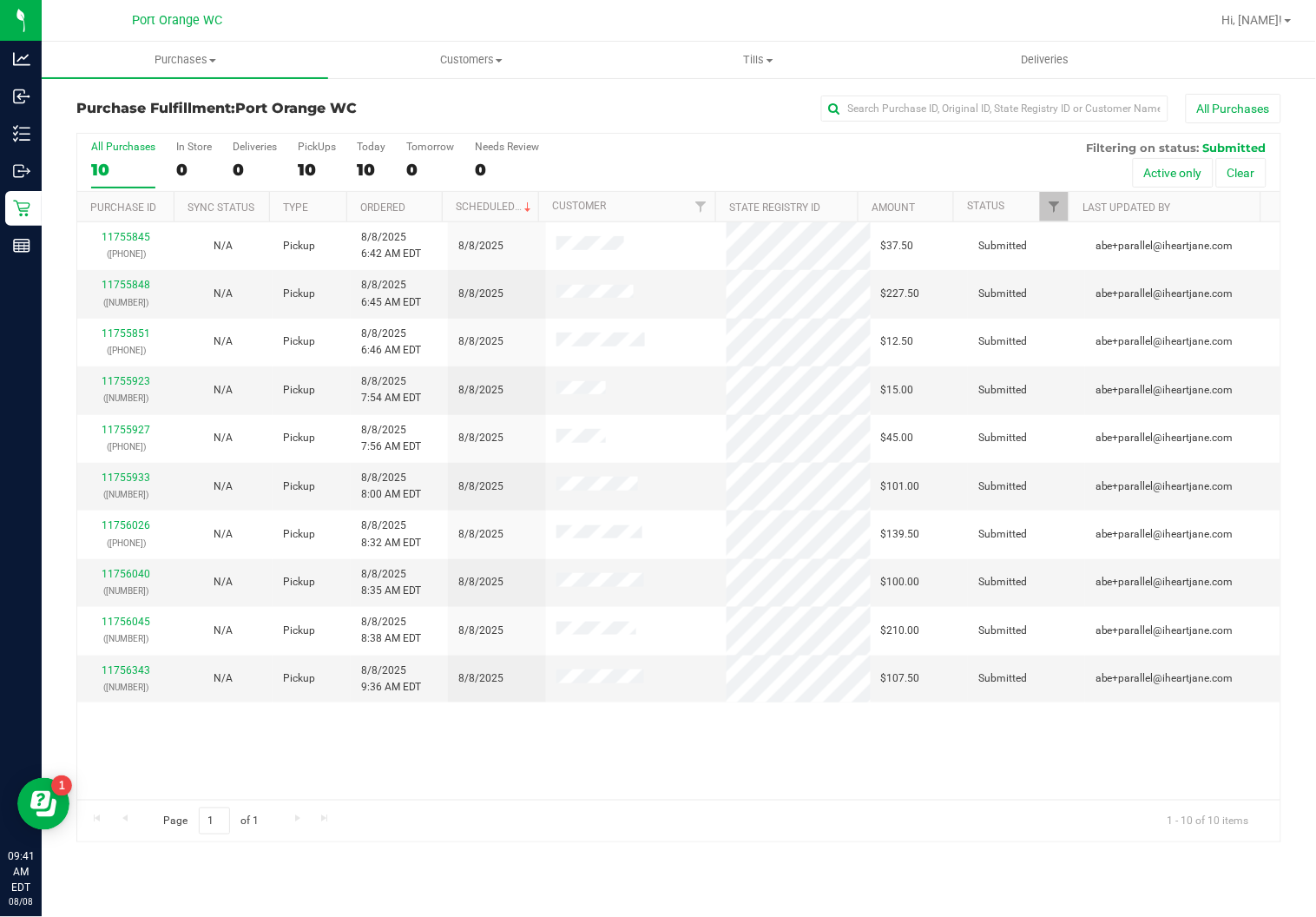 click on "10" at bounding box center [123, 169] 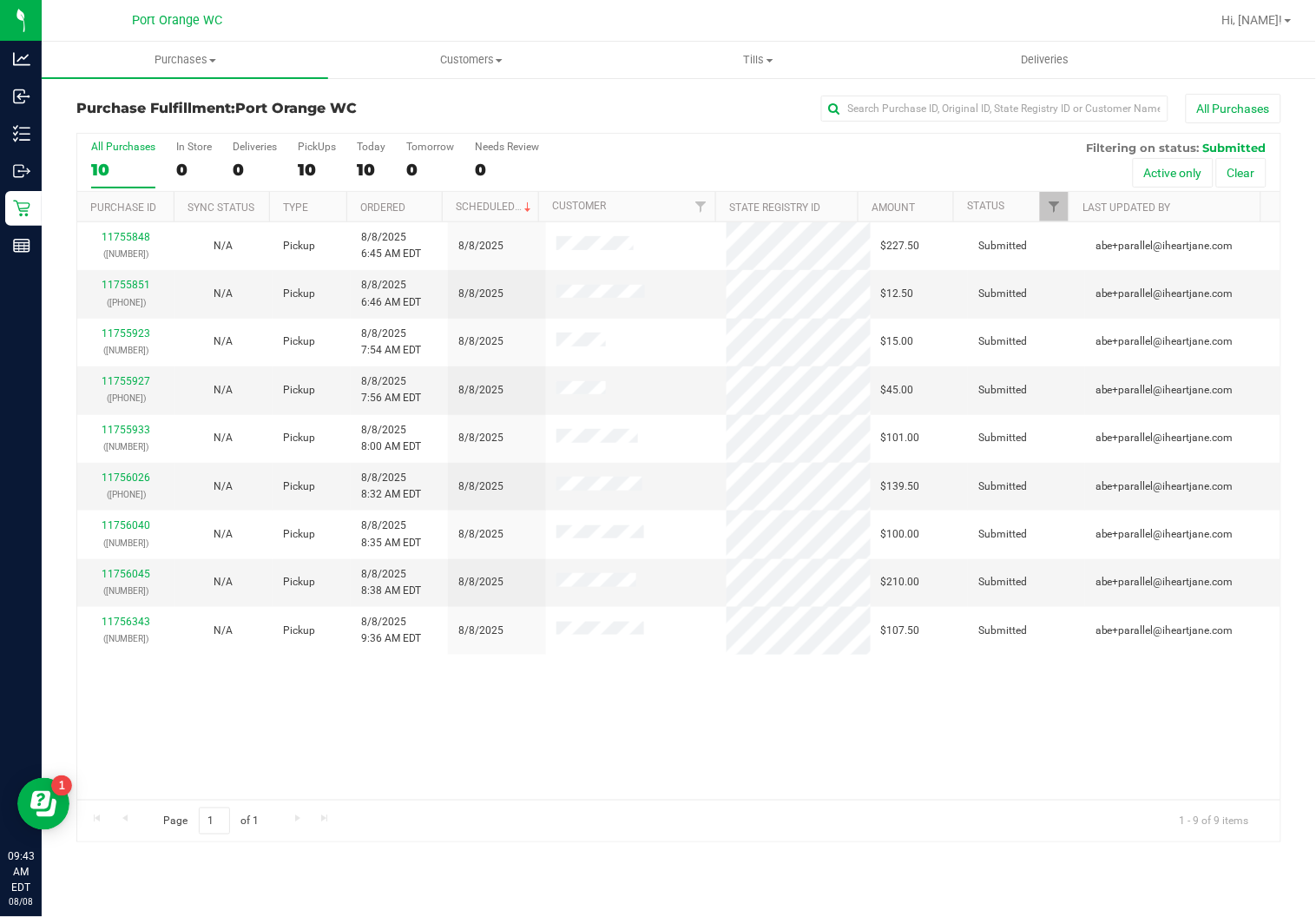 click on "All Purchases" at bounding box center [123, 147] 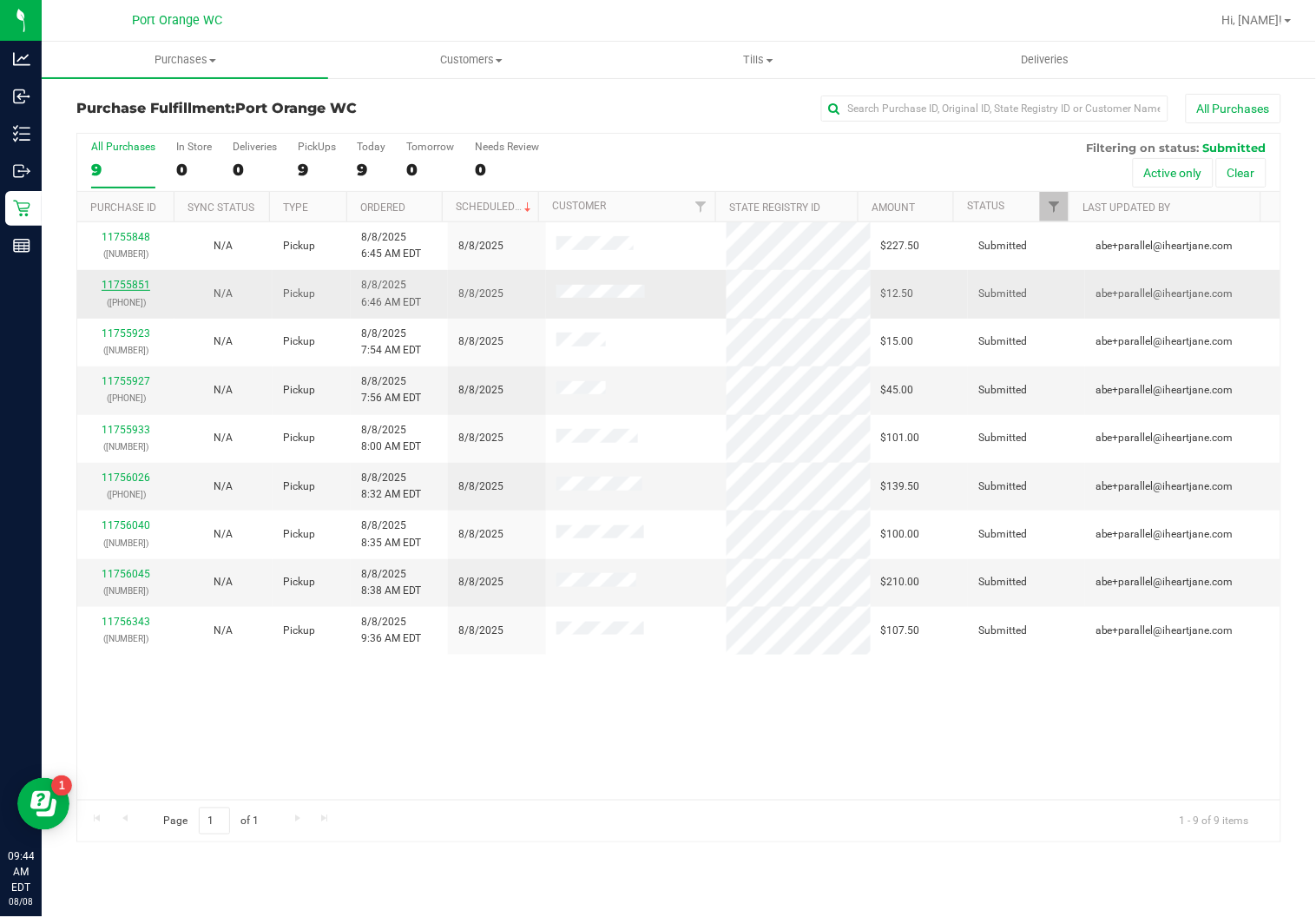 click on "11755851" at bounding box center (126, 285) 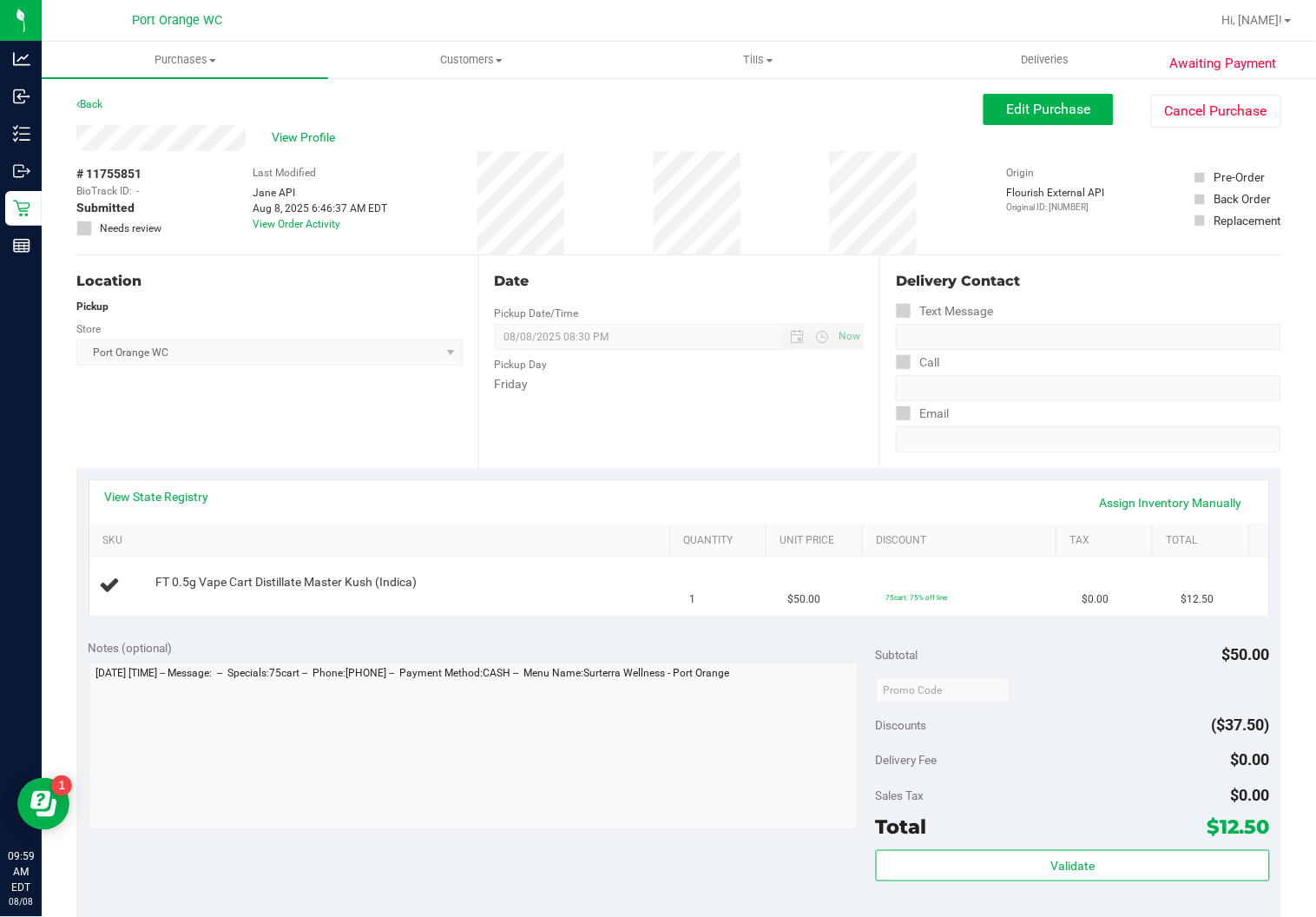 click on "Port Orange WC Select Store Bonita Springs WC Boynton Beach WC Bradenton WC Brandon WC Brooksville WC Call Center Clermont WC Crestview WC Deerfield Beach WC Delray Beach WC Deltona WC Ft Walton Beach WC Ft. Lauderdale WC Ft. Myers WC Gainesville WC Jax Atlantic WC JAX DC REP Jax WC Key West WC Lakeland WC Largo WC Lehigh Acres DC REP Merritt Island WC Miami 72nd WC Miami Beach WC Miami Dadeland WC Miramar DC REP New Port Richey WC North Palm Beach WC North Port WC Ocala WC Orange Park WC Orlando Colonial WC Orlando DC REP Orlando WC Oviedo WC Palm Bay WC Palm Coast WC Panama City WC Pensacola WC Port Orange WC Port St. Lucie WC Sebring WC South Tampa WC St. Pete WC Summerfield WC Tallahassee DC REP Tallahassee WC Tampa DC Testing Tampa Warehouse Tampa WC TX Austin DC TX Plano Retail TX San Antonio Retail TX South-Austin Retail TX Sugarland Retail Winter Haven WC WPB DC WPB WC" at bounding box center (269, 353) 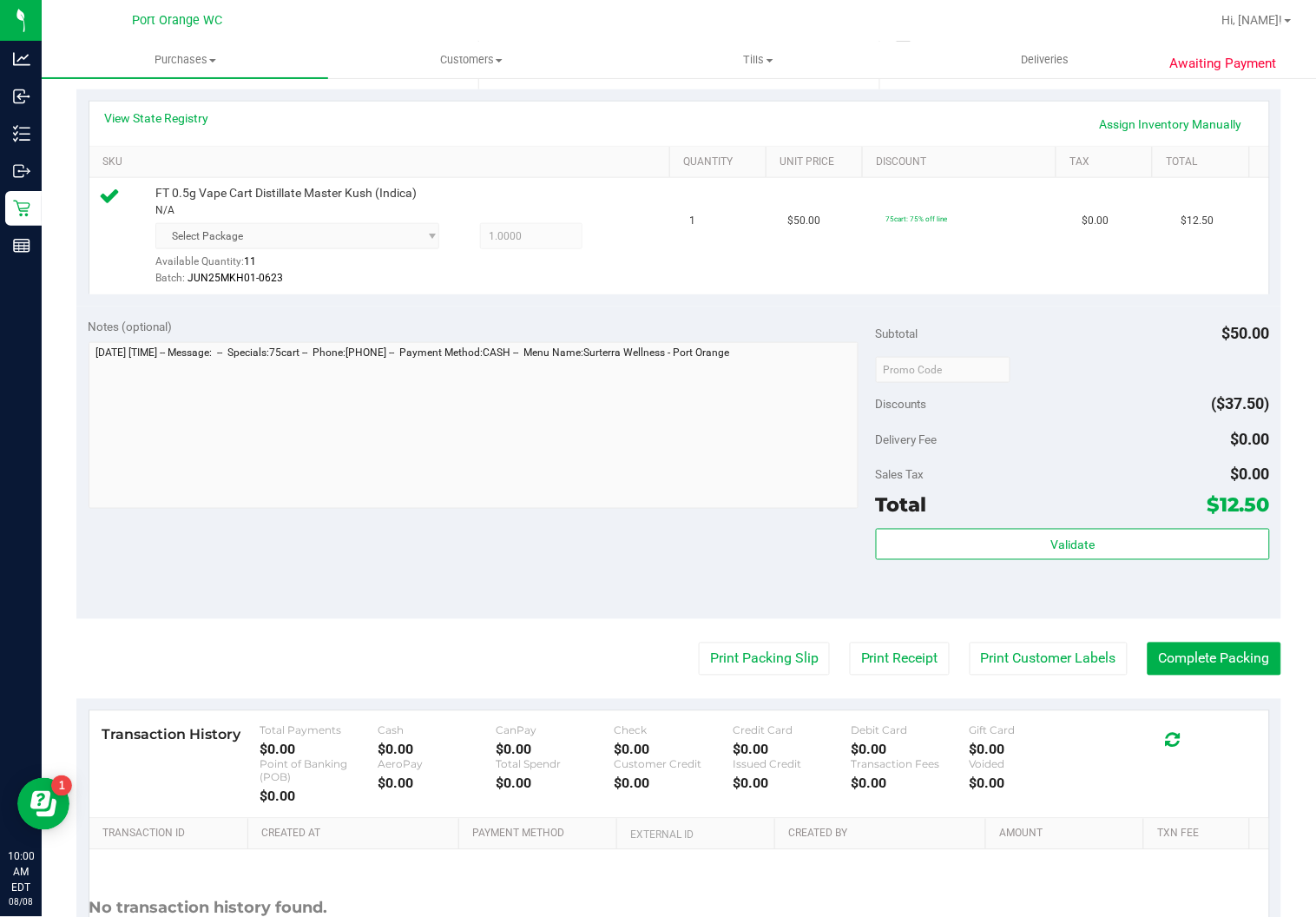 scroll, scrollTop: 394, scrollLeft: 0, axis: vertical 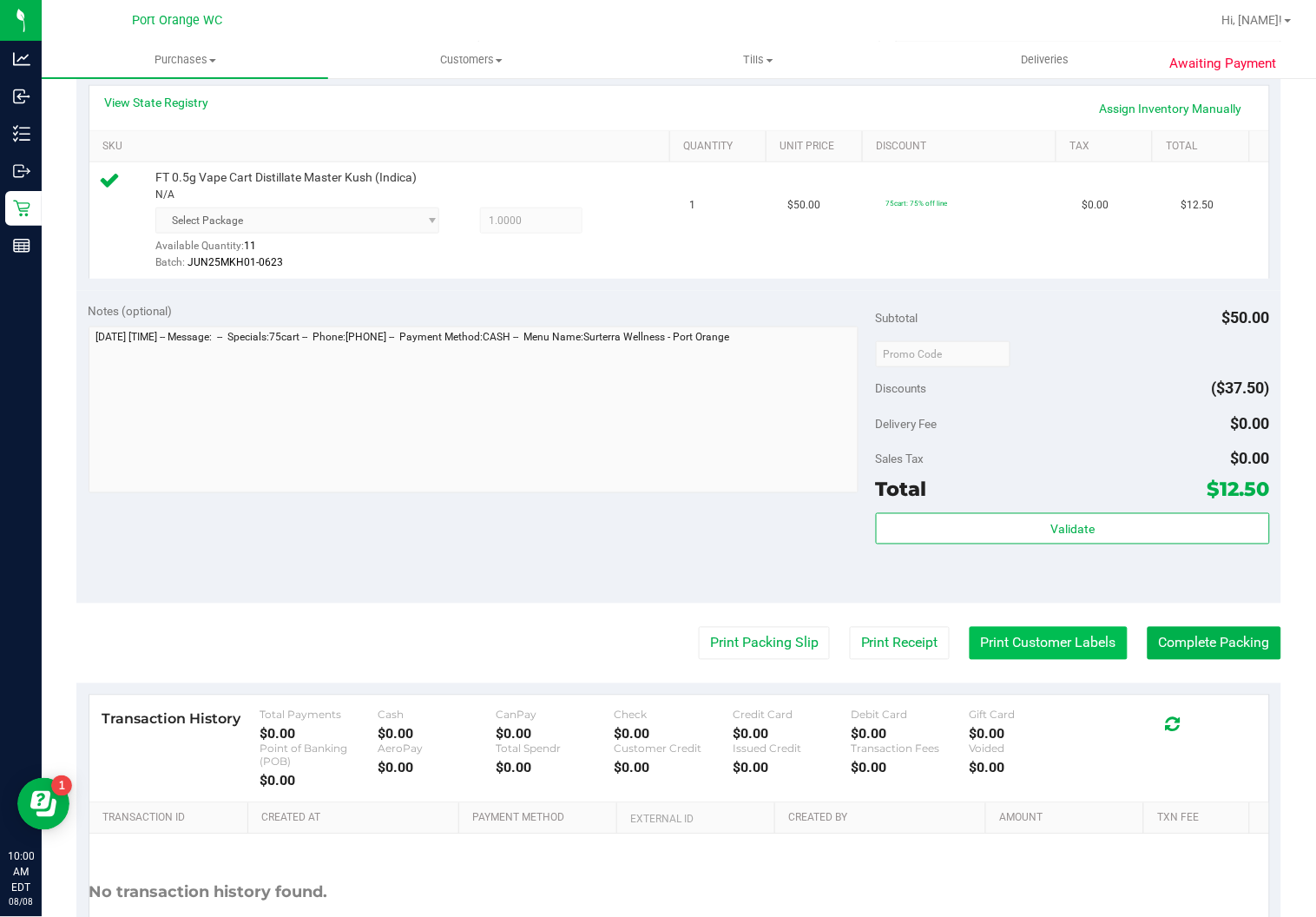 click on "Print Customer Labels" at bounding box center [1049, 643] 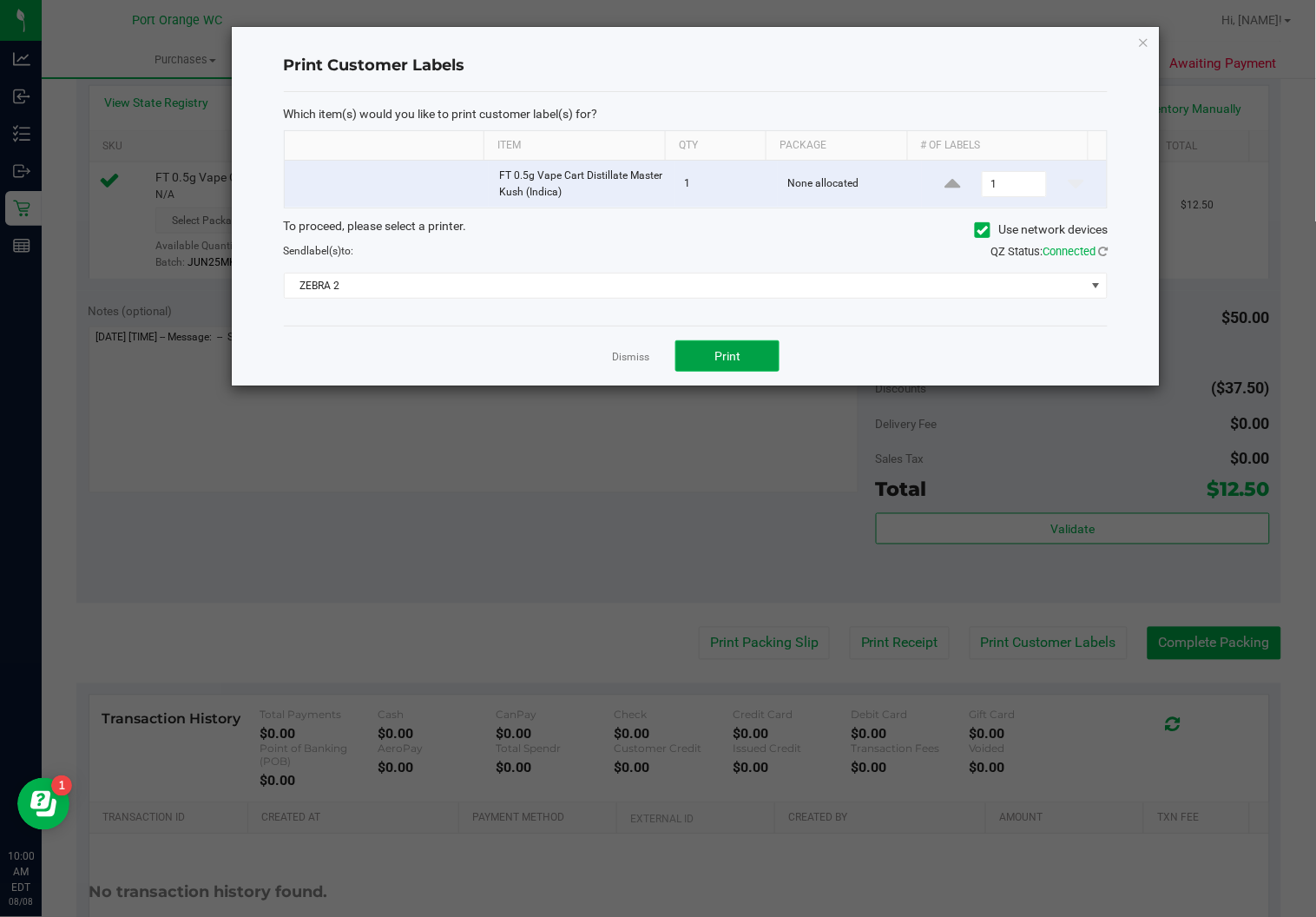 click on "Print" 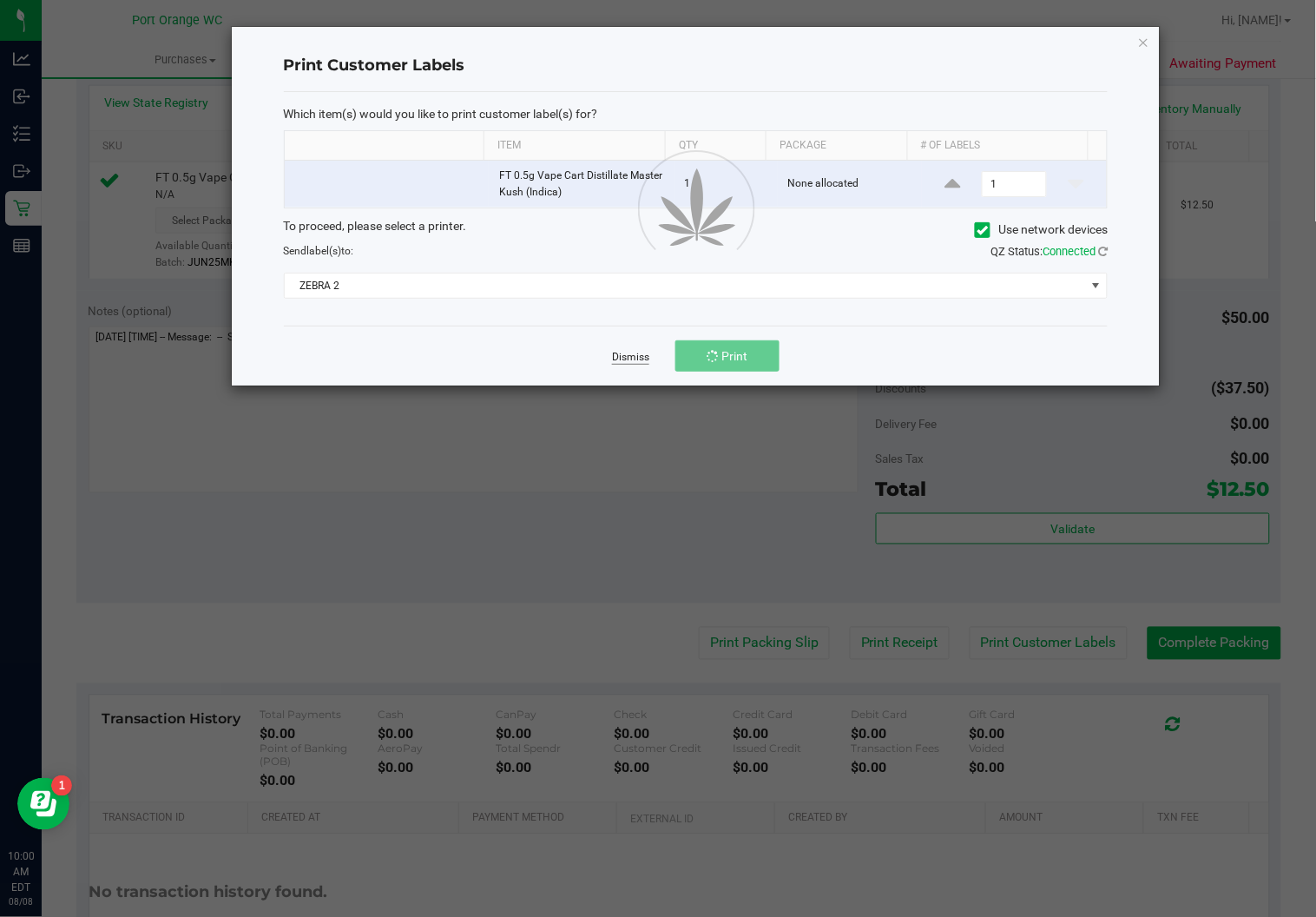click on "Dismiss" 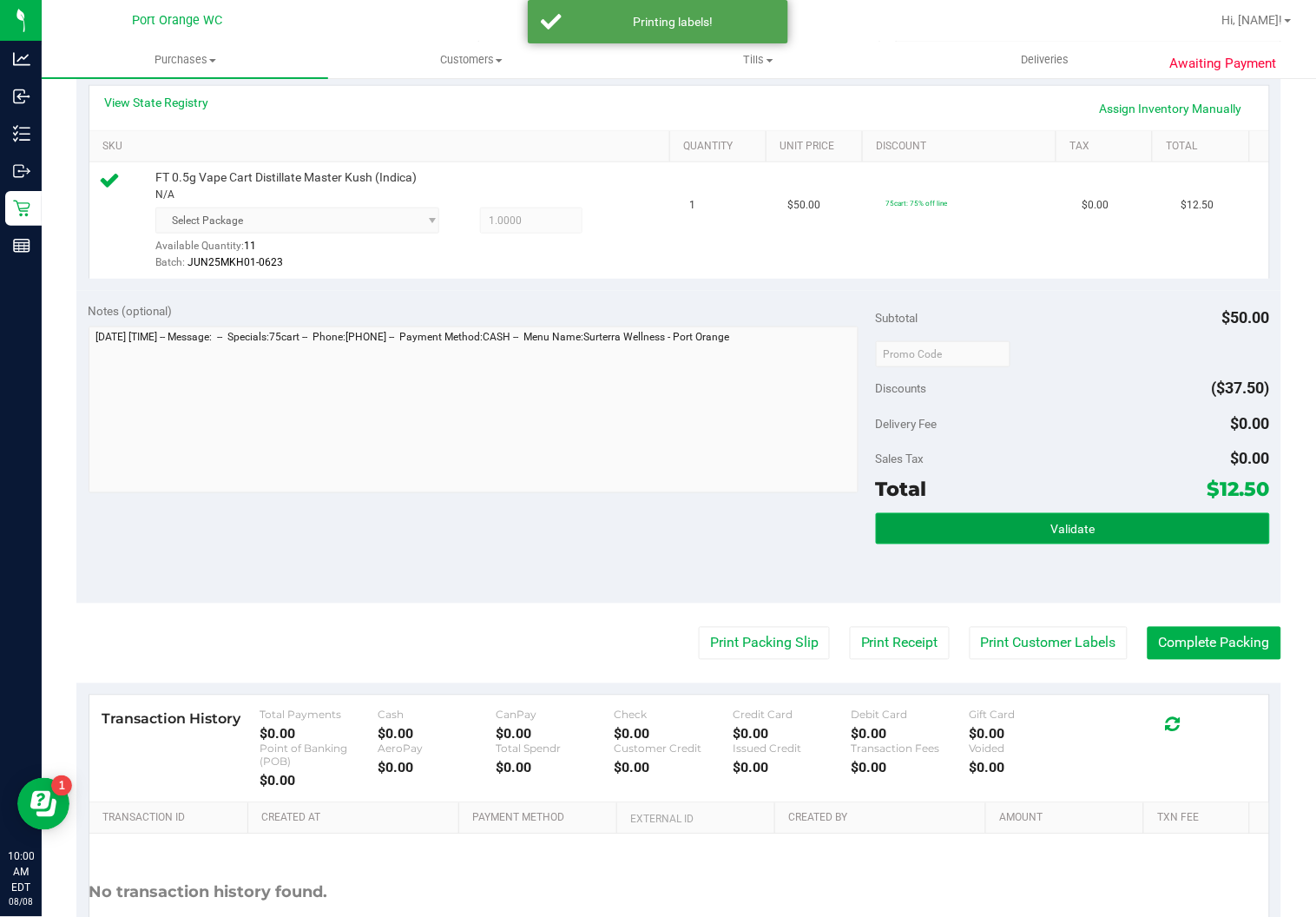 click on "Validate" at bounding box center [1073, 529] 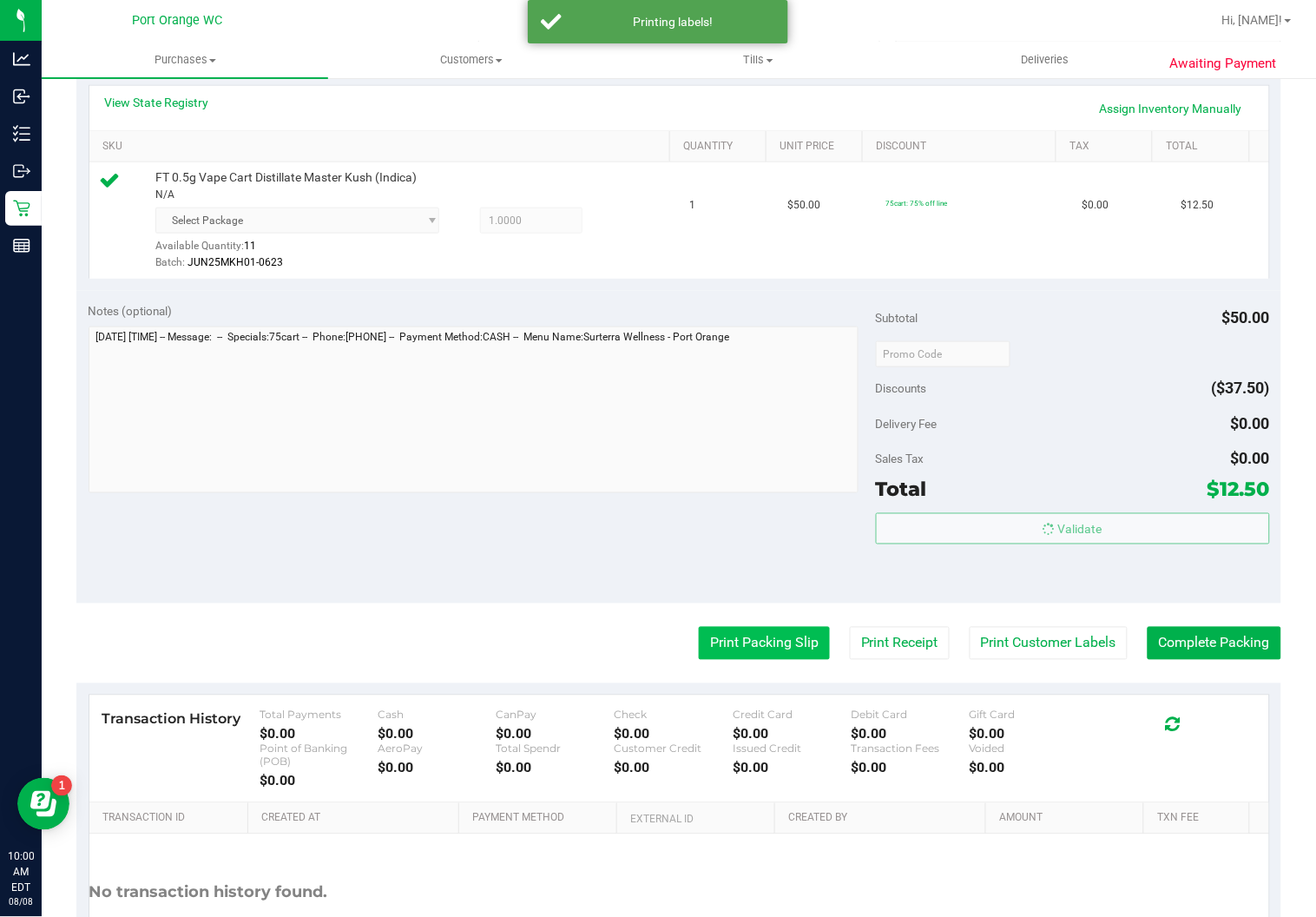 click on "Print Packing Slip" at bounding box center (764, 643) 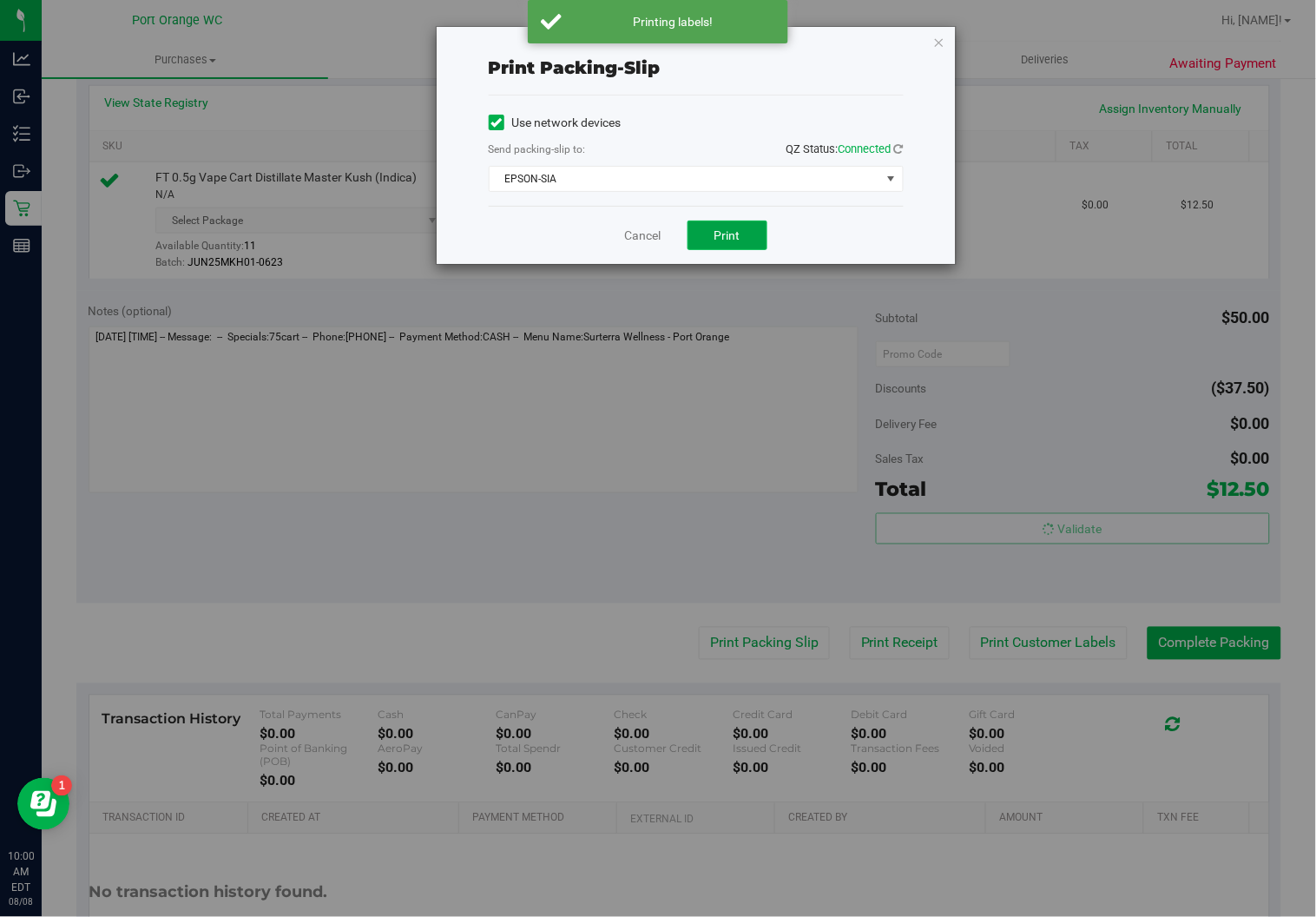 click on "Print" at bounding box center (727, 235) 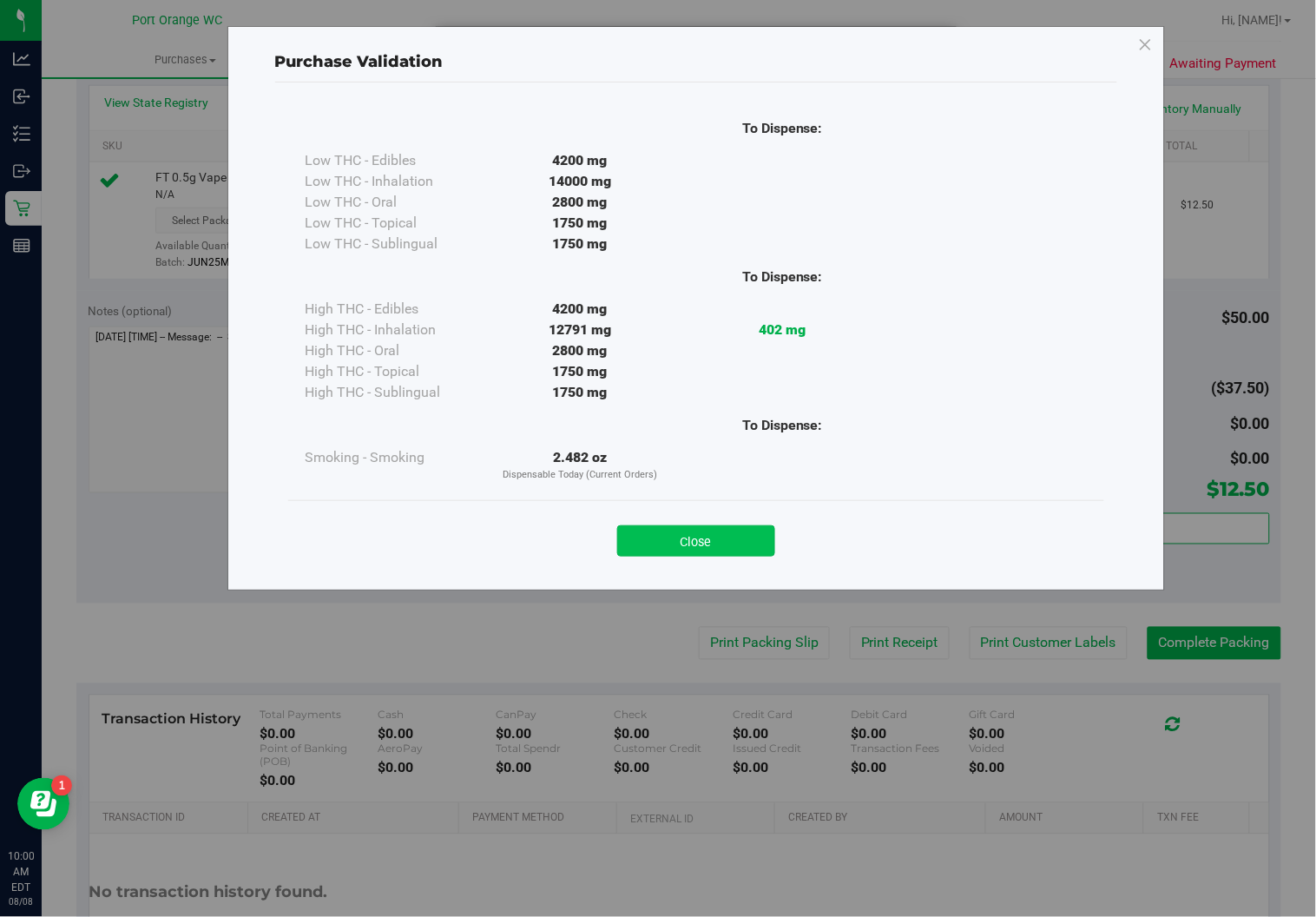 click on "Close" at bounding box center [696, 541] 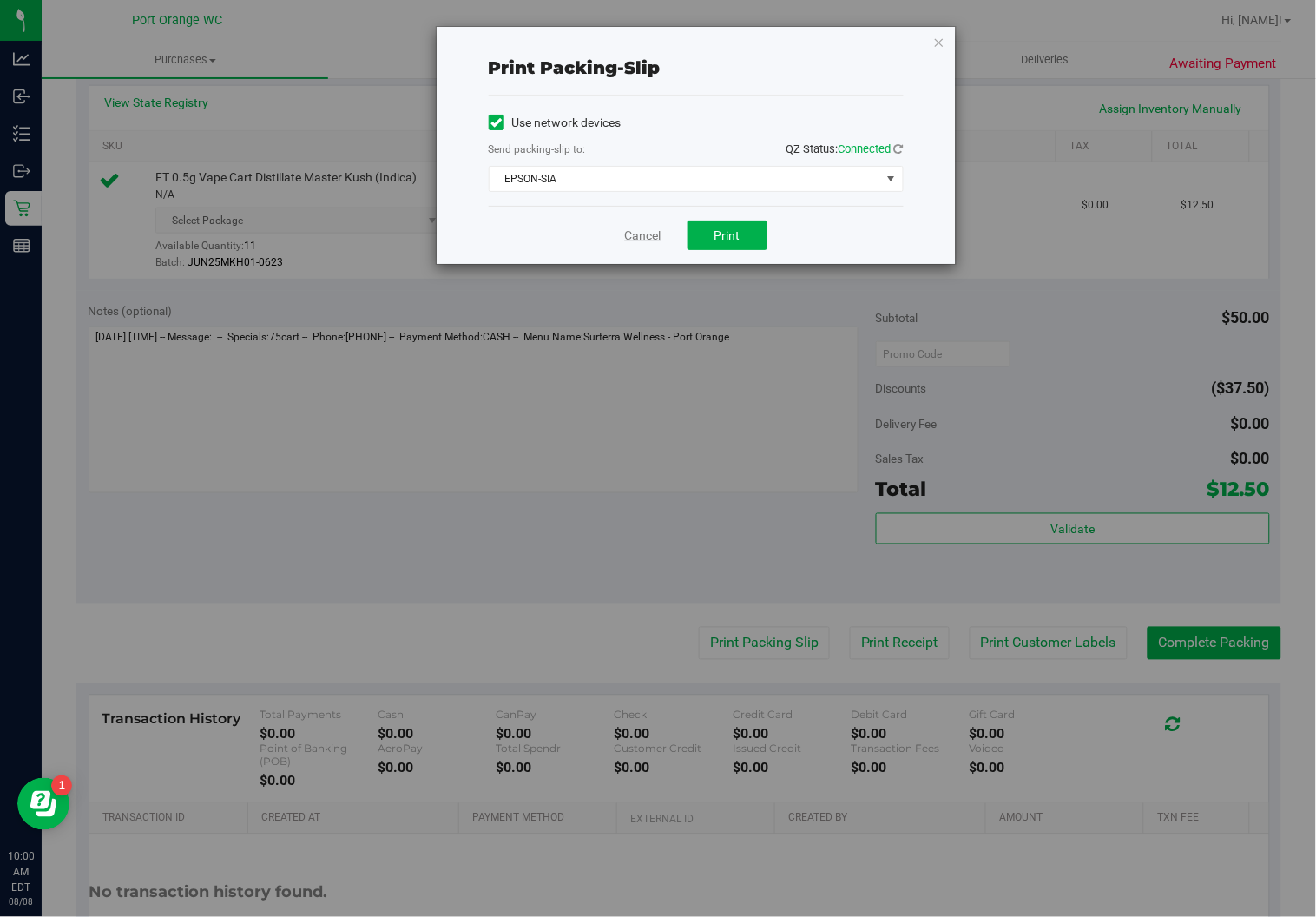 click on "Cancel" at bounding box center [643, 235] 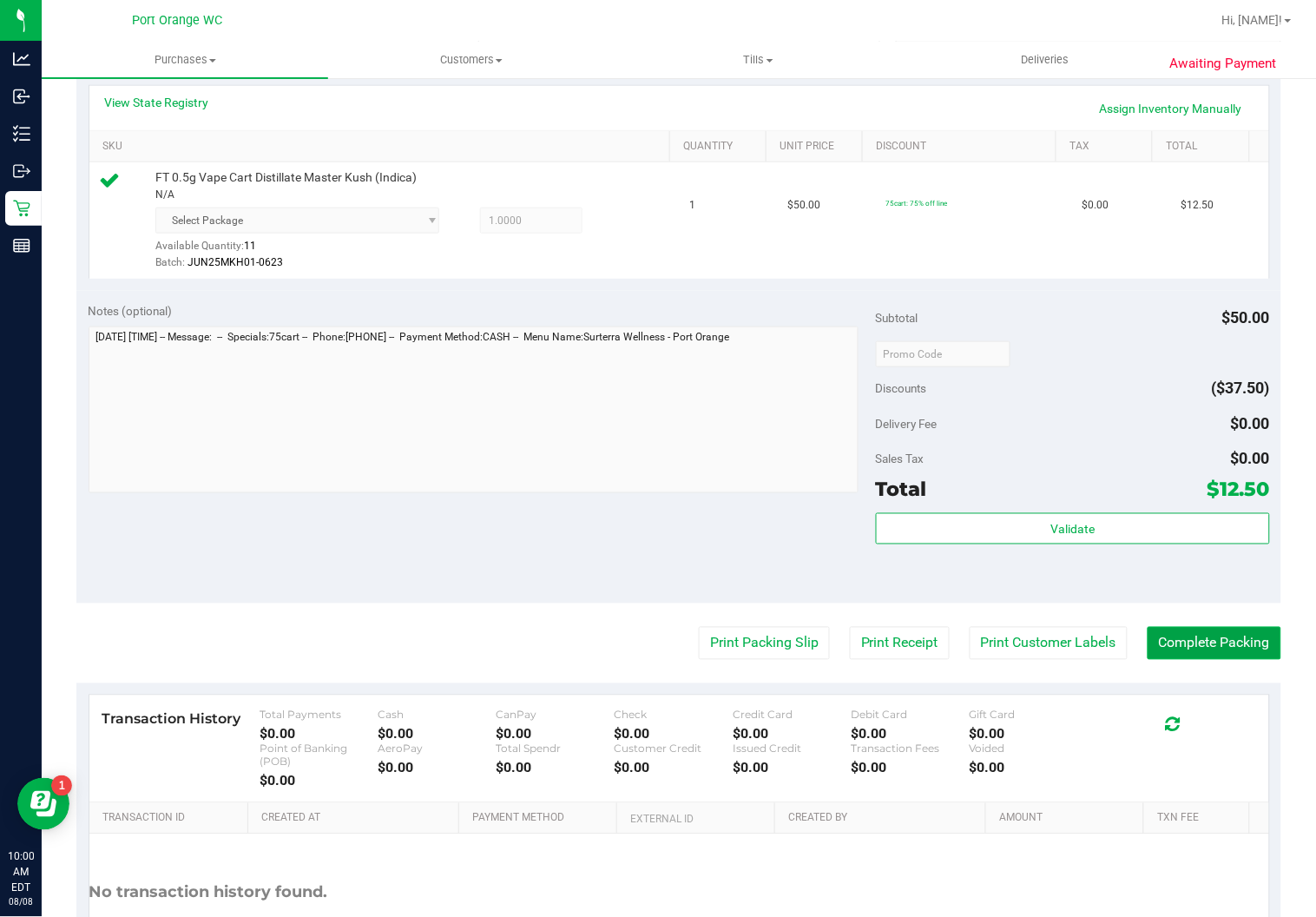 click on "Complete Packing" at bounding box center (1214, 643) 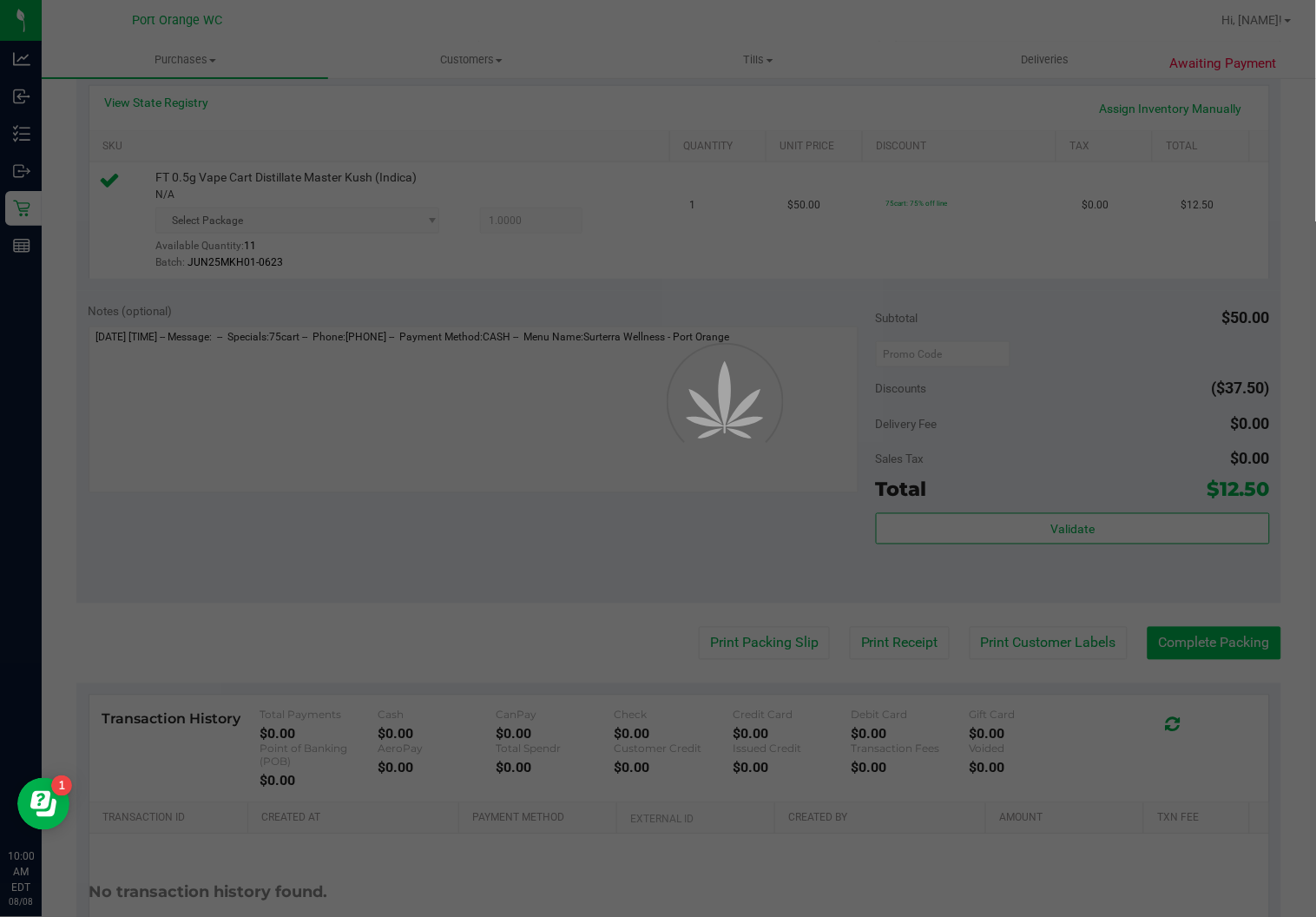 scroll, scrollTop: 0, scrollLeft: 0, axis: both 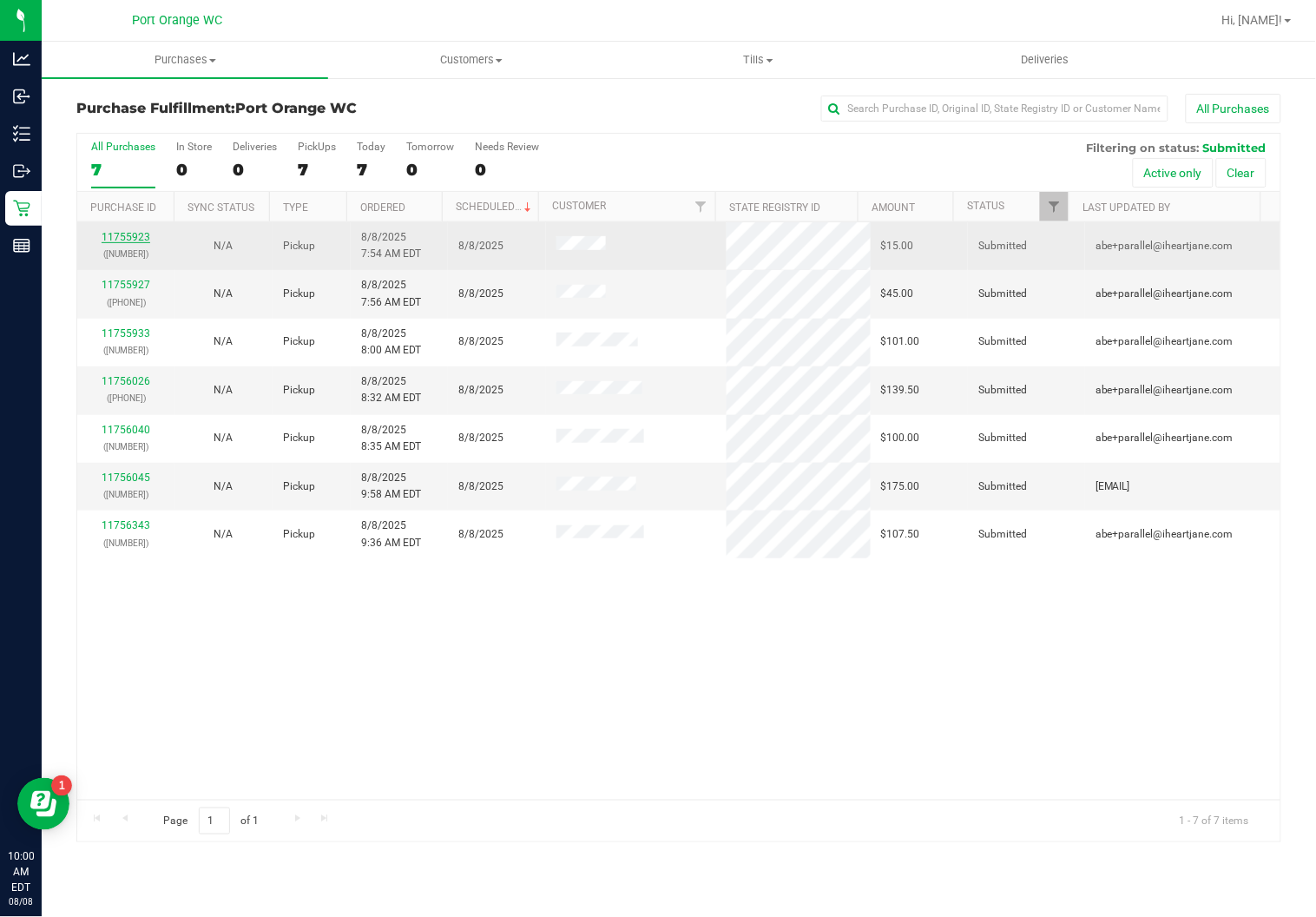 click on "11755923" at bounding box center (126, 237) 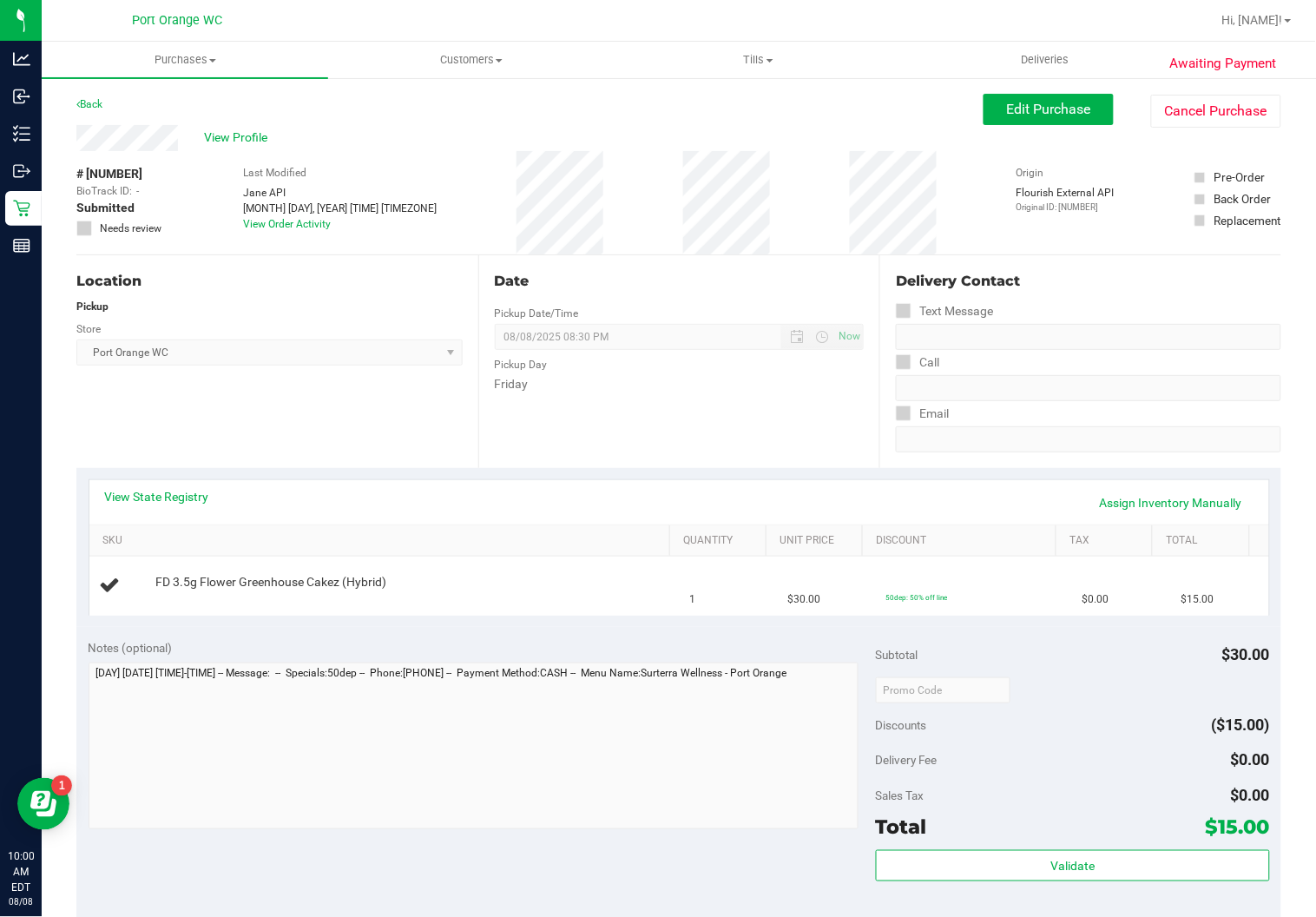 click on "Back
Edit Purchase
Cancel Purchase" at bounding box center [679, 109] 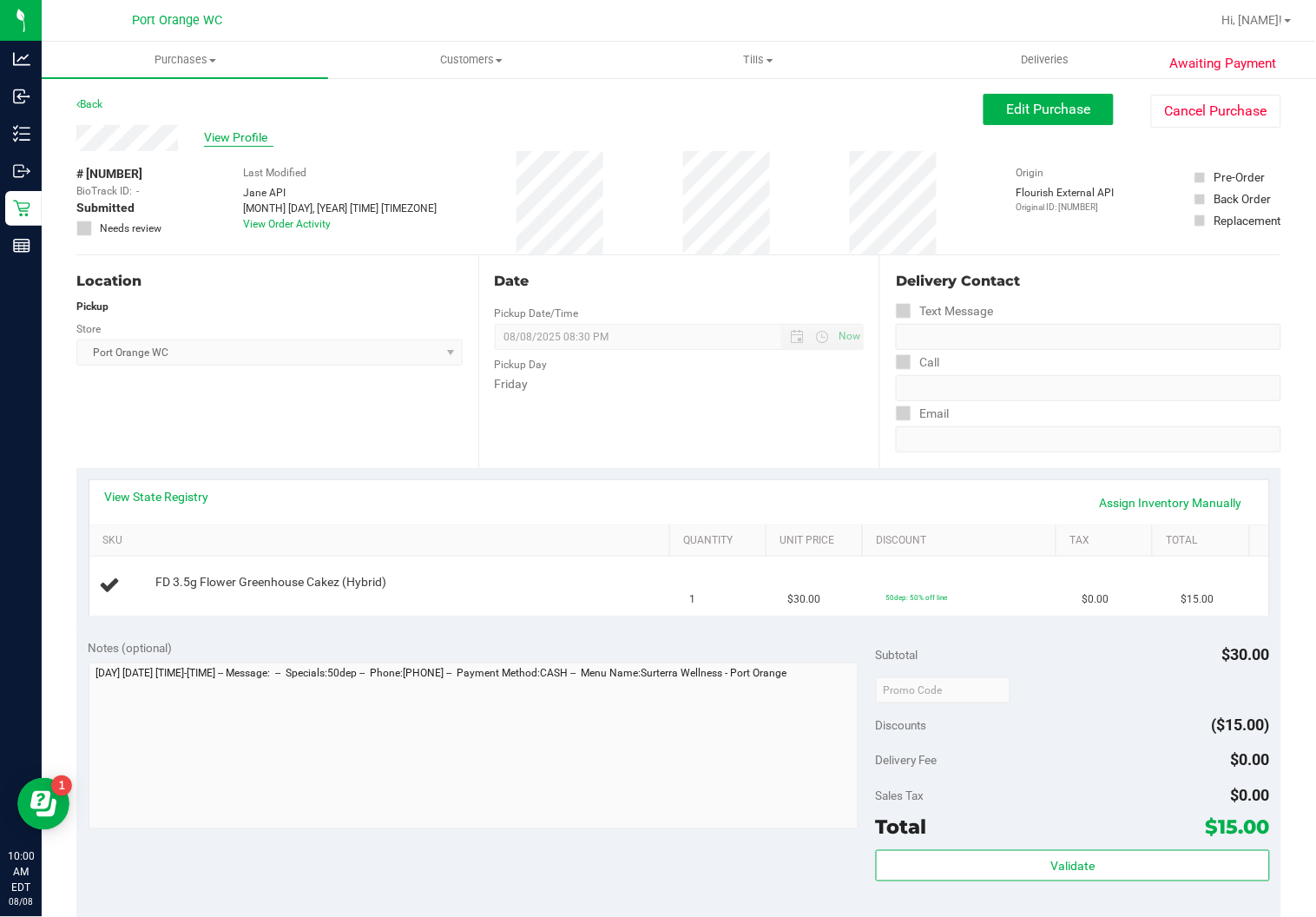 click on "View Profile" at bounding box center (239, 137) 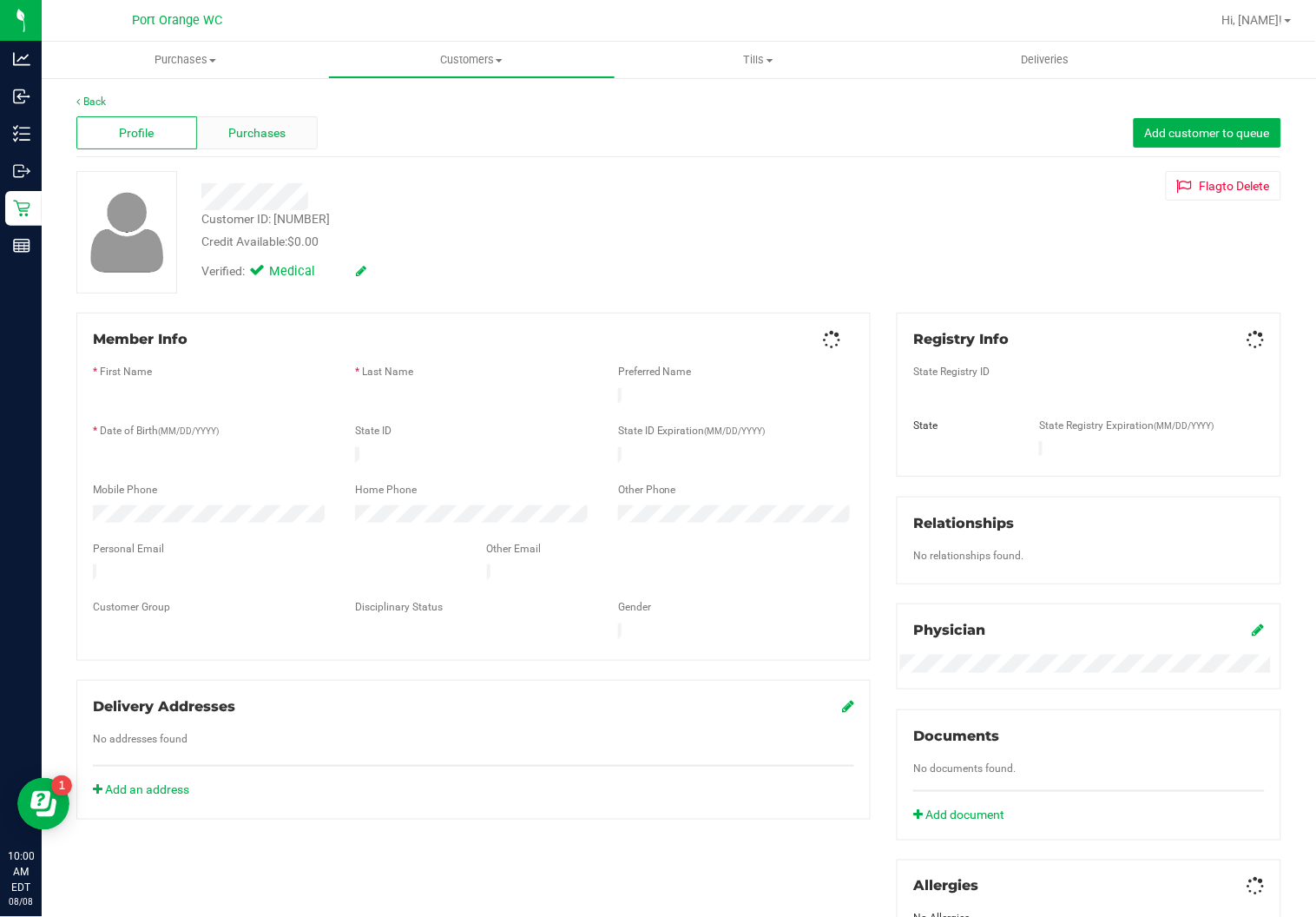 click on "Purchases" at bounding box center (257, 133) 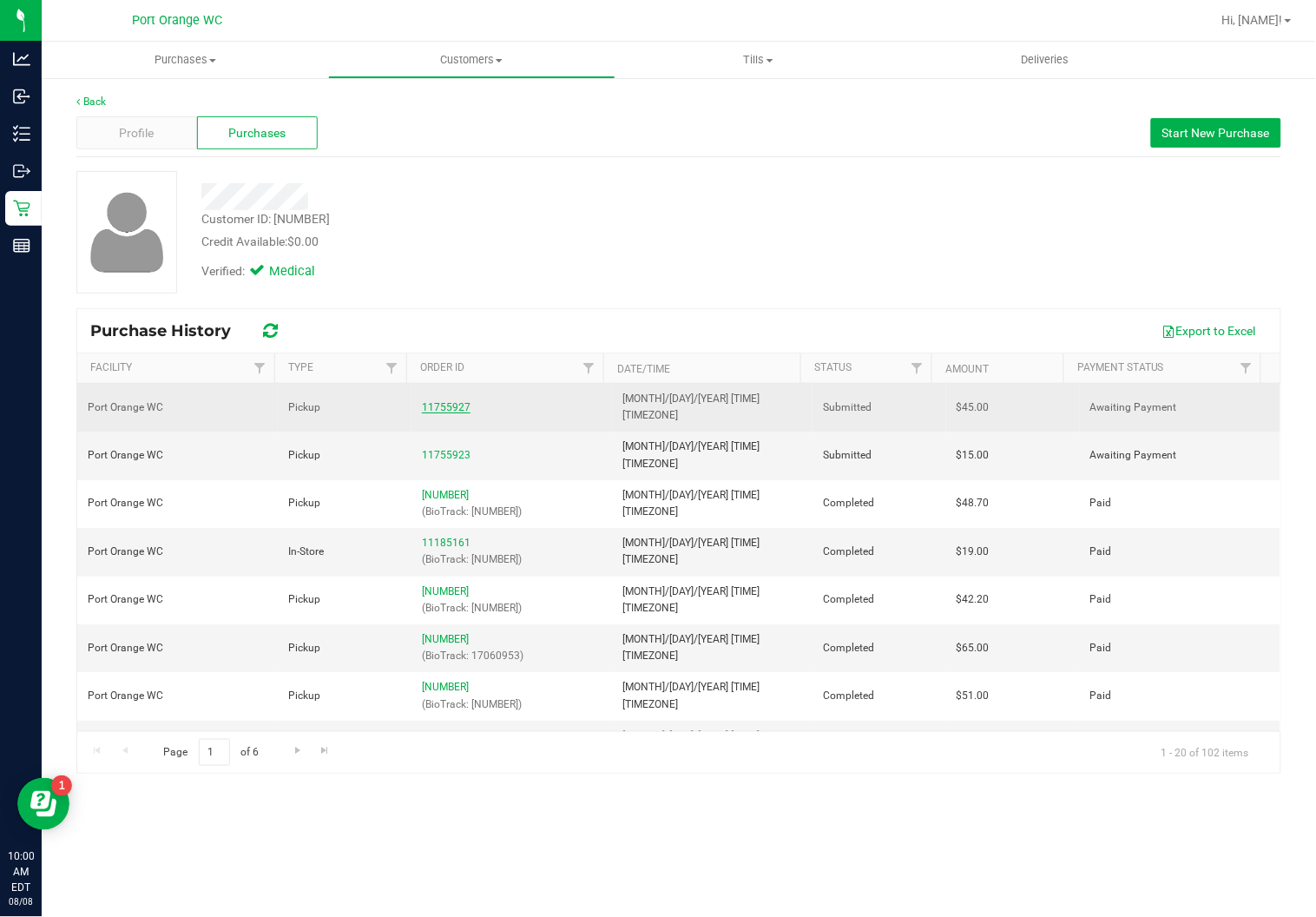 click on "11755927" at bounding box center [446, 407] 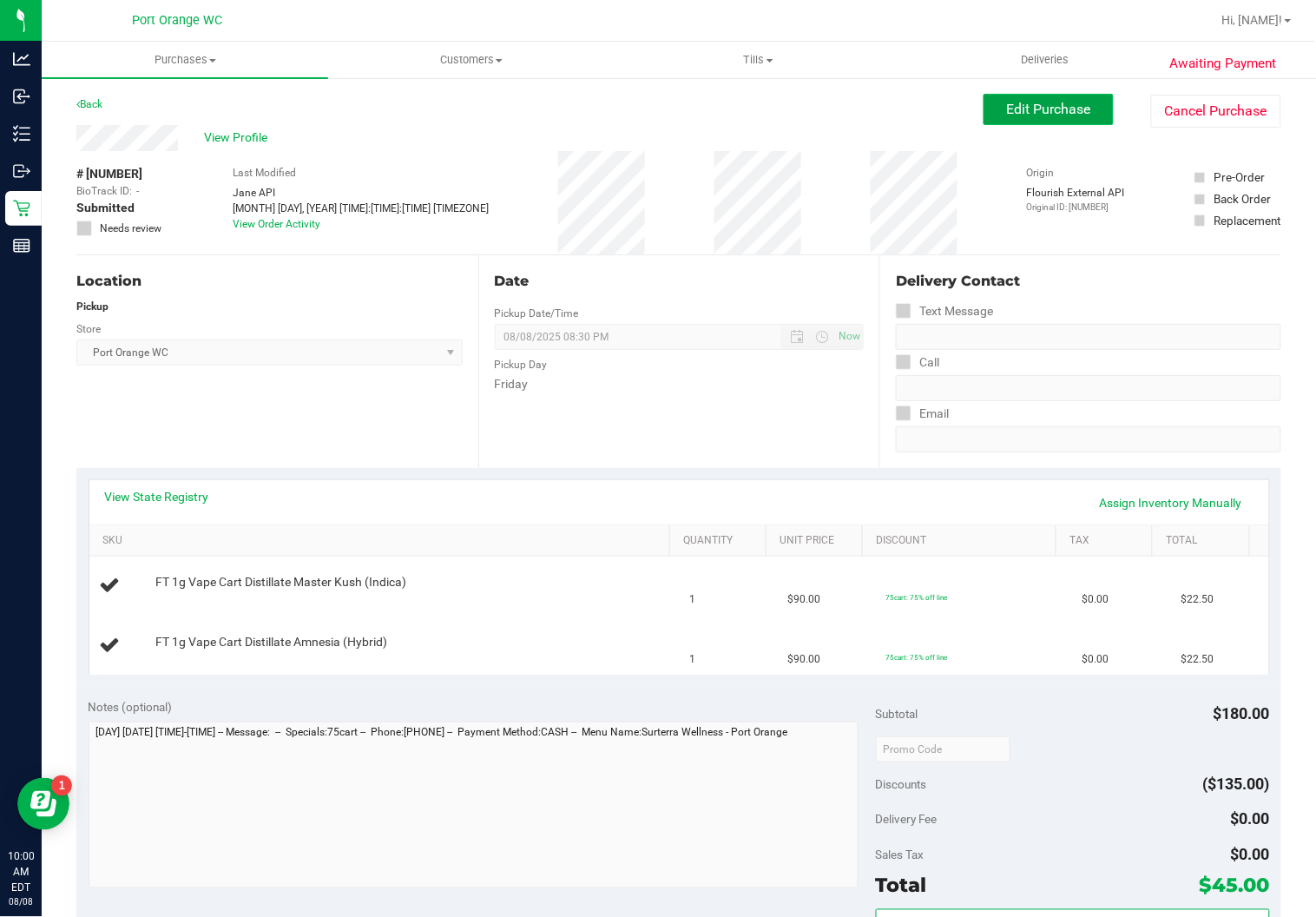 click on "Edit Purchase" at bounding box center [1049, 109] 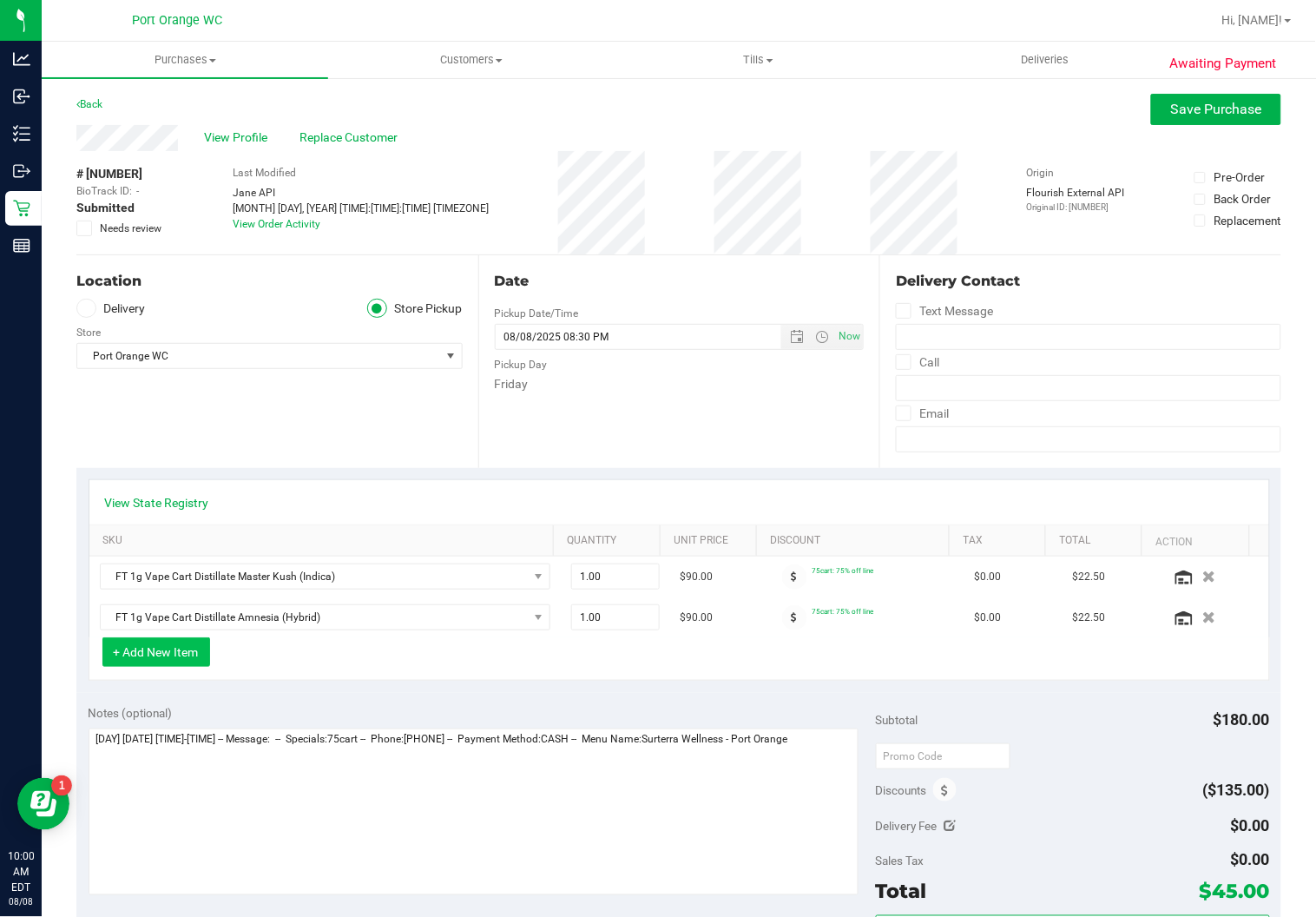 click on "+ Add New Item" at bounding box center [156, 652] 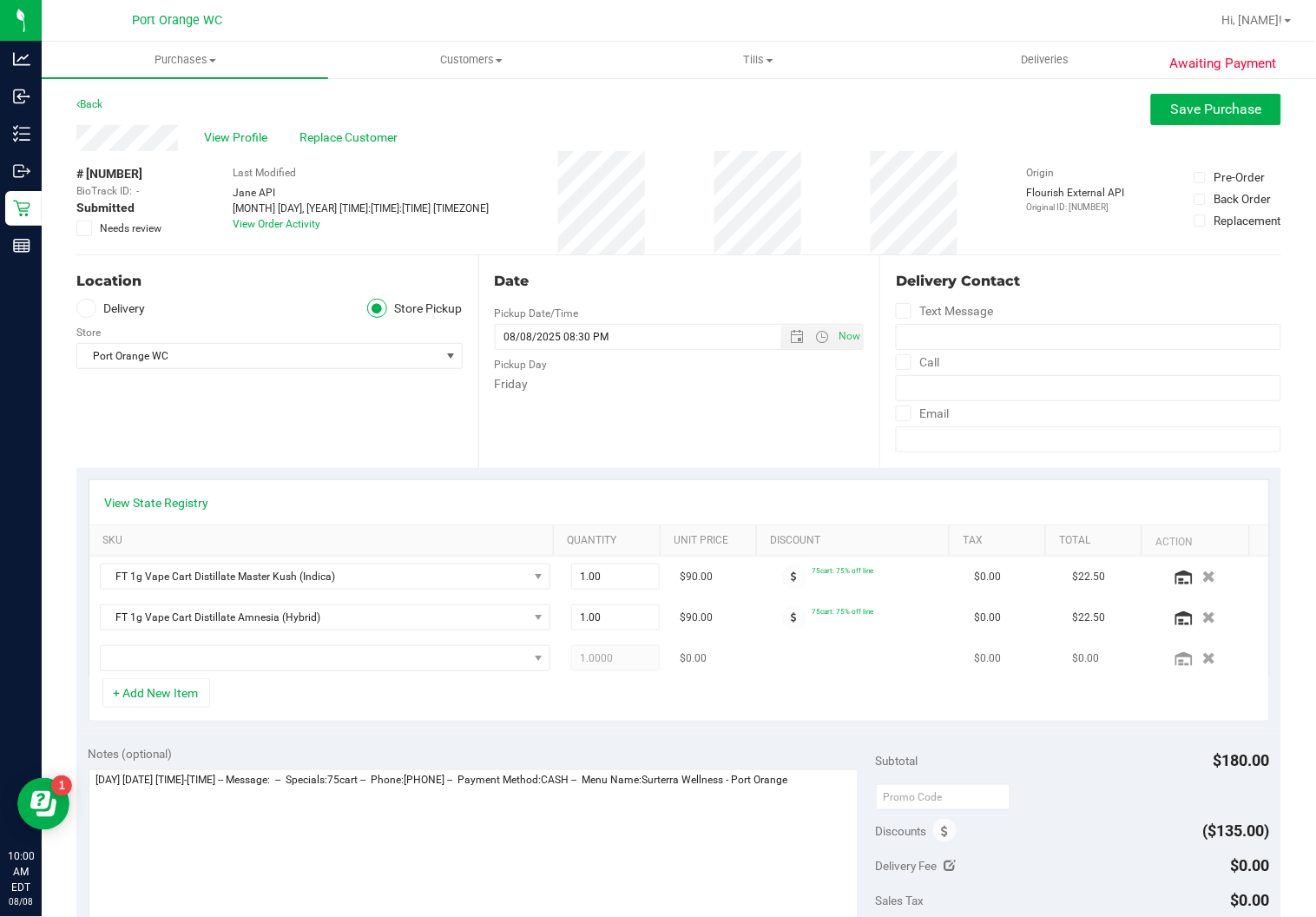 click at bounding box center (326, 658) 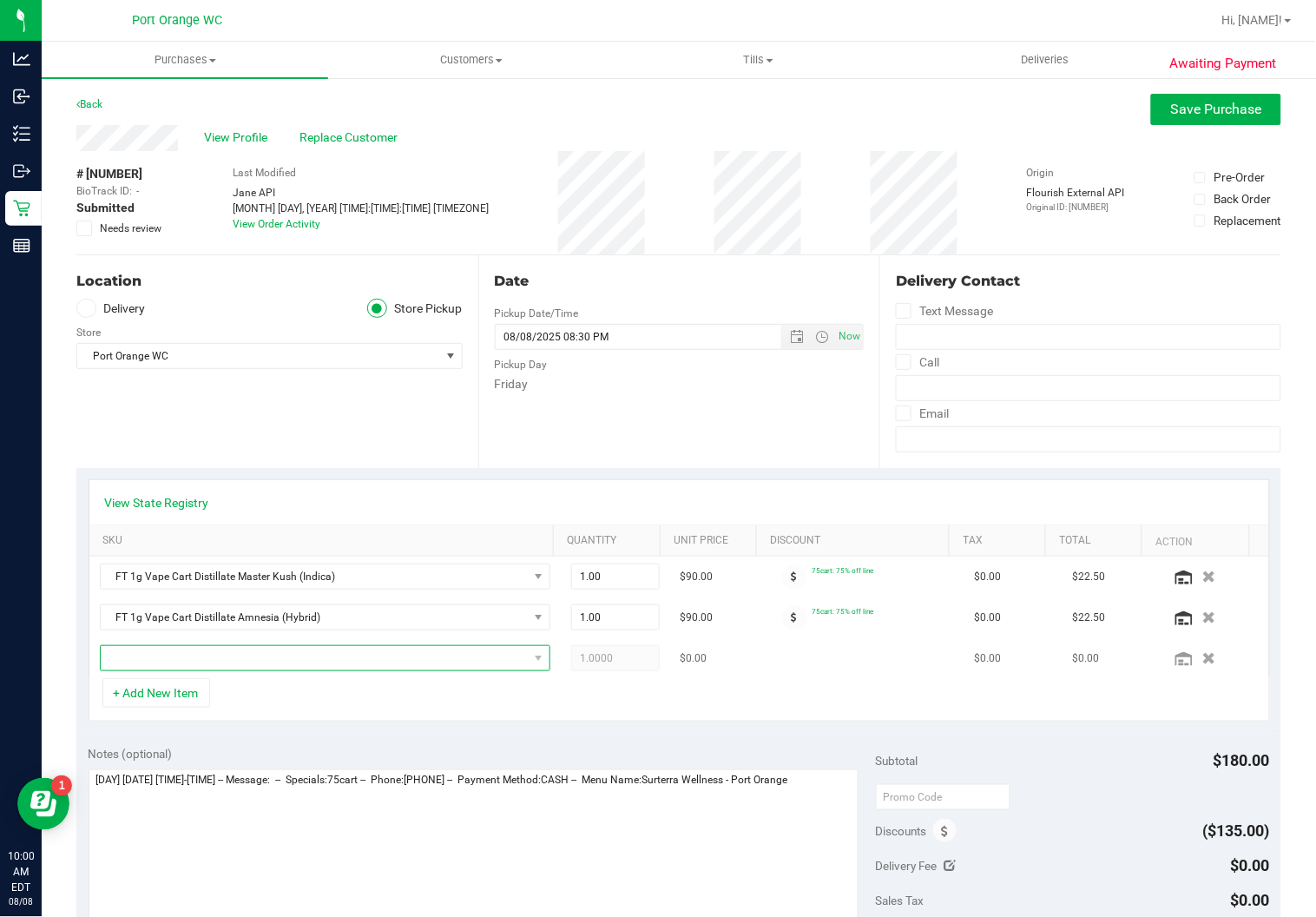 drag, startPoint x: 270, startPoint y: 646, endPoint x: 267, endPoint y: 663, distance: 17.26268 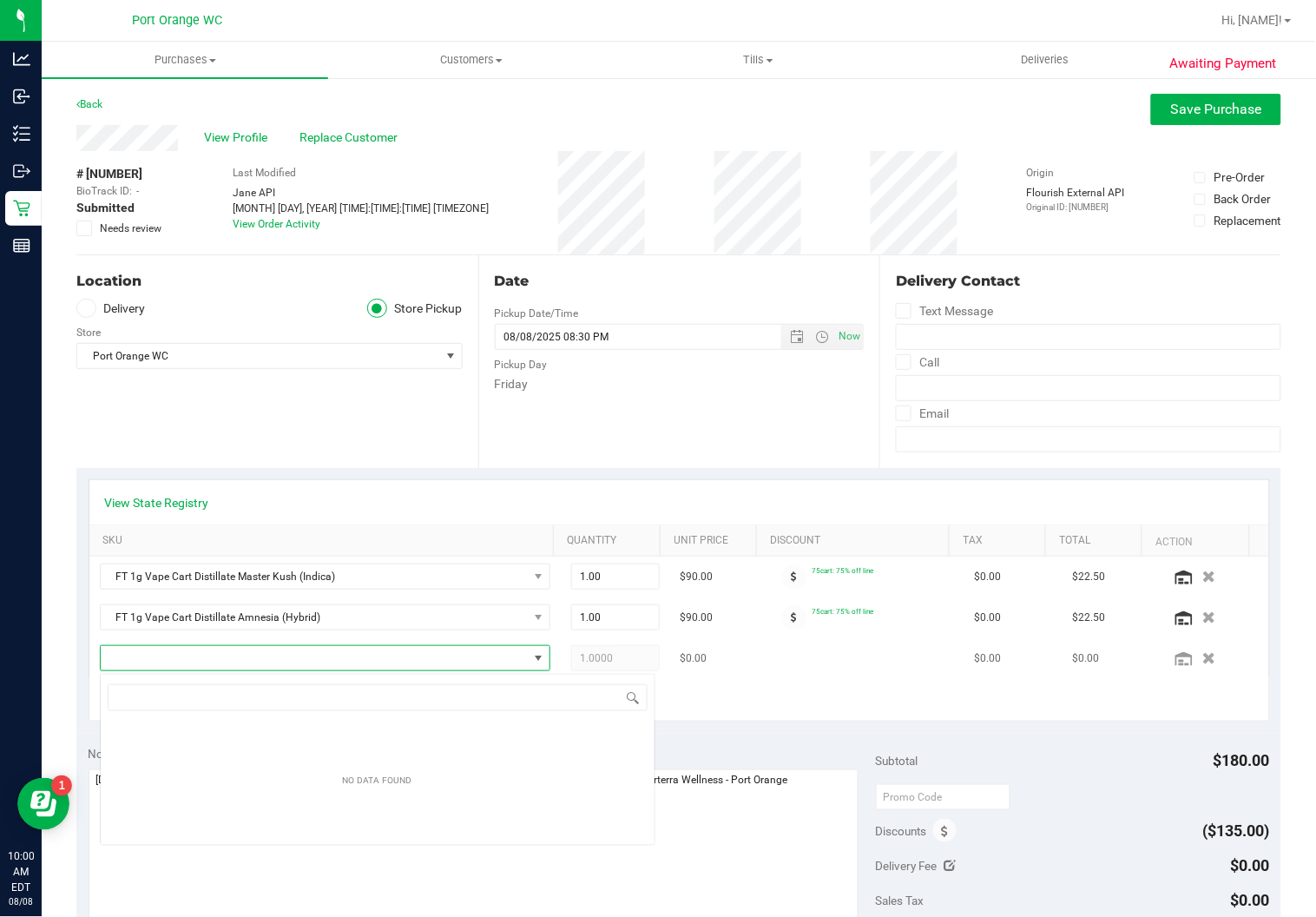 scroll, scrollTop: 86810, scrollLeft: 86371, axis: both 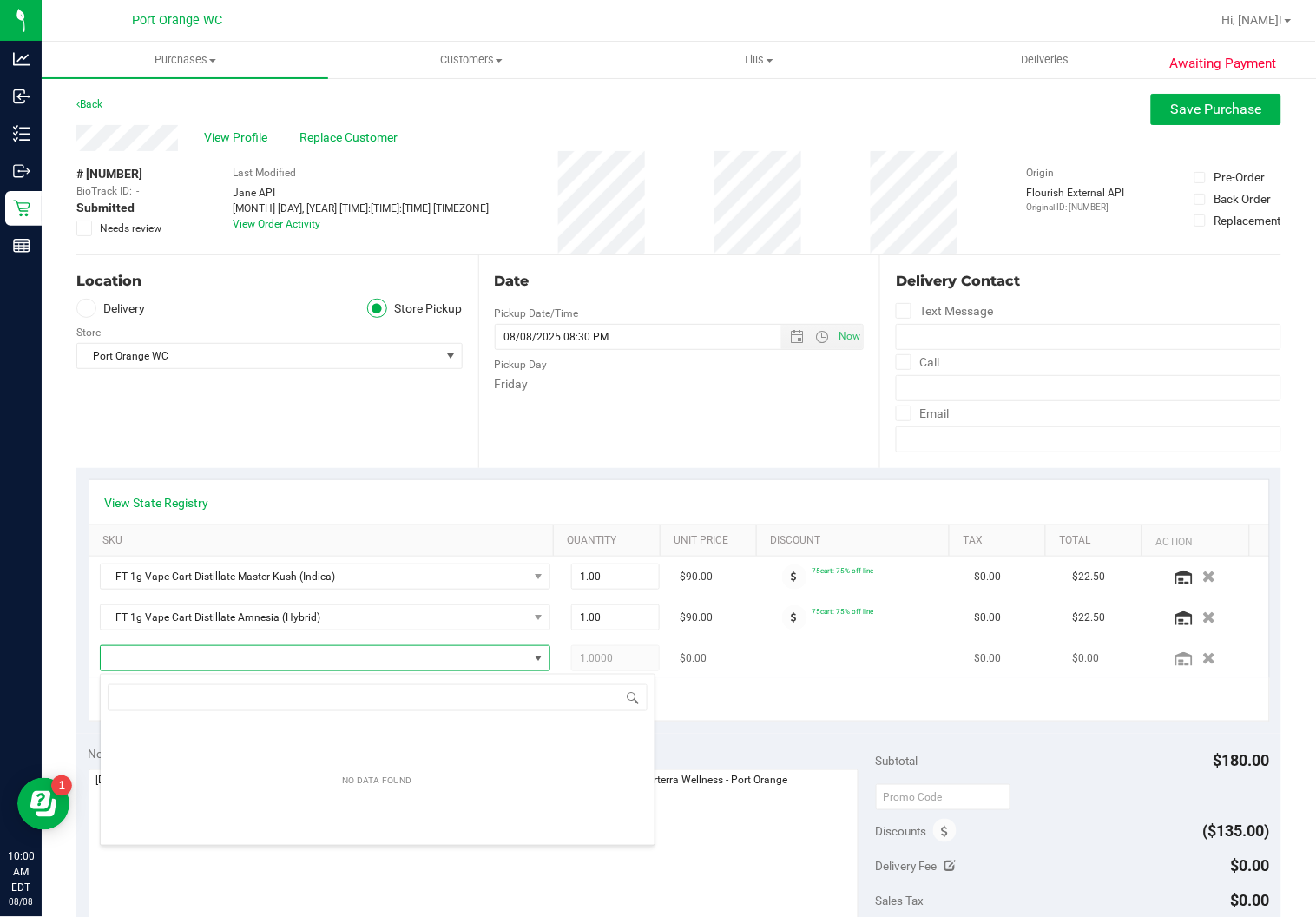 click at bounding box center [314, 658] 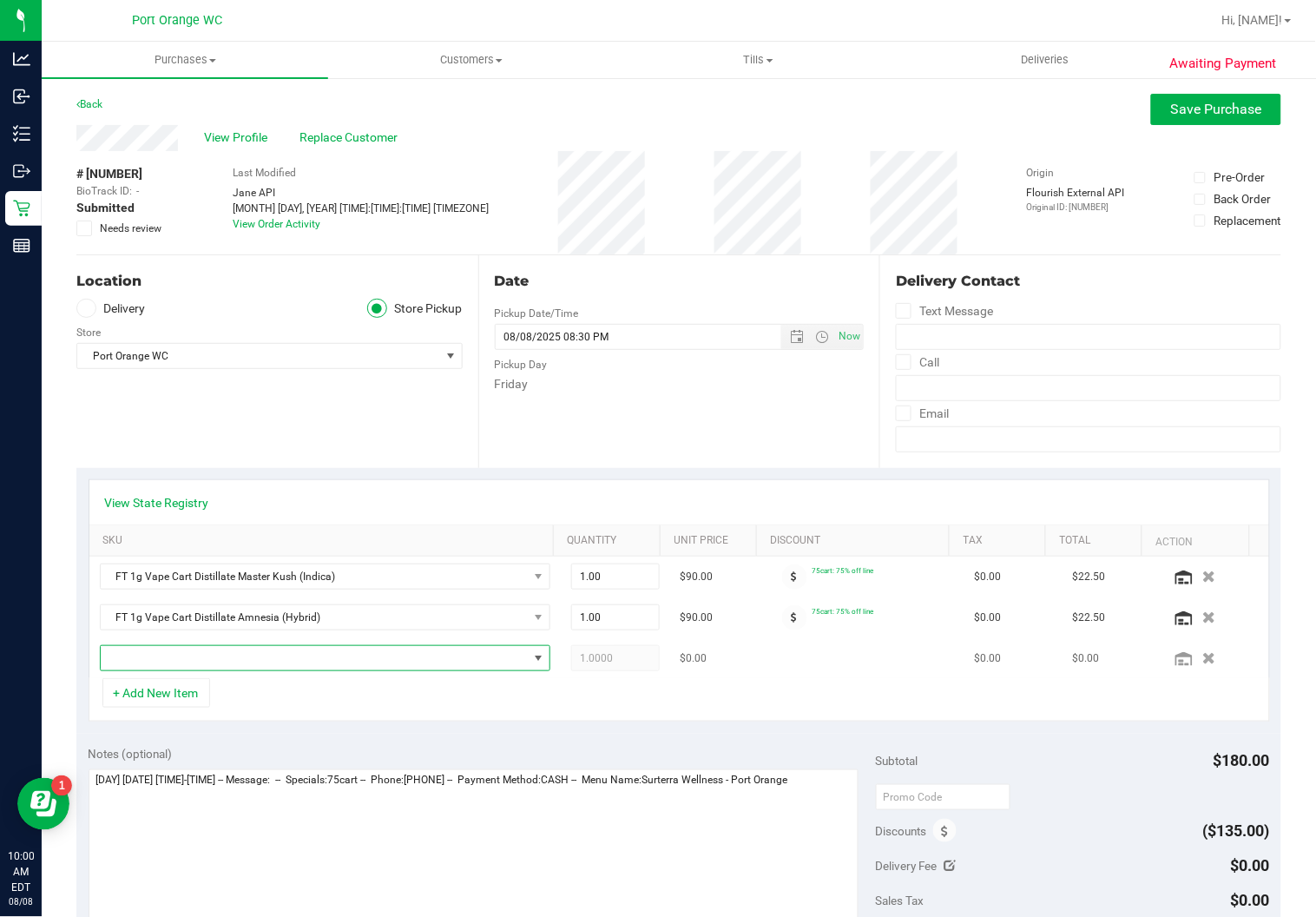 click at bounding box center [314, 658] 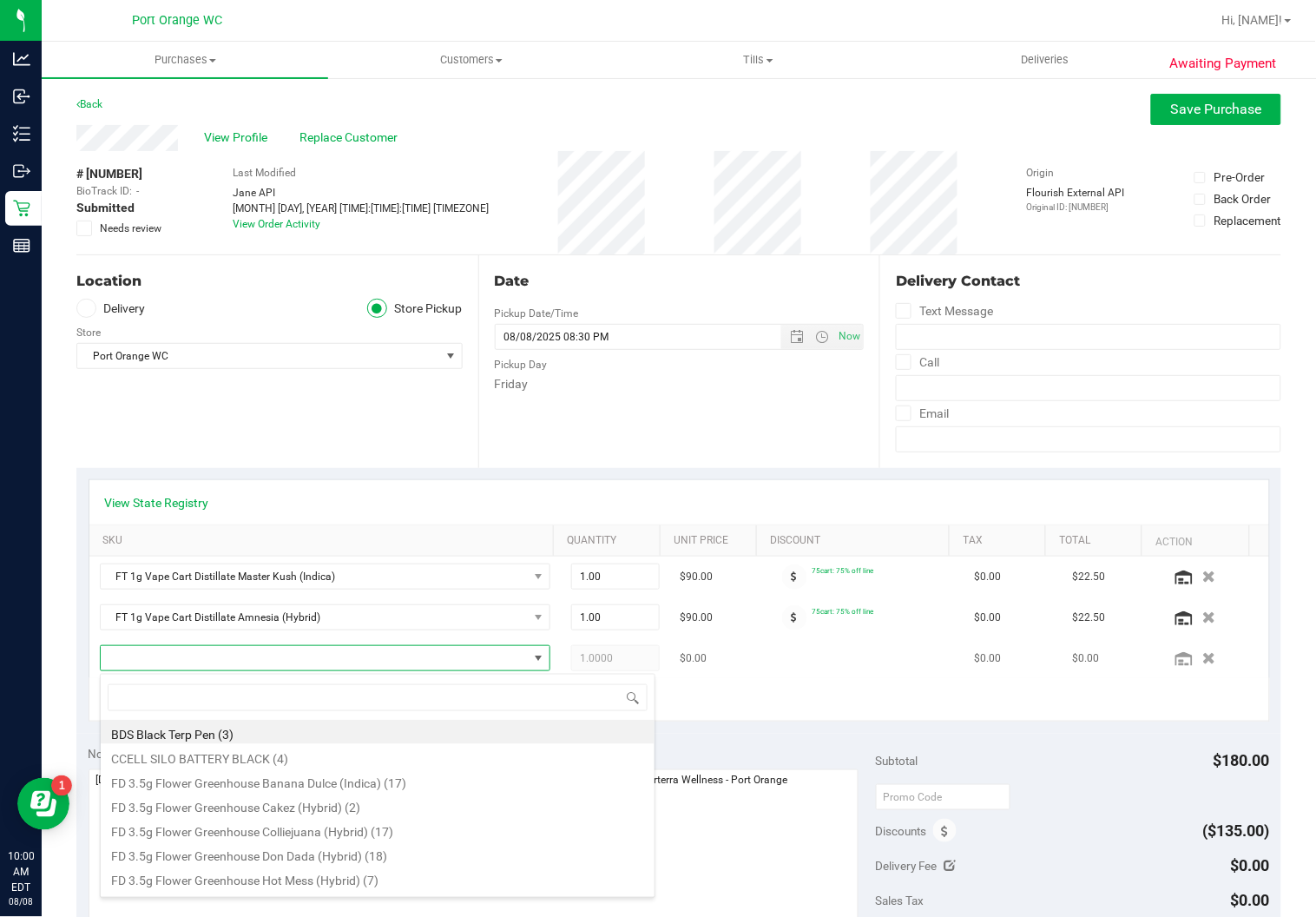 scroll, scrollTop: 86810, scrollLeft: 86371, axis: both 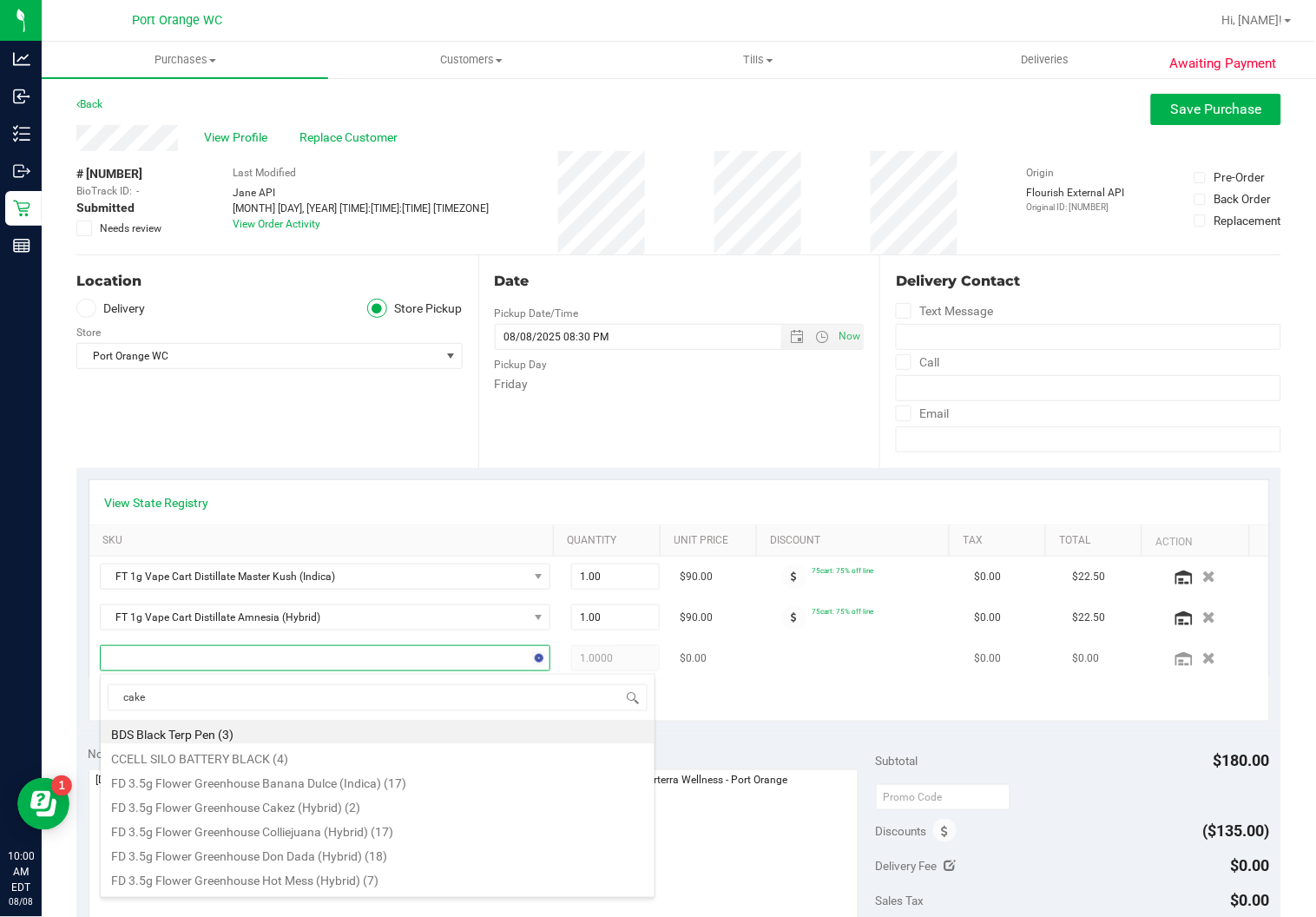 type on "cakez" 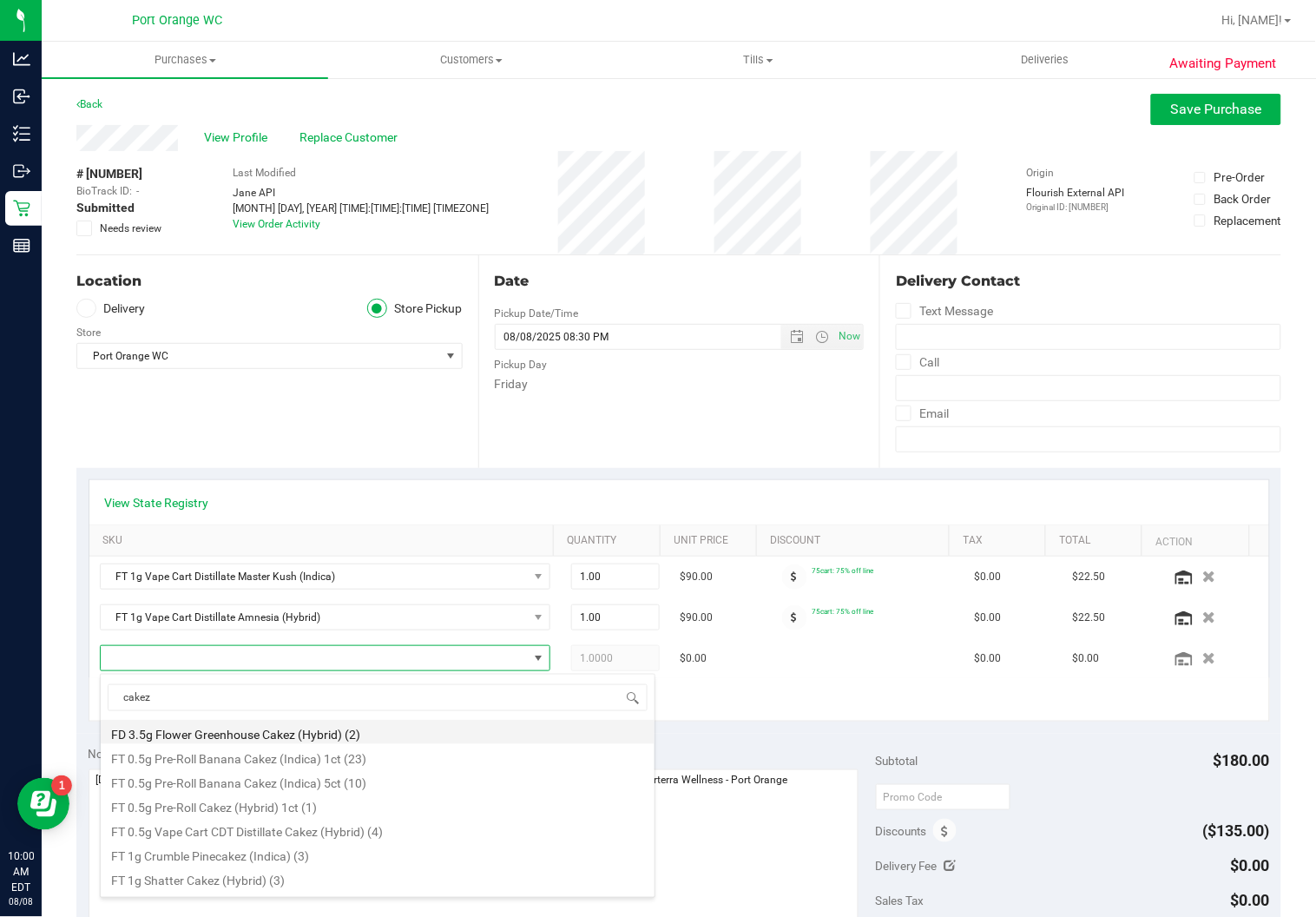 click on "FD 3.5g Flower Greenhouse Cakez (Hybrid) (2)" at bounding box center [378, 732] 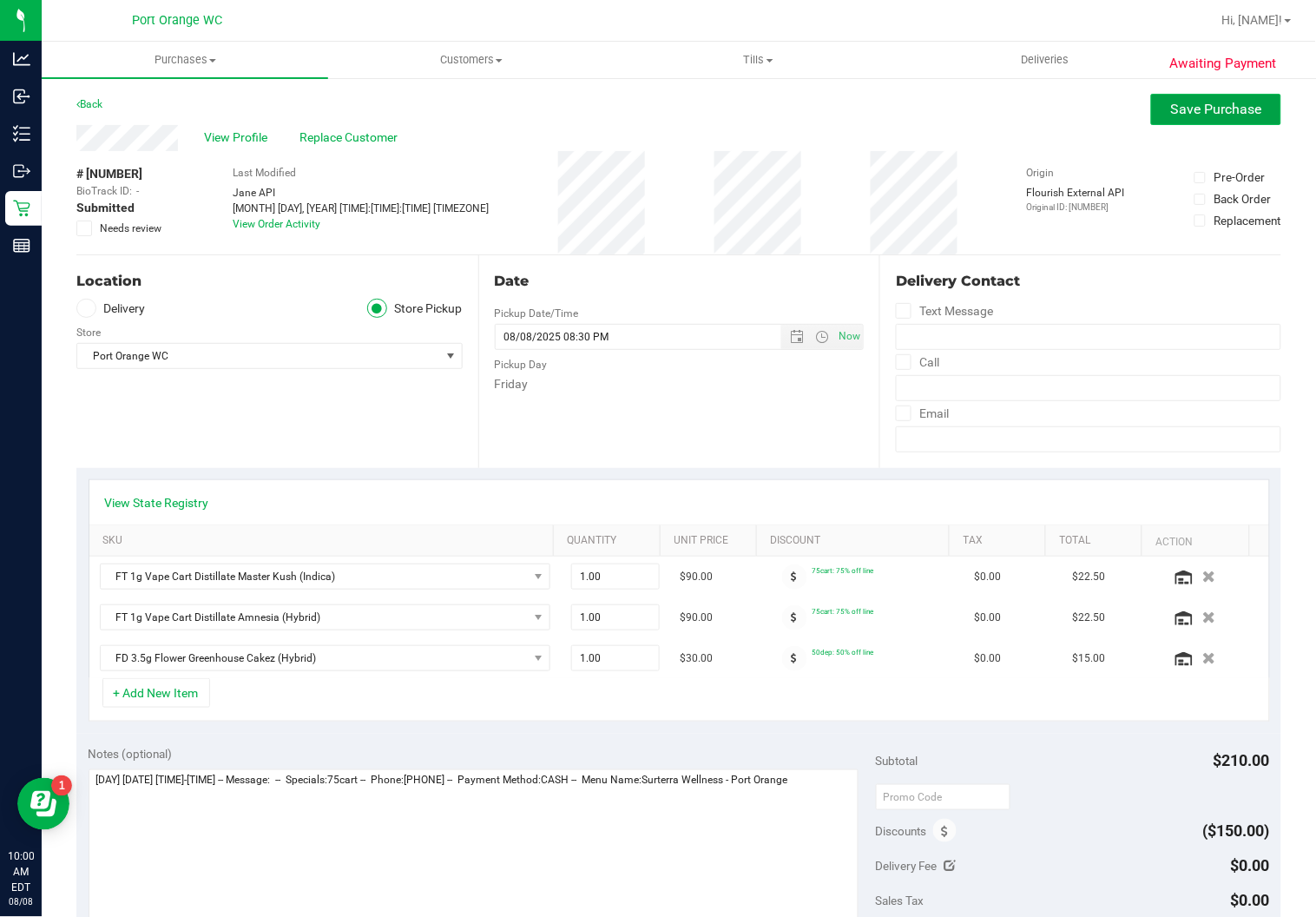 click on "Save Purchase" at bounding box center (1216, 109) 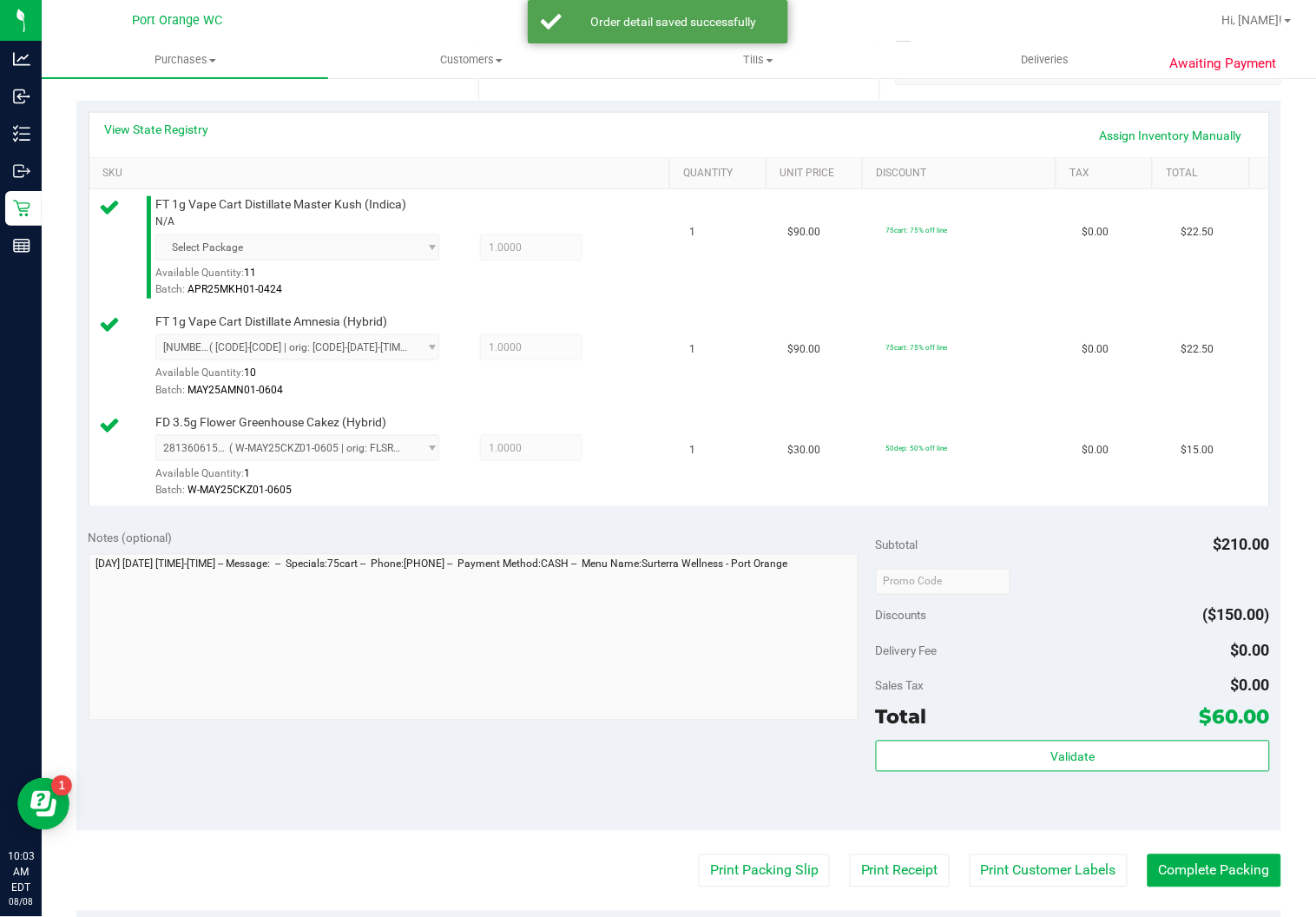 scroll, scrollTop: 469, scrollLeft: 0, axis: vertical 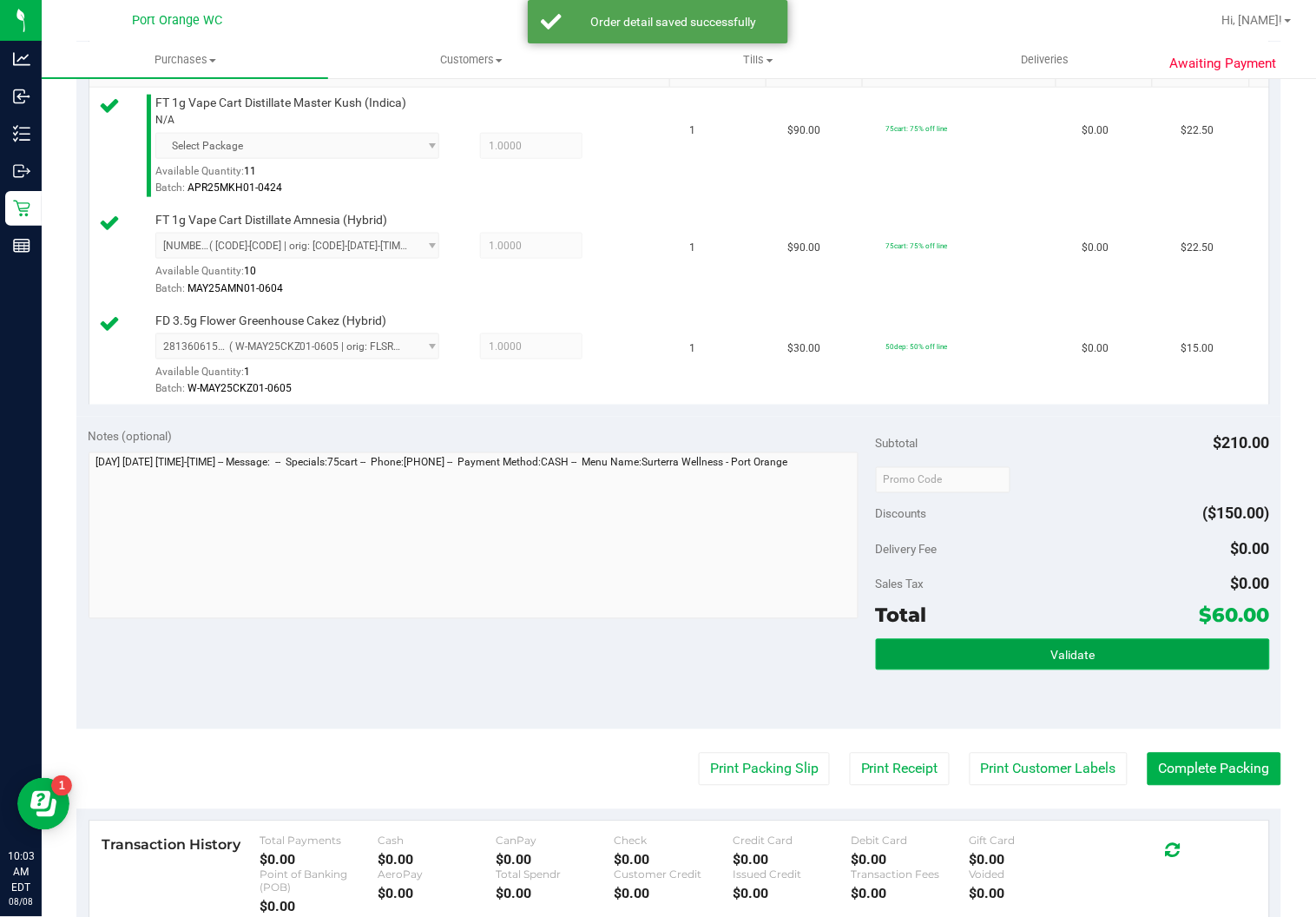 click on "Validate" at bounding box center [1073, 655] 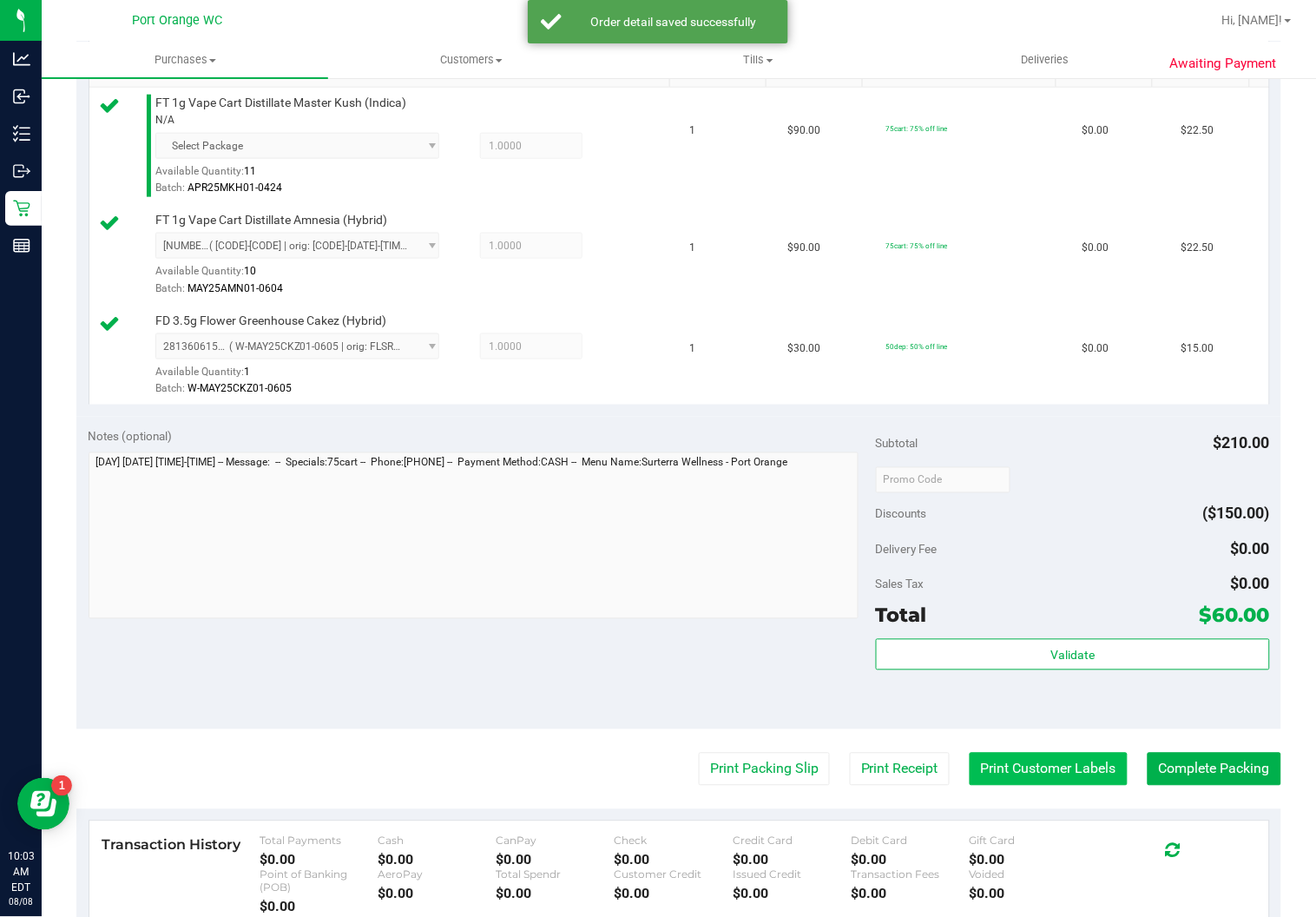 click on "Print Customer Labels" at bounding box center [1049, 769] 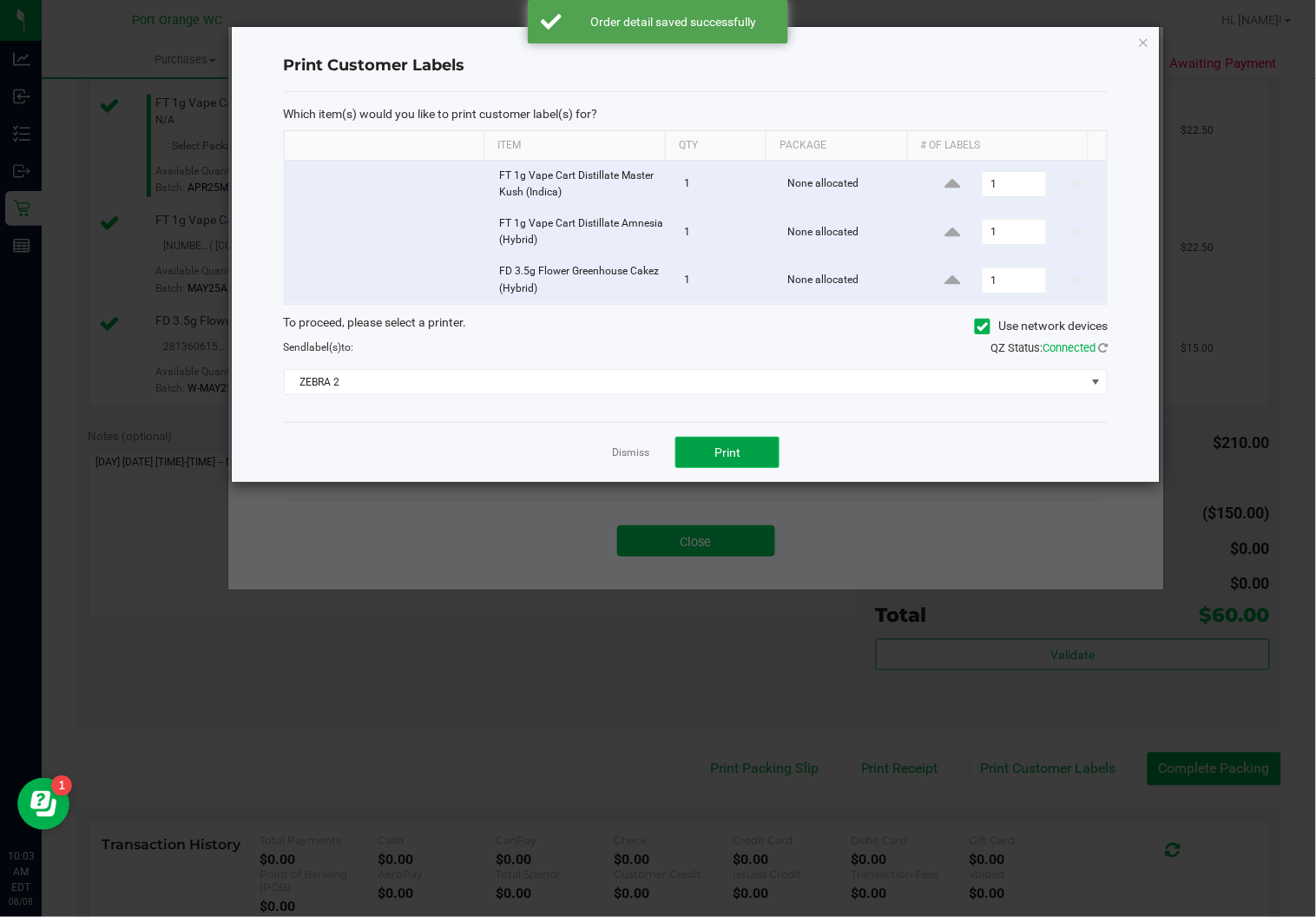 click on "Print" 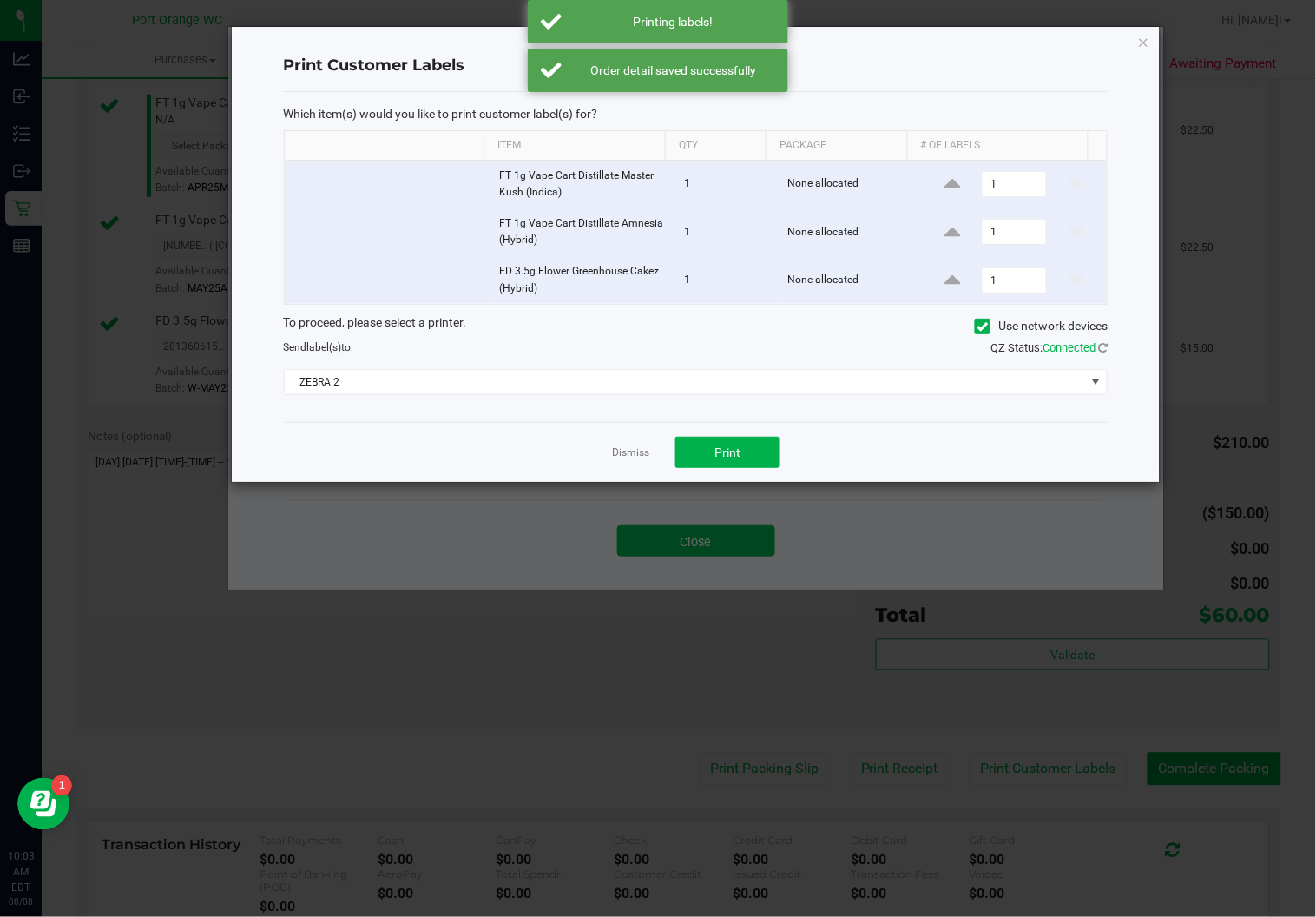 click on "Dismiss   Print" 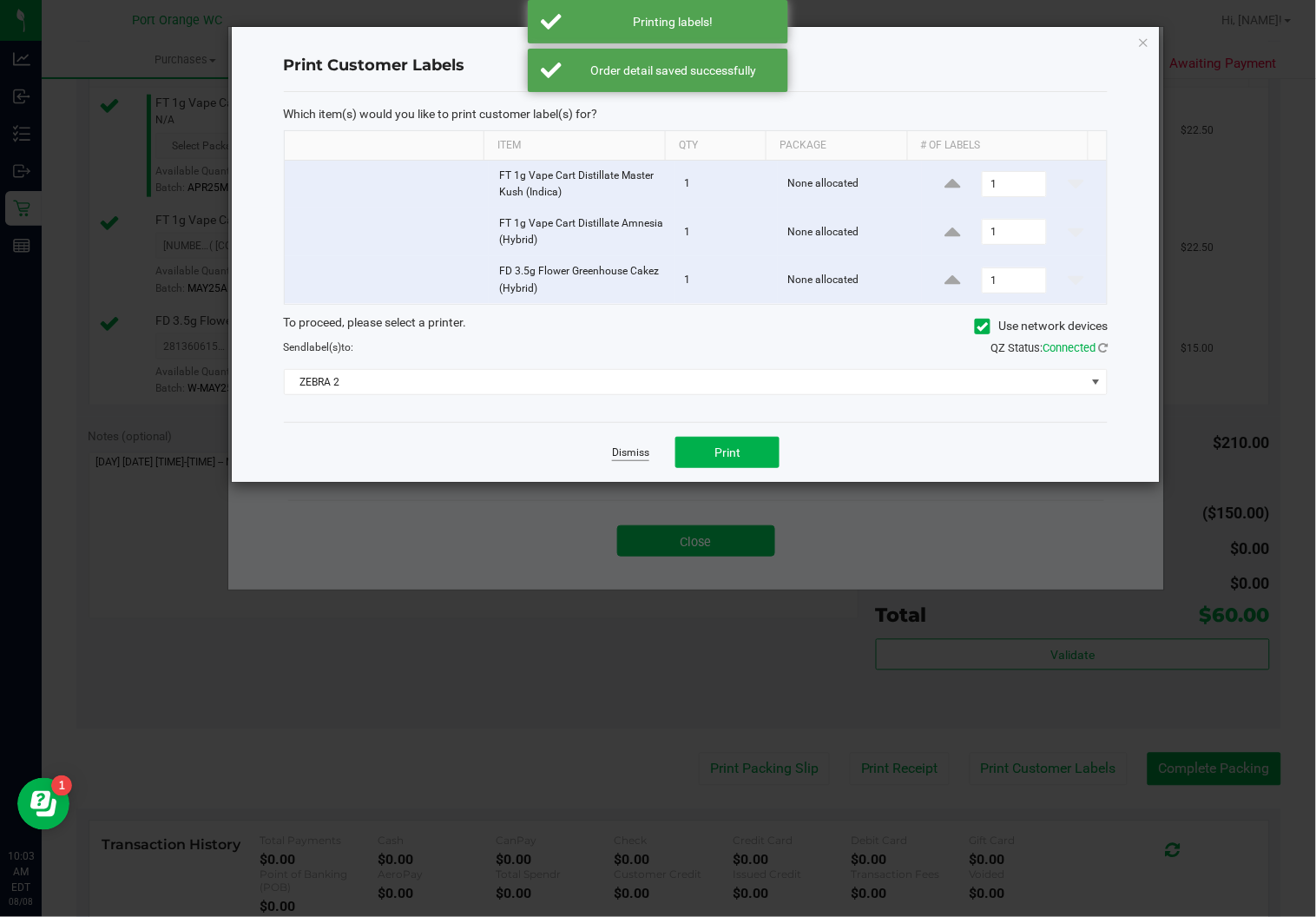 click on "Dismiss" 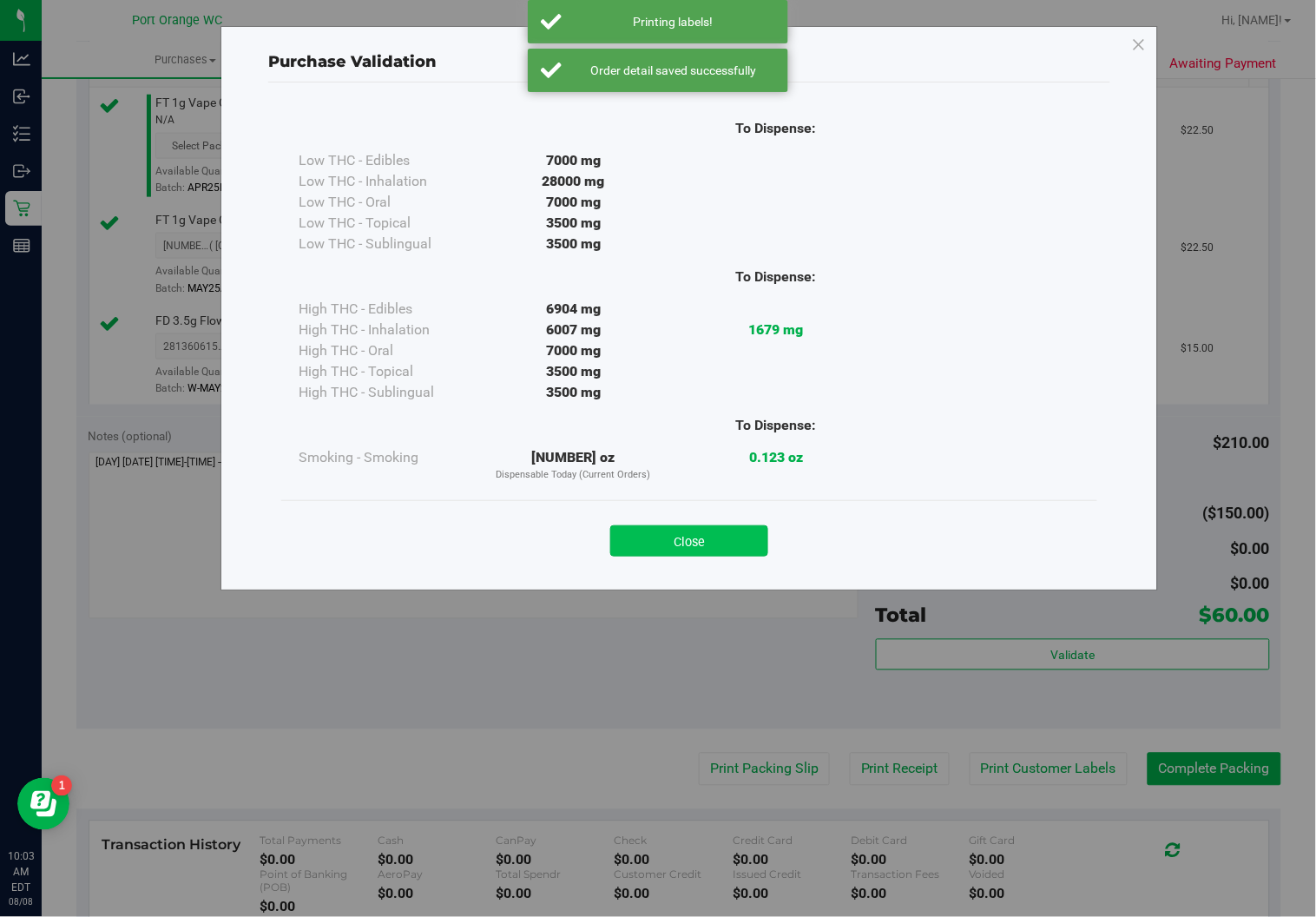 click on "Close" at bounding box center [689, 541] 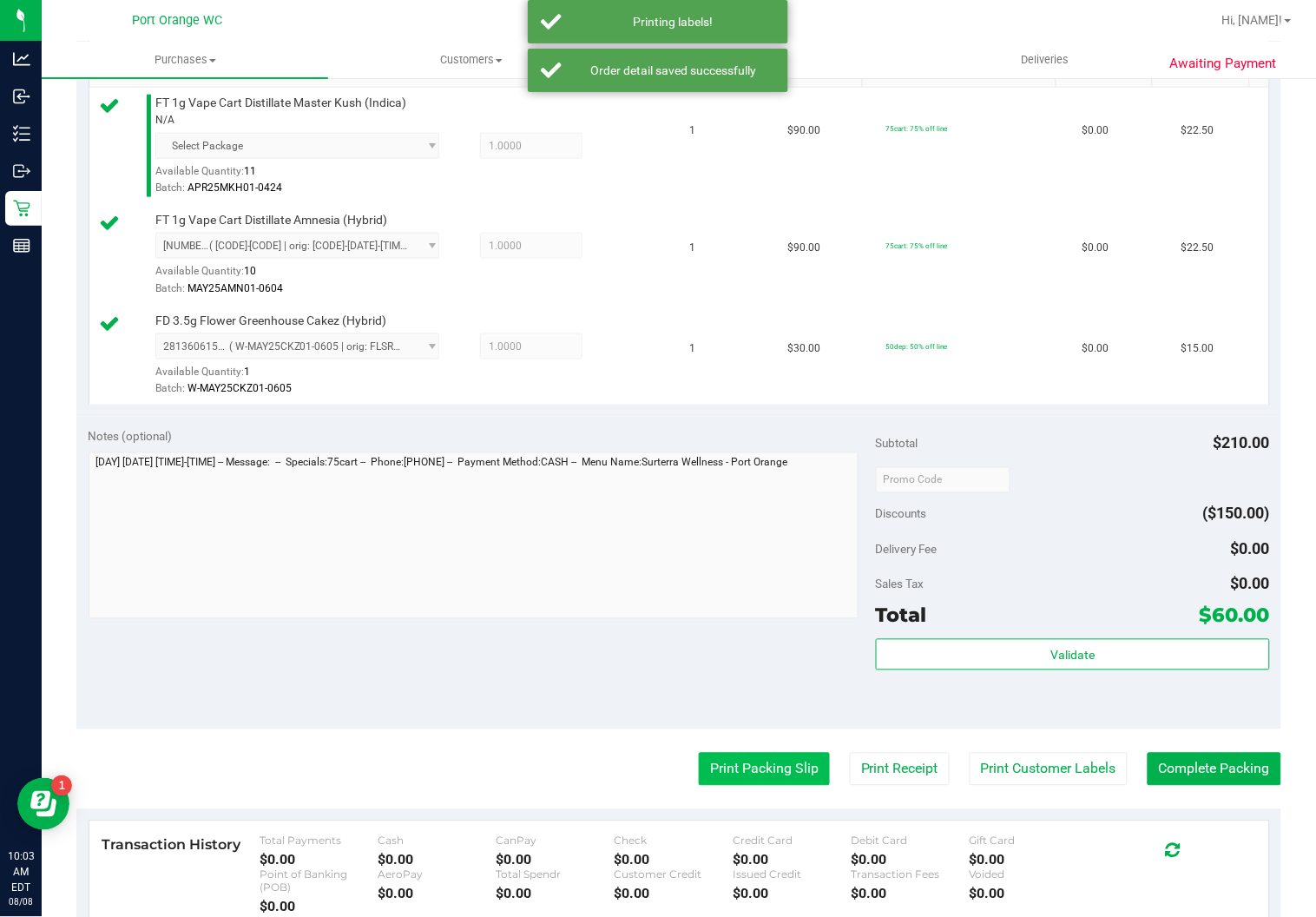 click on "Print Packing Slip" at bounding box center [764, 769] 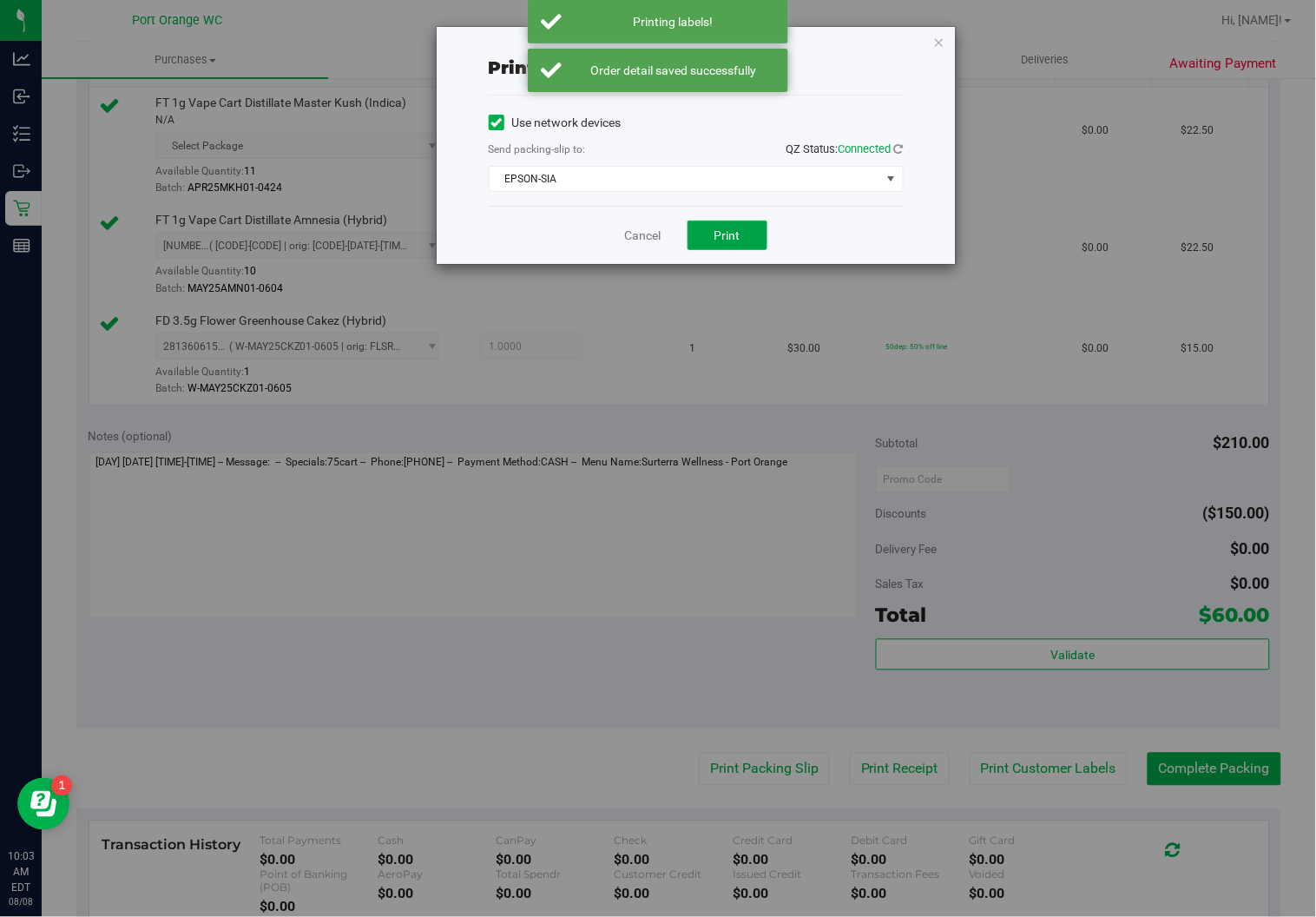 click on "Print" at bounding box center (727, 235) 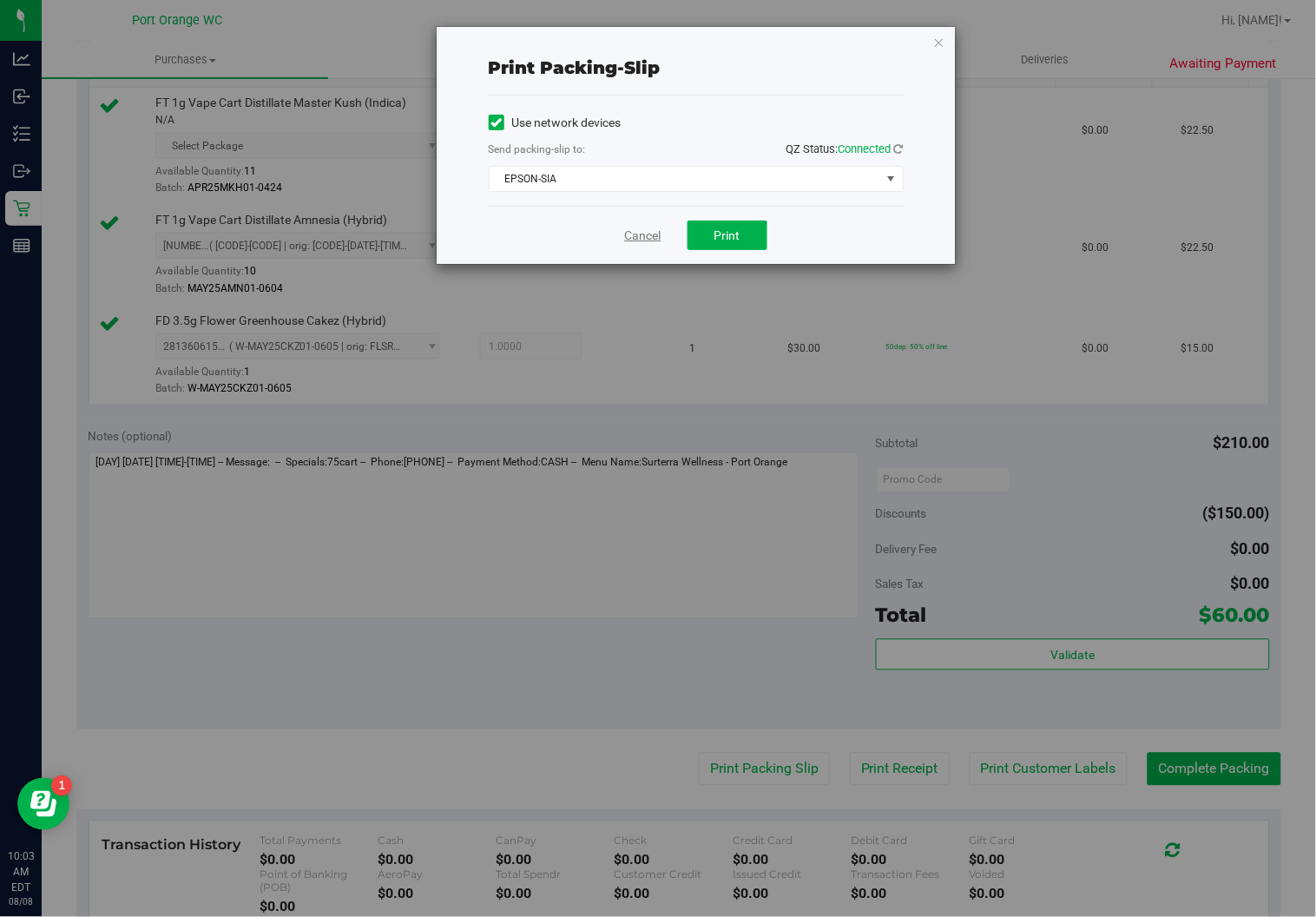 click on "Cancel" at bounding box center [643, 235] 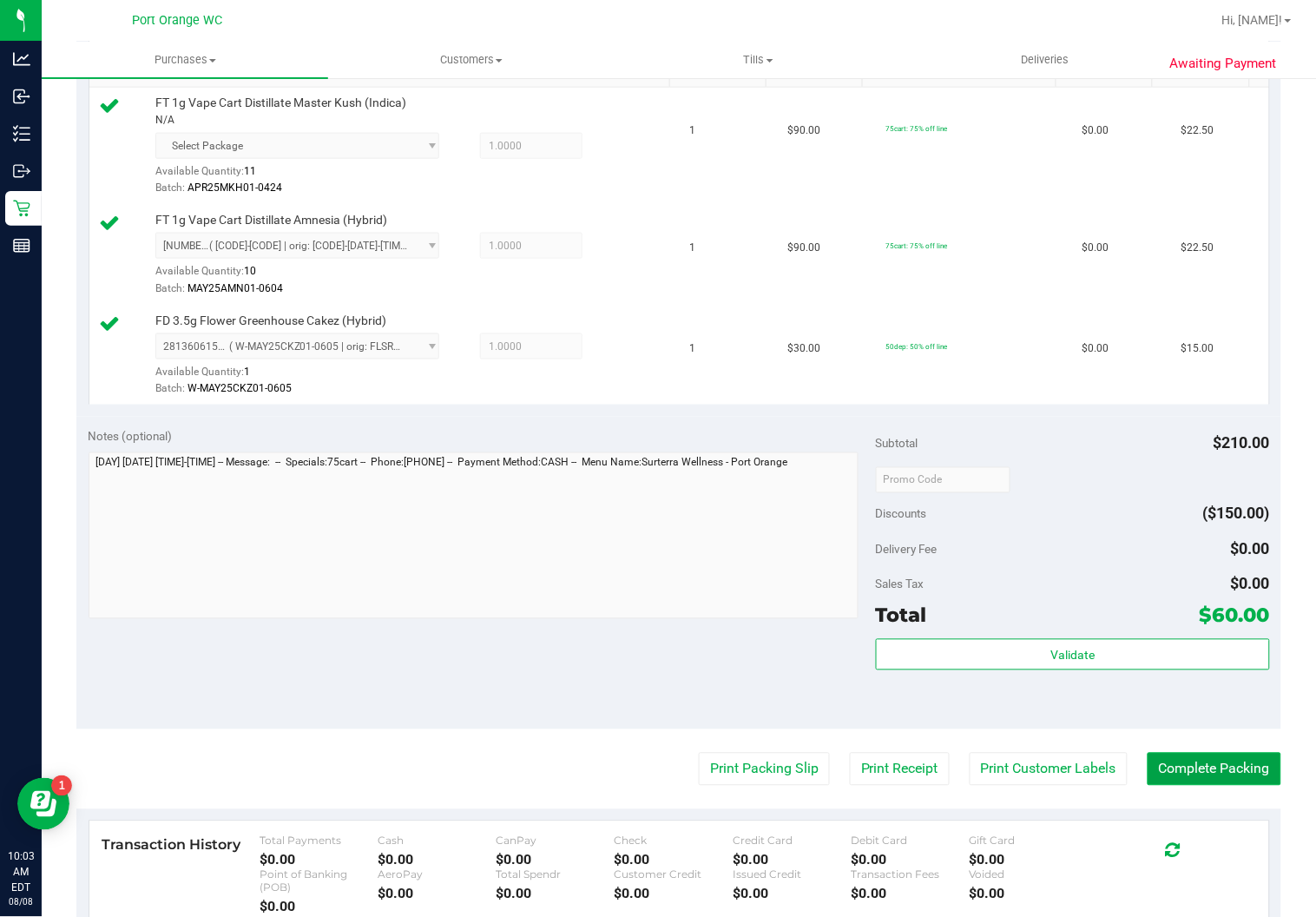 click on "Complete Packing" at bounding box center [1214, 769] 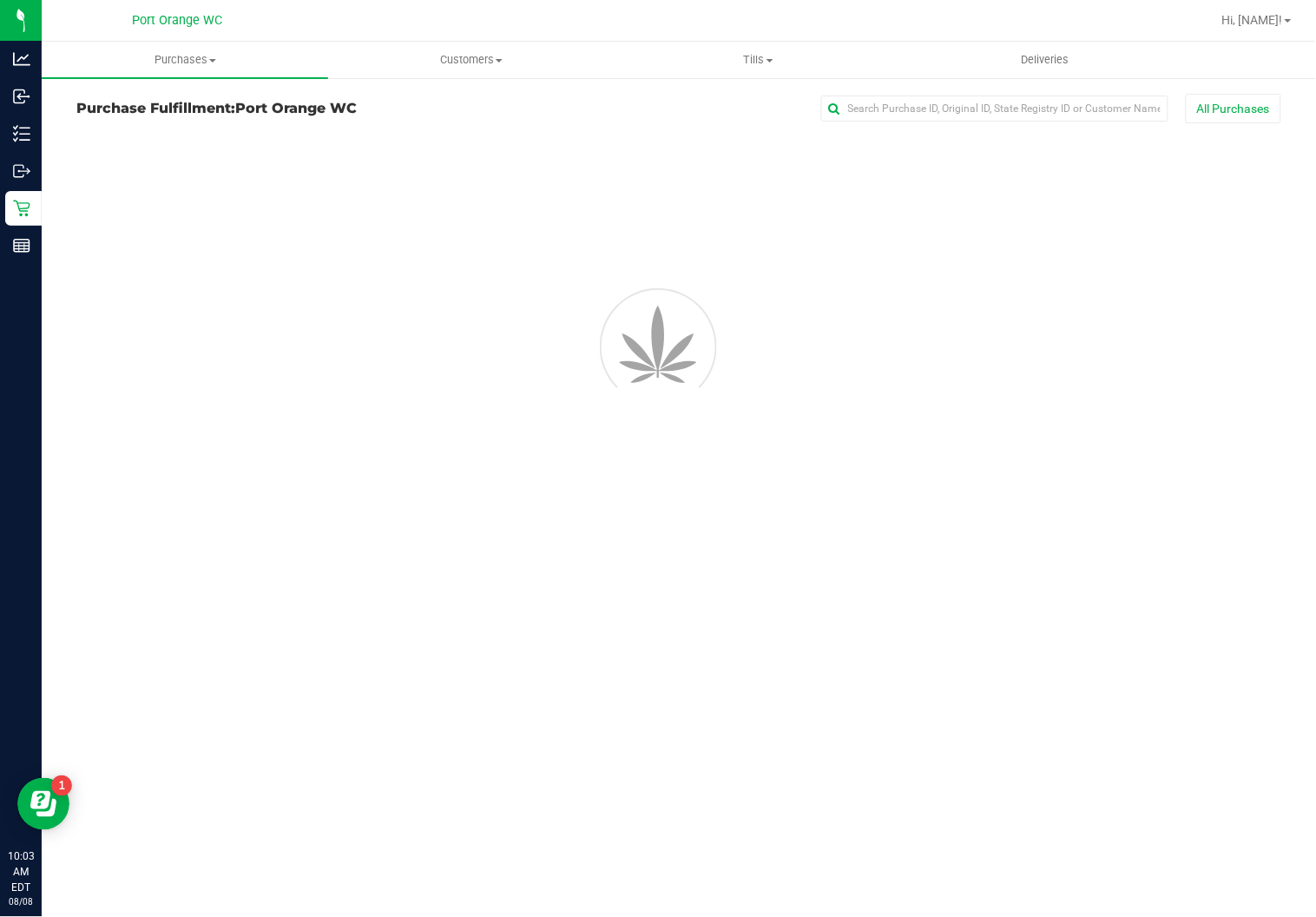 scroll, scrollTop: 0, scrollLeft: 0, axis: both 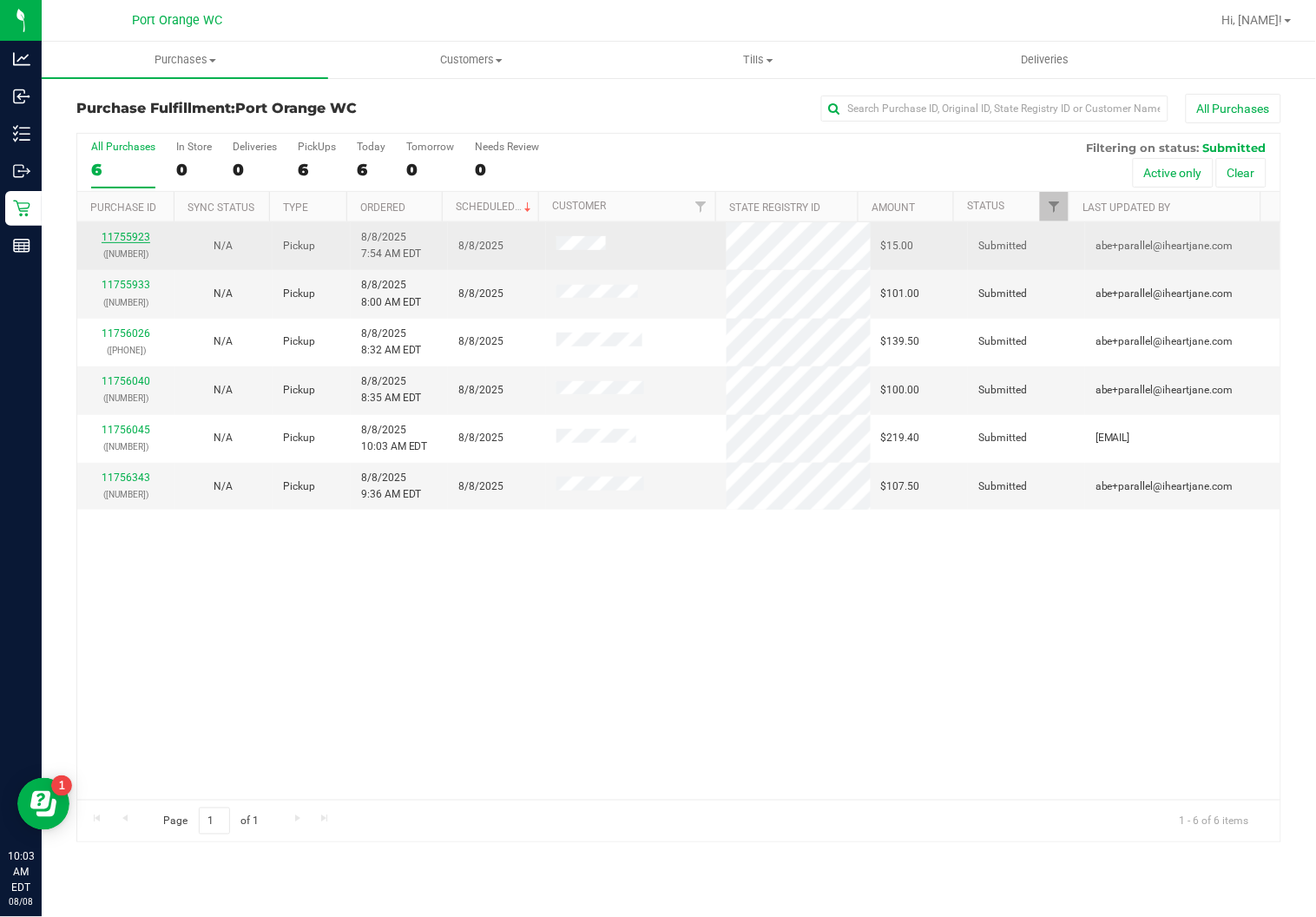 click on "11755923" at bounding box center (126, 237) 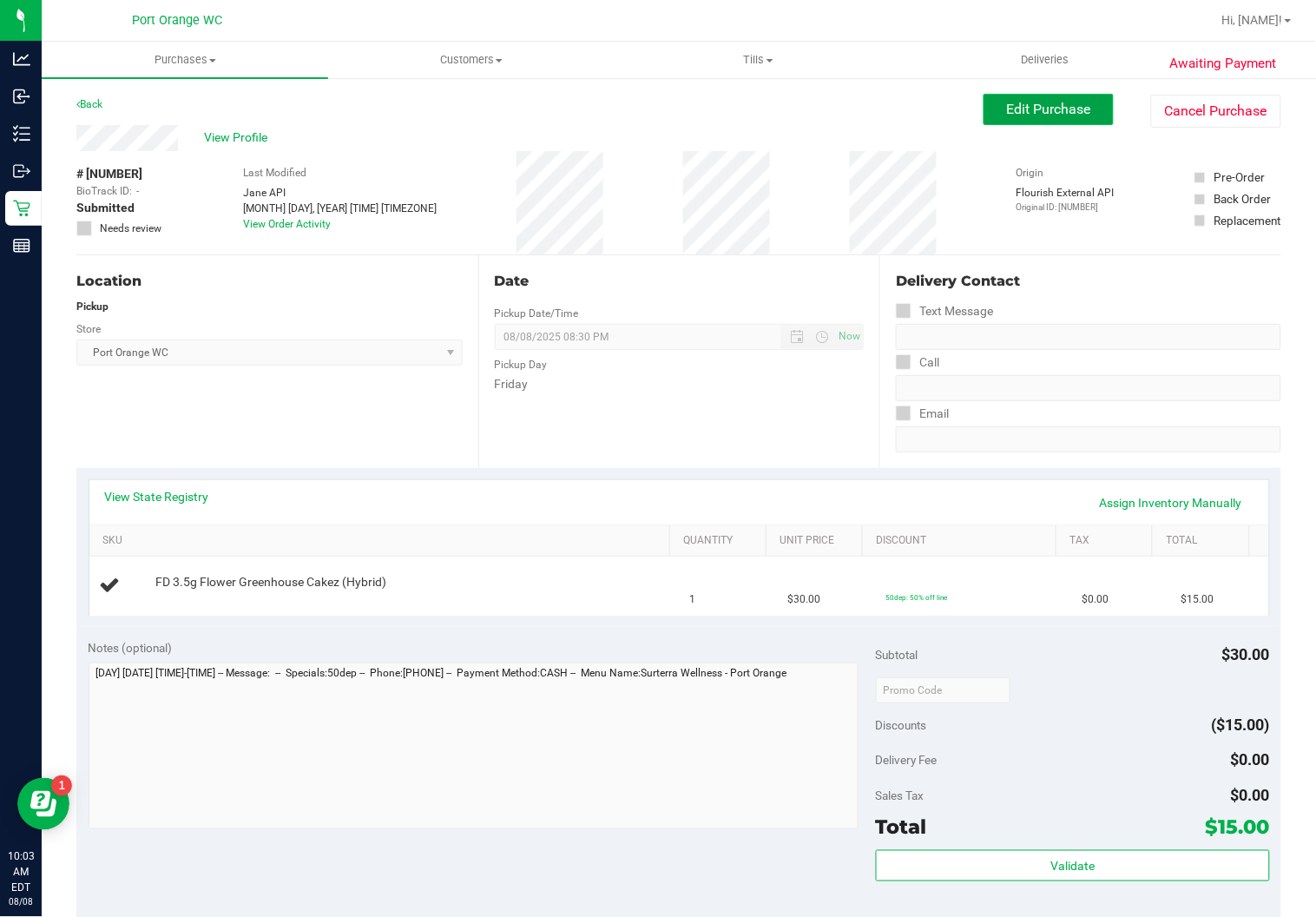 click on "Edit Purchase" at bounding box center (1049, 109) 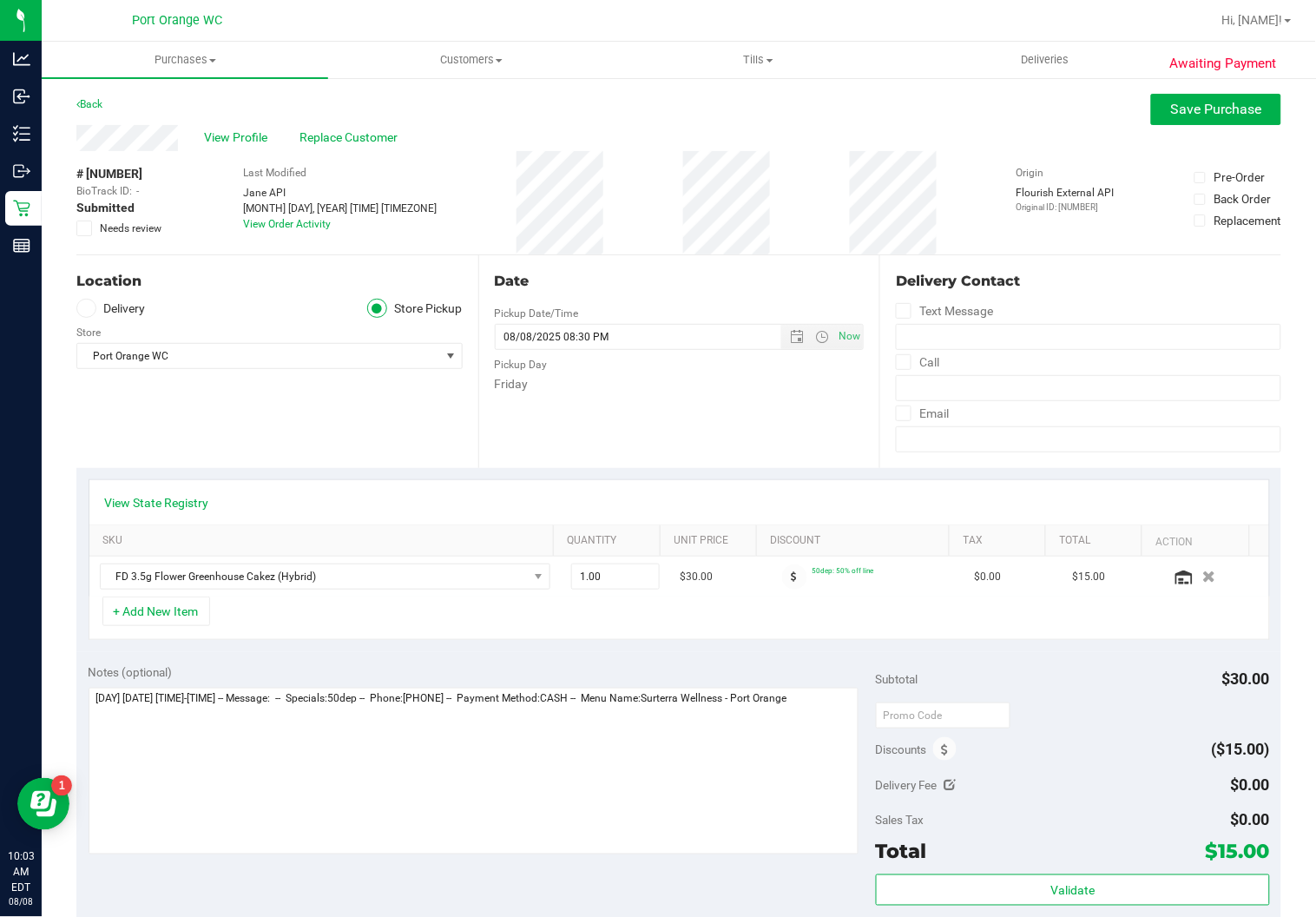click at bounding box center [84, 228] 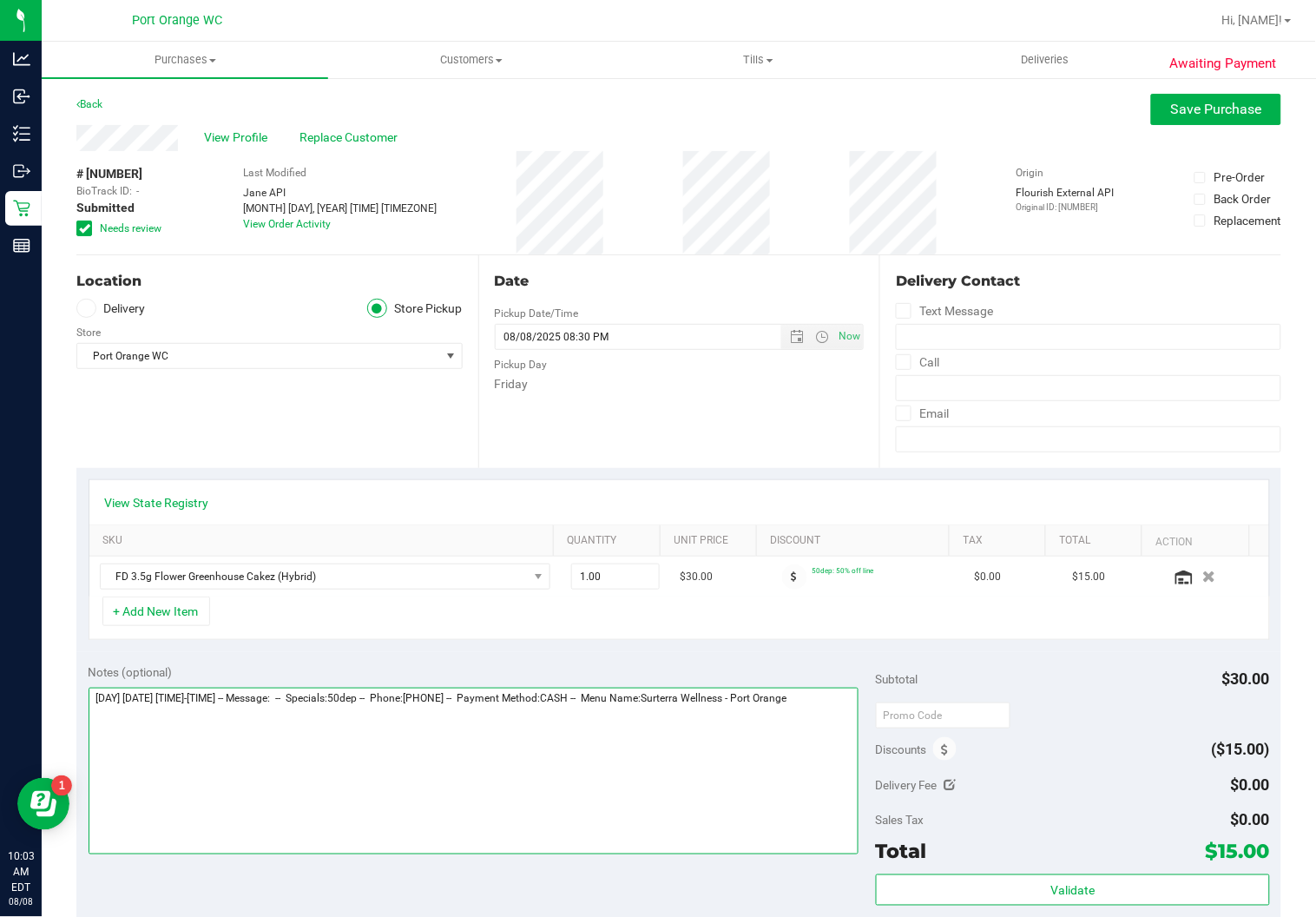 click at bounding box center (473, 771) 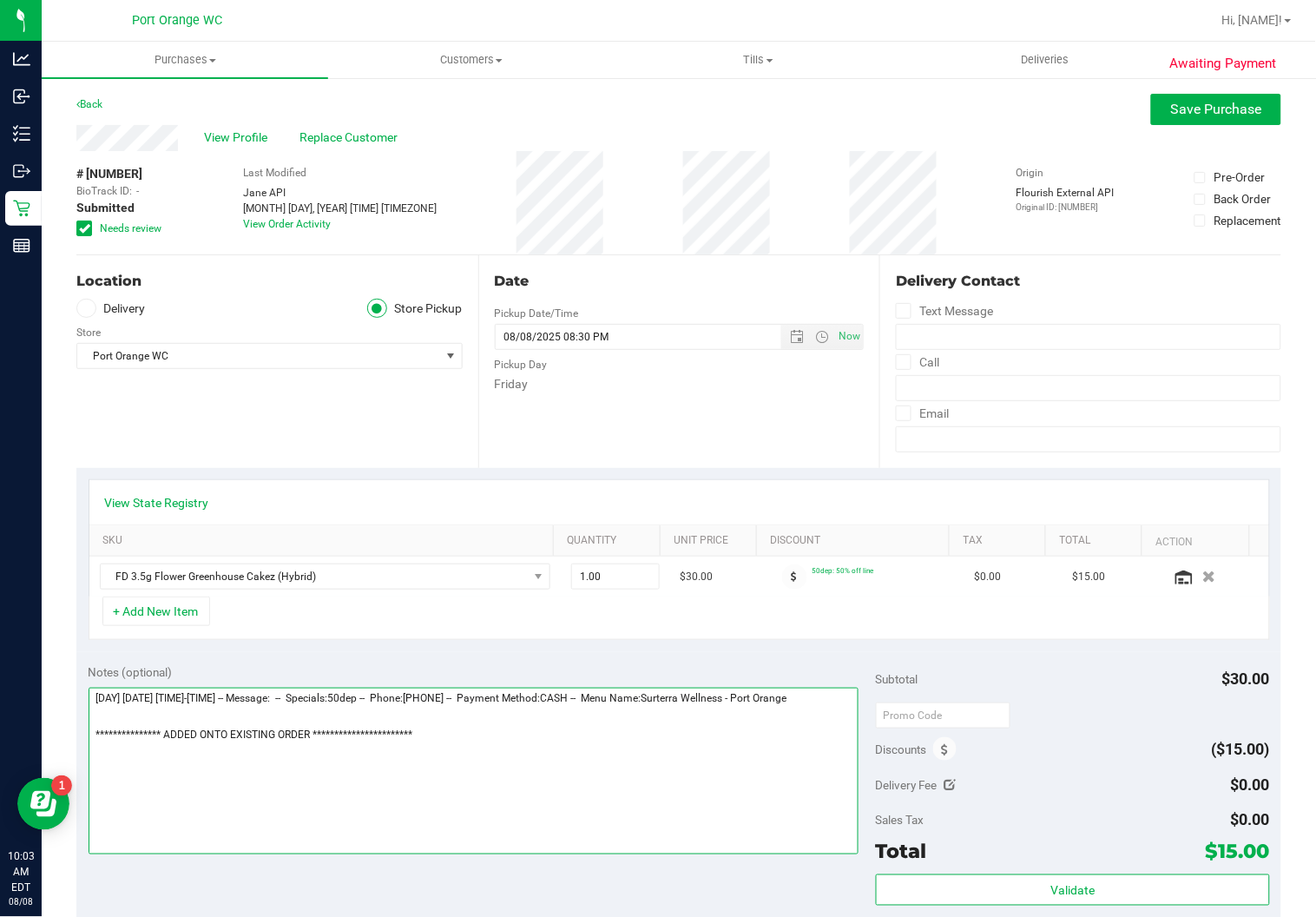 type on "**********" 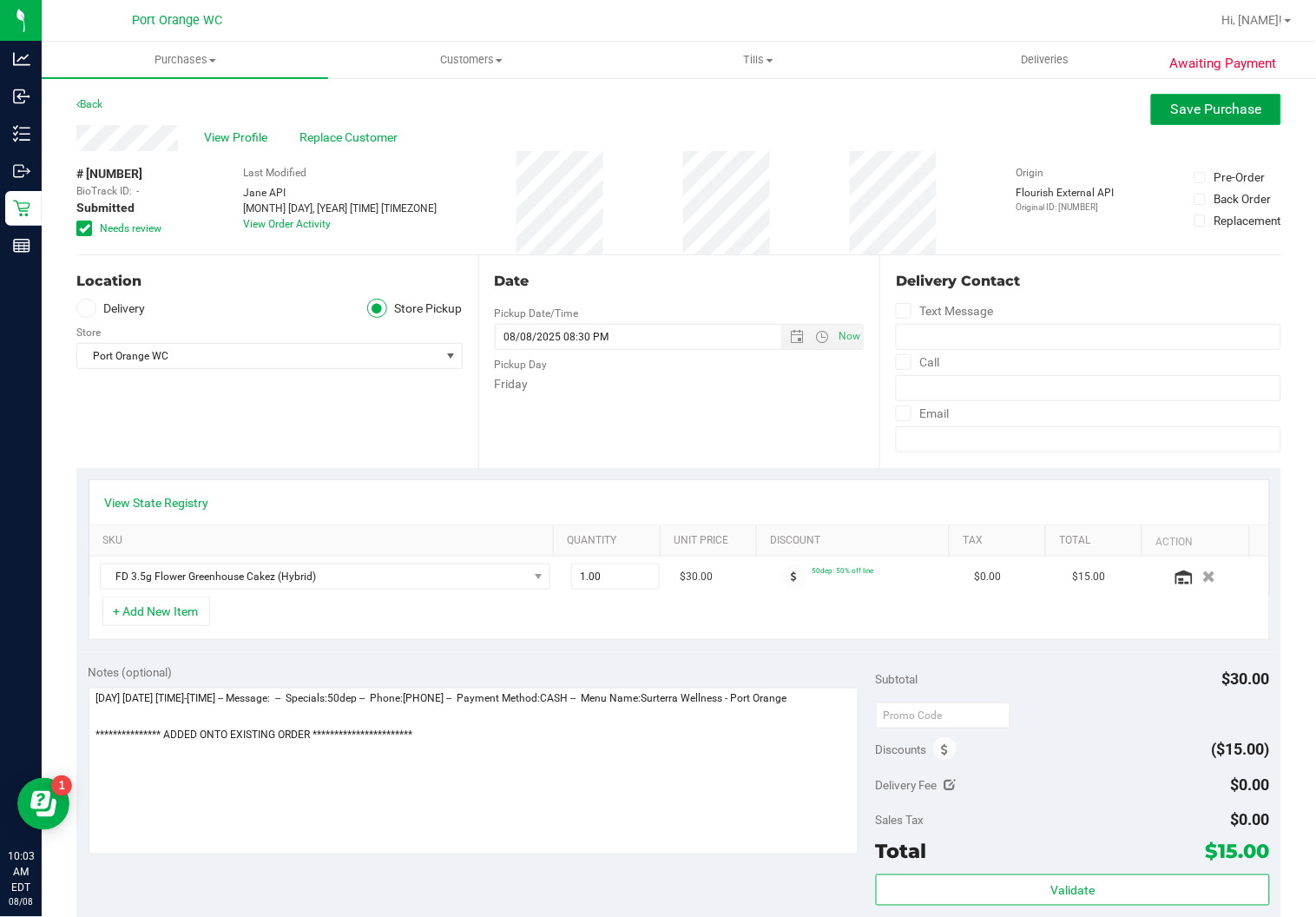 click on "Save Purchase" at bounding box center (1216, 109) 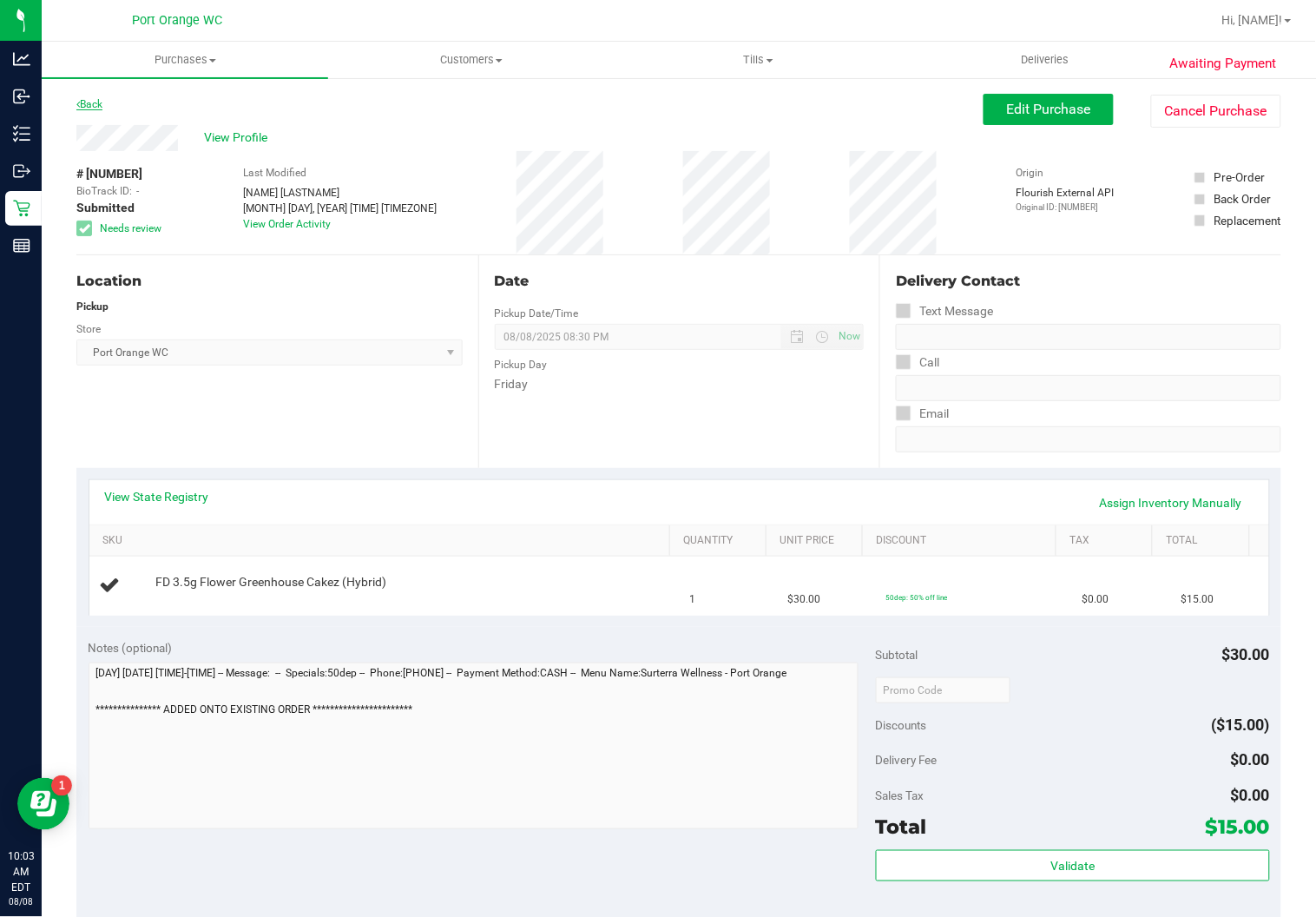 click on "Back" at bounding box center [89, 104] 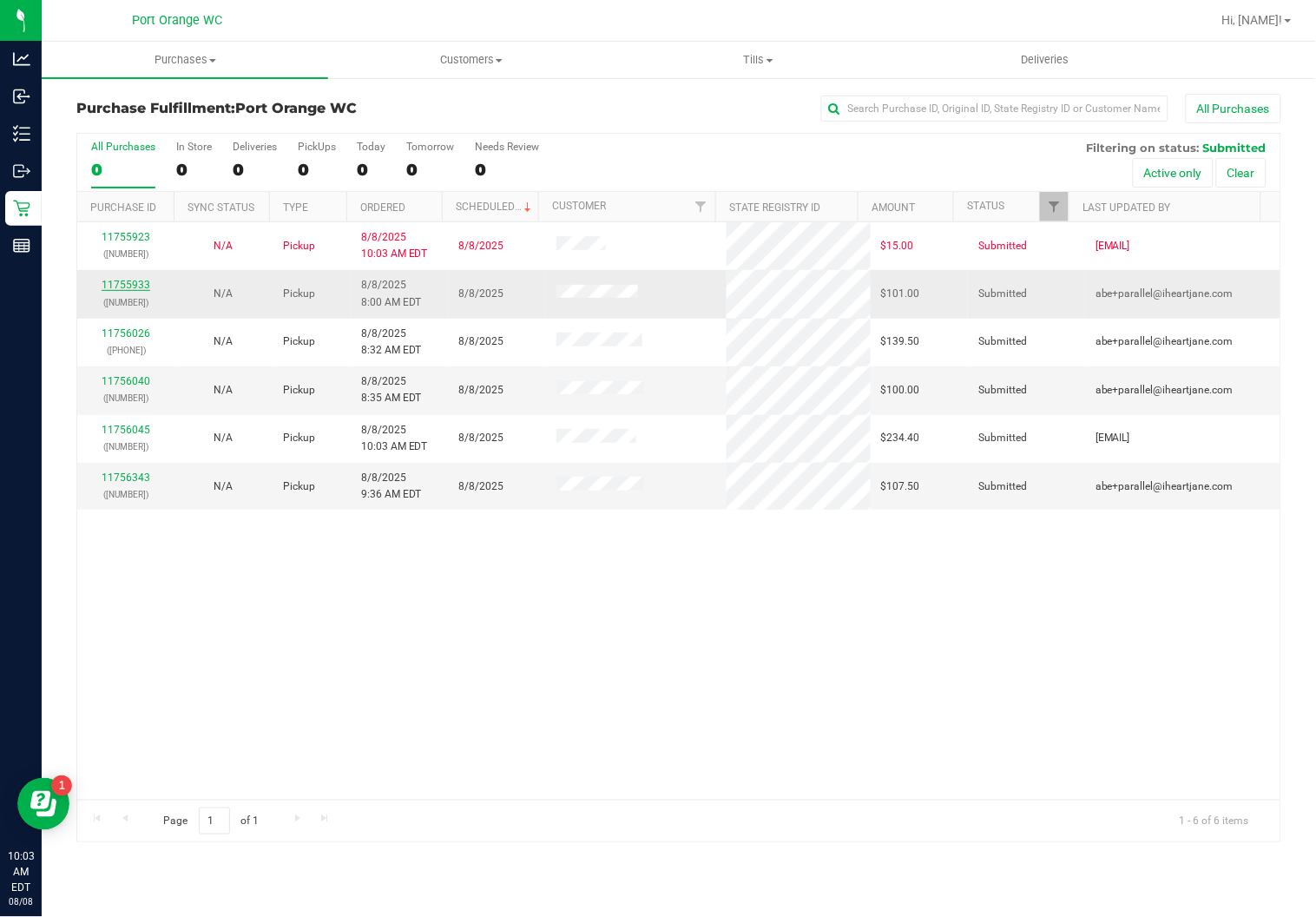 click on "11755933" at bounding box center (126, 285) 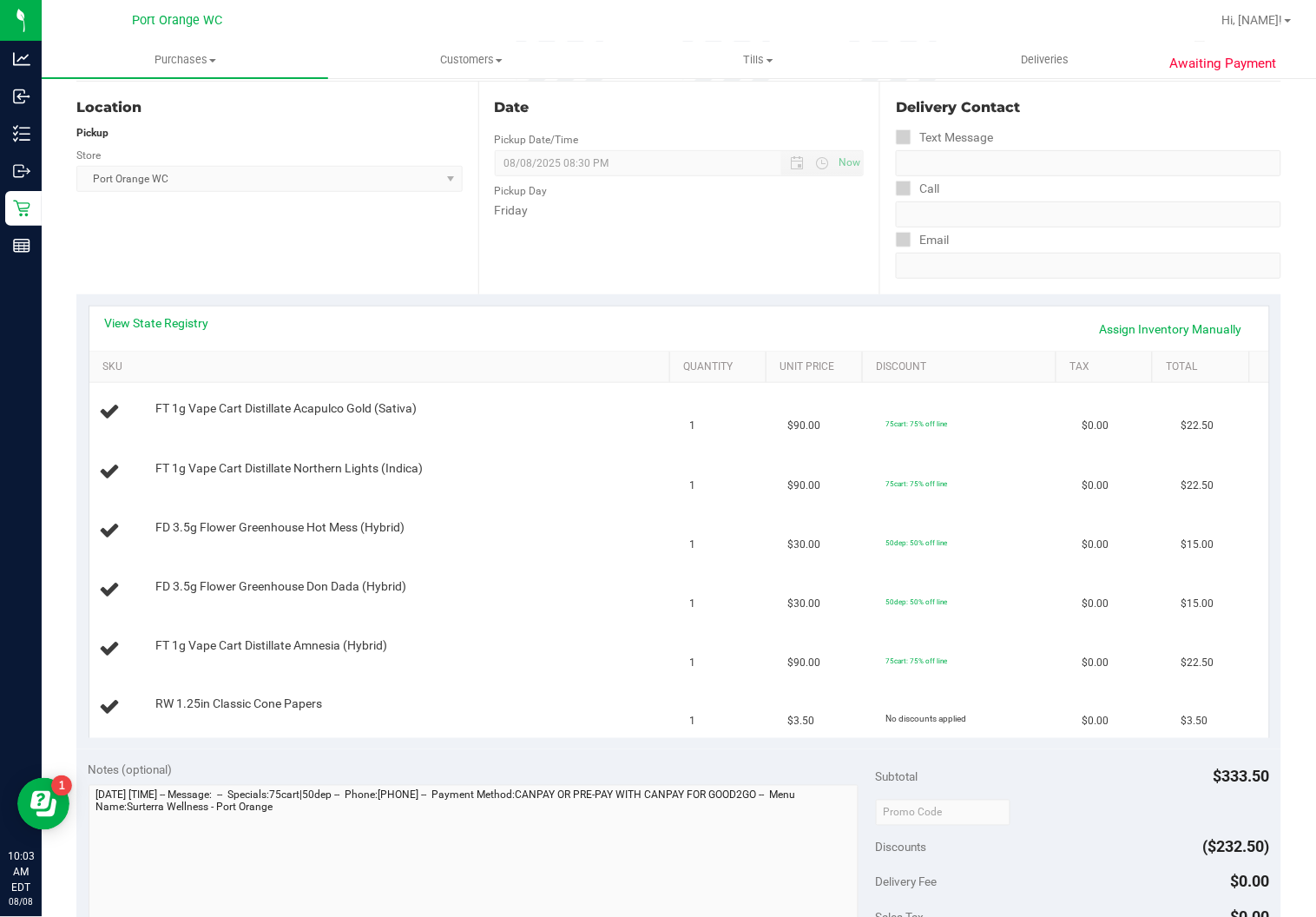 scroll, scrollTop: 250, scrollLeft: 0, axis: vertical 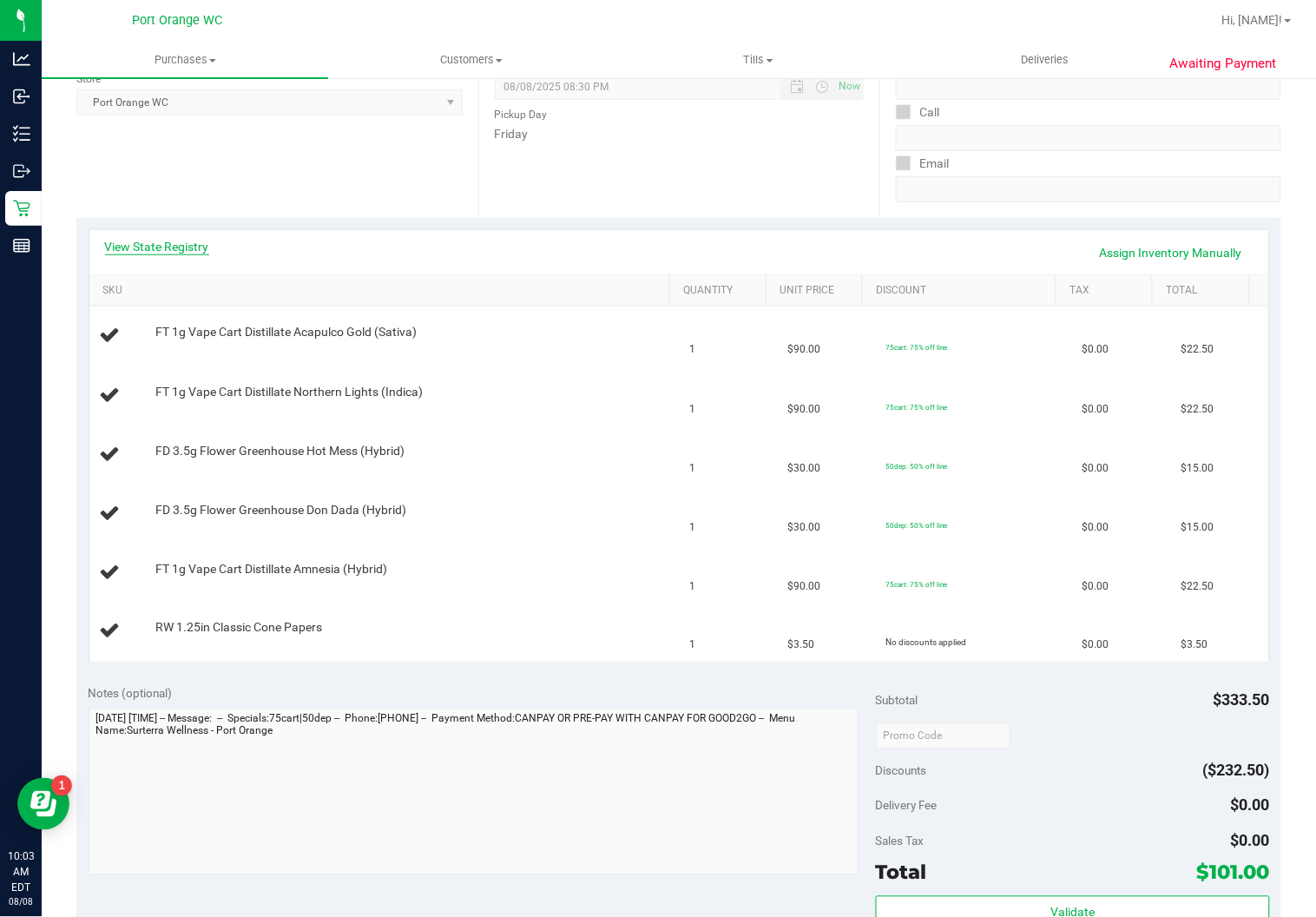 click on "View State Registry" at bounding box center [157, 247] 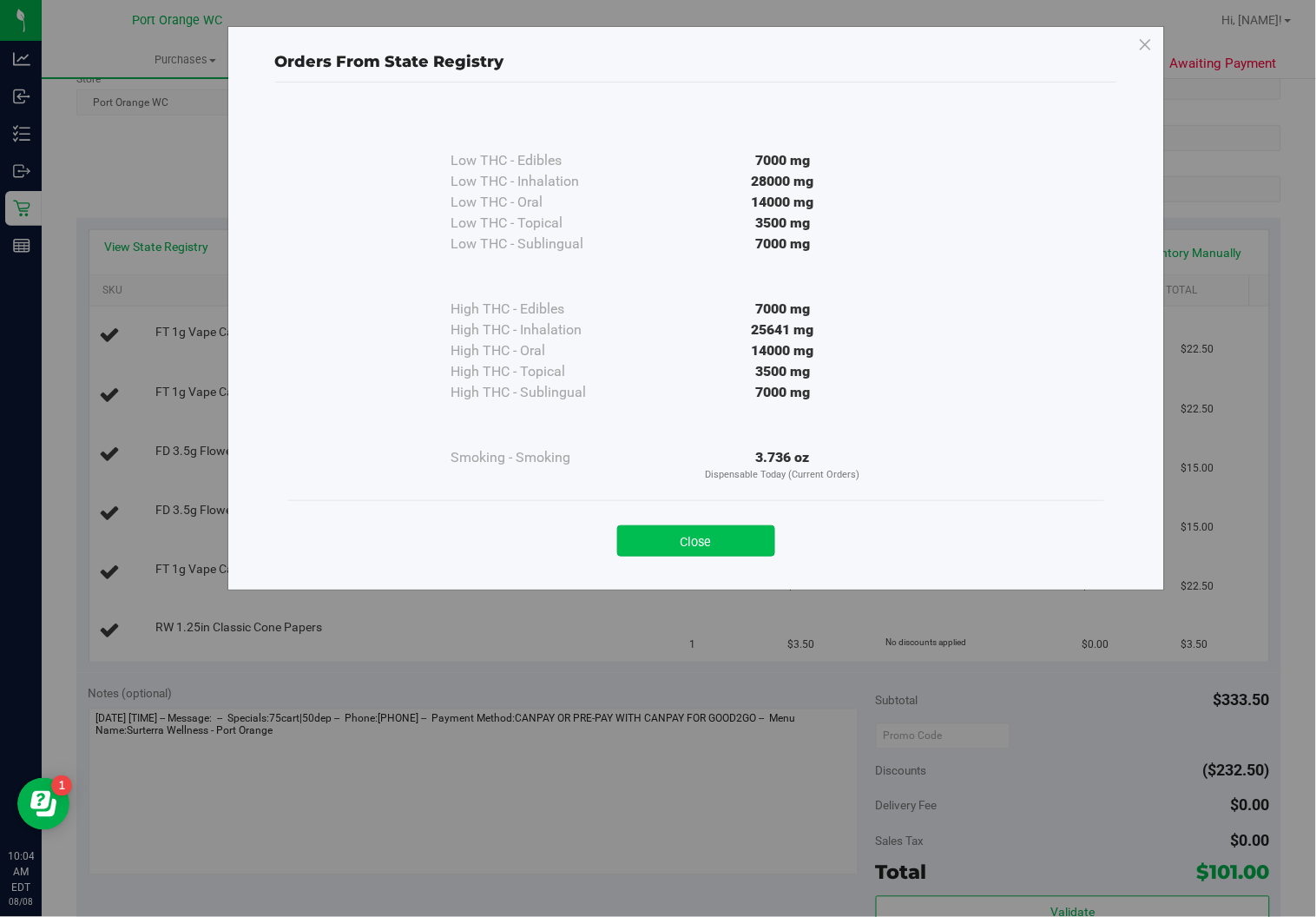 click on "Close" at bounding box center [696, 541] 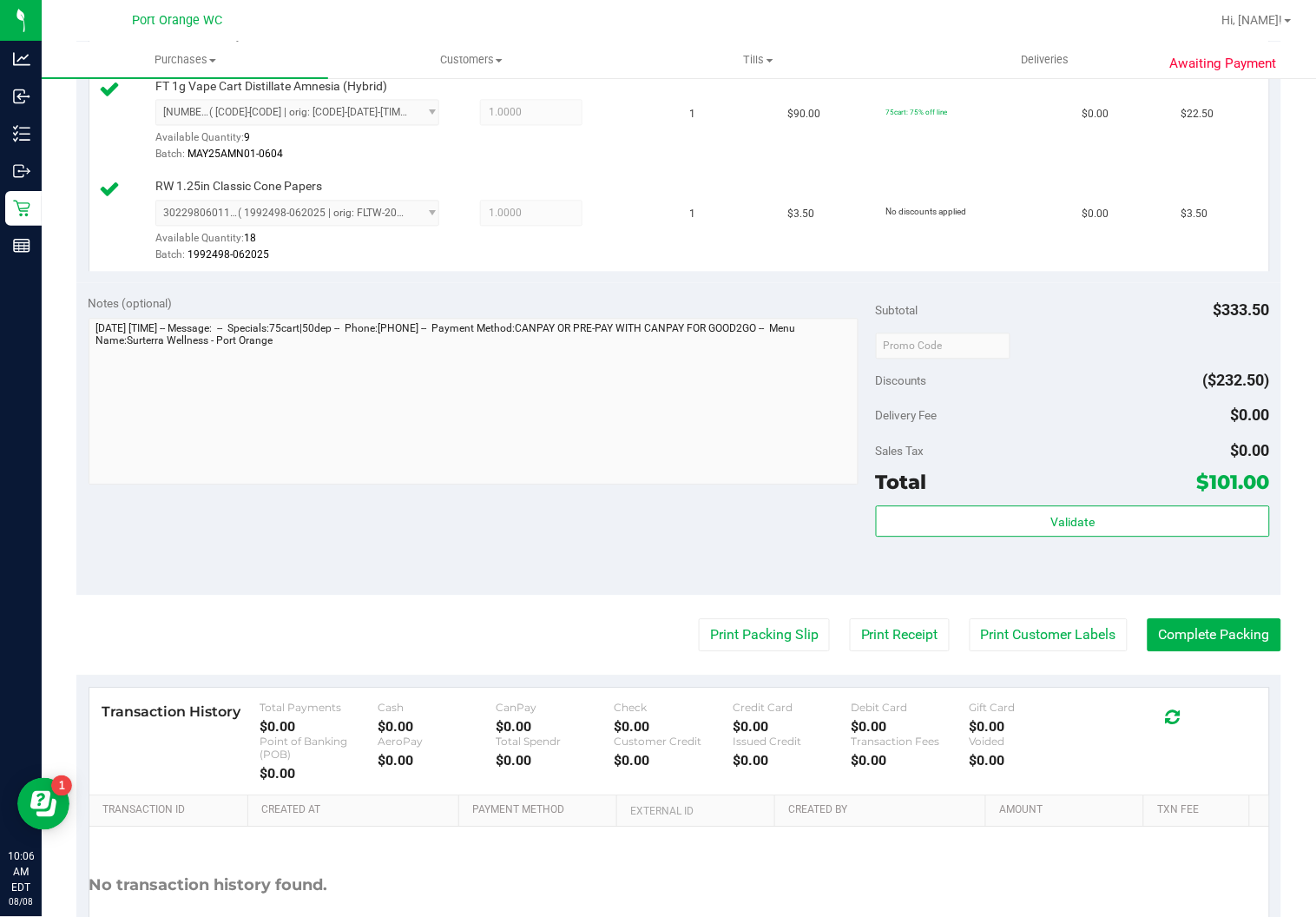 scroll, scrollTop: 905, scrollLeft: 0, axis: vertical 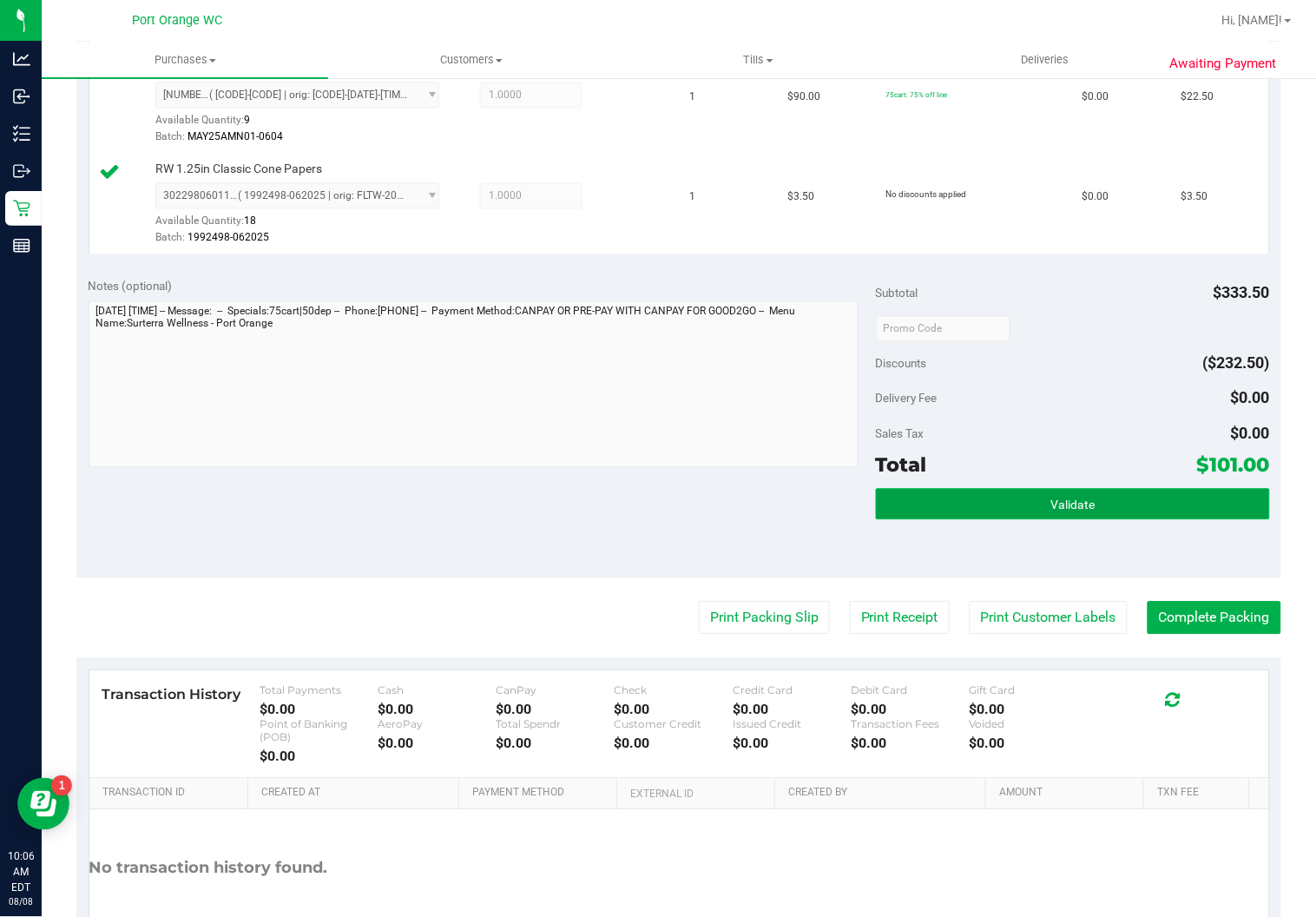 click on "Validate" at bounding box center (1073, 504) 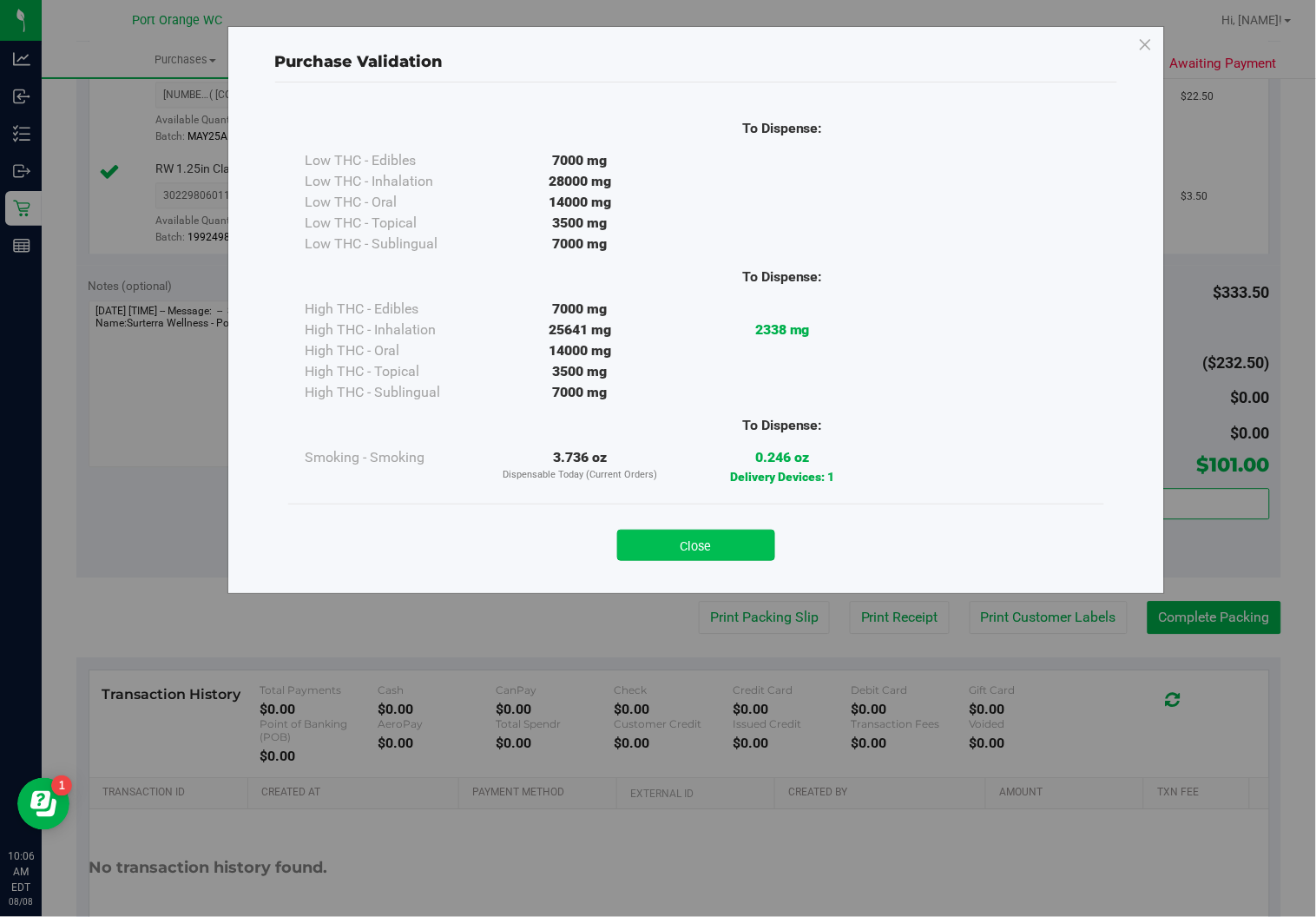 click on "Close" at bounding box center (696, 545) 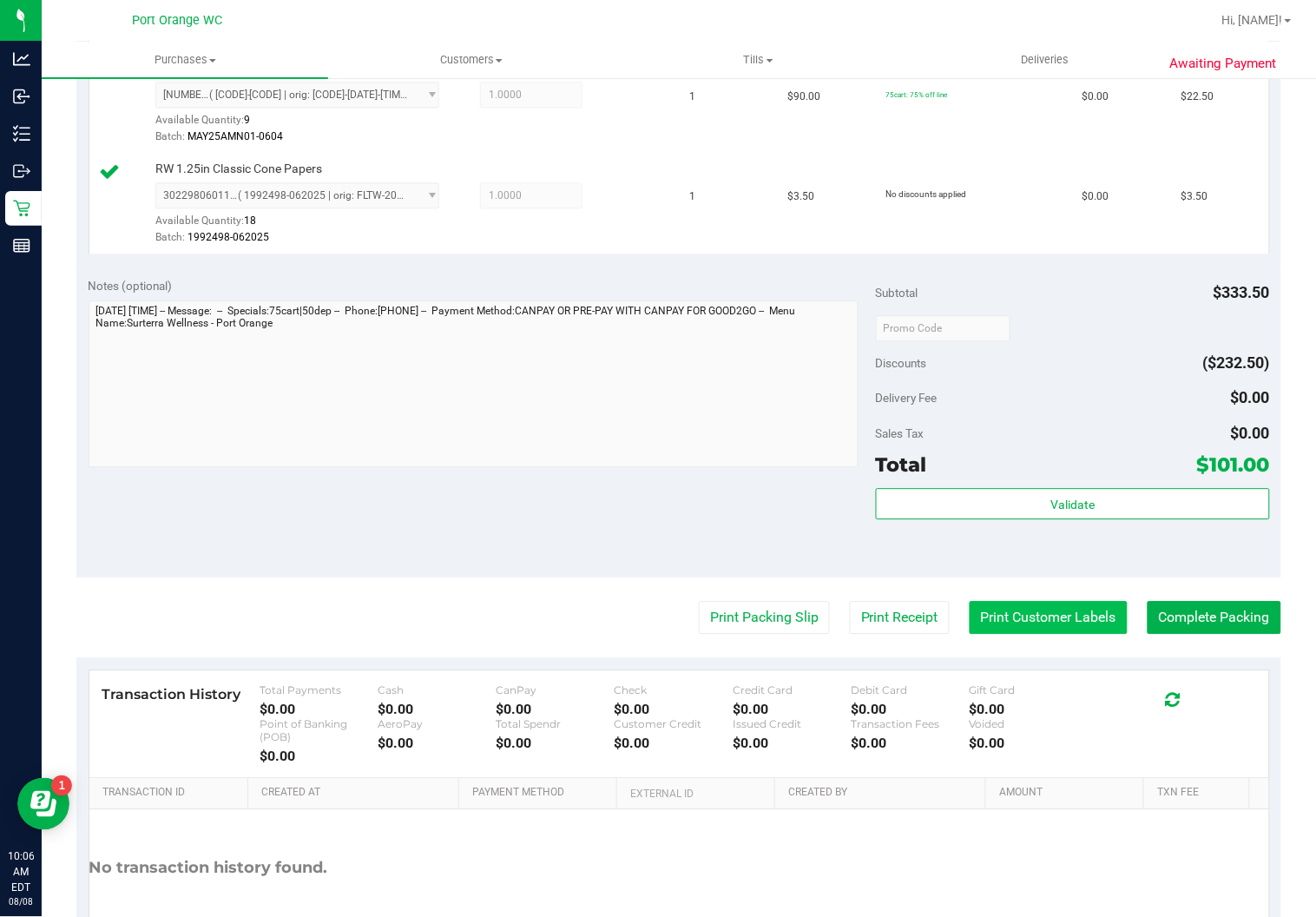 click on "Print Customer Labels" at bounding box center [1049, 617] 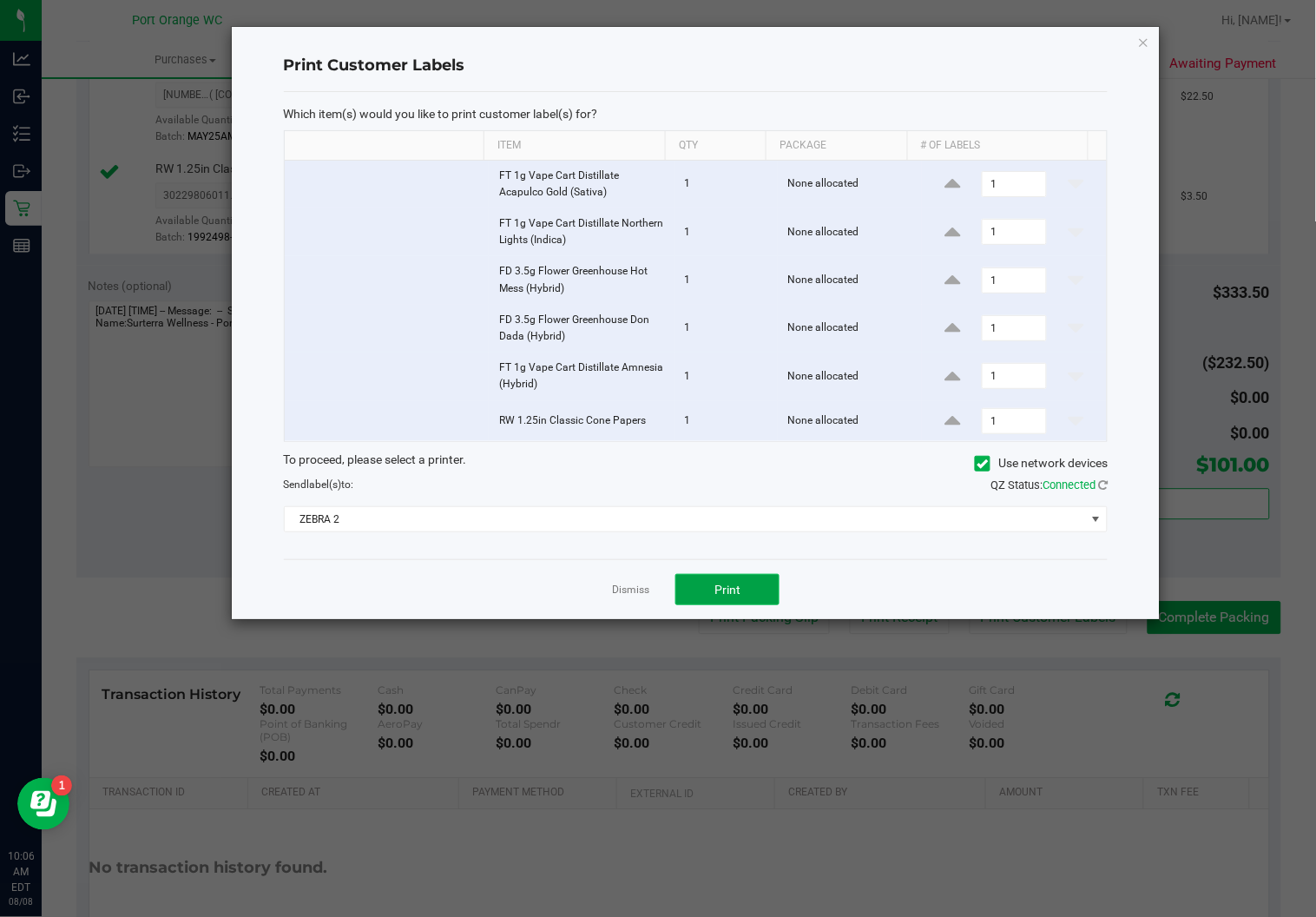click on "Print" 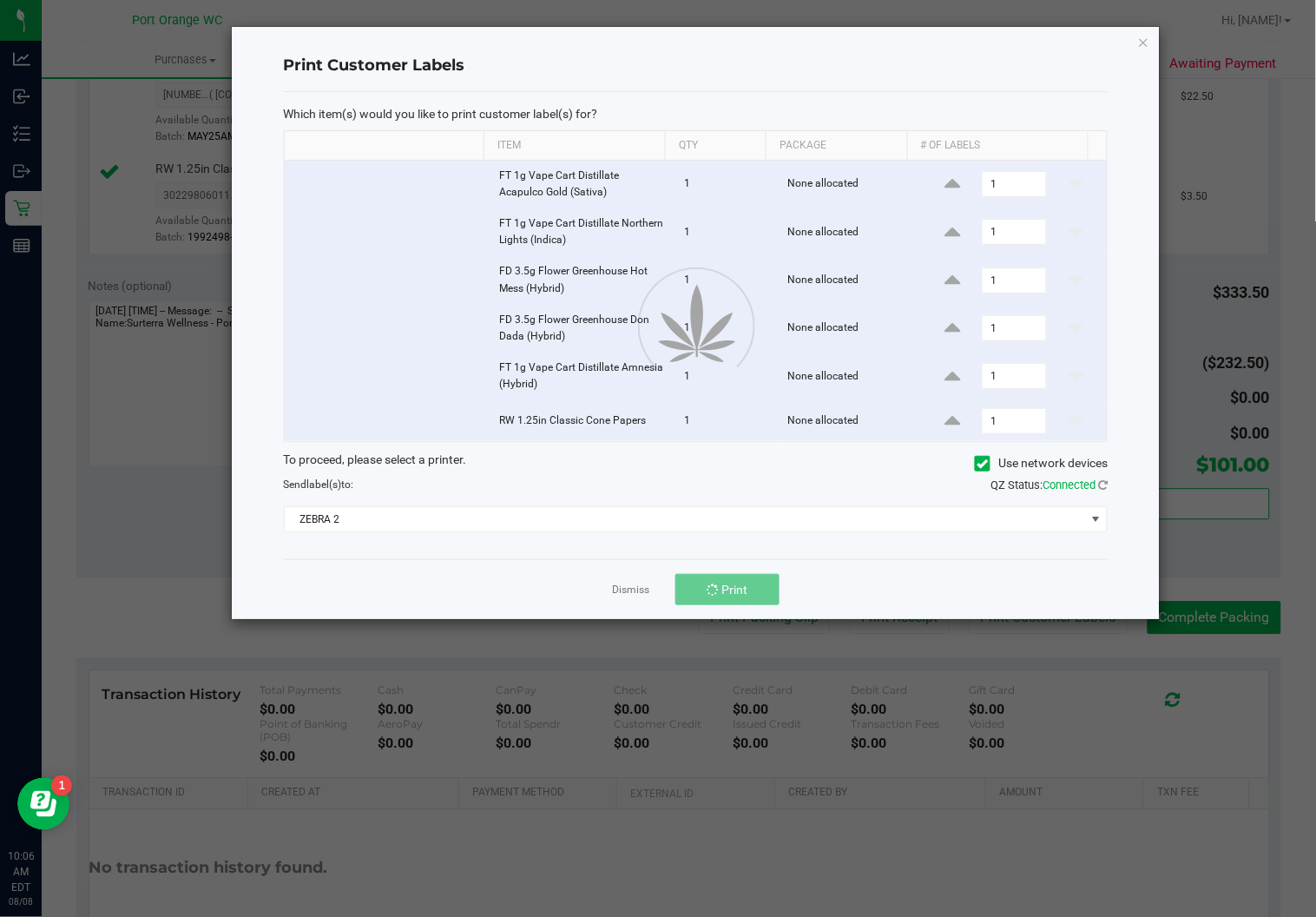 click on "Dismiss   Print" 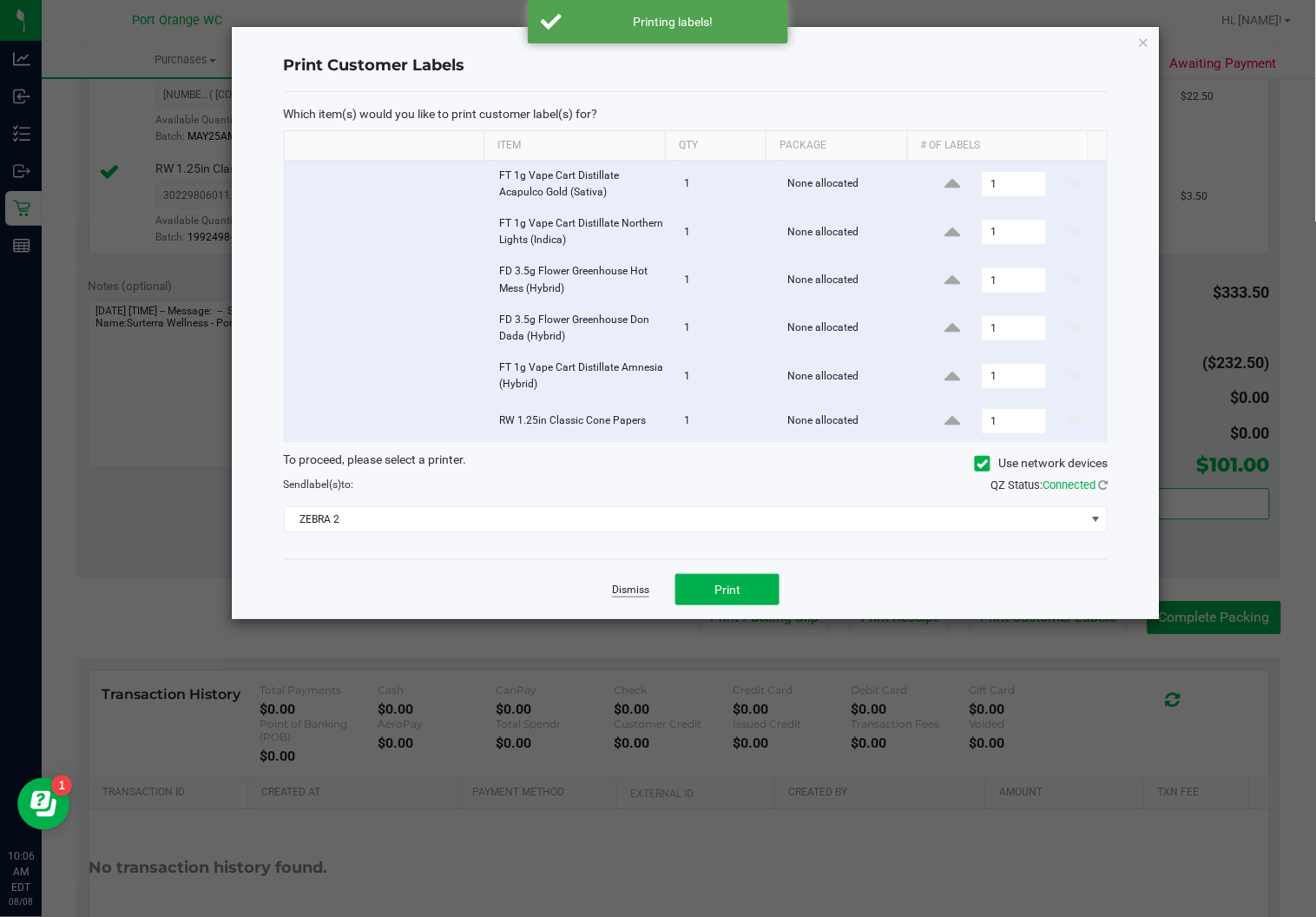 click on "Dismiss" 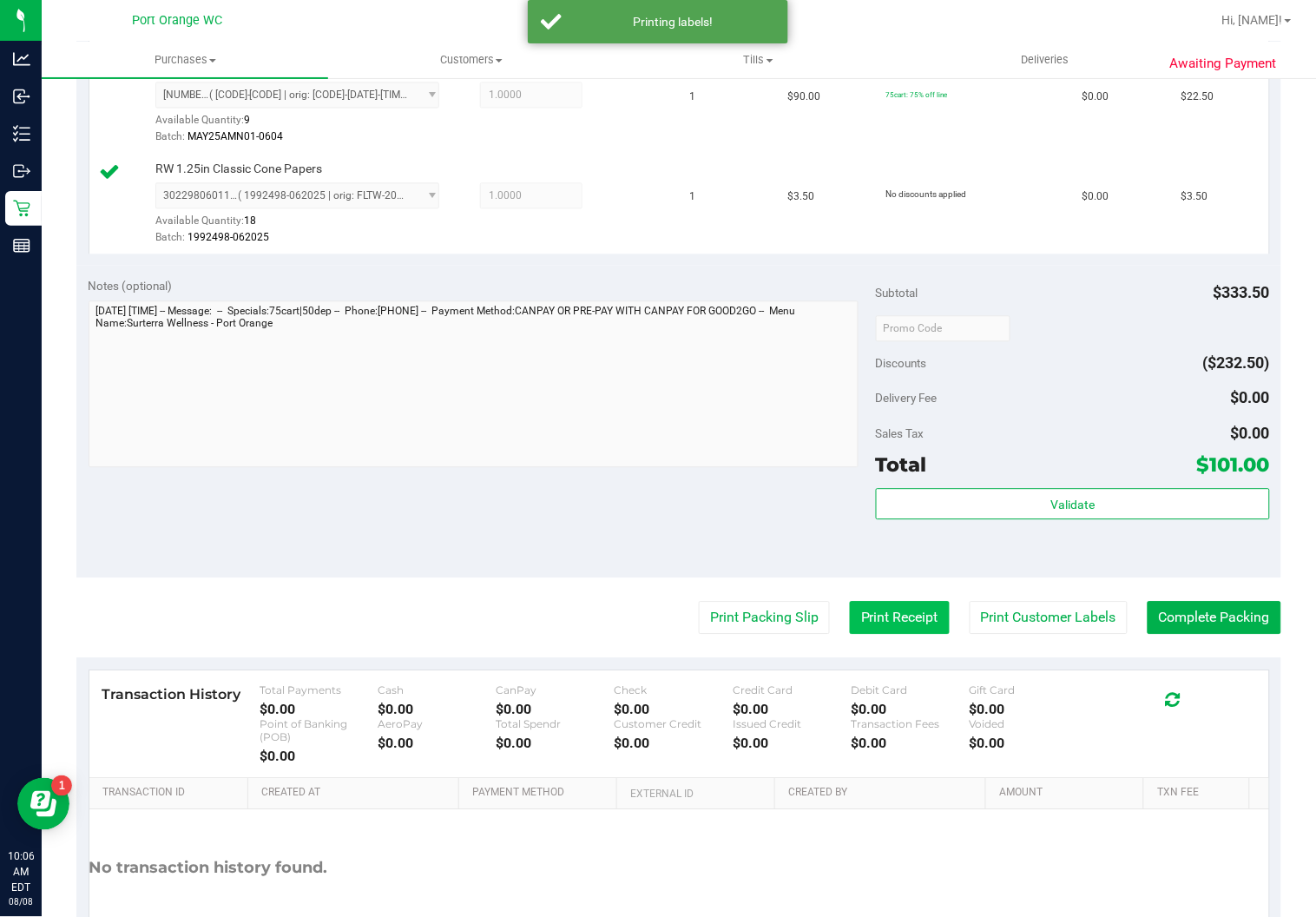 click on "Print Receipt" at bounding box center [899, 617] 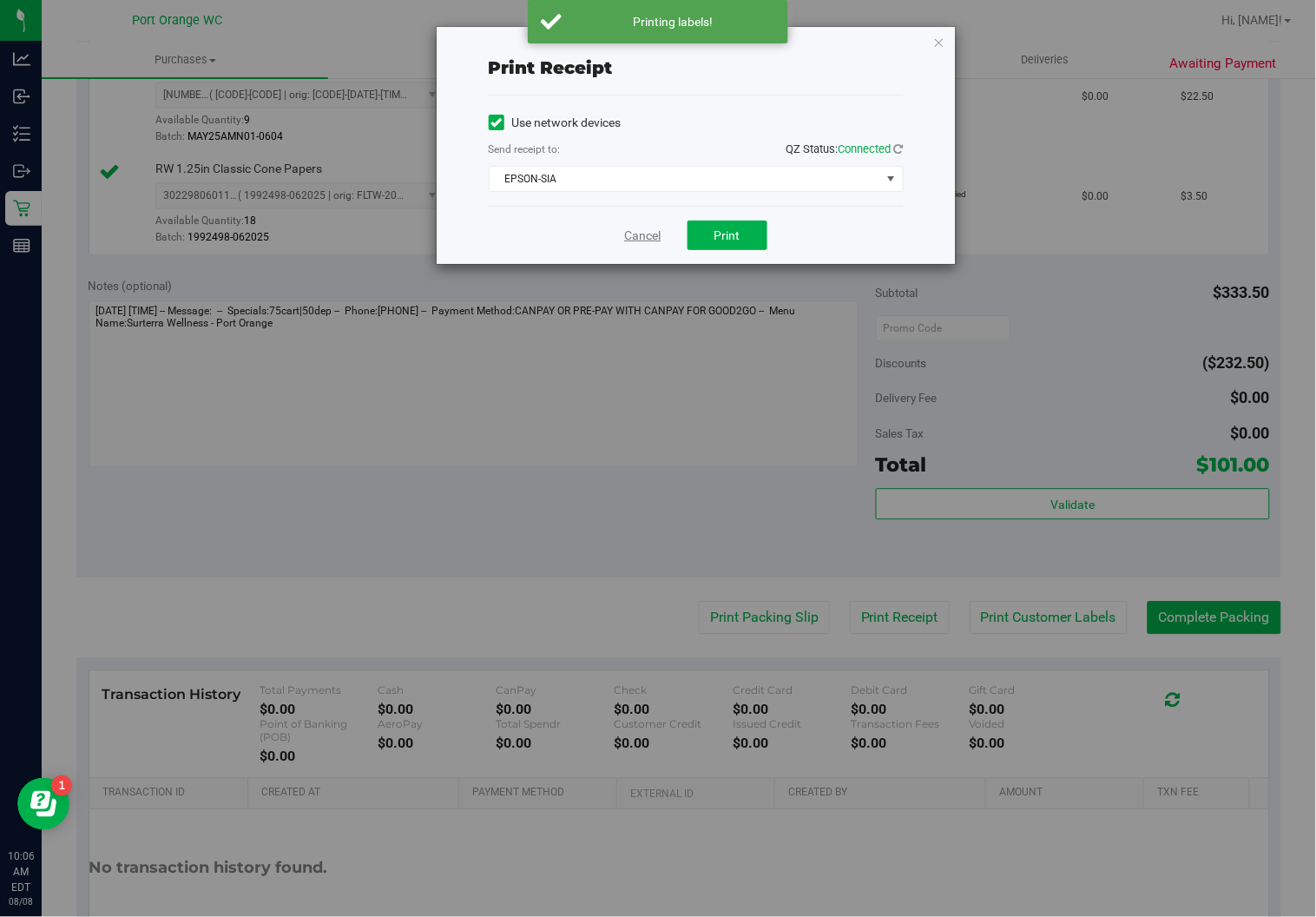 click on "Cancel" at bounding box center (643, 235) 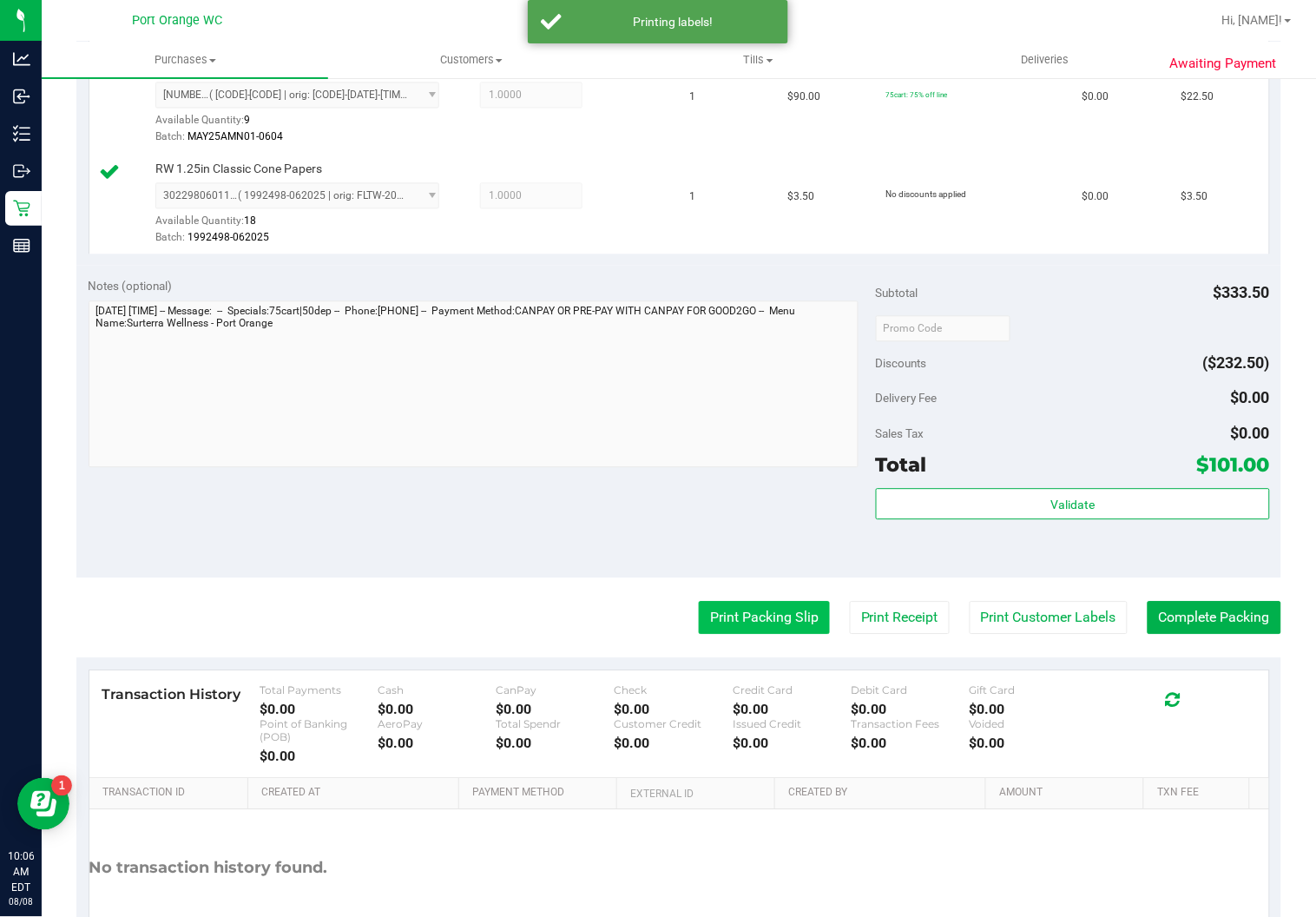 click on "Print Packing Slip" at bounding box center (764, 617) 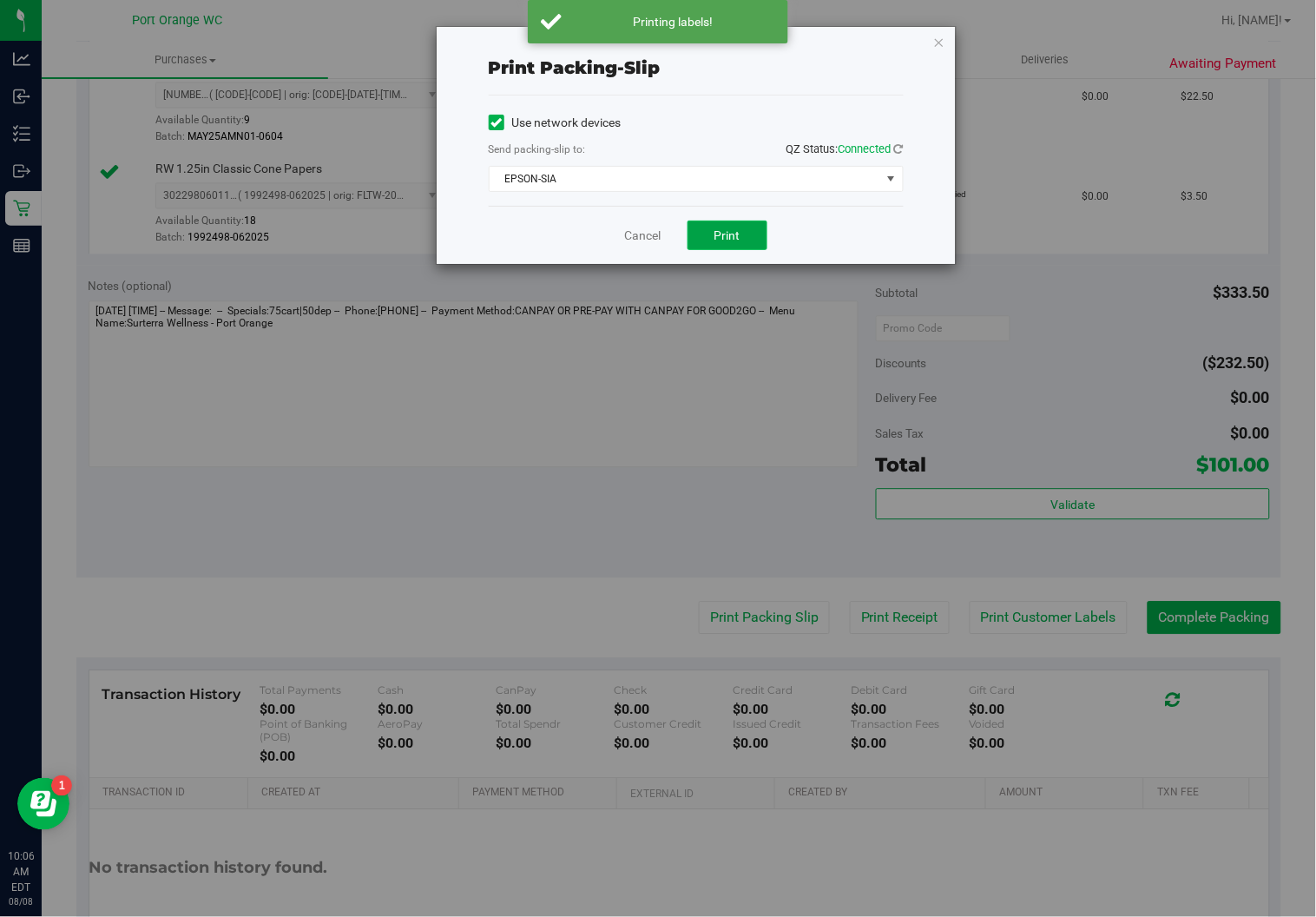 click on "Print" at bounding box center [727, 235] 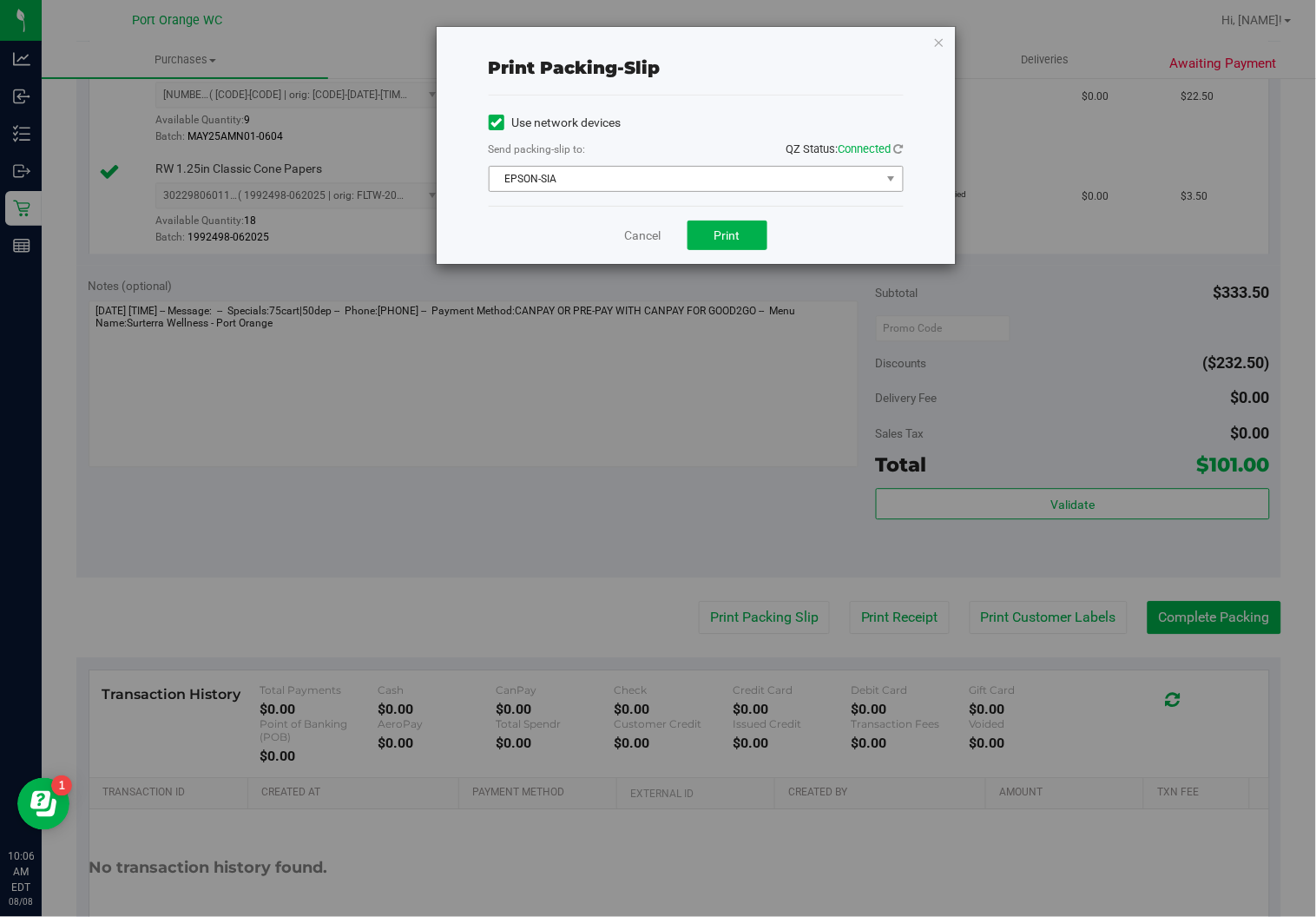 click on "EPSON-SIA" at bounding box center (685, 179) 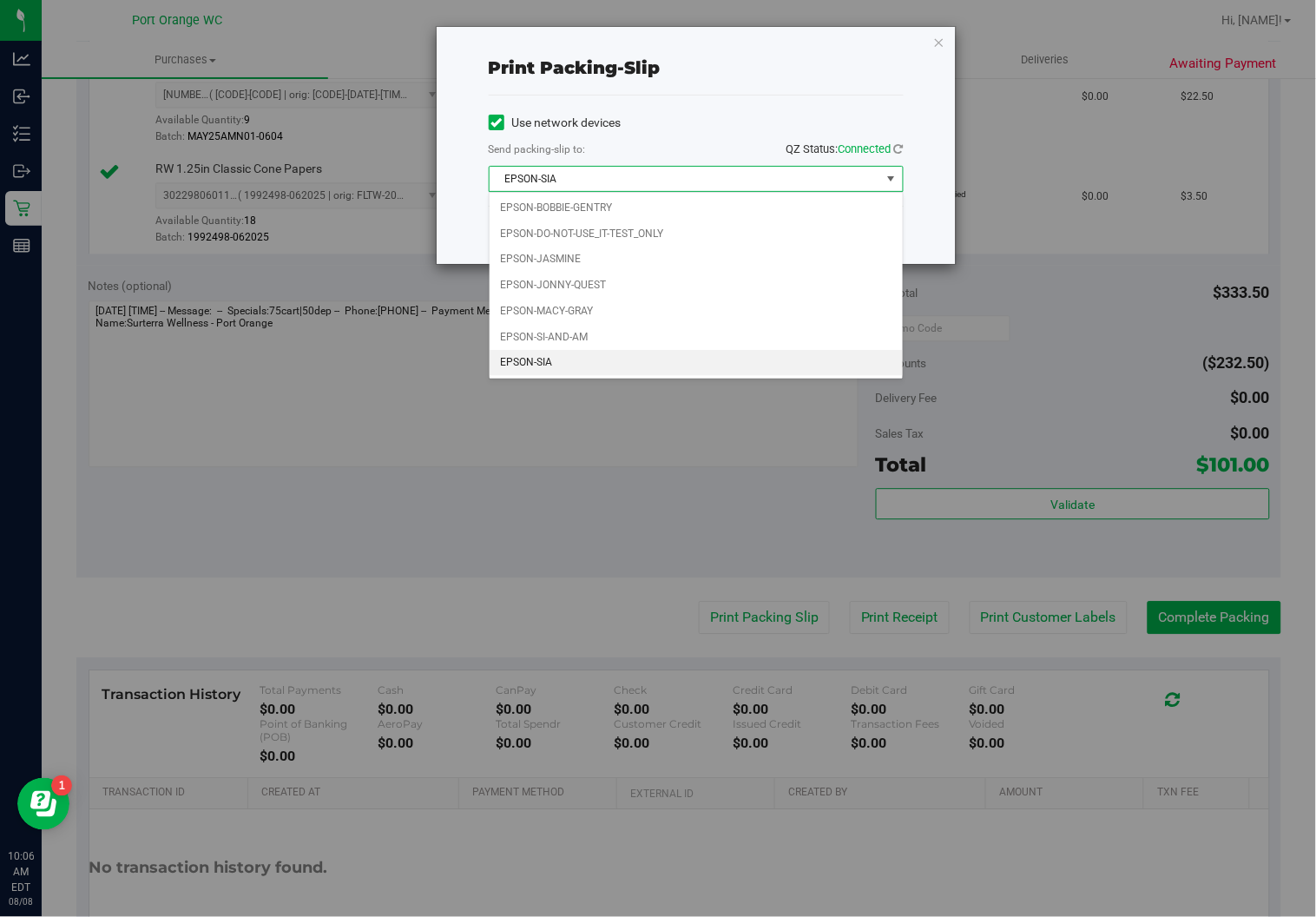 click on "Print packing-slip
Use network devices
Send packing-slip to:
QZ Status:   Connected
EPSON-SIA Choose printer EPSON-BOBBIE-GENTRY EPSON-DO-NOT-USE_IT-TEST_ONLY EPSON-JASMINE EPSON-JONNY-QUEST EPSON-MACY-GRAY EPSON-SI-AND-AM EPSON-SIA
Cancel
Print" at bounding box center (664, 458) 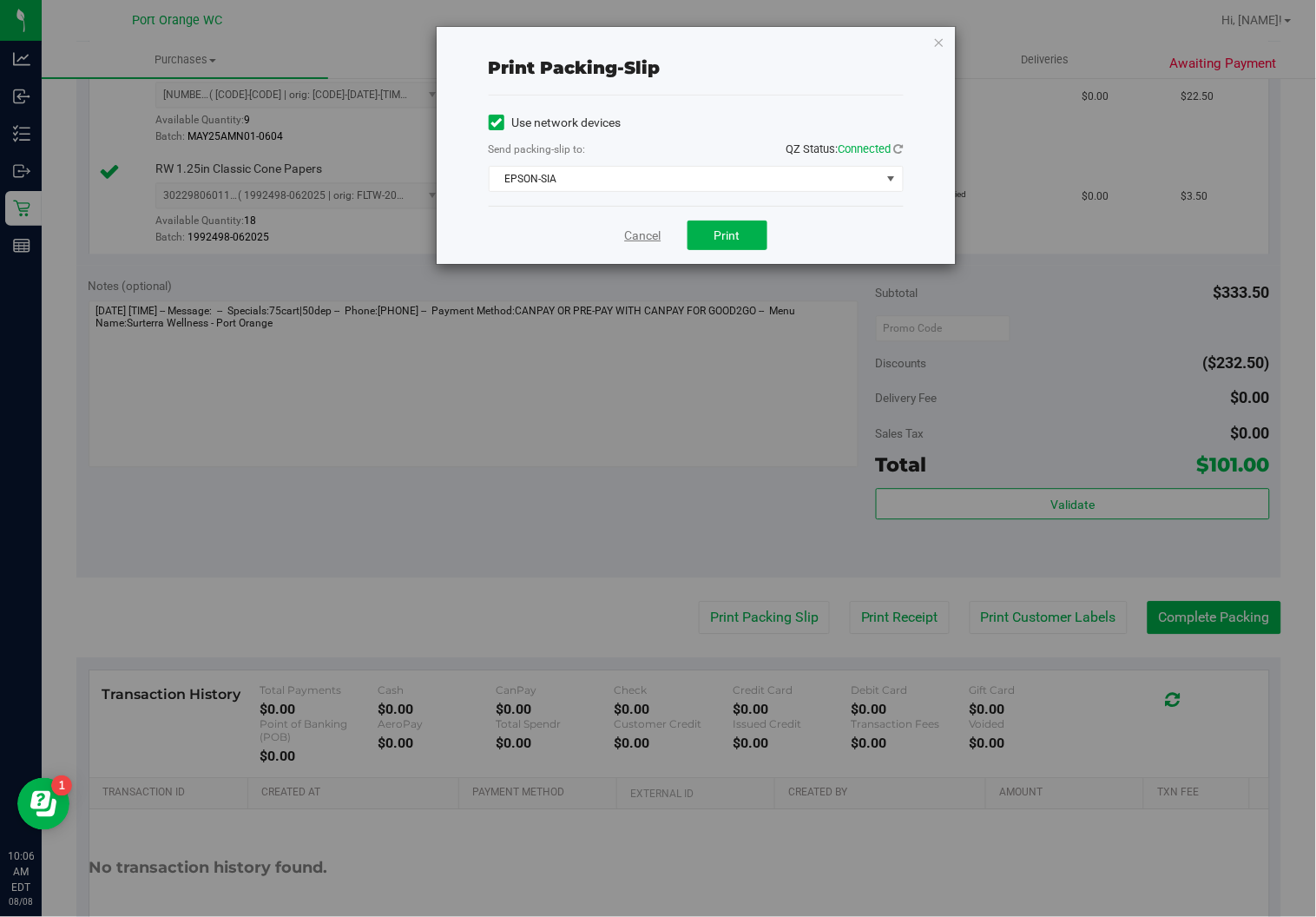 click on "Cancel" at bounding box center (643, 235) 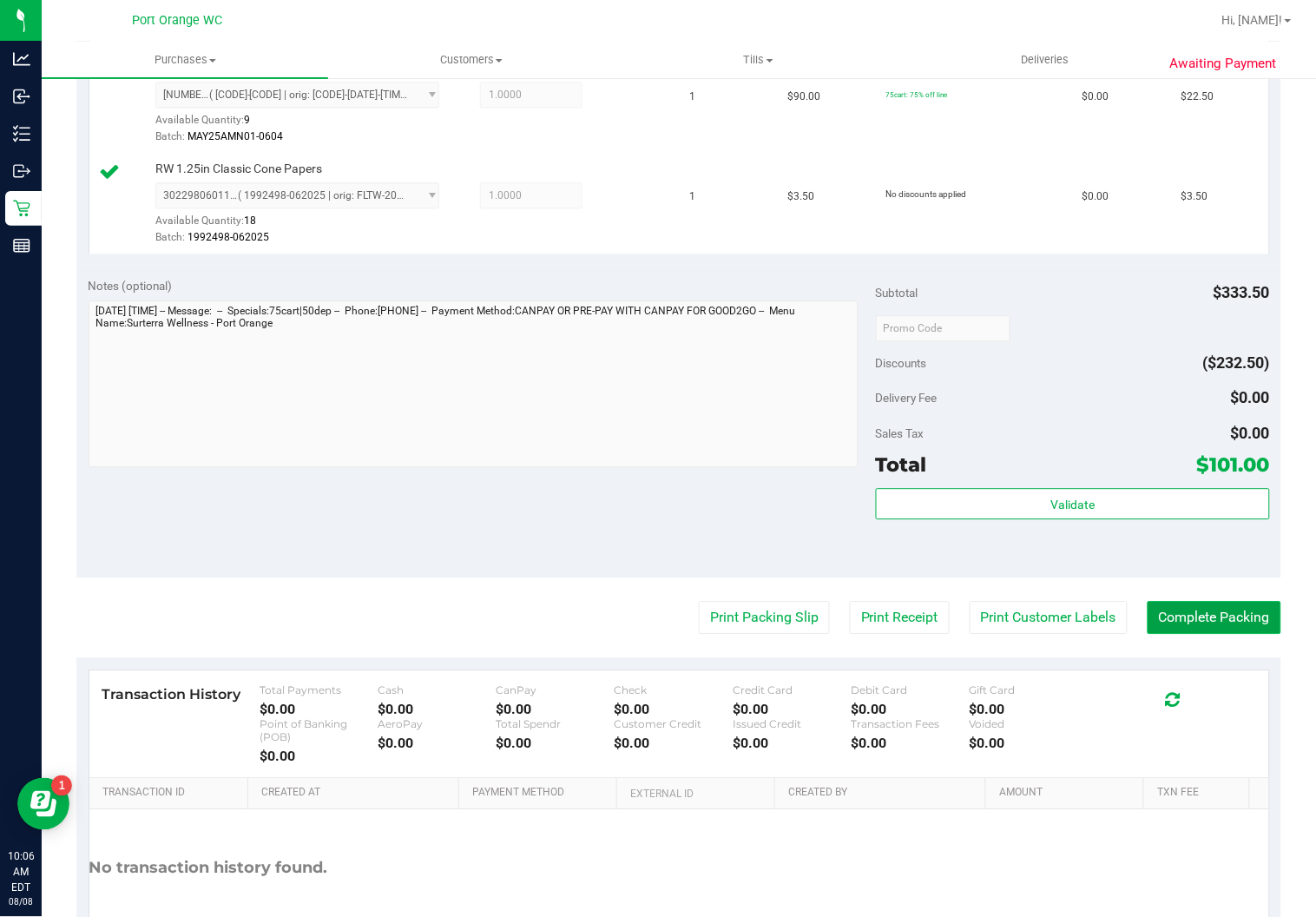 click on "Complete Packing" at bounding box center [1214, 617] 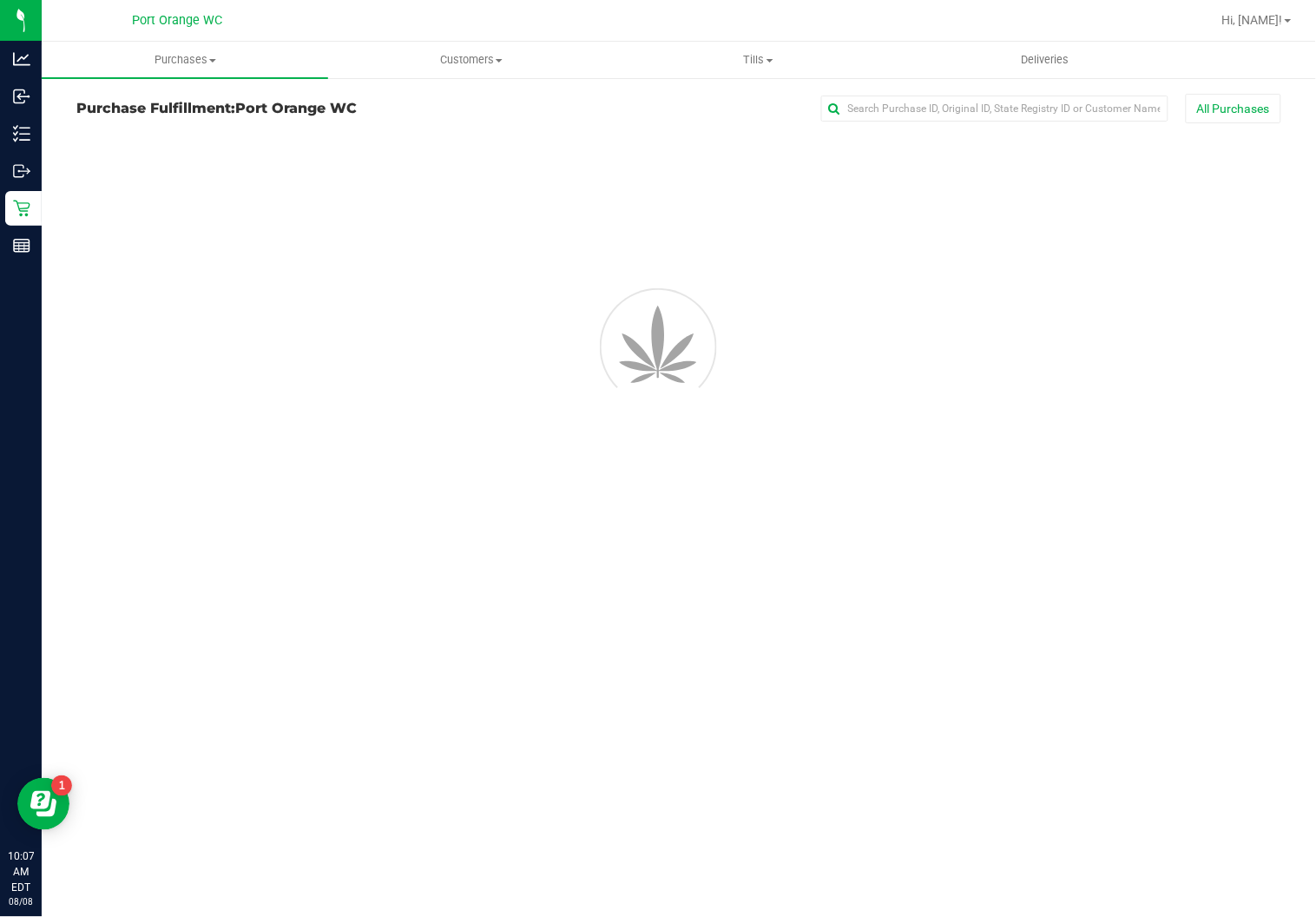 scroll, scrollTop: 0, scrollLeft: 0, axis: both 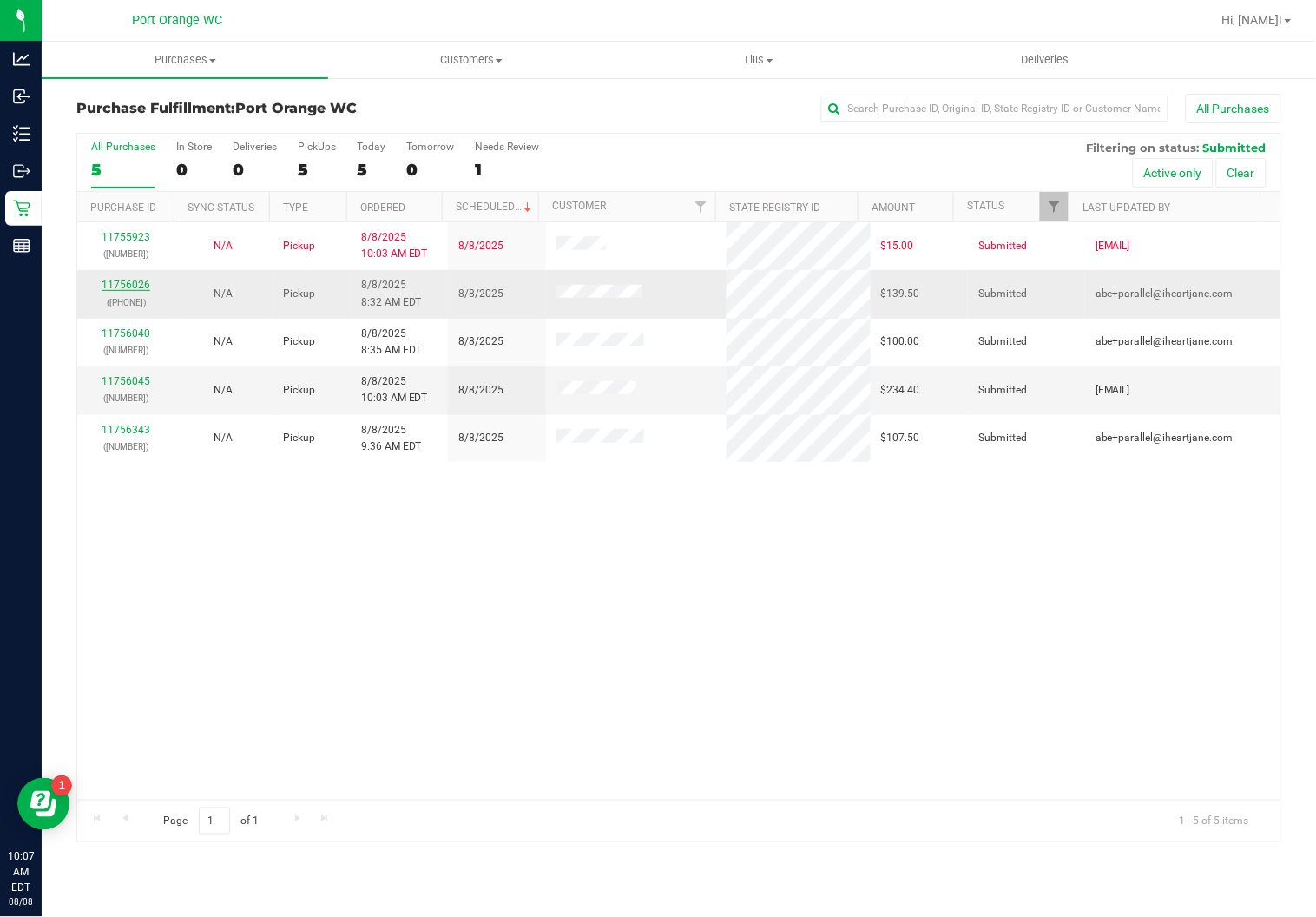 click on "11756026" at bounding box center [126, 285] 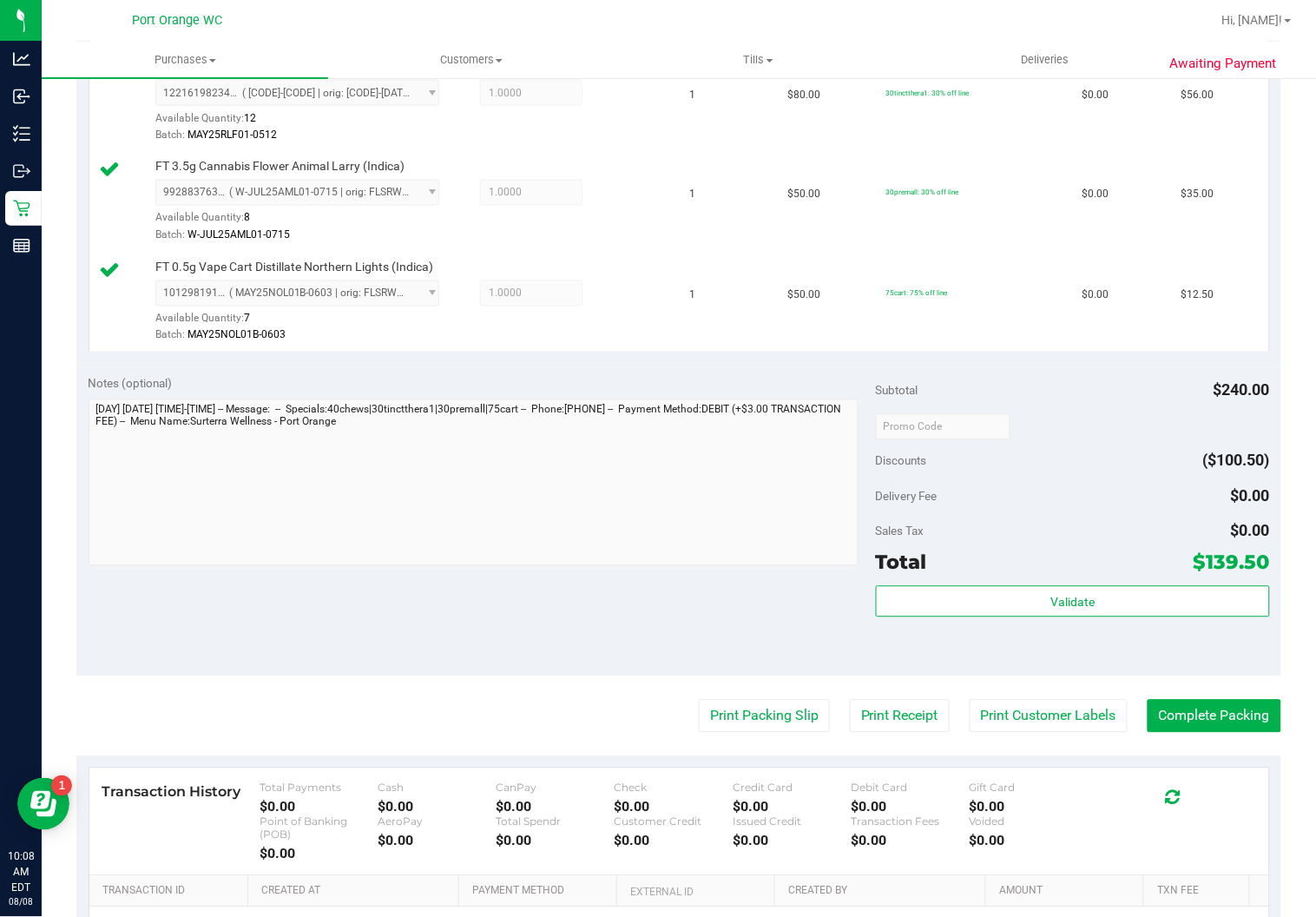 scroll, scrollTop: 793, scrollLeft: 0, axis: vertical 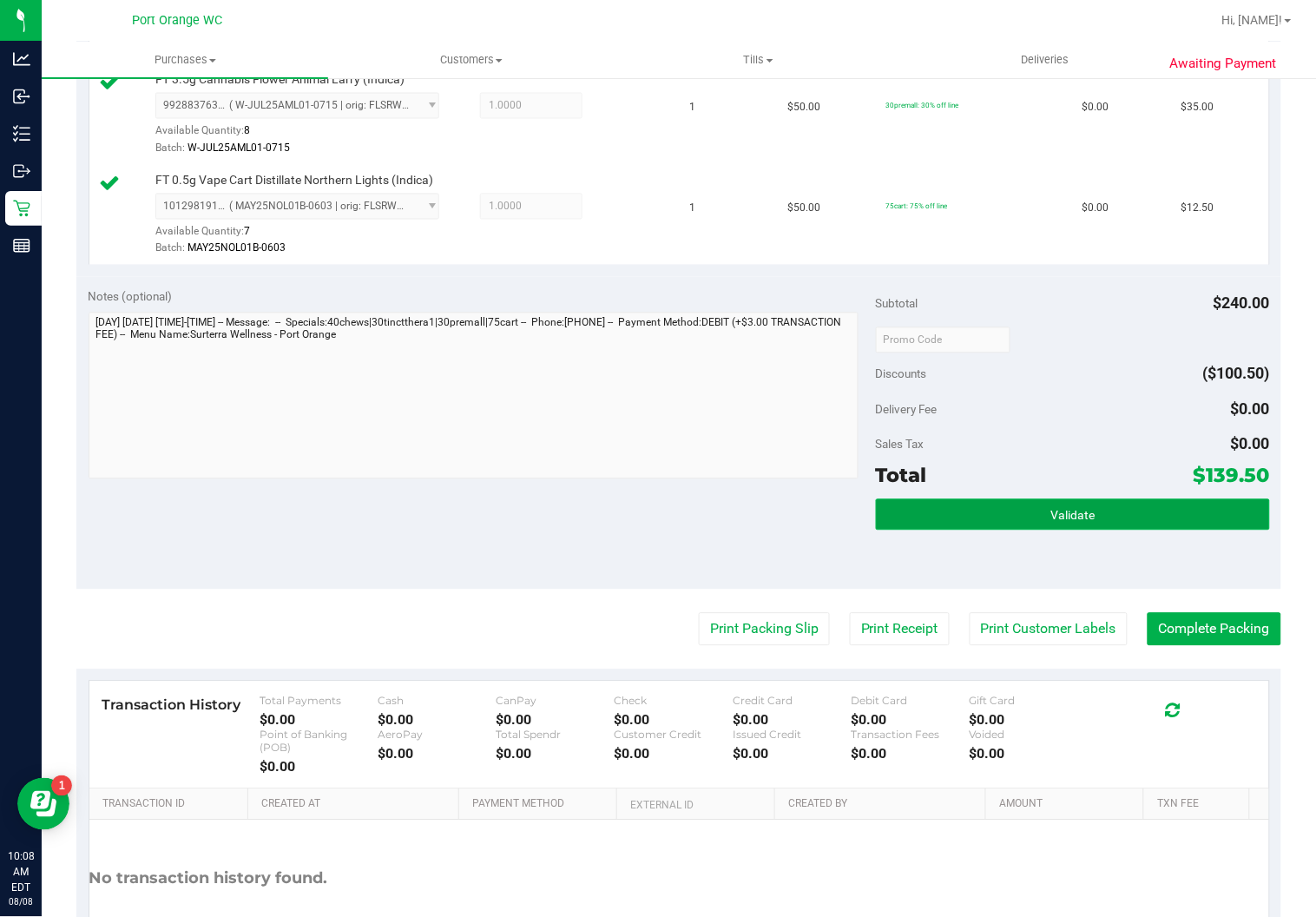 click on "Validate" at bounding box center (1073, 515) 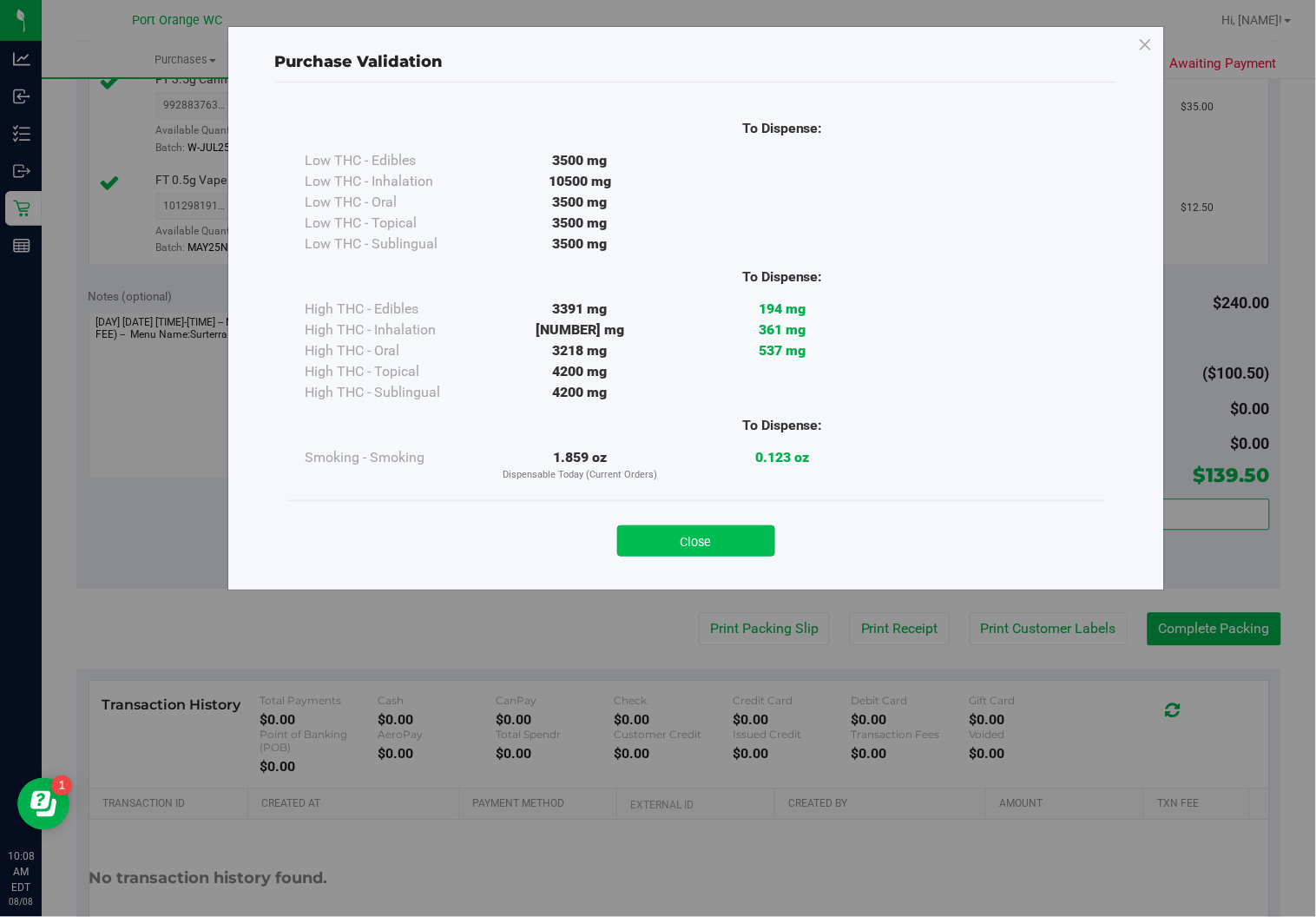 click on "Close" at bounding box center (696, 541) 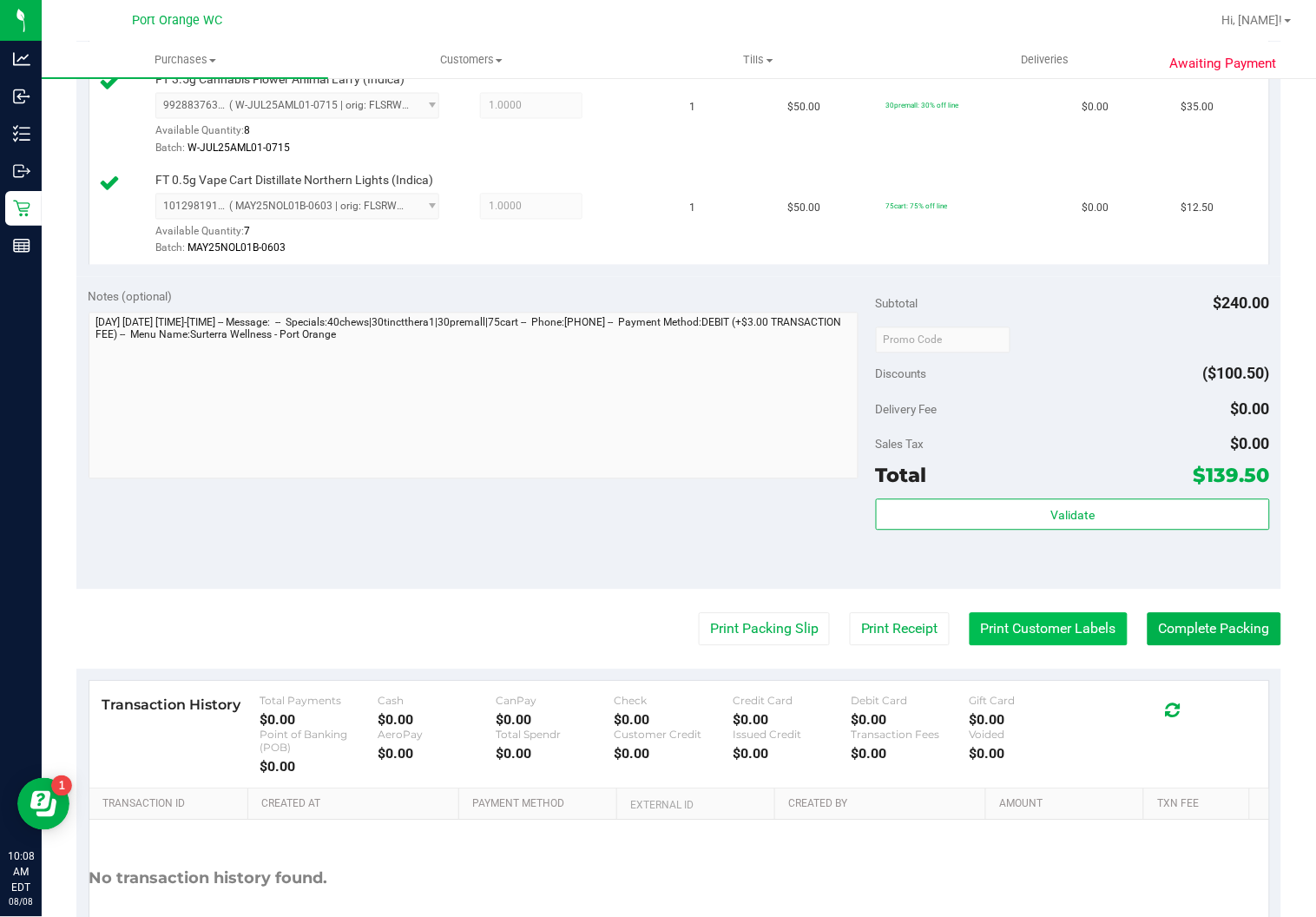 click on "Print Customer Labels" at bounding box center (1049, 630) 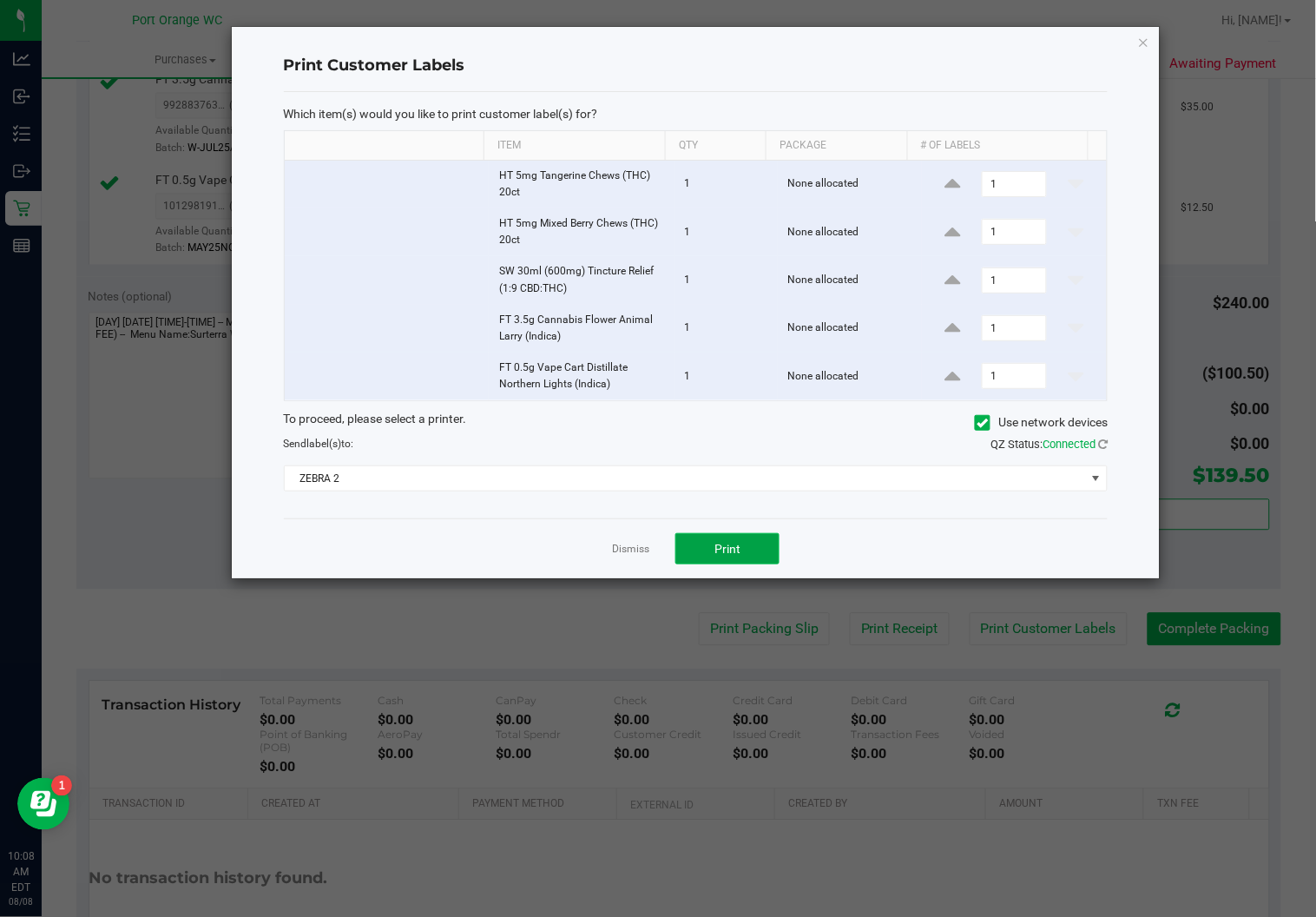 click on "Print" 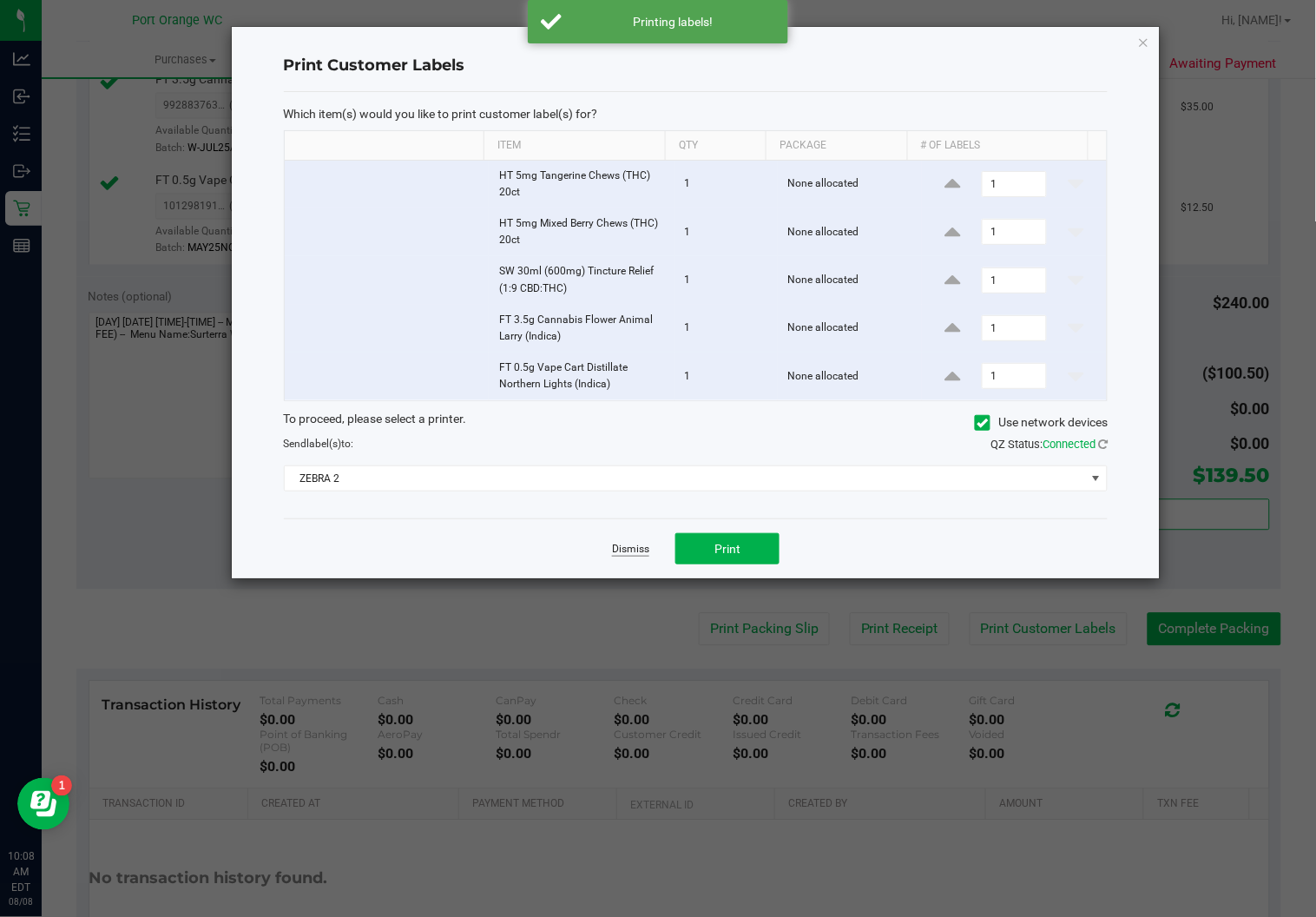 click on "Dismiss" 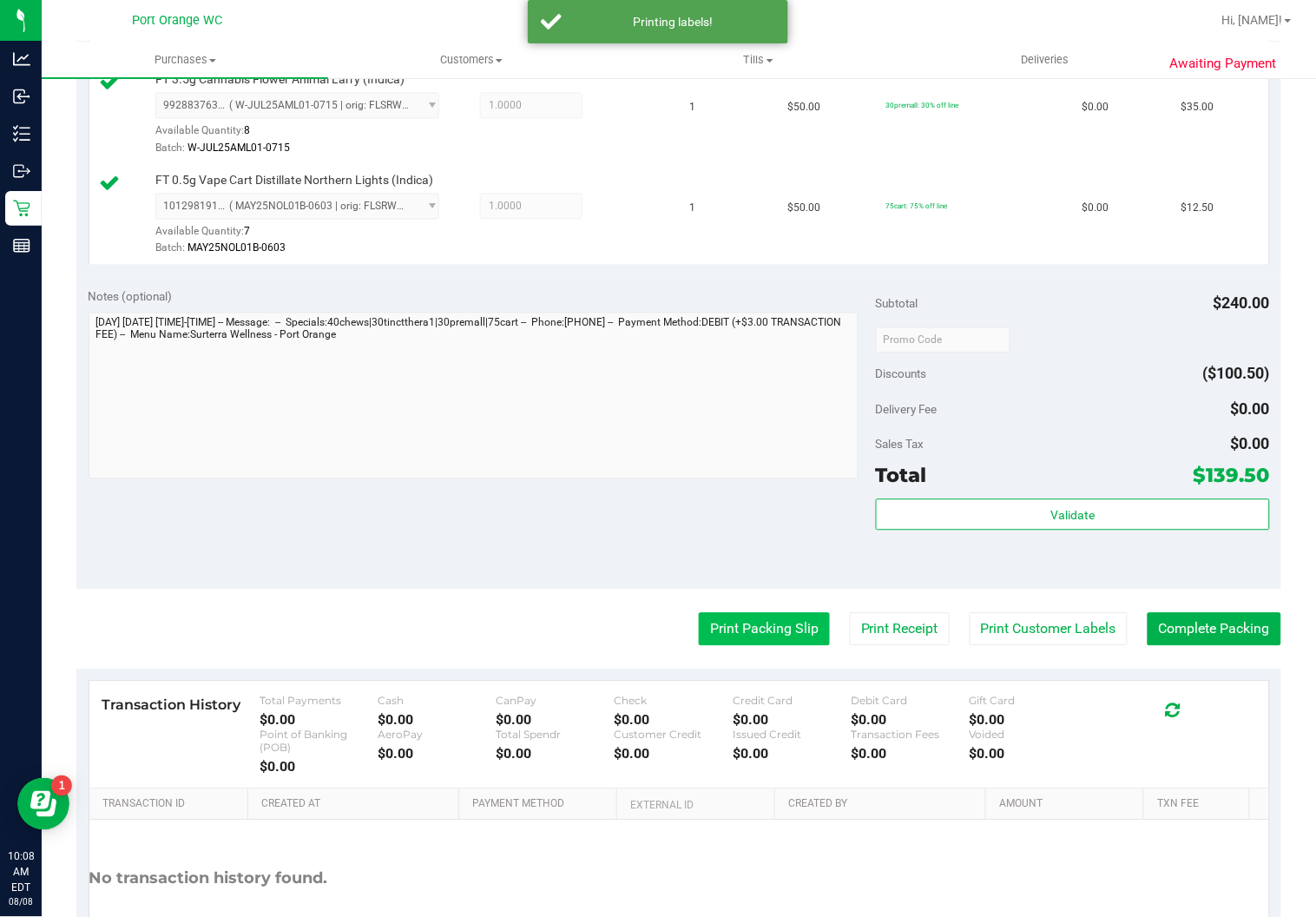 click on "Print Packing Slip" at bounding box center [764, 630] 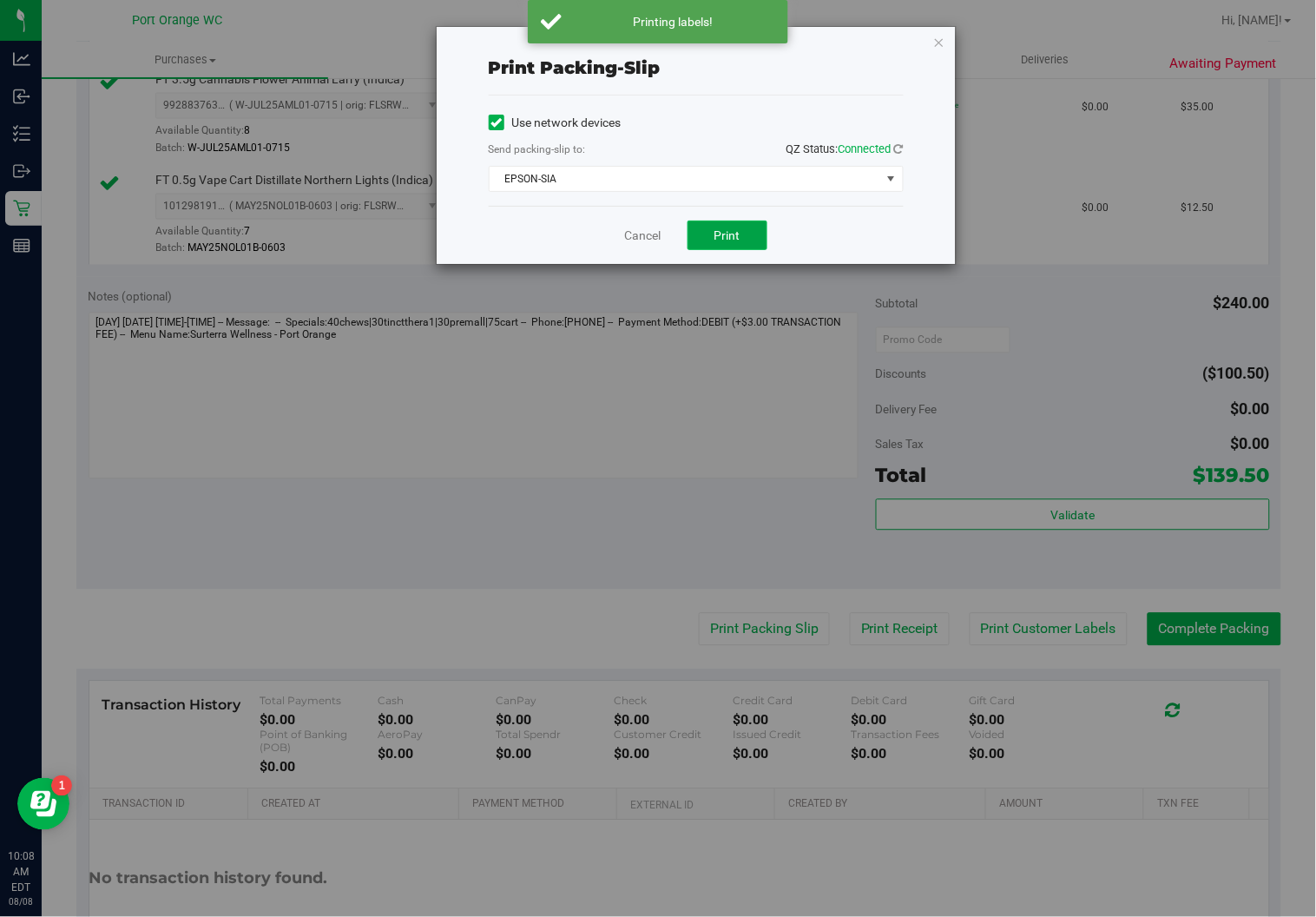 click on "Print" at bounding box center (727, 235) 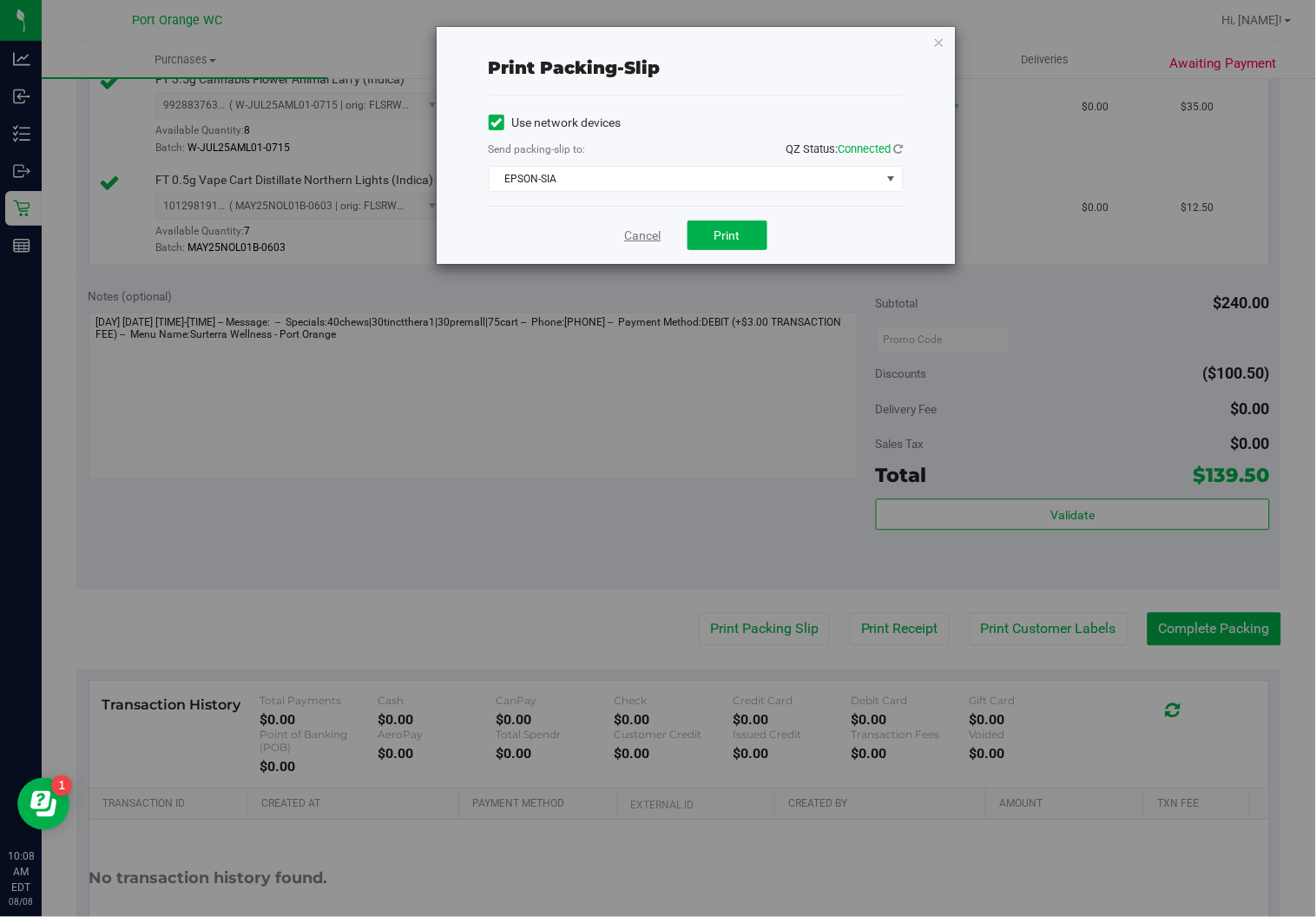 click on "Cancel" at bounding box center (643, 235) 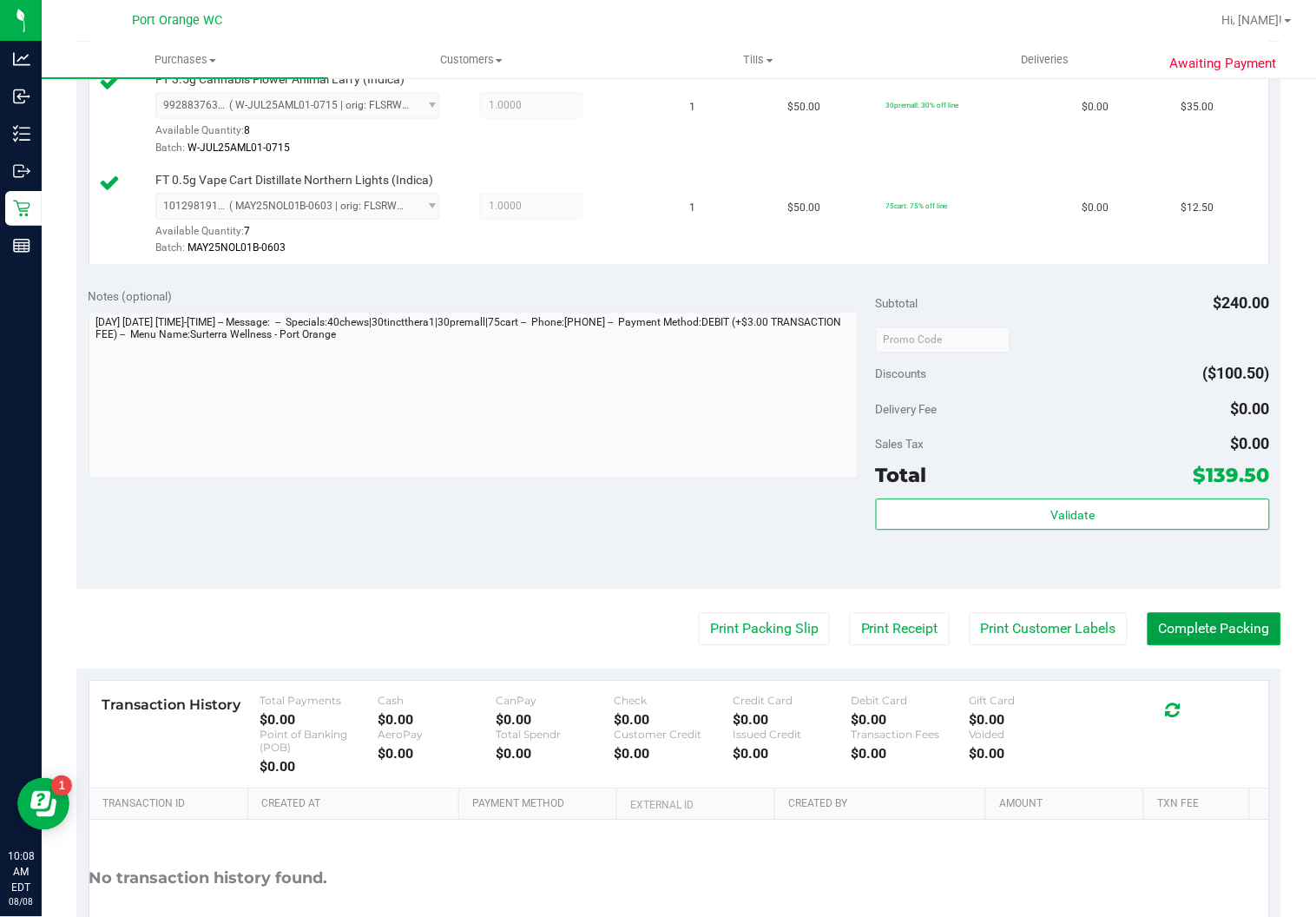 click on "Complete Packing" at bounding box center [1214, 630] 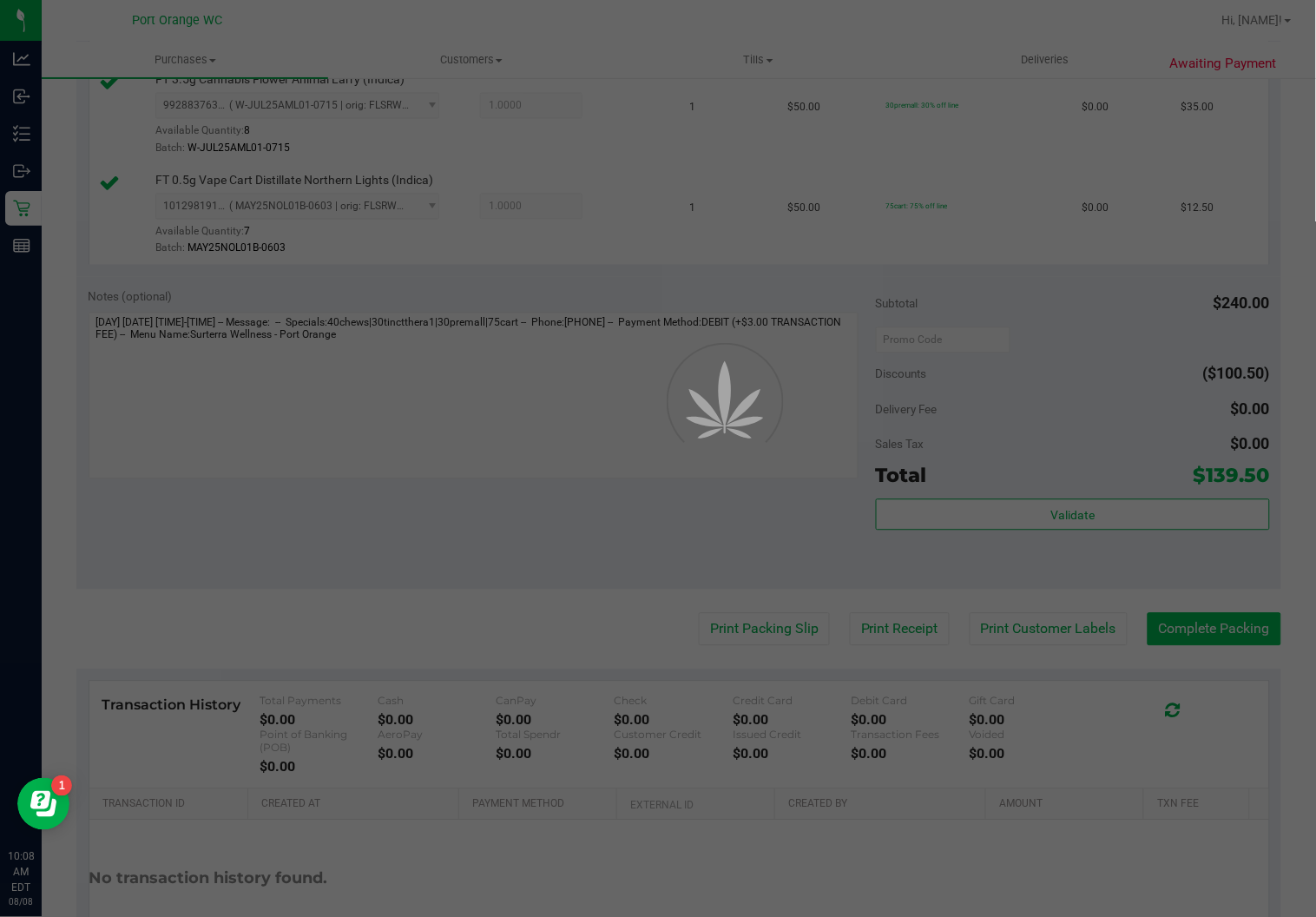 scroll, scrollTop: 0, scrollLeft: 0, axis: both 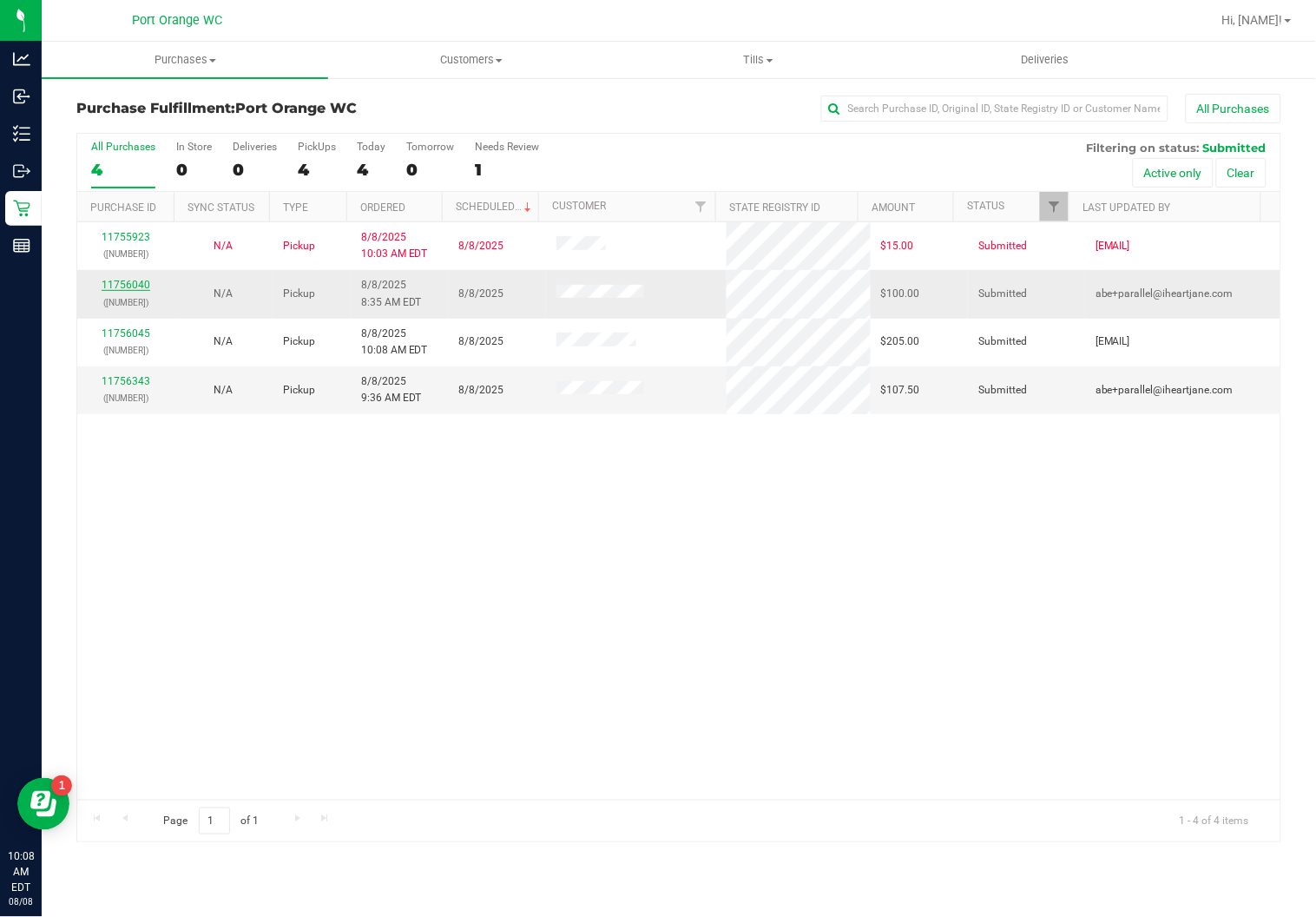 click on "11756040" at bounding box center [126, 285] 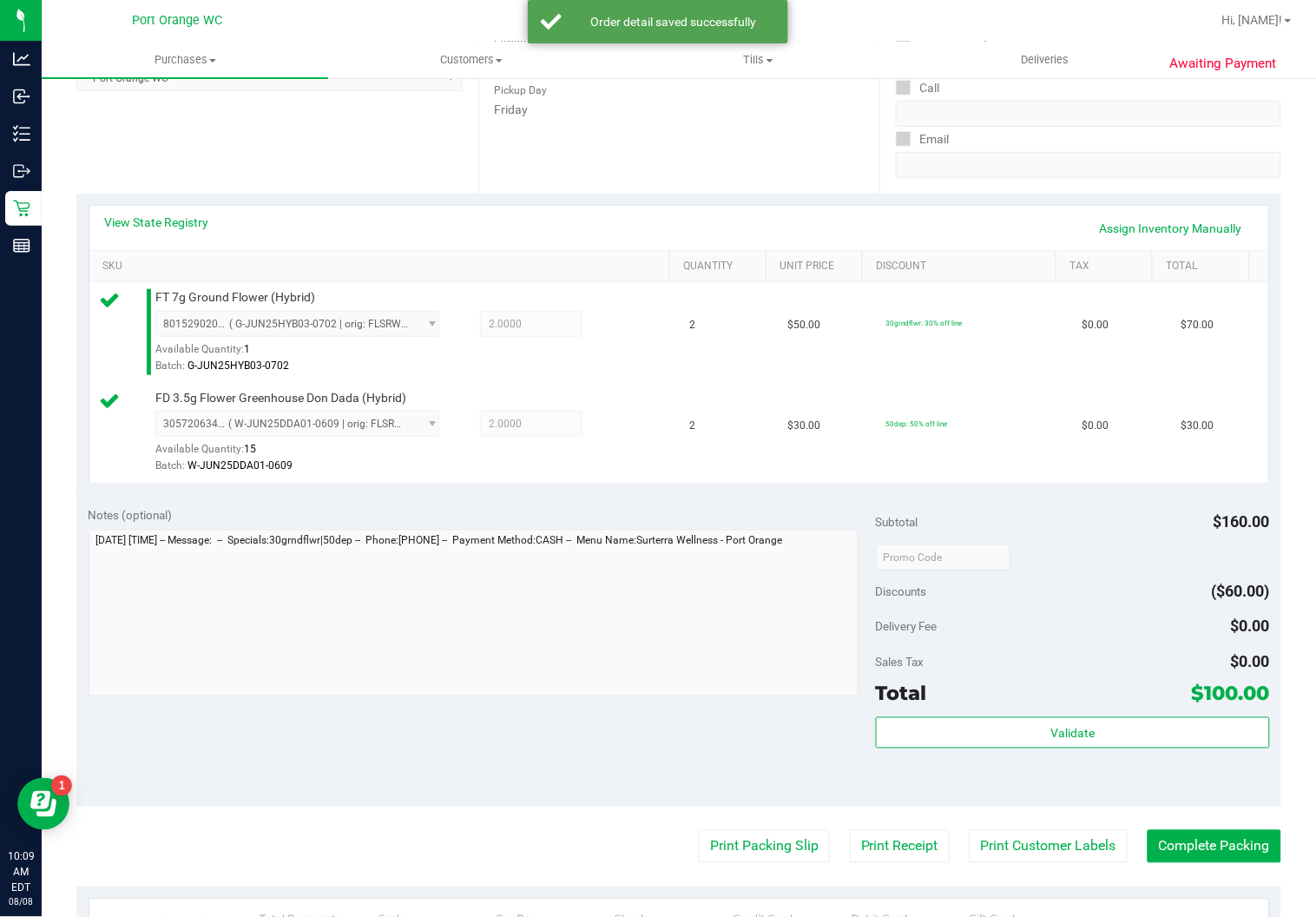 scroll, scrollTop: 381, scrollLeft: 0, axis: vertical 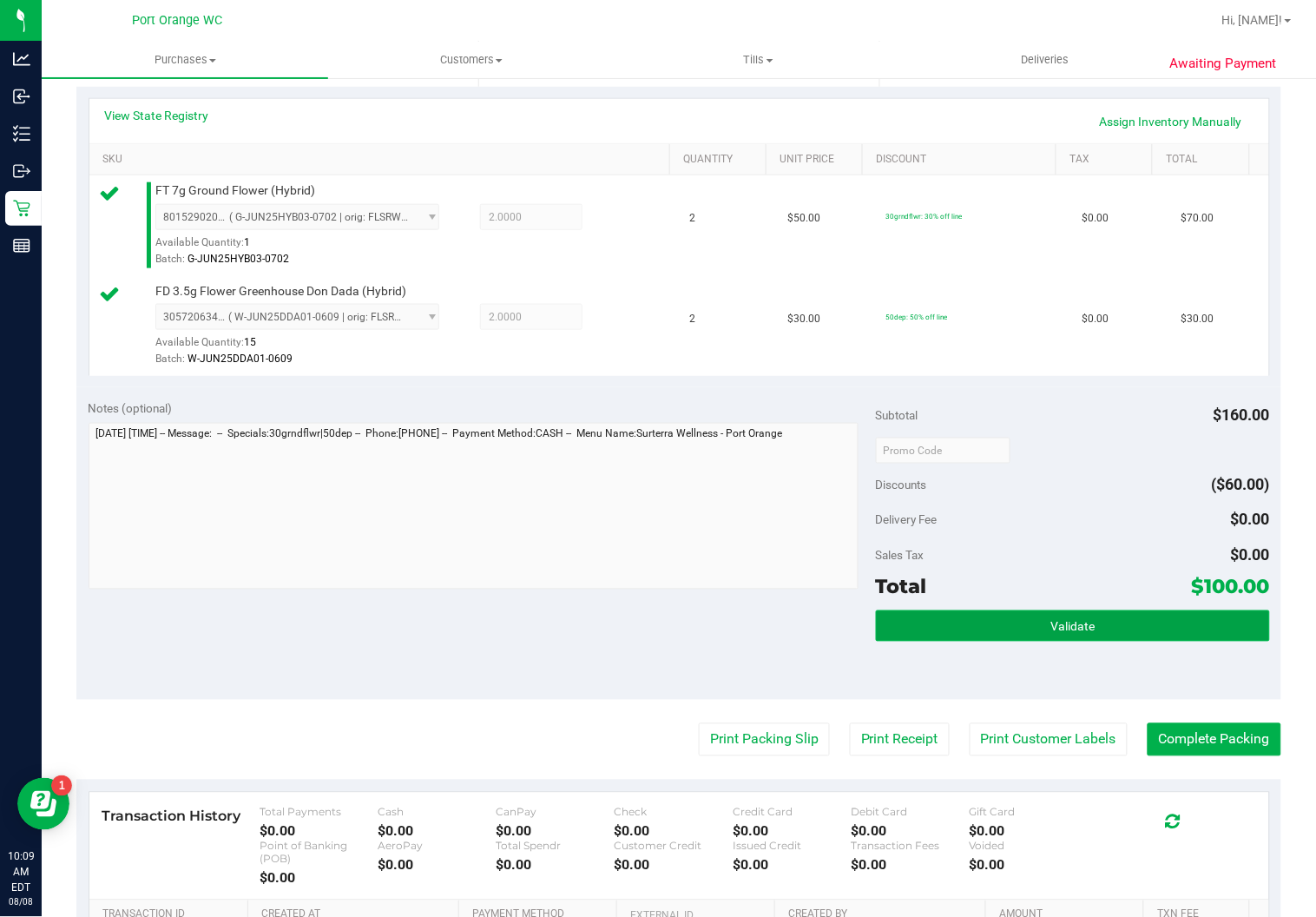 click on "Validate" at bounding box center [1073, 626] 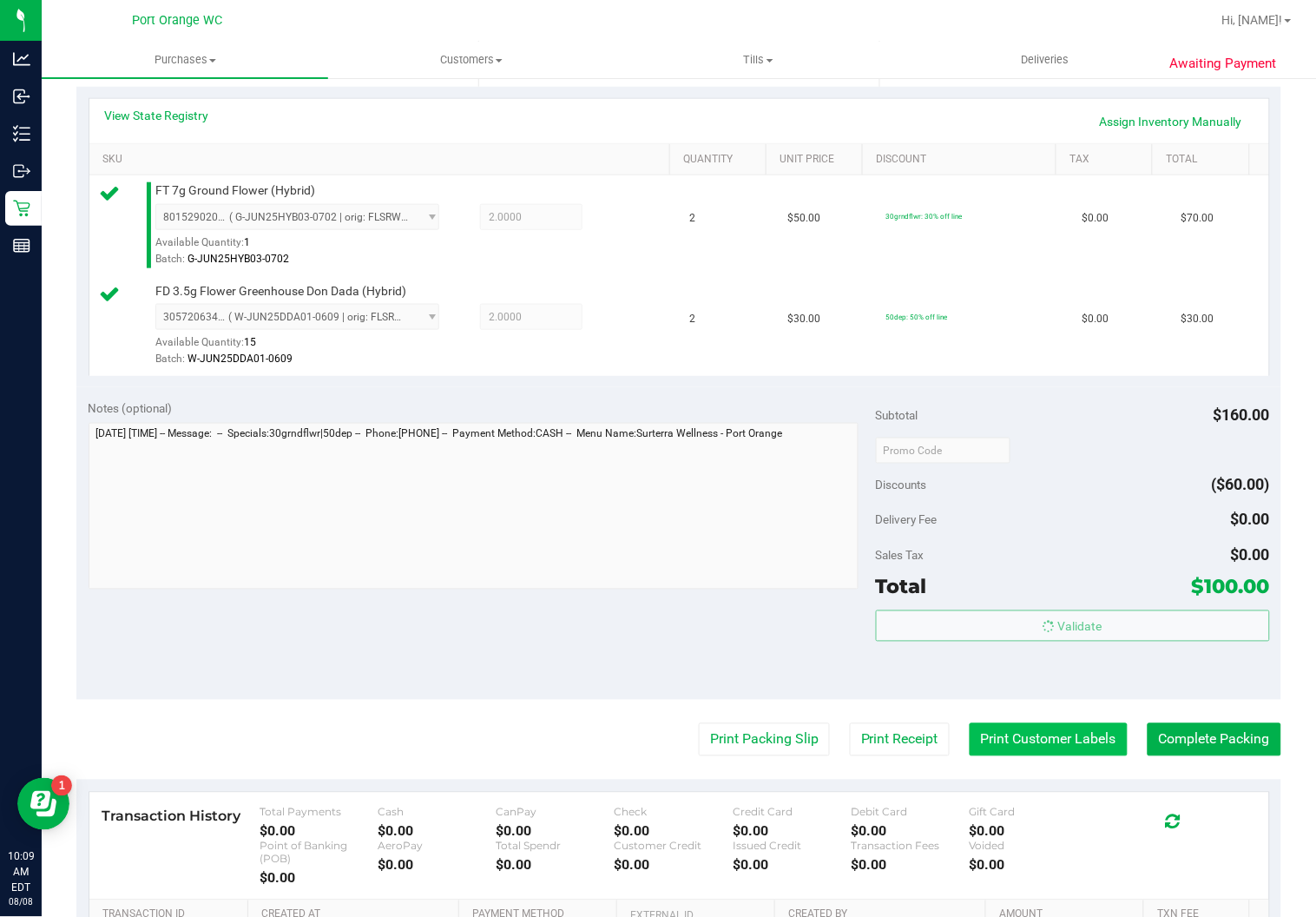 click on "Print Customer Labels" at bounding box center (1049, 740) 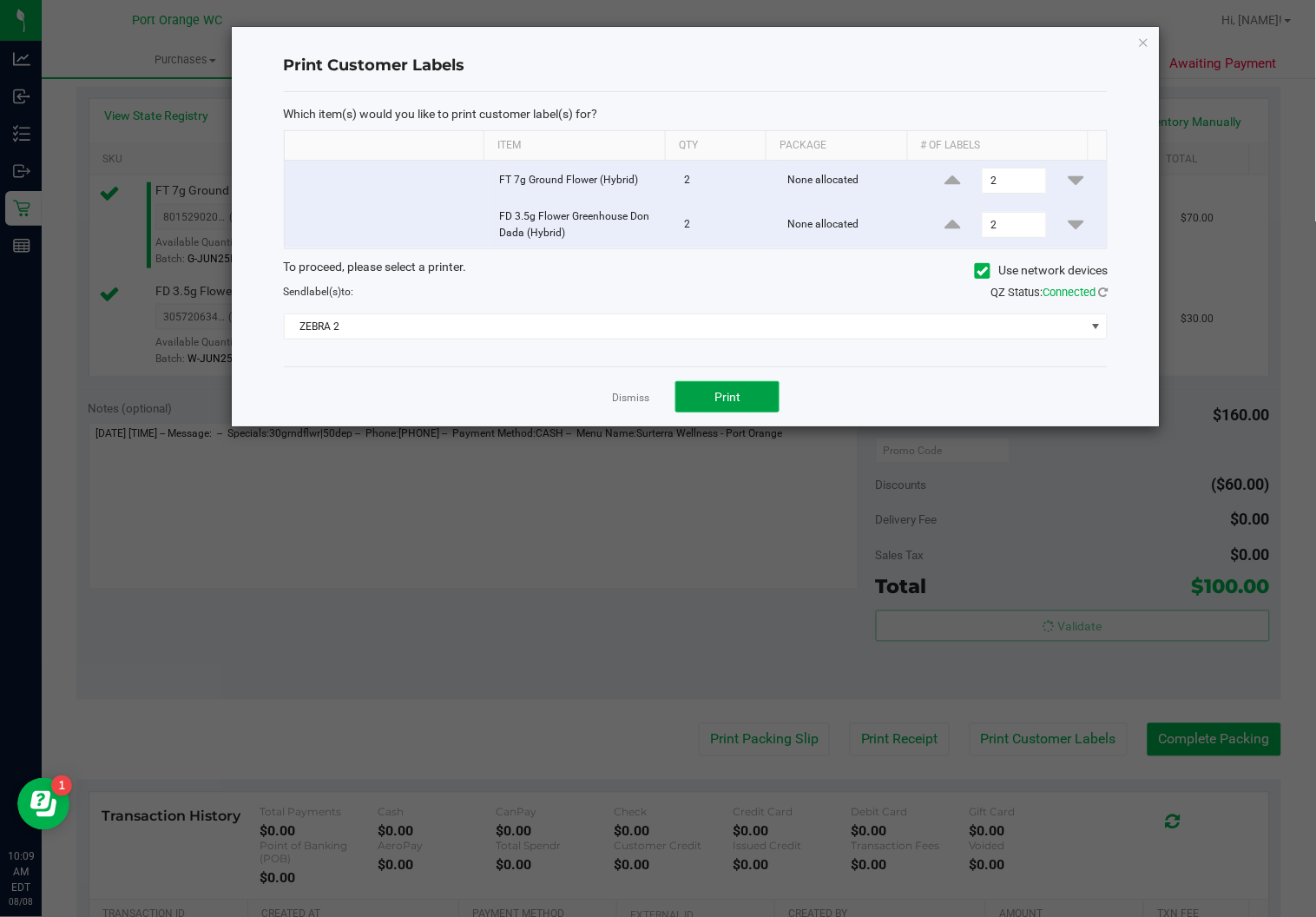 click on "Print" 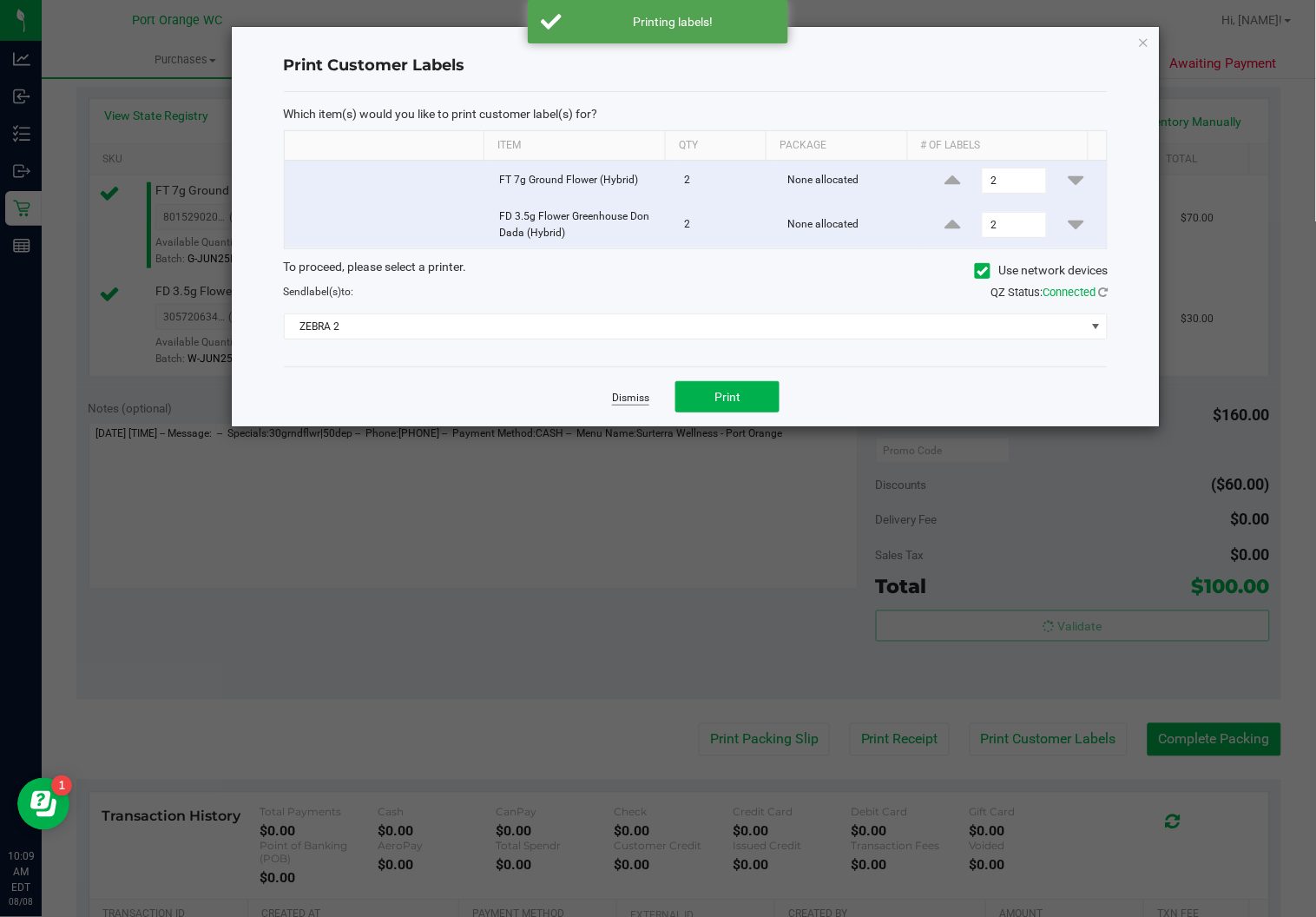 click on "Dismiss" 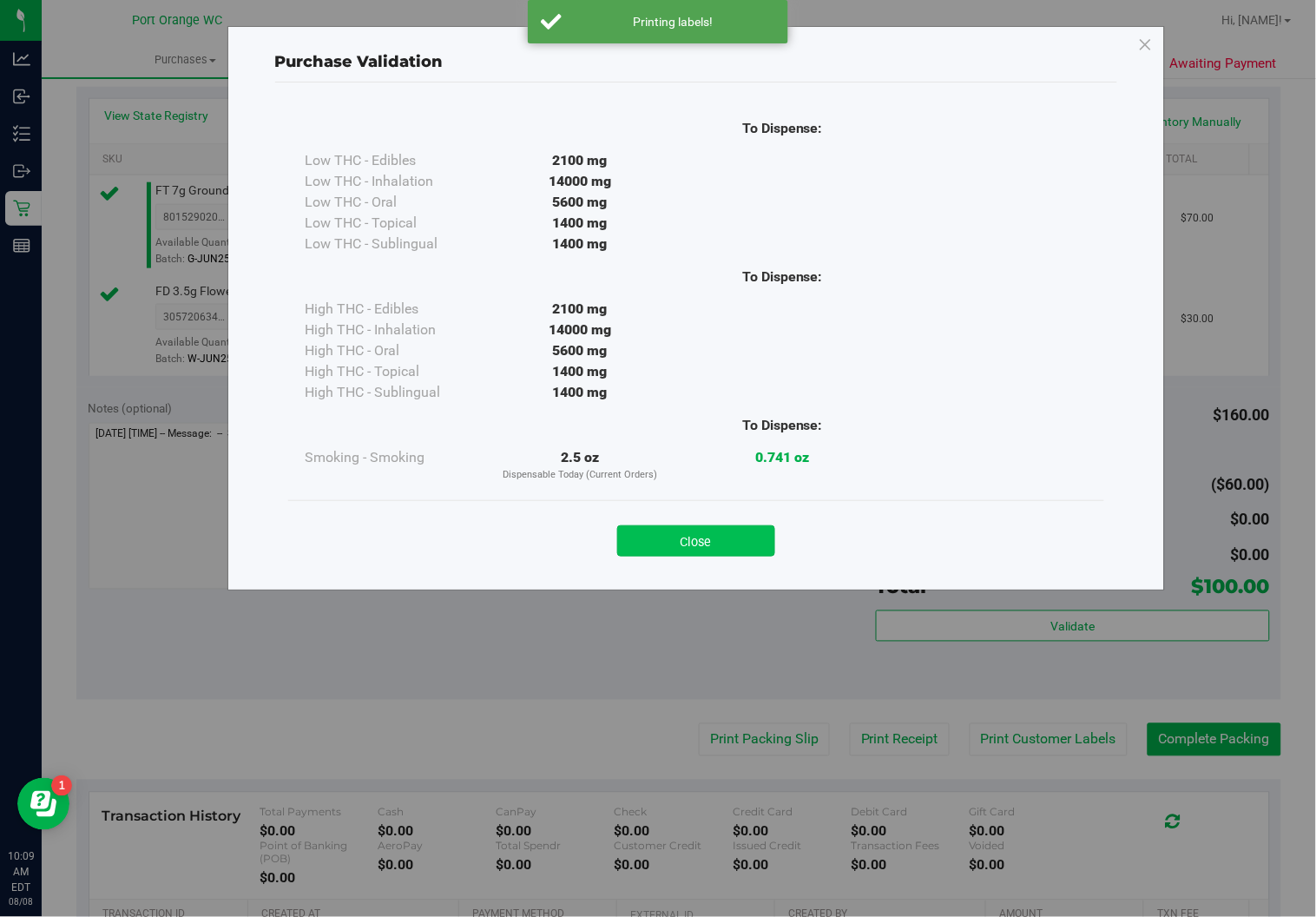 click on "Close" at bounding box center [696, 541] 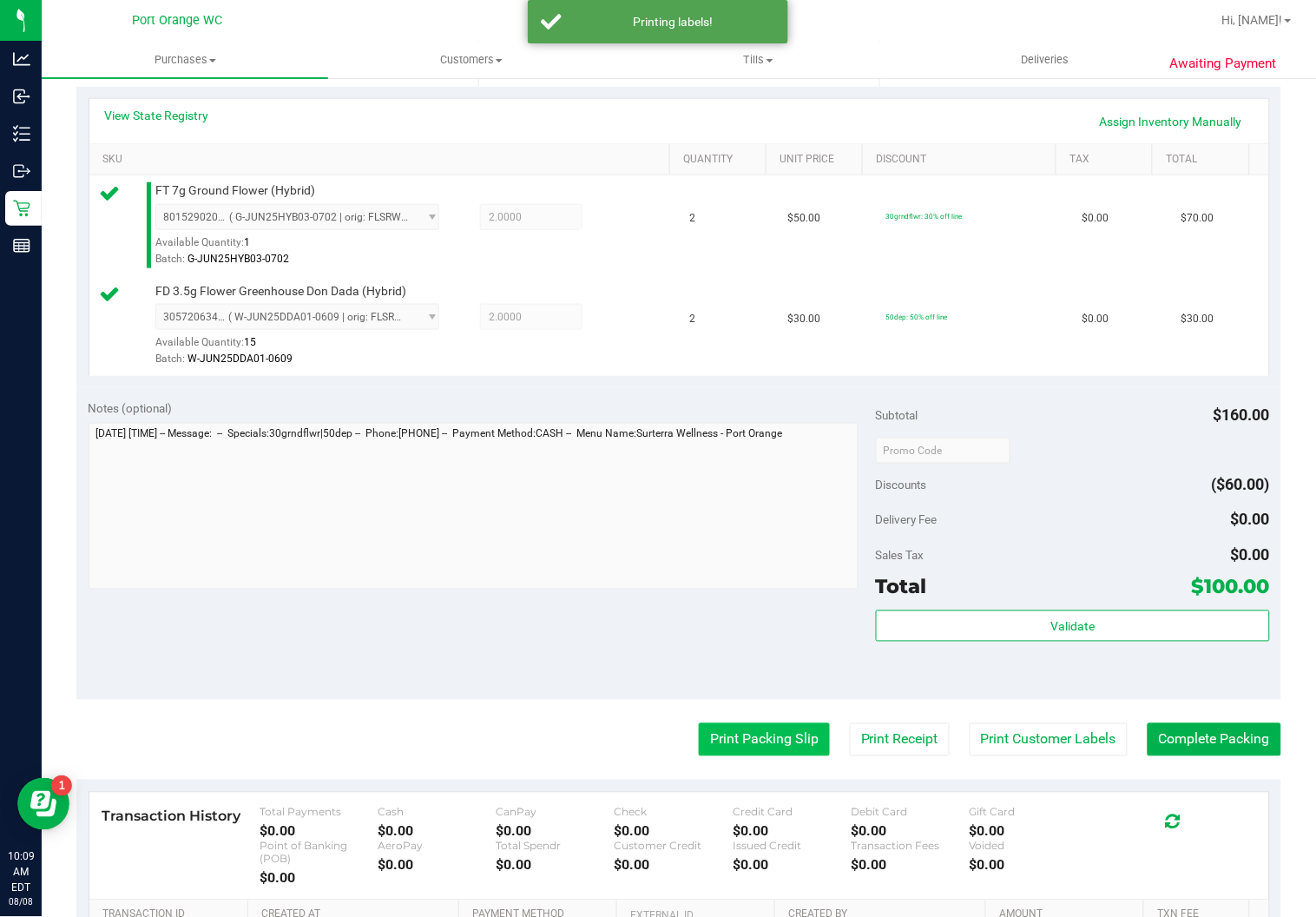 click on "Print Packing Slip" at bounding box center [764, 740] 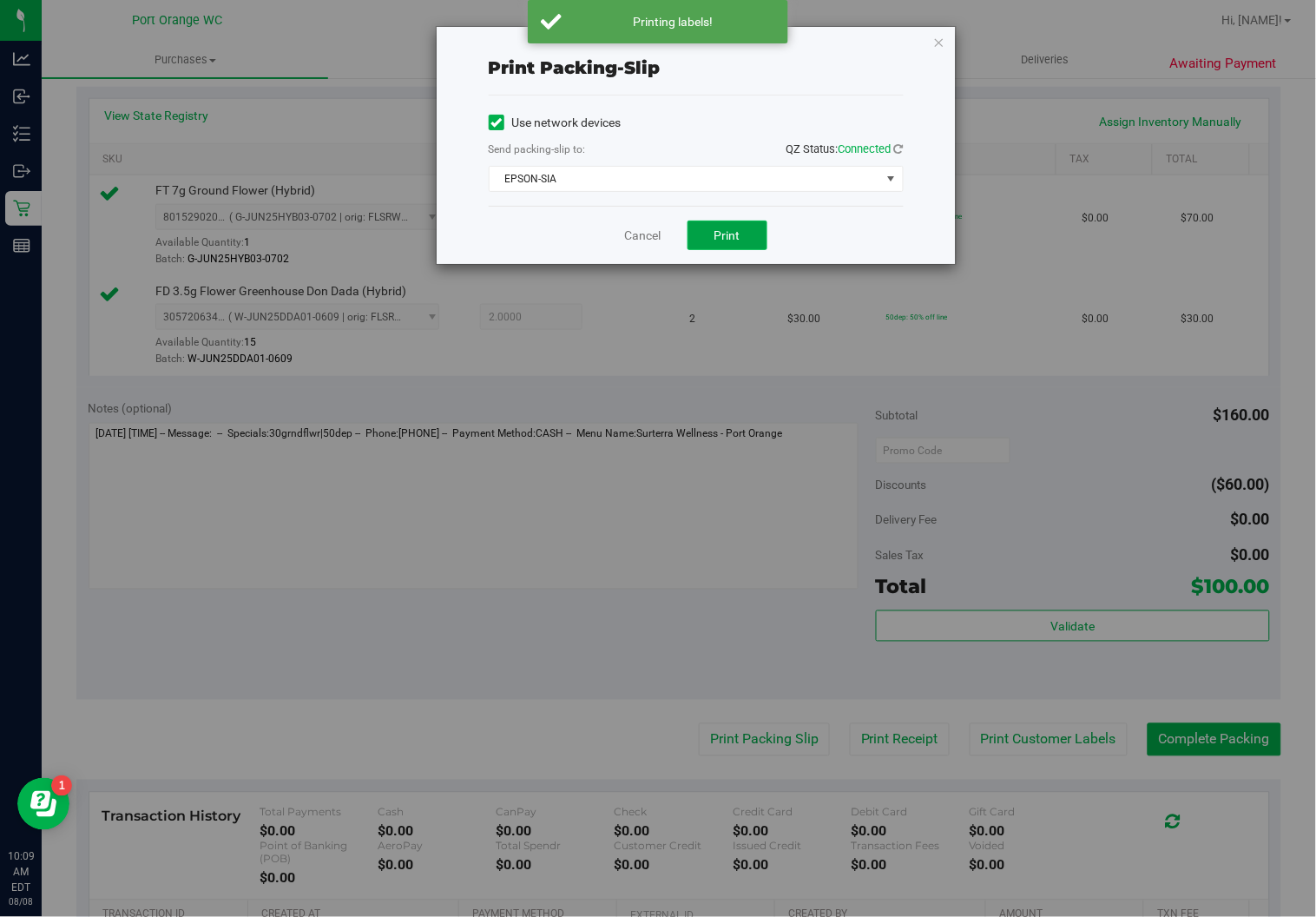 click on "Print" at bounding box center (727, 235) 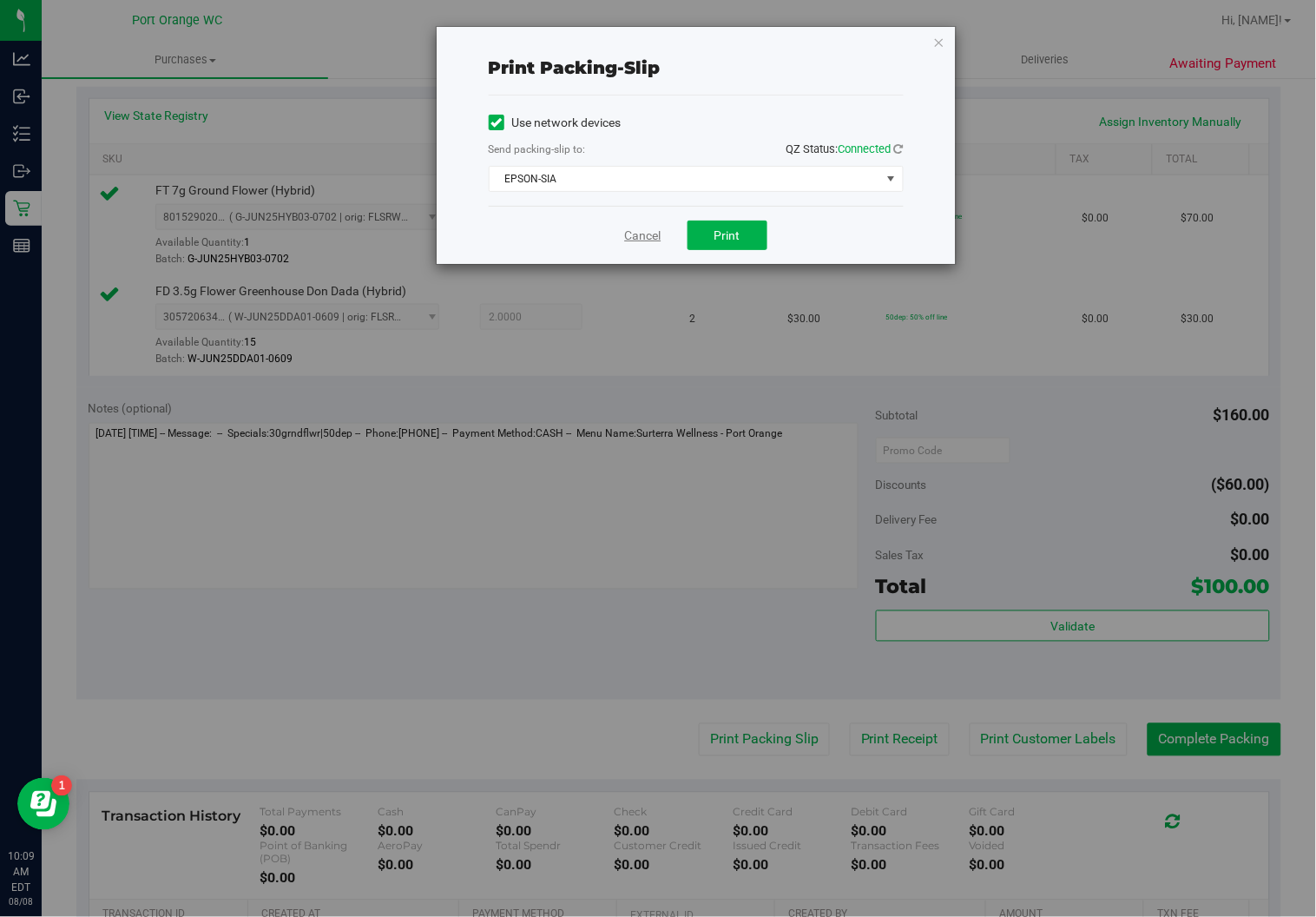 click on "Cancel" at bounding box center [643, 235] 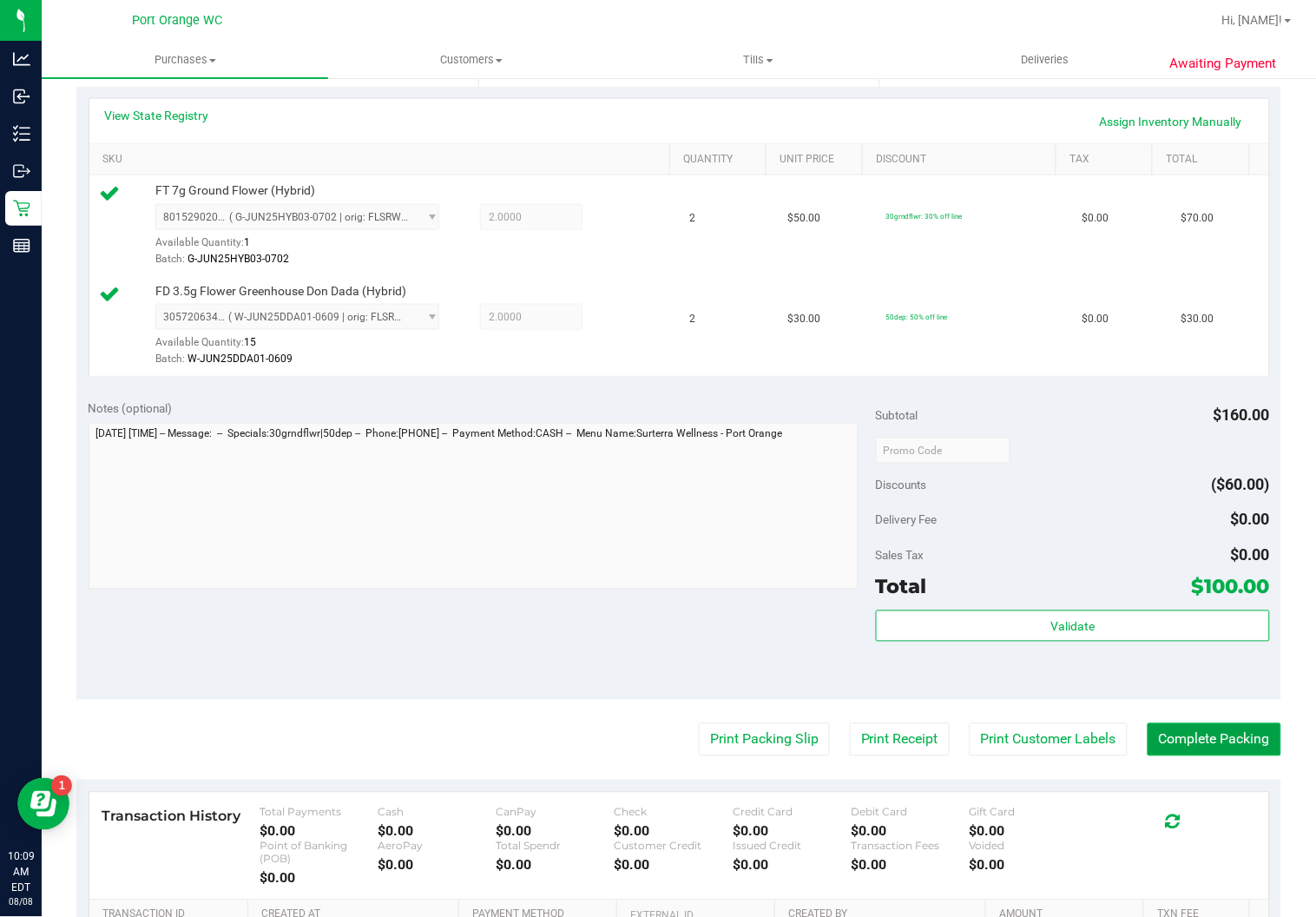 click on "Complete Packing" at bounding box center (1214, 740) 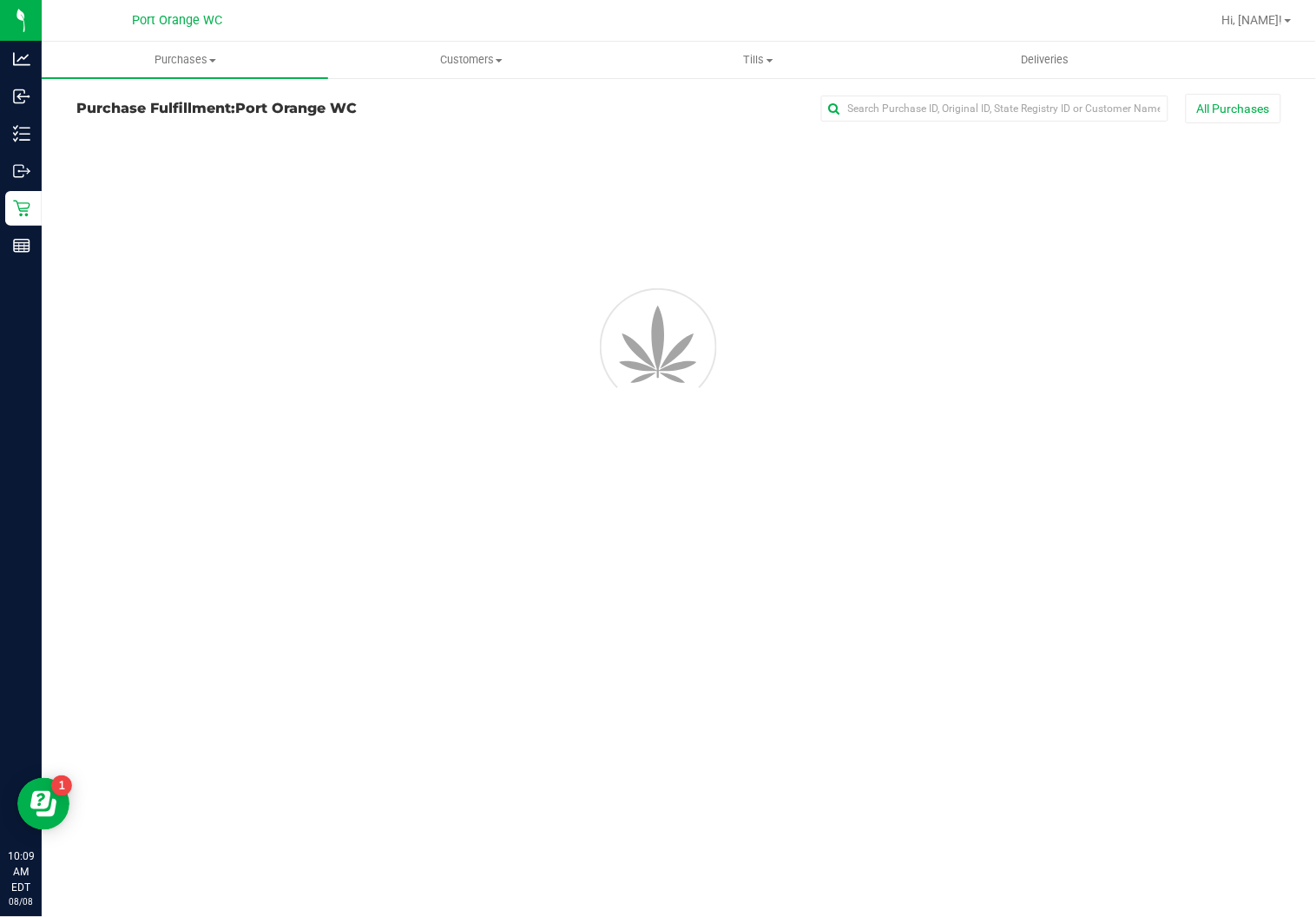 scroll, scrollTop: 0, scrollLeft: 0, axis: both 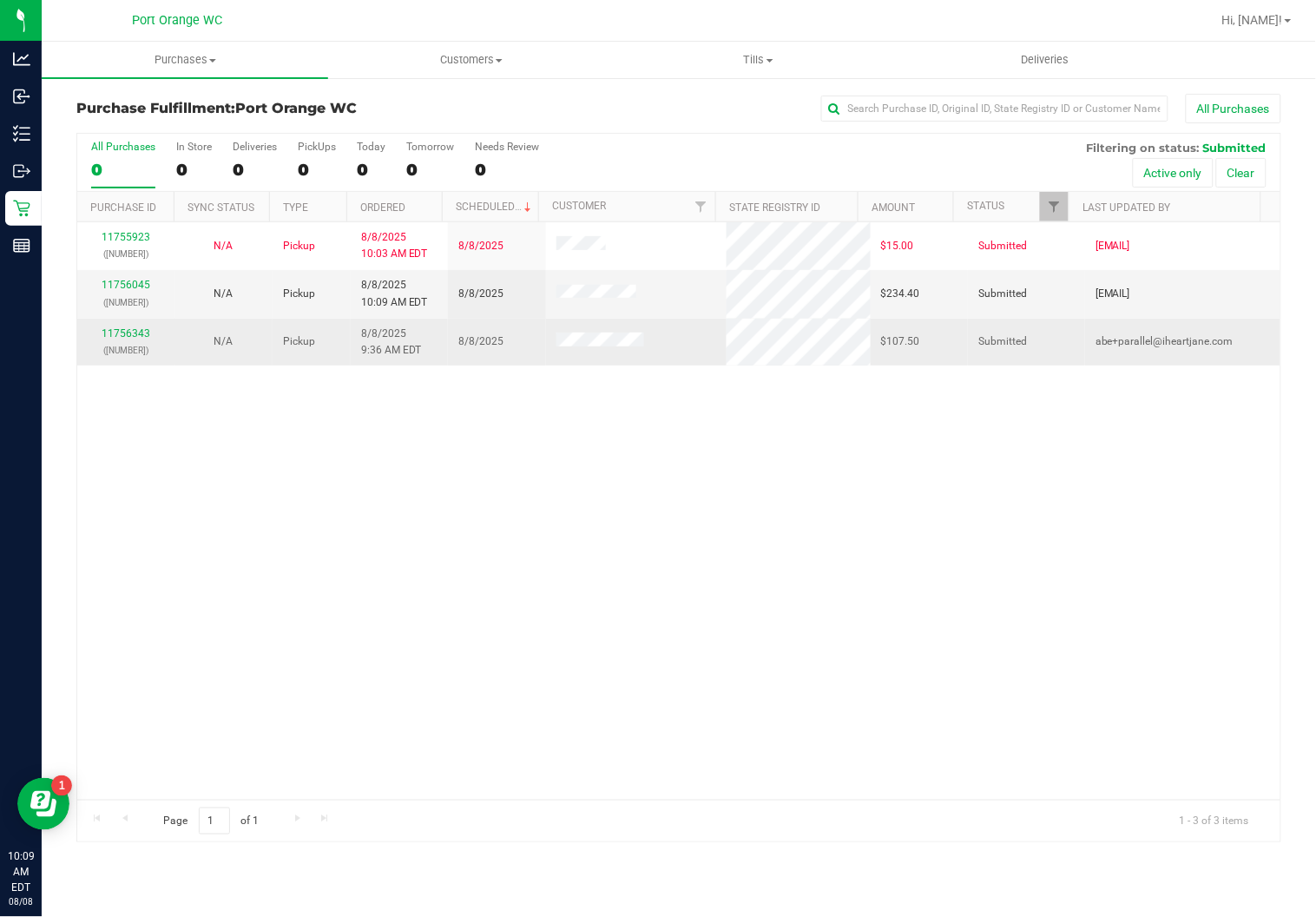 click on "[NUMBER]
([NUMBER])" at bounding box center (126, 342) 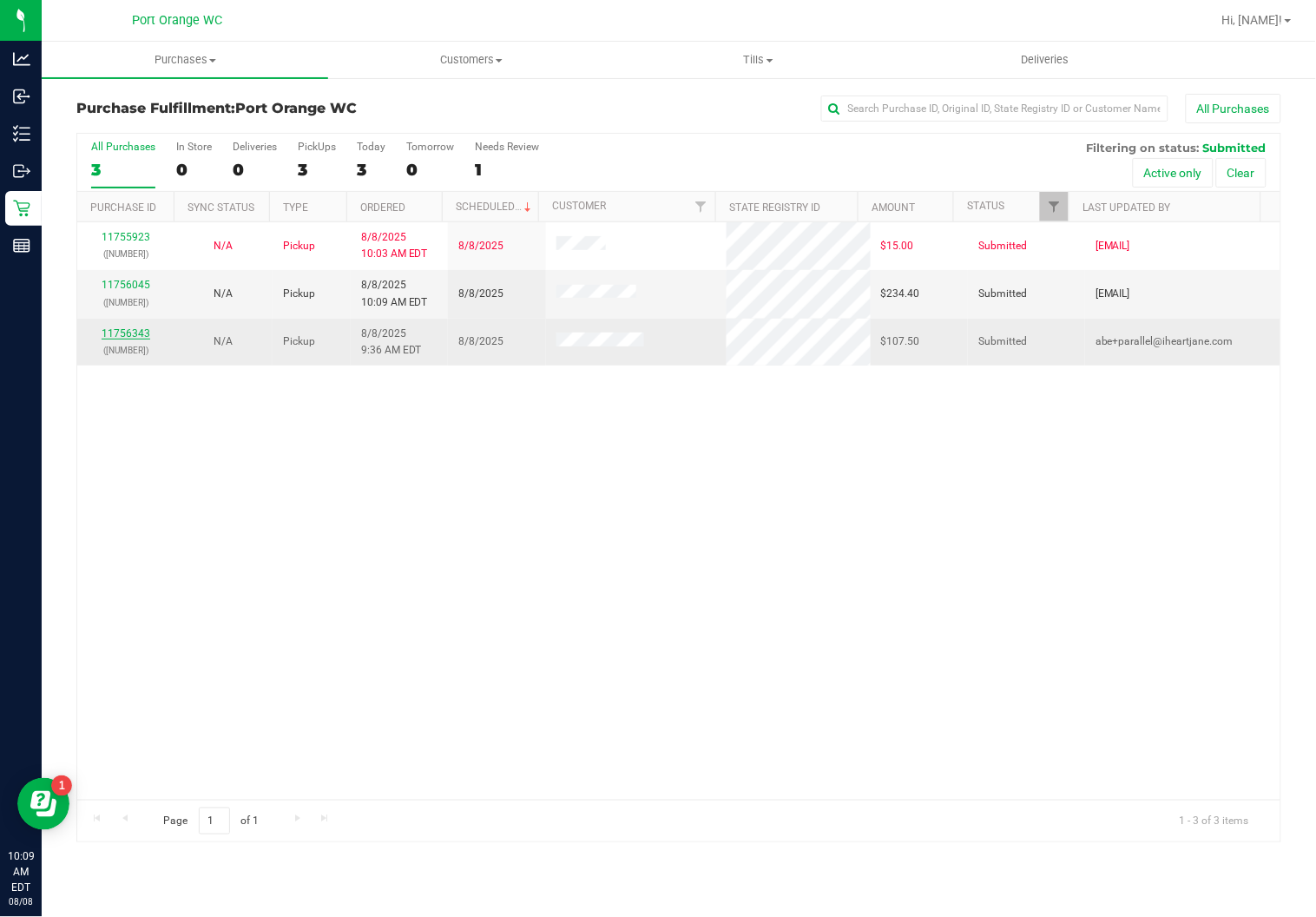 click on "11756343" at bounding box center (126, 333) 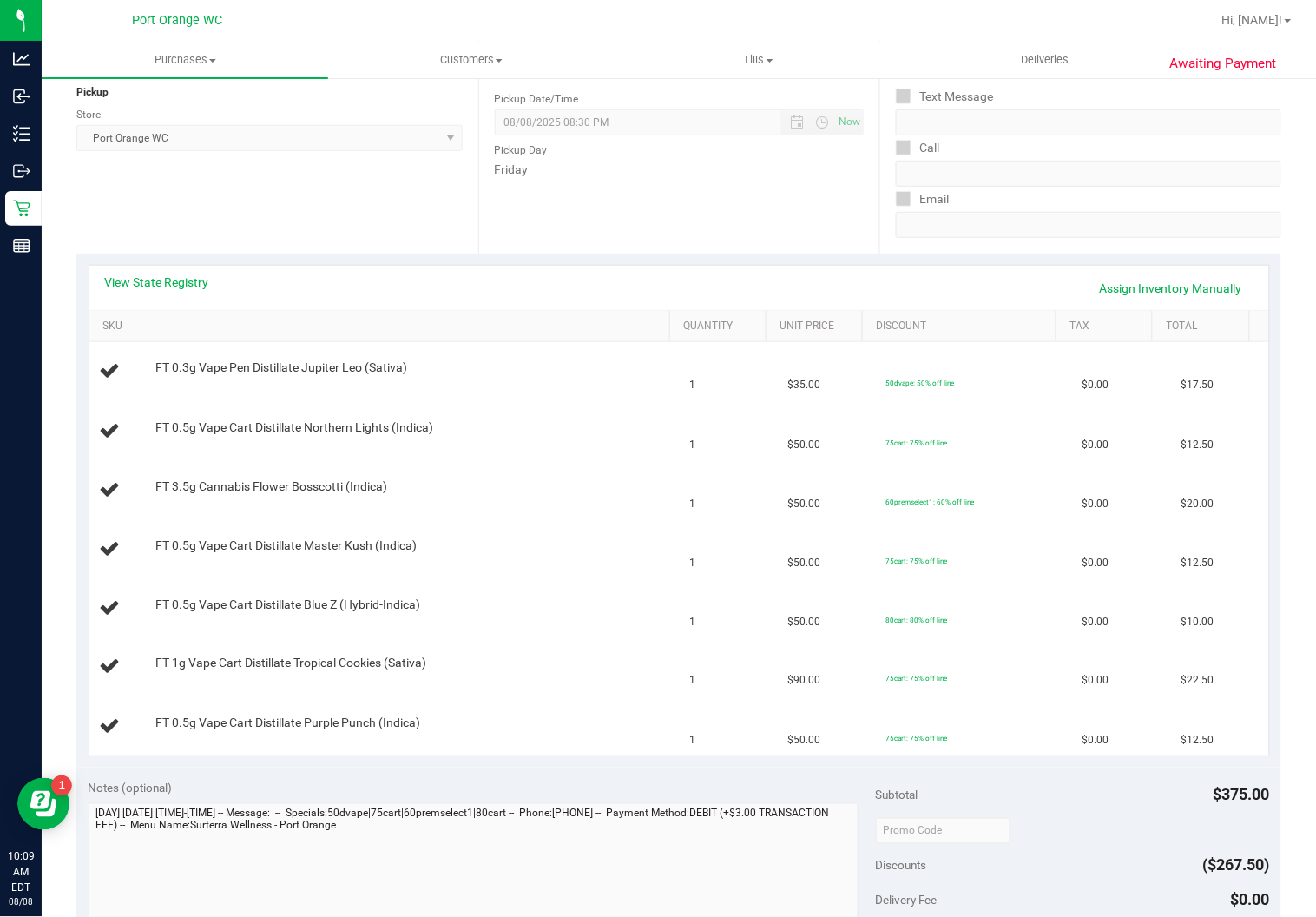 scroll, scrollTop: 261, scrollLeft: 0, axis: vertical 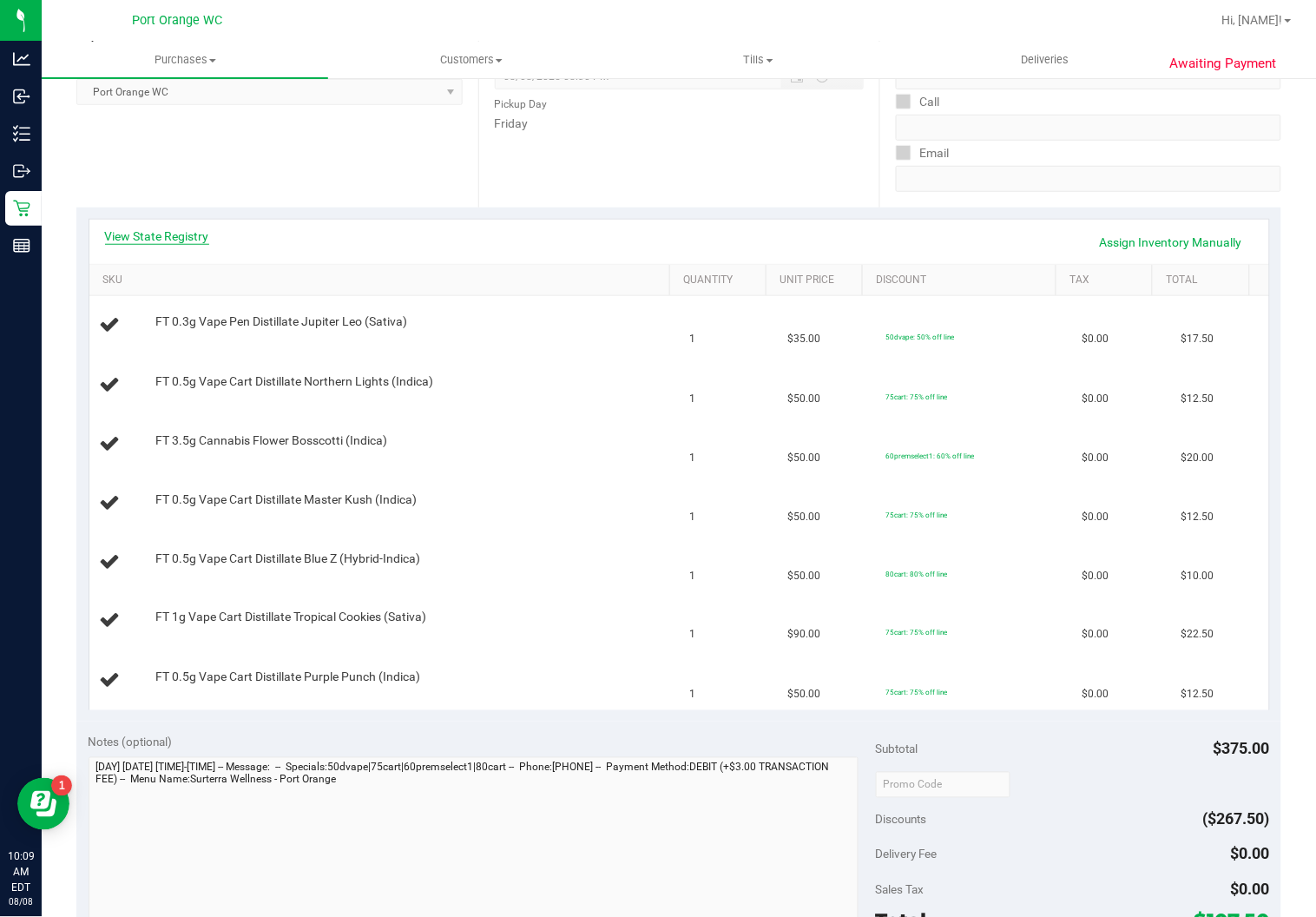 click on "View State Registry" at bounding box center (157, 236) 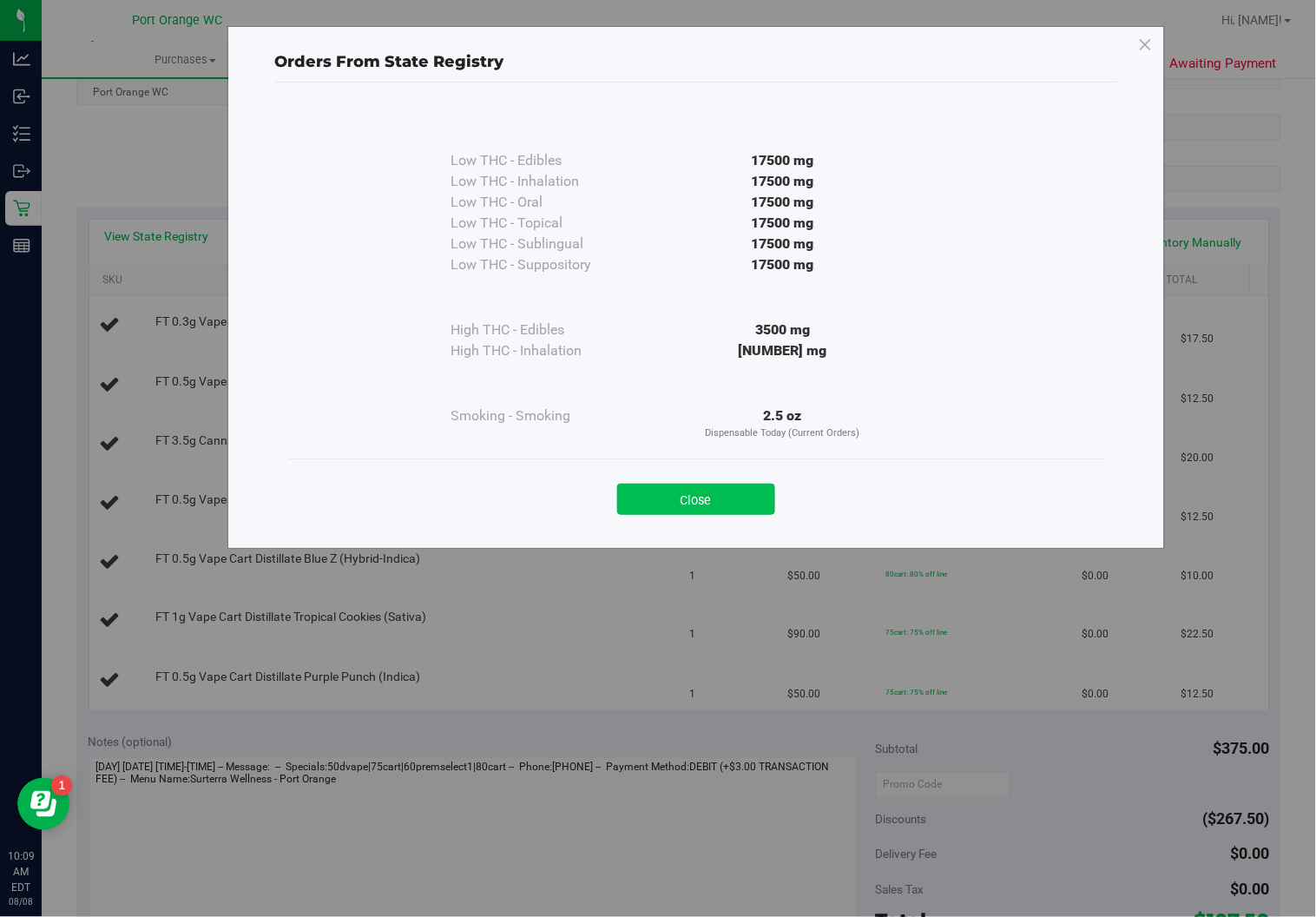 click on "Close" at bounding box center [696, 499] 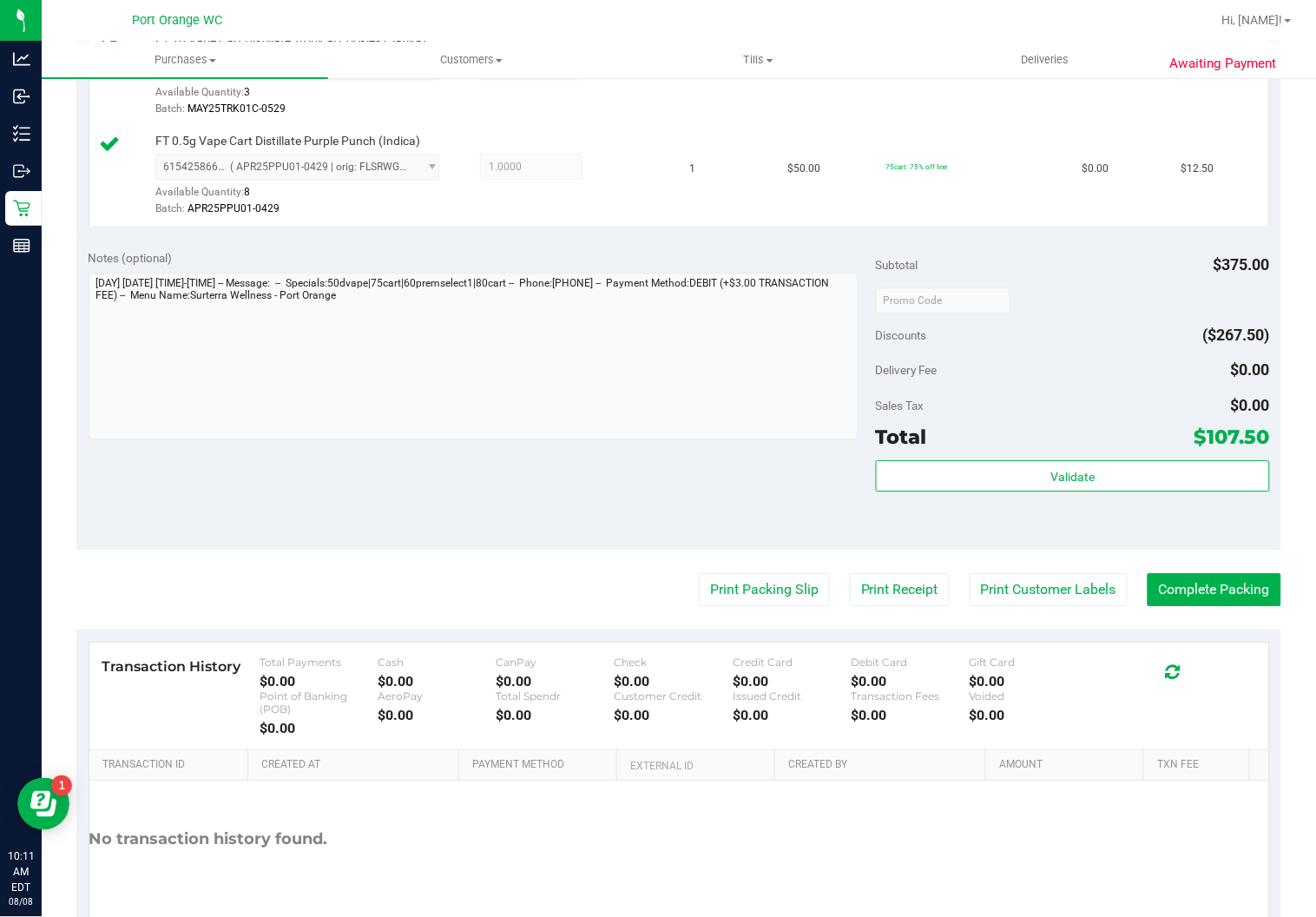 scroll, scrollTop: 1125, scrollLeft: 0, axis: vertical 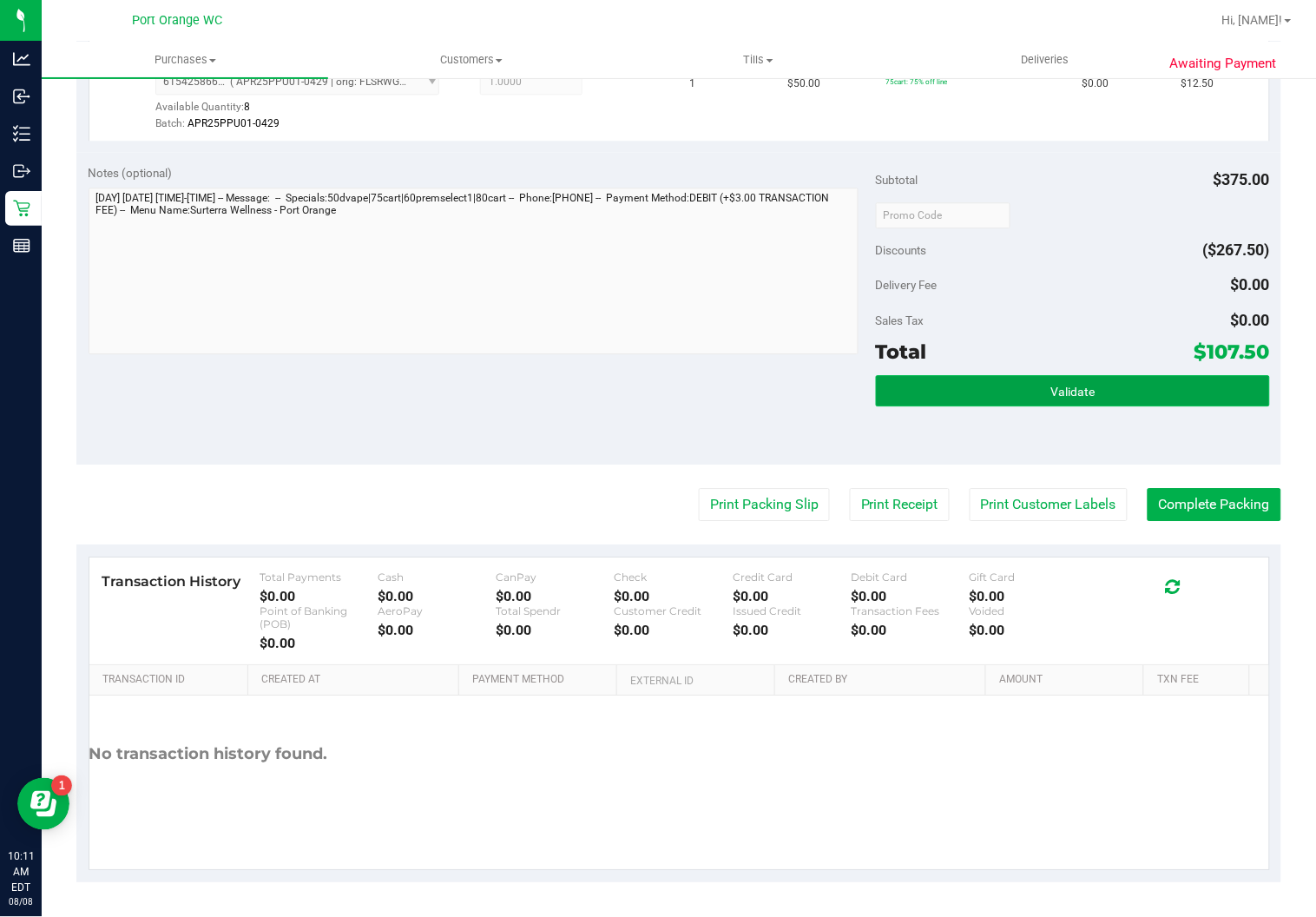 click on "Validate" at bounding box center (1073, 391) 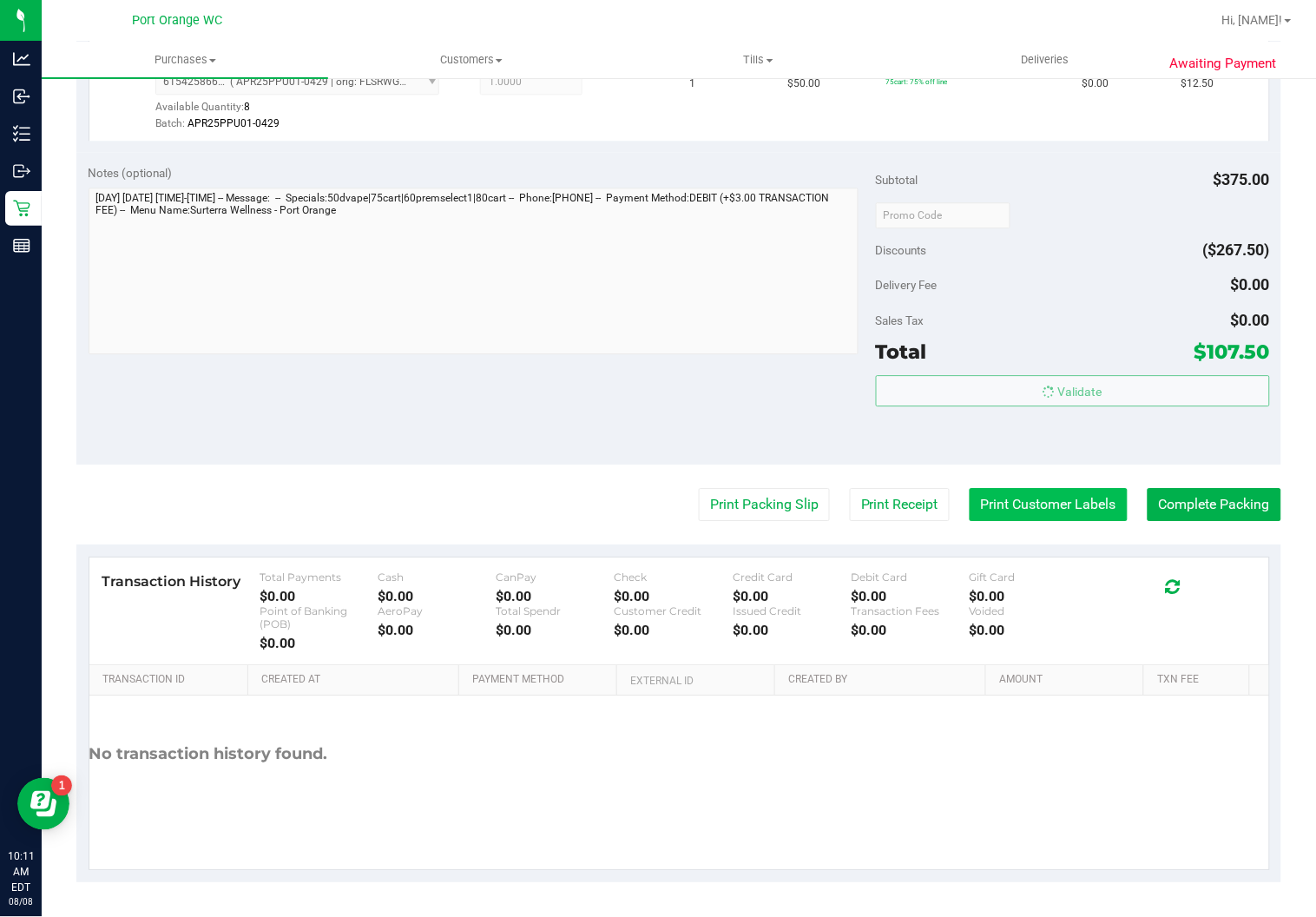 click on "Print Customer Labels" at bounding box center [1049, 505] 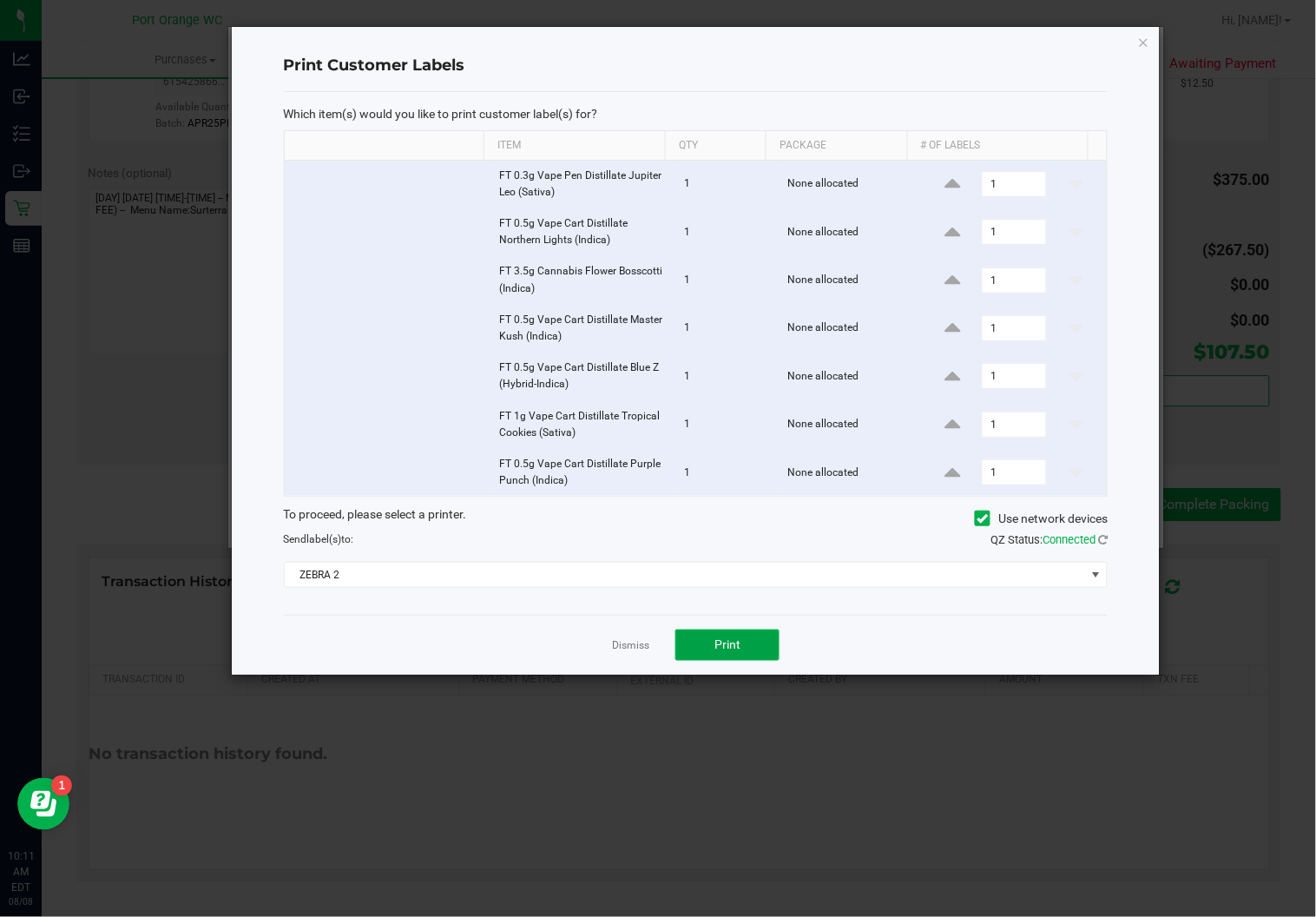 click on "Print" 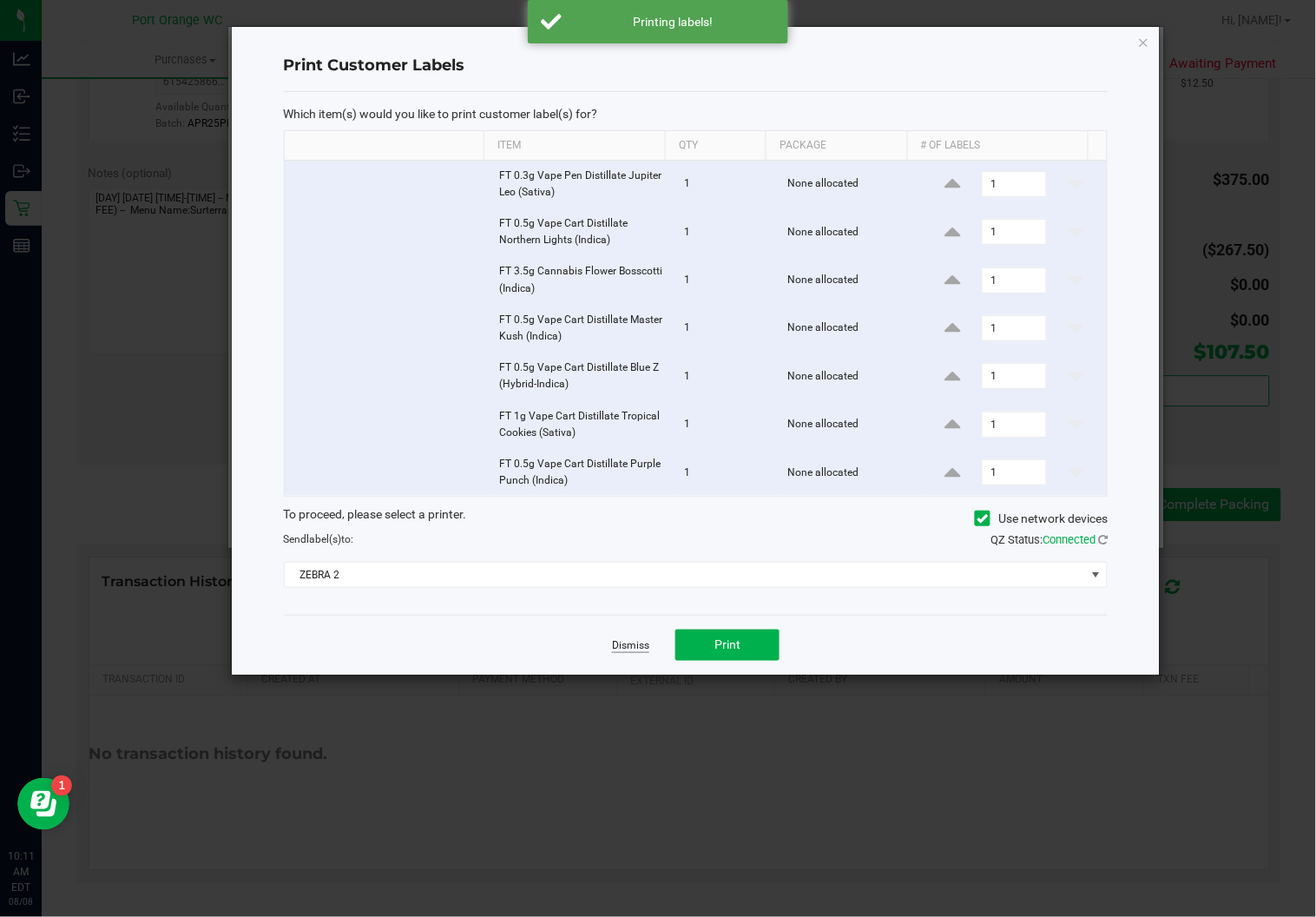 click on "Dismiss" 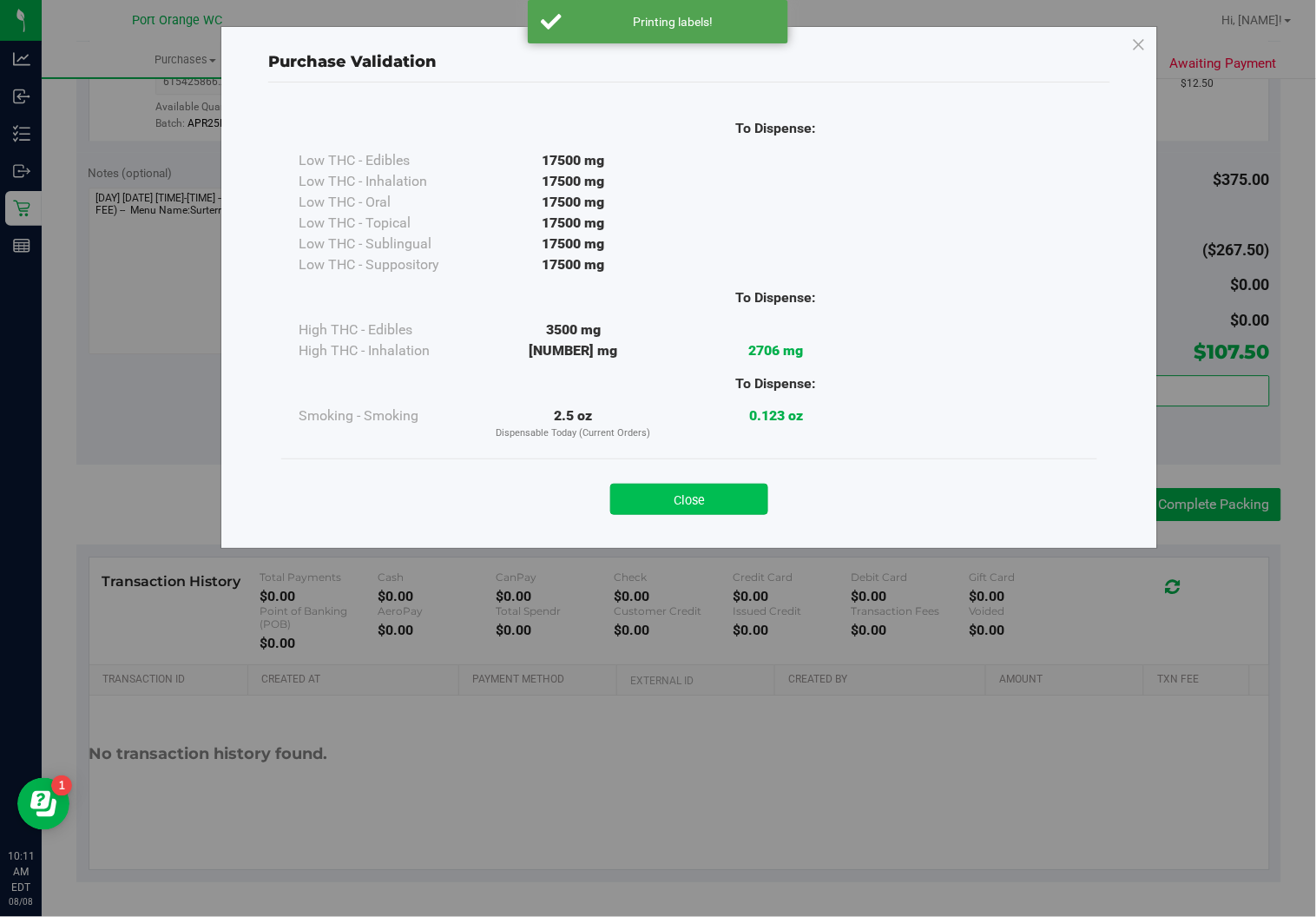 click on "Close" at bounding box center (689, 499) 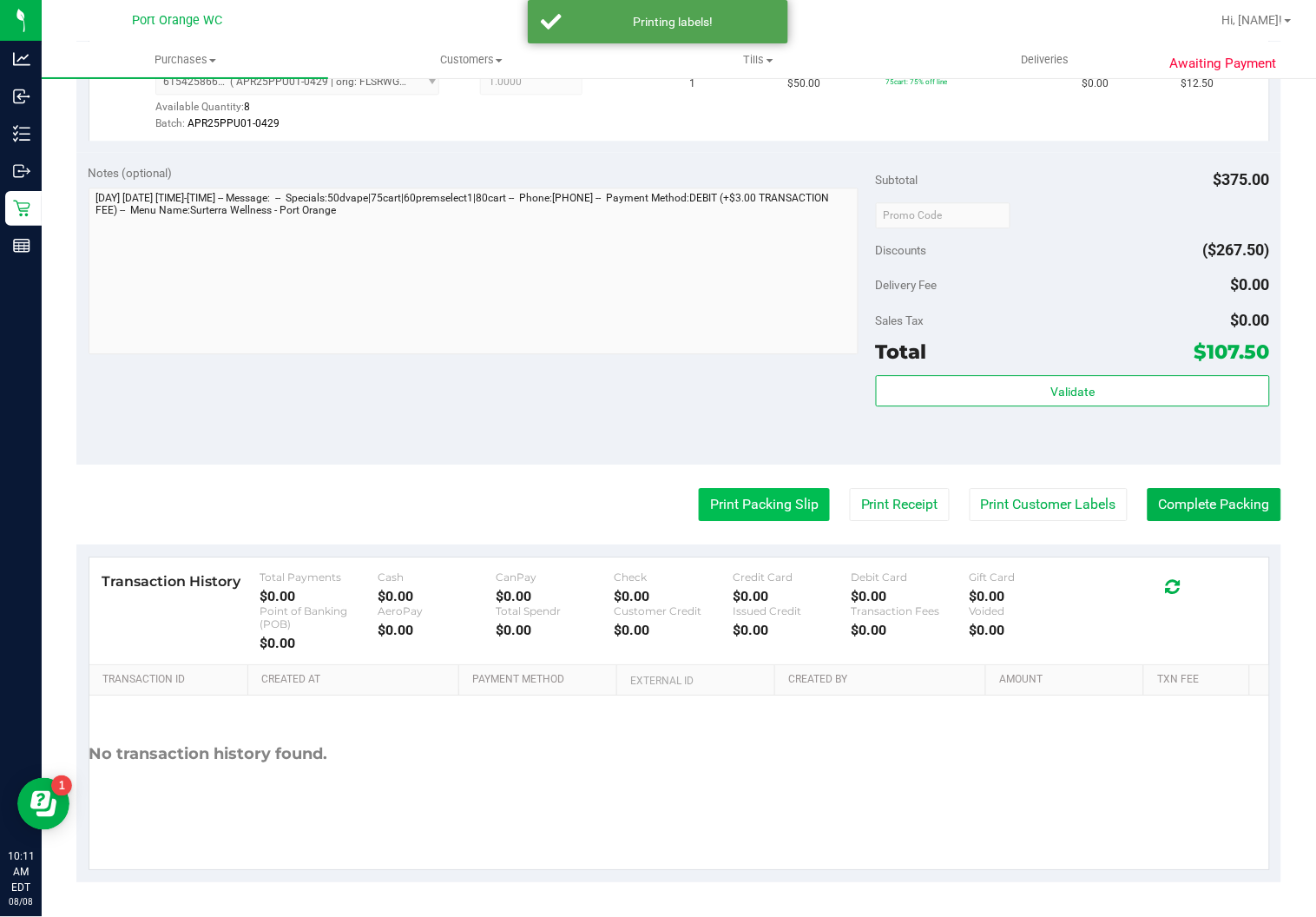 click on "Print Packing Slip" at bounding box center [764, 505] 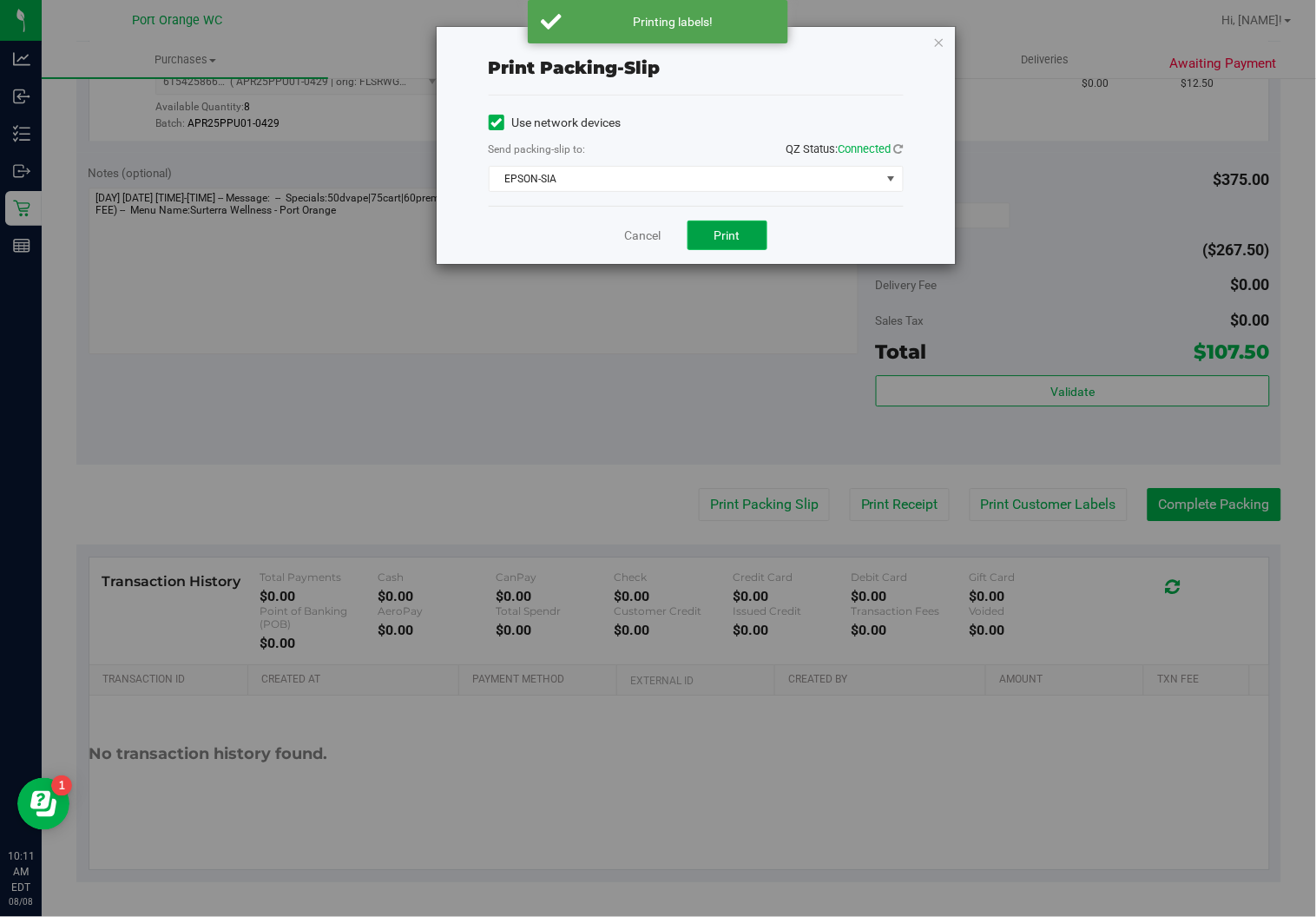 click on "Print" at bounding box center (727, 235) 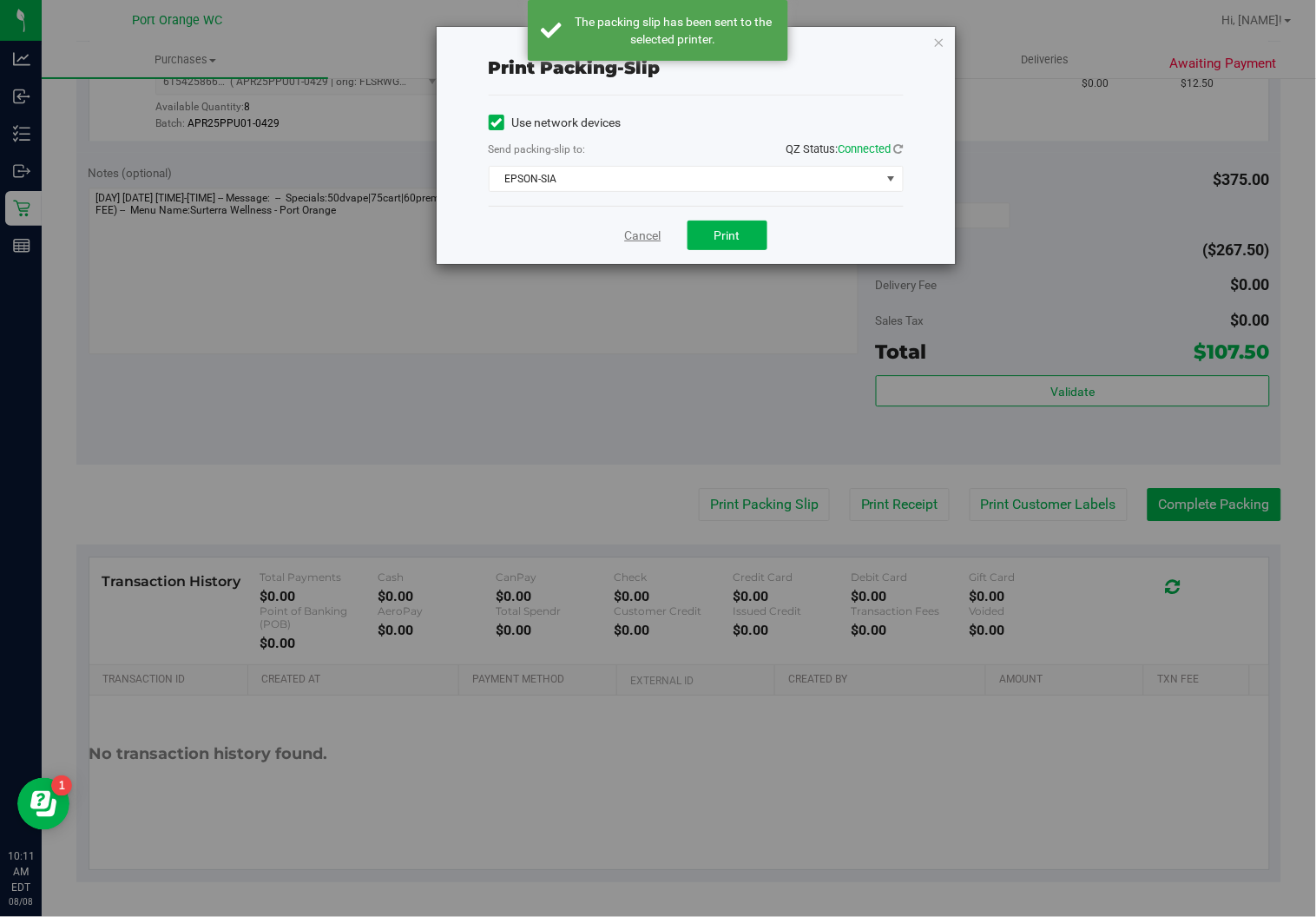 click on "Cancel" at bounding box center (643, 235) 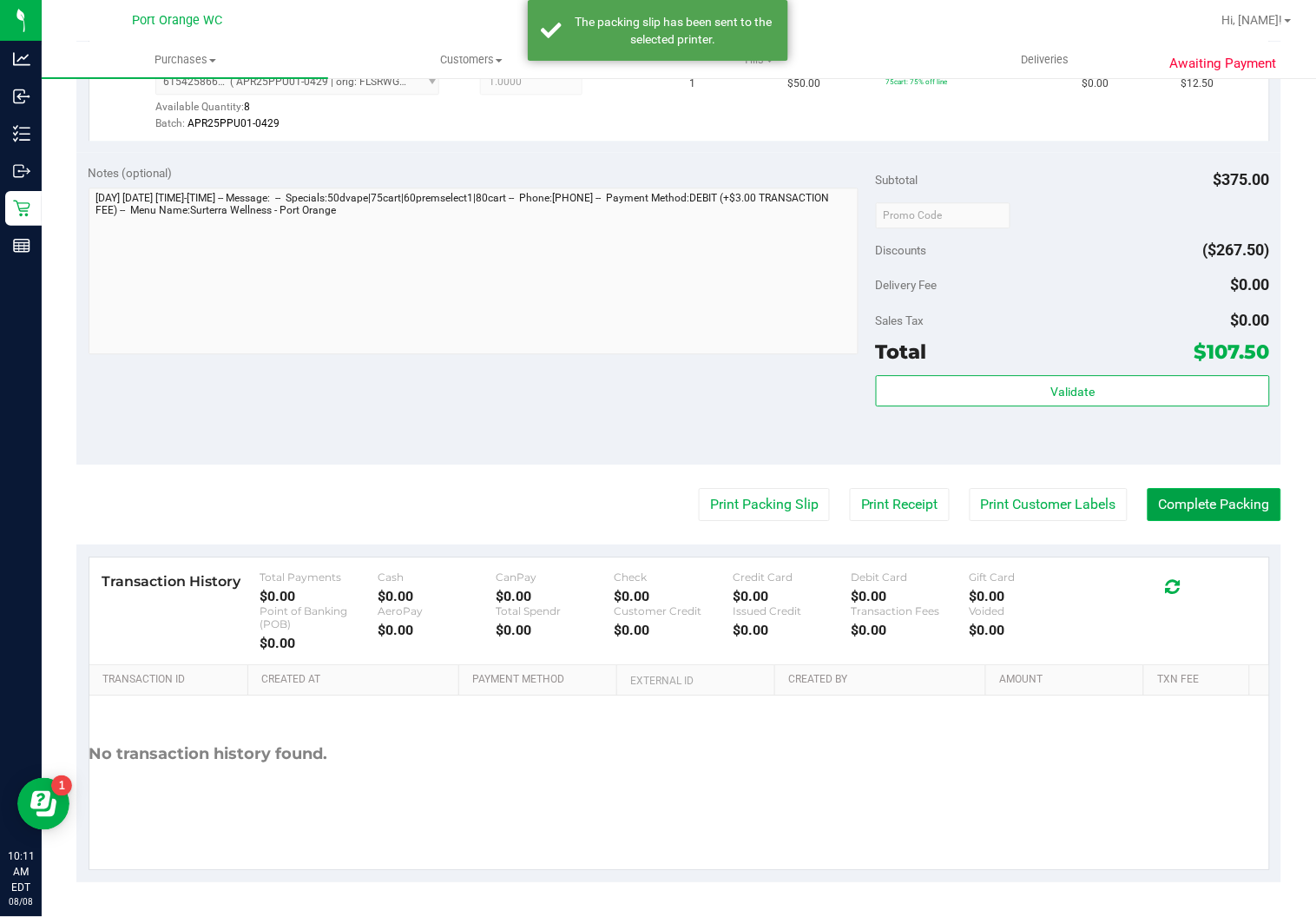 click on "Complete Packing" at bounding box center [1214, 505] 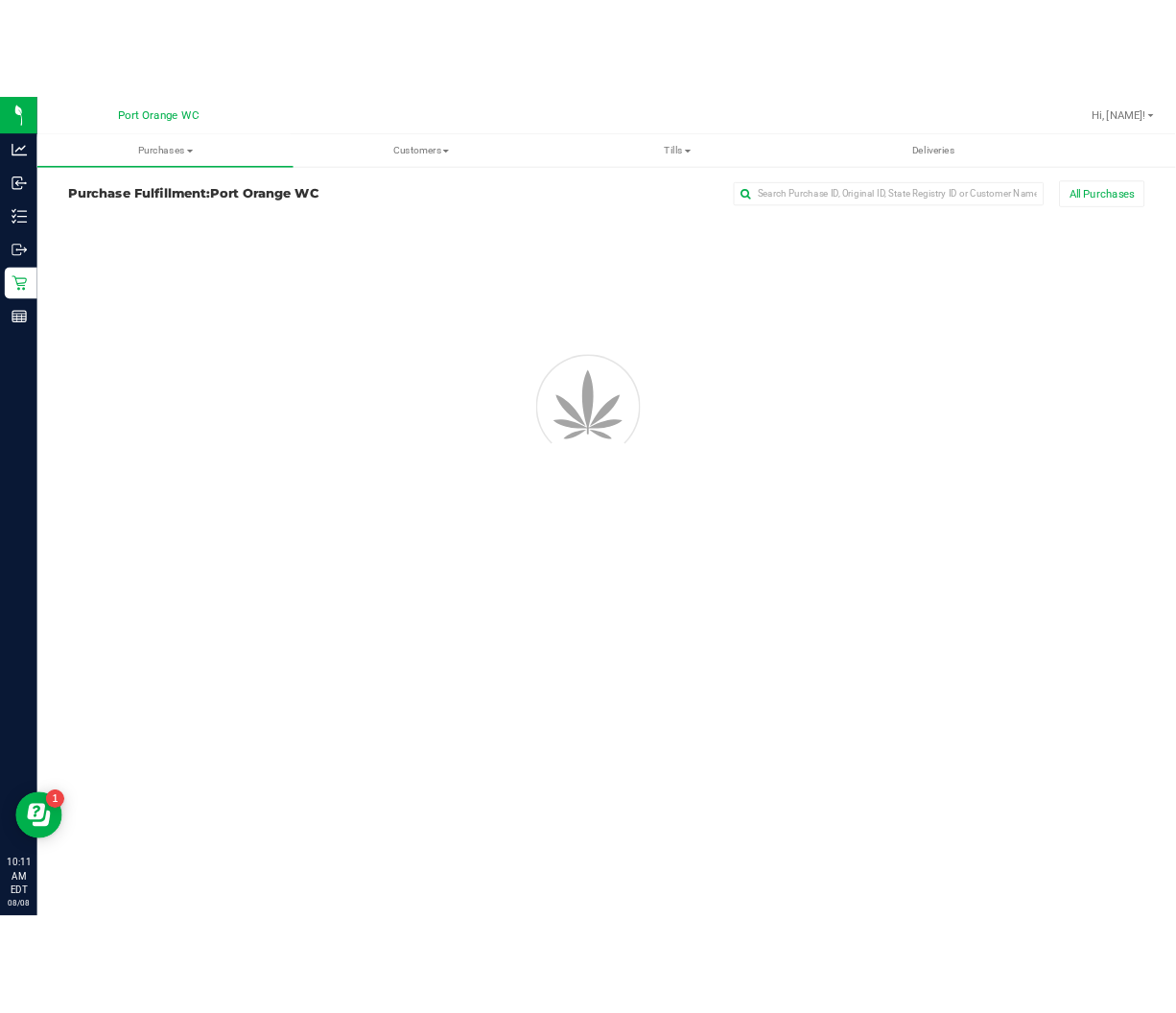 scroll, scrollTop: 0, scrollLeft: 0, axis: both 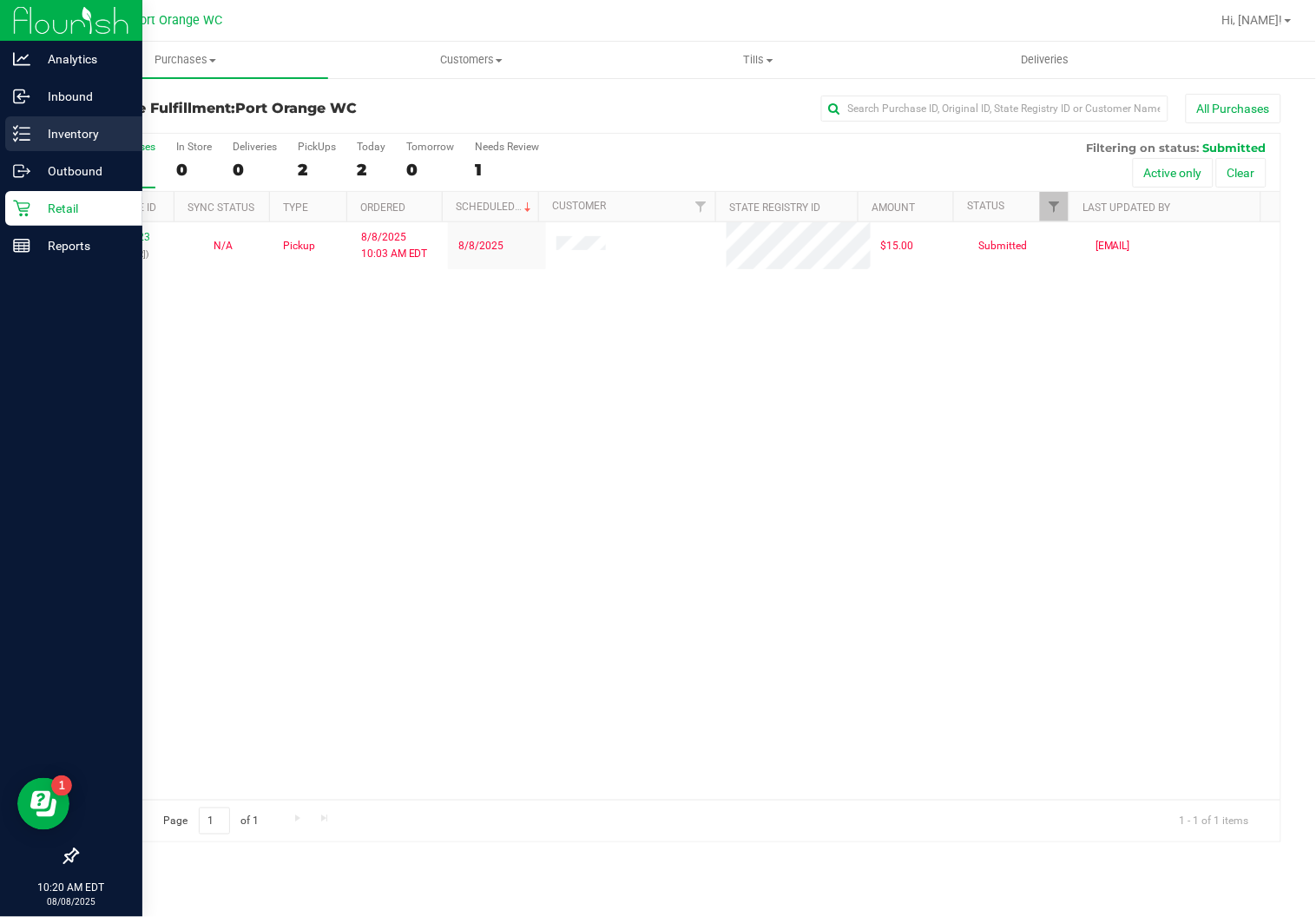 click on "Inventory" at bounding box center [71, 135] 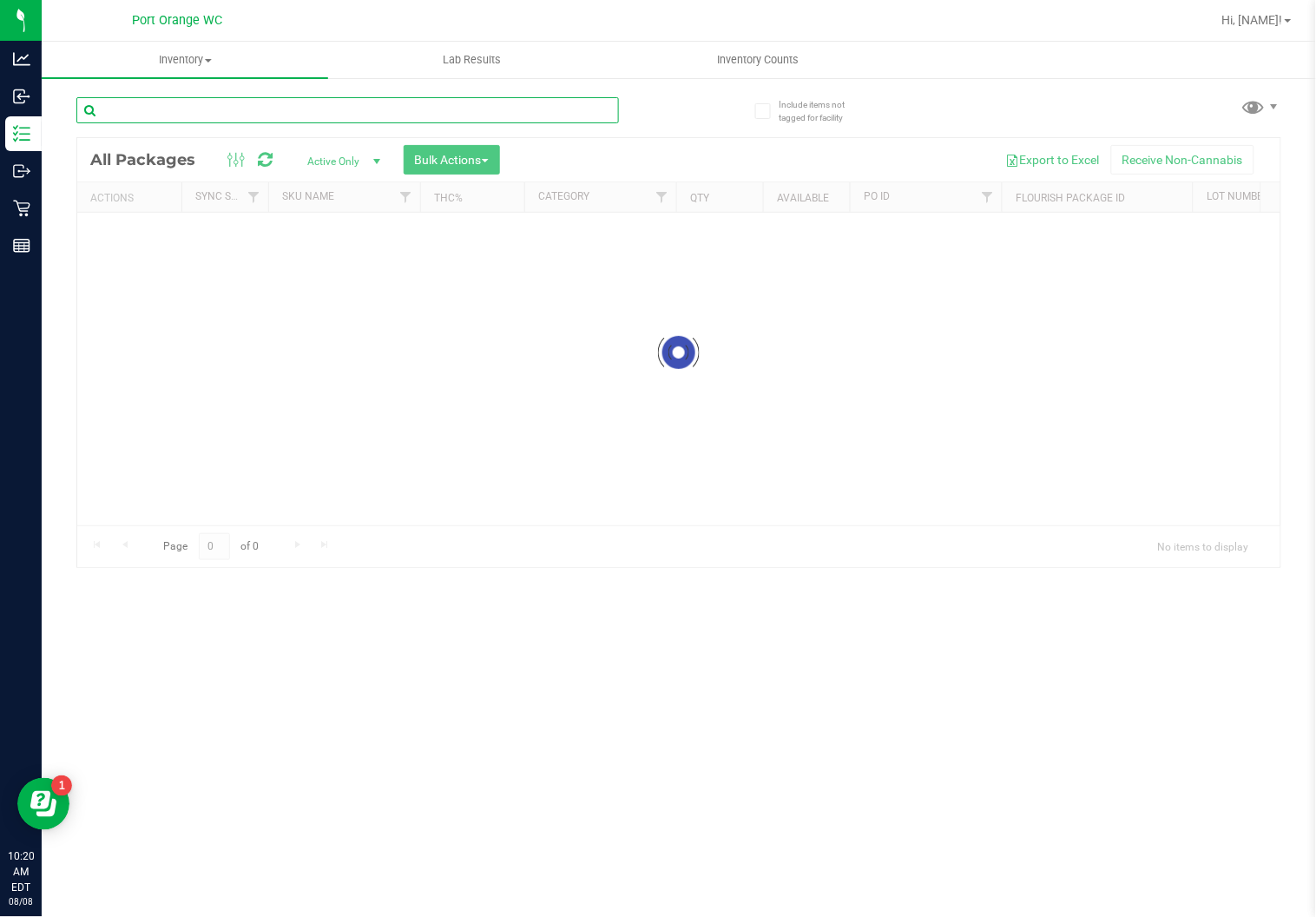 click at bounding box center (347, 110) 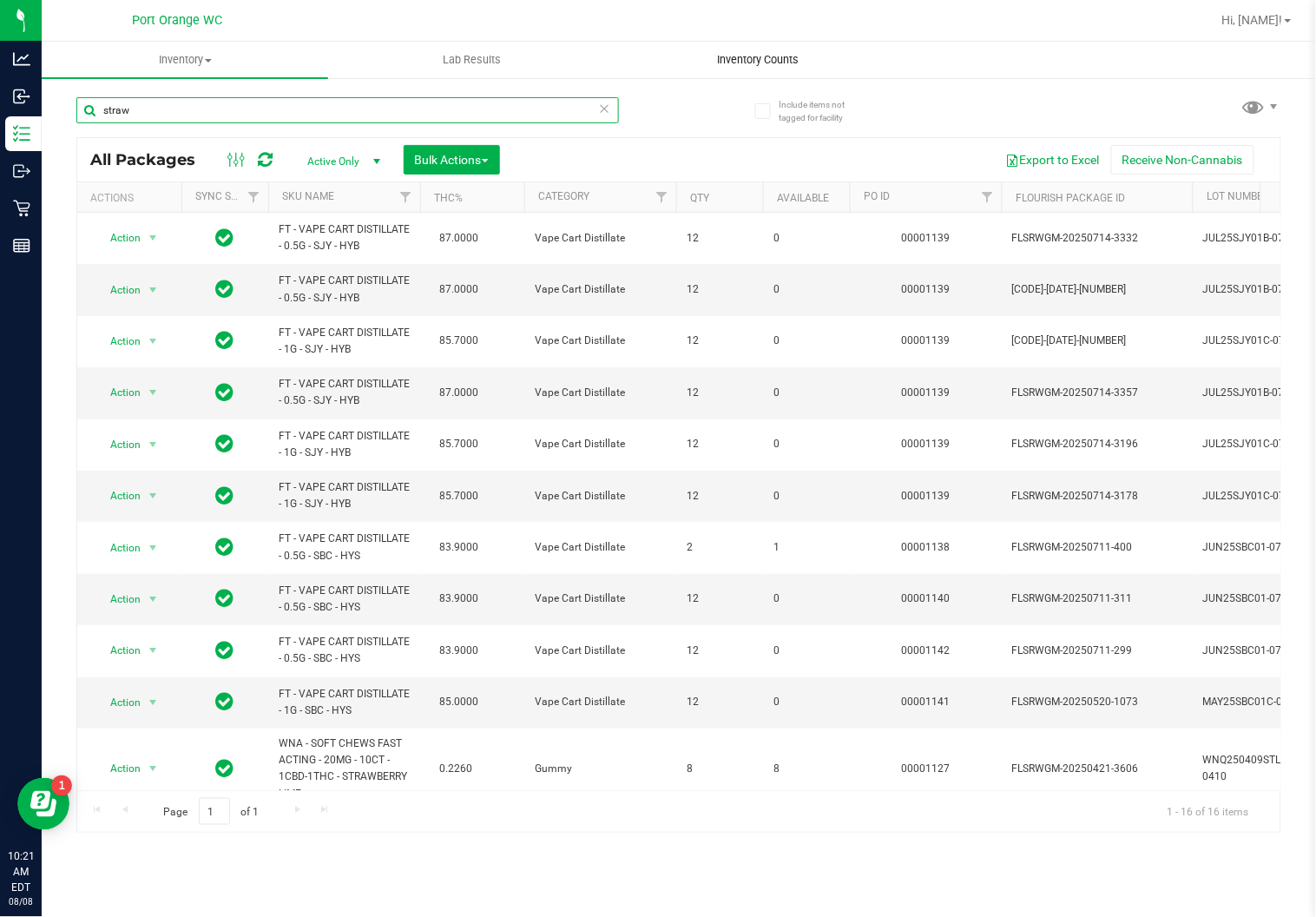 type on "straw" 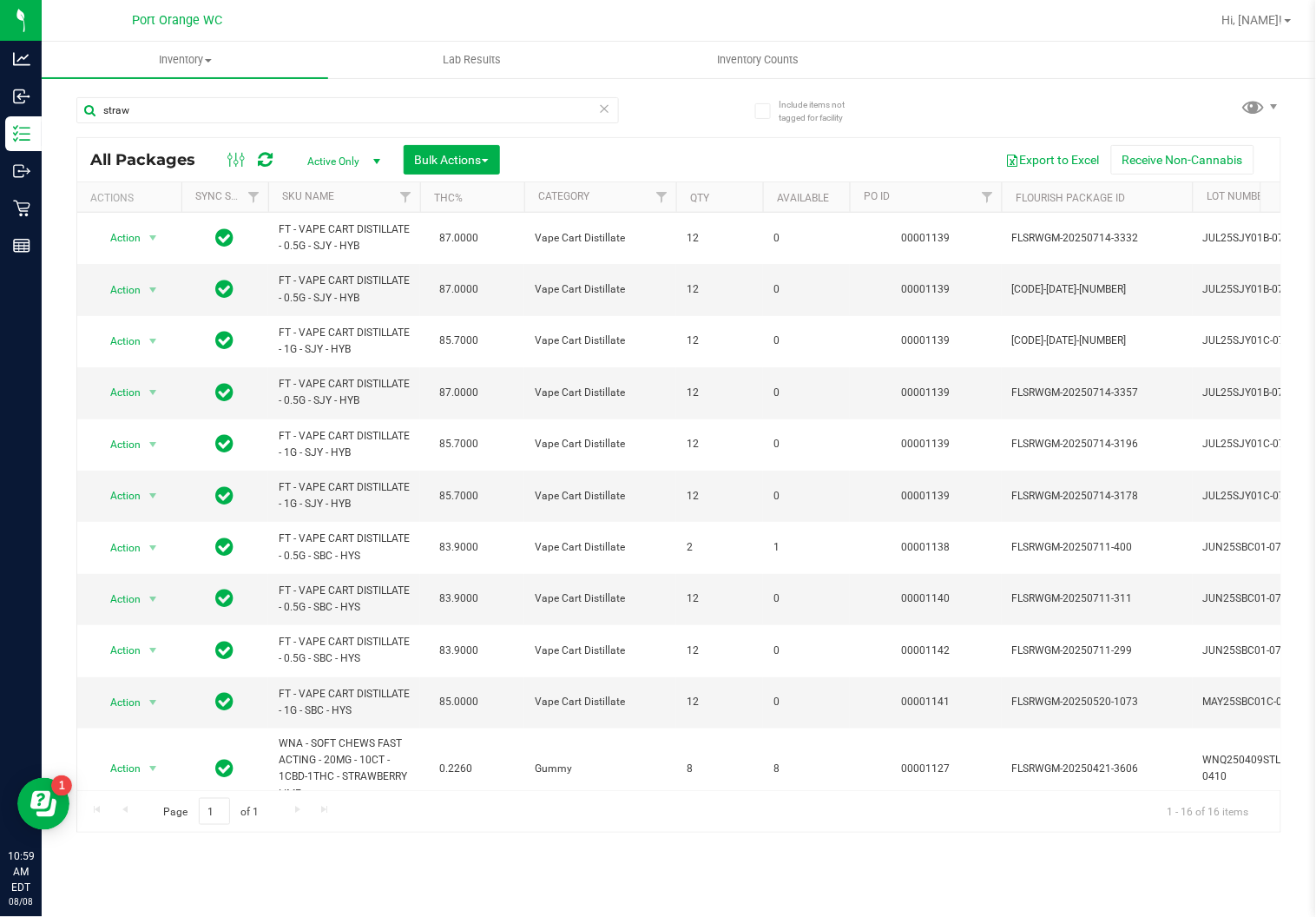 click on "Inventory
All packages
All inventory
Waste log
Create inventory
Lab Results
Inventory Counts" at bounding box center (679, 479) 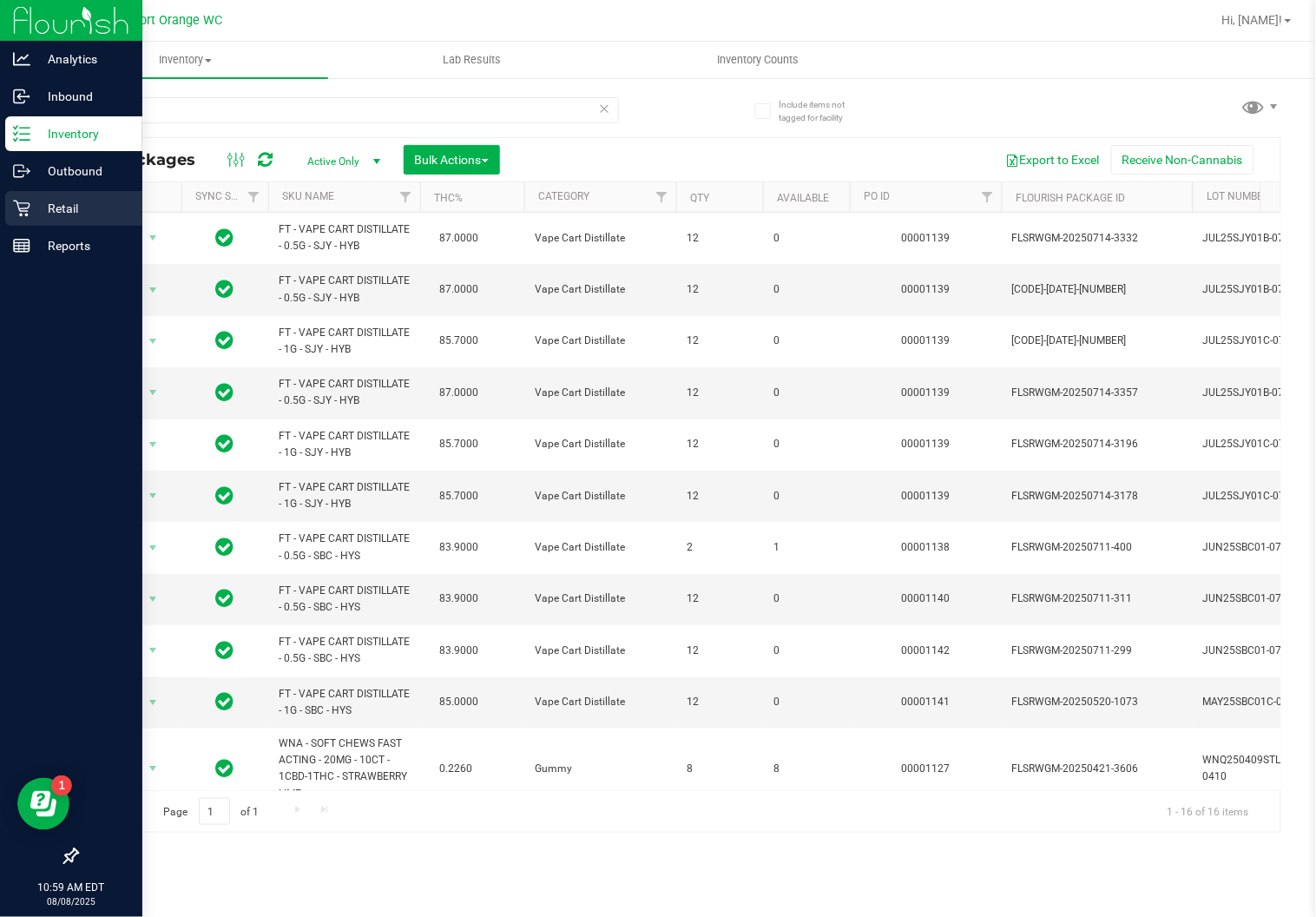 click on "Retail" at bounding box center (82, 208) 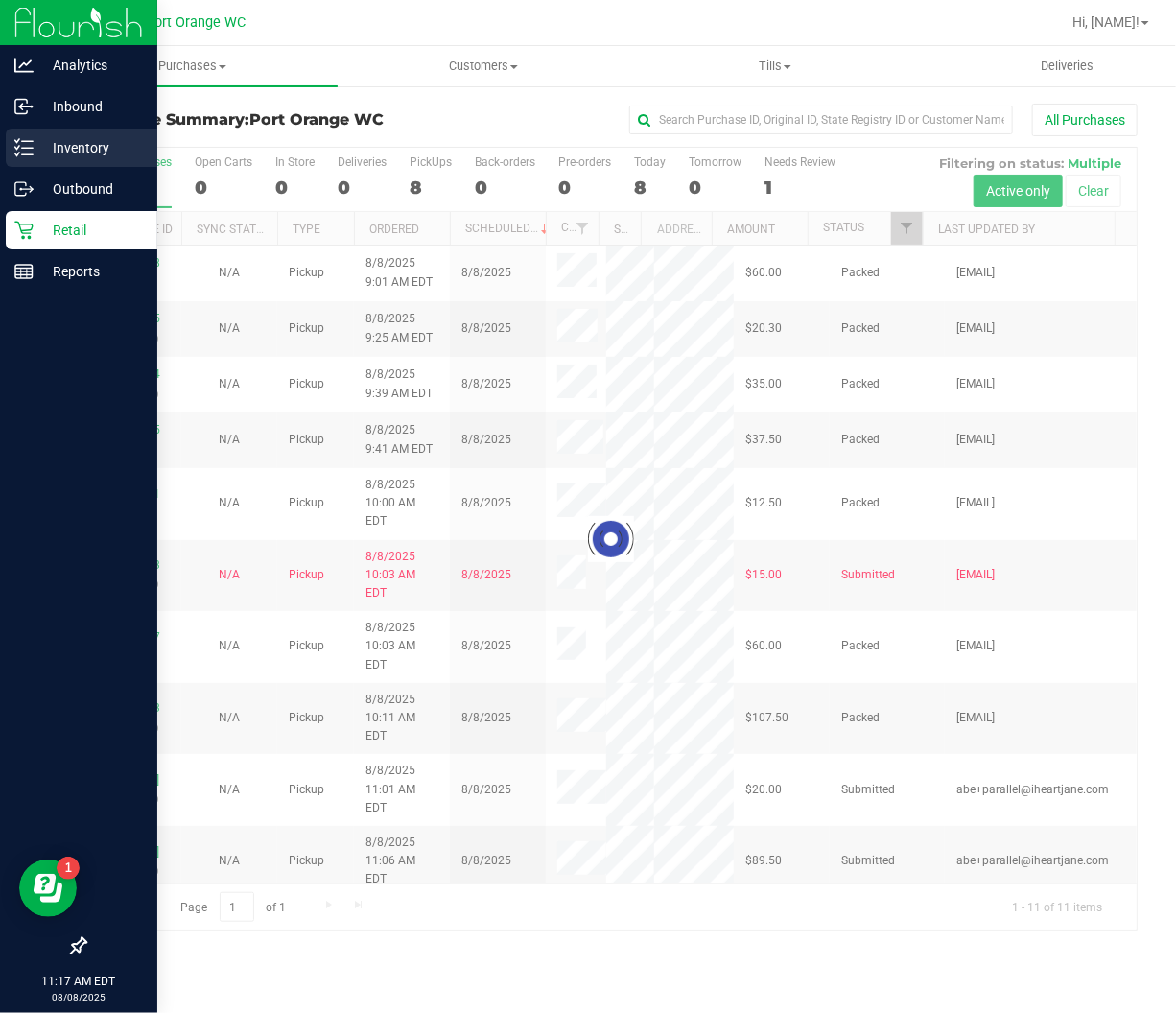 click on "Inventory" at bounding box center [82, 148] 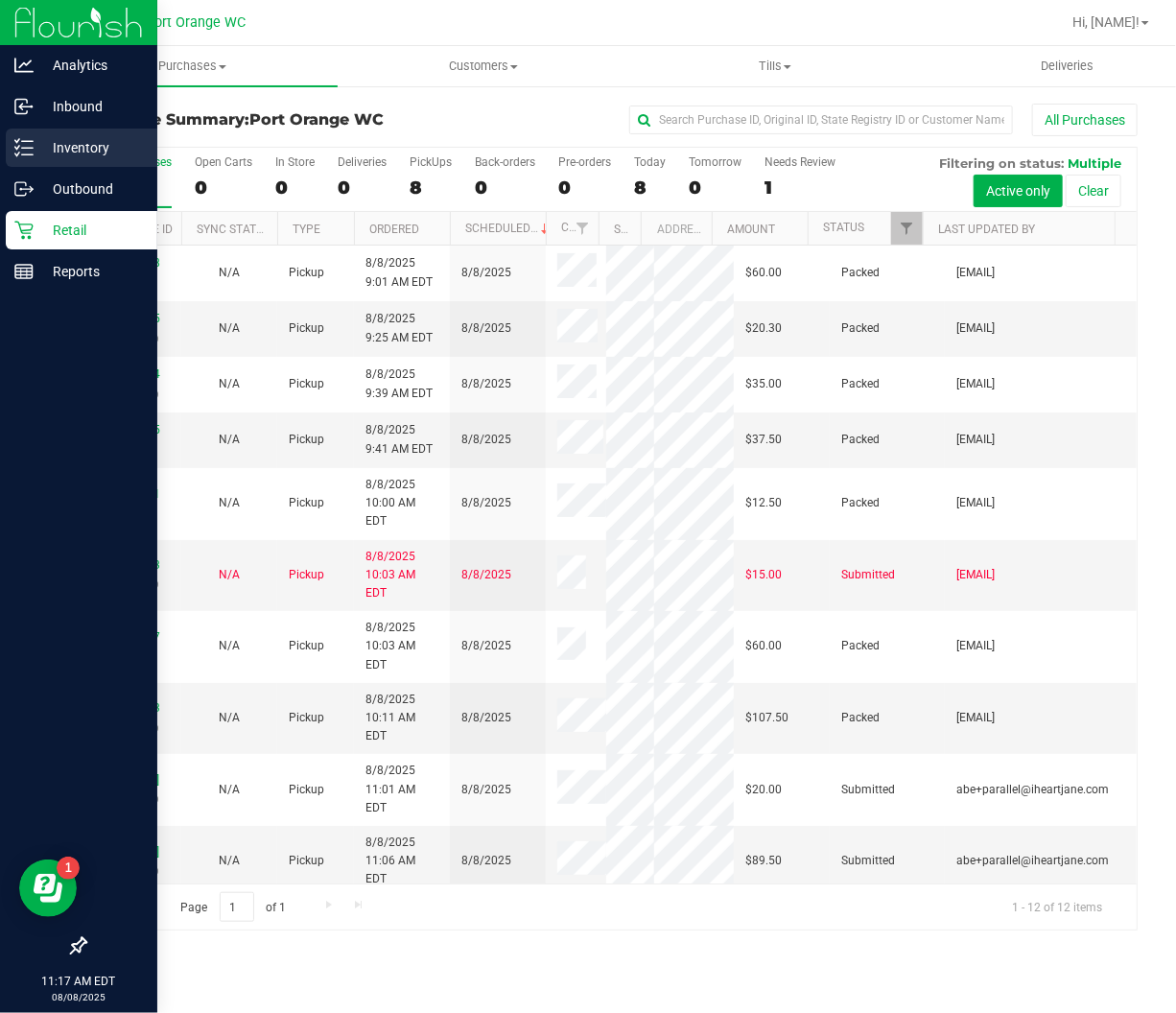 click on "Inventory" at bounding box center [79, 149] 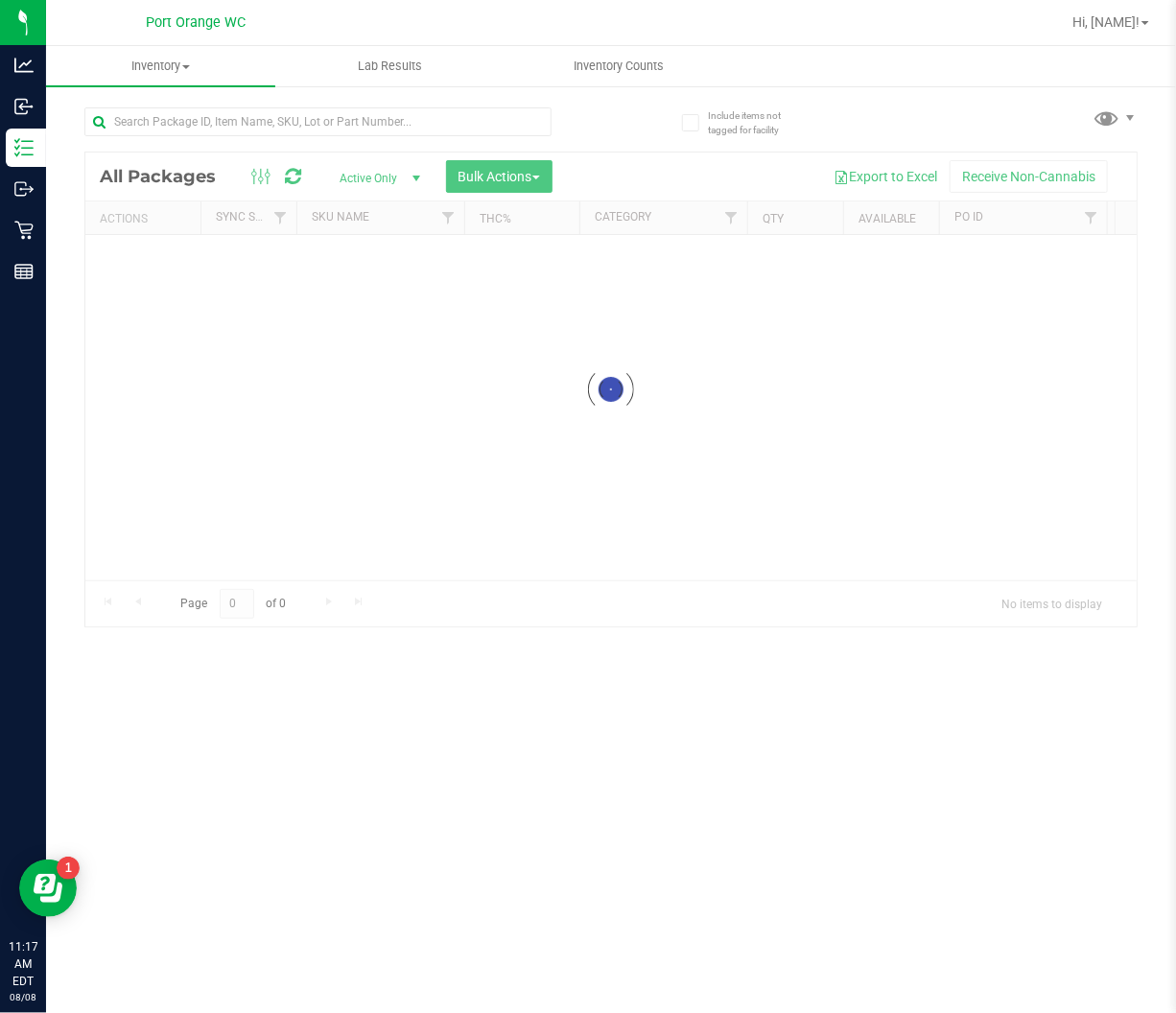 click at bounding box center (318, 130) 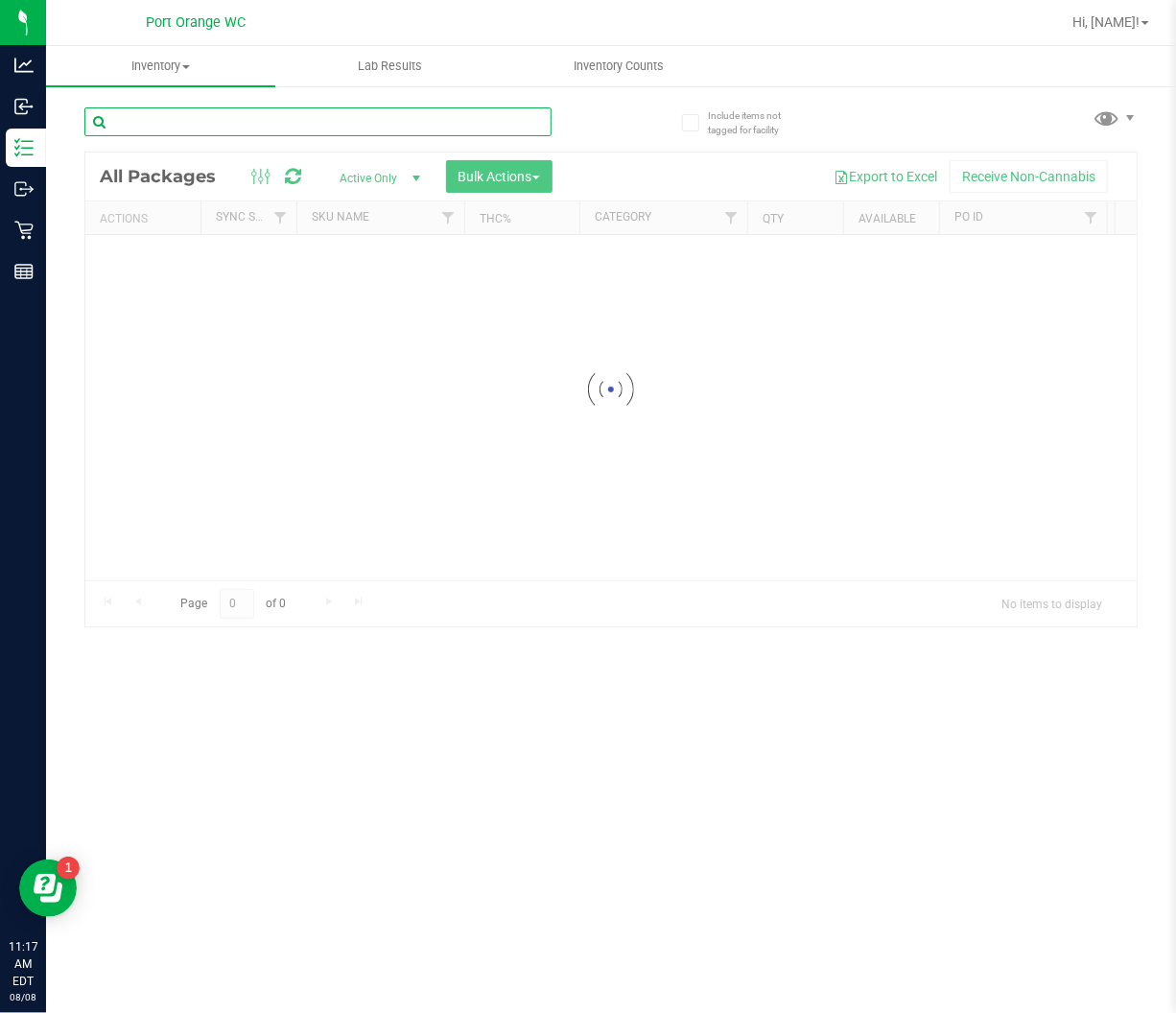 click at bounding box center [318, 122] 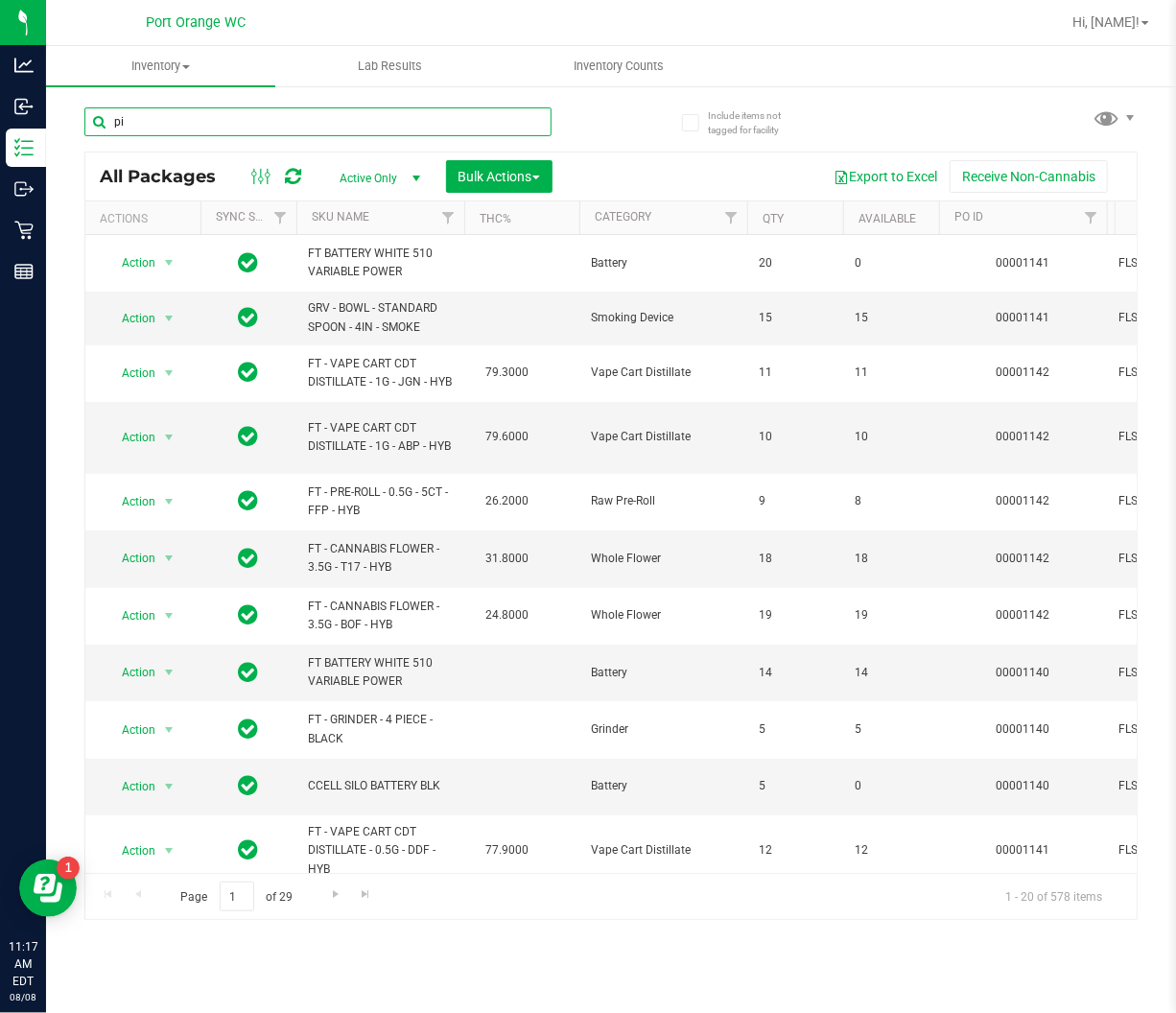 type on "p" 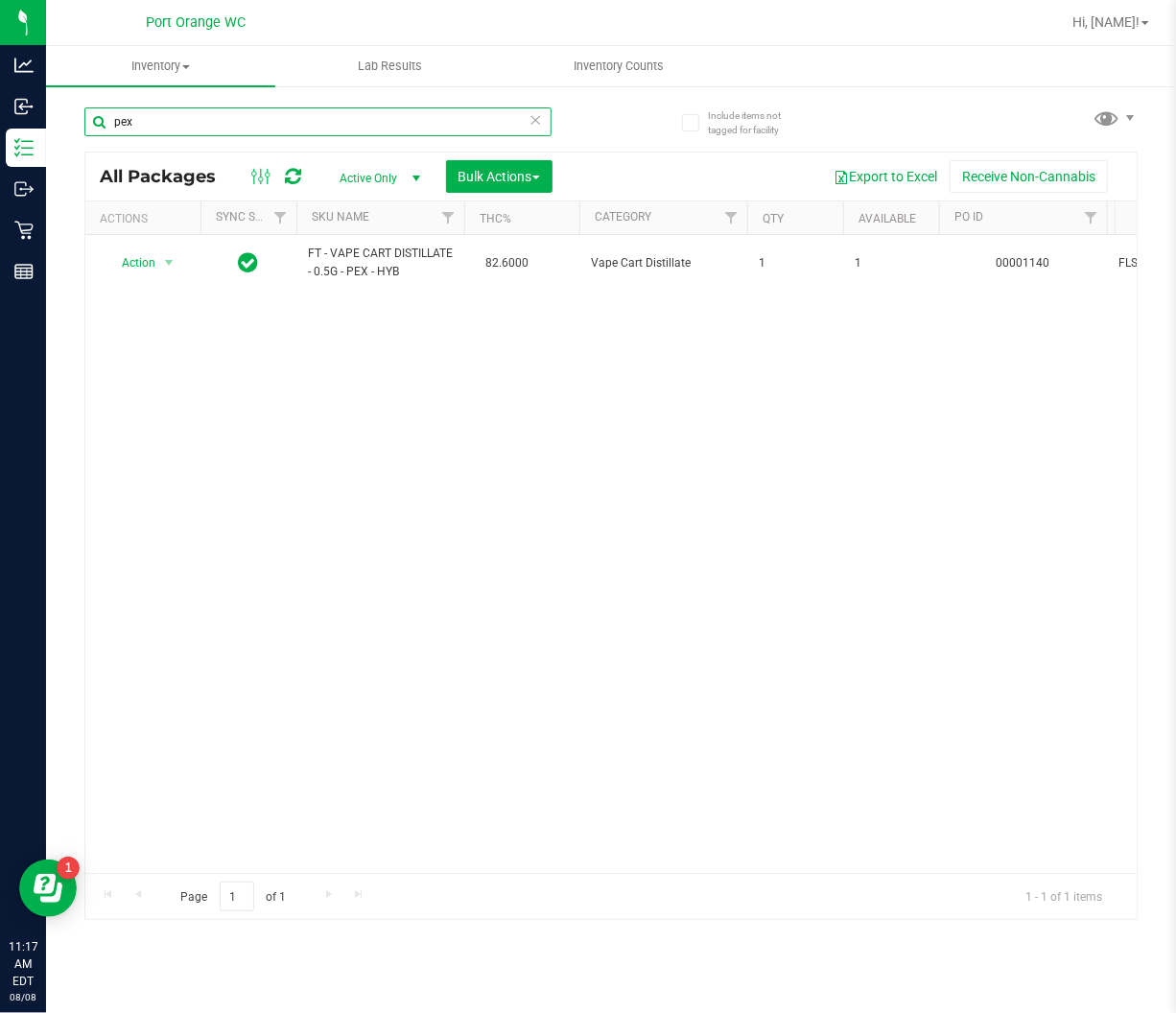 type on "pex" 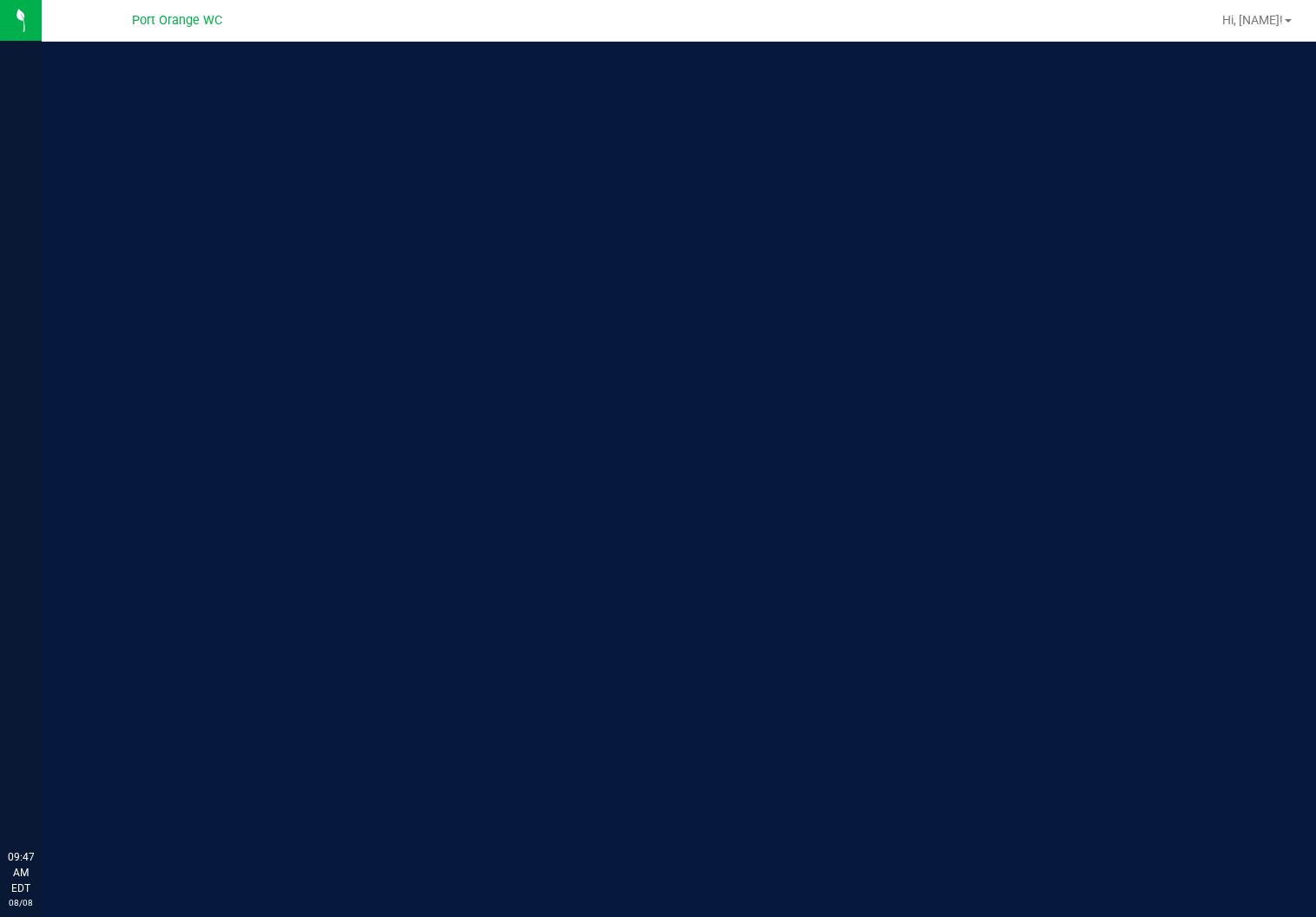 scroll, scrollTop: 0, scrollLeft: 0, axis: both 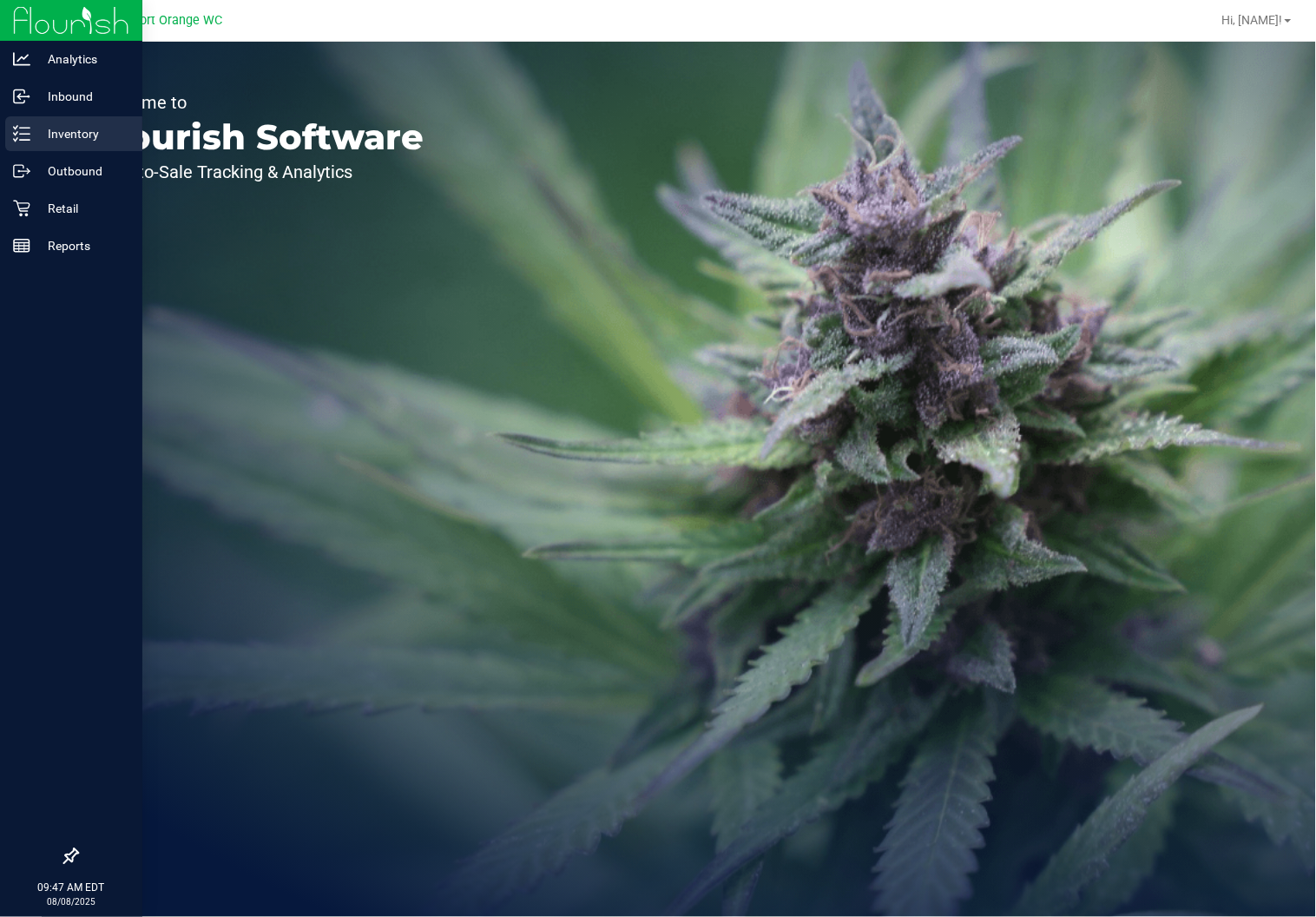 click on "Inventory" at bounding box center [82, 134] 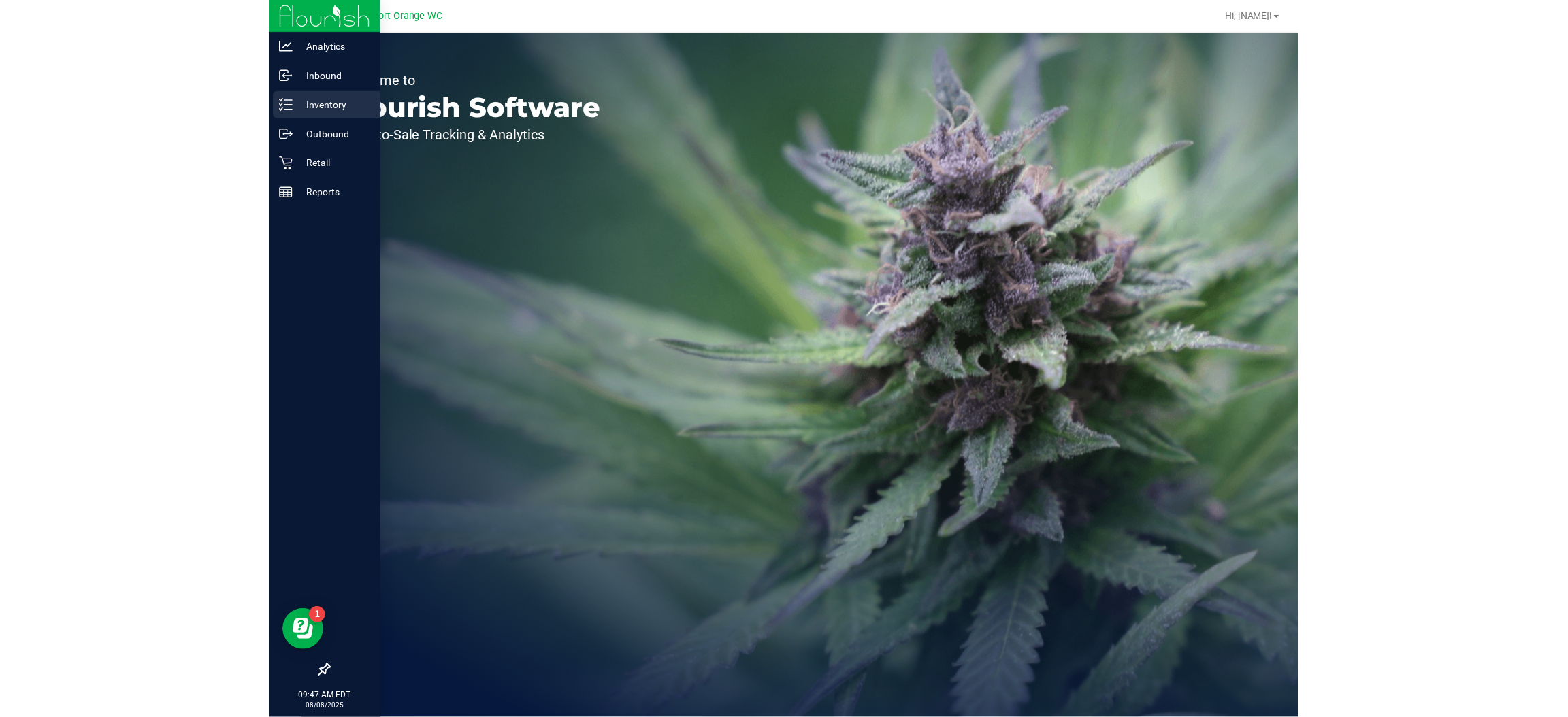 scroll, scrollTop: 0, scrollLeft: 0, axis: both 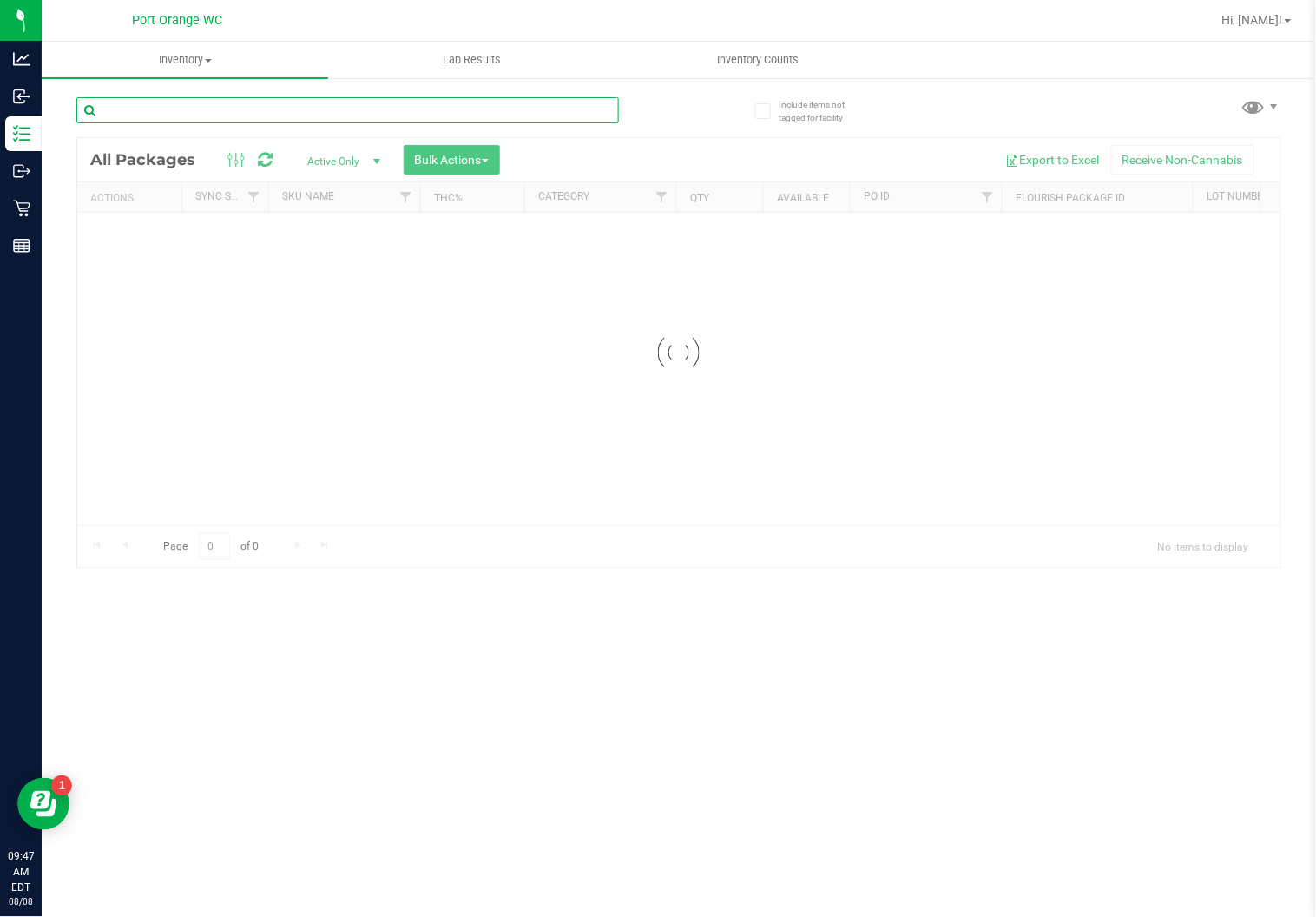 click at bounding box center (347, 110) 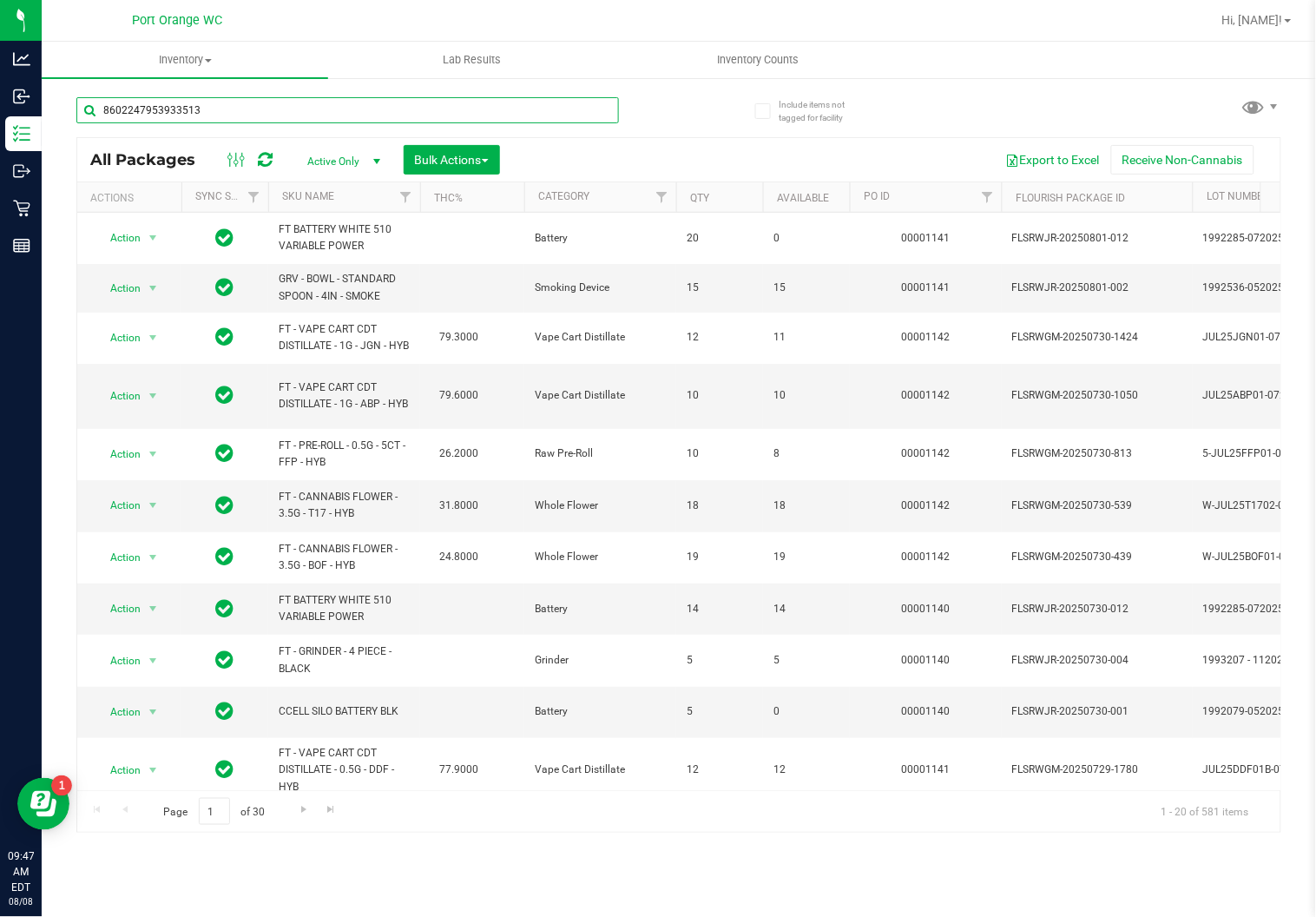 type on "8602247953933513" 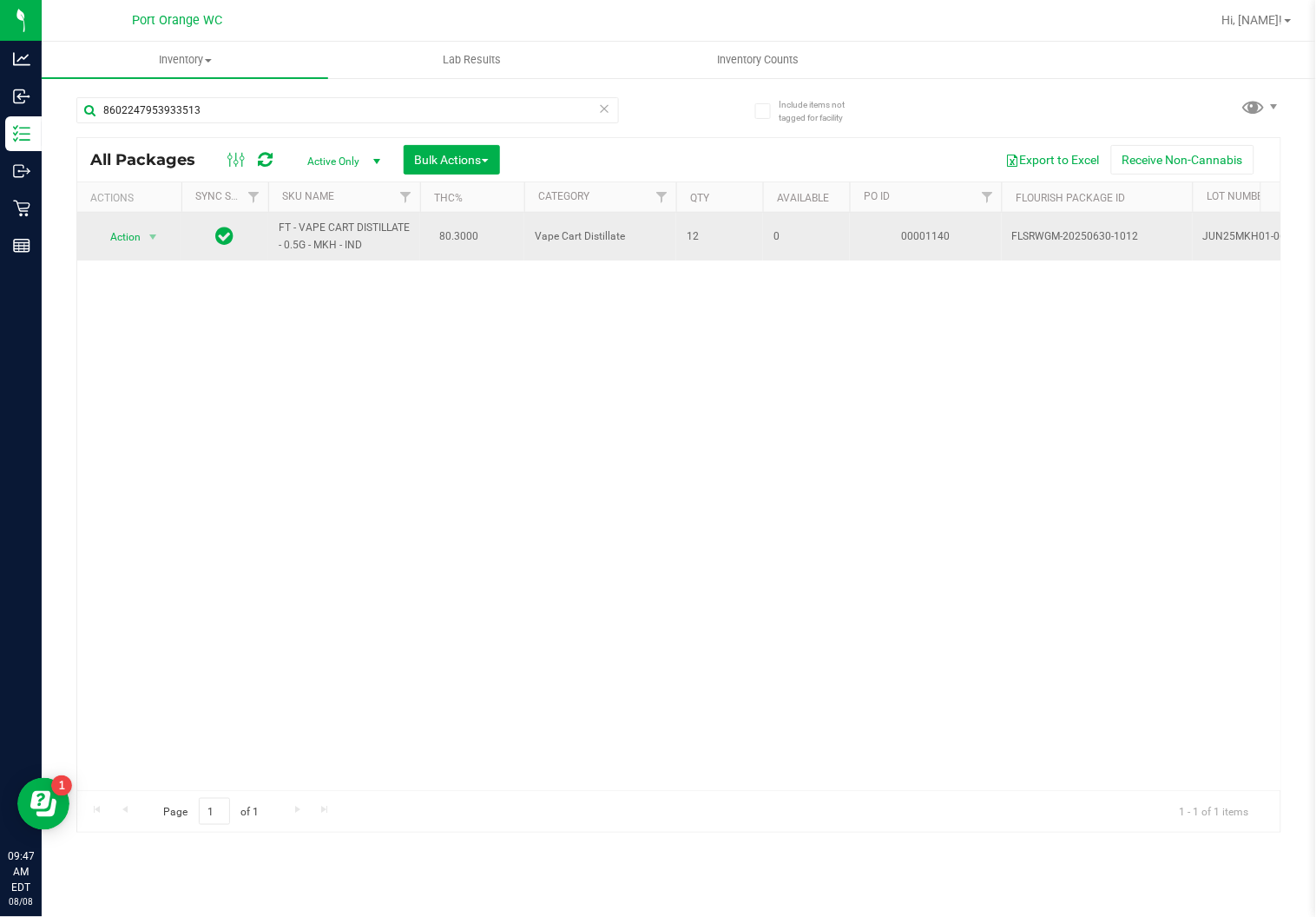 click on "Action" at bounding box center (118, 237) 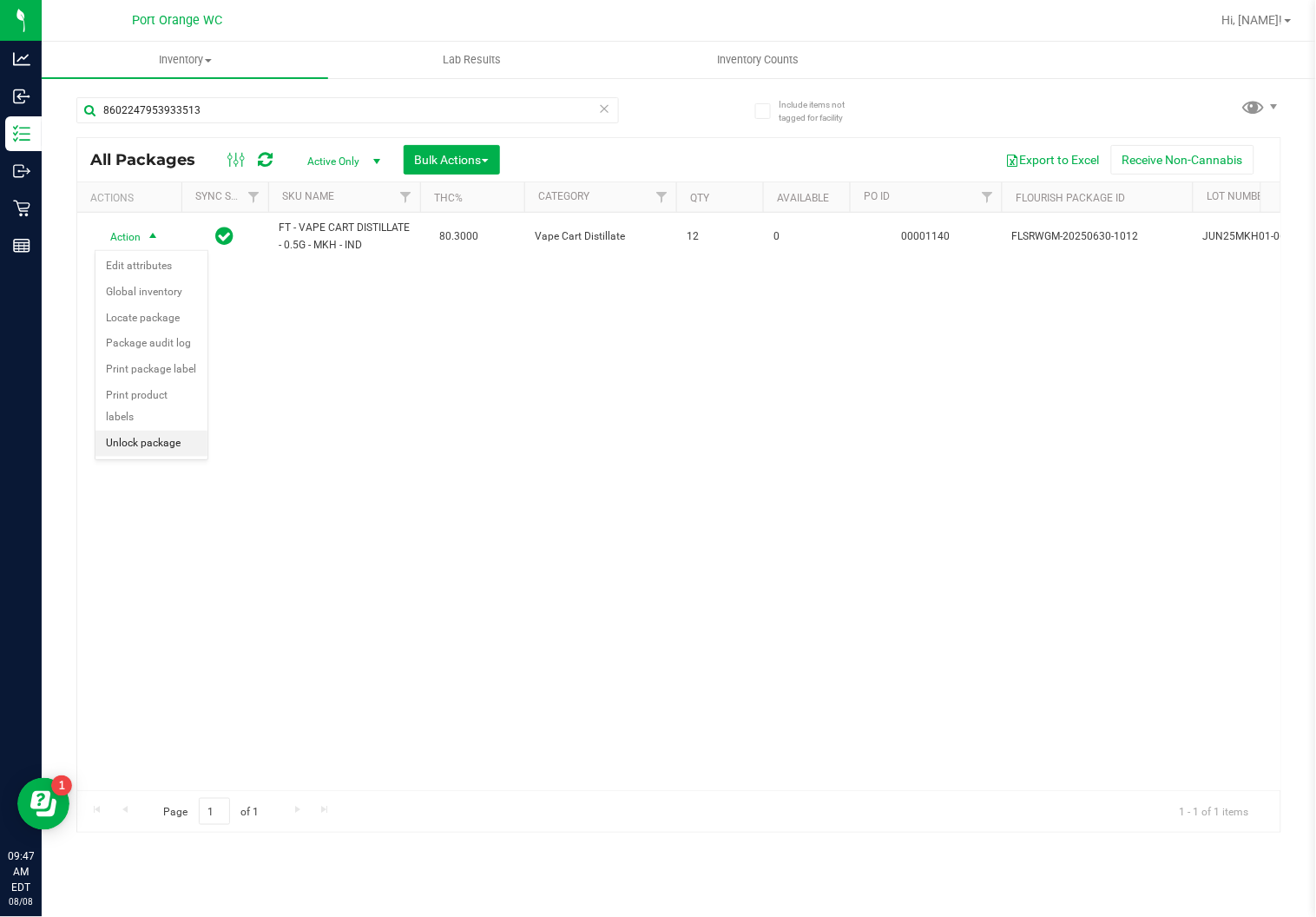 click on "Unlock package" at bounding box center (151, 444) 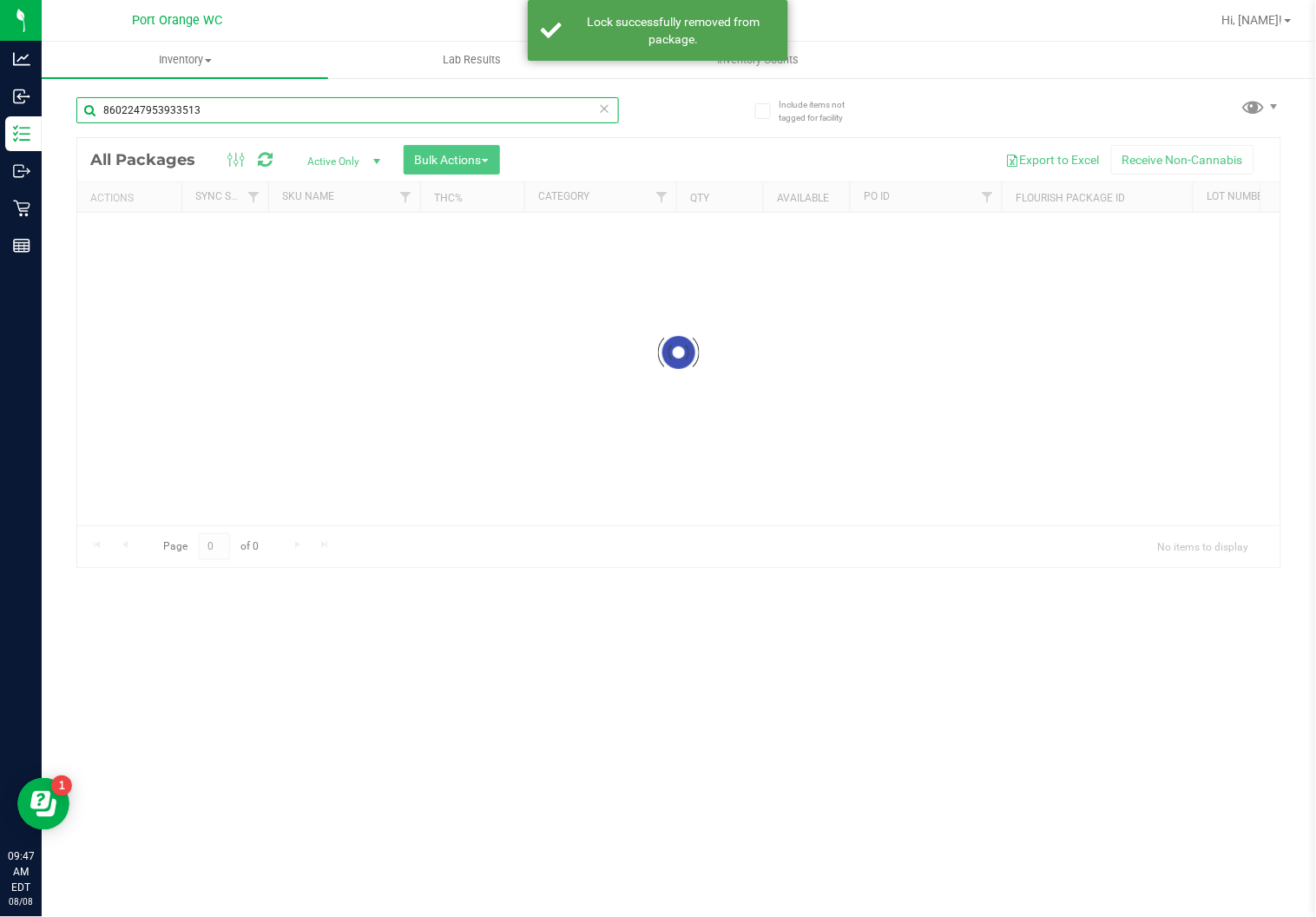 click on "8602247953933513" at bounding box center (347, 110) 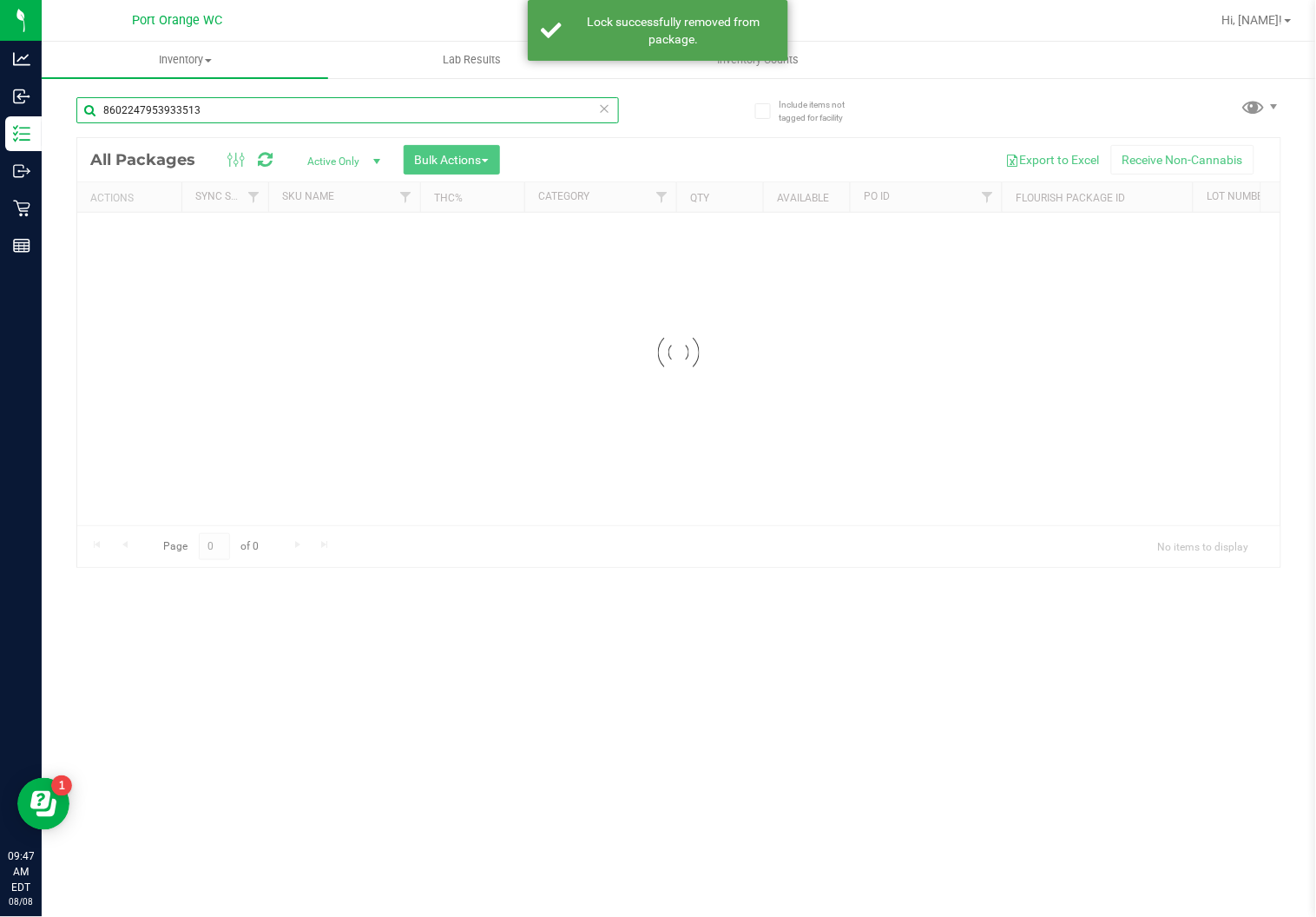 click on "8602247953933513" at bounding box center [347, 110] 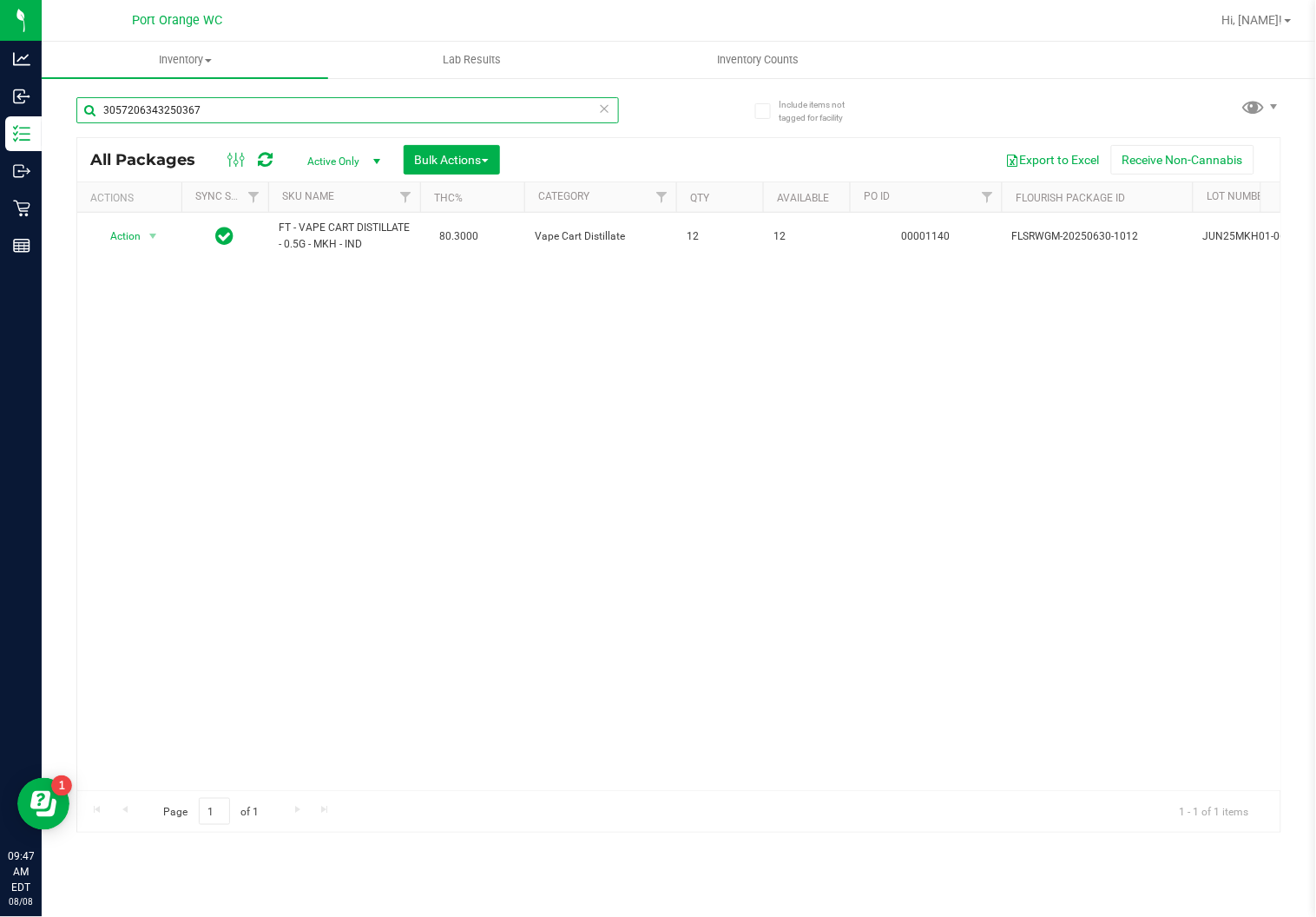 type on "3057206343250367" 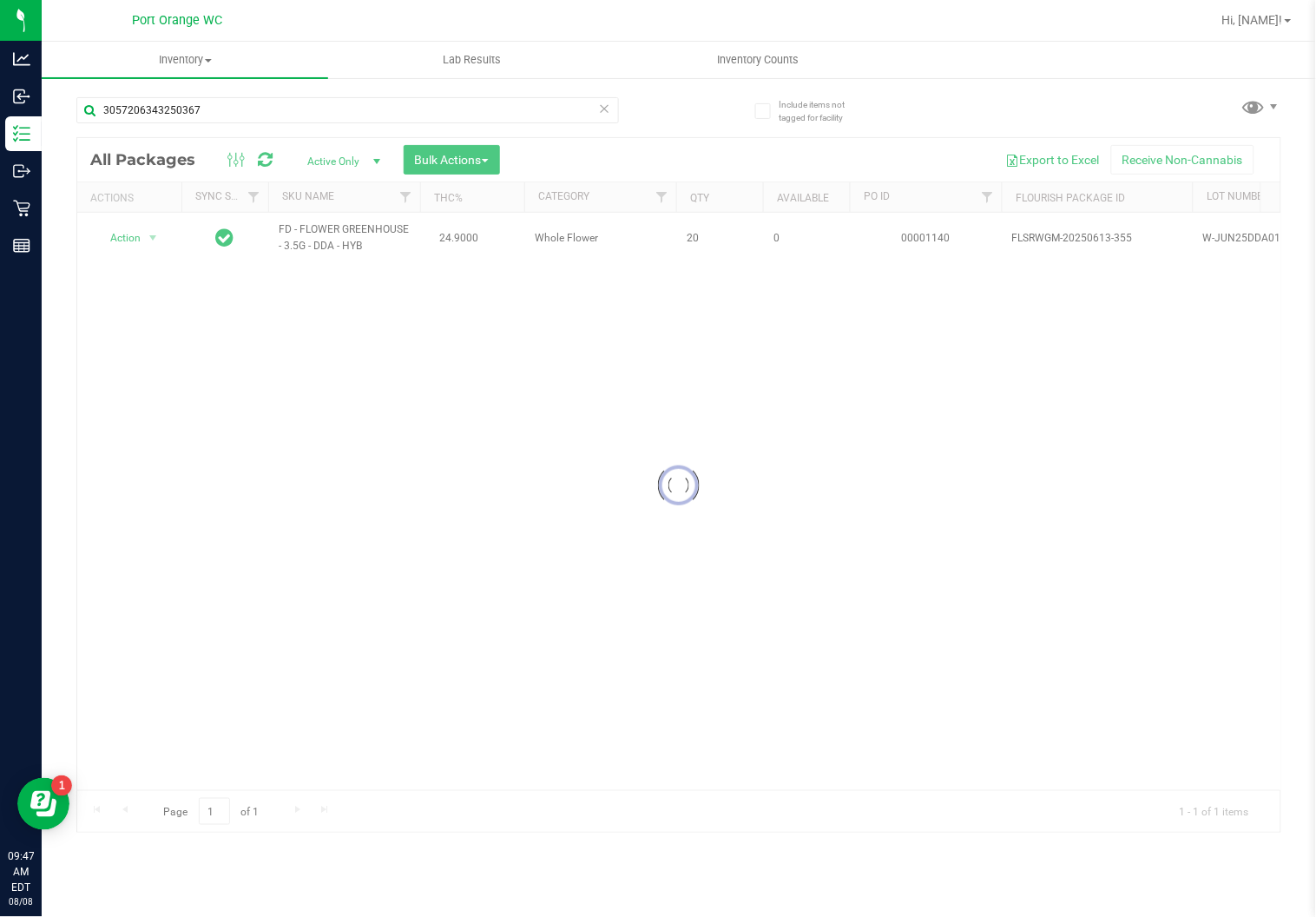 click at bounding box center [679, 485] 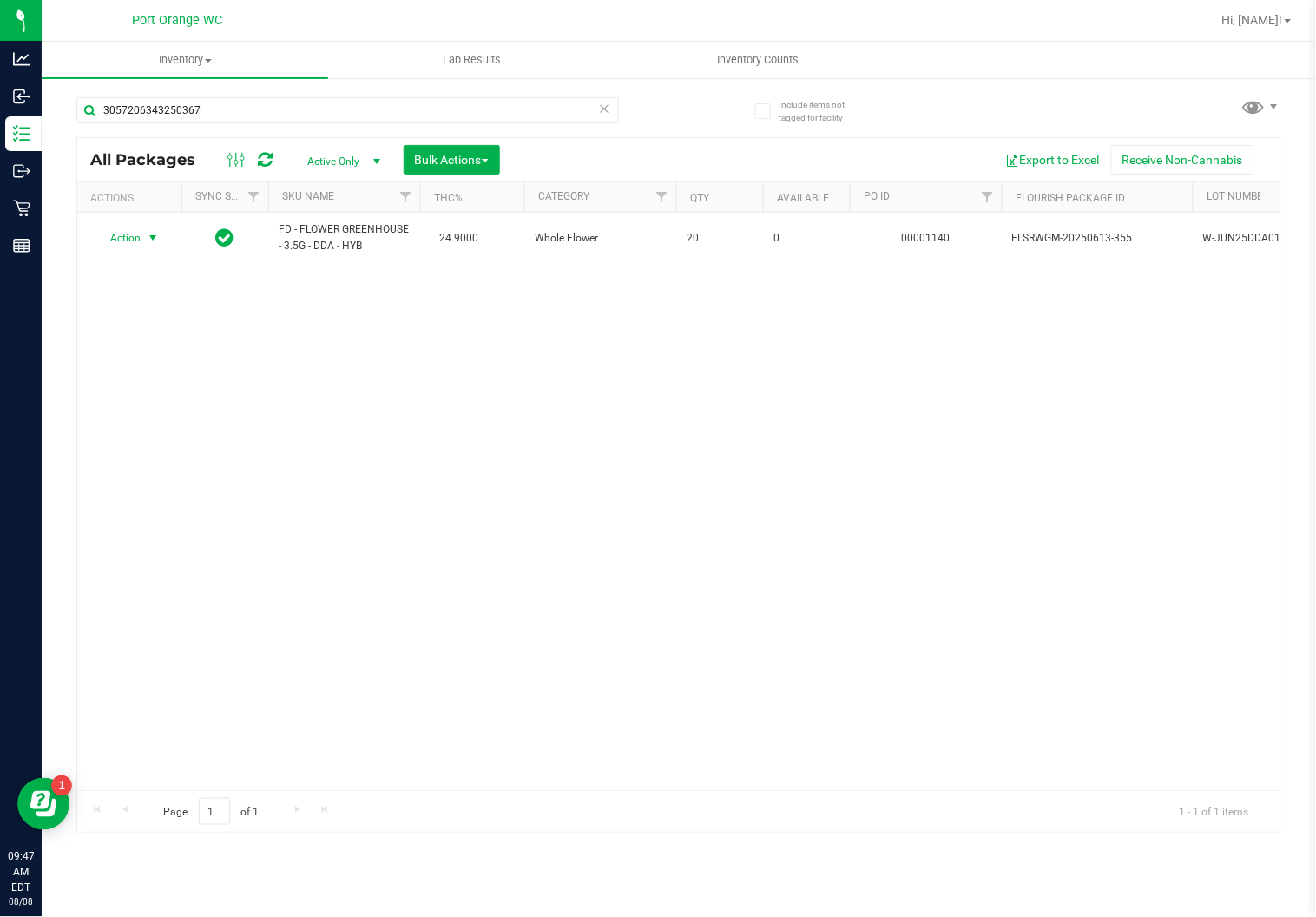 click on "Action" at bounding box center [118, 238] 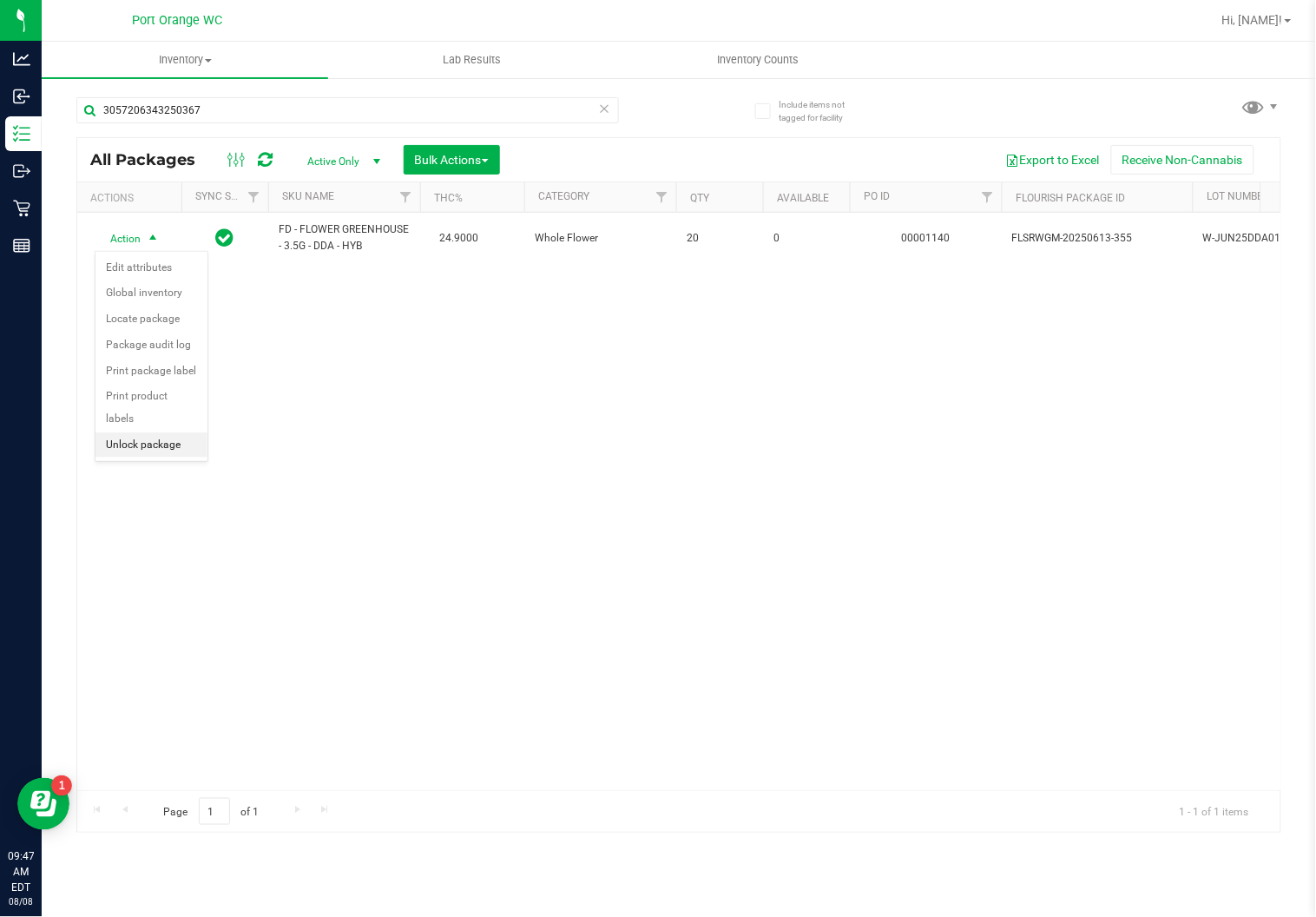 click on "Unlock package" at bounding box center (151, 445) 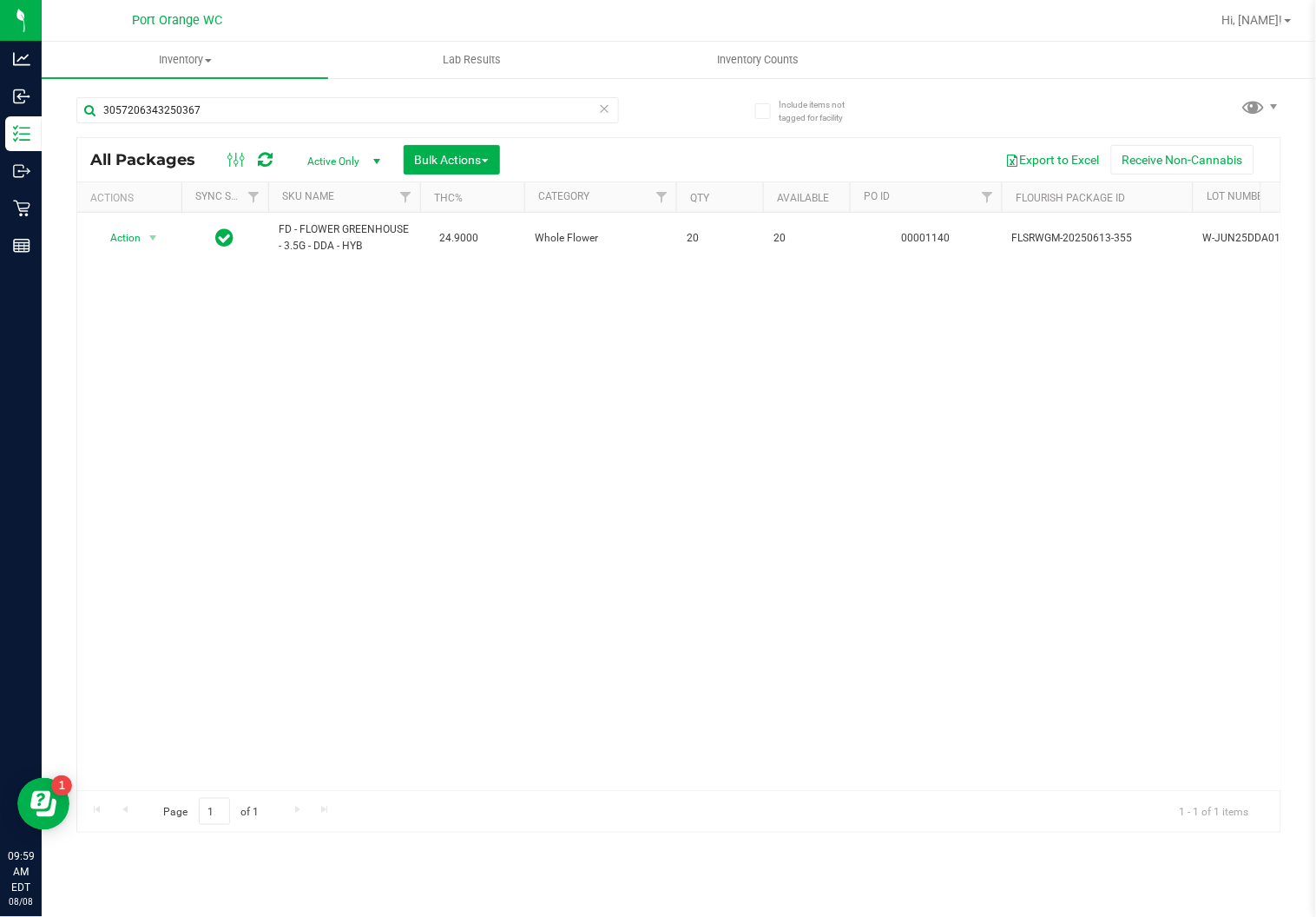 click on "Action Action Adjust qty Create package Edit attributes Global inventory Locate package Lock package Package audit log Print package label Print product labels Schedule for destruction
FD - FLOWER GREENHOUSE - 3.5G - DDA - HYB
24.9000
Whole Flower
20
20
00001140
FLSRWGM-20250613-355
W-JUN25DDA01-0609
3057206343250367
$30.00000
FD 3.5g Flower Greenhouse Don Dada (Hybrid)
Don Dada
FD - FLOWER GREENHOUSE - 3.5G - DDA - HYB
FLO-BUD-FD-DDA-HYB" at bounding box center (679, 501) 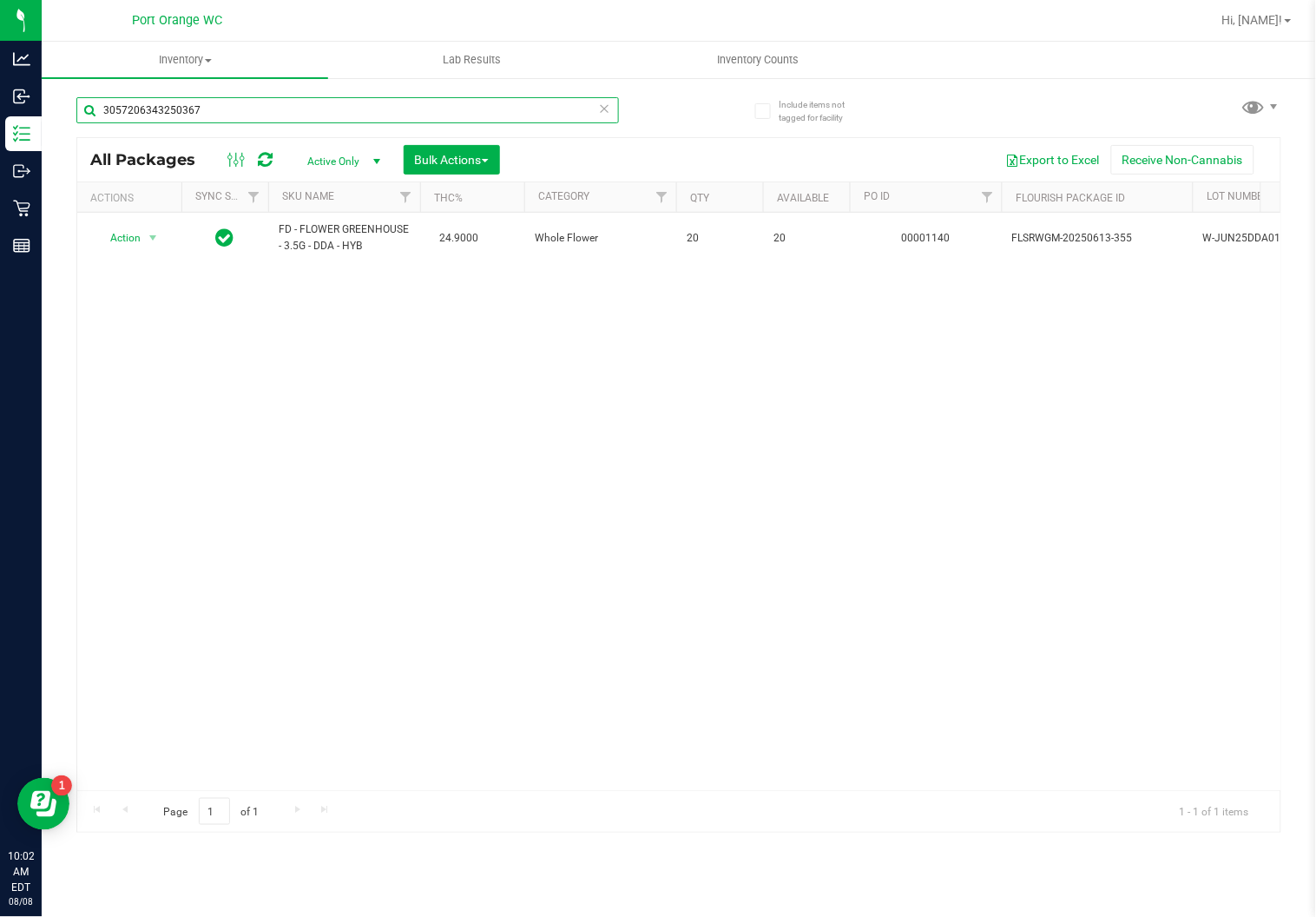 click on "3057206343250367" at bounding box center [347, 110] 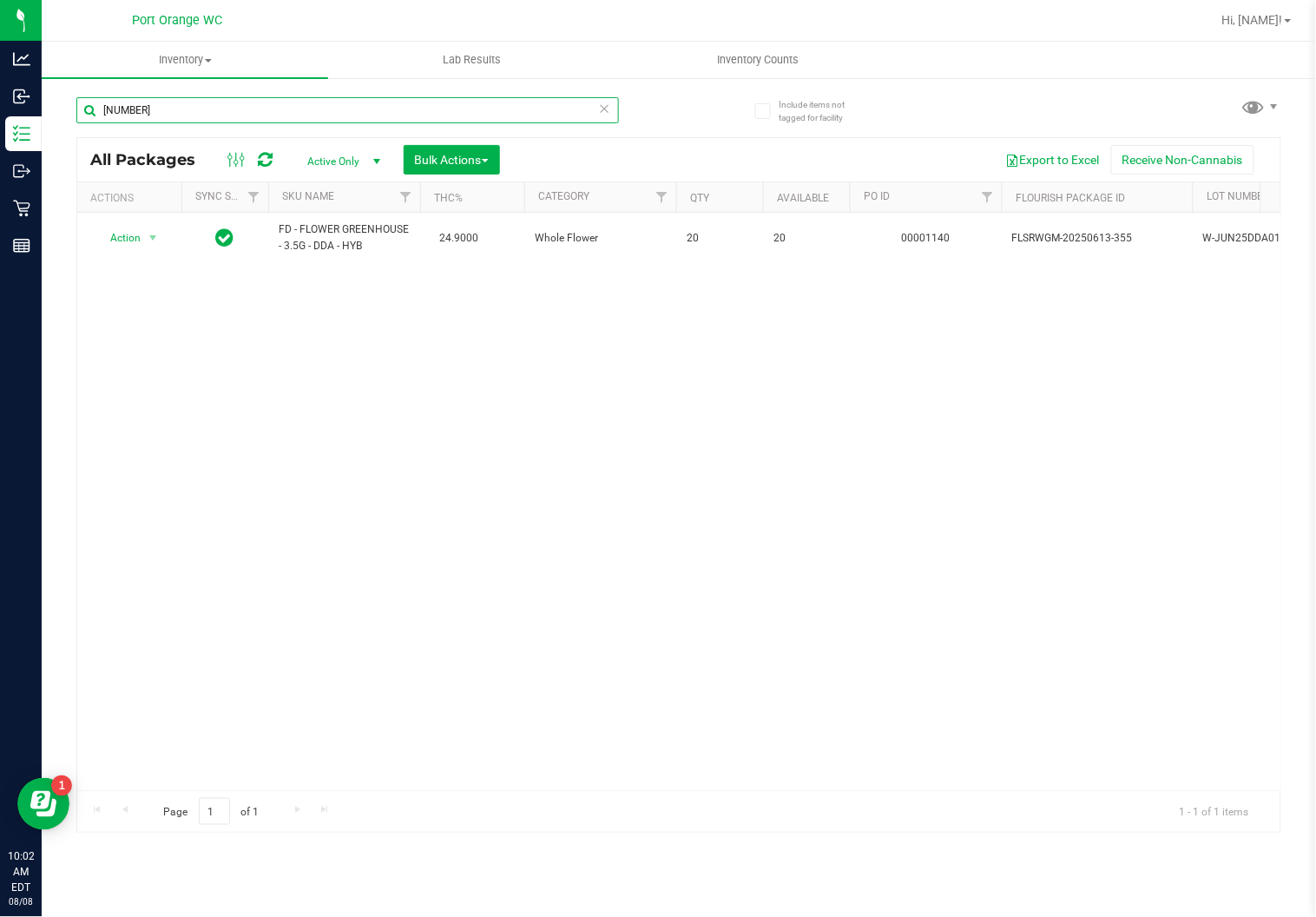 type on "7801519874402405" 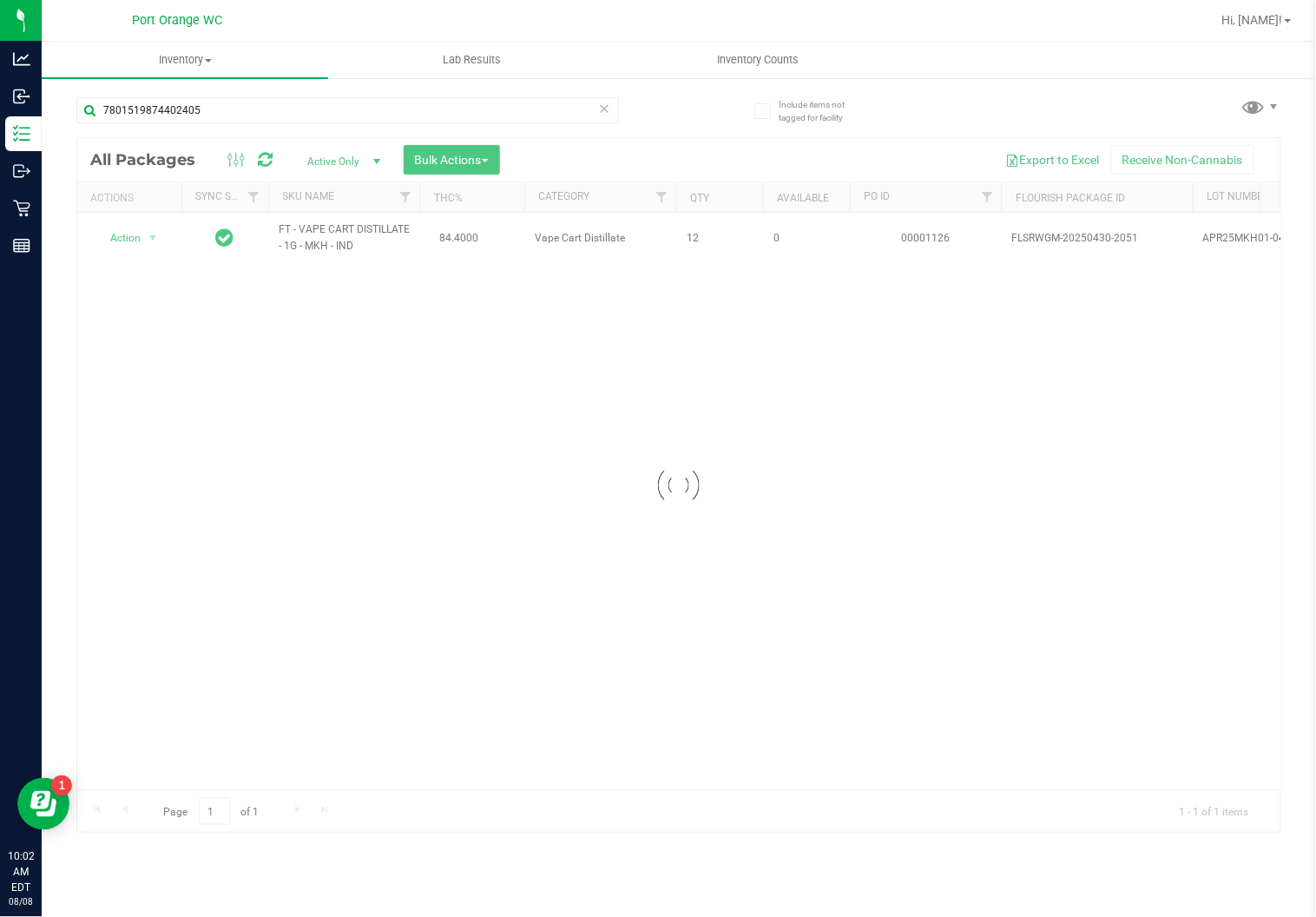click at bounding box center (679, 485) 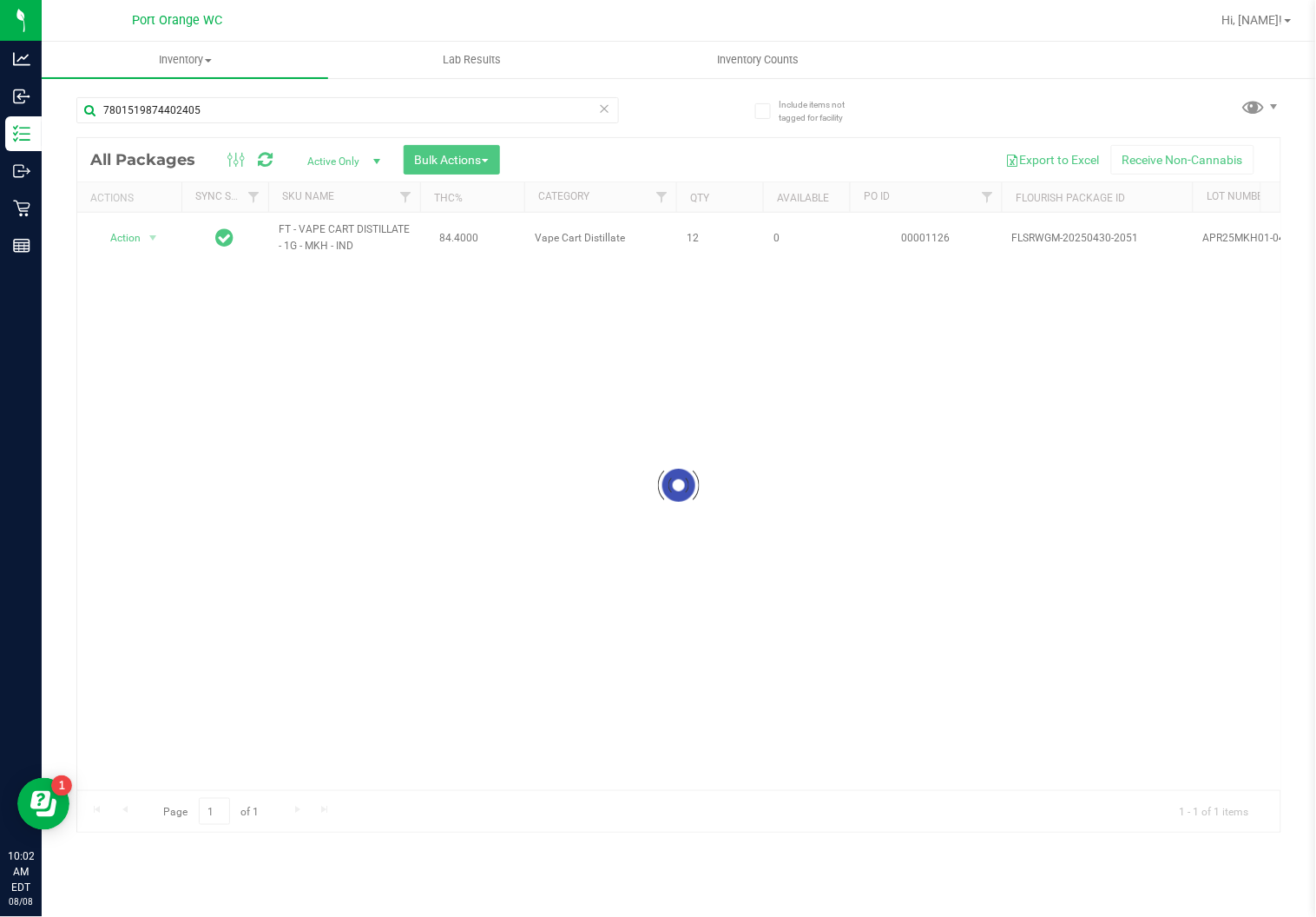 click at bounding box center [679, 485] 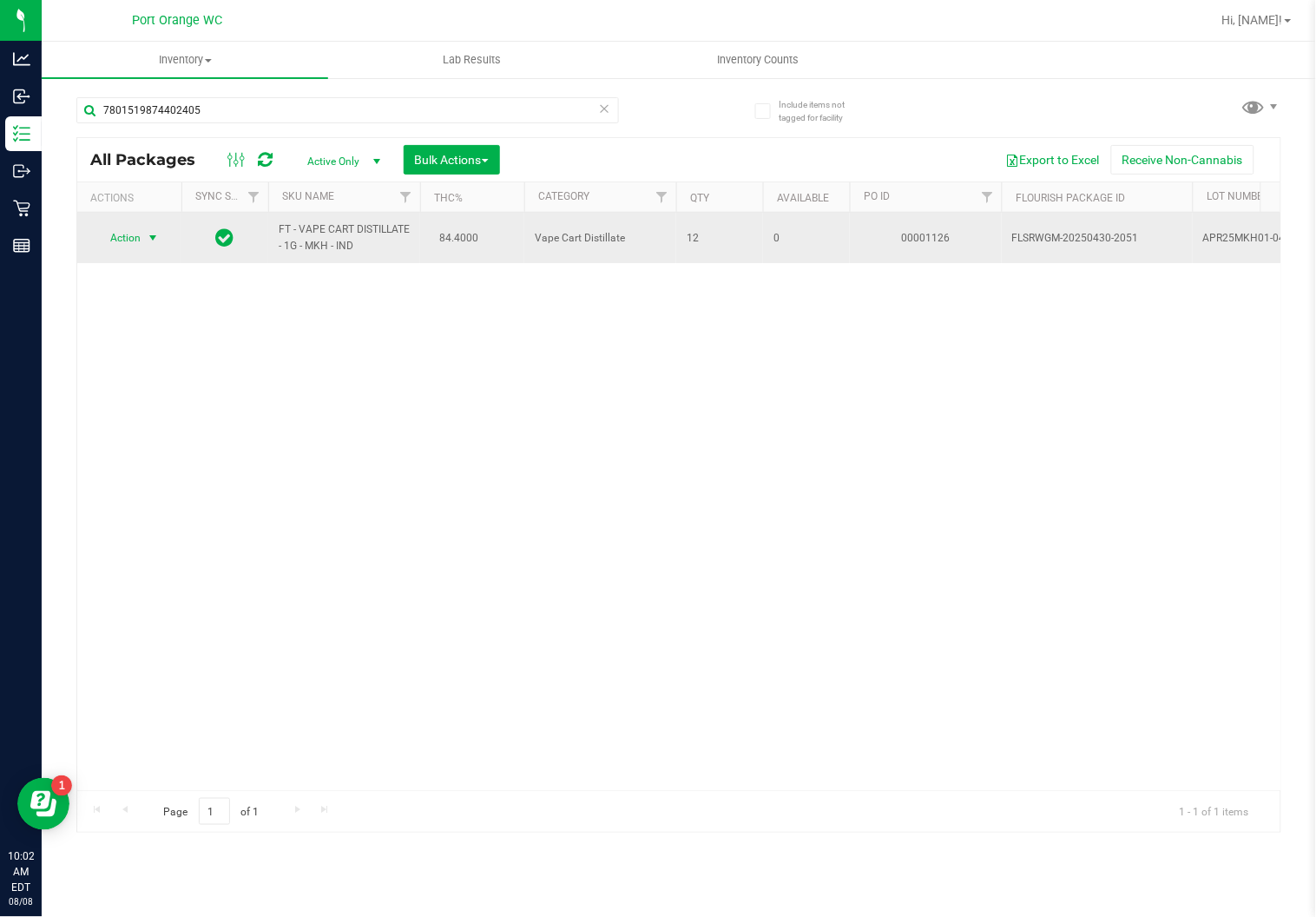 click at bounding box center (153, 238) 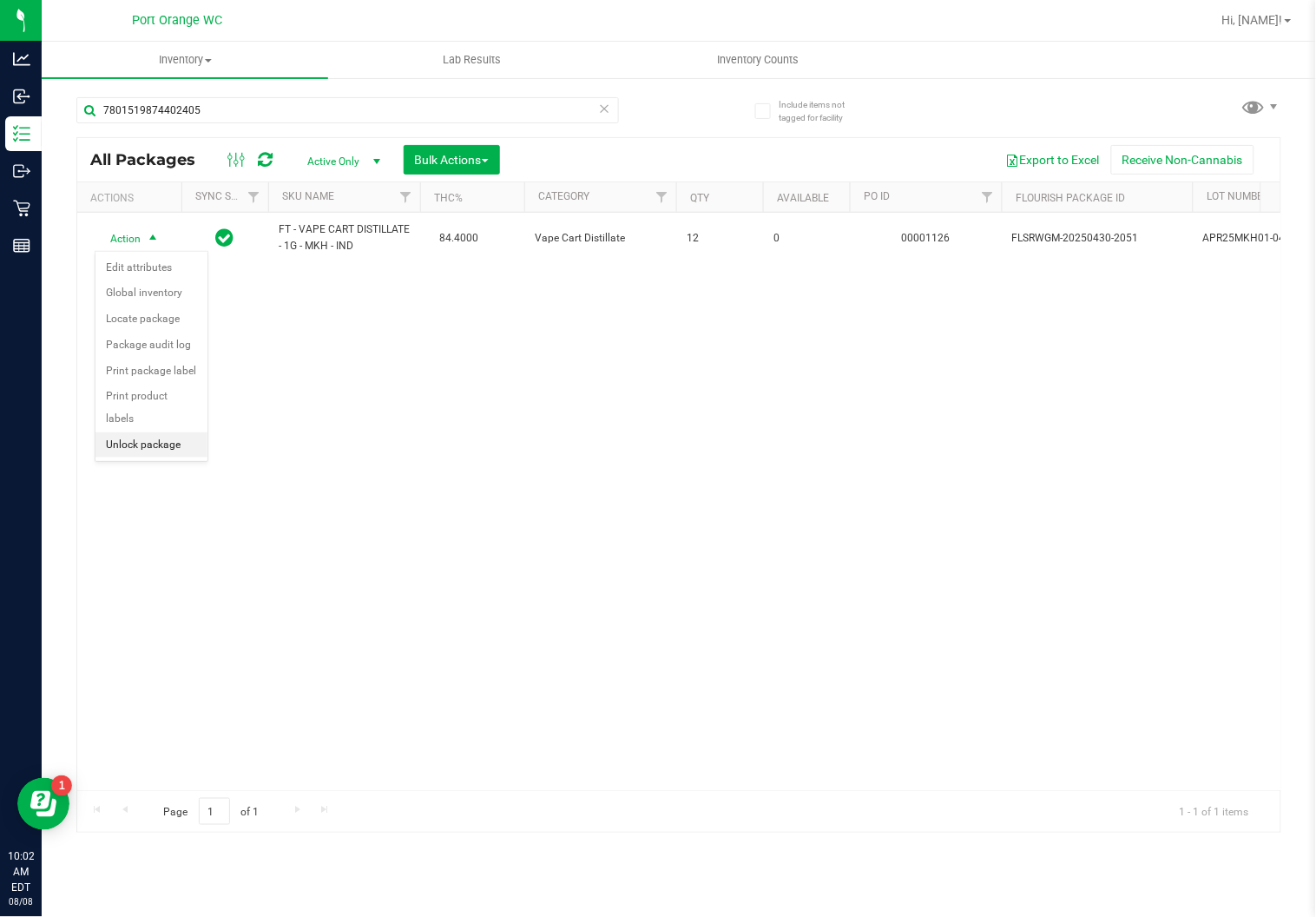 click on "Unlock package" at bounding box center [151, 445] 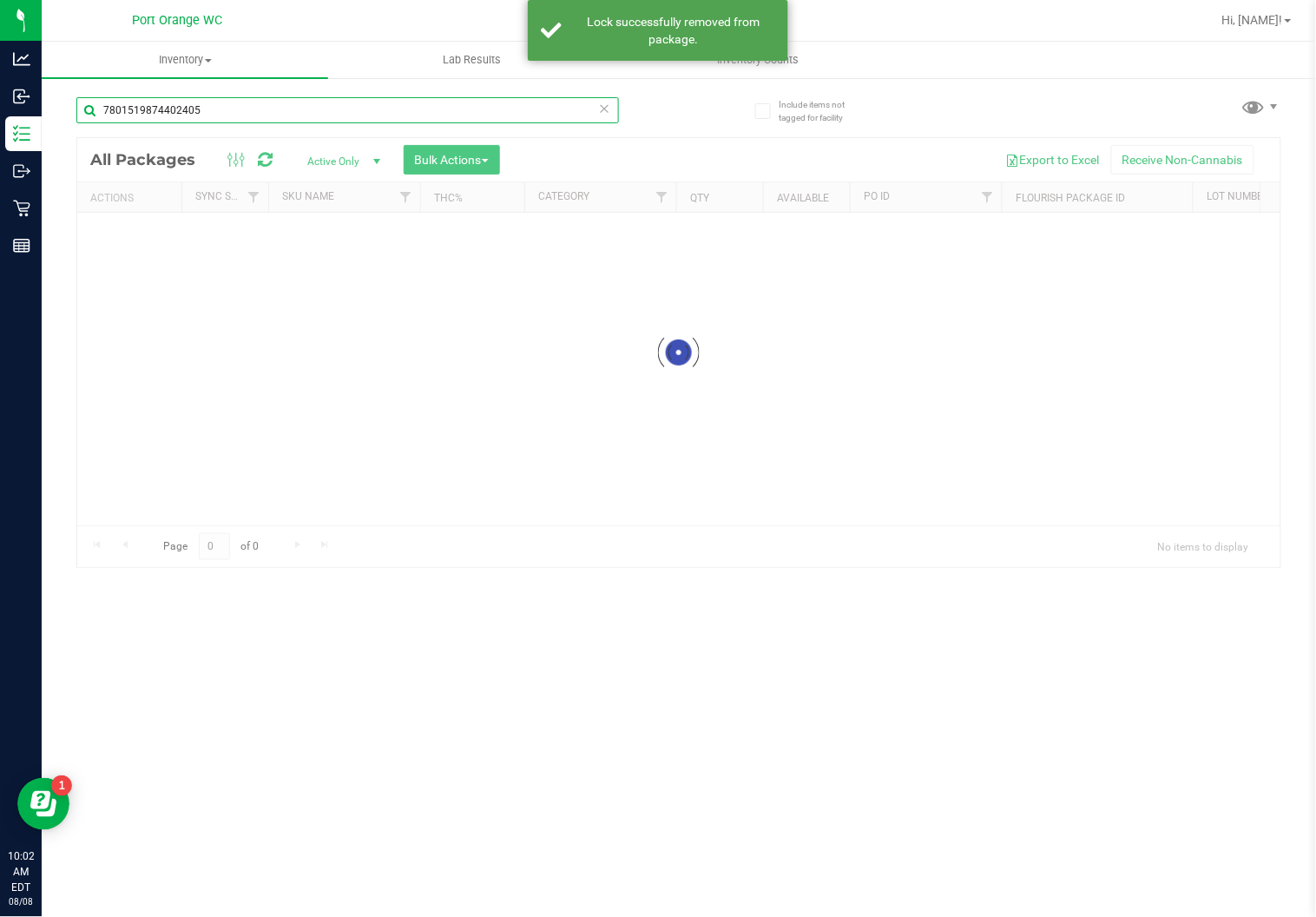 click on "7801519874402405" at bounding box center (347, 110) 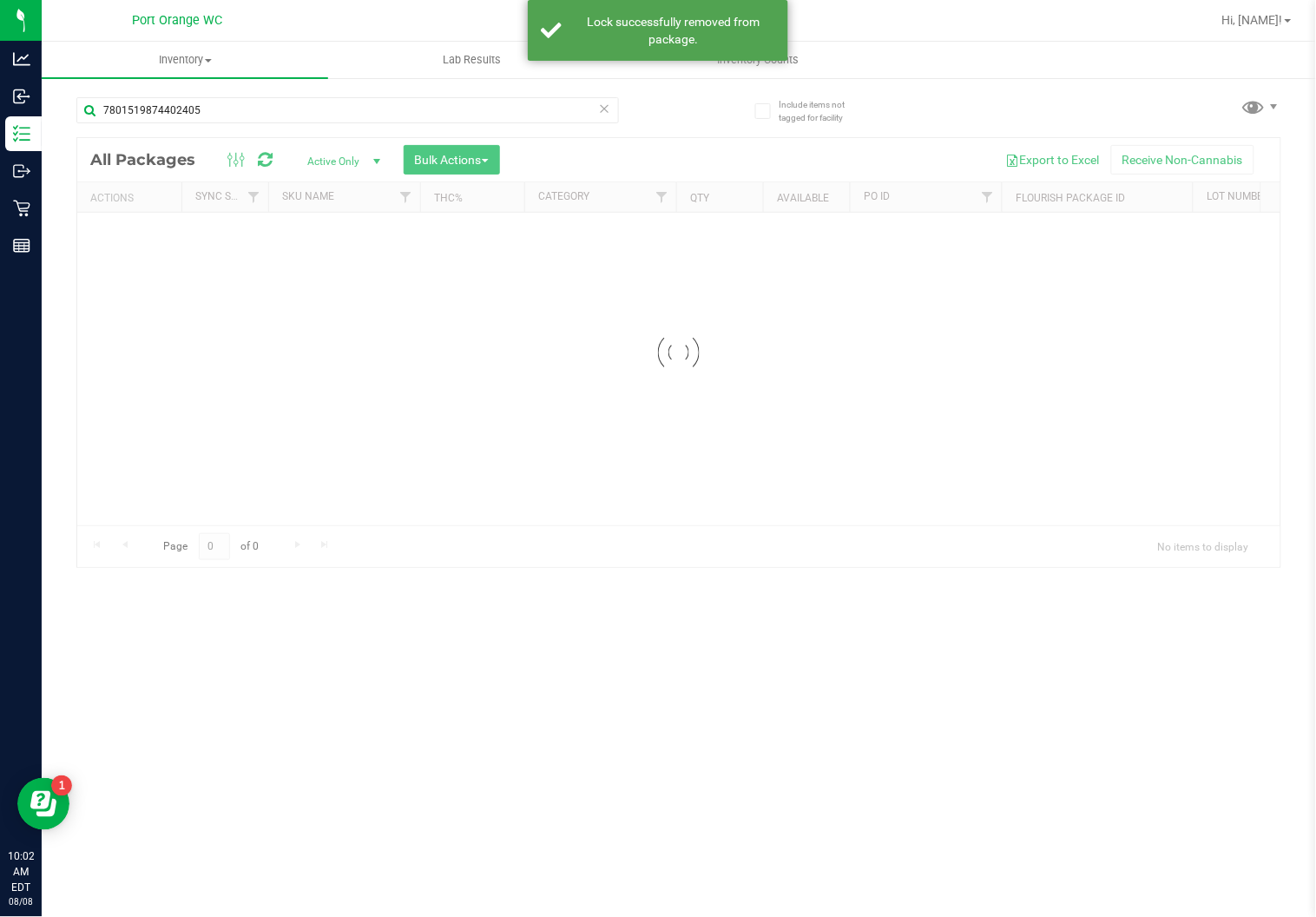 click at bounding box center (605, 108) 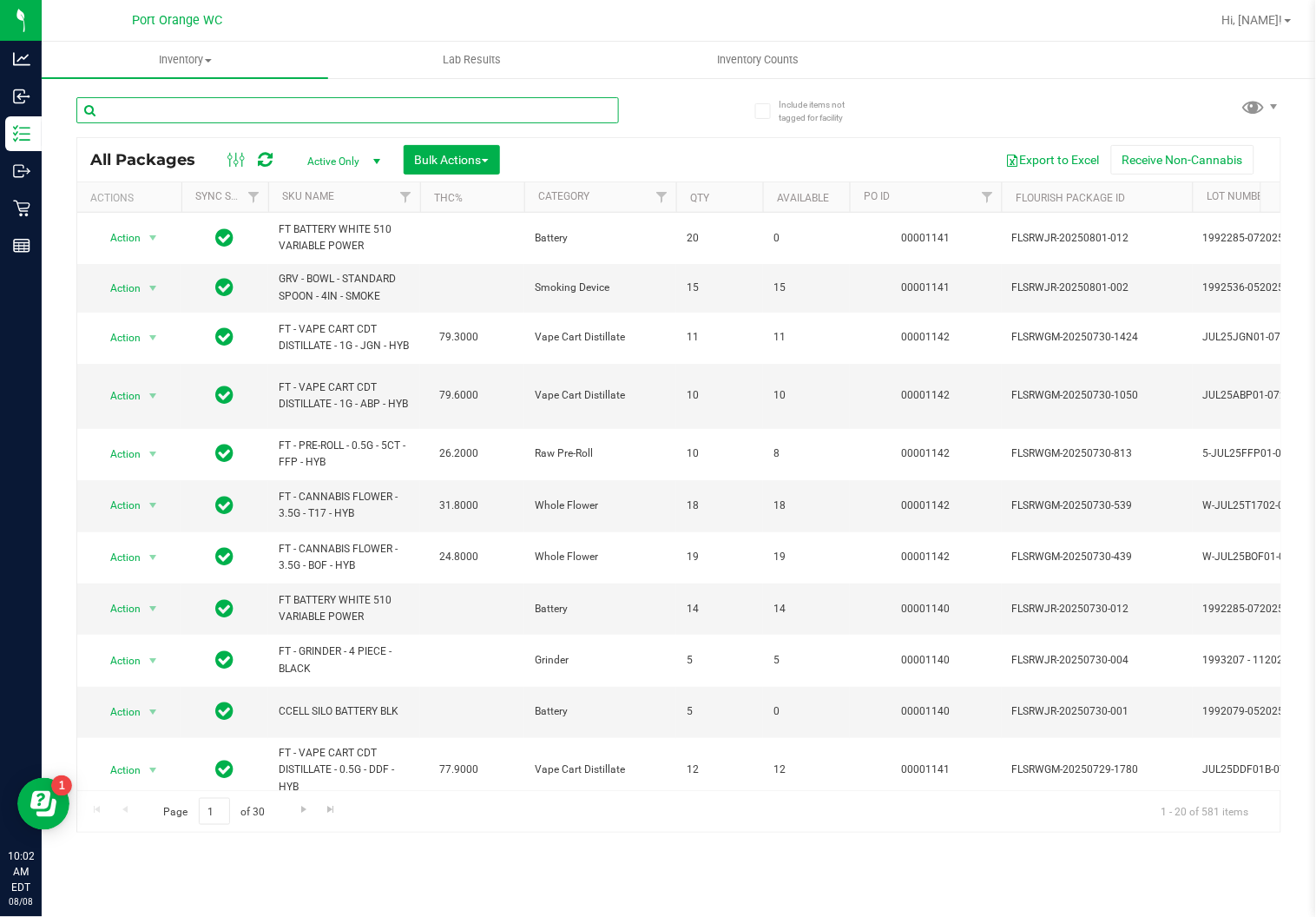 drag, startPoint x: 232, startPoint y: 117, endPoint x: 226, endPoint y: 107, distance: 11.661904 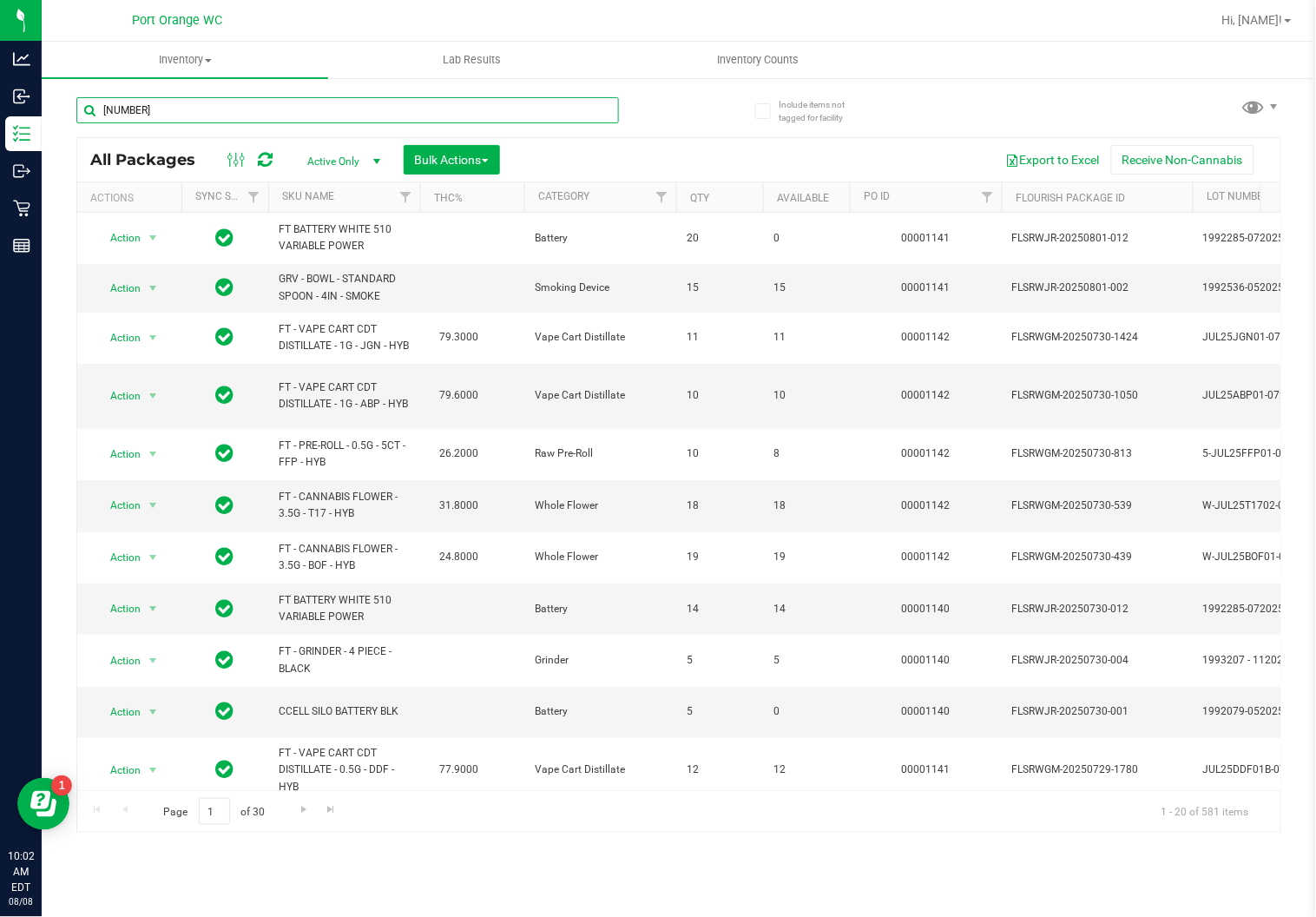 type on "4231911054282366" 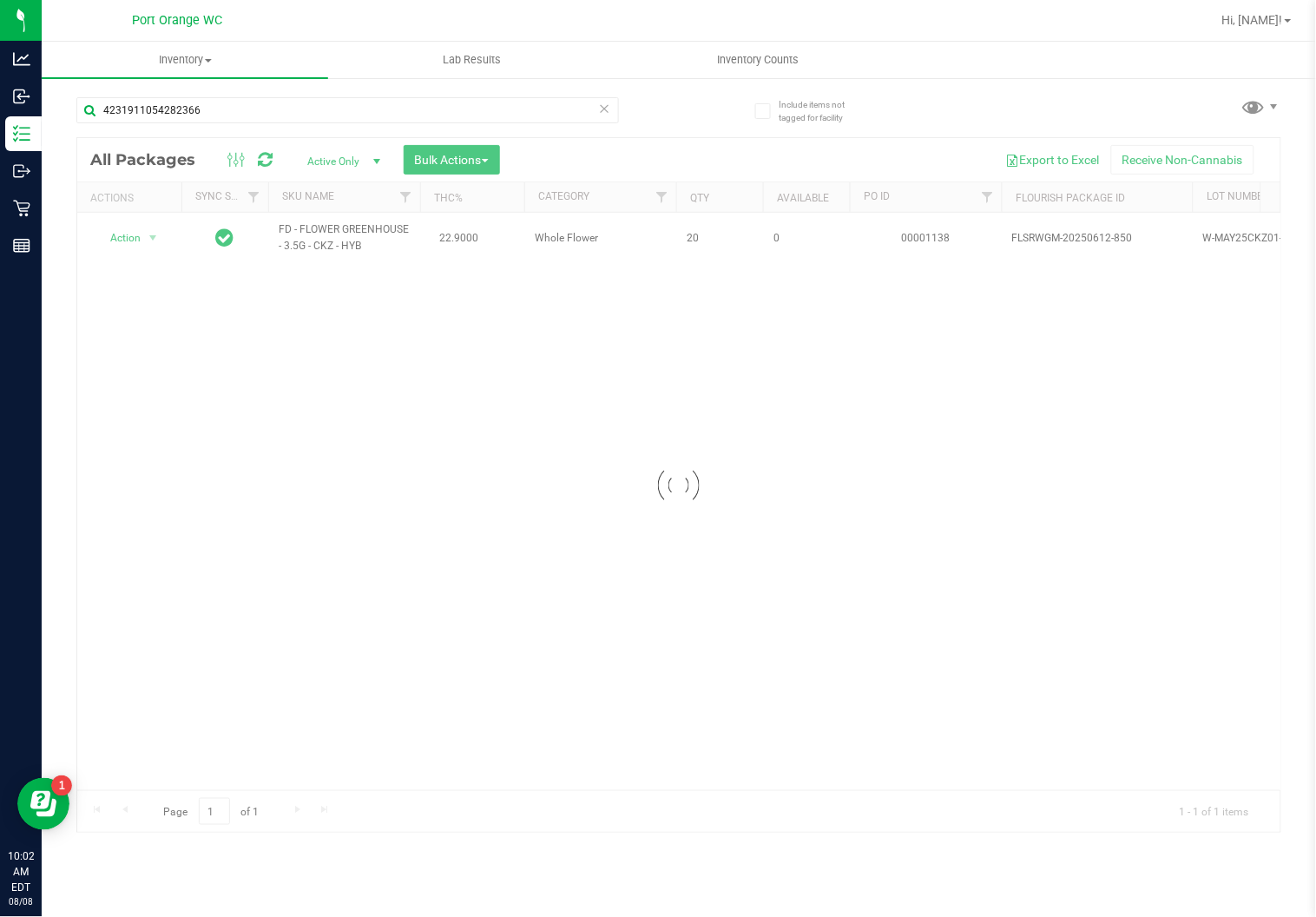 click at bounding box center (679, 485) 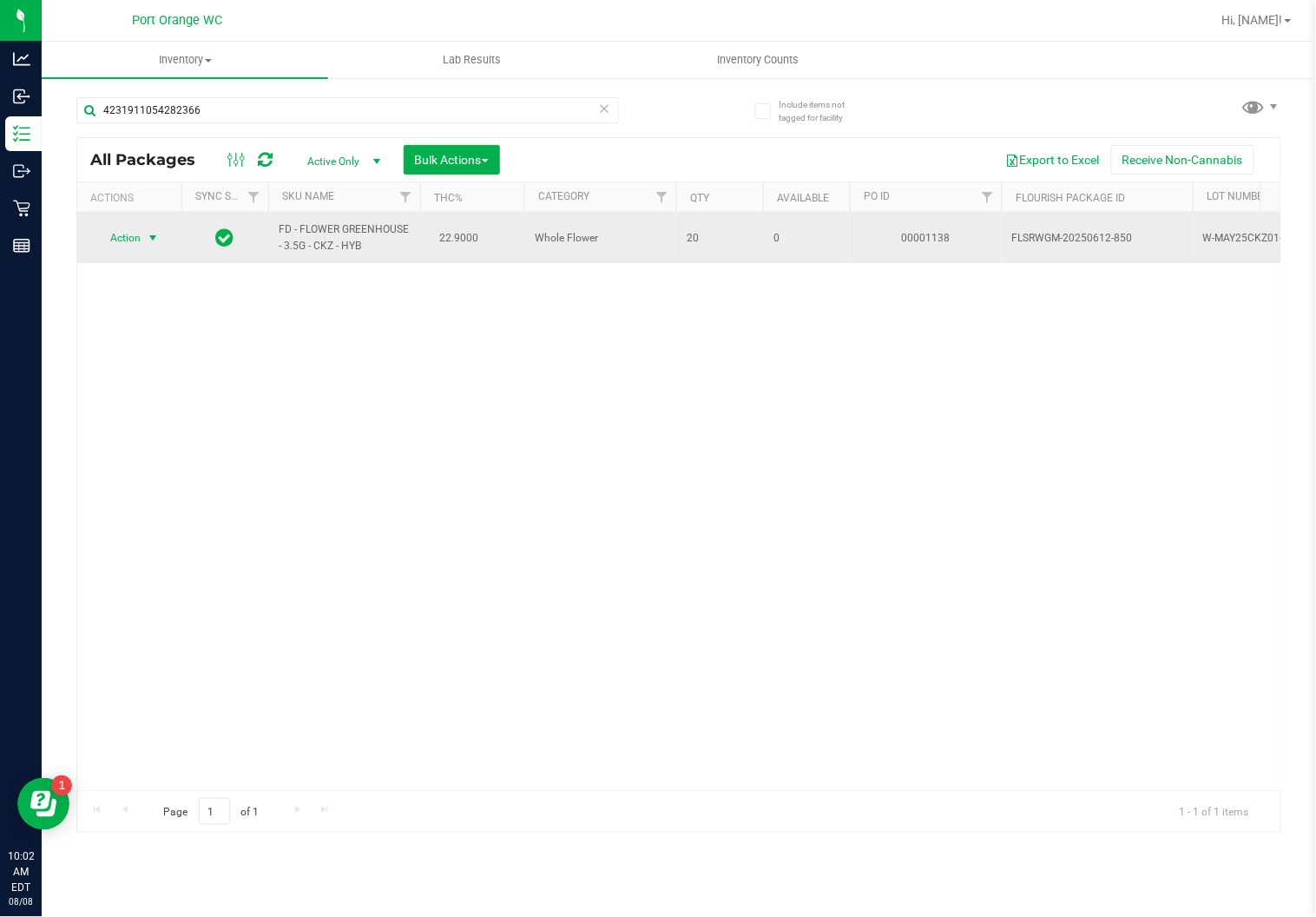 click at bounding box center (153, 238) 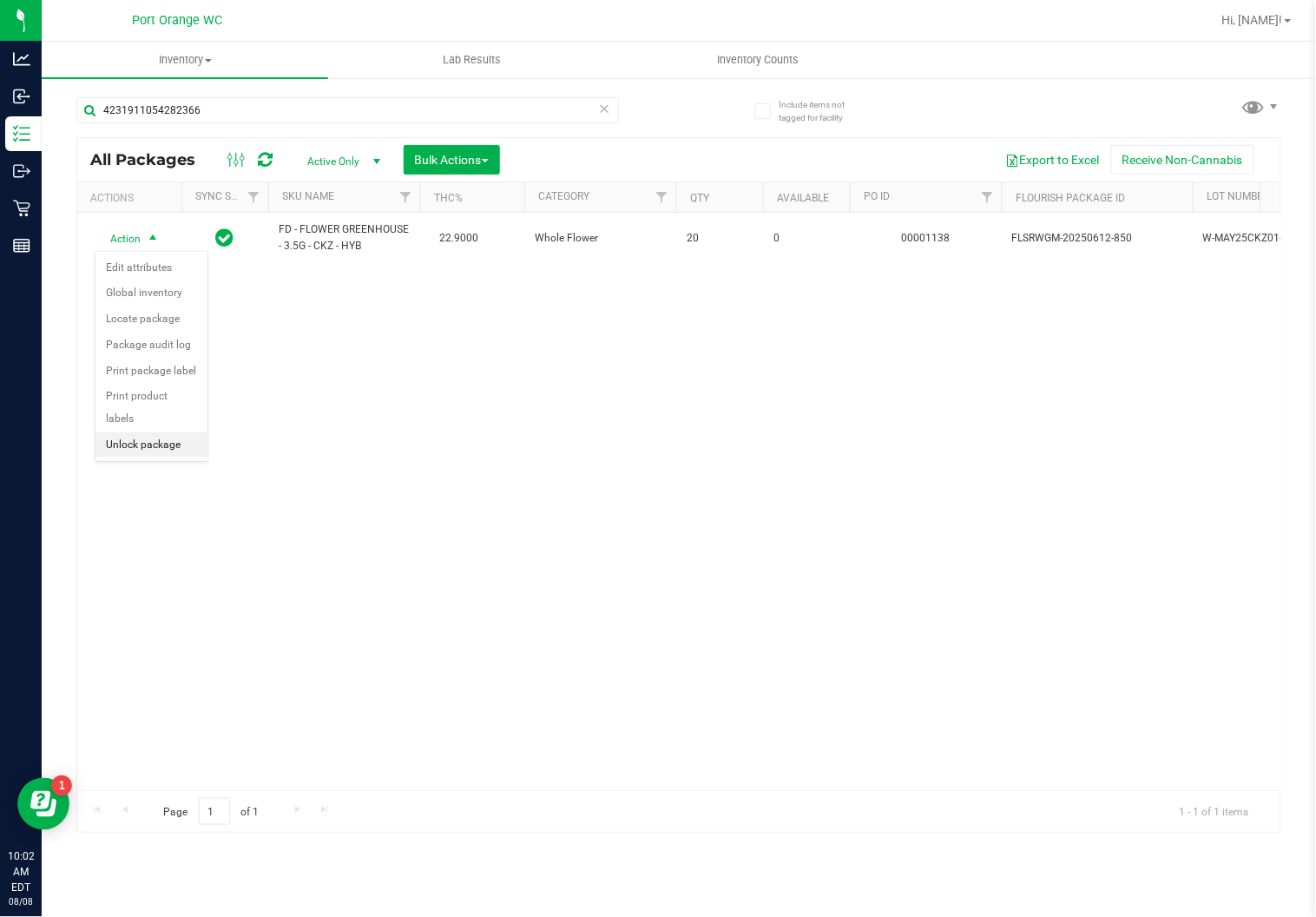 click on "Unlock package" at bounding box center [151, 445] 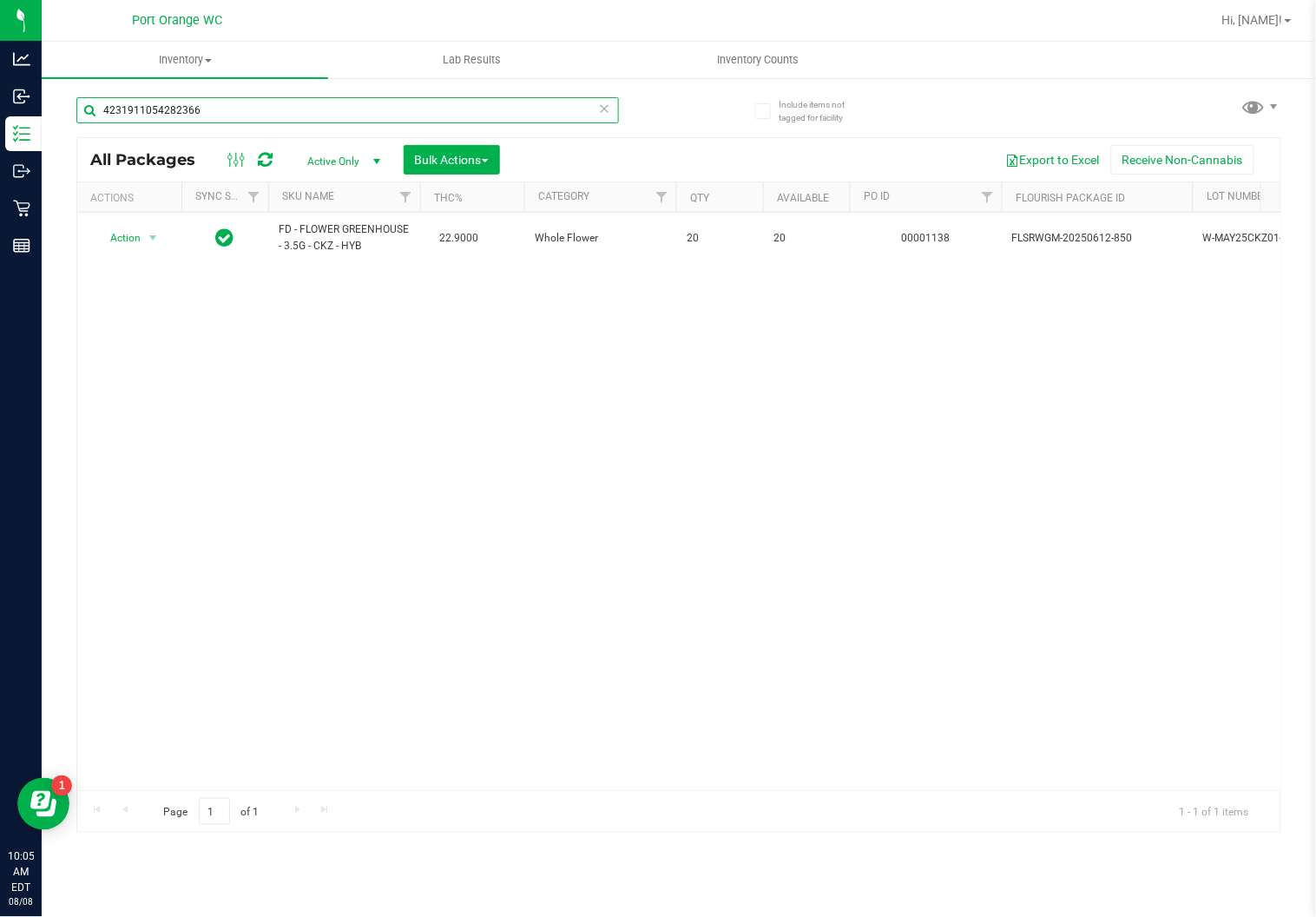 click on "4231911054282366" at bounding box center [347, 110] 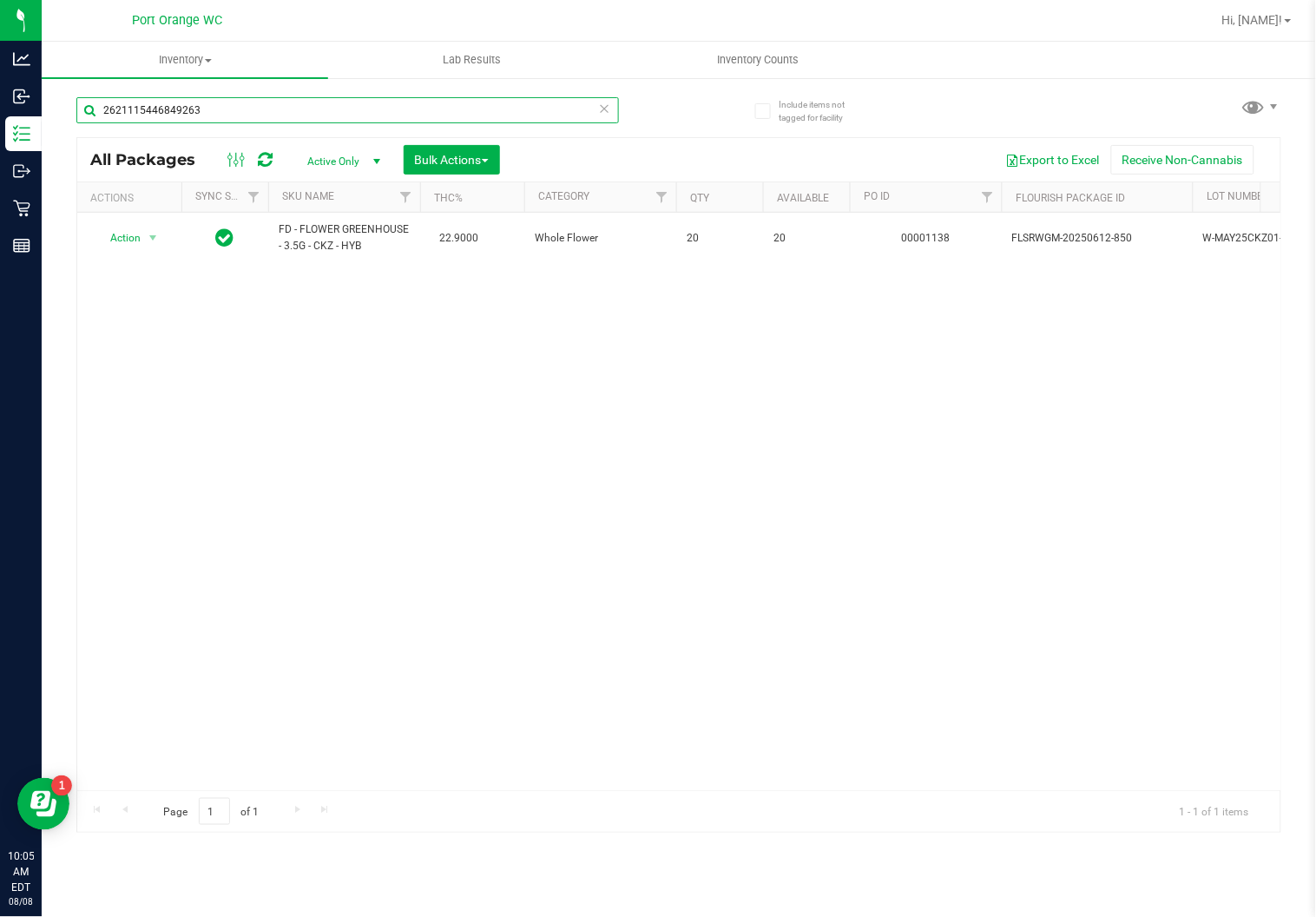 type on "2621115446849263" 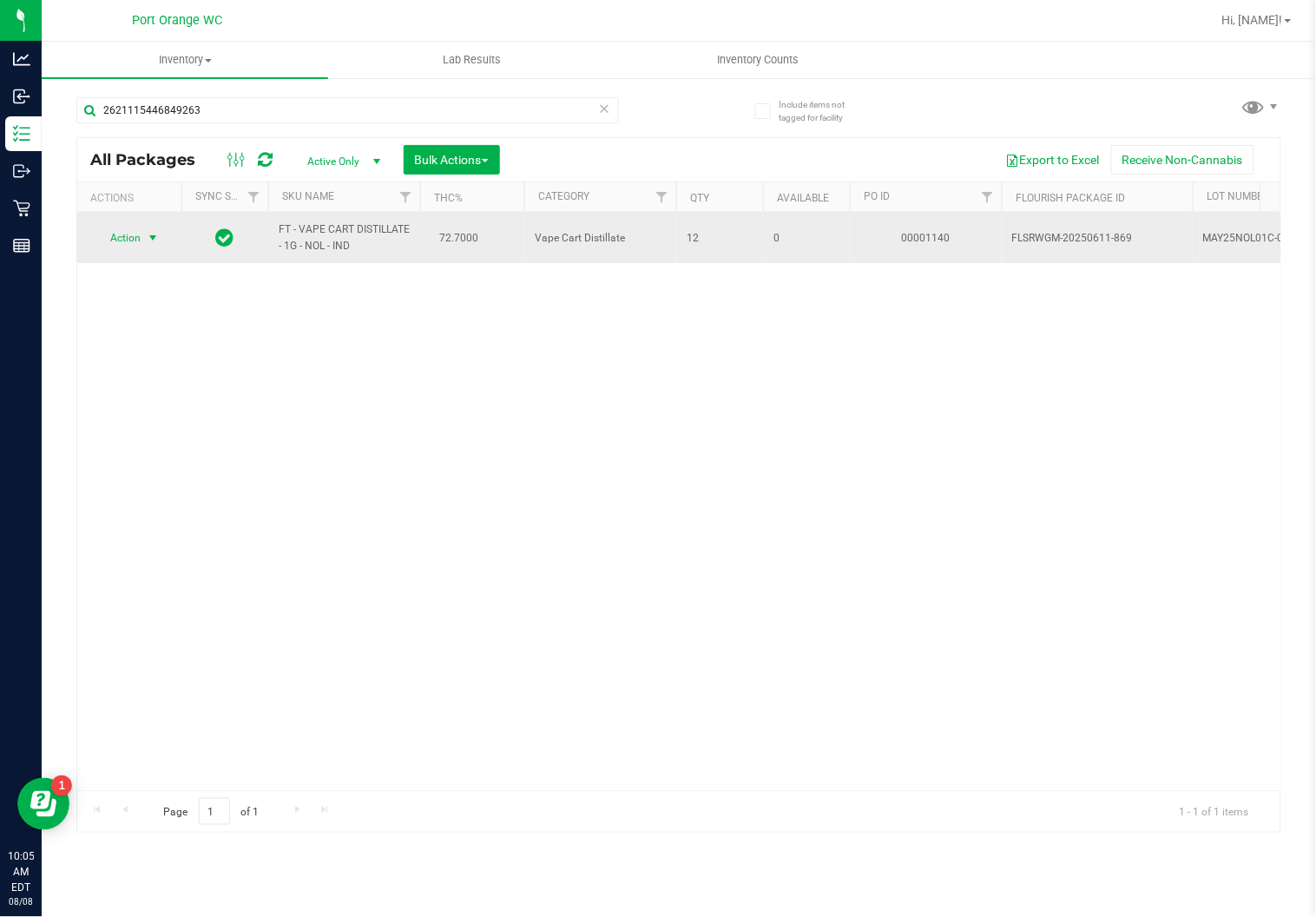 click at bounding box center (153, 238) 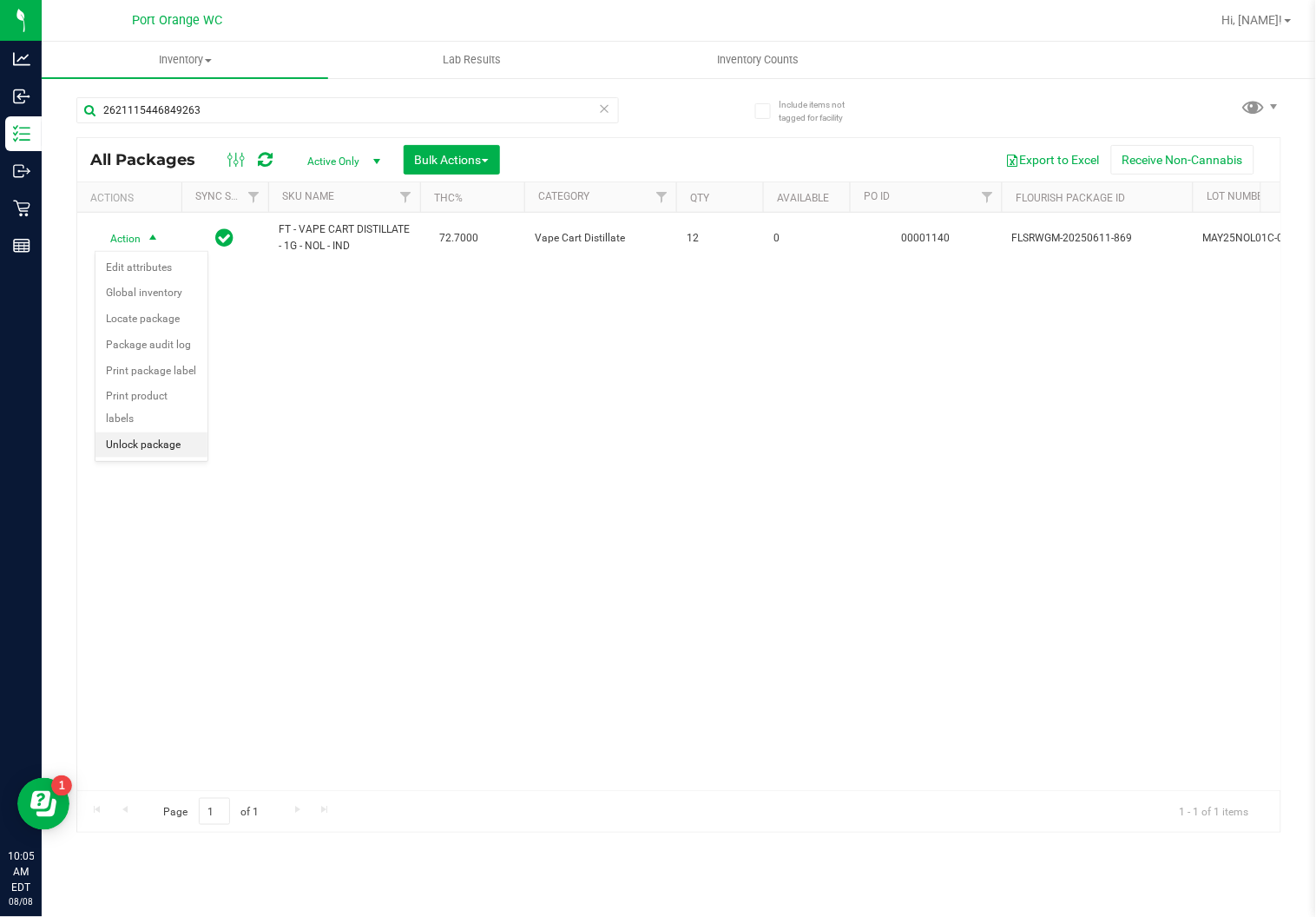 click on "Unlock package" at bounding box center [151, 445] 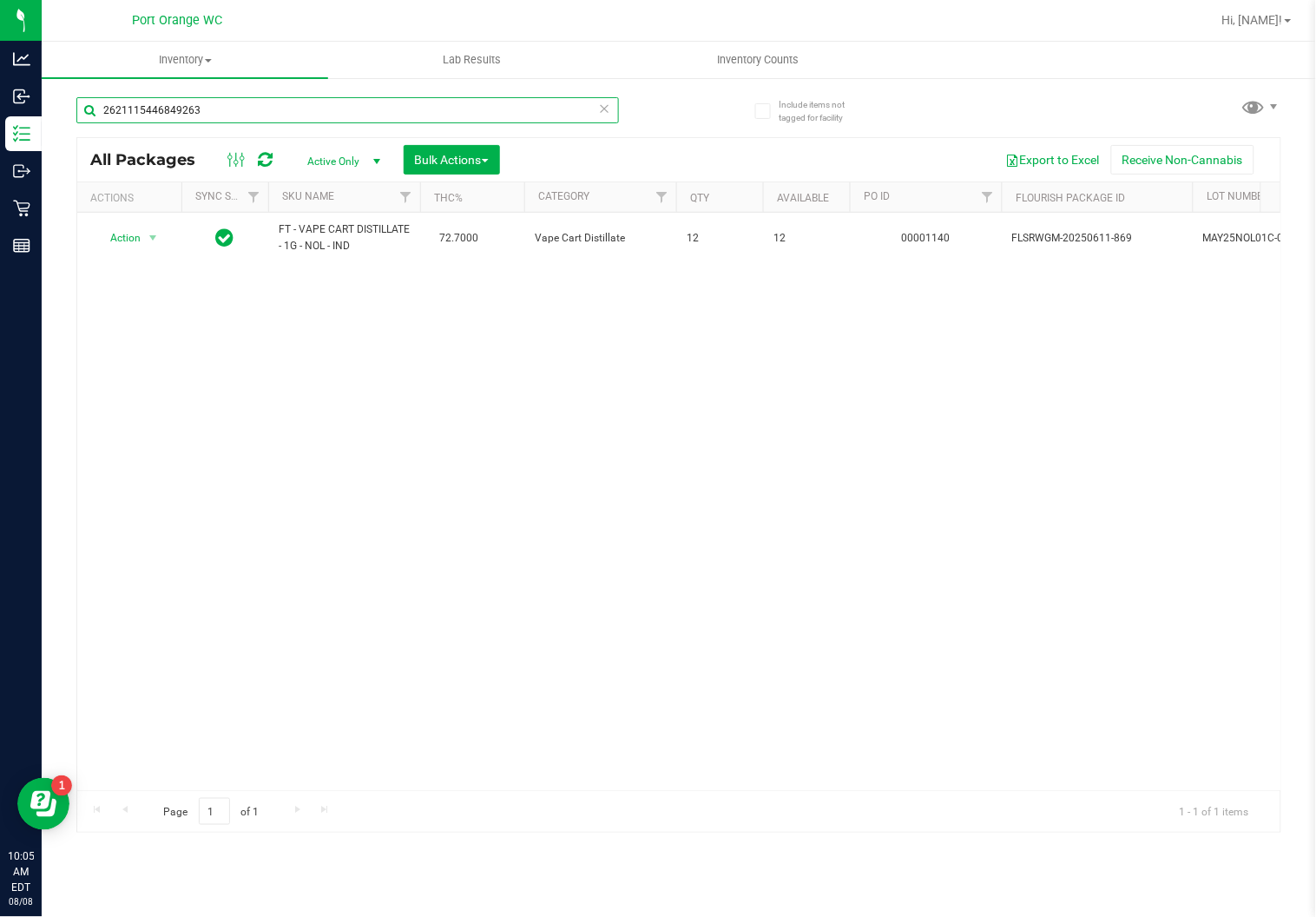 click on "2621115446849263" at bounding box center [347, 110] 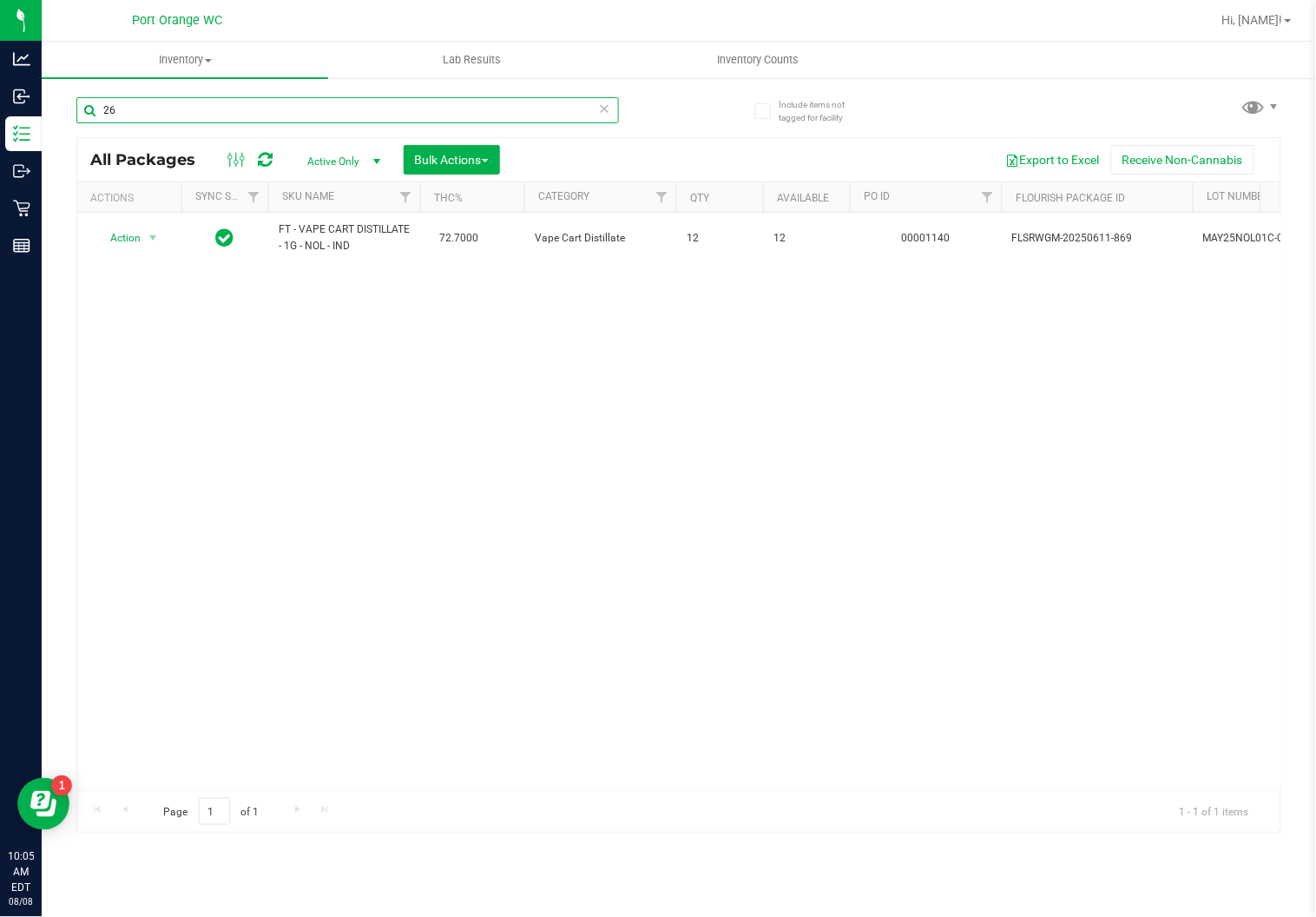 type on "2" 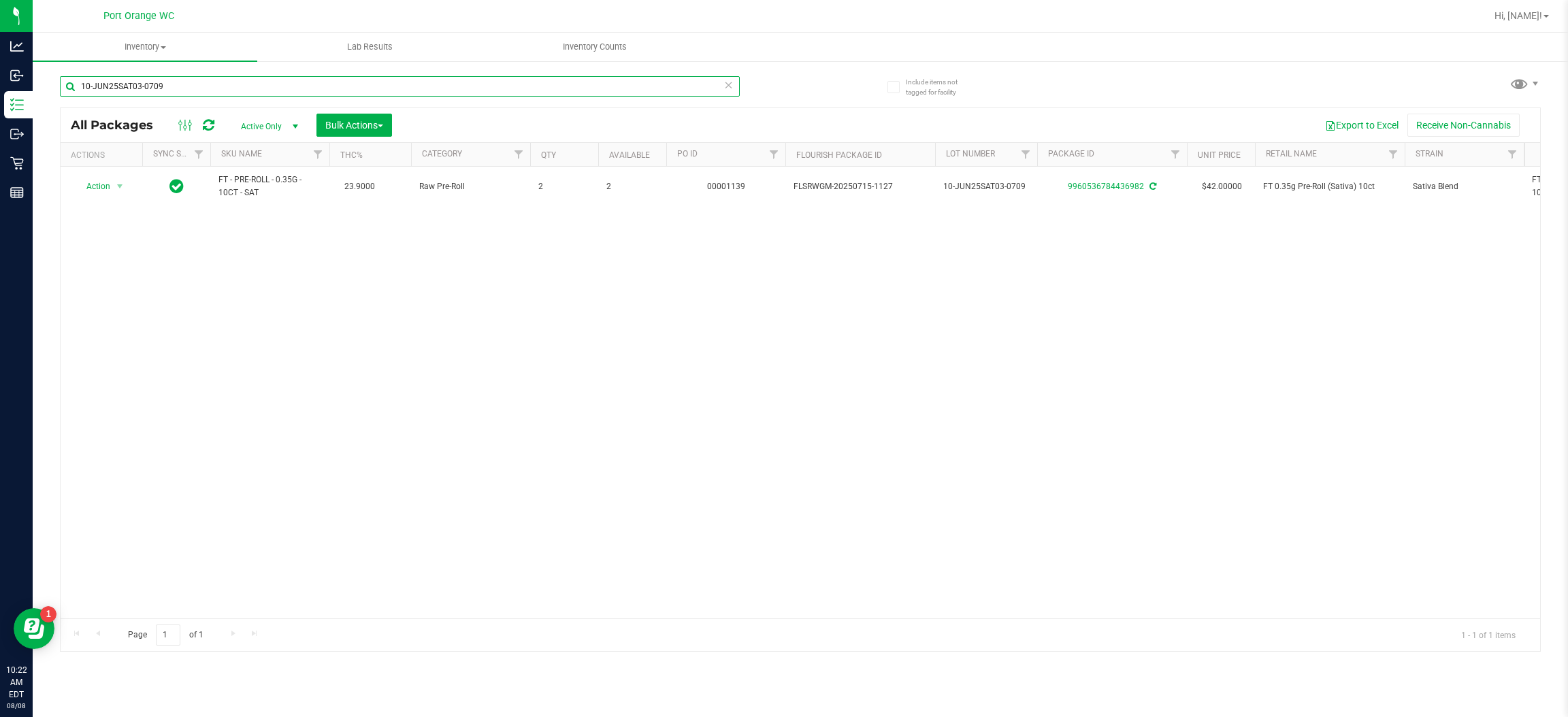 click on "10-JUN25SAT03-0709" at bounding box center [399, 86] 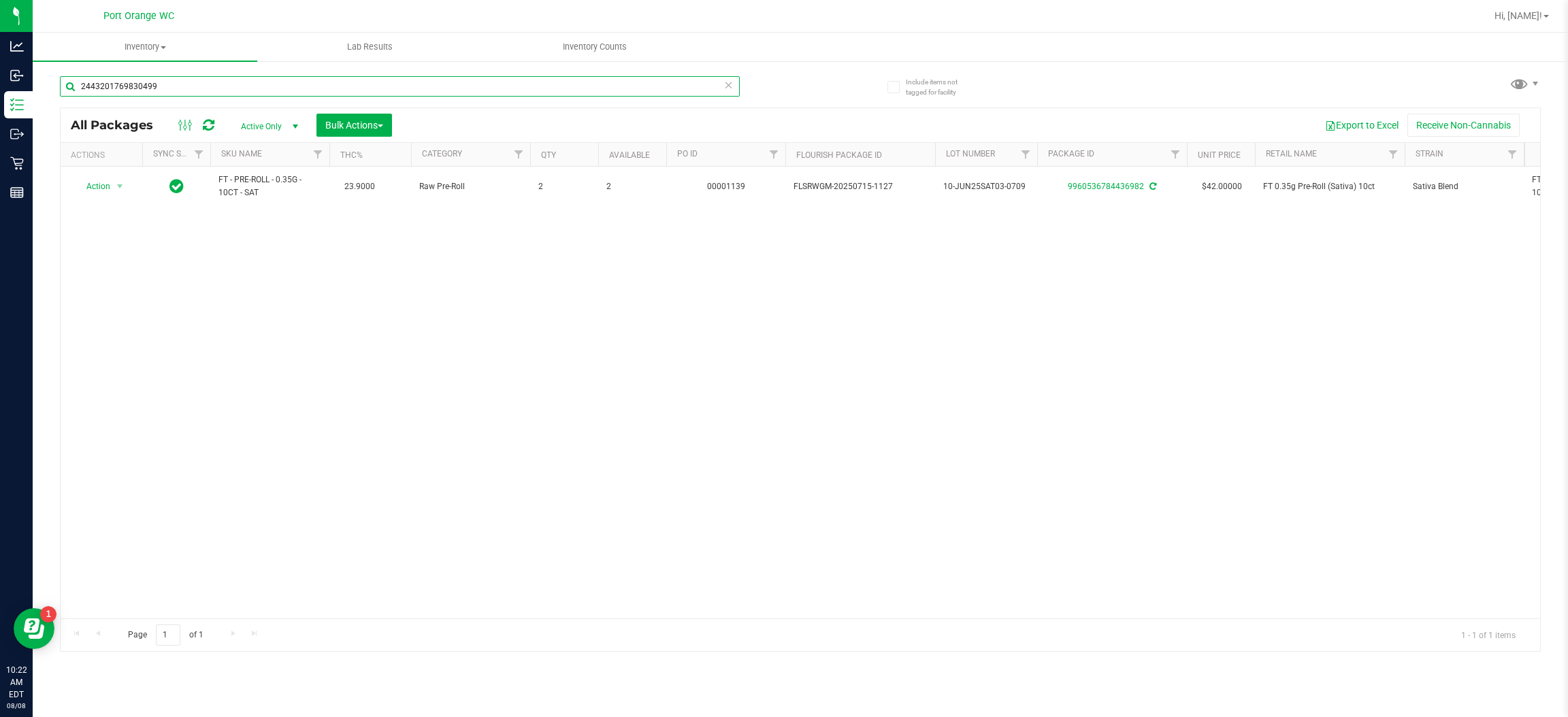 type on "2443201769830499" 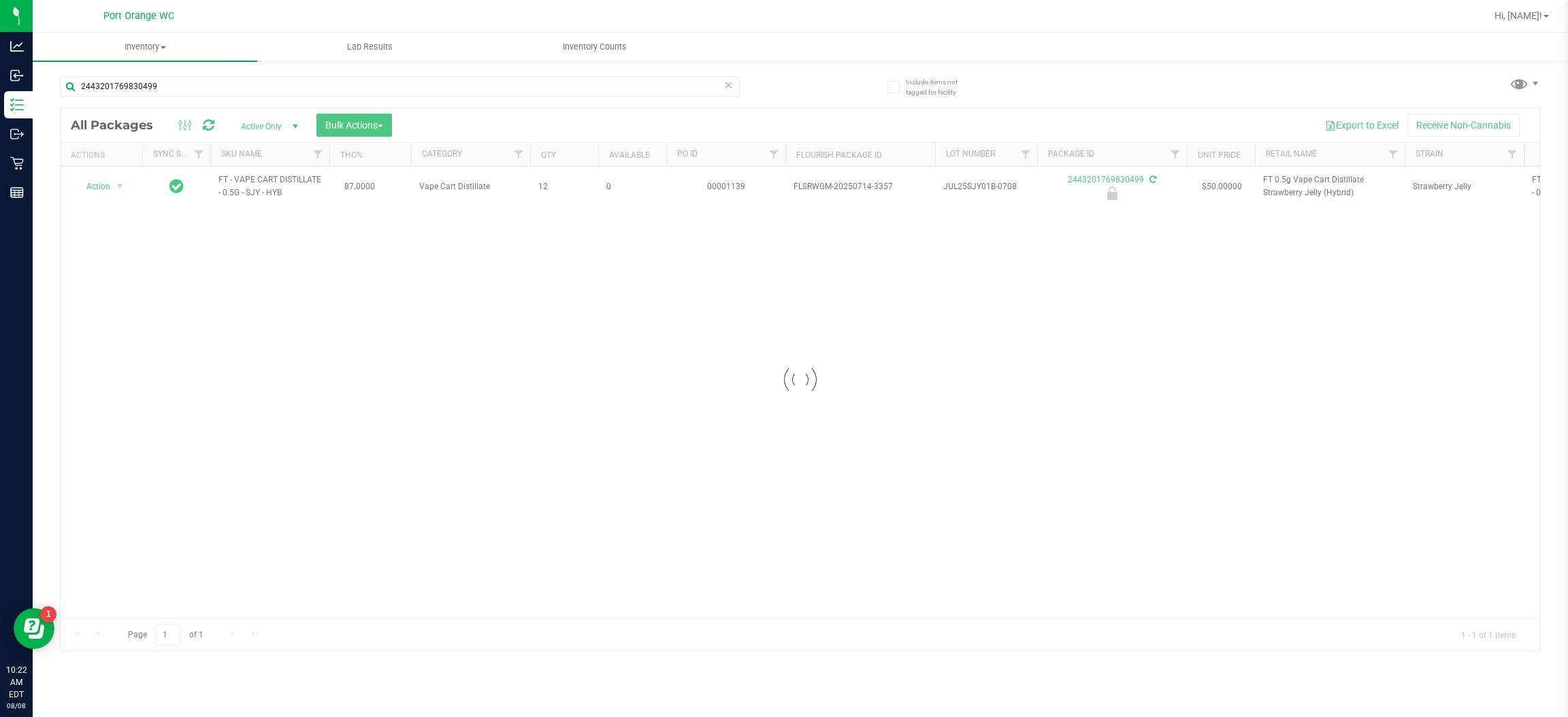 click at bounding box center [800, 380] 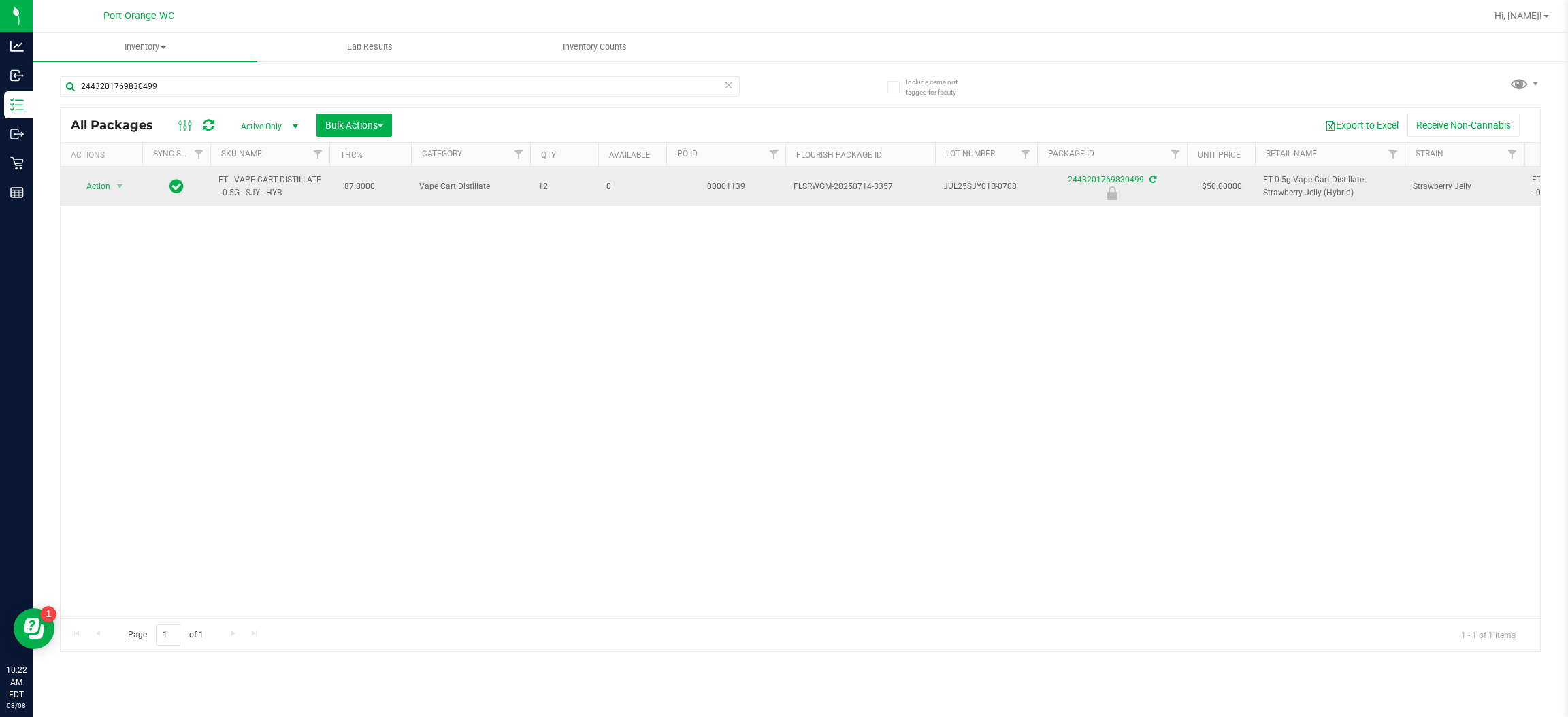 click on "Action" at bounding box center [93, 186] 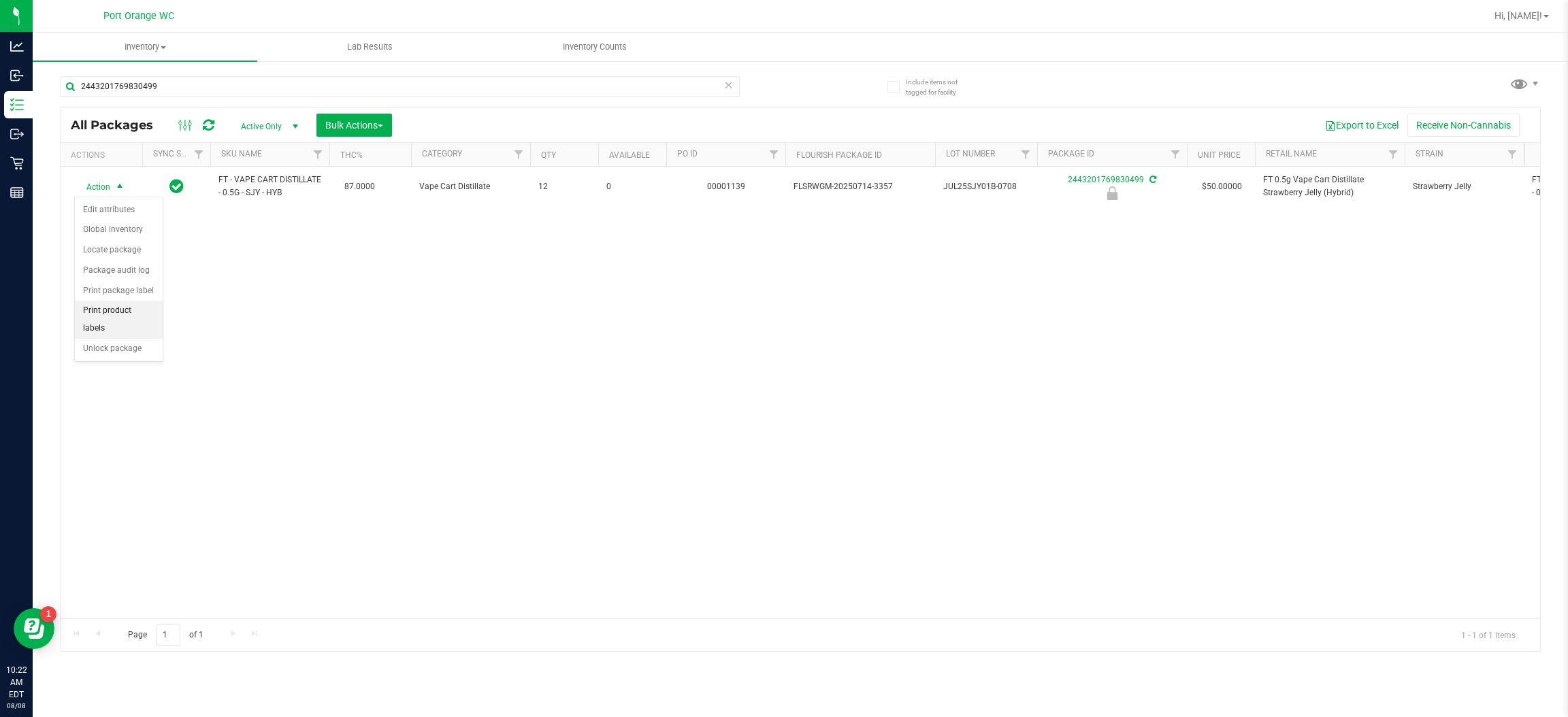 click on "Print product labels" at bounding box center [118, 319] 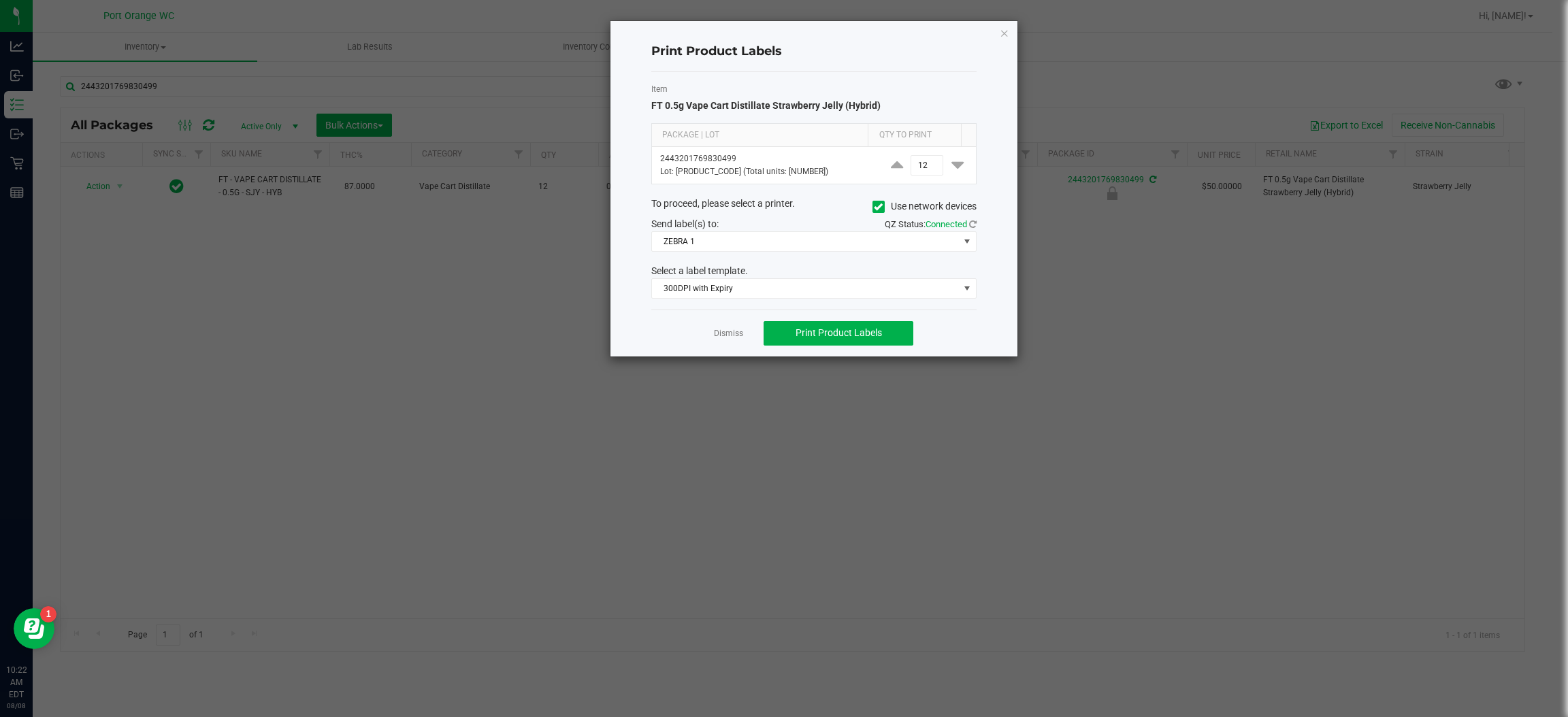 click on "Dismiss   Print Product Labels" 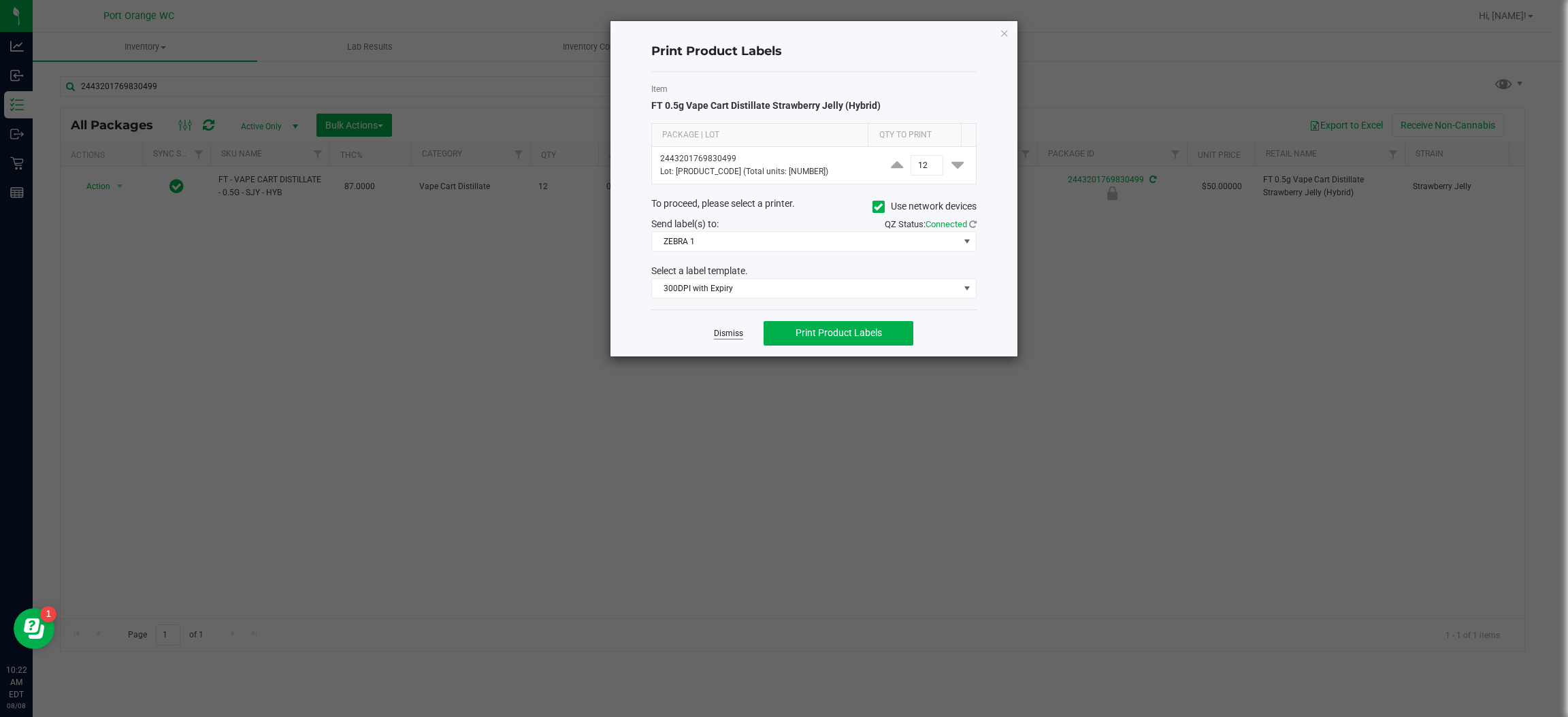 click on "Dismiss" 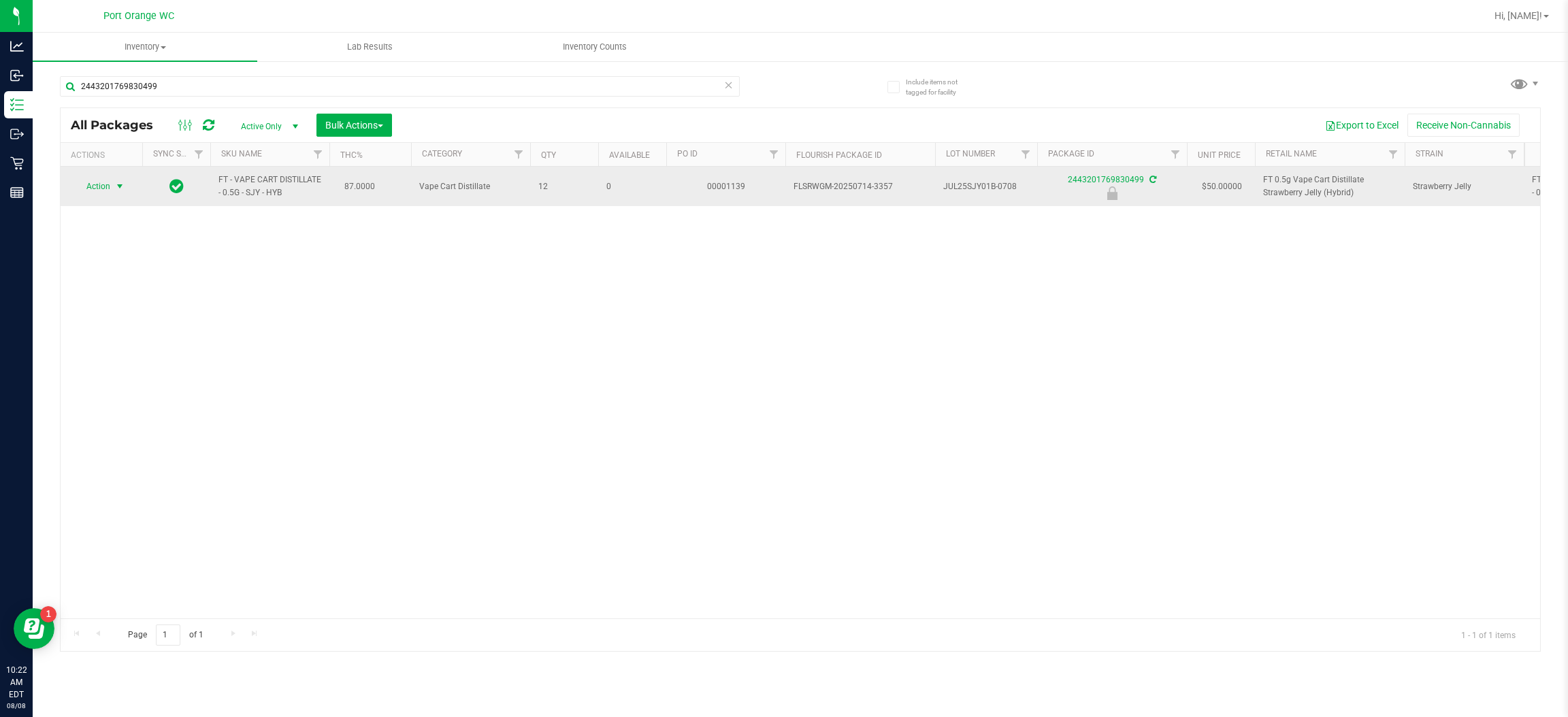 click on "Action" at bounding box center [93, 186] 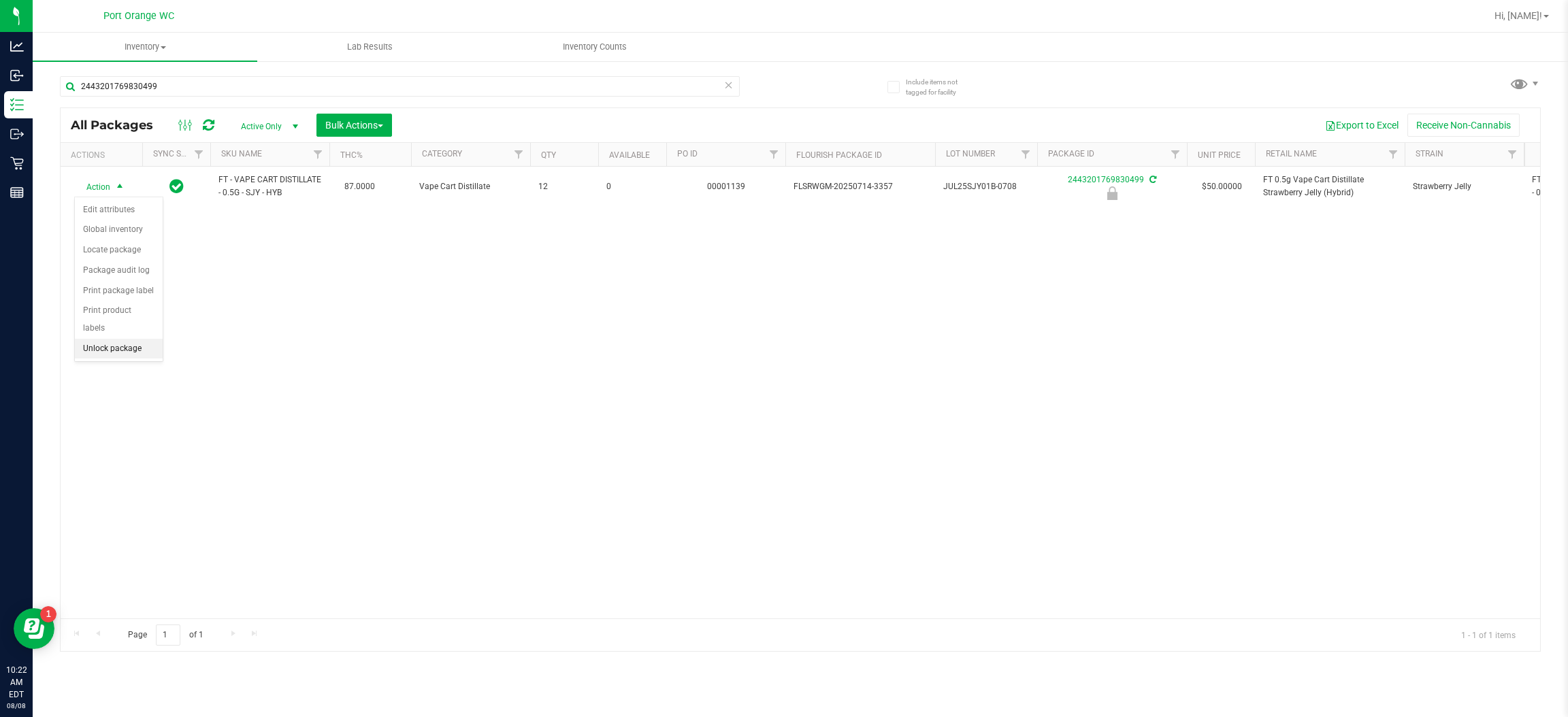 click on "Unlock package" at bounding box center (118, 349) 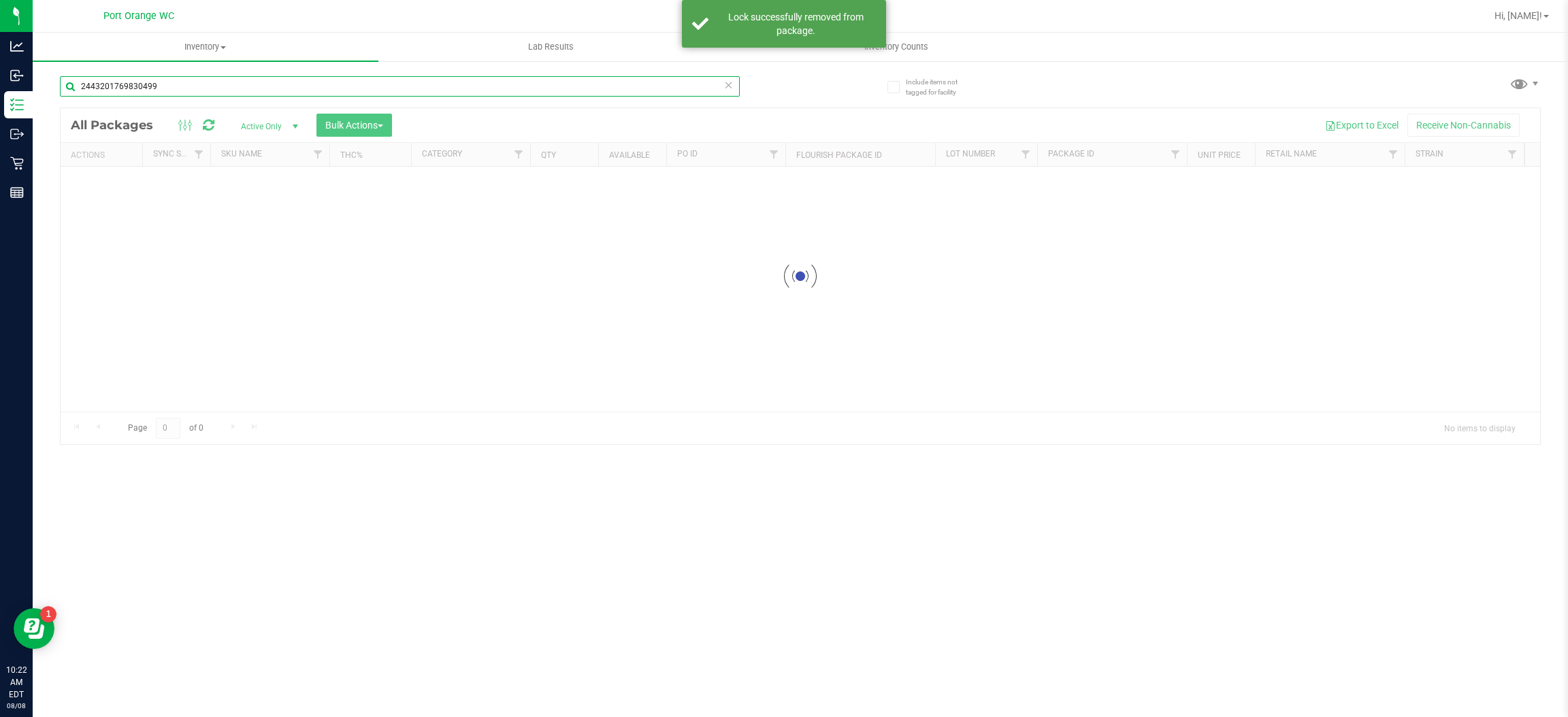 click on "2443201769830499" at bounding box center [399, 86] 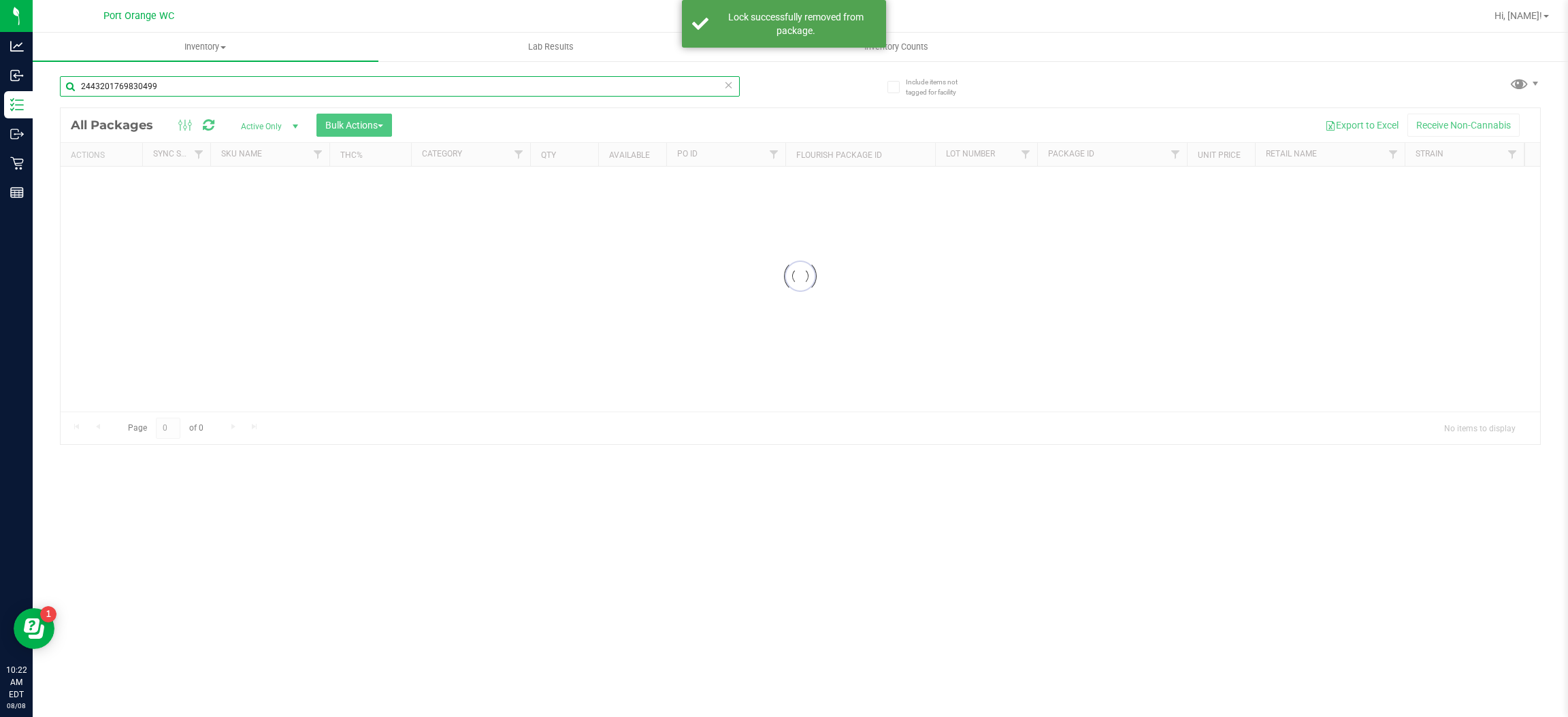 click on "2443201769830499" at bounding box center [399, 86] 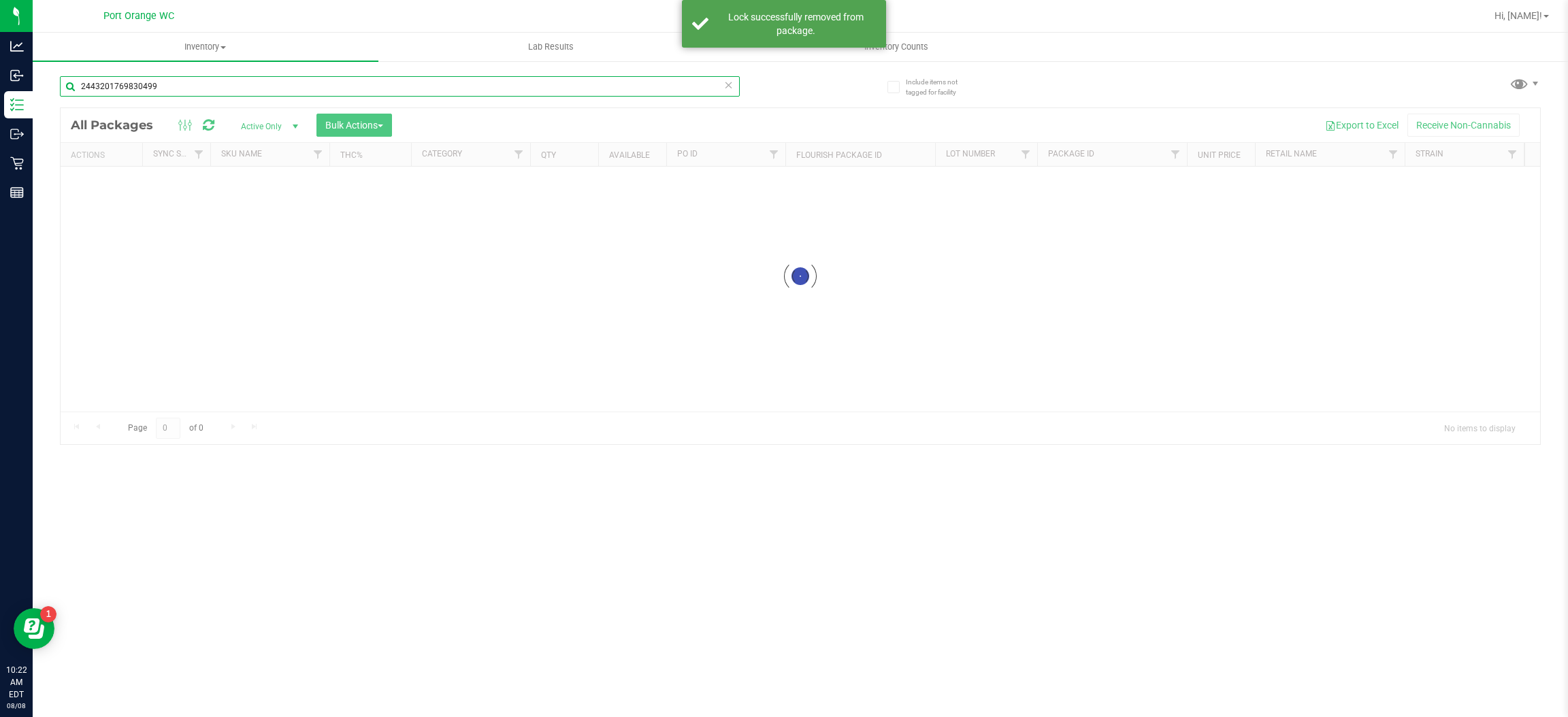click on "2443201769830499" at bounding box center (399, 86) 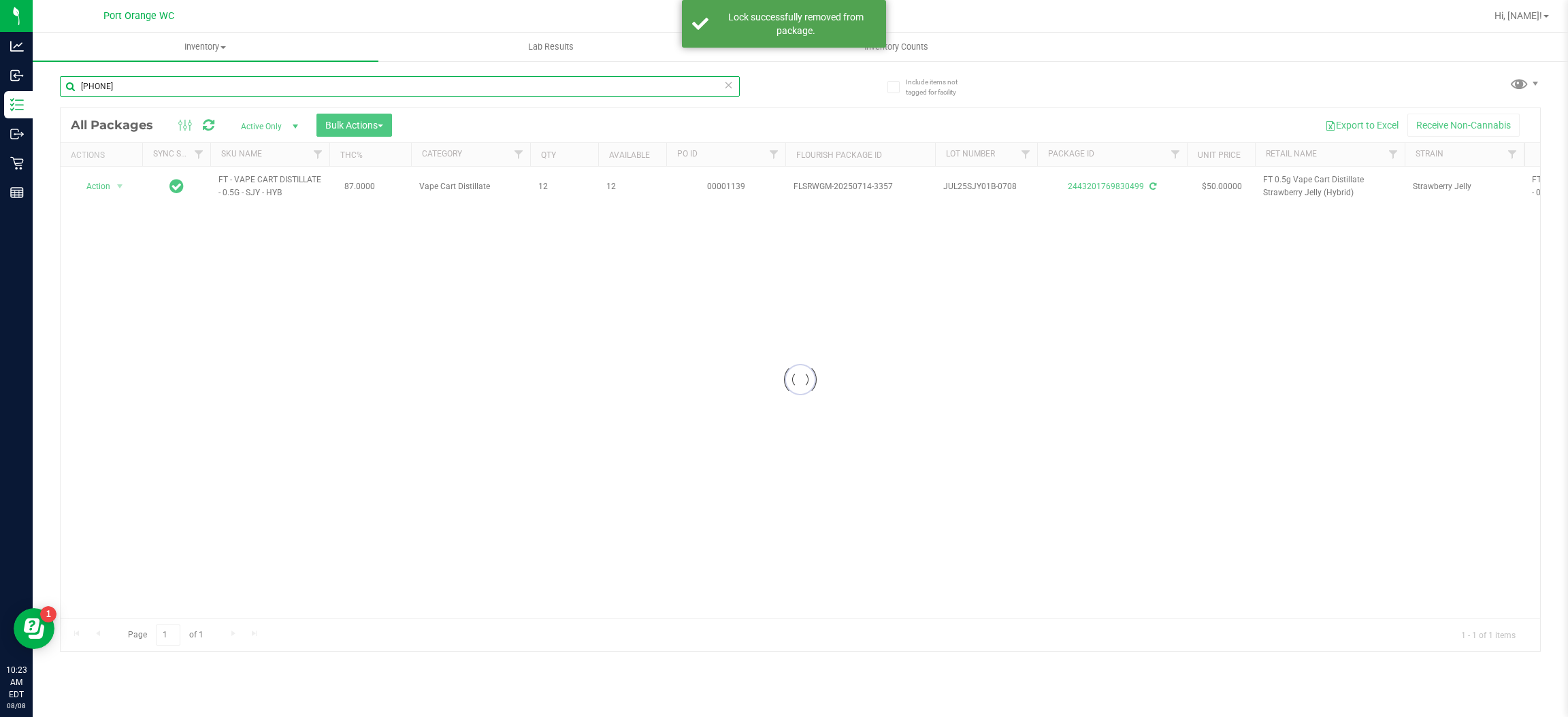 type on "9265185206791719" 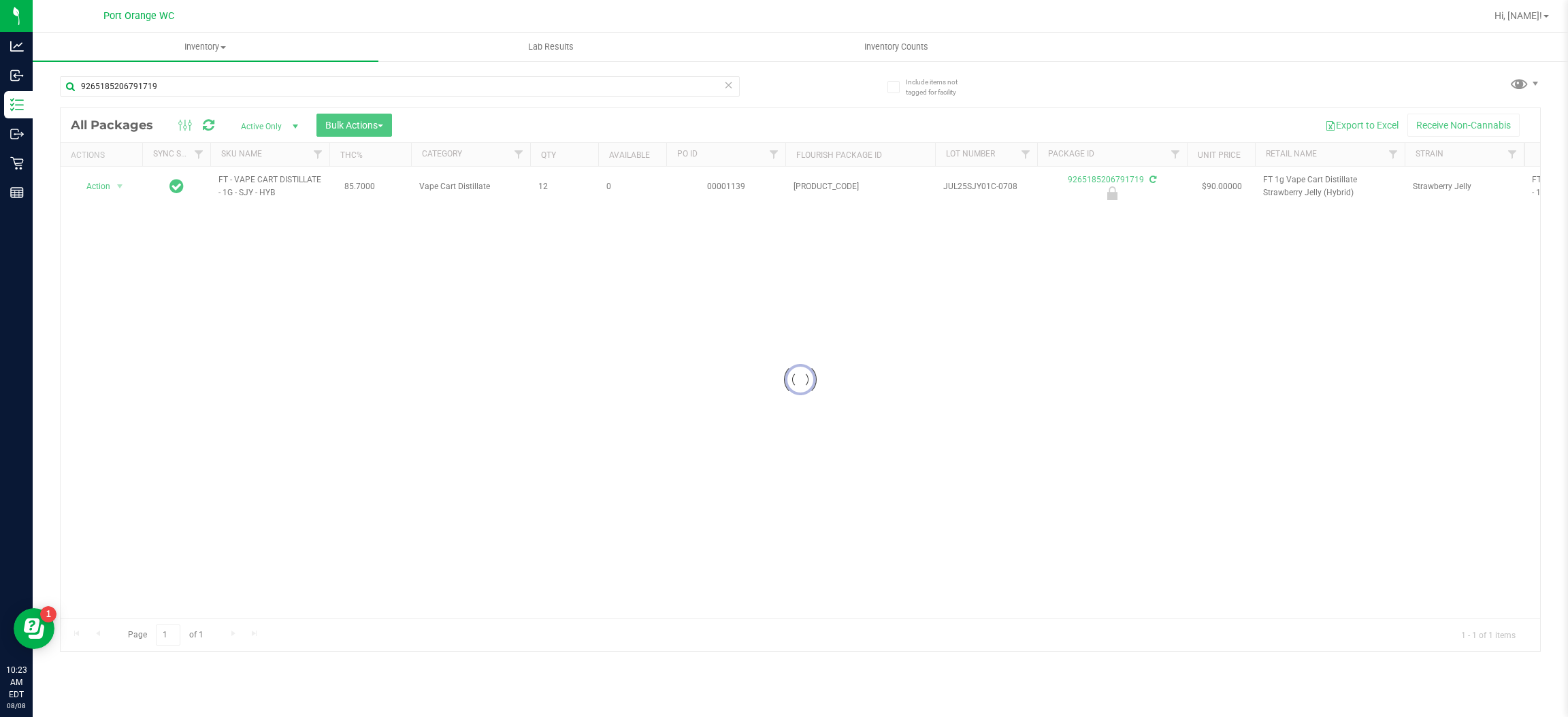 click at bounding box center [800, 380] 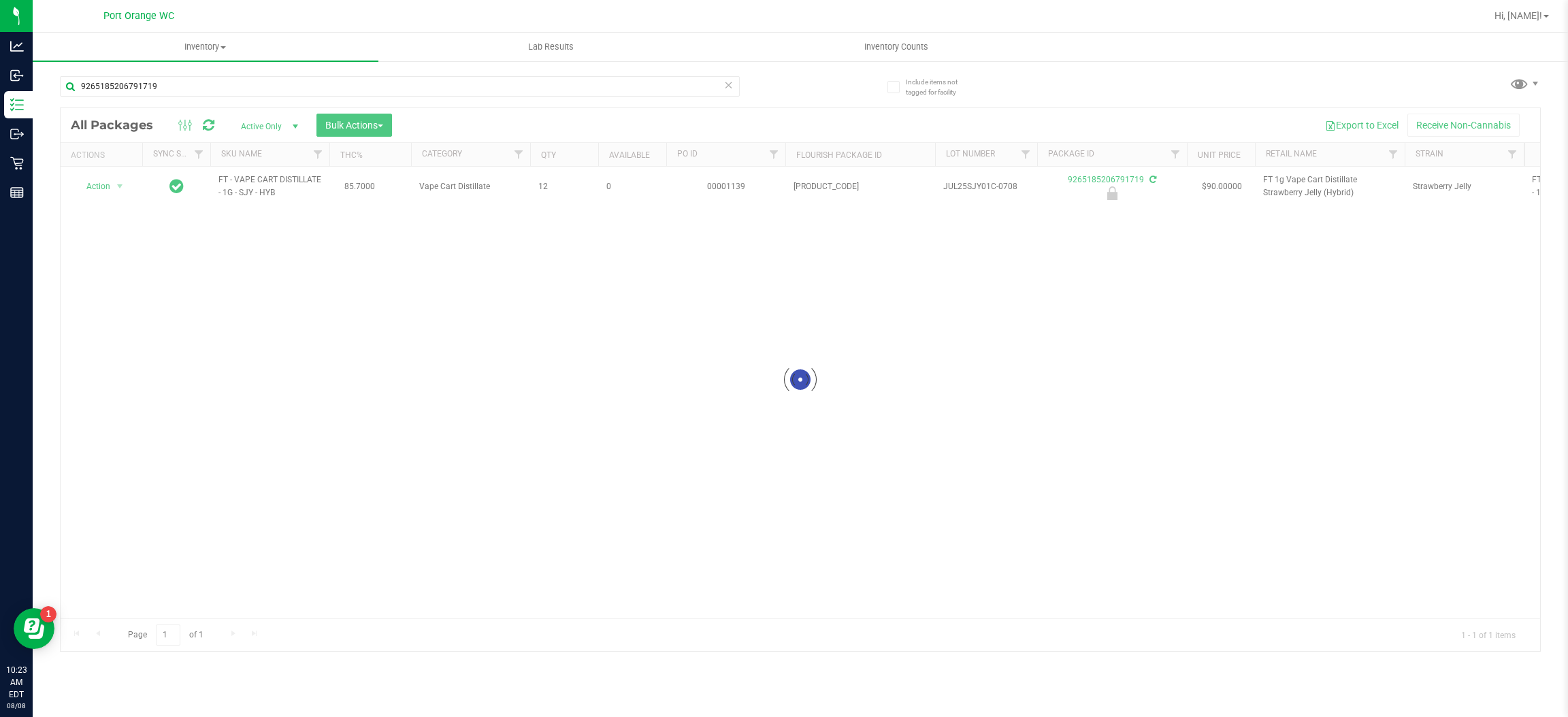 click at bounding box center [800, 380] 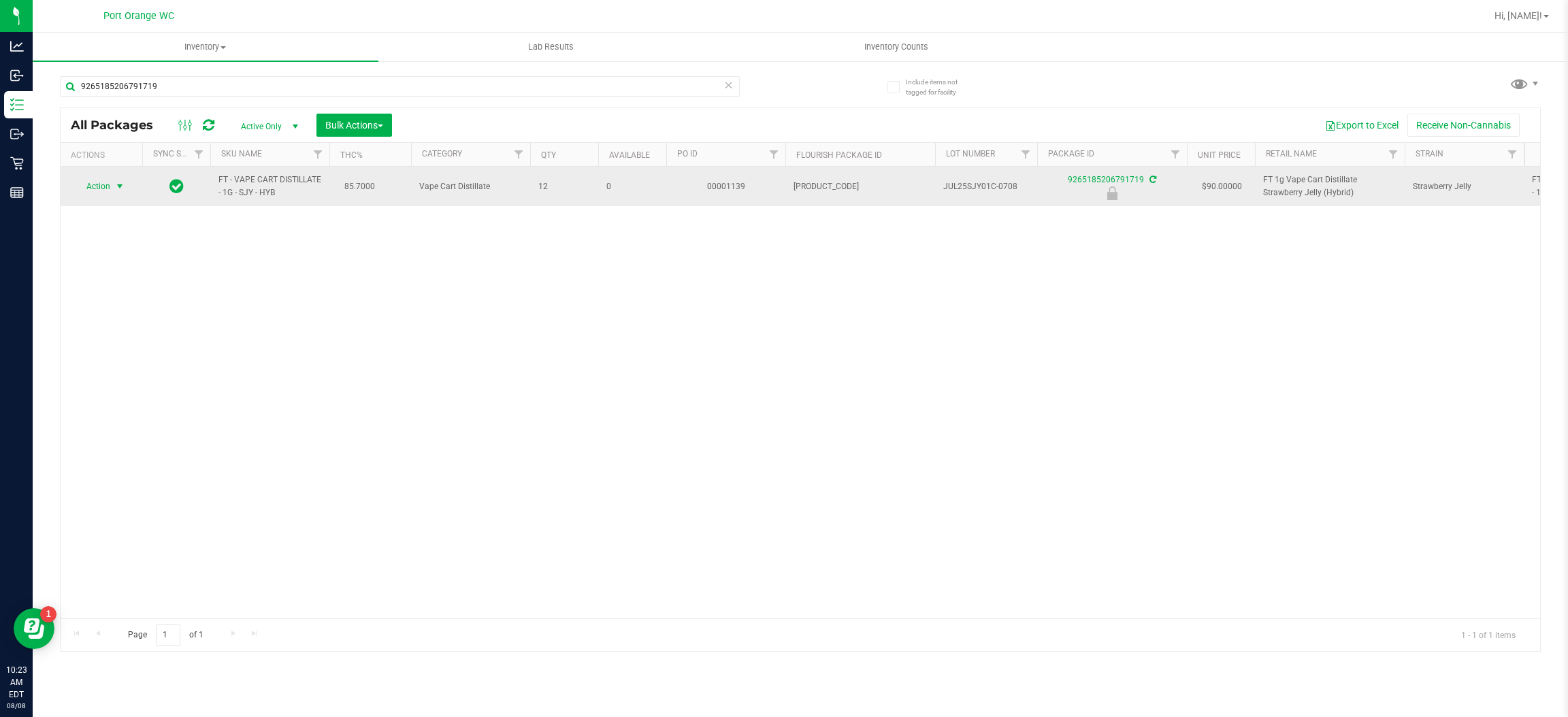click at bounding box center [120, 186] 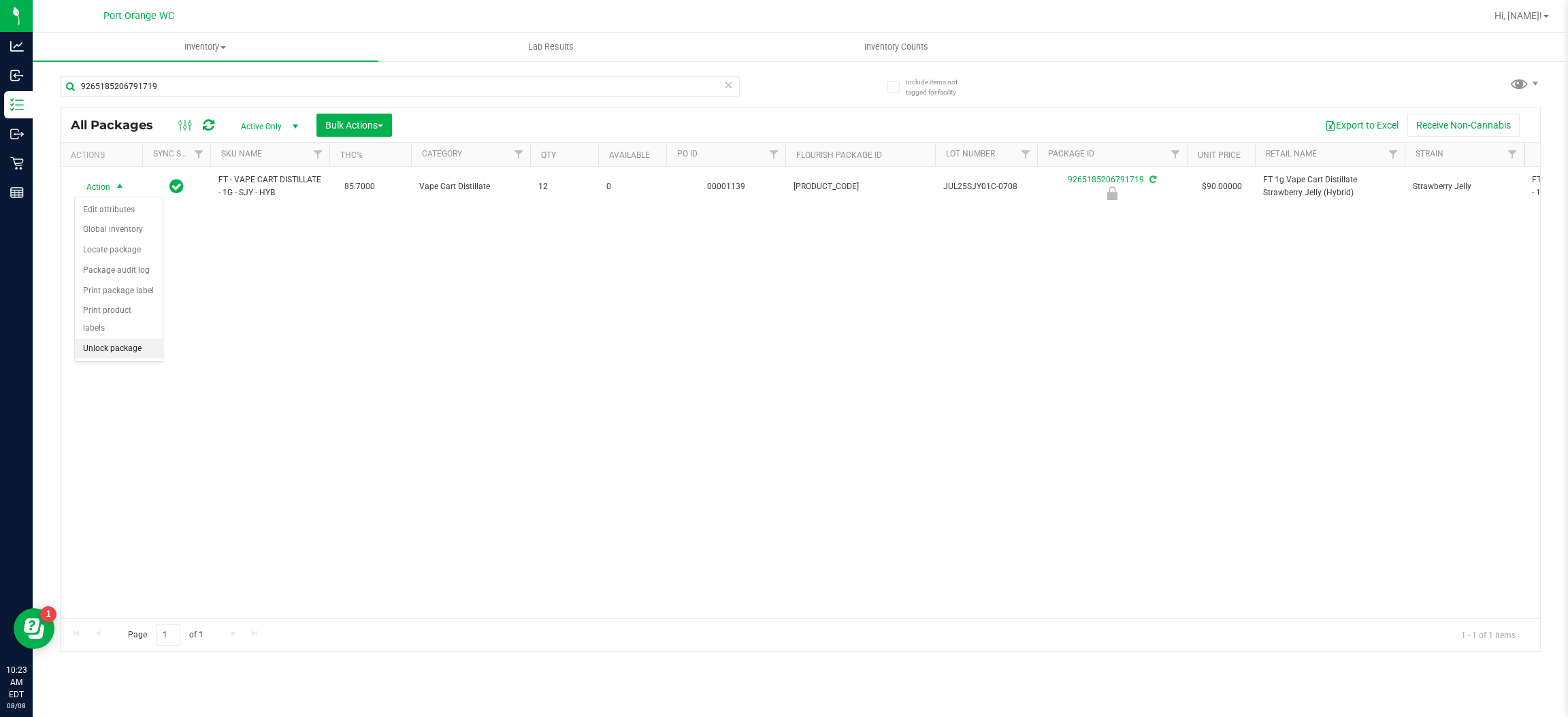 click on "Unlock package" at bounding box center (118, 349) 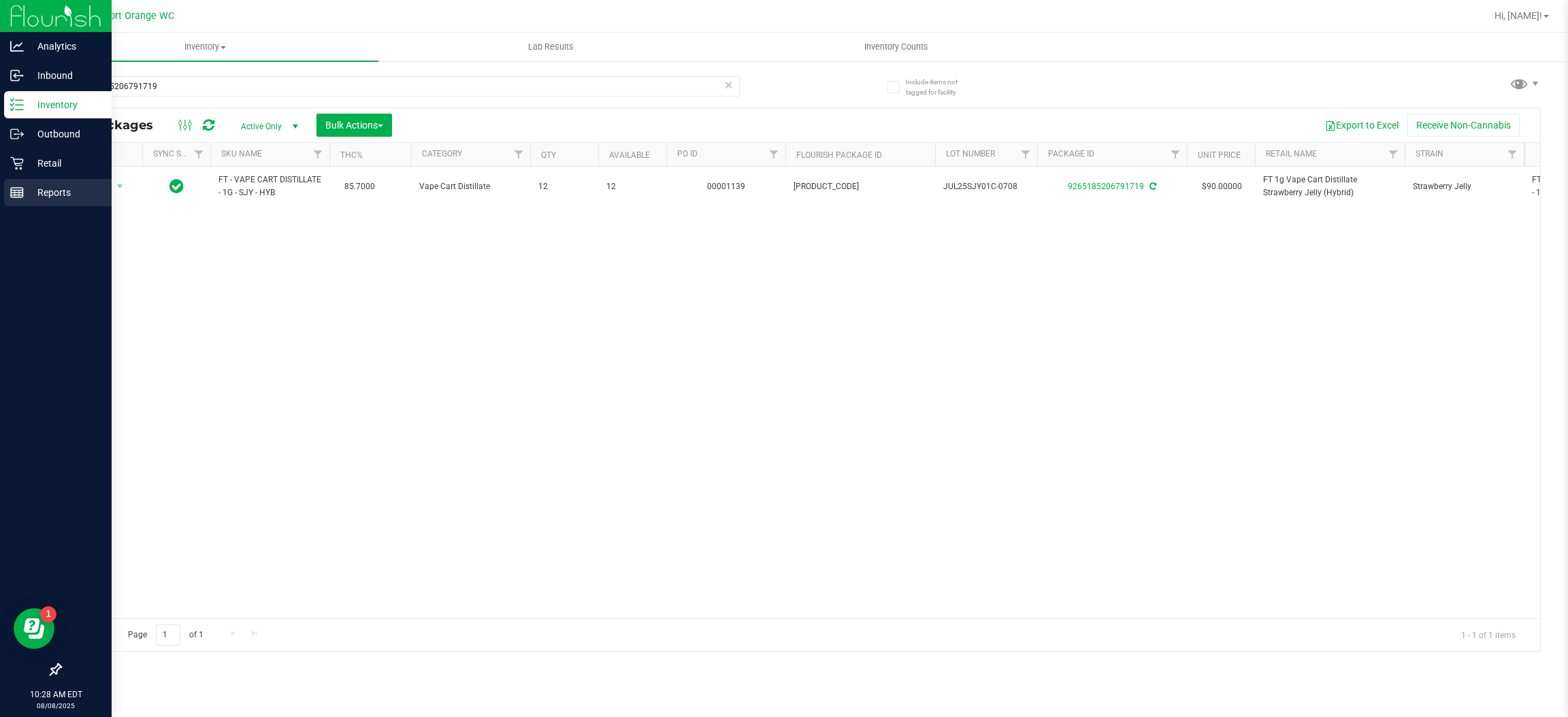 click 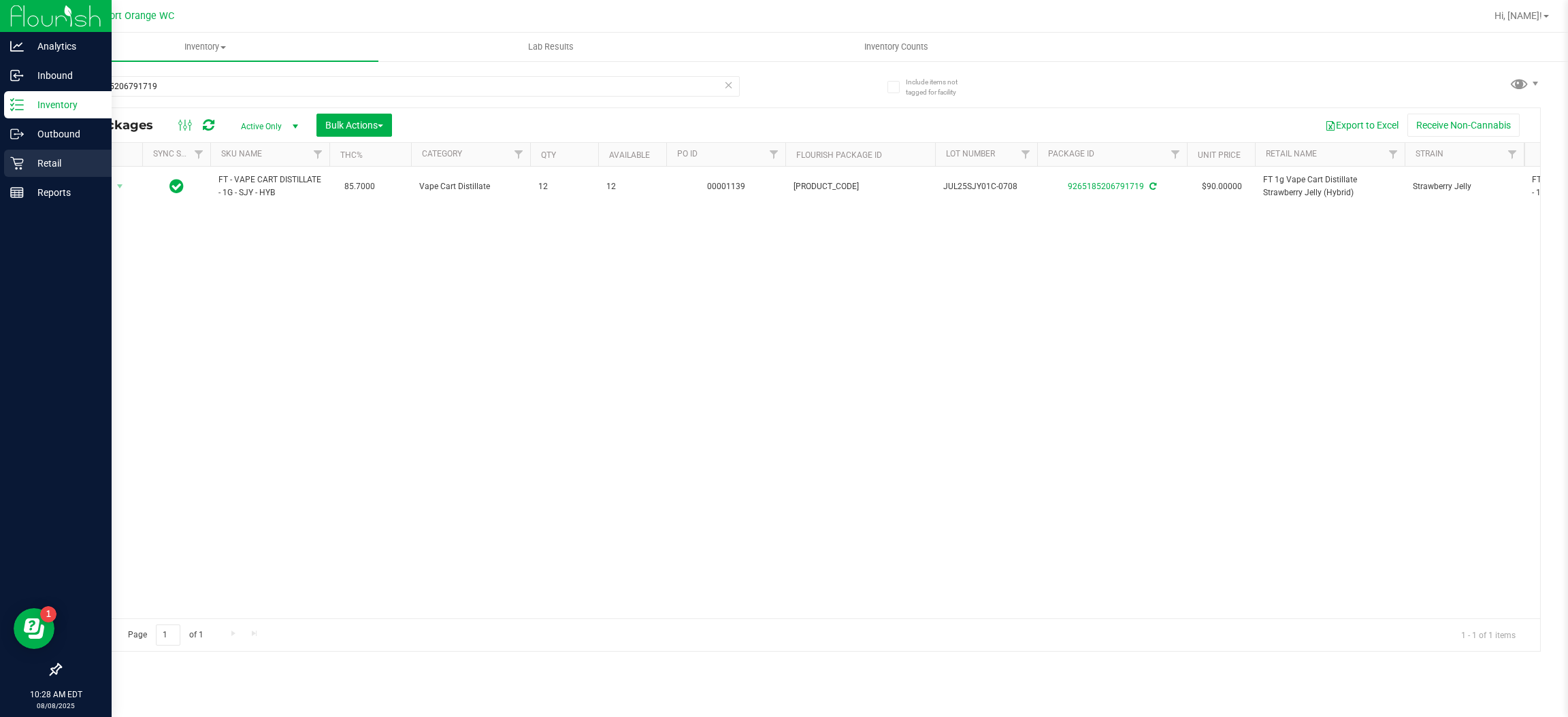 click on "Retail" at bounding box center [65, 163] 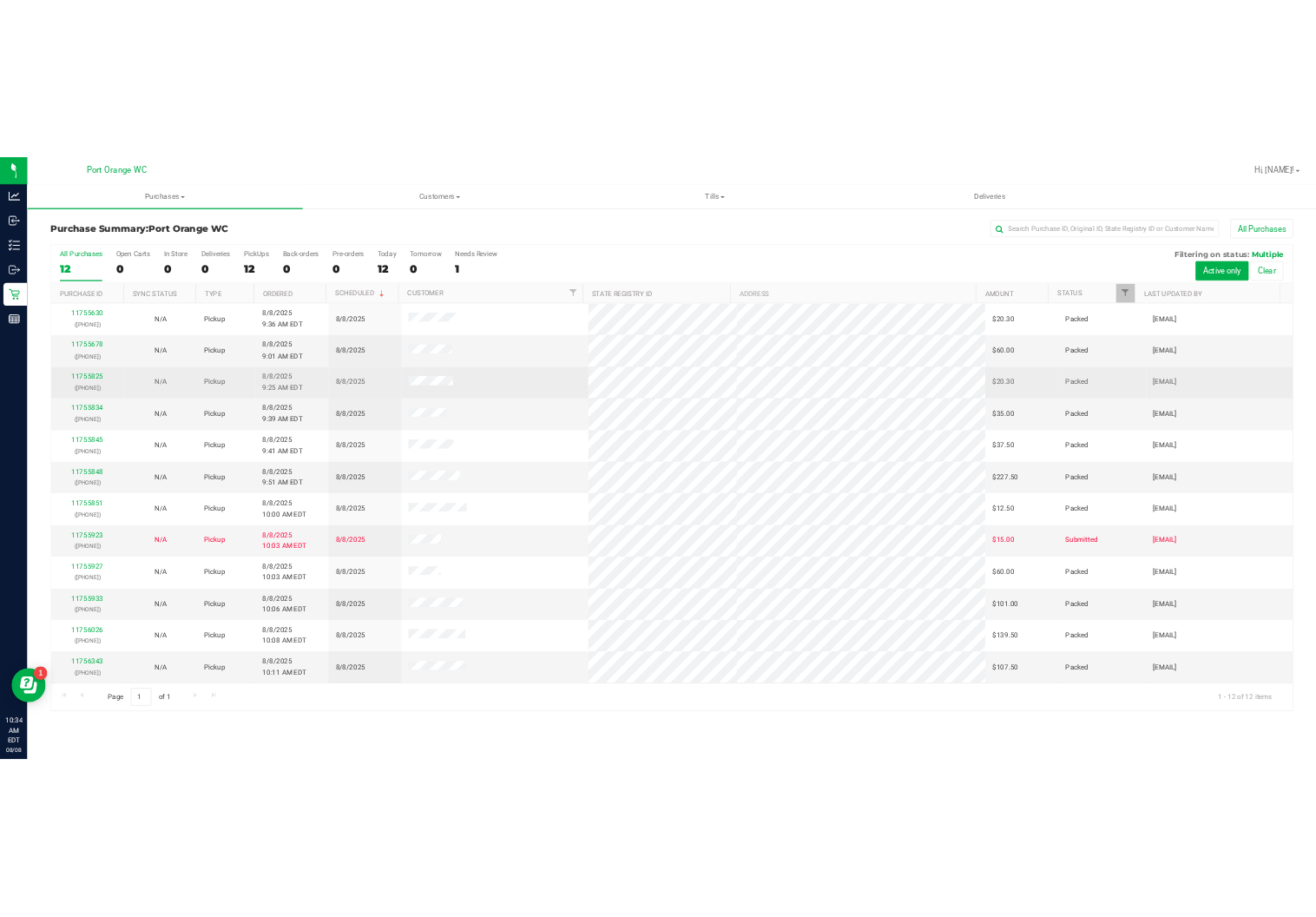 scroll, scrollTop: 1, scrollLeft: 0, axis: vertical 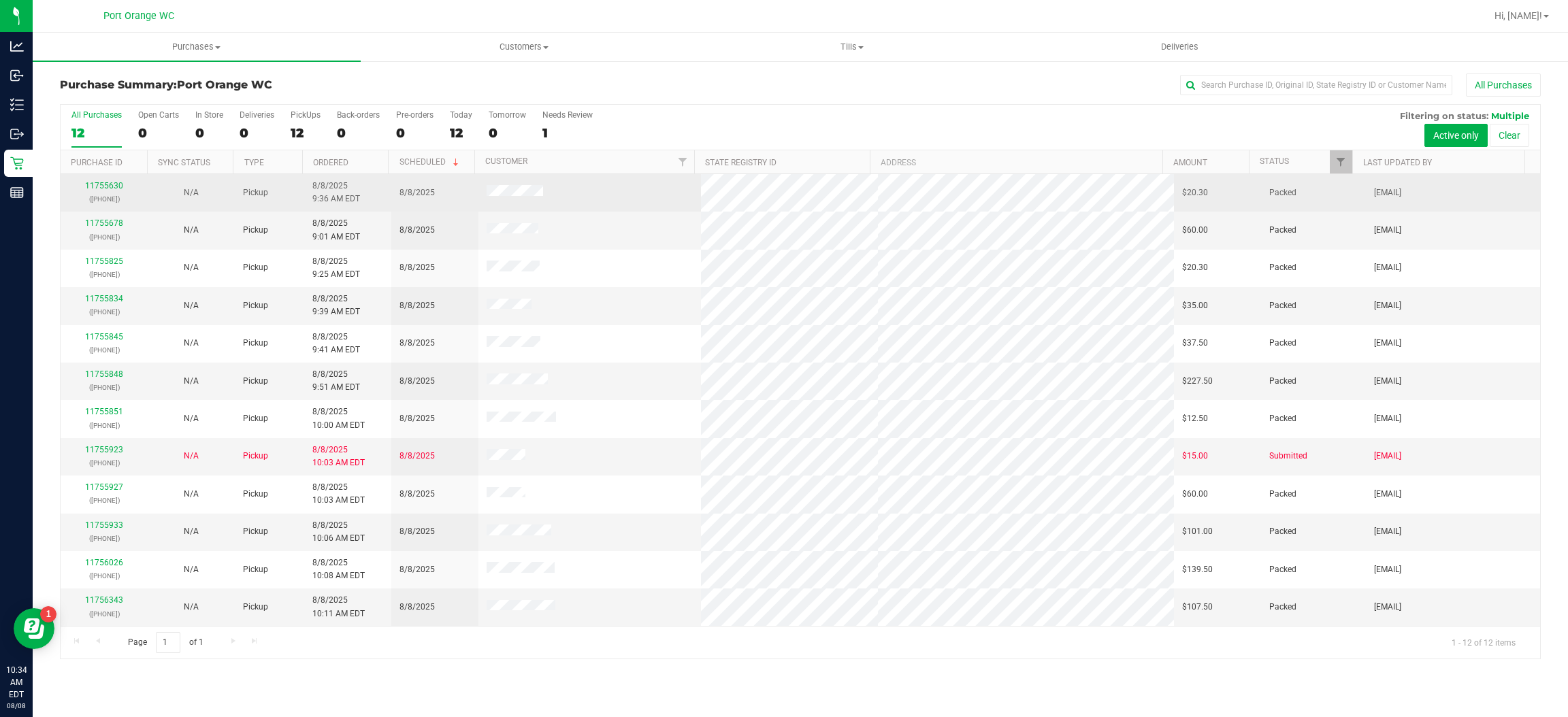 click on "([NUMBER])" at bounding box center (104, 199) 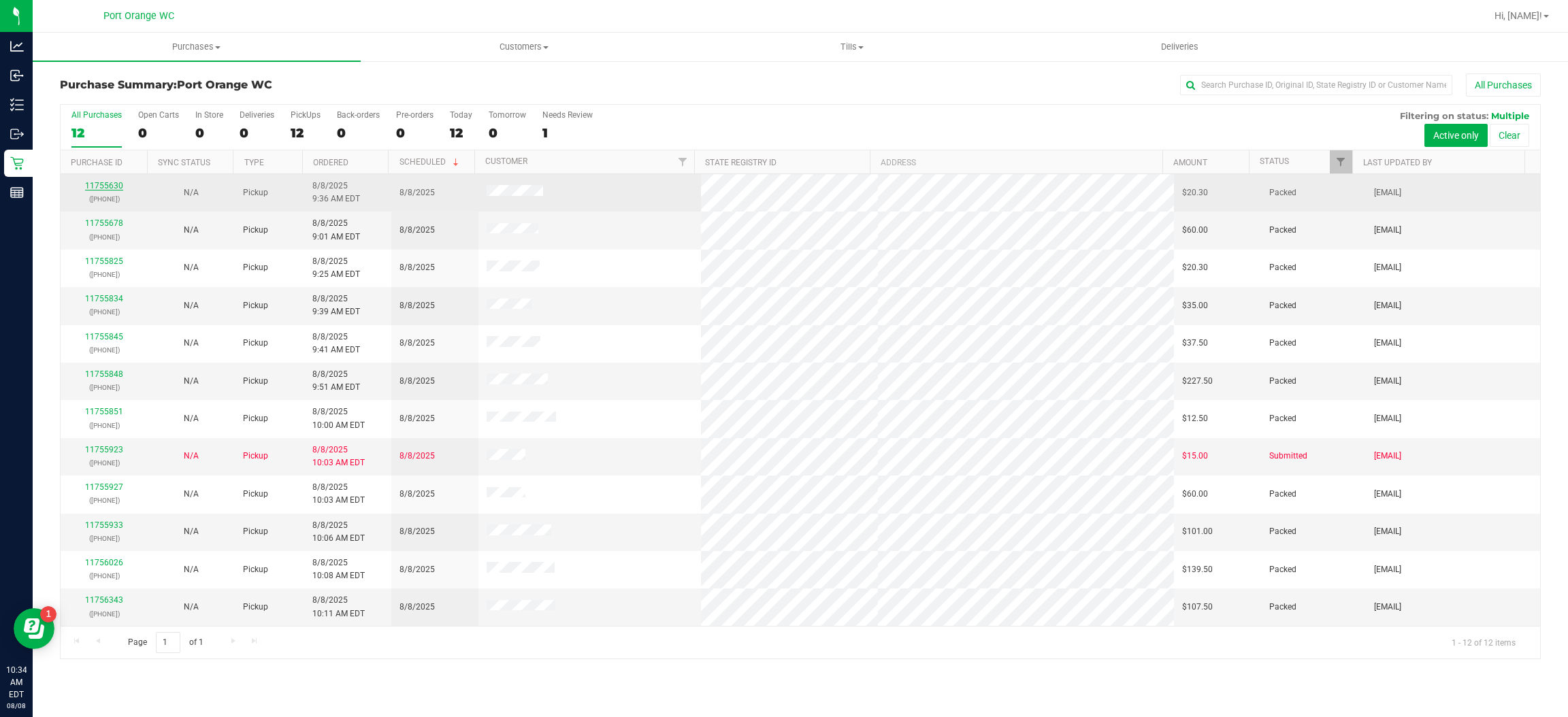 click on "11755630" at bounding box center (104, 186) 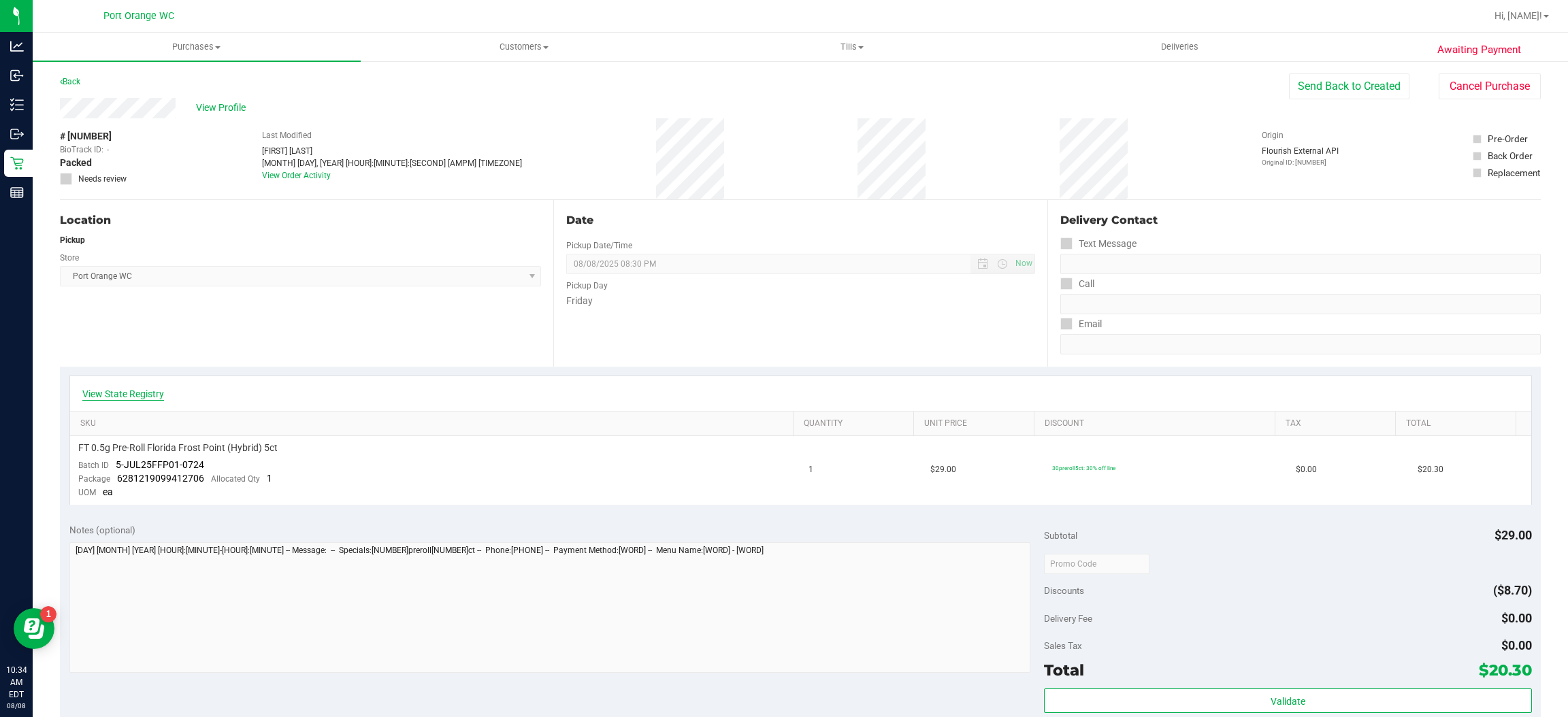 click on "View State Registry" at bounding box center (123, 394) 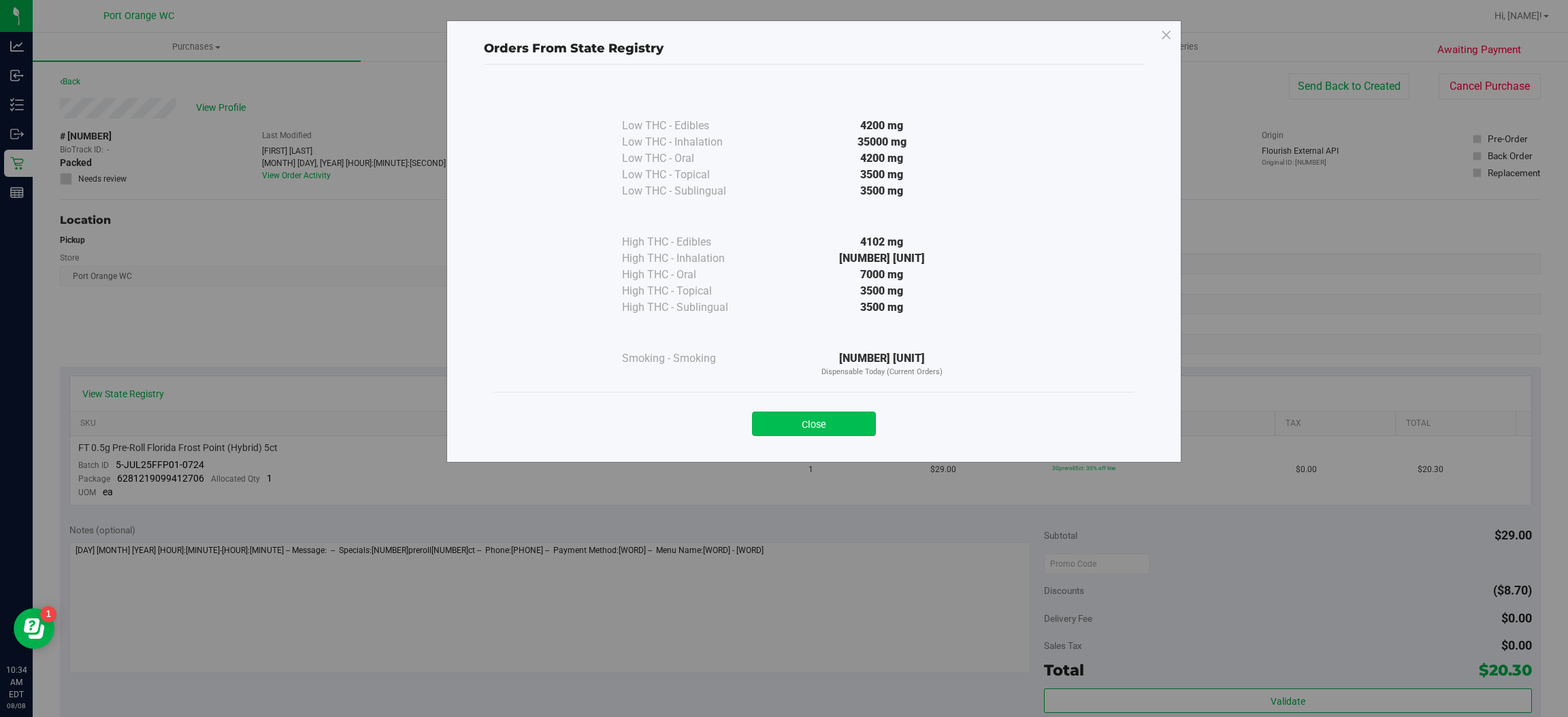 click on "Close" at bounding box center [814, 424] 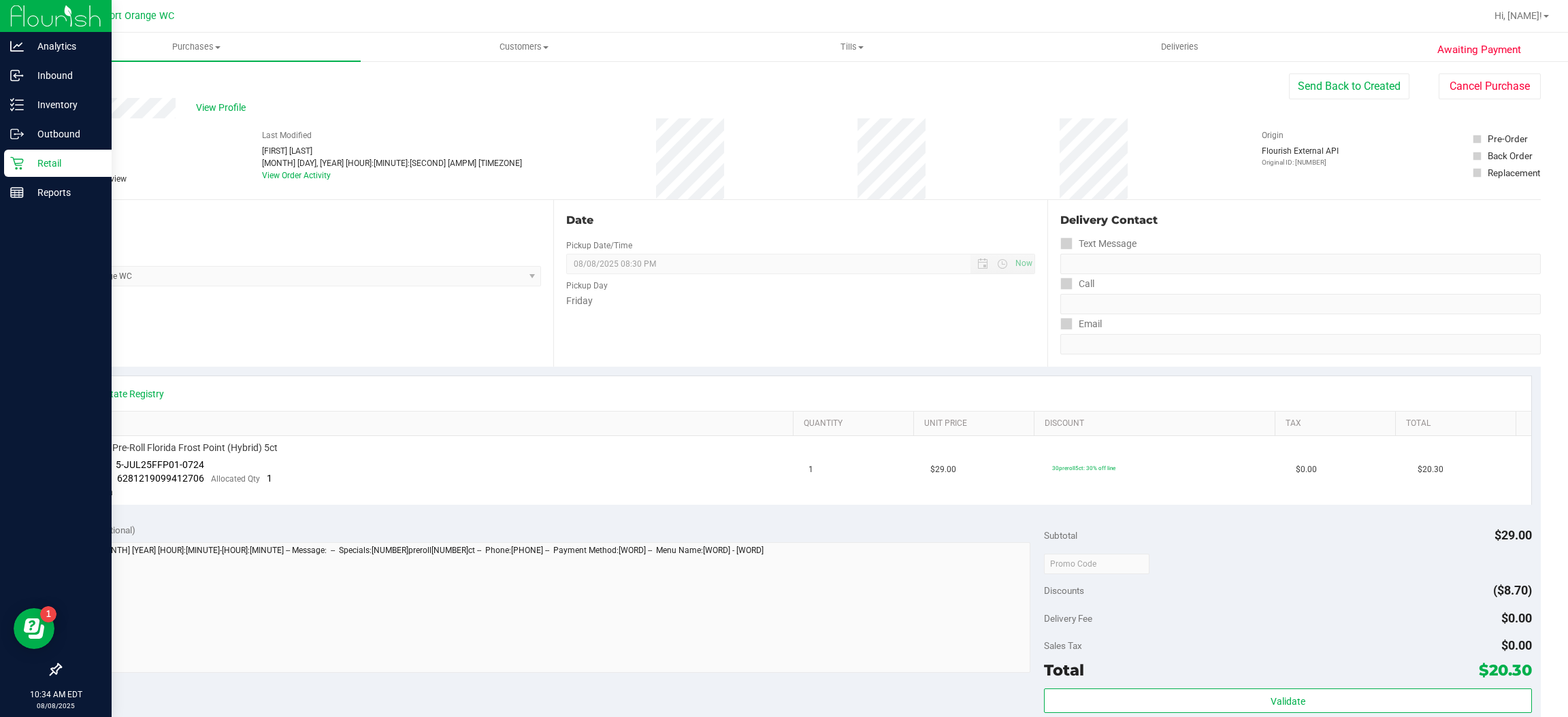 click on "Retail" at bounding box center [65, 163] 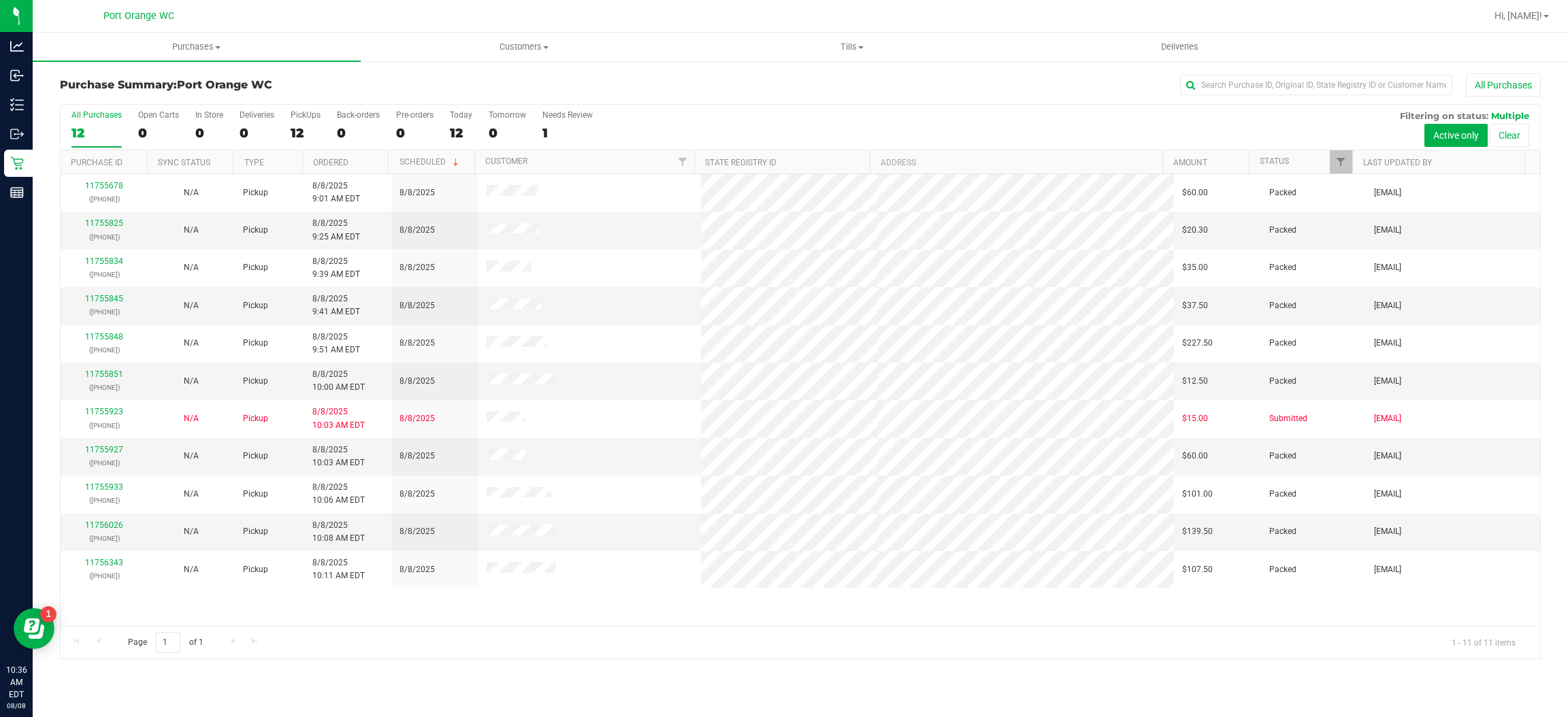 click on "All Purchases" at bounding box center [1047, 85] 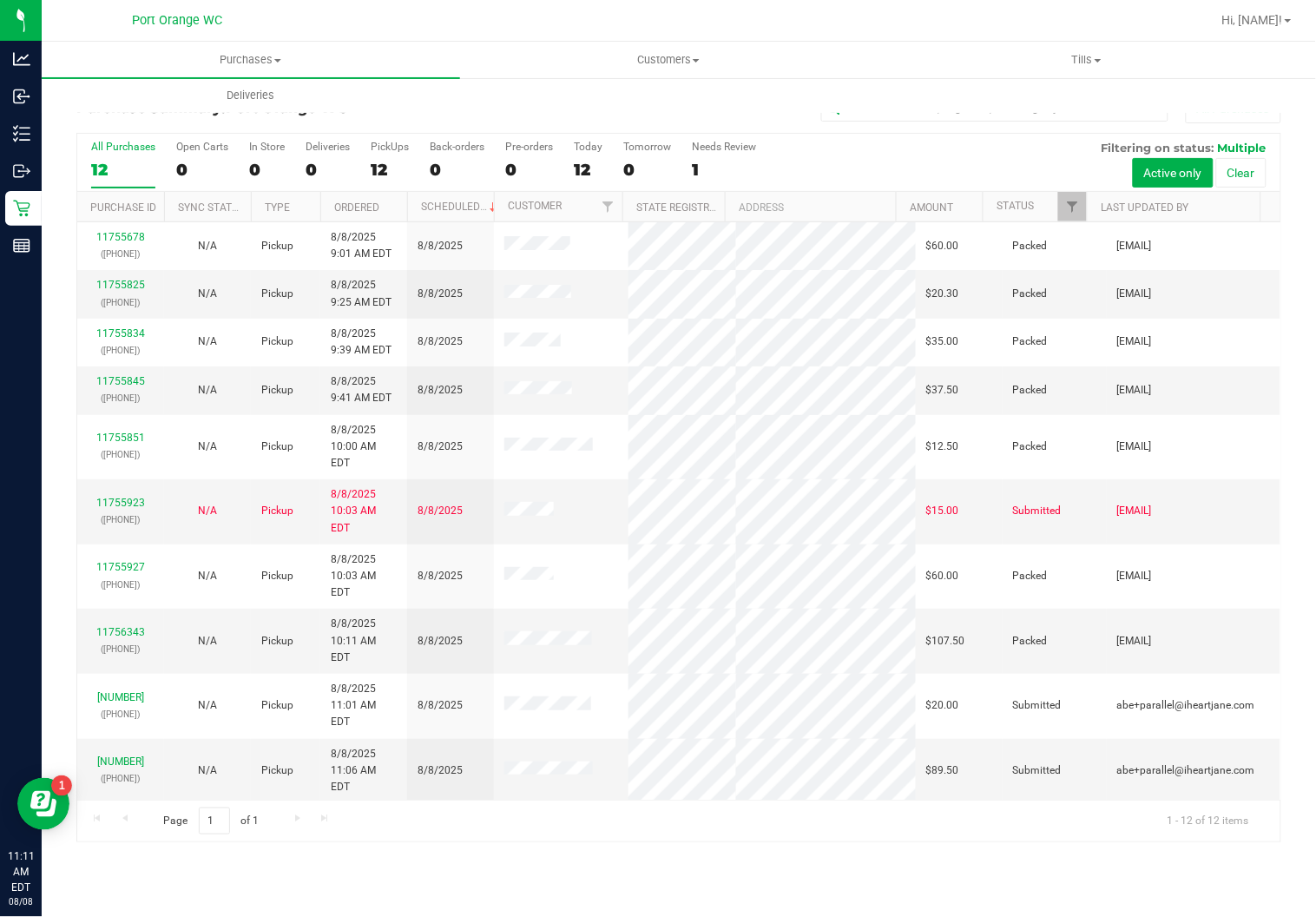 click on "All Purchases
12
Open Carts
0
In Store
0
Deliveries
0
PickUps
12
Back-orders
0
Pre-orders
0
Today
12
Tomorrow
0" at bounding box center [679, 141] 